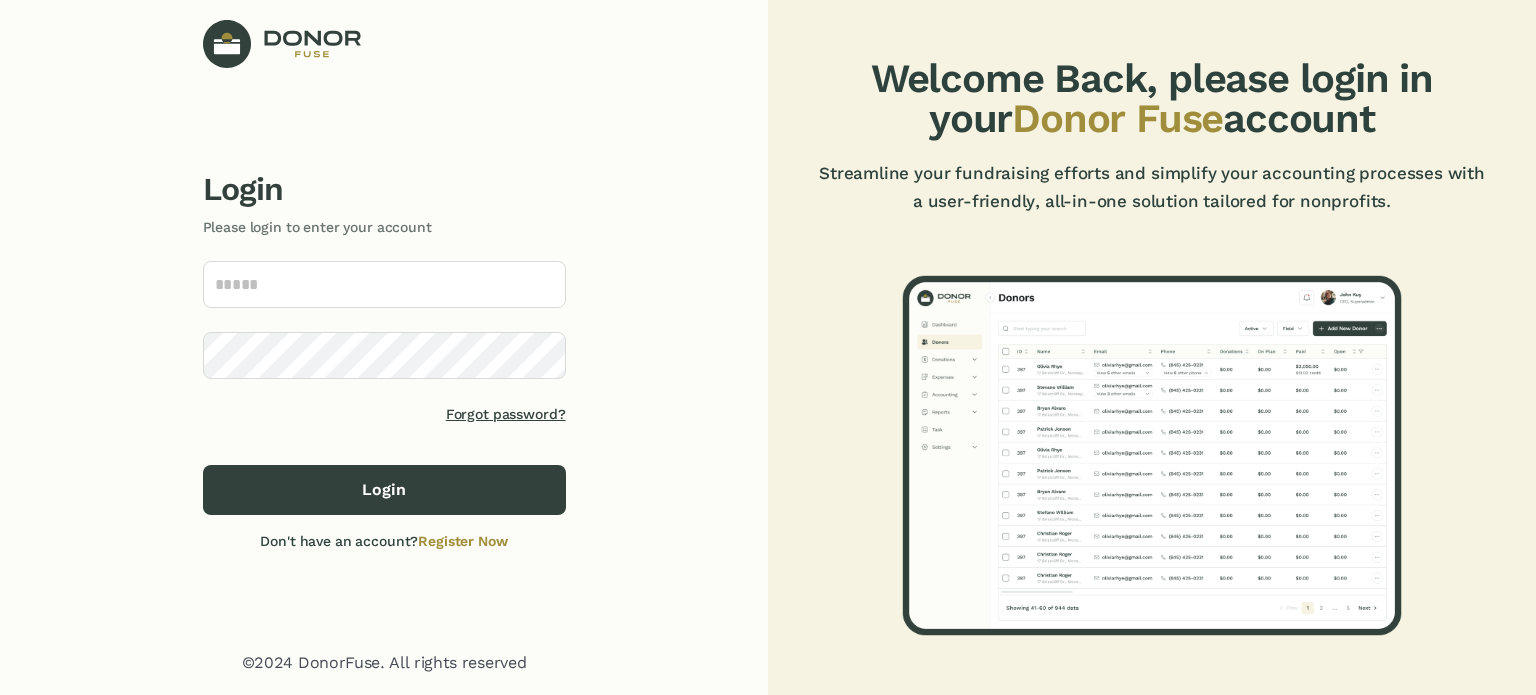 scroll, scrollTop: 0, scrollLeft: 0, axis: both 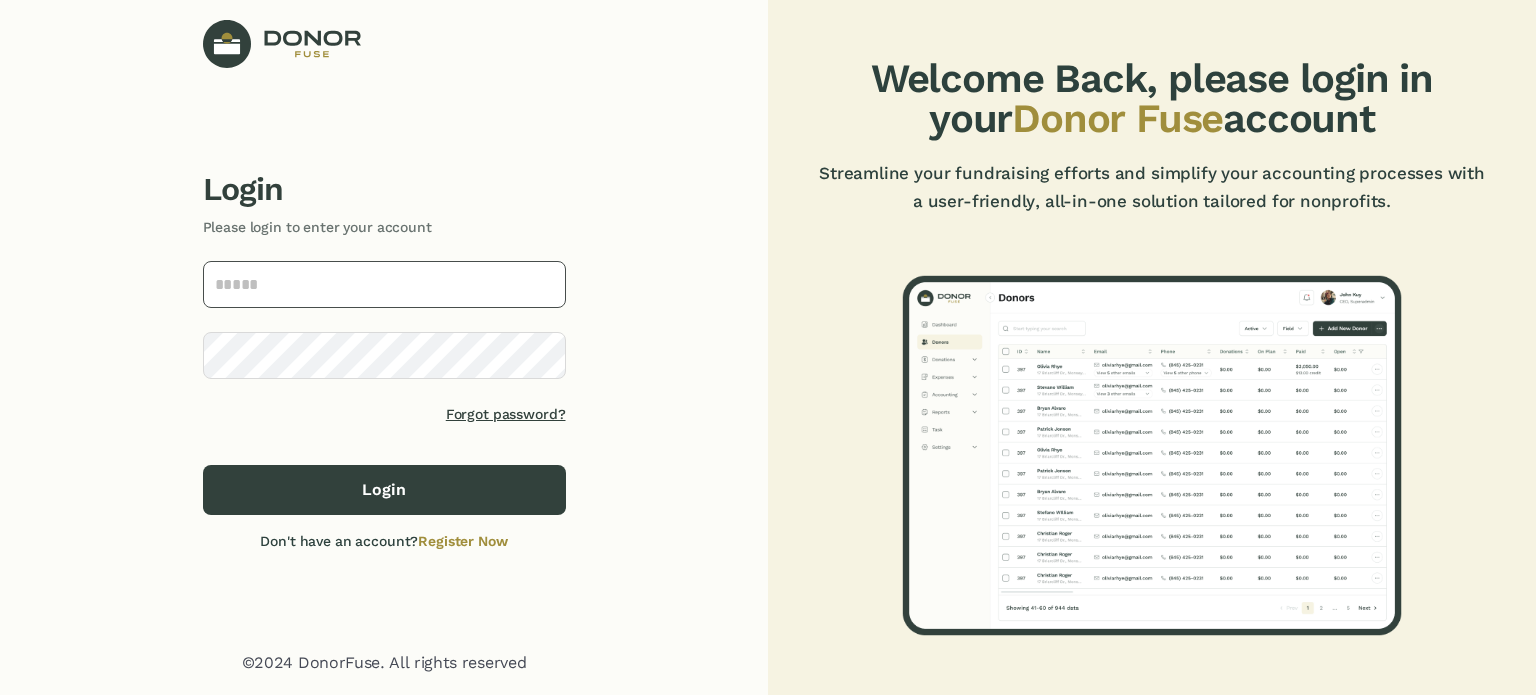 click 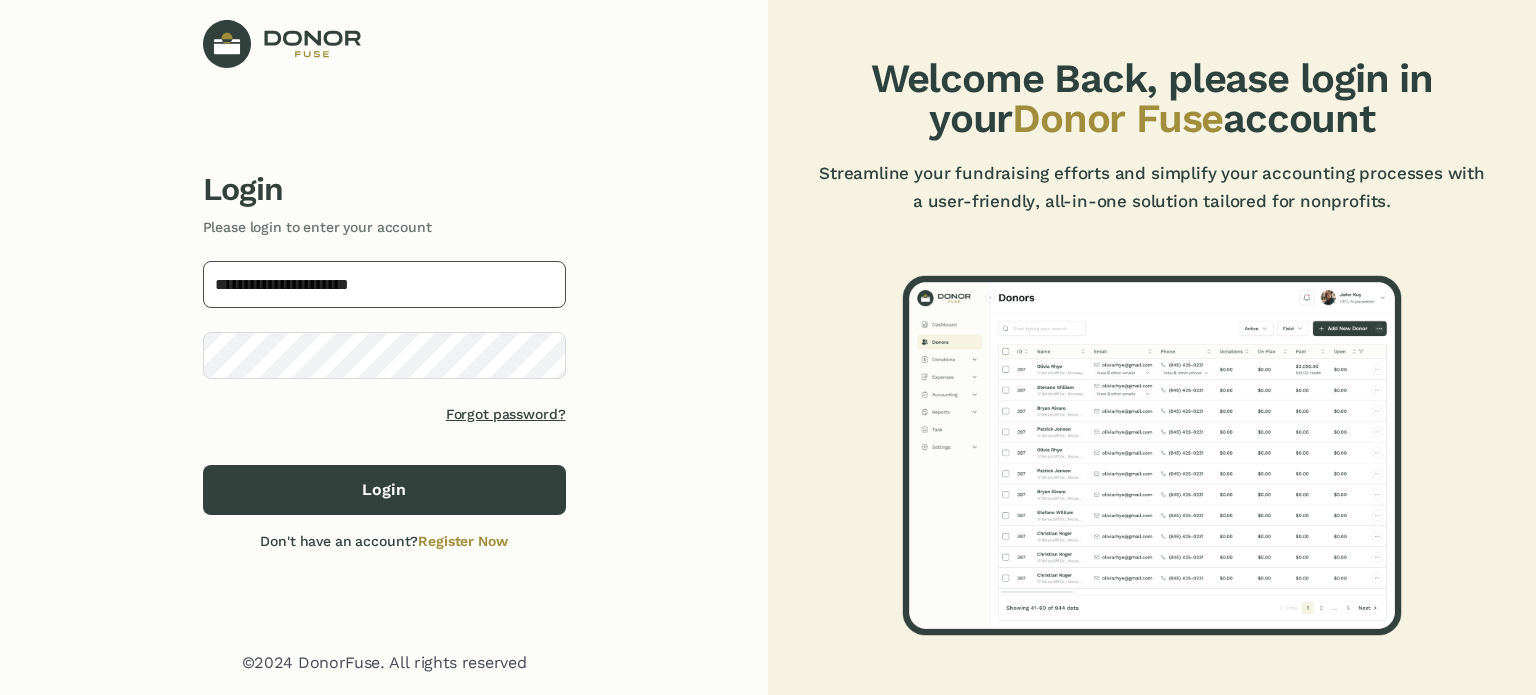 type on "**********" 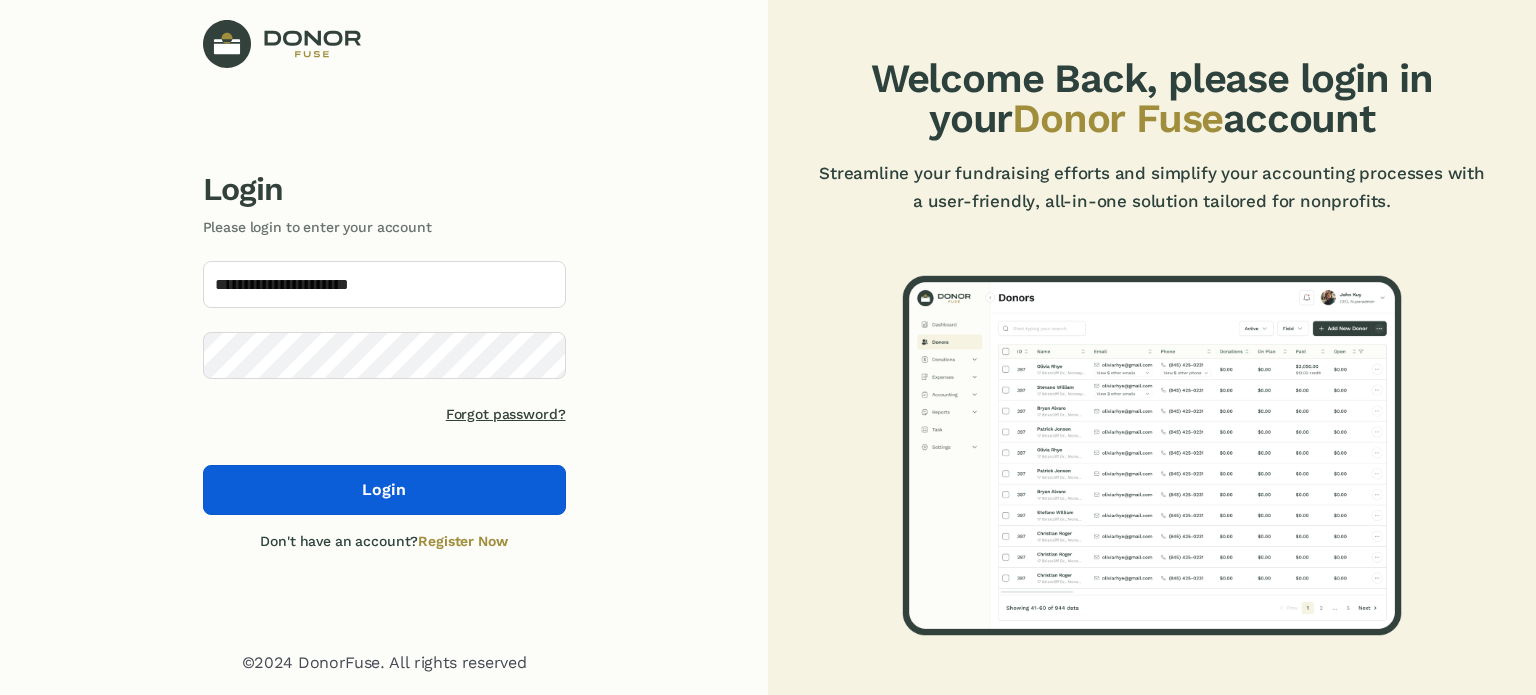 click on "Login" 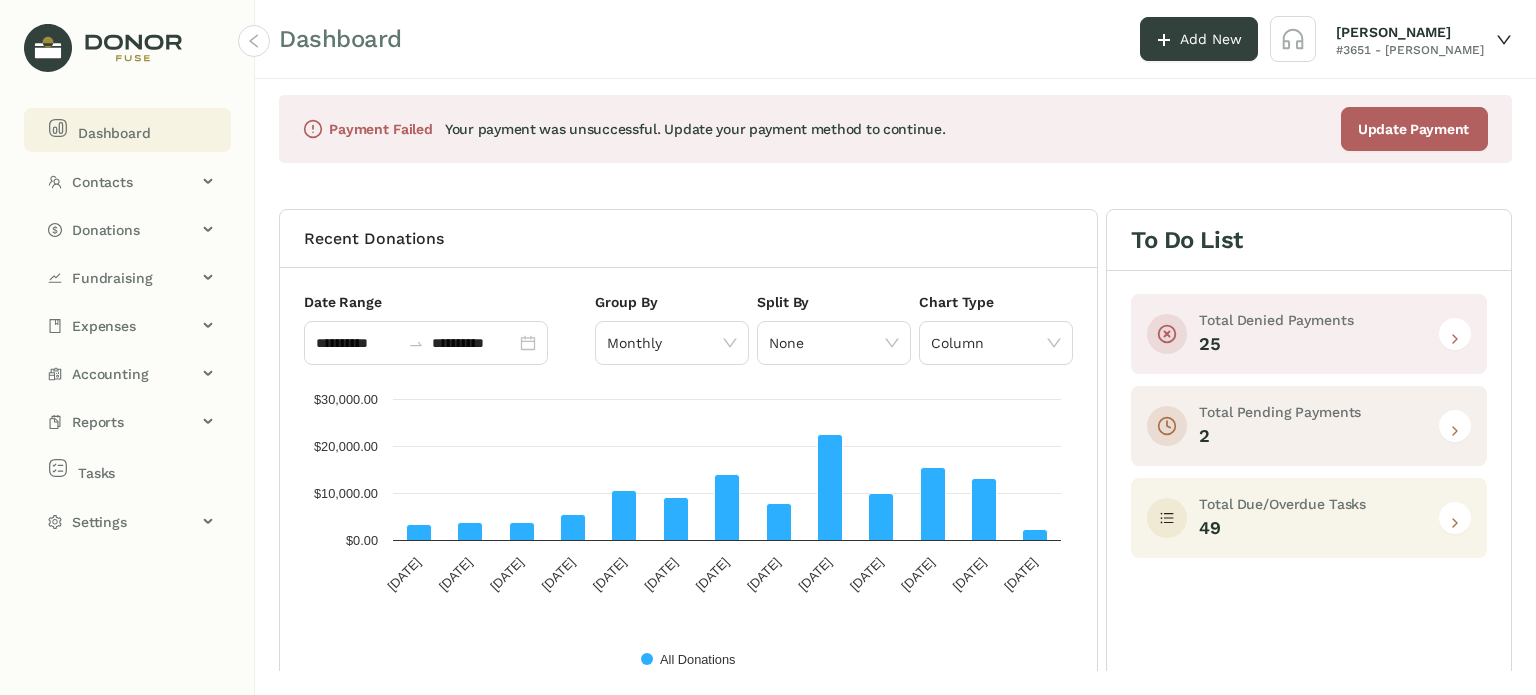 click 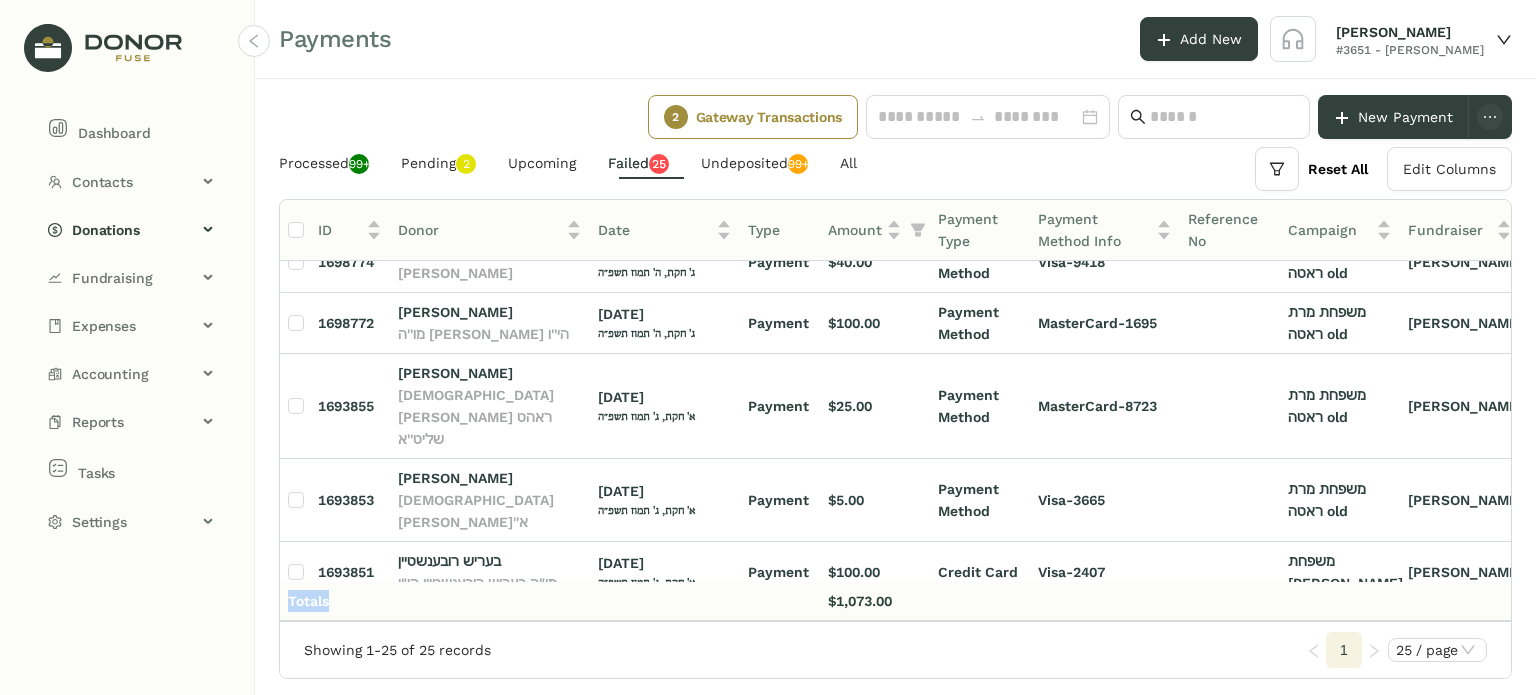 drag, startPoint x: 770, startPoint y: 610, endPoint x: 1088, endPoint y: 559, distance: 322.06366 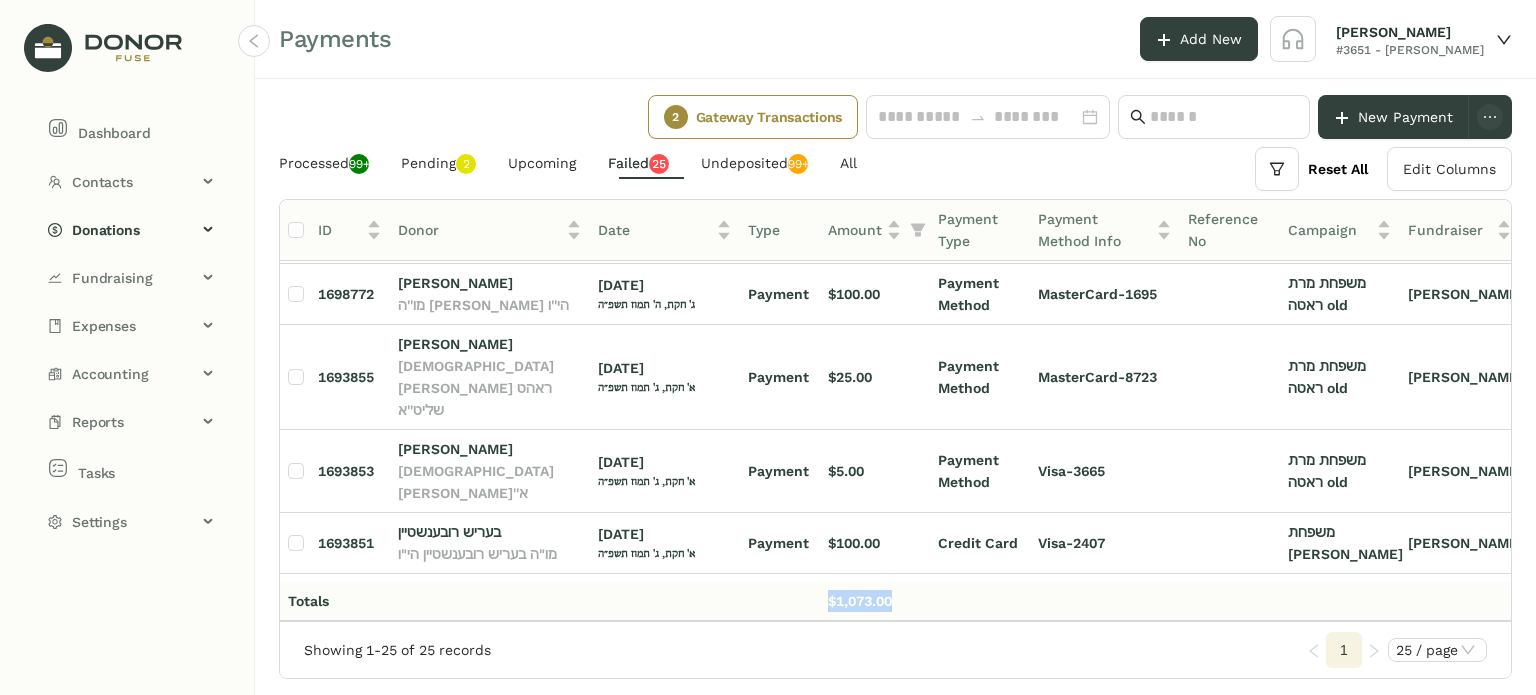 scroll, scrollTop: 1296, scrollLeft: 0, axis: vertical 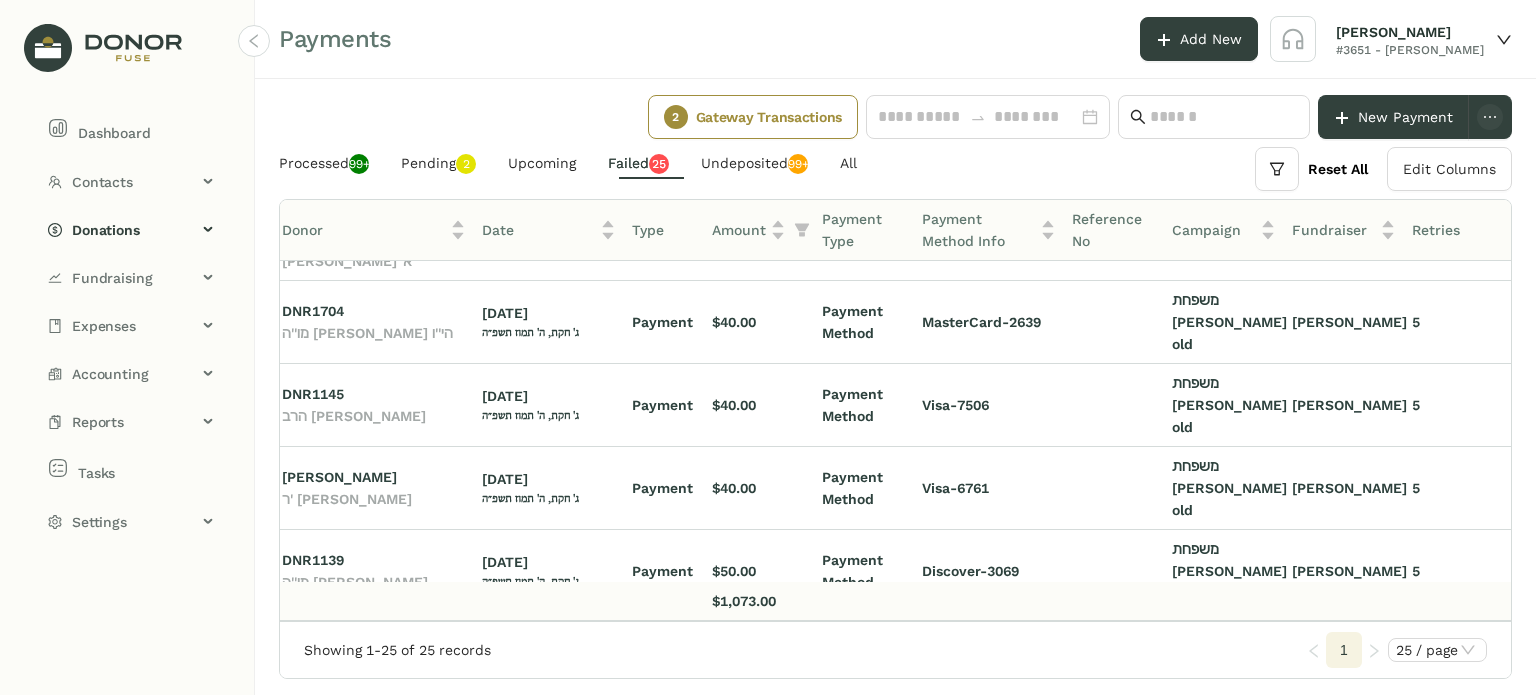 drag, startPoint x: 529, startPoint y: 607, endPoint x: 459, endPoint y: 607, distance: 70 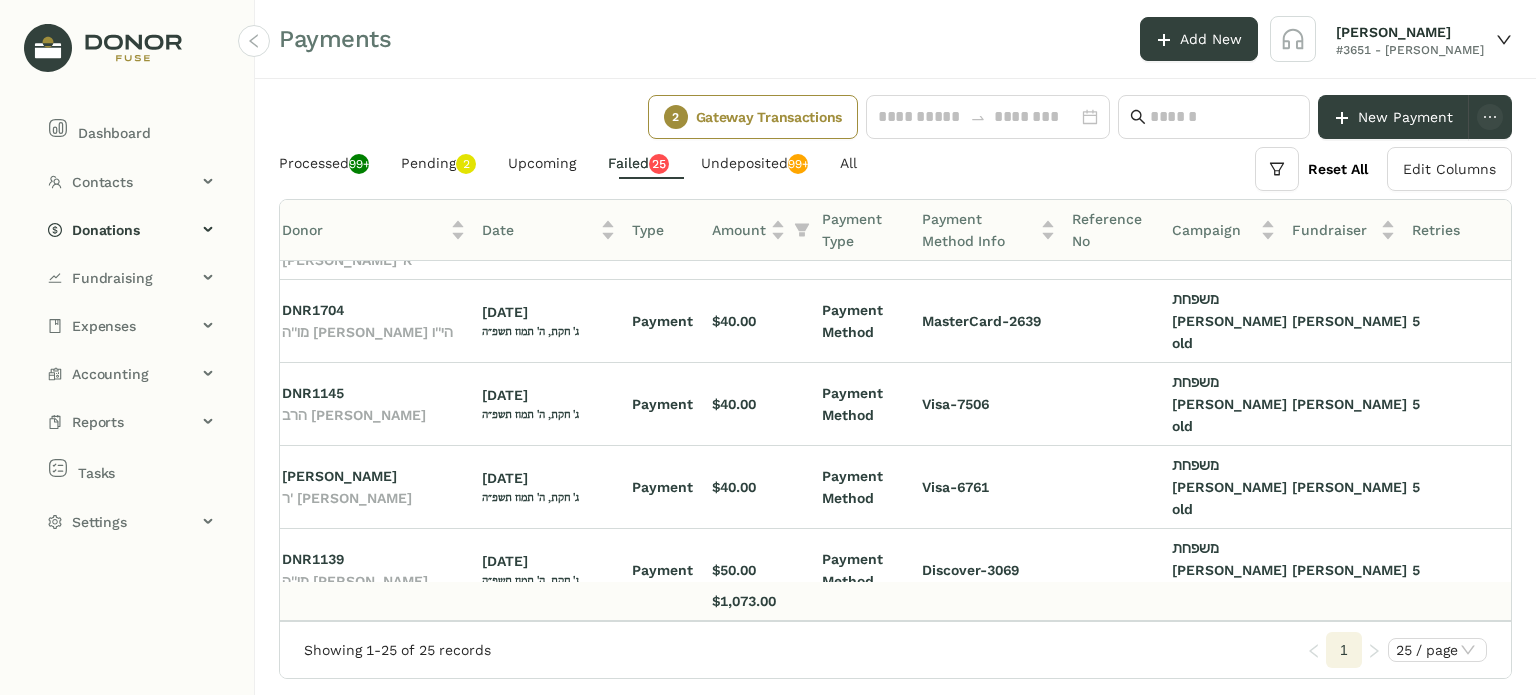 click on "Totals $1,073.00" 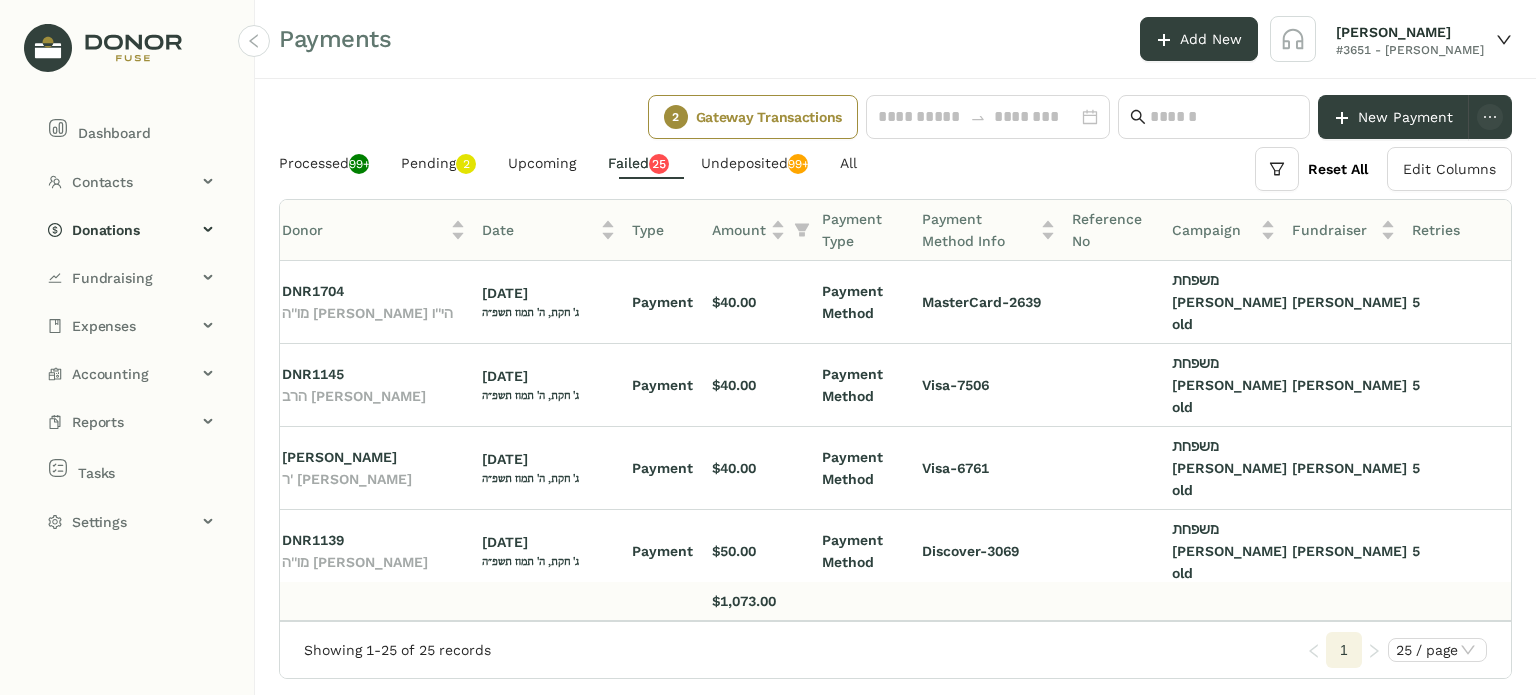 scroll, scrollTop: 188, scrollLeft: 64, axis: both 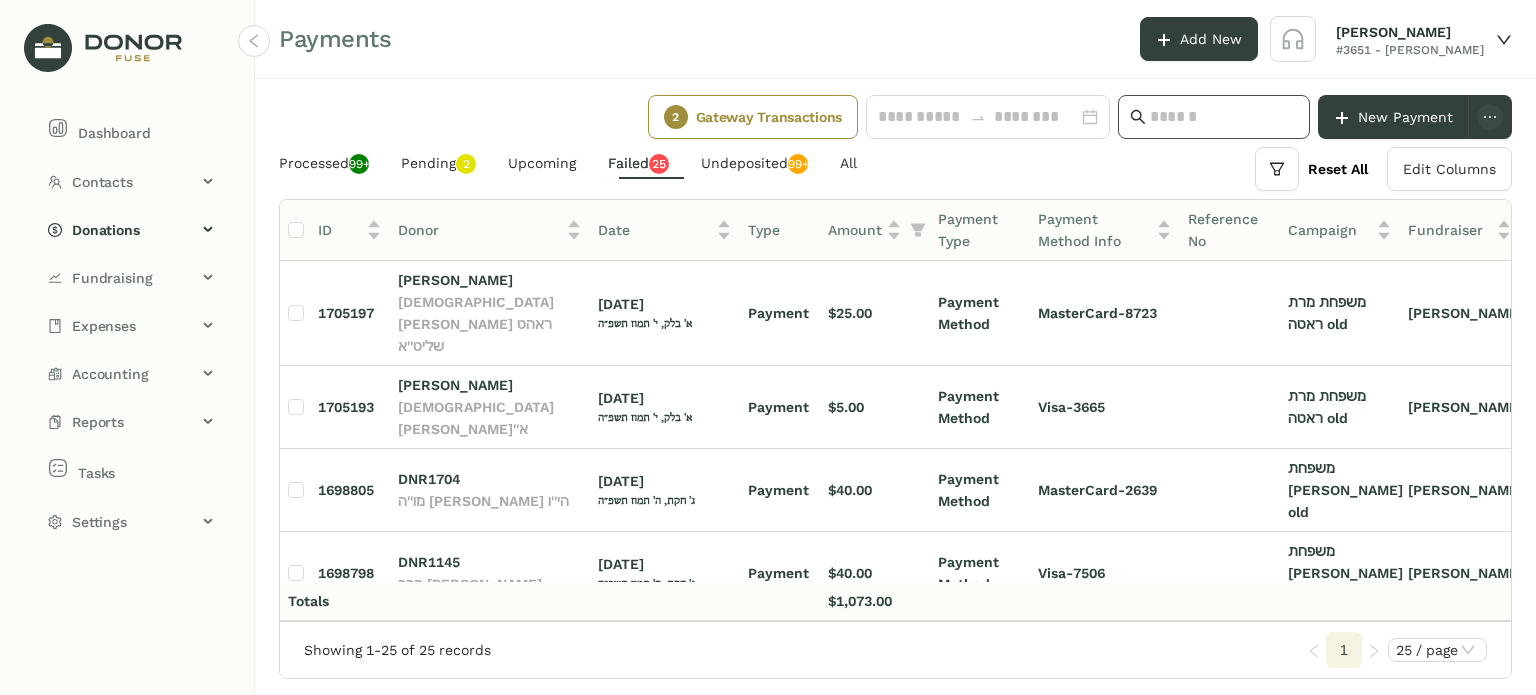 click 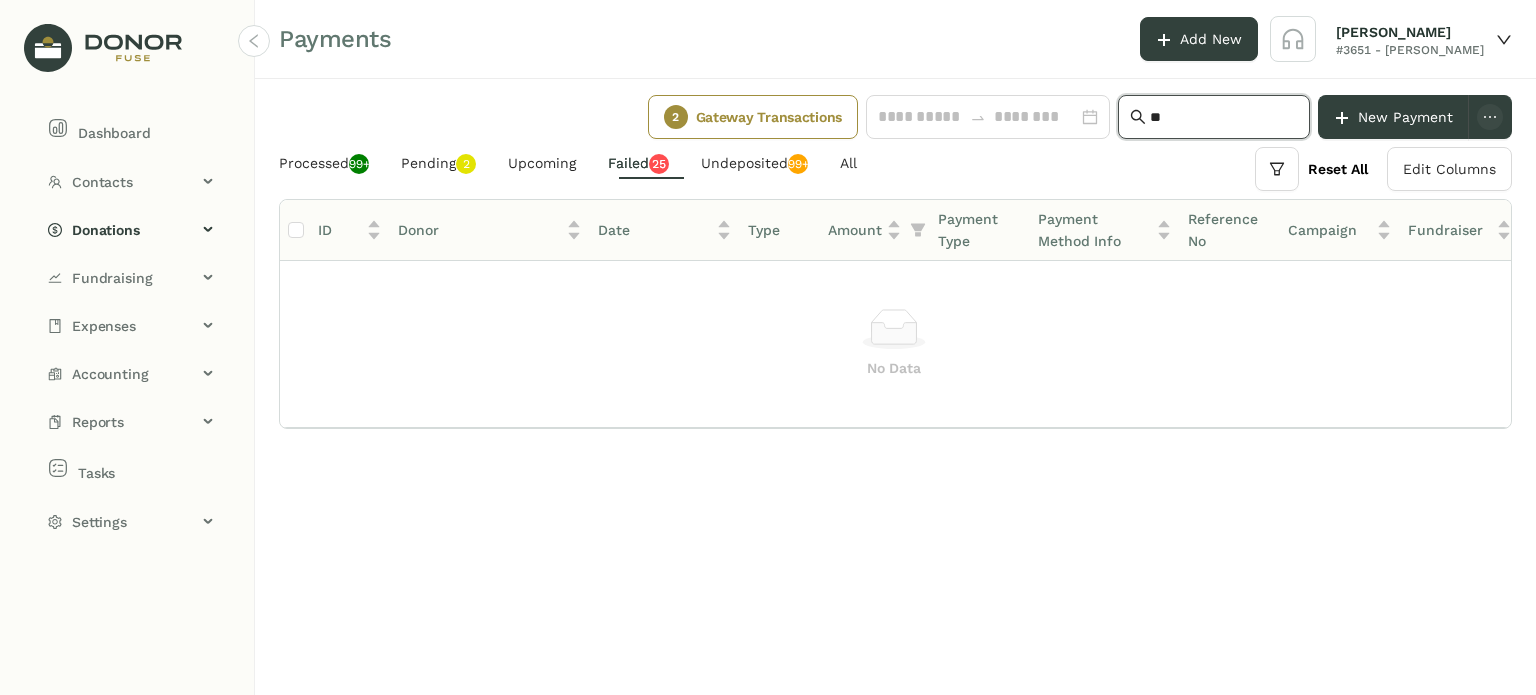 type on "*" 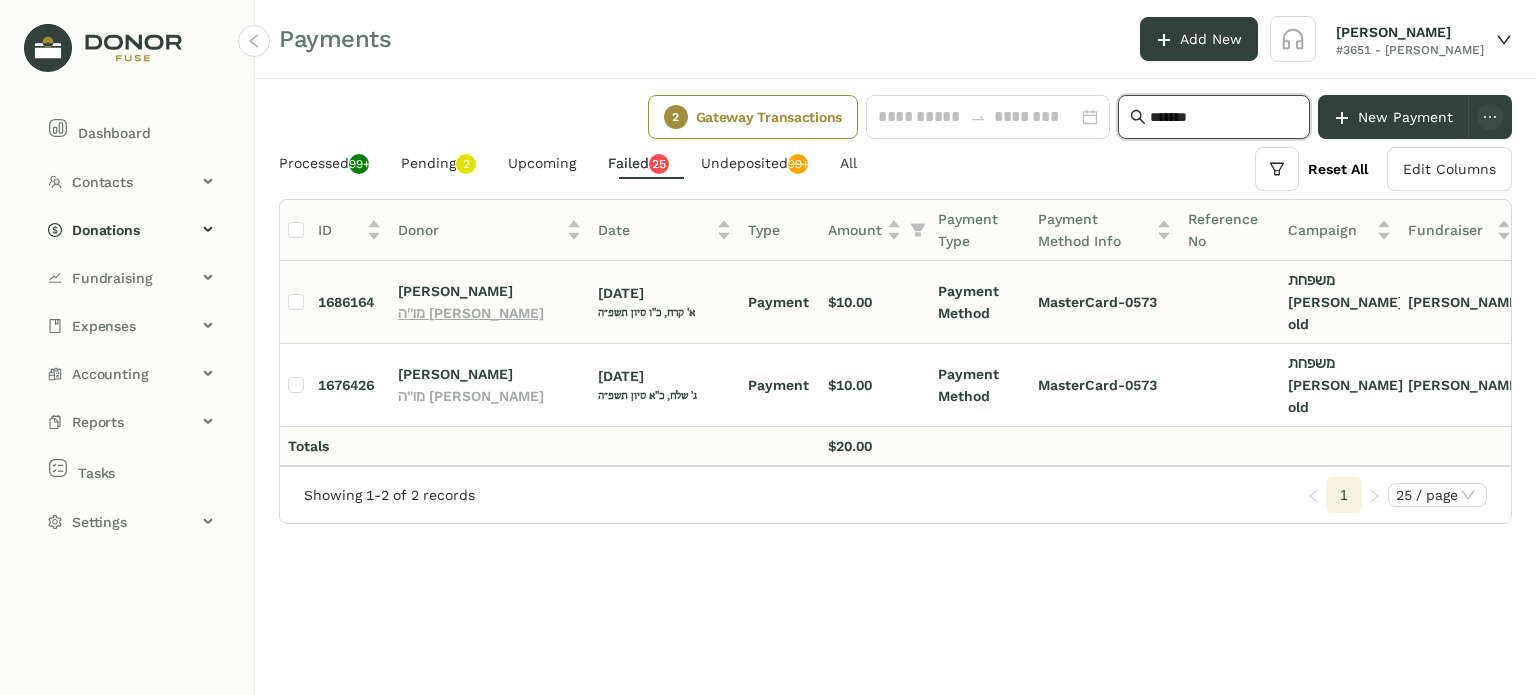 type on "*******" 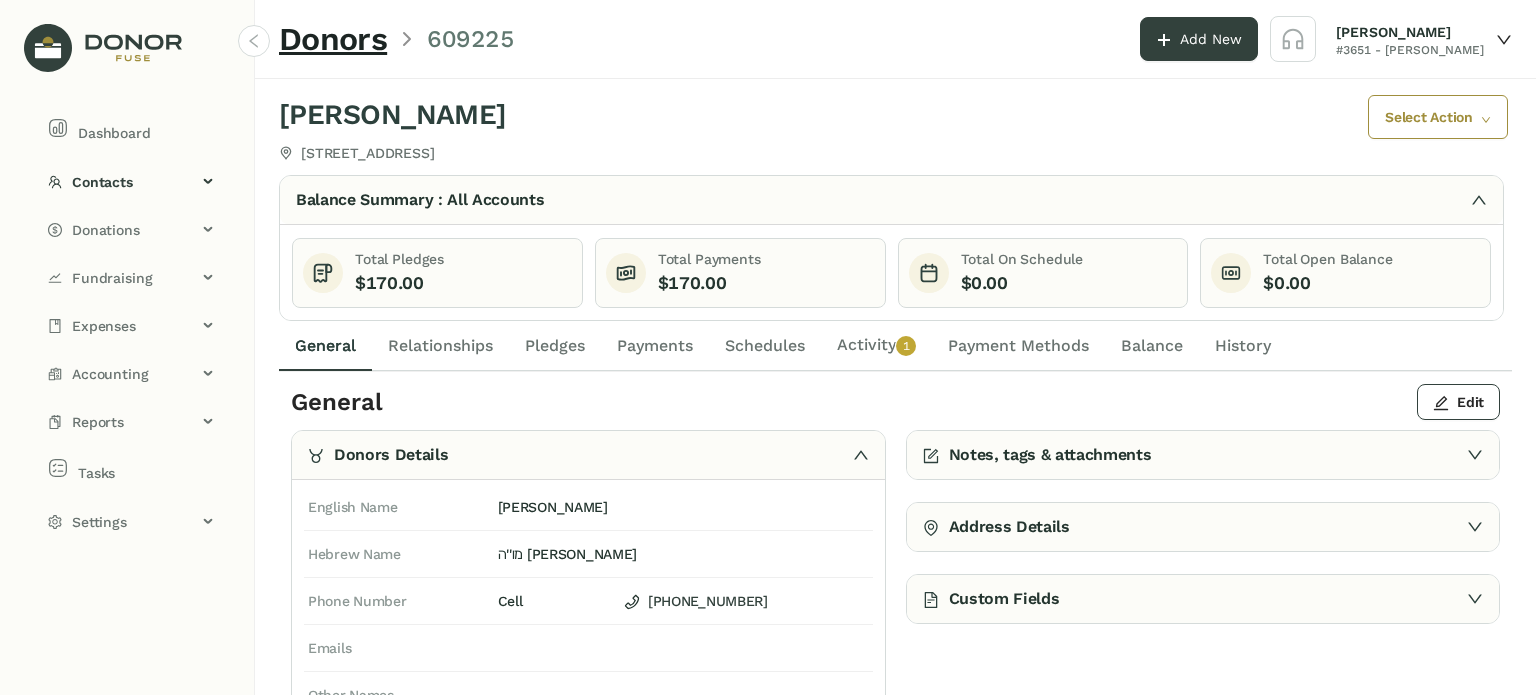 click on "Schedules" 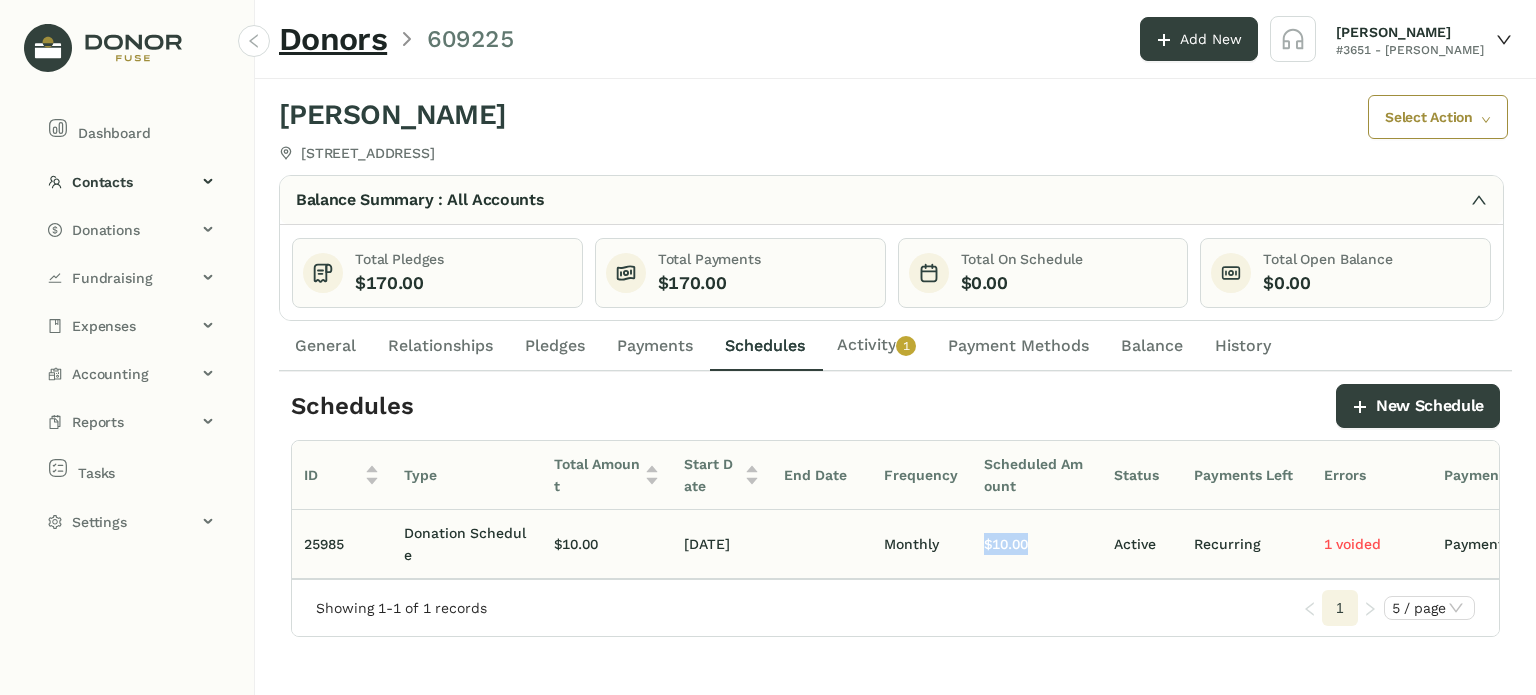 drag, startPoint x: 966, startPoint y: 575, endPoint x: 1057, endPoint y: 560, distance: 92.22798 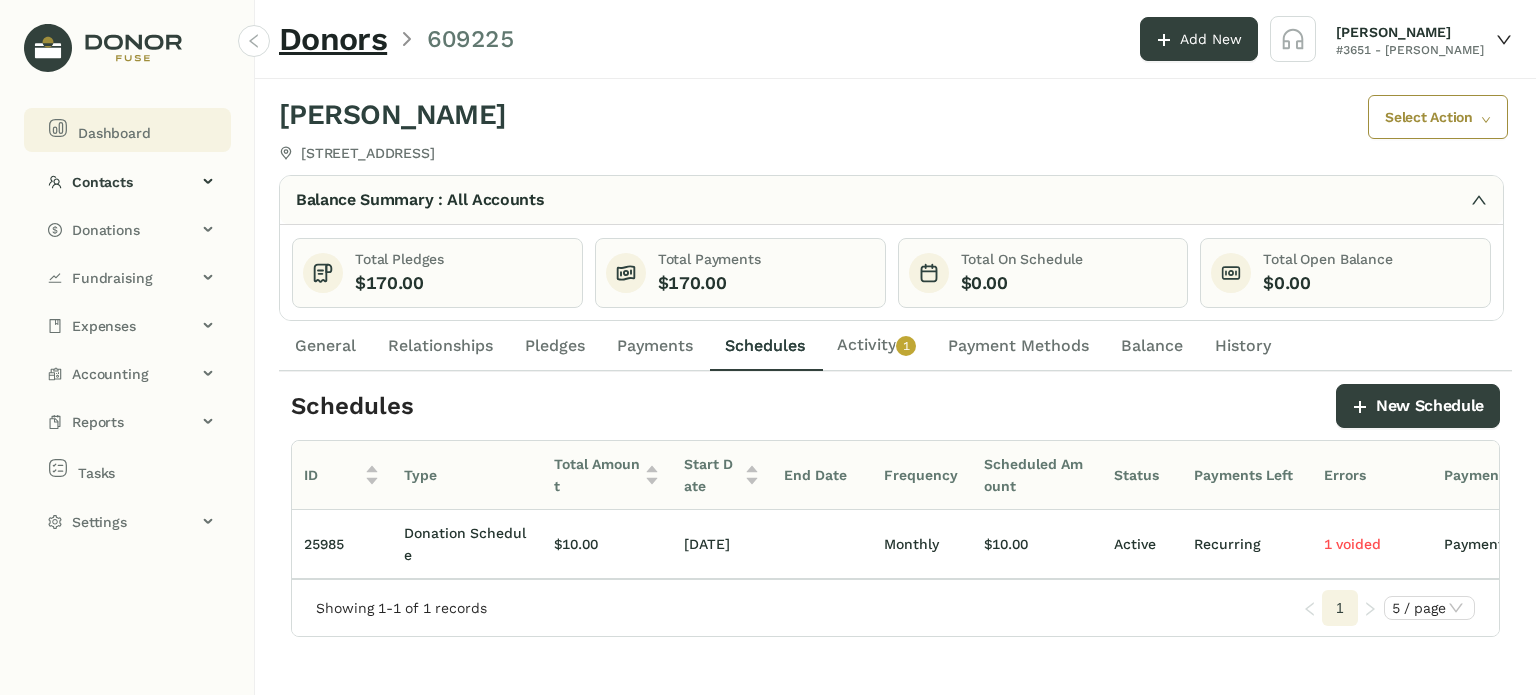 click on "Dashboard" 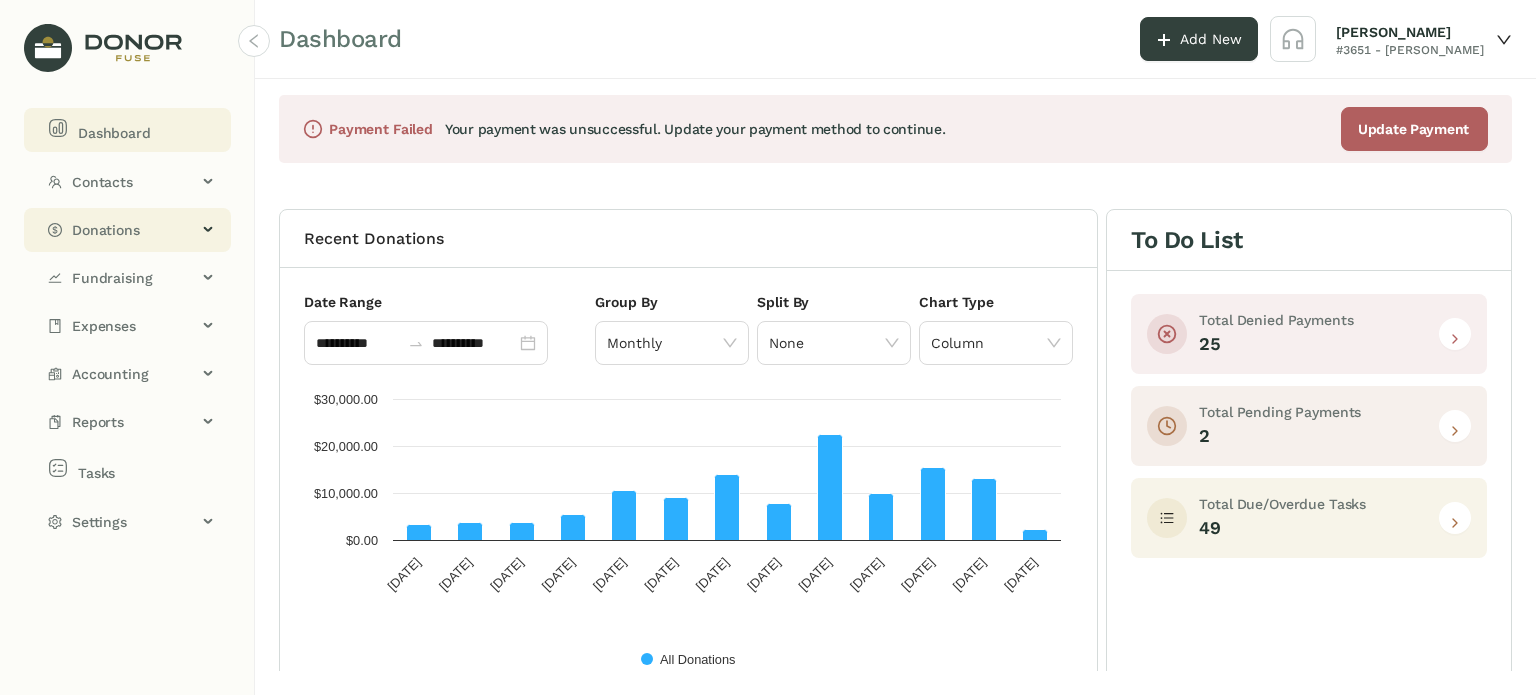 click on "Donations" 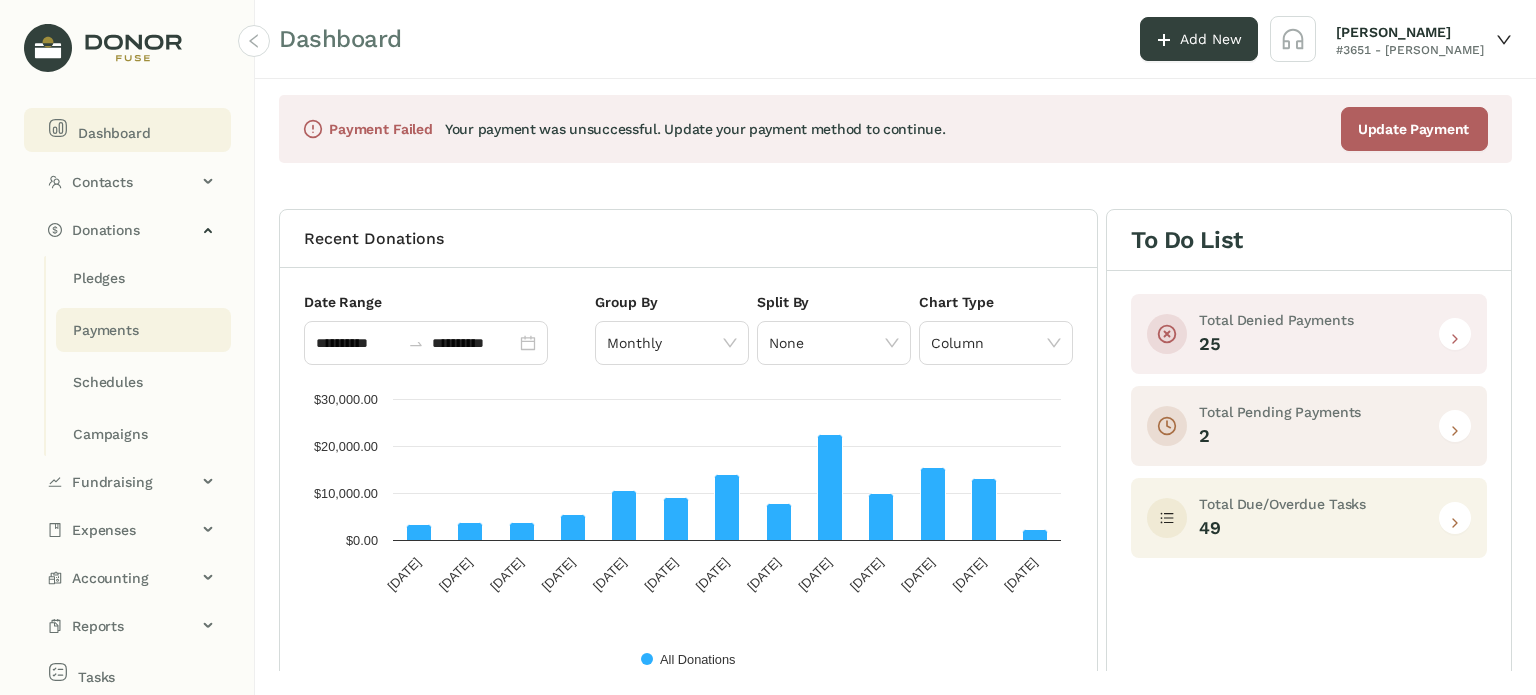 drag, startPoint x: 126, startPoint y: 330, endPoint x: 122, endPoint y: 319, distance: 11.7046995 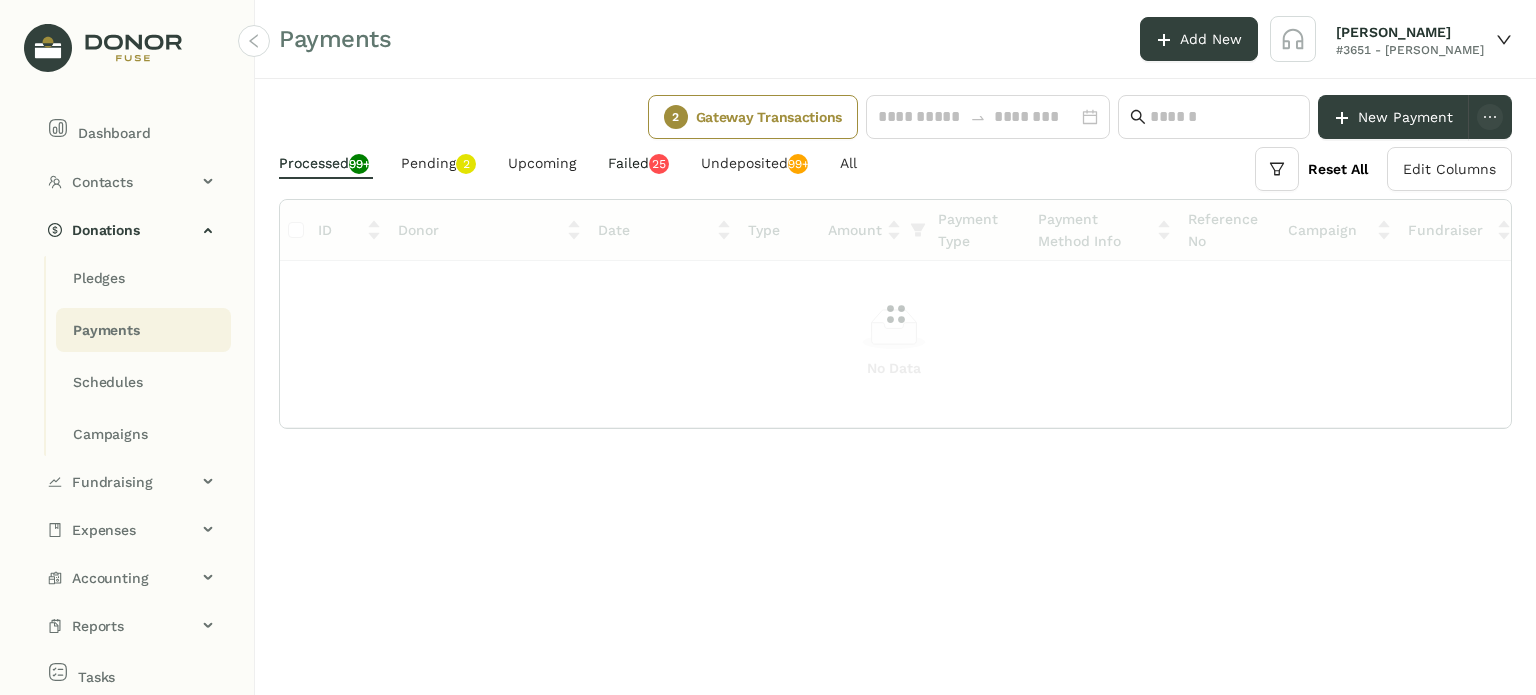 click on "2" 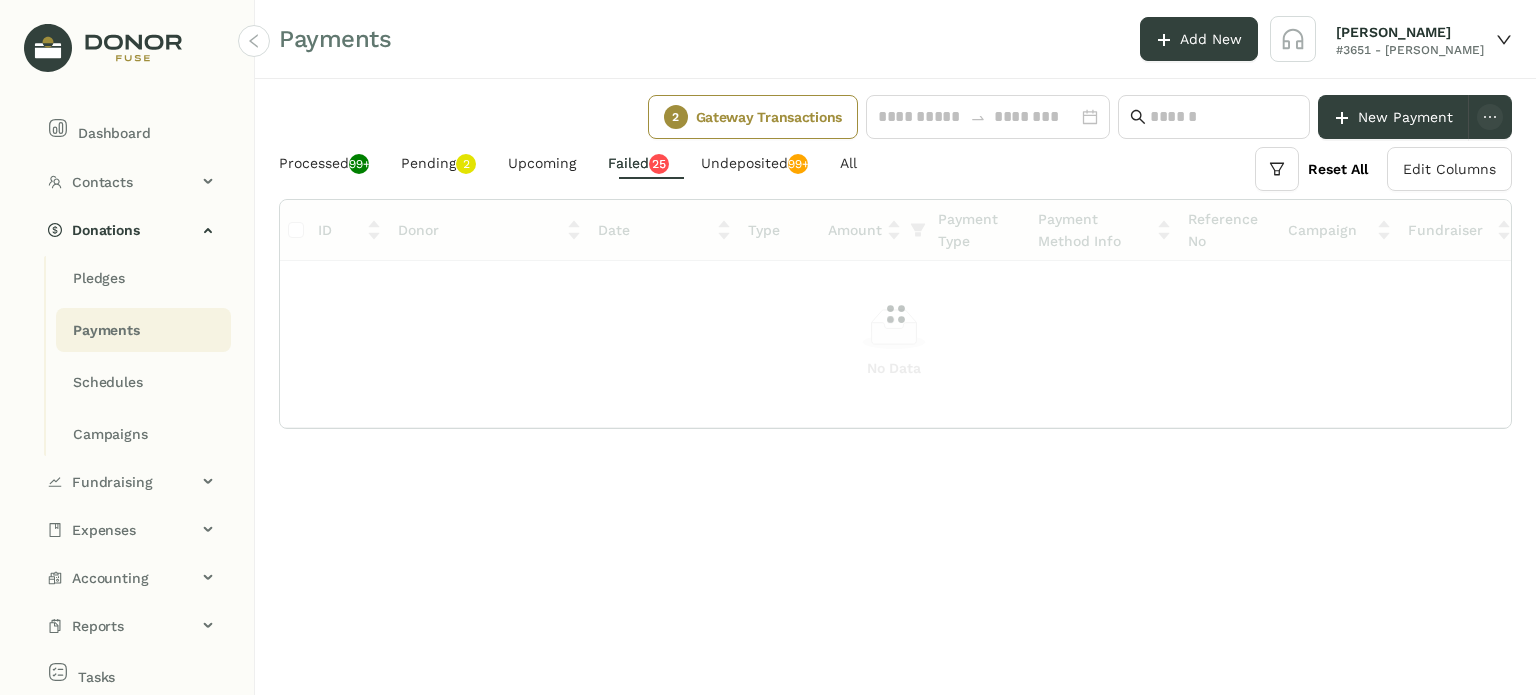 click on "Failed   0   1   2   3   4   5   6   7   8   9   0   1   2   3   4   5   6   7   8   9" 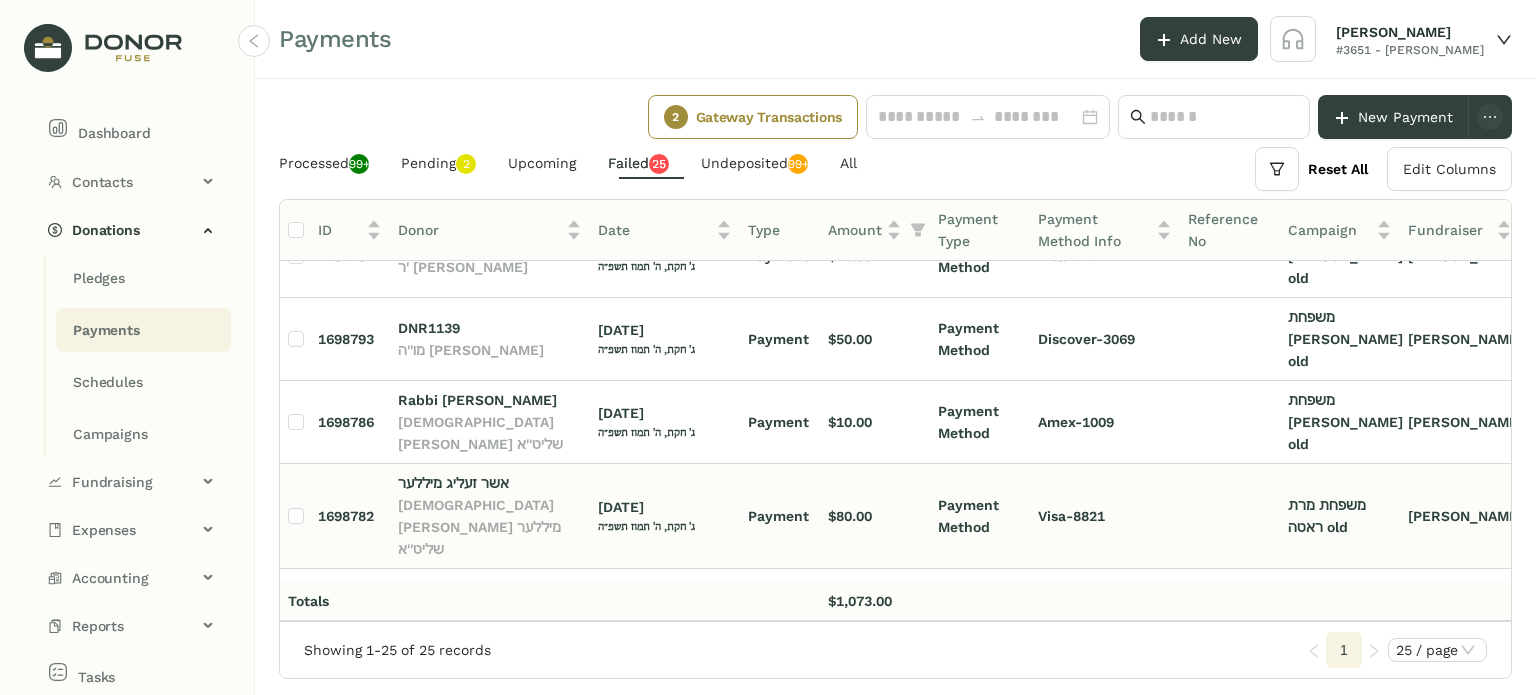 scroll, scrollTop: 0, scrollLeft: 0, axis: both 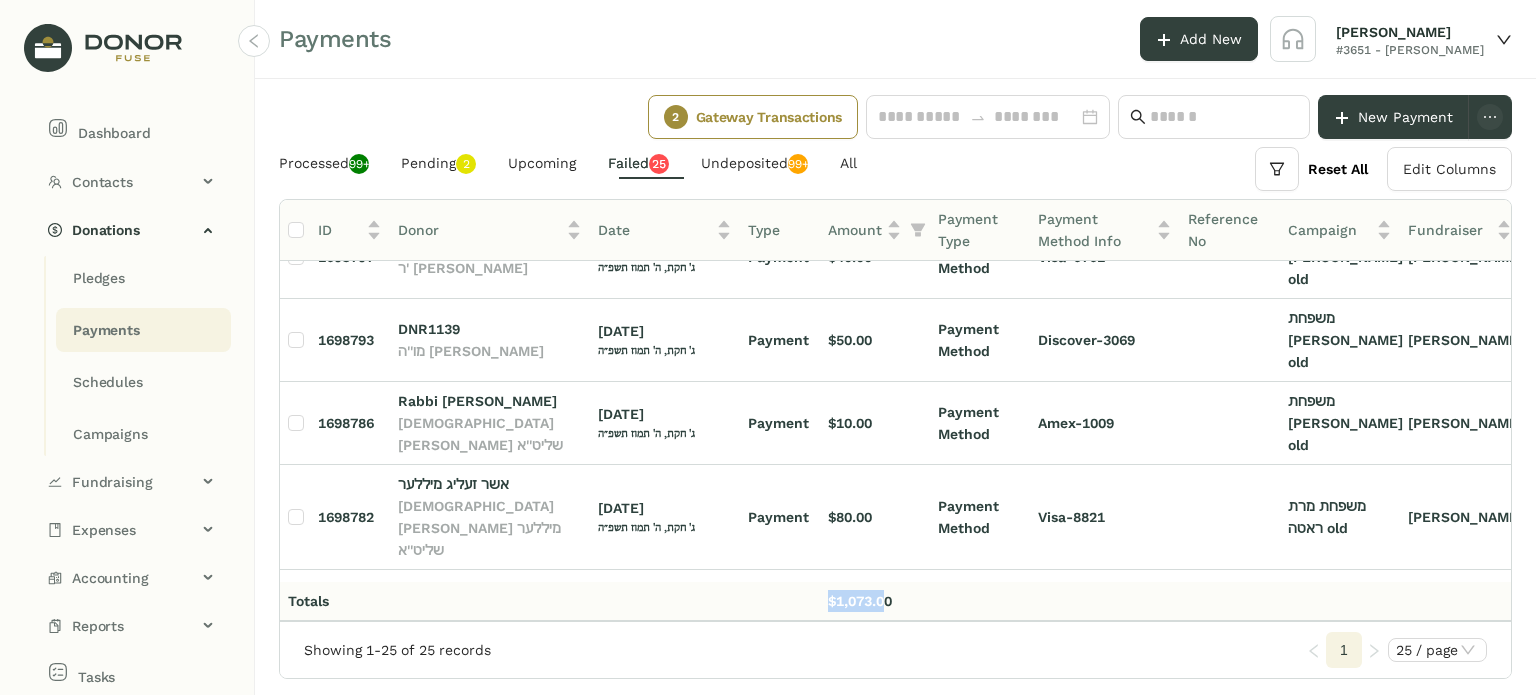 drag, startPoint x: 818, startPoint y: 609, endPoint x: 888, endPoint y: 600, distance: 70.5762 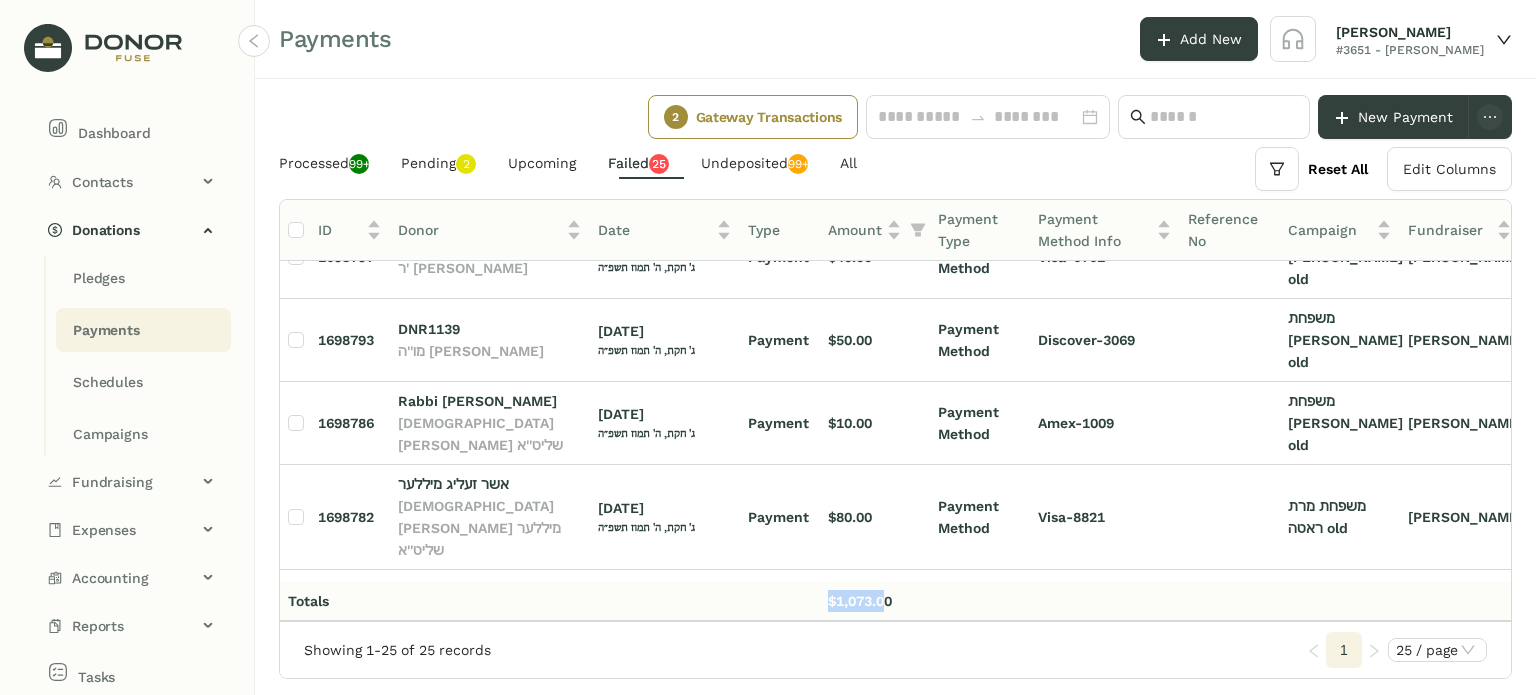 click on "Totals $1,073.00" 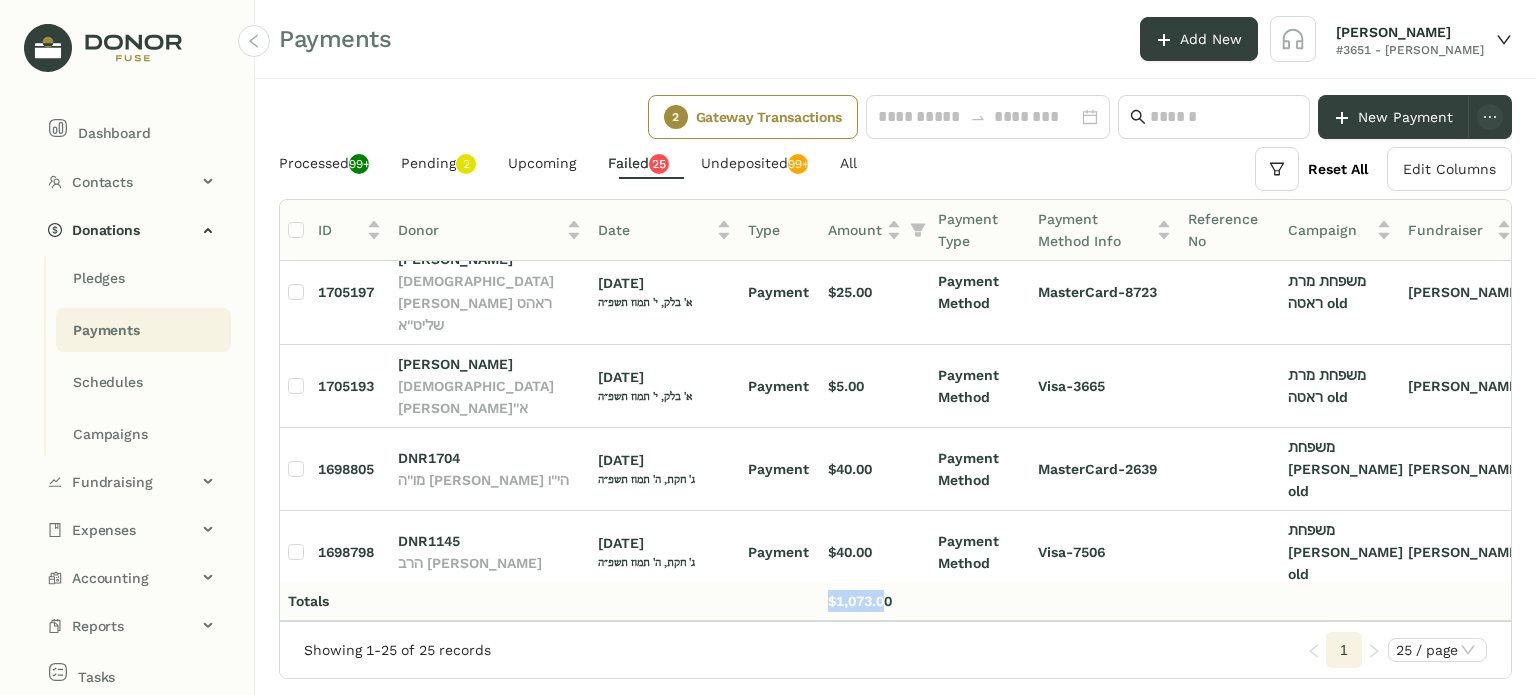 scroll, scrollTop: 0, scrollLeft: 0, axis: both 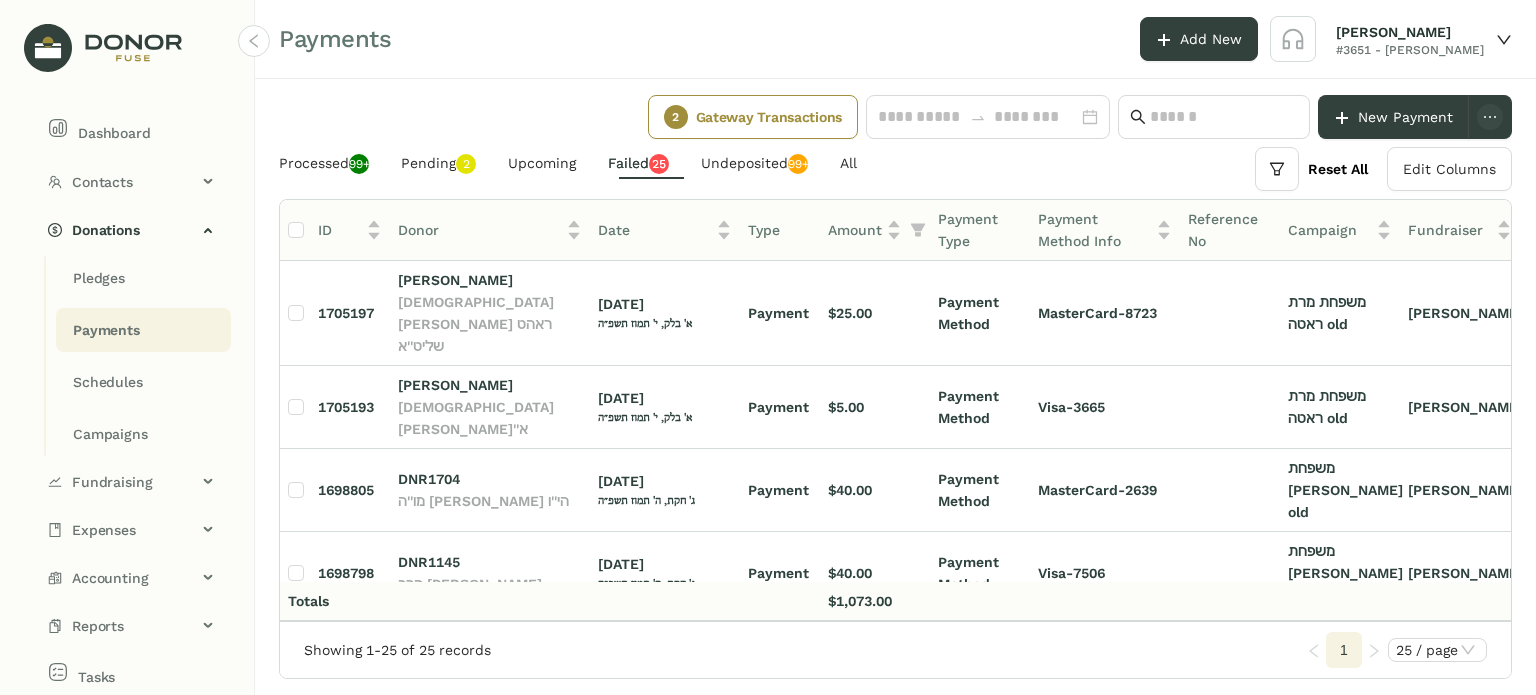 drag, startPoint x: 597, startPoint y: 607, endPoint x: 719, endPoint y: 610, distance: 122.03688 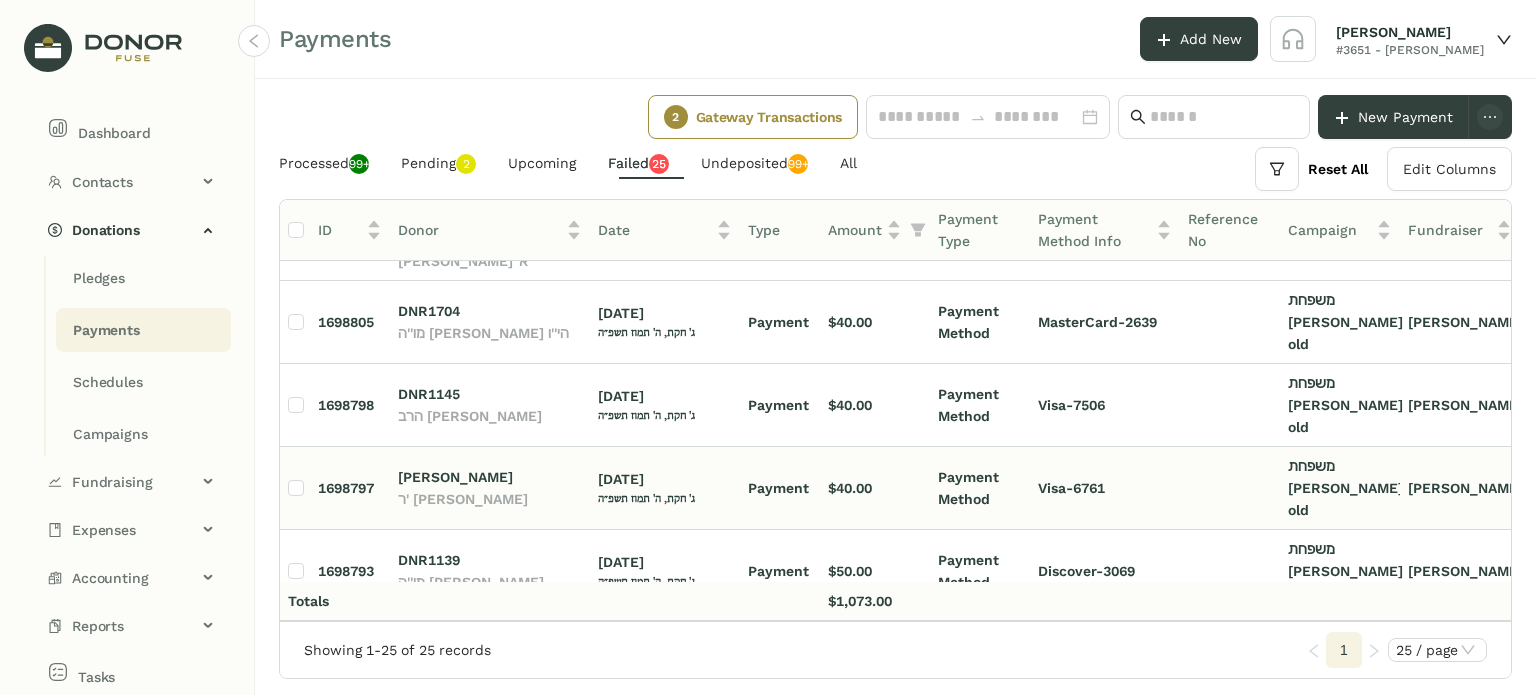 scroll, scrollTop: 0, scrollLeft: 0, axis: both 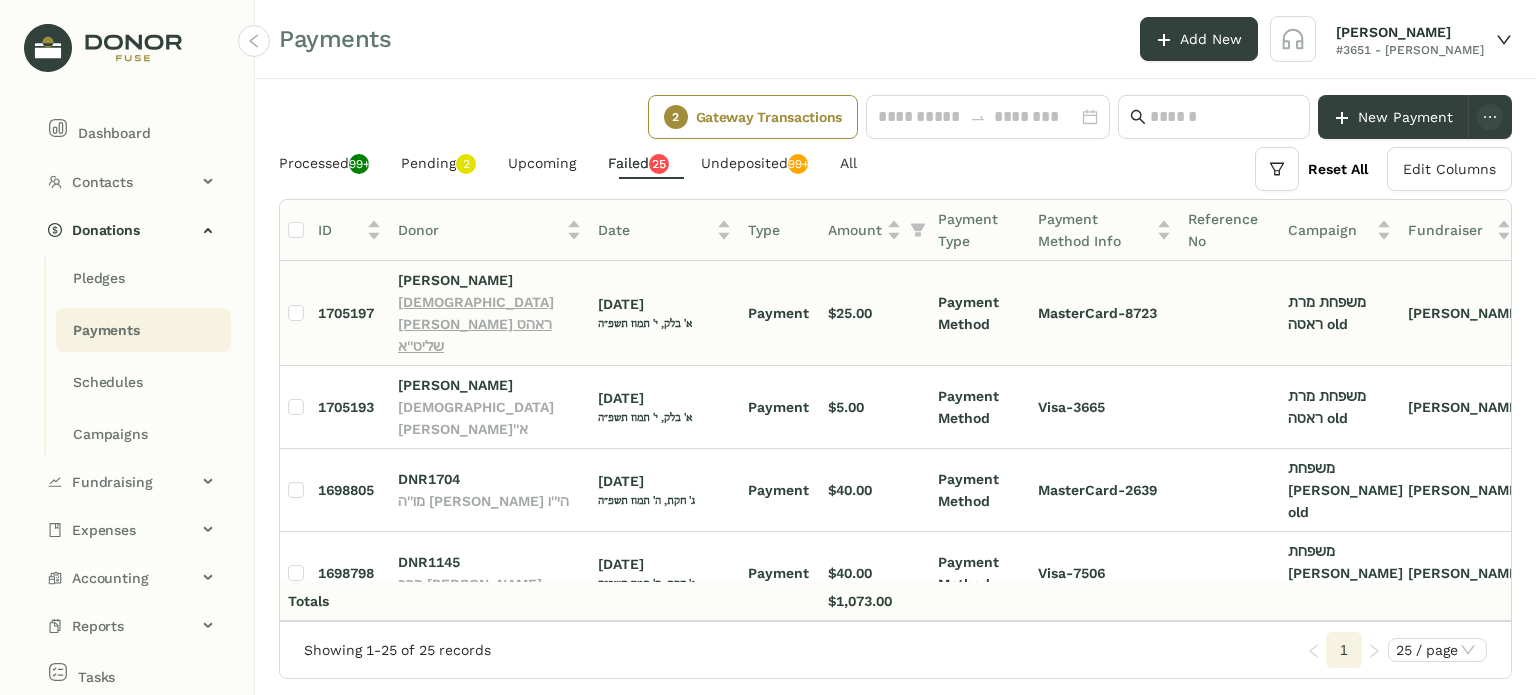 click on "[DEMOGRAPHIC_DATA][PERSON_NAME] ראהט שליט''א" 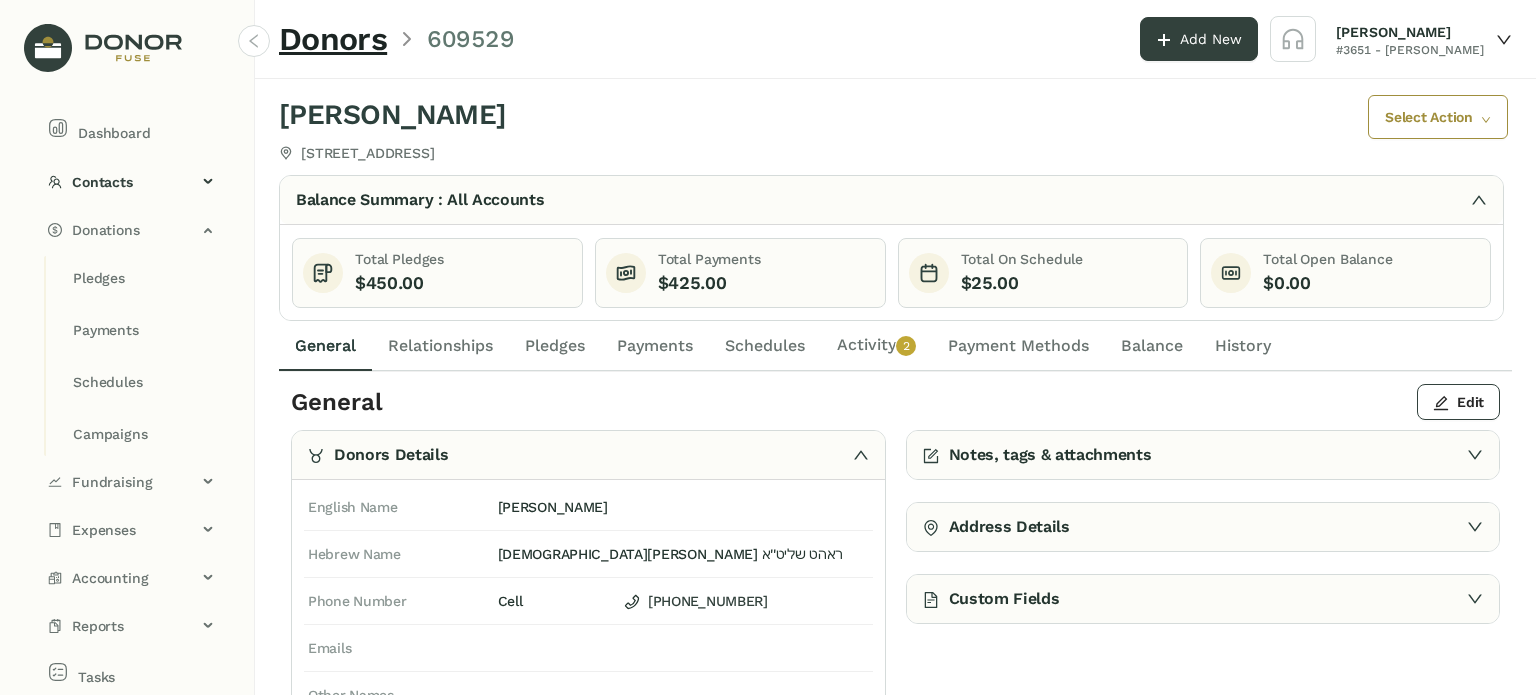 click on "Relationships" 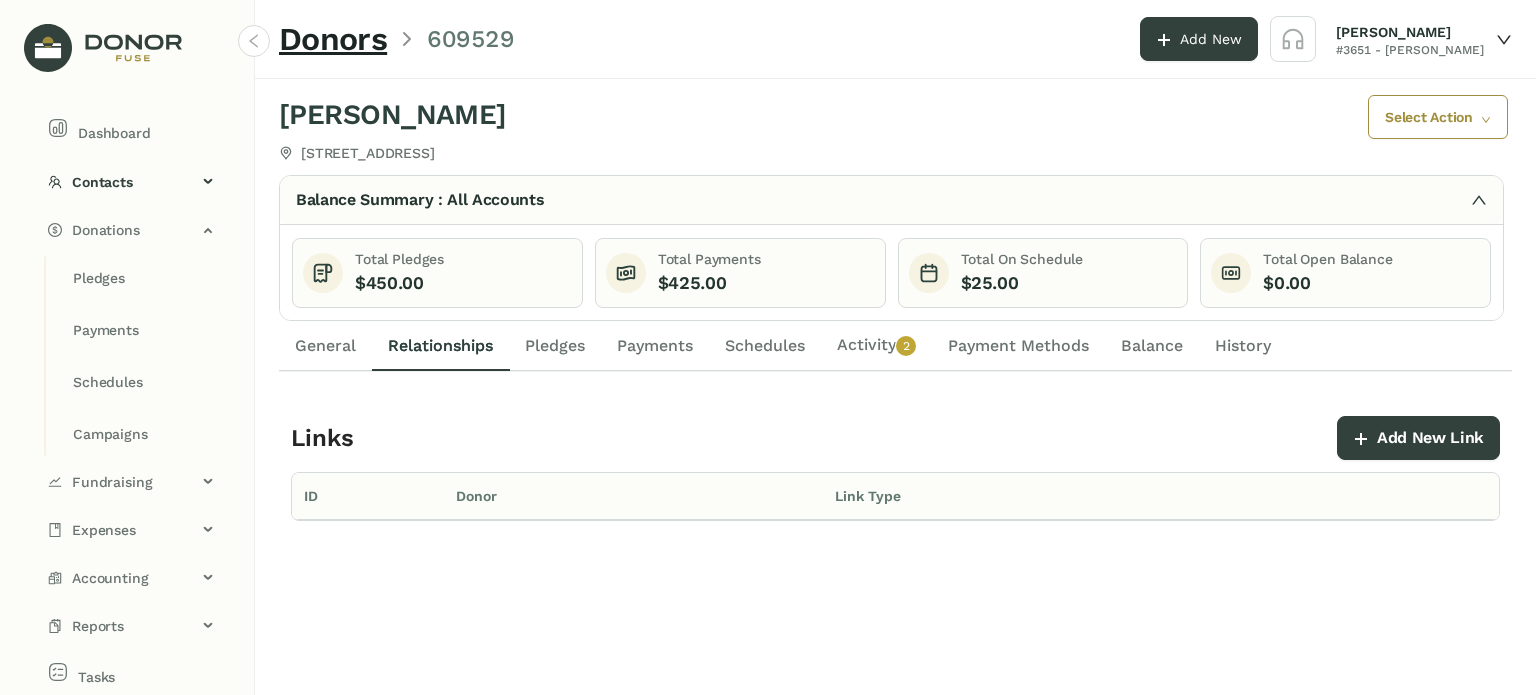 click on "General" 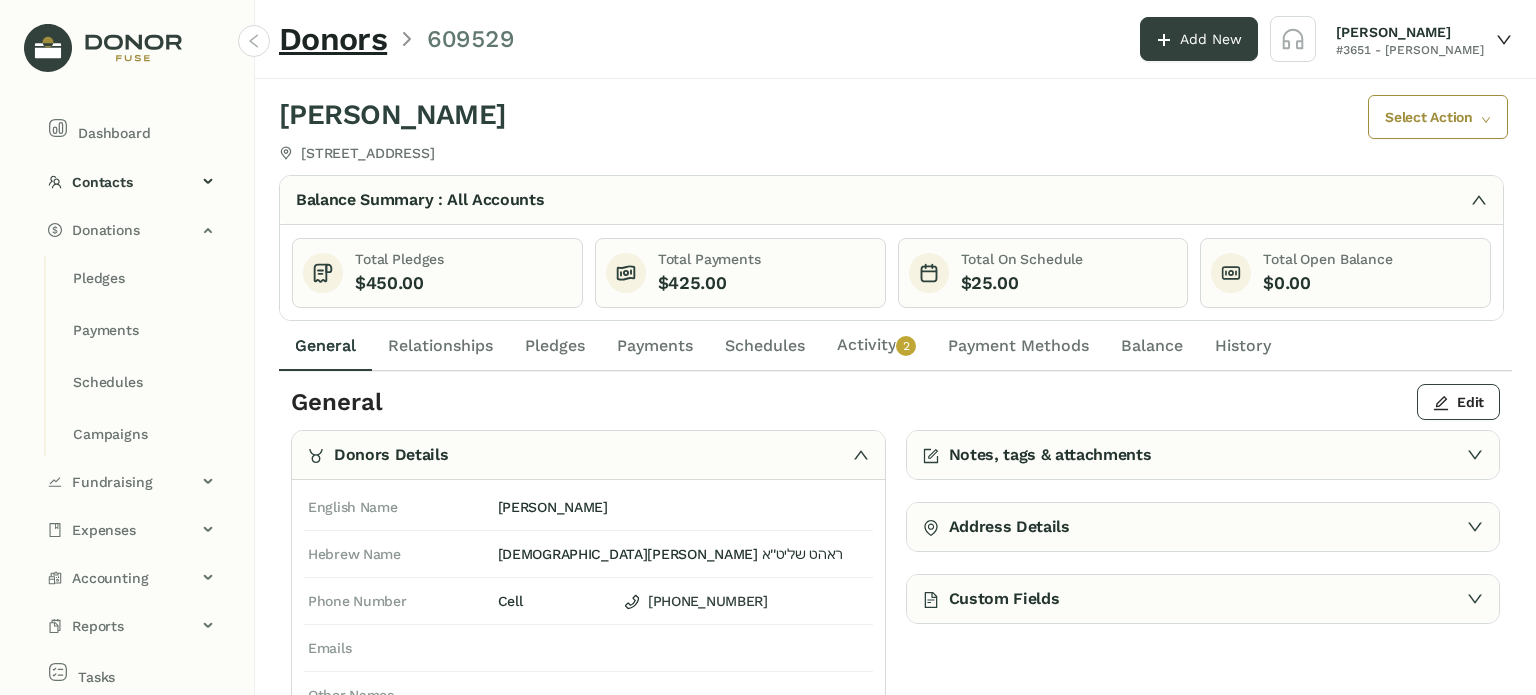scroll, scrollTop: 0, scrollLeft: 0, axis: both 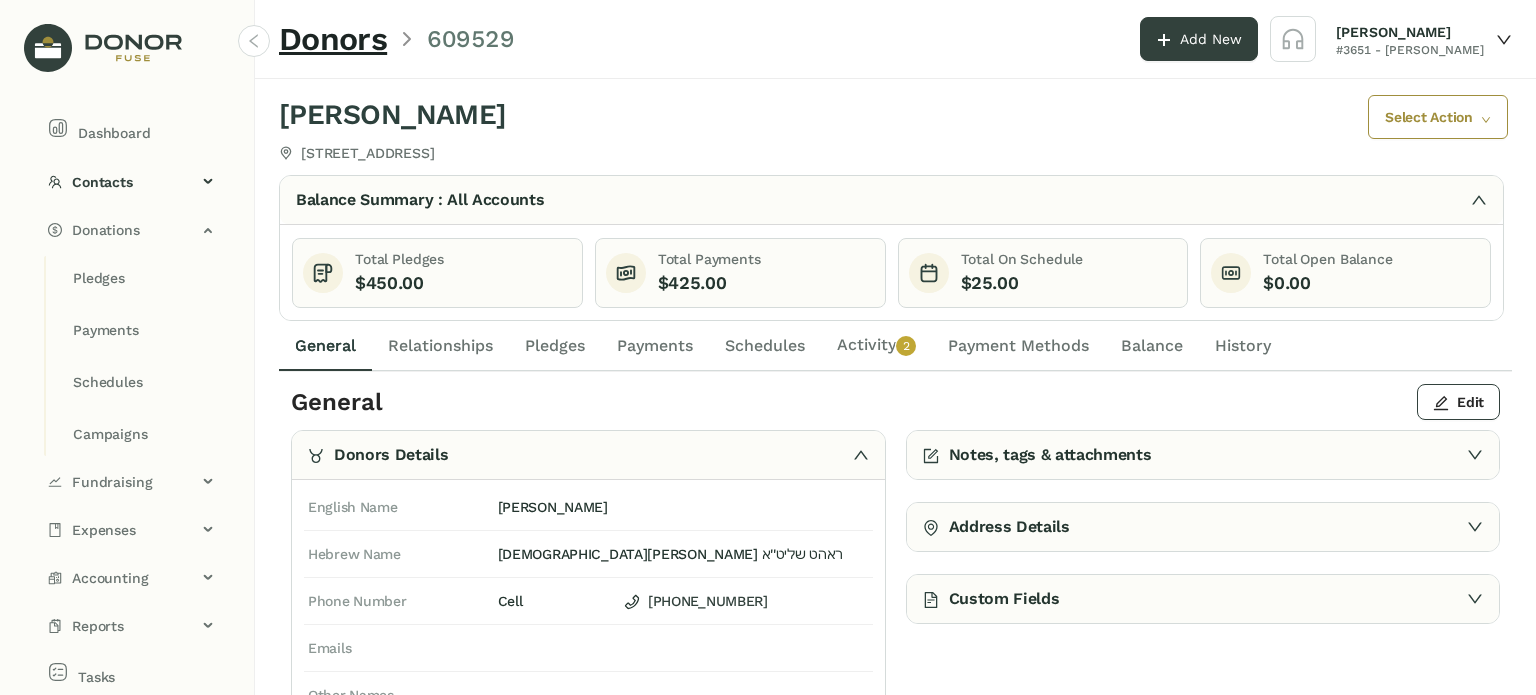 click on "Relationships" 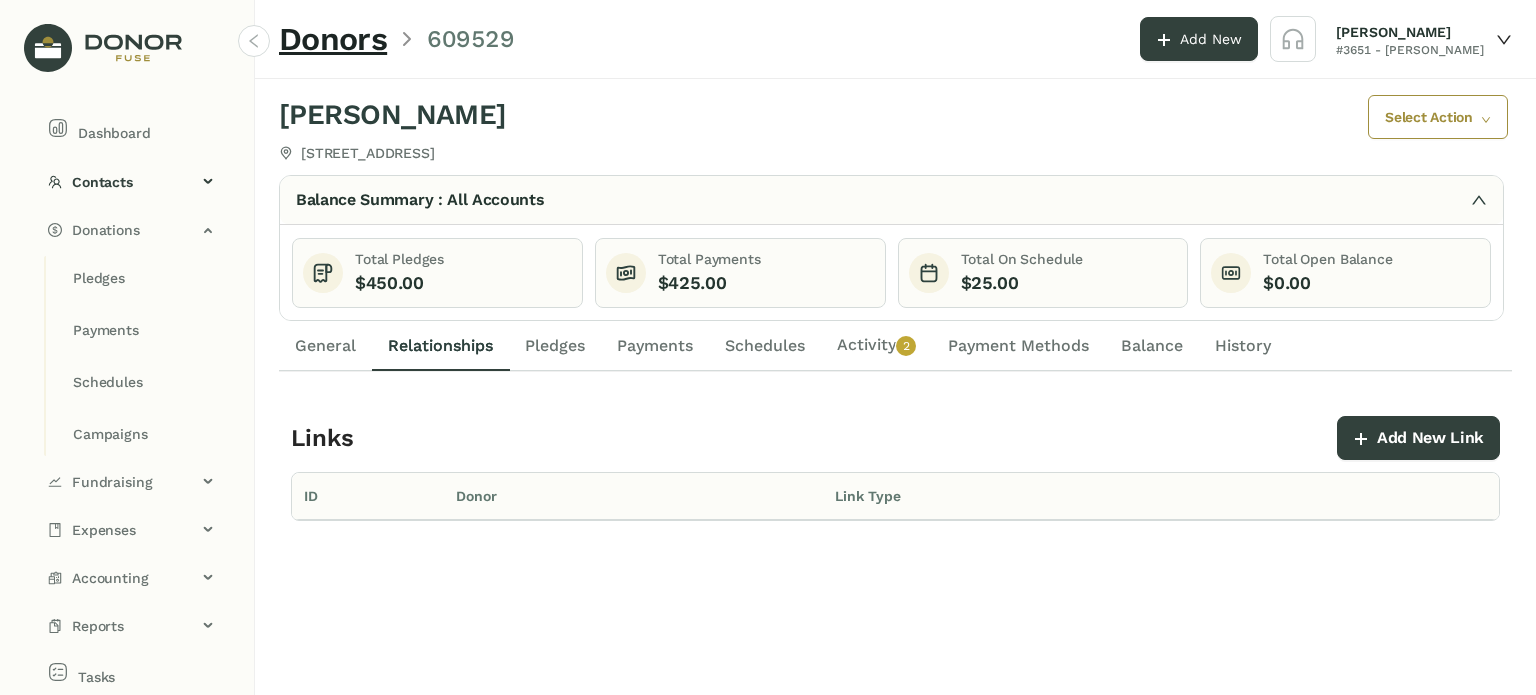 click on "General" 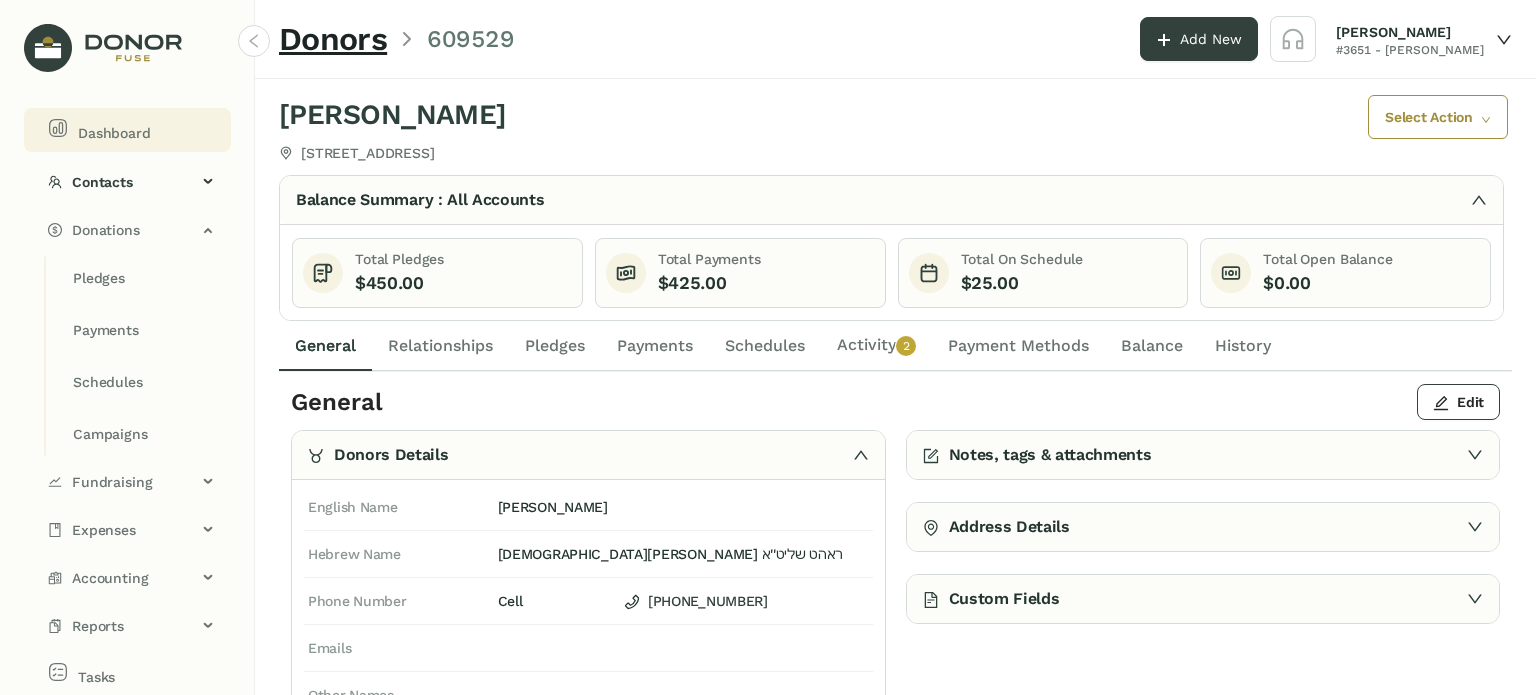 click on "Dashboard" 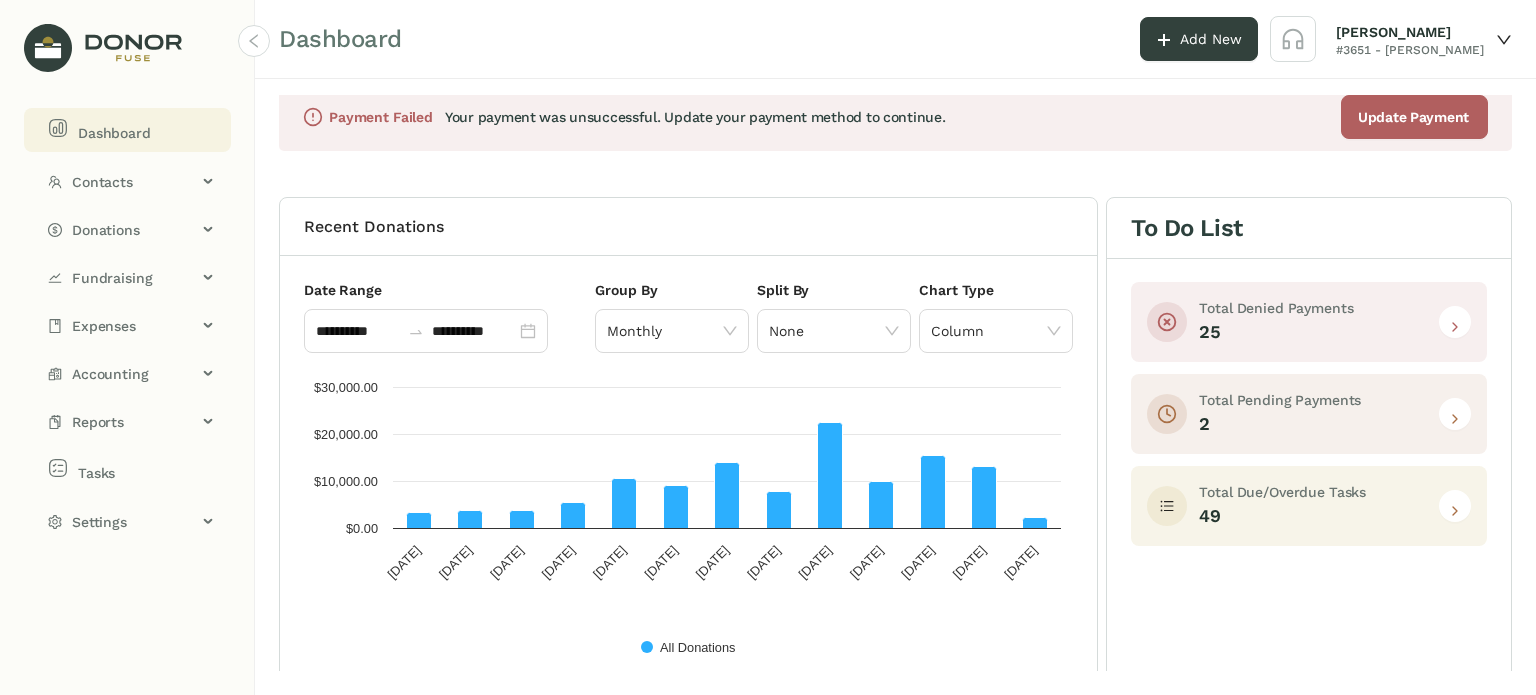 scroll, scrollTop: 0, scrollLeft: 0, axis: both 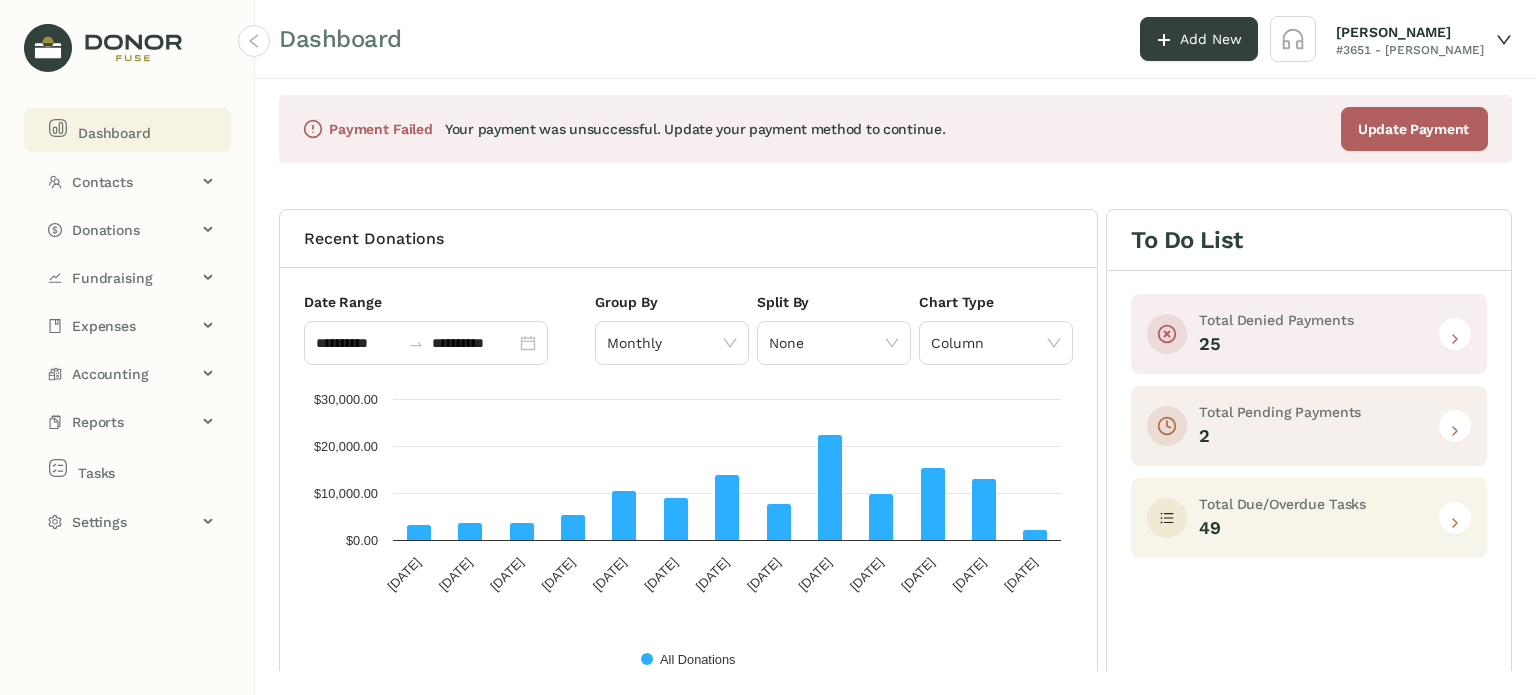 click 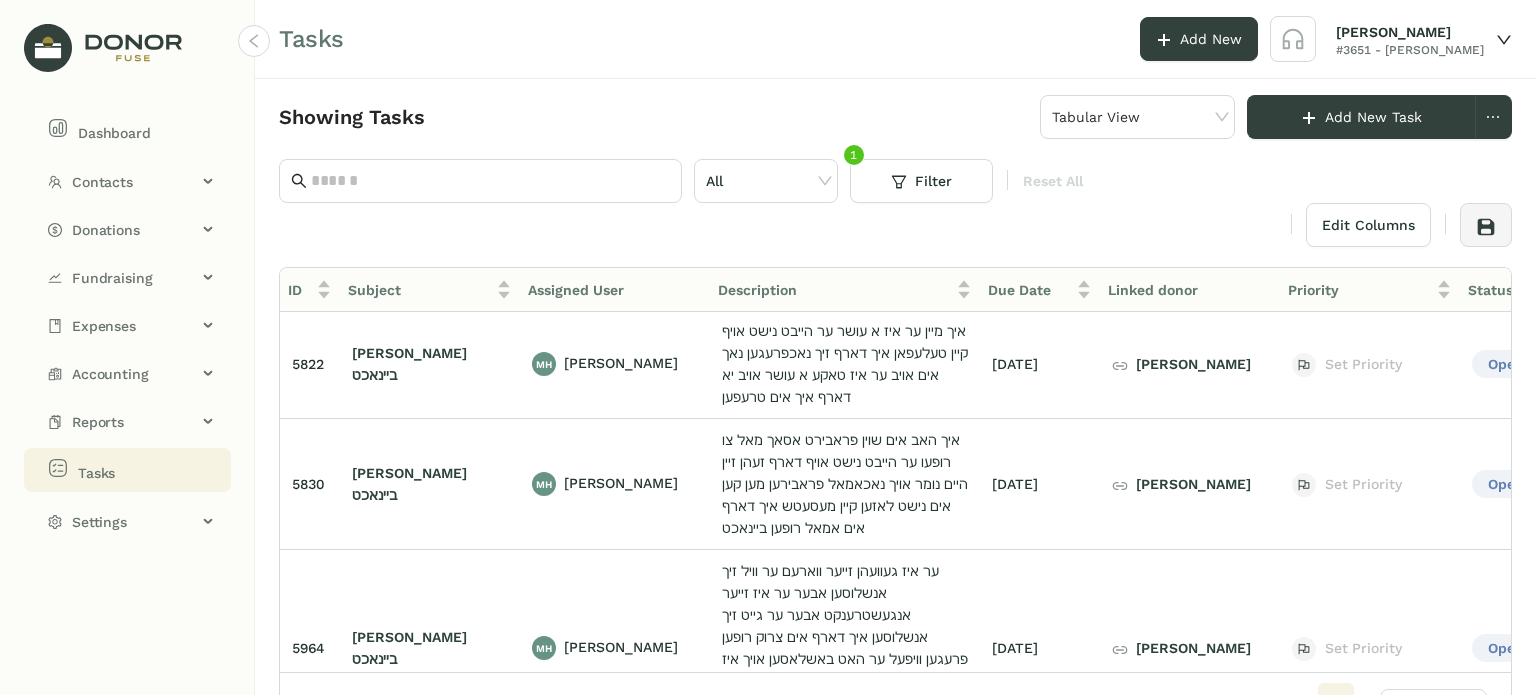 scroll, scrollTop: 0, scrollLeft: 0, axis: both 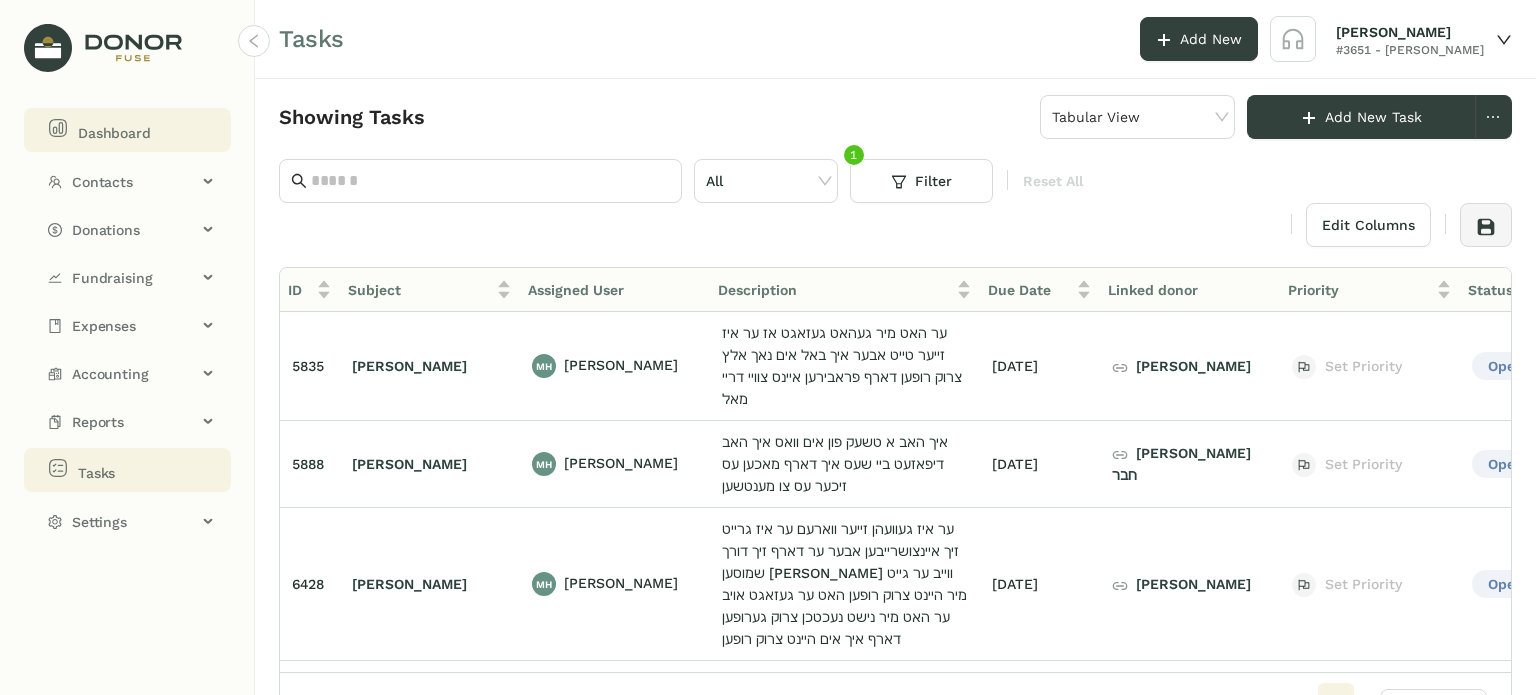 click on "Dashboard" 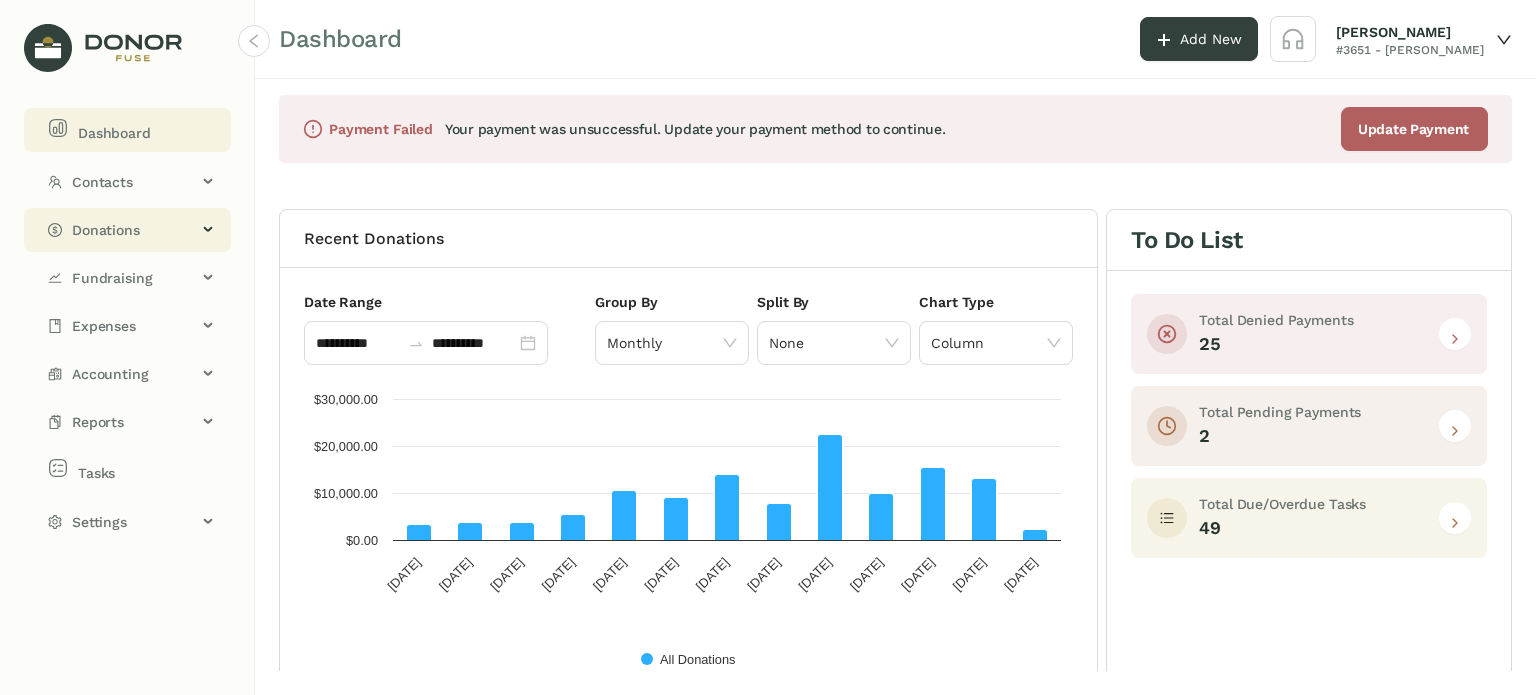 click on "Donations" 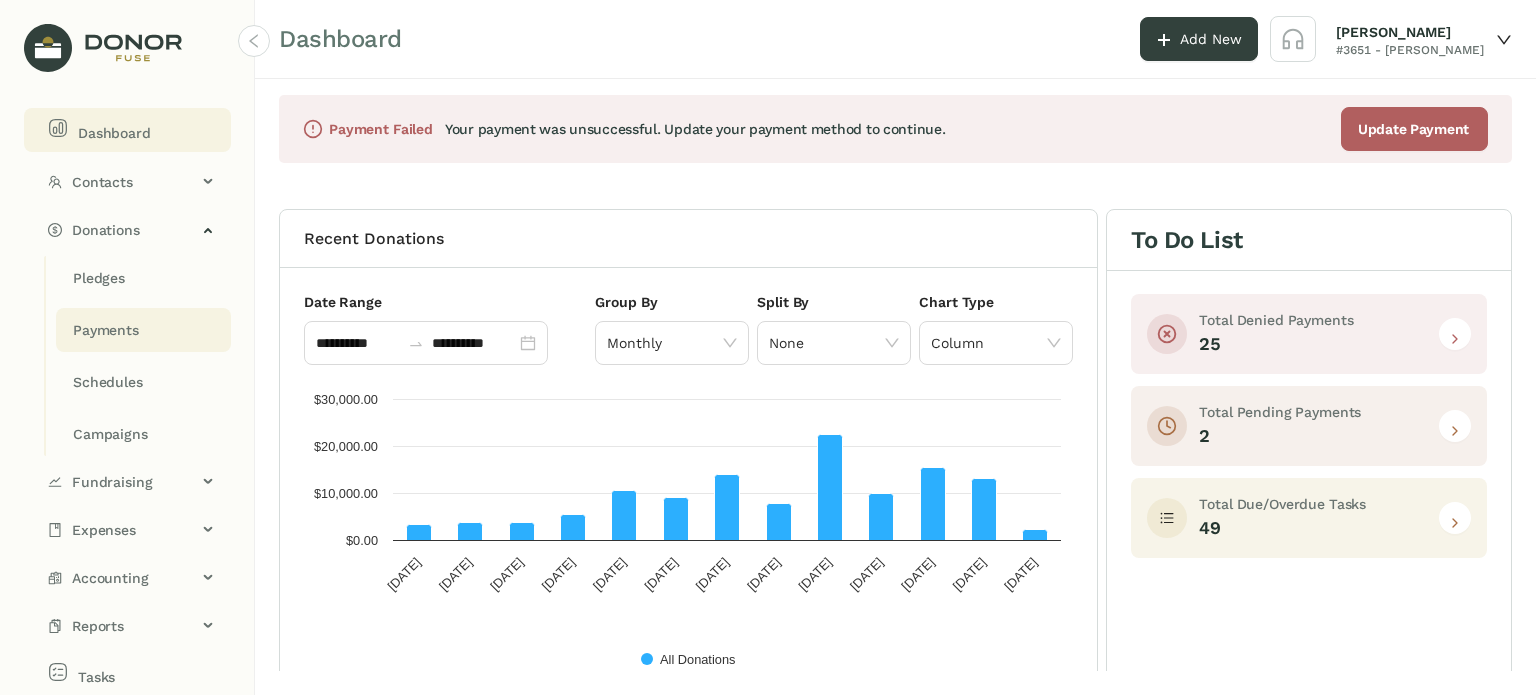 click on "Payments" 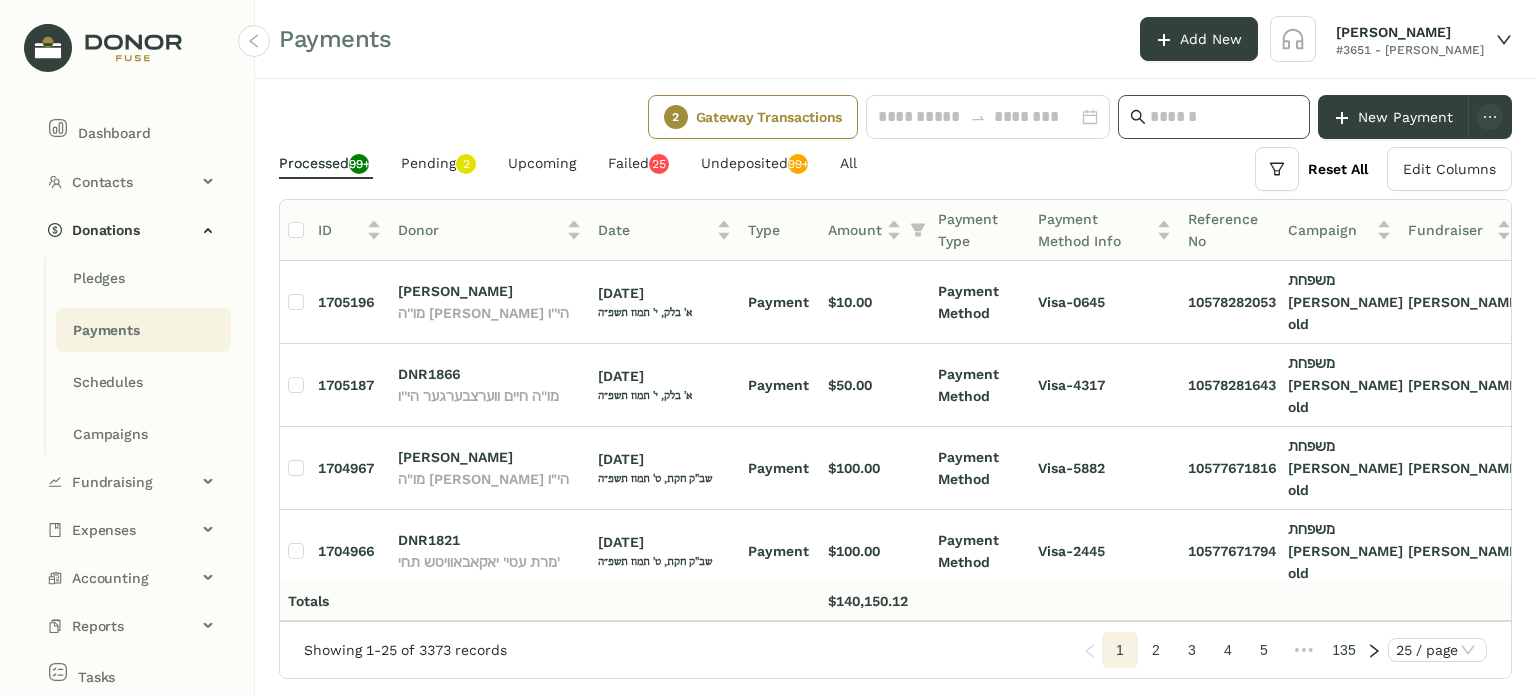 click 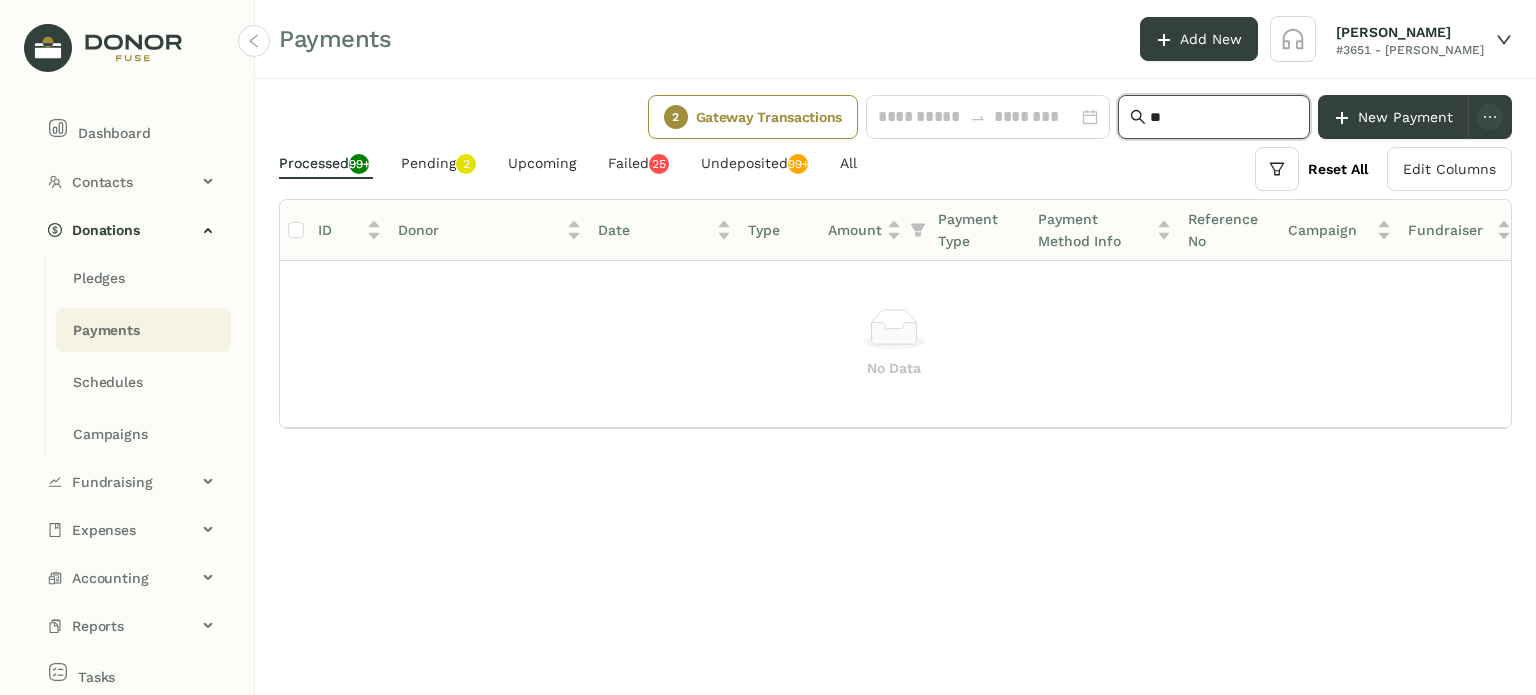 type on "*" 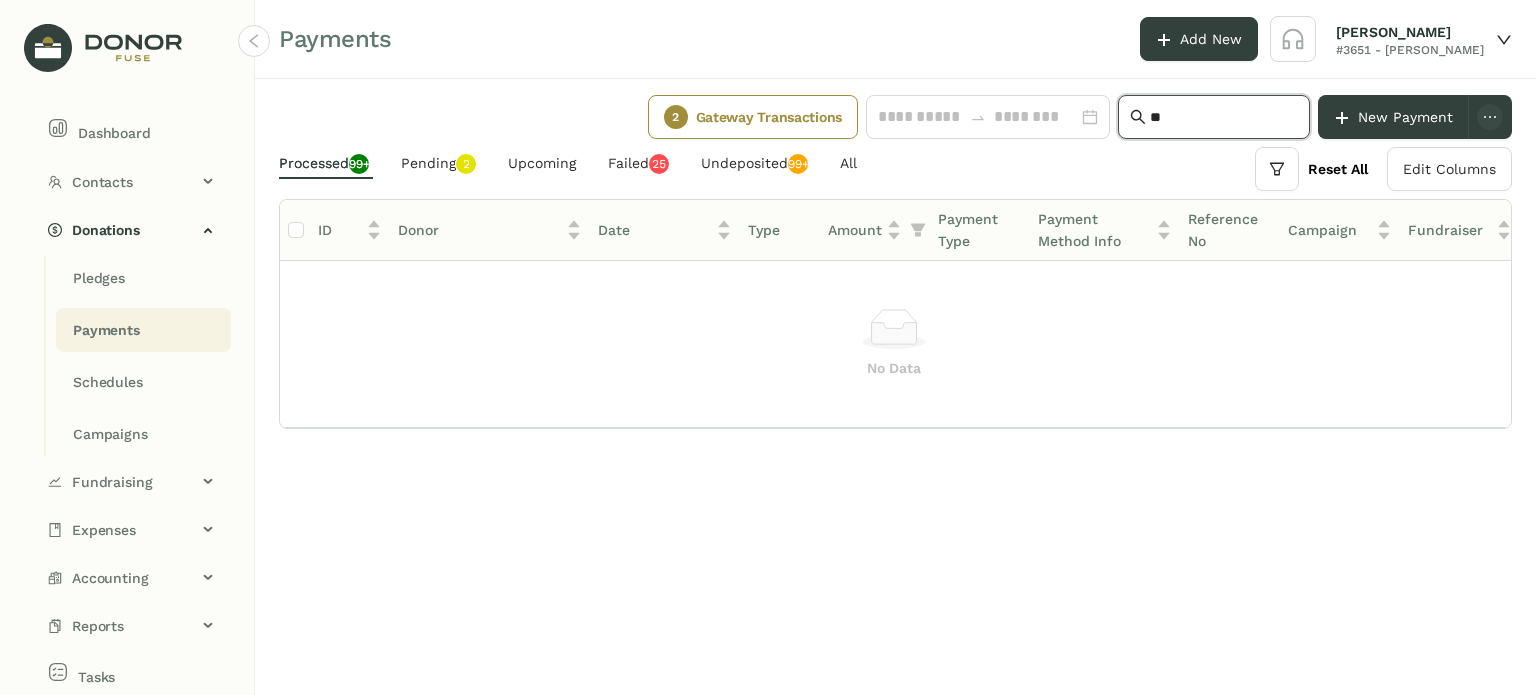 type on "*" 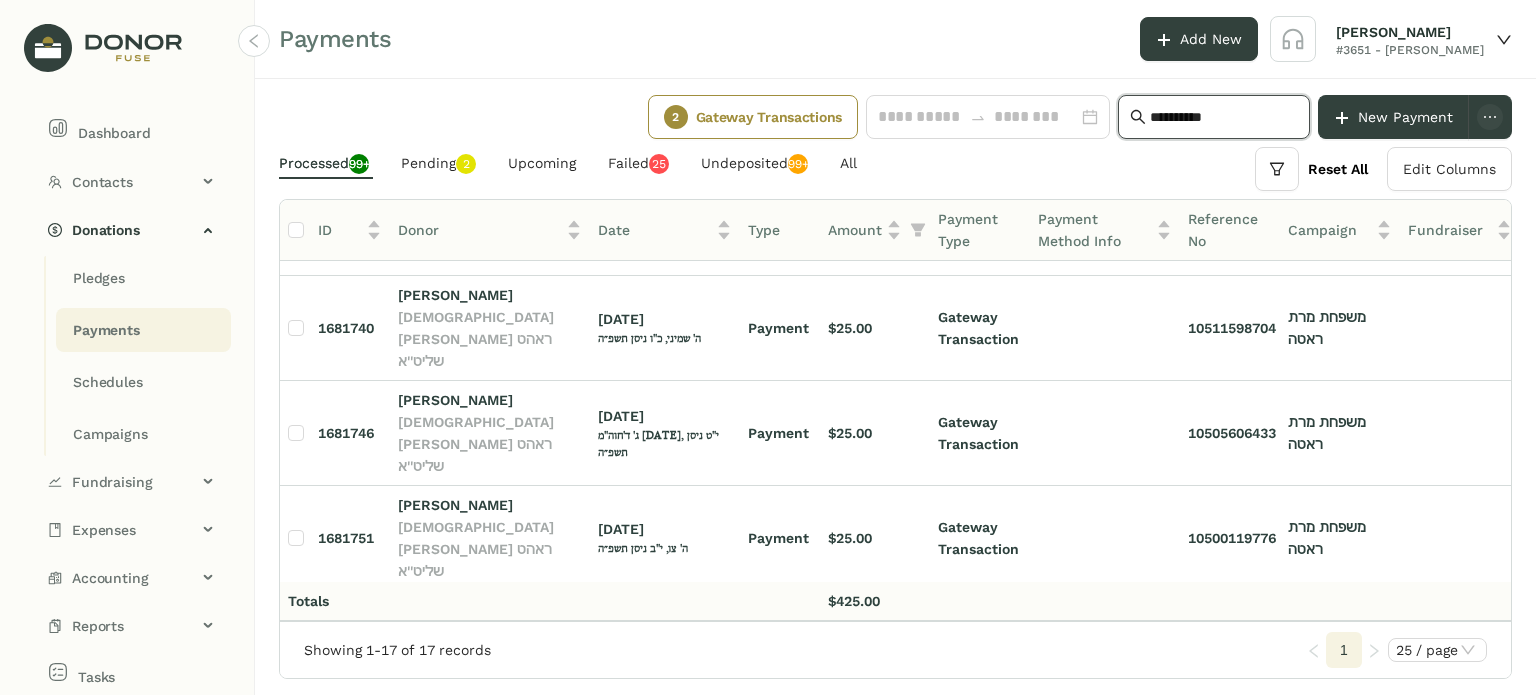 scroll, scrollTop: 722, scrollLeft: 0, axis: vertical 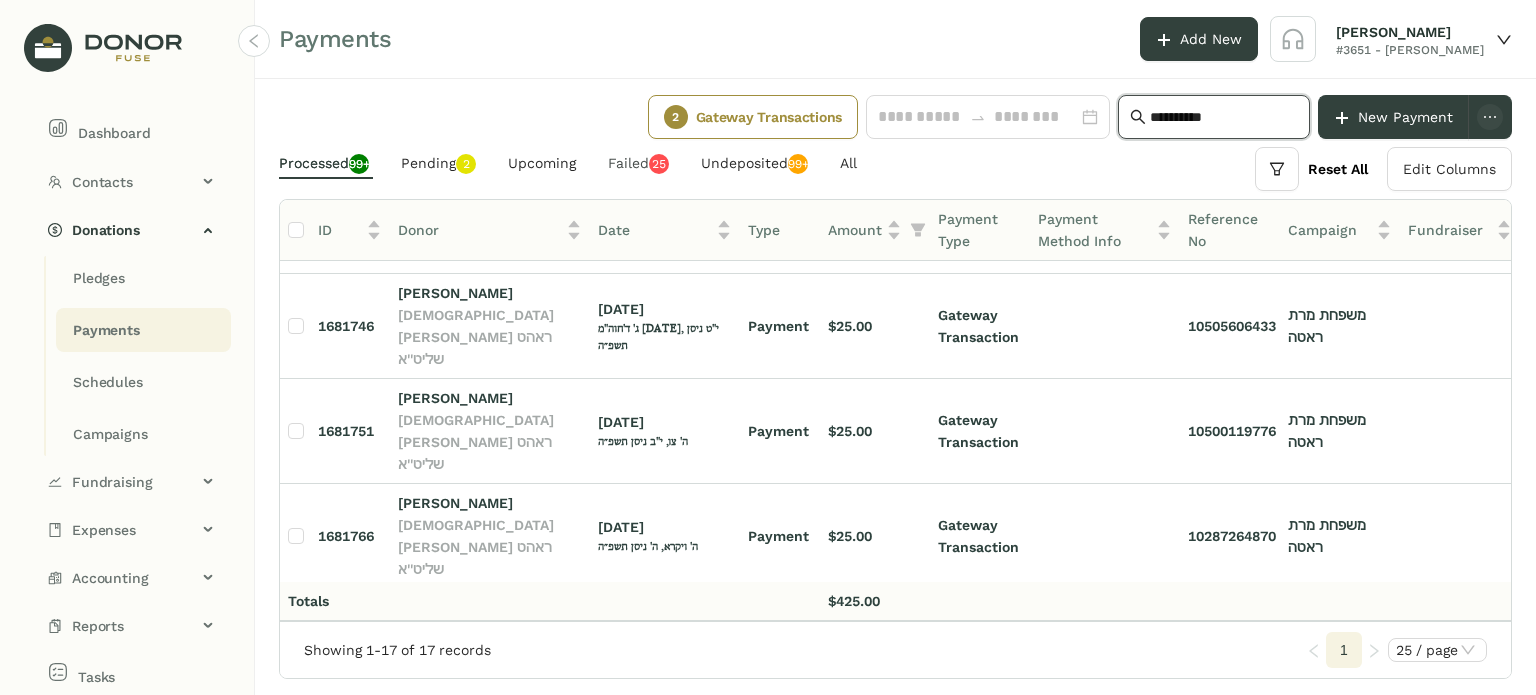 type on "**********" 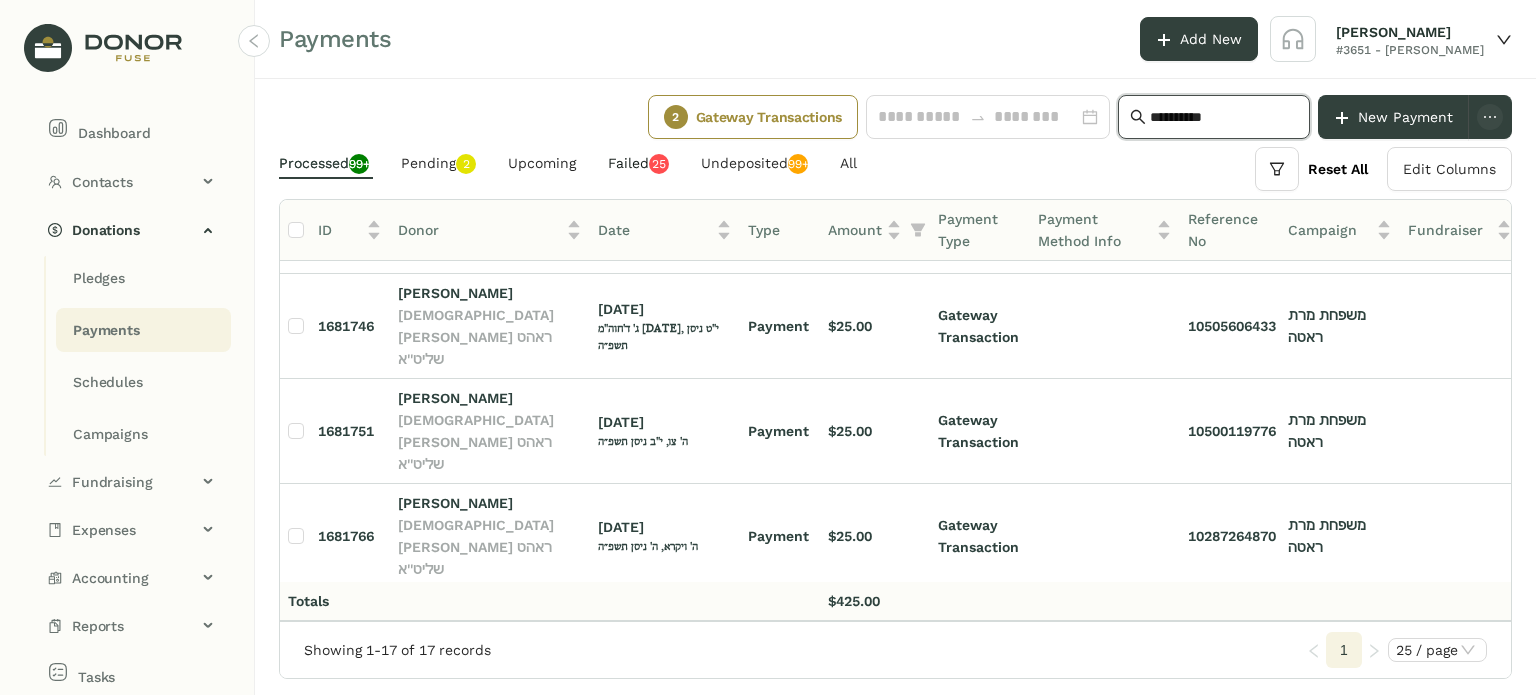 click on "Failed   0   1   2   3   4   5   6   7   8   9   0   1   2   3   4   5   6   7   8   9" 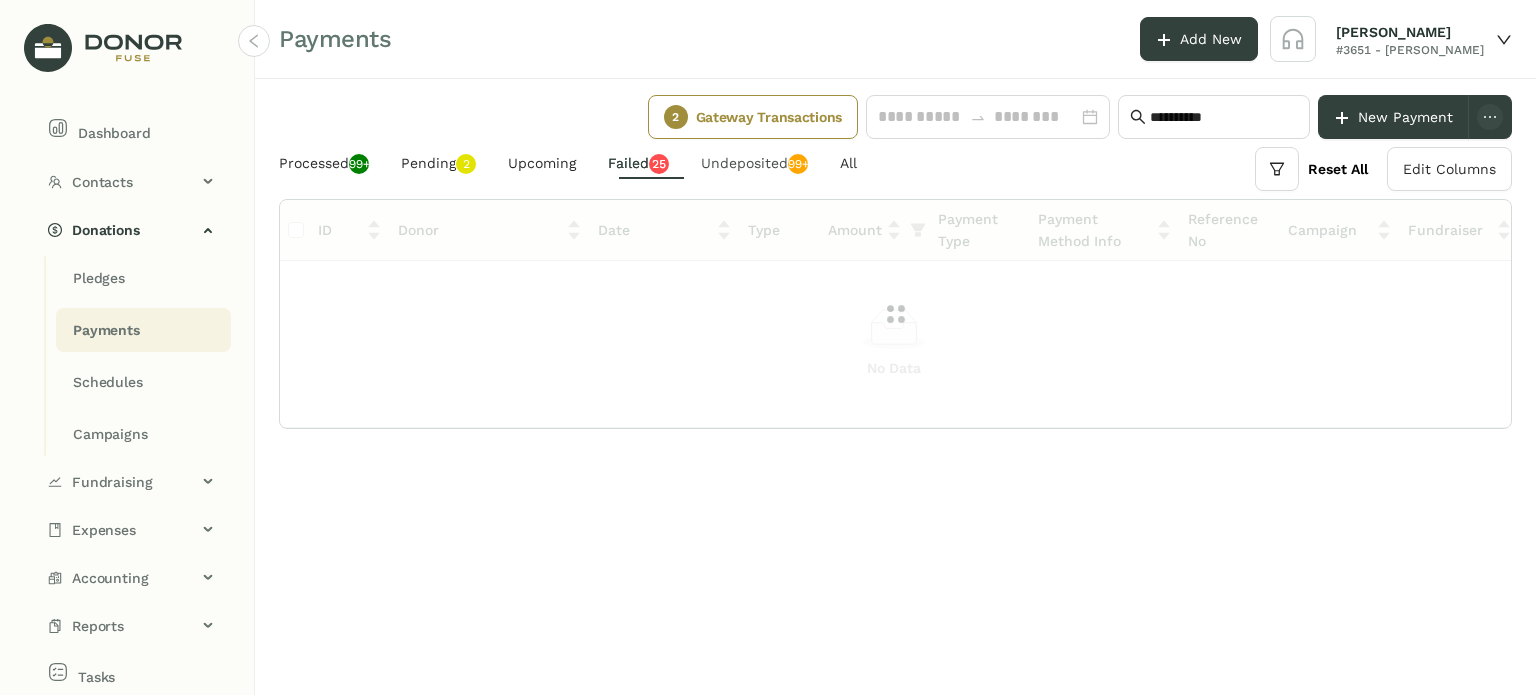 scroll, scrollTop: 0, scrollLeft: 0, axis: both 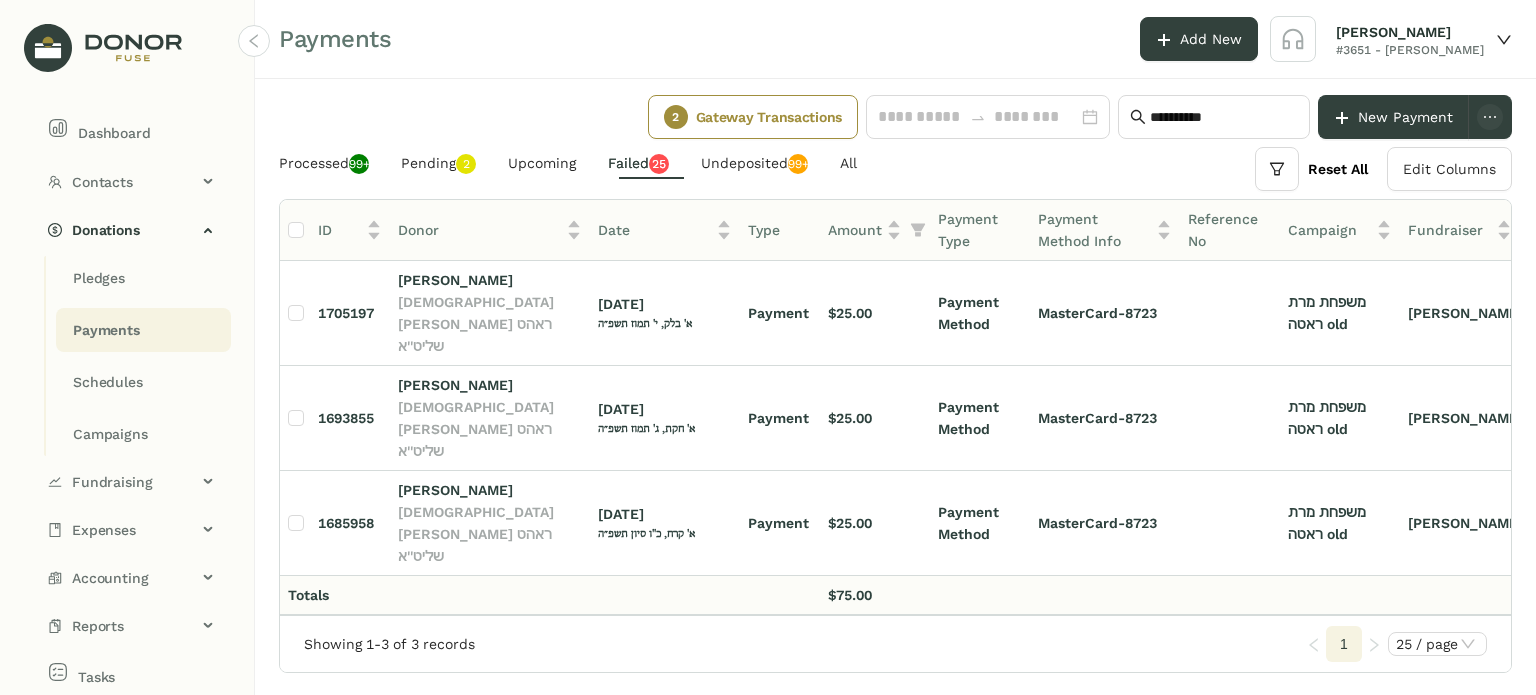 drag, startPoint x: 703, startPoint y: 475, endPoint x: 760, endPoint y: 475, distance: 57 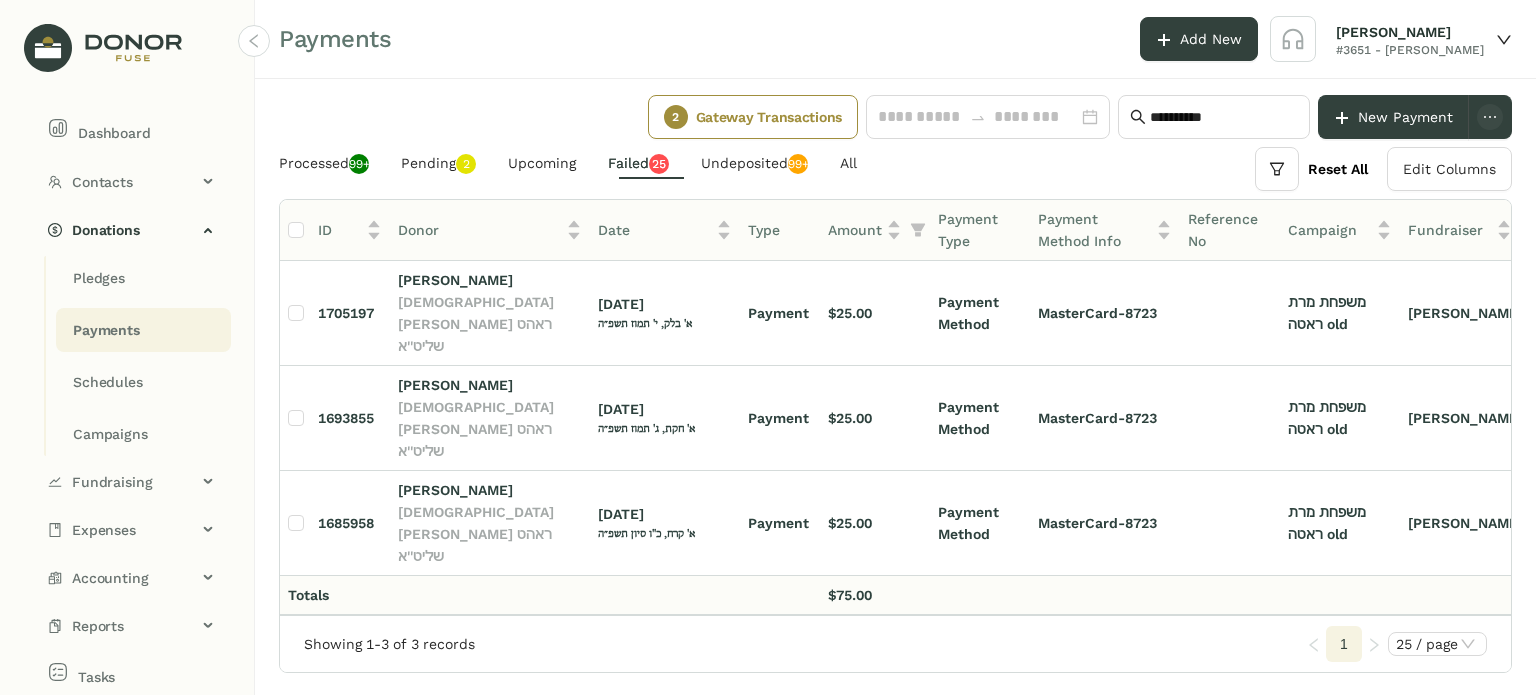 scroll, scrollTop: 0, scrollLeft: 28, axis: horizontal 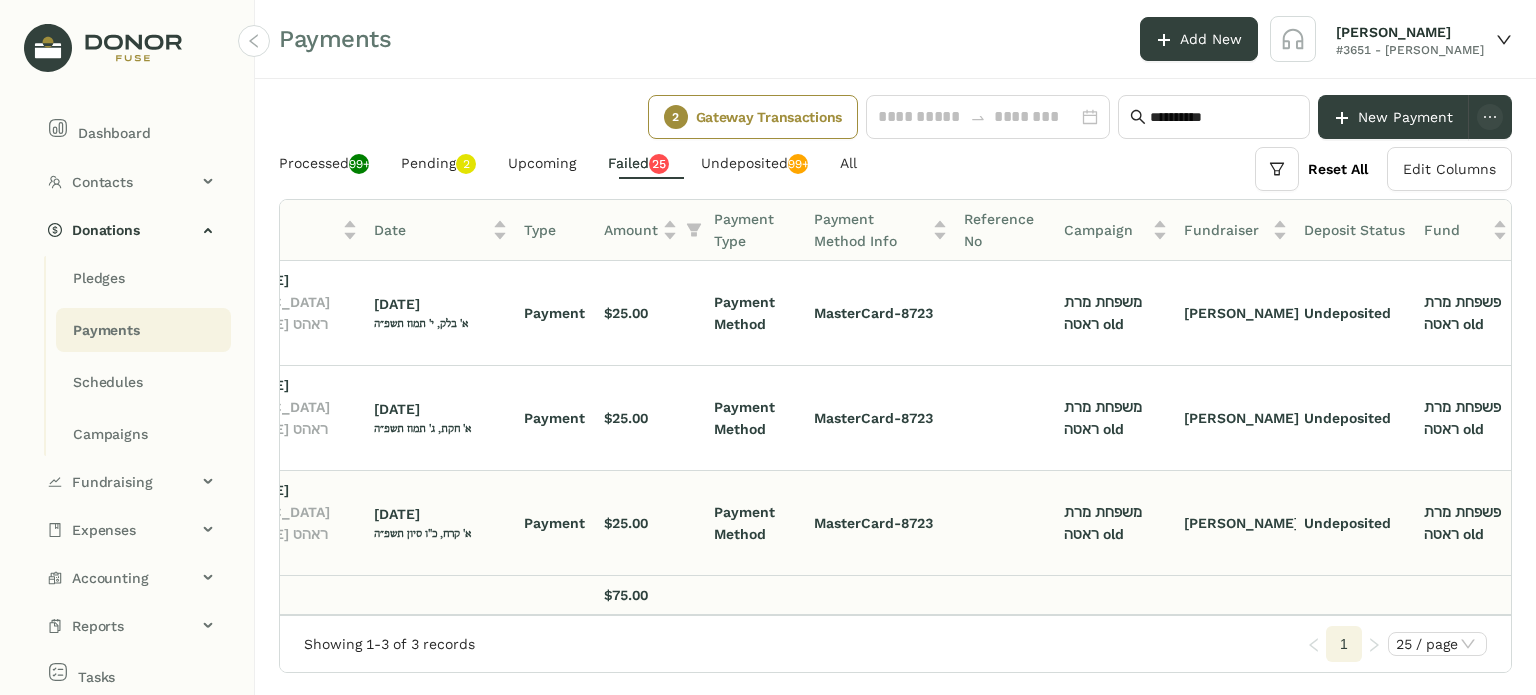 drag, startPoint x: 508, startPoint y: 481, endPoint x: 477, endPoint y: 439, distance: 52.201534 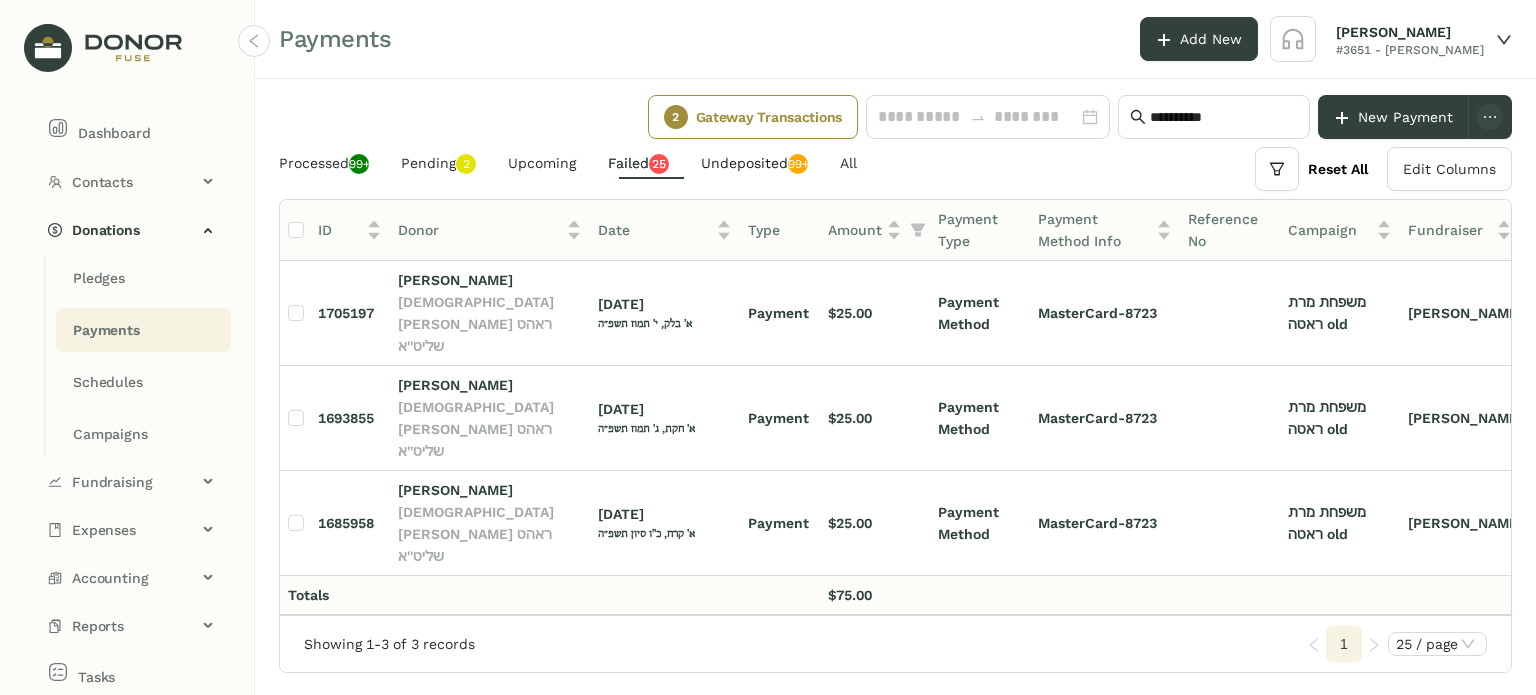 click on "Undeposited  99+" 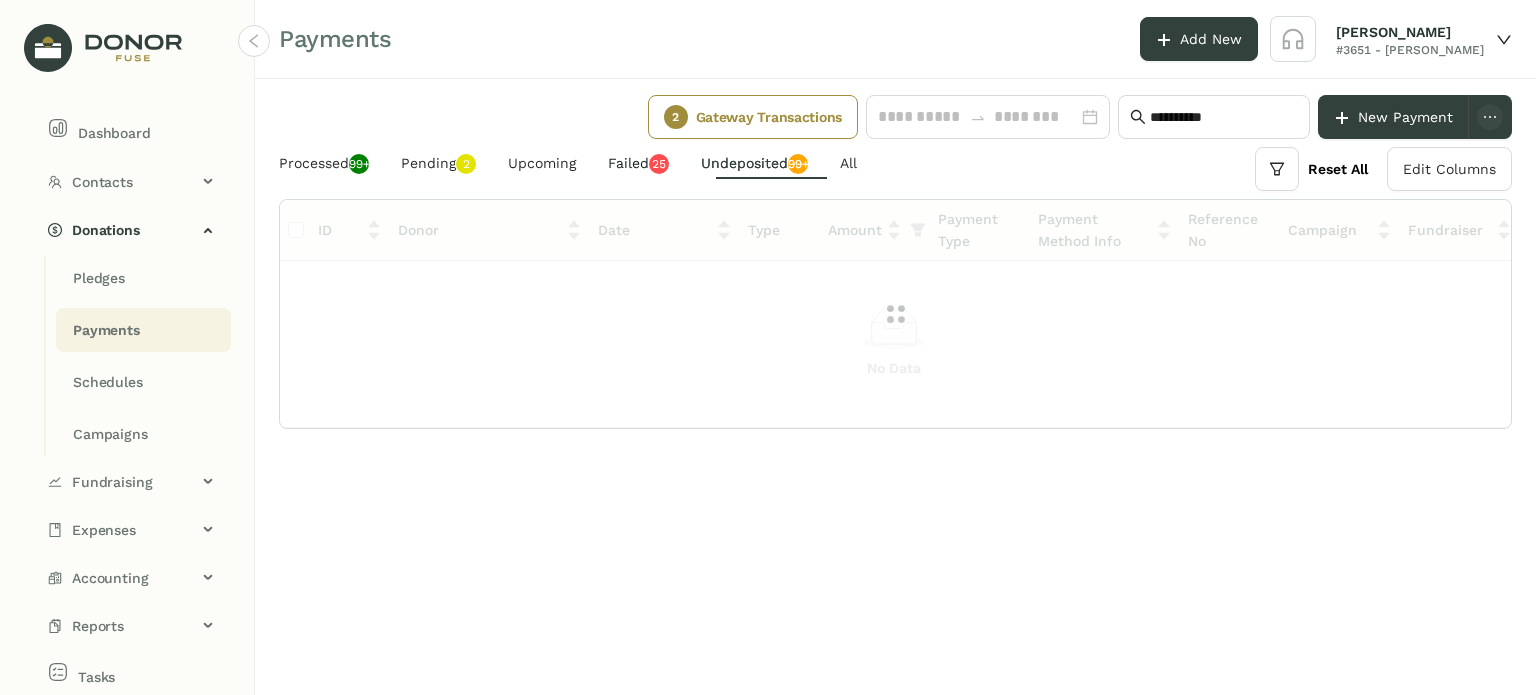 click on "Failed   0   1   2   3   4   5   6   7   8   9   0   1   2   3   4   5   6   7   8   9" 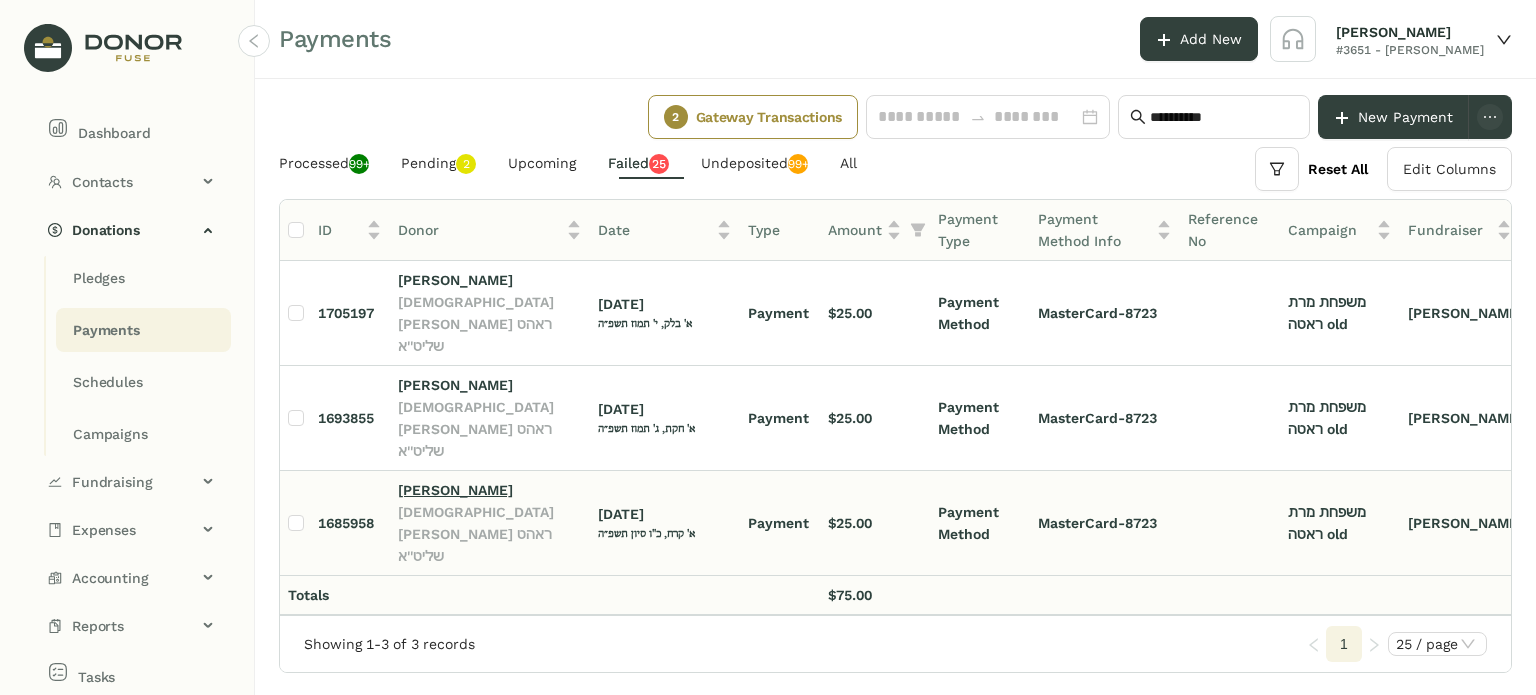 click on "[PERSON_NAME]" 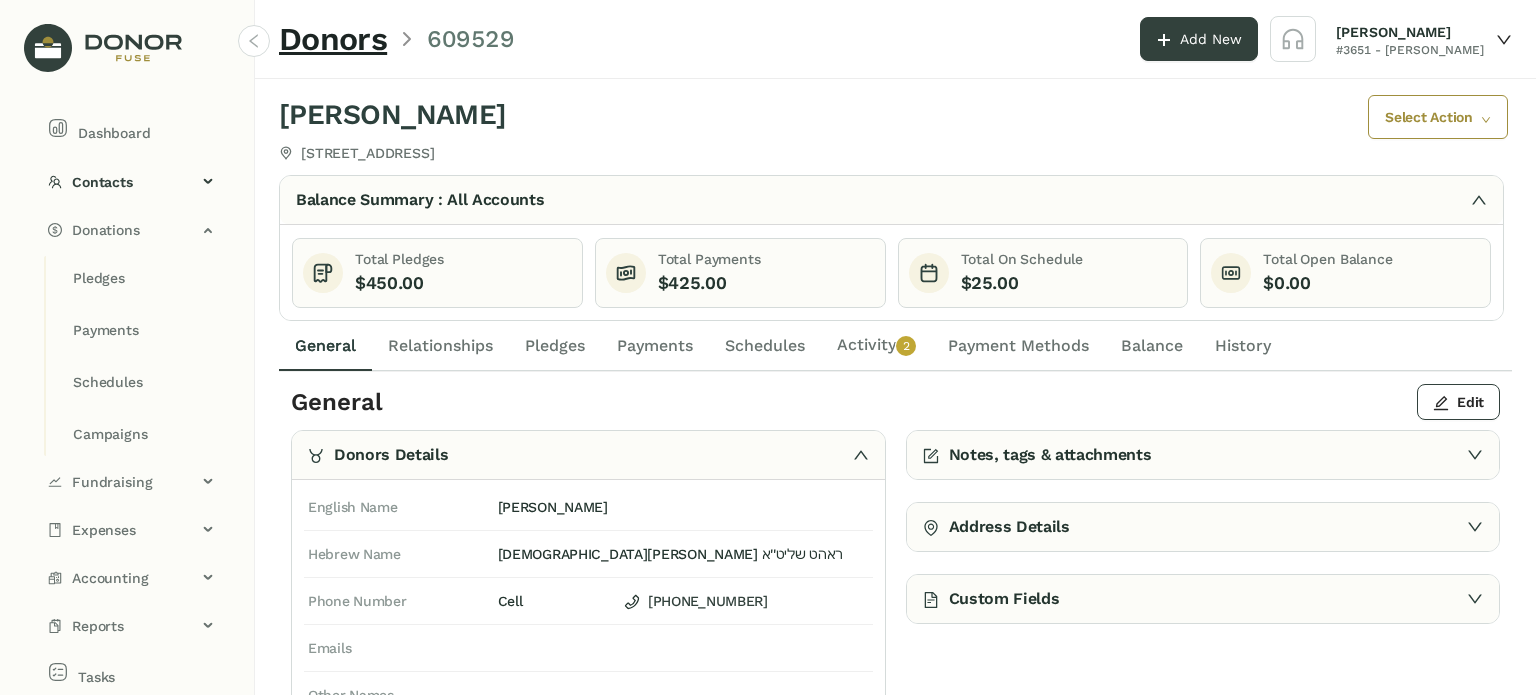 click on "Schedules" 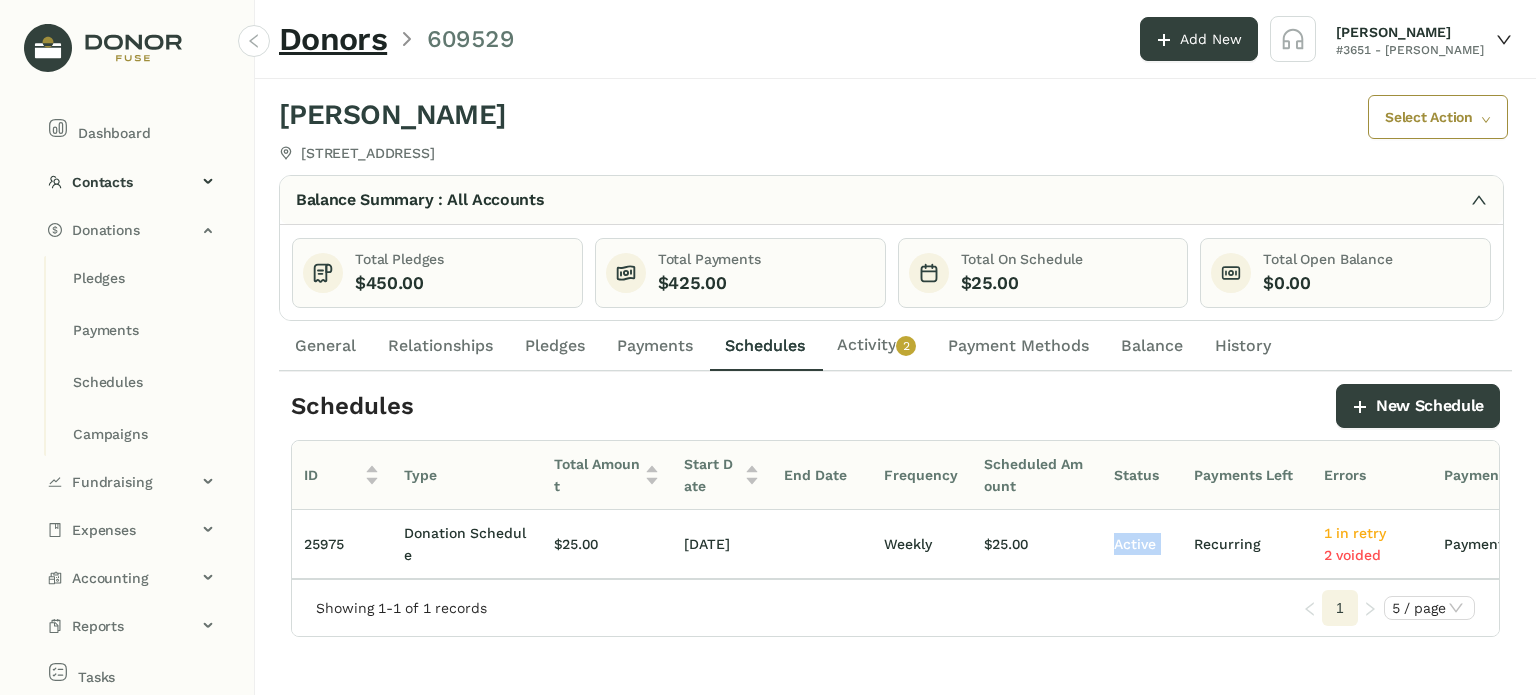 drag, startPoint x: 1104, startPoint y: 575, endPoint x: 1038, endPoint y: 599, distance: 70.2282 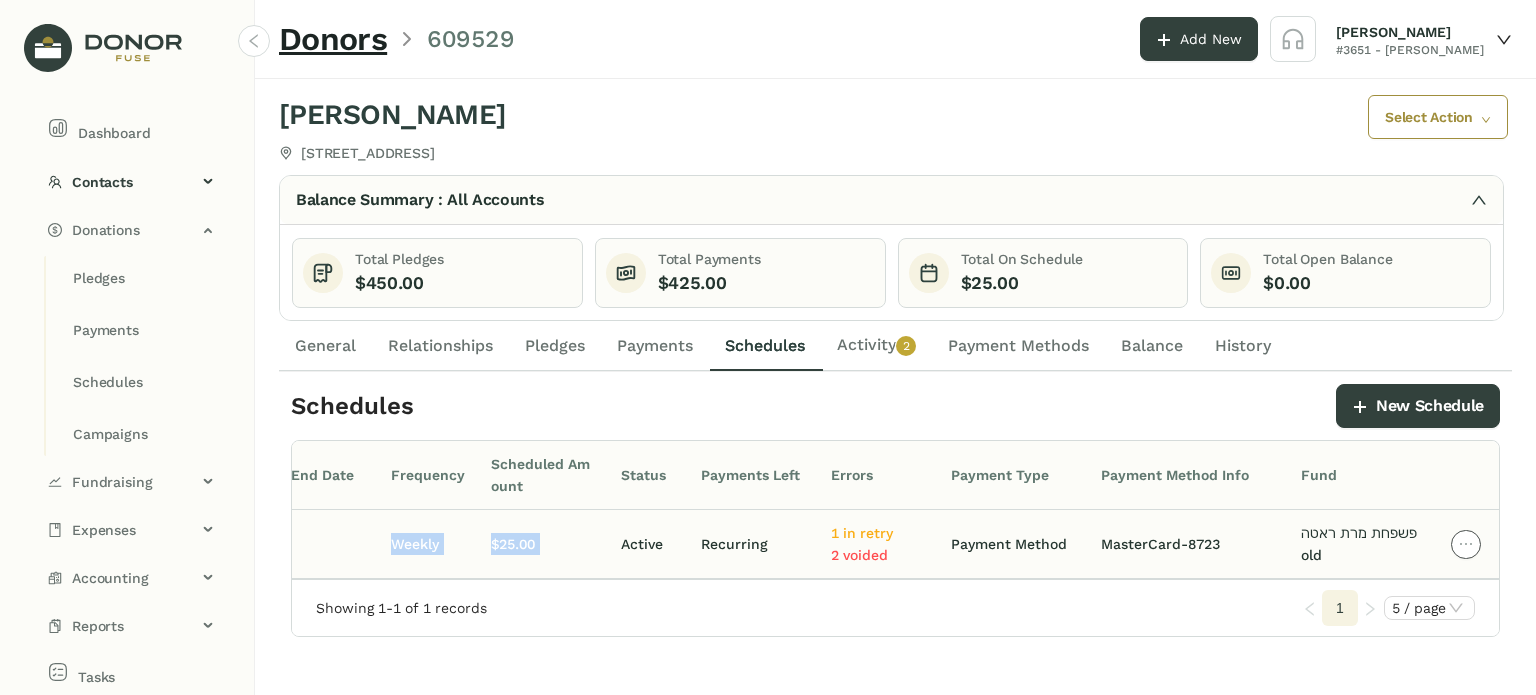 click 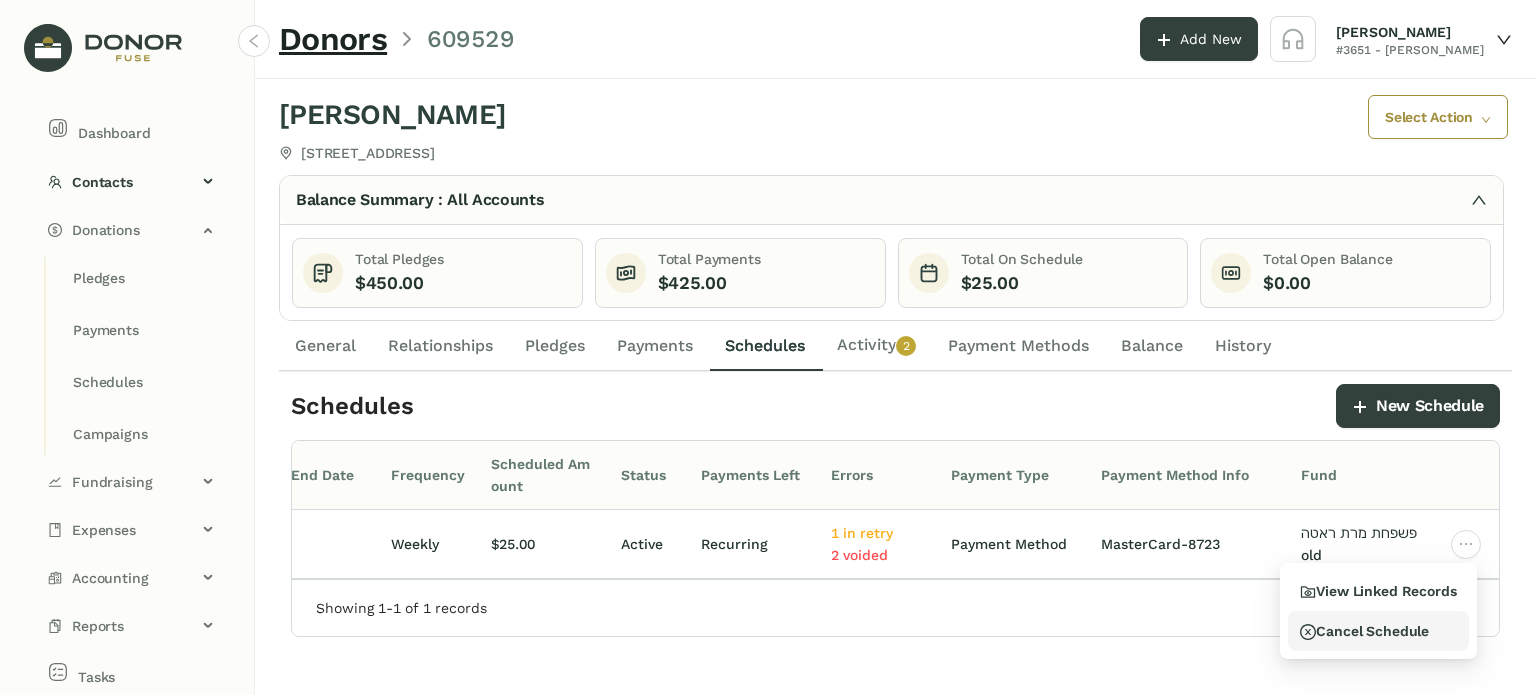 click on "Cancel Schedule" at bounding box center [1364, 631] 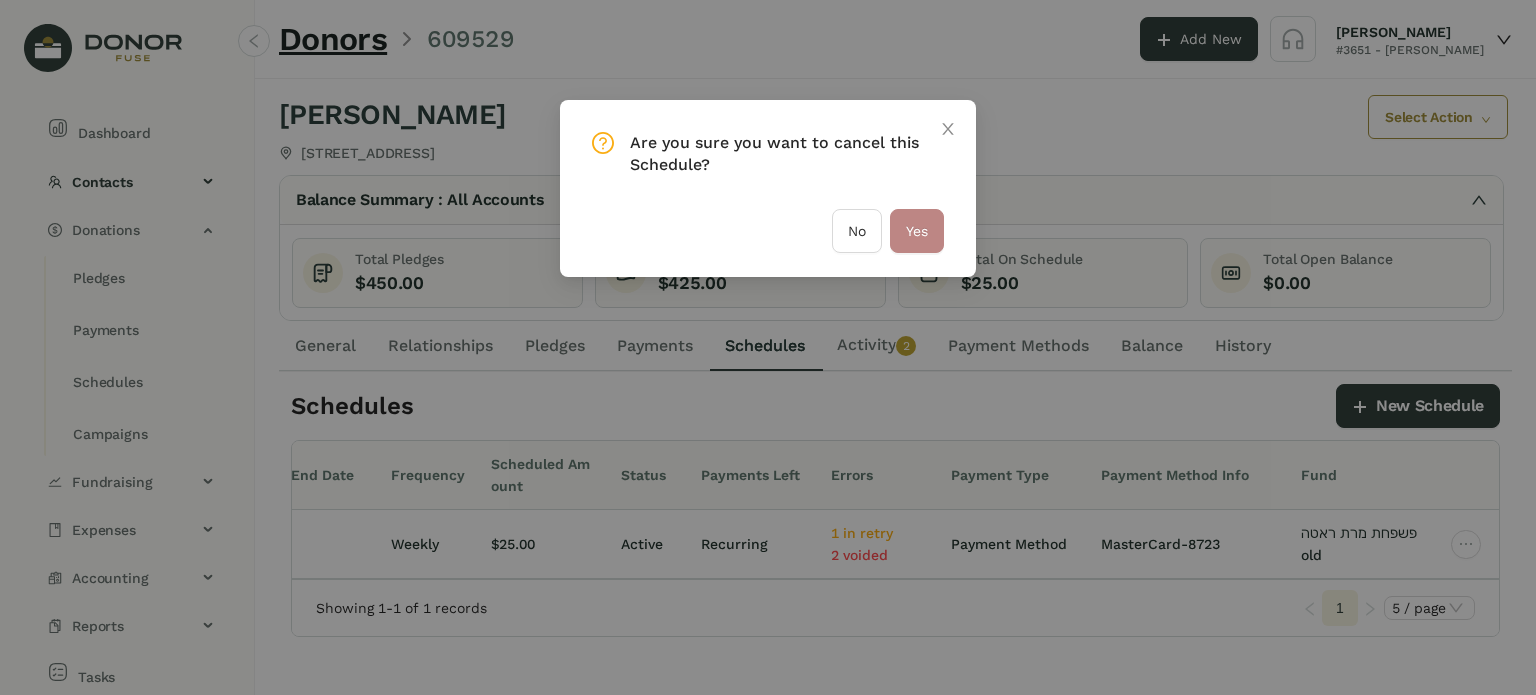 click on "Yes" at bounding box center [917, 231] 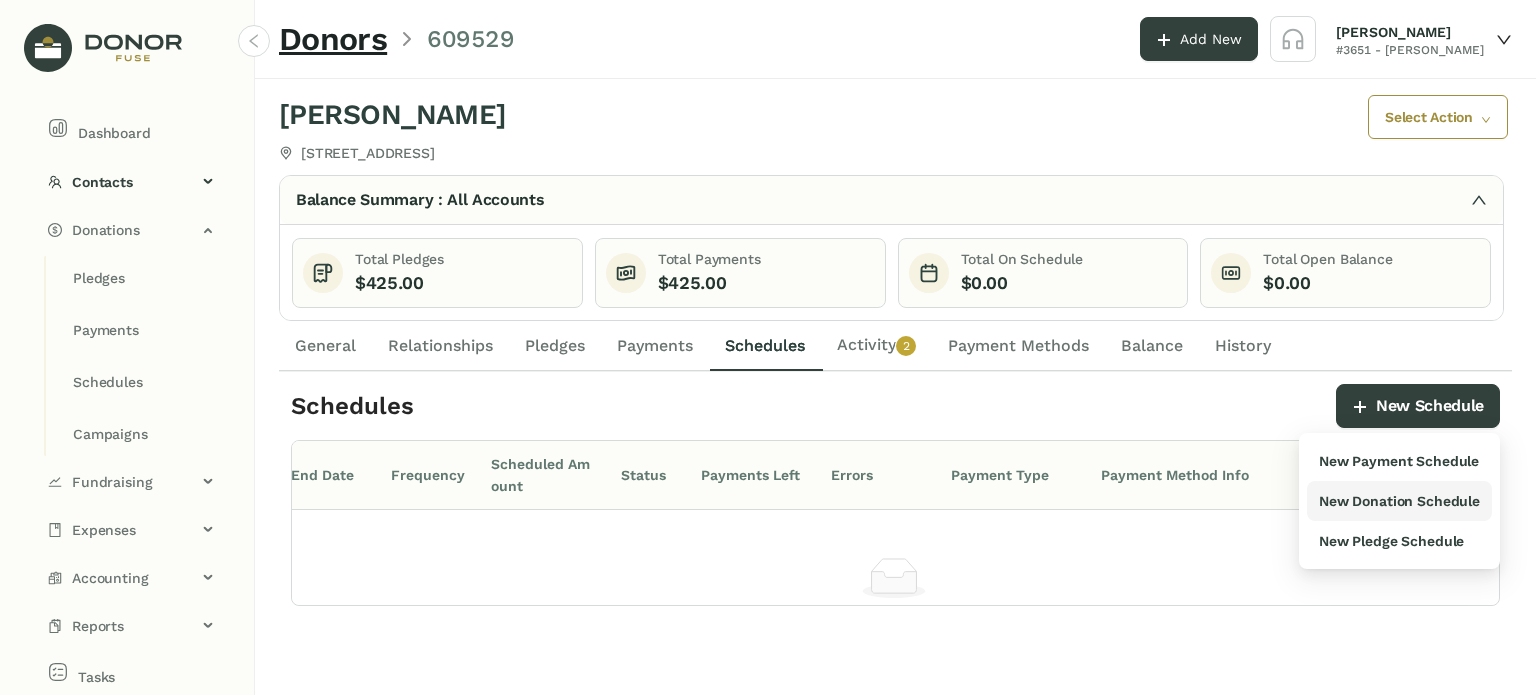 click on "New Donation Schedule" at bounding box center (1399, 501) 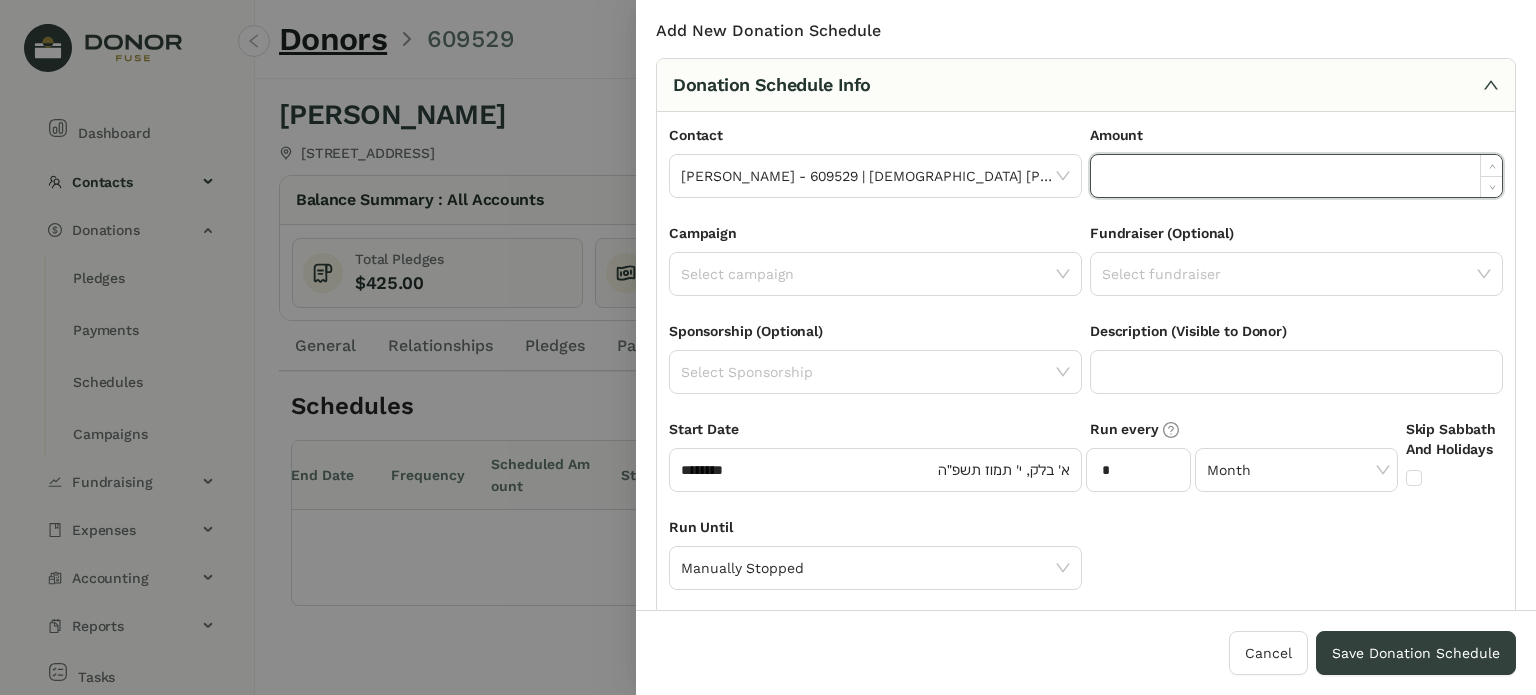 click 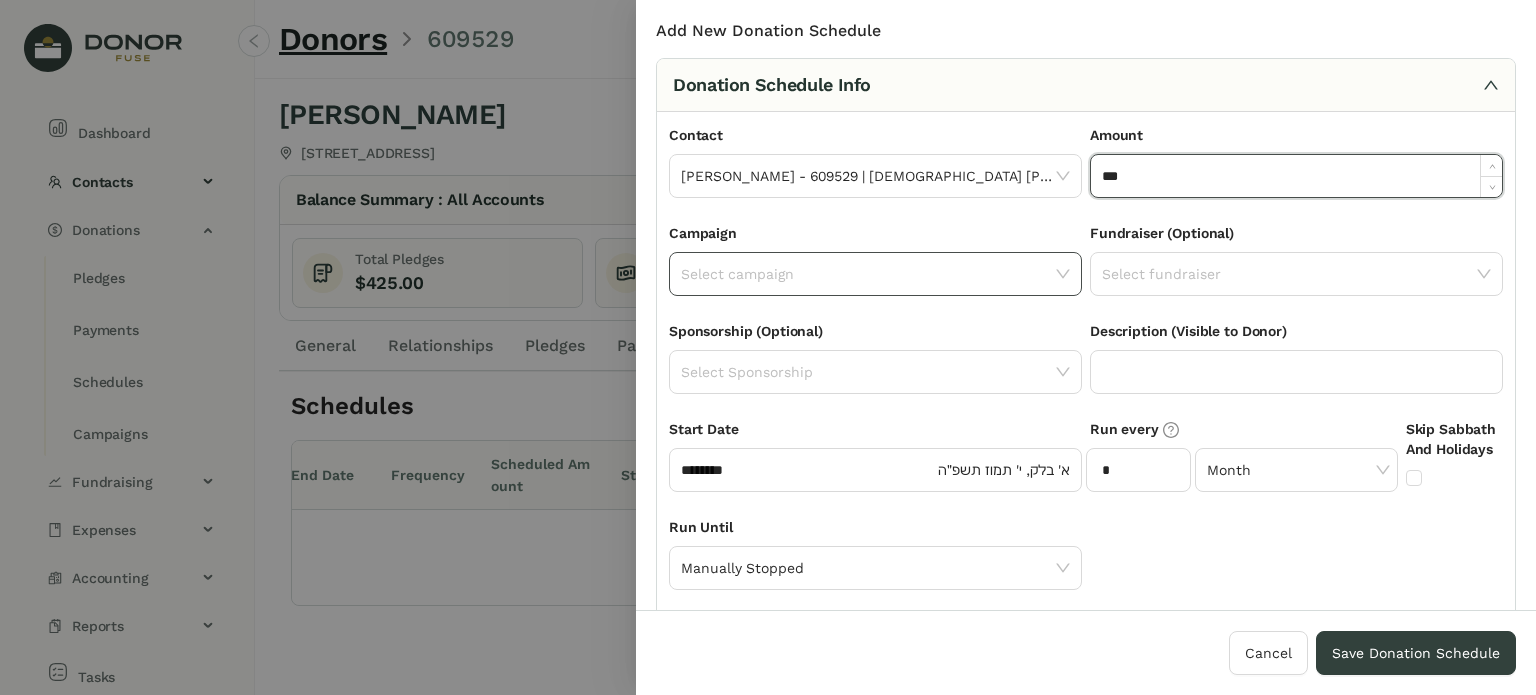 type on "*******" 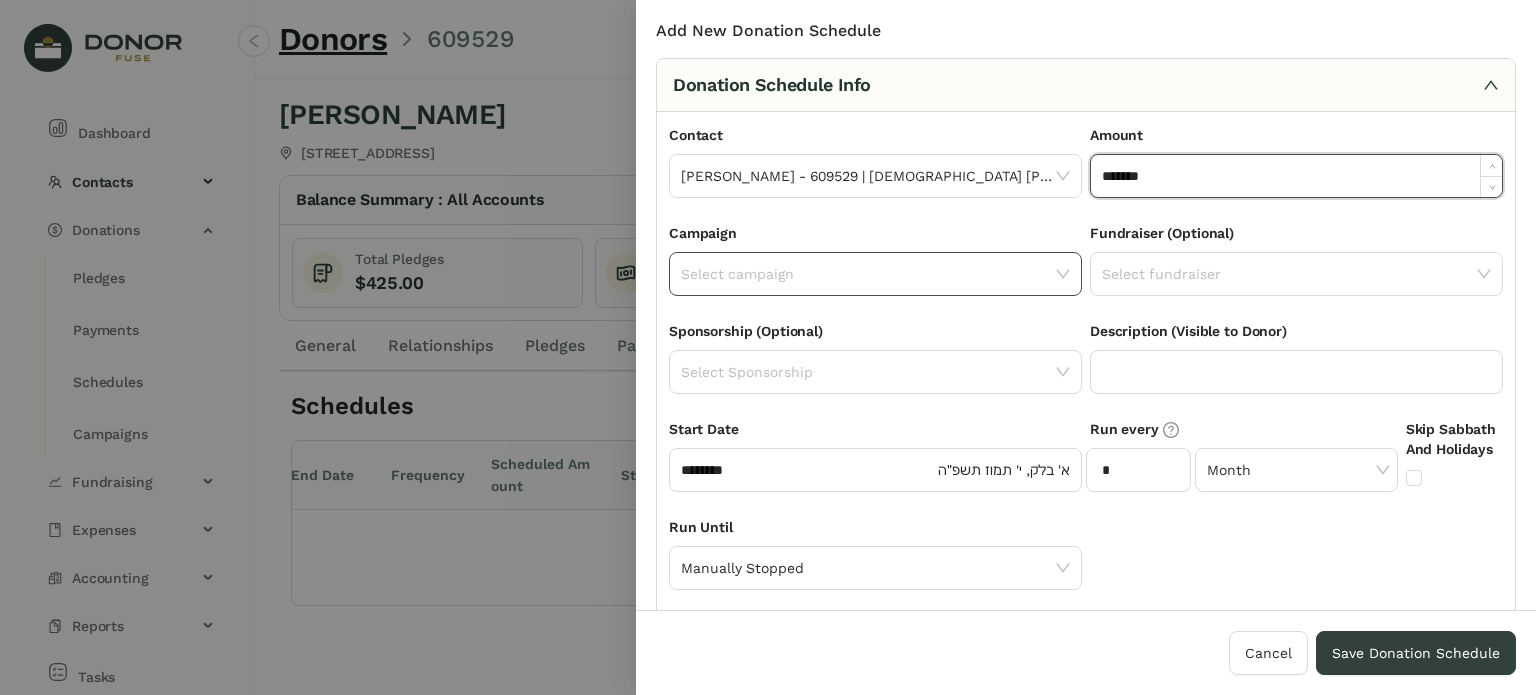 click 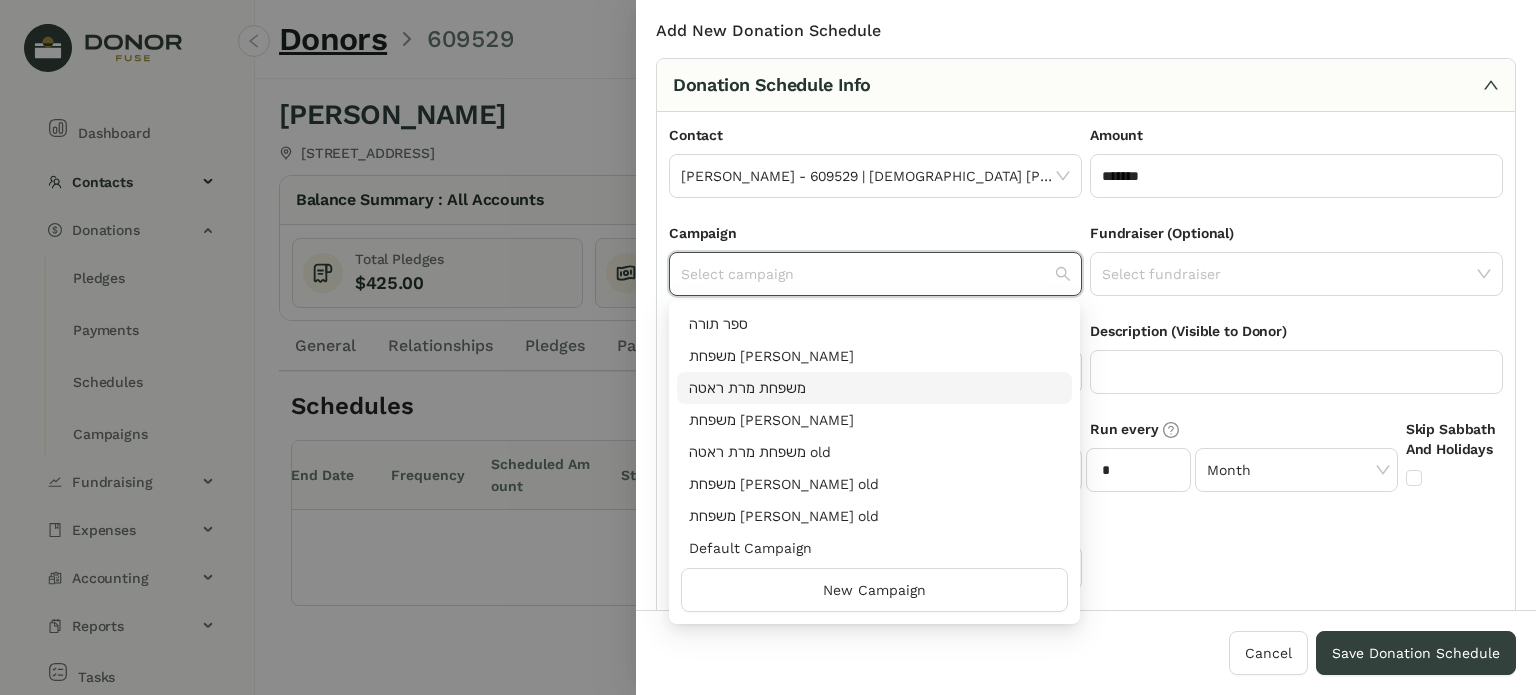 click on "משפחת מרת ראטה" at bounding box center [874, 388] 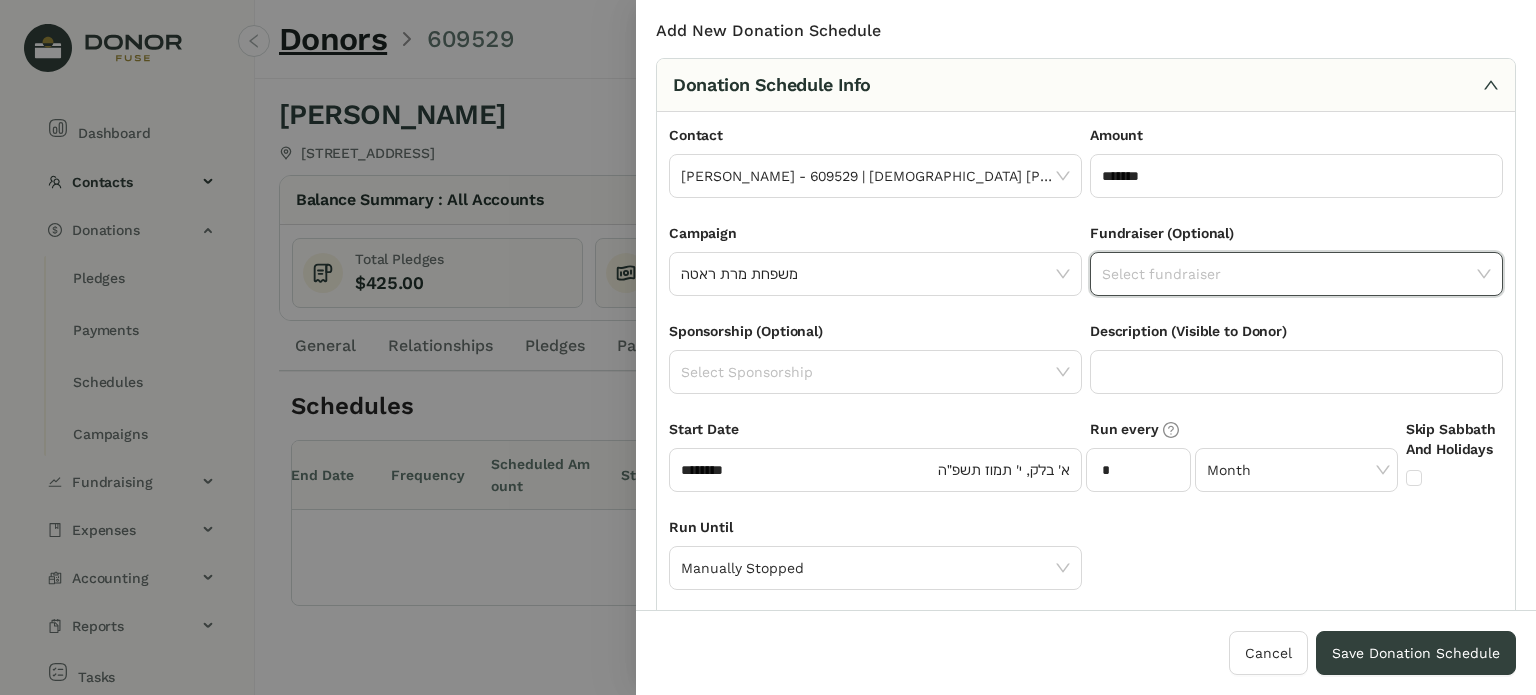 click 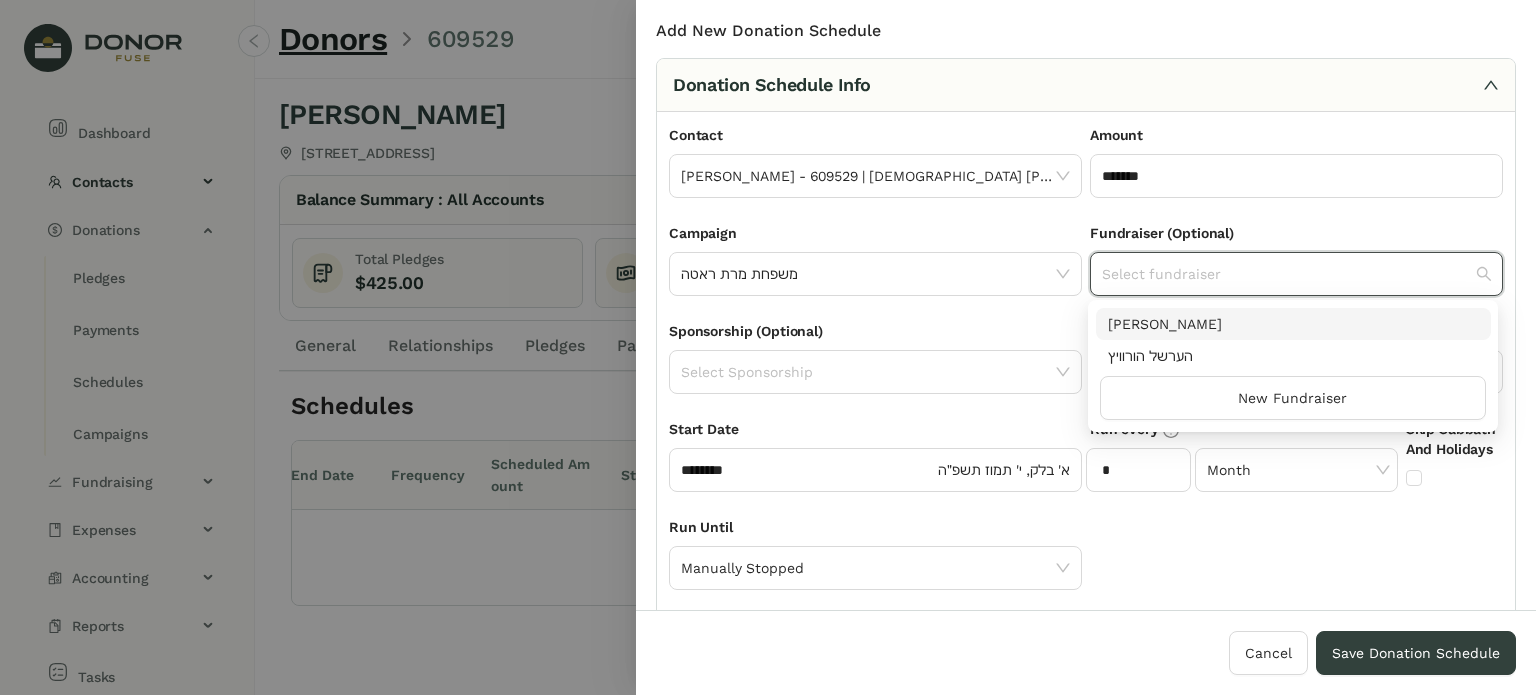 click on "[PERSON_NAME]" at bounding box center (1293, 324) 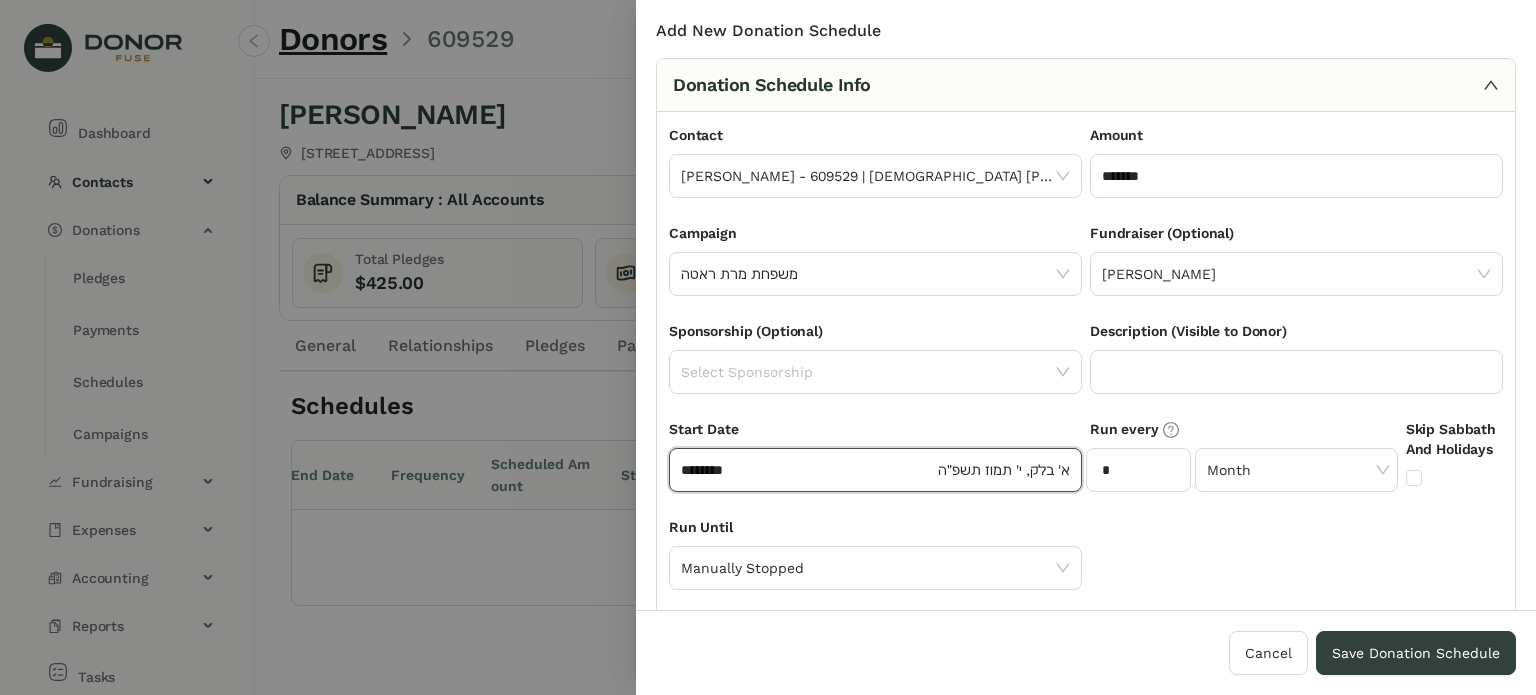 click on "********" 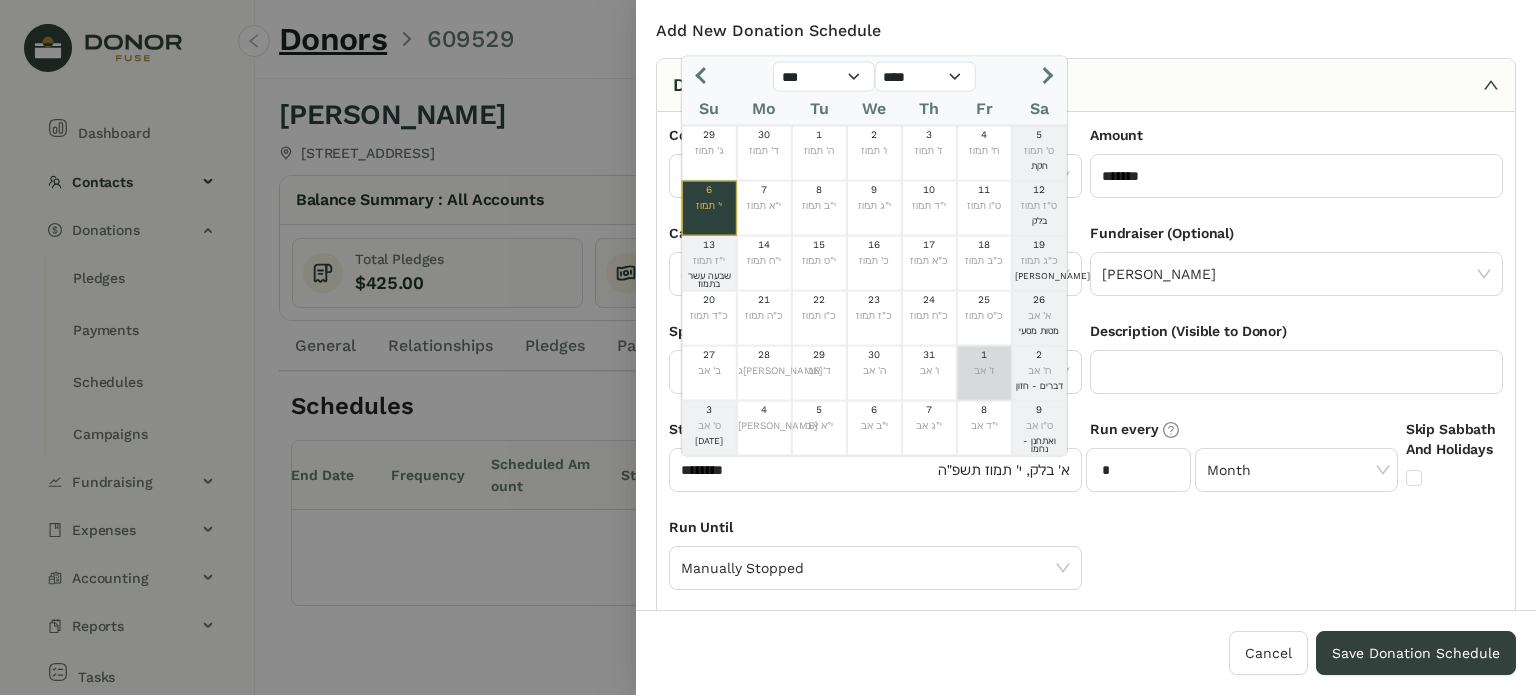 click on "ז' אב" 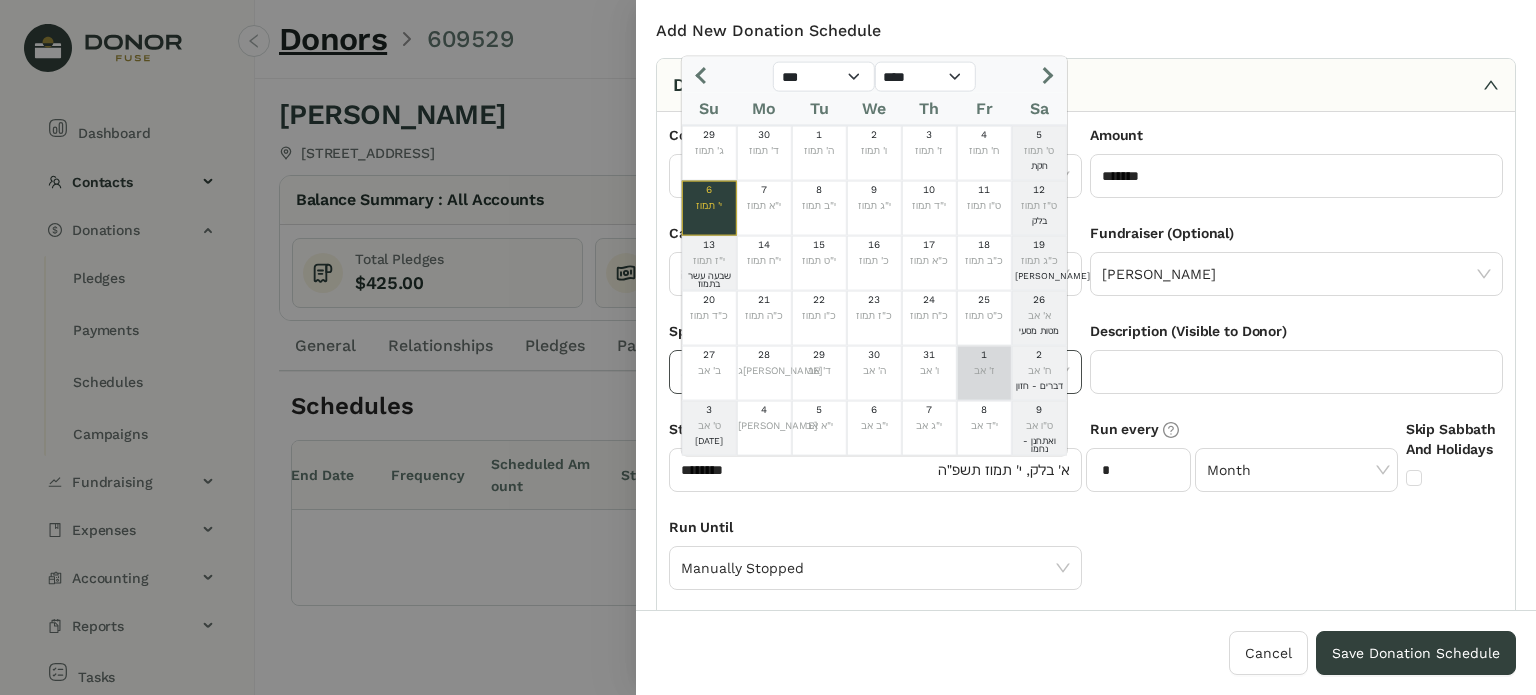 type on "********" 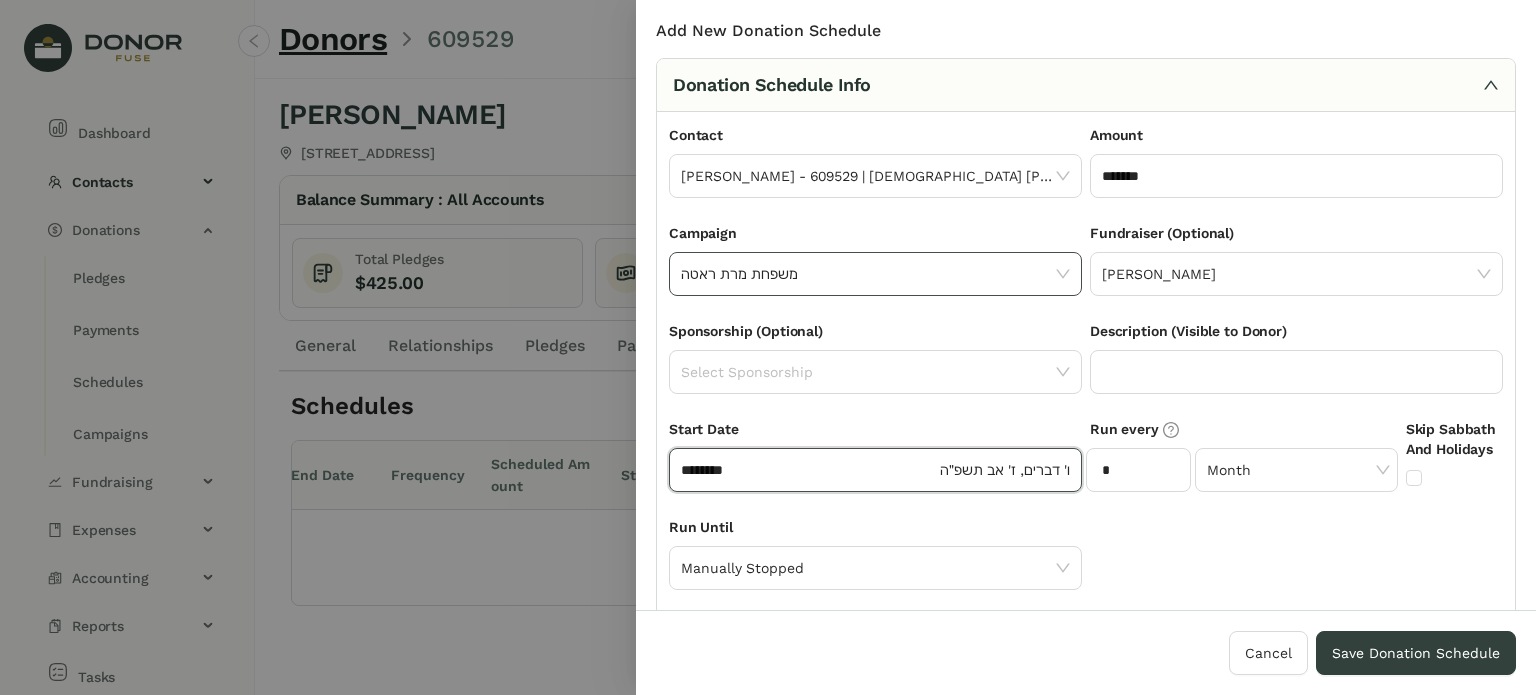 click on "משפחת מרת ראטה" 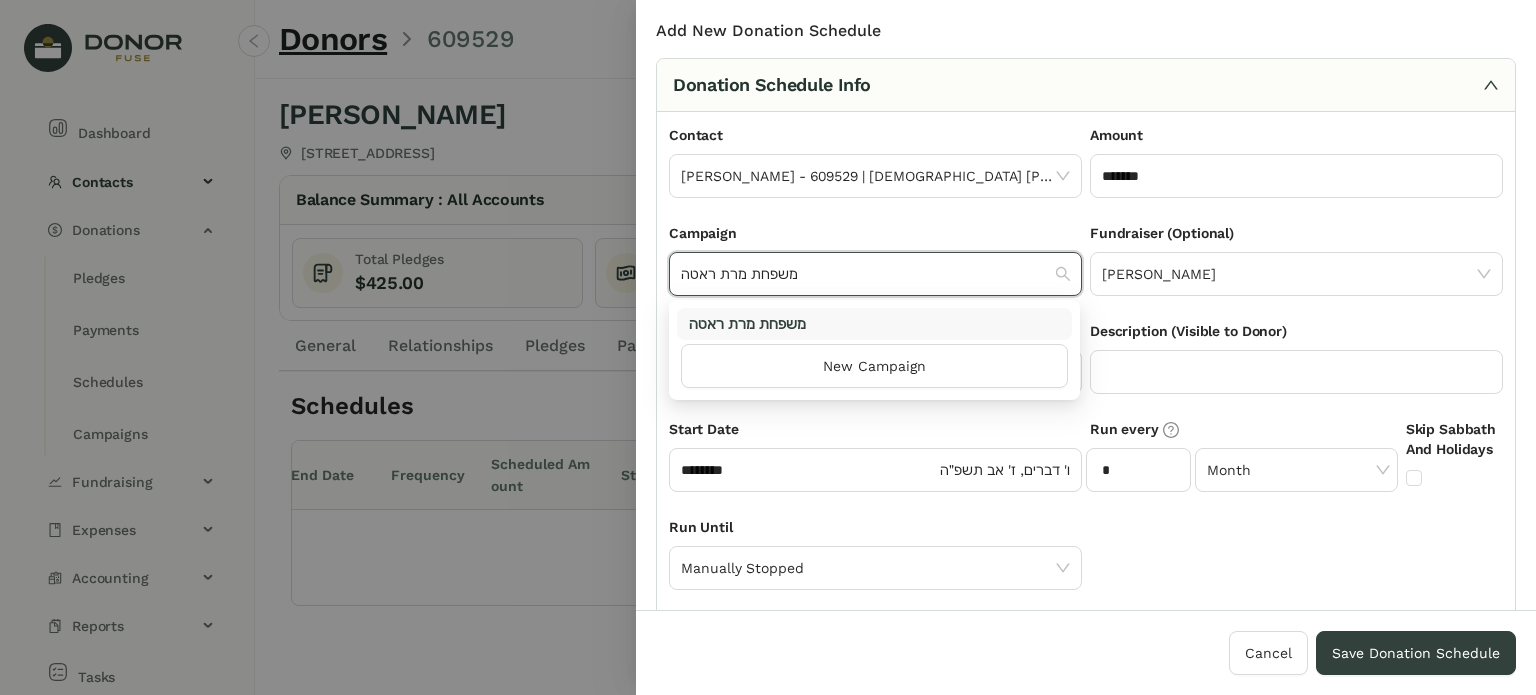 click on "משפחת מרת ראטה" 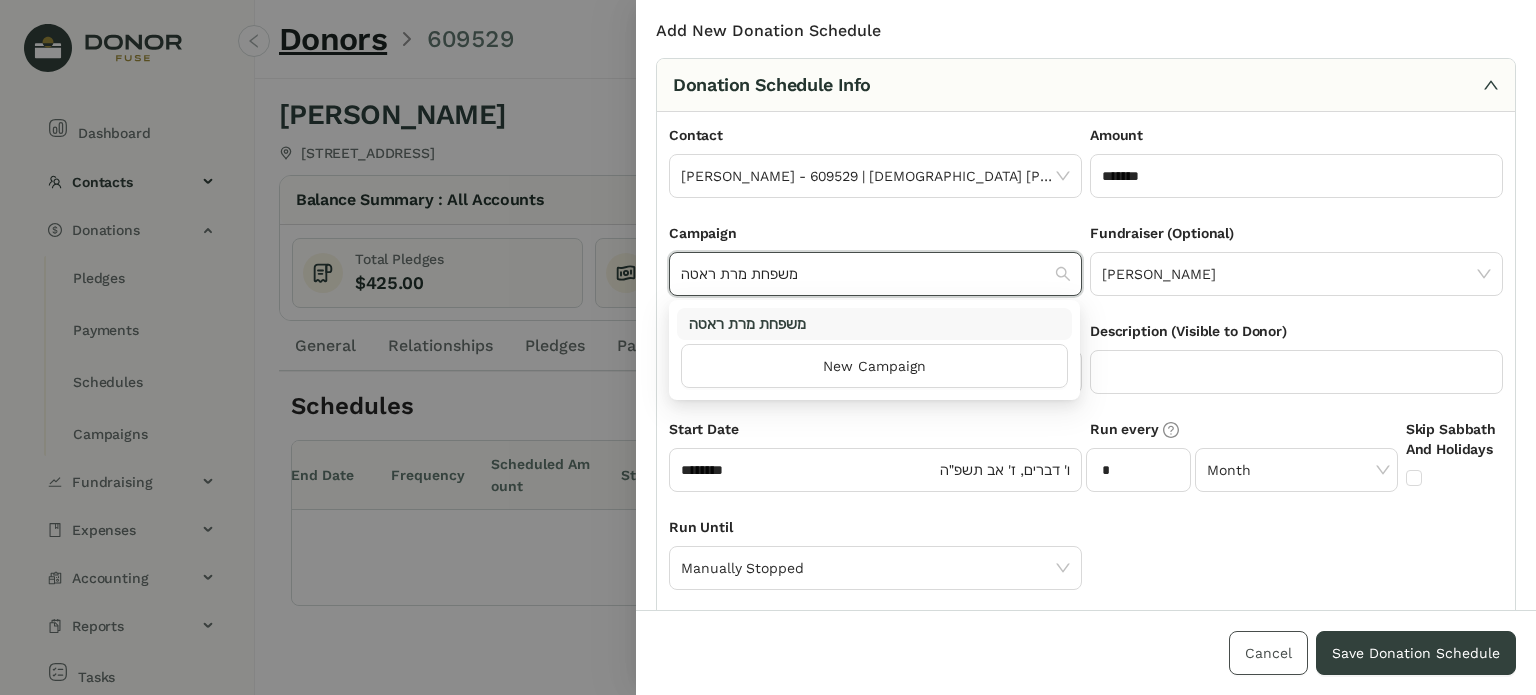 drag, startPoint x: 1272, startPoint y: 651, endPoint x: 1254, endPoint y: 633, distance: 25.455845 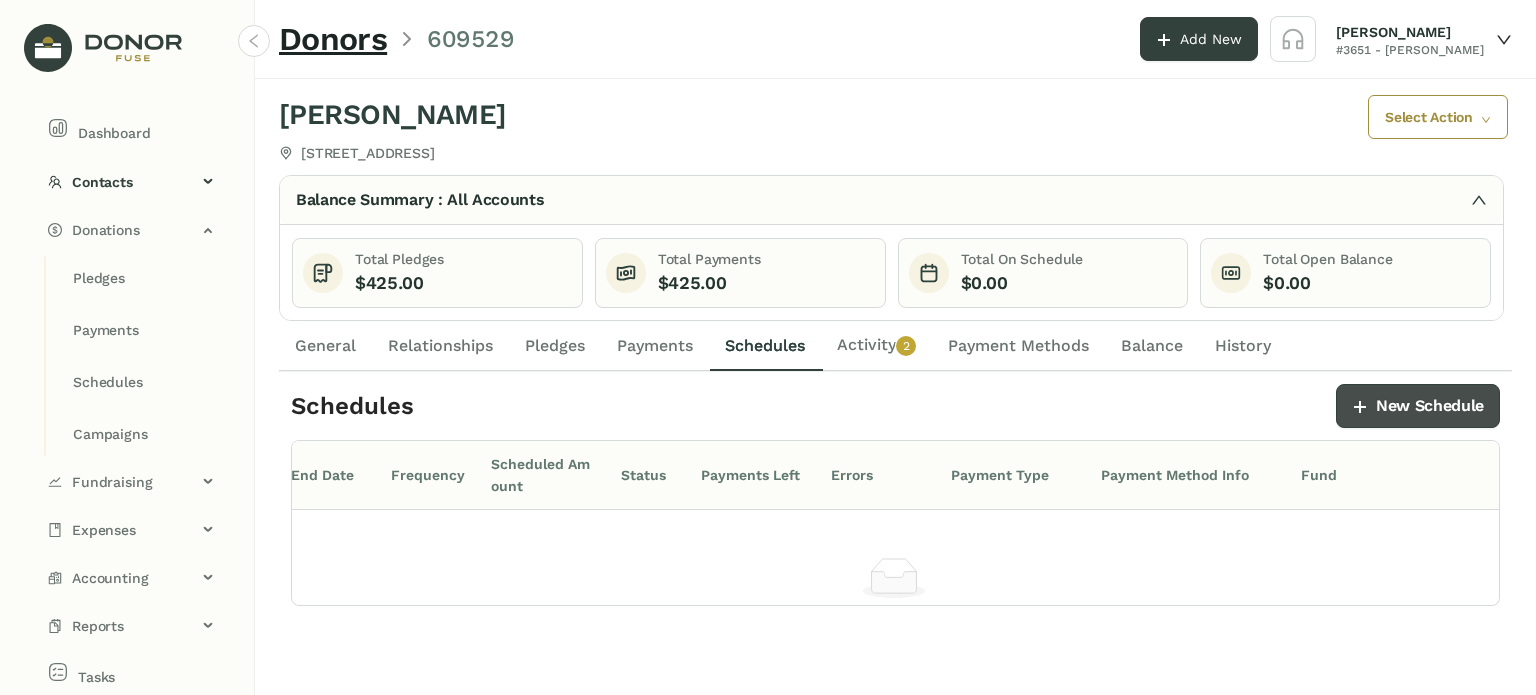 drag, startPoint x: 1366, startPoint y: 382, endPoint x: 1371, endPoint y: 407, distance: 25.495098 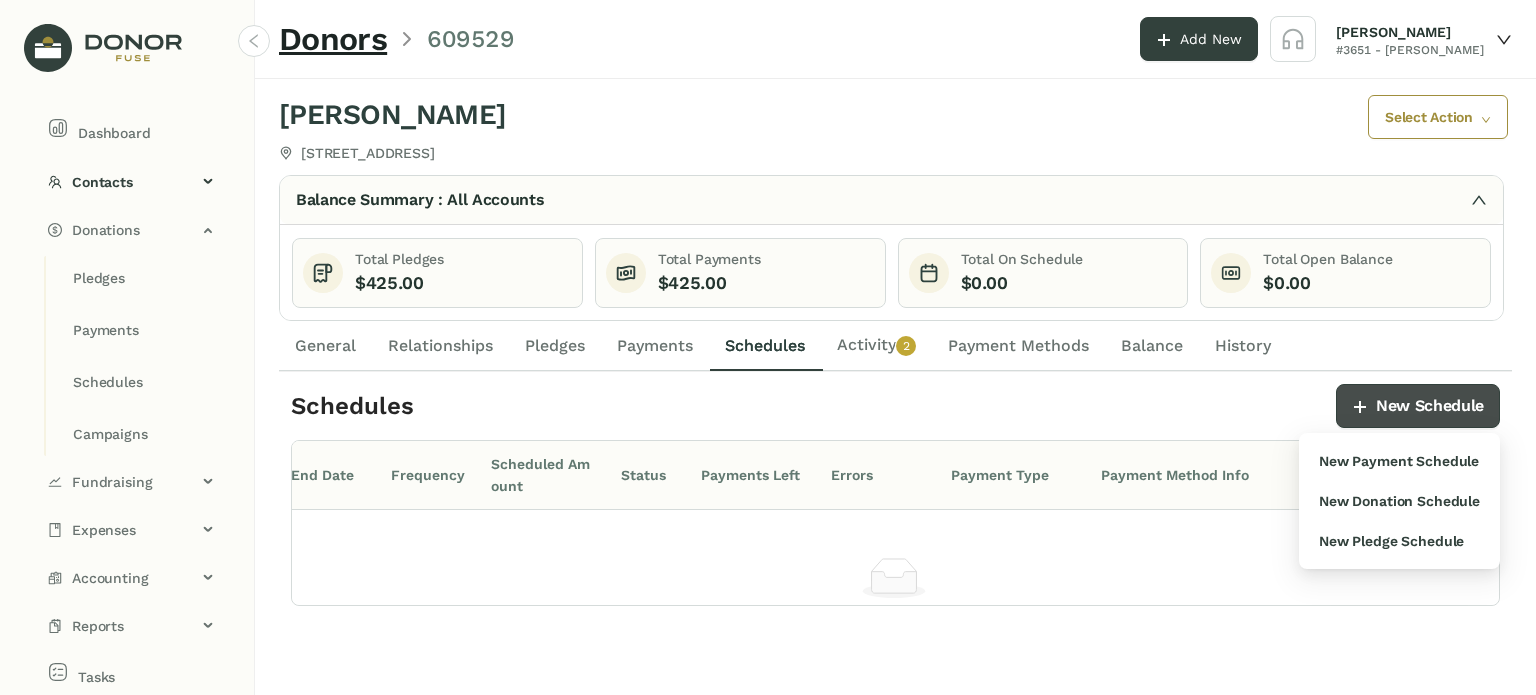 click on "New Schedule" 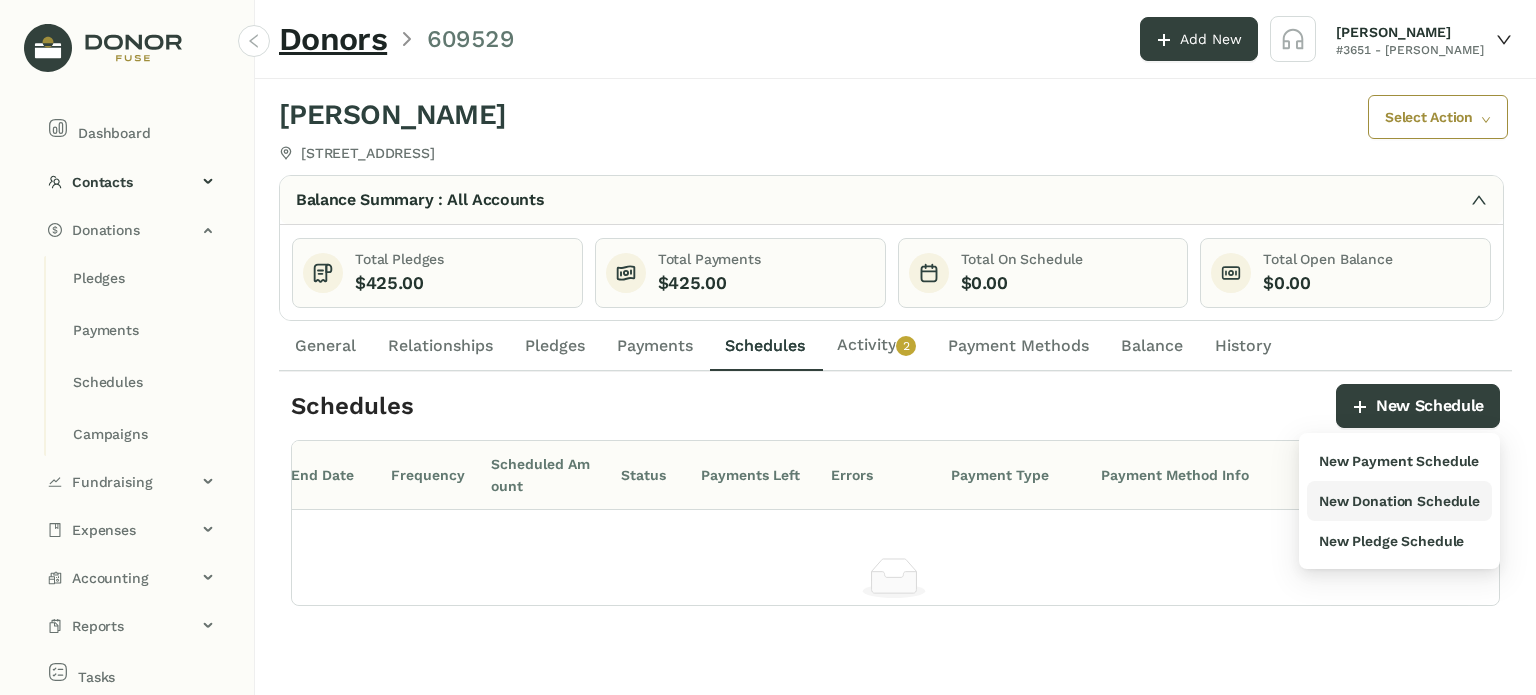 click on "New Donation Schedule" at bounding box center (1399, 501) 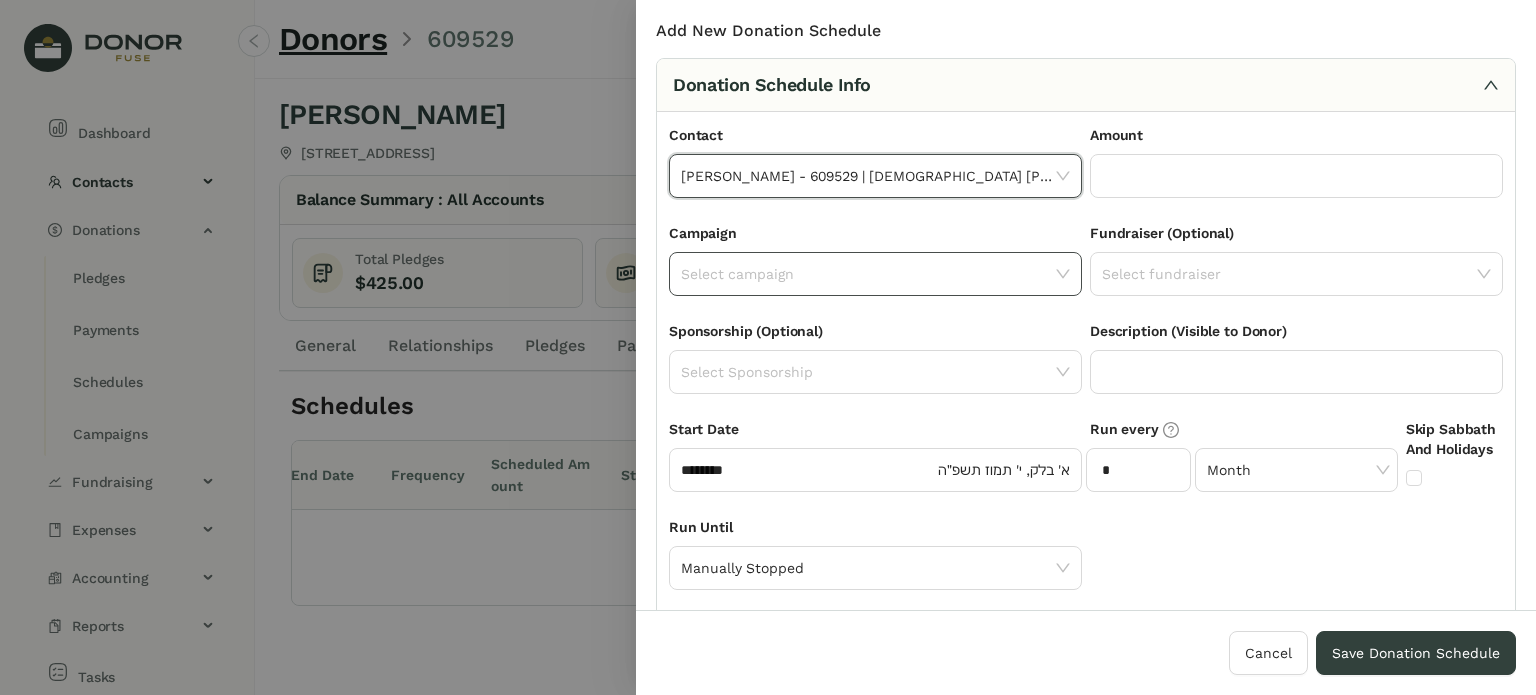 click 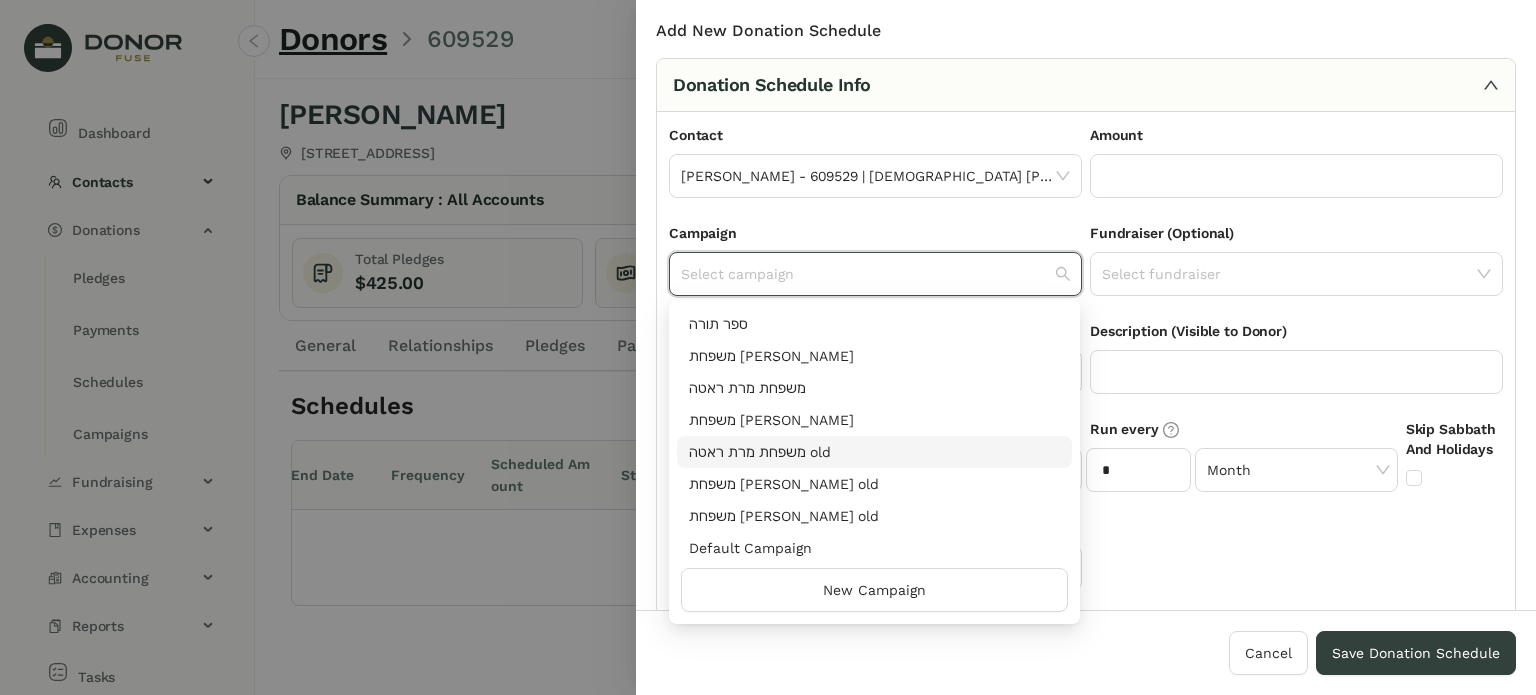 click on "משפחת מרת ראטה old" at bounding box center [874, 452] 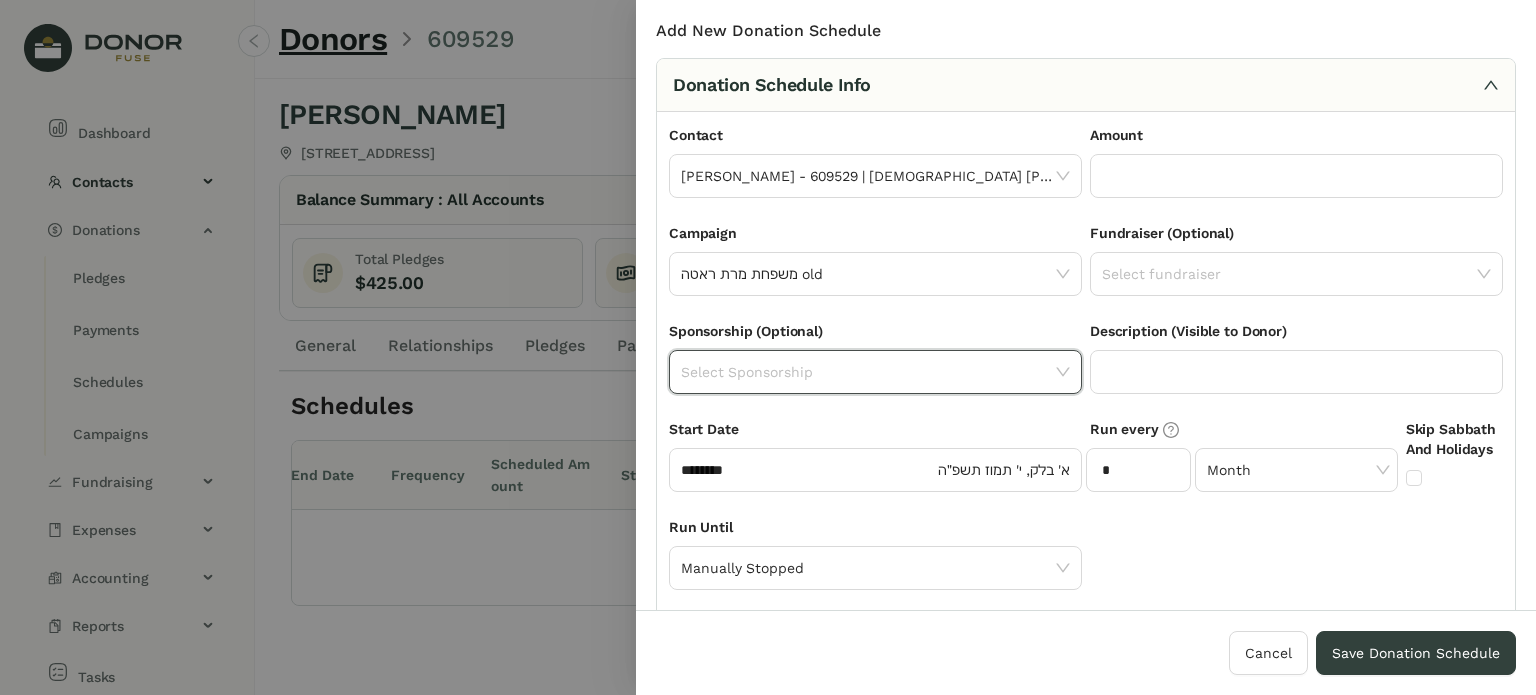 click 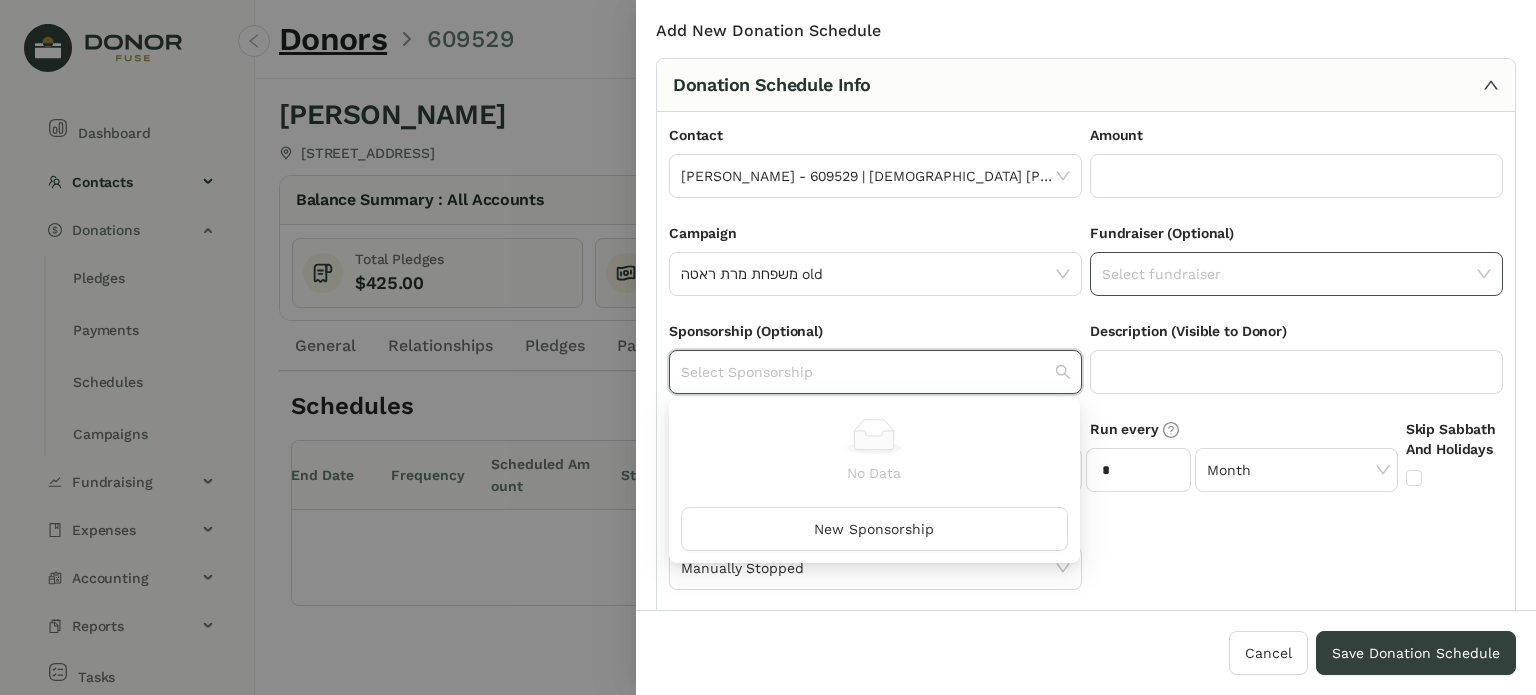click 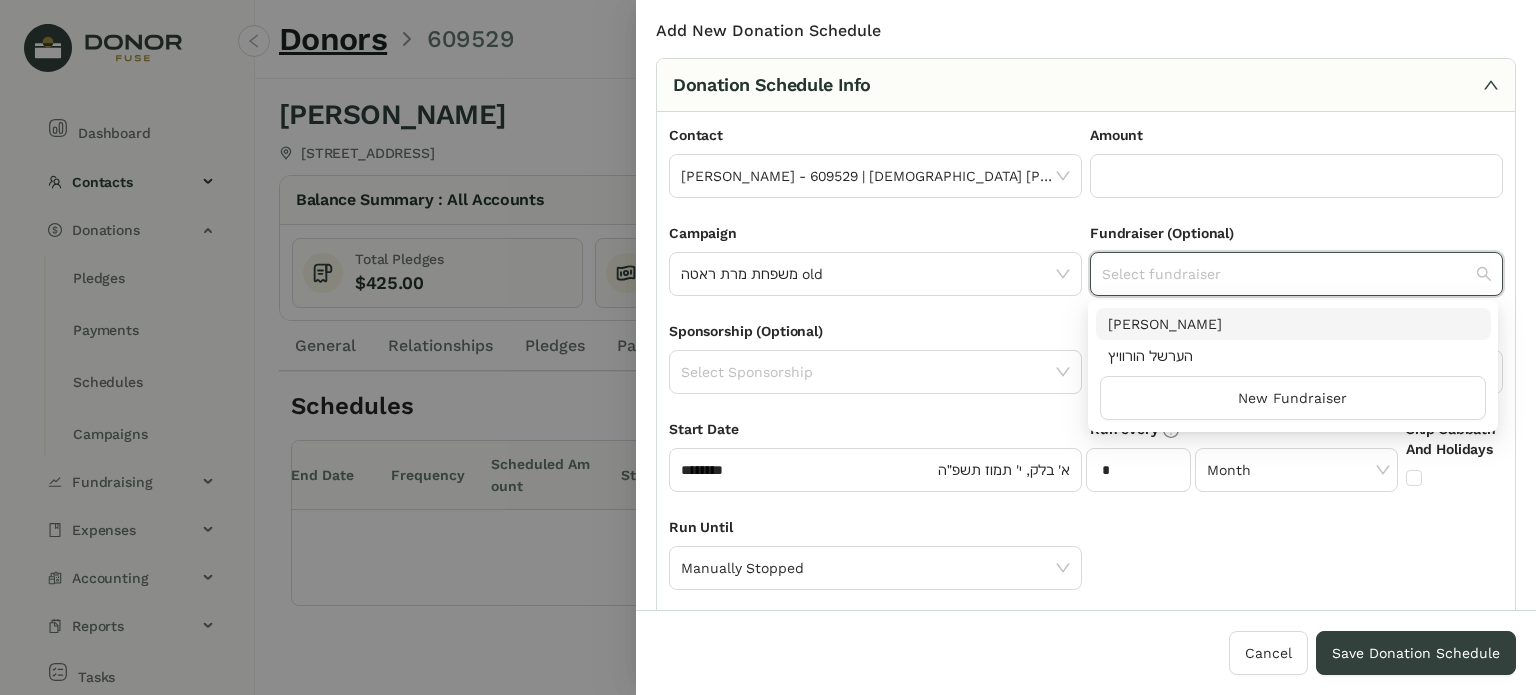 click on "[PERSON_NAME]" at bounding box center [1293, 324] 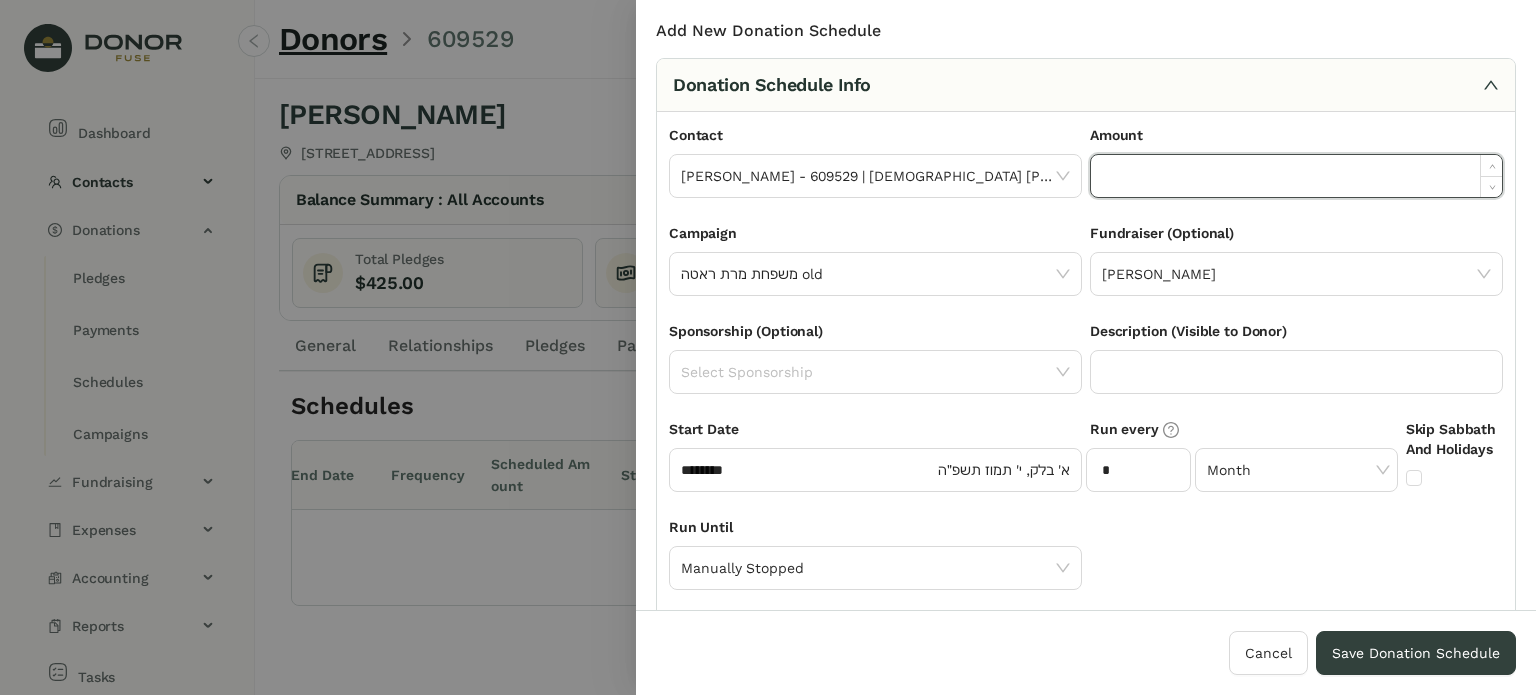 click 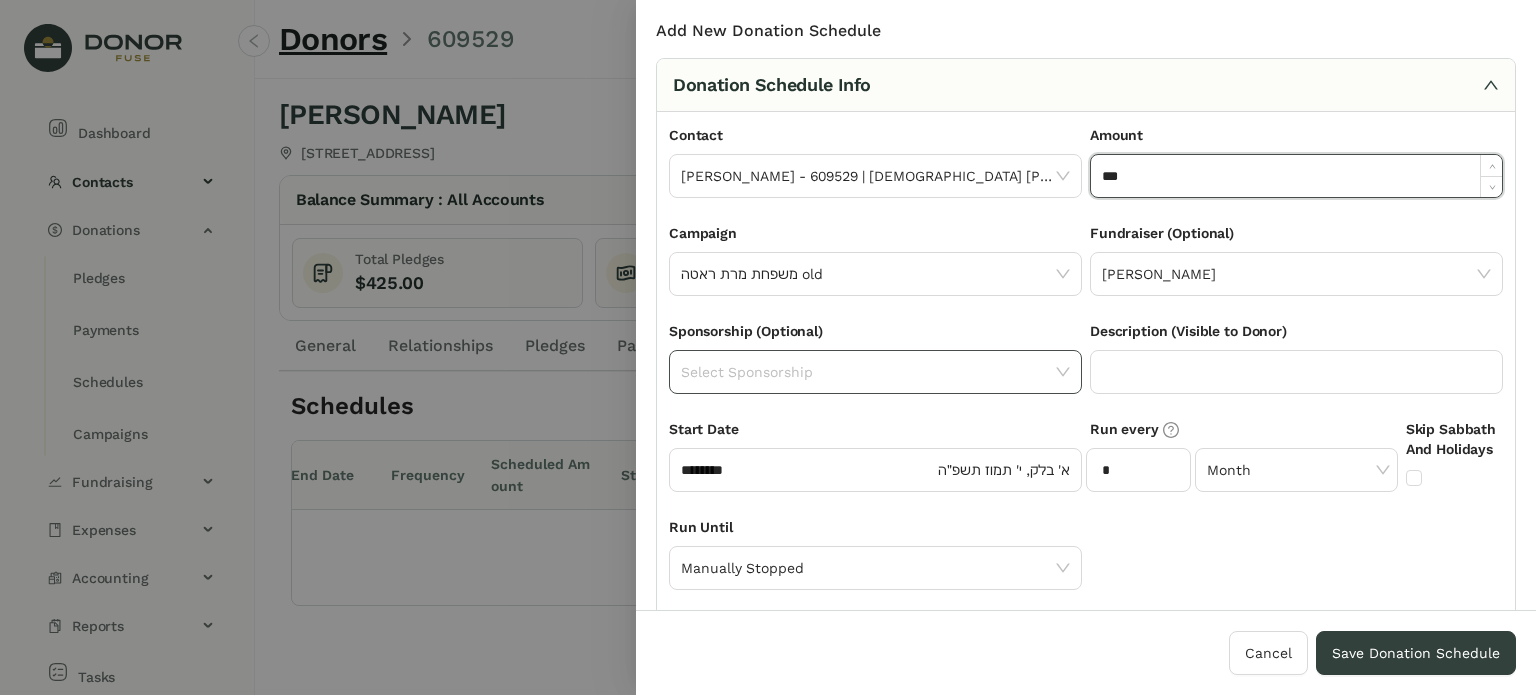 type on "*******" 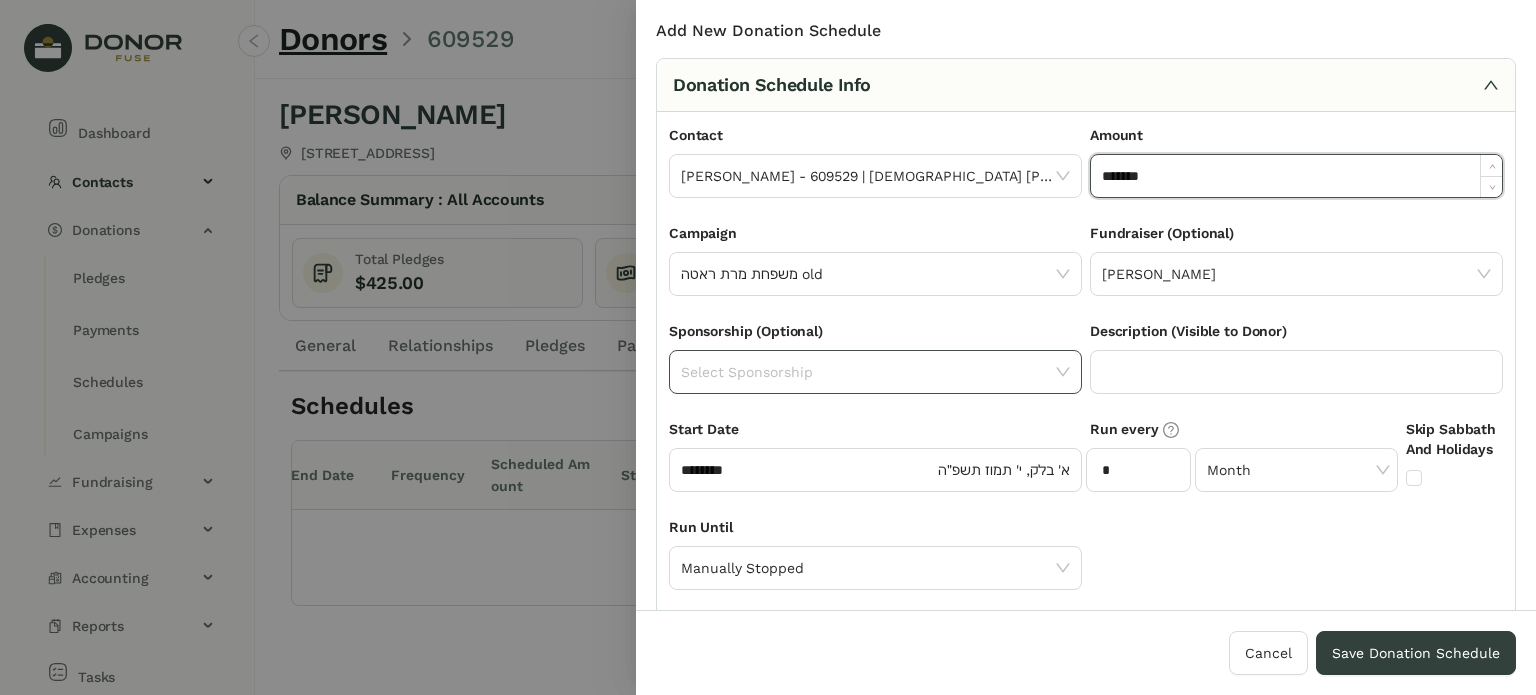 click 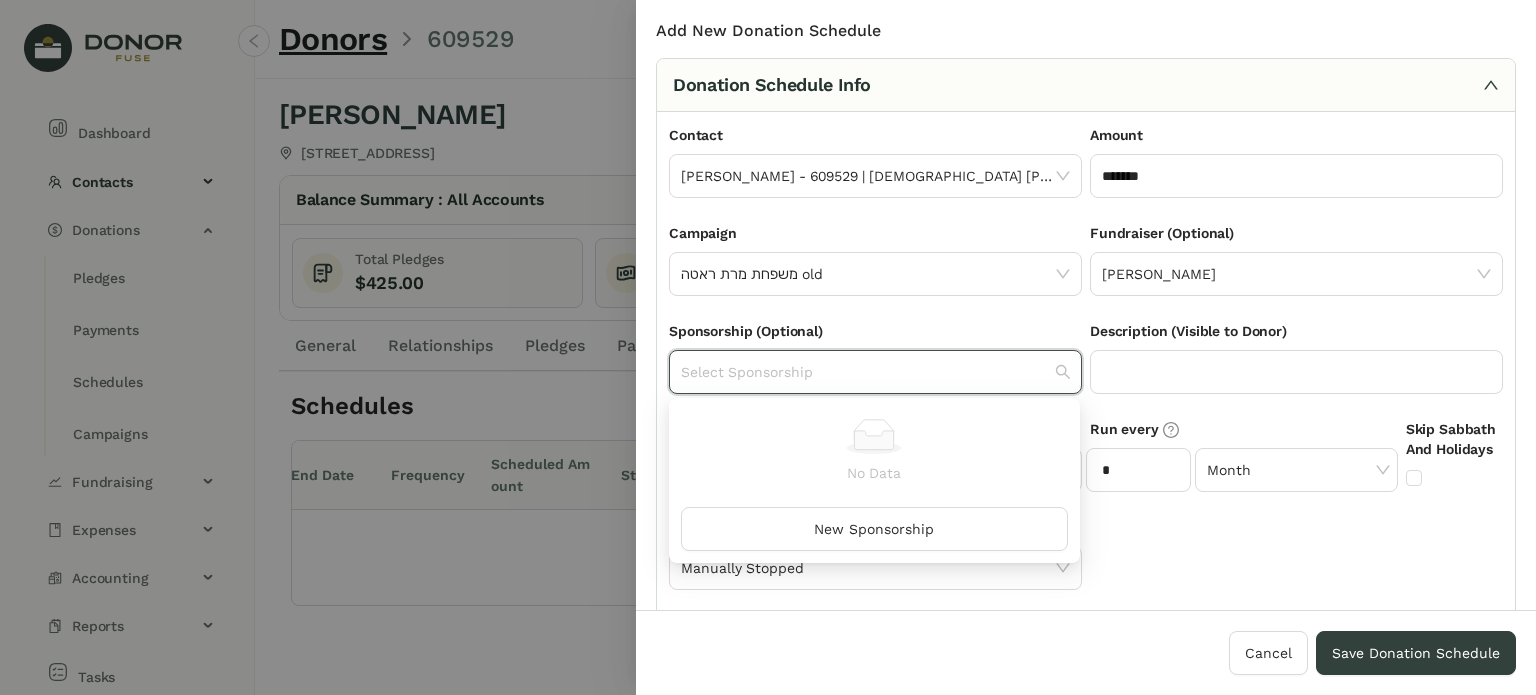 drag, startPoint x: 1213, startPoint y: 535, endPoint x: 1184, endPoint y: 532, distance: 29.15476 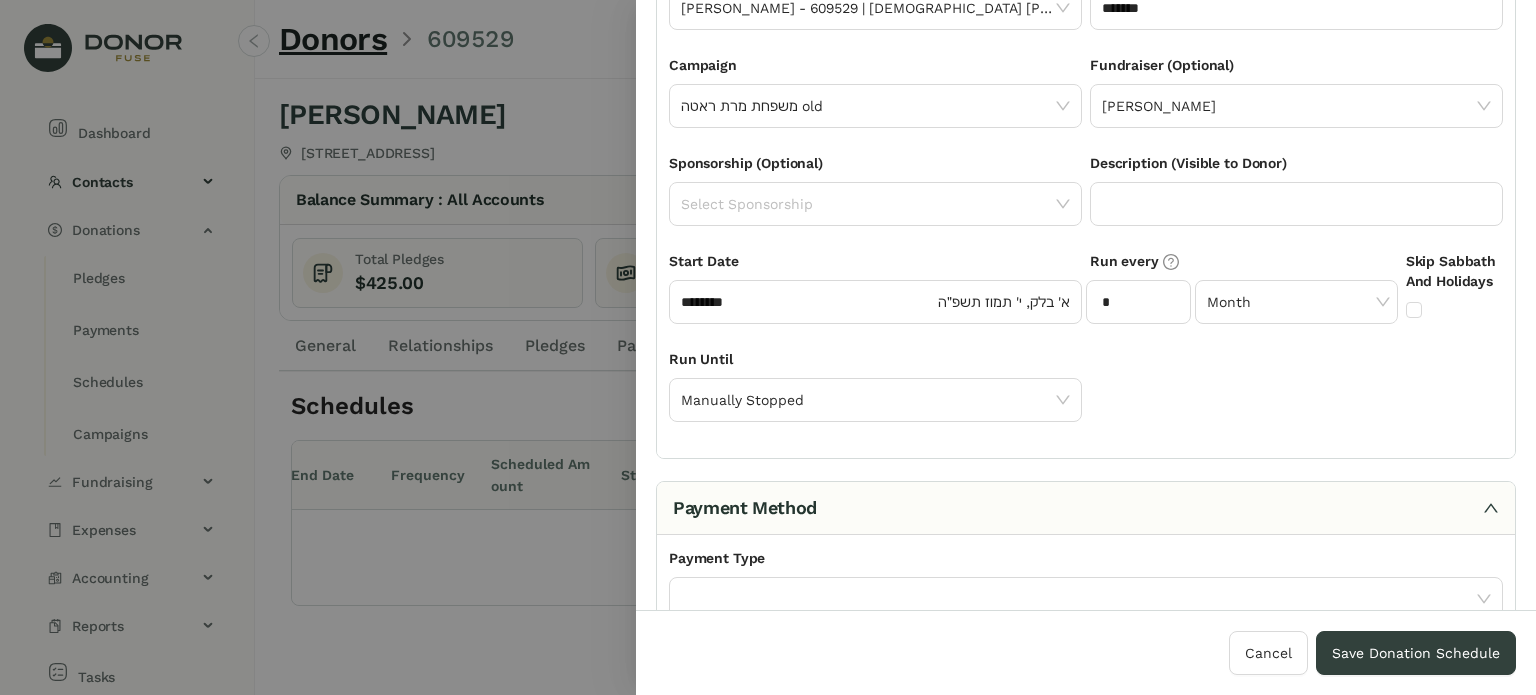 scroll, scrollTop: 170, scrollLeft: 0, axis: vertical 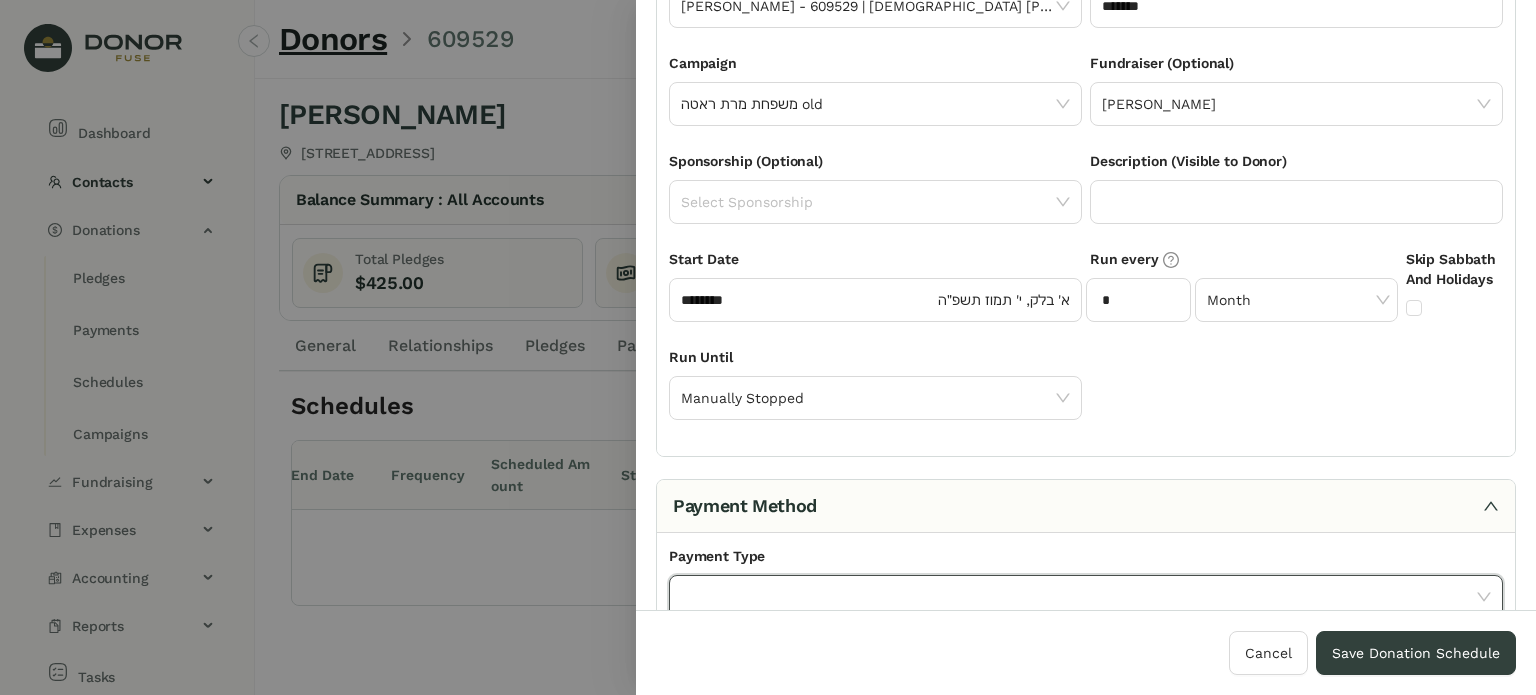 click 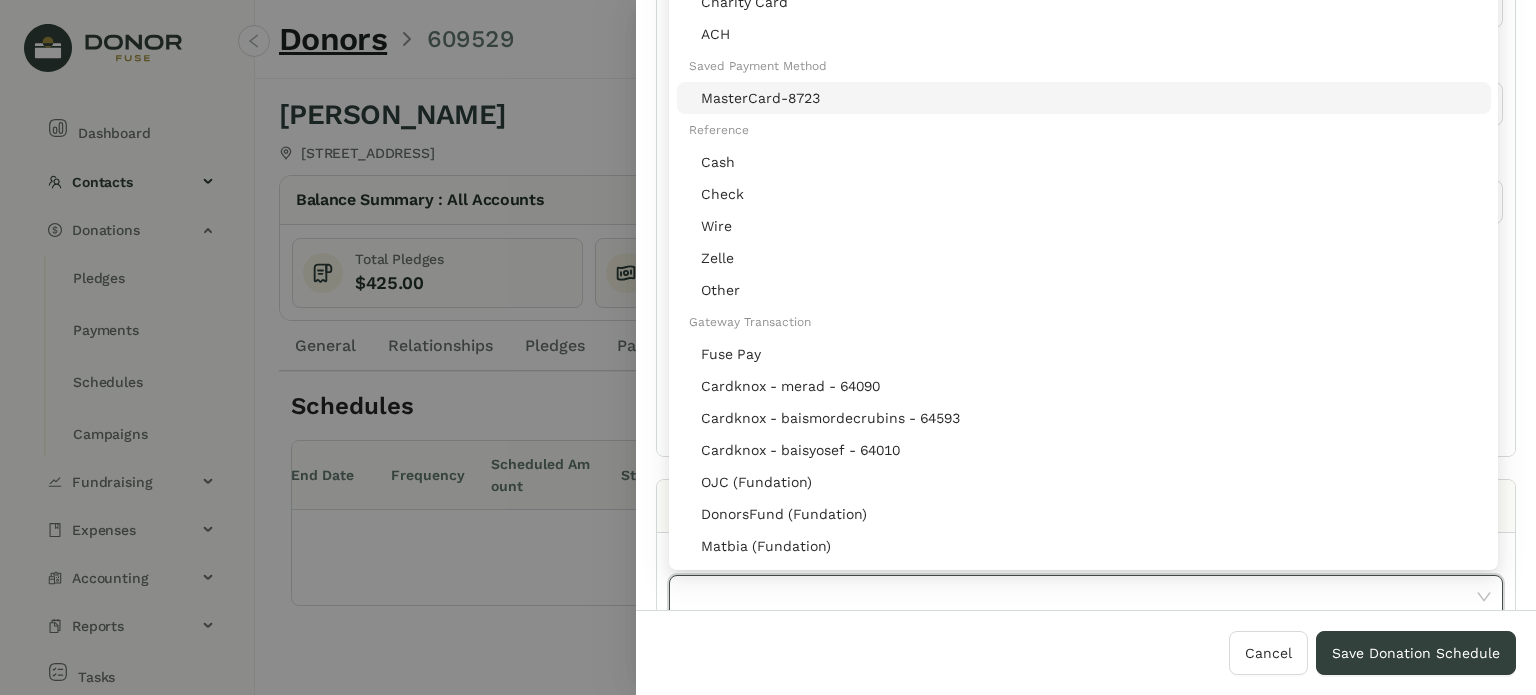 click on "MasterCard-8723" 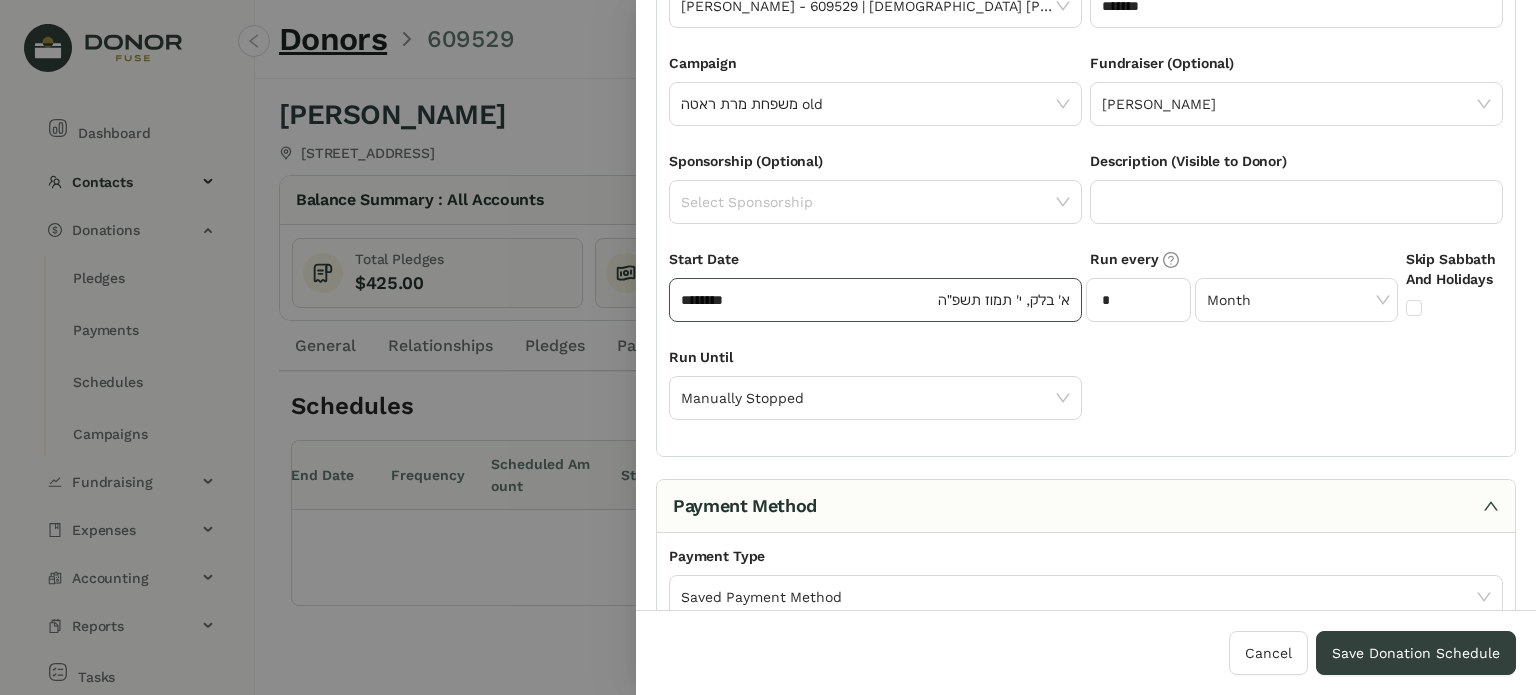 click on "א' בלק, י' תמוז תשפ״ה" 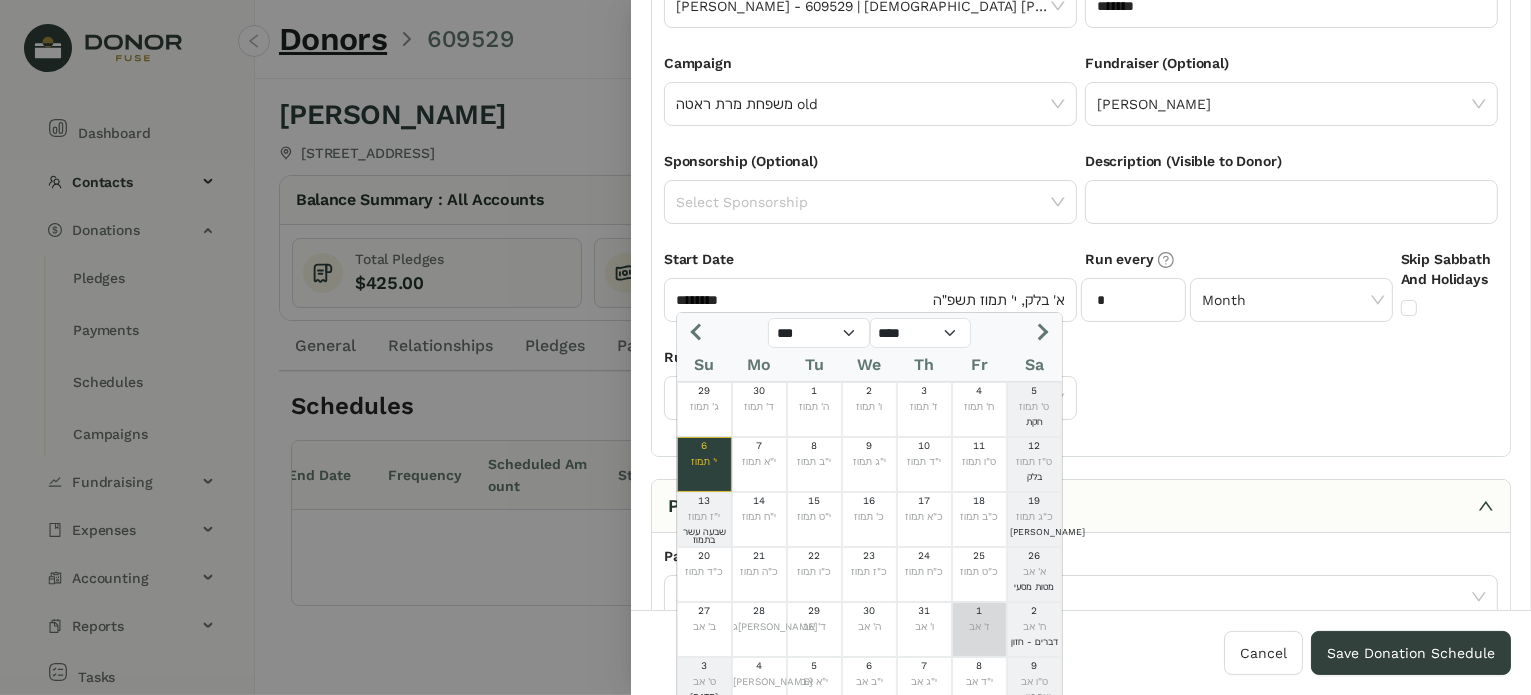 click on "1" 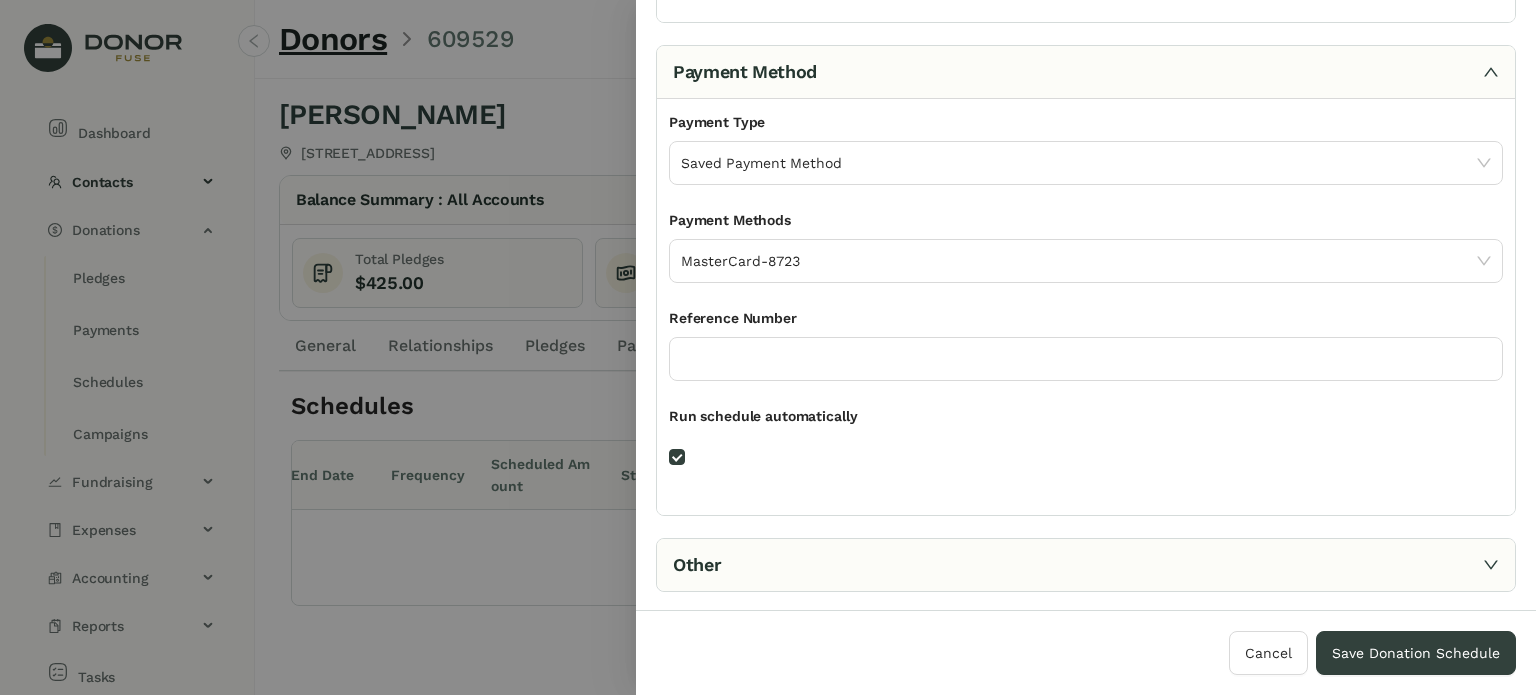 scroll, scrollTop: 0, scrollLeft: 0, axis: both 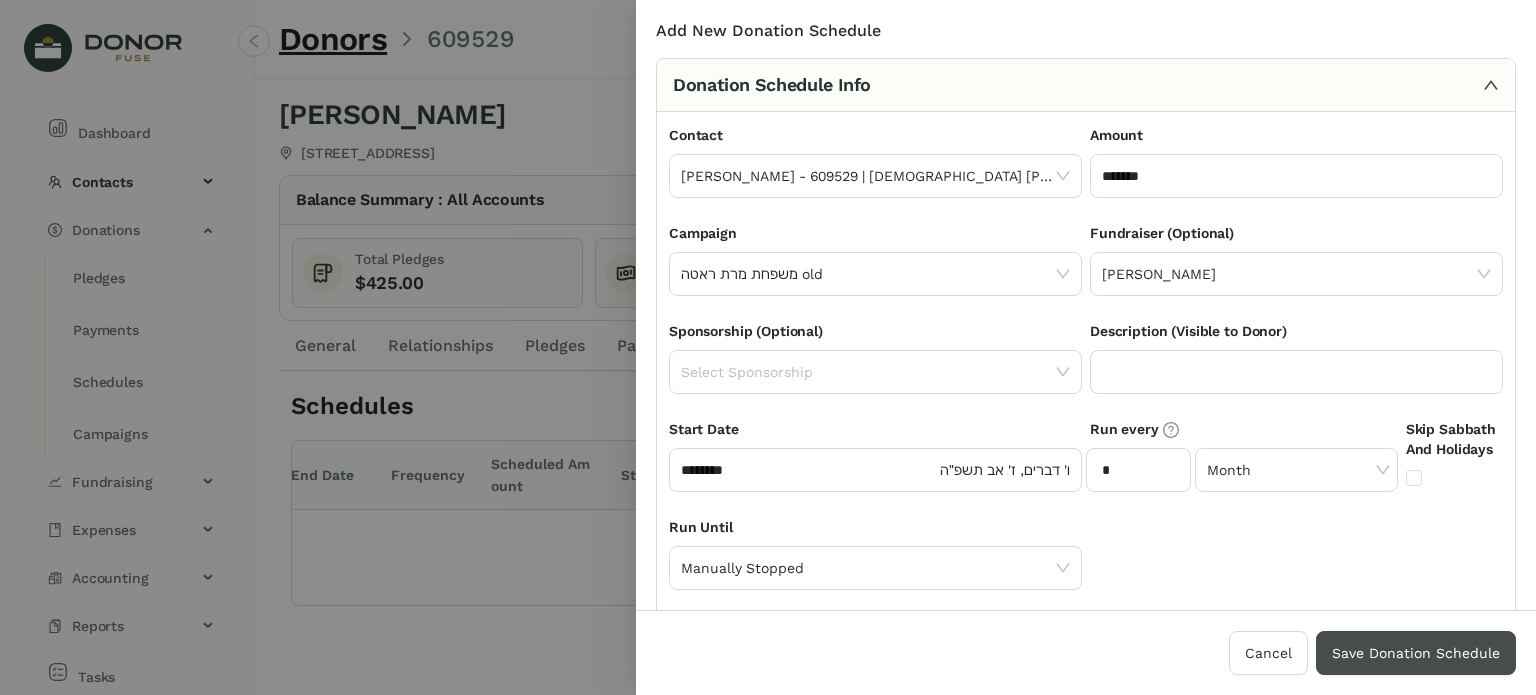 click on "Save Donation Schedule" at bounding box center [1416, 653] 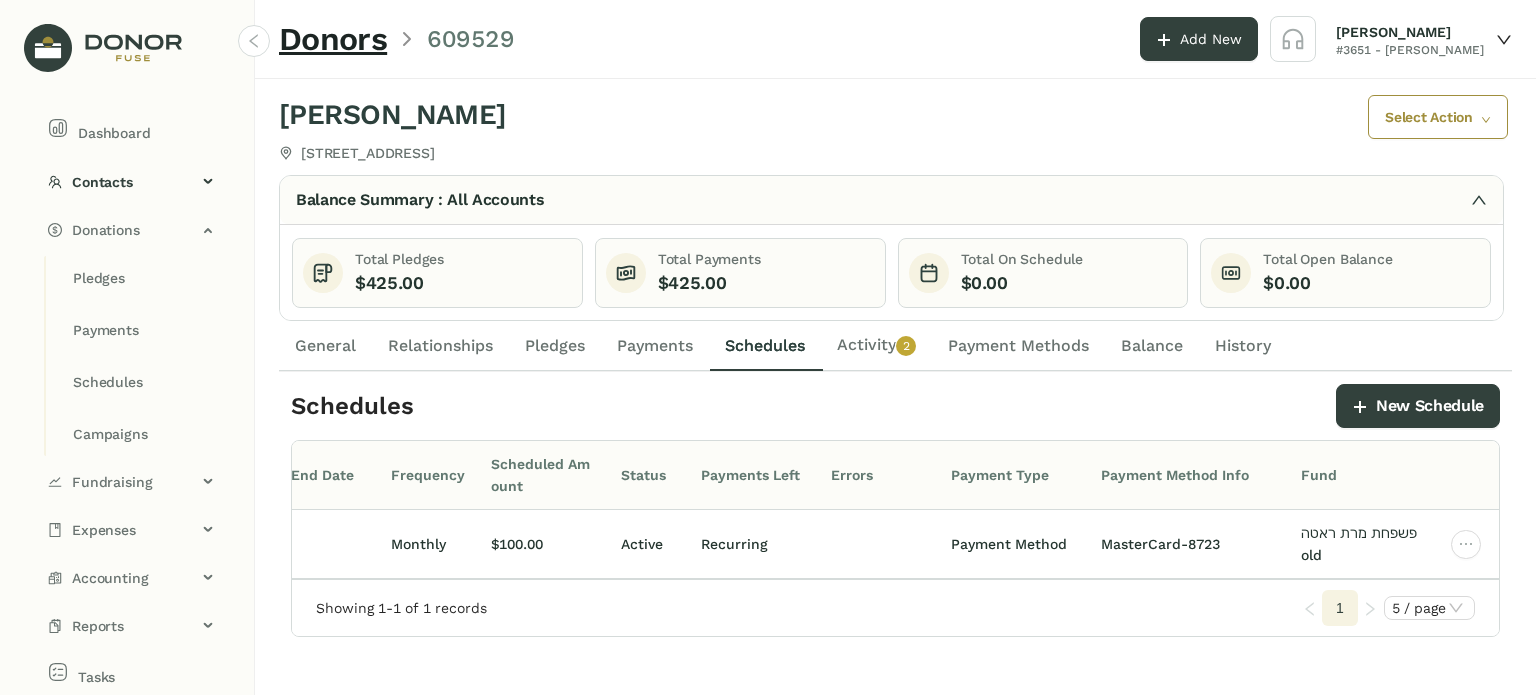 click on "Activity   0   1   2   3   4   5   6   7   8   9" 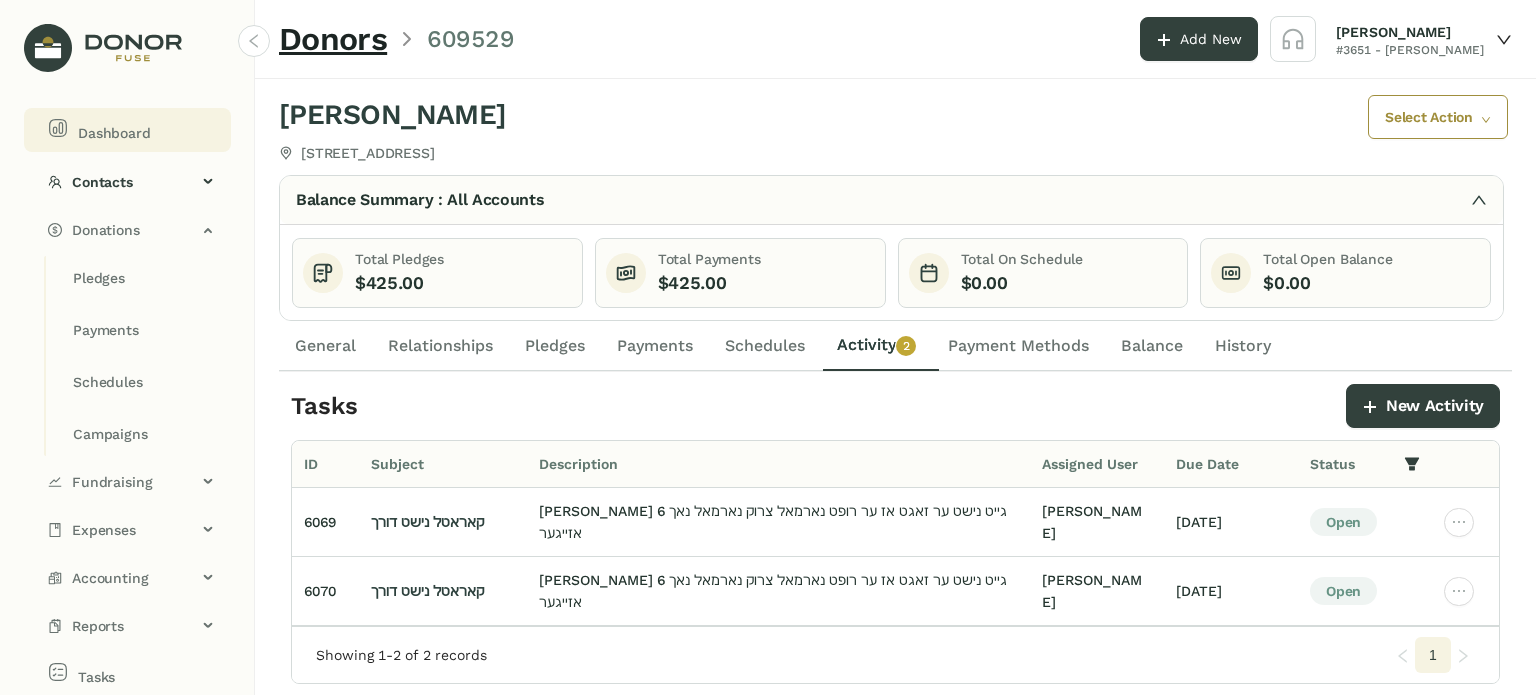 click on "Dashboard" 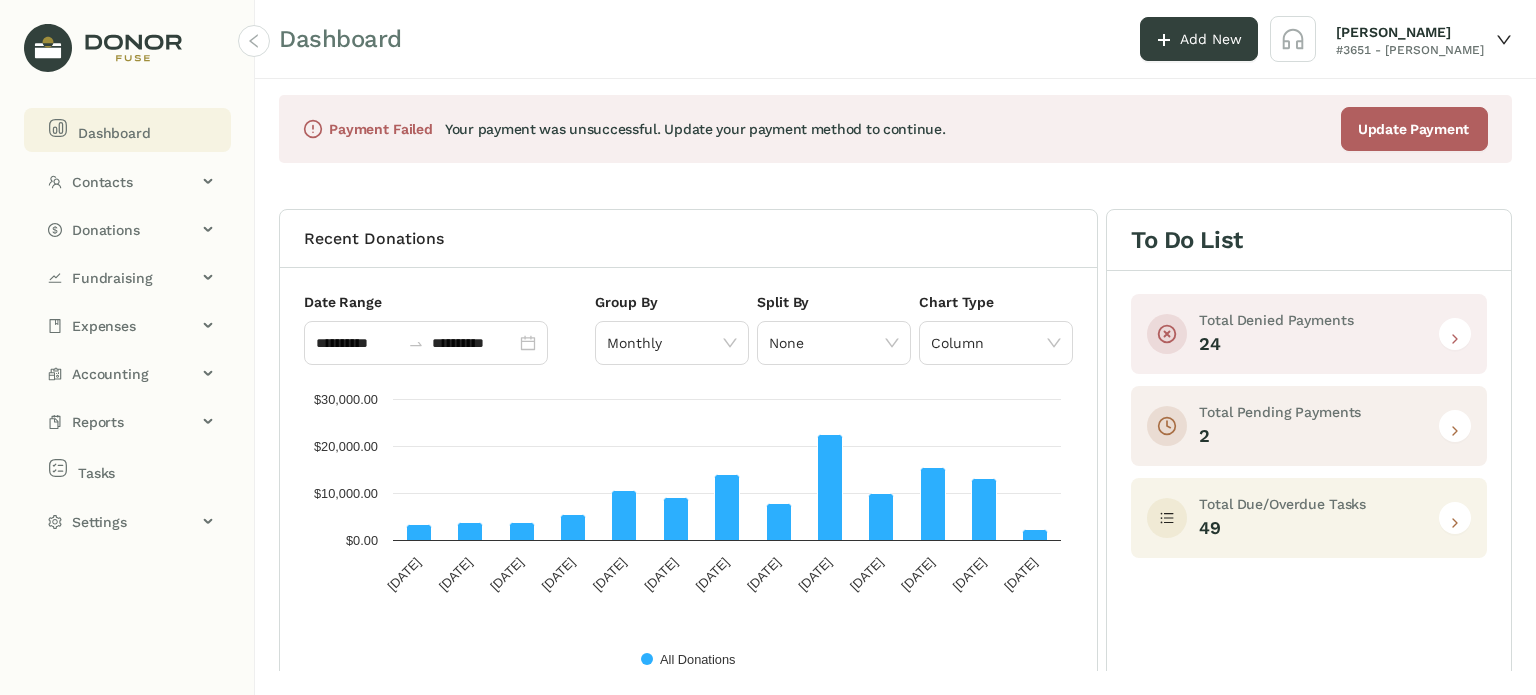 click 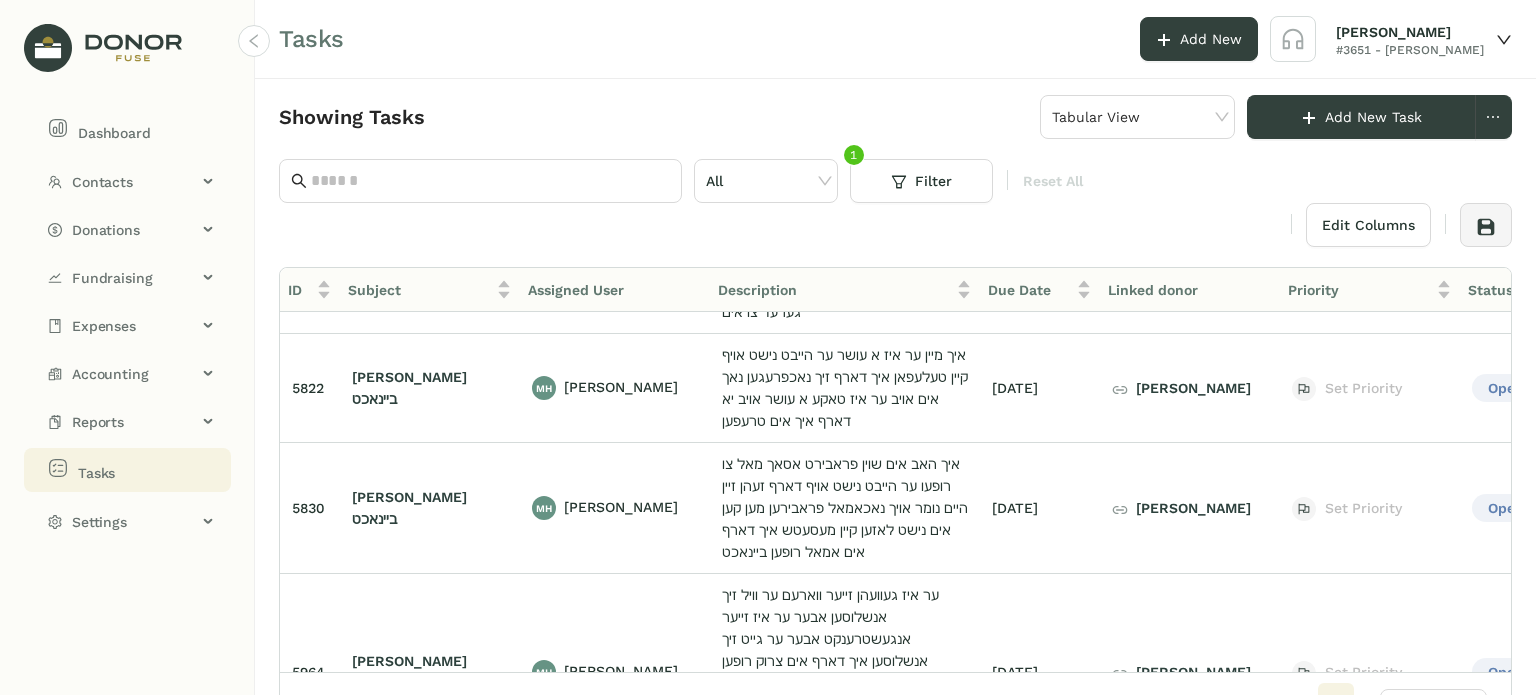 scroll, scrollTop: 0, scrollLeft: 0, axis: both 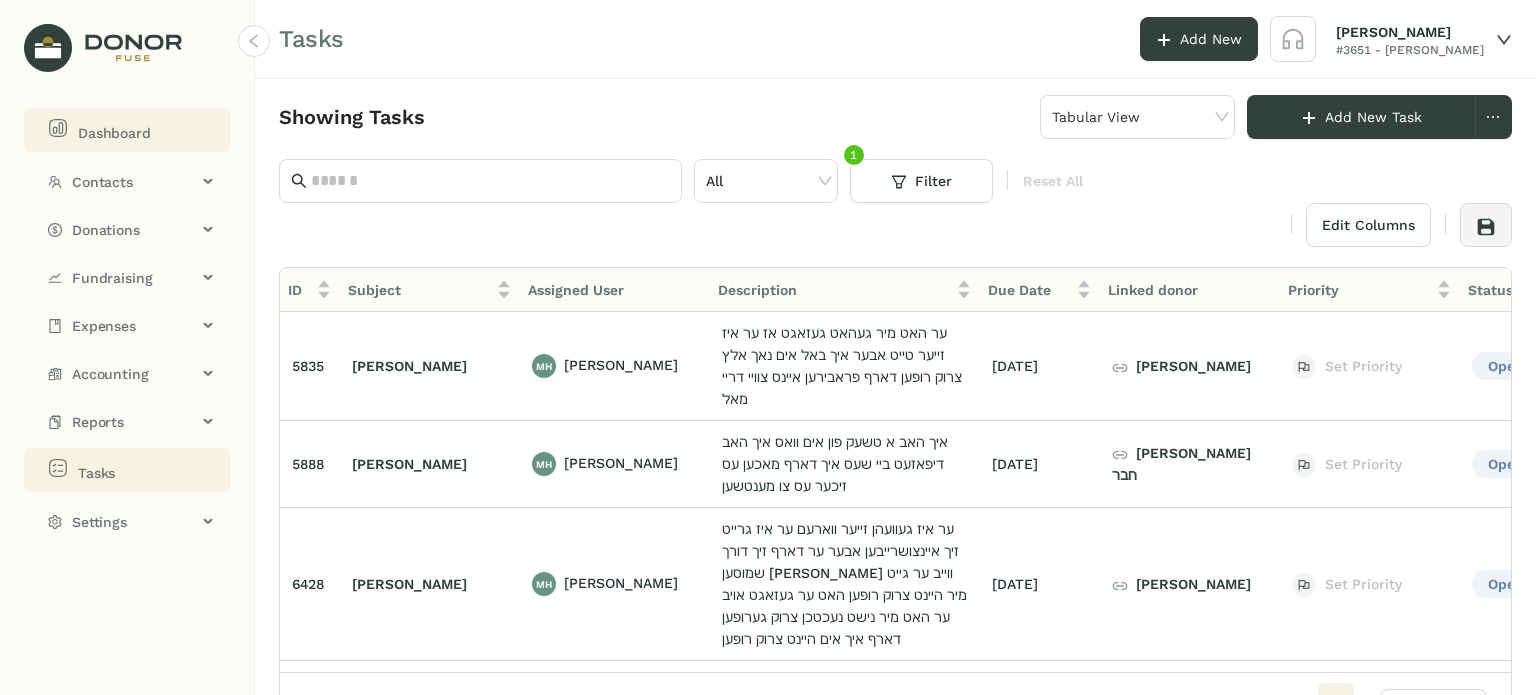 drag, startPoint x: 110, startPoint y: 127, endPoint x: 114, endPoint y: 137, distance: 10.770329 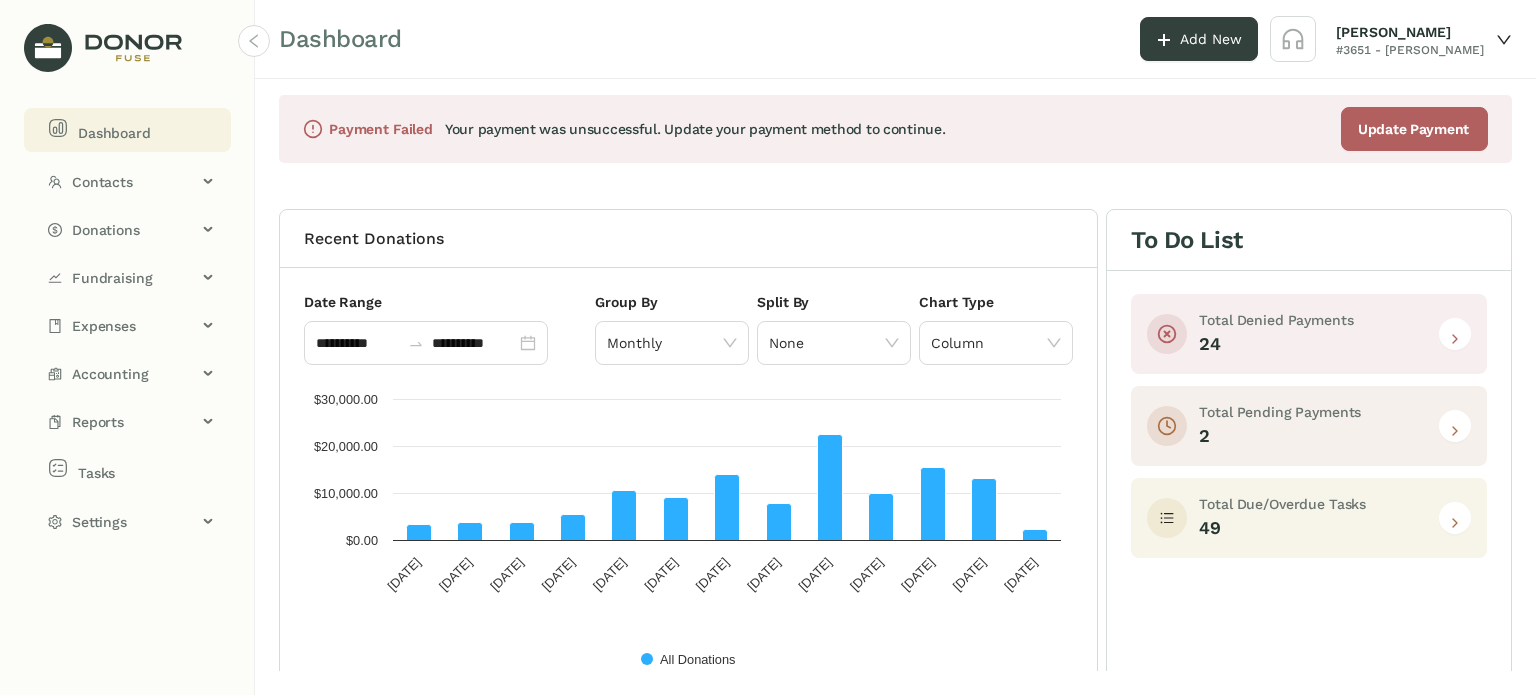 click 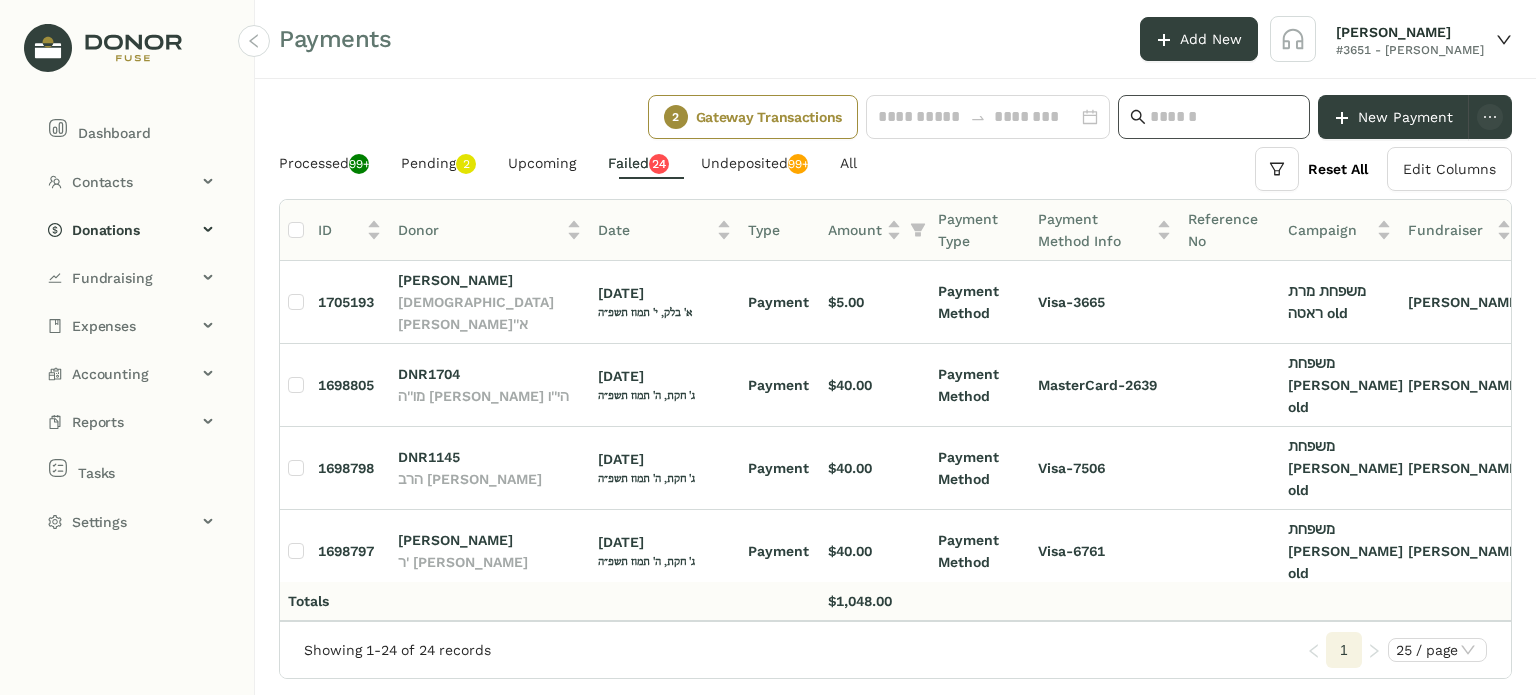 click 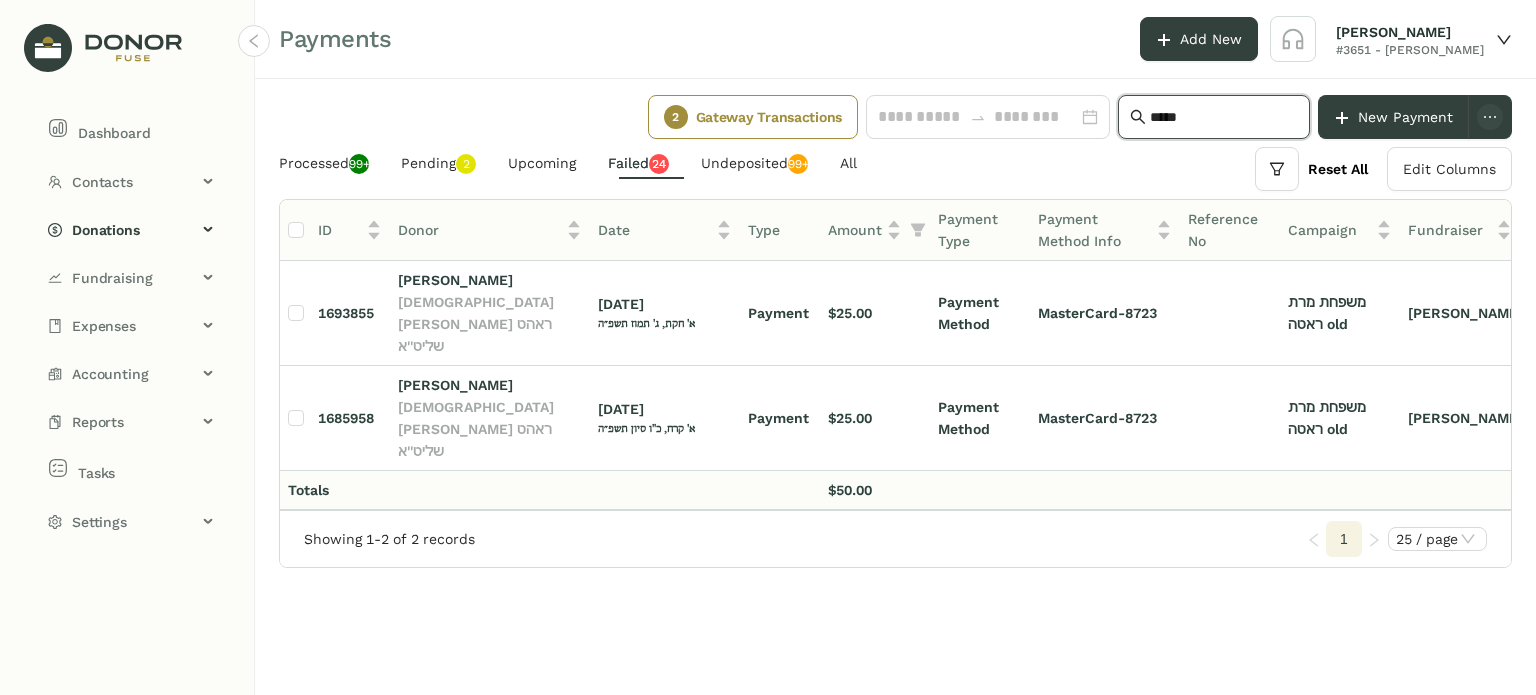 type on "*****" 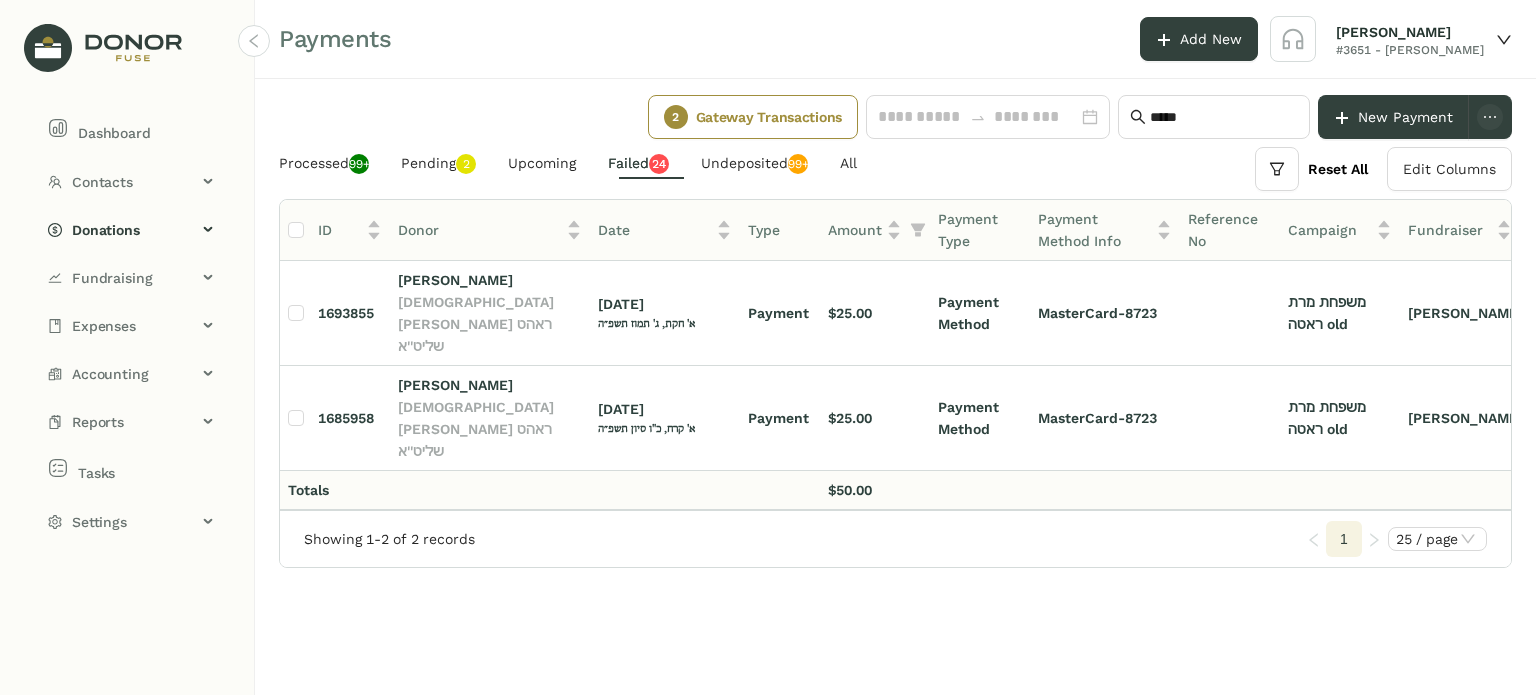 drag, startPoint x: 1045, startPoint y: 440, endPoint x: 1204, endPoint y: 424, distance: 159.80301 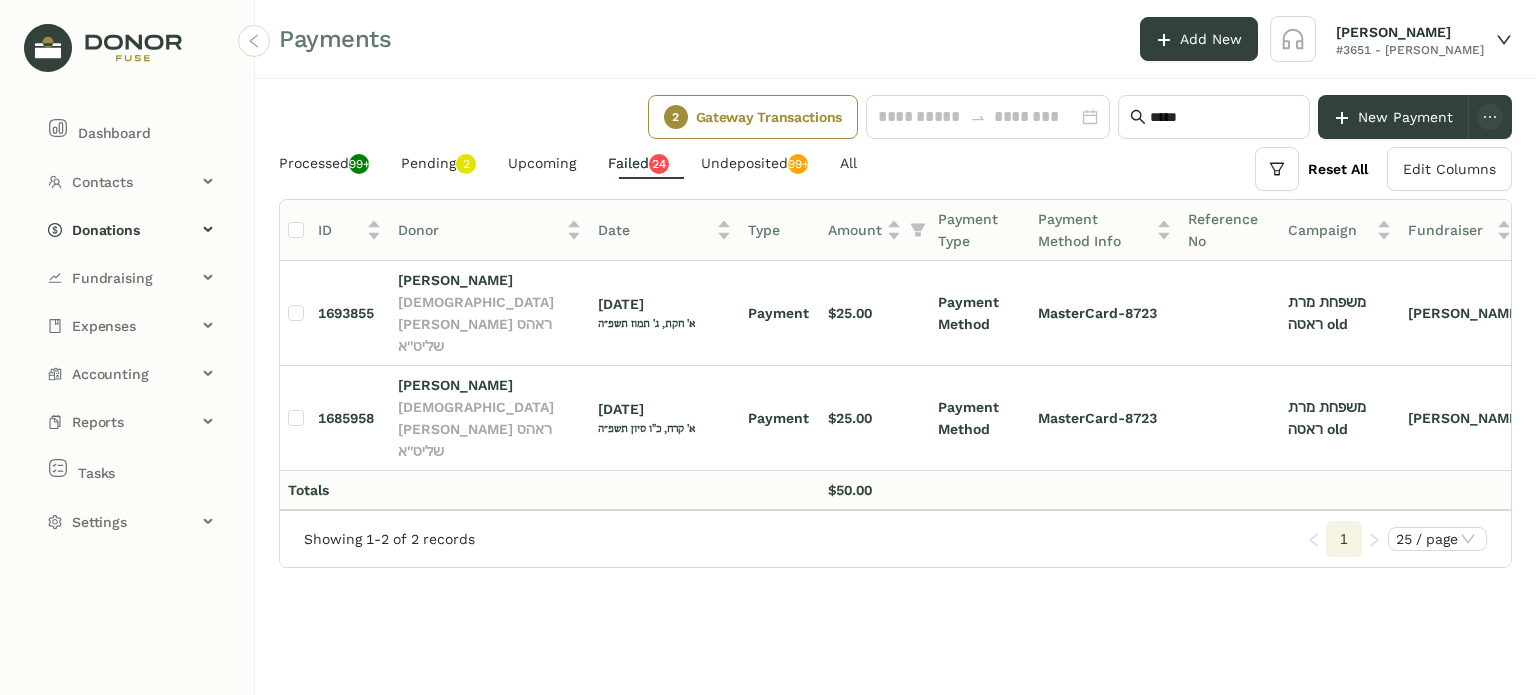 click on "Showing 1-2 of 2 records  1 25 / page" 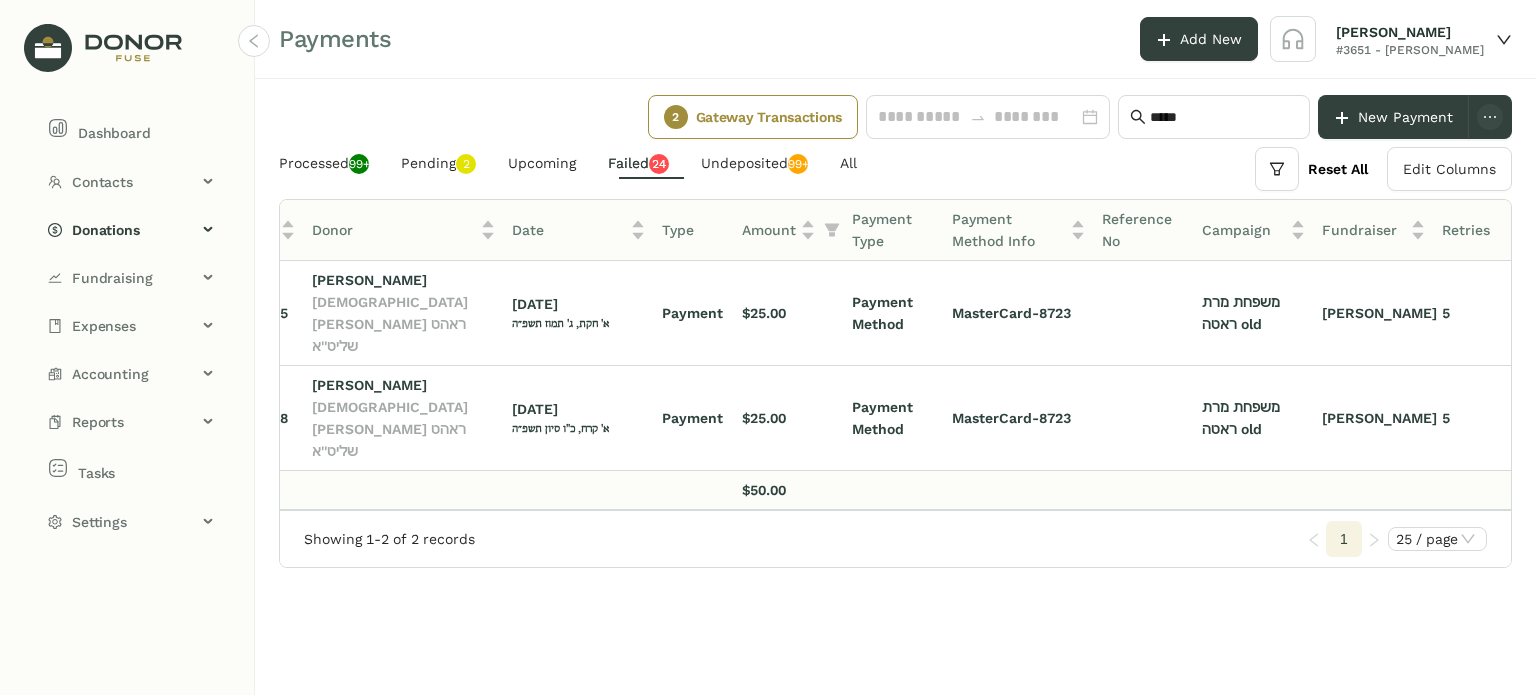 scroll, scrollTop: 0, scrollLeft: 175, axis: horizontal 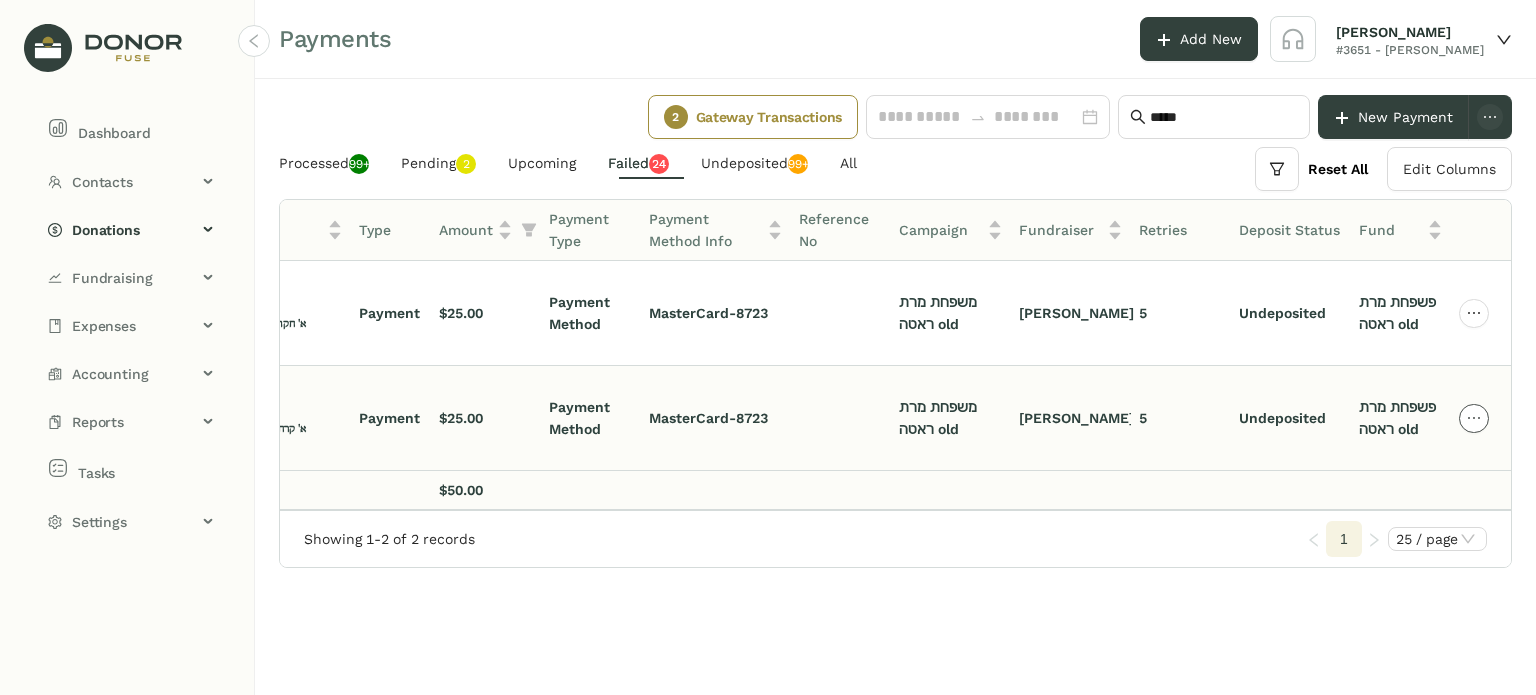 click 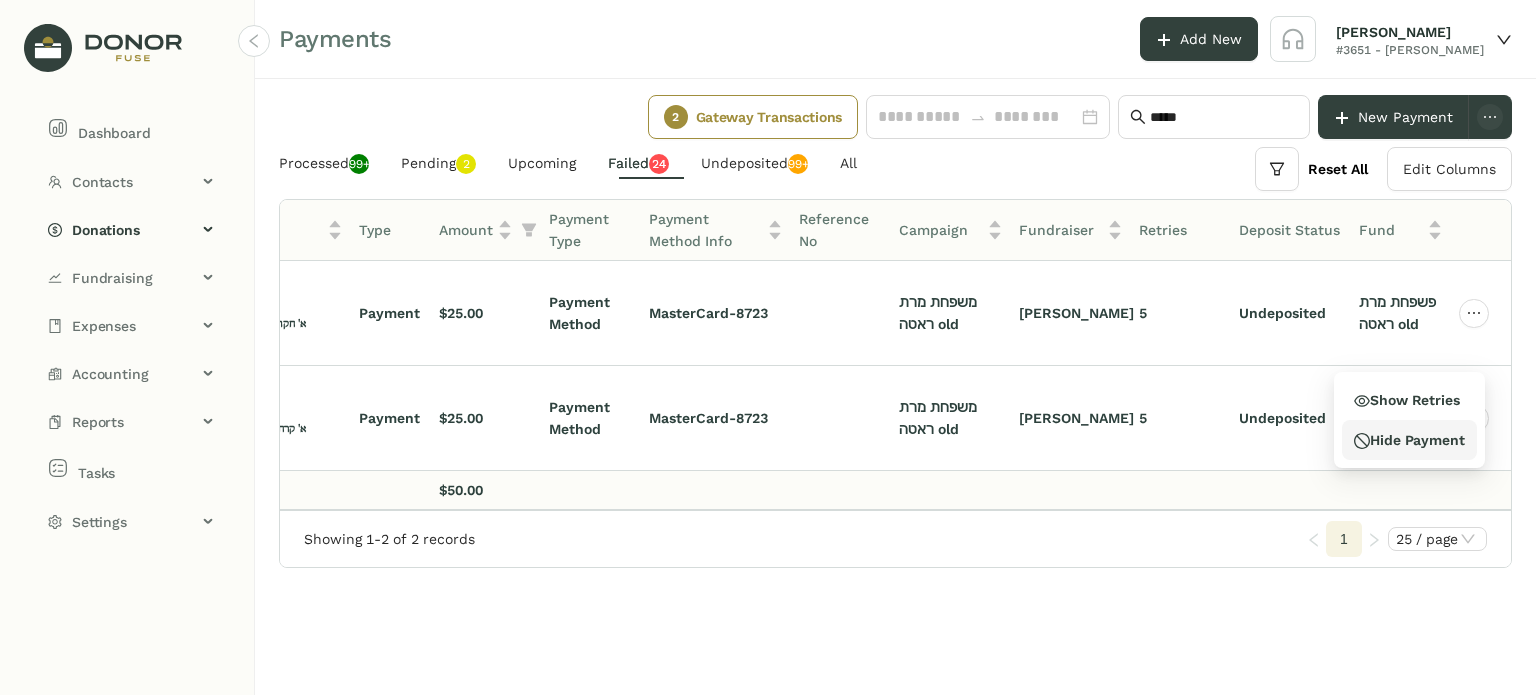 click on "Hide Payment" at bounding box center [1409, 440] 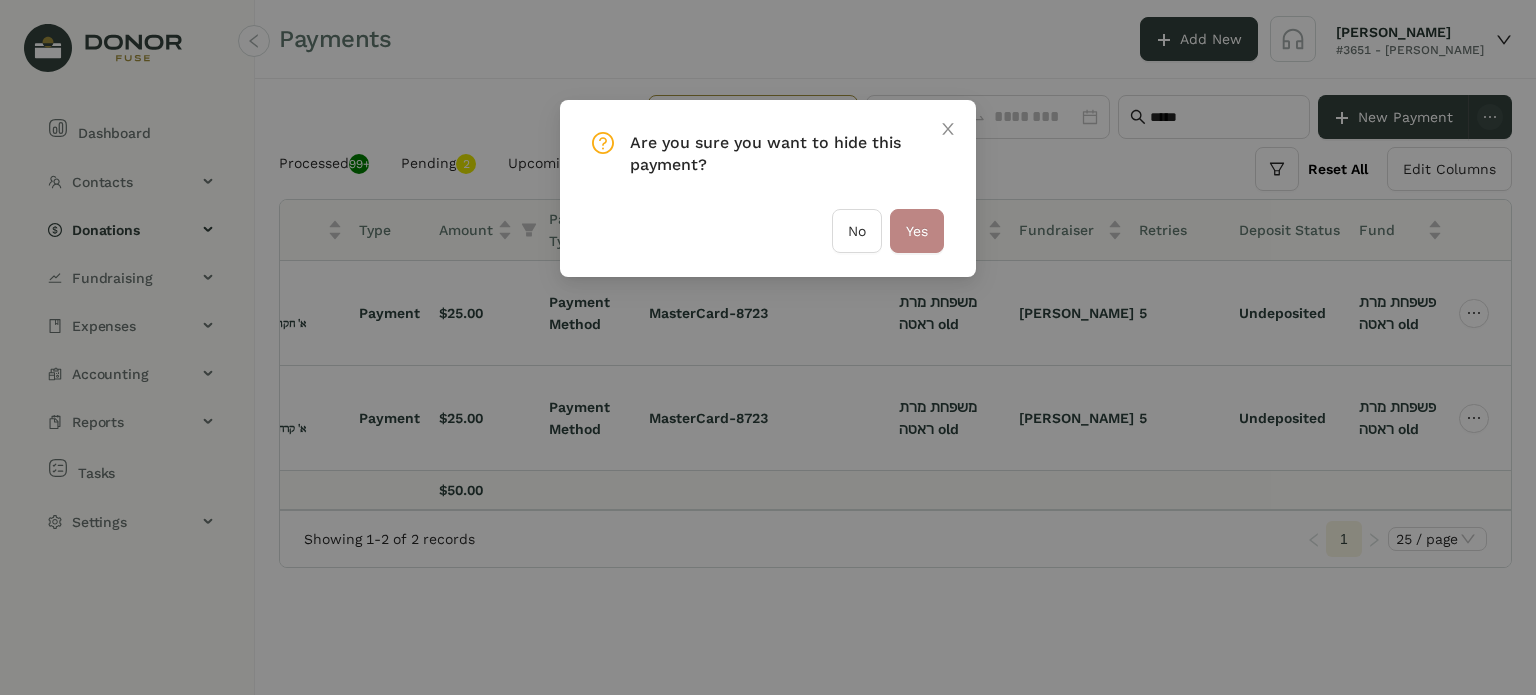click on "Yes" at bounding box center [917, 231] 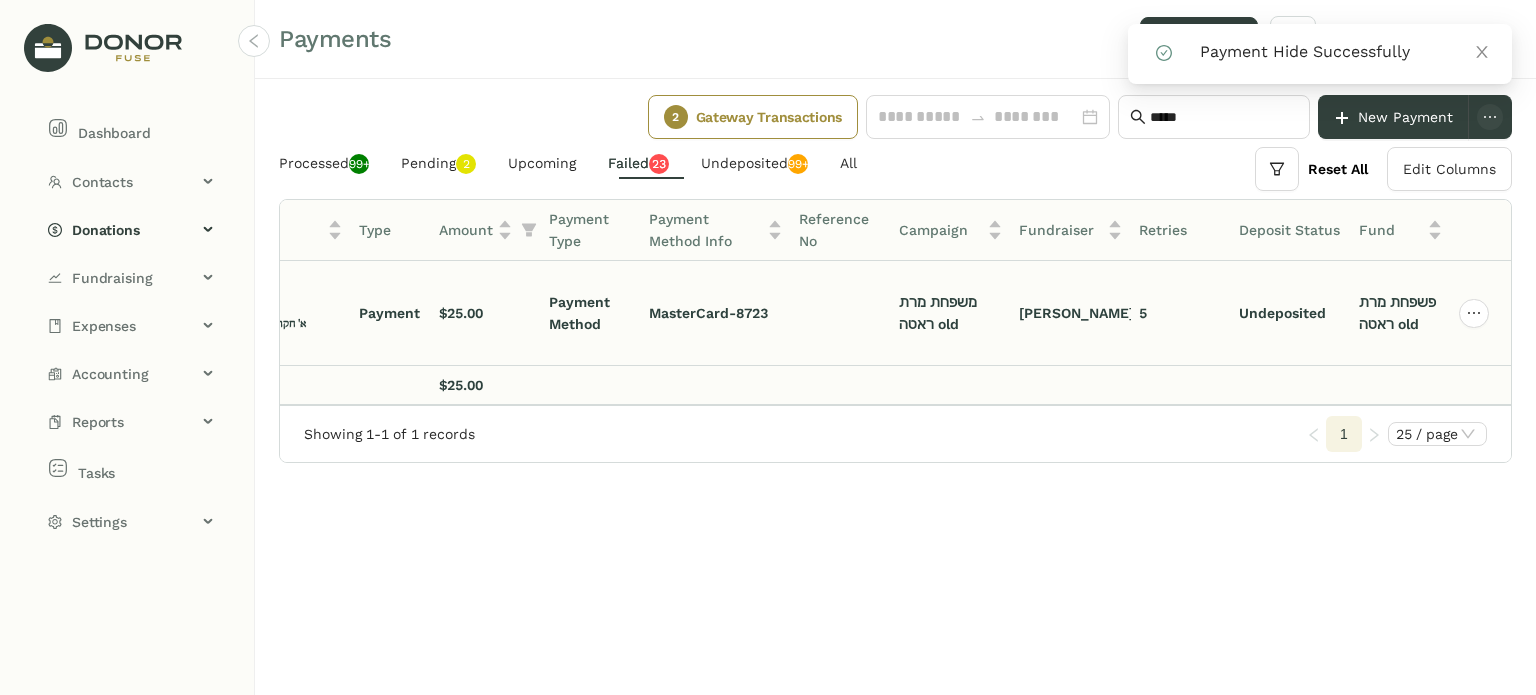 click 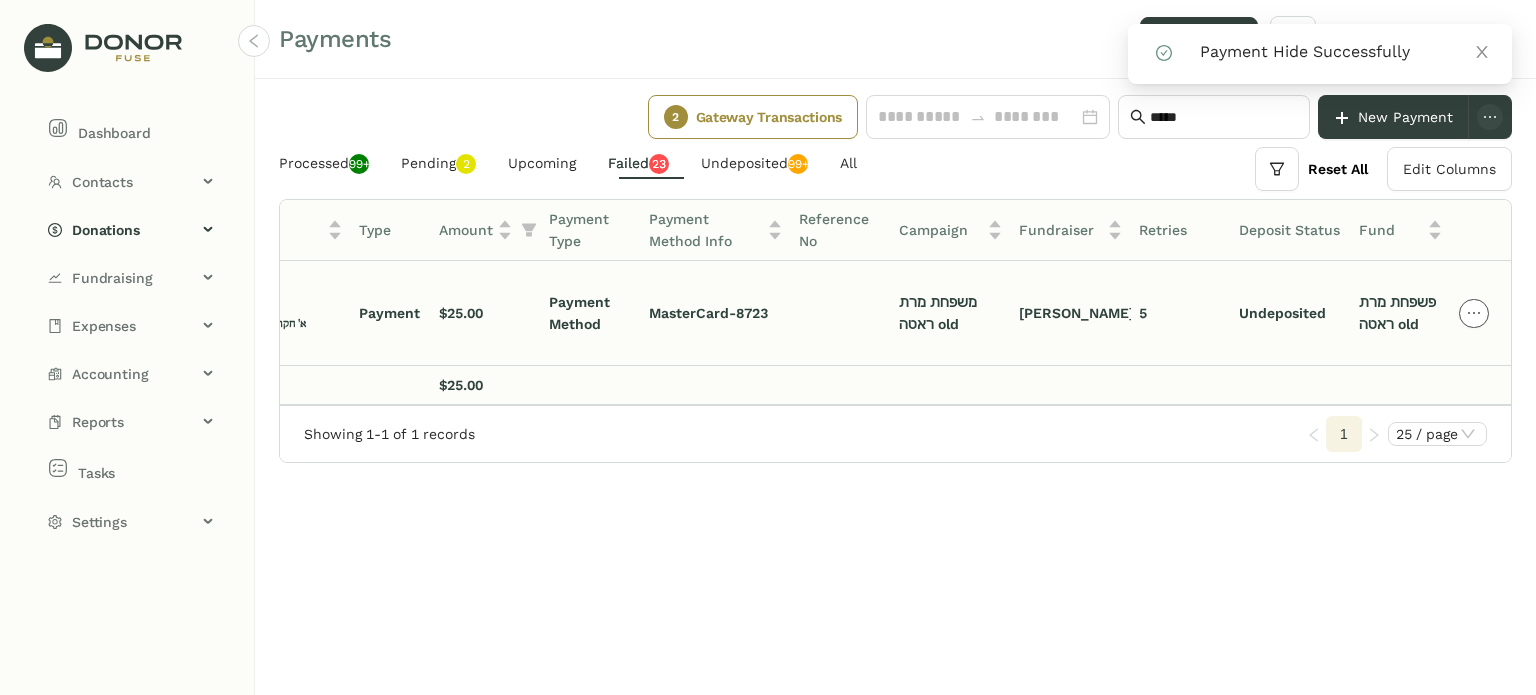 click 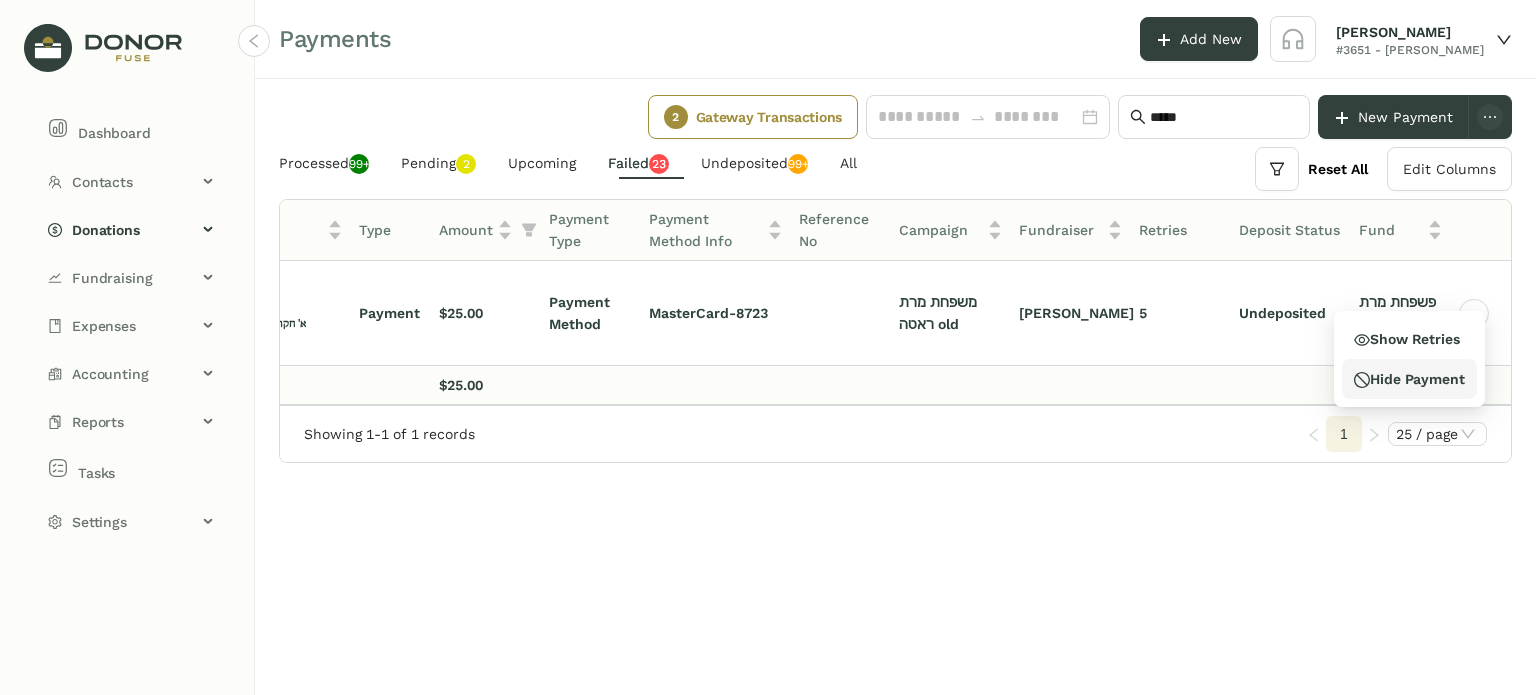 click on "Hide Payment" at bounding box center (1409, 379) 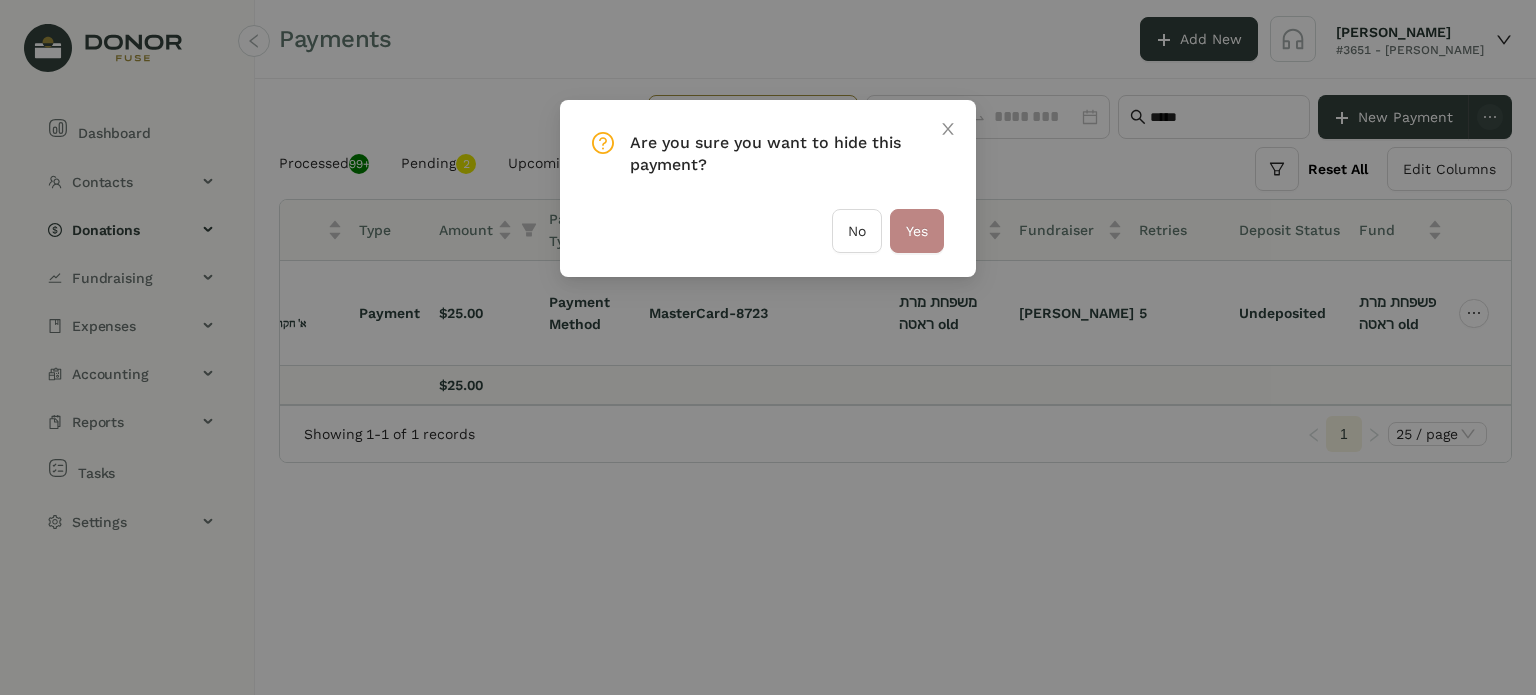 click on "Yes" at bounding box center [917, 231] 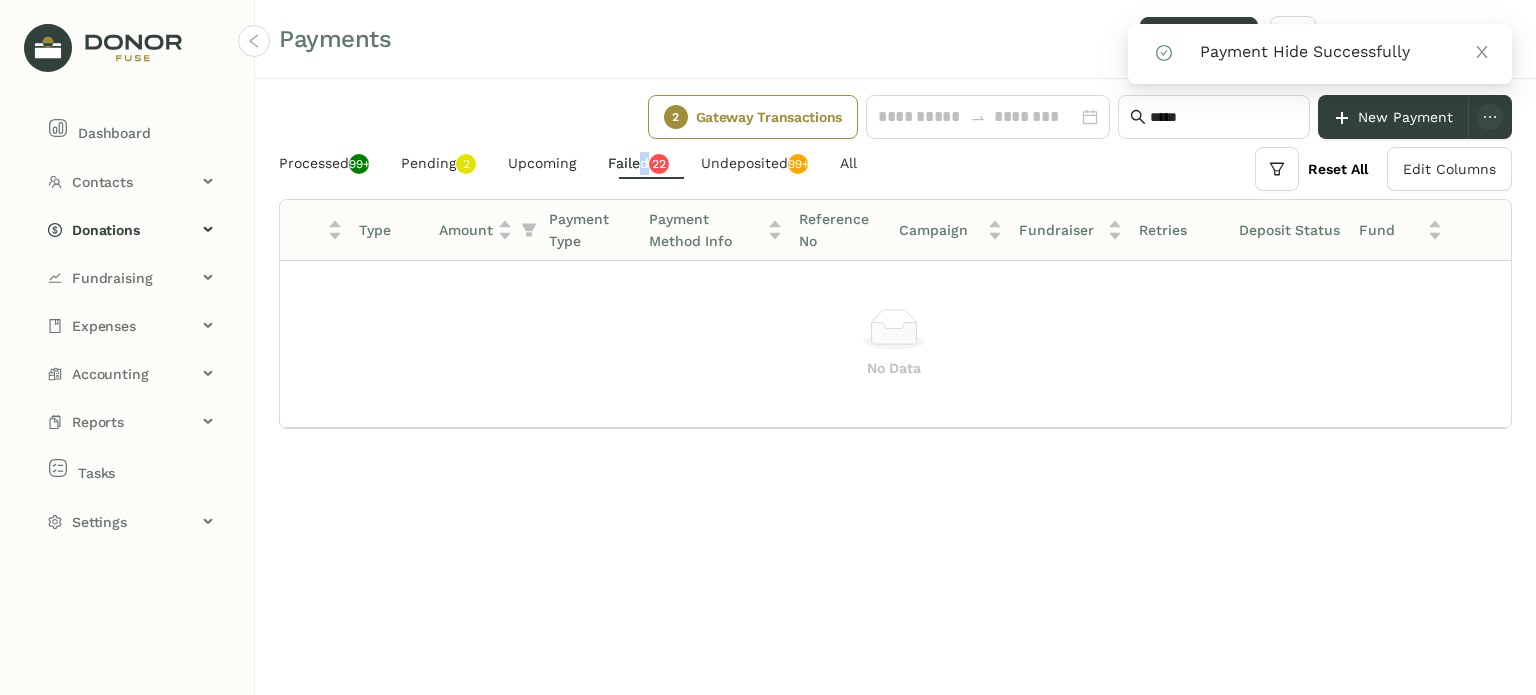 click on "Failed   0   1   2   3   4   5   6   7   8   9   0   1   2   3   4   5   6   7   8   9" 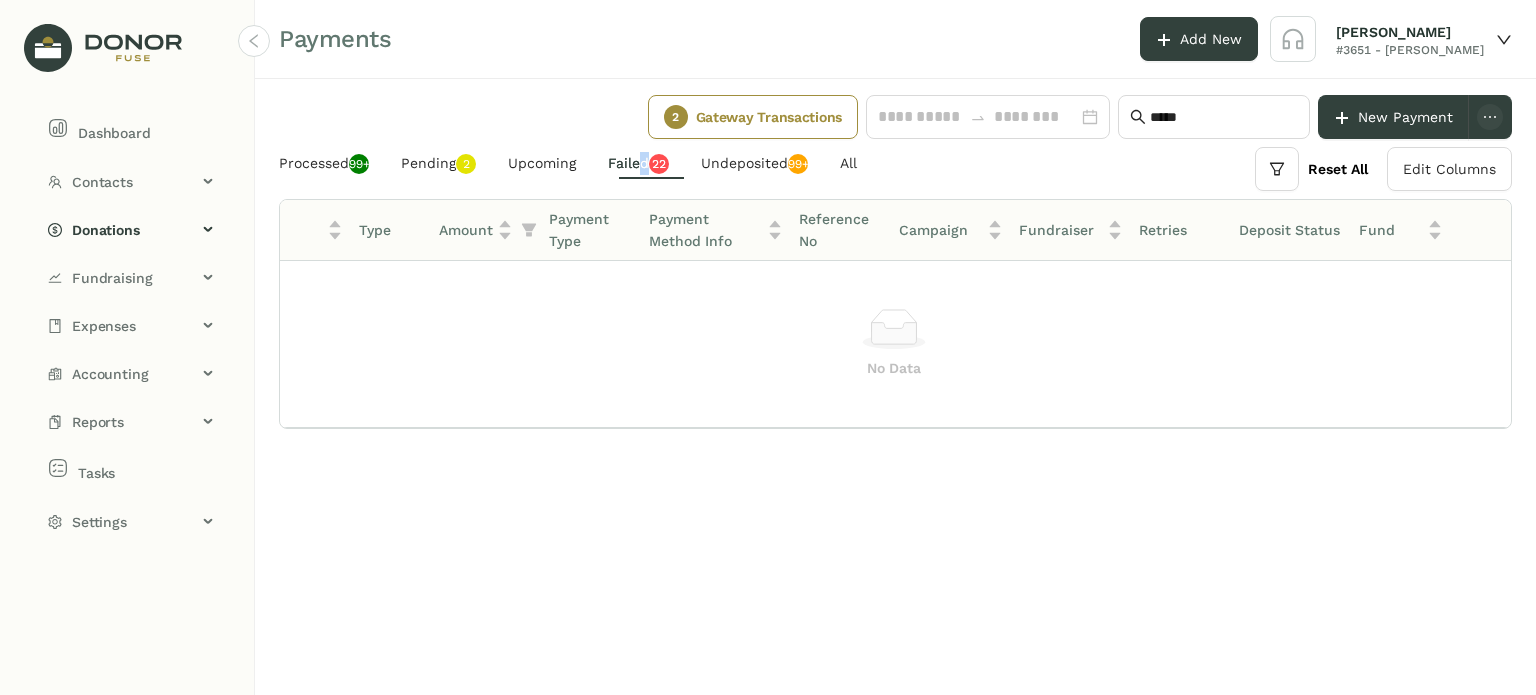click on "Failed   0   1   2   3   4   5   6   7   8   9   0   1   2   3   4   5   6   7   8   9" 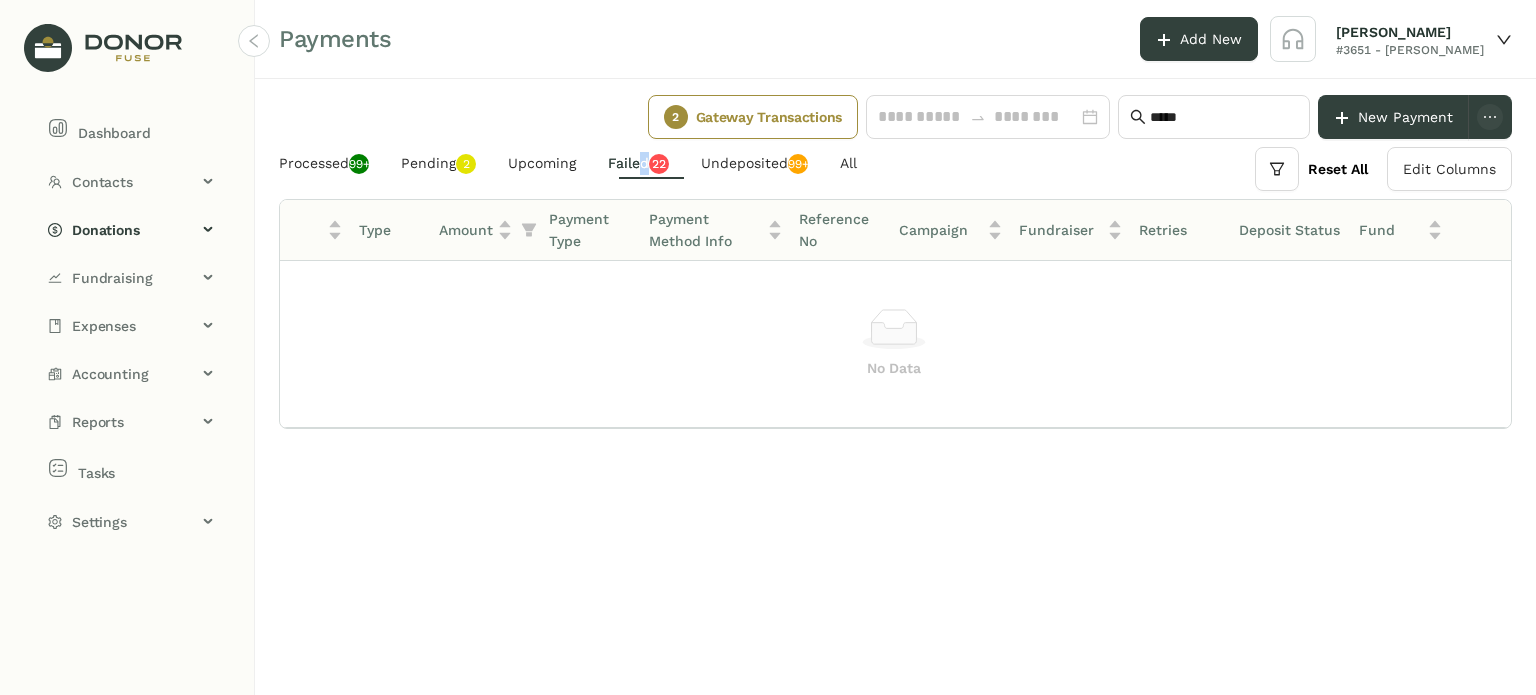 click on "Failed   0   1   2   3   4   5   6   7   8   9   0   1   2   3   4   5   6   7   8   9" 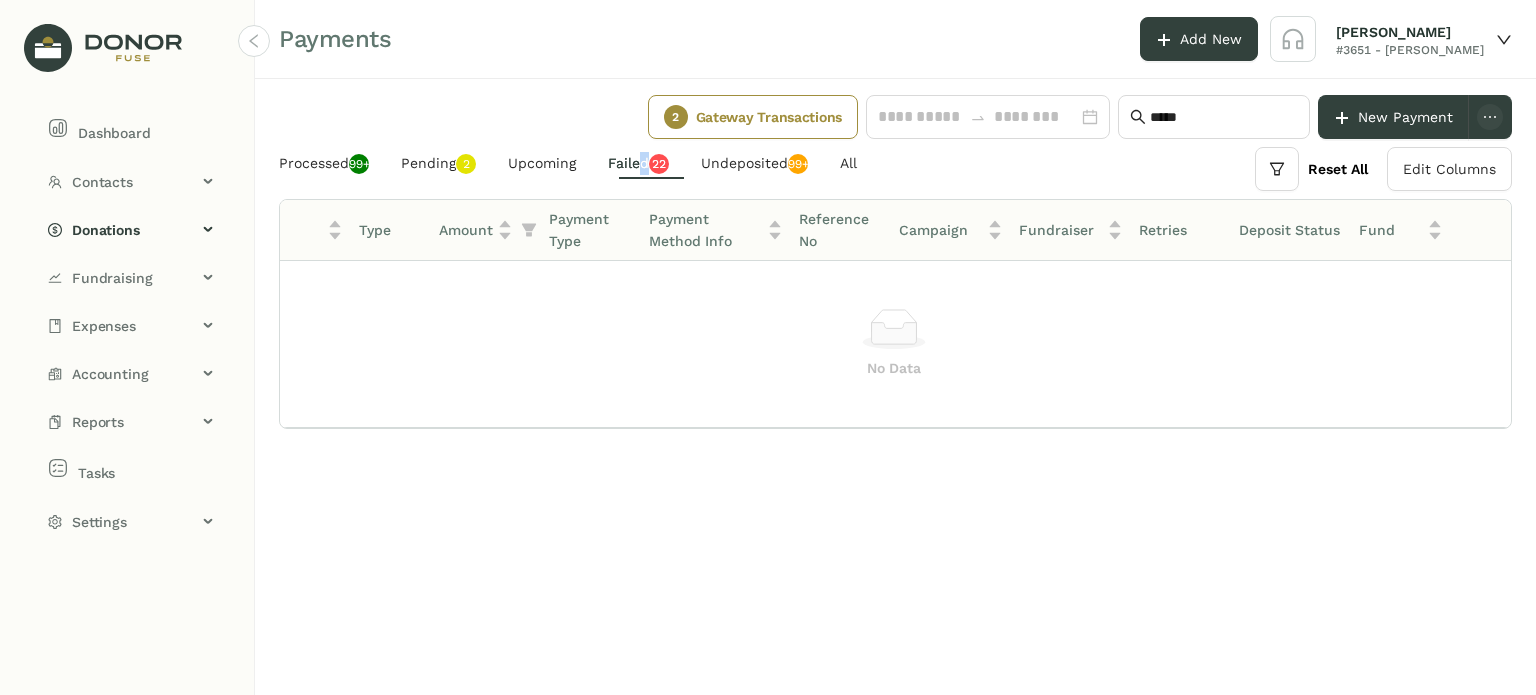 click on "Failed   0   1   2   3   4   5   6   7   8   9   0   1   2   3   4   5   6   7   8   9" 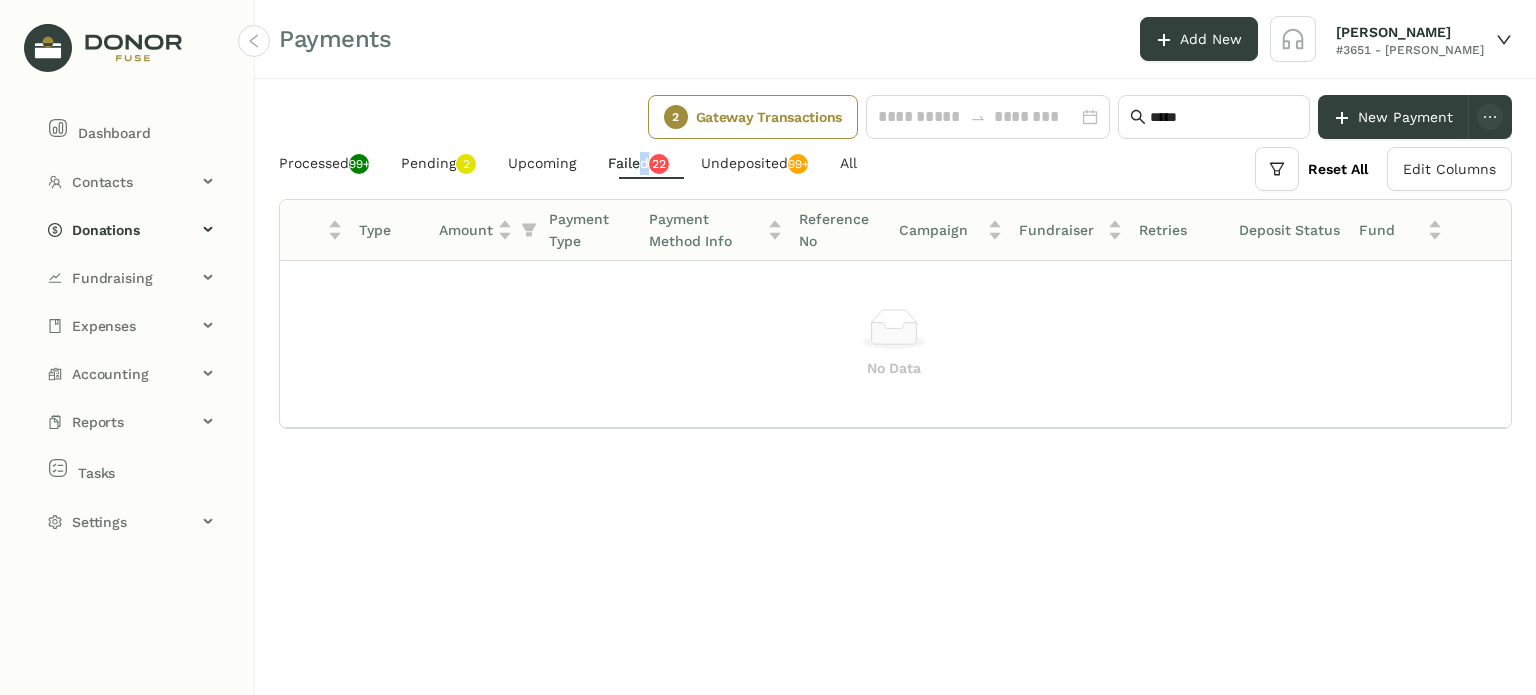 click on "Failed   0   1   2   3   4   5   6   7   8   9   0   1   2   3   4   5   6   7   8   9" 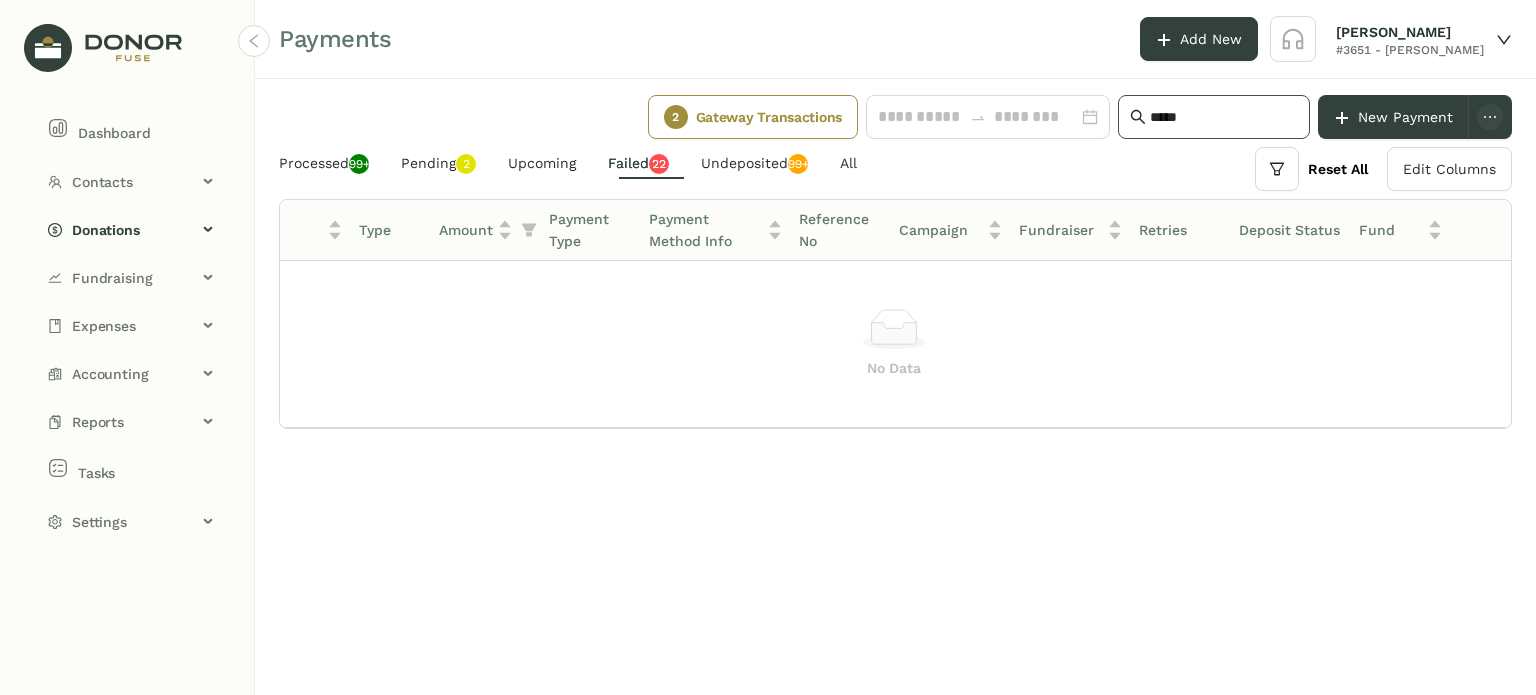 click on "*****" 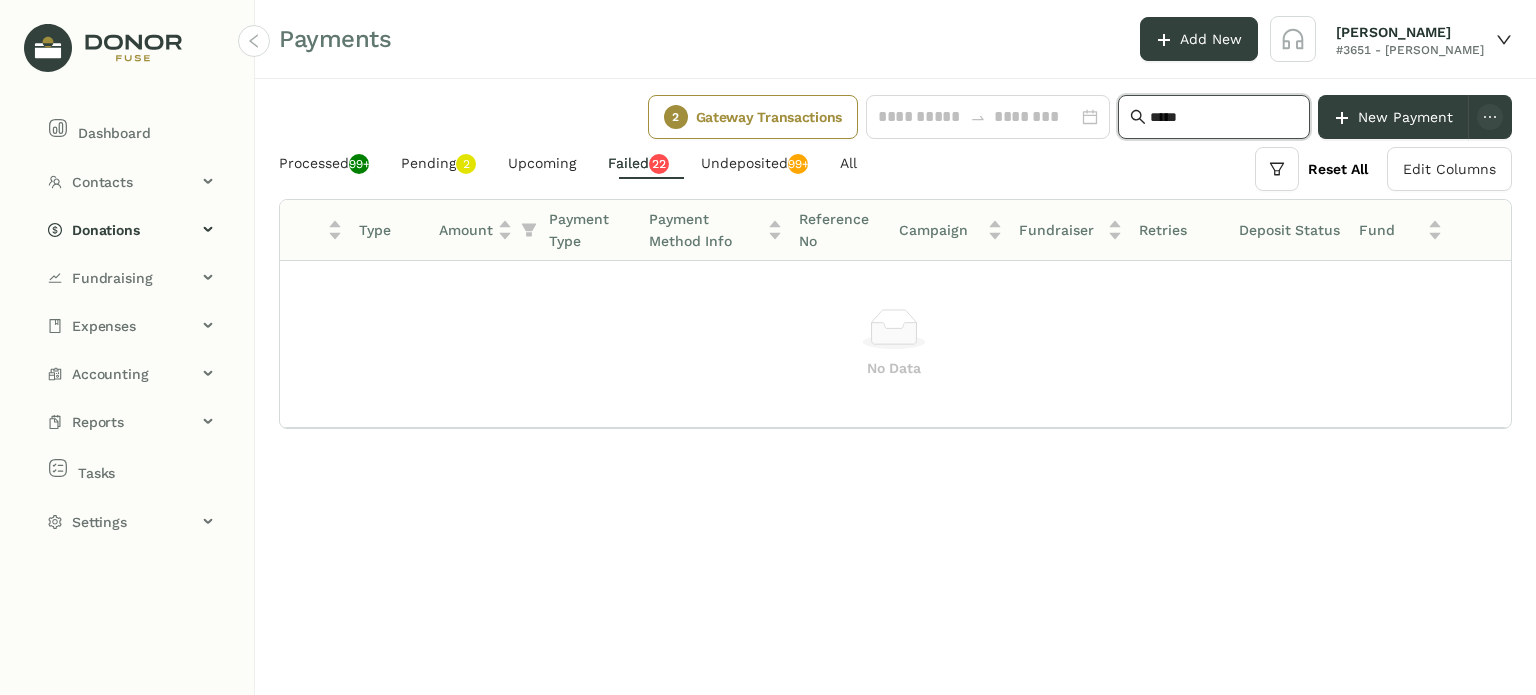 click on "*****" 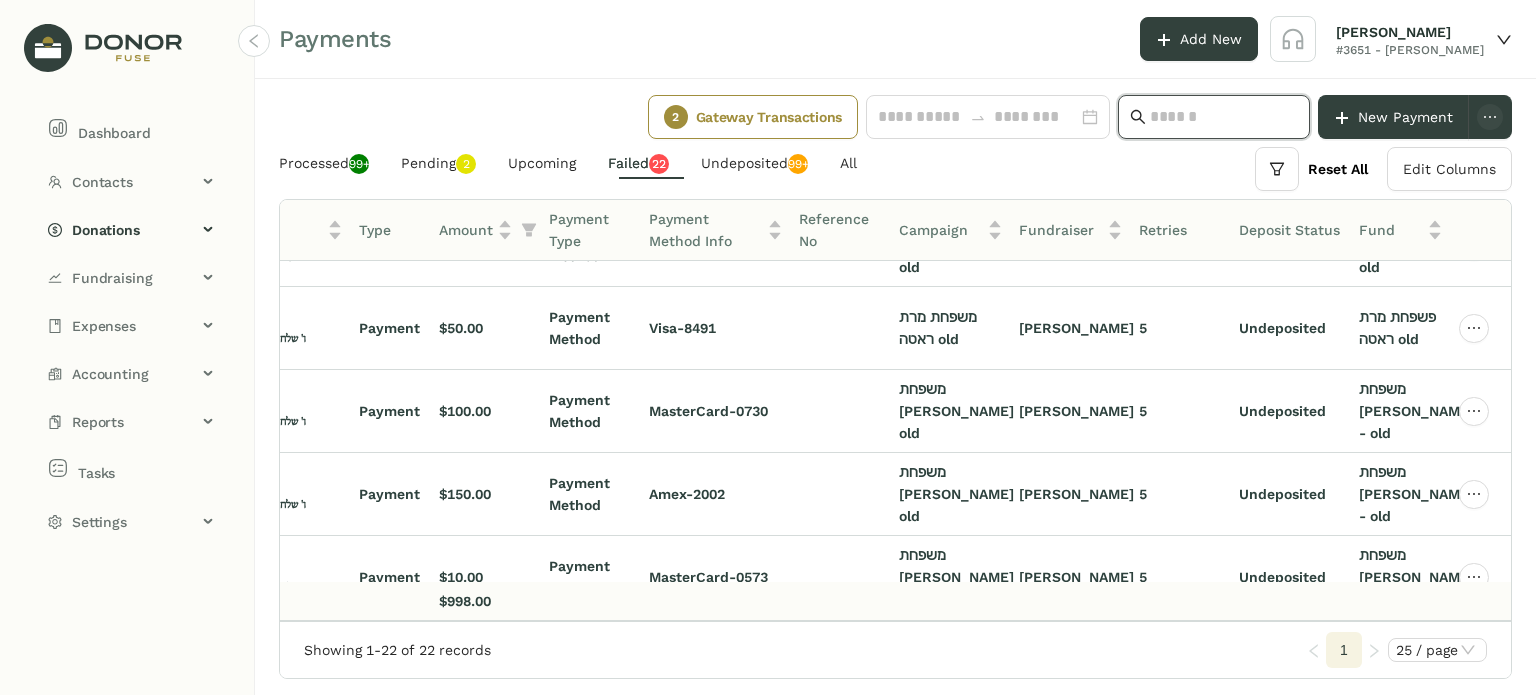 scroll, scrollTop: 1114, scrollLeft: 255, axis: both 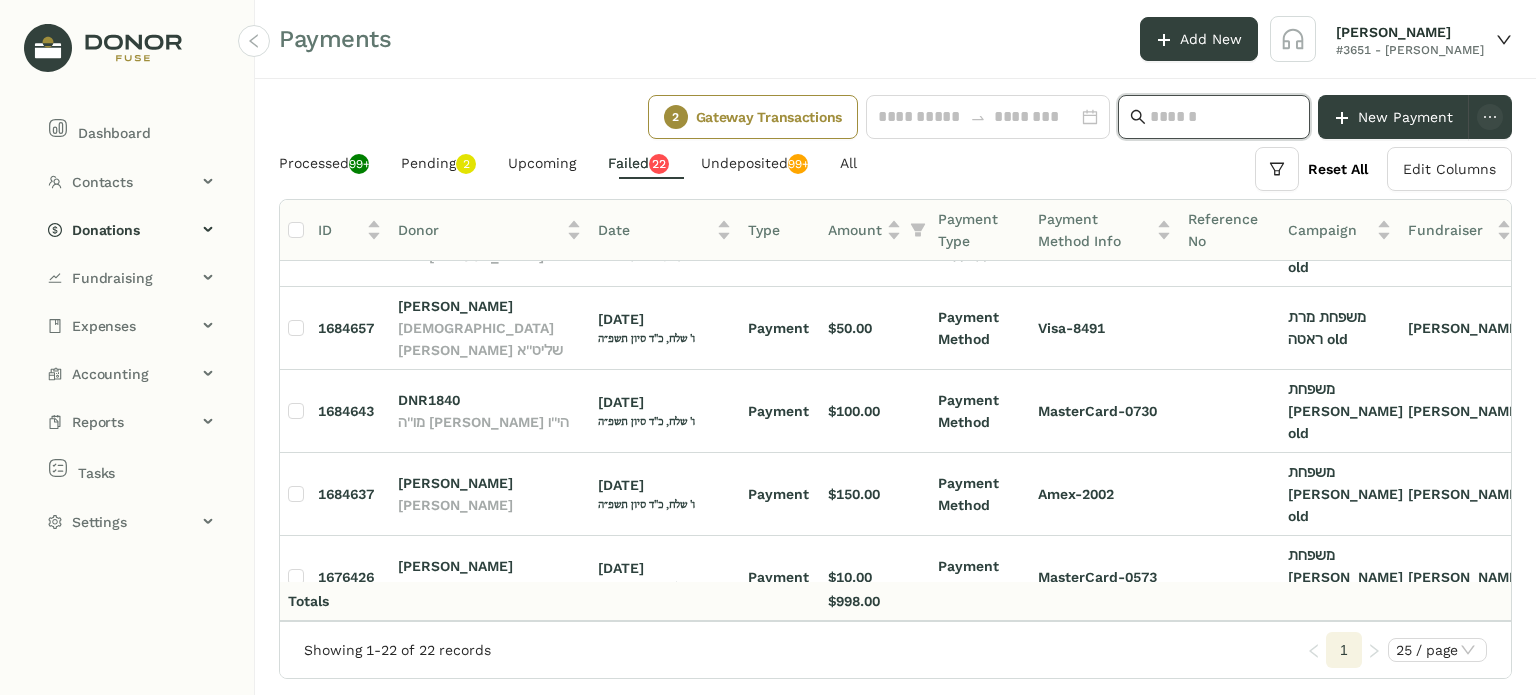 type 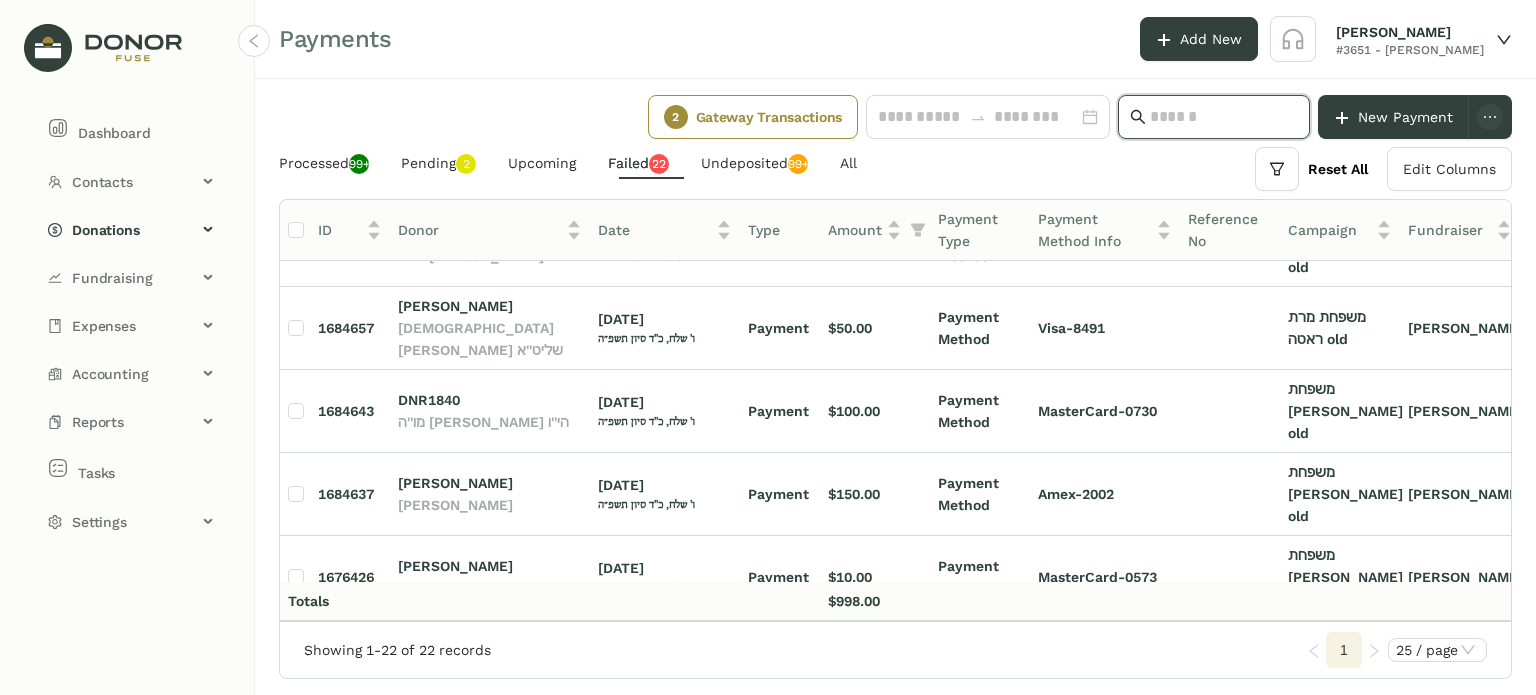 click on "[PERSON_NAME]" 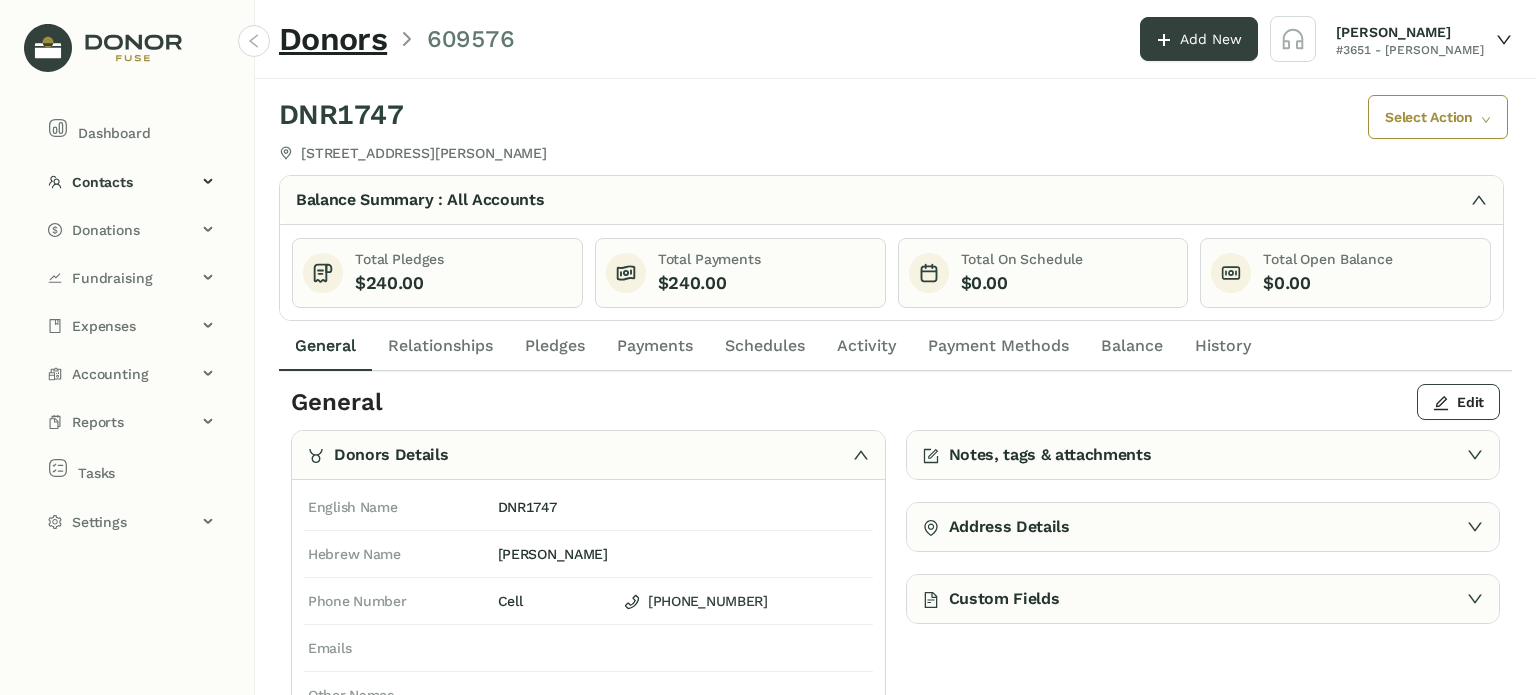 click on "Payments" 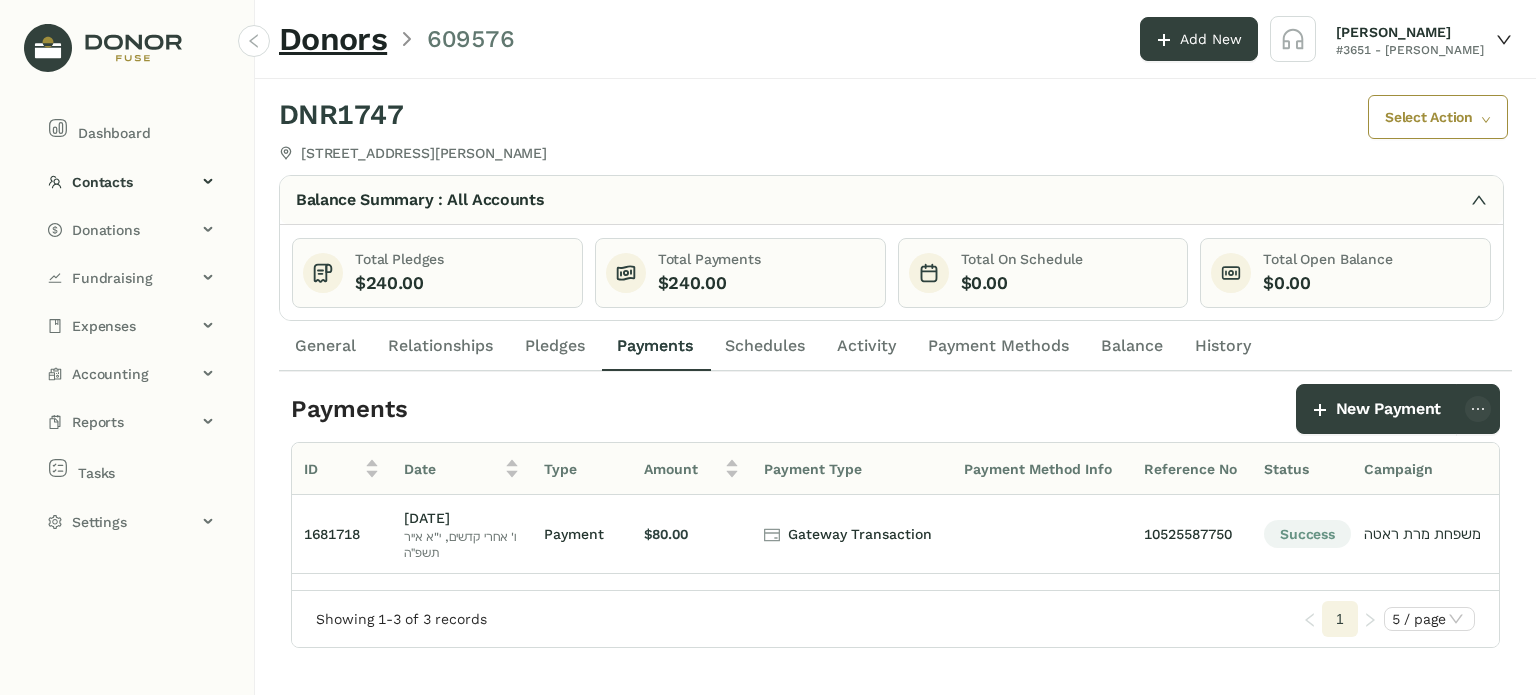 click on "General" 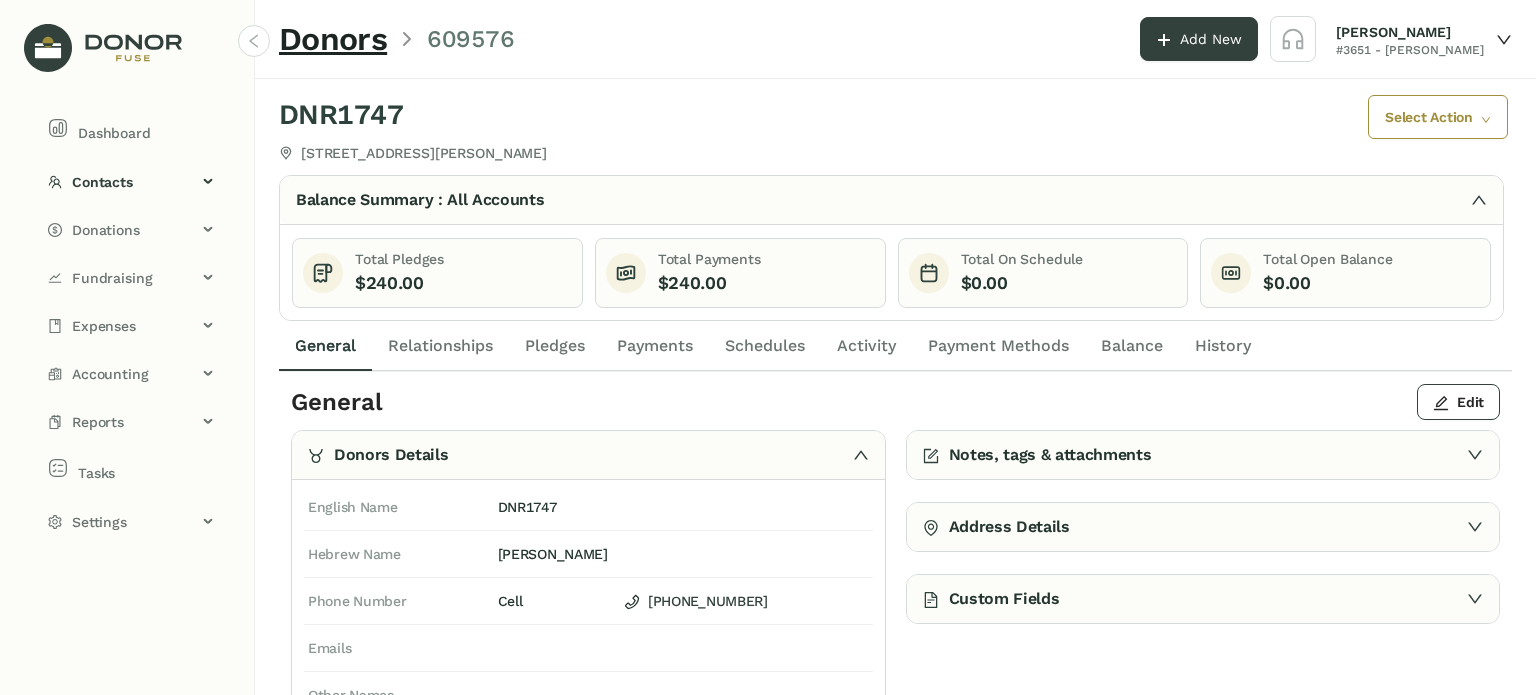 click on "Payments" 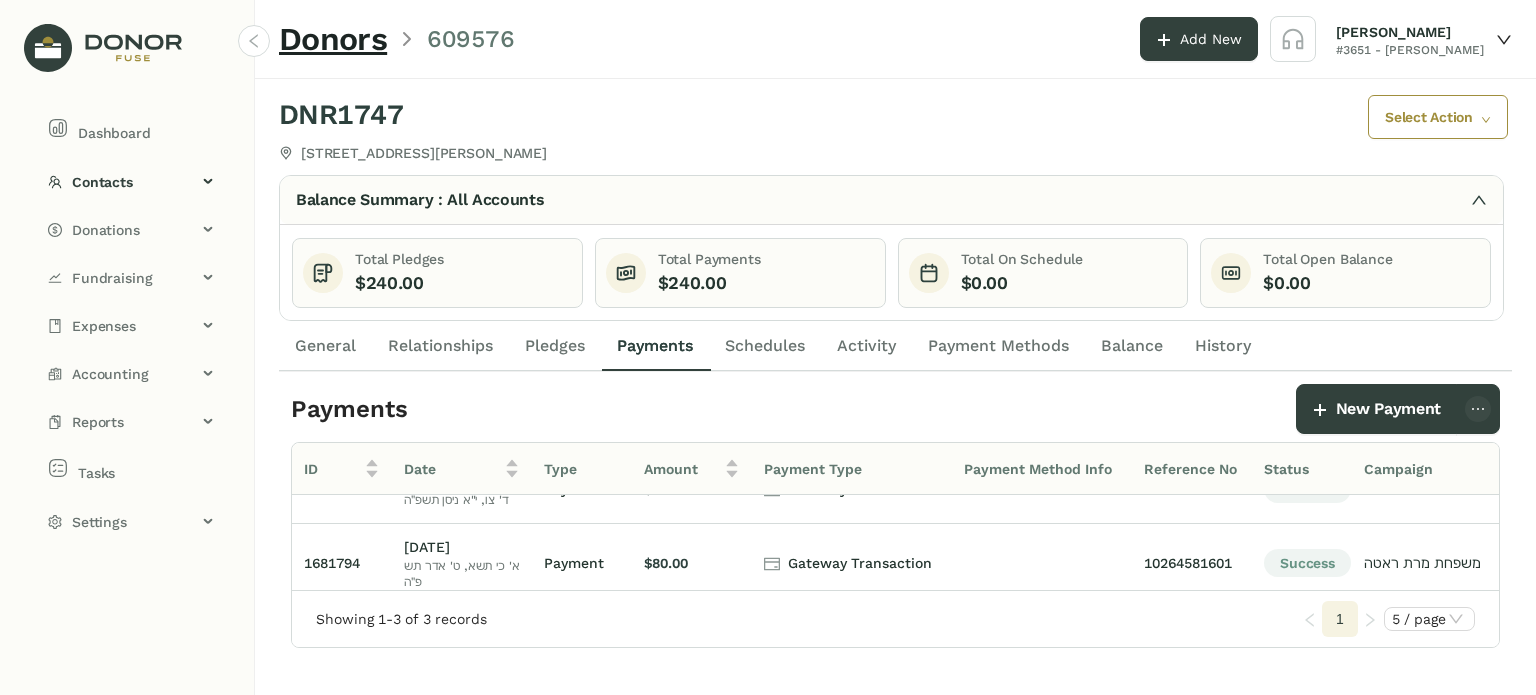drag, startPoint x: 893, startPoint y: 588, endPoint x: 962, endPoint y: 579, distance: 69.58448 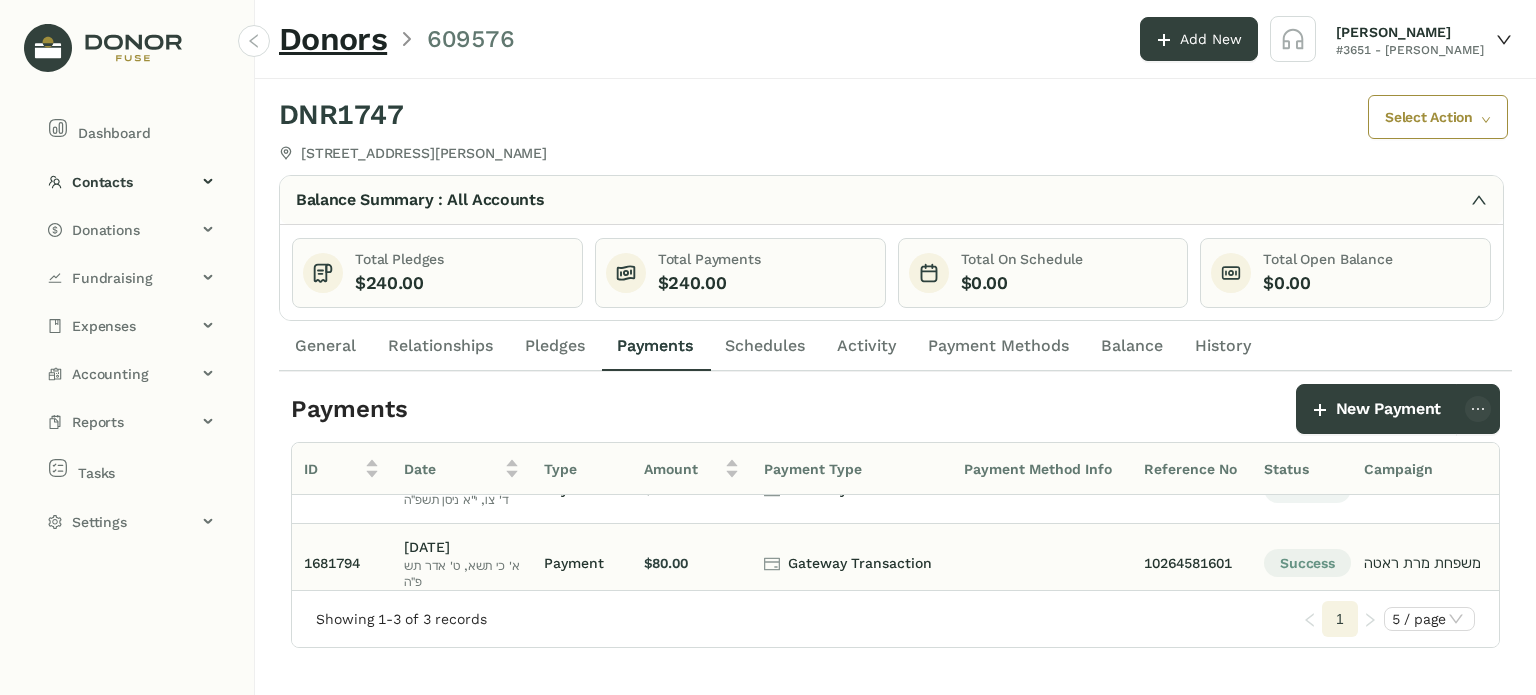 click 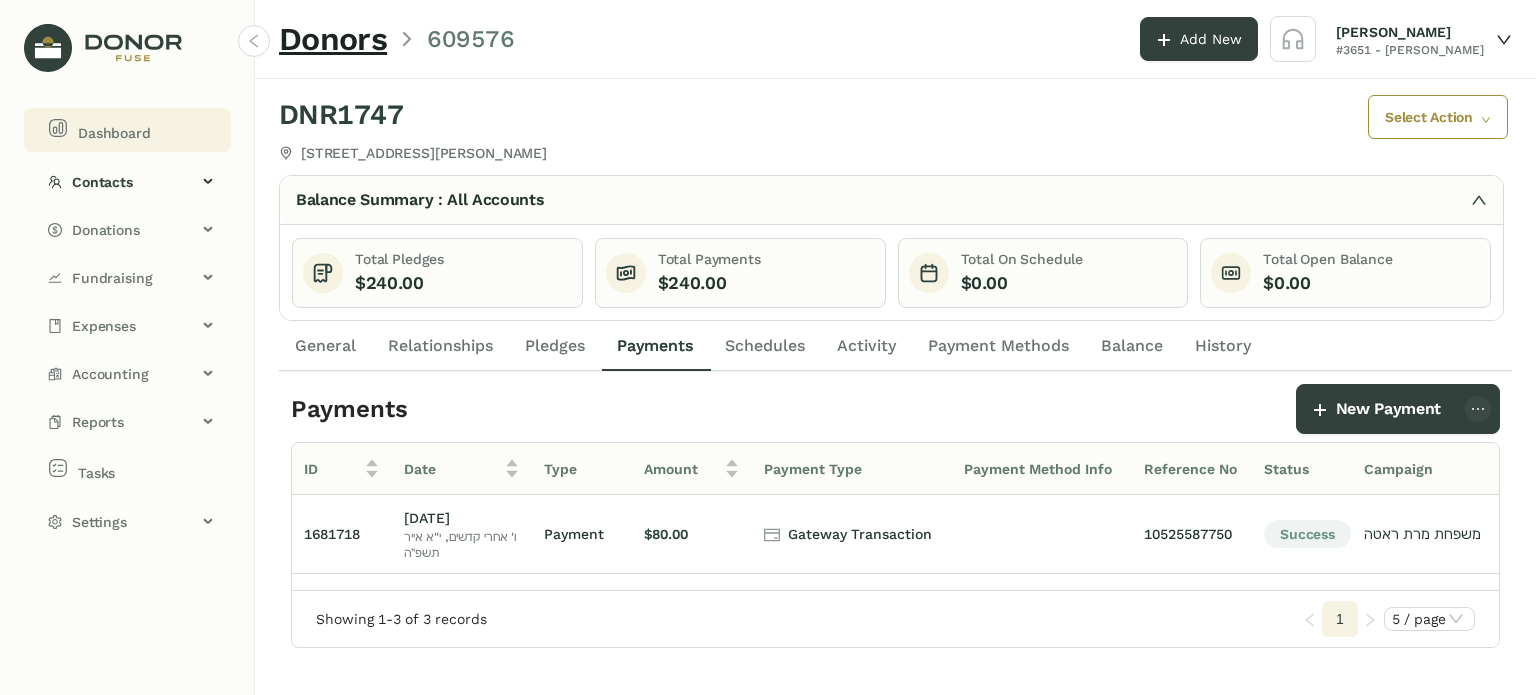 click on "Dashboard" 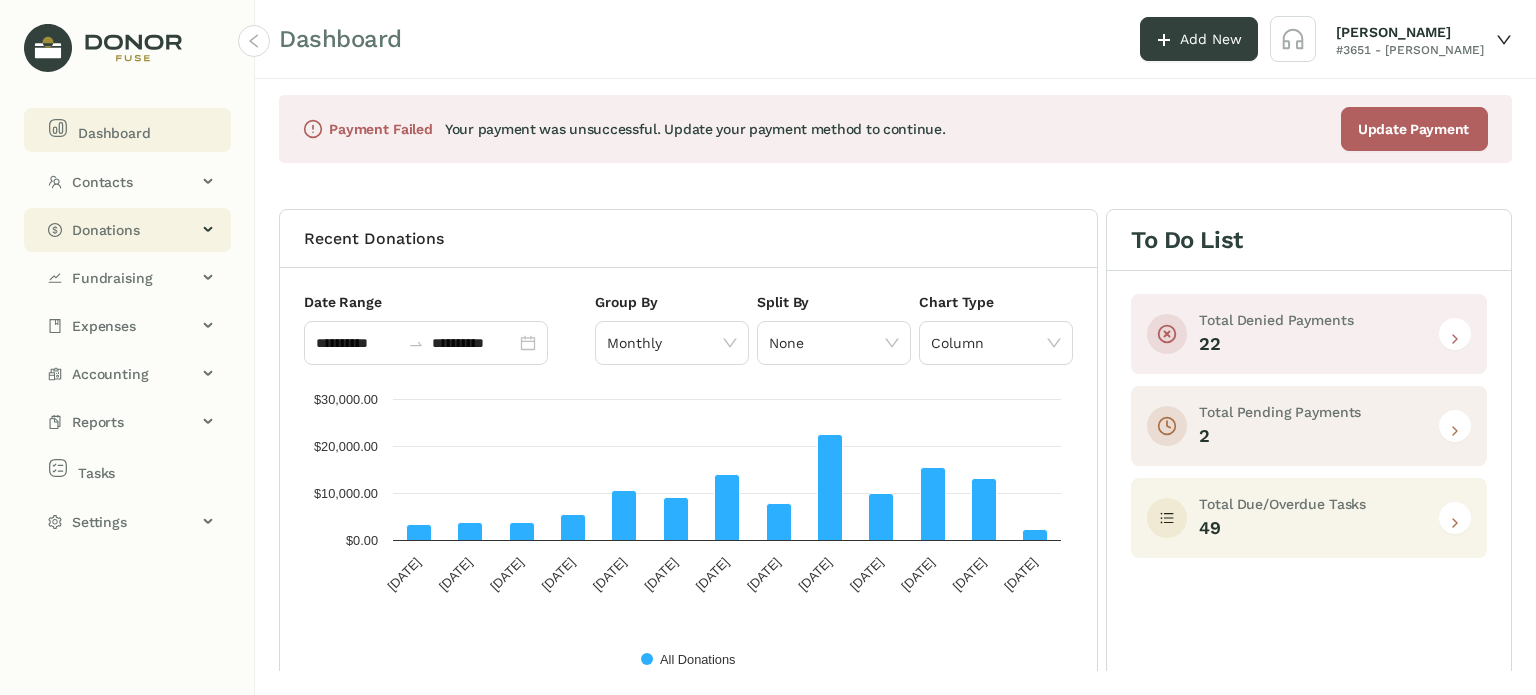 click on "Donations" 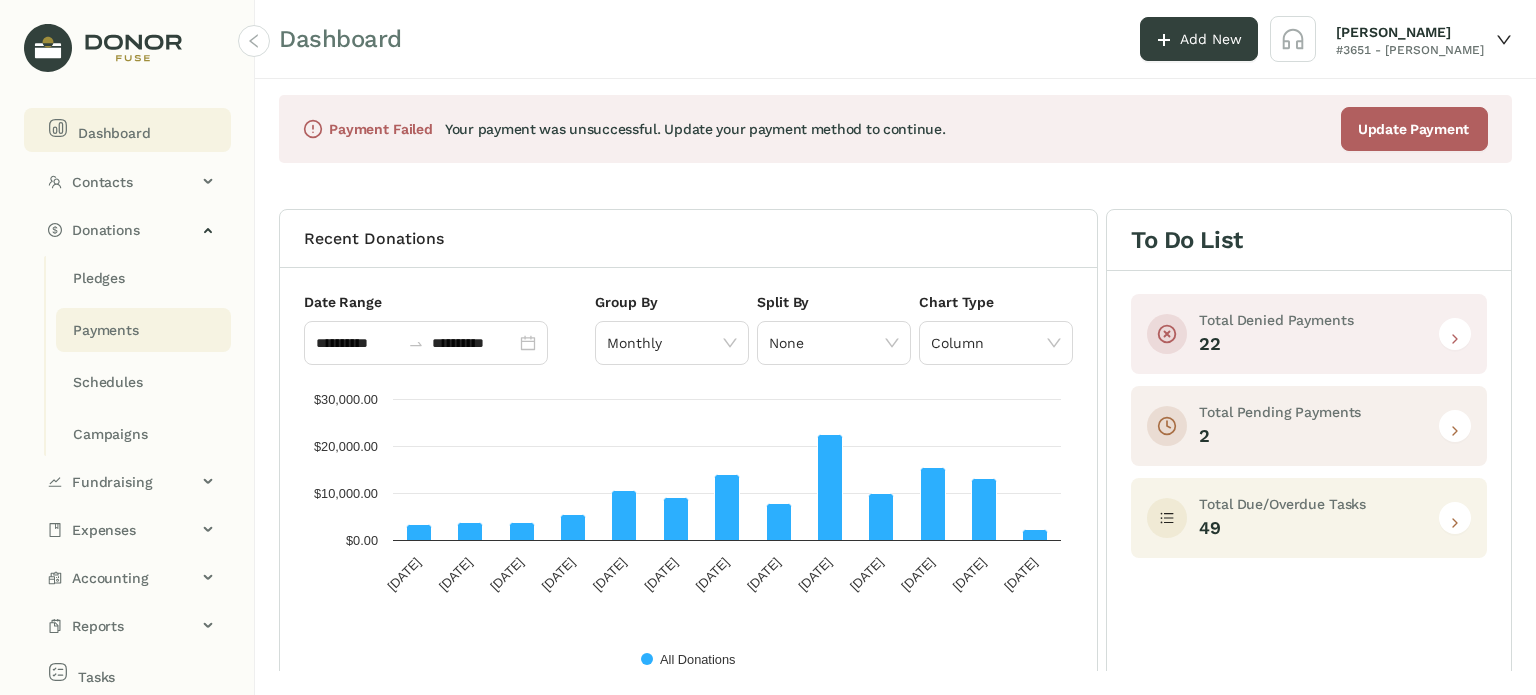 click on "Payments" 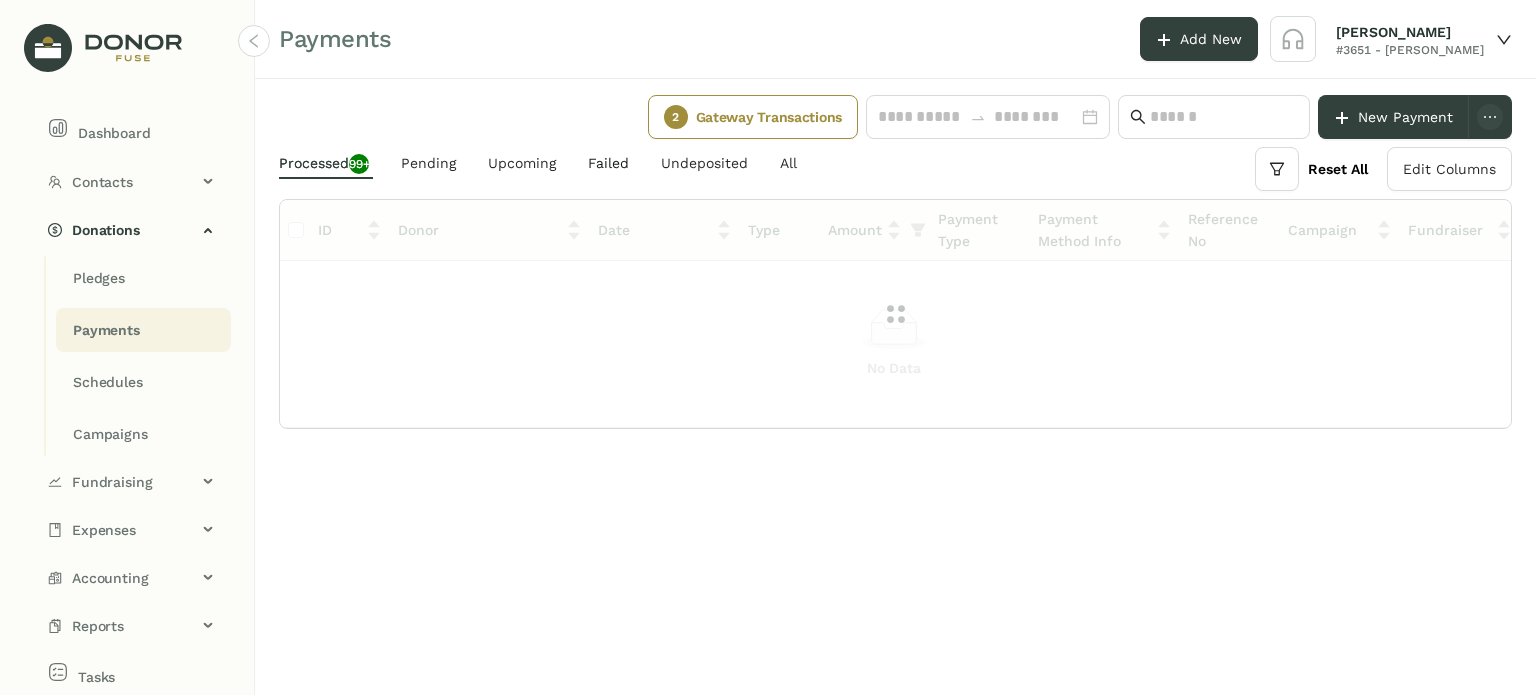 click on "Failed" 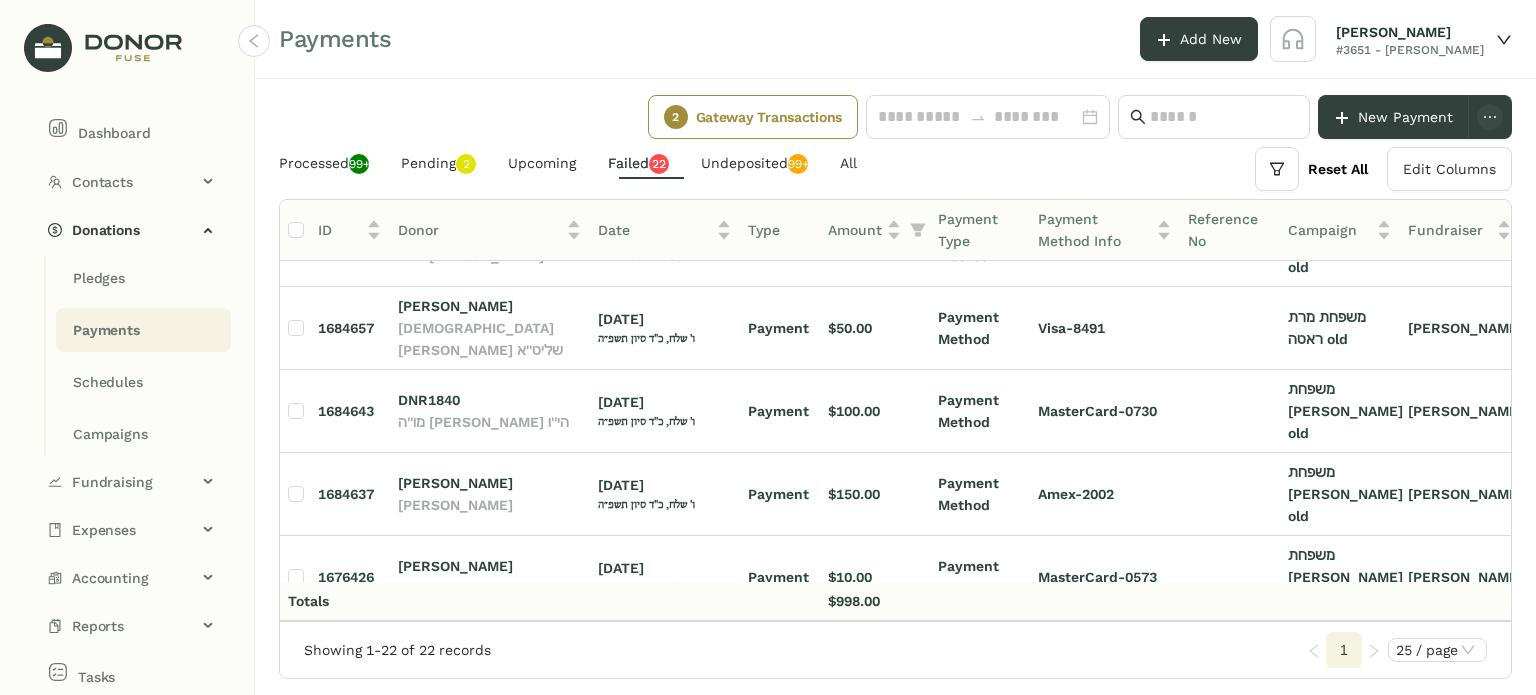 drag, startPoint x: 714, startPoint y: 610, endPoint x: 1080, endPoint y: 623, distance: 366.2308 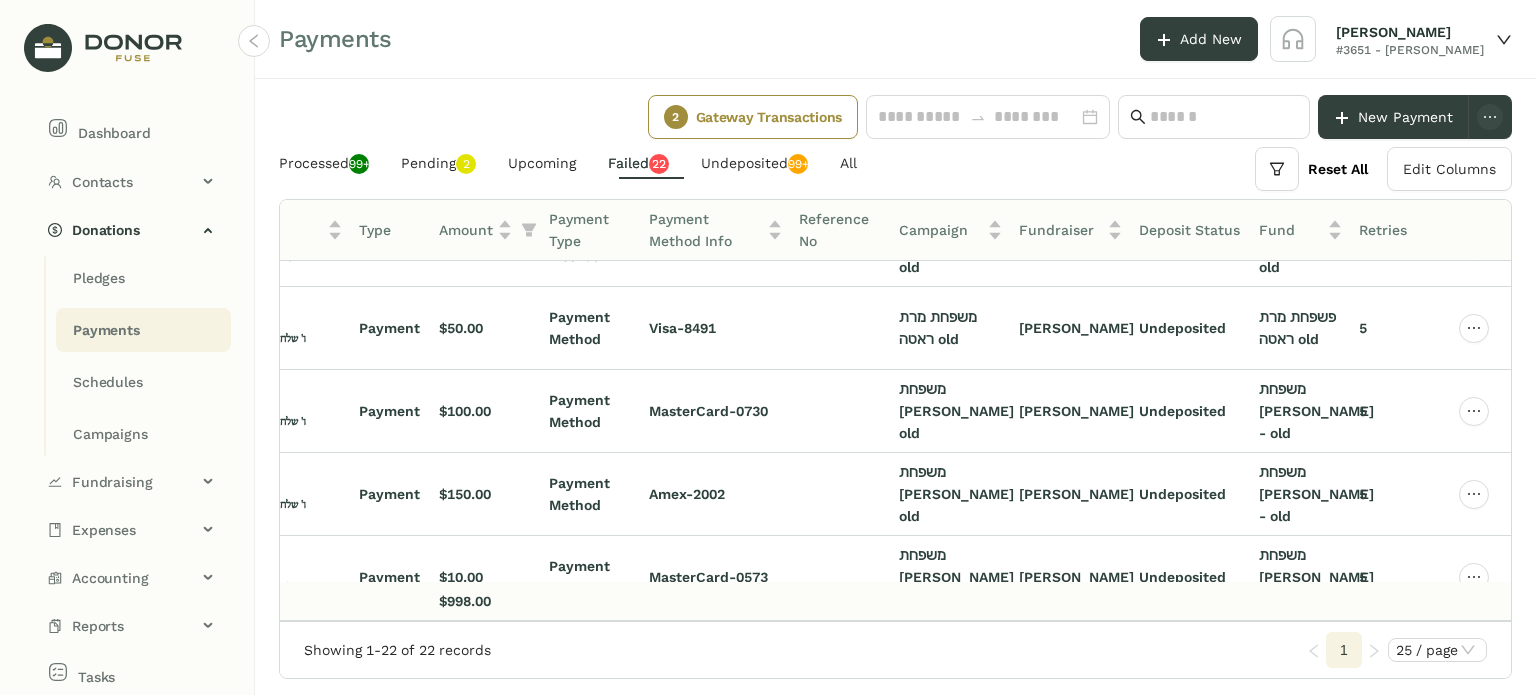 click 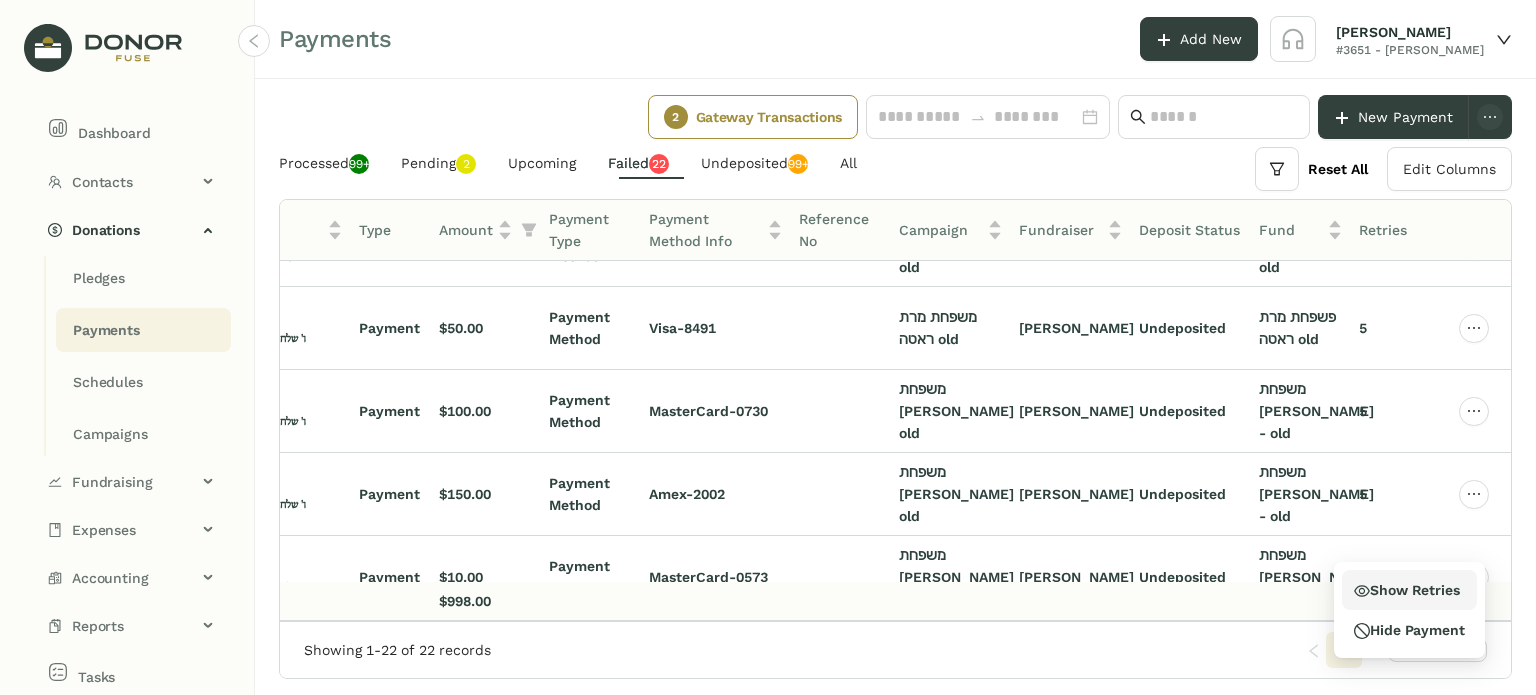 click on "Show Retries" at bounding box center [1406, 590] 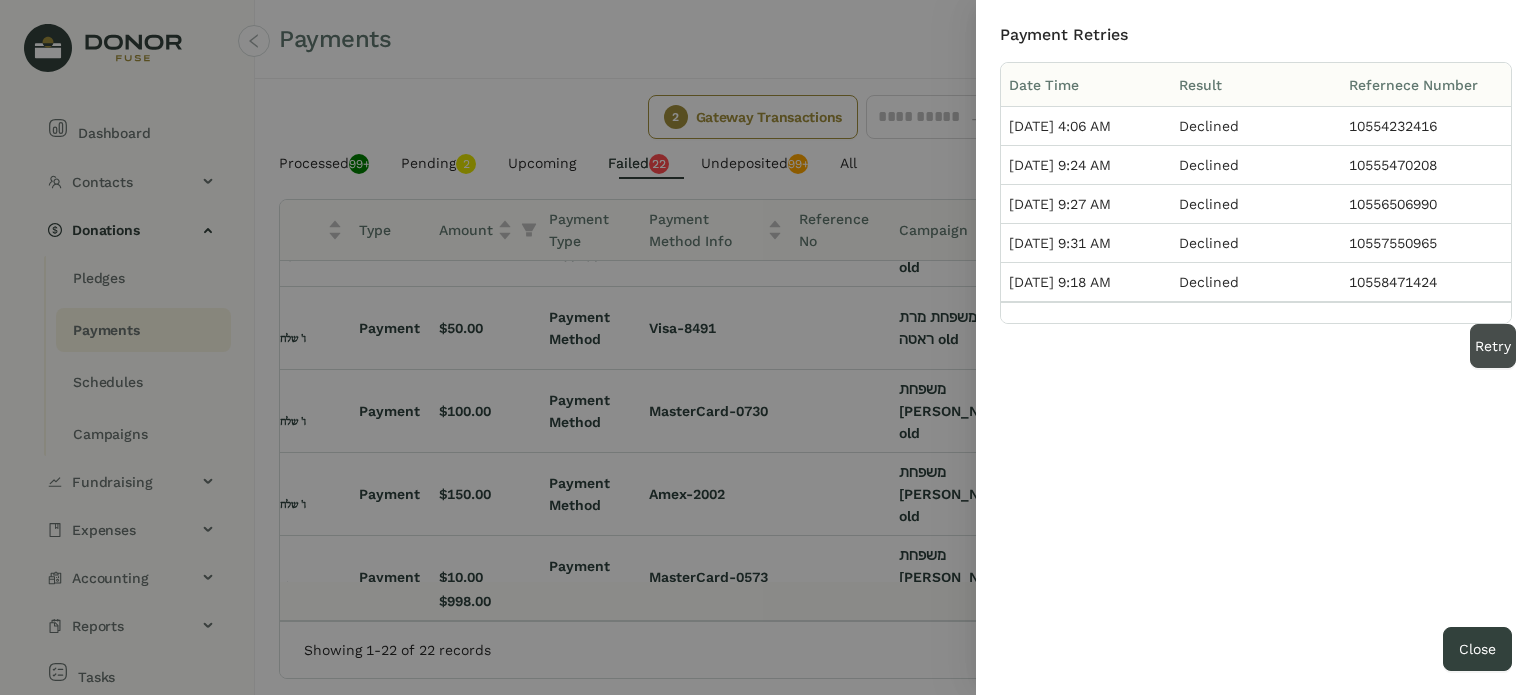 click on "Retry" at bounding box center [1493, 346] 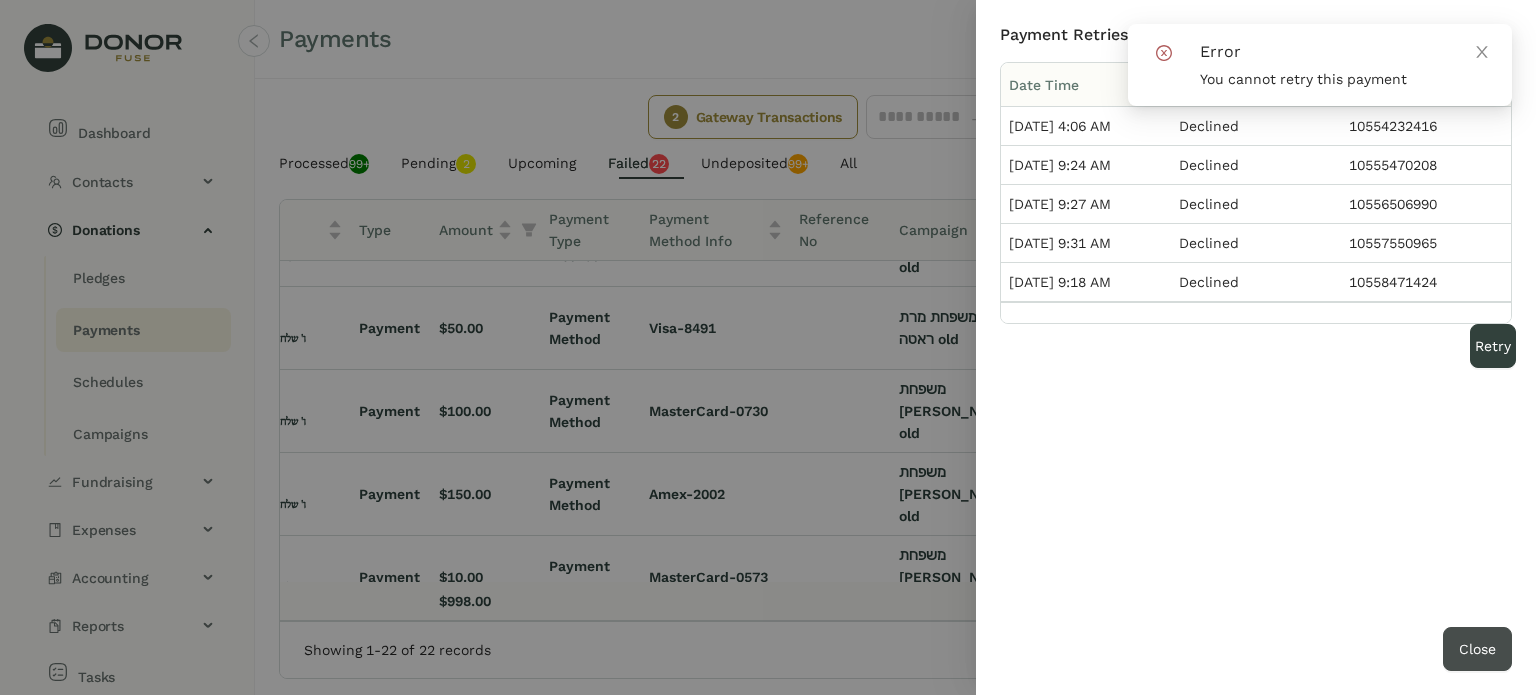 drag, startPoint x: 1460, startPoint y: 638, endPoint x: 1444, endPoint y: 625, distance: 20.615528 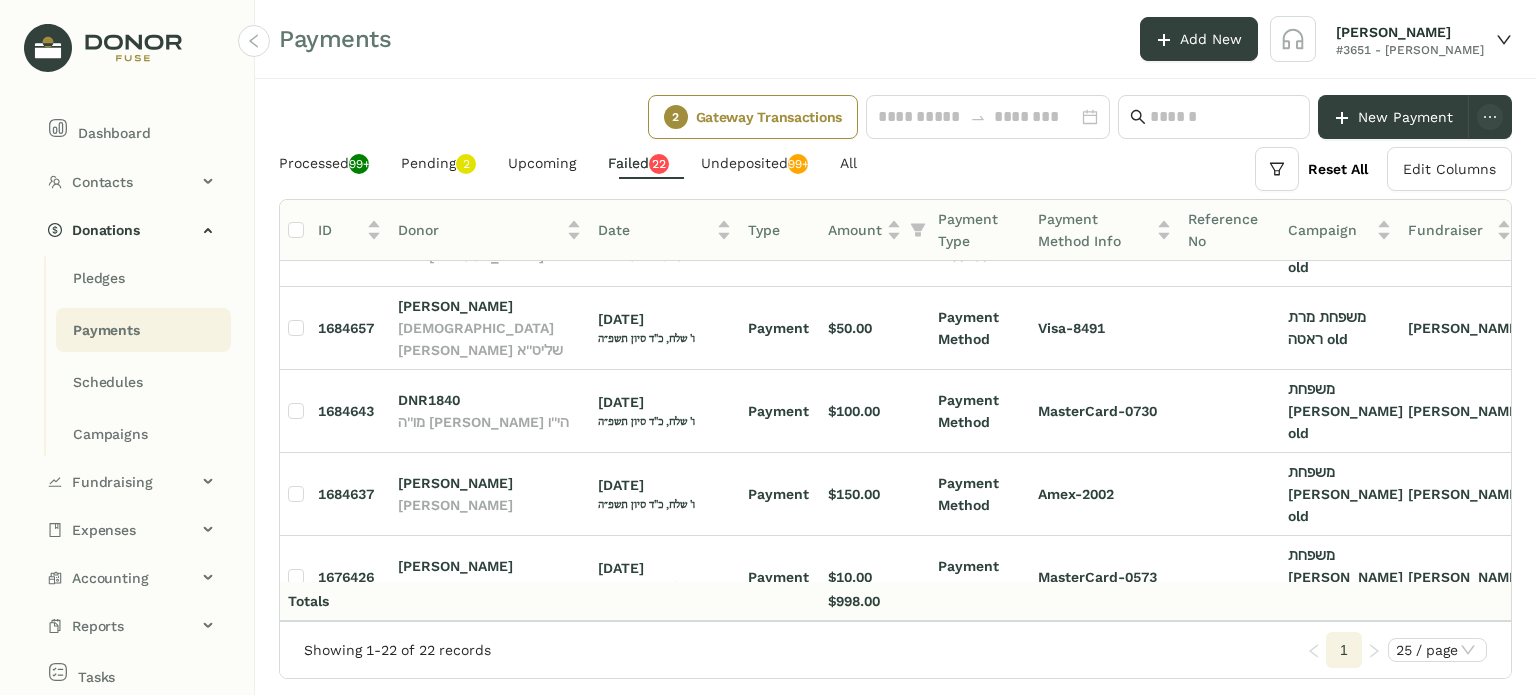 click on "[PERSON_NAME]" 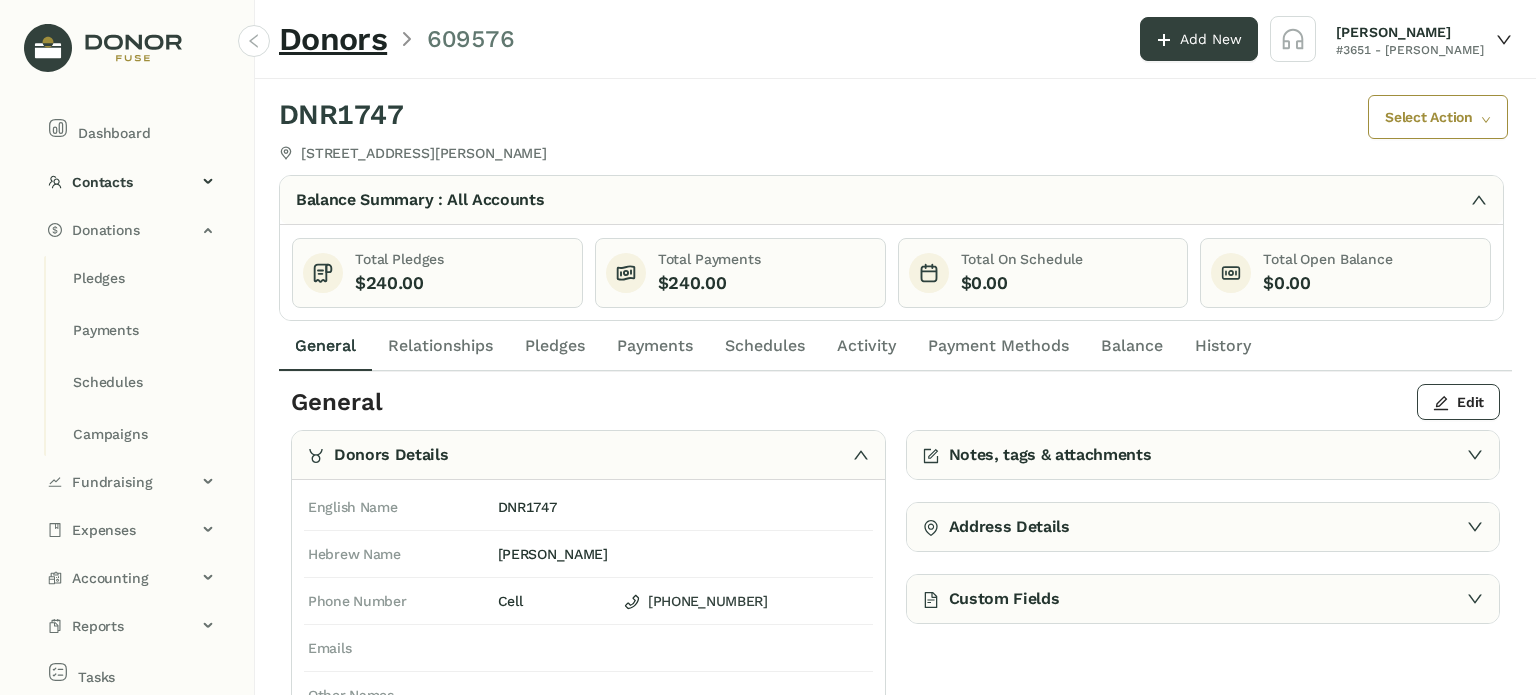 click on "Payments" 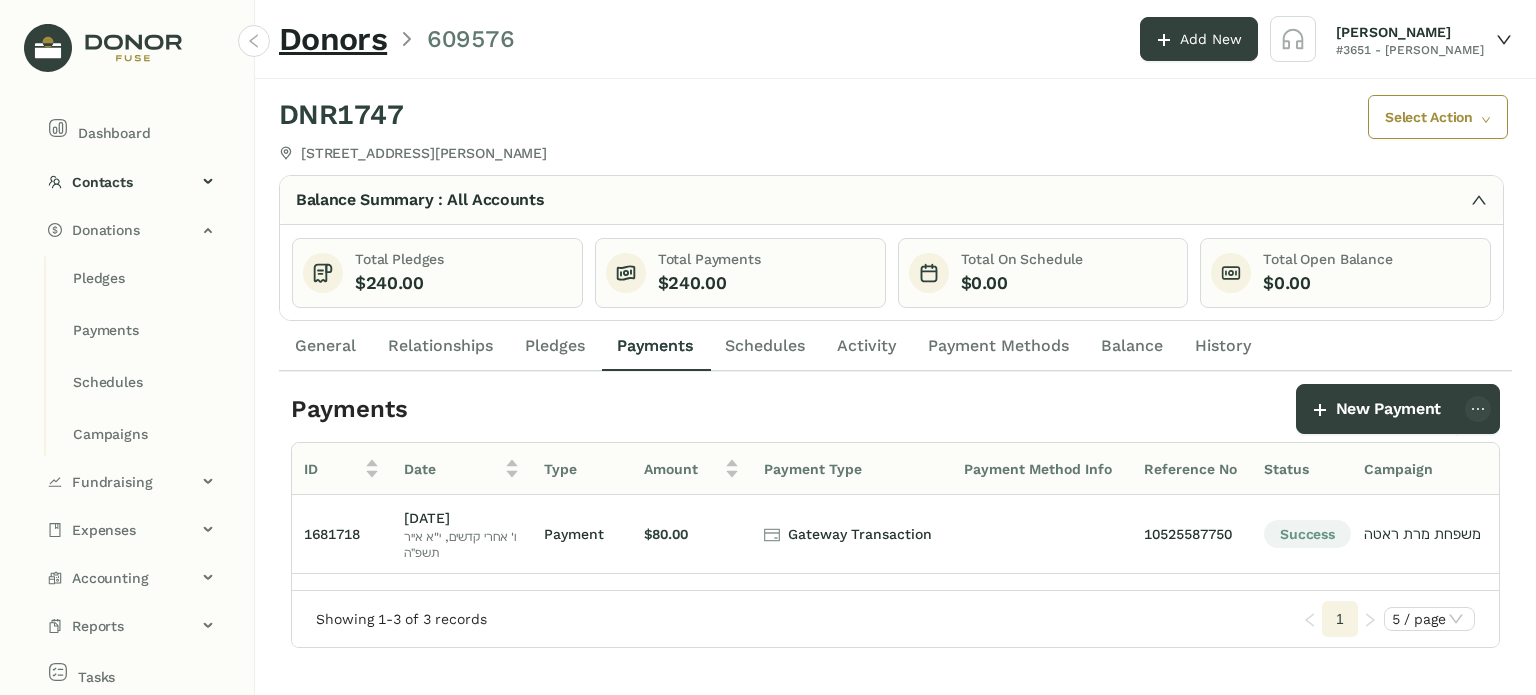 click on "Schedules" 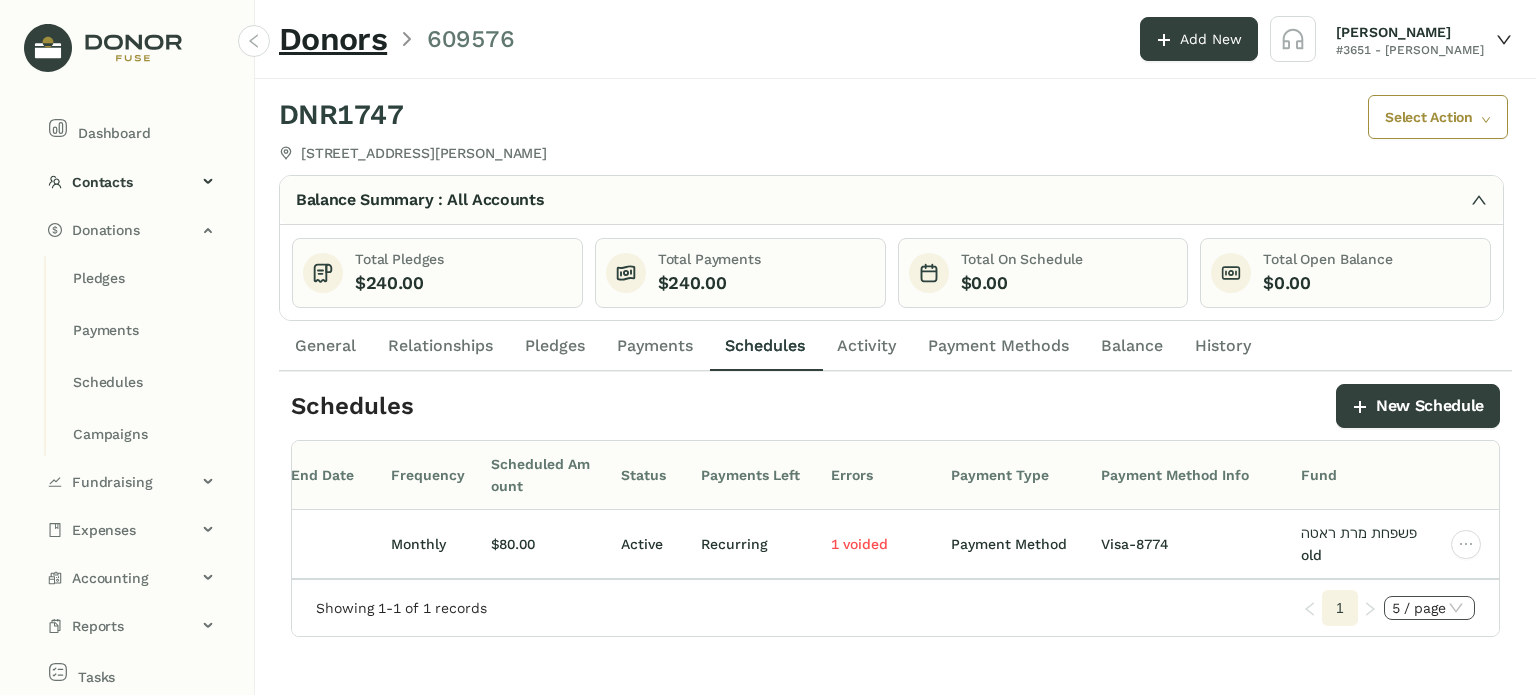 click on "5 / page" 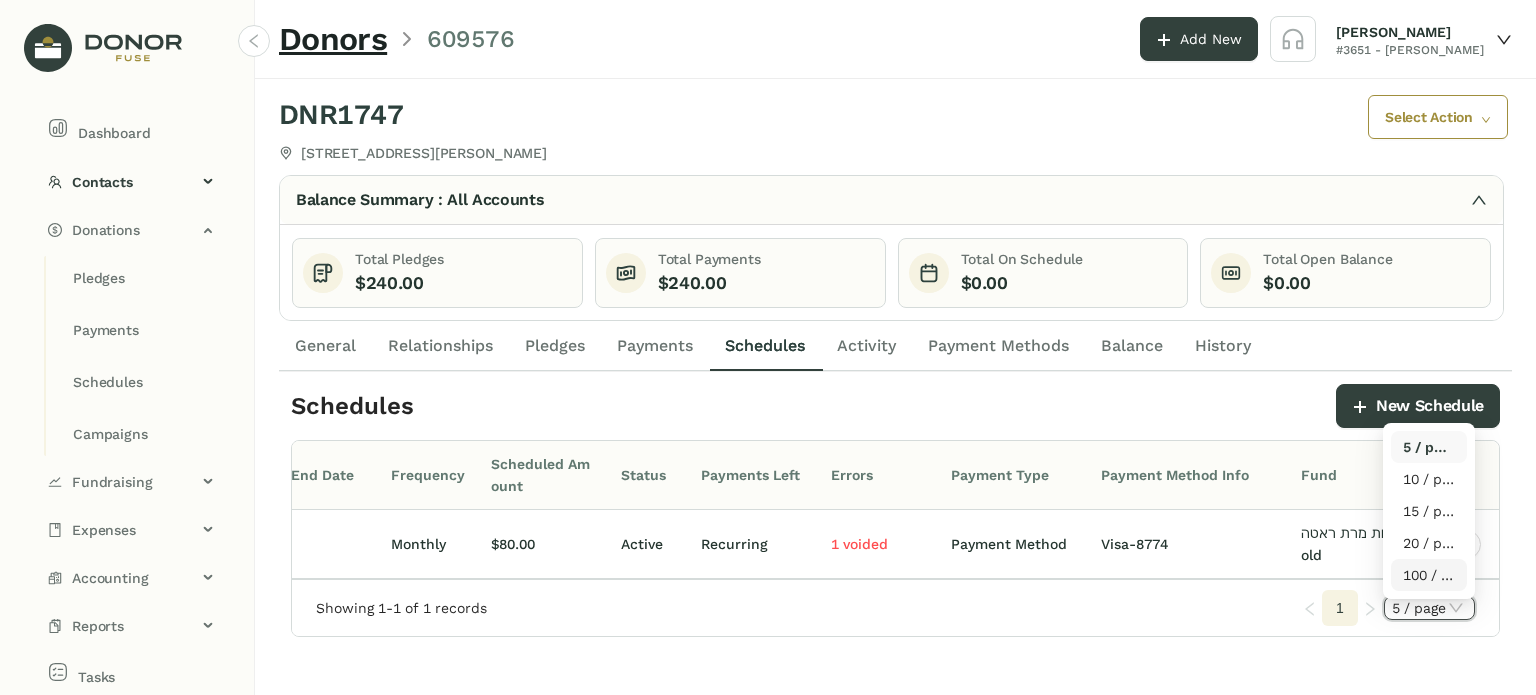 click on "100 / page" at bounding box center [1429, 575] 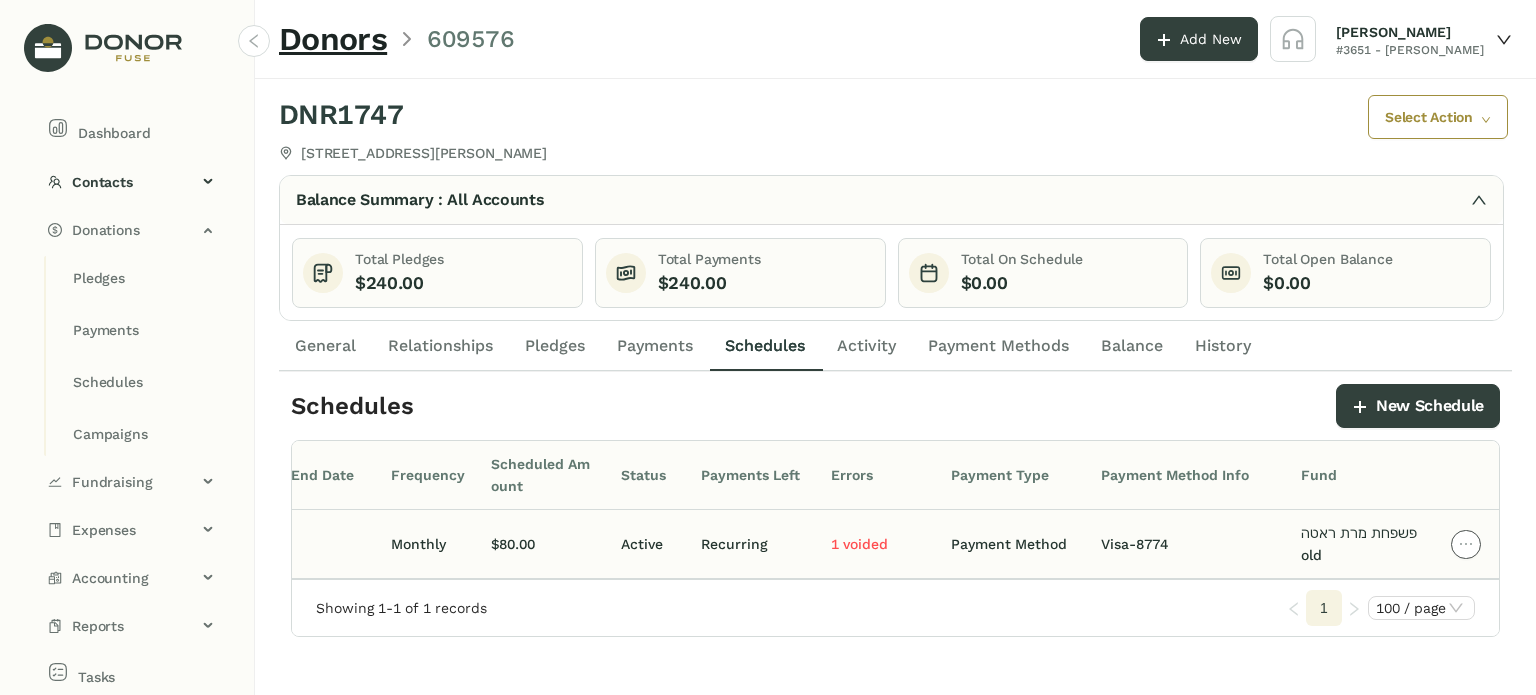 click 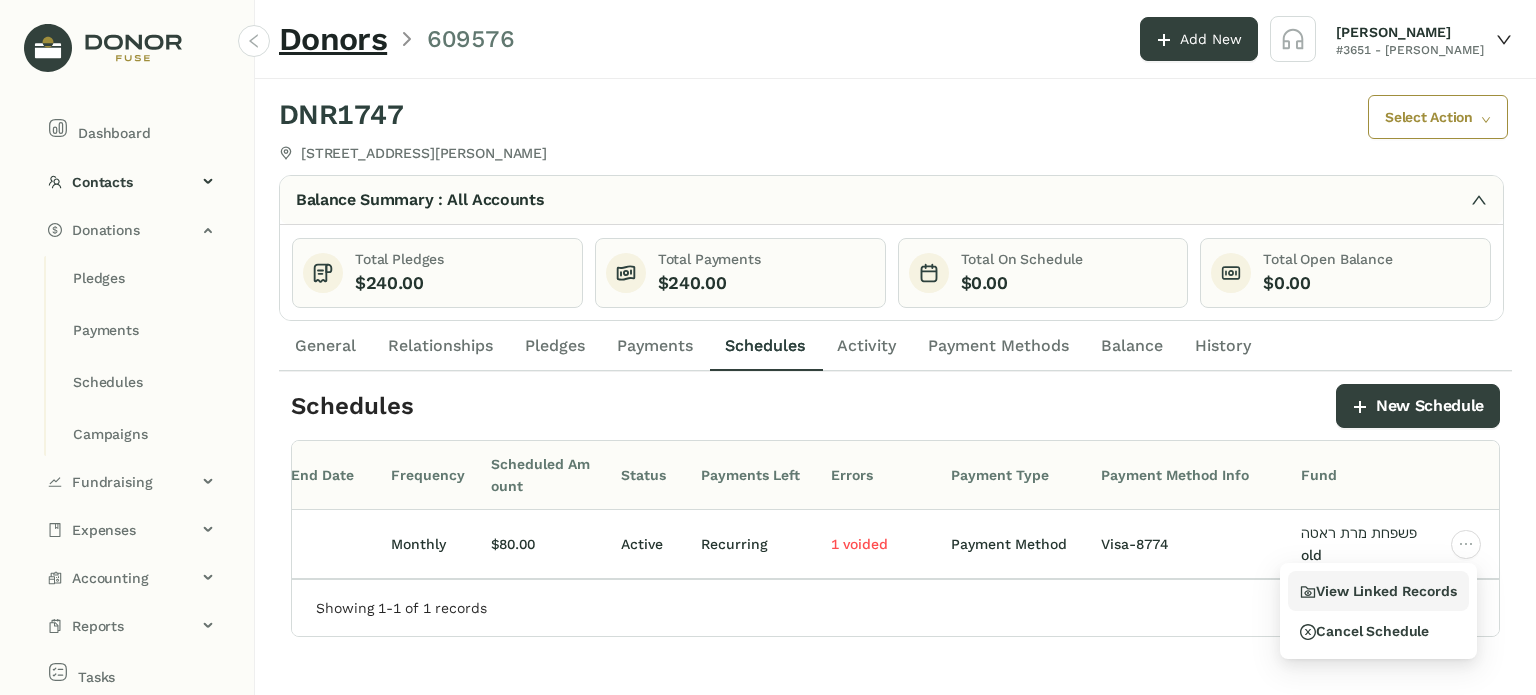 click 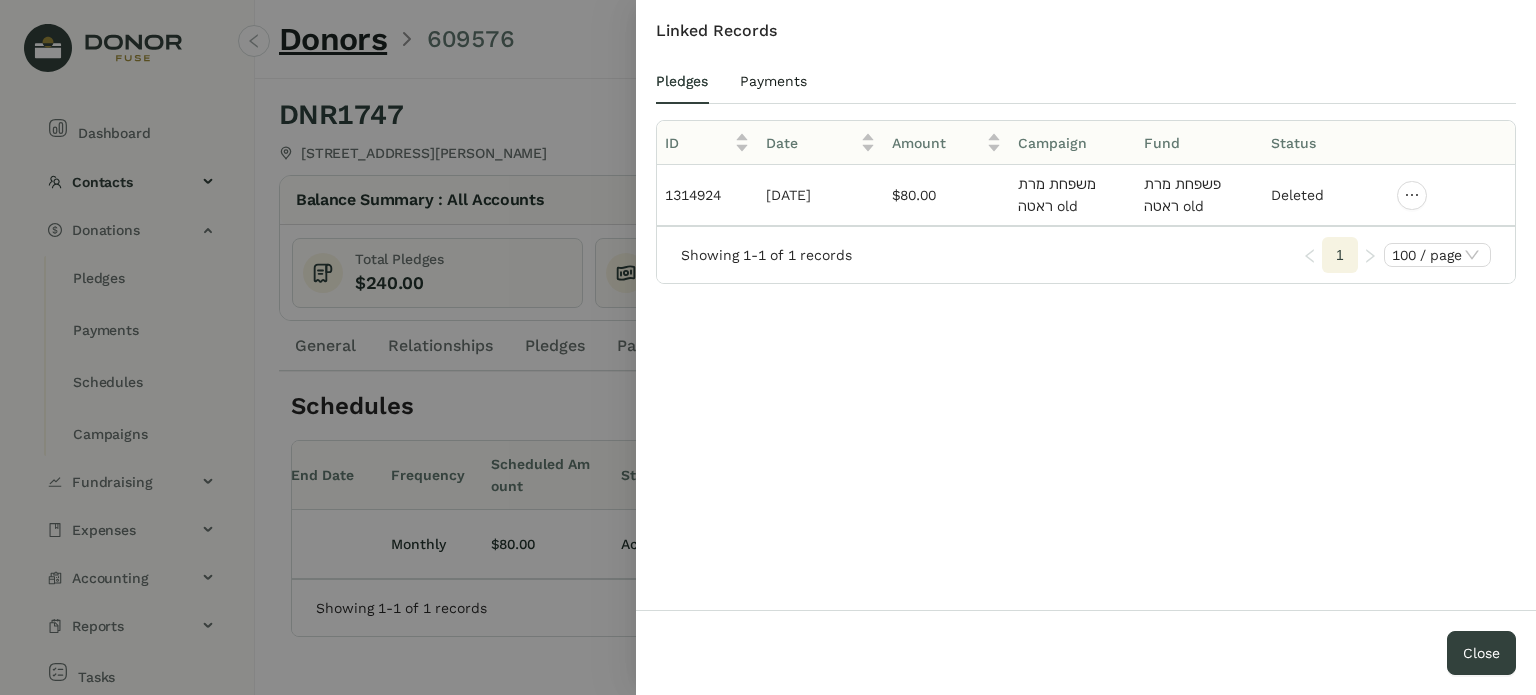 click on "Payments" at bounding box center [773, 81] 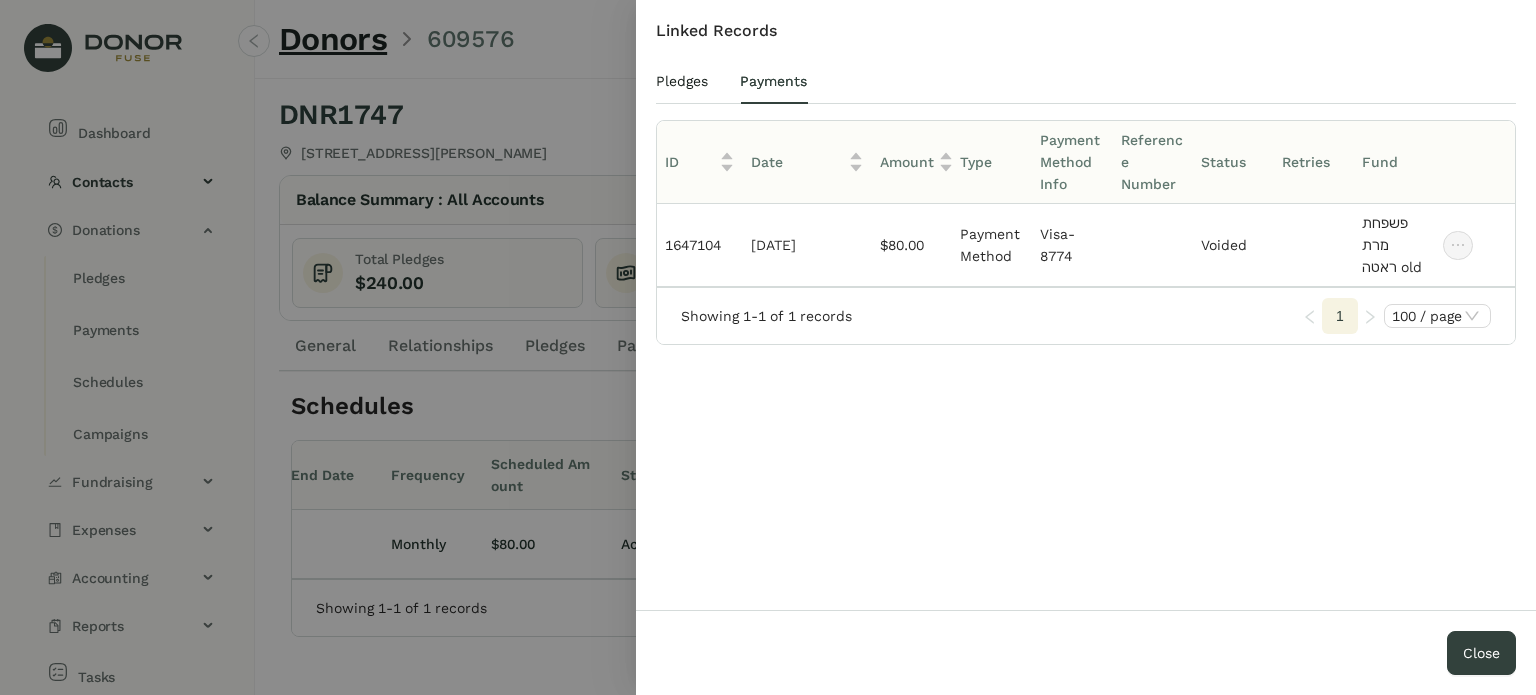 click on "Pledges" at bounding box center [682, 81] 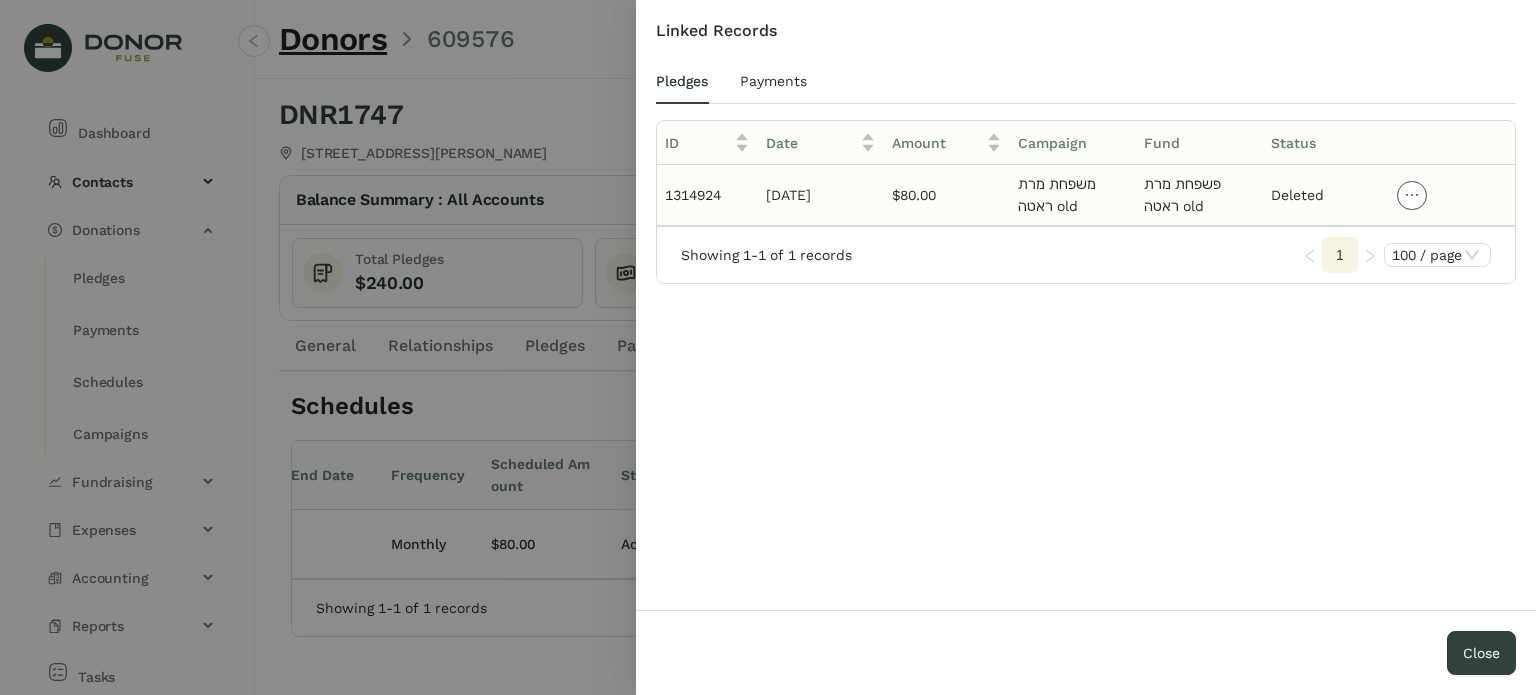 click 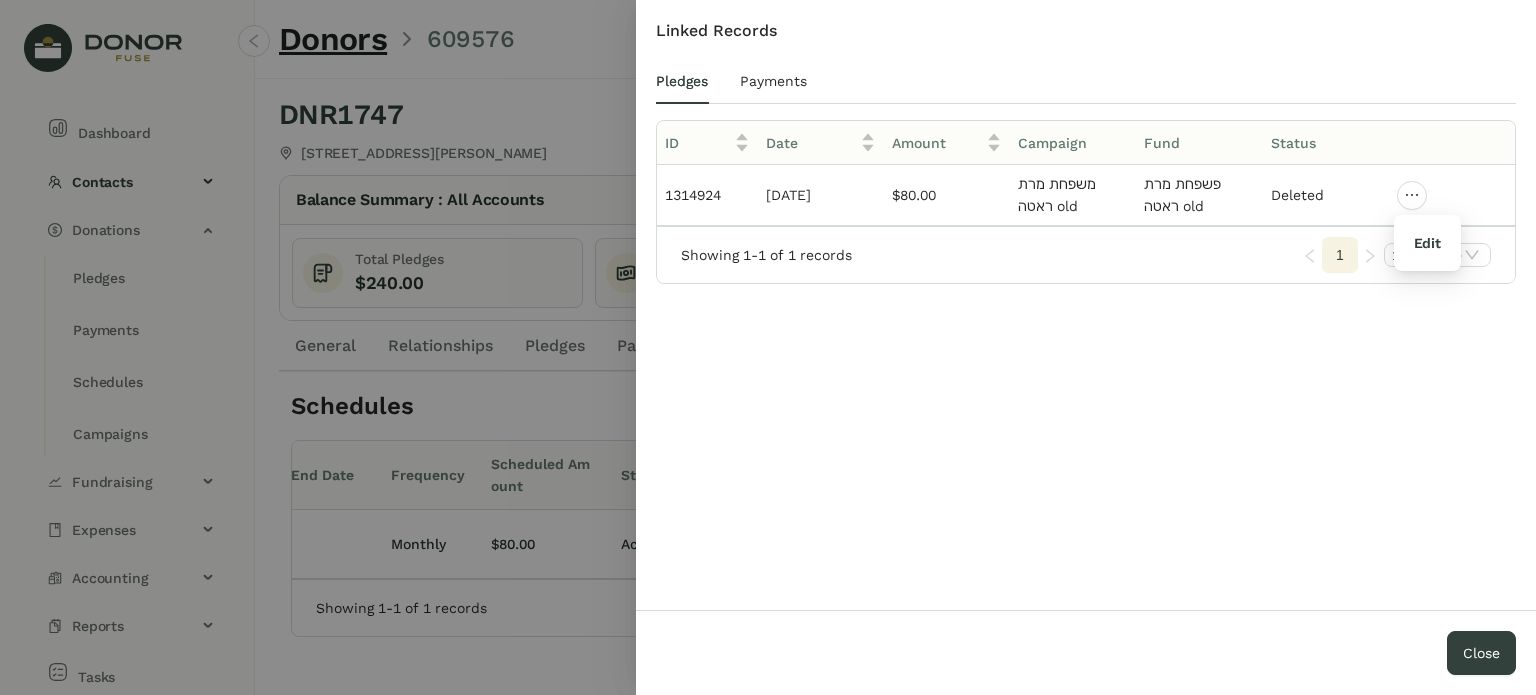 click on "Linked Records  Pledges Payments ID Date Amount Campaign Fund Status 1314924 [DATE] $80.00 משפחת מרת ראטה old פשפחת מרת ראטה old Deleted  Showing 1-1 of 1 records  1 100 / page" at bounding box center [1086, 305] 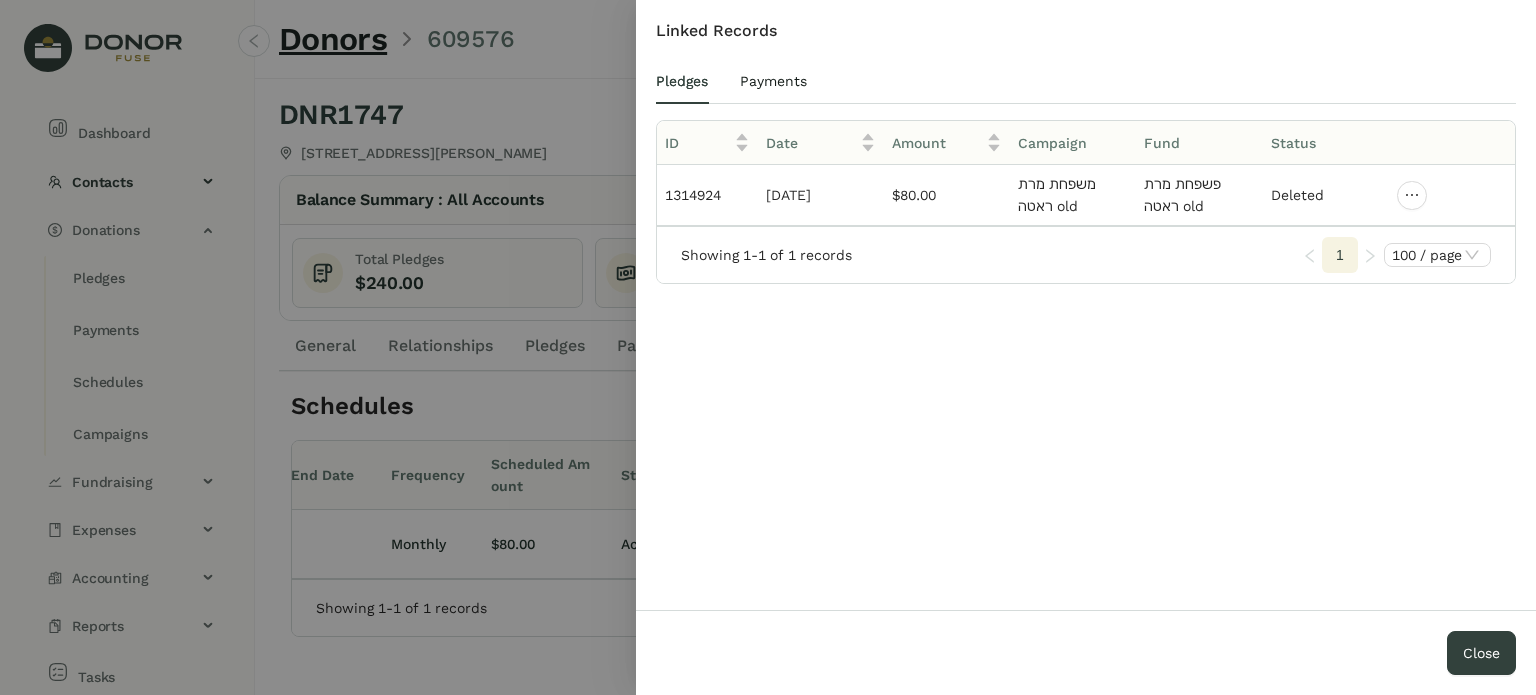 click on "Payments" at bounding box center (773, 81) 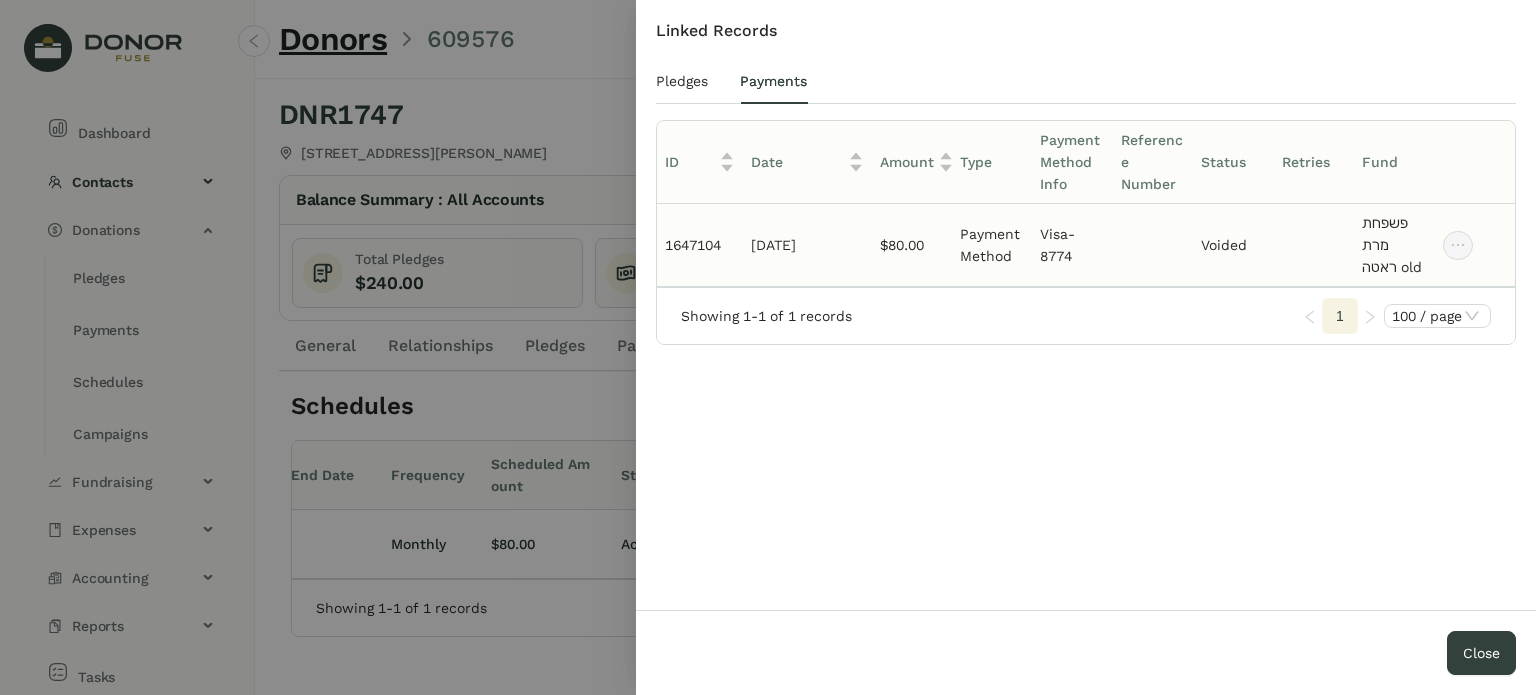 drag, startPoint x: 1135, startPoint y: 296, endPoint x: 1056, endPoint y: 243, distance: 95.131485 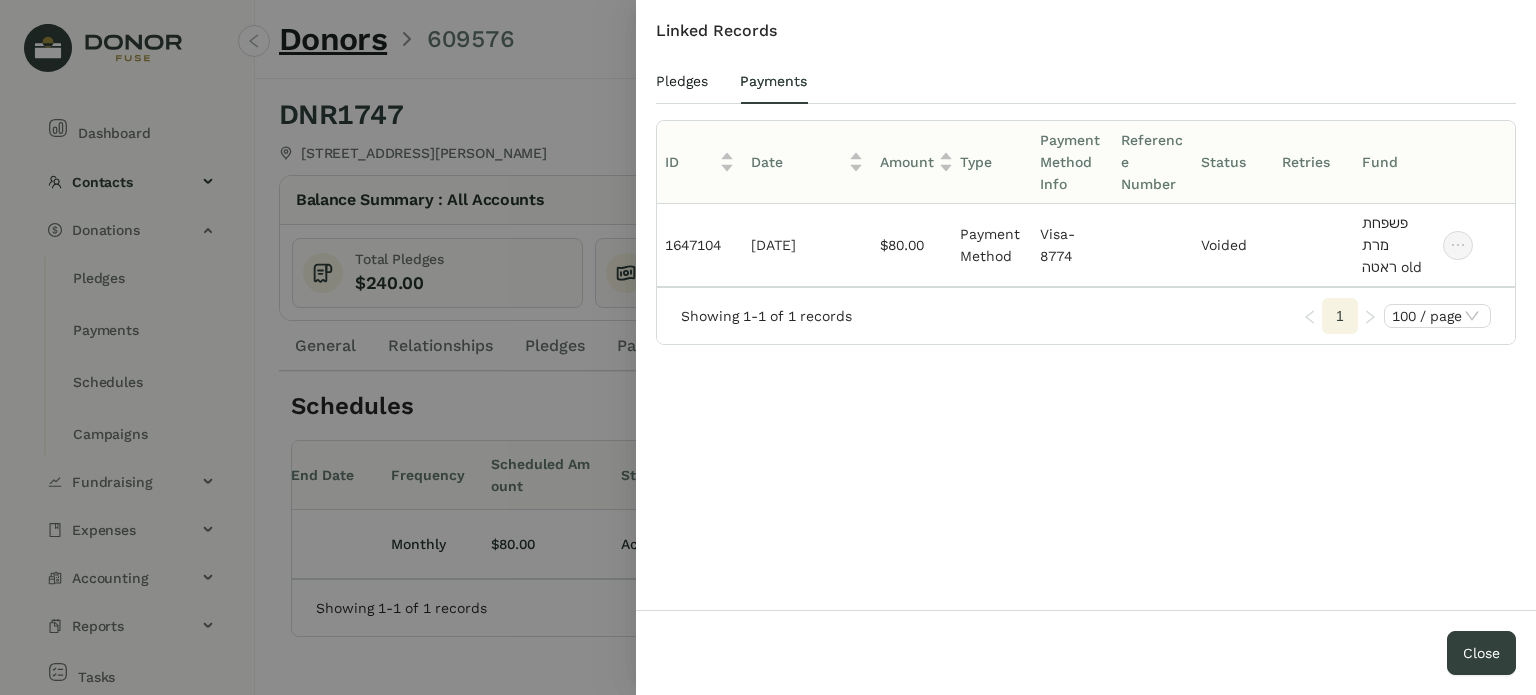 click on "Pledges" at bounding box center [682, 81] 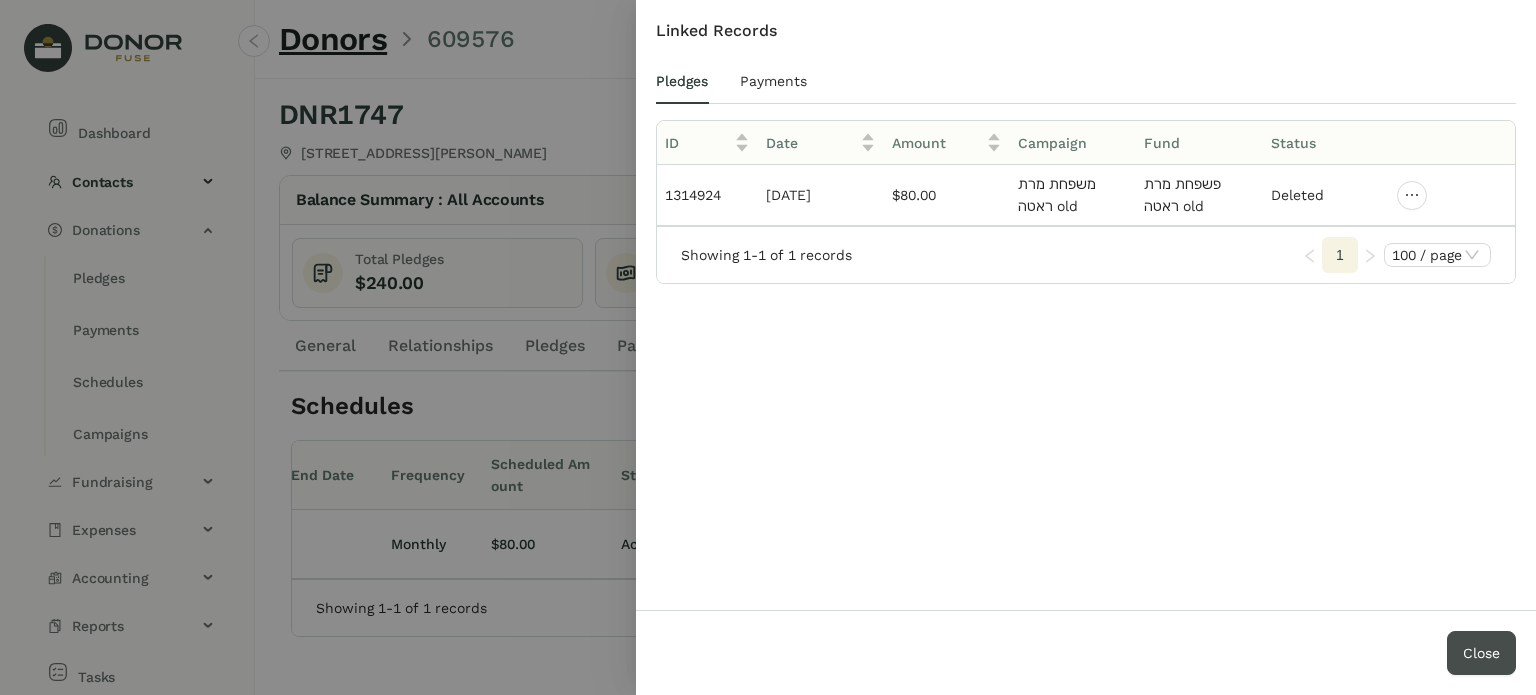 click on "Close" at bounding box center [1481, 653] 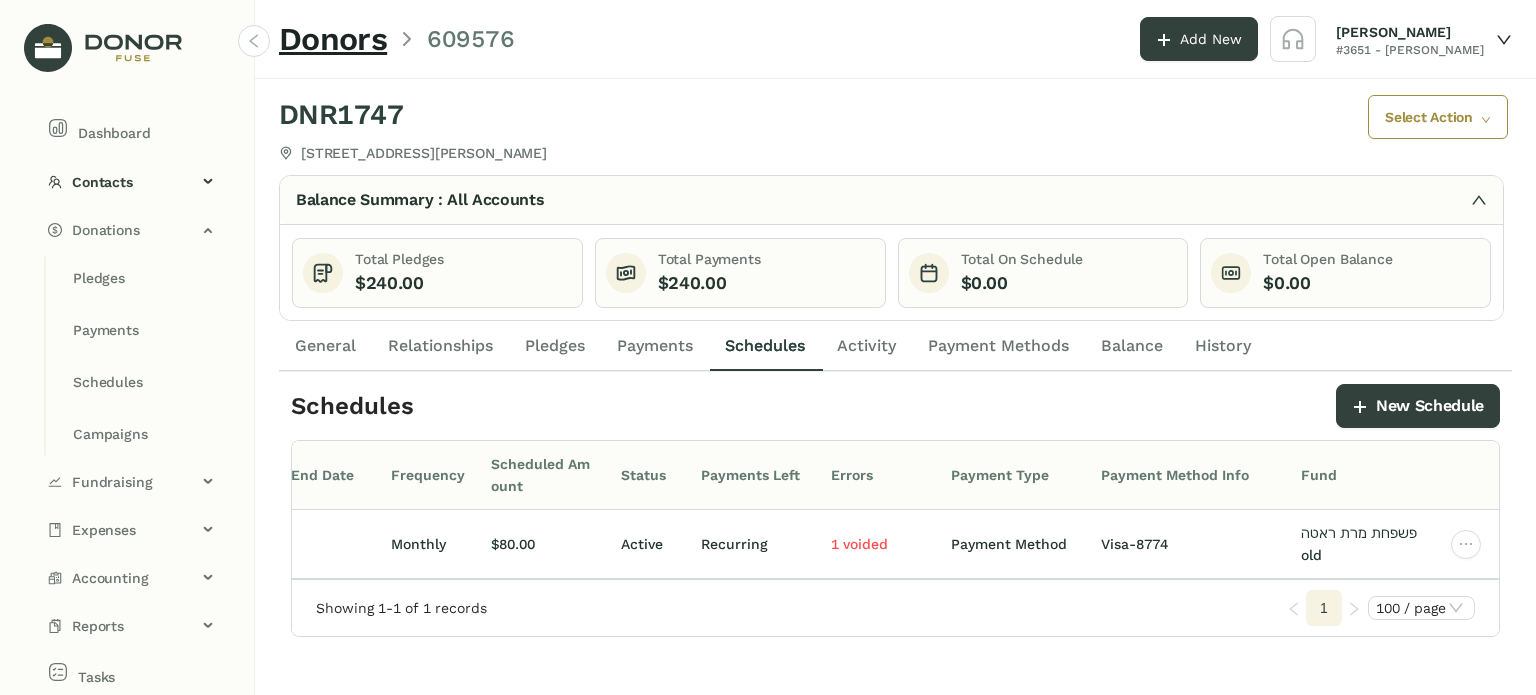 click on "Payments" 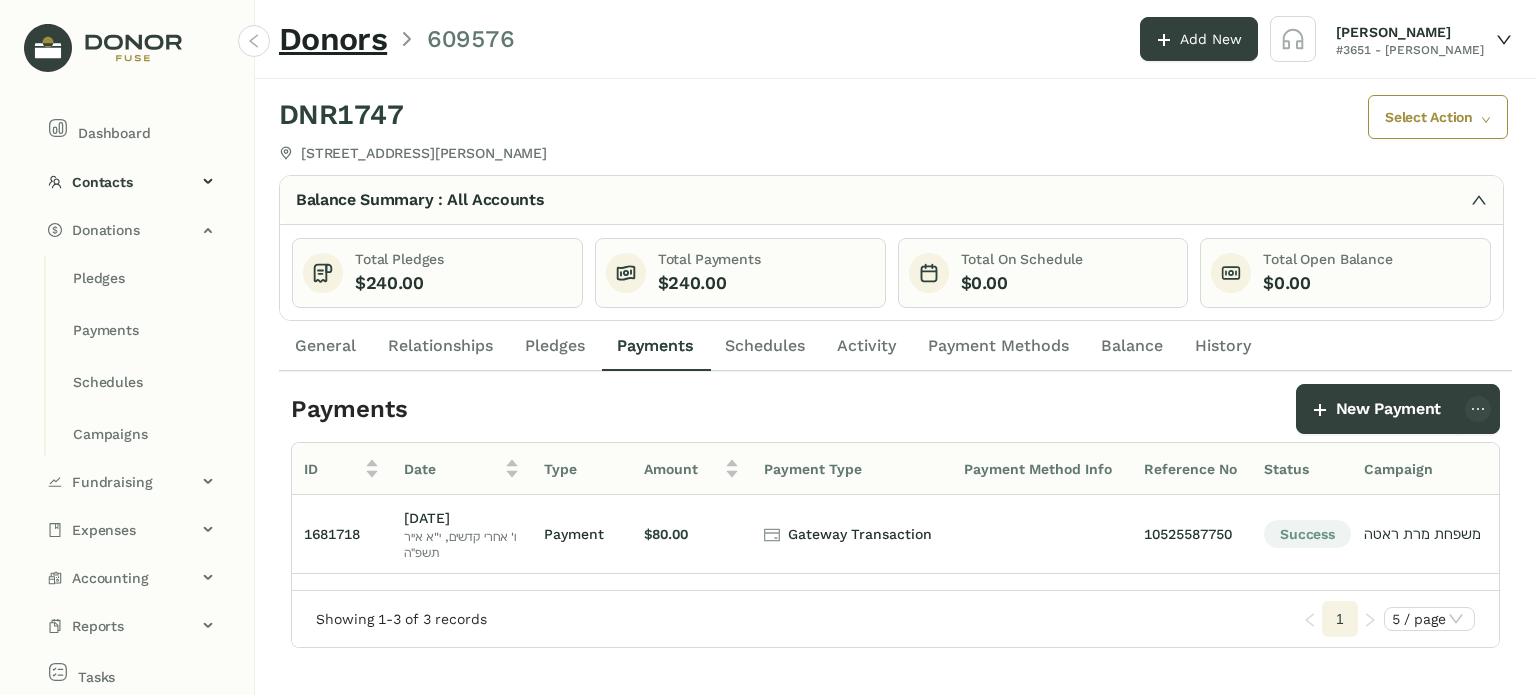 click on "Pledges" 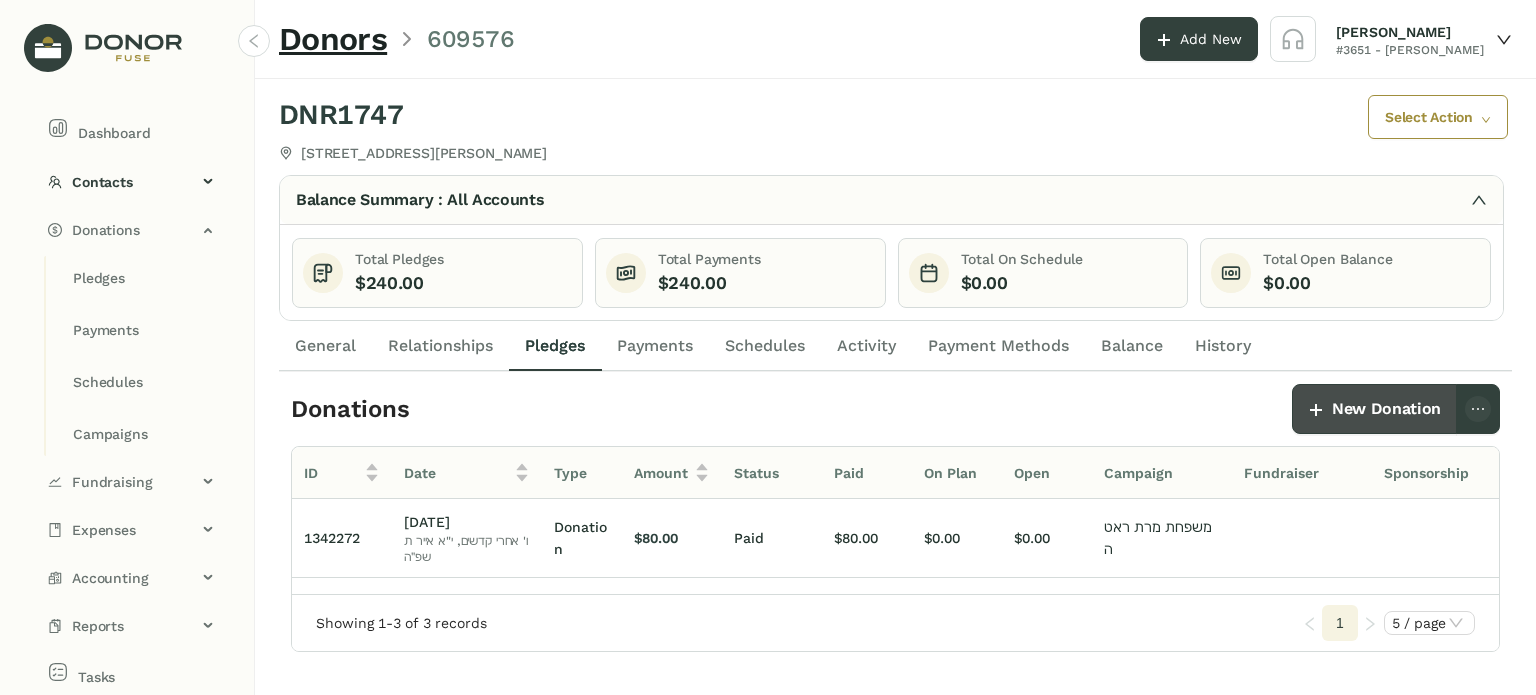 click on "New Donation" 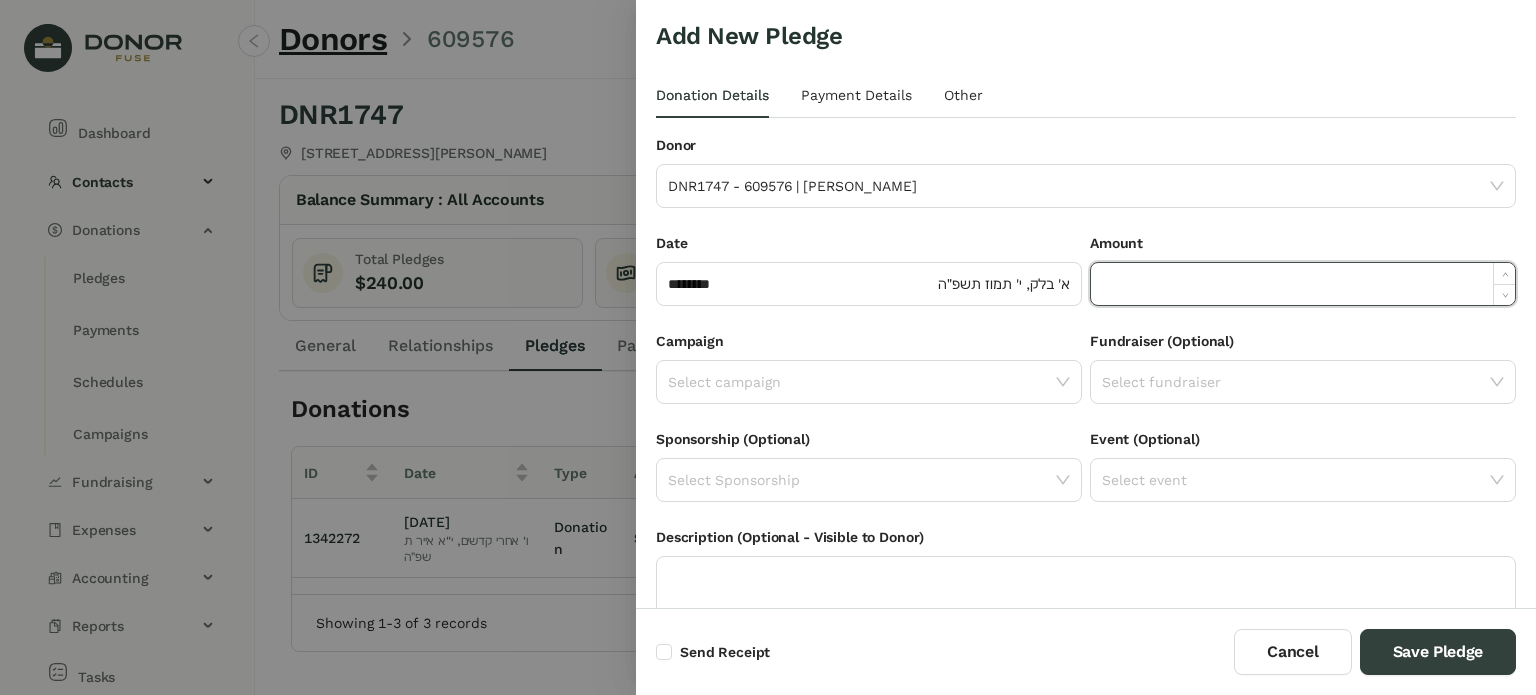 click 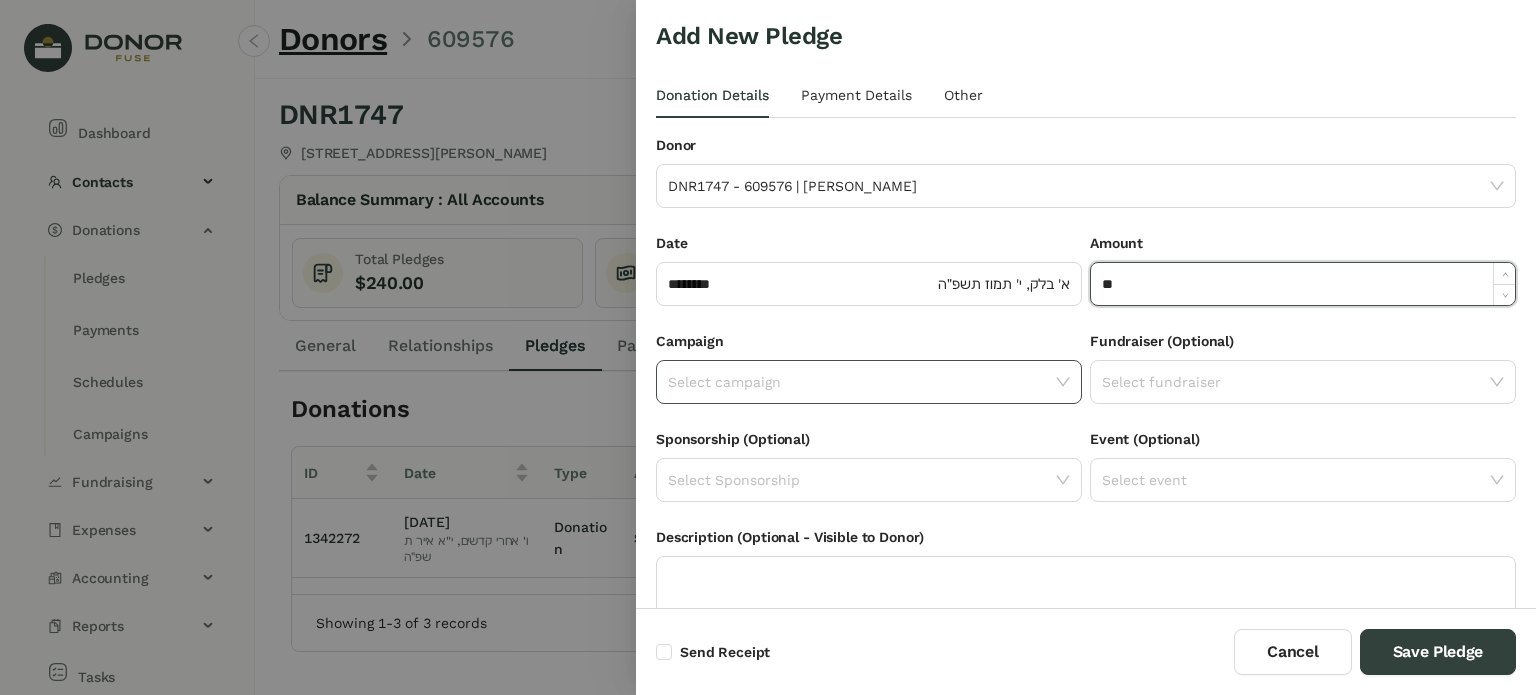 type on "******" 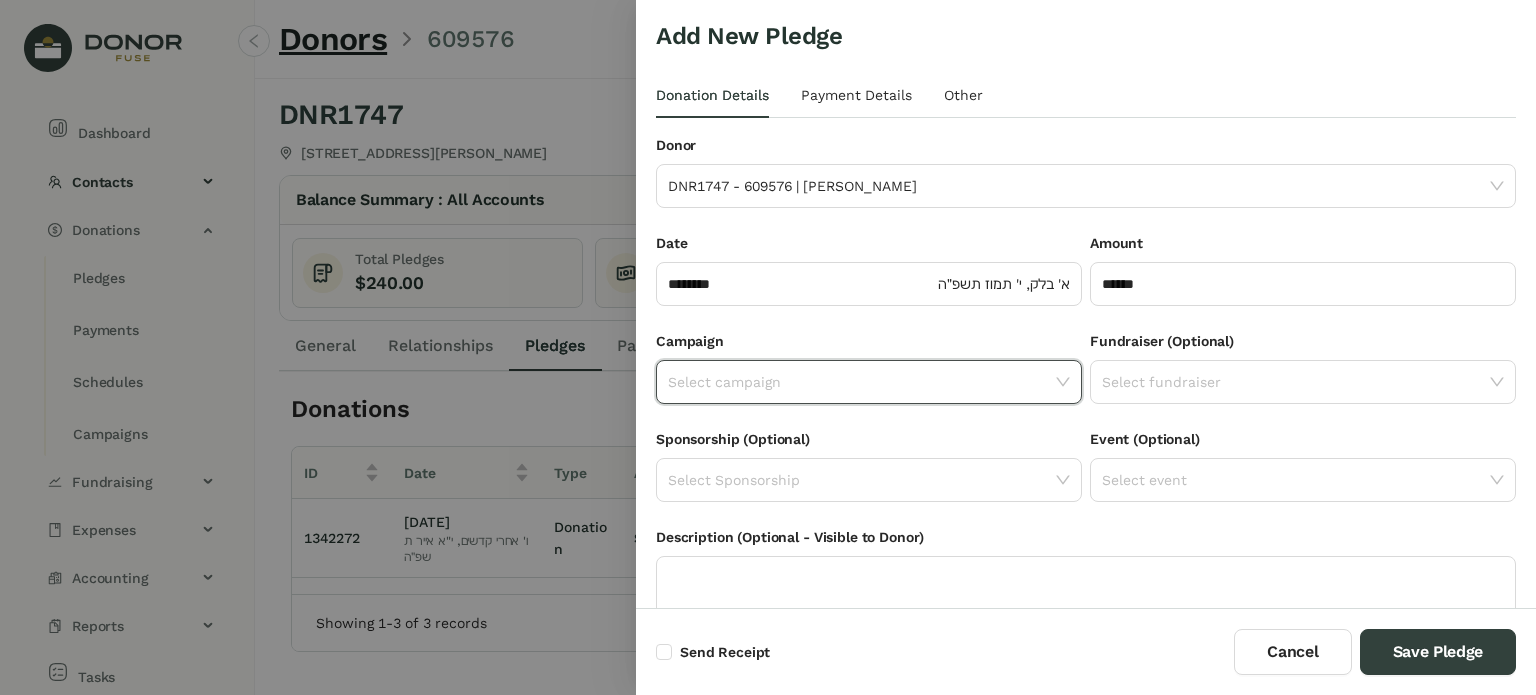click 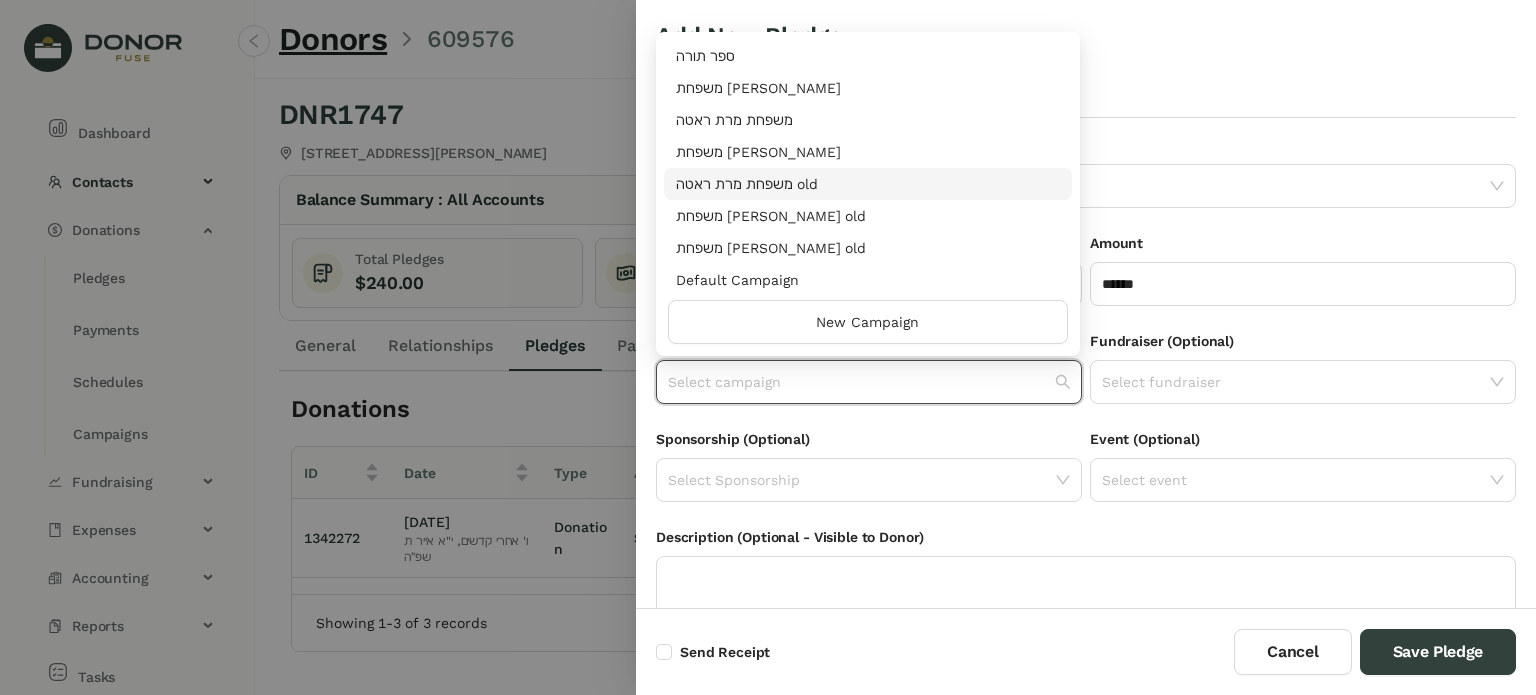 click on "משפחת מרת ראטה old" at bounding box center [868, 184] 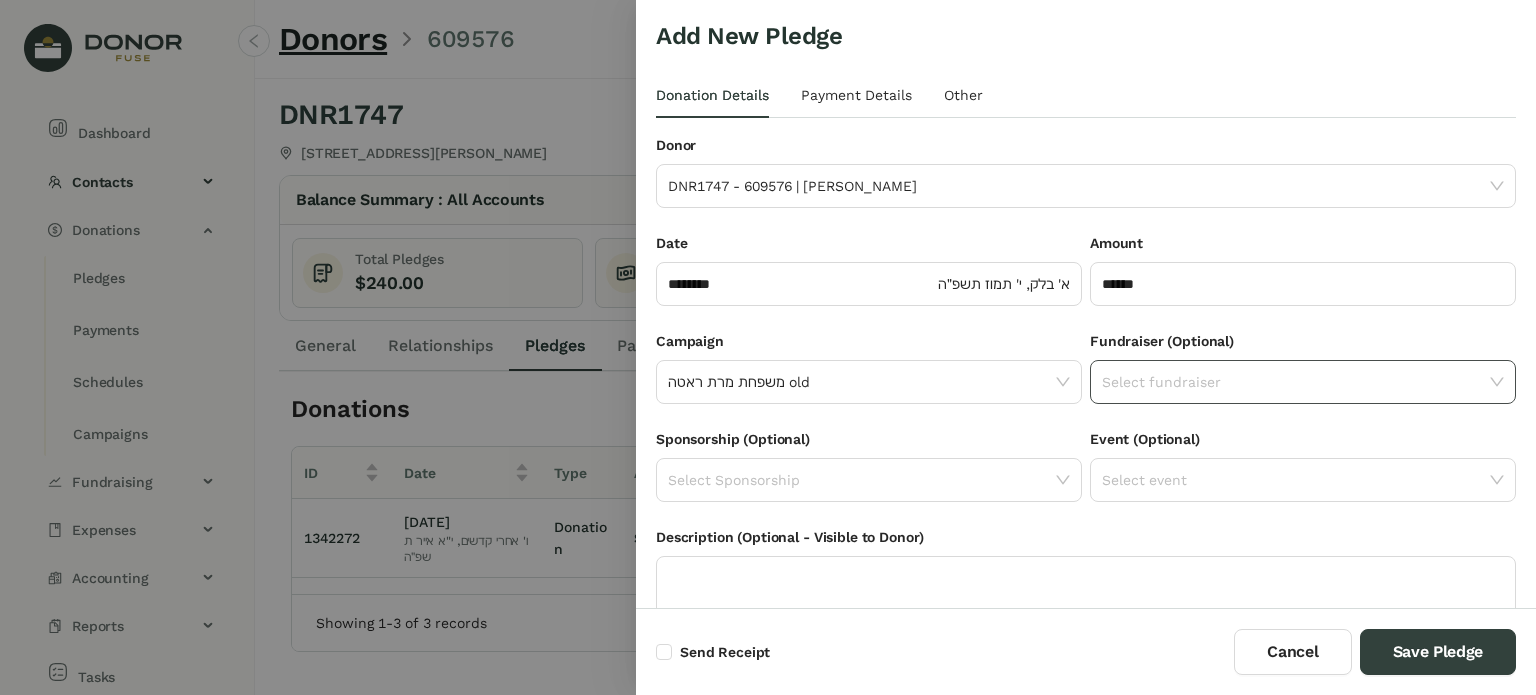 click 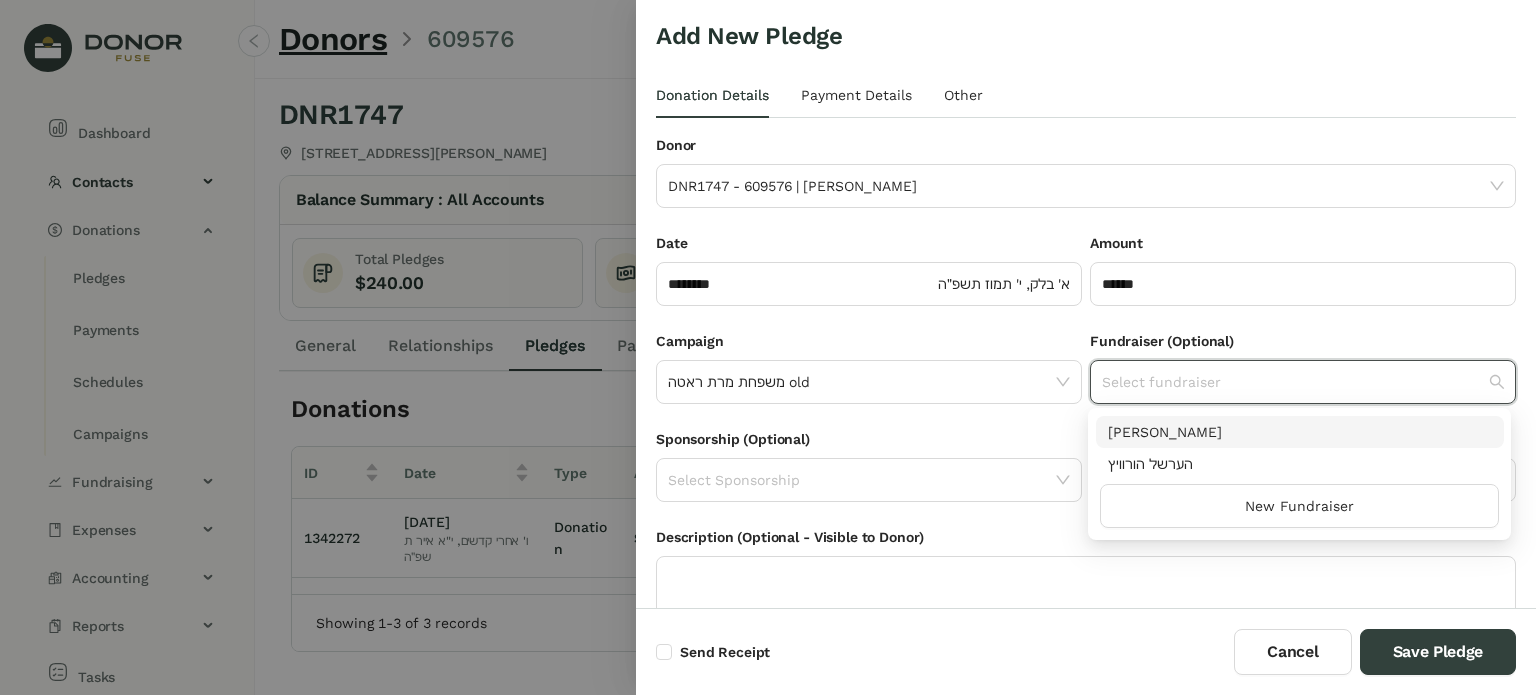 click on "[PERSON_NAME]" at bounding box center [1300, 432] 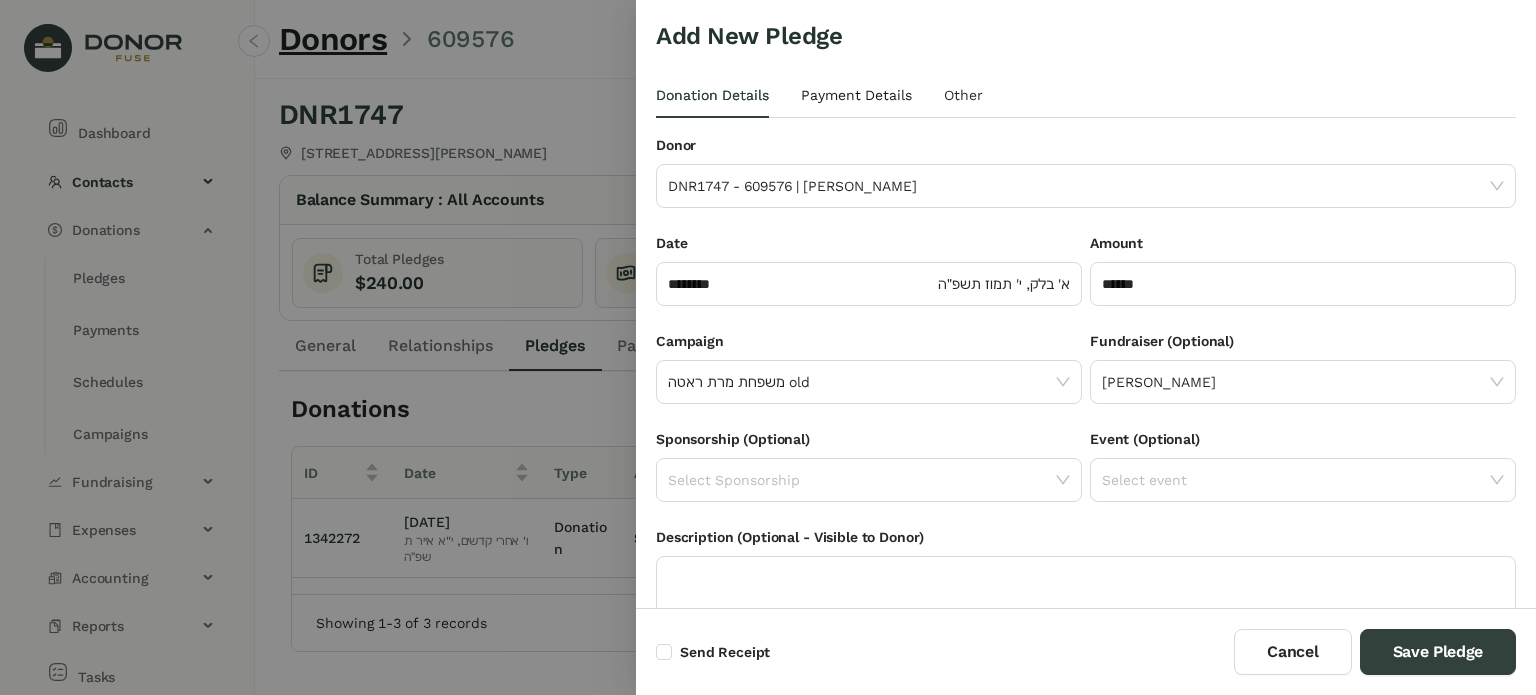 click on "Payment Details" at bounding box center (856, 95) 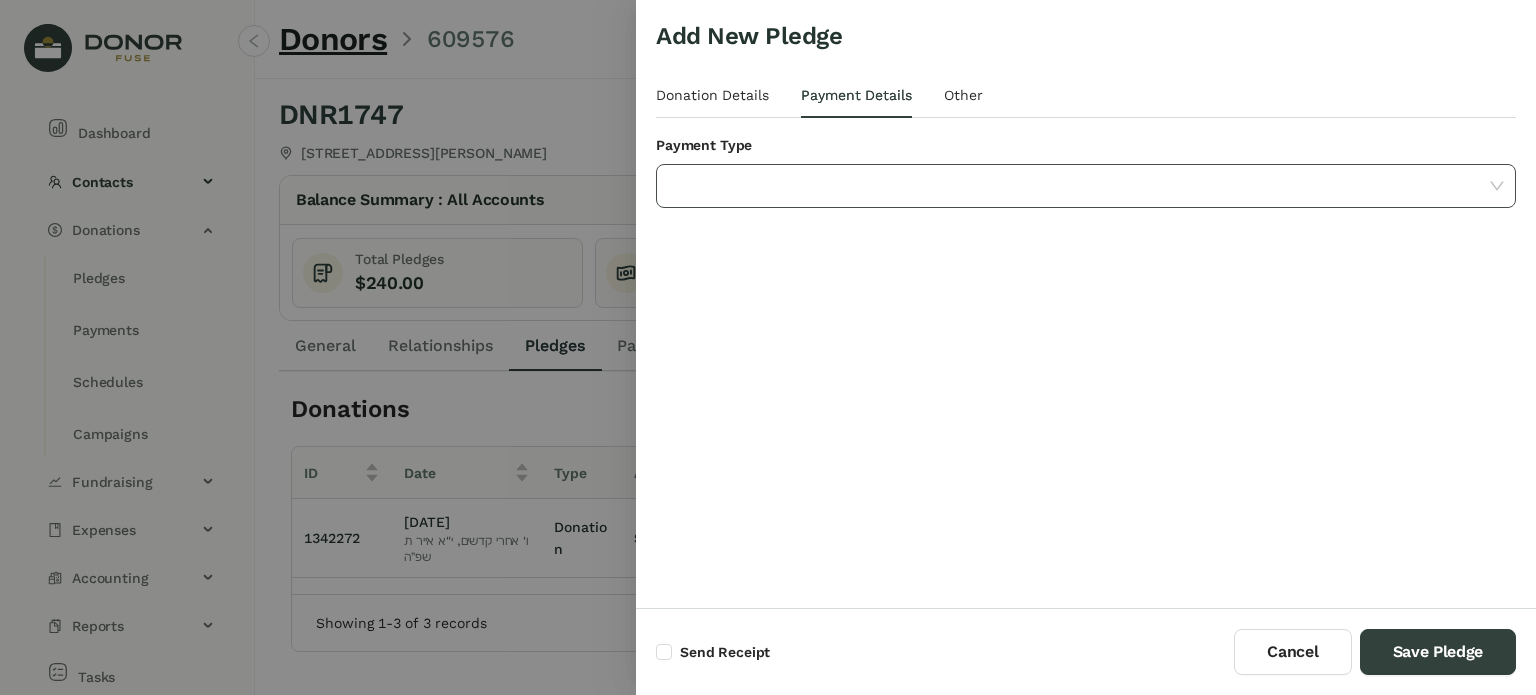 click 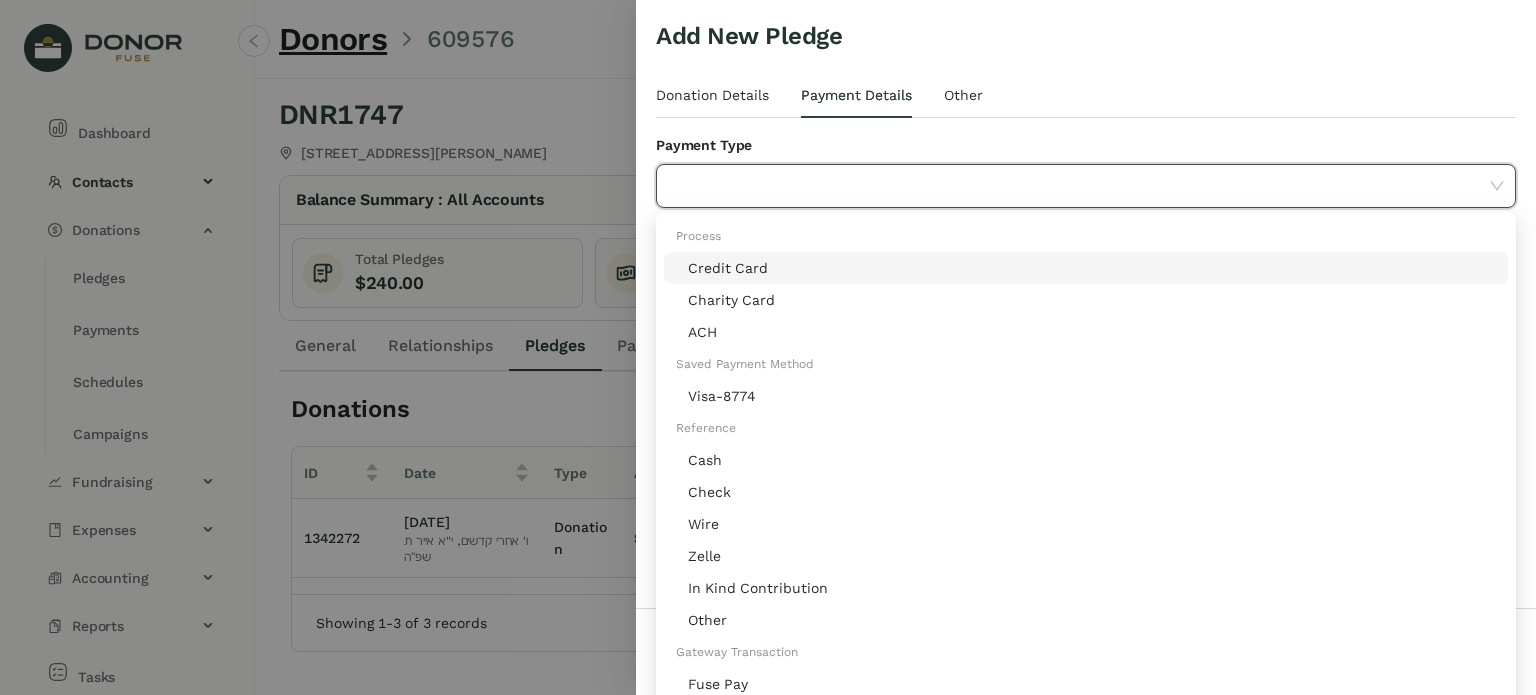 click on "Credit Card" 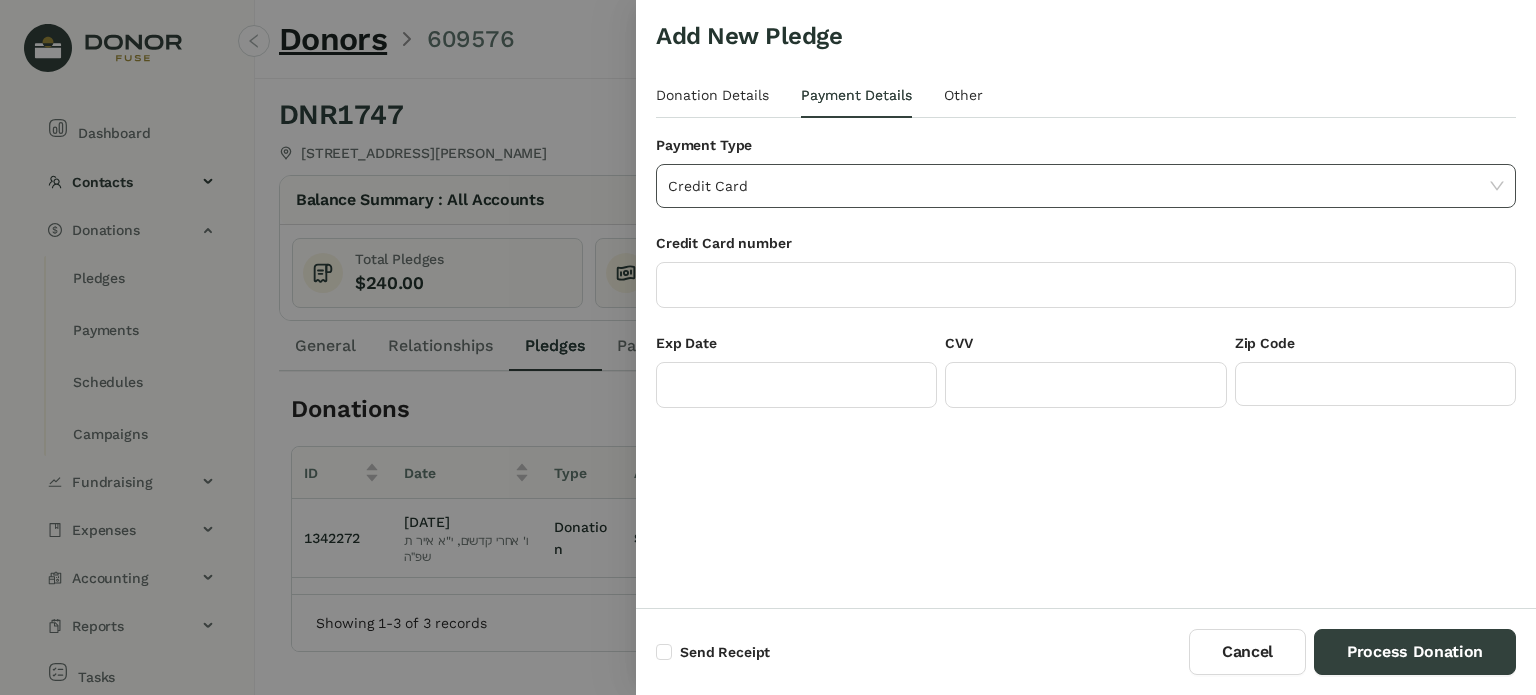 click on "Credit Card" 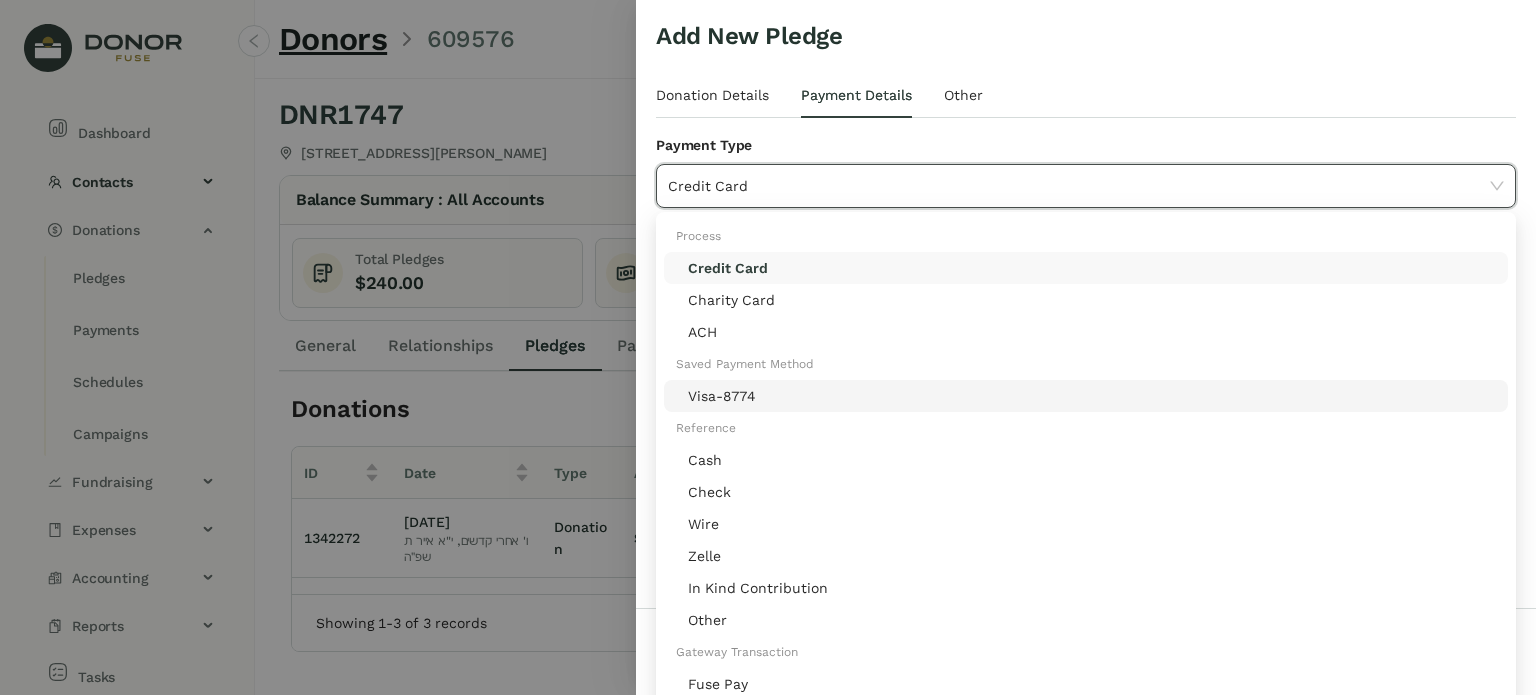 click on "Visa-8774" 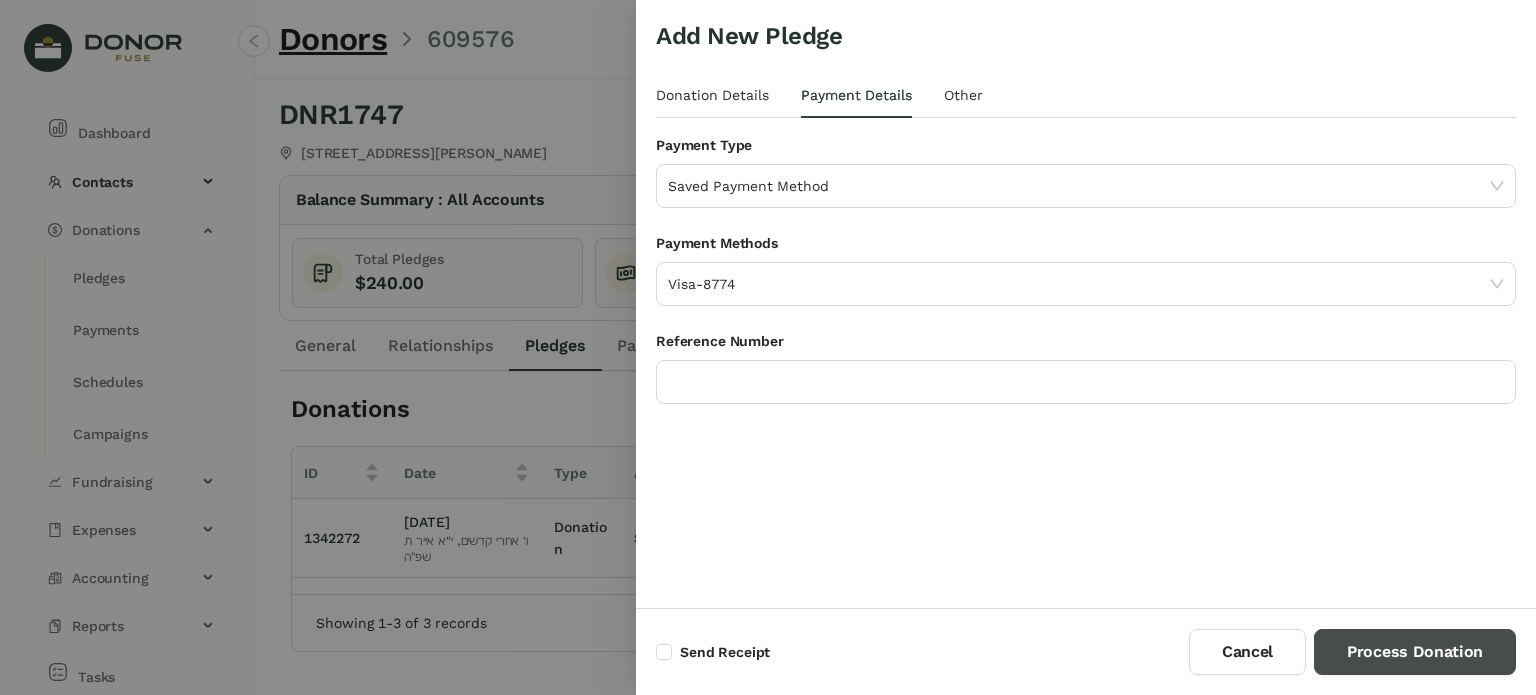 click on "Process Donation" at bounding box center (1415, 652) 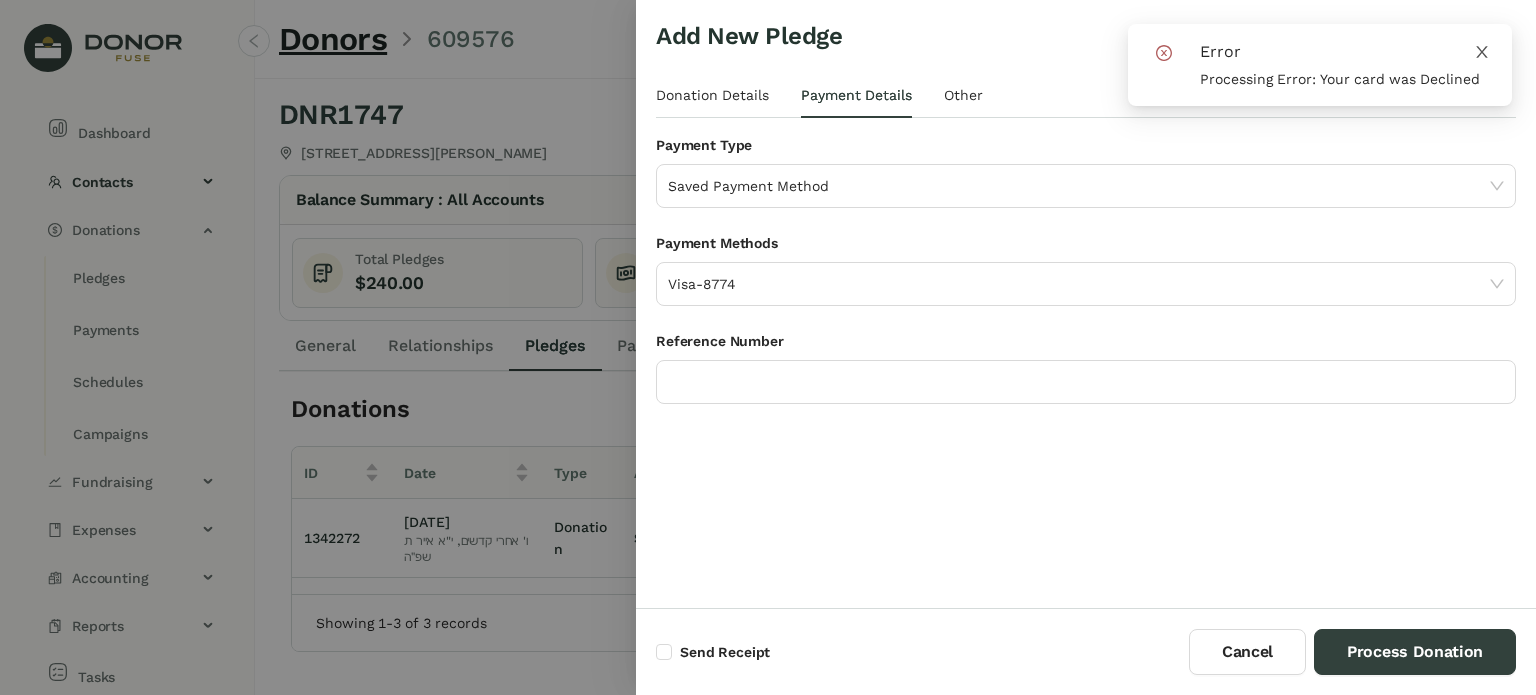 click 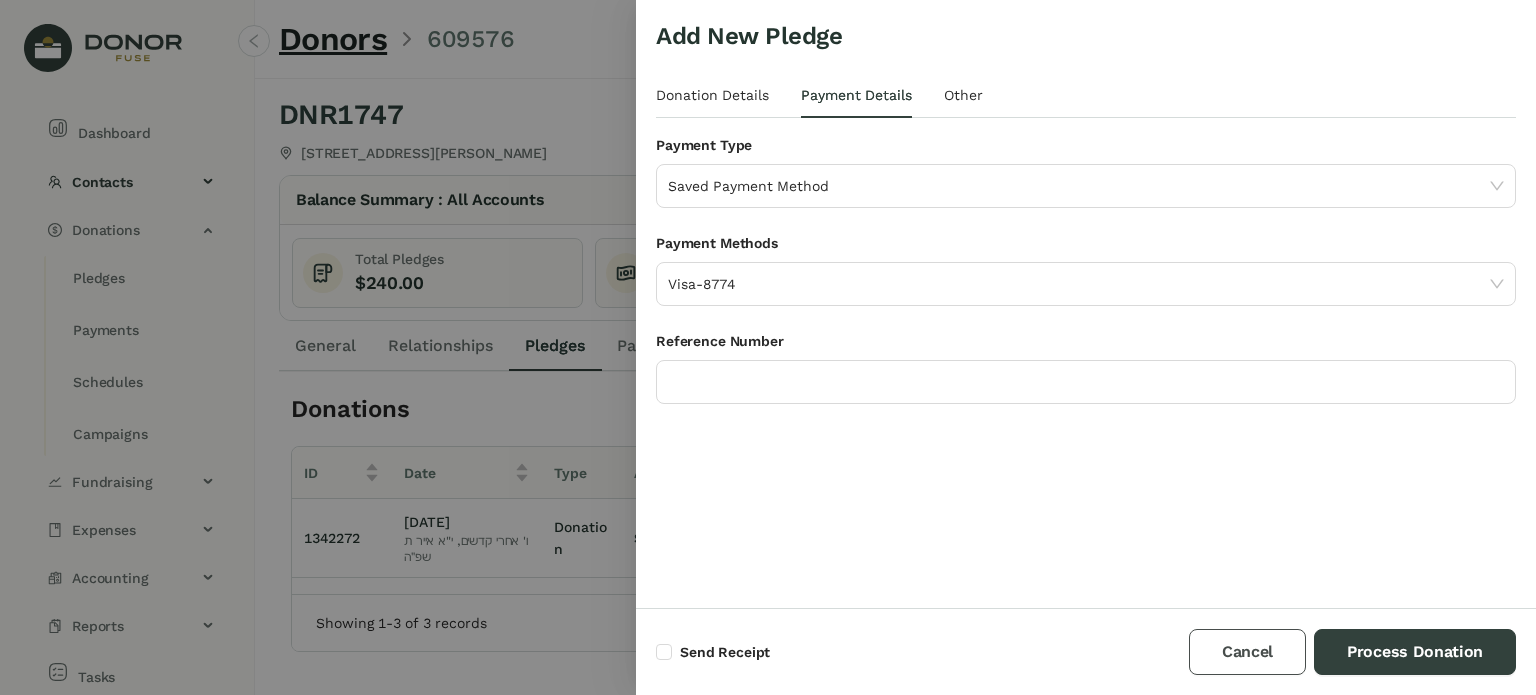 drag, startPoint x: 1191, startPoint y: 648, endPoint x: 1167, endPoint y: 719, distance: 74.94665 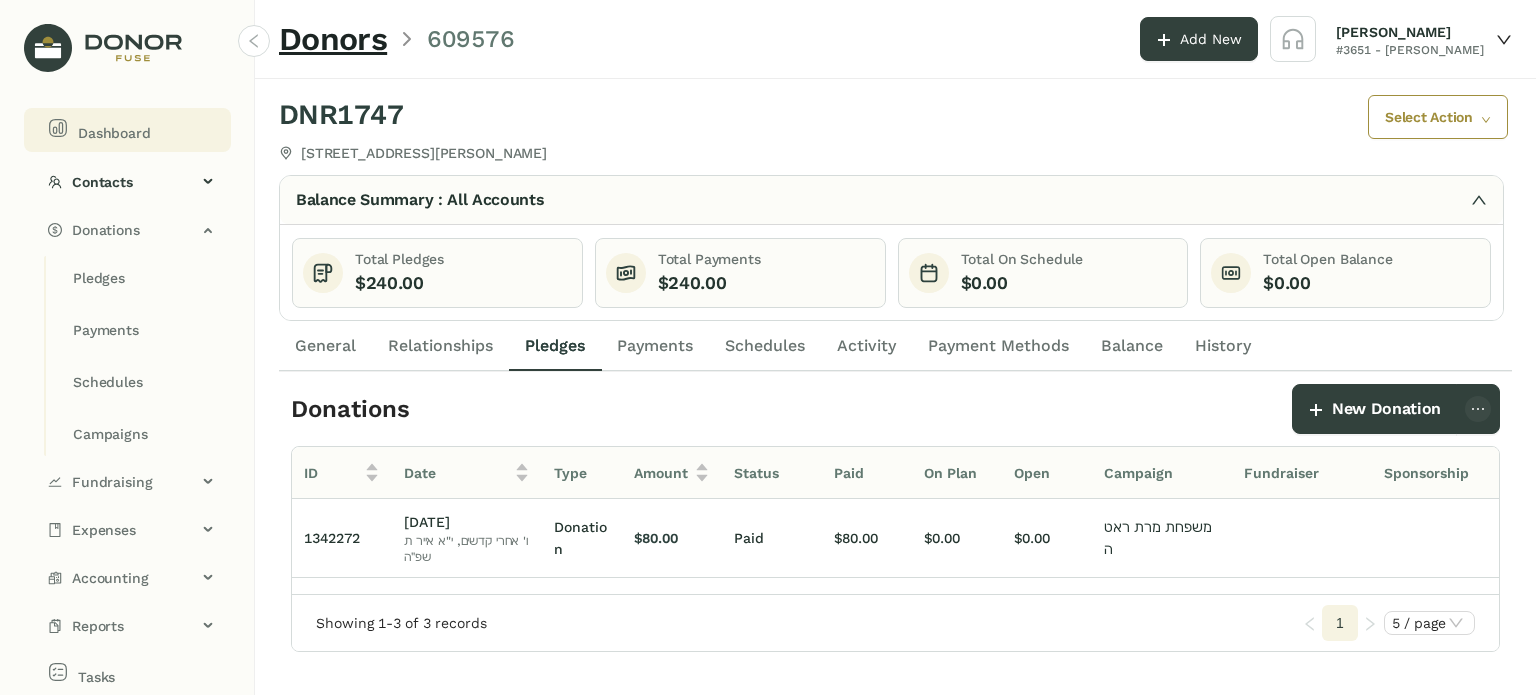 click on "Dashboard" 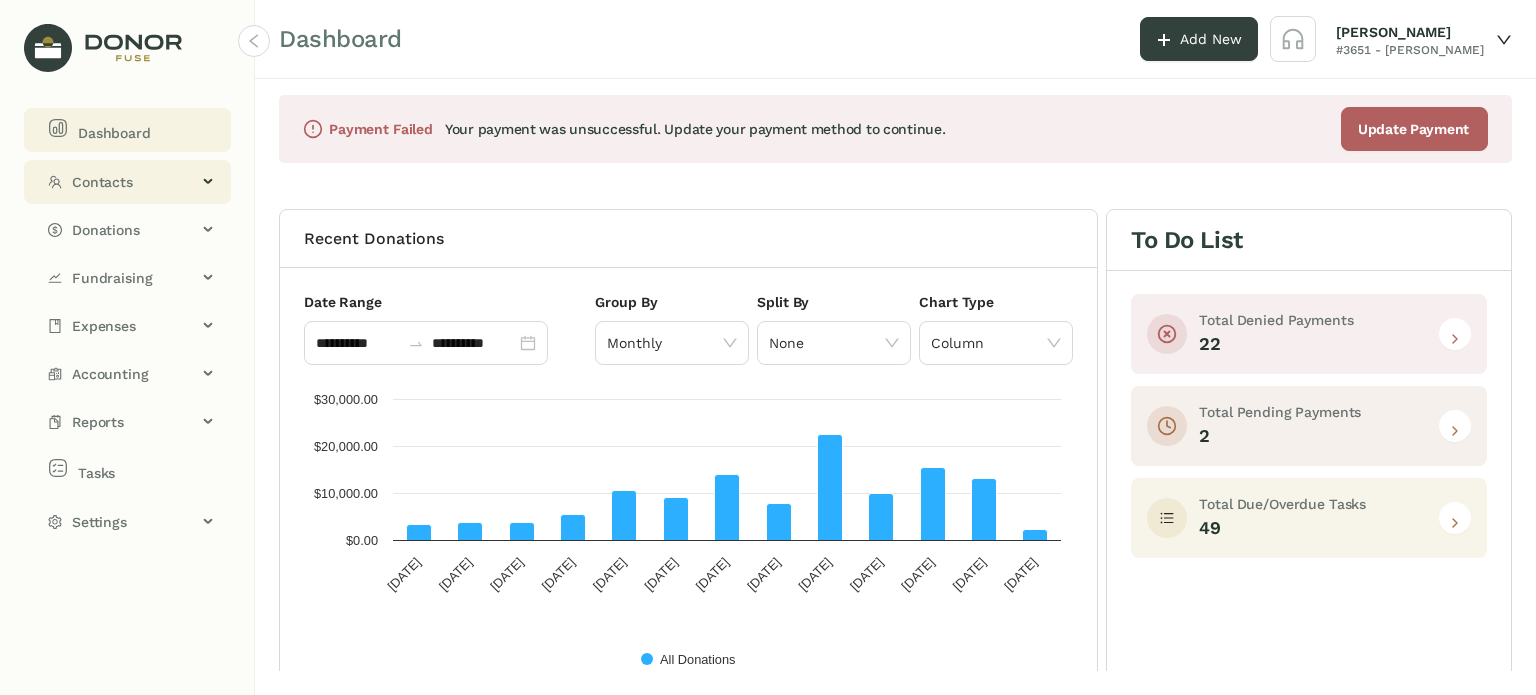 click on "Contacts" 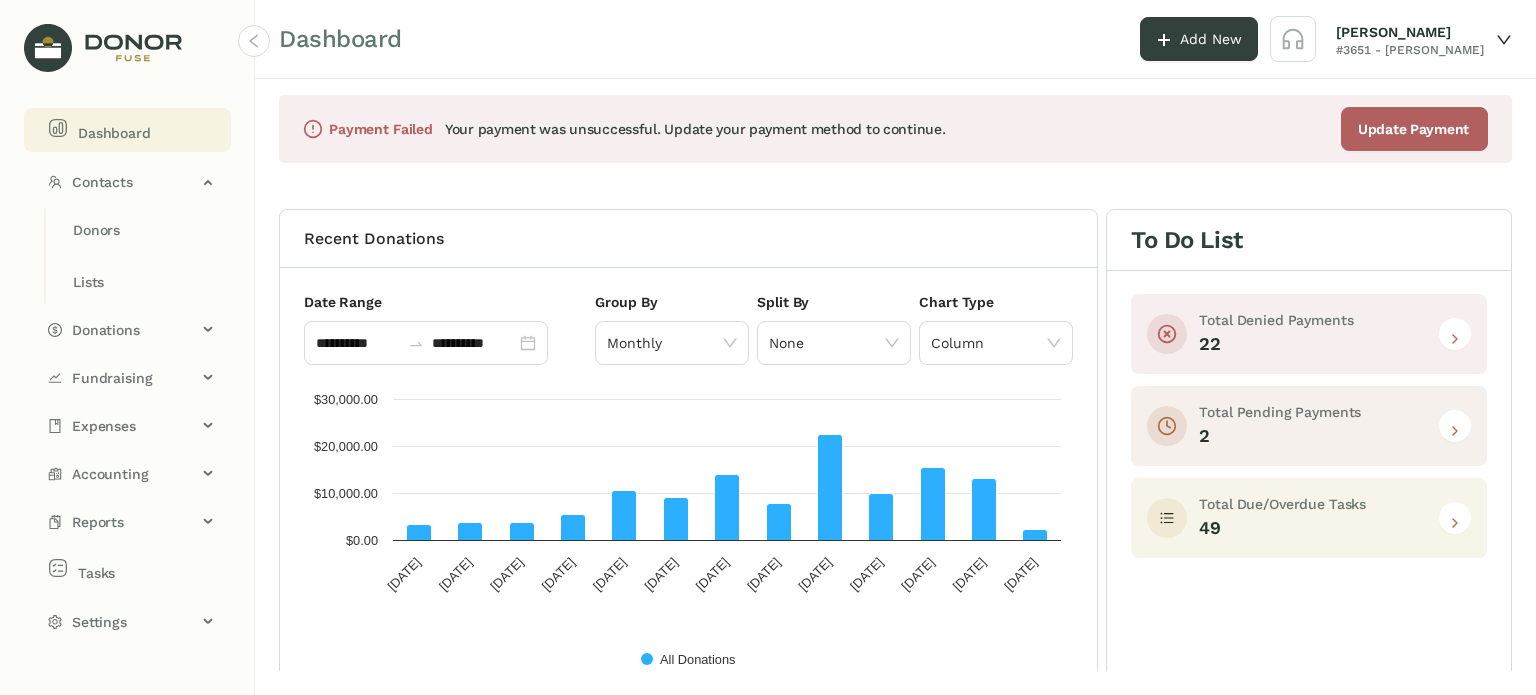 click on "Dashboard" 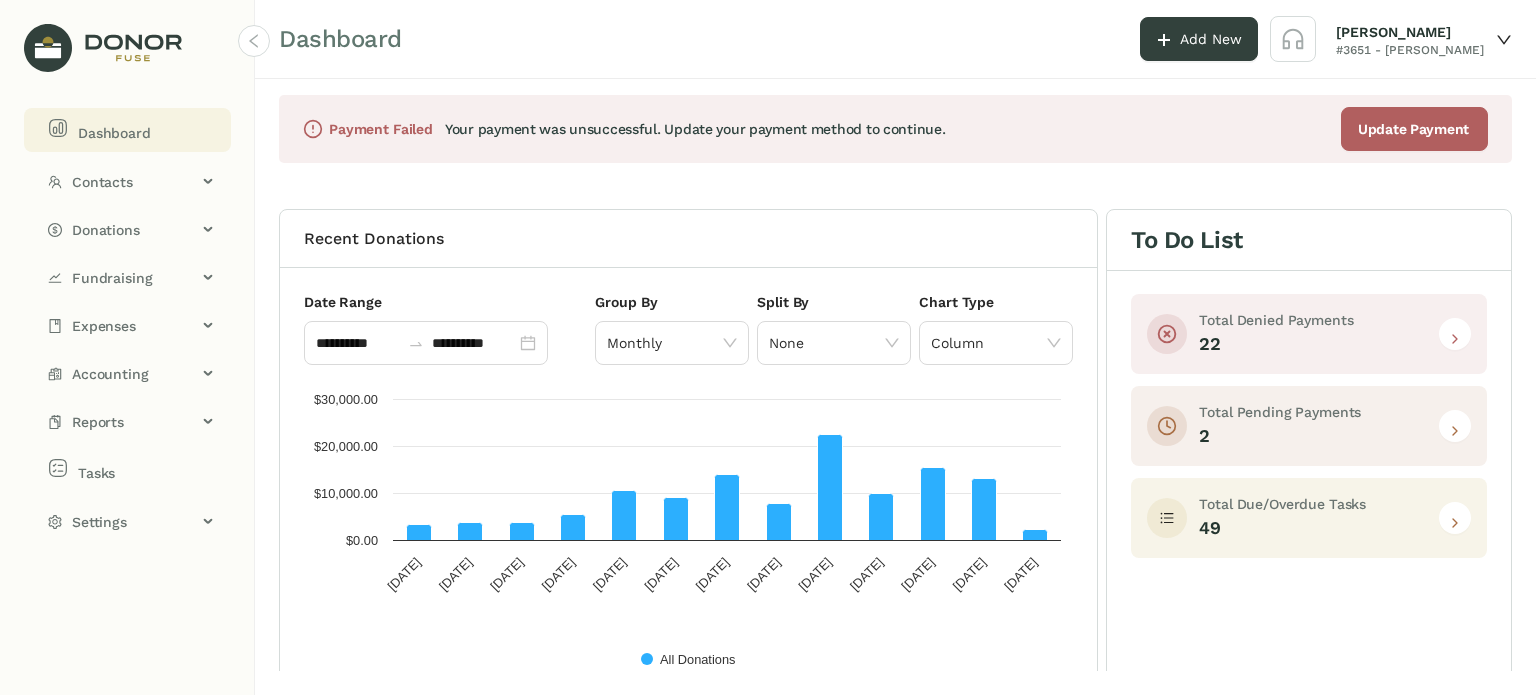 click on "Dashboard" 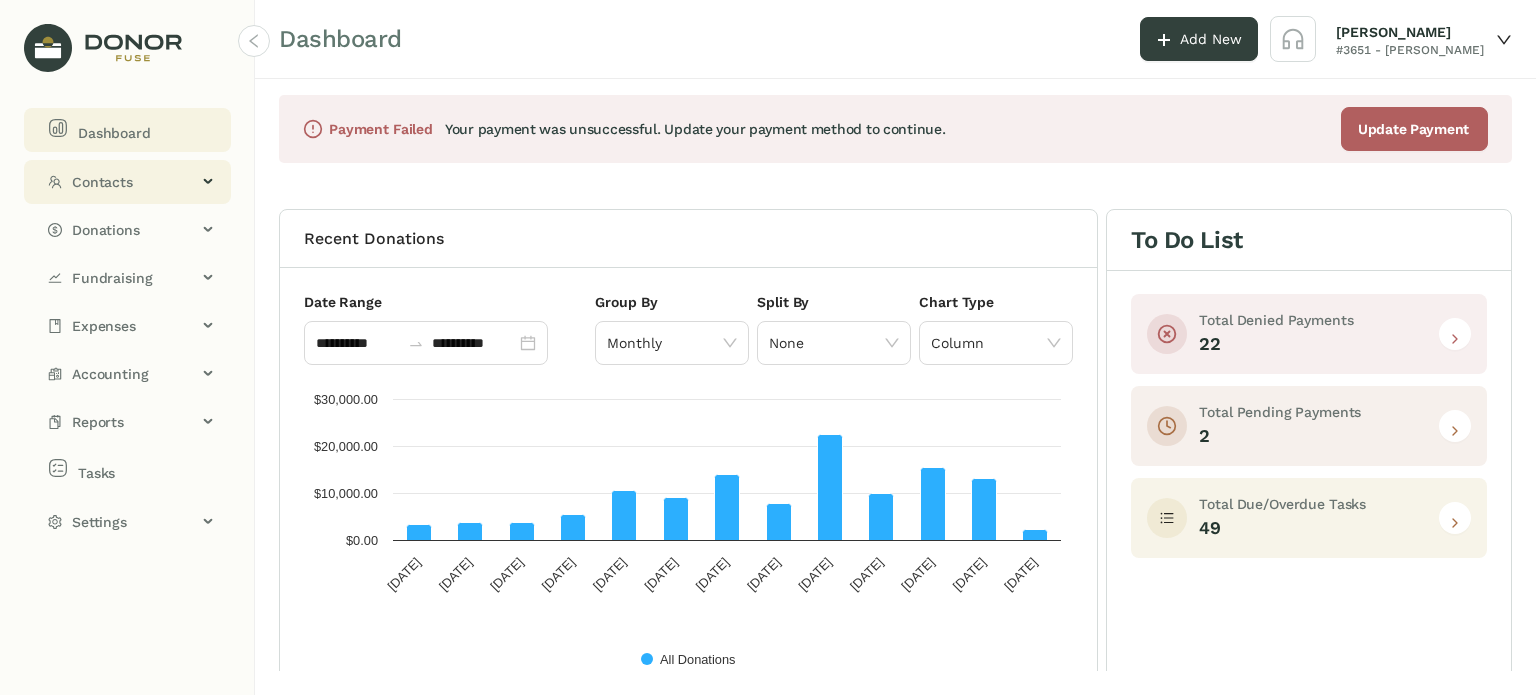 click on "Contacts" 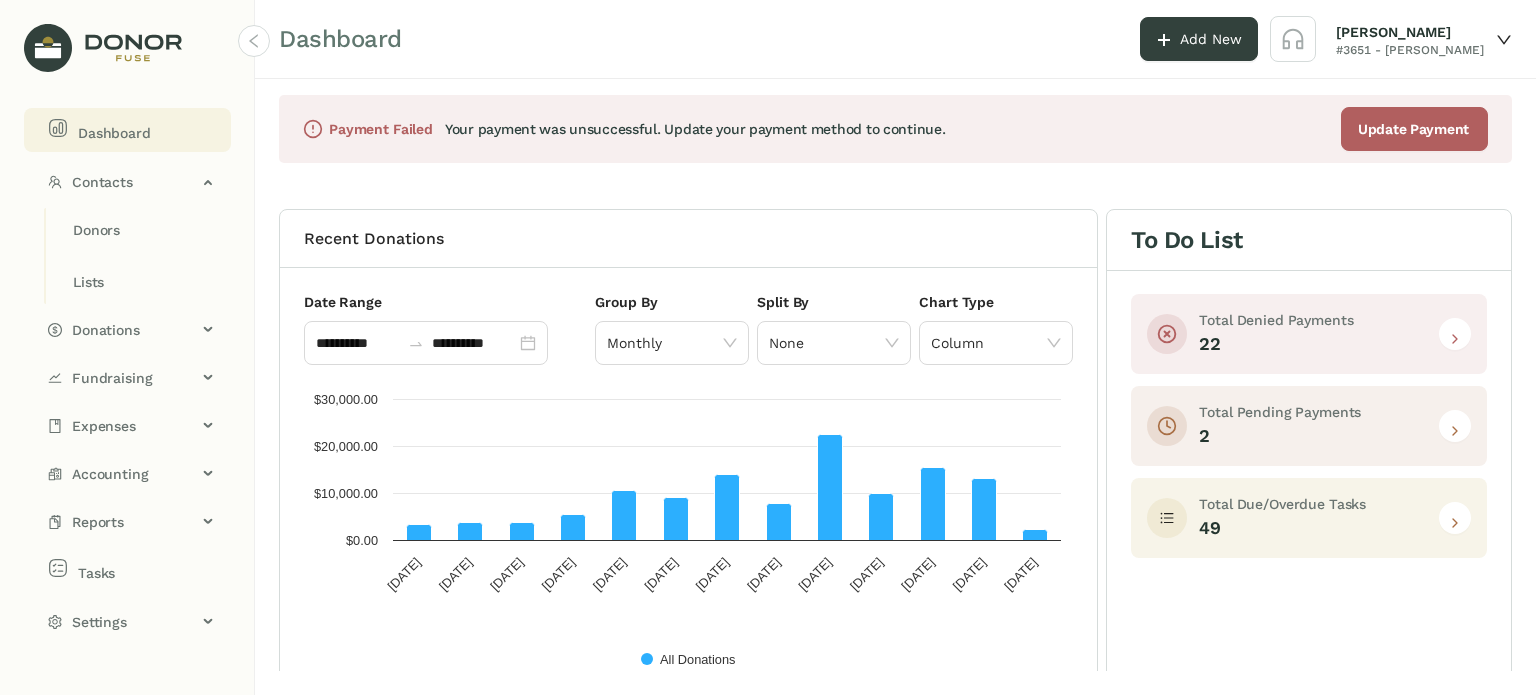 click 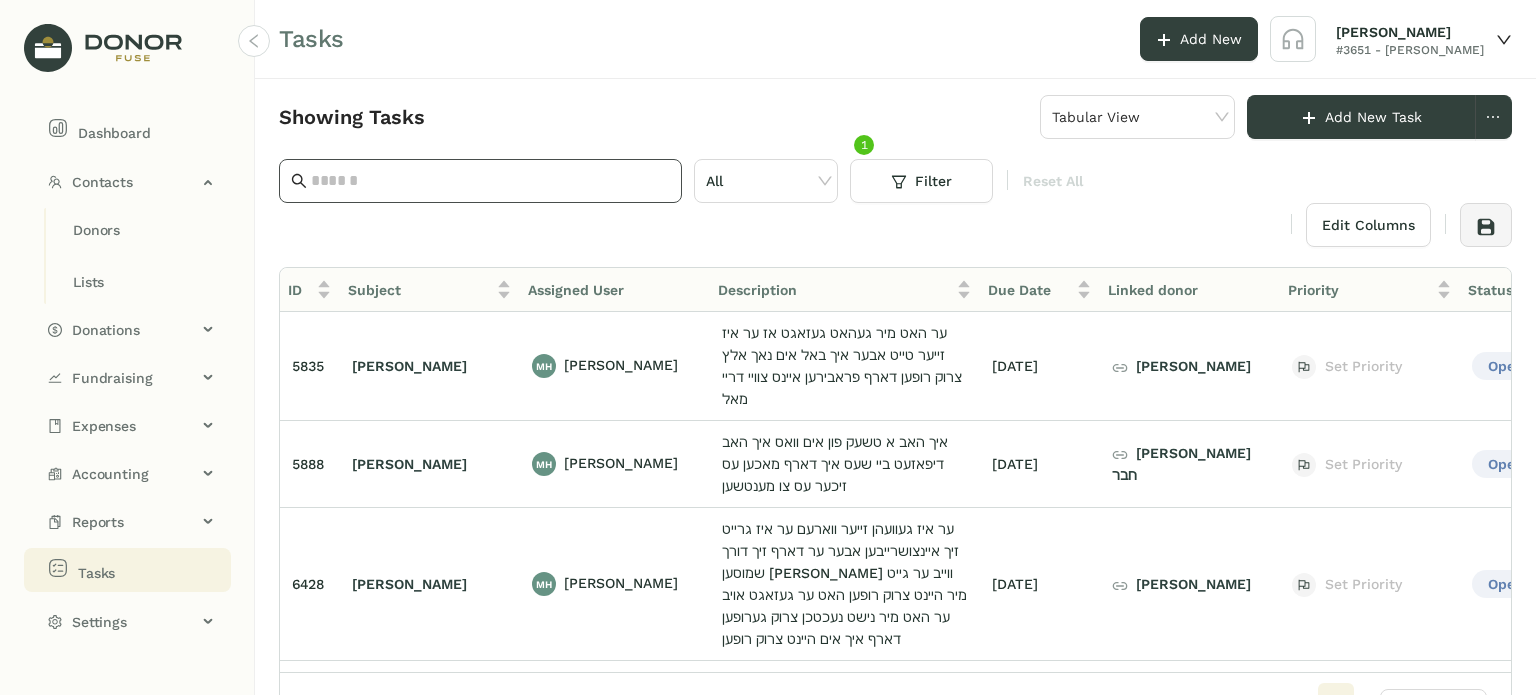 click 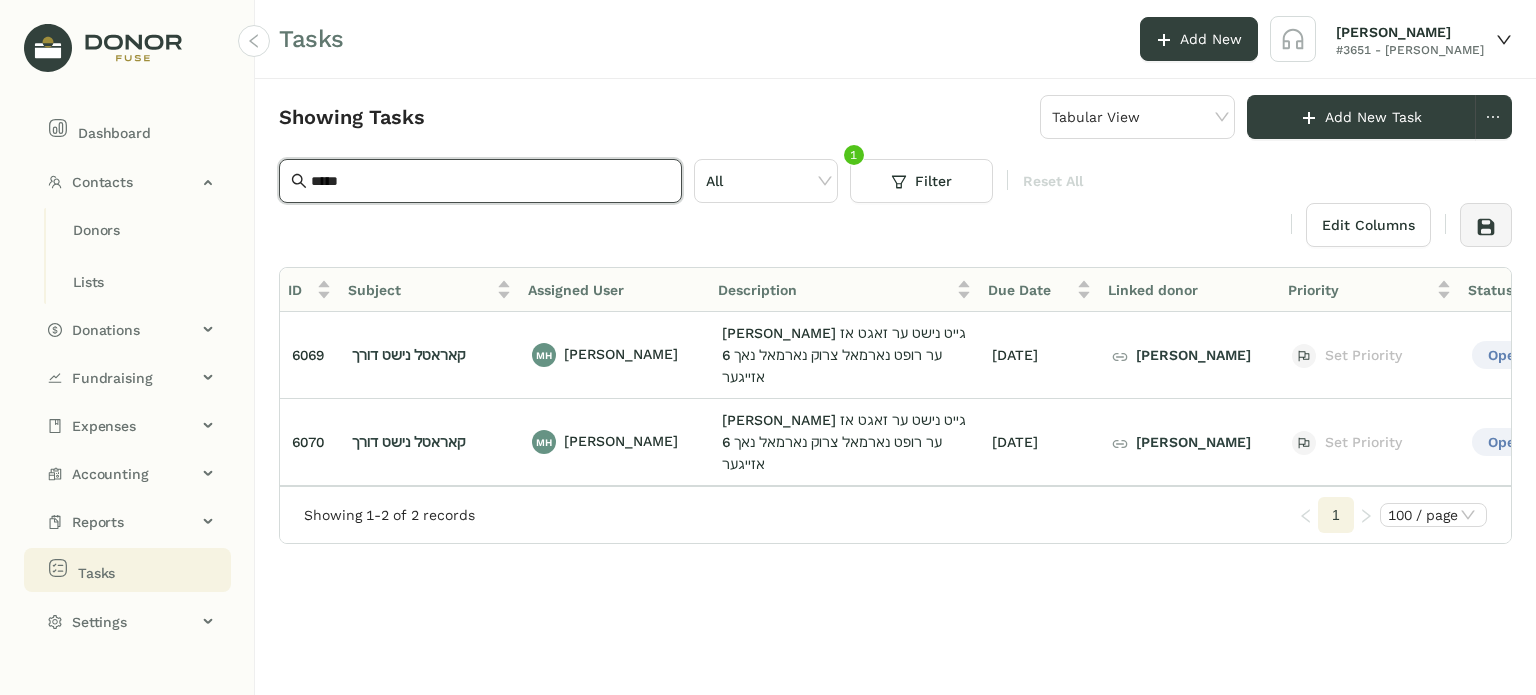 scroll, scrollTop: 0, scrollLeft: 19, axis: horizontal 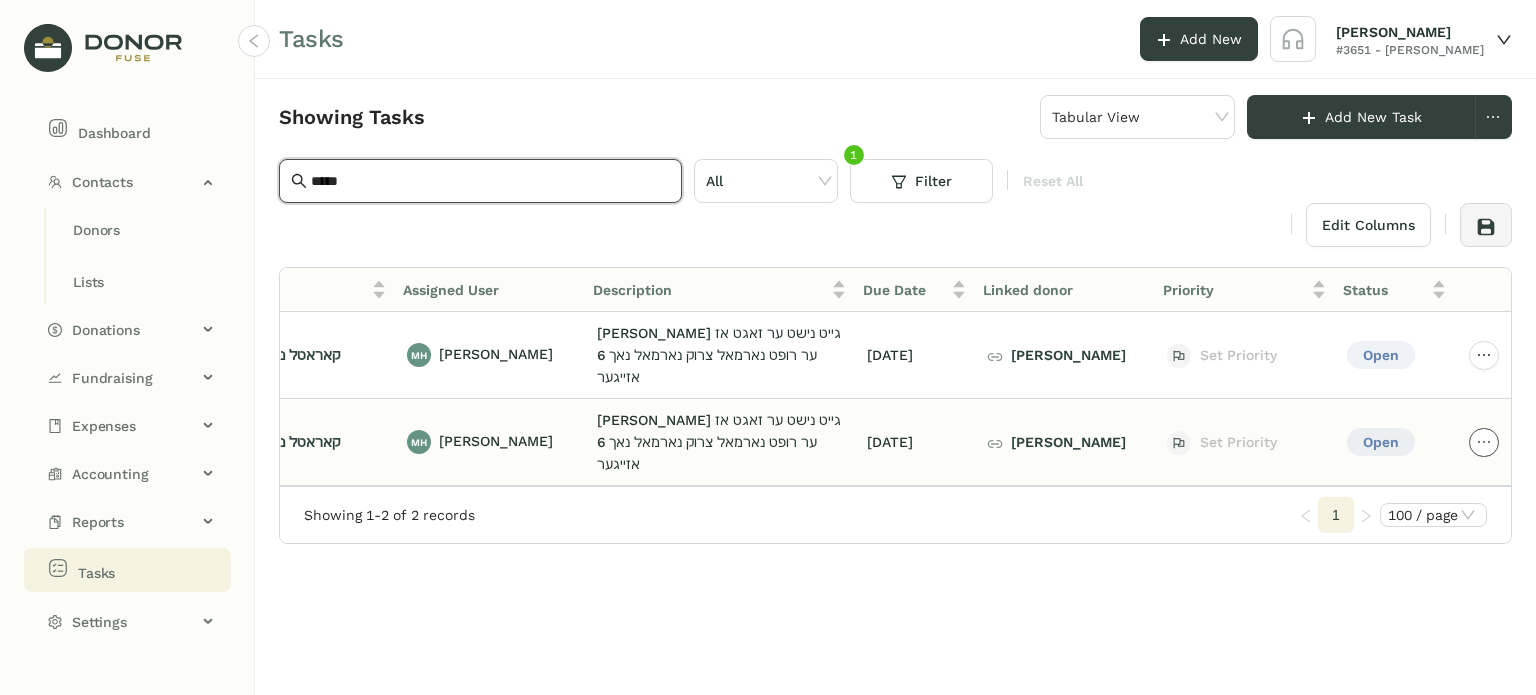 type on "*****" 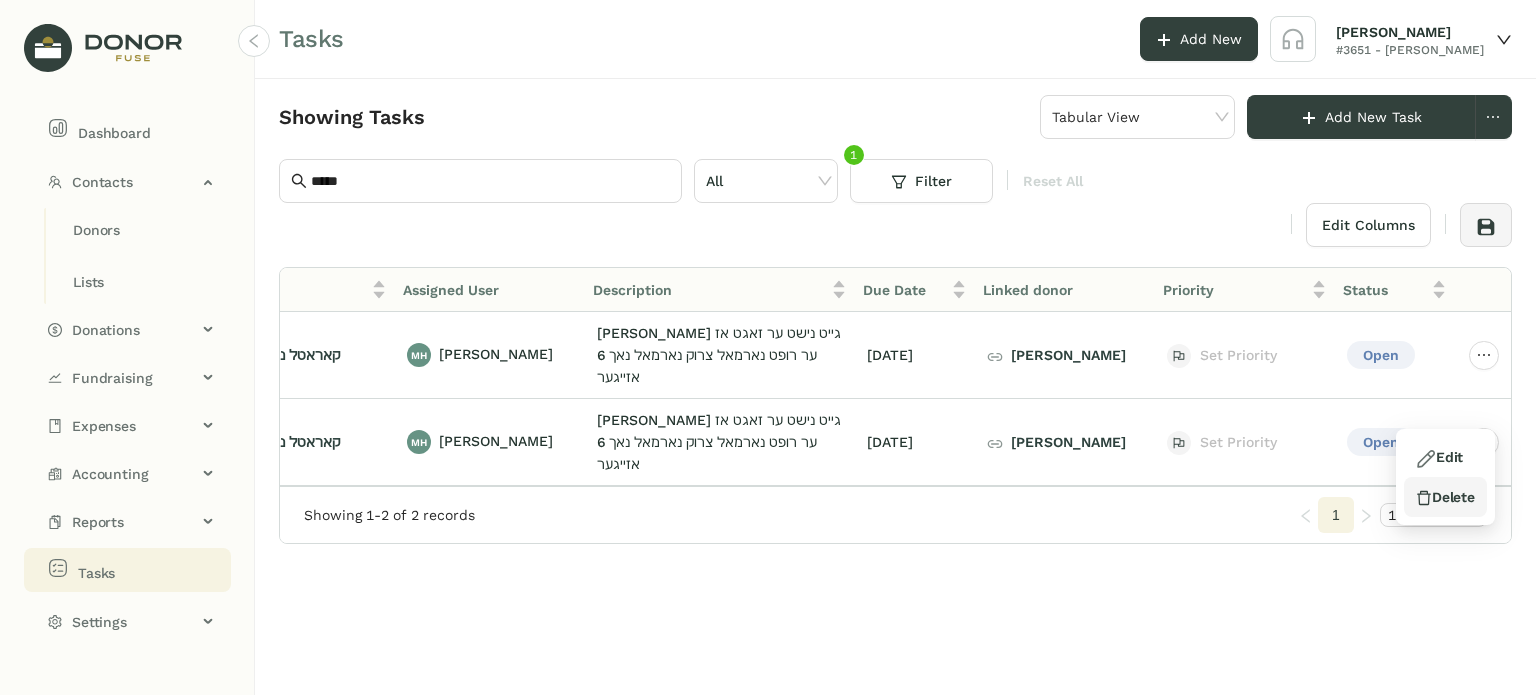 click on "Delete" at bounding box center (1445, 497) 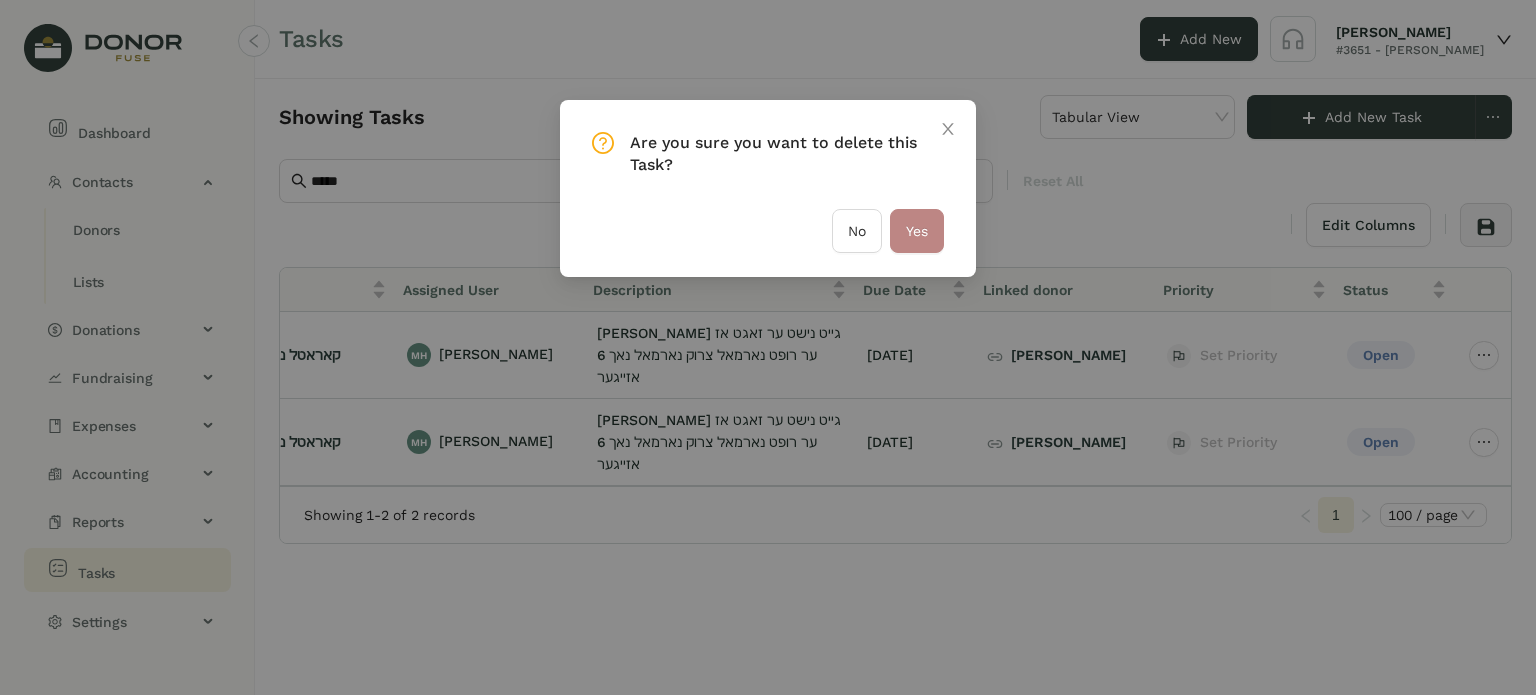 click on "Yes" at bounding box center (917, 231) 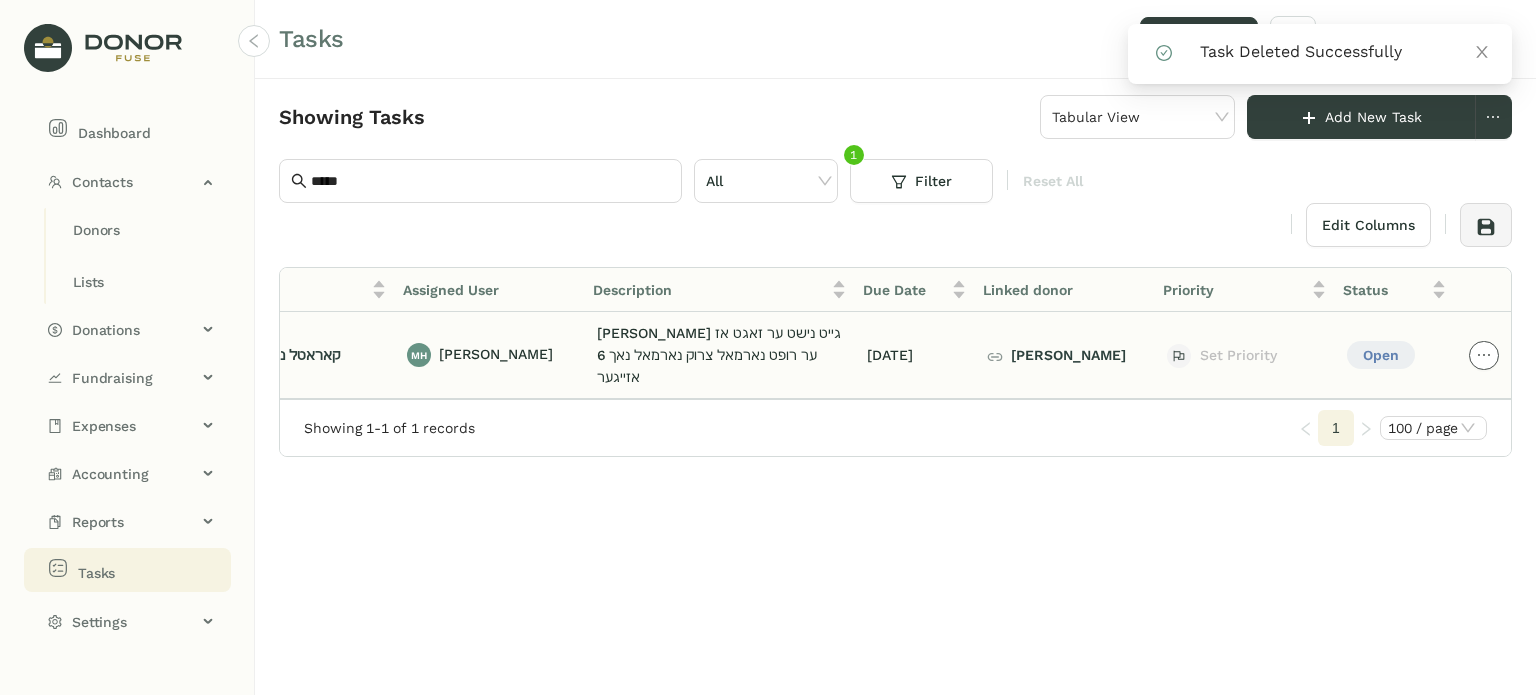 drag, startPoint x: 1488, startPoint y: 346, endPoint x: 1475, endPoint y: 358, distance: 17.691807 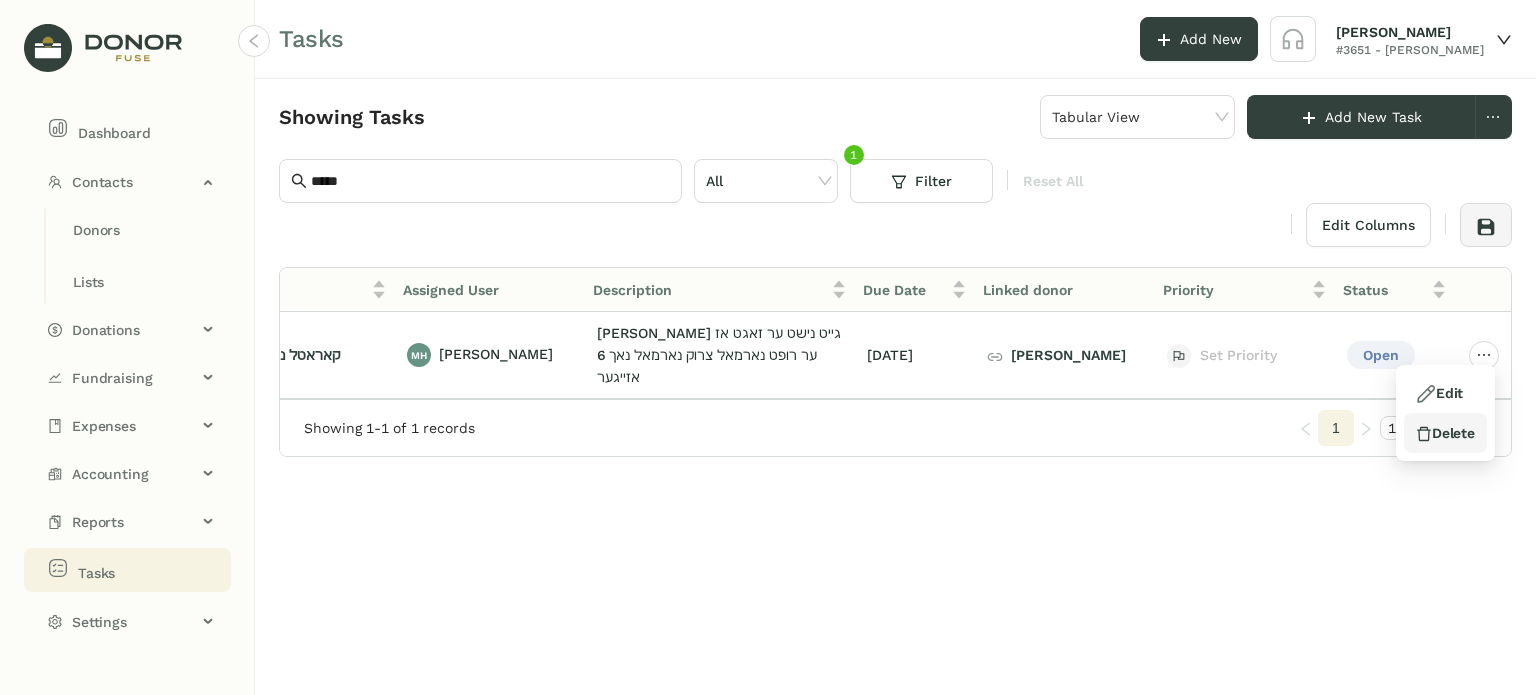 click on "Delete" at bounding box center [1445, 433] 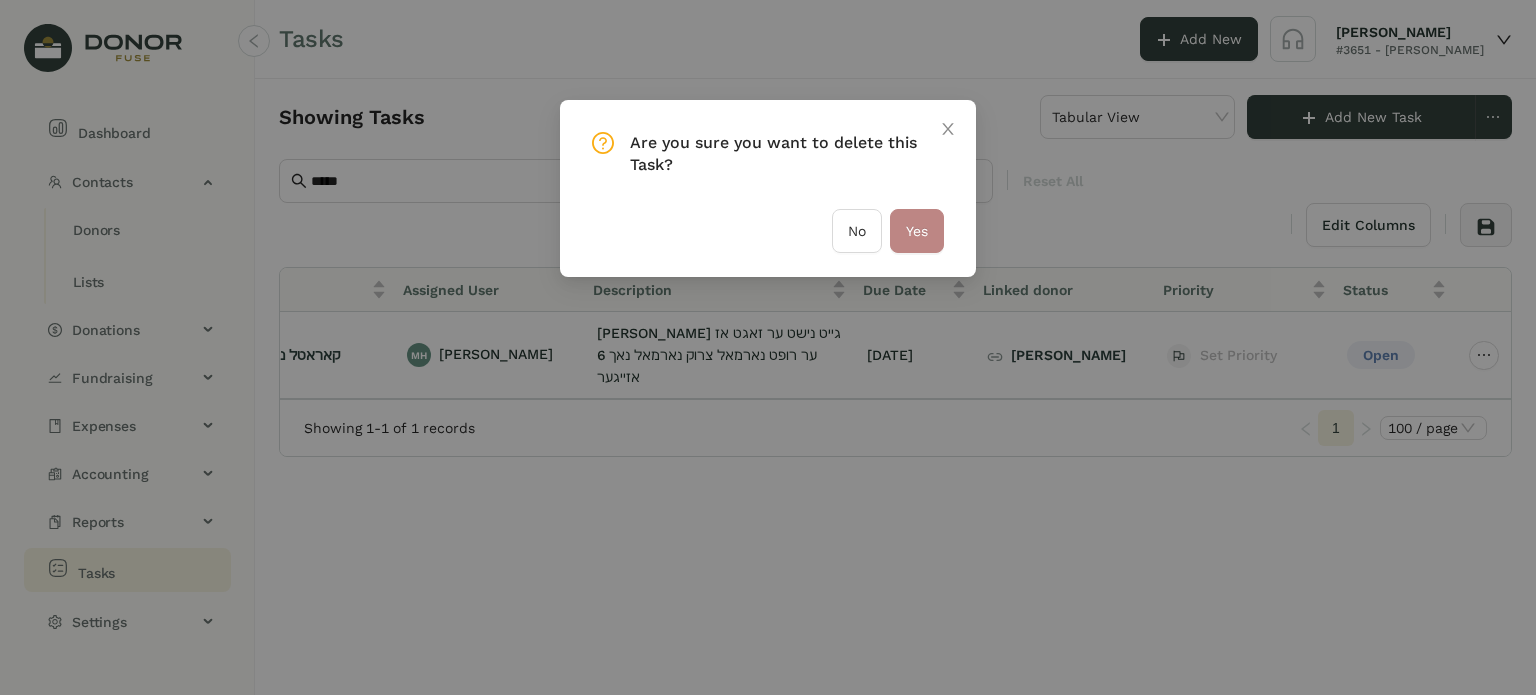 click on "Yes" at bounding box center (917, 231) 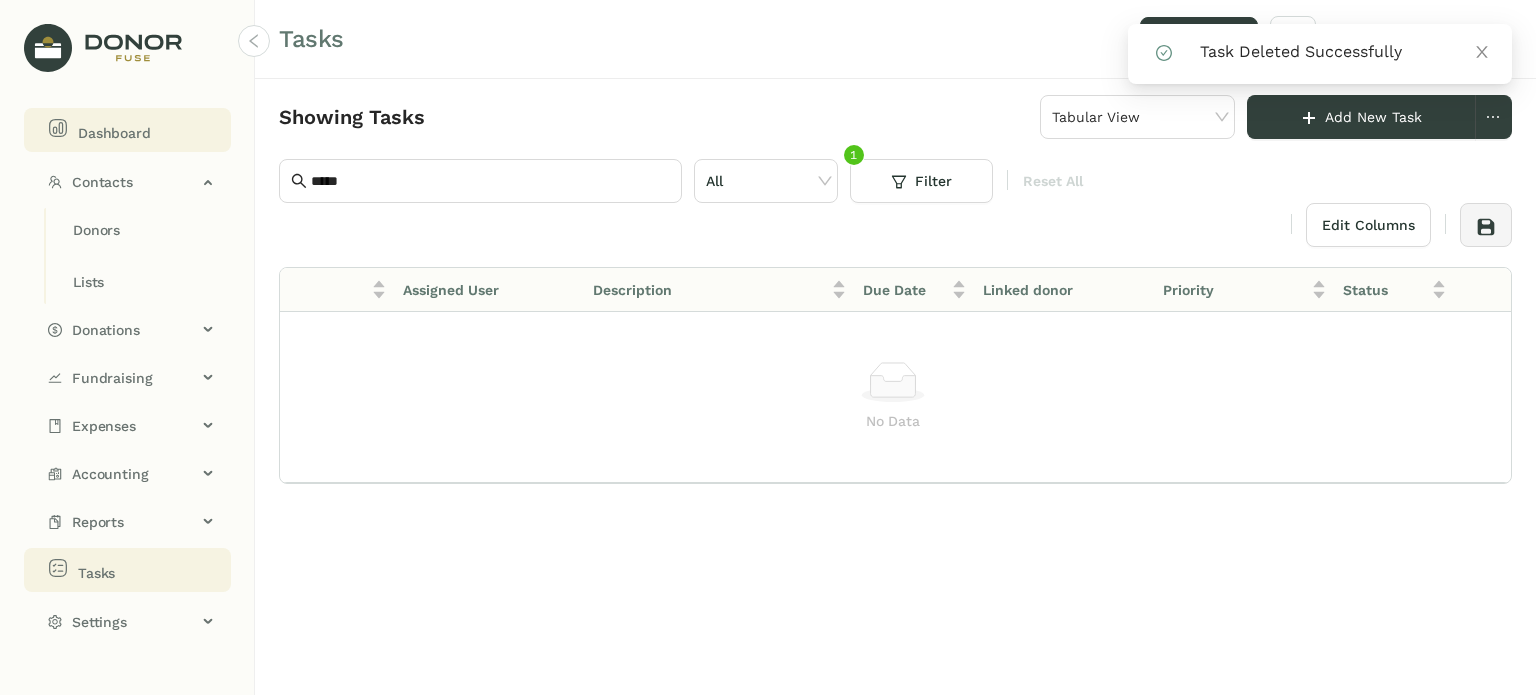 click on "Dashboard" 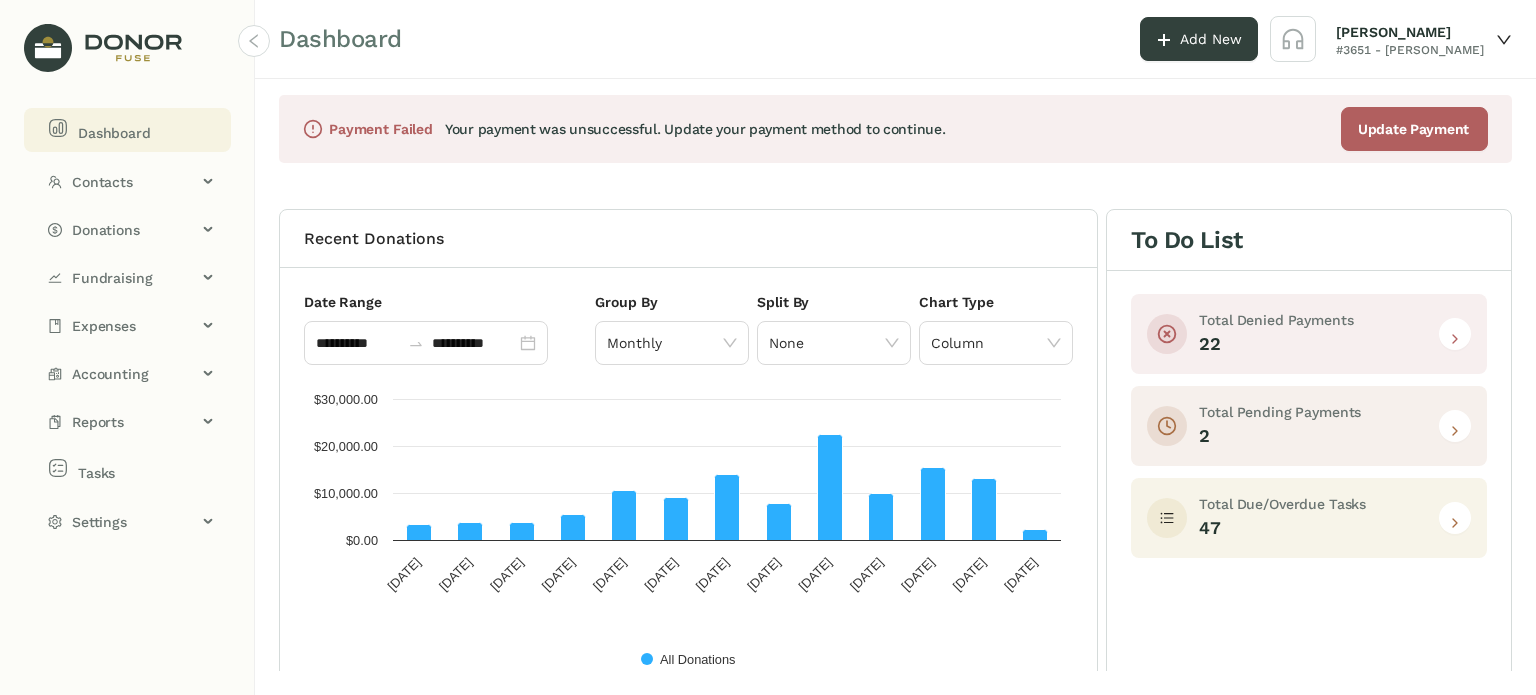 click on "Dashboard" 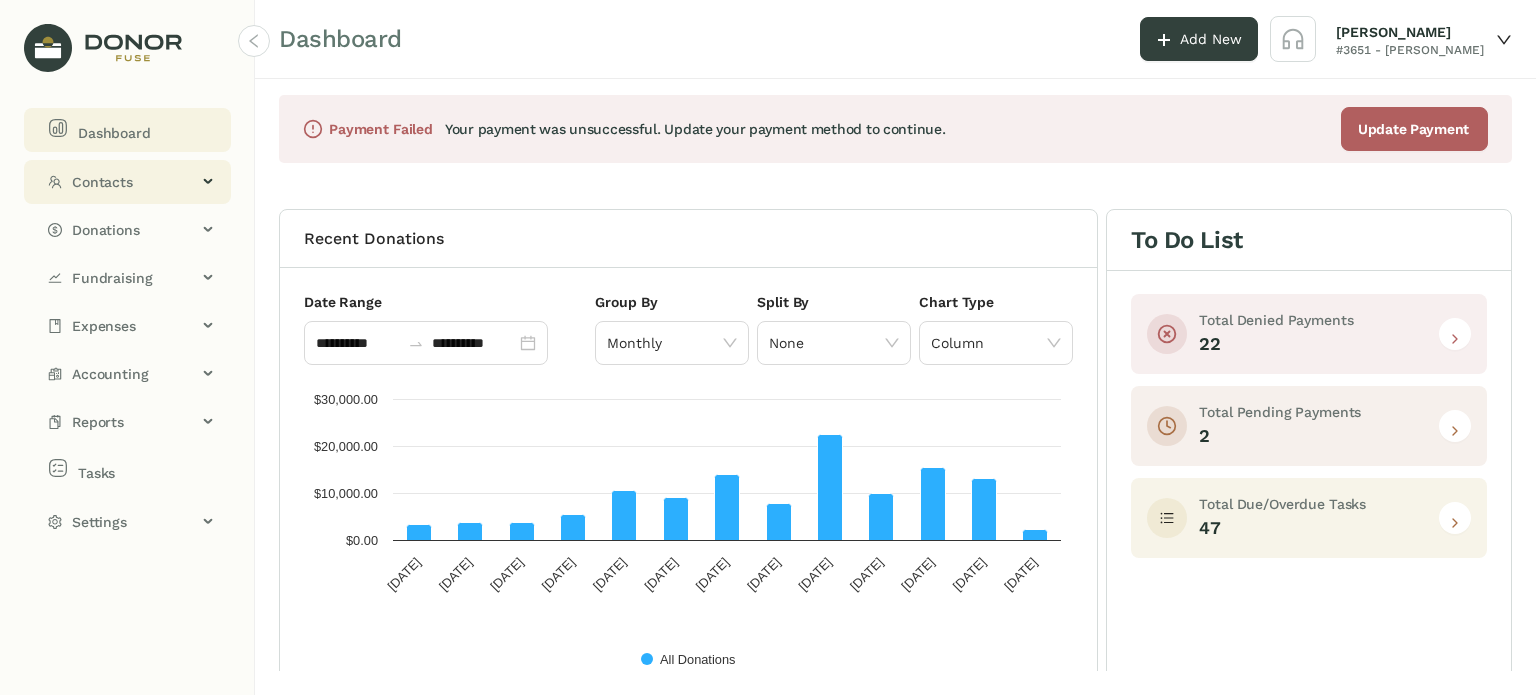 click on "Contacts" 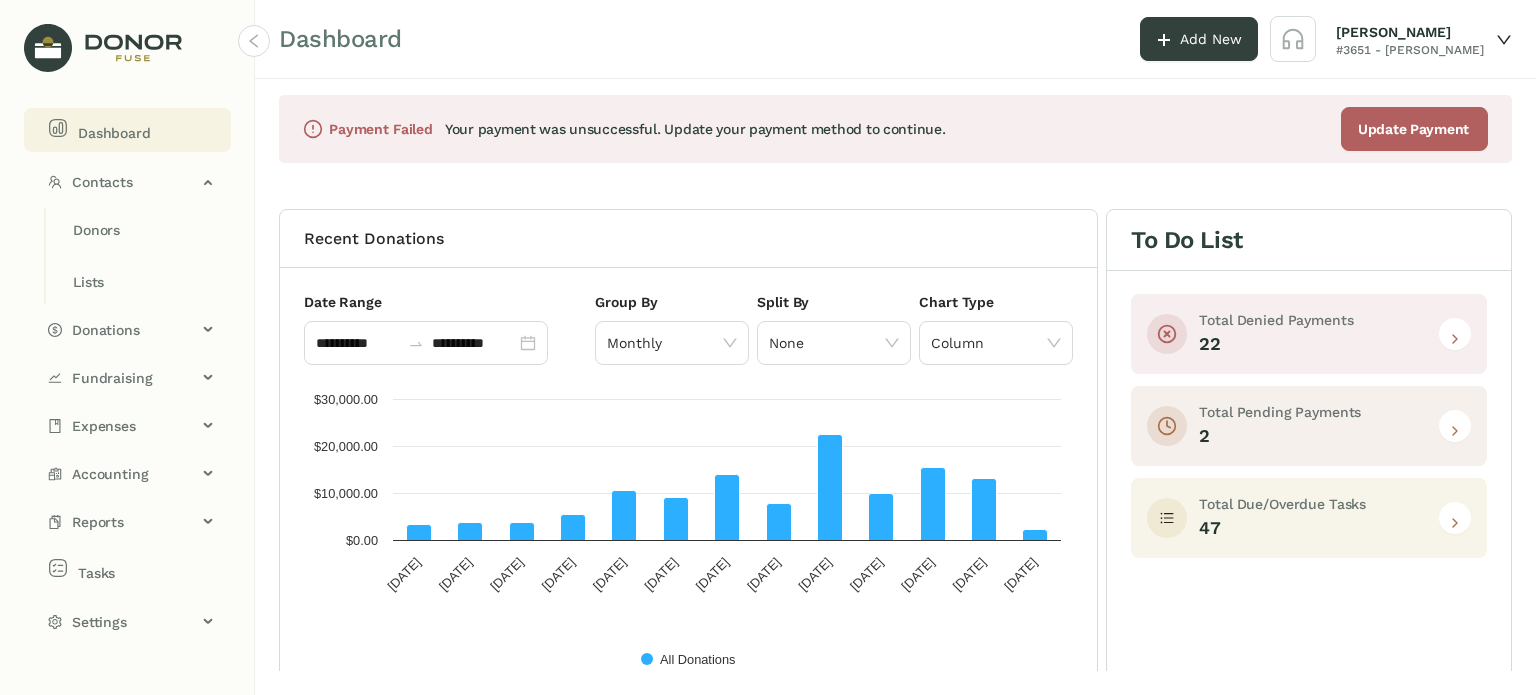 click on "Dashboard" 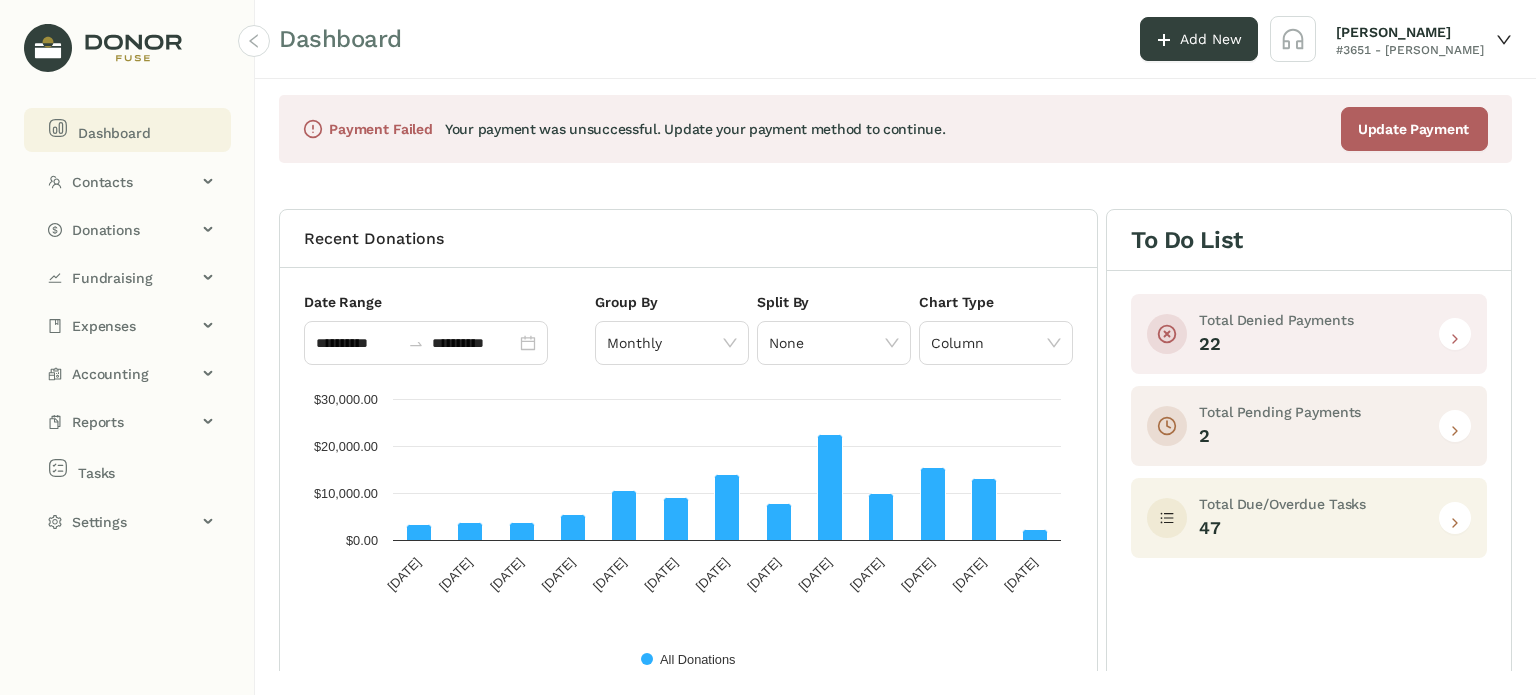 click on "Dashboard" 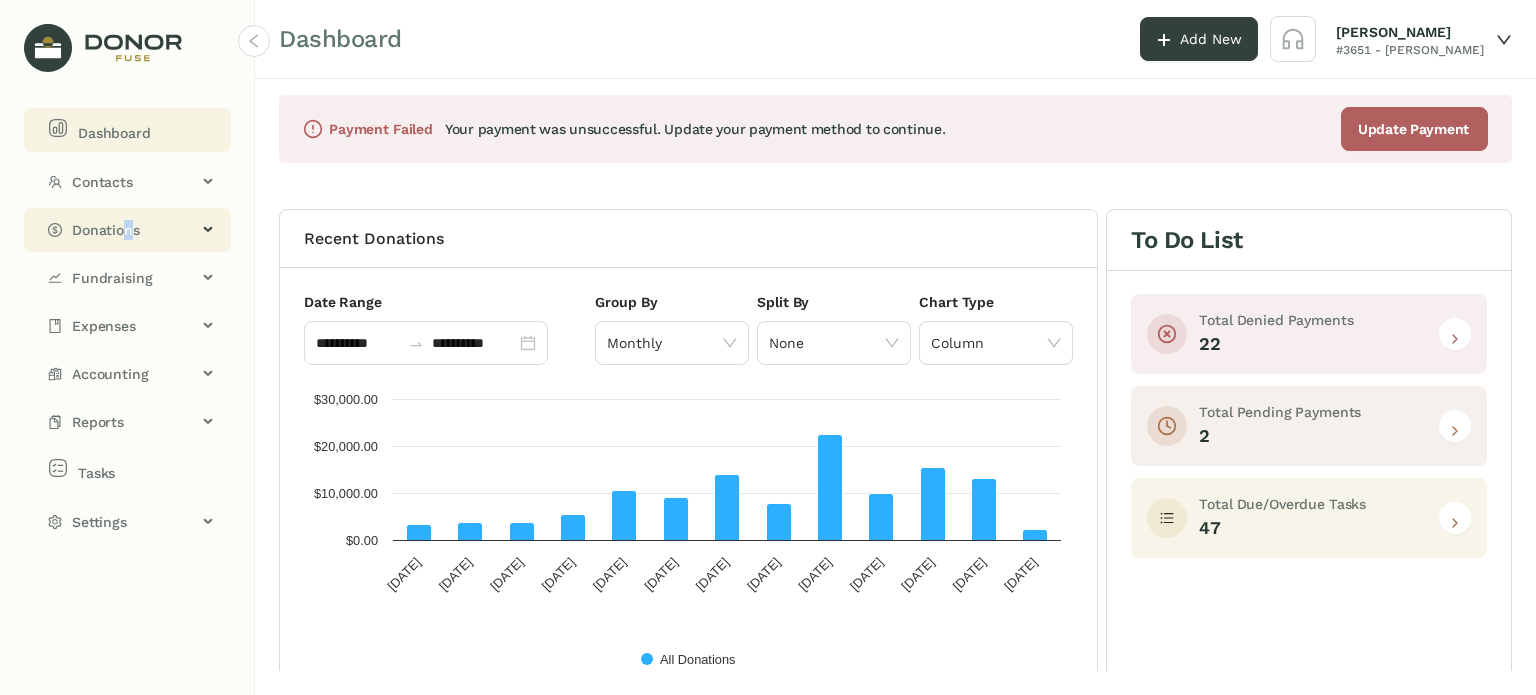 click on "Donations" 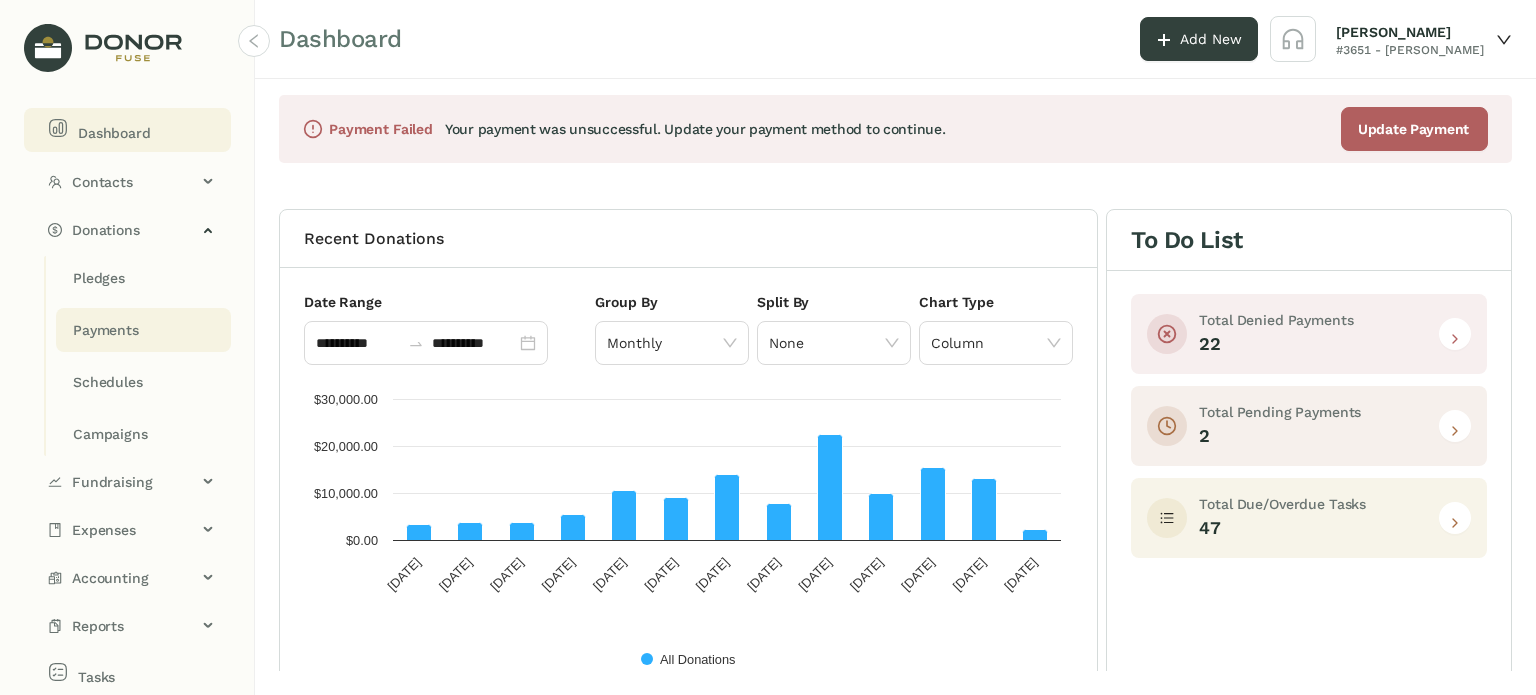 click on "Payments" 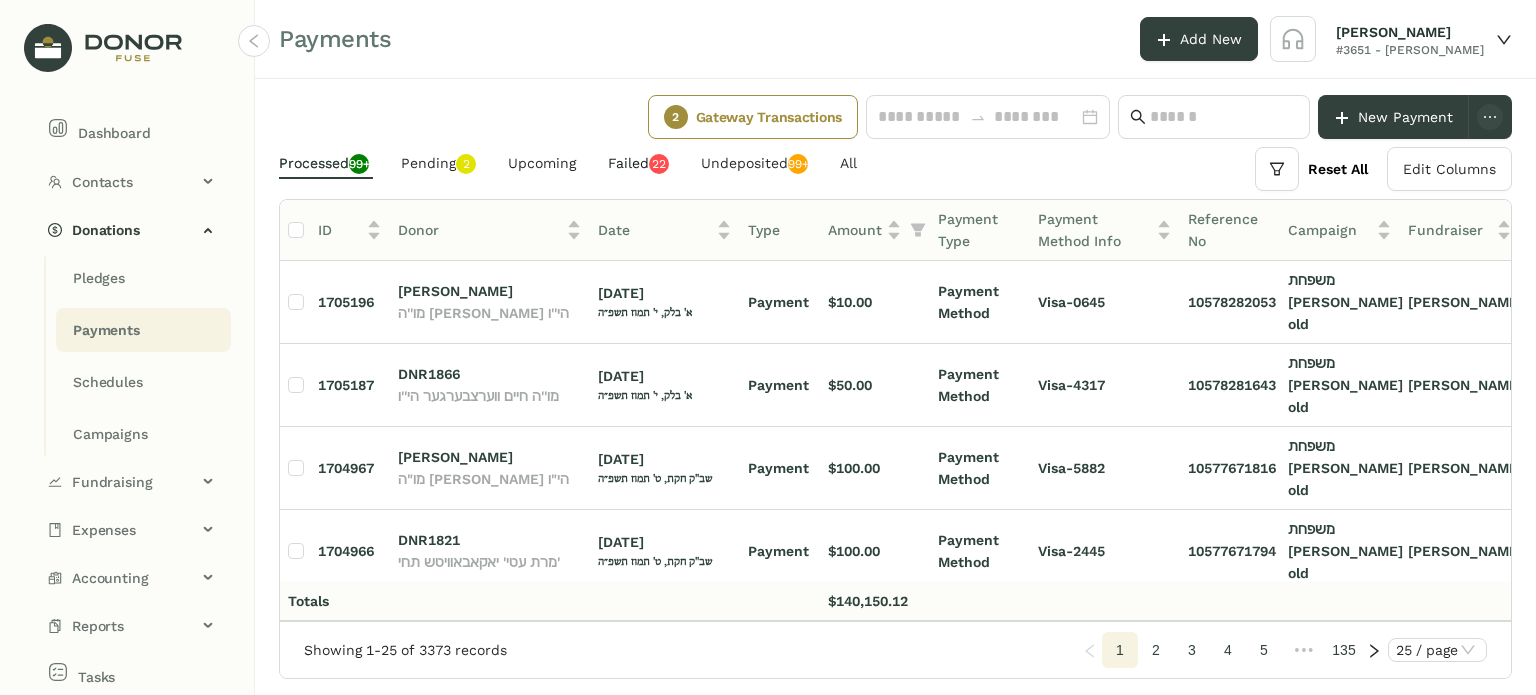 click on "Failed   0   1   2   3   4   5   6   7   8   9   0   1   2   3   4   5   6   7   8   9" 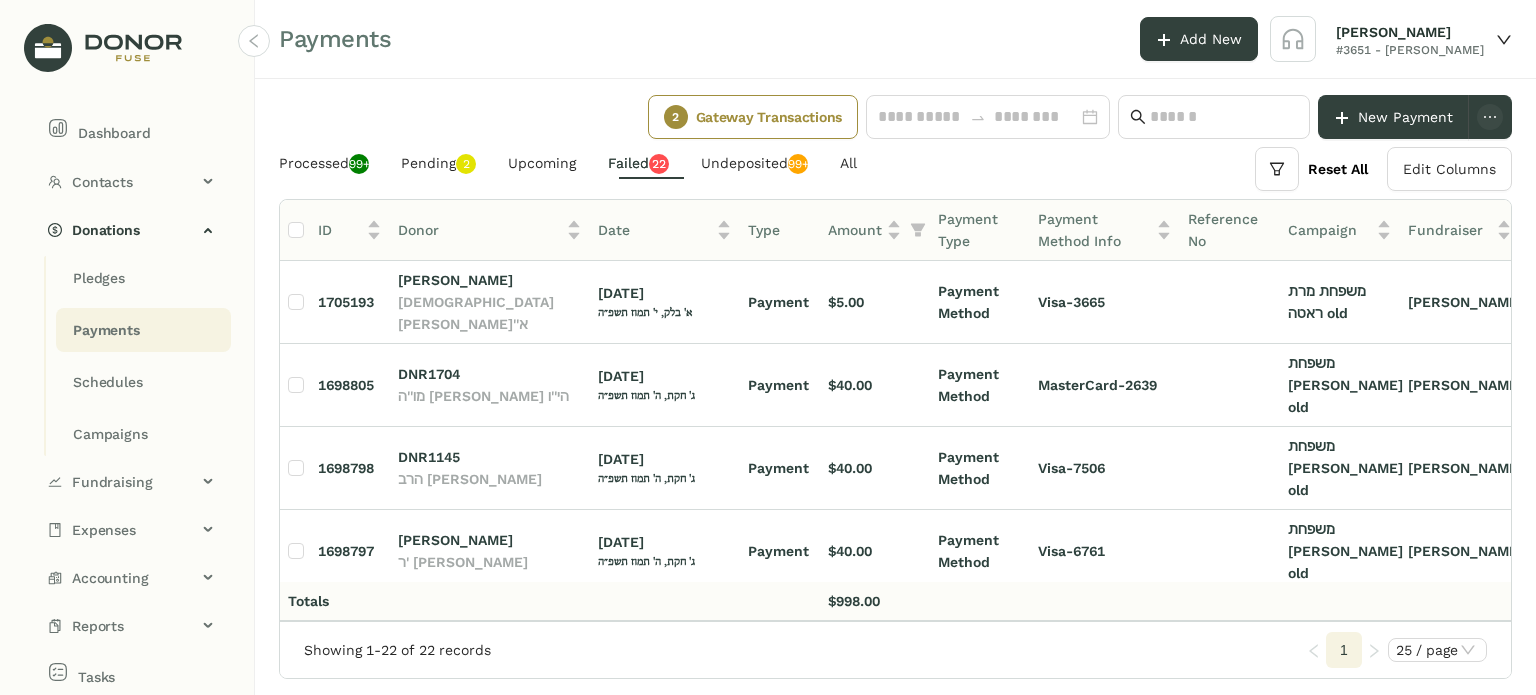 scroll, scrollTop: 0, scrollLeft: 82, axis: horizontal 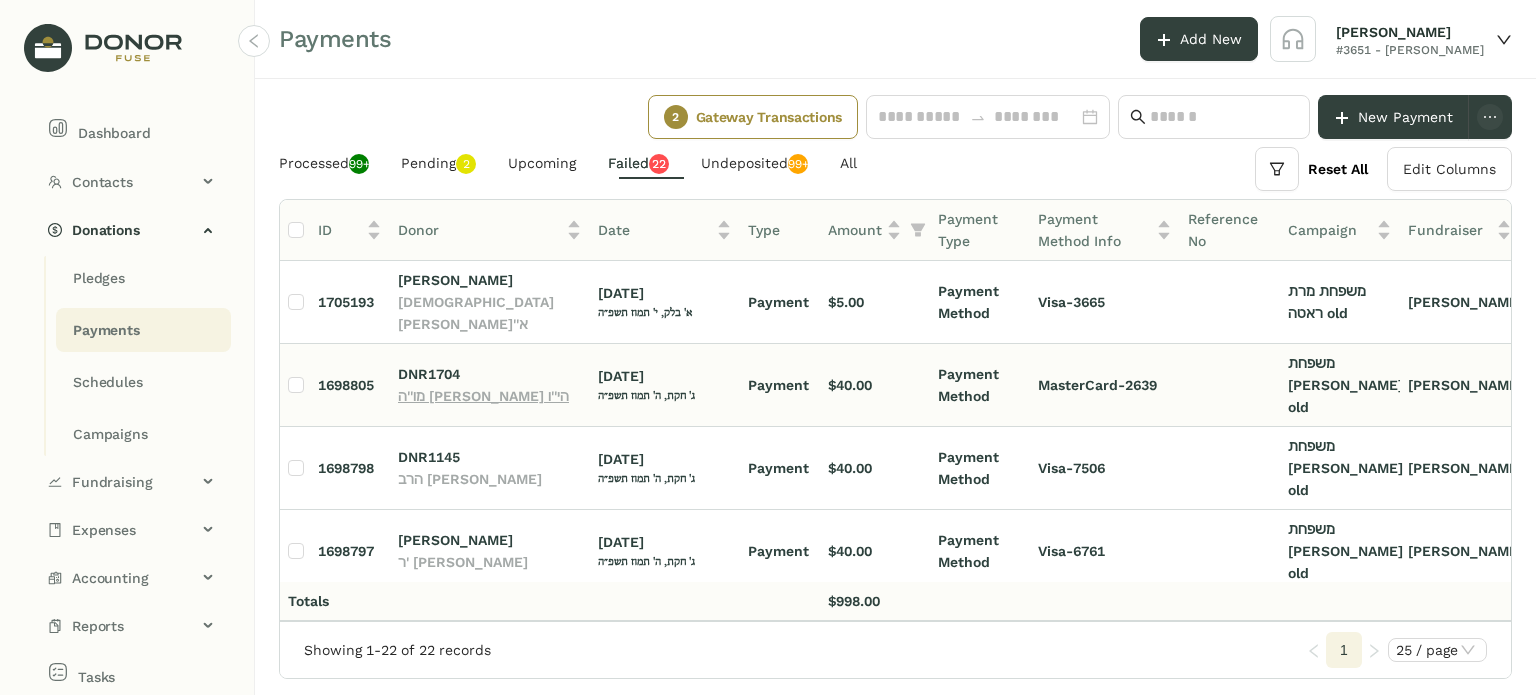 click on "מו''ה [PERSON_NAME] הי''ו" 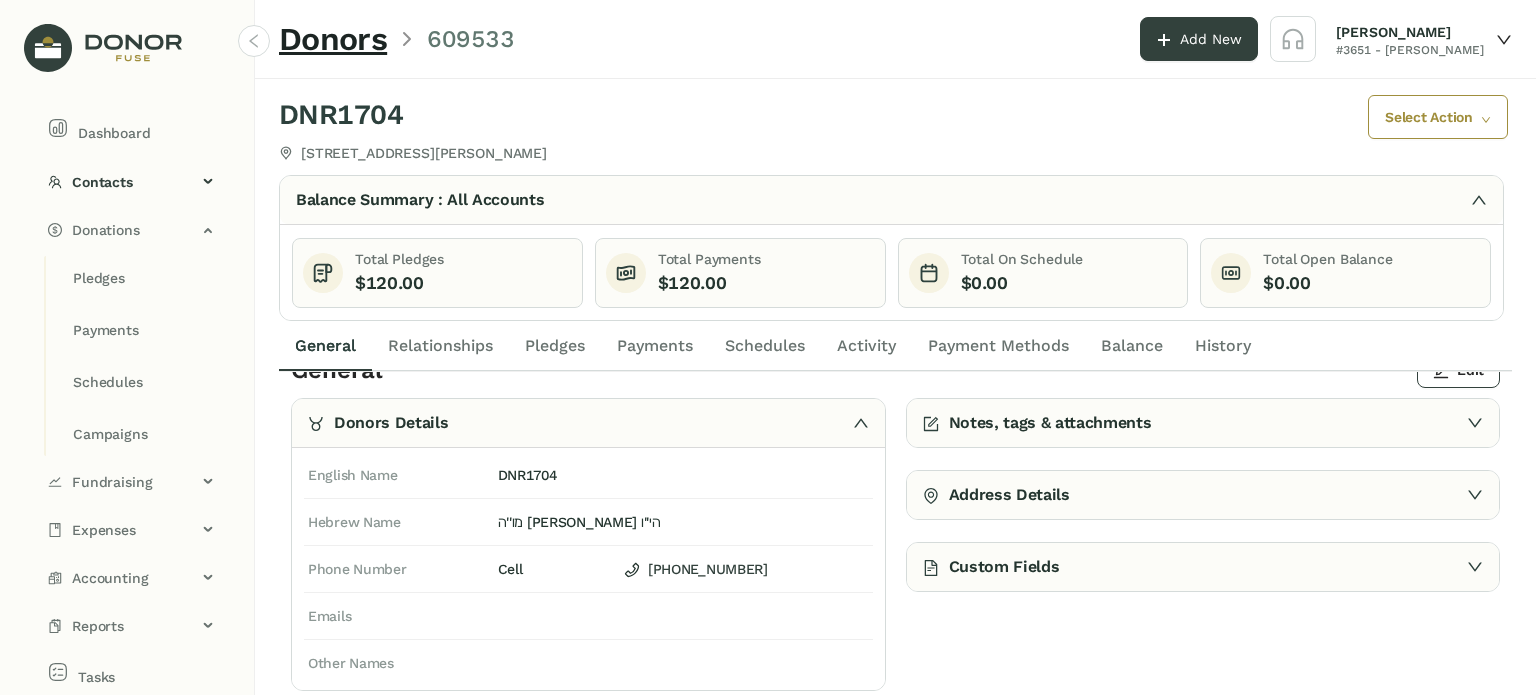 scroll, scrollTop: 50, scrollLeft: 0, axis: vertical 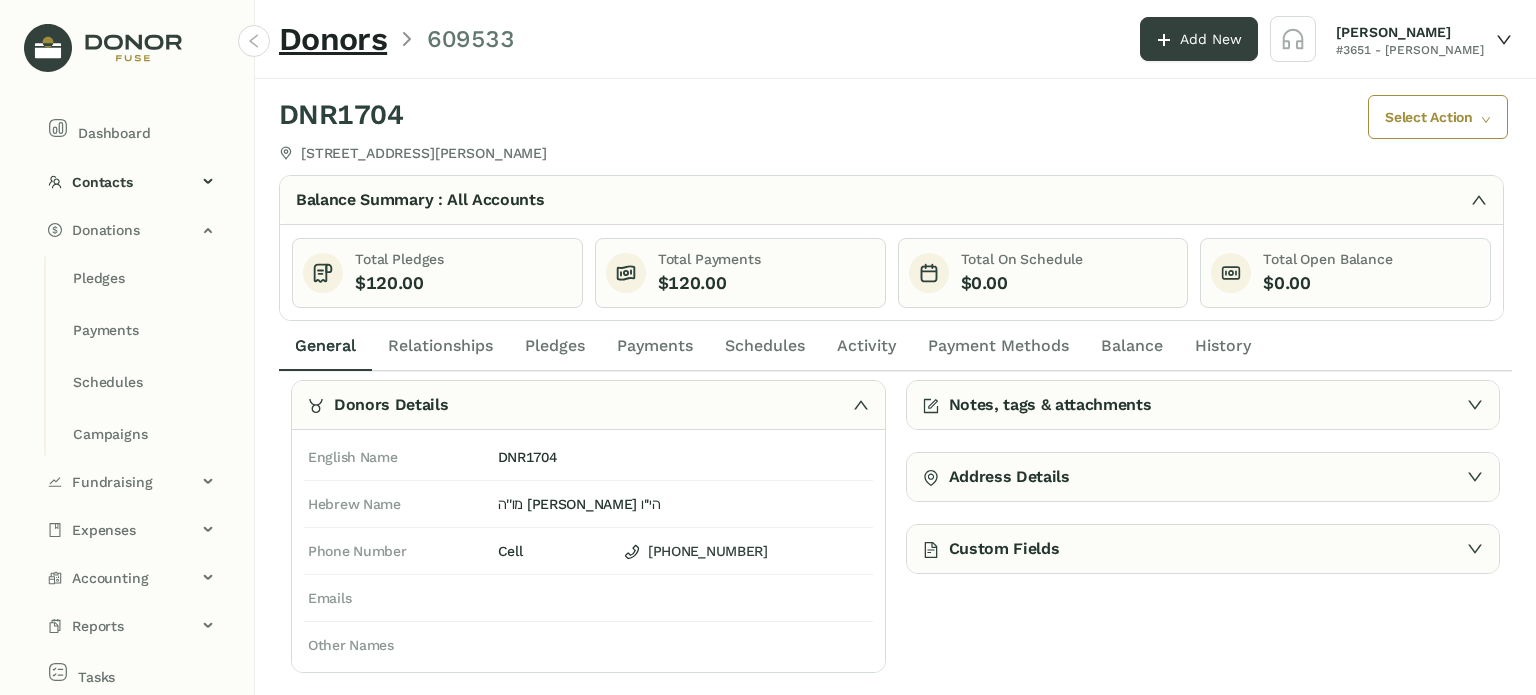 click on "Payments" 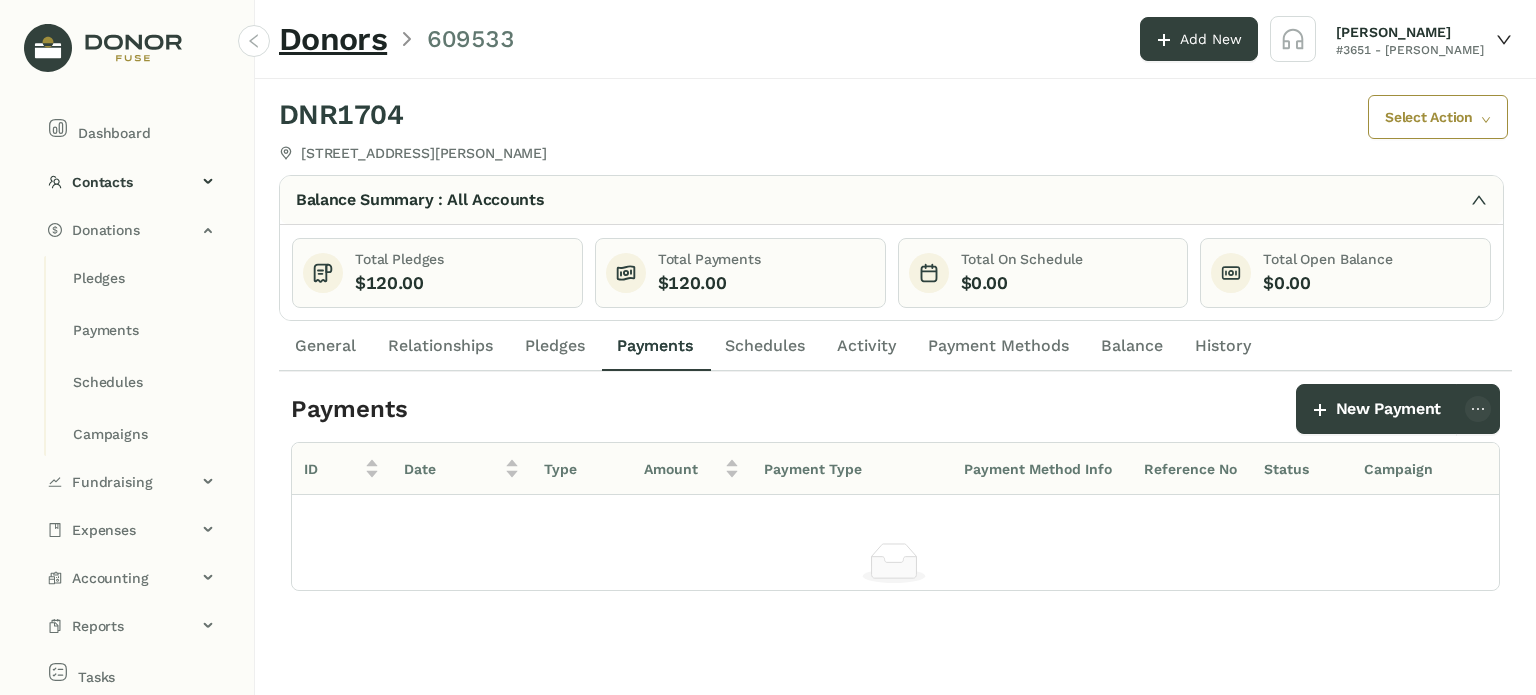 scroll, scrollTop: 0, scrollLeft: 0, axis: both 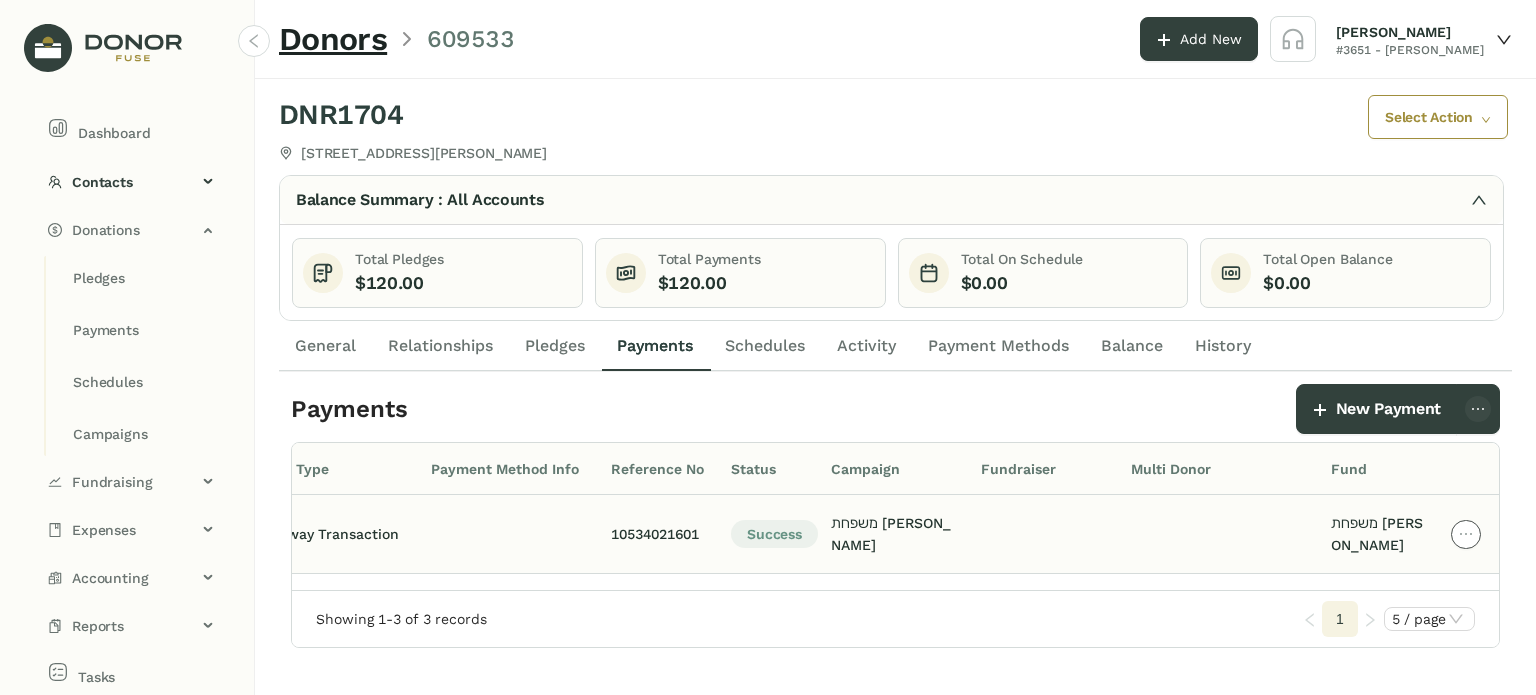 click 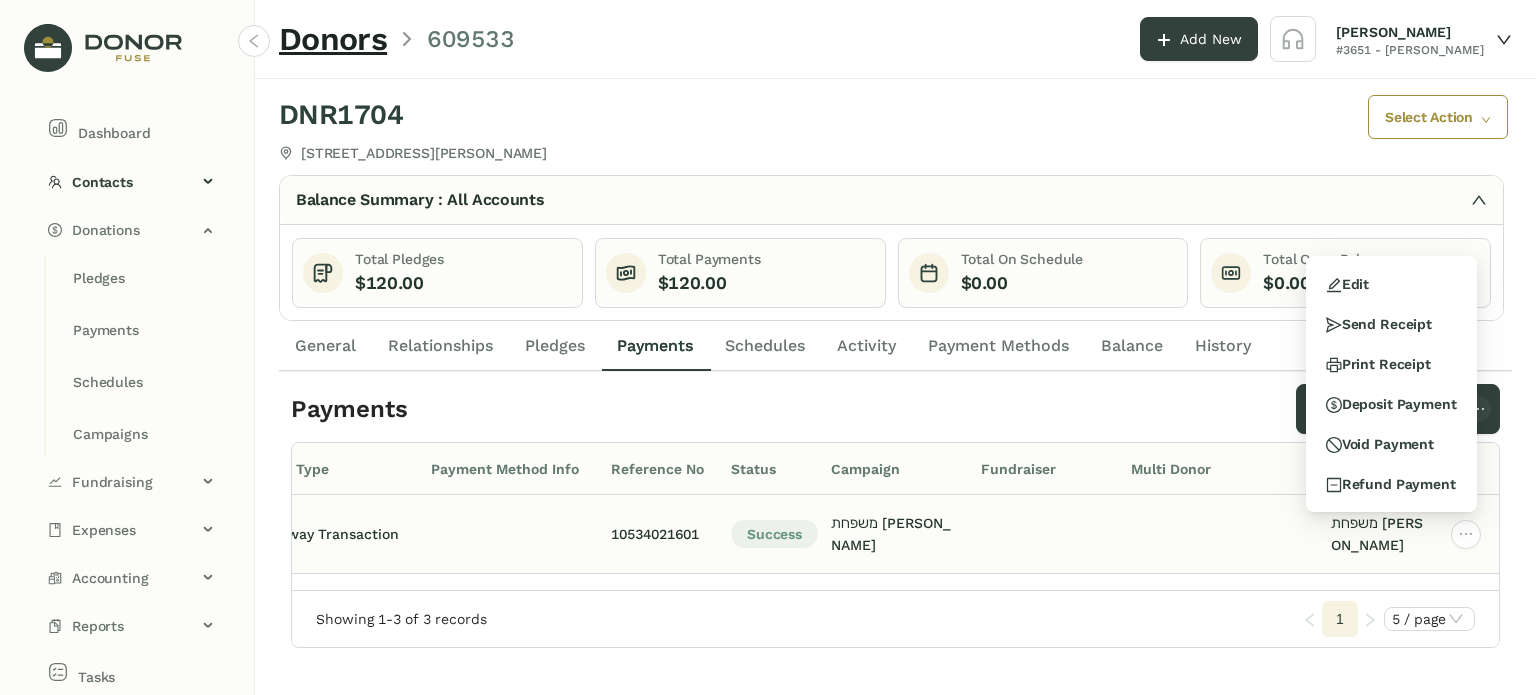 click 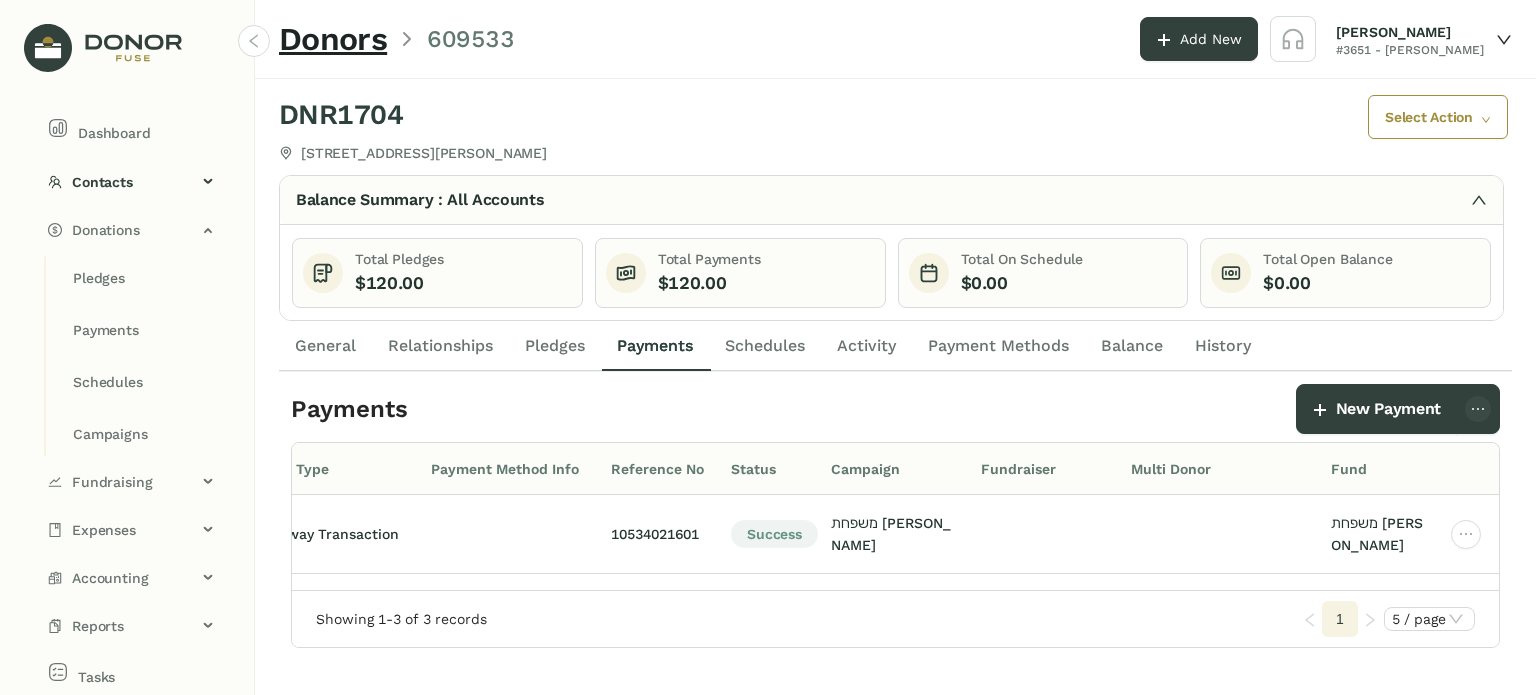 click on "$120.00" 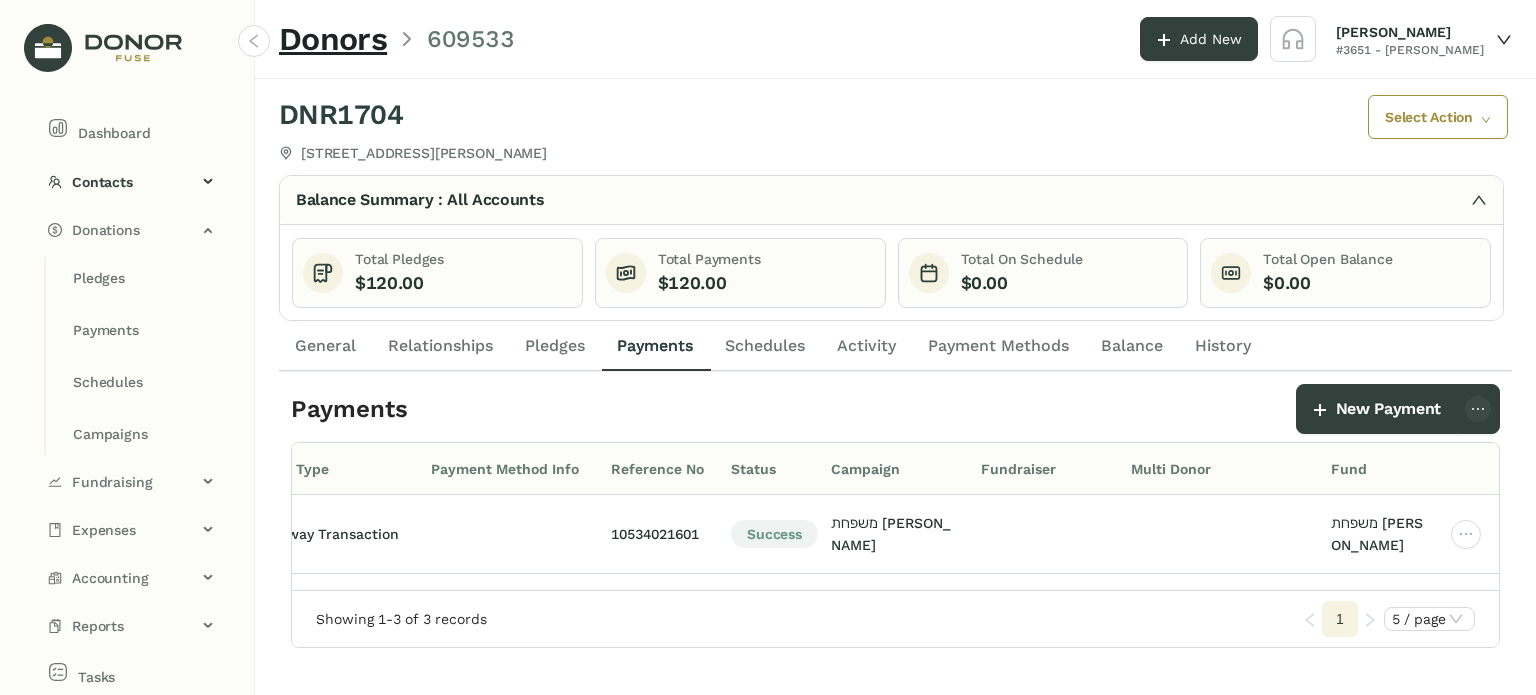 click on "Payments" 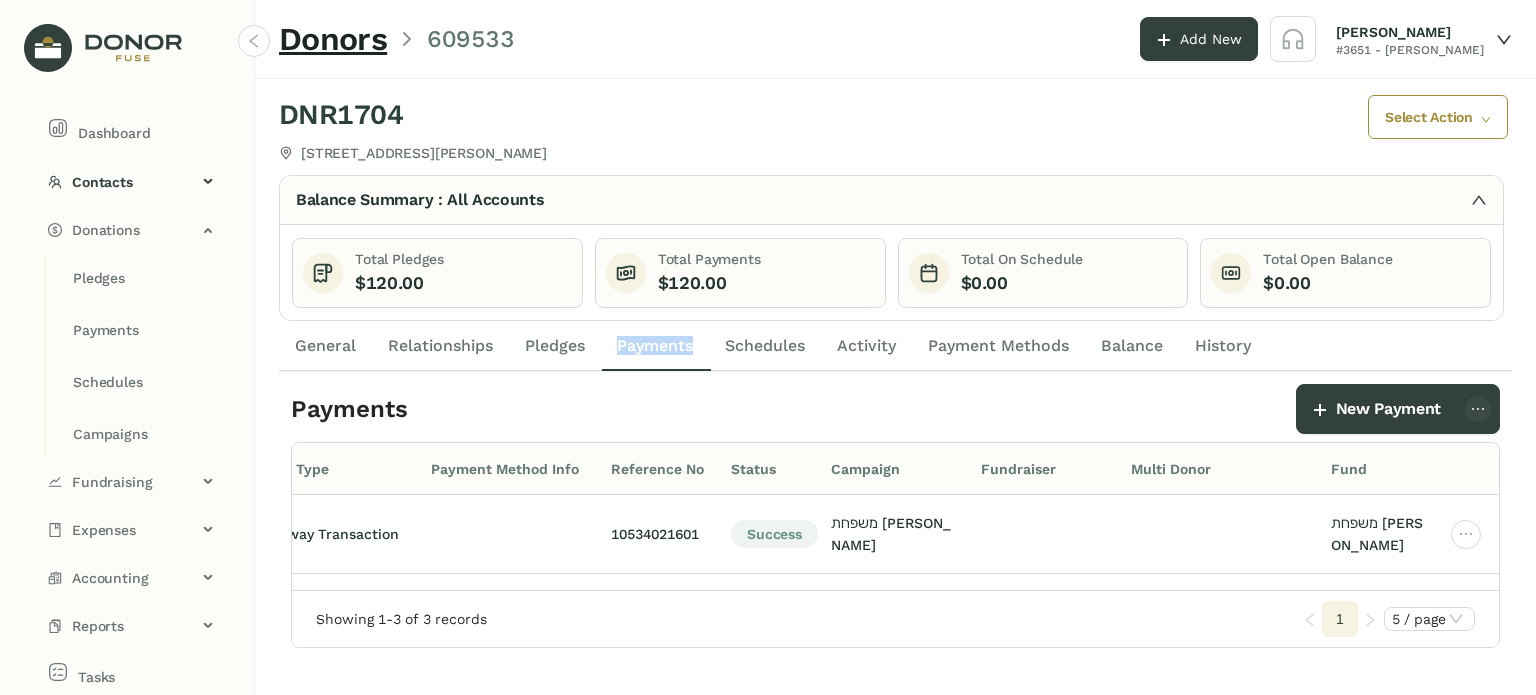 click on "Payments" 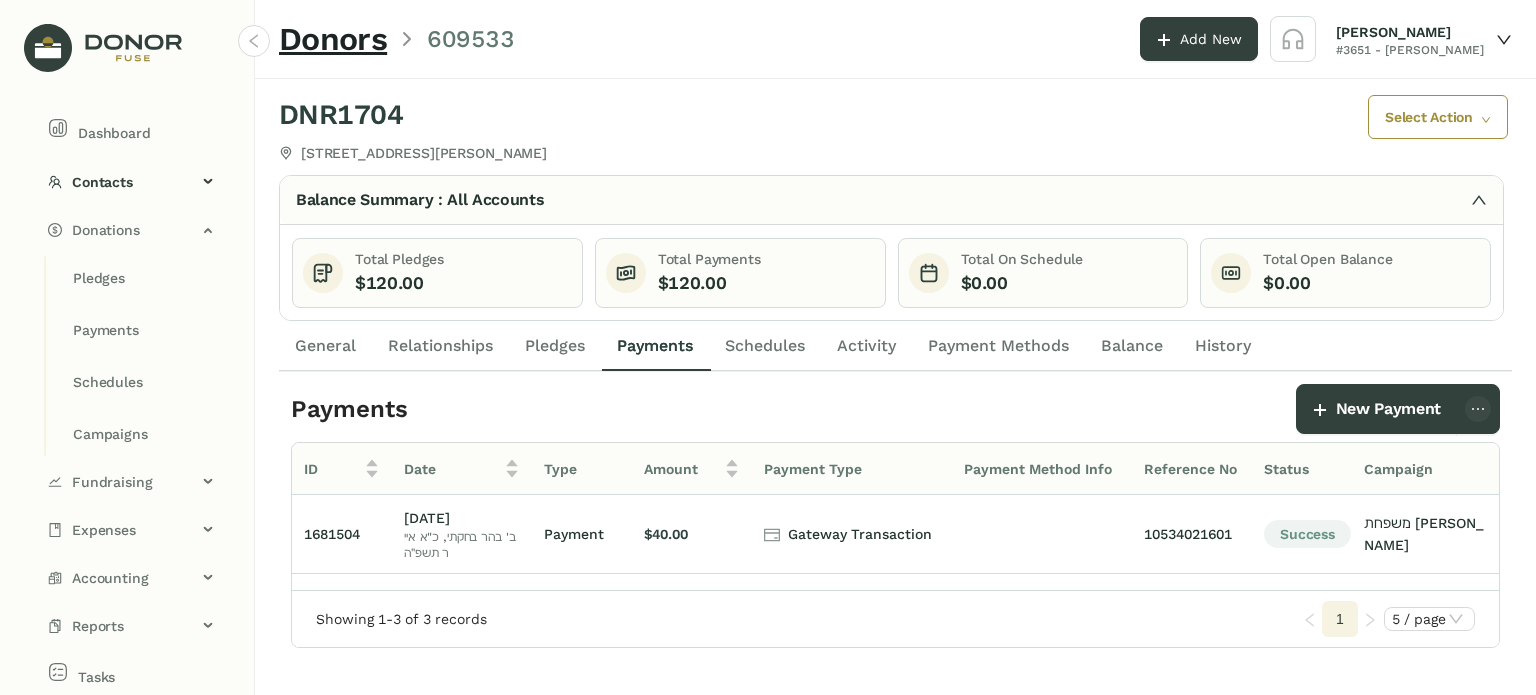 click on "$120.00" 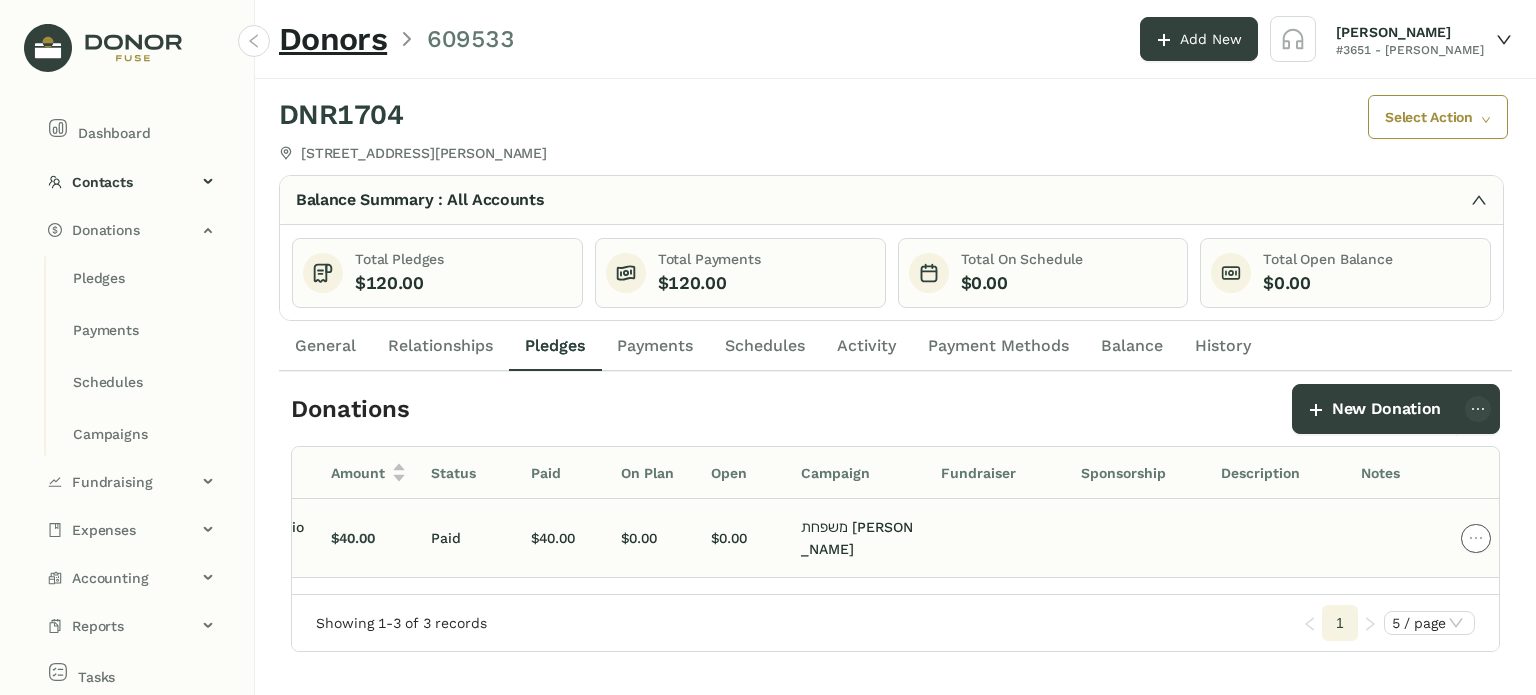 click 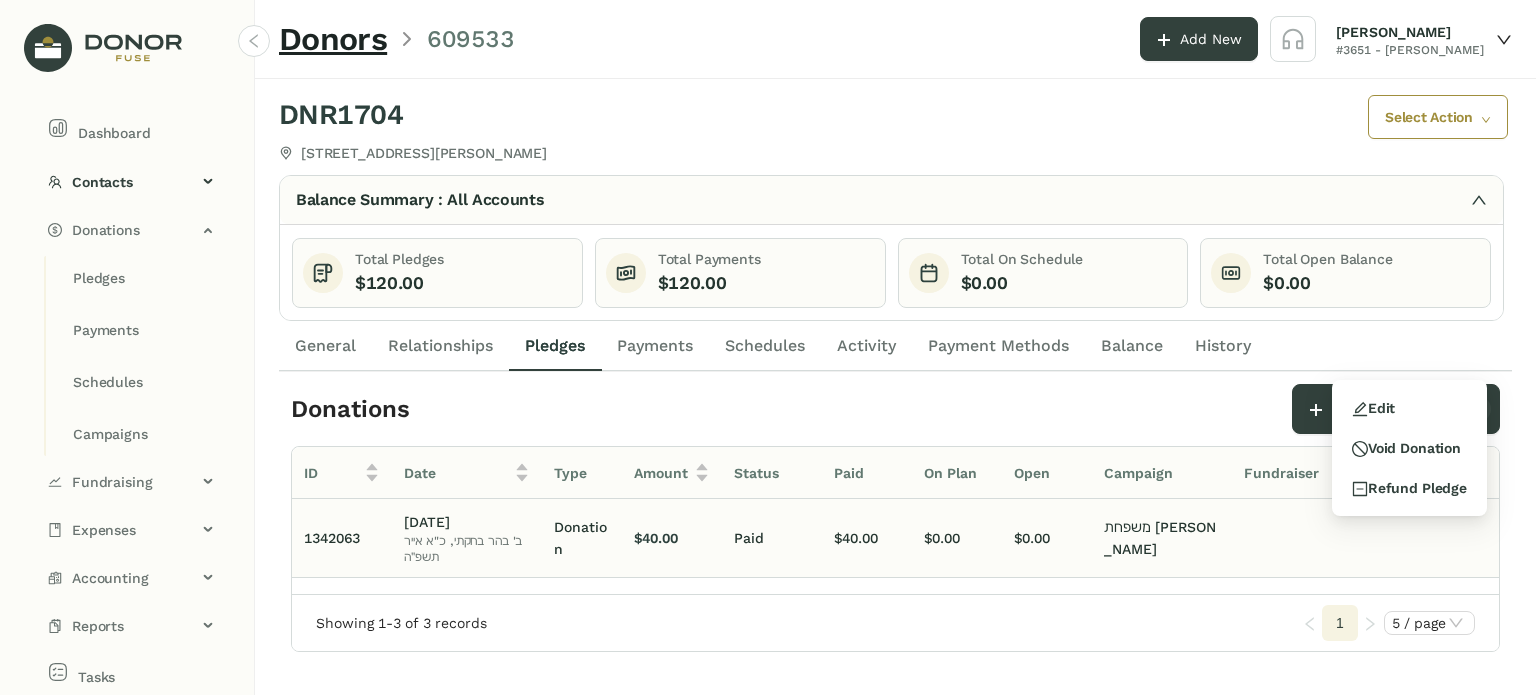 click on "Paid" 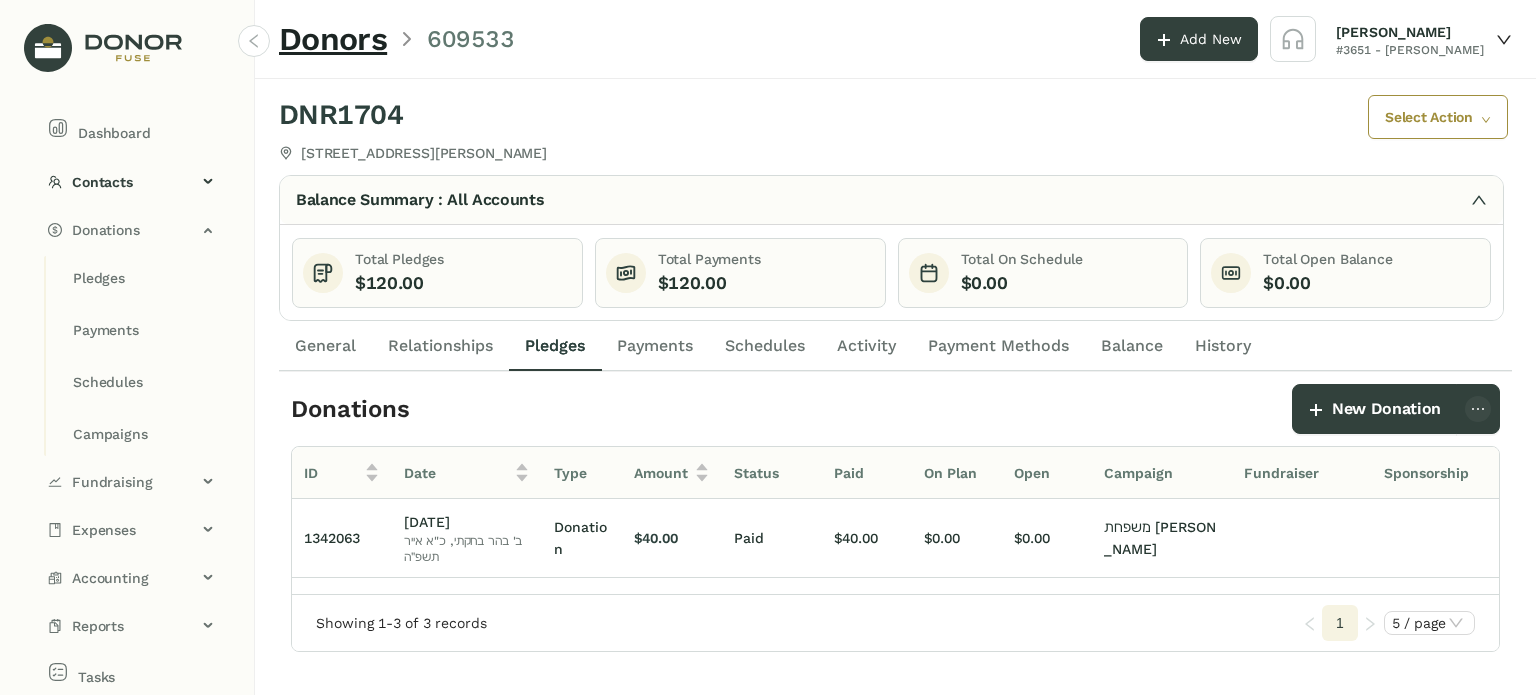 click on "Payment Methods" 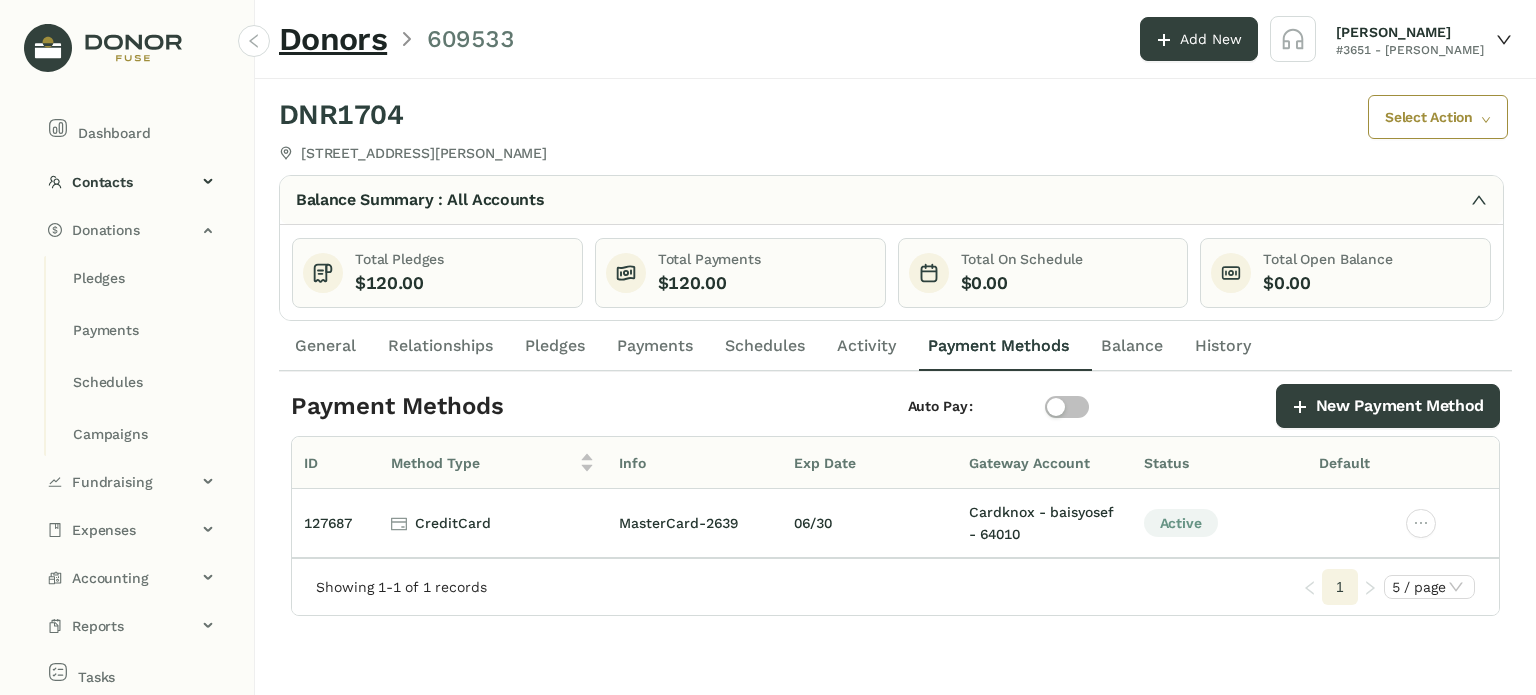 click on "Payments" 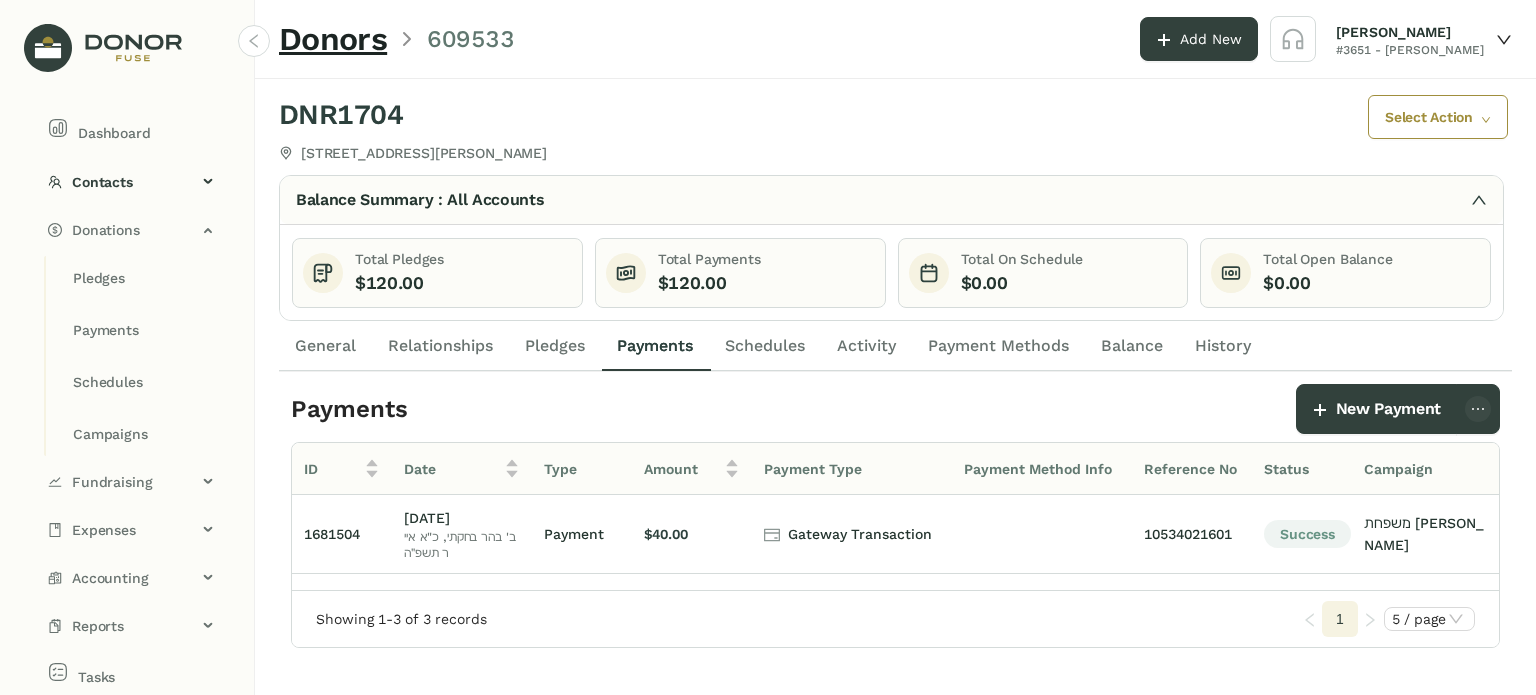click on "$120.00" 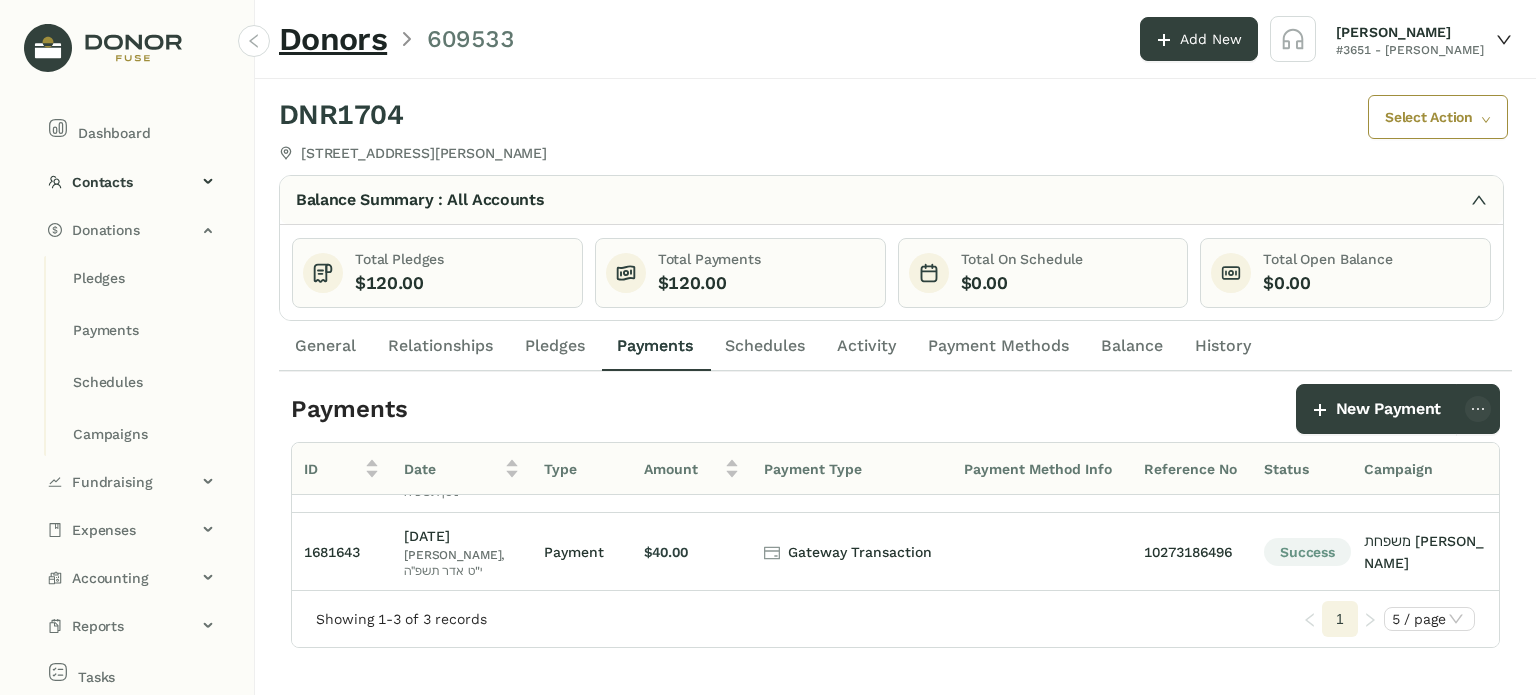 click on "ID Date Type Amount Payment Type Payment Method Info Reference No Status Campaign Fundraiser Multi Donor Fund 1681504  [DATE]   ב' בהר בחקתי, כ"א אייר תשפ״ה Payment $40.00  Gateway Transaction 10534021601 Success משפחת [PERSON_NAME] משפחת [PERSON_NAME] 1681573  [DATE]   אחרון של [DATE], כ"ב ניסן תשפ״ה Payment $40.00  Gateway Transaction 10507934613 Success משפחת [PERSON_NAME] משפחת [PERSON_NAME] 1681643  [DATE]   ד' ויקהל, י"ט אדר תשפ״ה Payment $40.00  Gateway Transaction 10273186496 Success משפחת [PERSON_NAME] משפחת [PERSON_NAME]  Showing 1-3 of 3 records  1 5 / page" 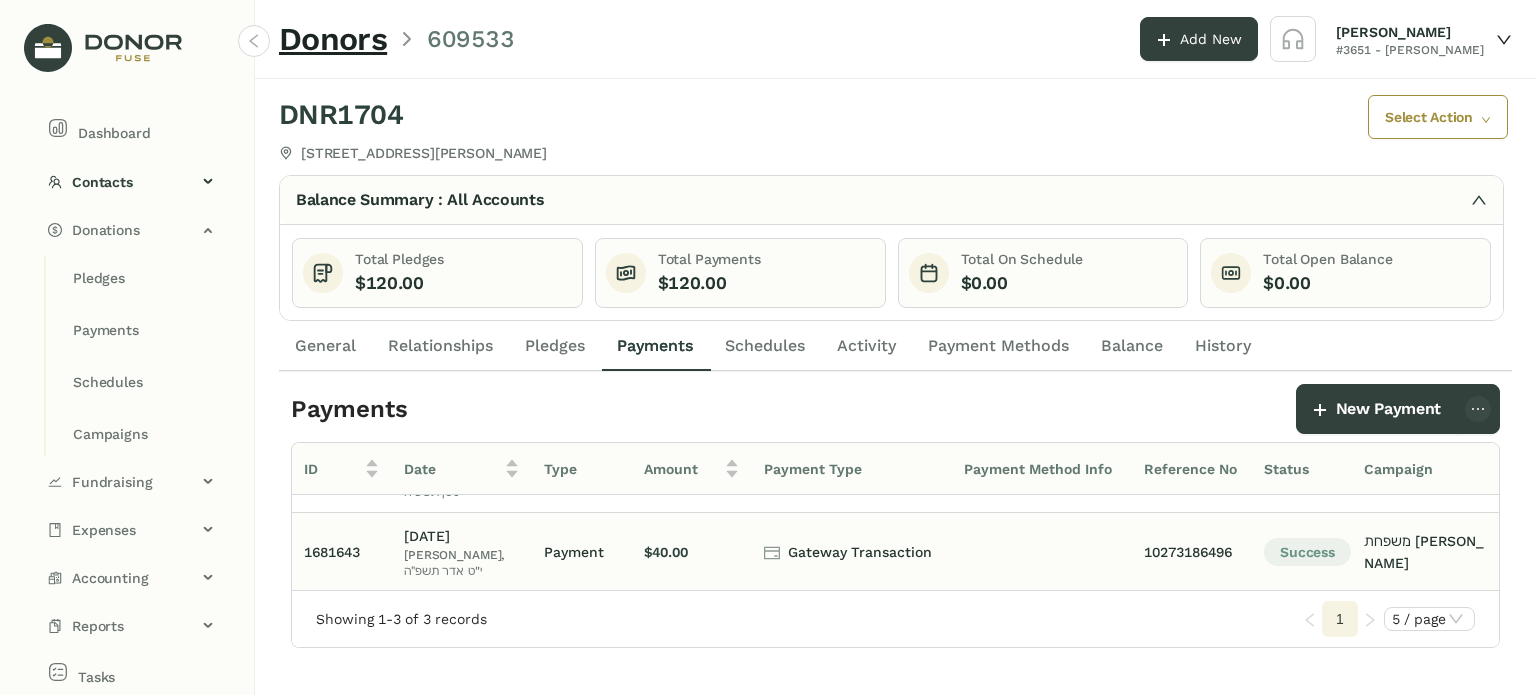 click on "Payment" 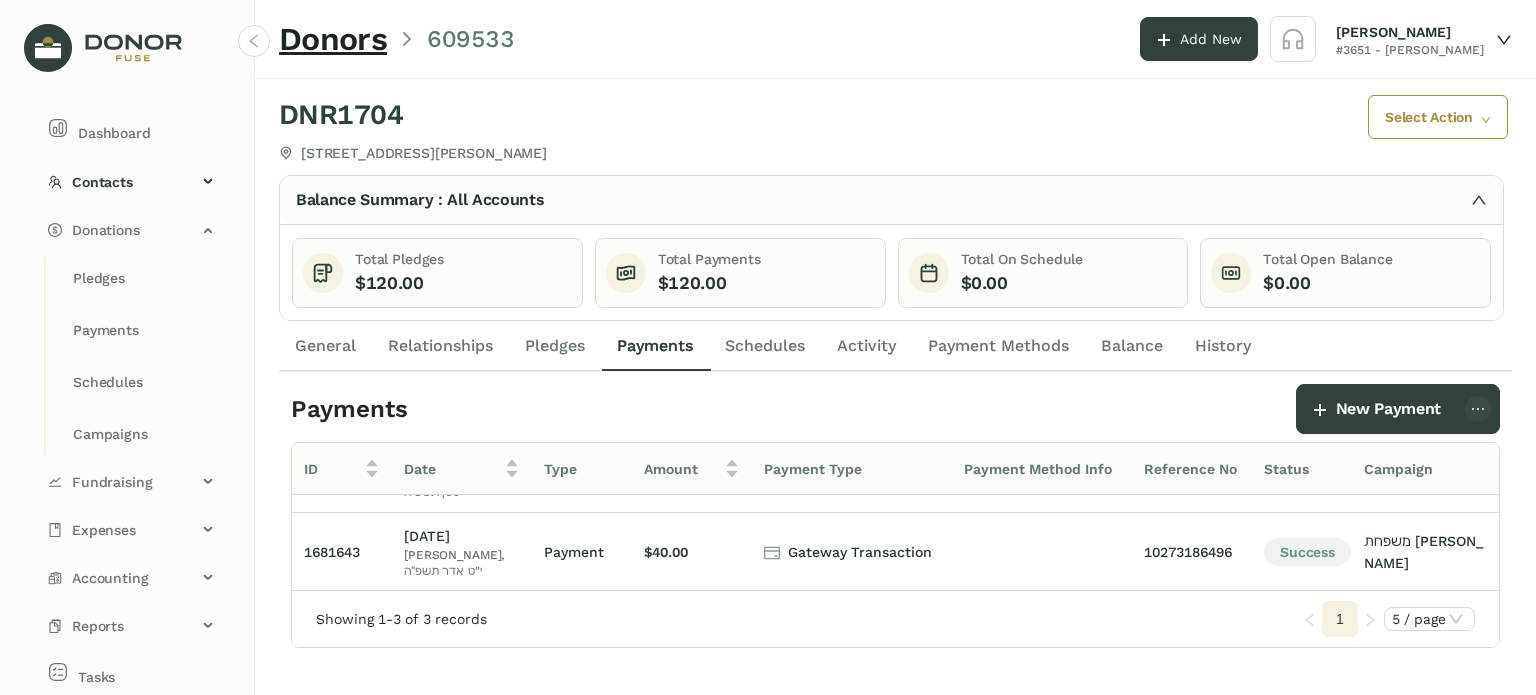 click on "Schedules" 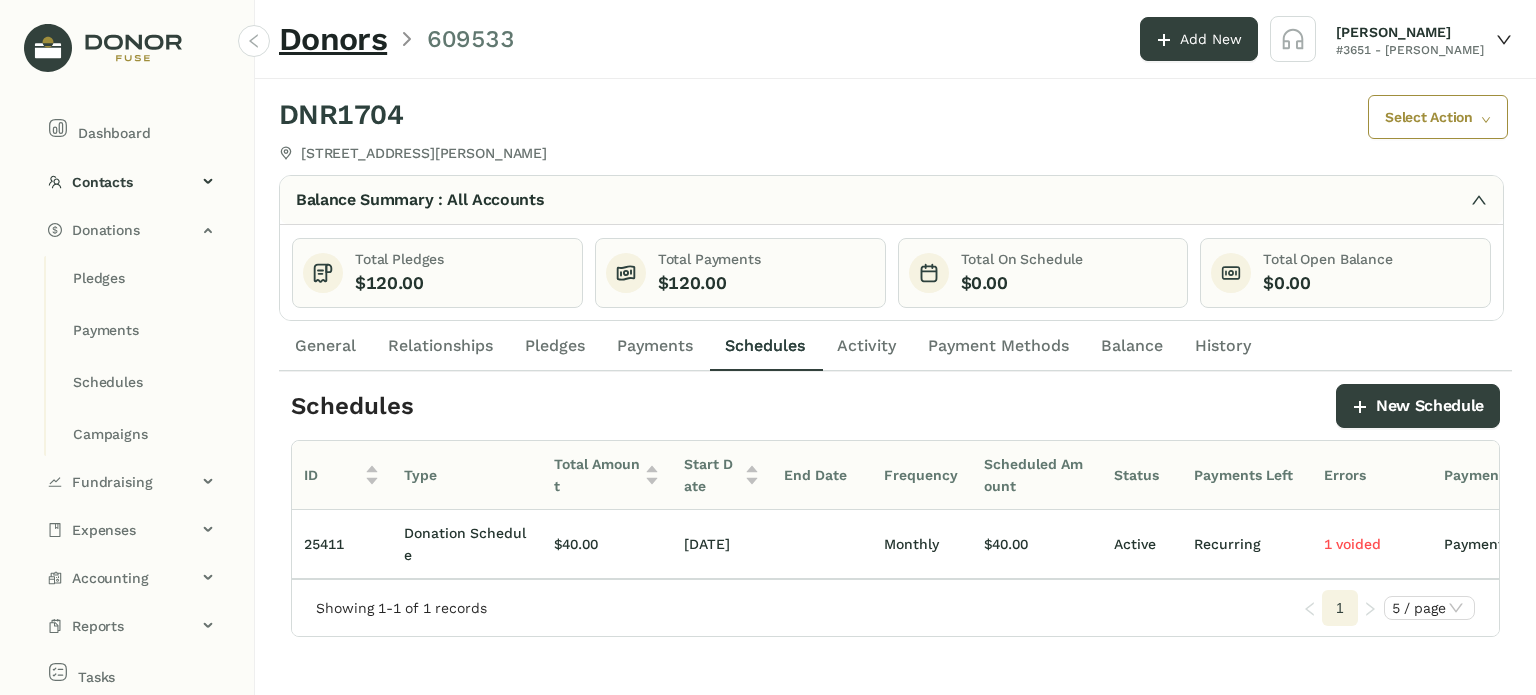 click on "Activity" 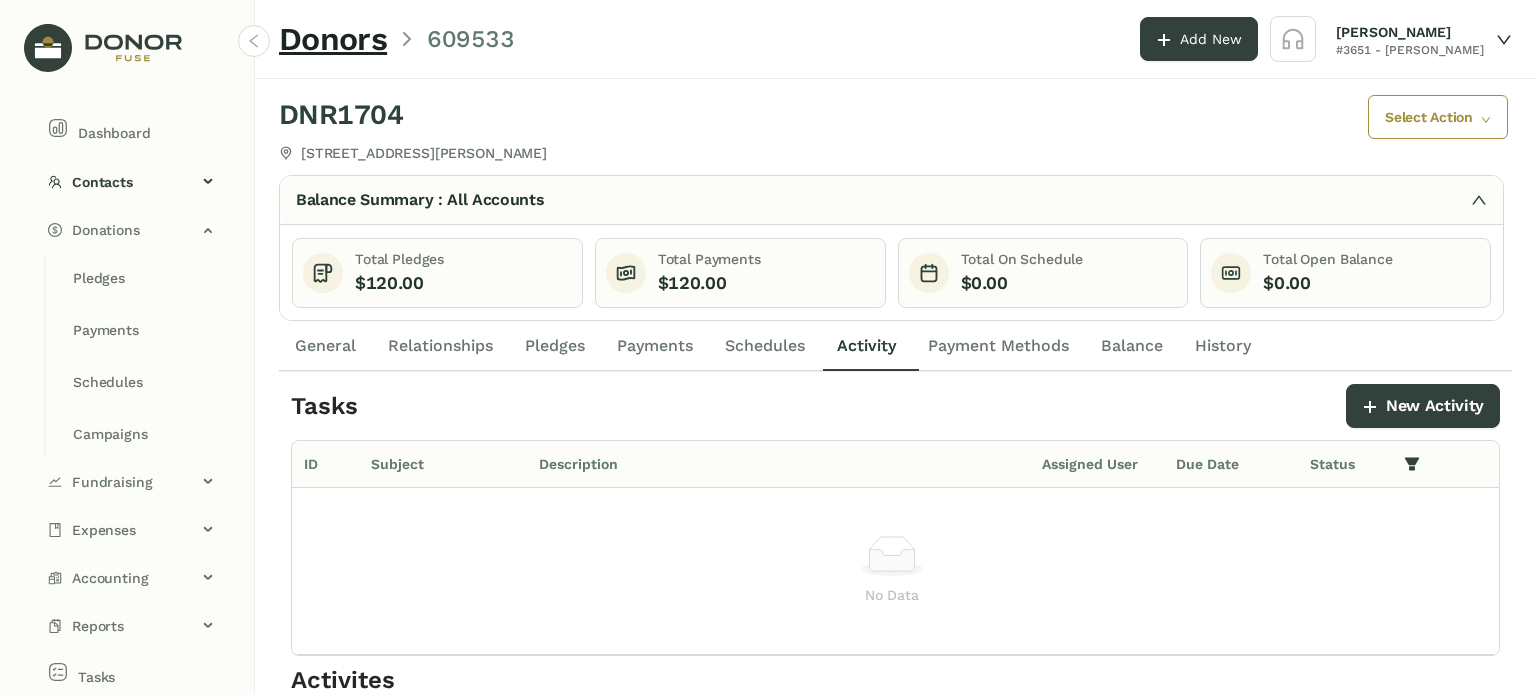 click on "Payment Methods" 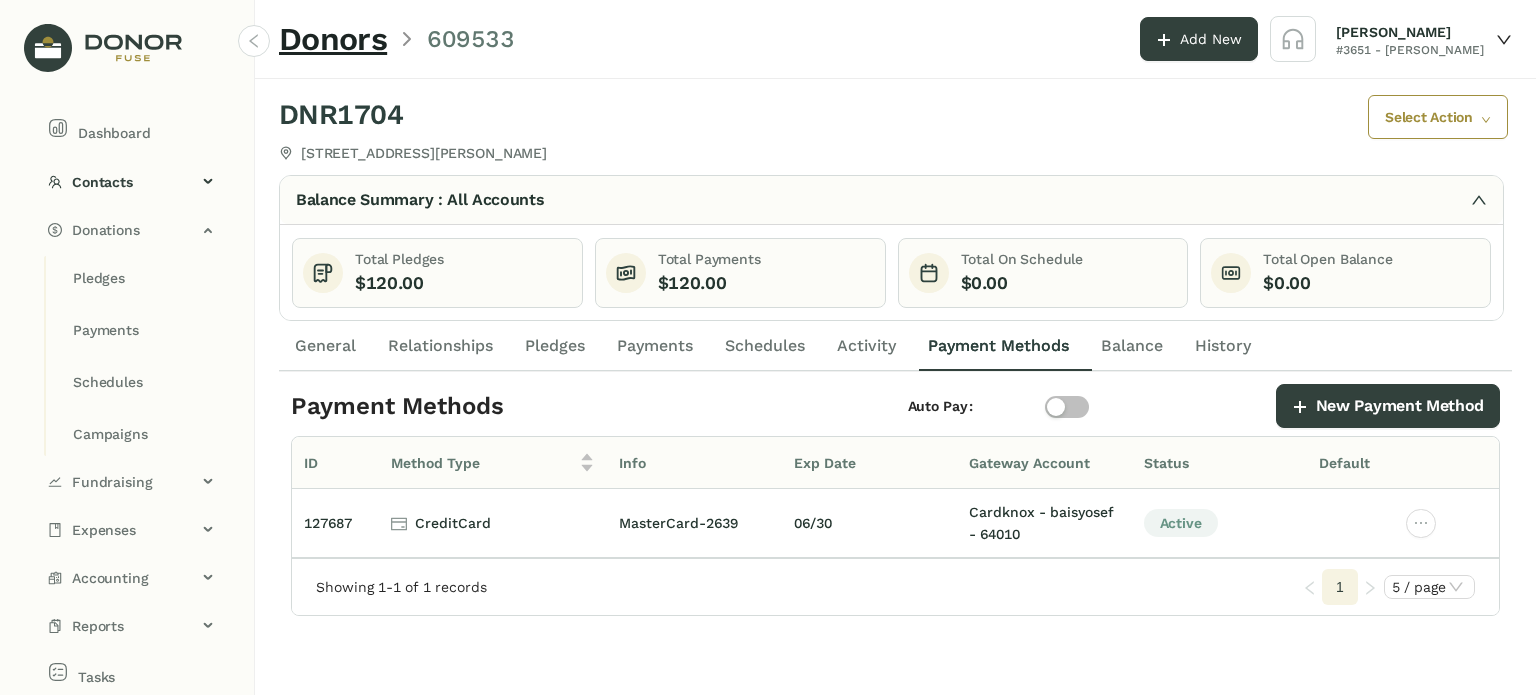 click on "Schedules" 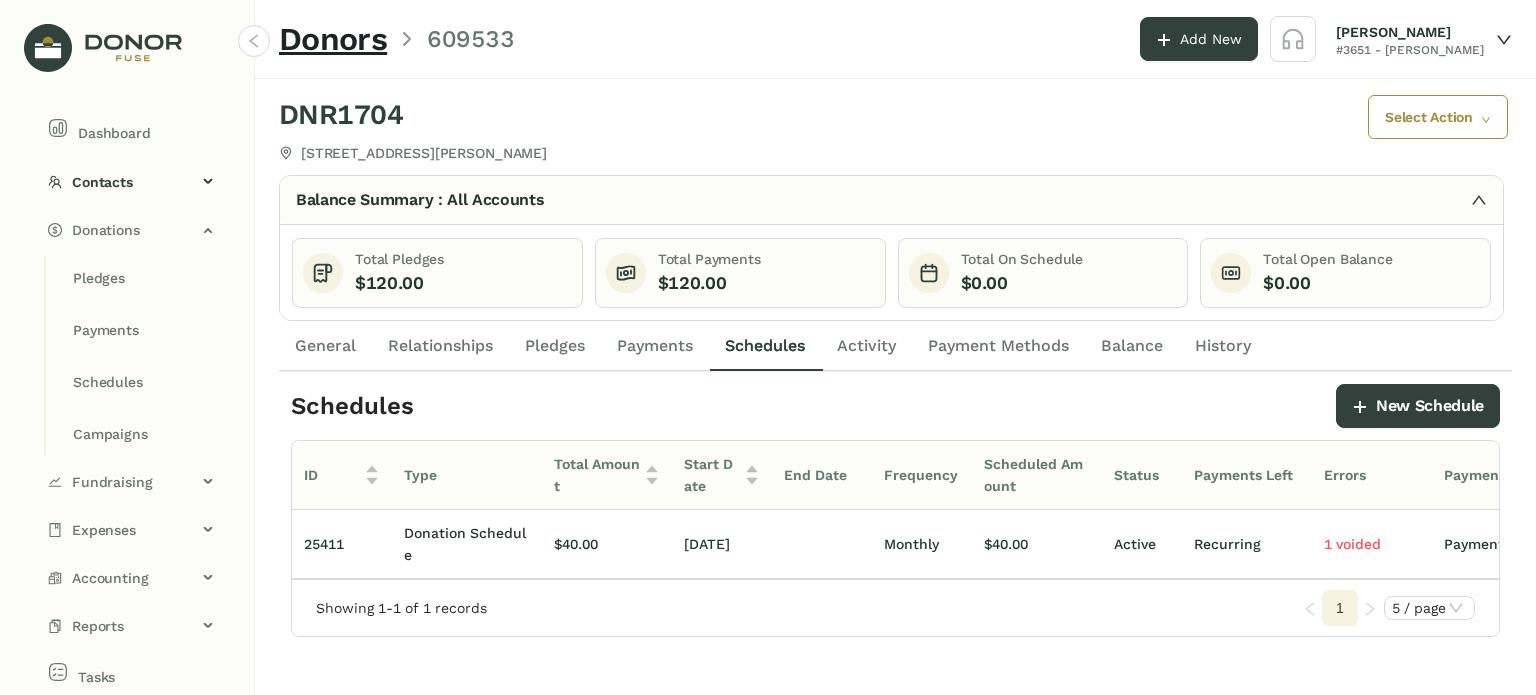drag, startPoint x: 659, startPoint y: 343, endPoint x: 634, endPoint y: 344, distance: 25.019993 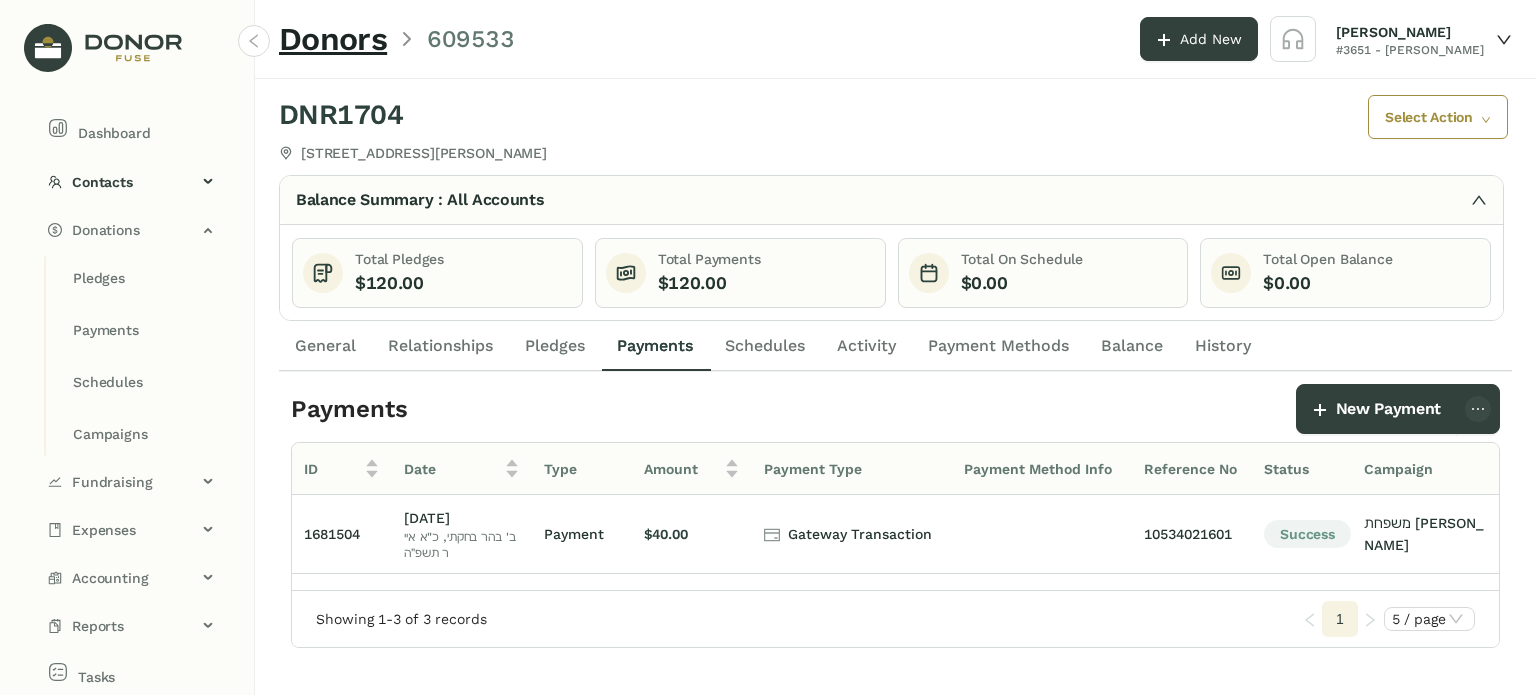 click on "Pledges" 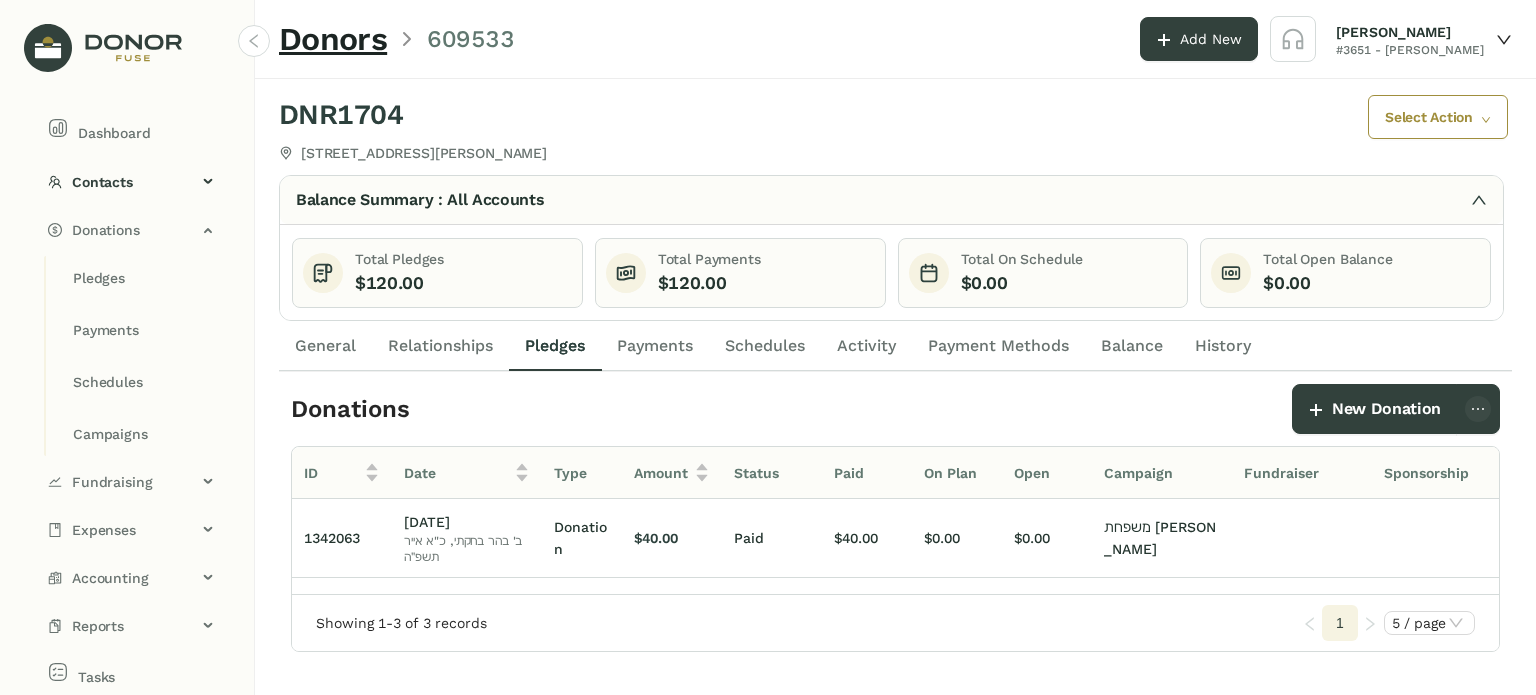 click on "Relationships" 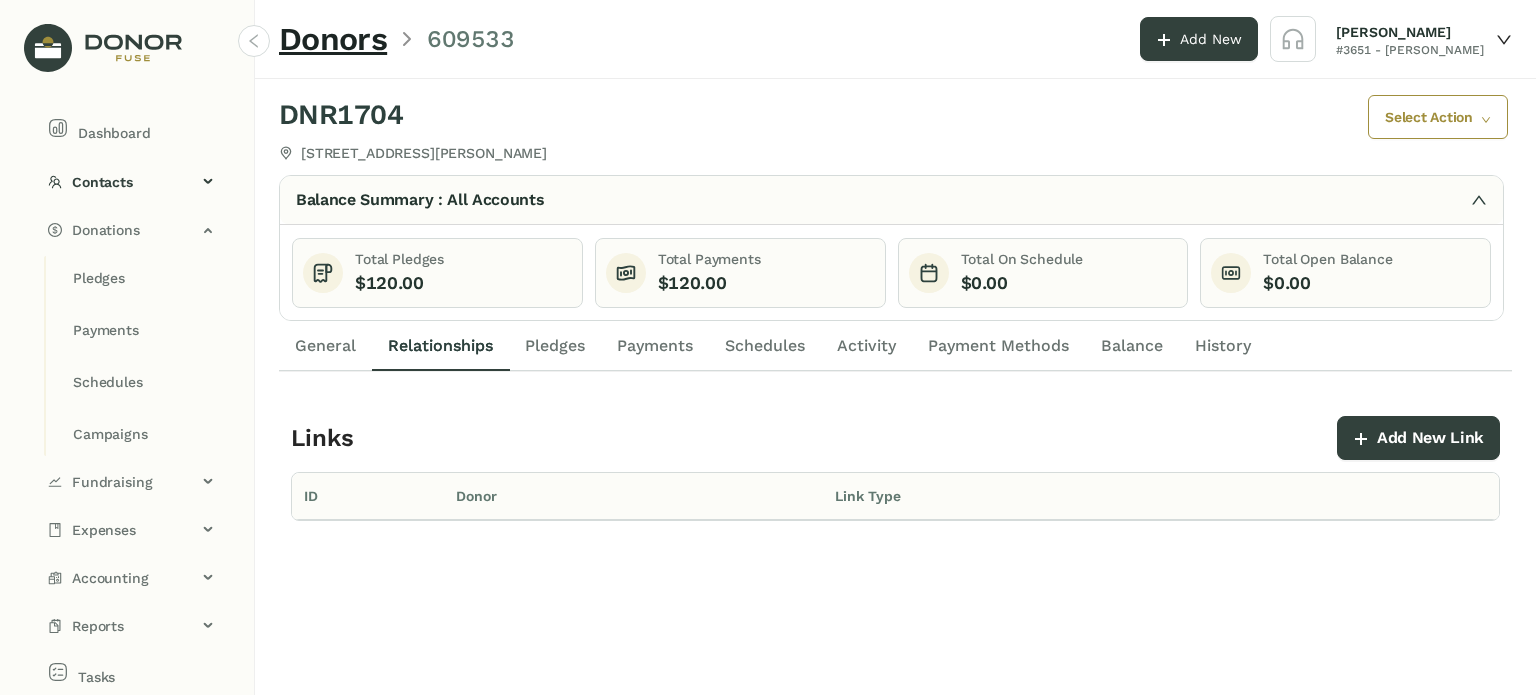 click on "General" 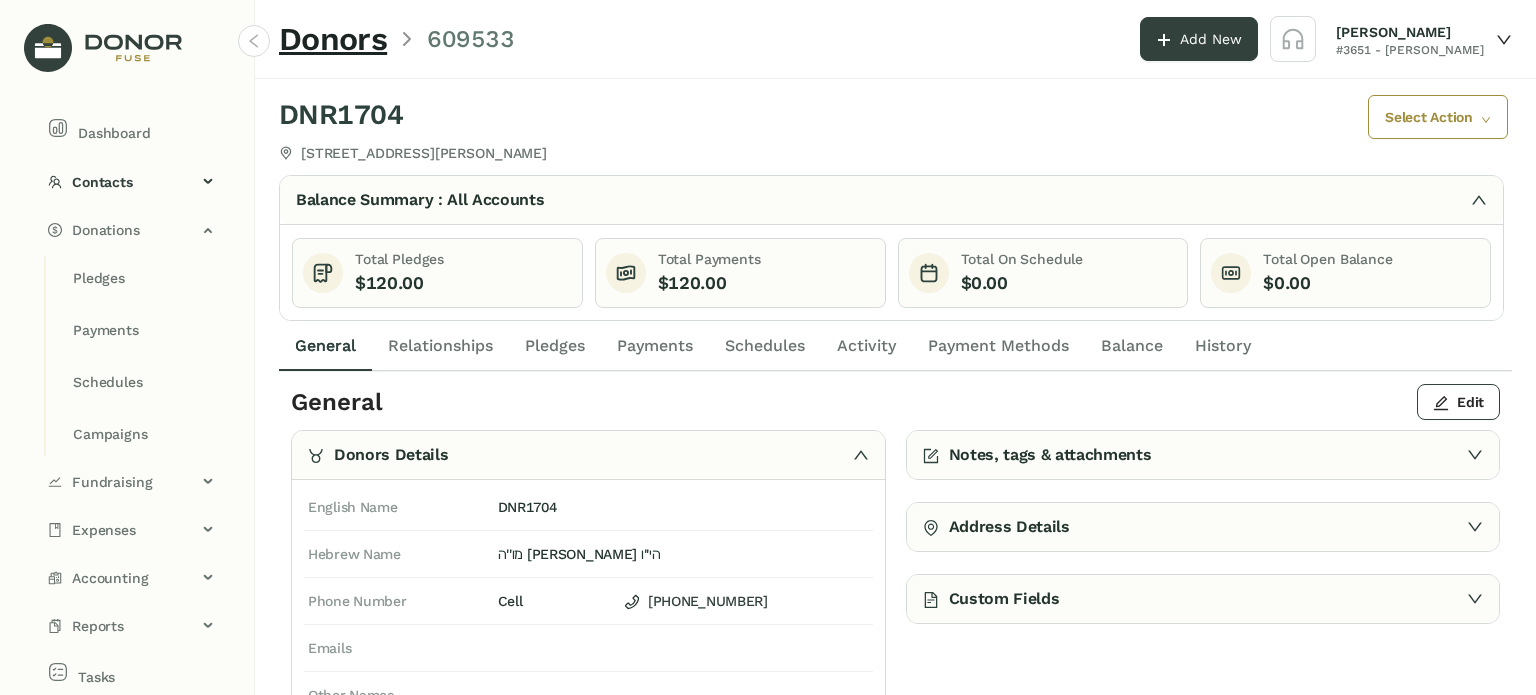 click on "Schedules" 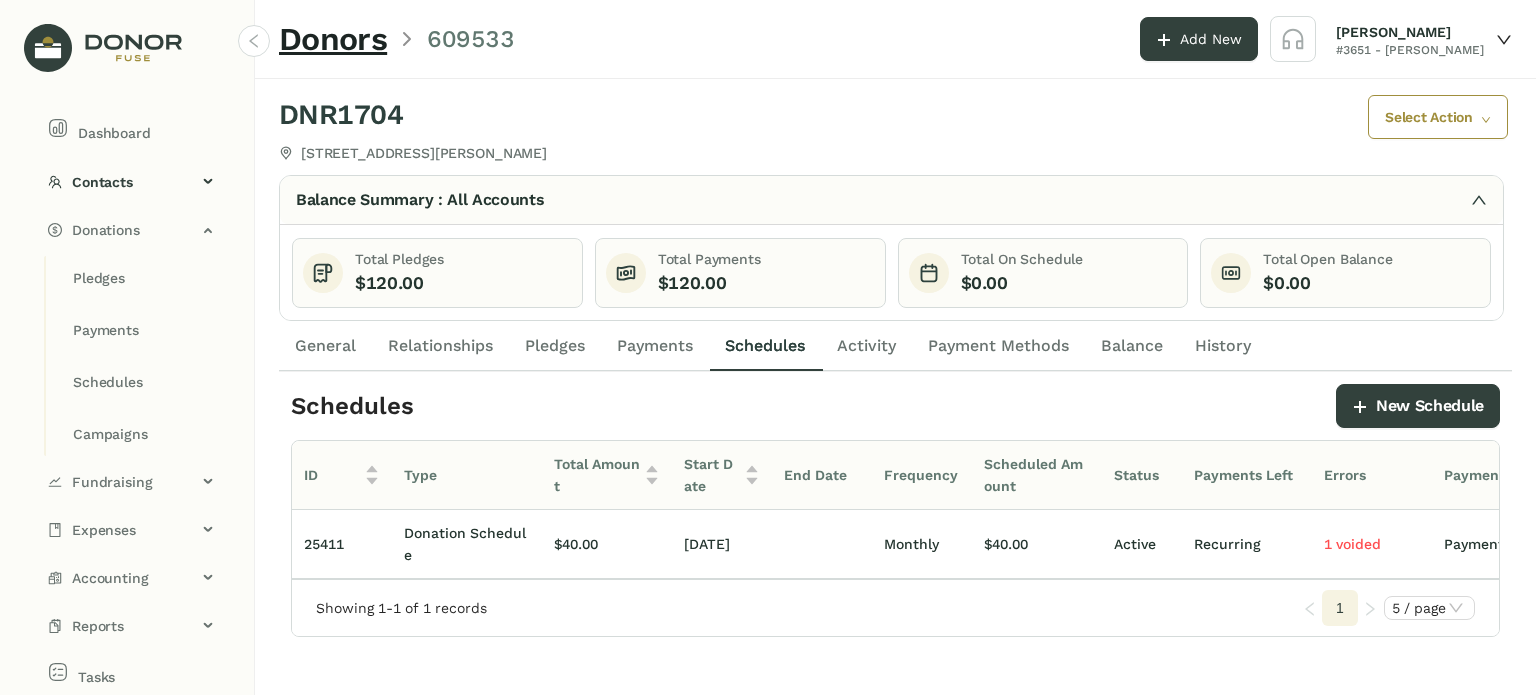 click on "Payment Methods" 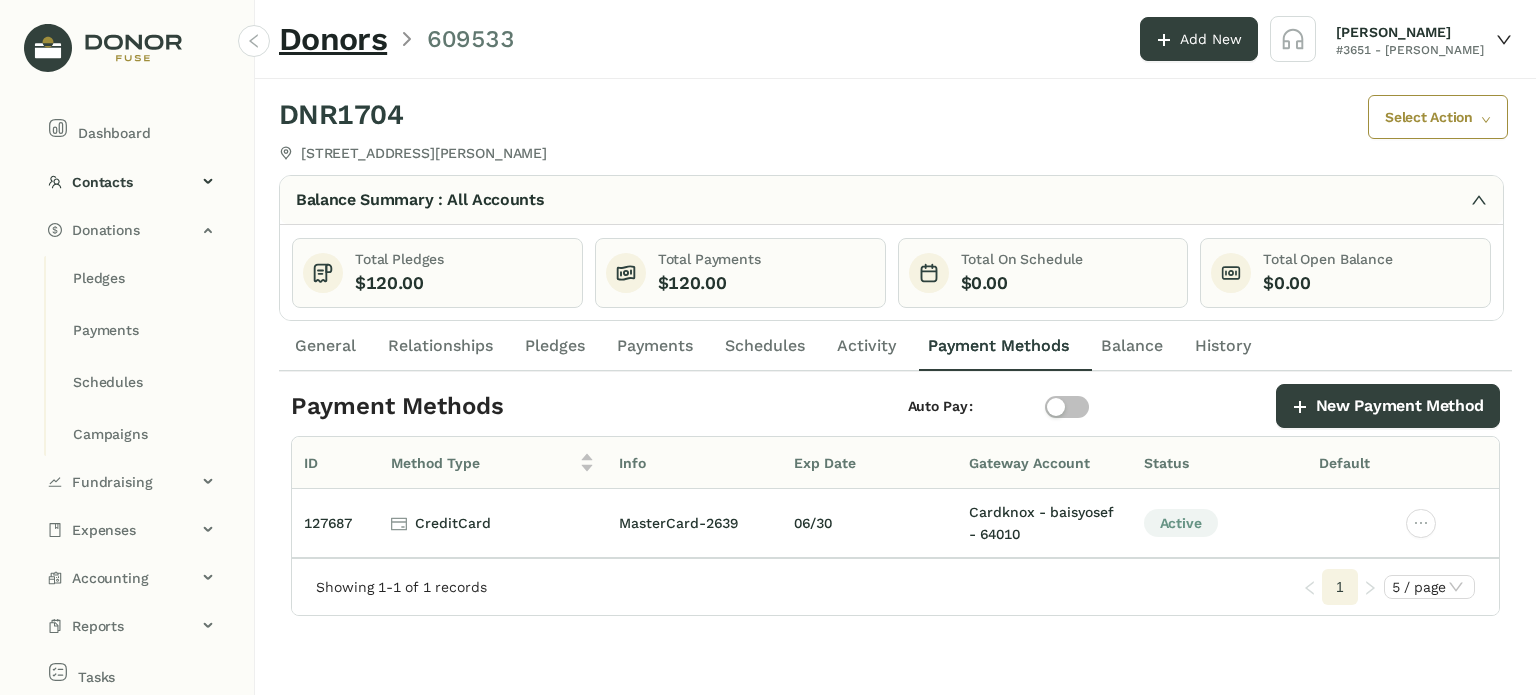 click on "Activity" 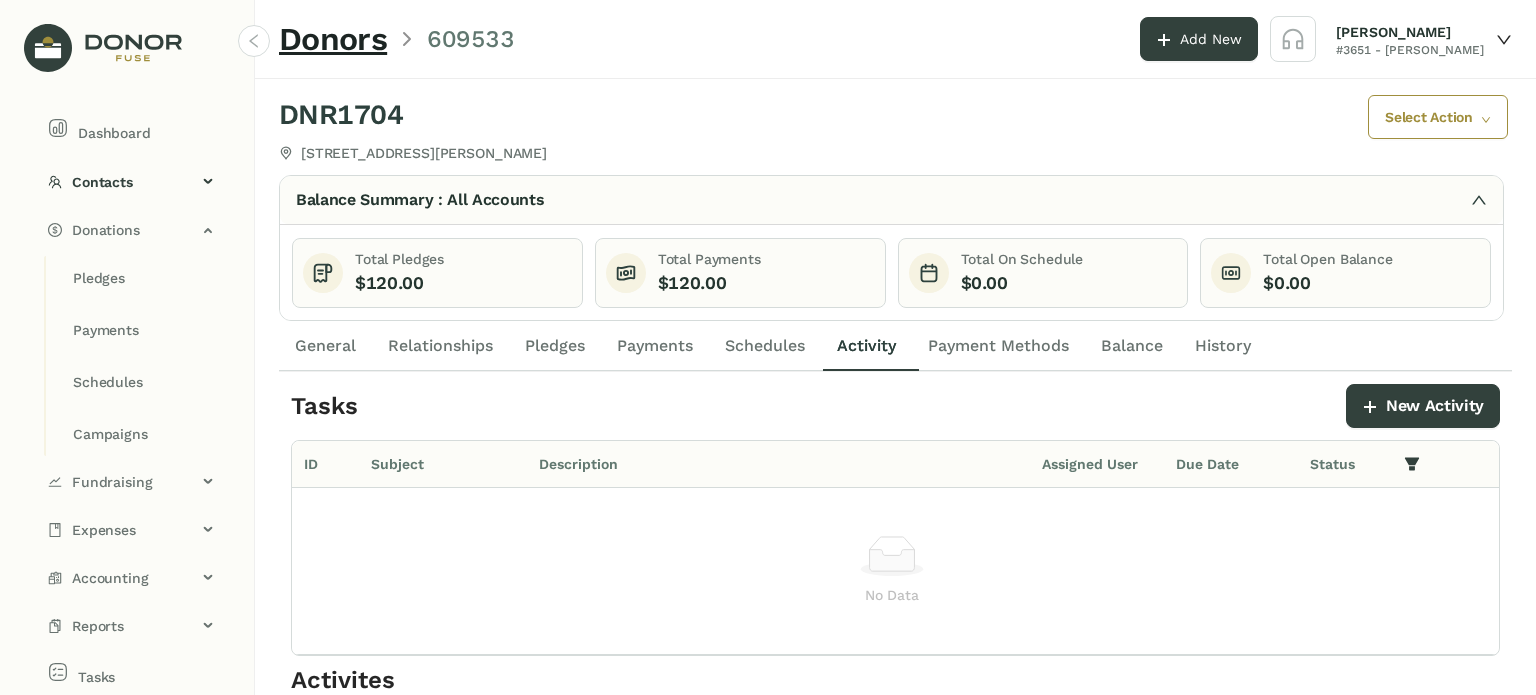 click on "Schedules" 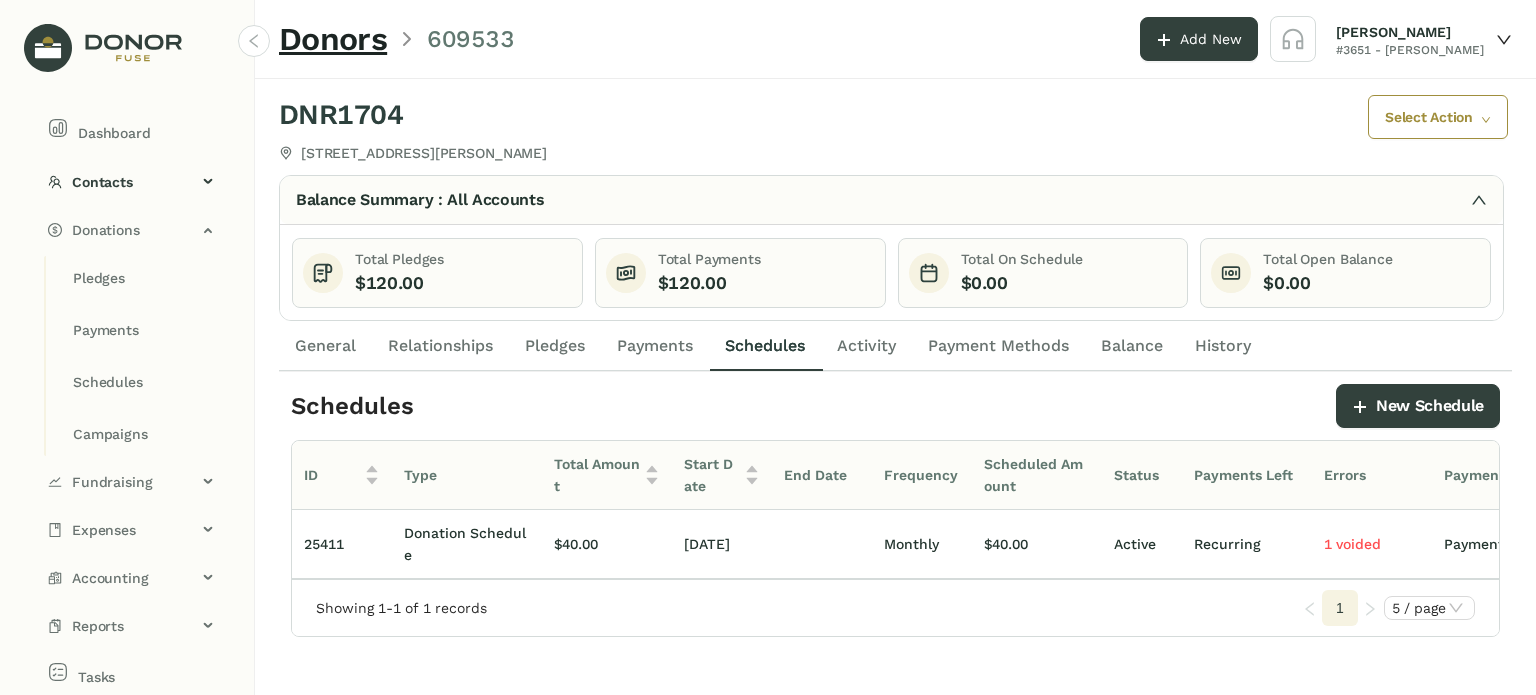 click on "General" 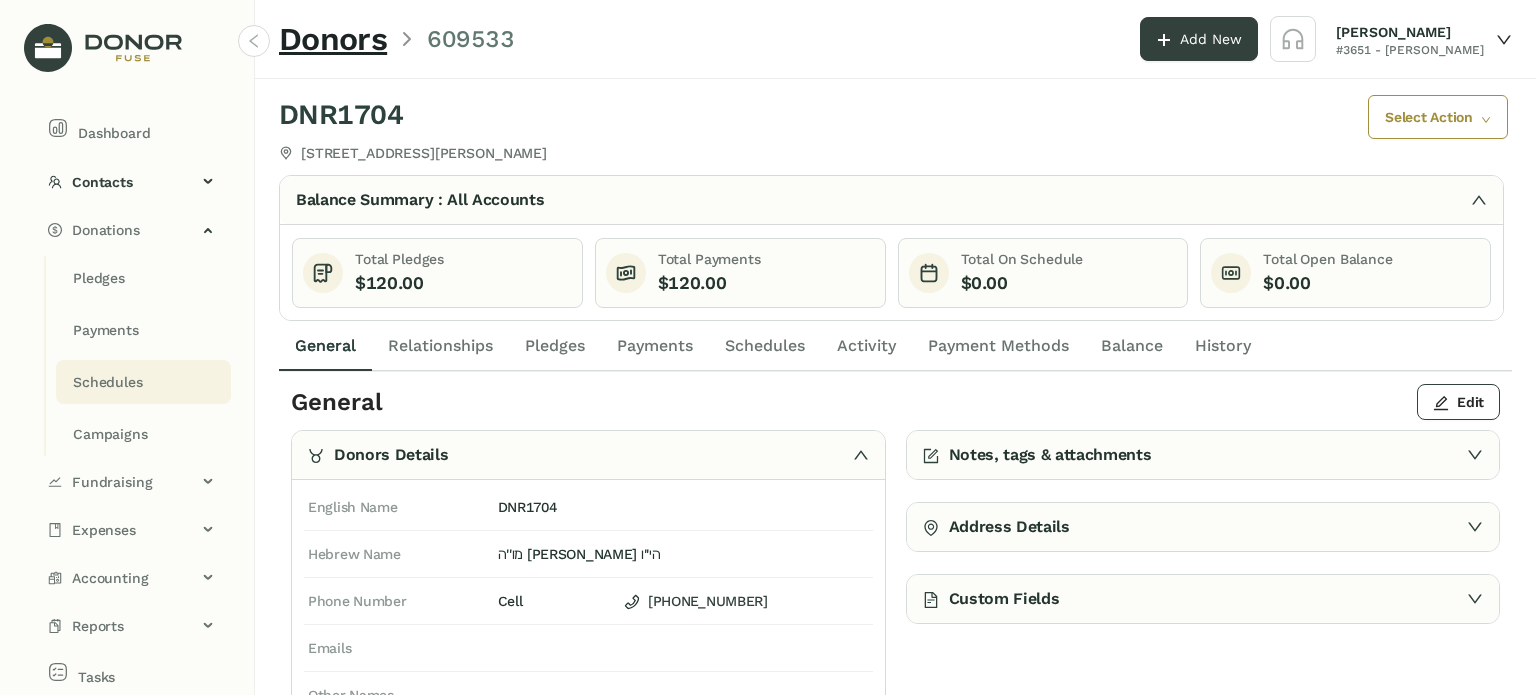 click on "Schedules" 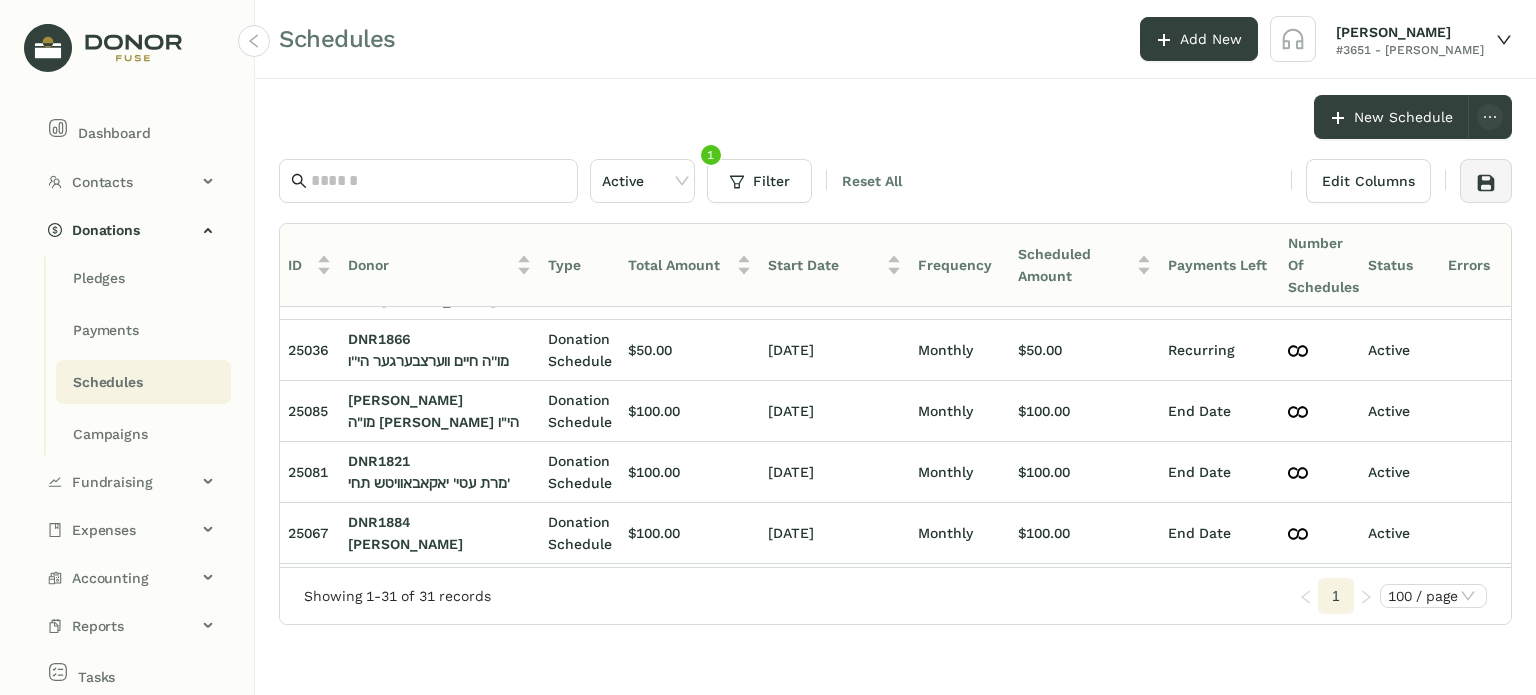 scroll, scrollTop: 0, scrollLeft: 0, axis: both 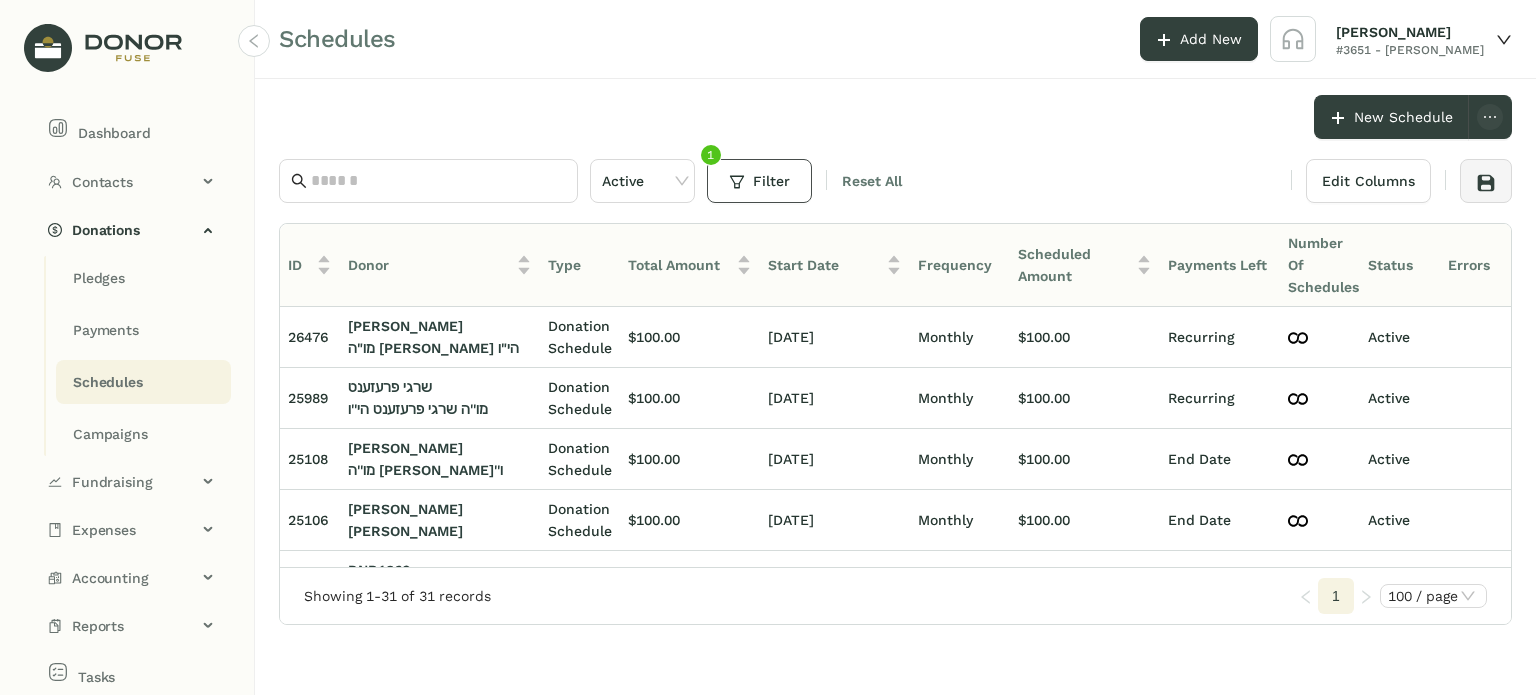 click on "Filter" 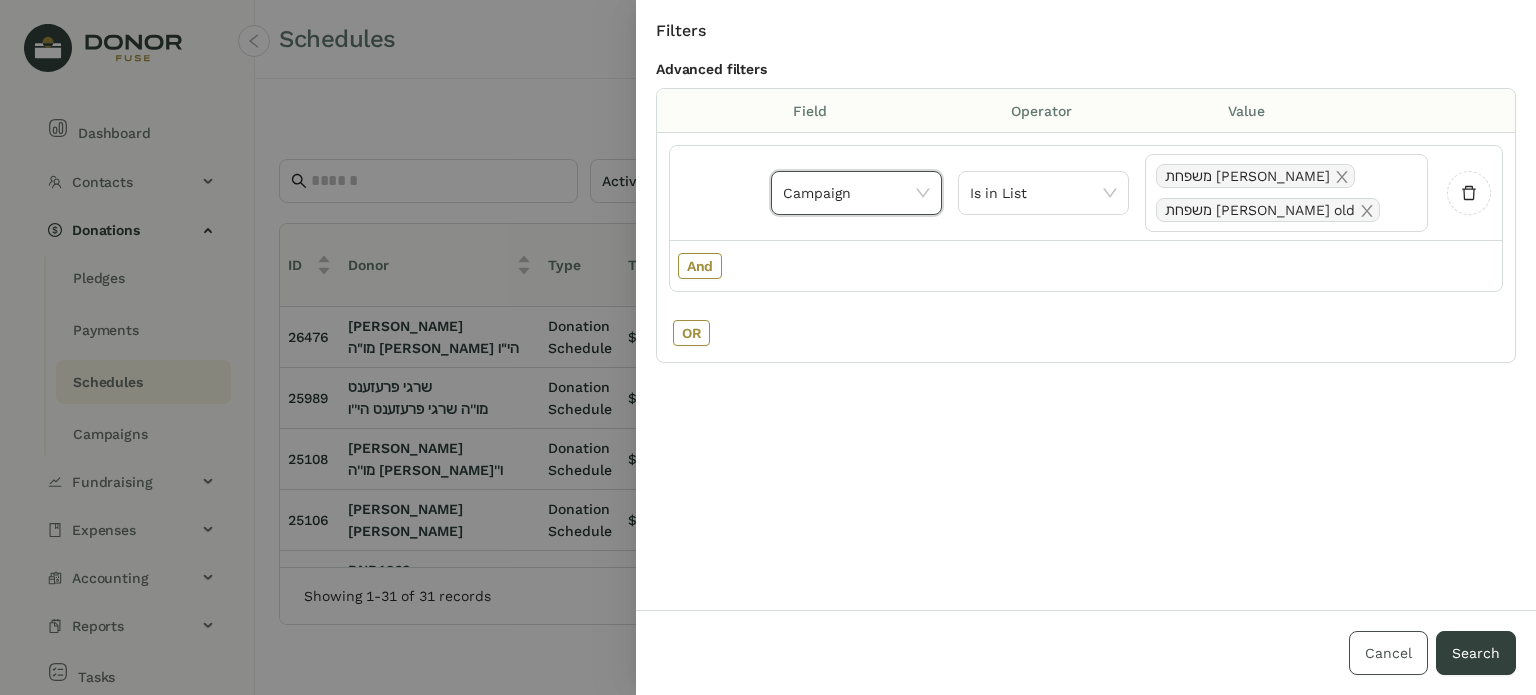 drag, startPoint x: 1378, startPoint y: 658, endPoint x: 1369, endPoint y: 645, distance: 15.811388 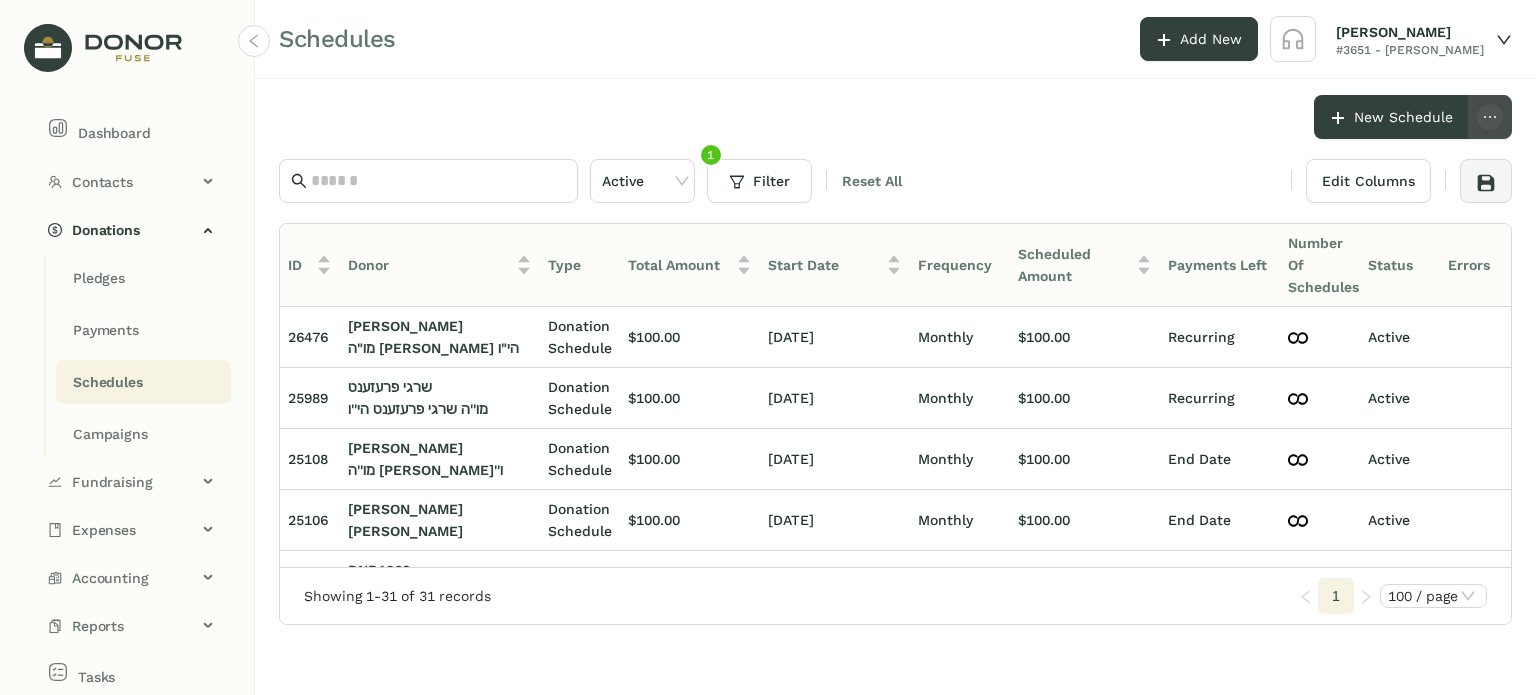 click 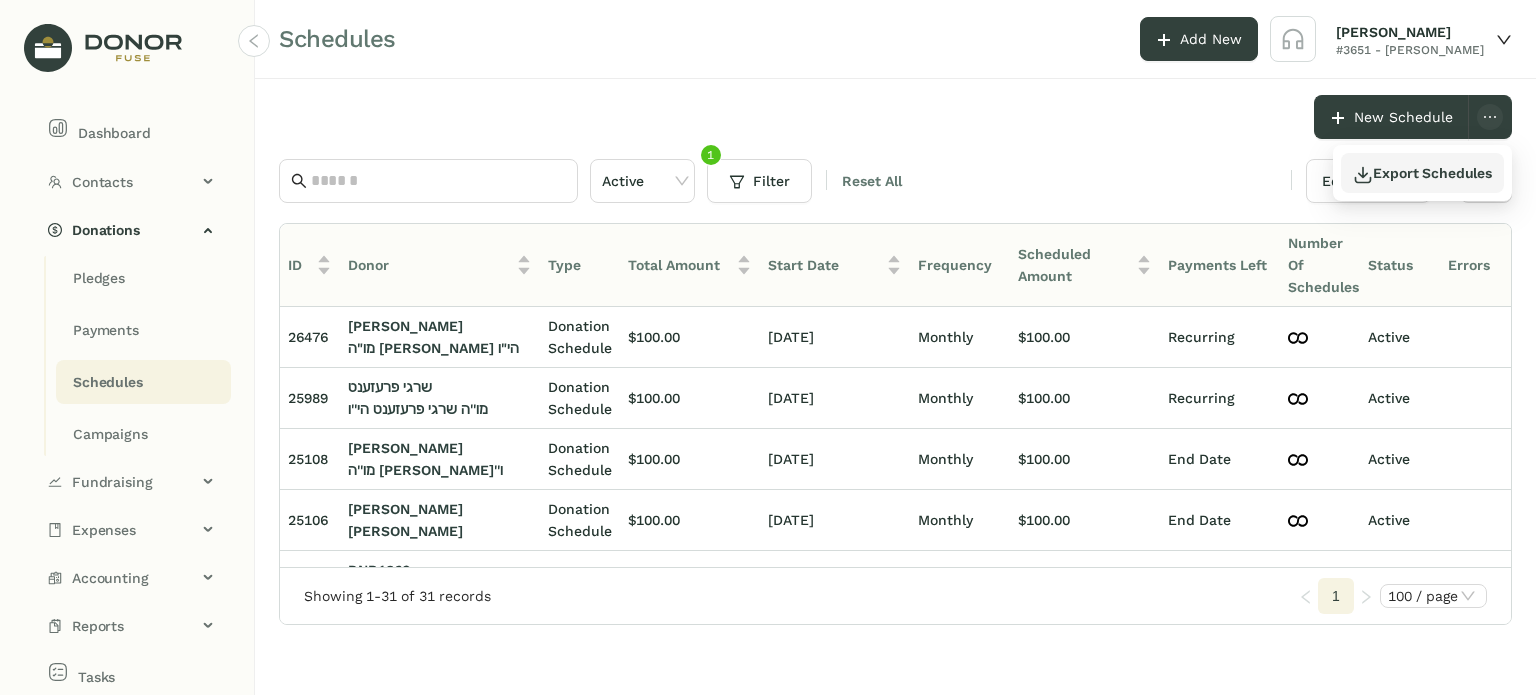 click on "Export Schedules" at bounding box center (1422, 173) 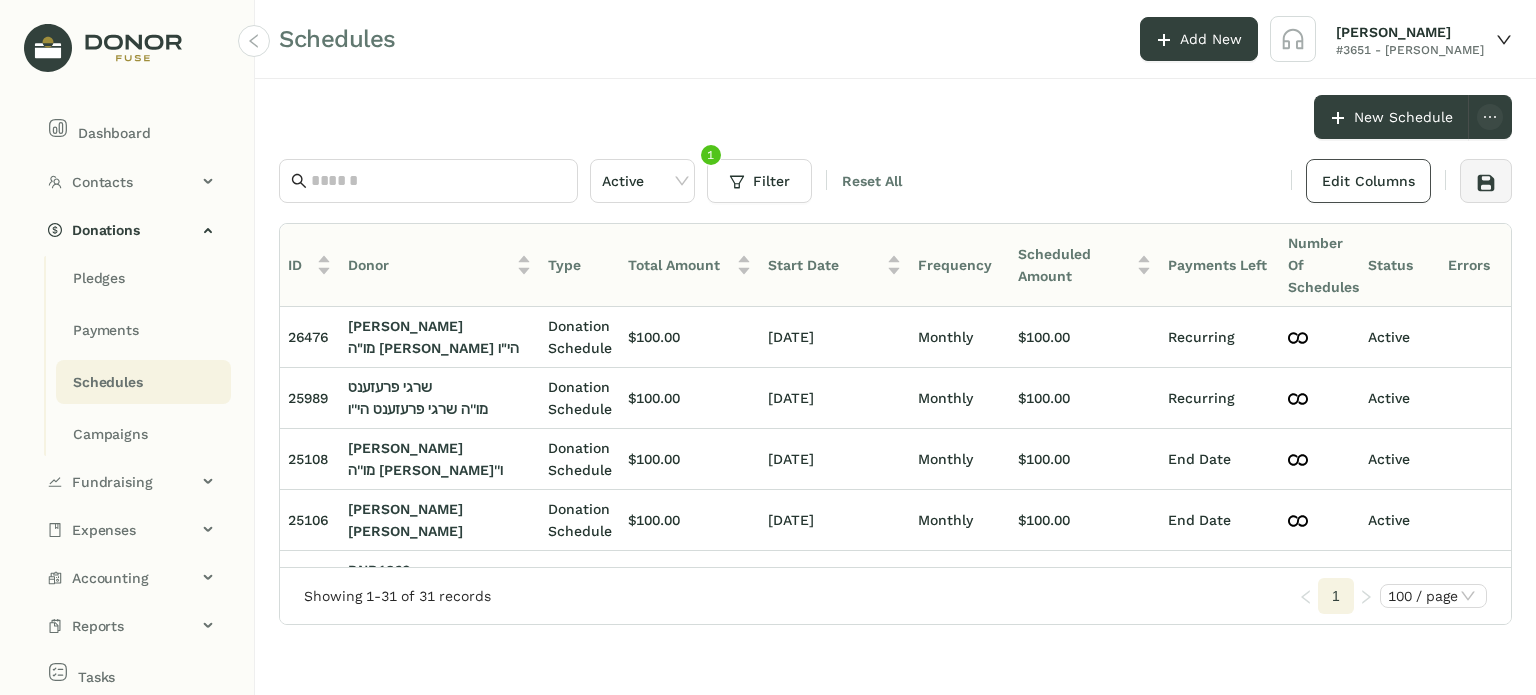 click on "Edit Columns" 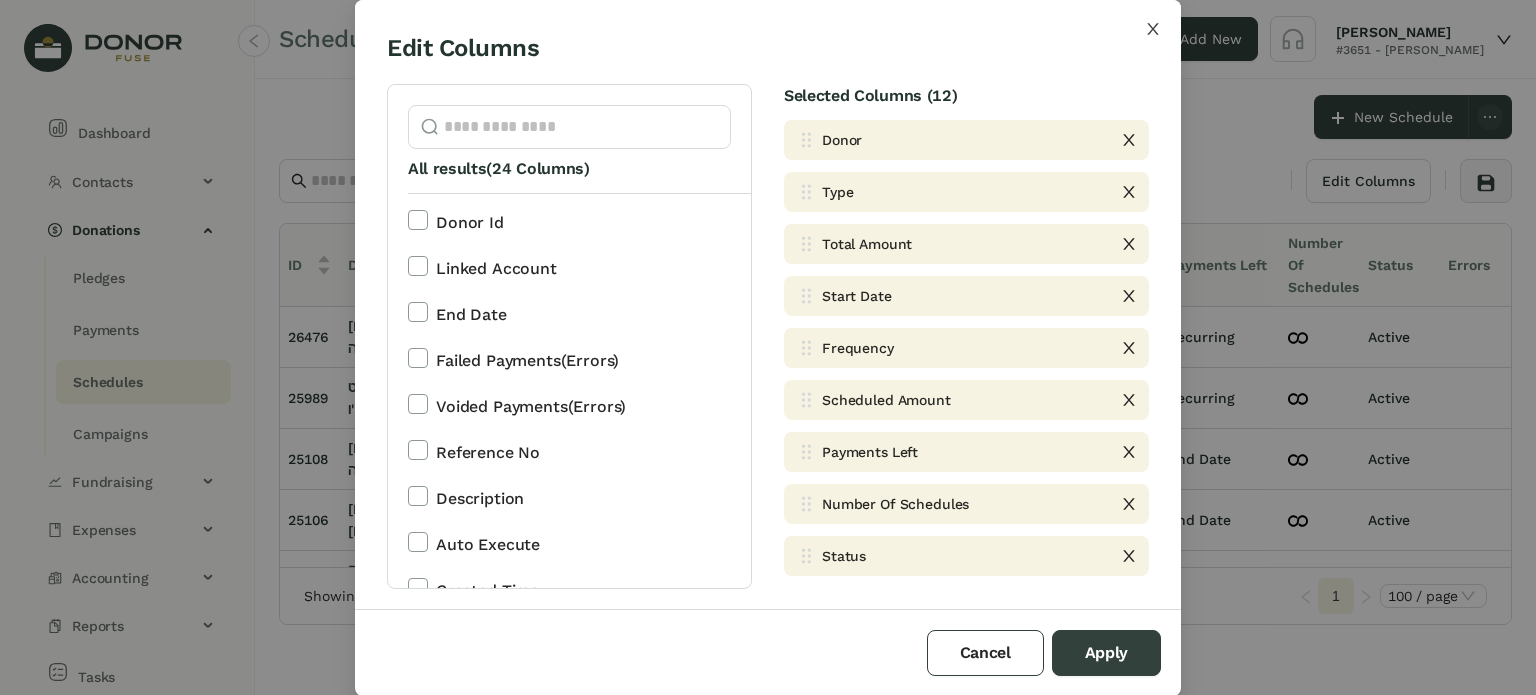 scroll, scrollTop: 740, scrollLeft: 0, axis: vertical 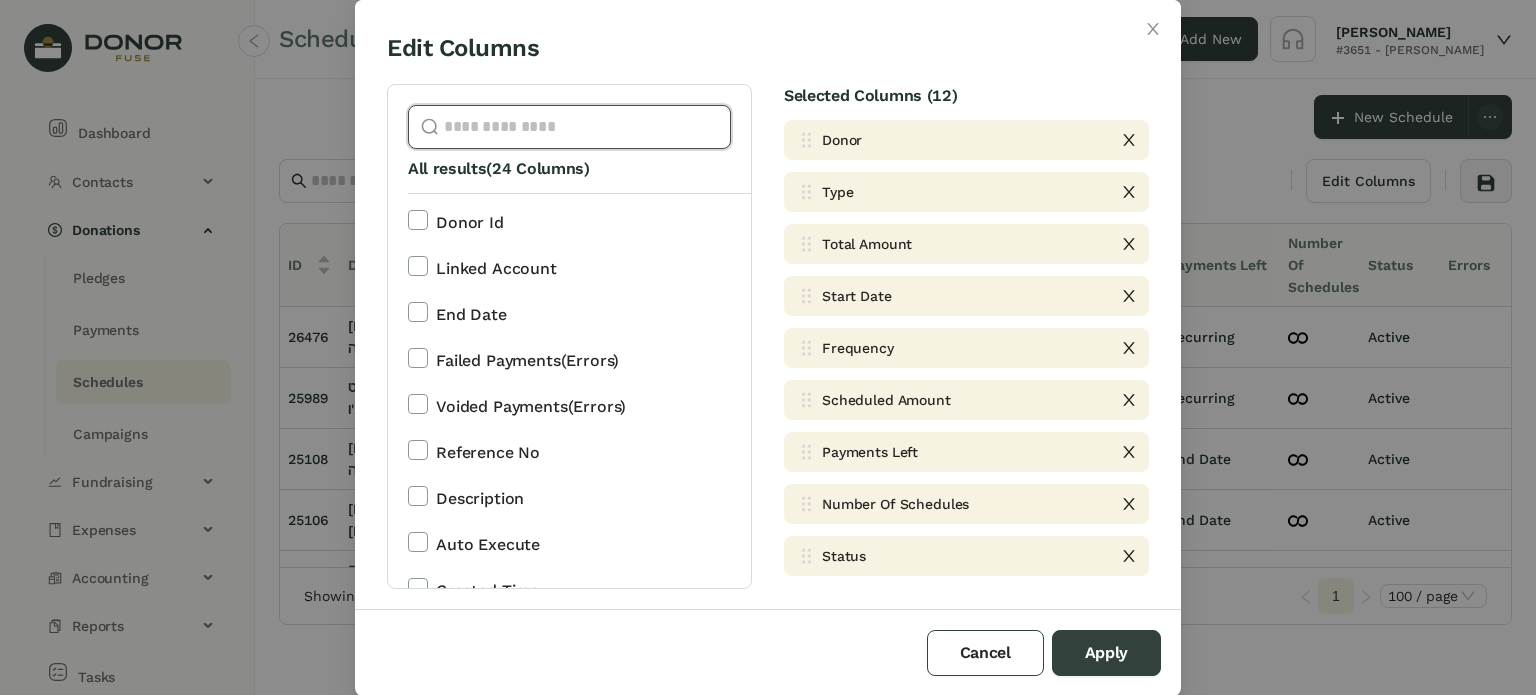click at bounding box center [581, 127] 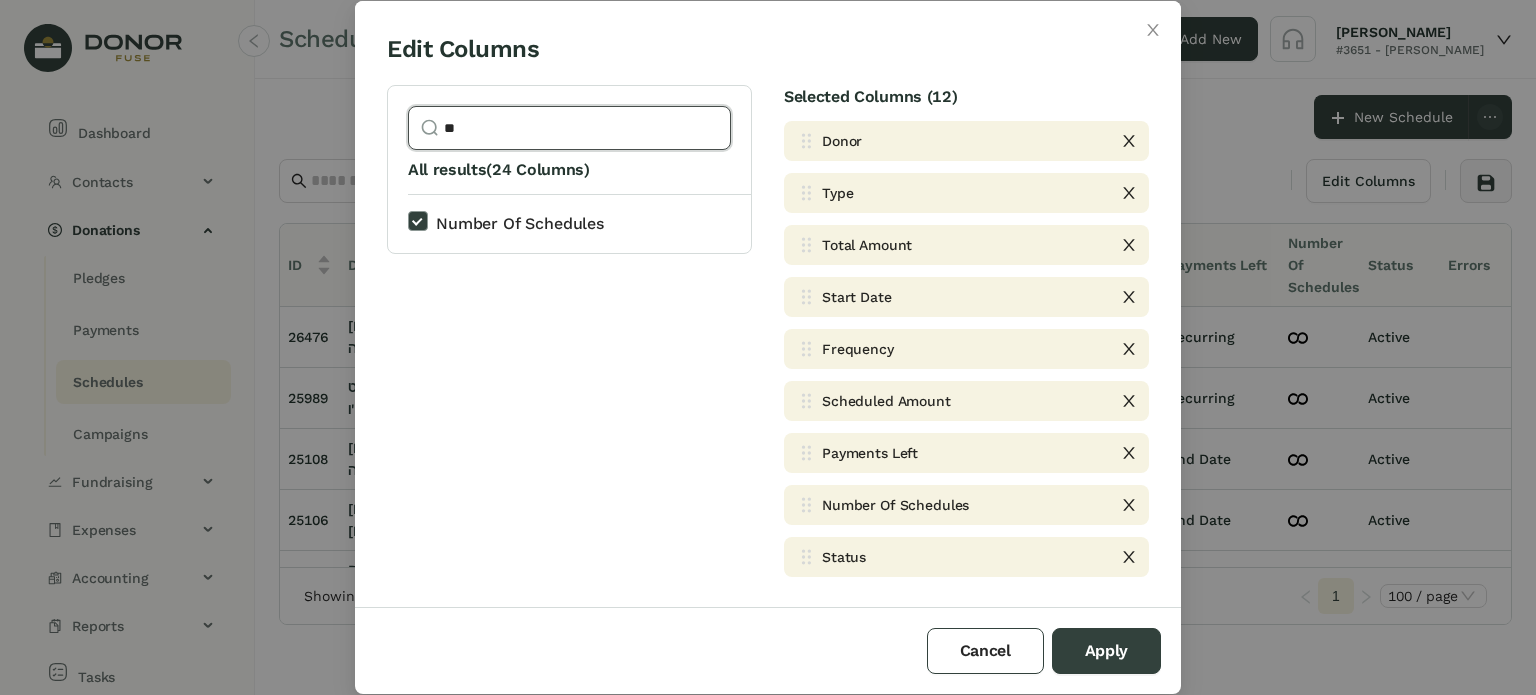 type on "*" 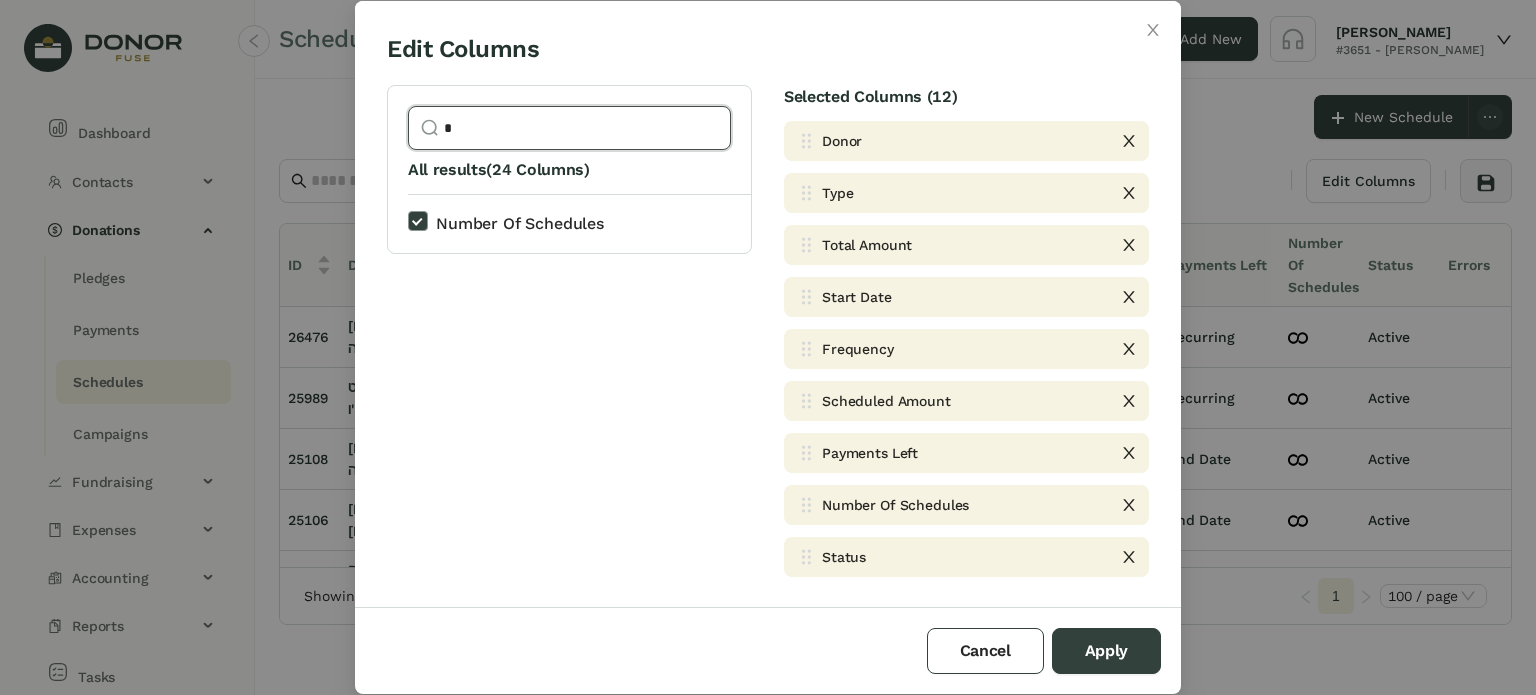 type 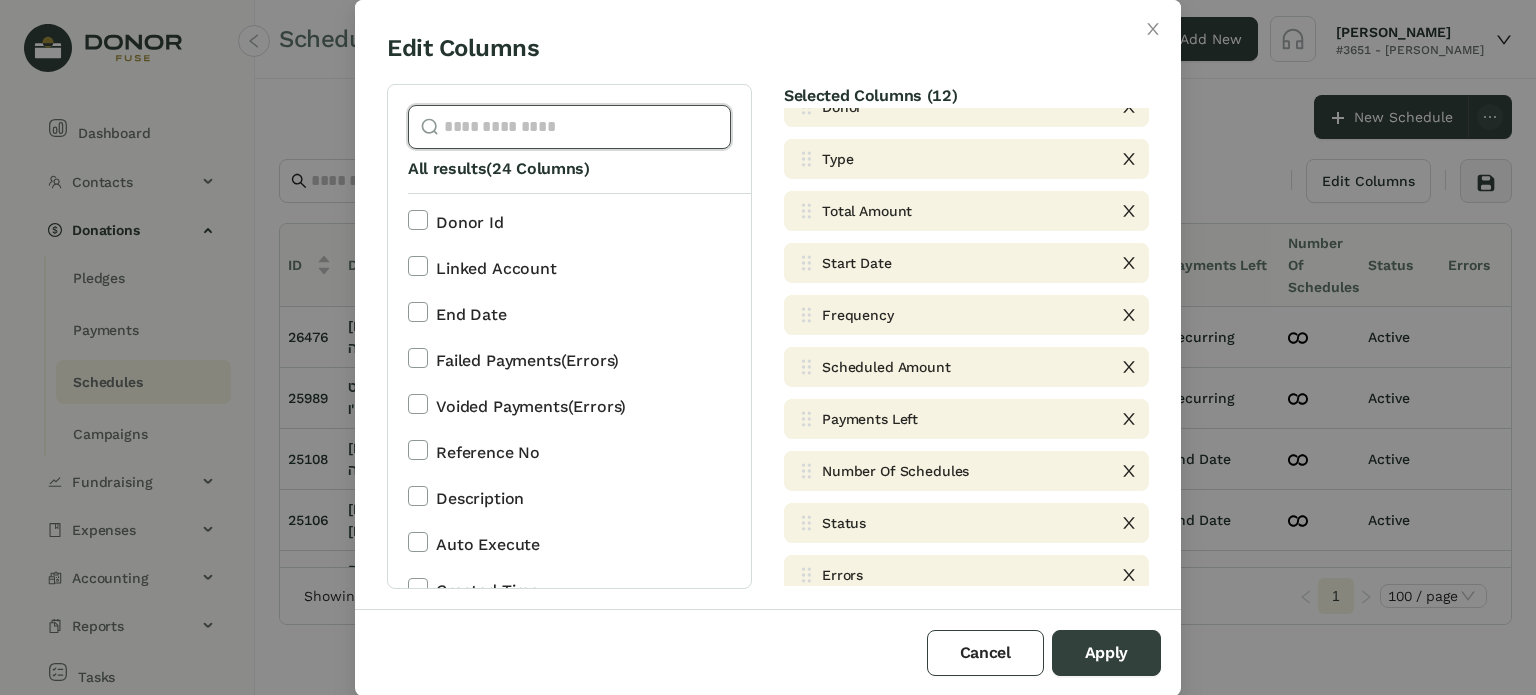 scroll, scrollTop: 0, scrollLeft: 0, axis: both 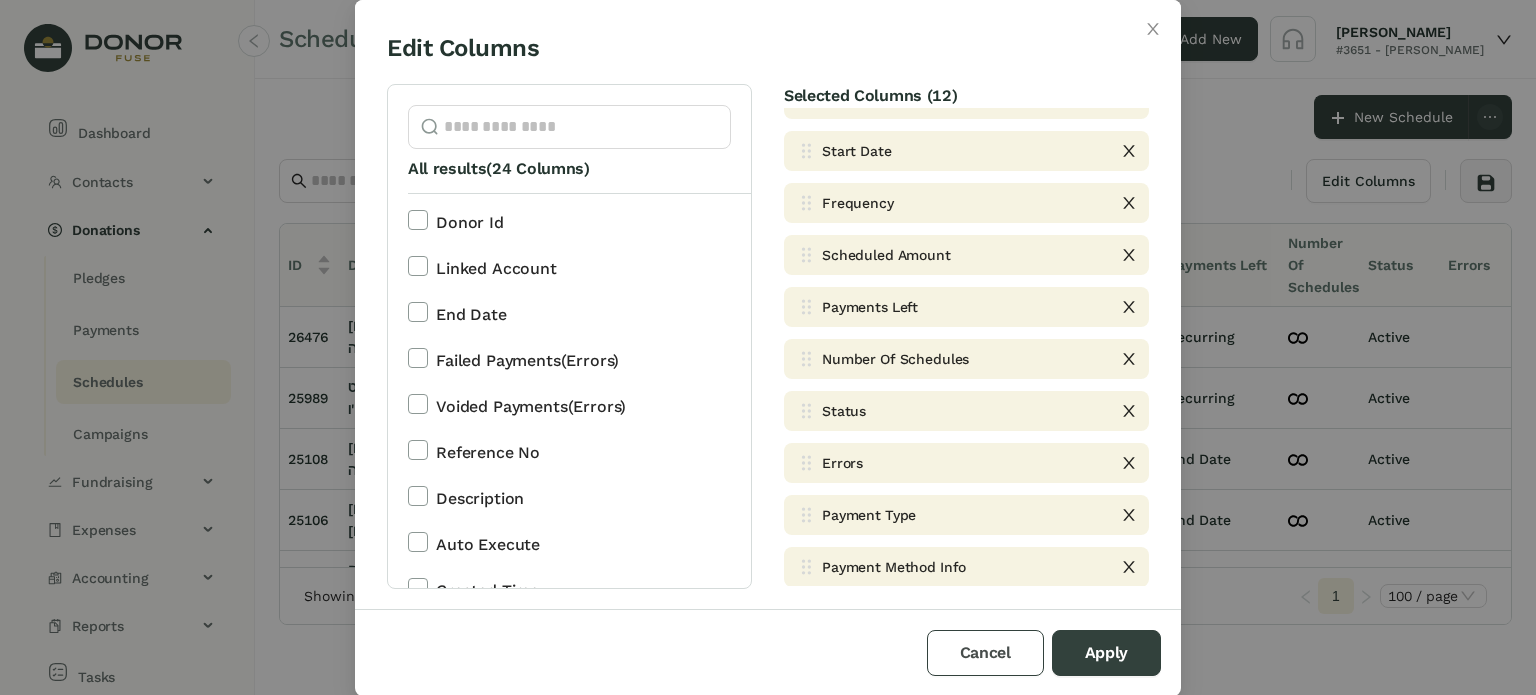 click on "Cancel" at bounding box center [985, 653] 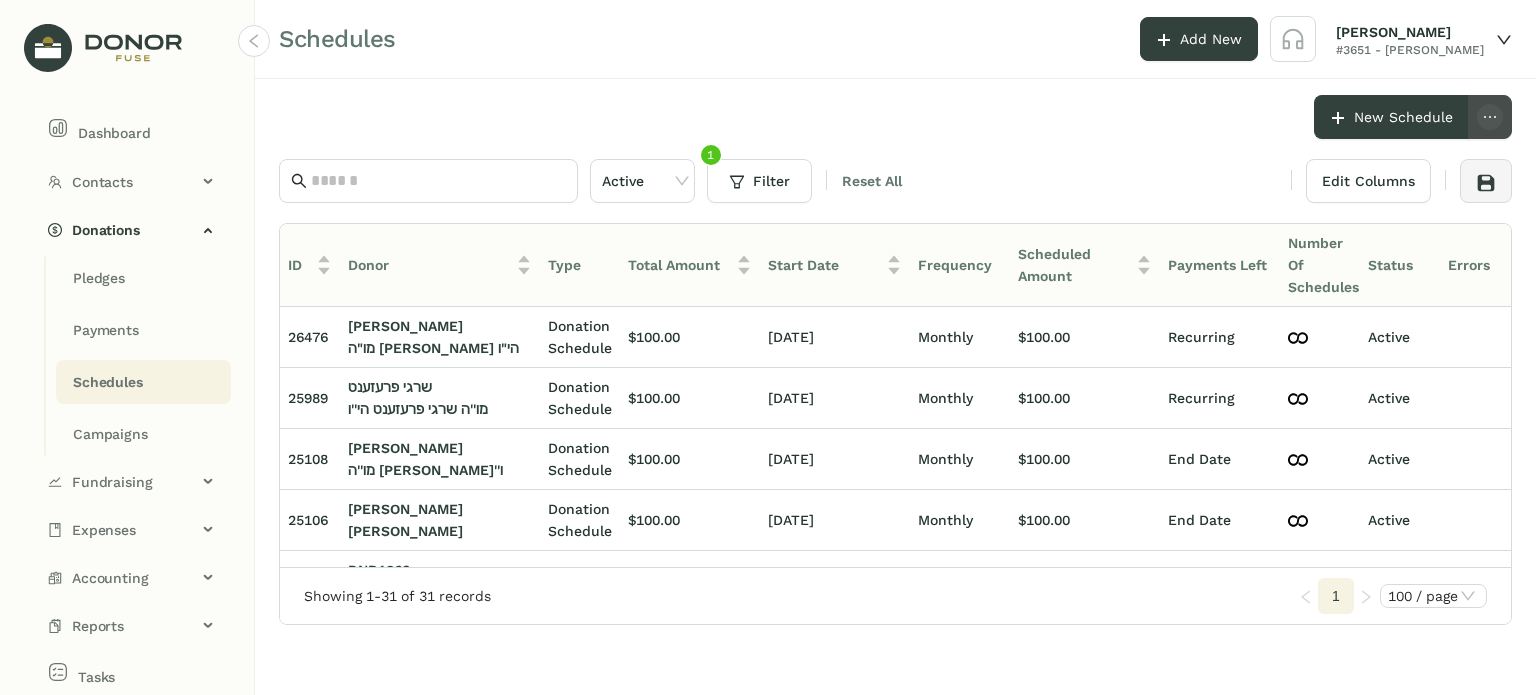 click 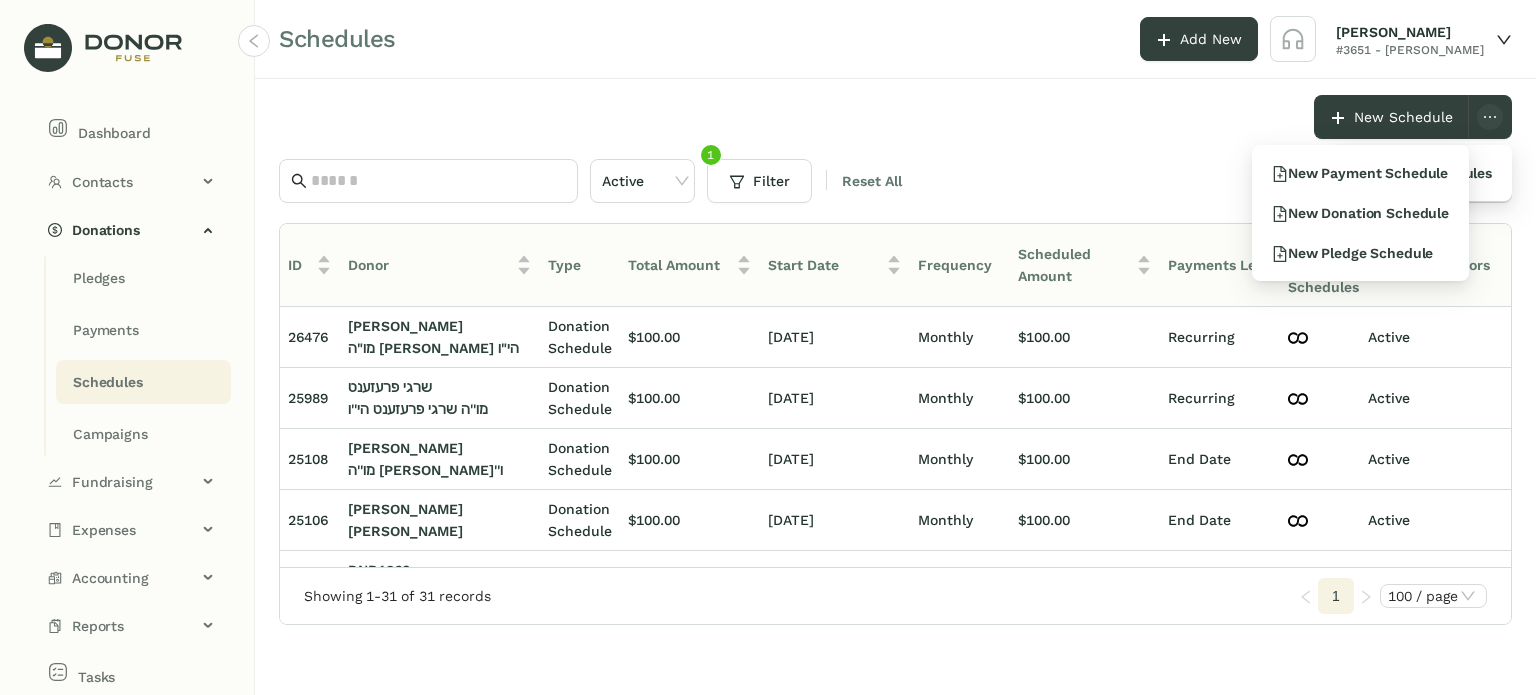 click on "New Schedule" 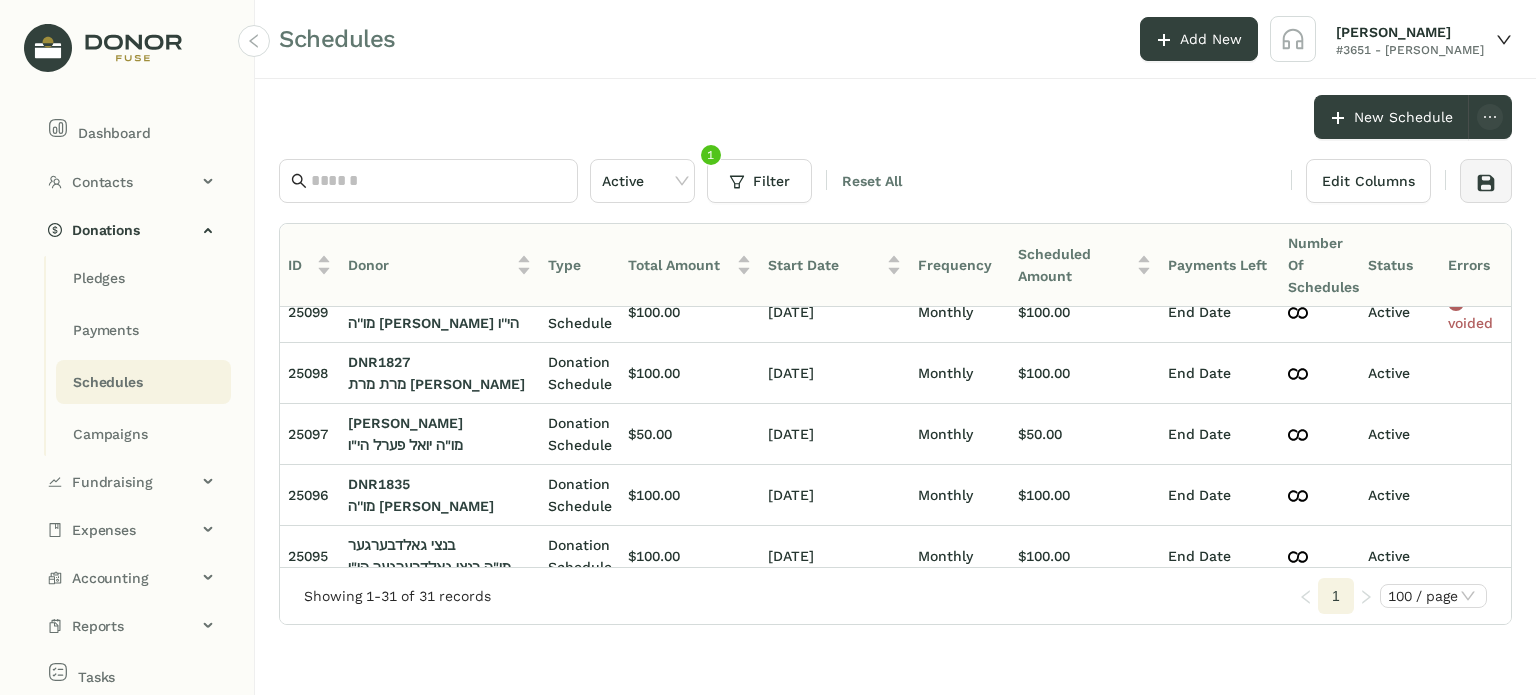 scroll, scrollTop: 0, scrollLeft: 0, axis: both 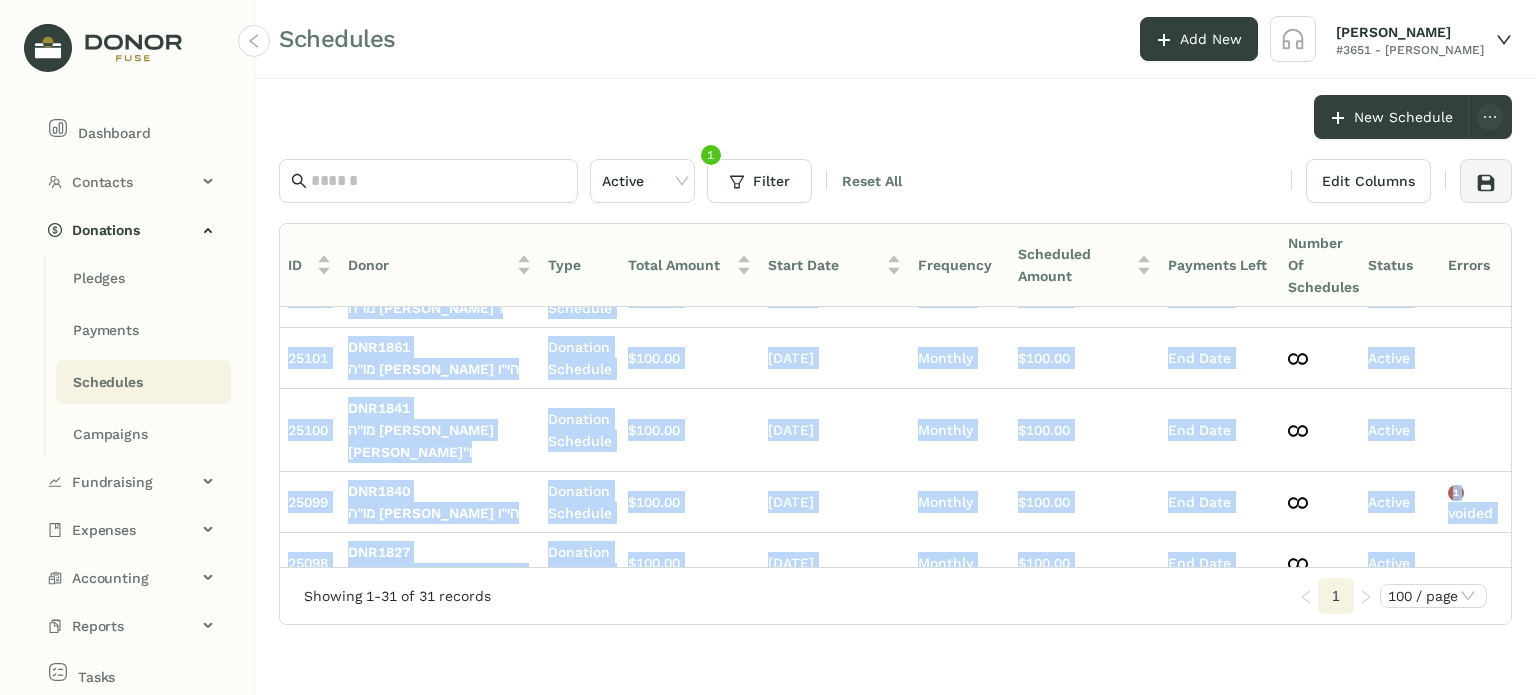 drag, startPoint x: 1060, startPoint y: 555, endPoint x: 1234, endPoint y: 564, distance: 174.2326 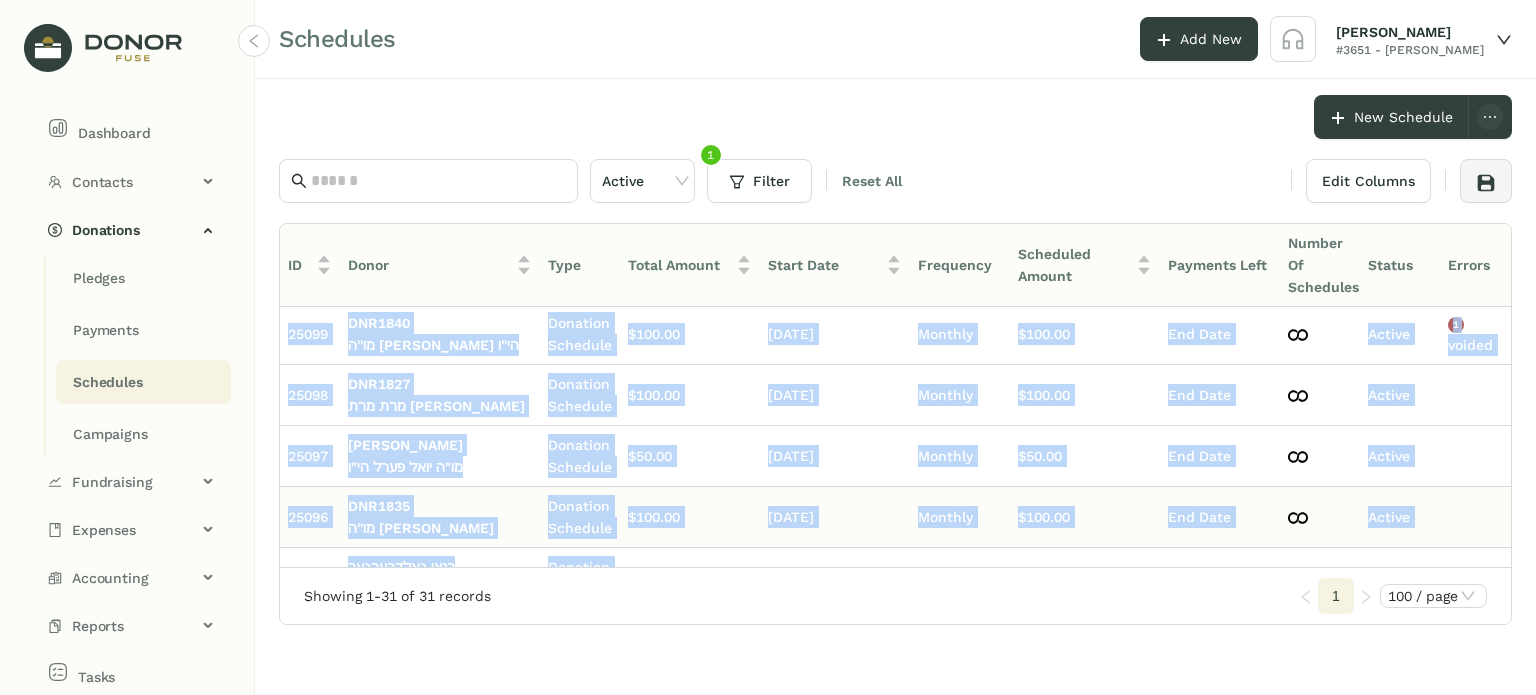 click 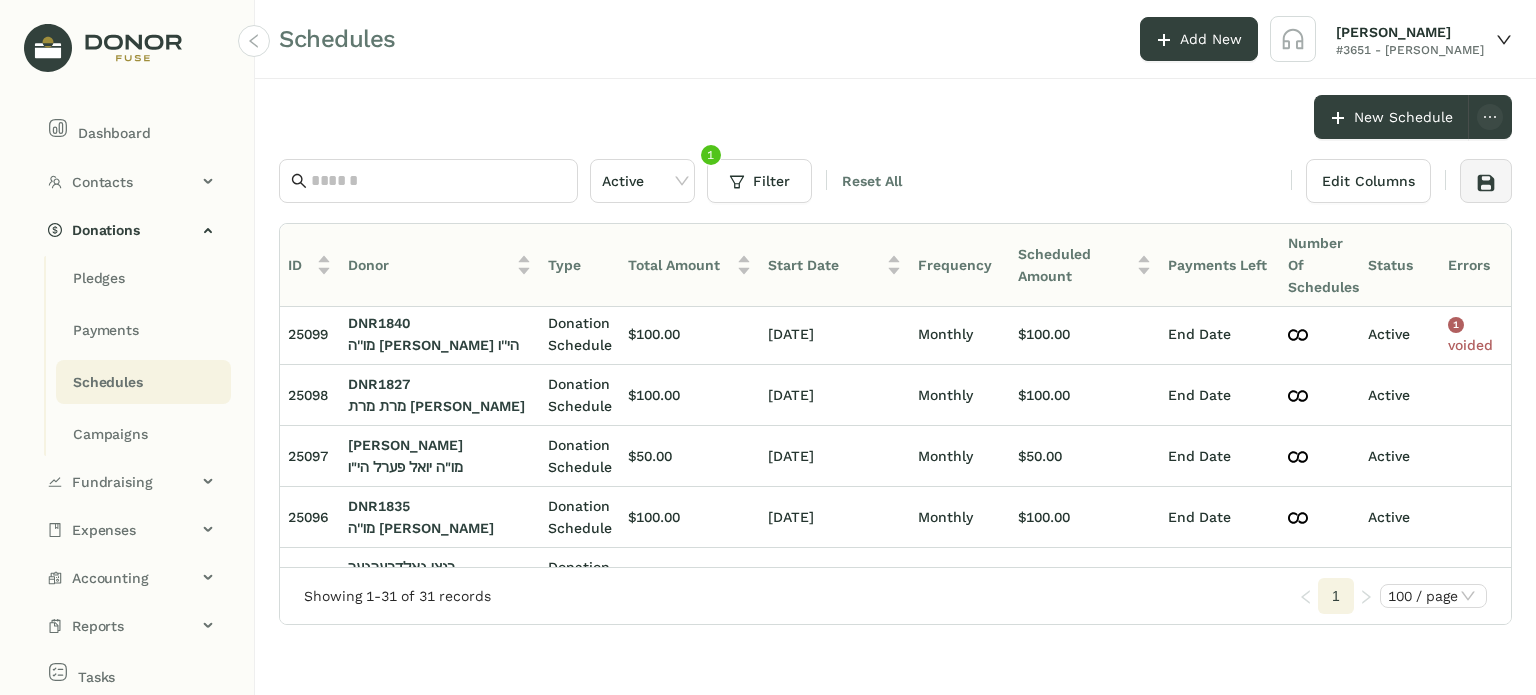 scroll, scrollTop: 596, scrollLeft: 180, axis: both 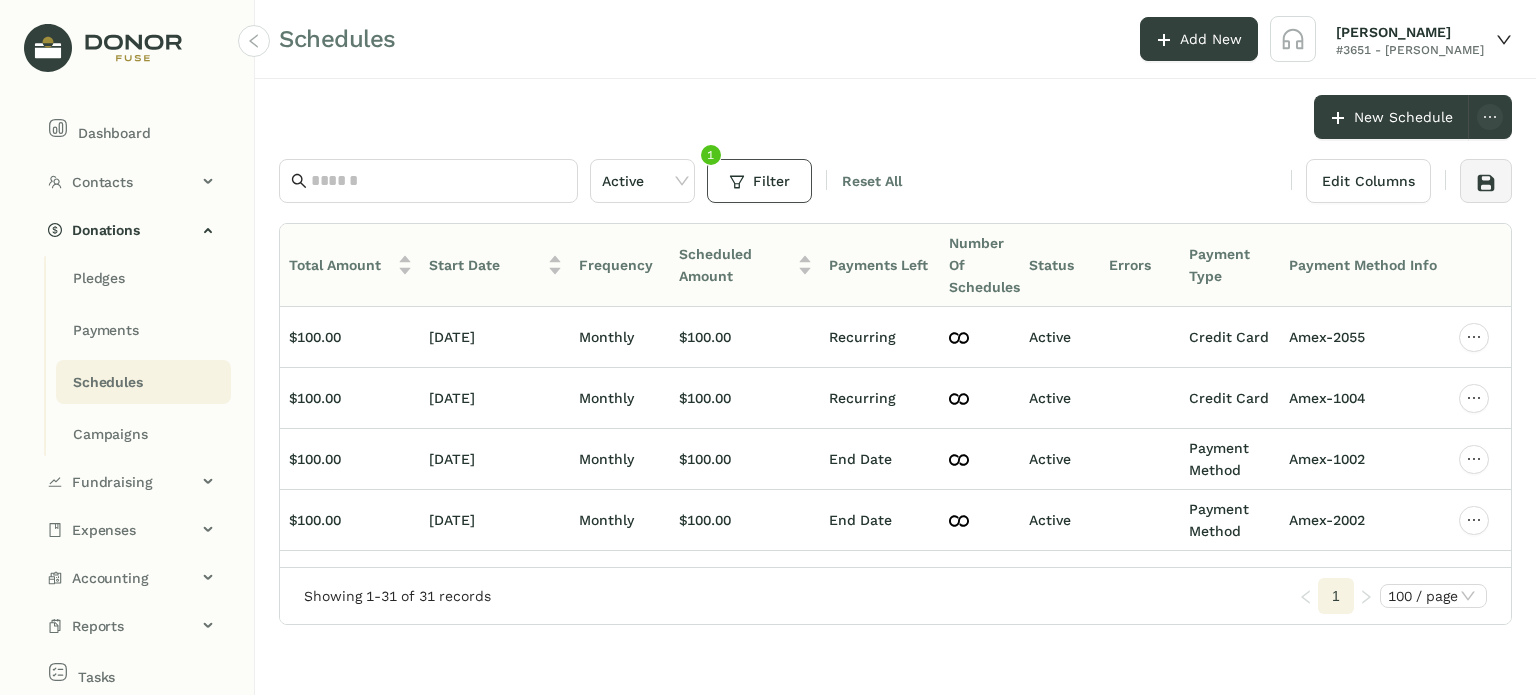 click on "Filter" 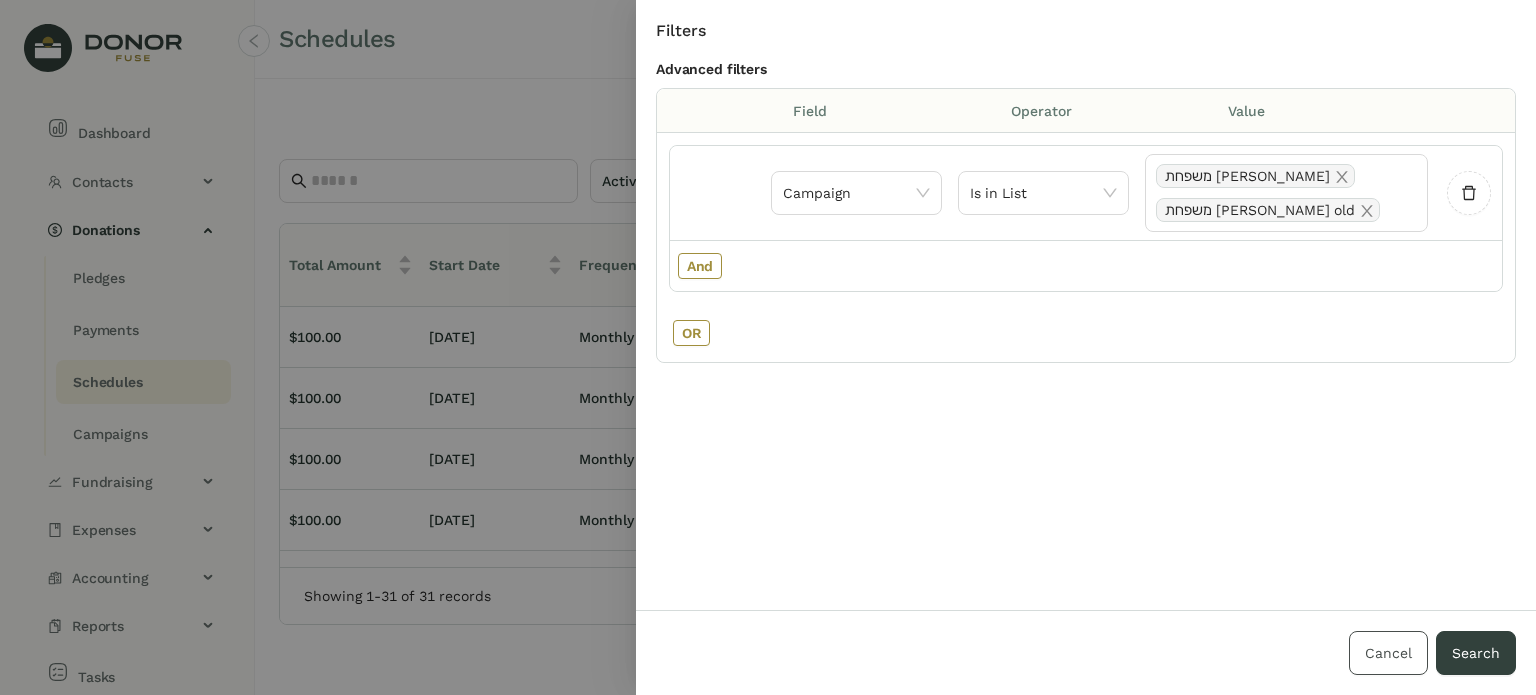 click on "Cancel" at bounding box center [1388, 653] 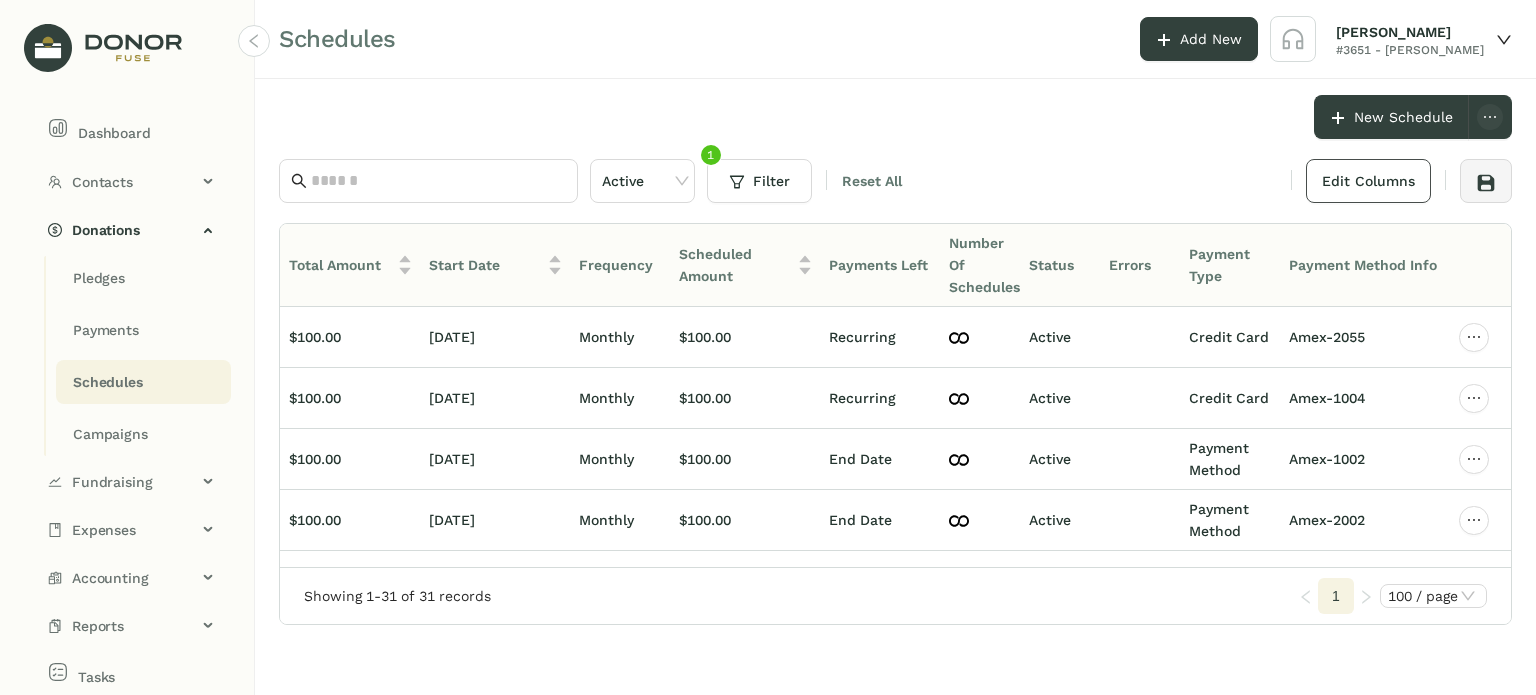 click on "Edit Columns" 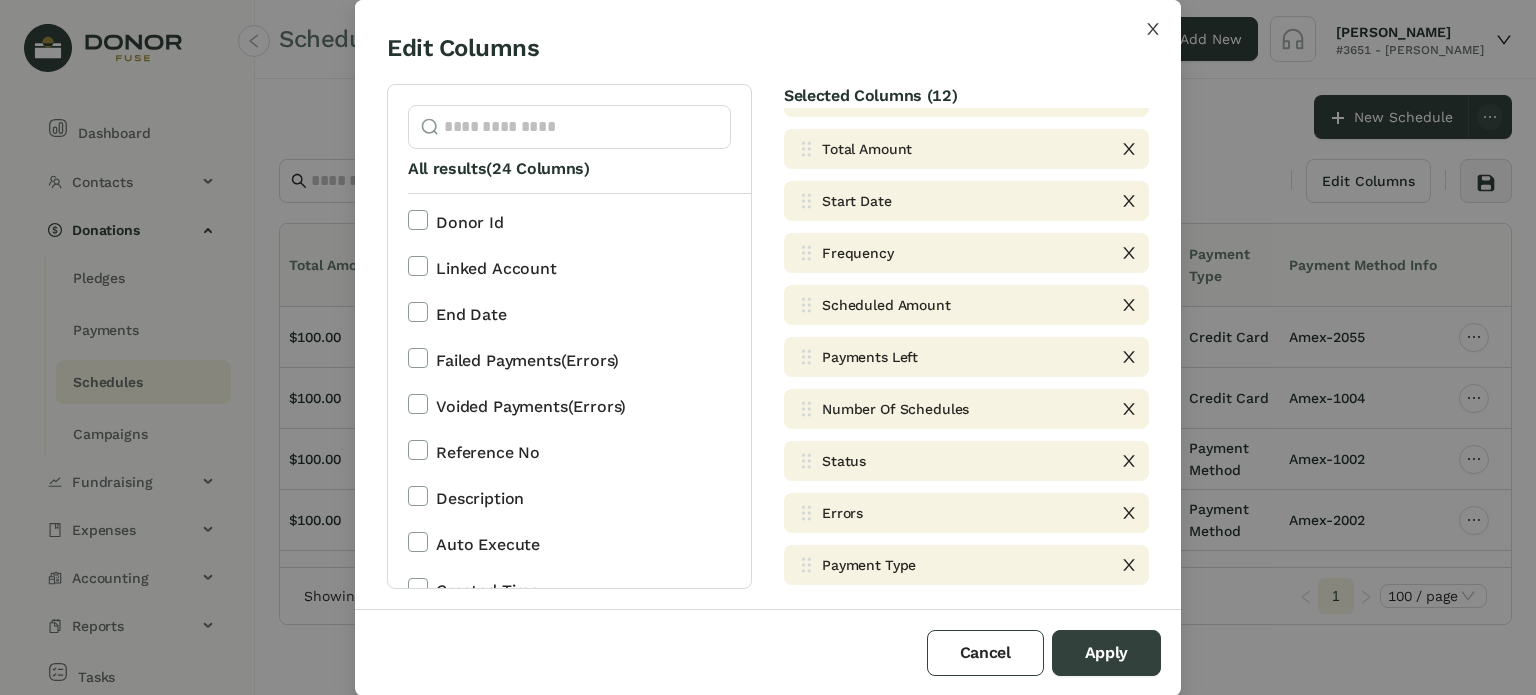 scroll, scrollTop: 145, scrollLeft: 0, axis: vertical 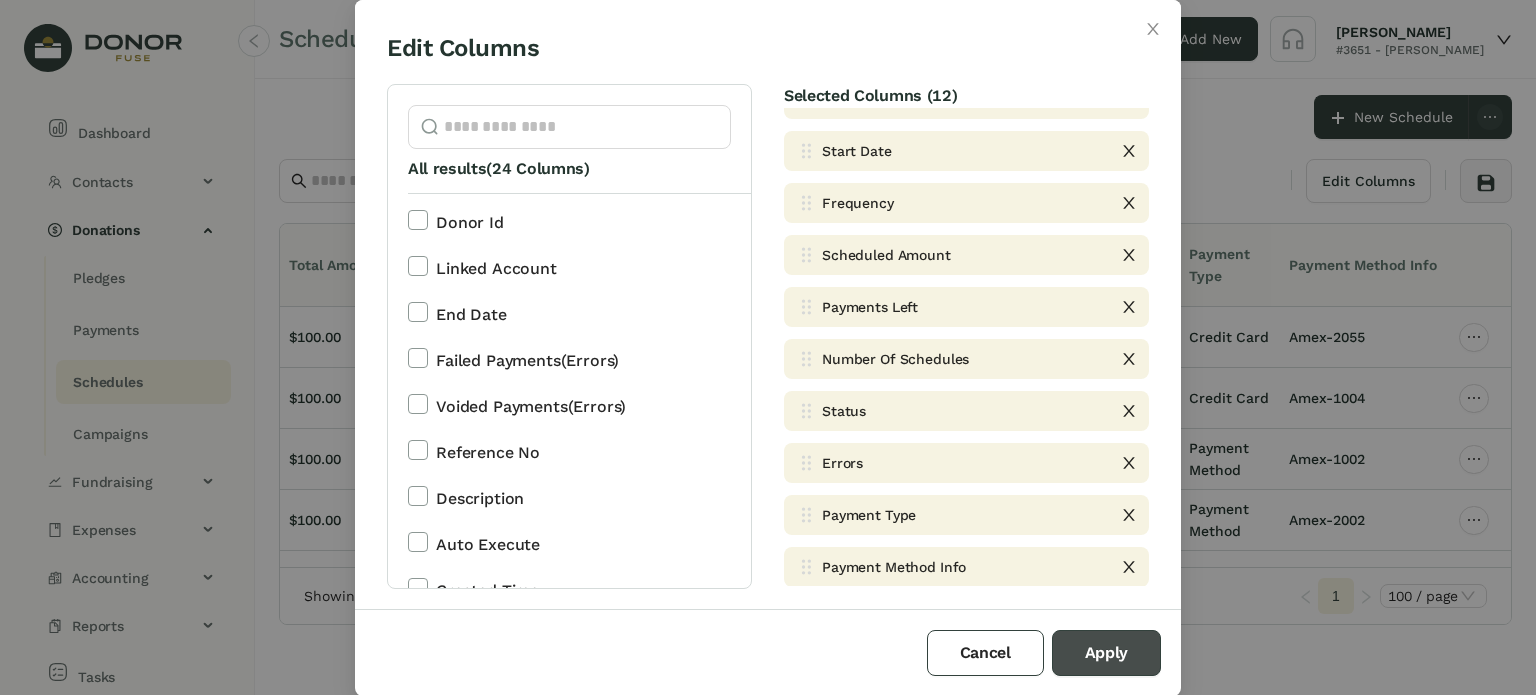 click on "Apply" at bounding box center (1106, 653) 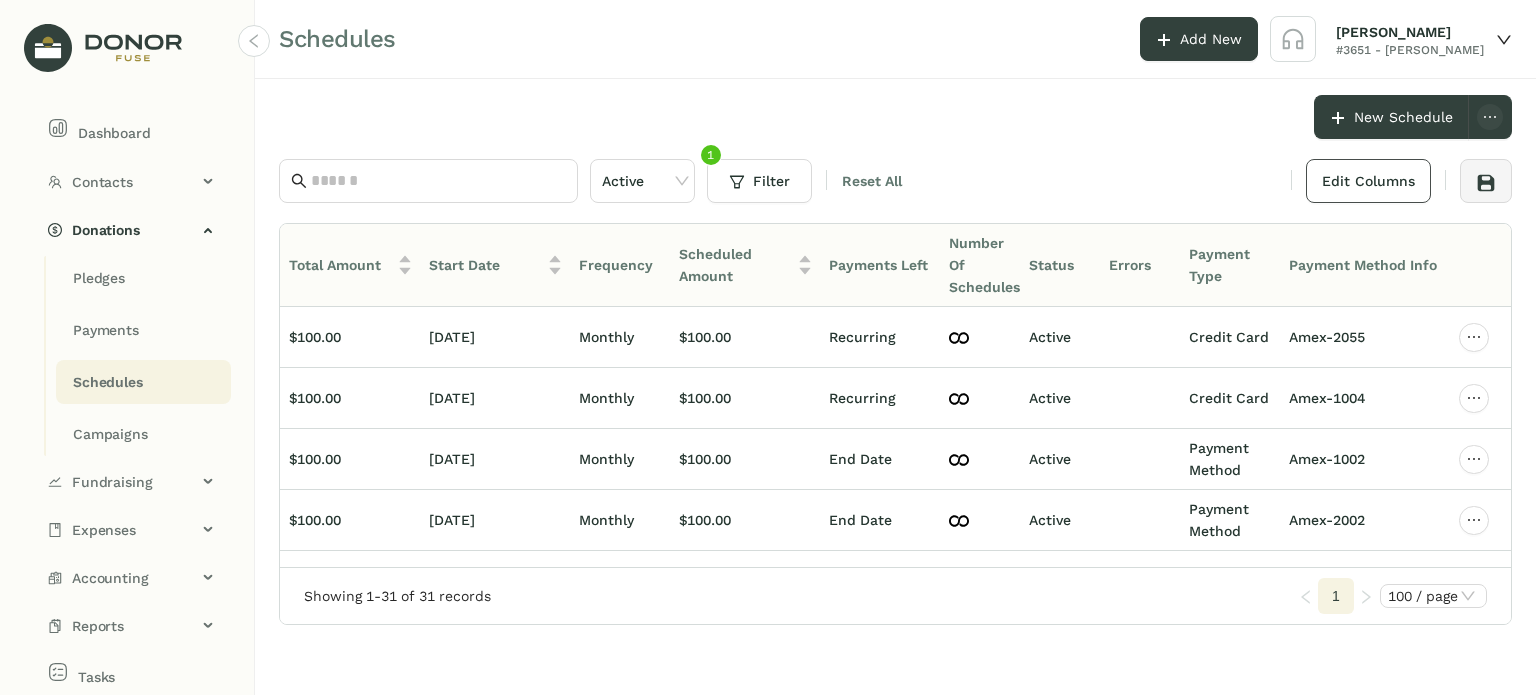 click on "Edit Columns" 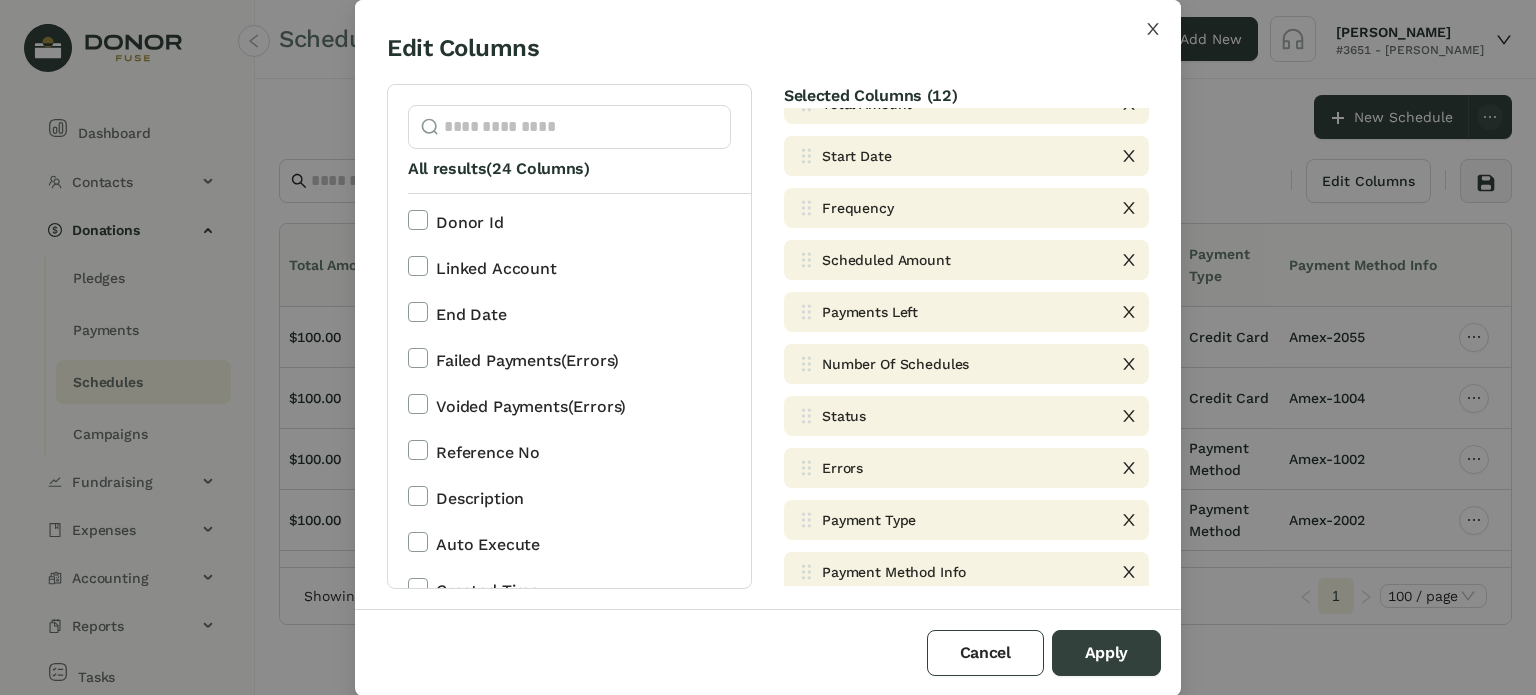 scroll, scrollTop: 145, scrollLeft: 0, axis: vertical 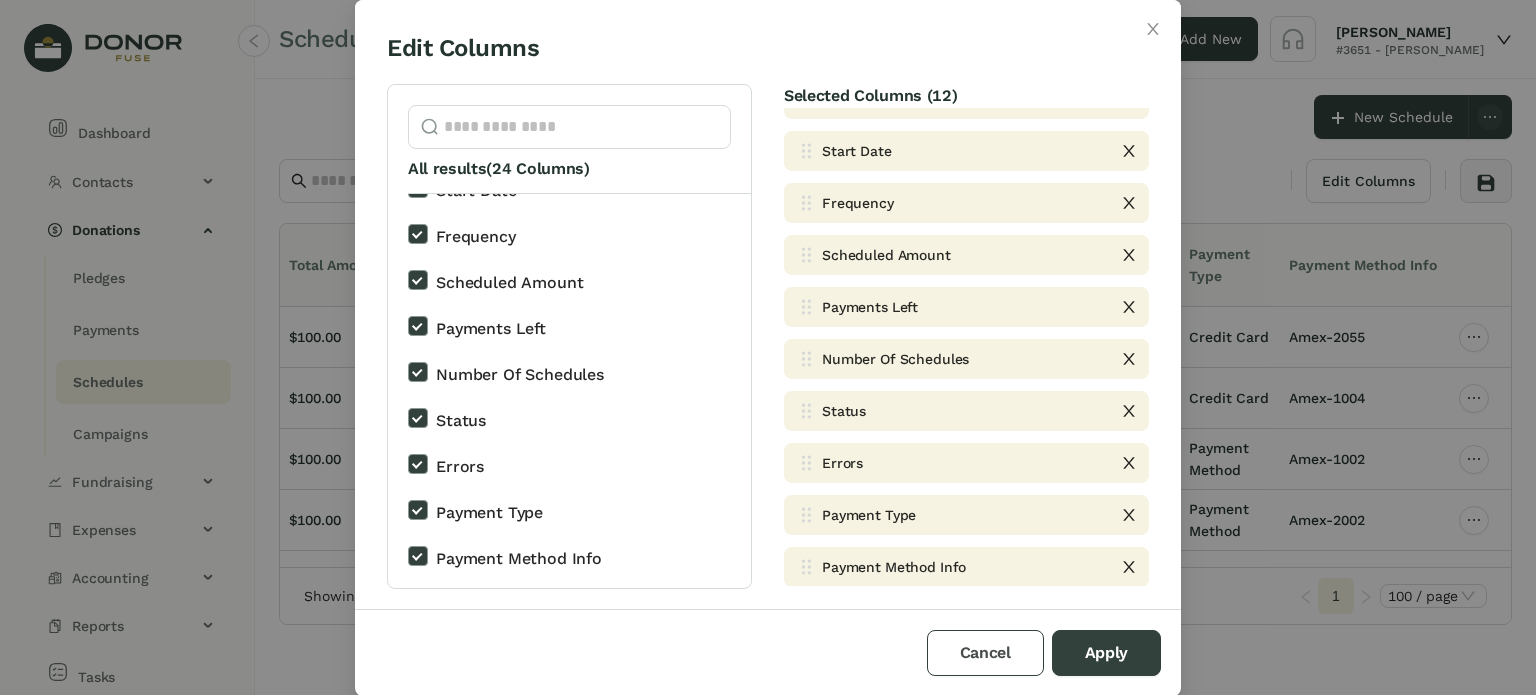 drag, startPoint x: 964, startPoint y: 664, endPoint x: 956, endPoint y: 650, distance: 16.124516 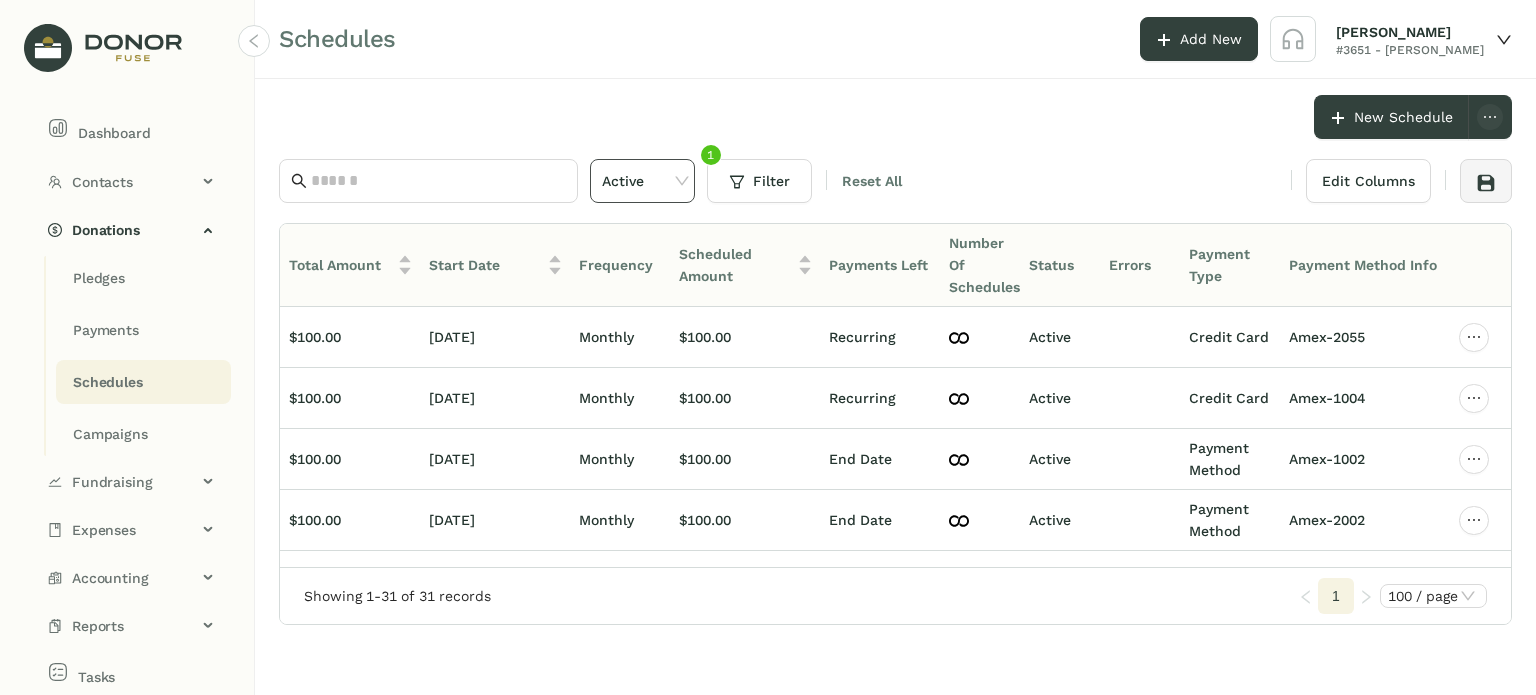 click on "Active" 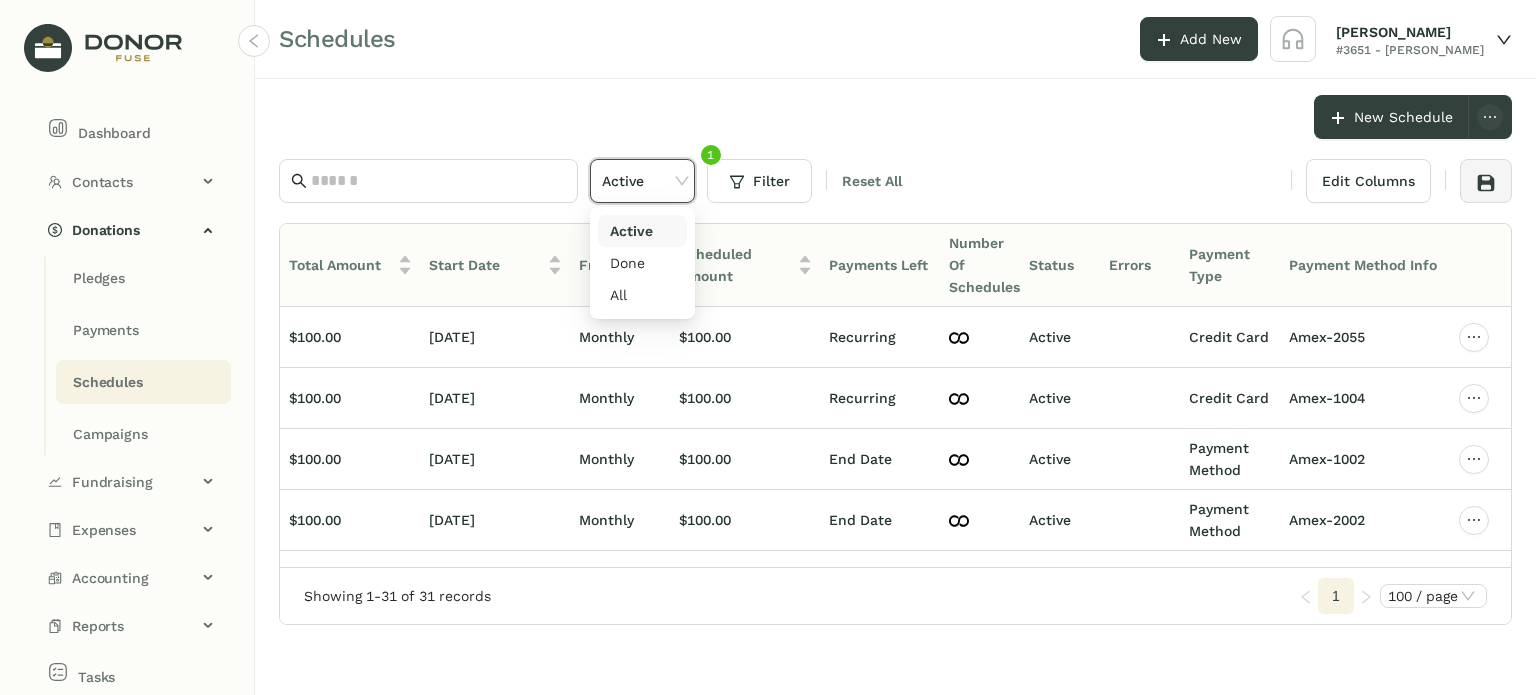 click on "Active" 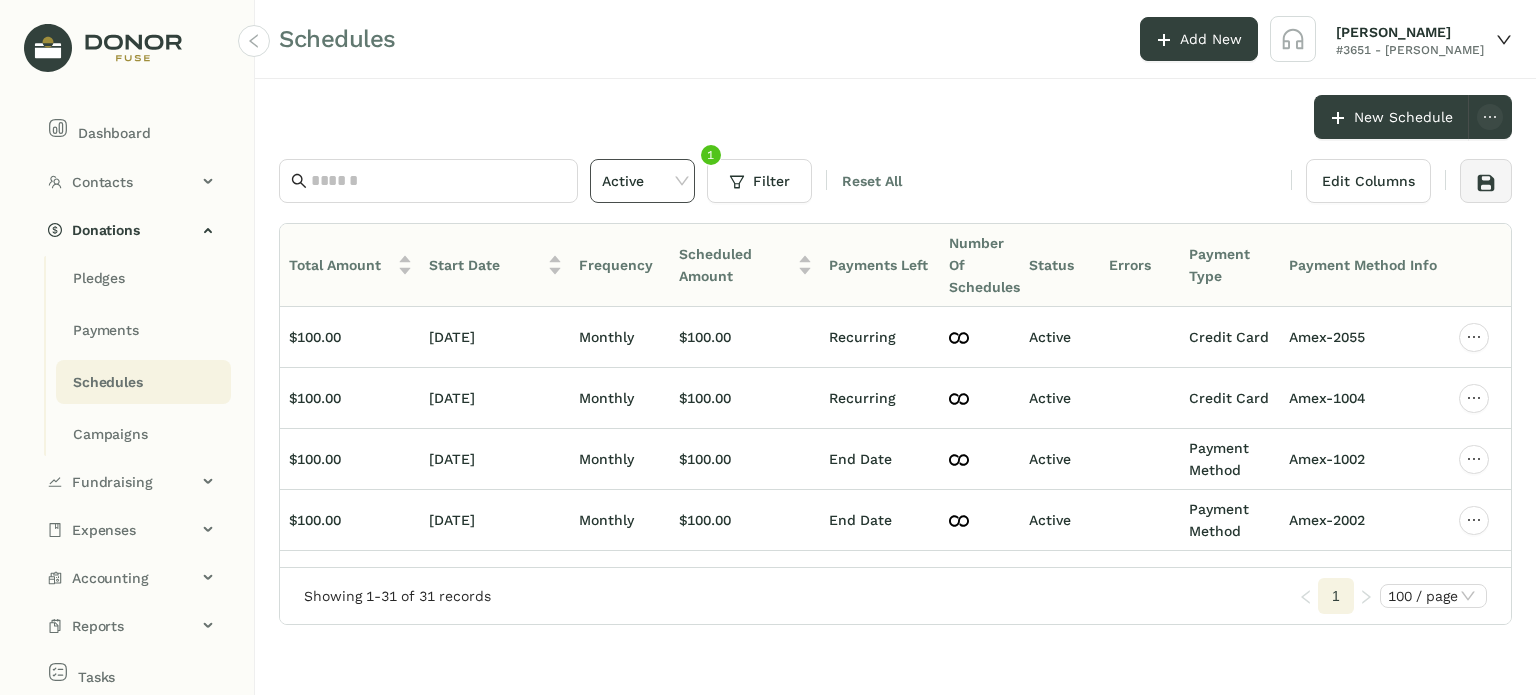 click on "Active" 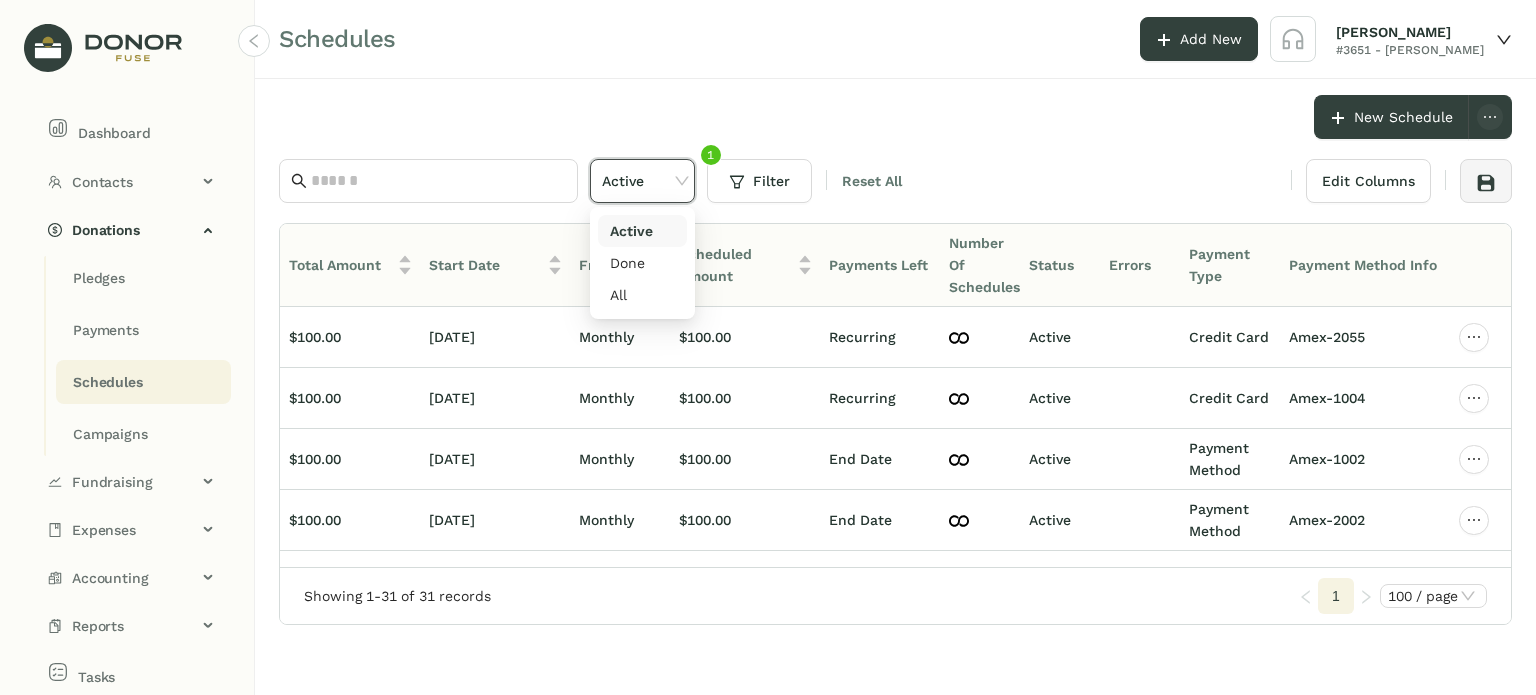click on "Active" 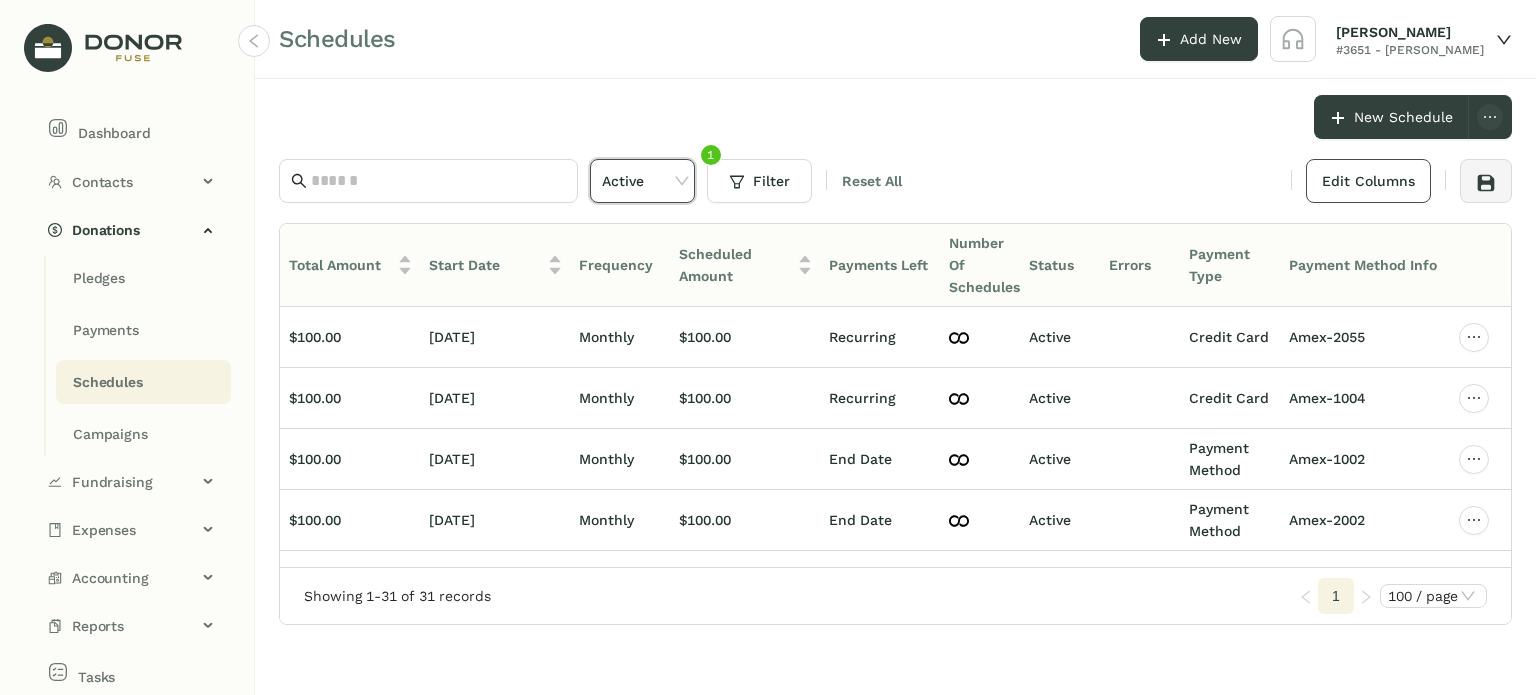 click on "Edit Columns" 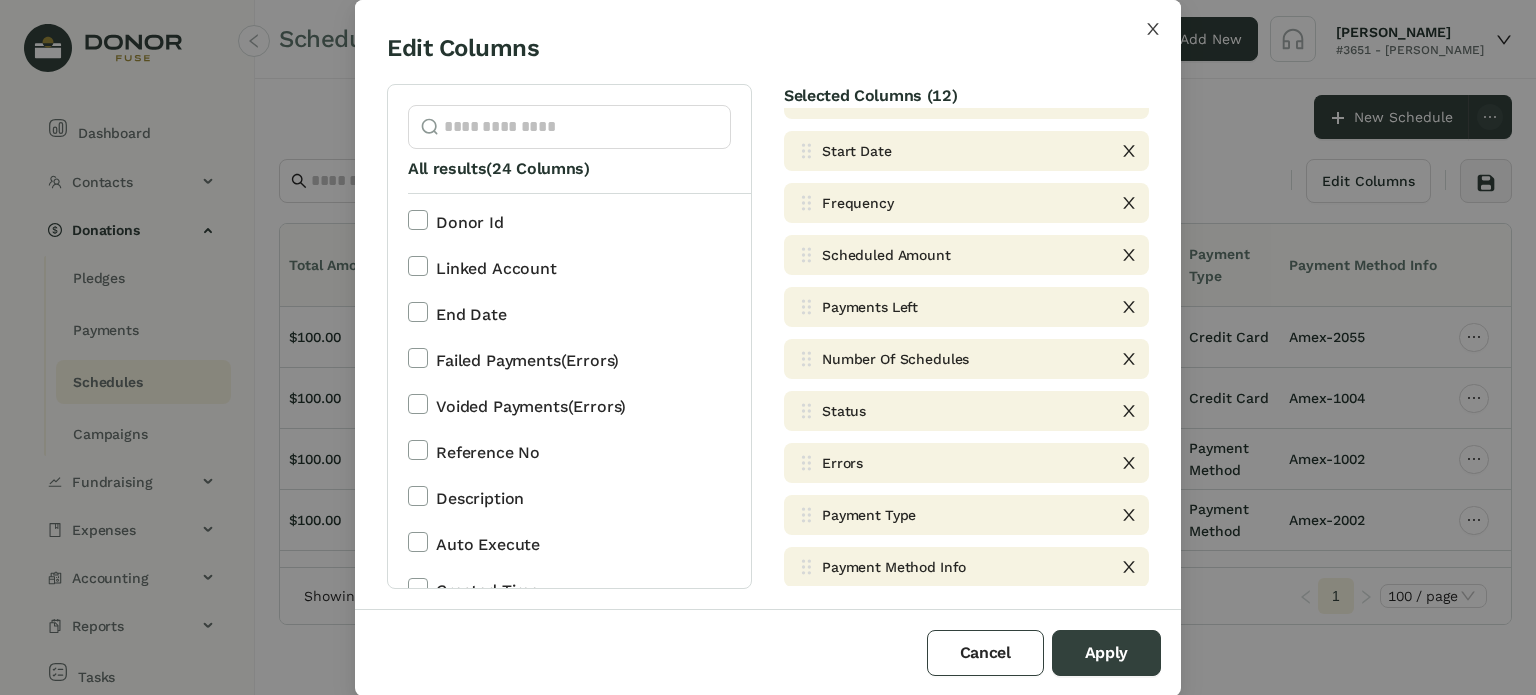 scroll, scrollTop: 0, scrollLeft: 0, axis: both 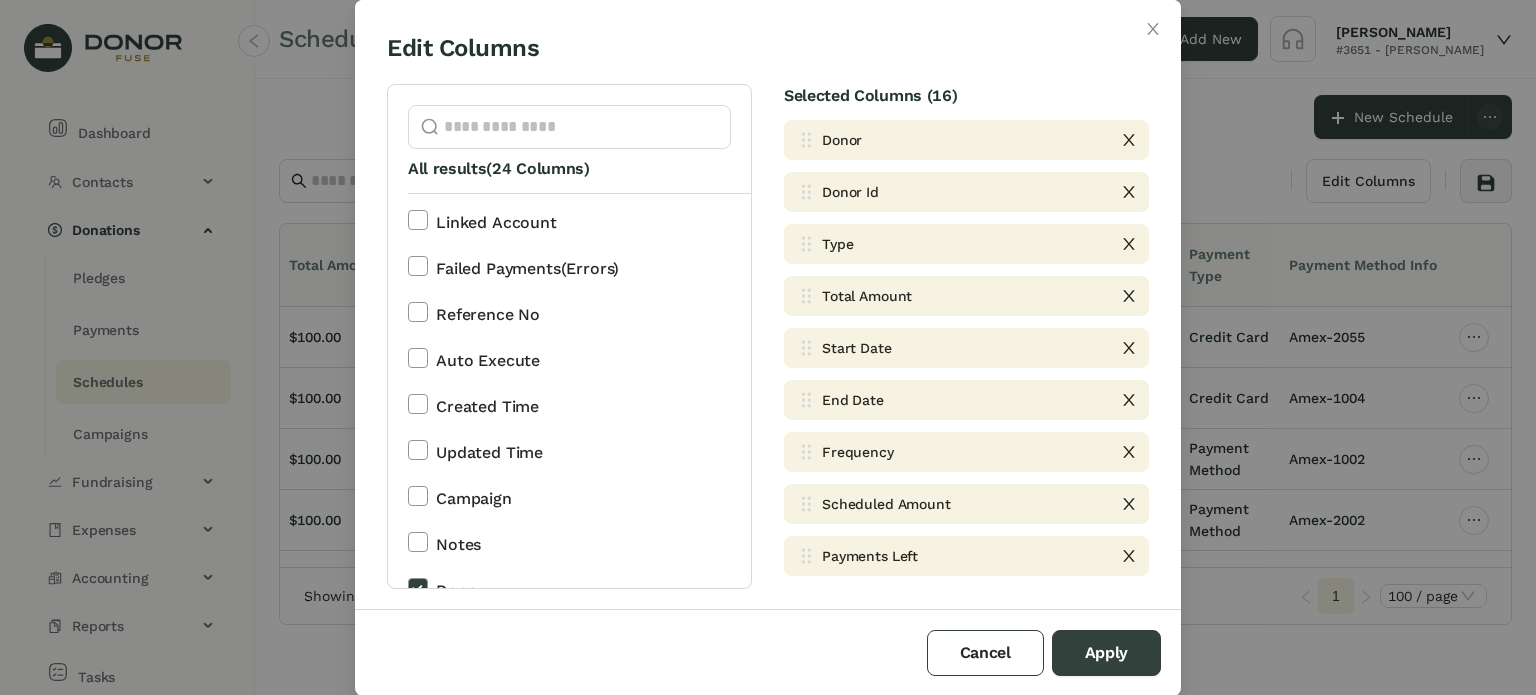 click on "Linked Account Failed Payments(Errors) Reference No Auto Execute Created Time Updated Time Campaign Notes Donor Donor Id Type Total Amount Start Date End Date Frequency Scheduled Amount Payments Left Number Of Schedules Status Errors Payment Type Payment Method Info Voided Payments(Errors) Description" at bounding box center (579, 390) 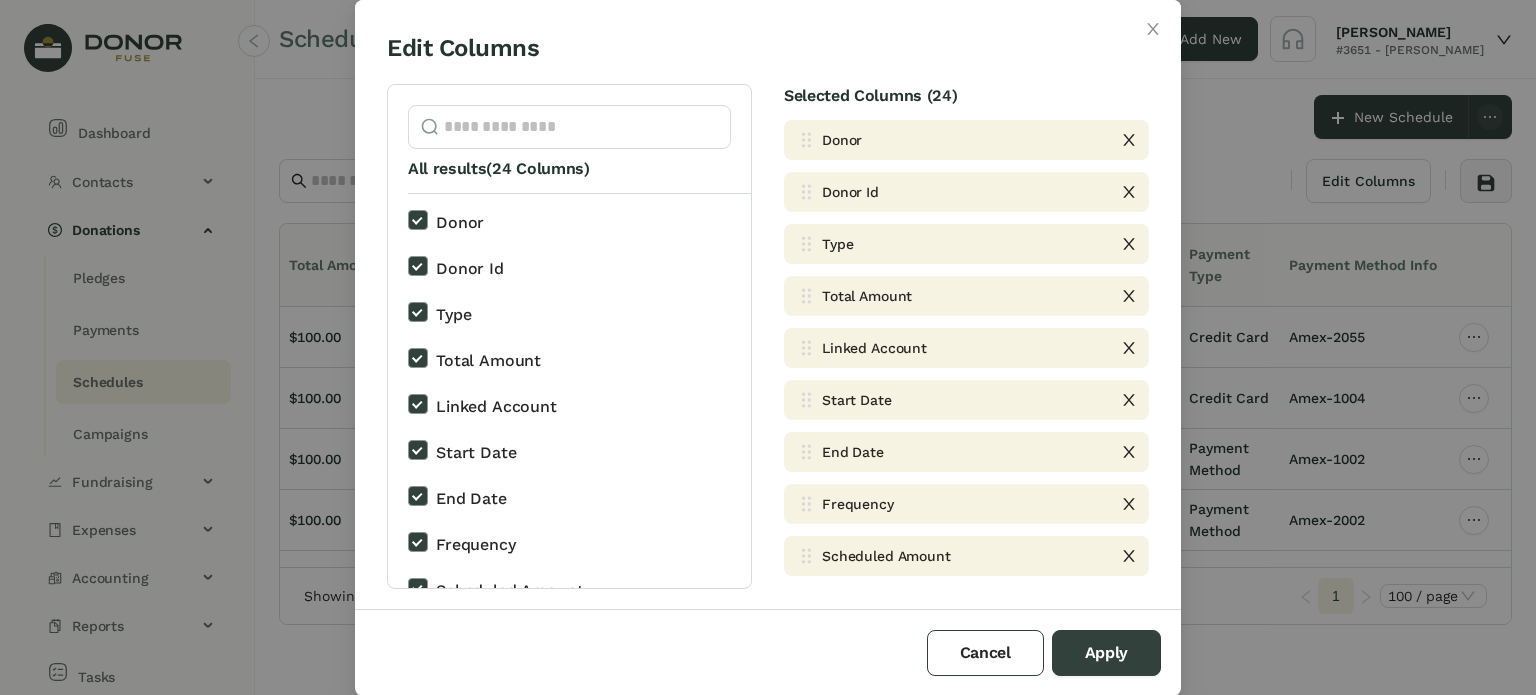 scroll, scrollTop: 400, scrollLeft: 0, axis: vertical 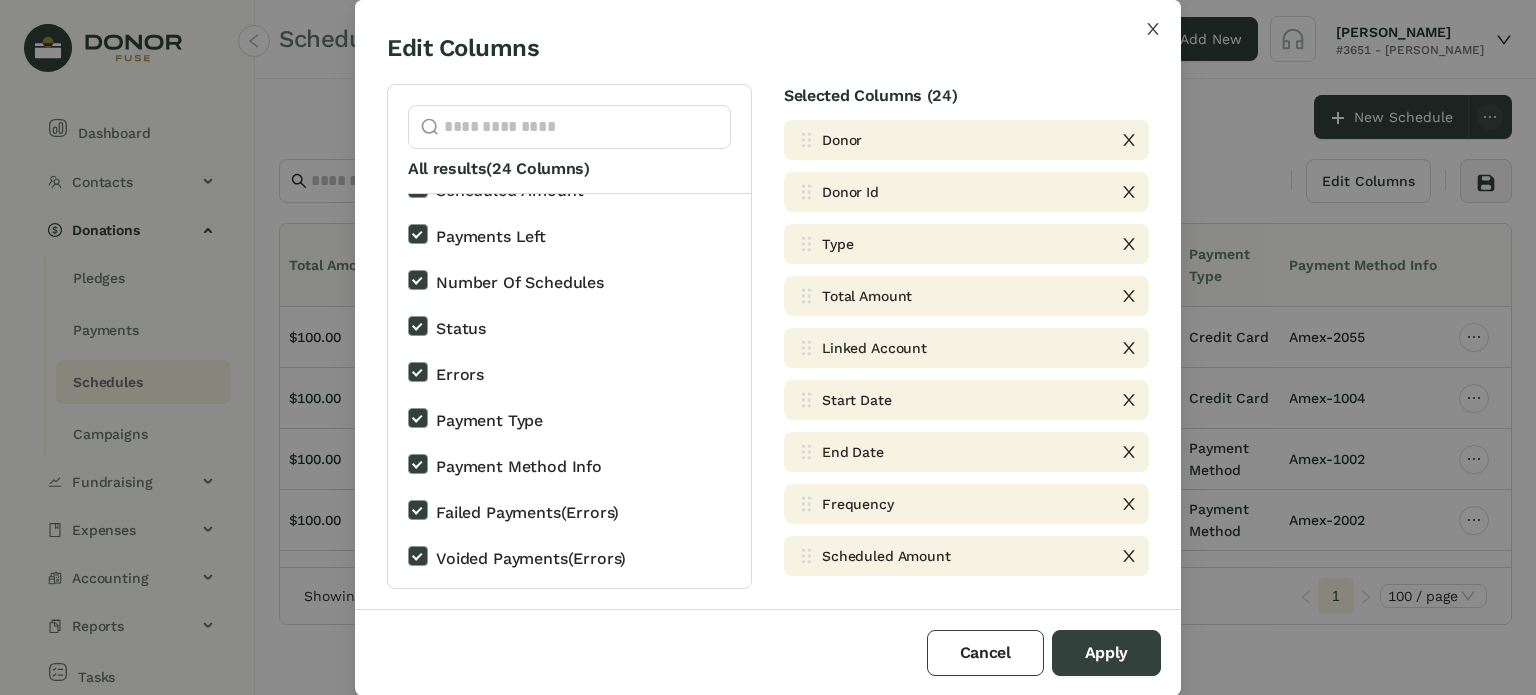drag, startPoint x: 1152, startPoint y: 26, endPoint x: 998, endPoint y: 0, distance: 156.17938 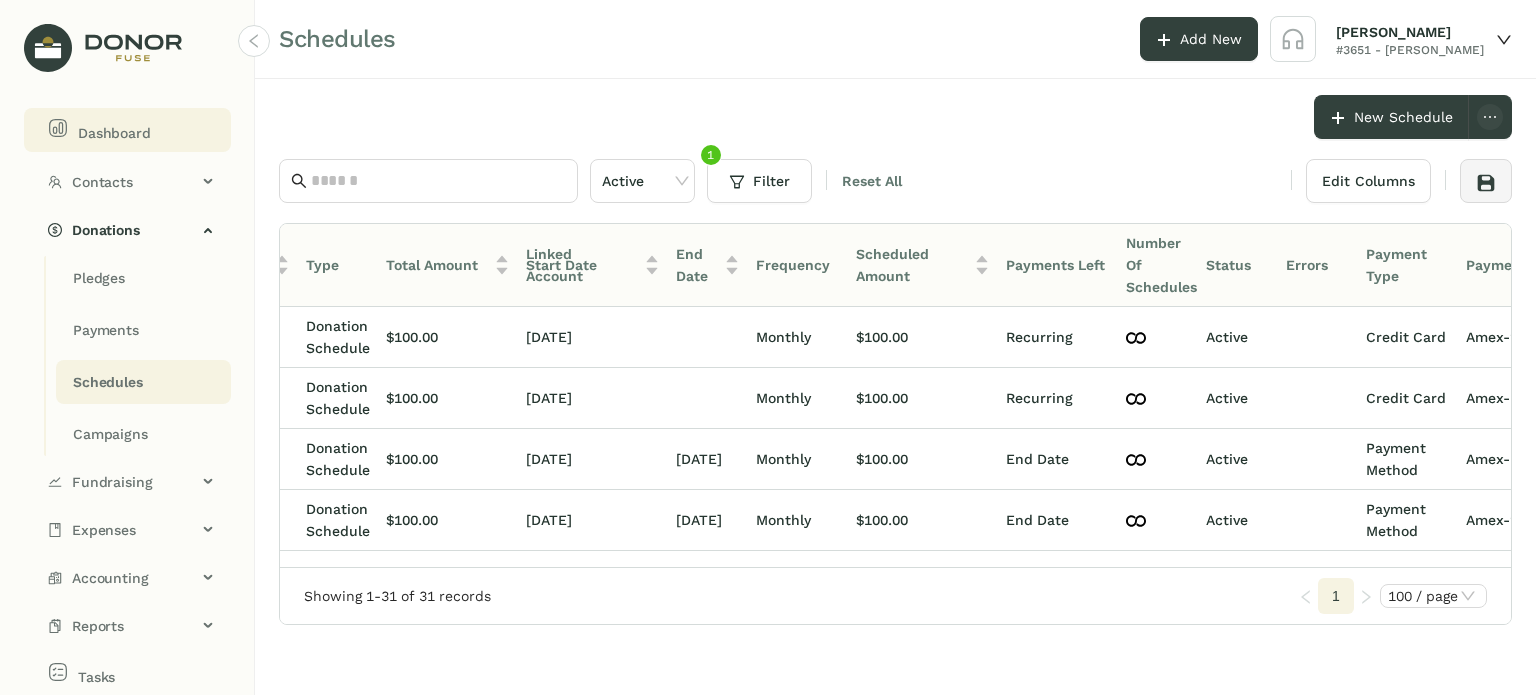 click on "Dashboard" 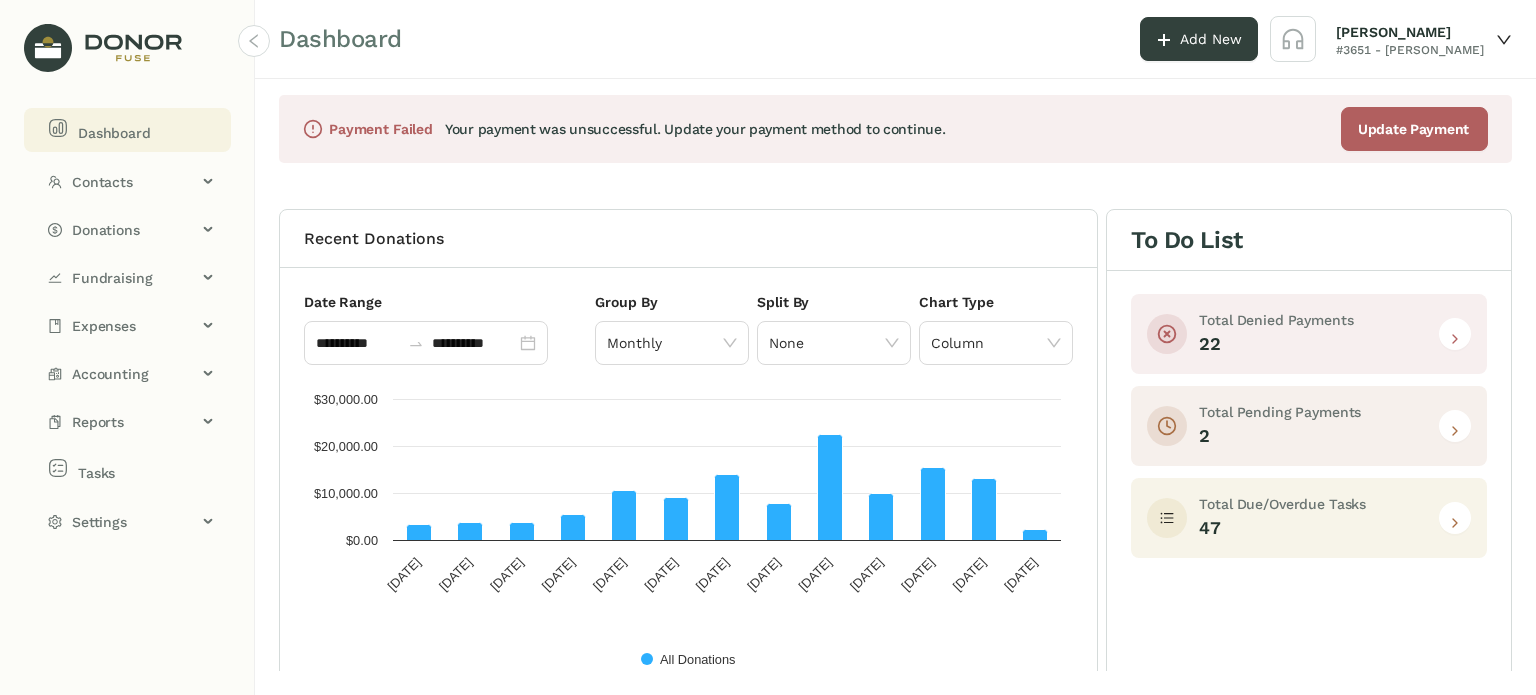 click on "Total Pending Payments" 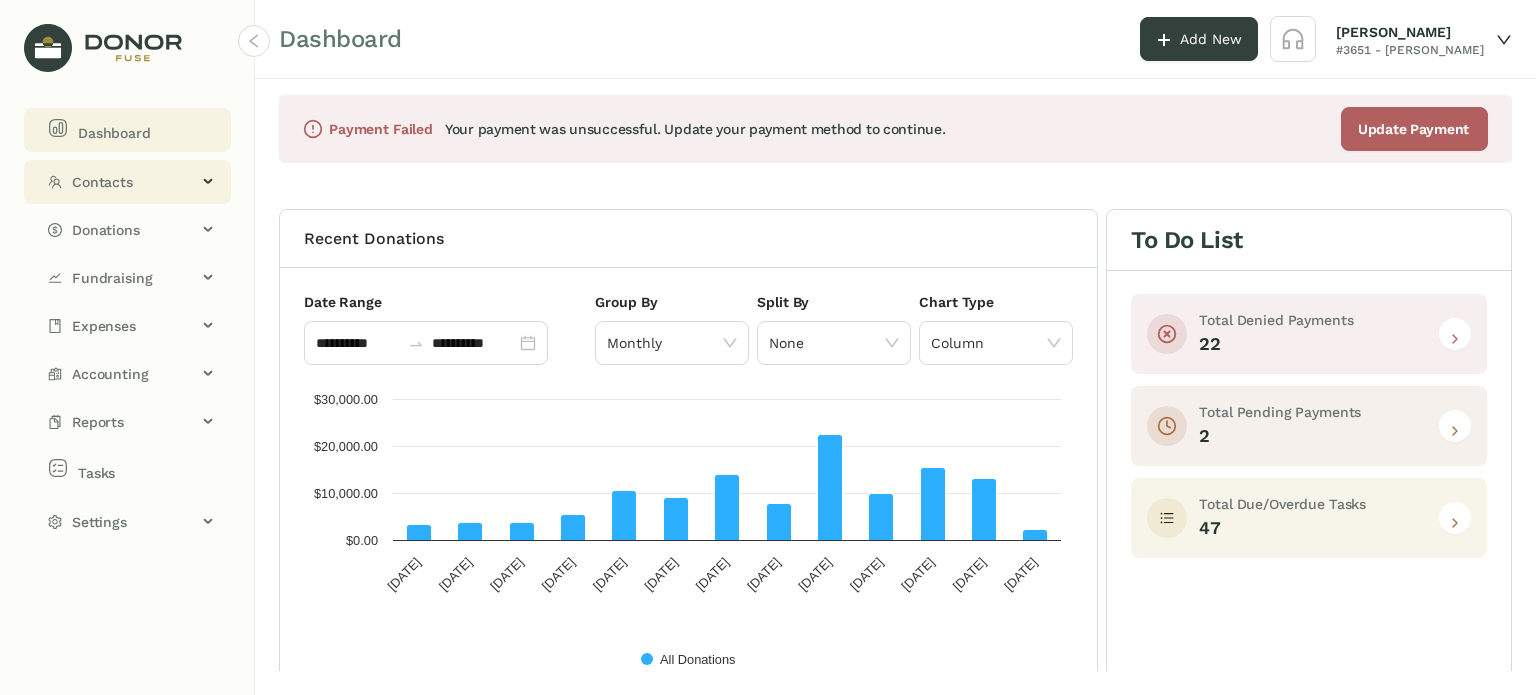 click on "Contacts" 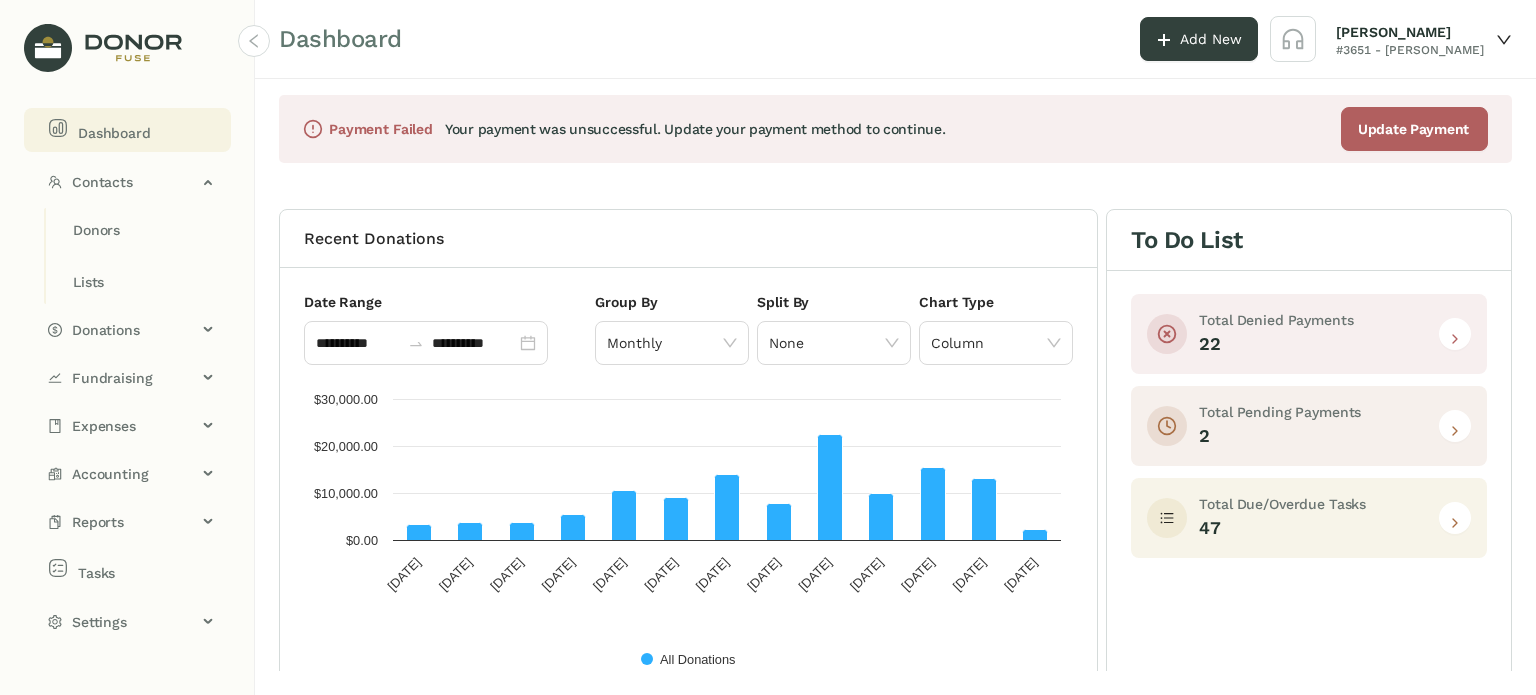 click on "47" 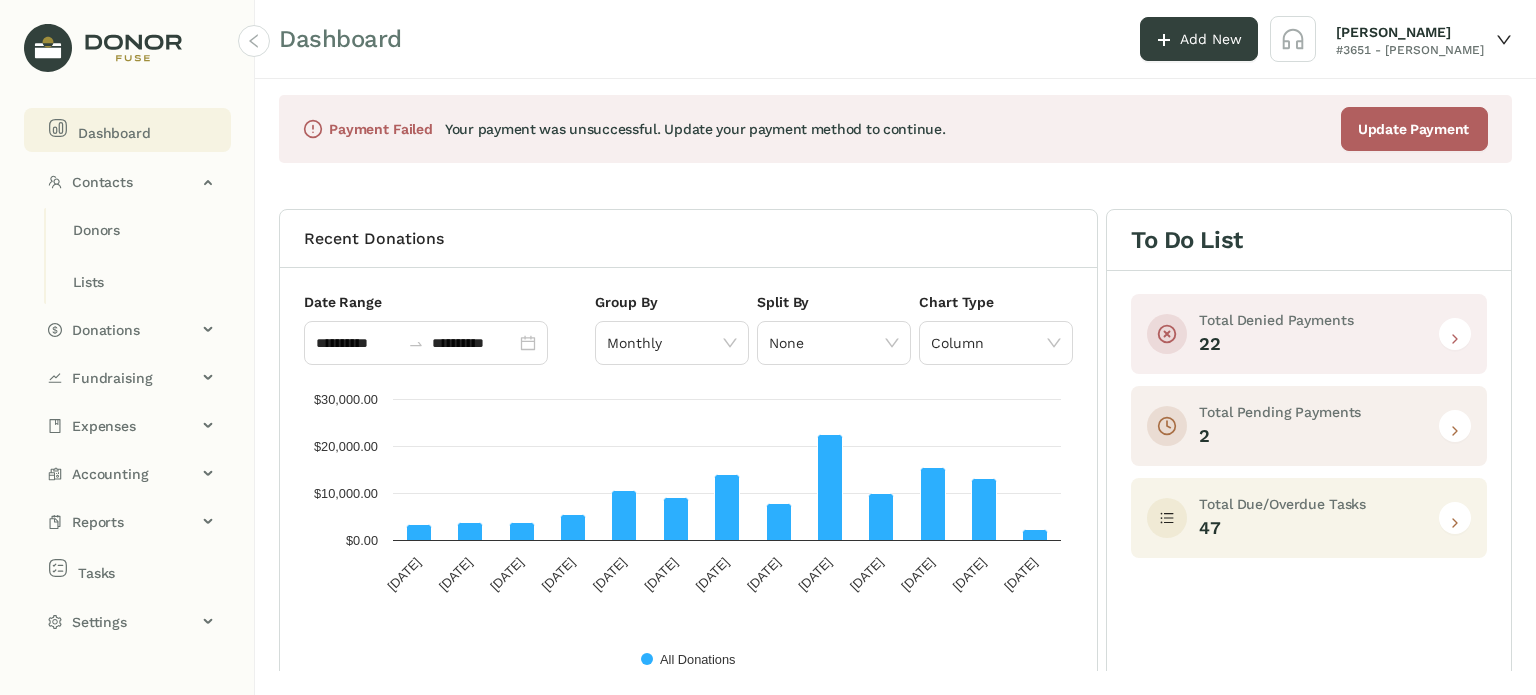 click on "Total Due/Overdue Tasks" 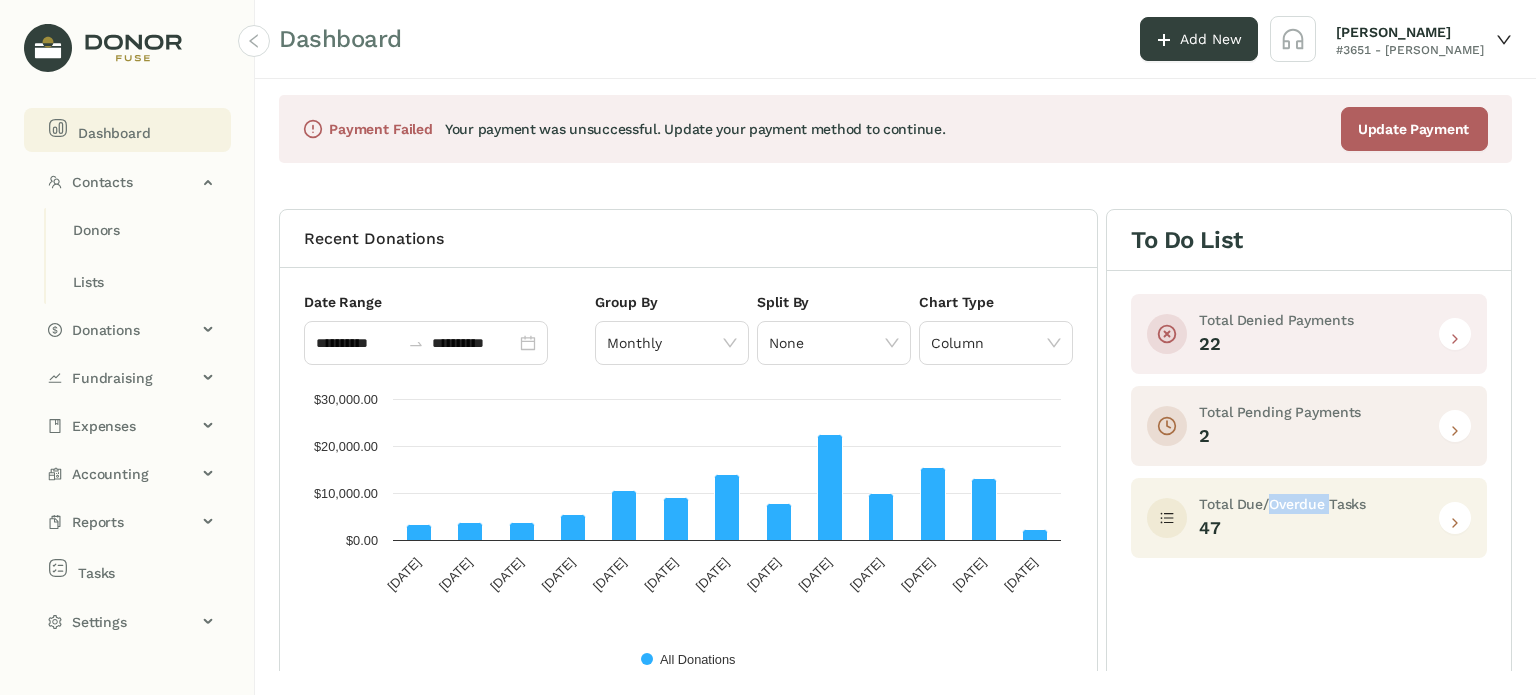 click on "Total Due/Overdue Tasks" 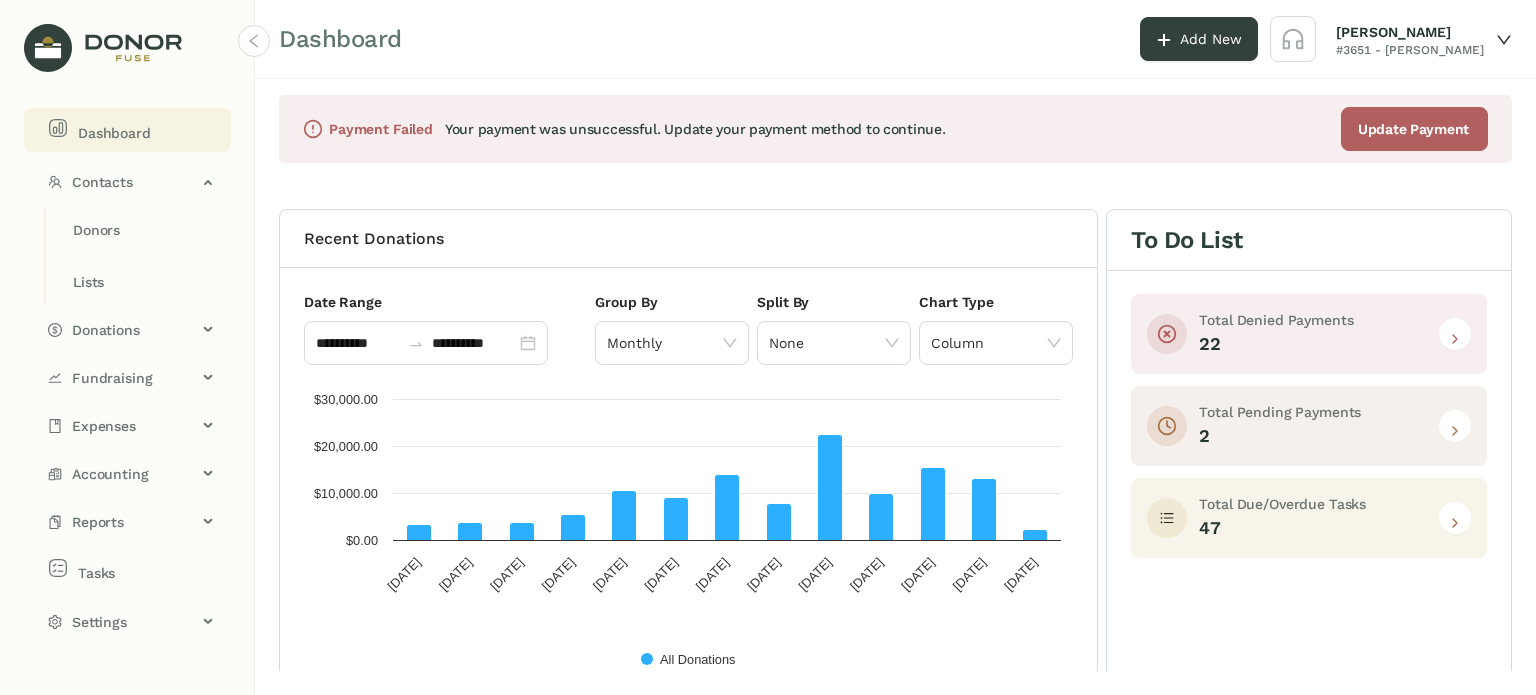 click on "Total Denied Payments" 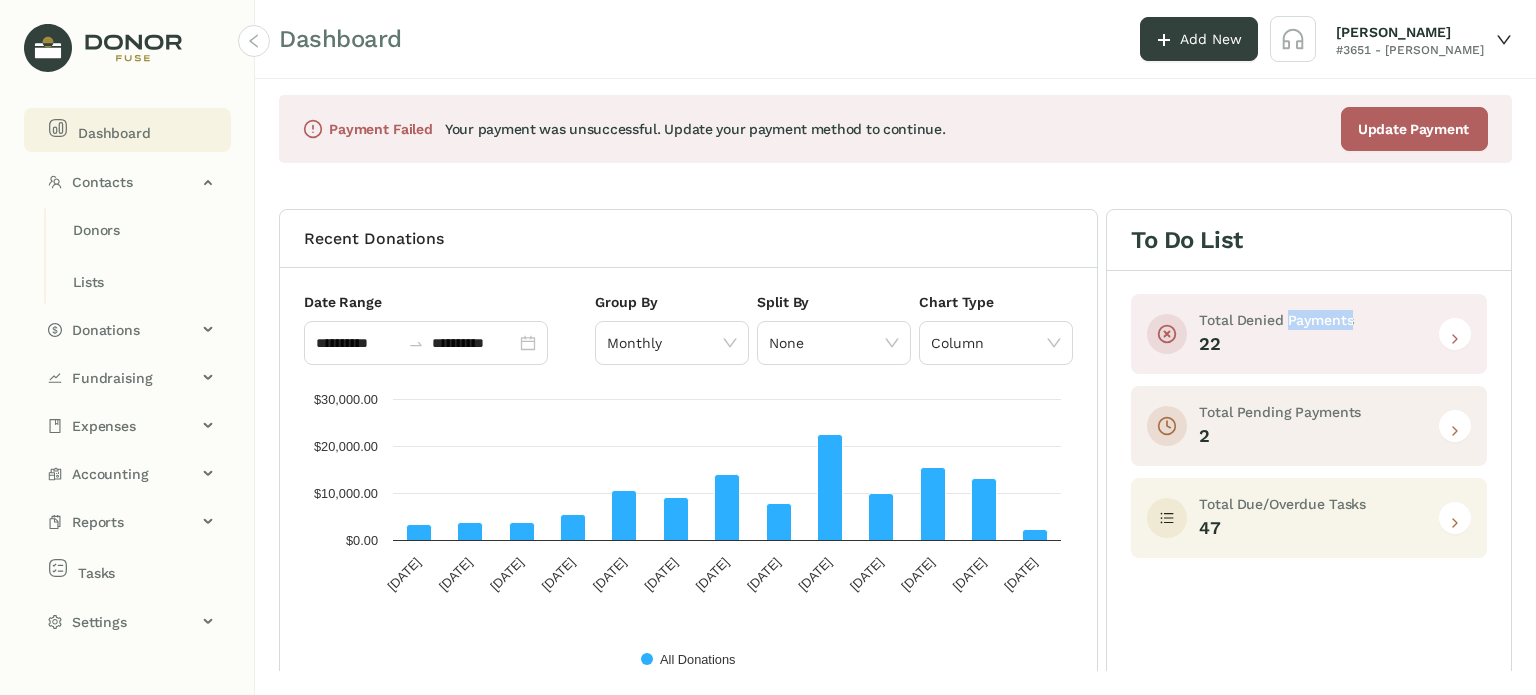 click on "Total Denied Payments" 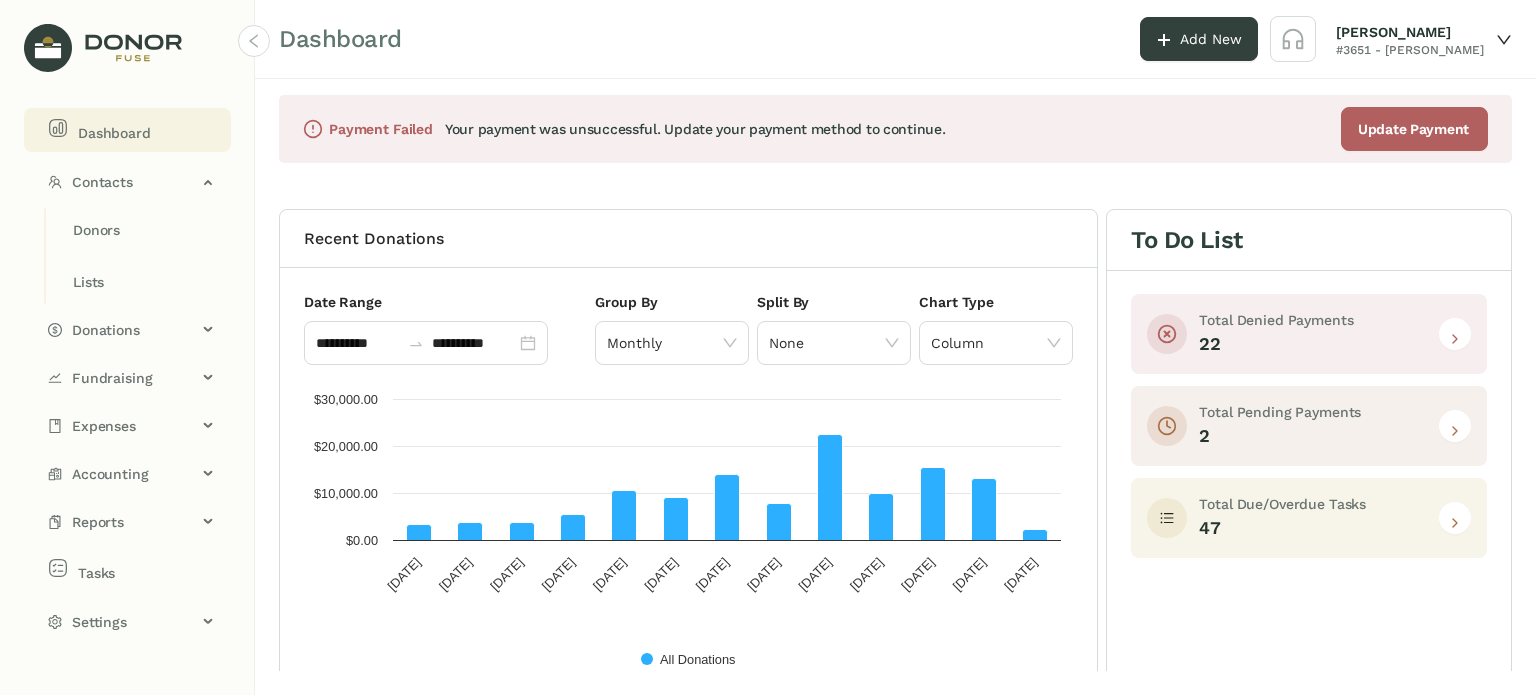 click on "Total Pending Payments" 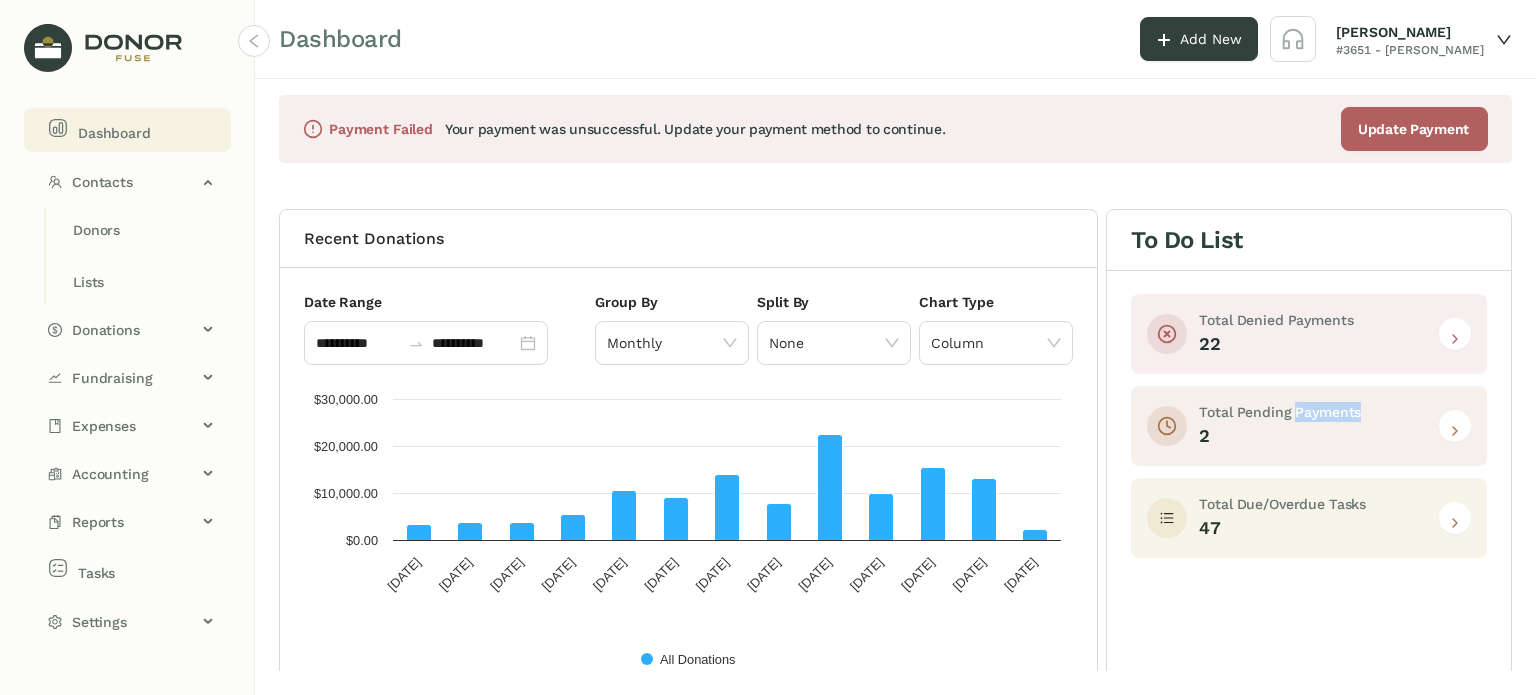 click on "Total Pending Payments" 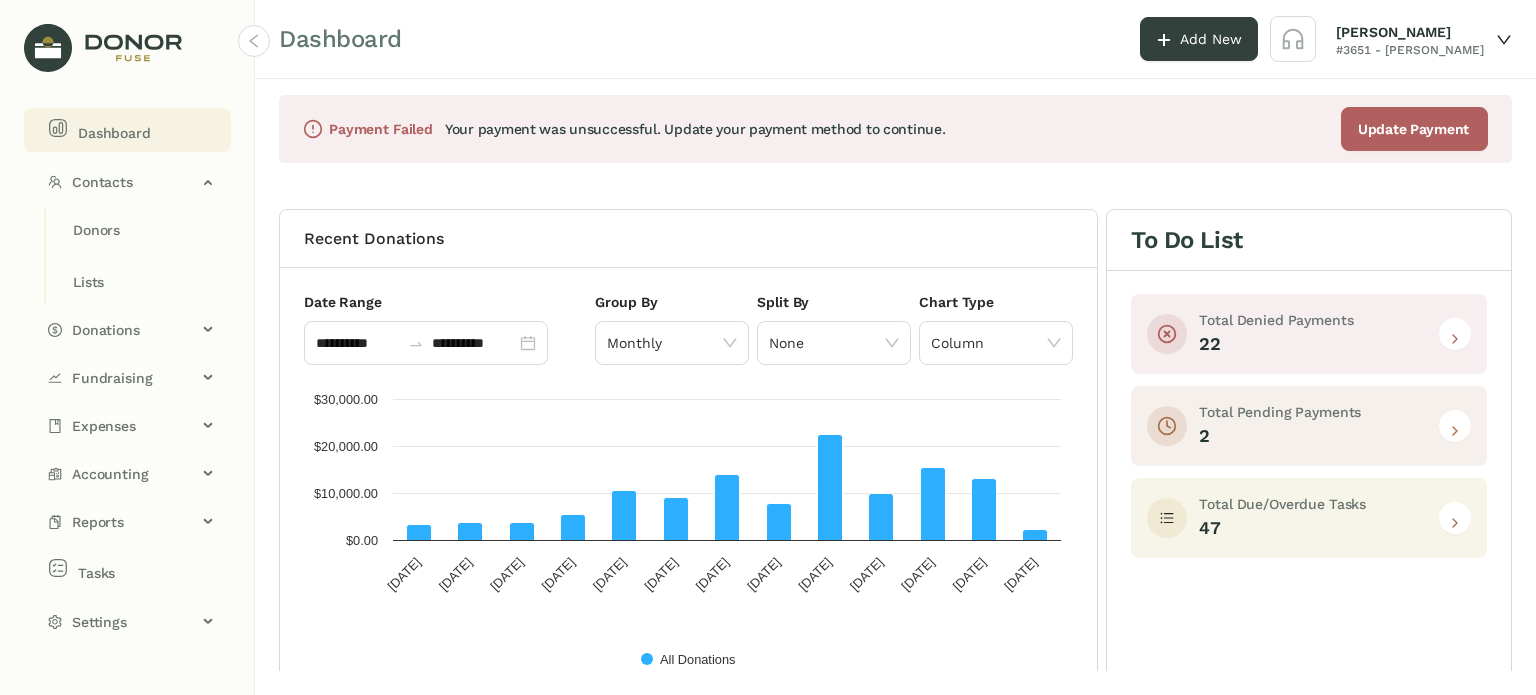 click on "To Do List Total Denied Payments    22    Total Pending Payments    2    Total Due/Overdue Tasks    47" 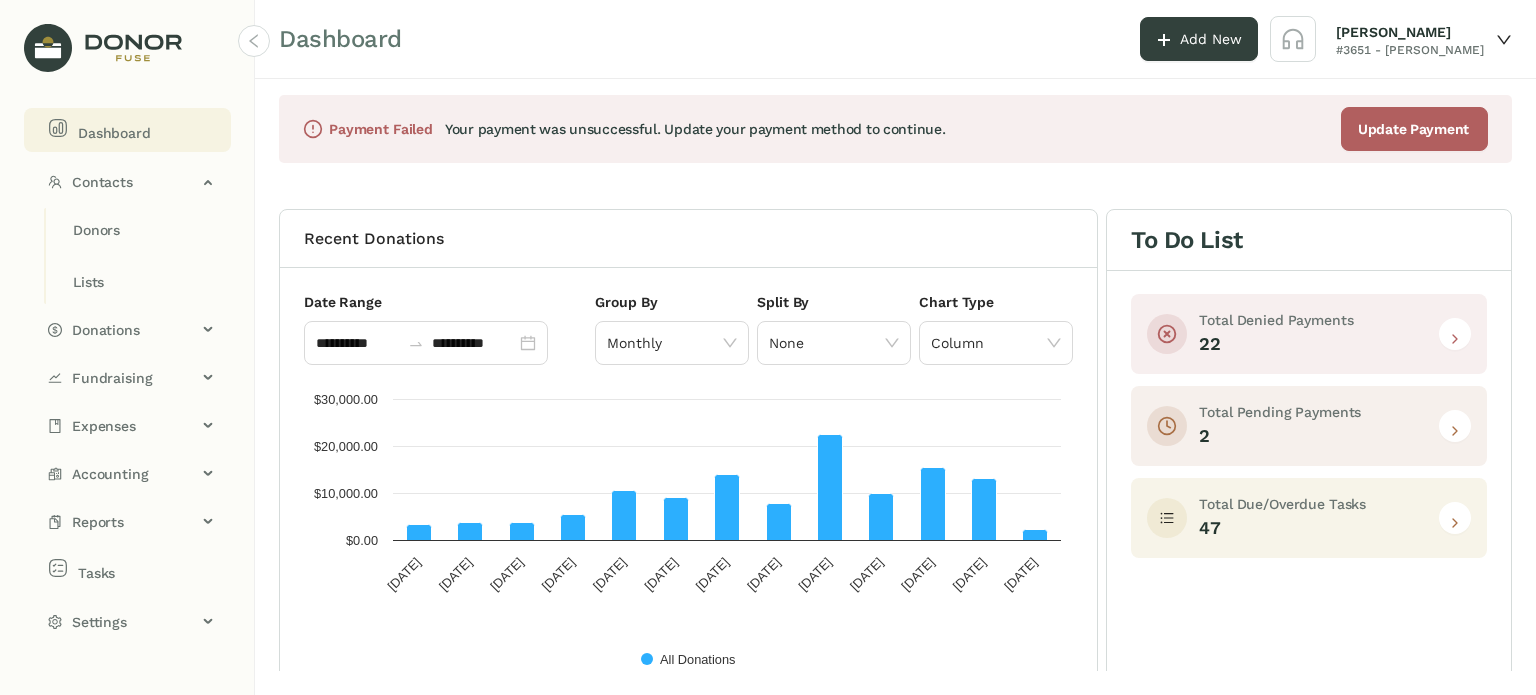 click on "22" 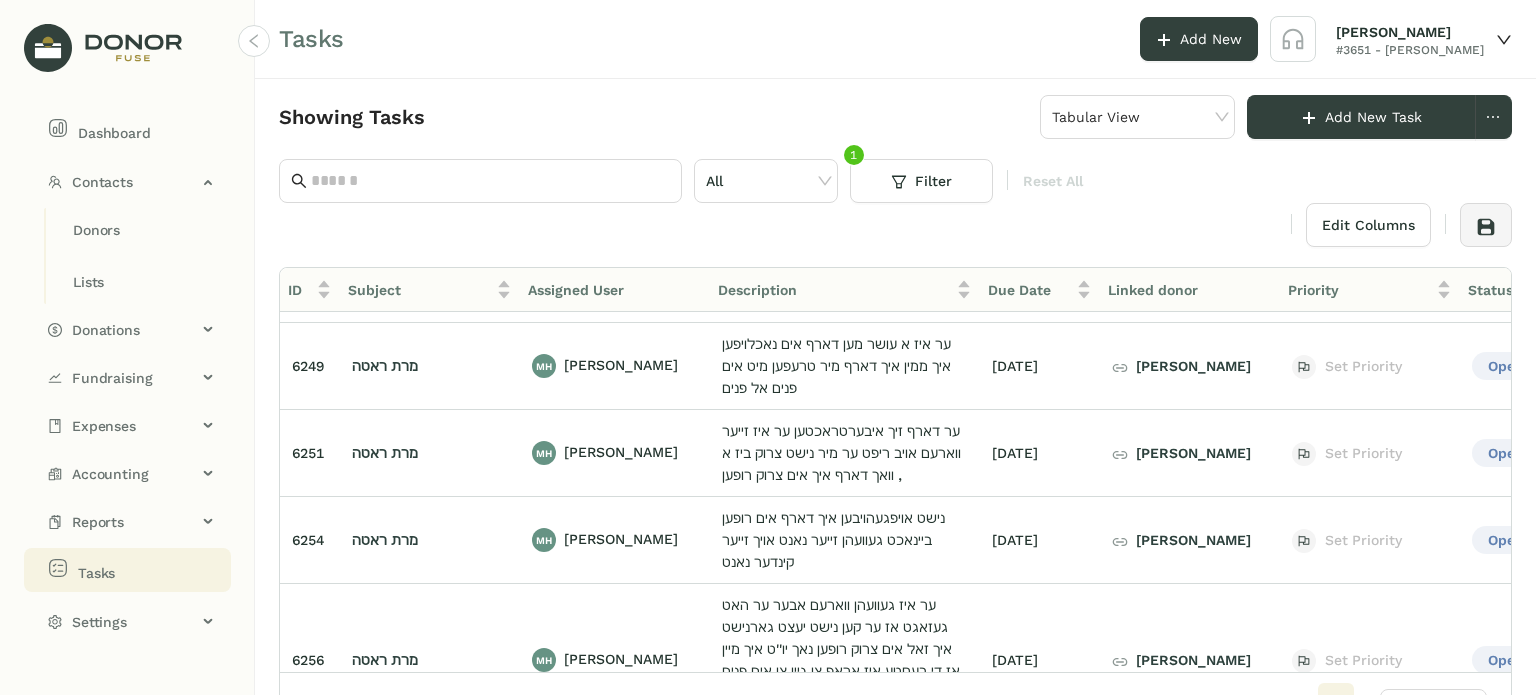 scroll, scrollTop: 3680, scrollLeft: 0, axis: vertical 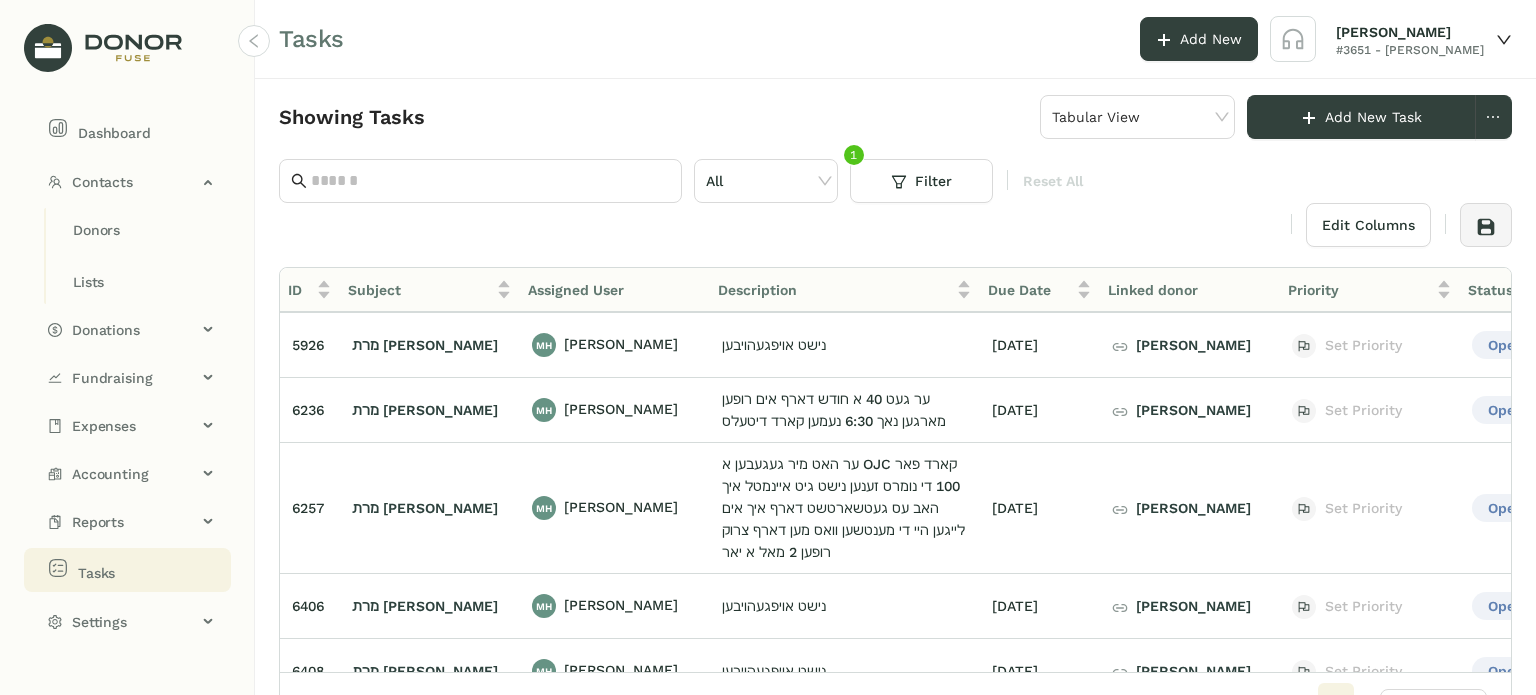 click on "[PERSON_NAME] ווערצבערג" 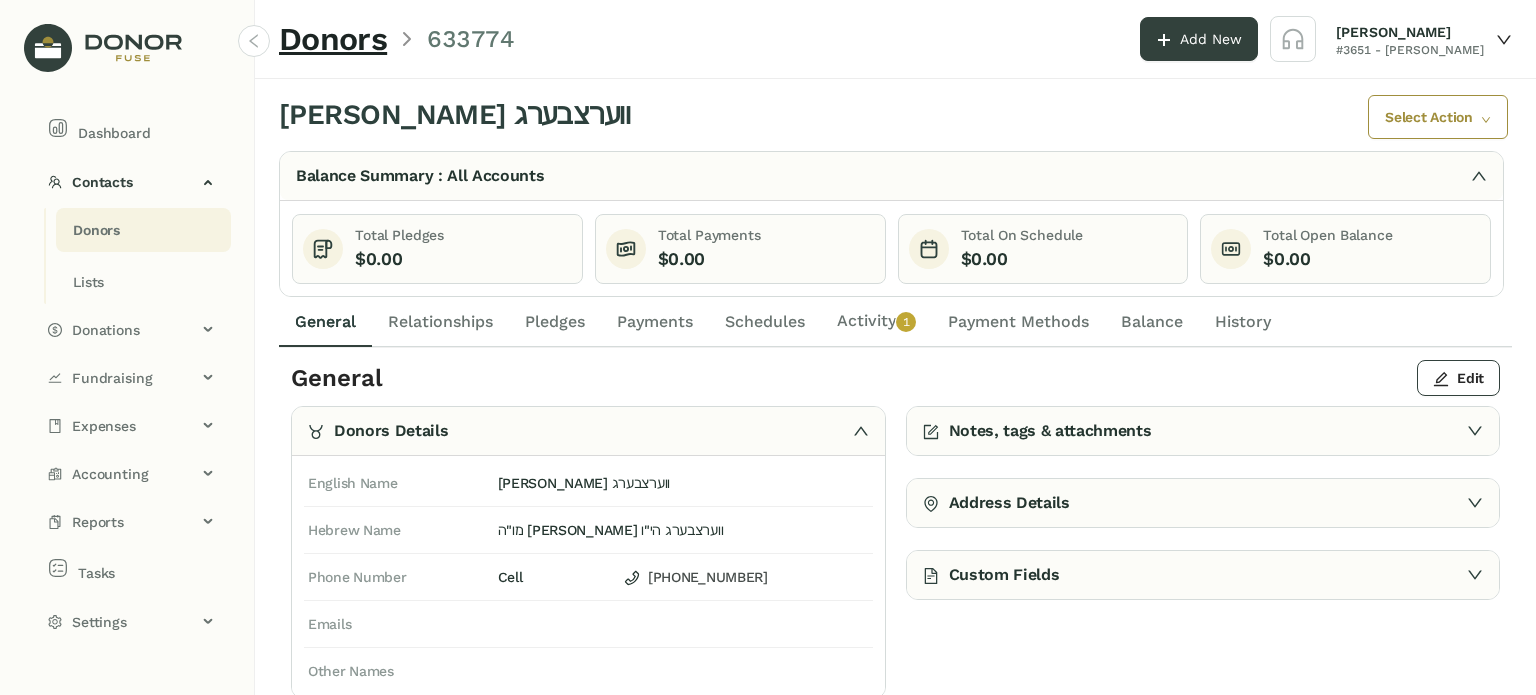 click on "[PHONE_NUMBER]" 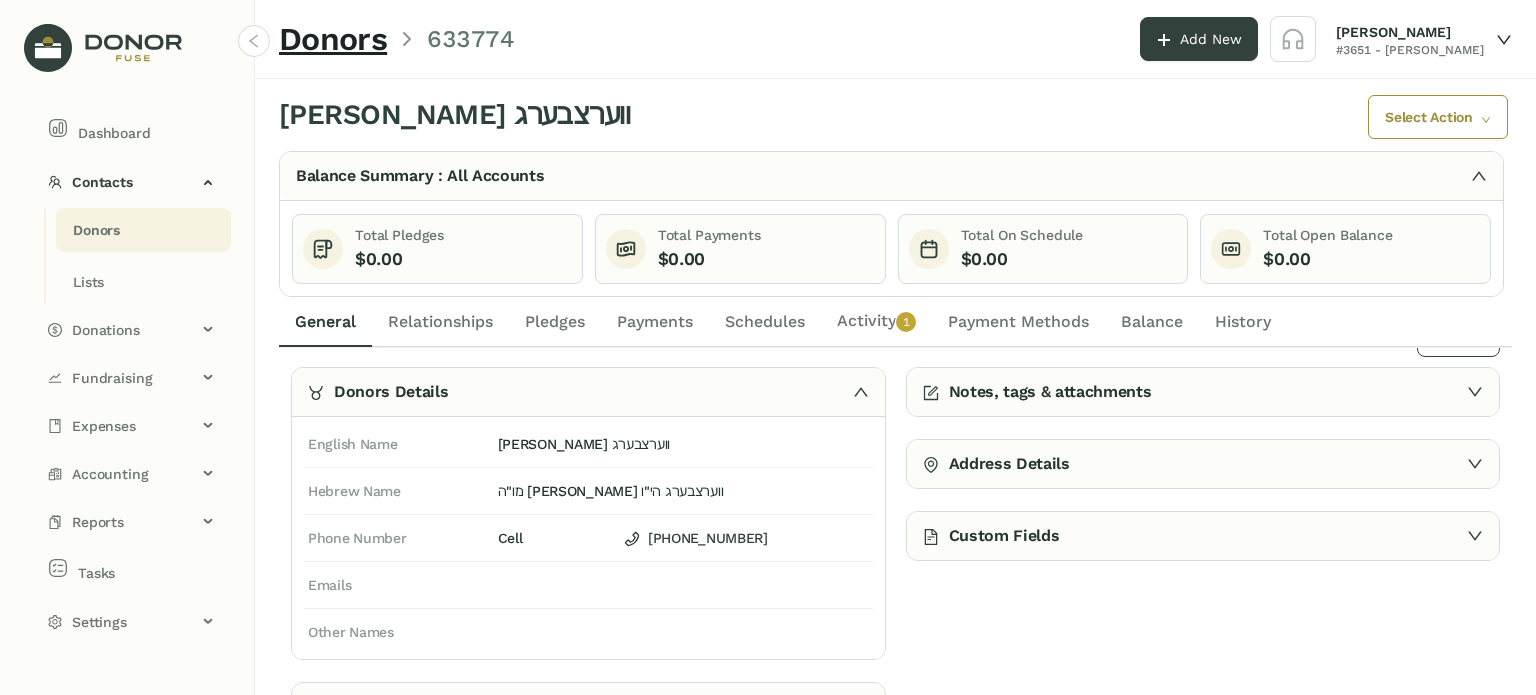 scroll, scrollTop: 50, scrollLeft: 0, axis: vertical 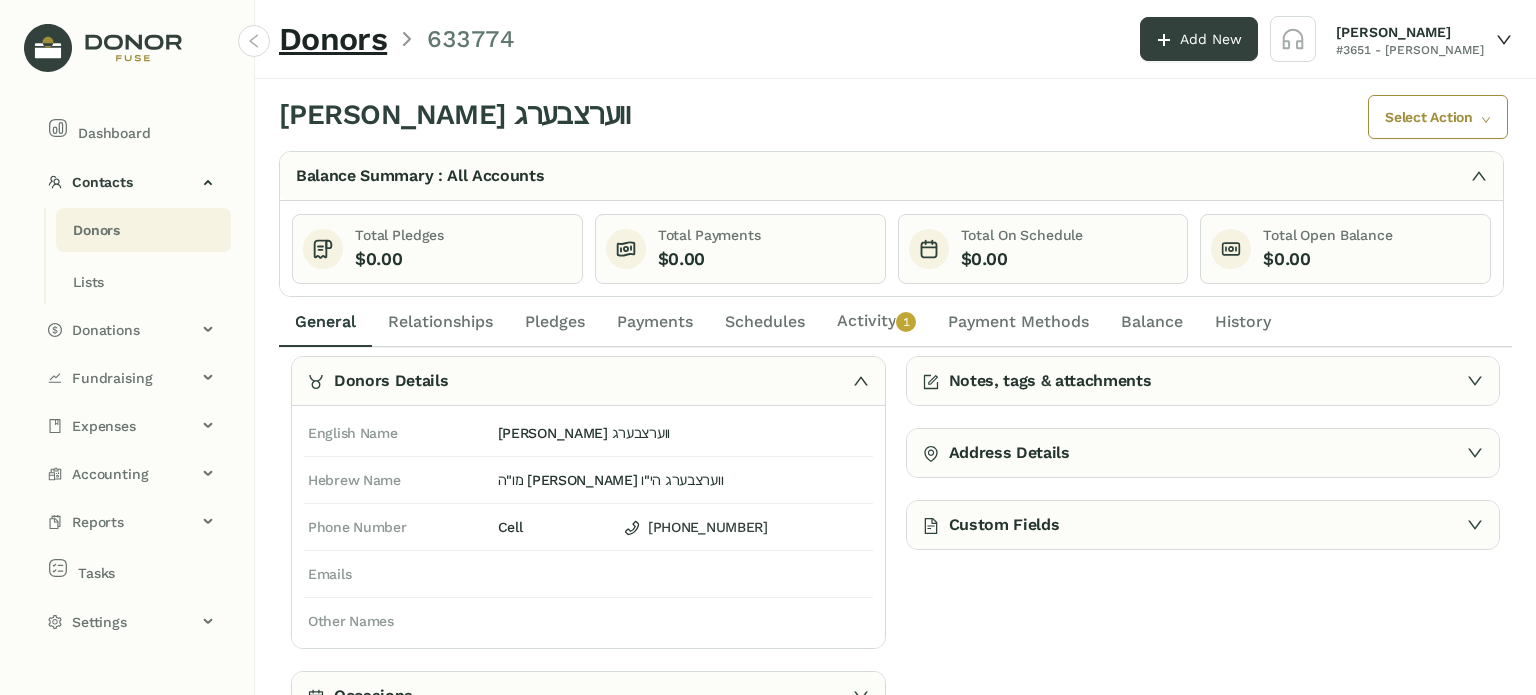 click on "Activity   0   1   2   3   4   5   6   7   8   9" 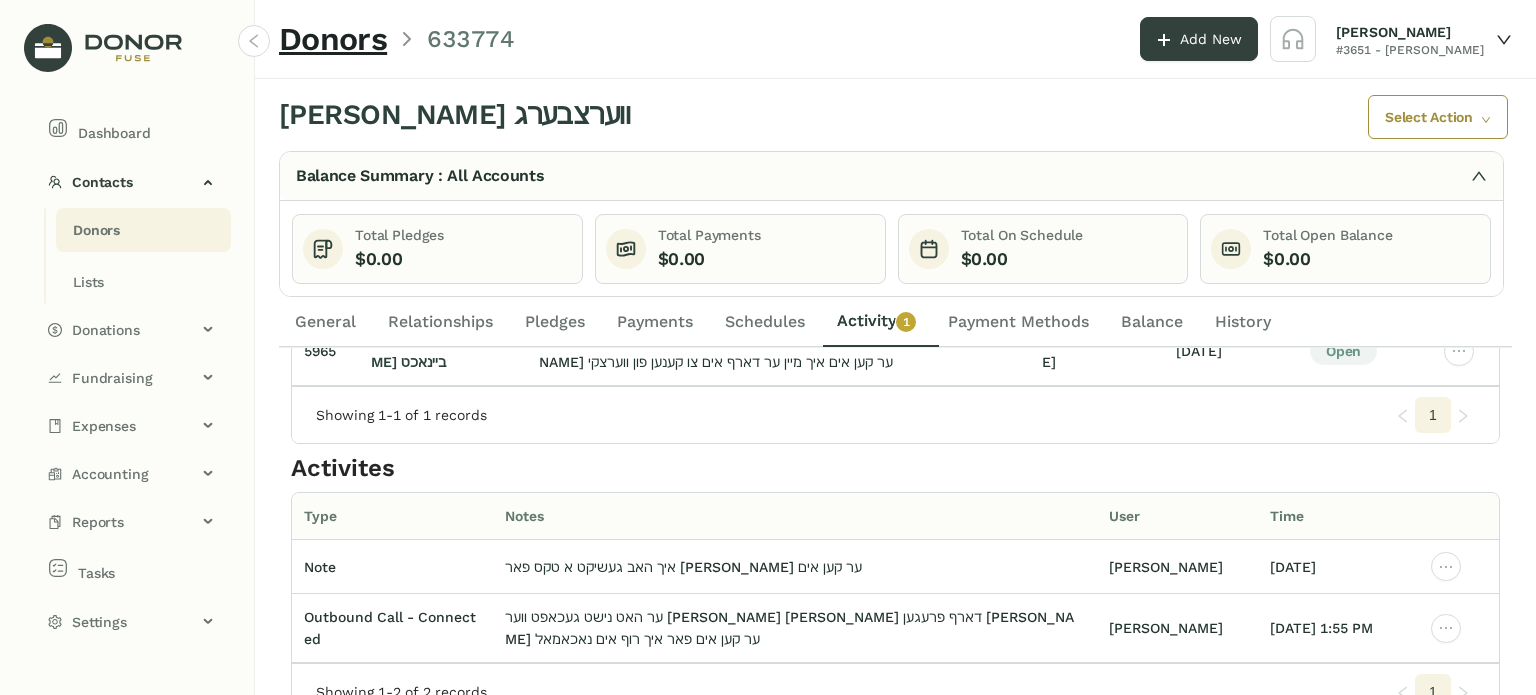 scroll, scrollTop: 0, scrollLeft: 0, axis: both 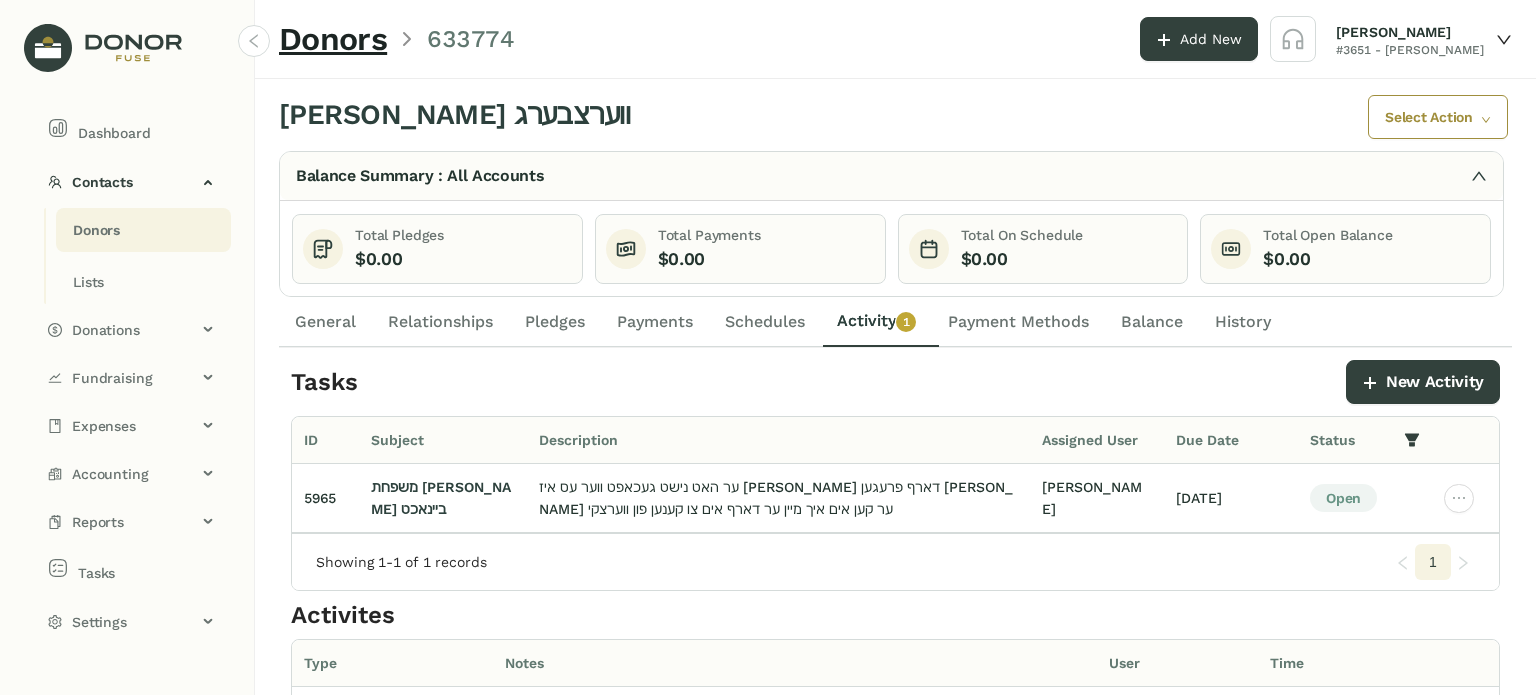 click on "Schedules" 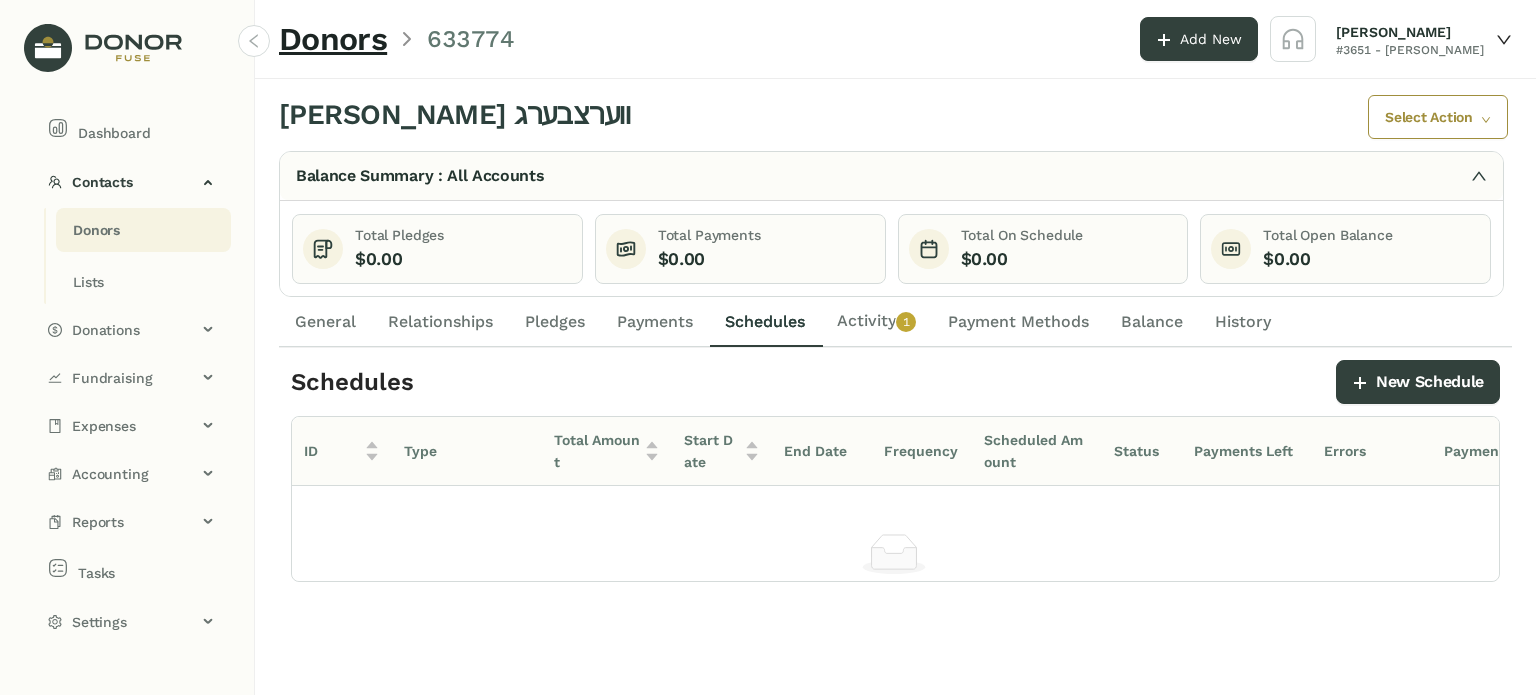click on "General" 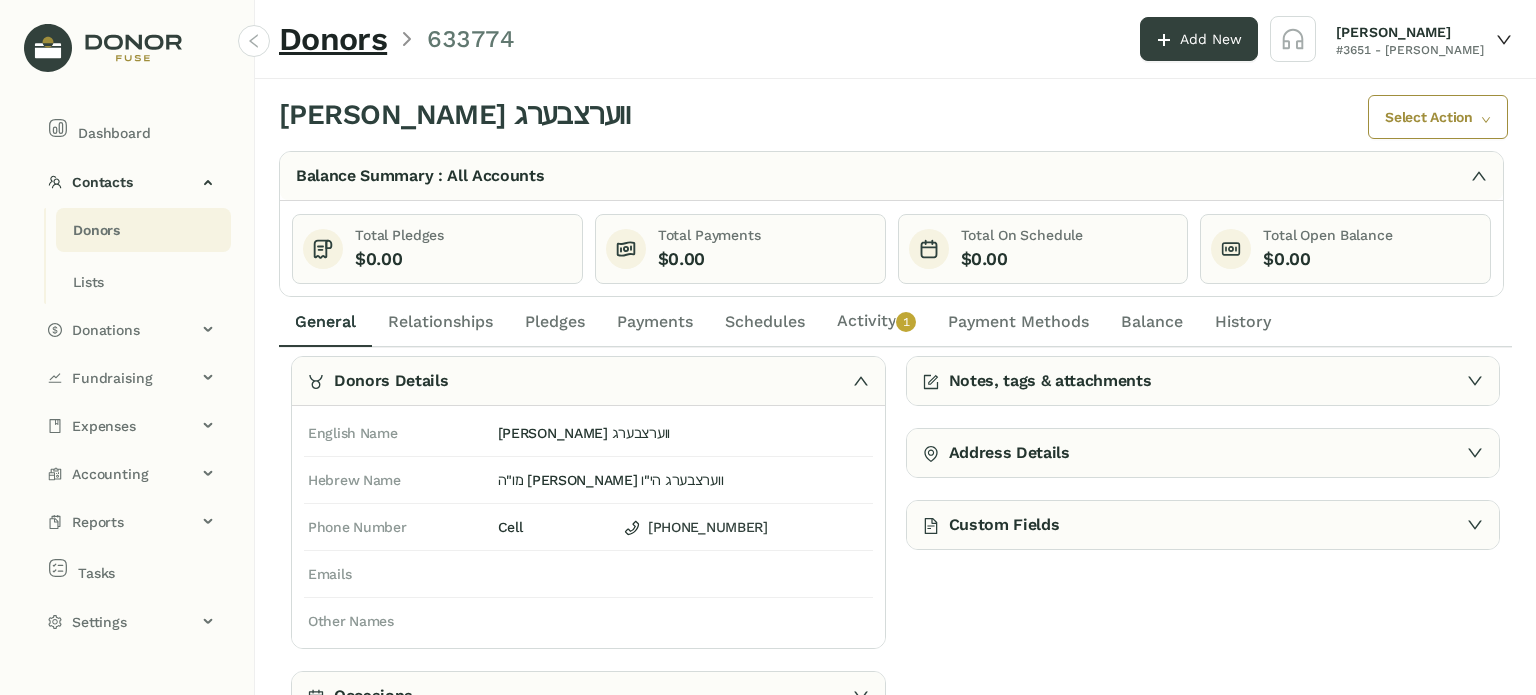scroll, scrollTop: 0, scrollLeft: 0, axis: both 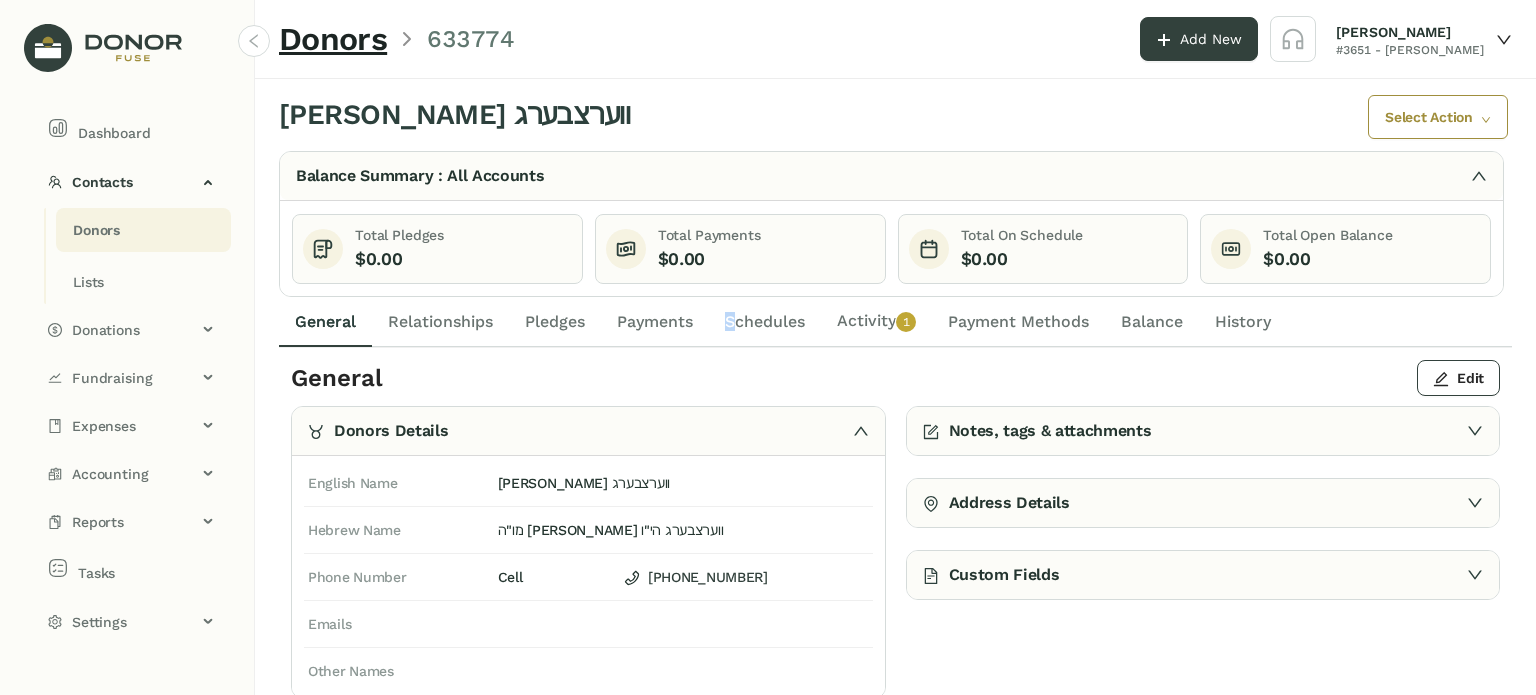click on "Schedules" 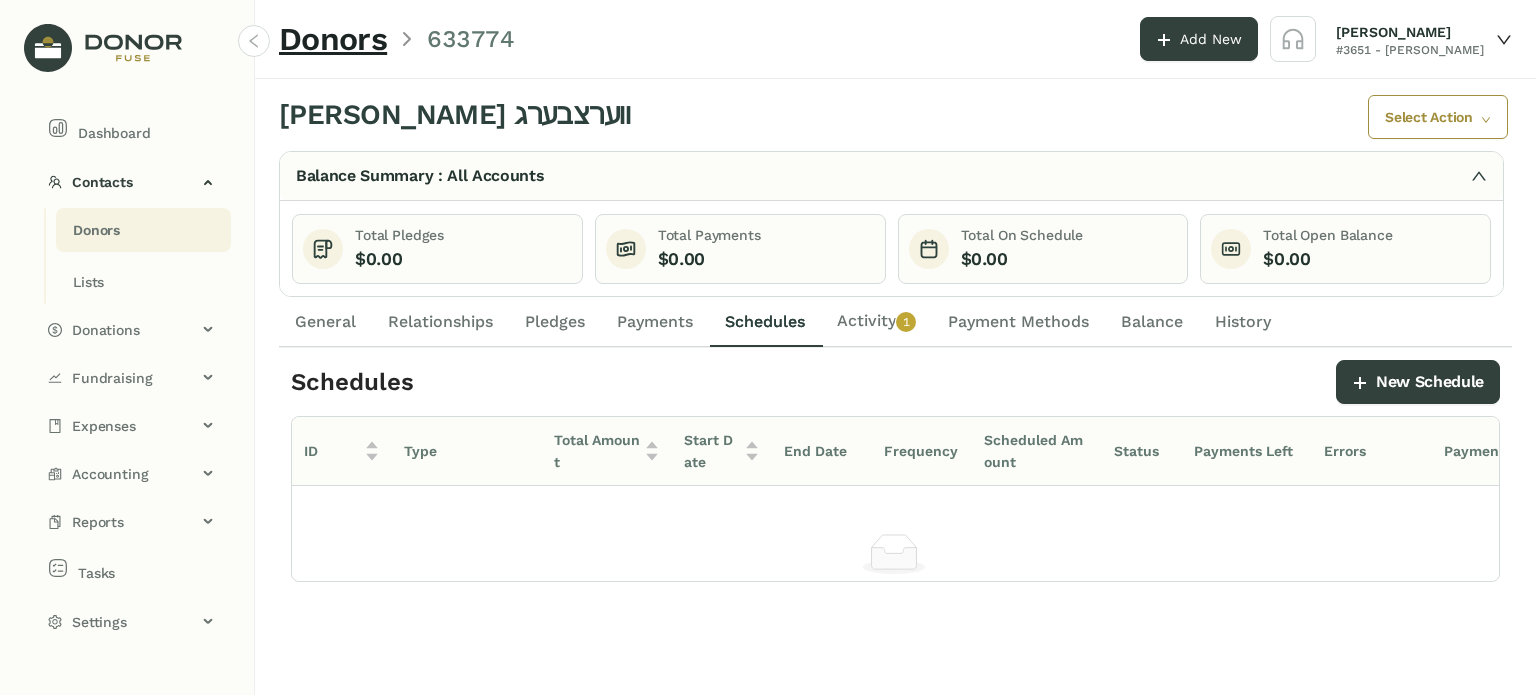 drag, startPoint x: 890, startPoint y: 322, endPoint x: 865, endPoint y: 322, distance: 25 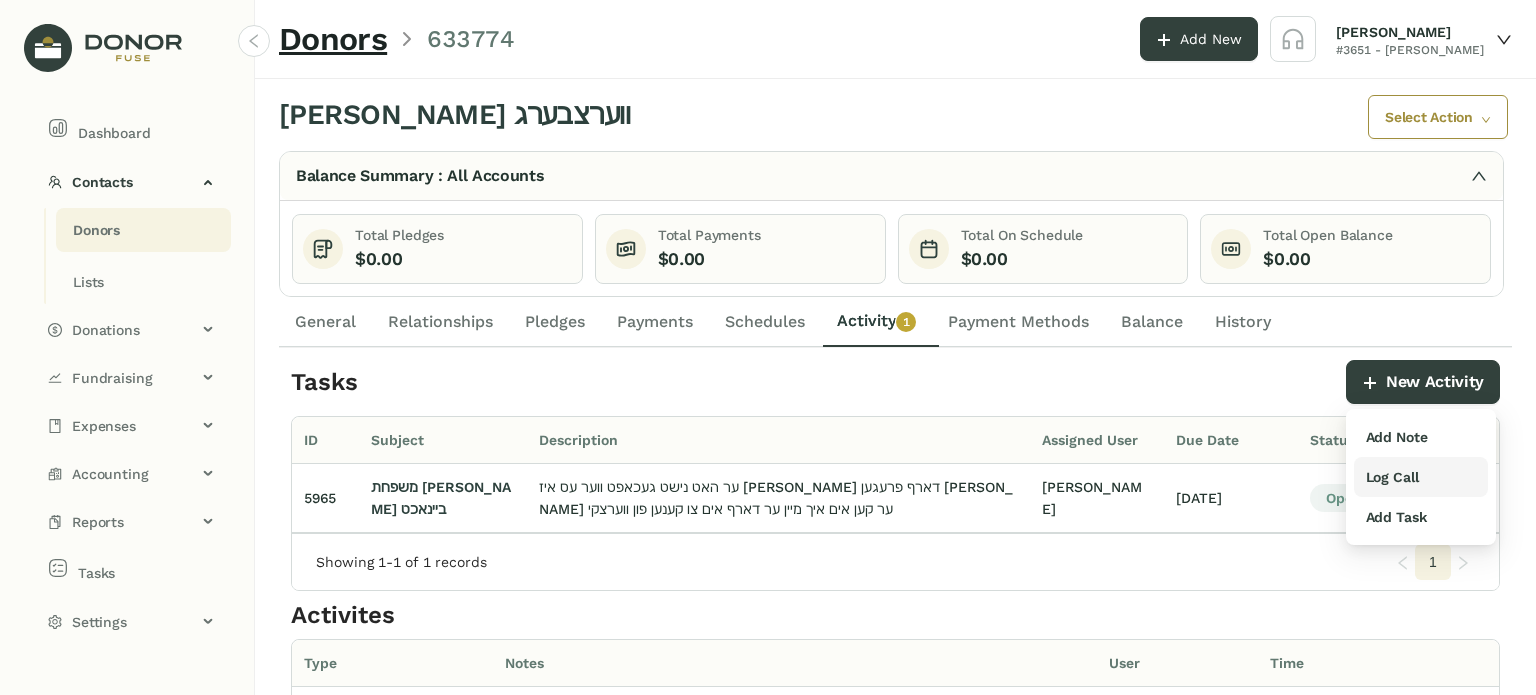 click on "Log Call" at bounding box center [1392, 477] 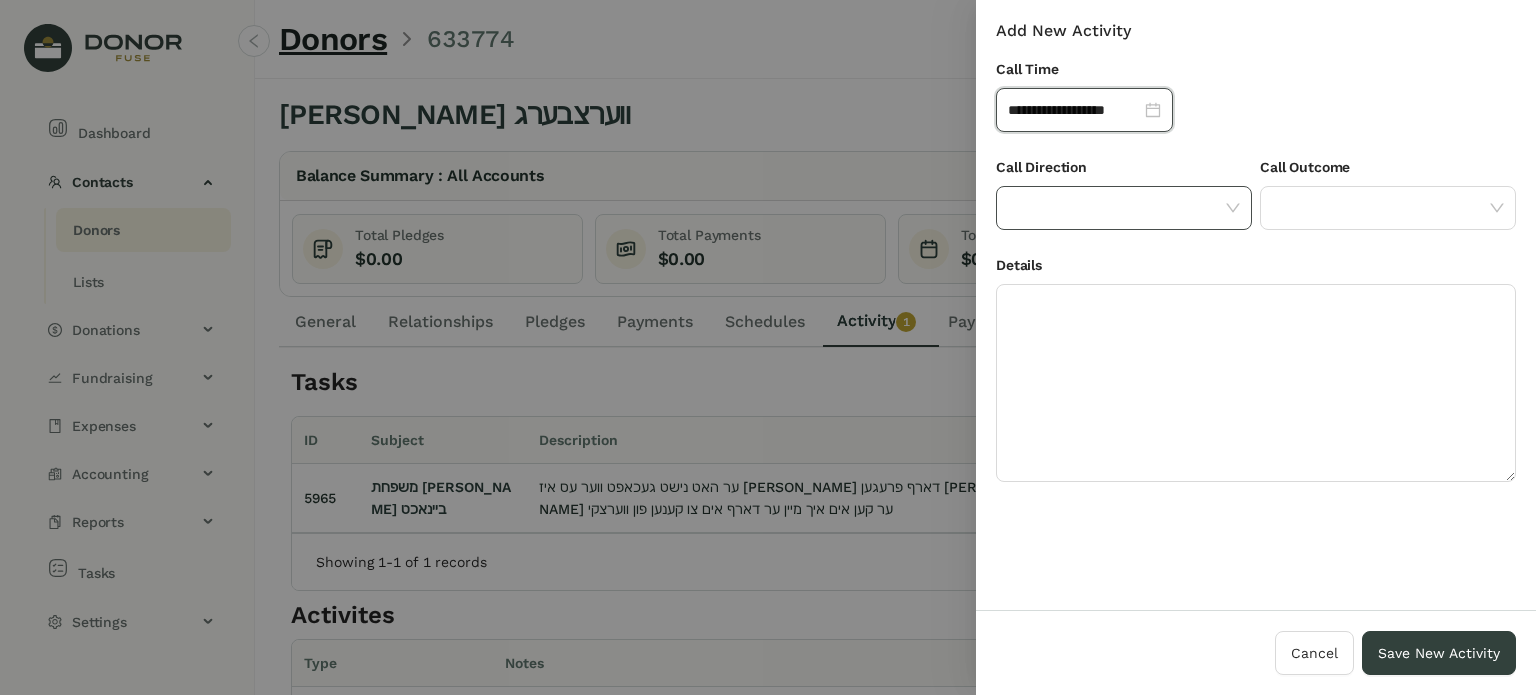 click 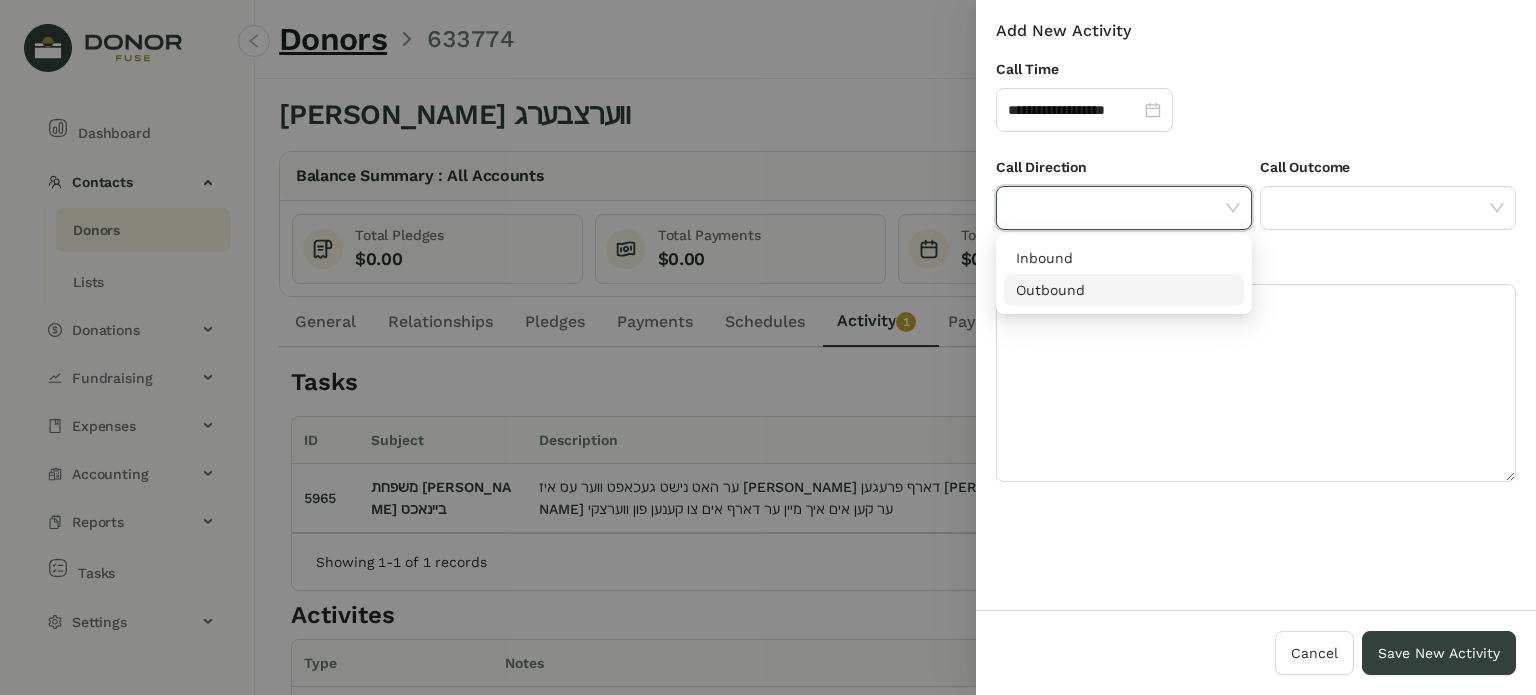 click on "Outbound" at bounding box center (1124, 290) 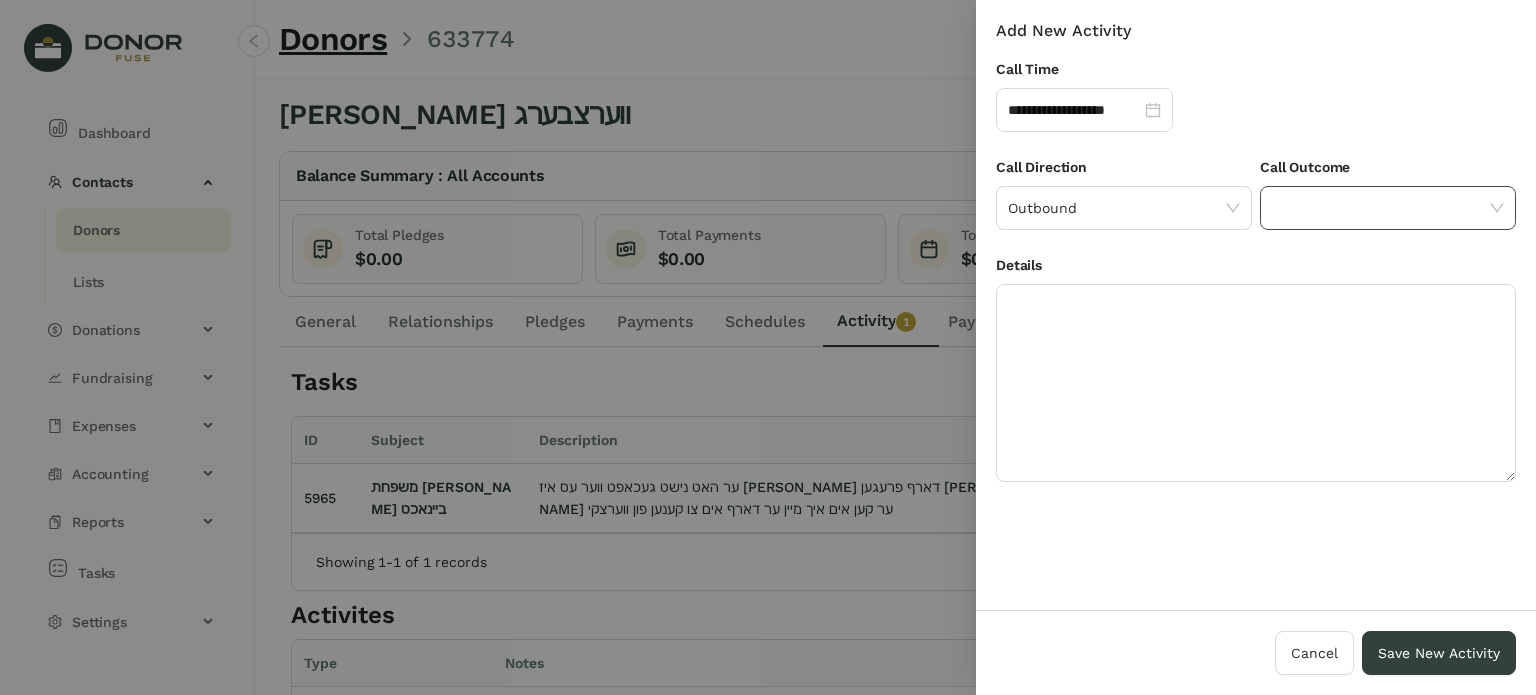 click 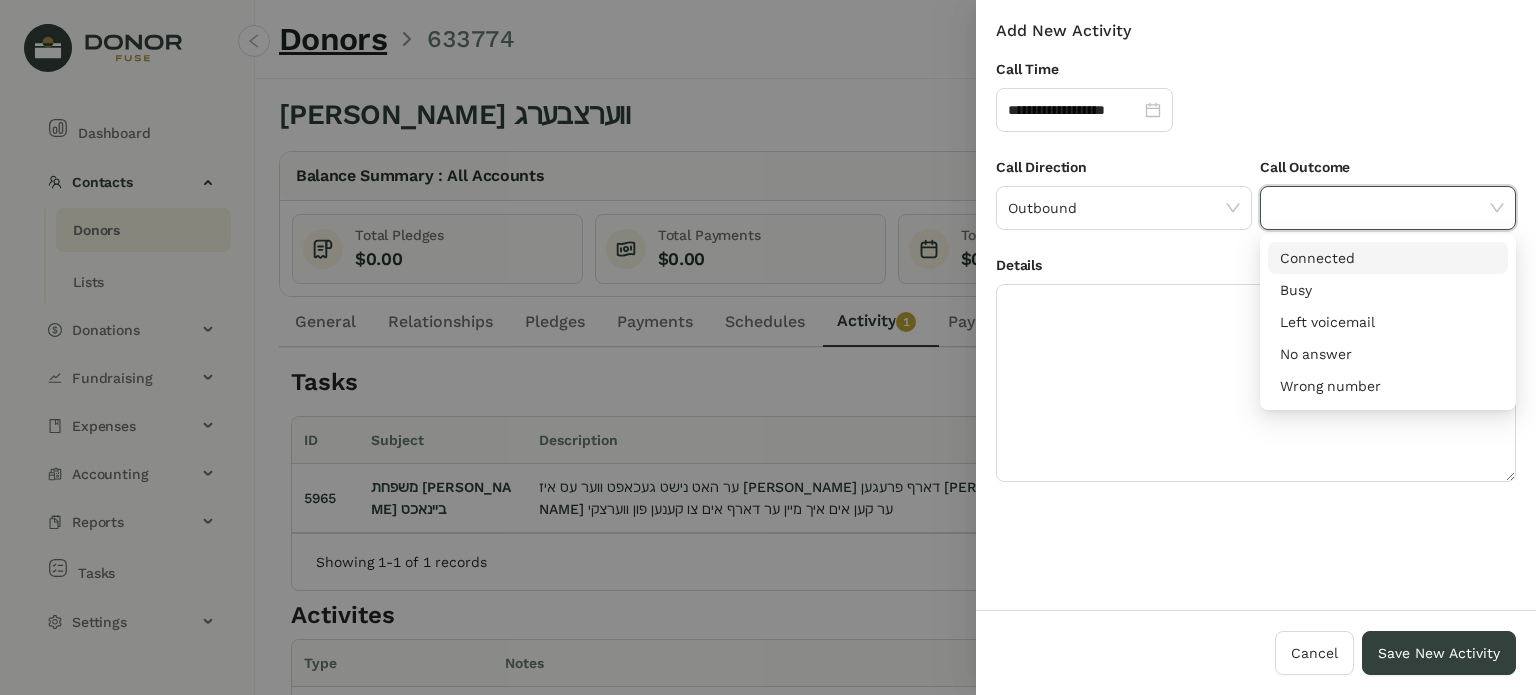click on "Connected" at bounding box center [1388, 258] 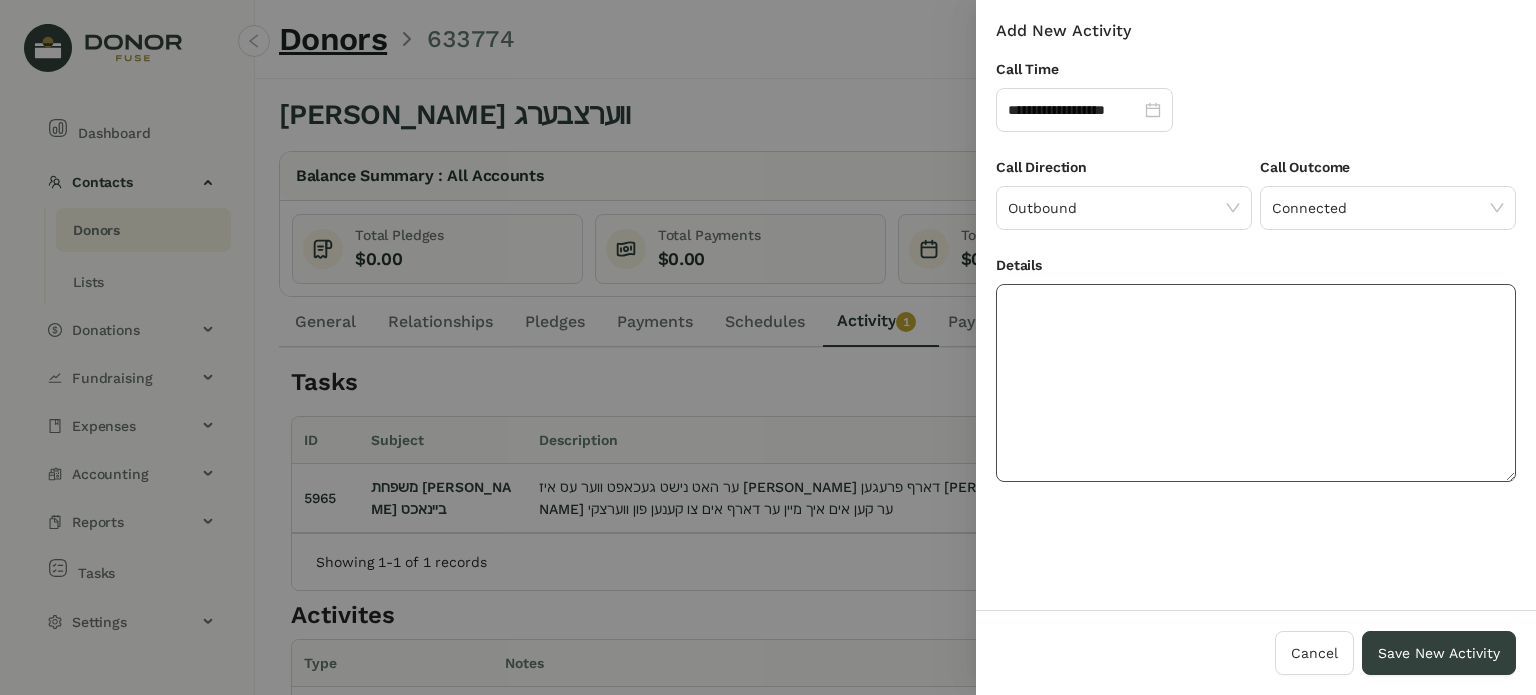 click 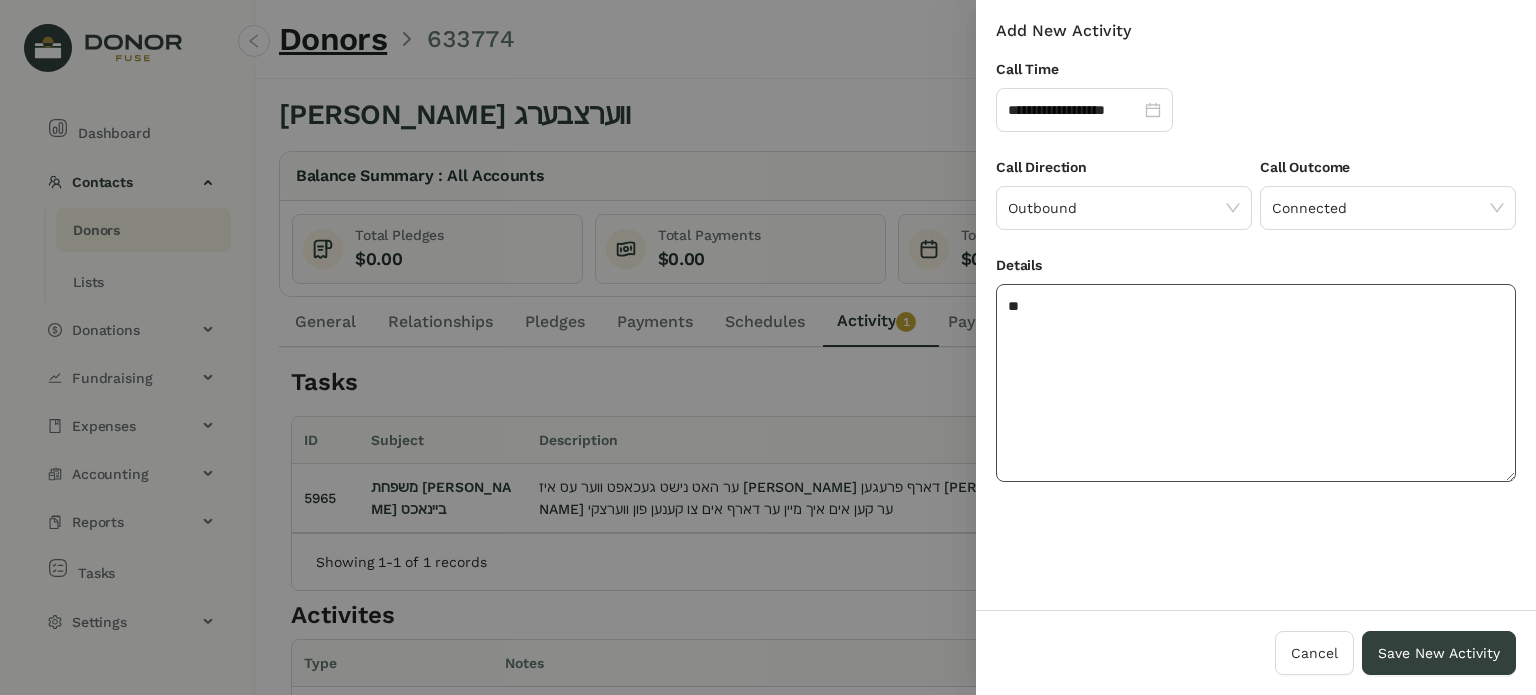 type on "*" 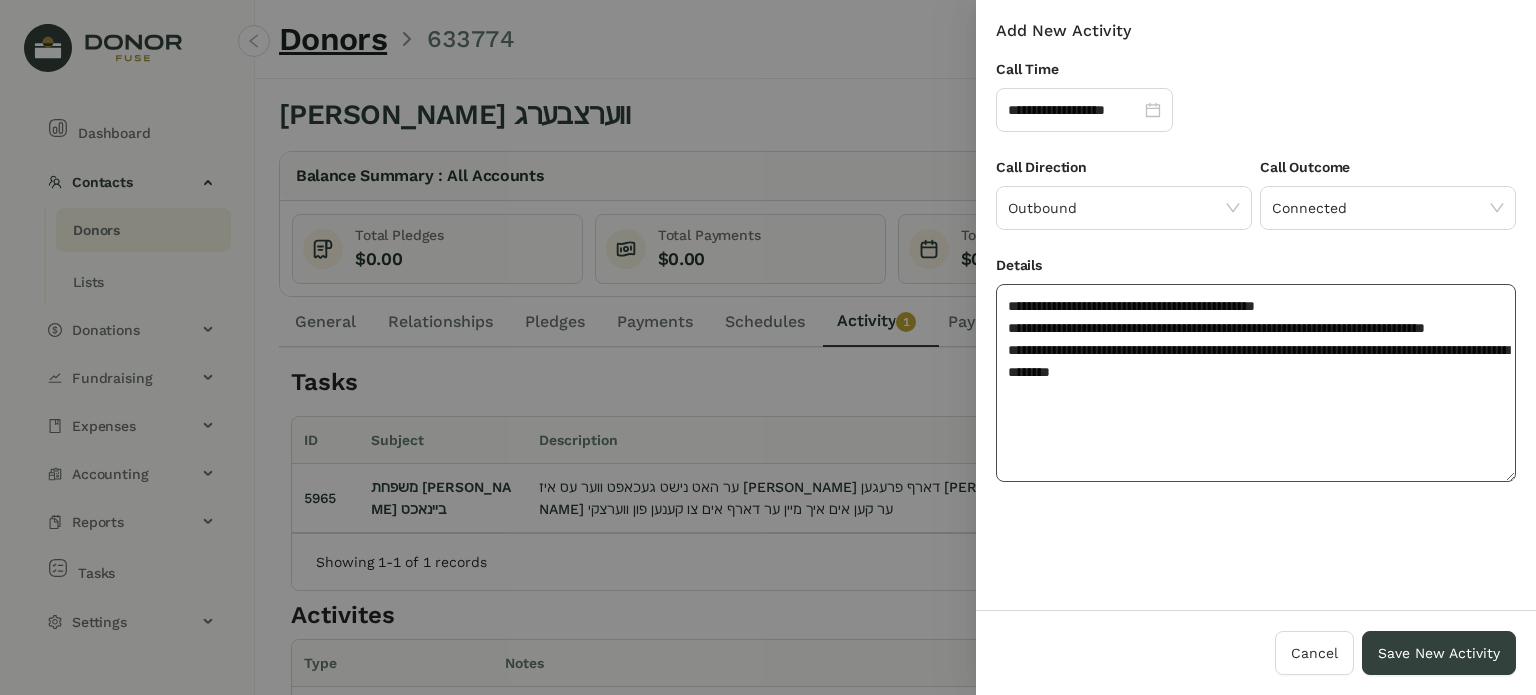 click on "**********" 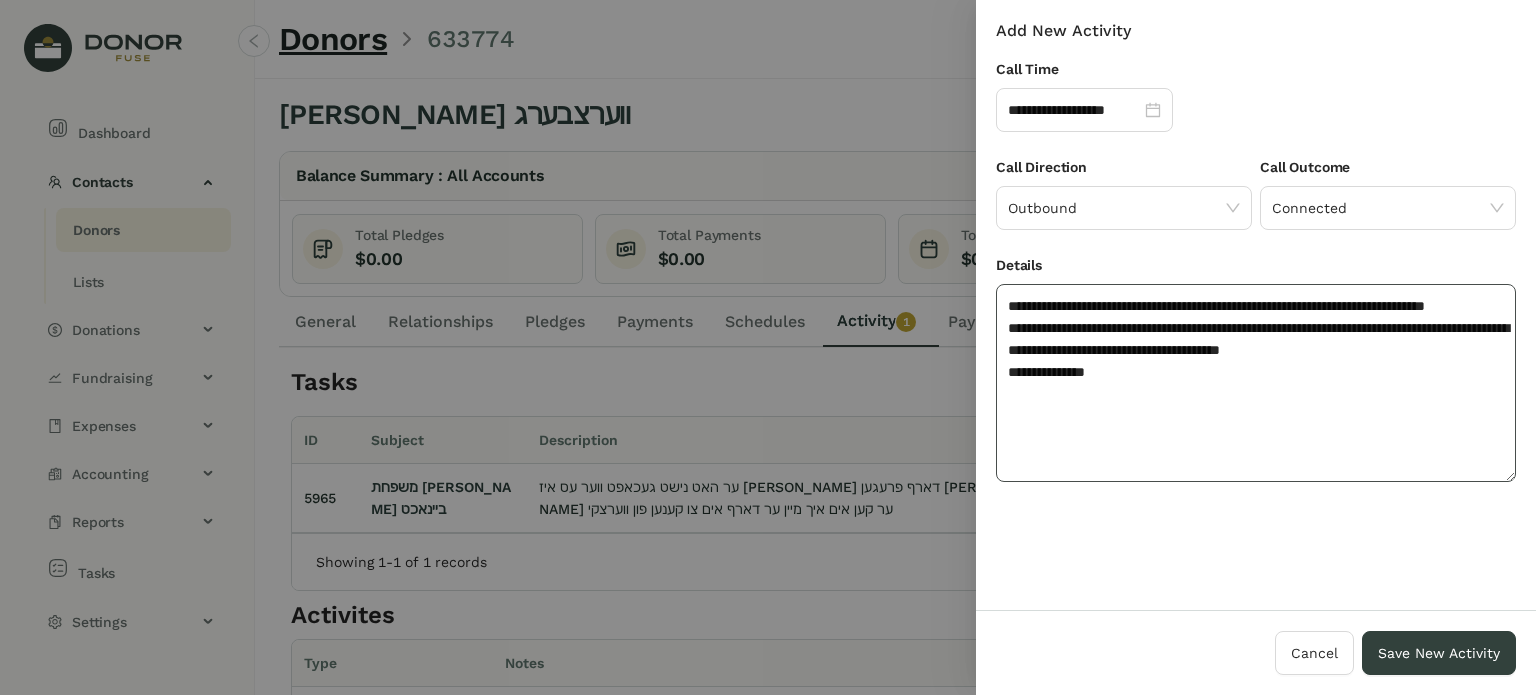 click on "**********" 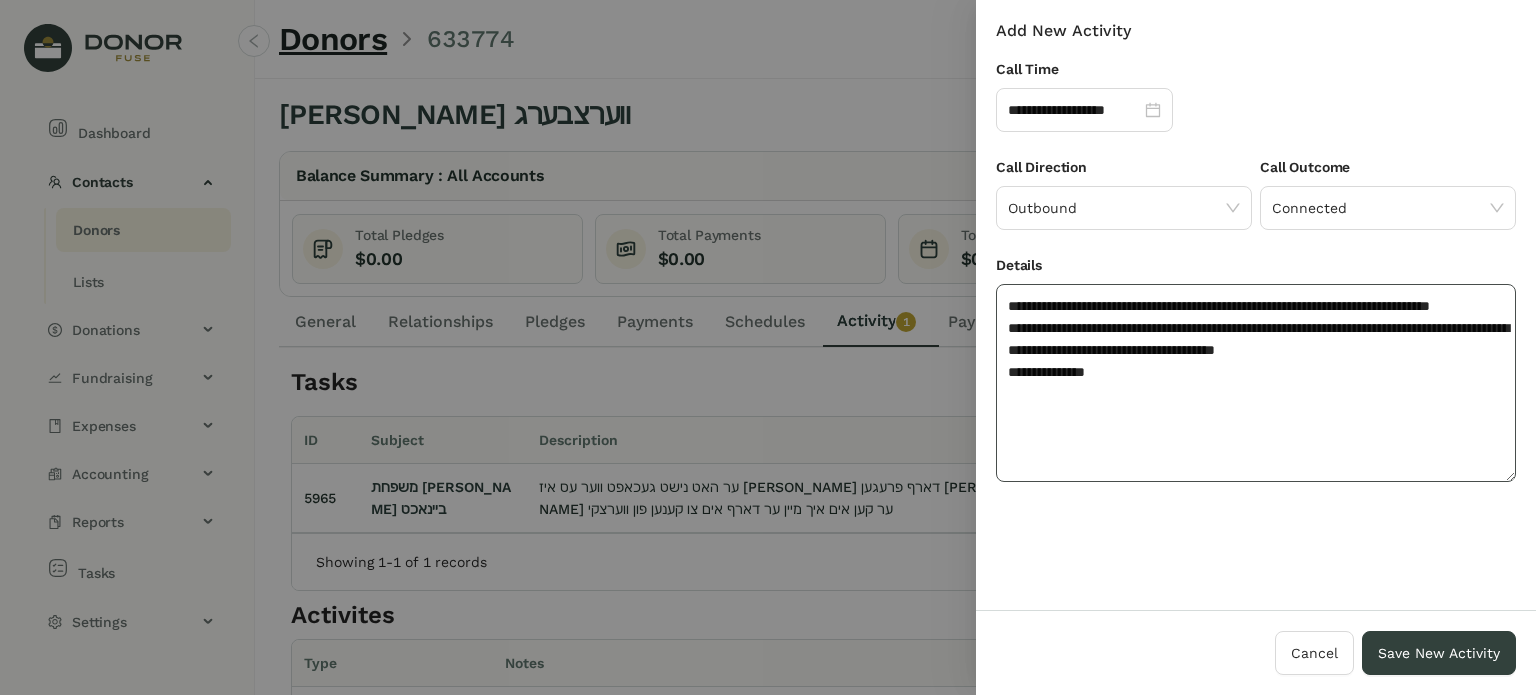 click on "**********" 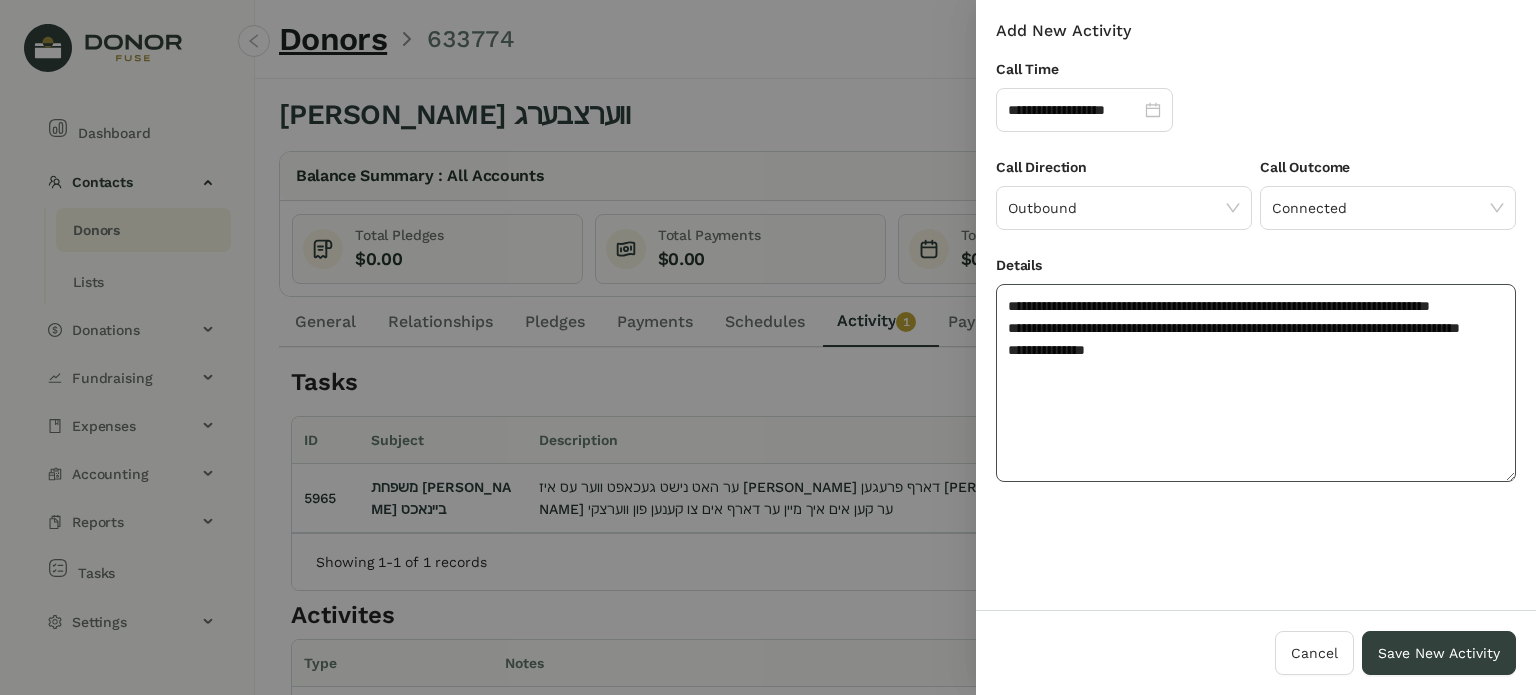 click on "**********" 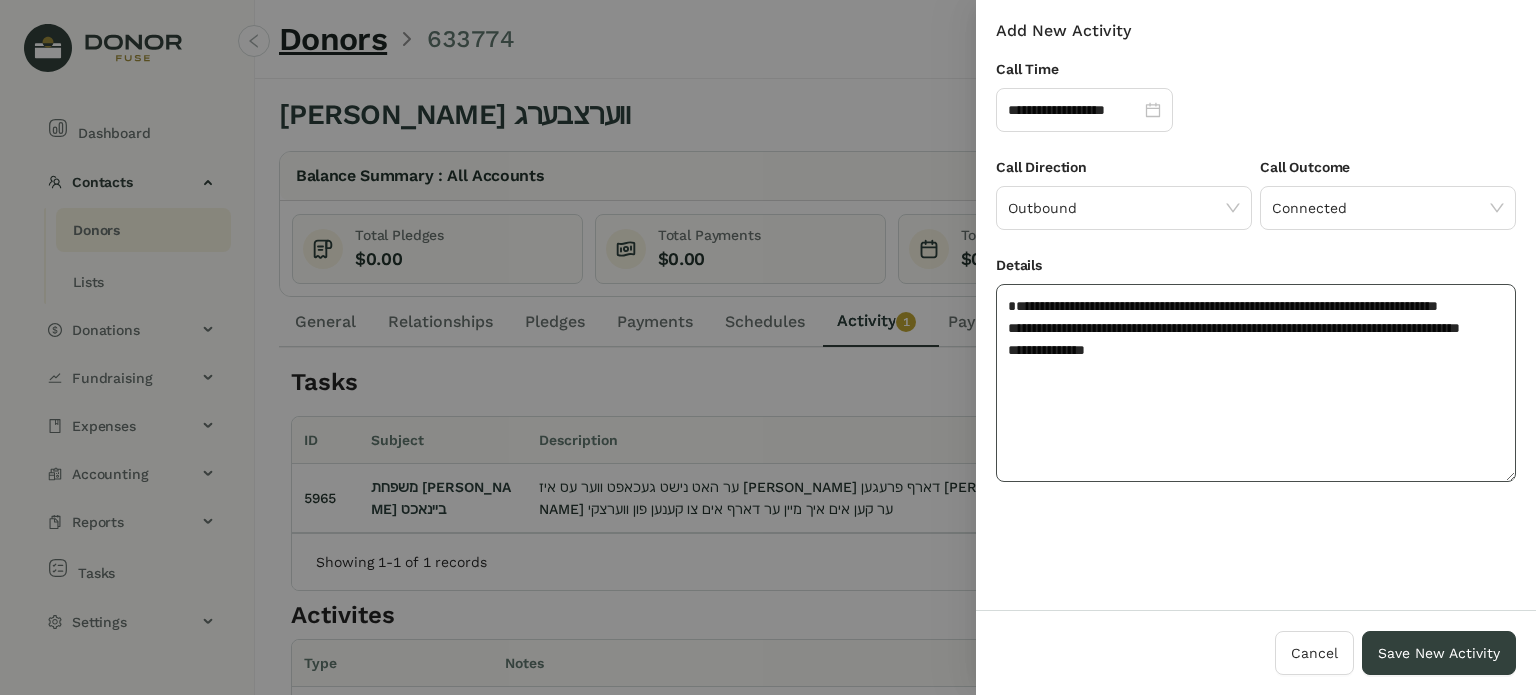 click on "**********" 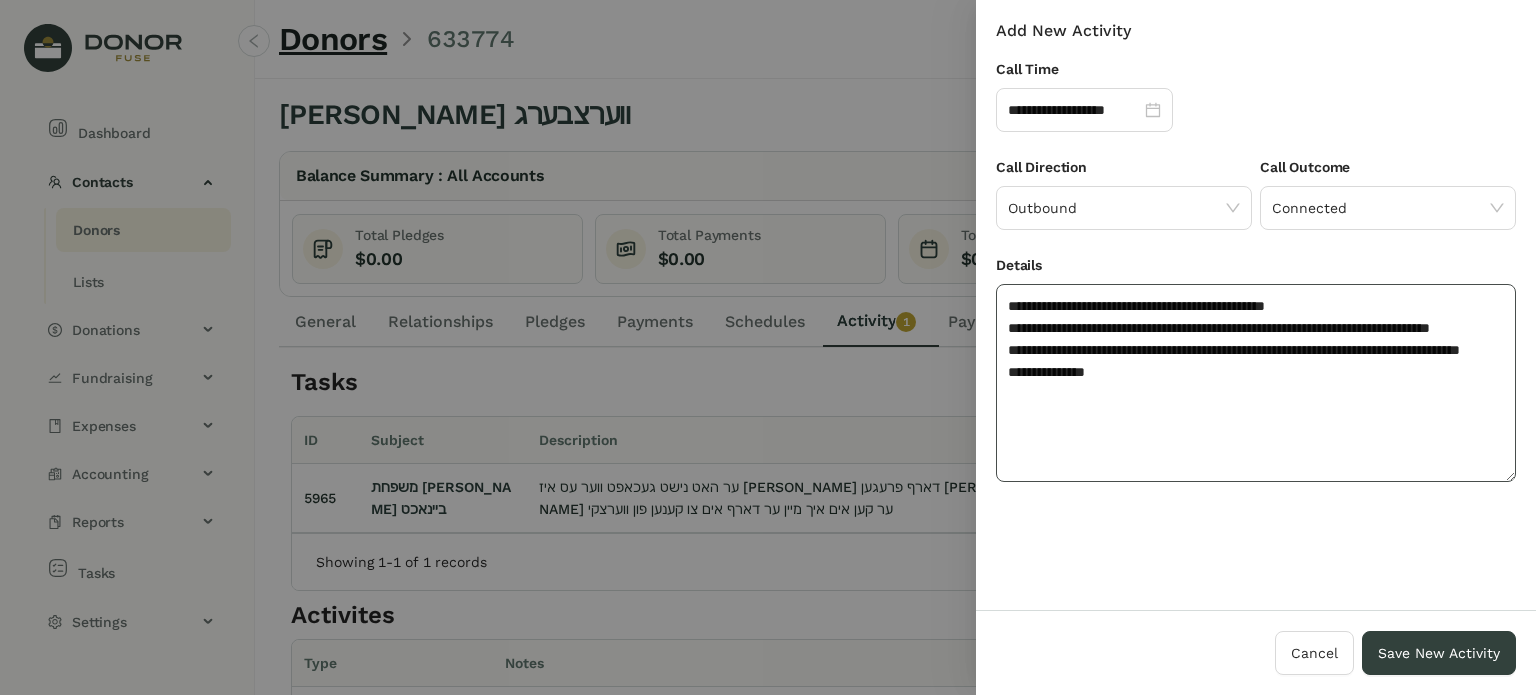 drag, startPoint x: 1245, startPoint y: 302, endPoint x: 1215, endPoint y: 396, distance: 98.67117 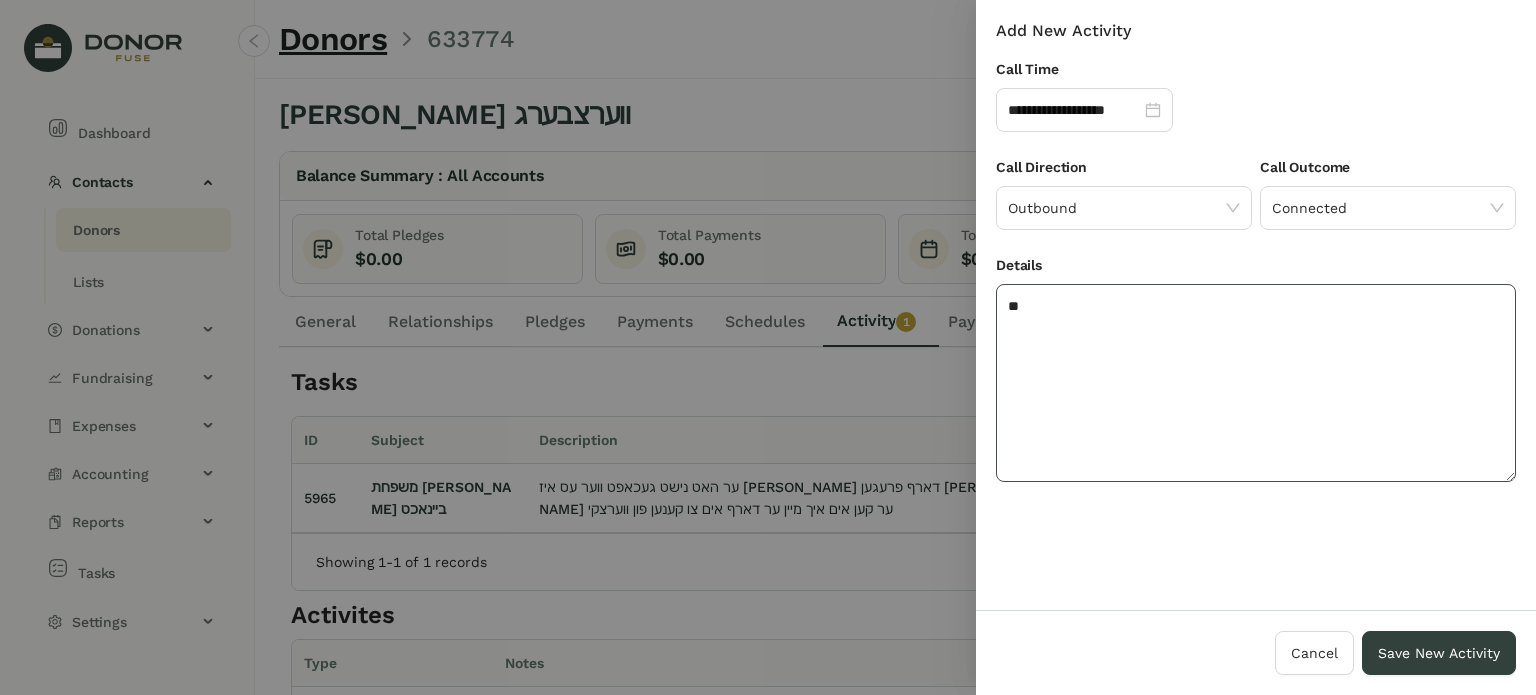 type on "*" 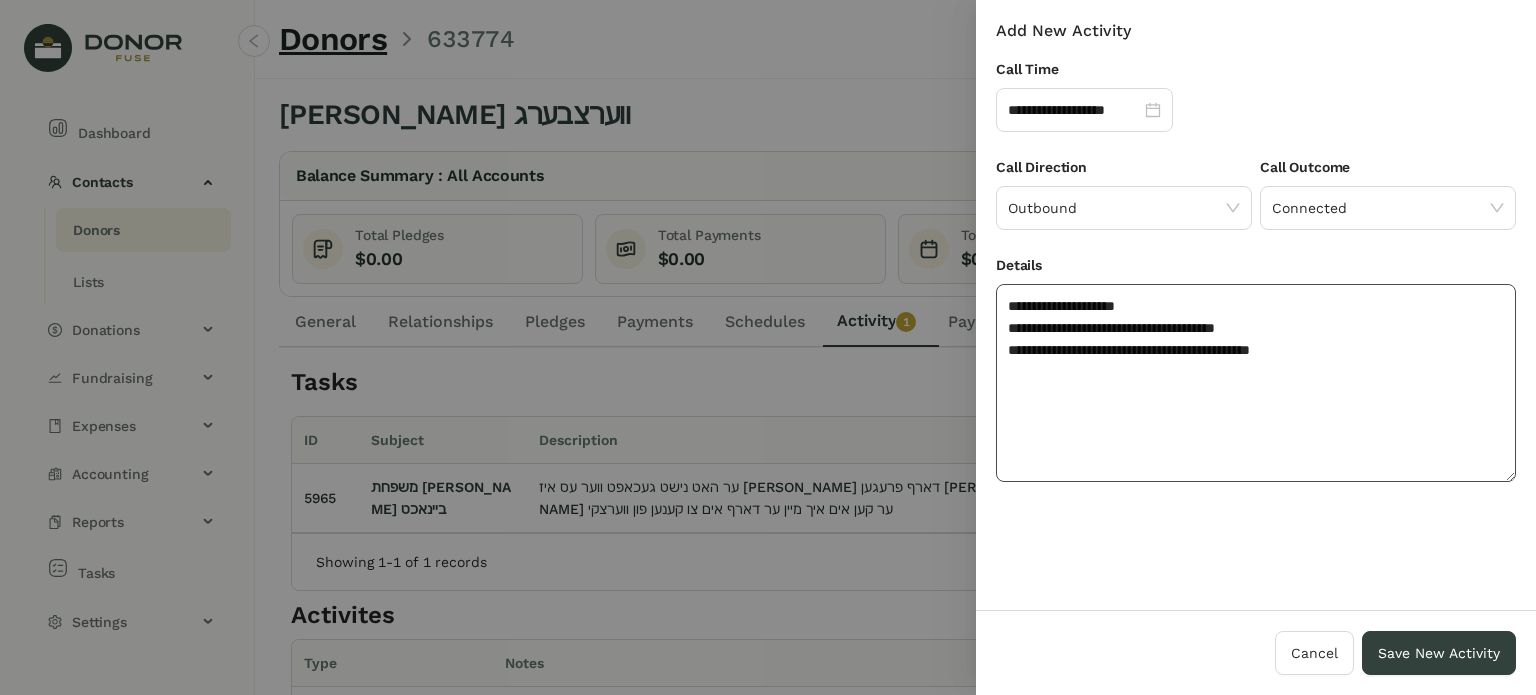 drag, startPoint x: 1008, startPoint y: 301, endPoint x: 1013, endPoint y: 353, distance: 52.23983 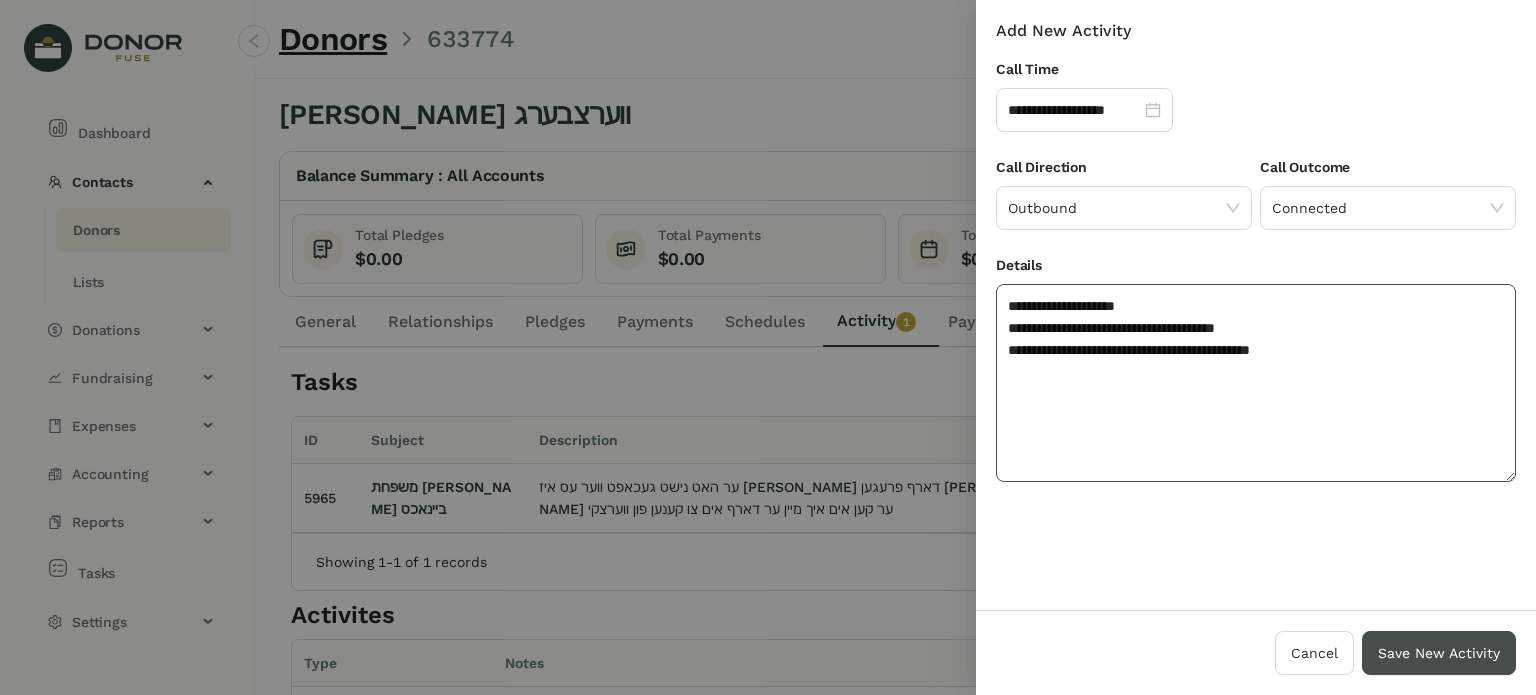 type on "**********" 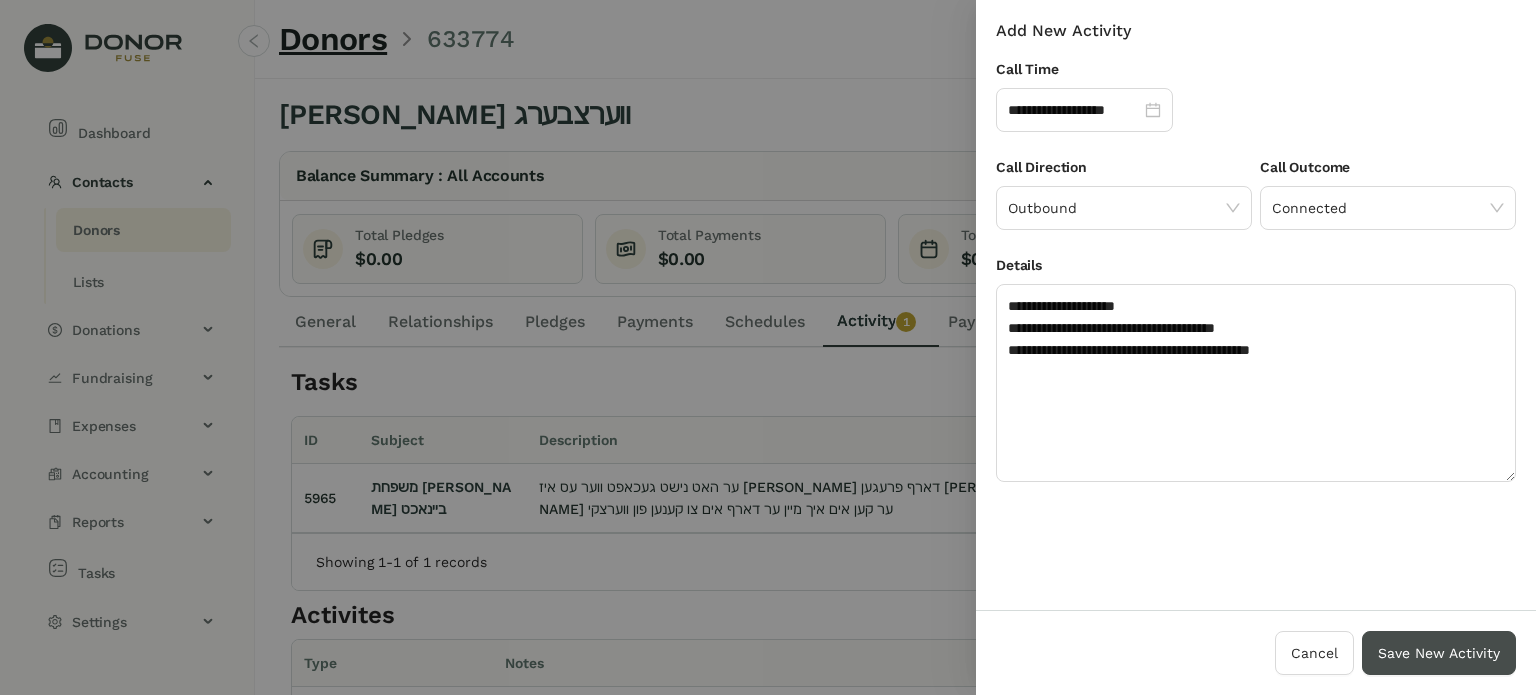 click on "Save New Activity" at bounding box center [1439, 653] 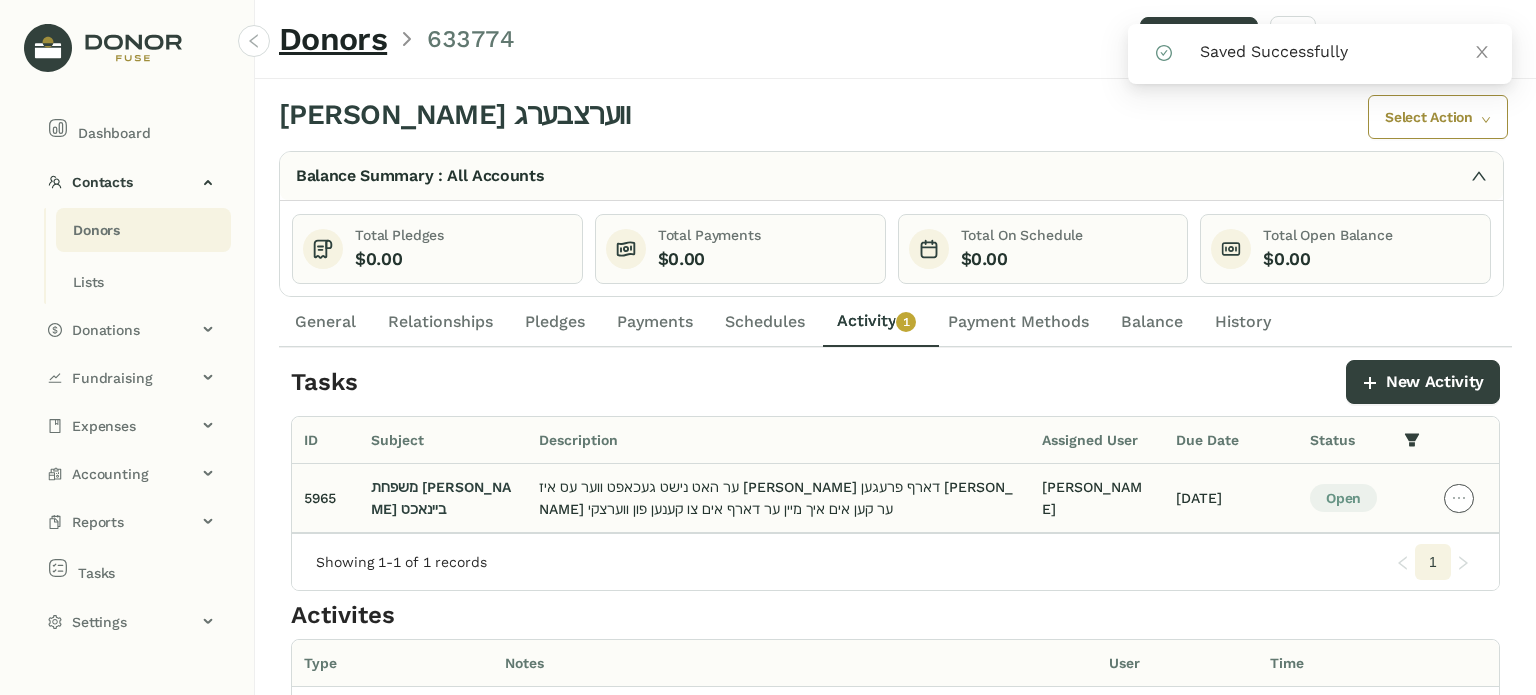 click 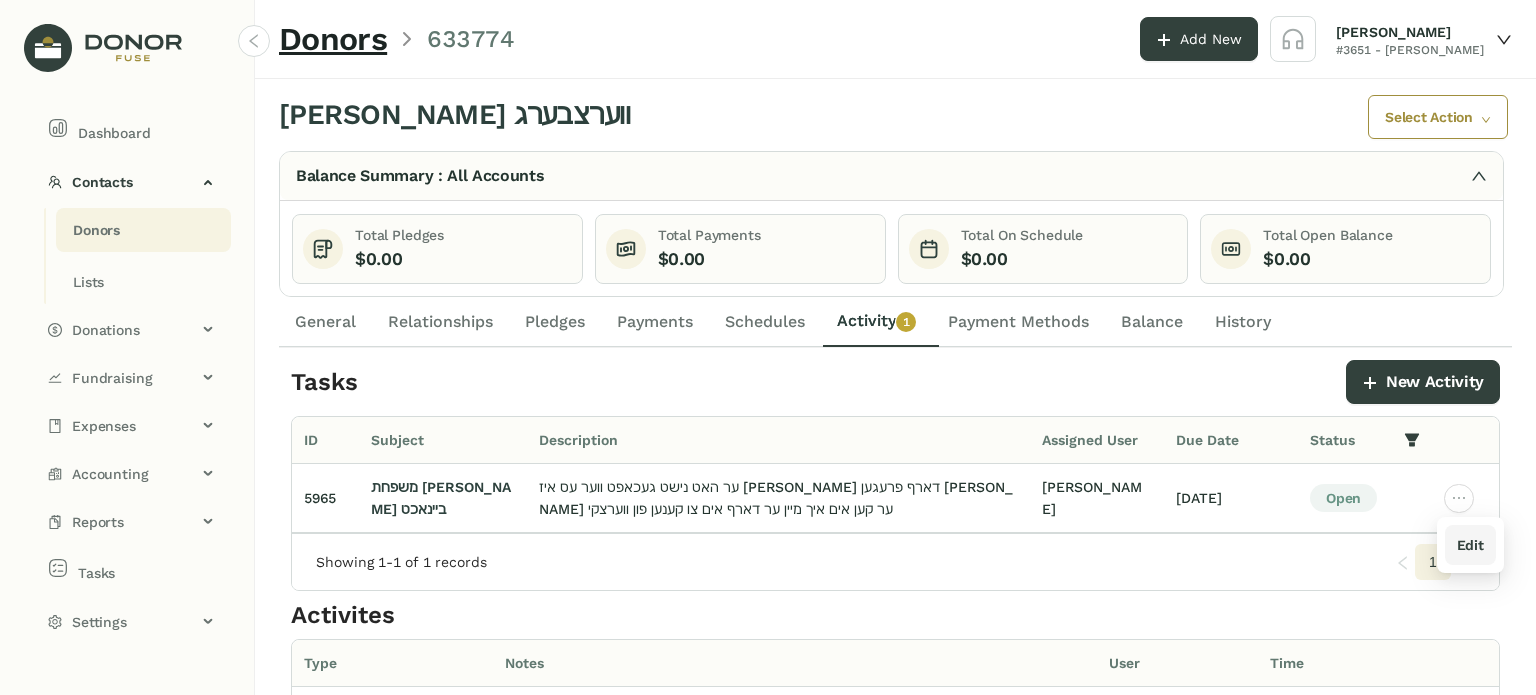 click on "Edit" at bounding box center (1470, 545) 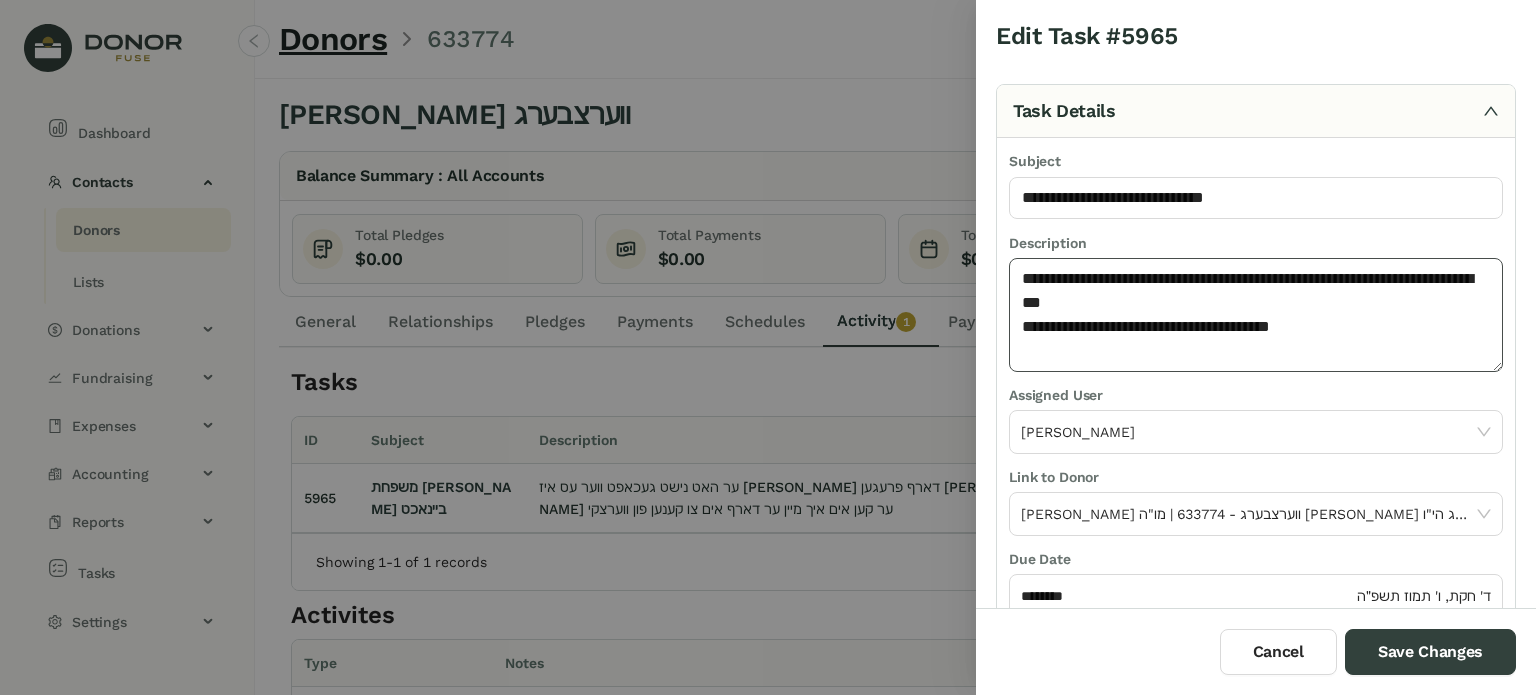 click on "**********" 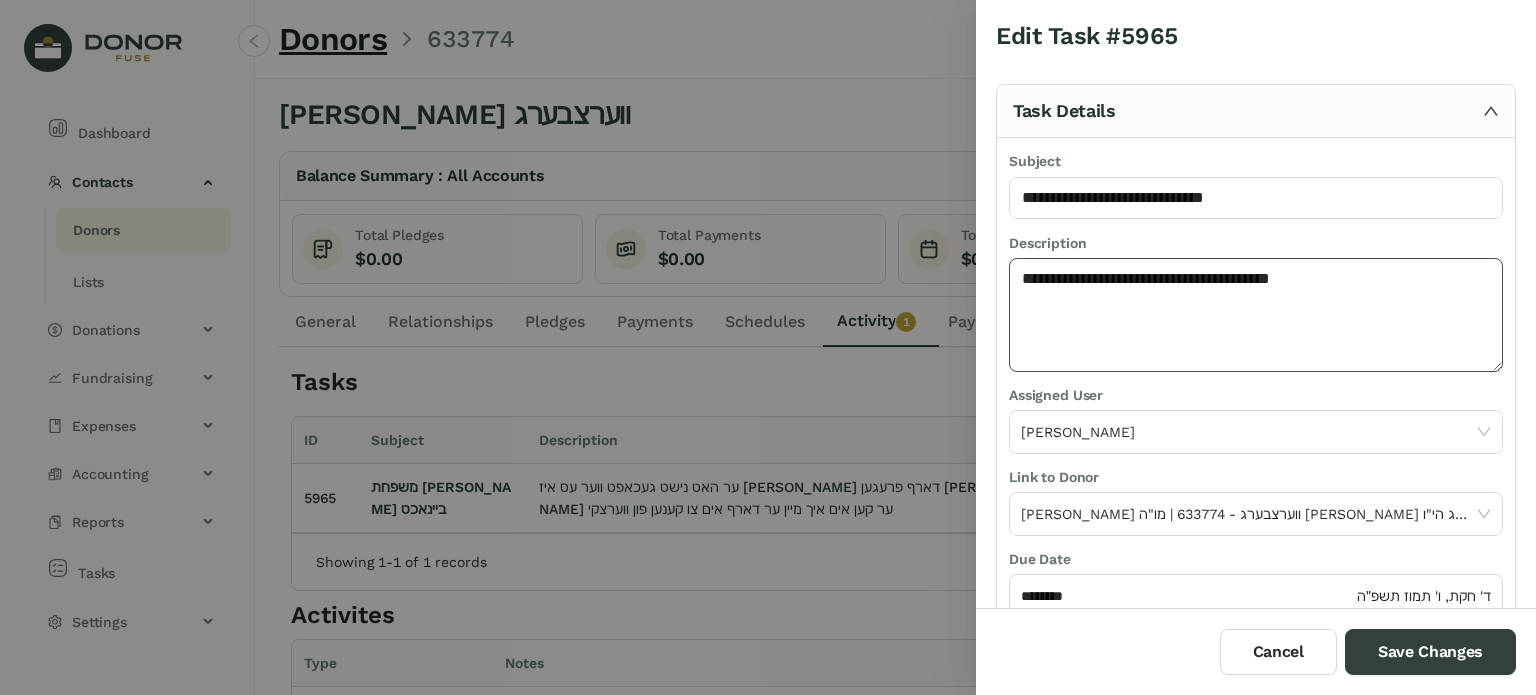 click on "**********" 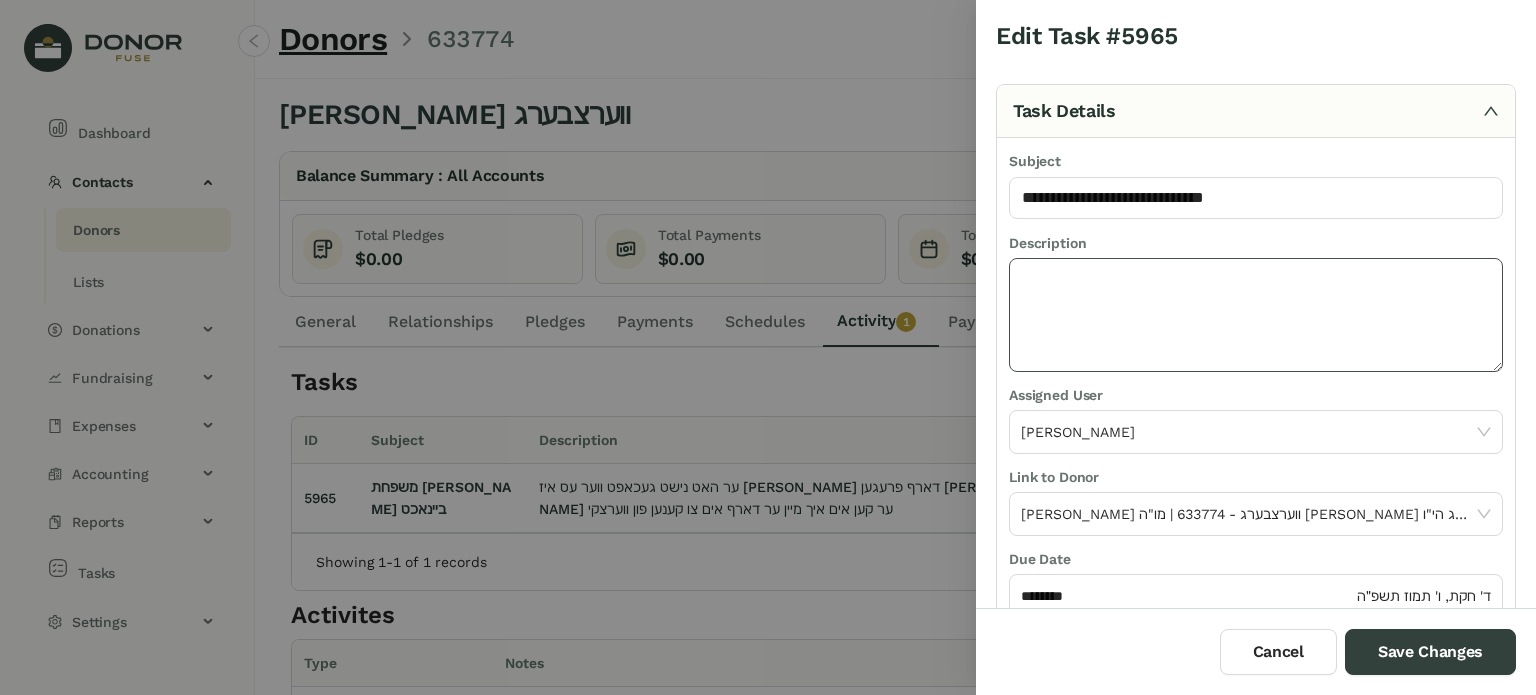 paste on "**********" 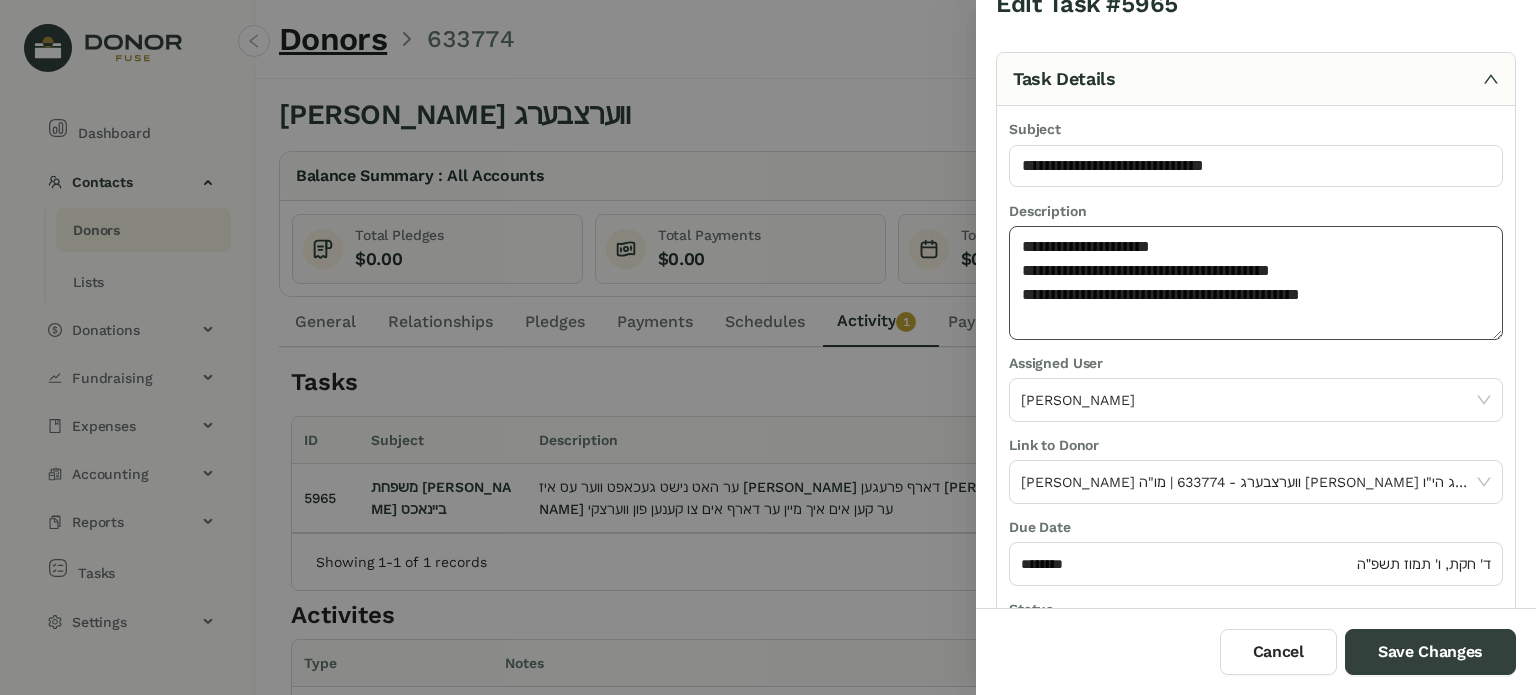 scroll, scrollTop: 0, scrollLeft: 0, axis: both 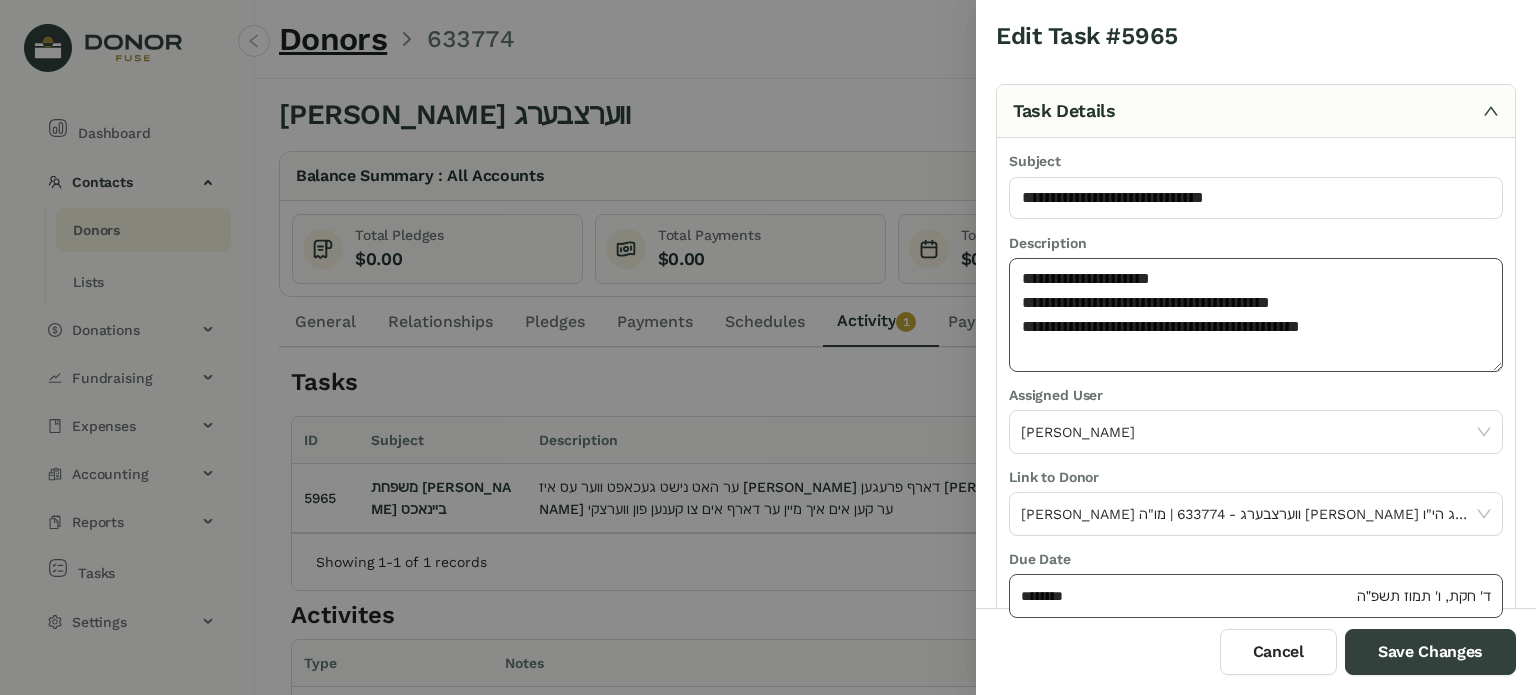 type on "**********" 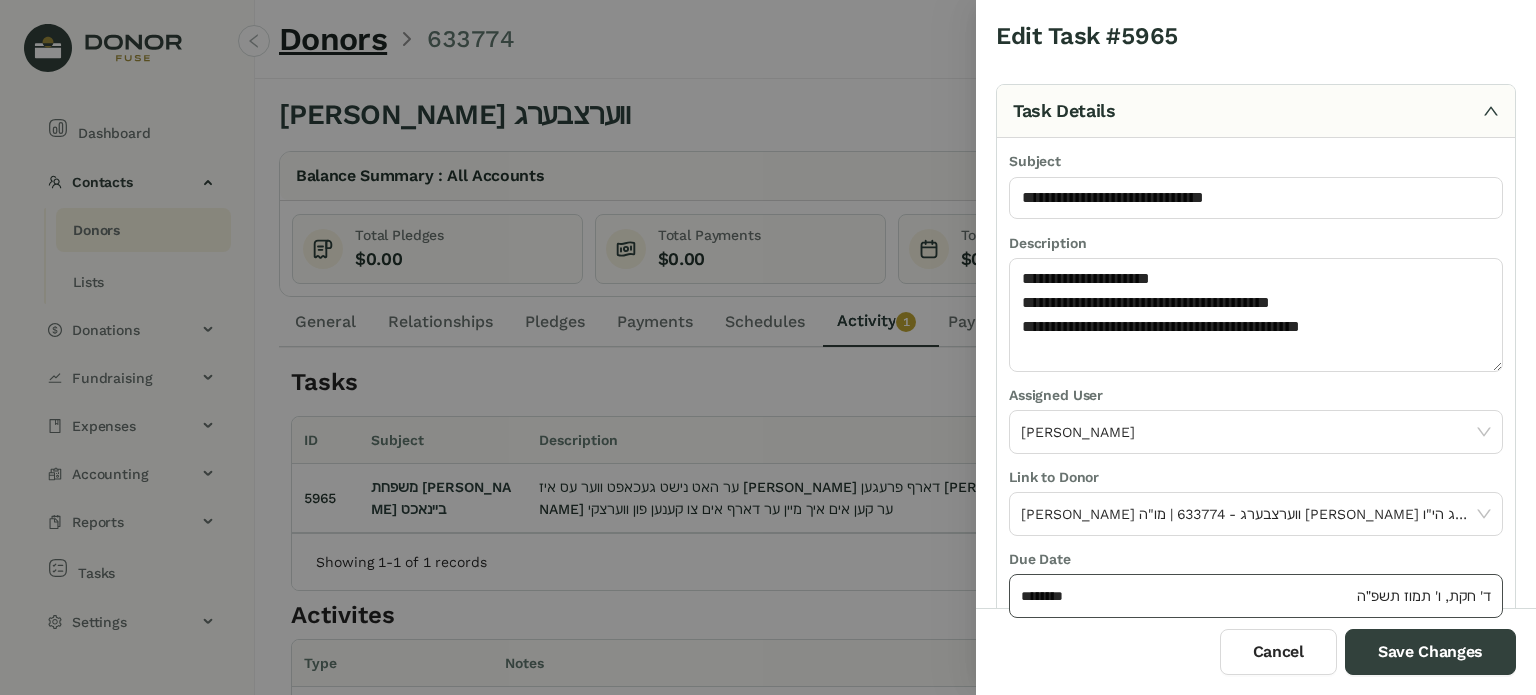 click on "********" 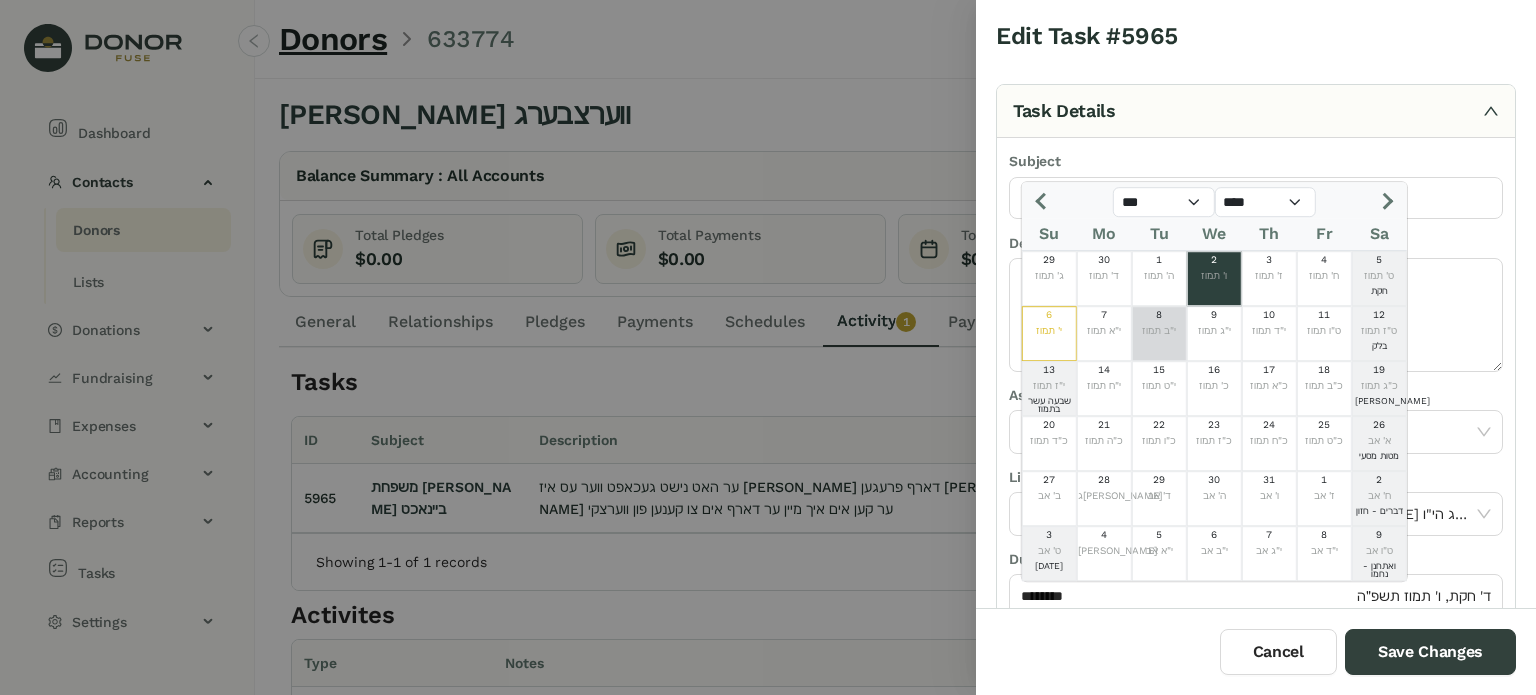 click on "י"ב תמוז" 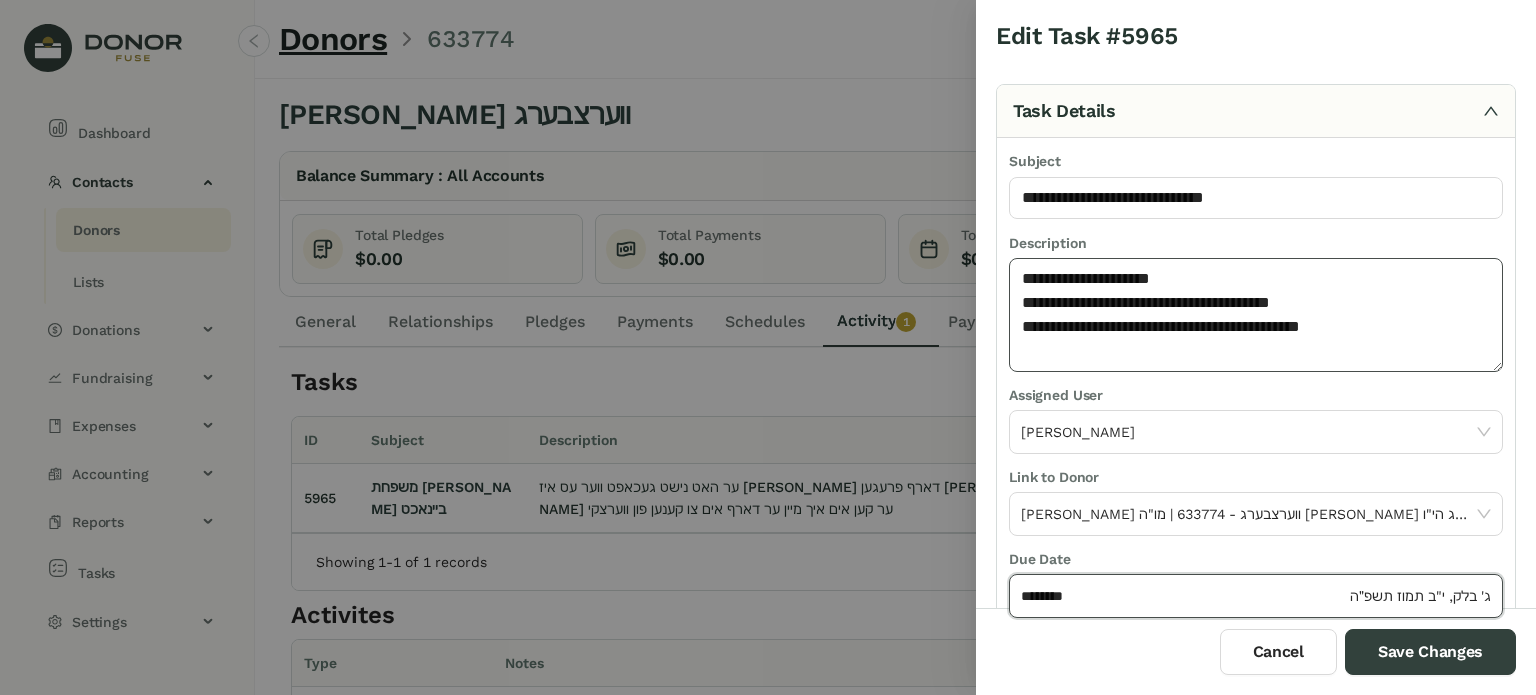 click on "**********" 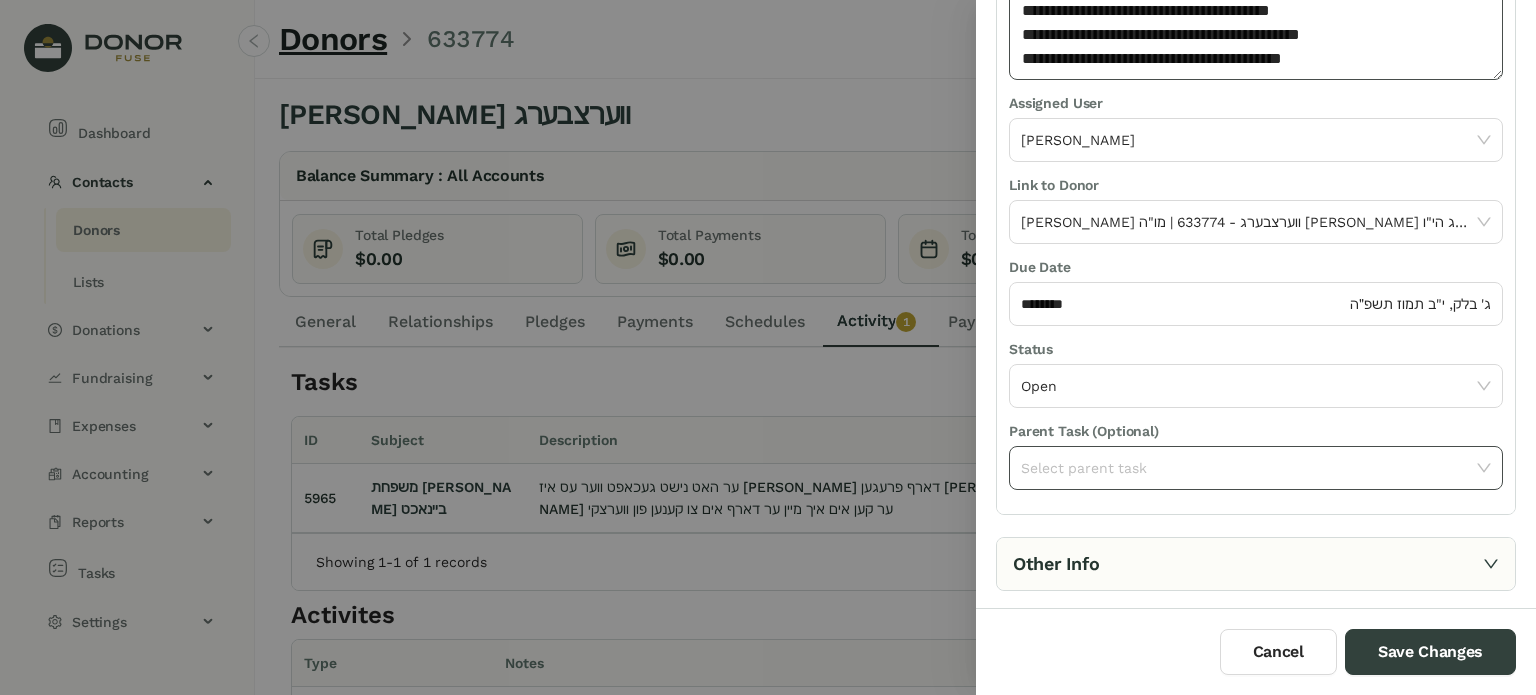 scroll, scrollTop: 0, scrollLeft: 0, axis: both 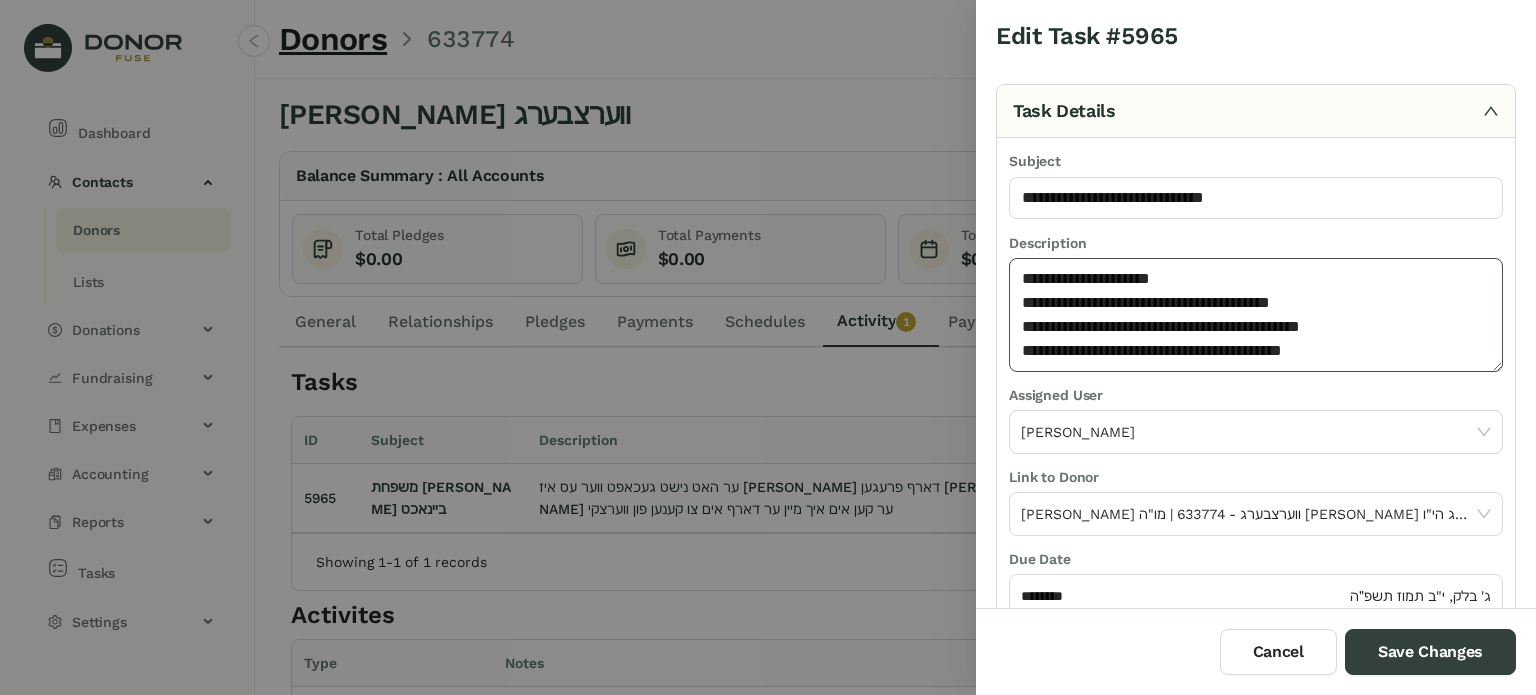 click on "**********" 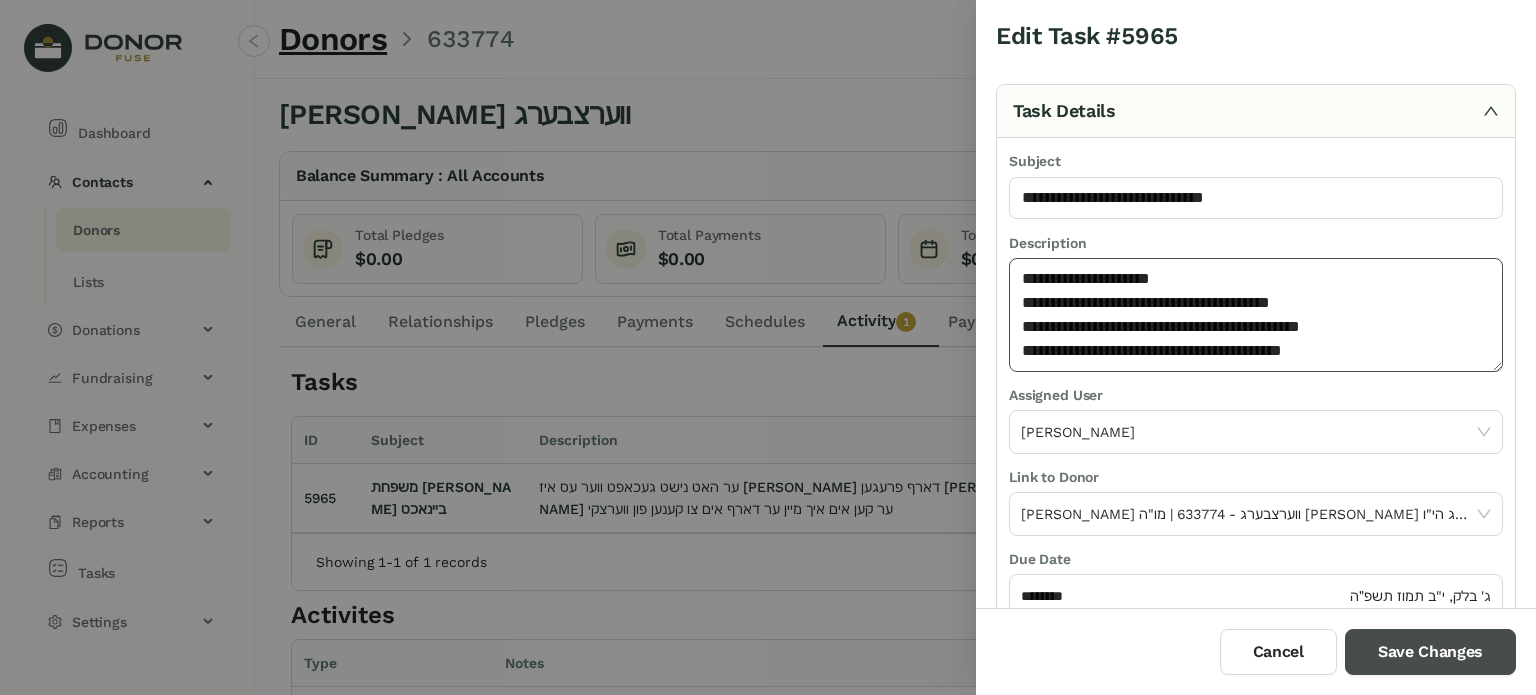type on "**********" 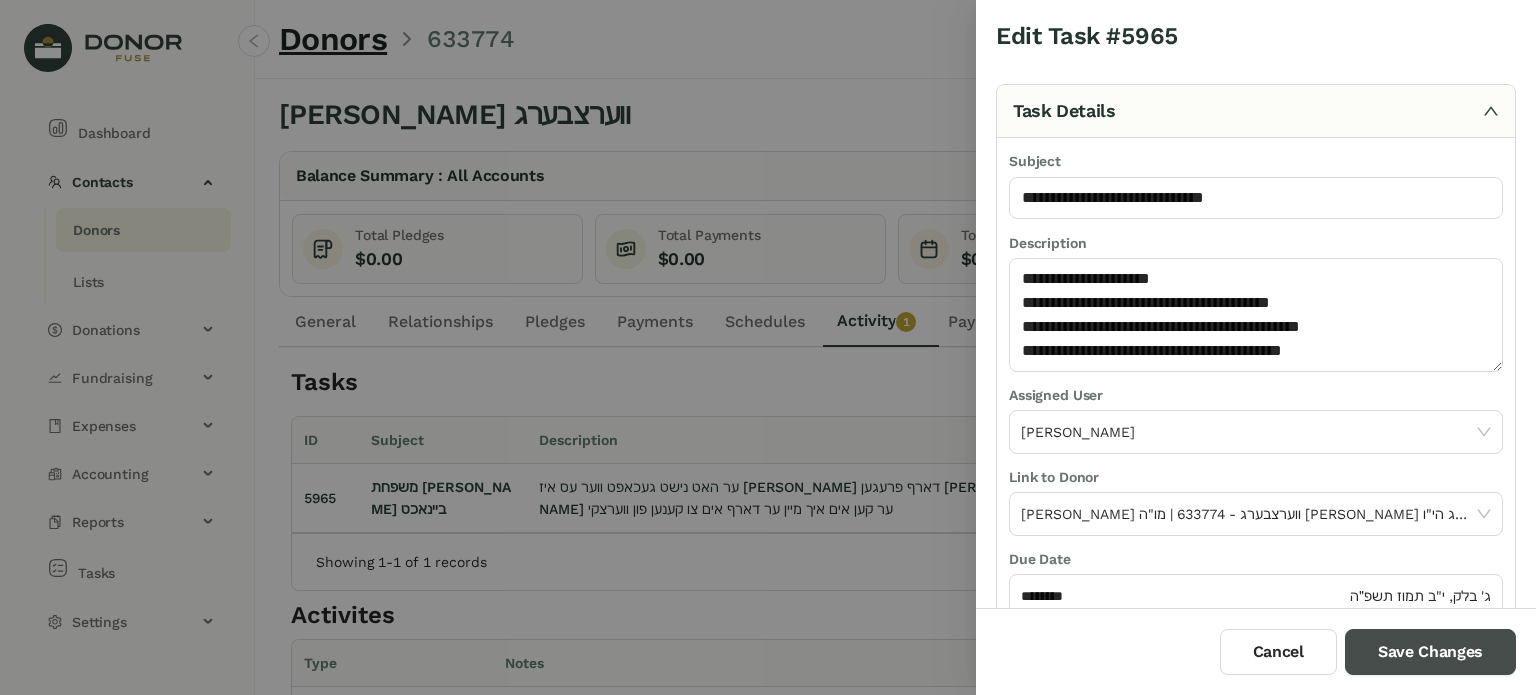 click on "Save Changes" at bounding box center [1430, 652] 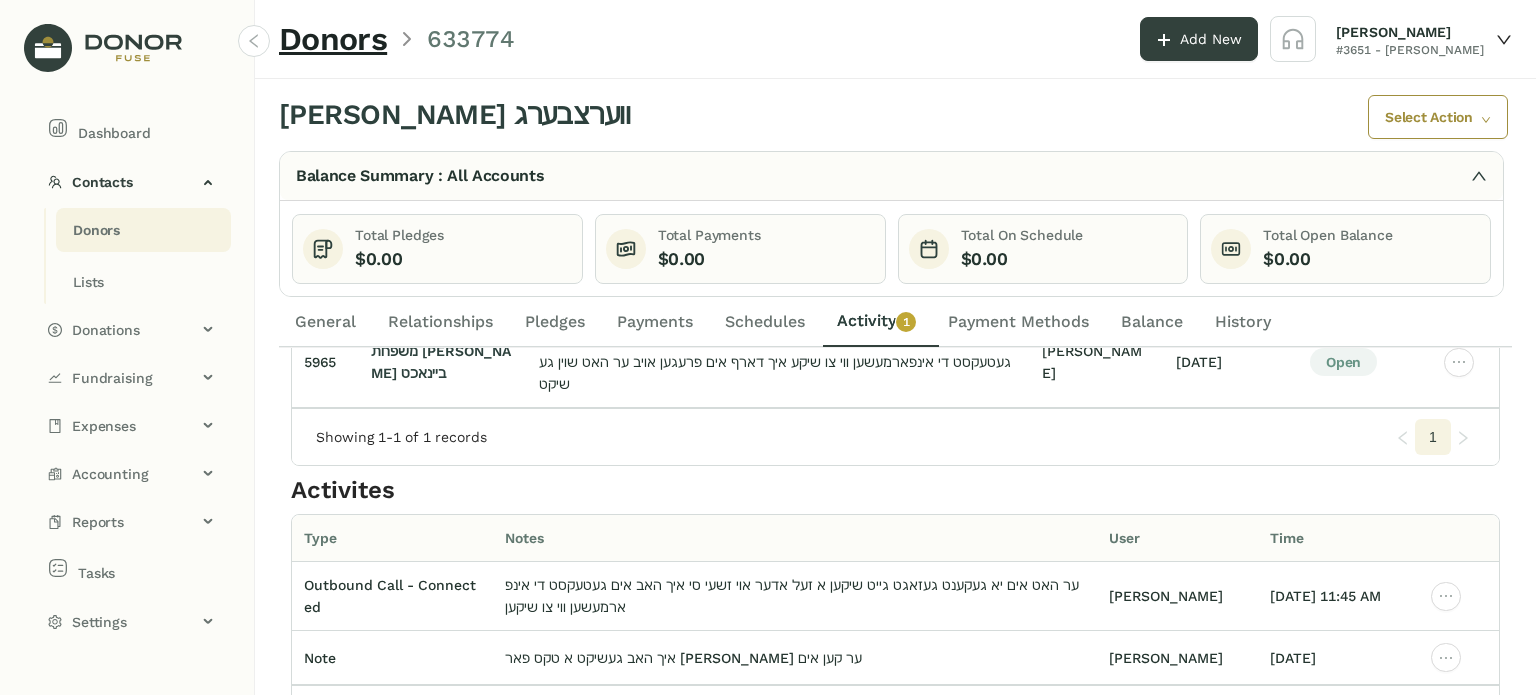 scroll, scrollTop: 0, scrollLeft: 0, axis: both 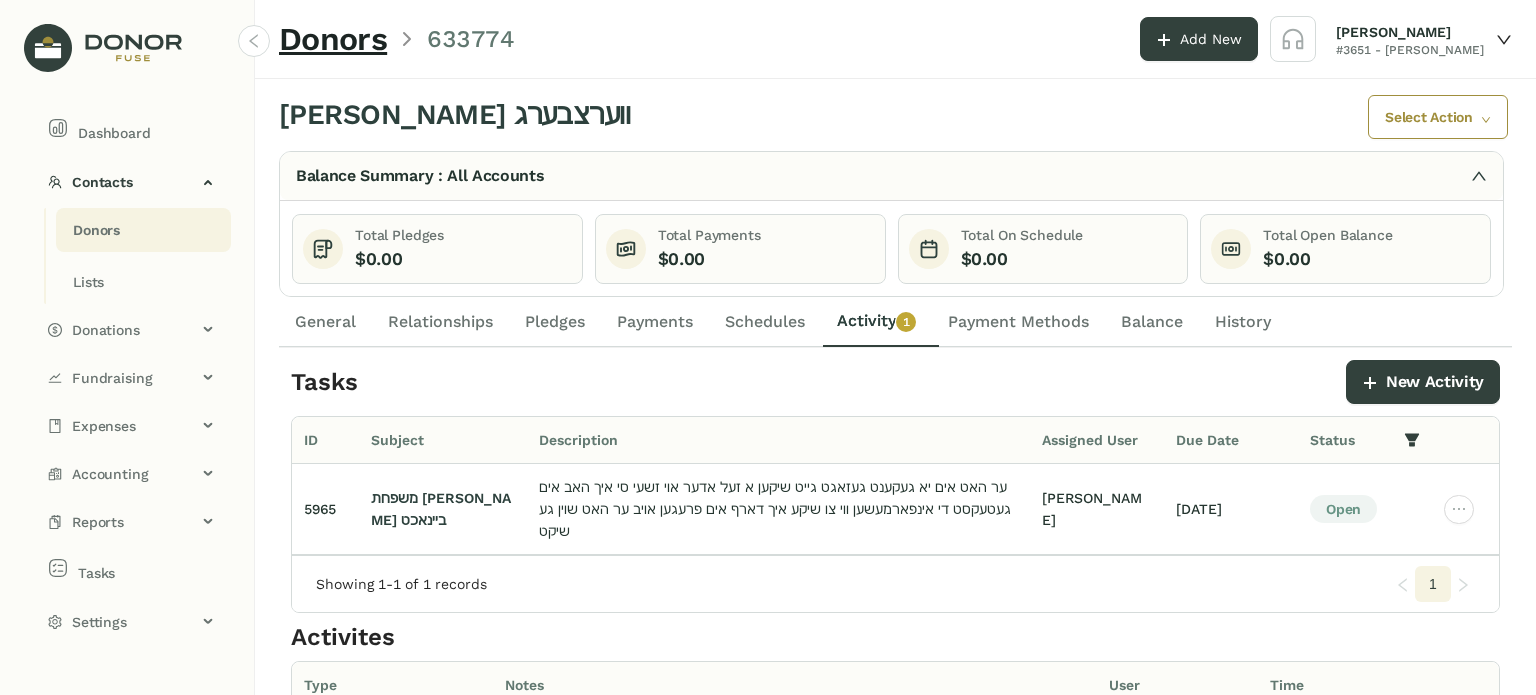 click on "Schedules" 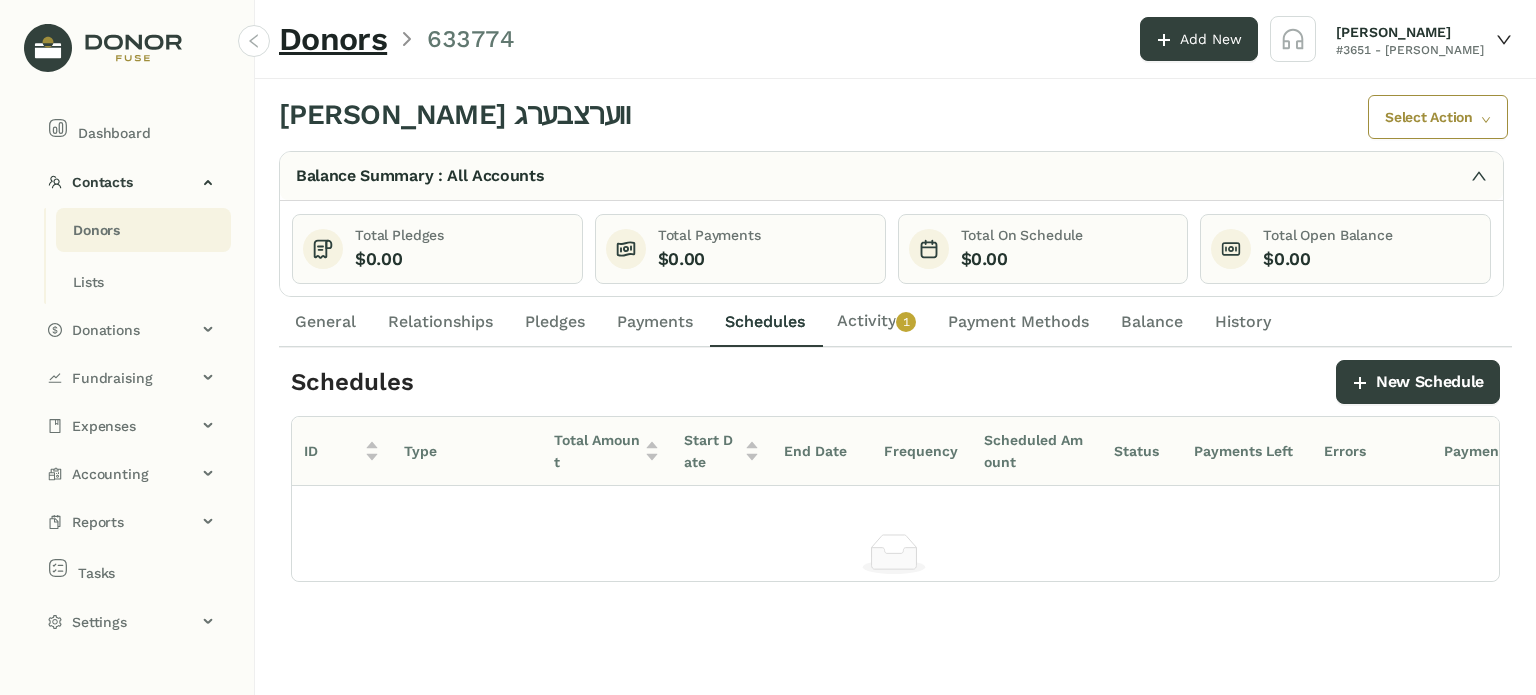 click on "Activity   0   1   2   3   4   5   6   7   8   9" 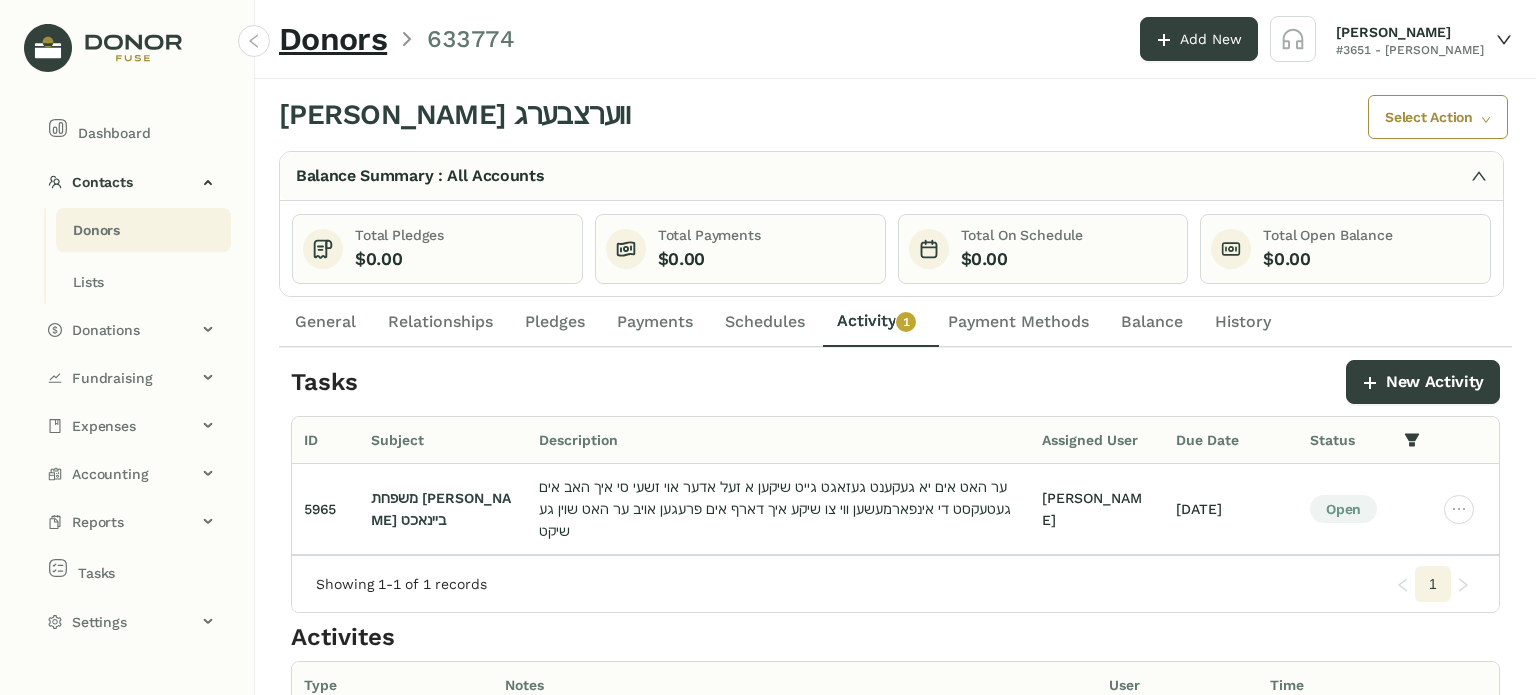drag, startPoint x: 960, startPoint y: 312, endPoint x: 920, endPoint y: 316, distance: 40.1995 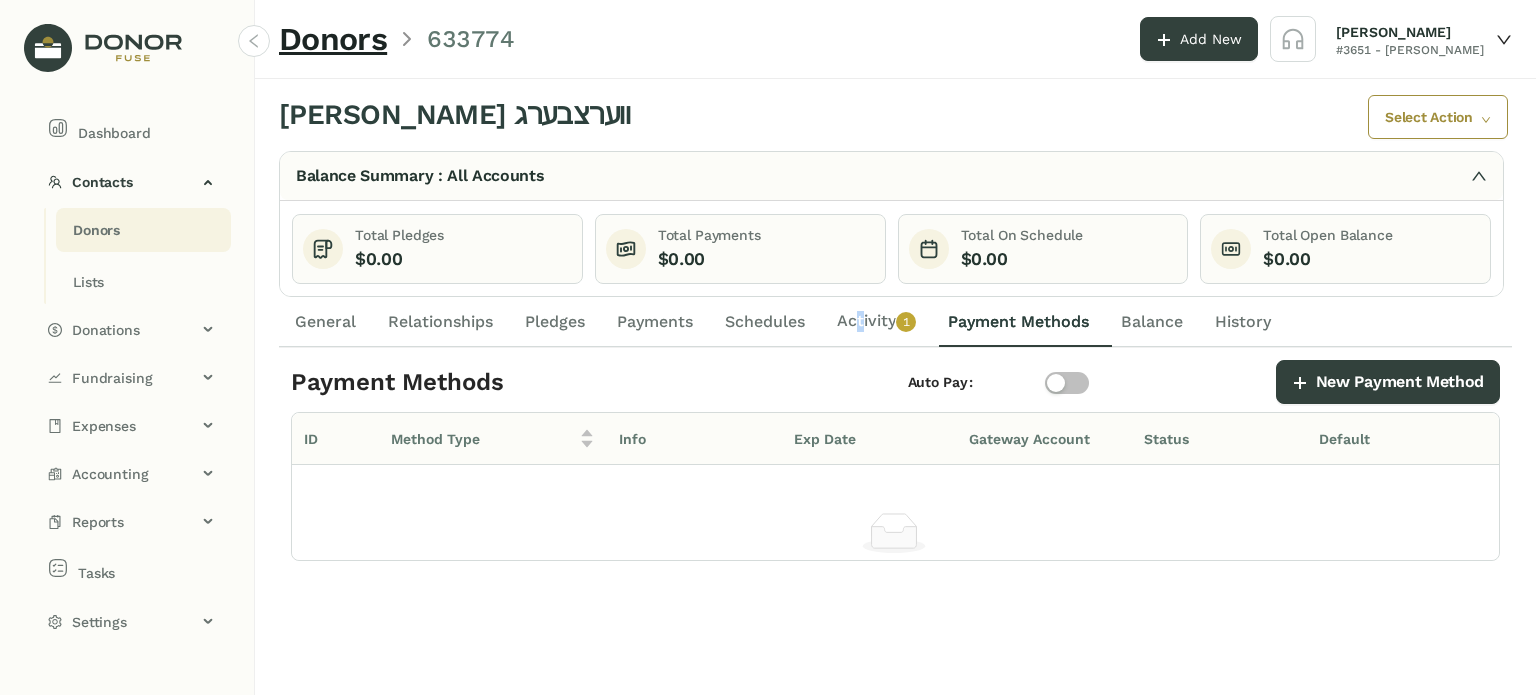 click on "Activity   0   1   2   3   4   5   6   7   8   9" 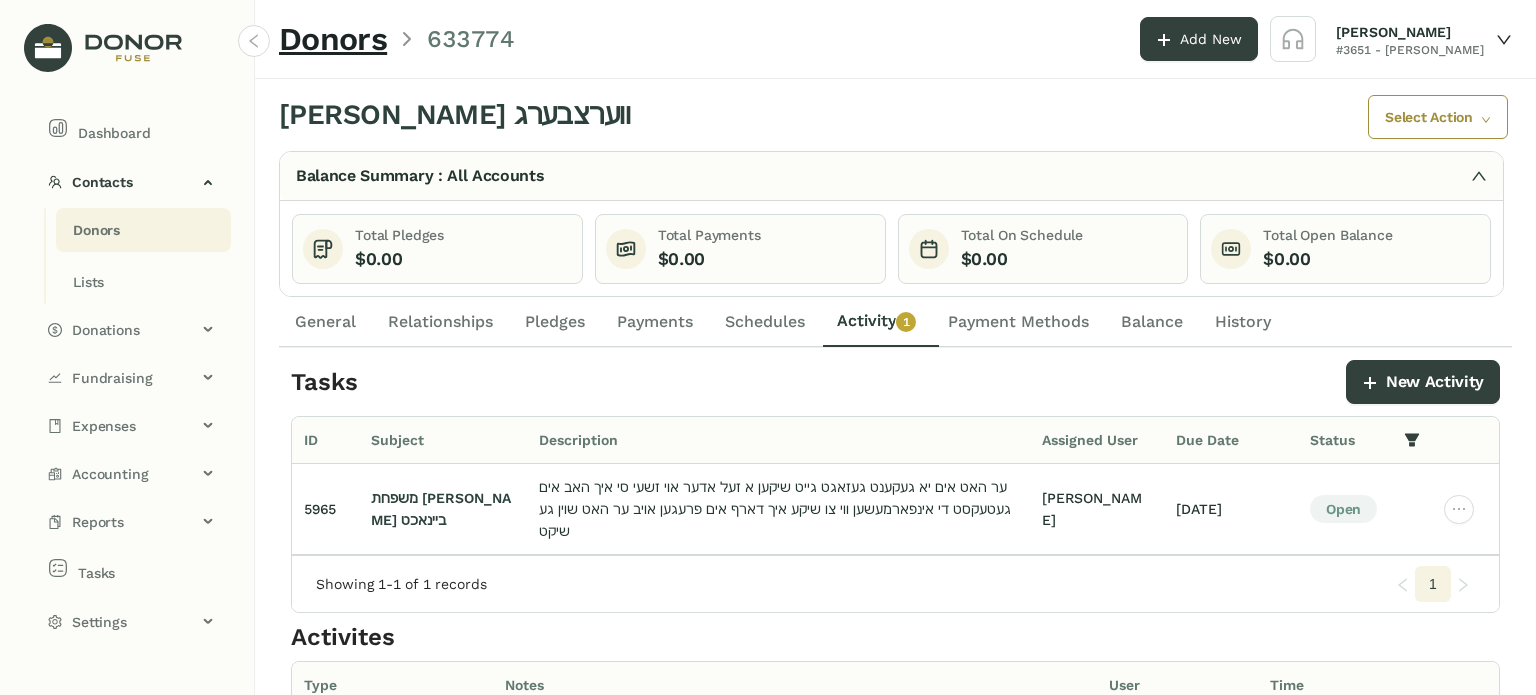 click on "Schedules" 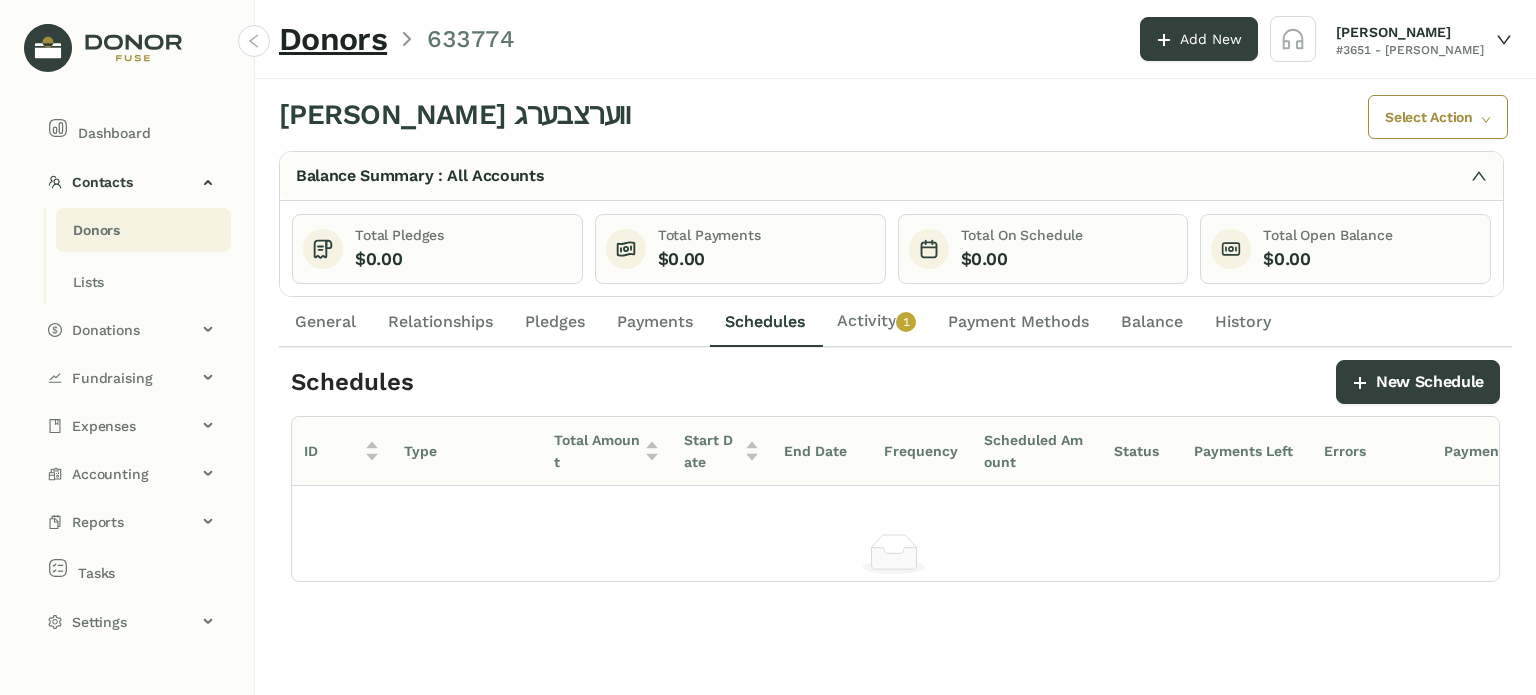 click on "Payments" 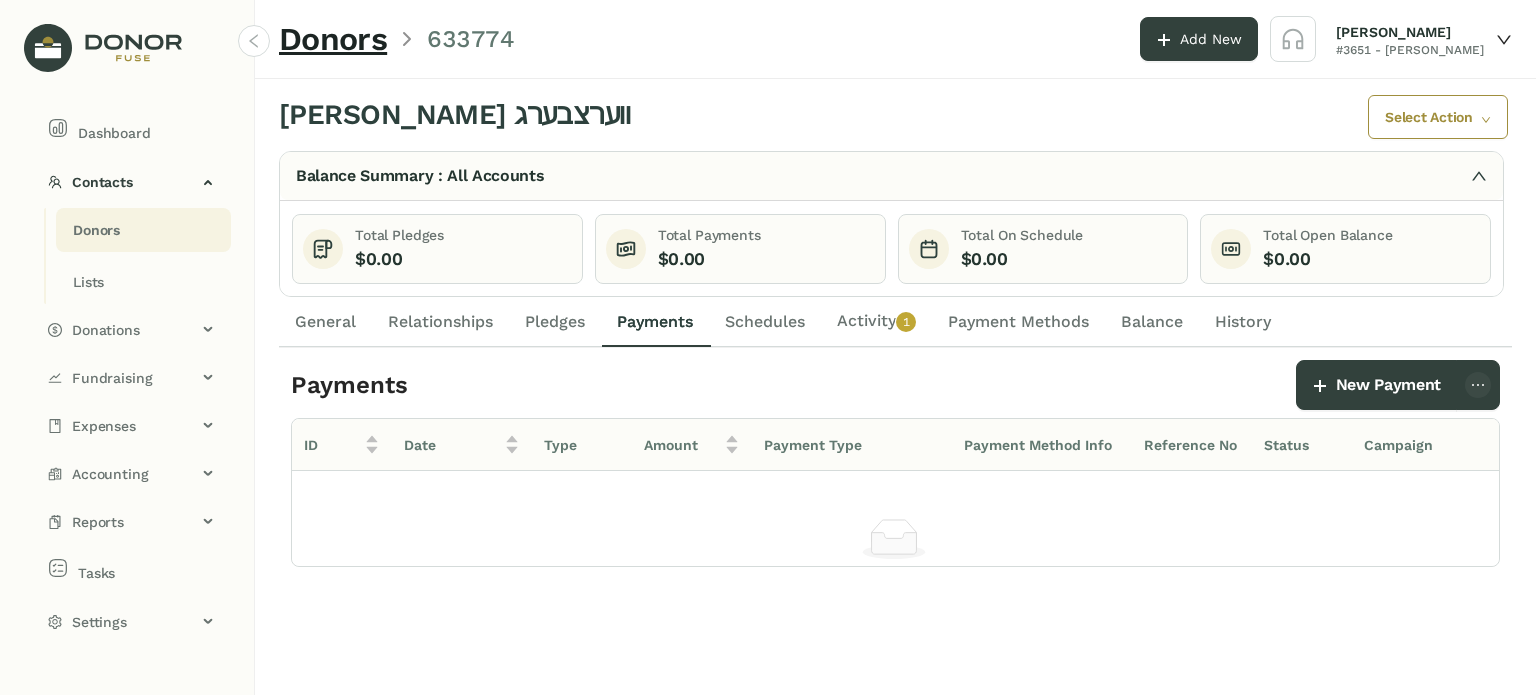 click on "Activity   0   1   2   3   4   5   6   7   8   9" 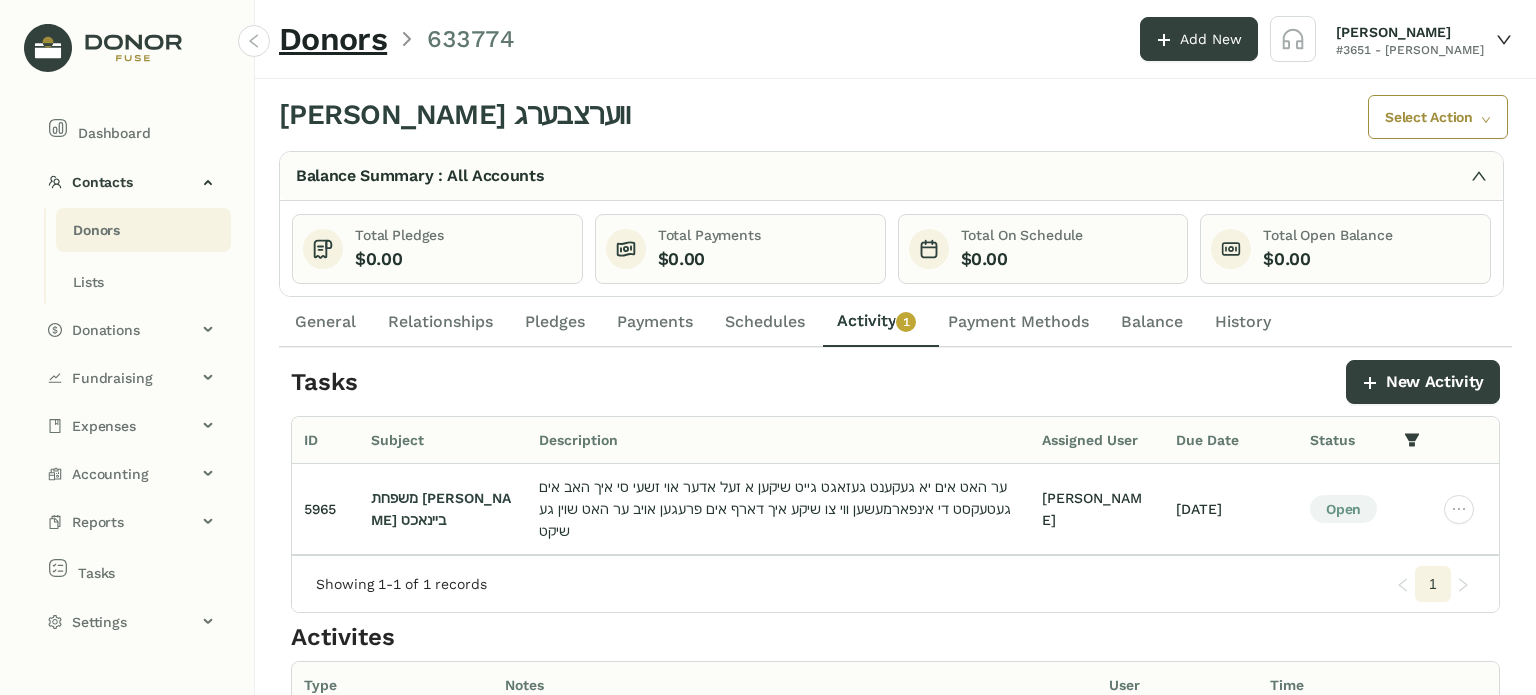 click on "General" 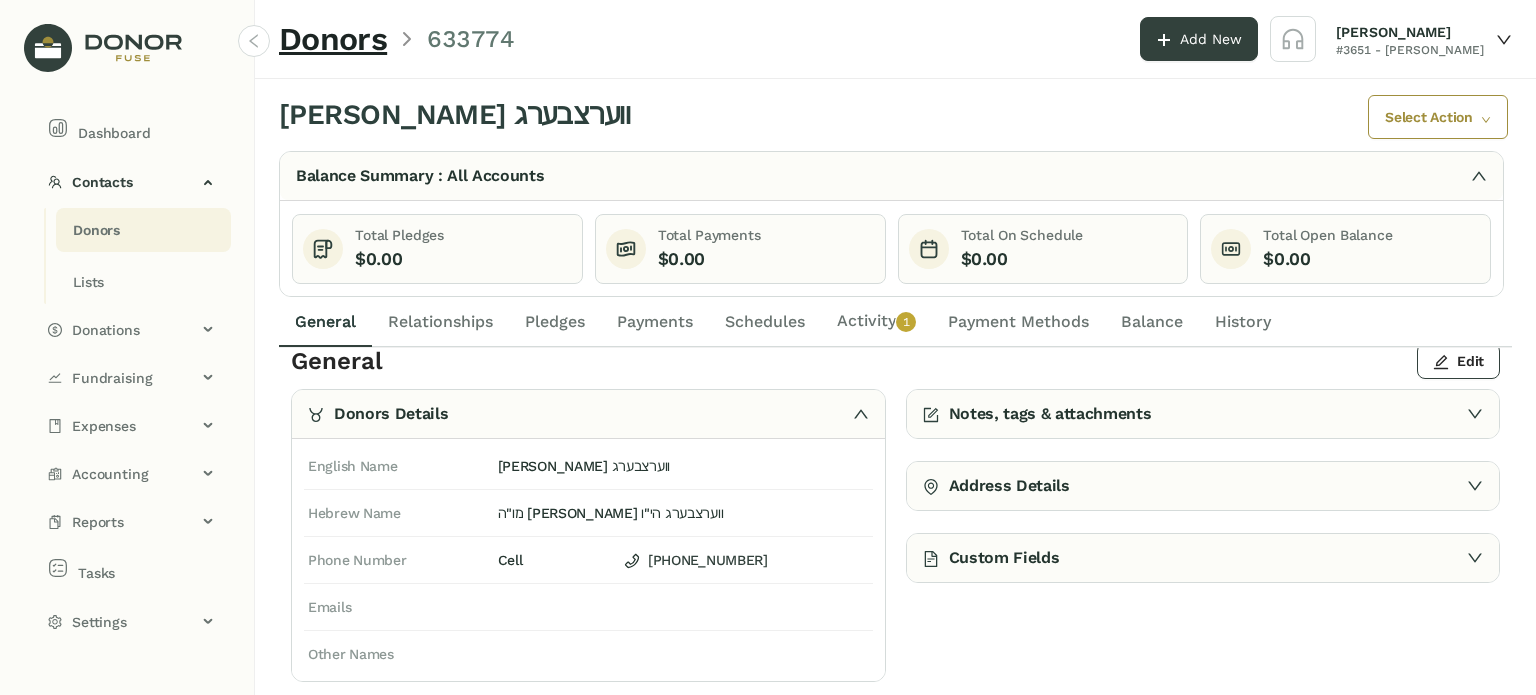 scroll, scrollTop: 0, scrollLeft: 0, axis: both 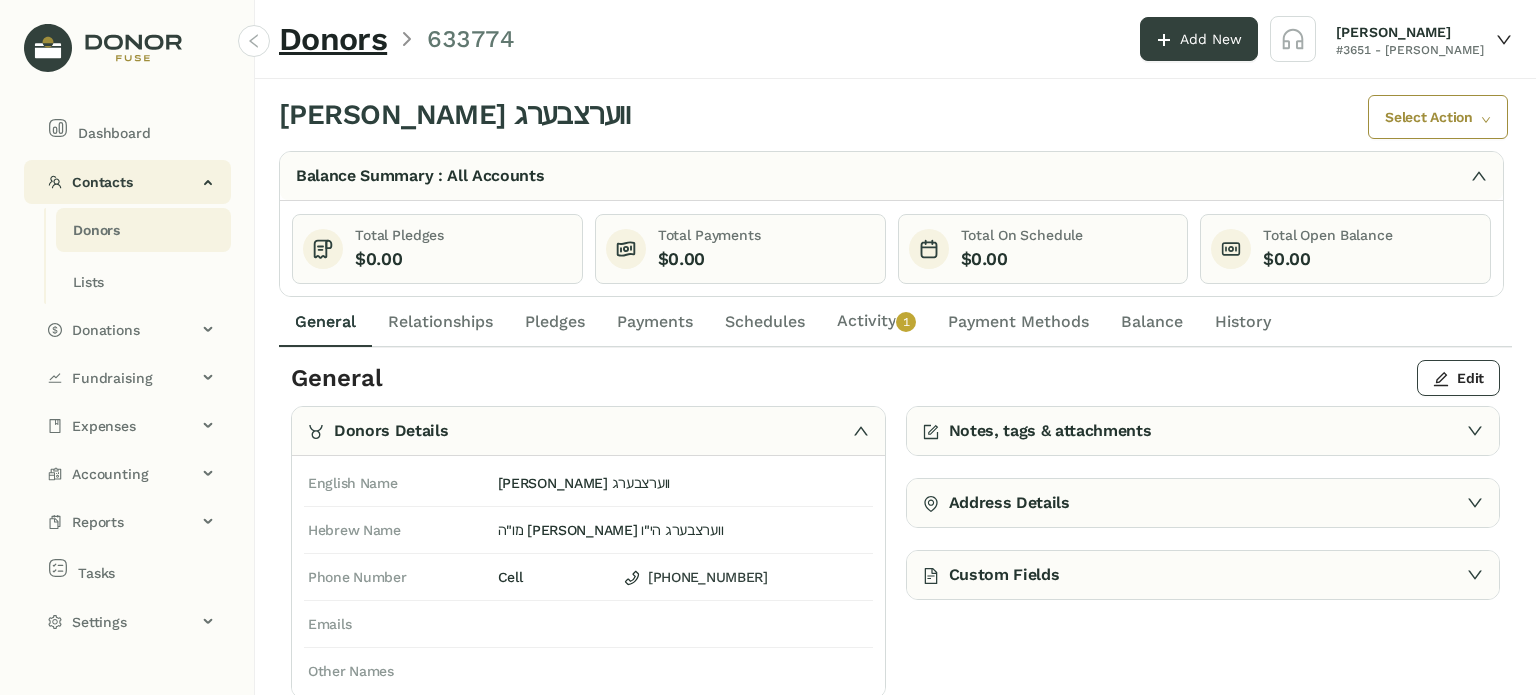 click on "Contacts" 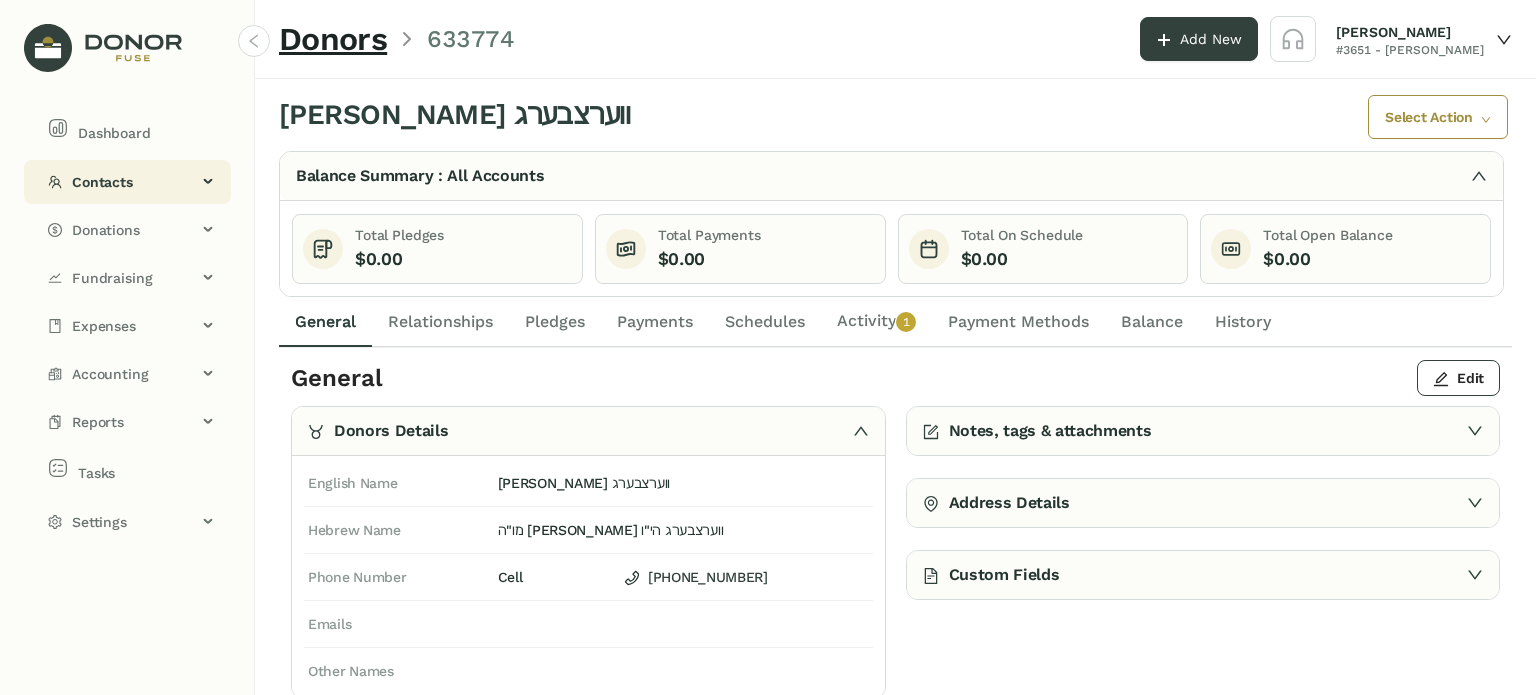 click on "Contacts" 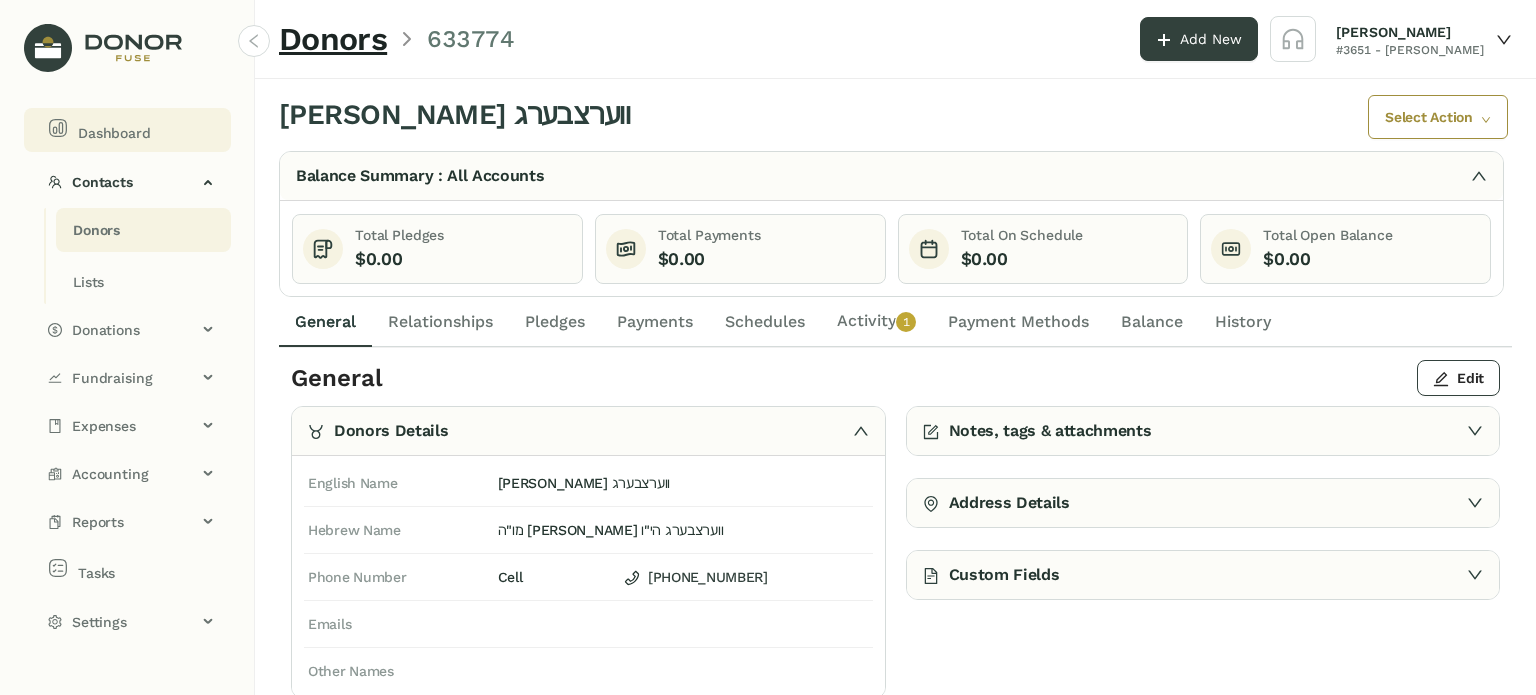click on "Dashboard" 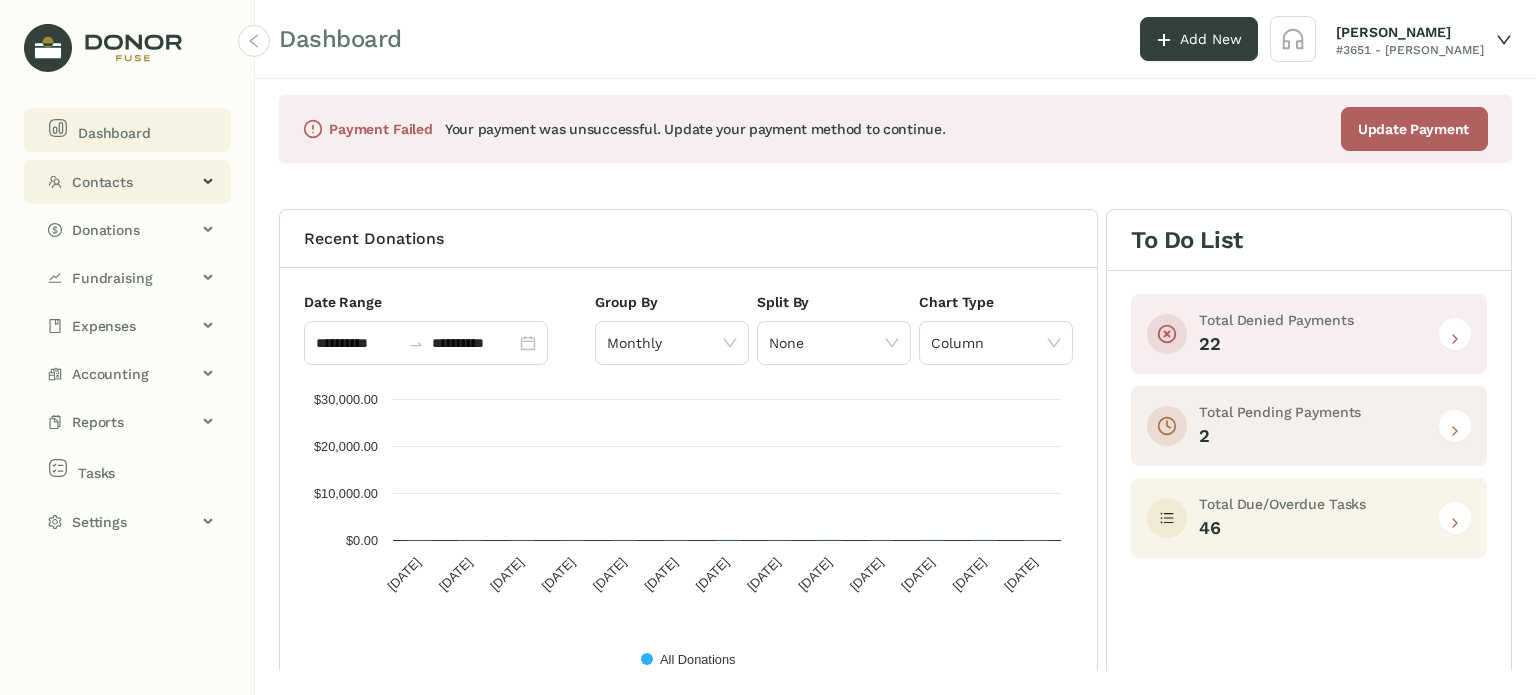 click on "Contacts" 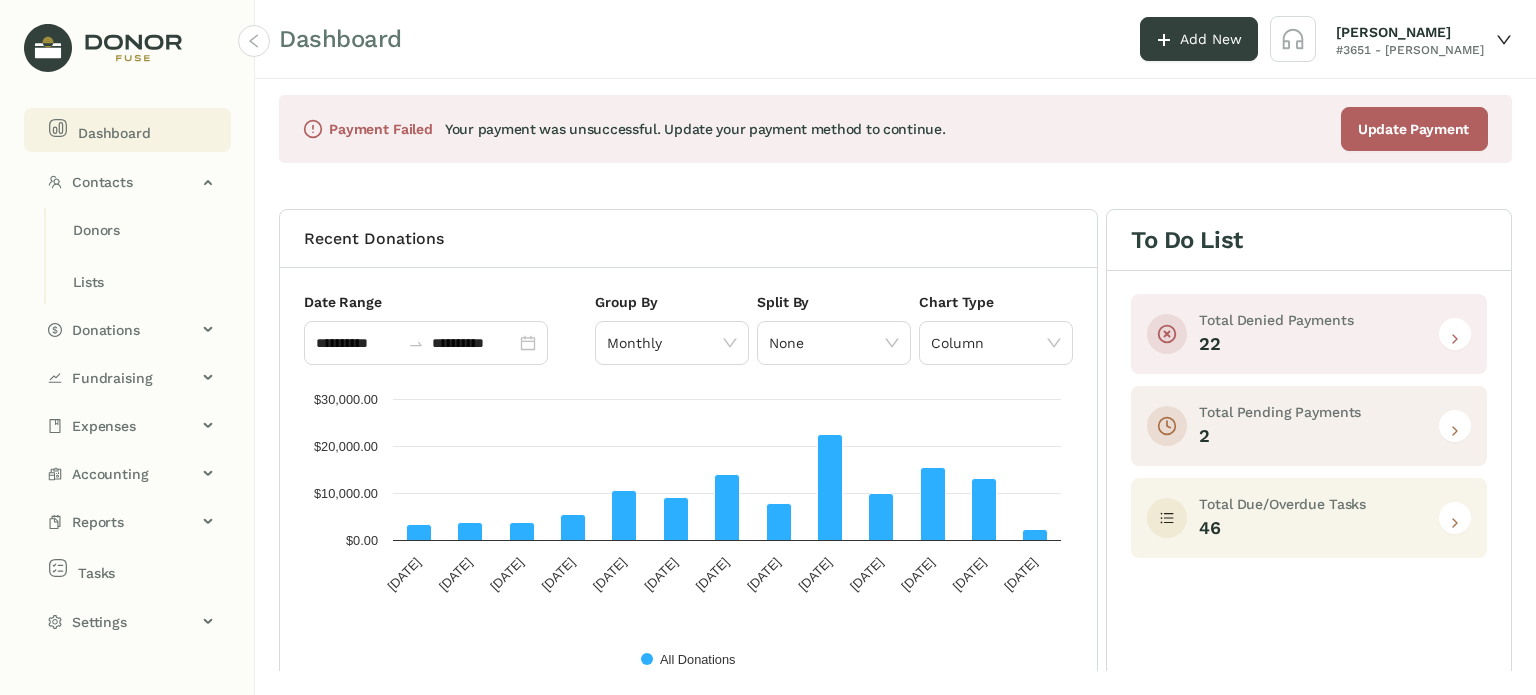 drag, startPoint x: 1445, startPoint y: 526, endPoint x: 1412, endPoint y: 534, distance: 33.955853 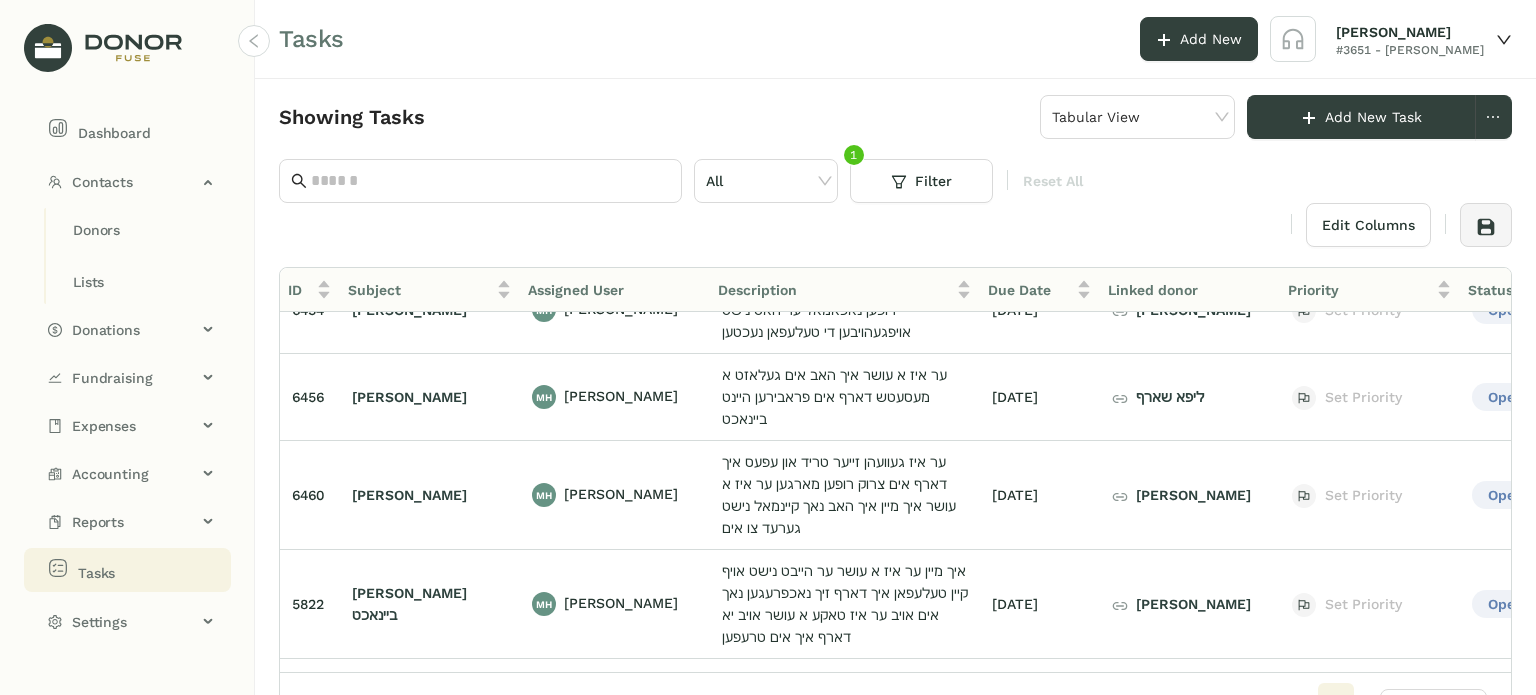 scroll, scrollTop: 0, scrollLeft: 0, axis: both 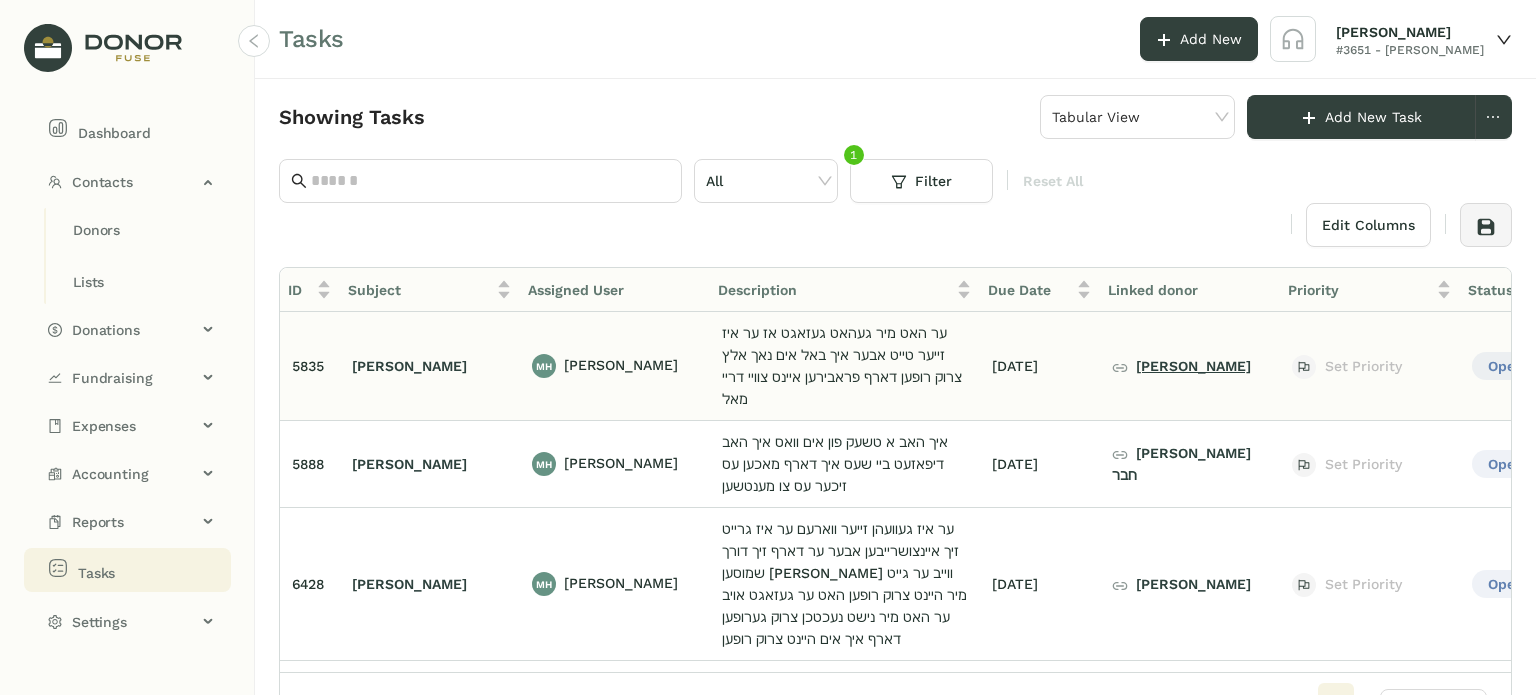 click on "[PERSON_NAME]" 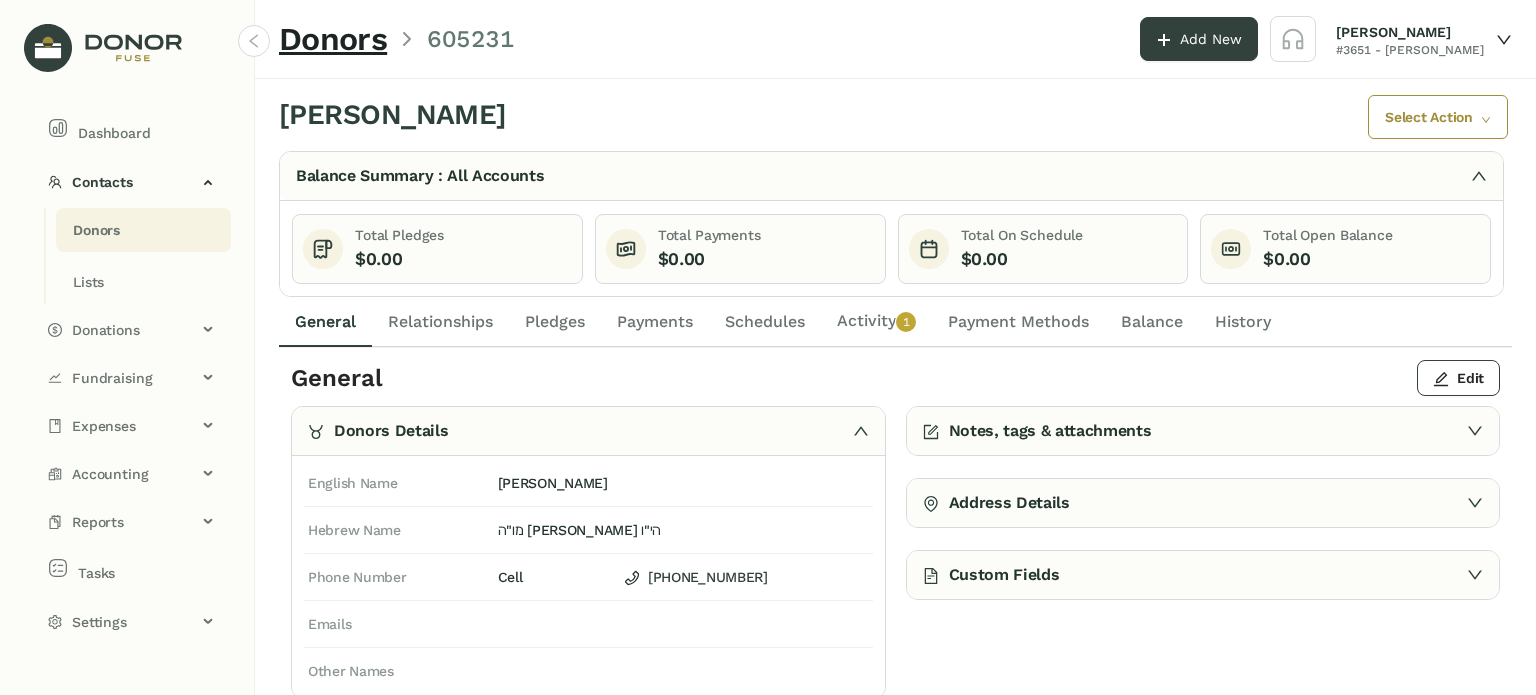 click on "Activity   0   1   2   3   4   5   6   7   8   9" 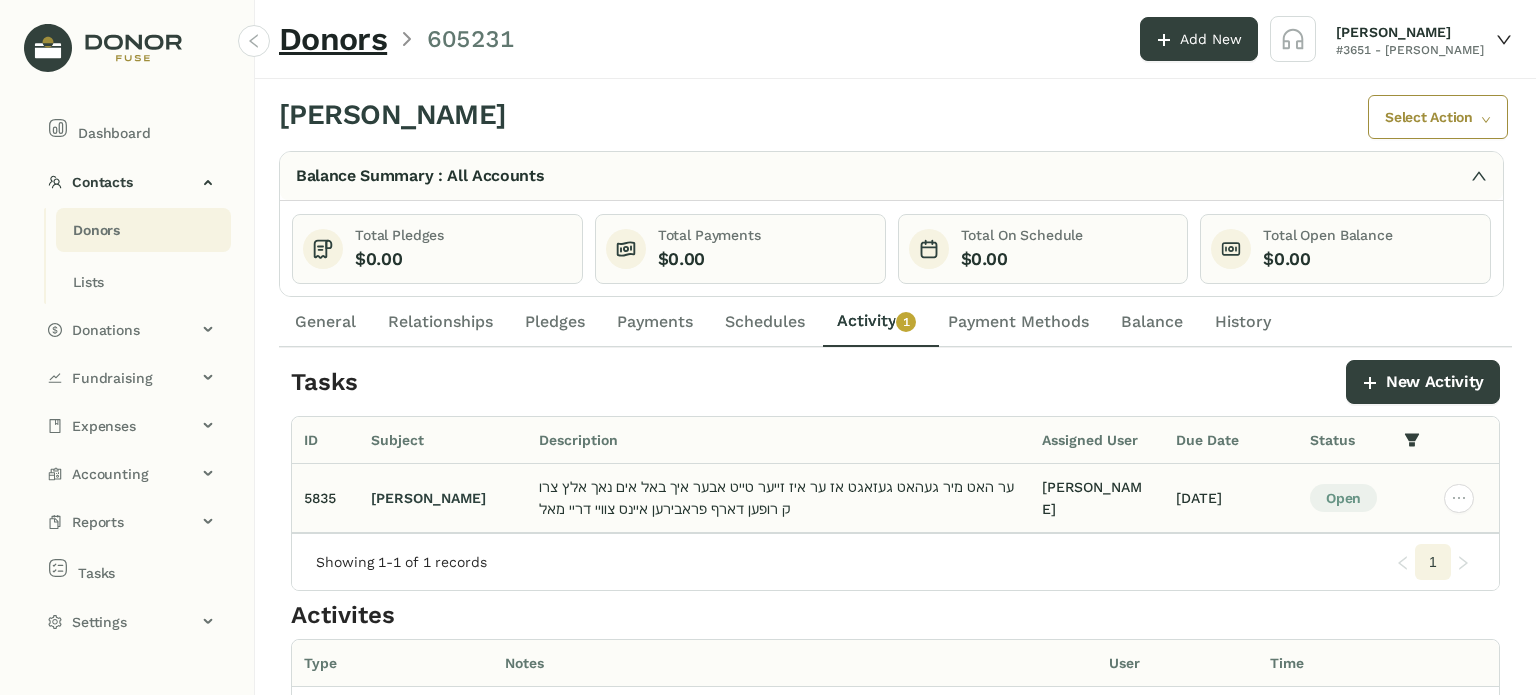 drag, startPoint x: 770, startPoint y: 515, endPoint x: 780, endPoint y: 511, distance: 10.770329 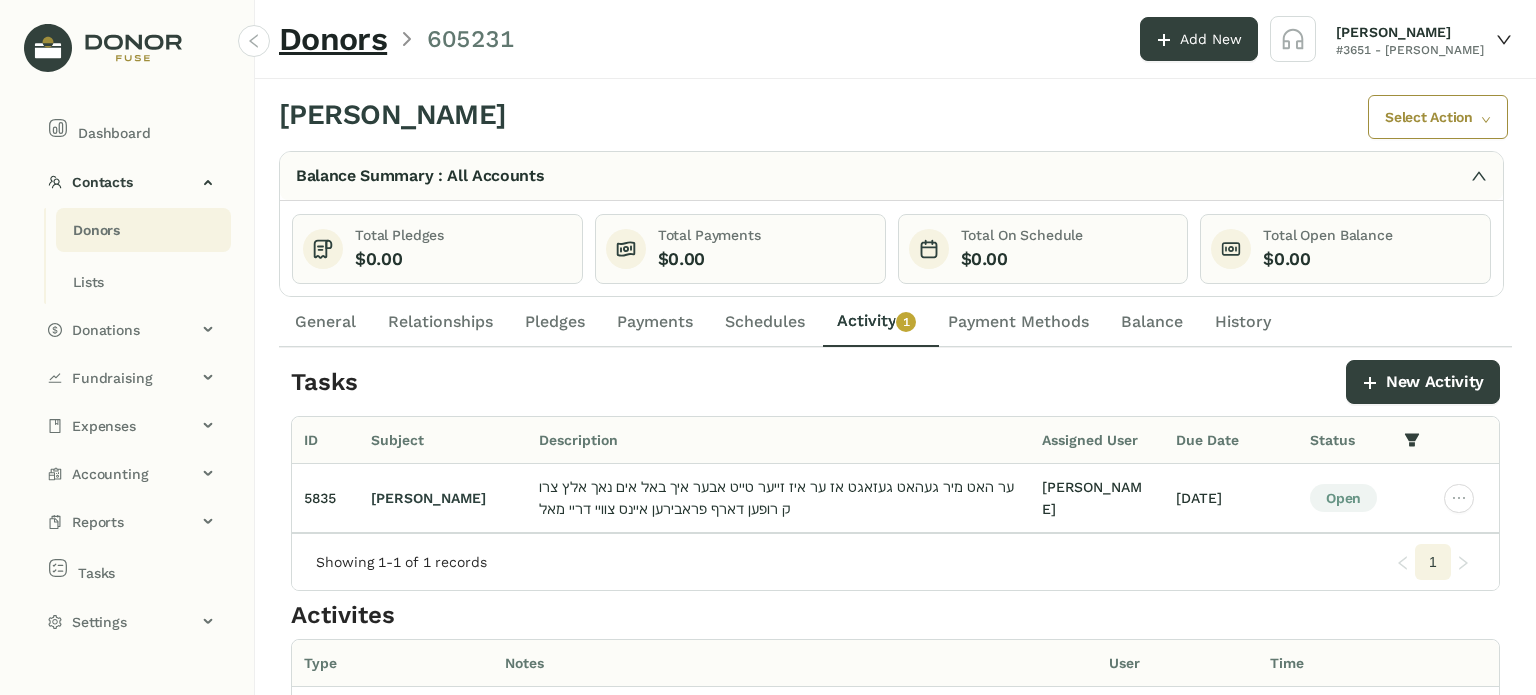 click on "Tasks     New Activity  ID Subject Description Assigned User Due Date Status 5835 [PERSON_NAME] ער האט מיר געהאט געזאגט אז ער איז זייער טייט אבער איך באל אים נאך אלץ צרוק רופען דארף פראבירען איינס צוויי דריי מאל [PERSON_NAME] [DATE] Open  Showing 1-1 of 1 records  1 Activites    Type Notes User Time Outbound Call - NoAnswer ער האט מיר געהאט געזאגט אז ער איז זייער טייט אבער איך באל אים נאך אלץ צרוק רופען דארף פראבירען איינס צוויי דריי מאל [PERSON_NAME] [DATE] 11:38 AM Outbound Call - NoAnswer מען האט נישט געקענט לאזען א מעסעטש דארף אים פראבירען דארנישטג נאכאמאל [PERSON_NAME] [DATE] 11:41 AM  Showing 1-2 of 6 records  1 2 3" 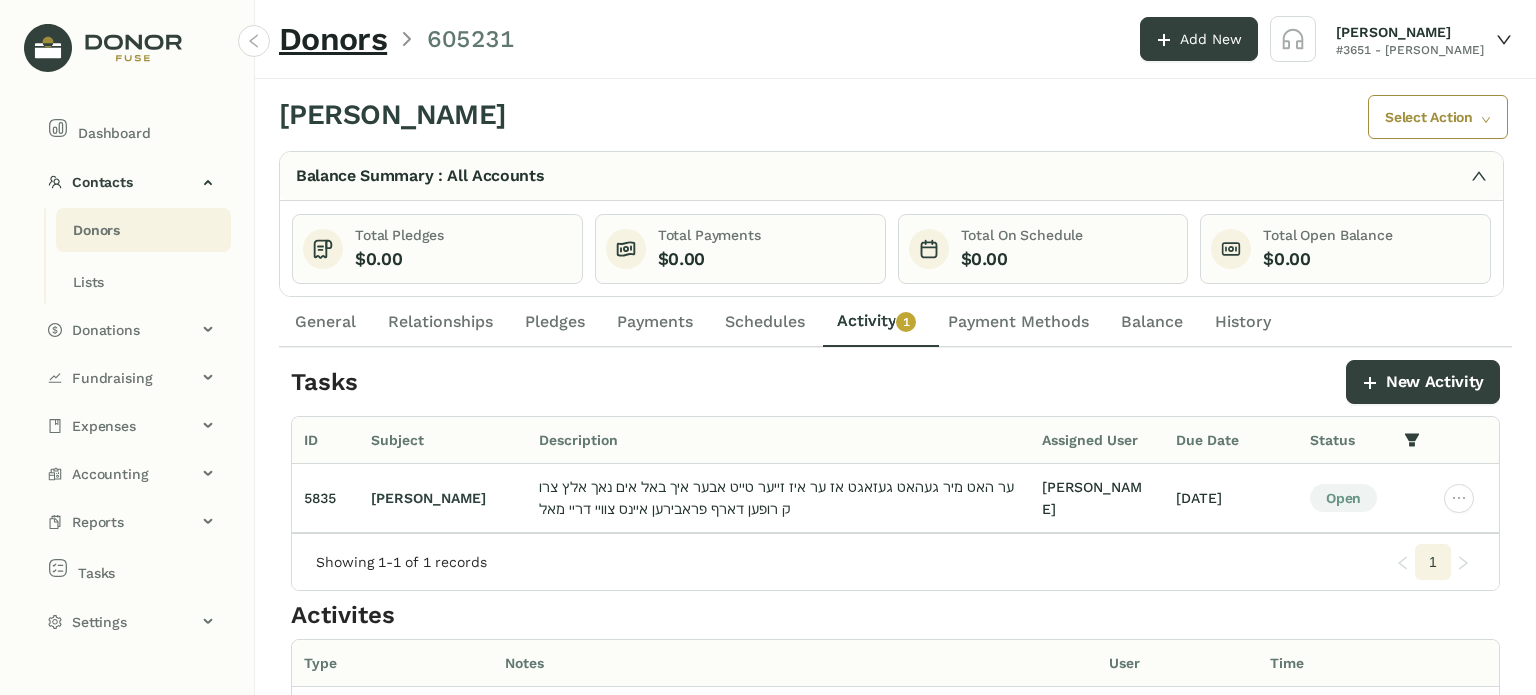 click on "Description" 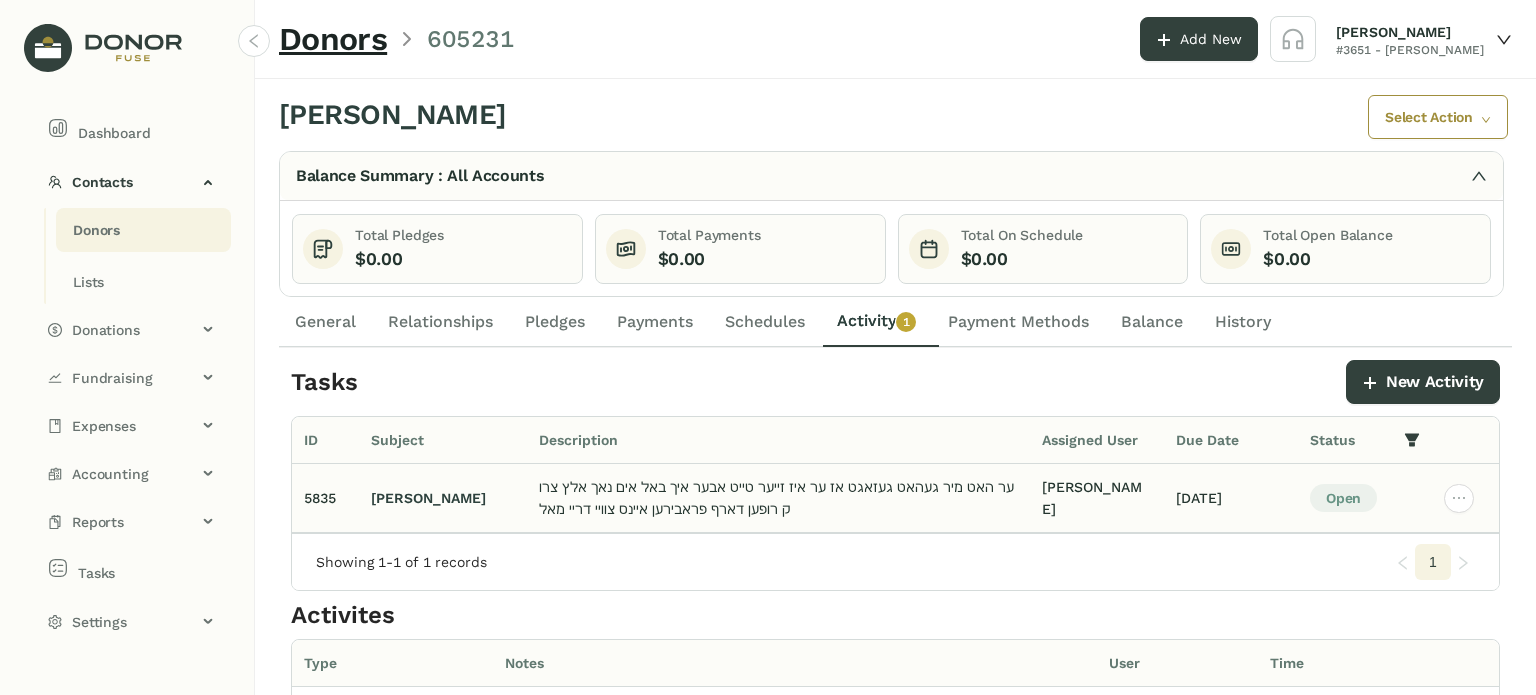 click on "ער האט מיר געהאט געזאגט אז ער איז זייער טייט אבער איך באל אים נאך אלץ צרוק רופען דארף פראבירען איינס צוויי דריי מאל" 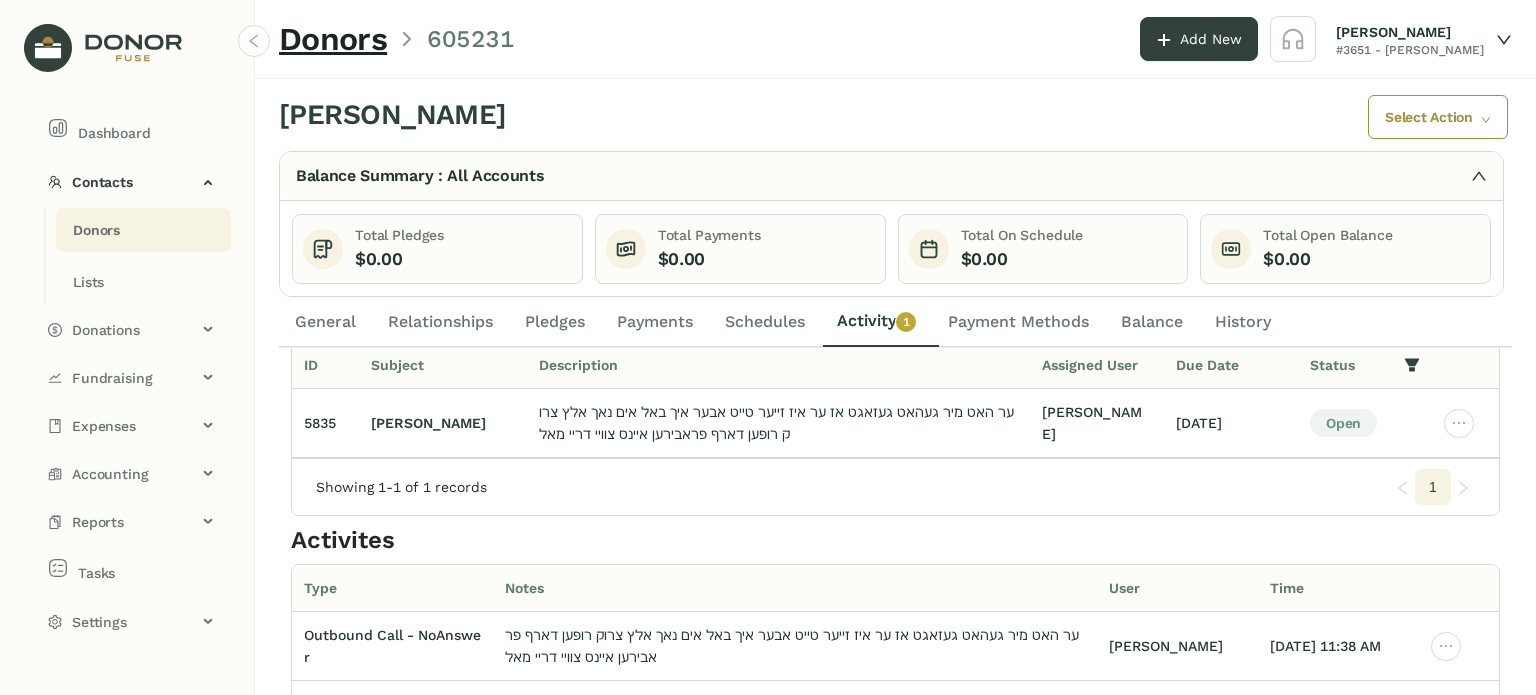 scroll, scrollTop: 162, scrollLeft: 0, axis: vertical 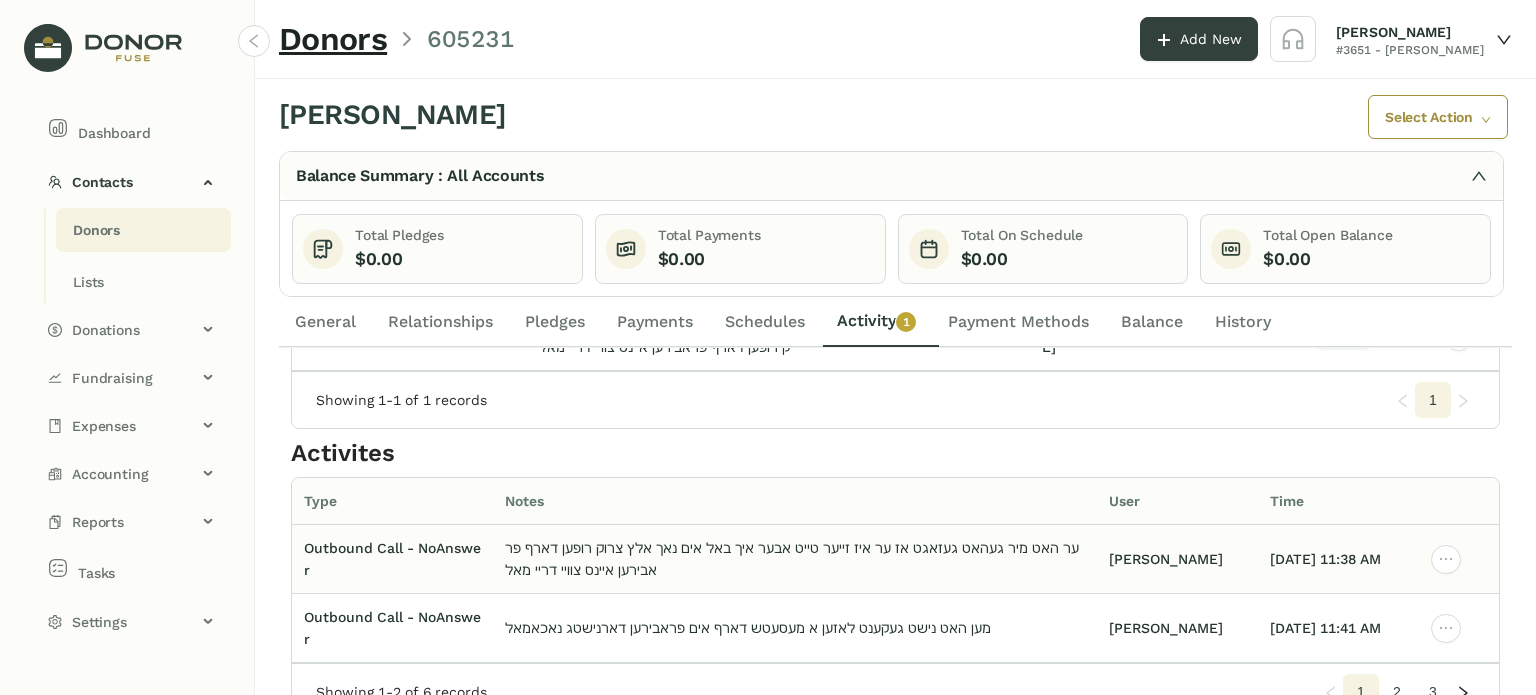click on "ער האט מיר געהאט געזאגט אז ער איז זייער טייט אבער איך באל אים נאך אלץ צרוק רופען דארף פראבירען איינס צוויי דריי מאל" 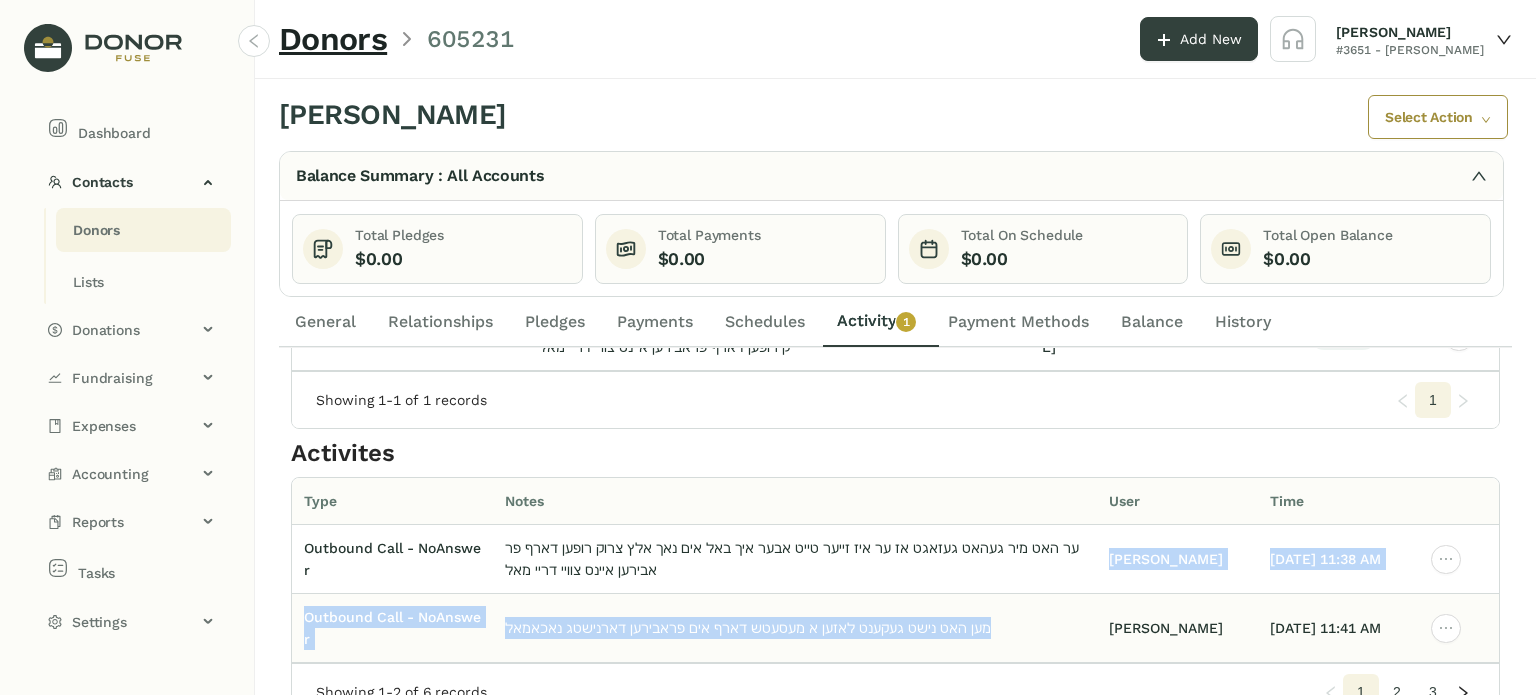 drag, startPoint x: 922, startPoint y: 587, endPoint x: 811, endPoint y: 655, distance: 130.17296 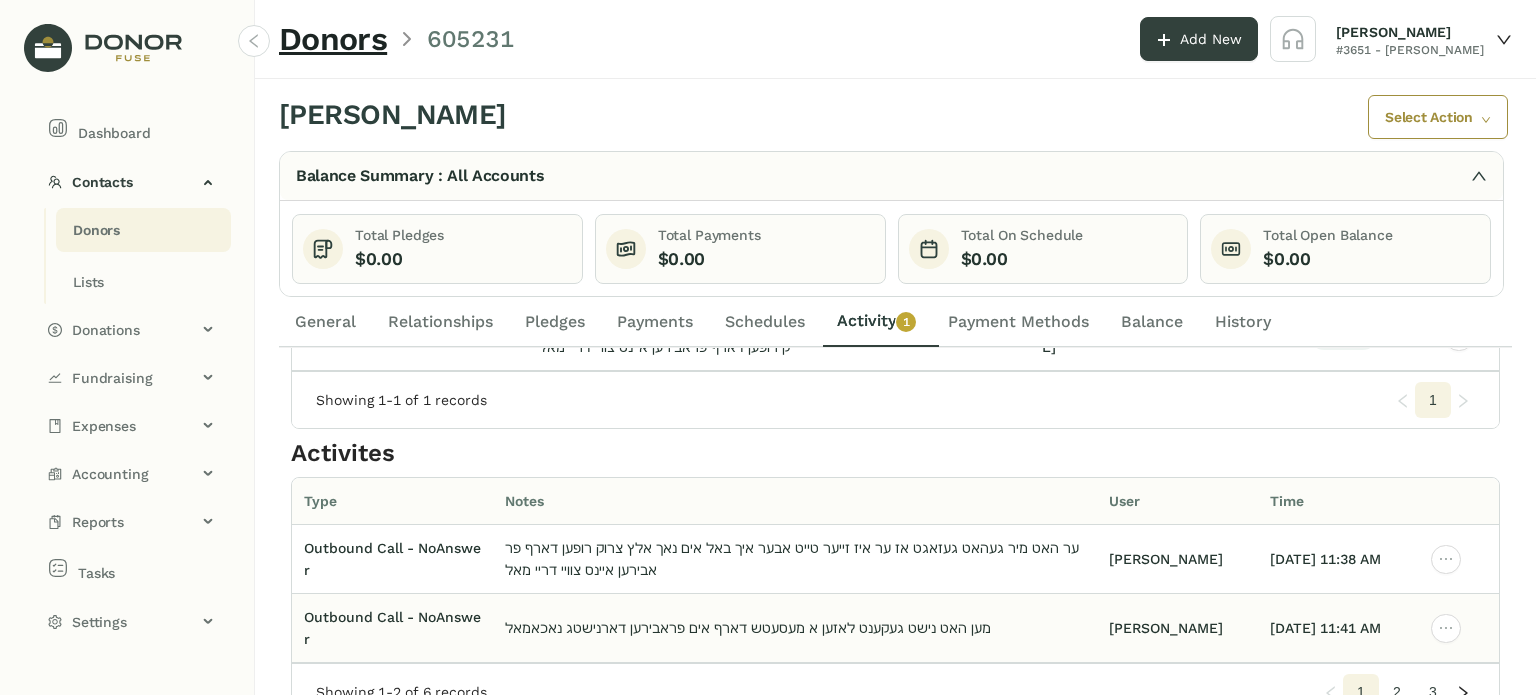 click on "מען האט נישט געקענט לאזען א מעסעטש דארף אים פראבירען דארנישטג נאכאמאל" 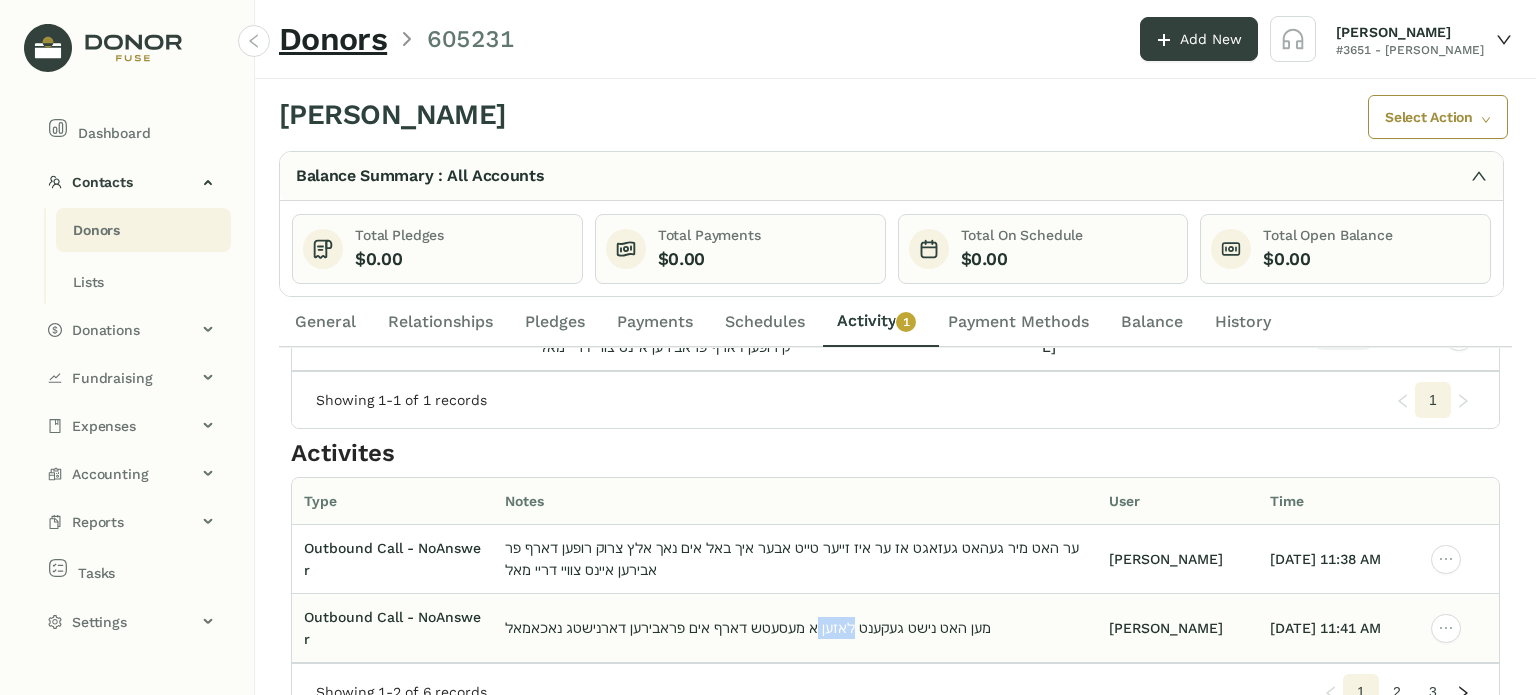 click on "מען האט נישט געקענט לאזען א מעסעטש דארף אים פראבירען דארנישטג נאכאמאל" 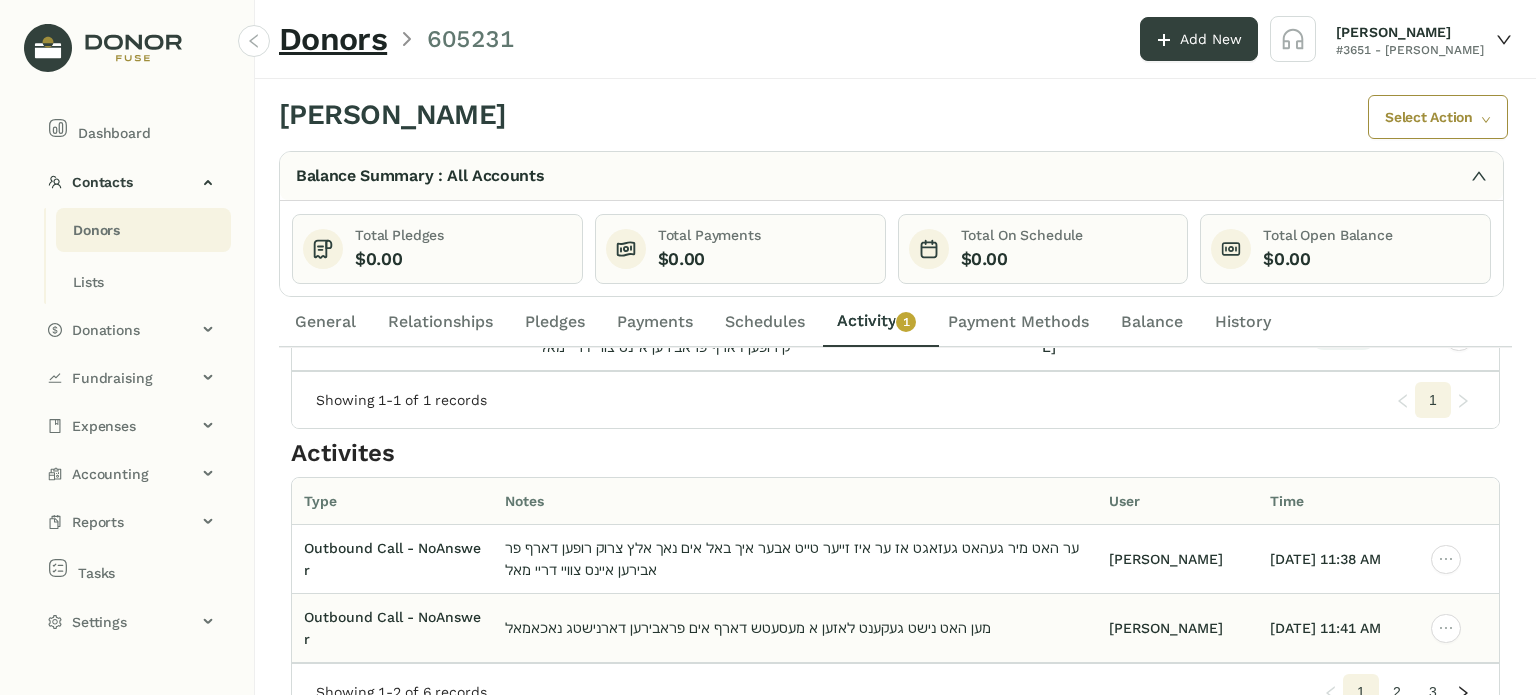 click on "מען האט נישט געקענט לאזען א מעסעטש דארף אים פראבירען דארנישטג נאכאמאל" 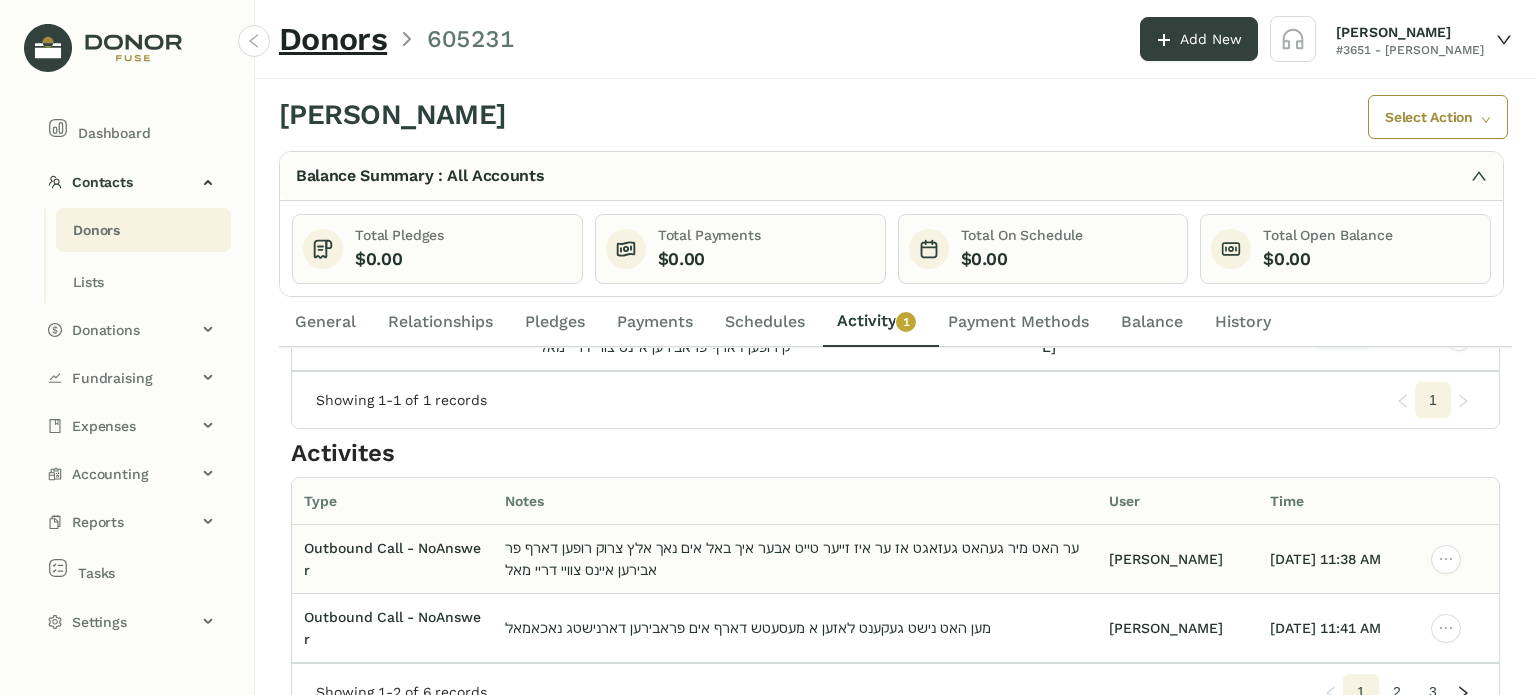 click on "ער האט מיר געהאט געזאגט אז ער איז זייער טייט אבער איך באל אים נאך אלץ צרוק רופען דארף פראבירען איינס צוויי דריי מאל" 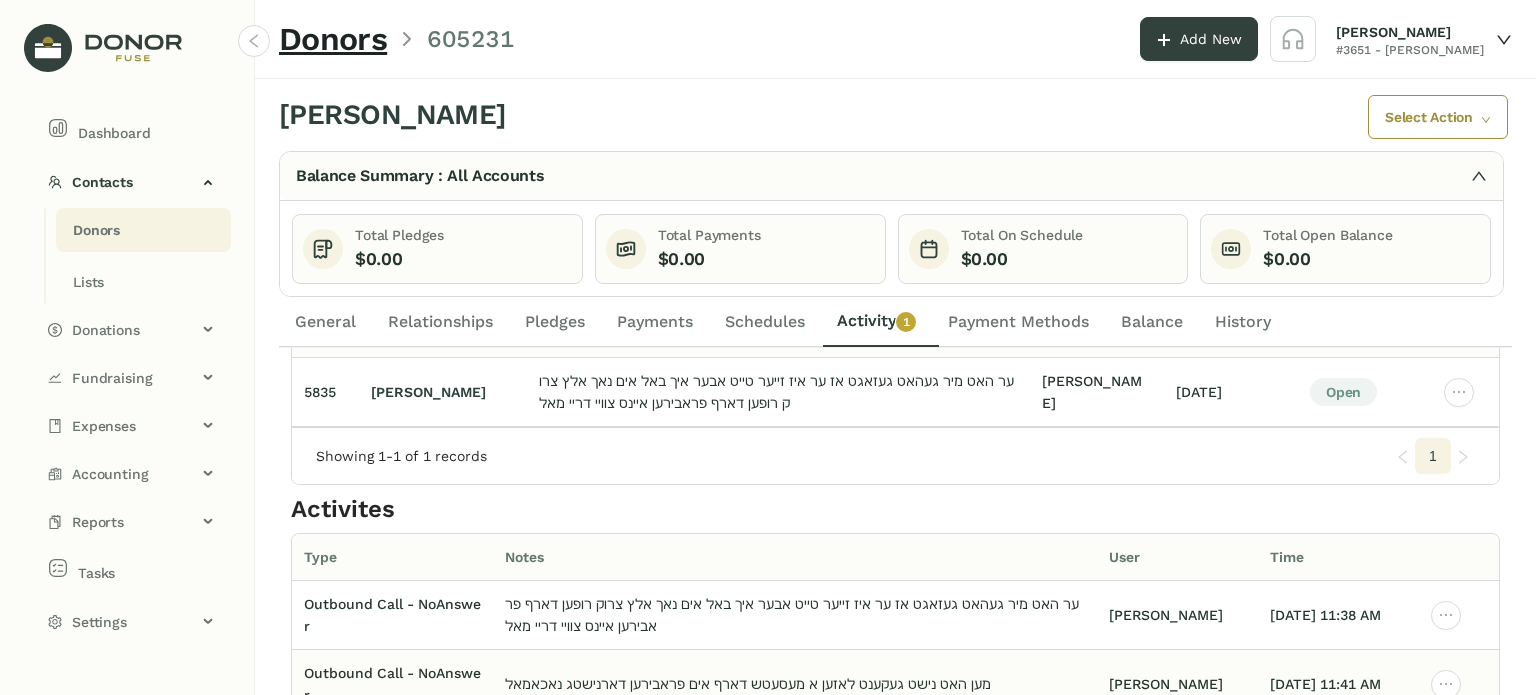 scroll, scrollTop: 162, scrollLeft: 0, axis: vertical 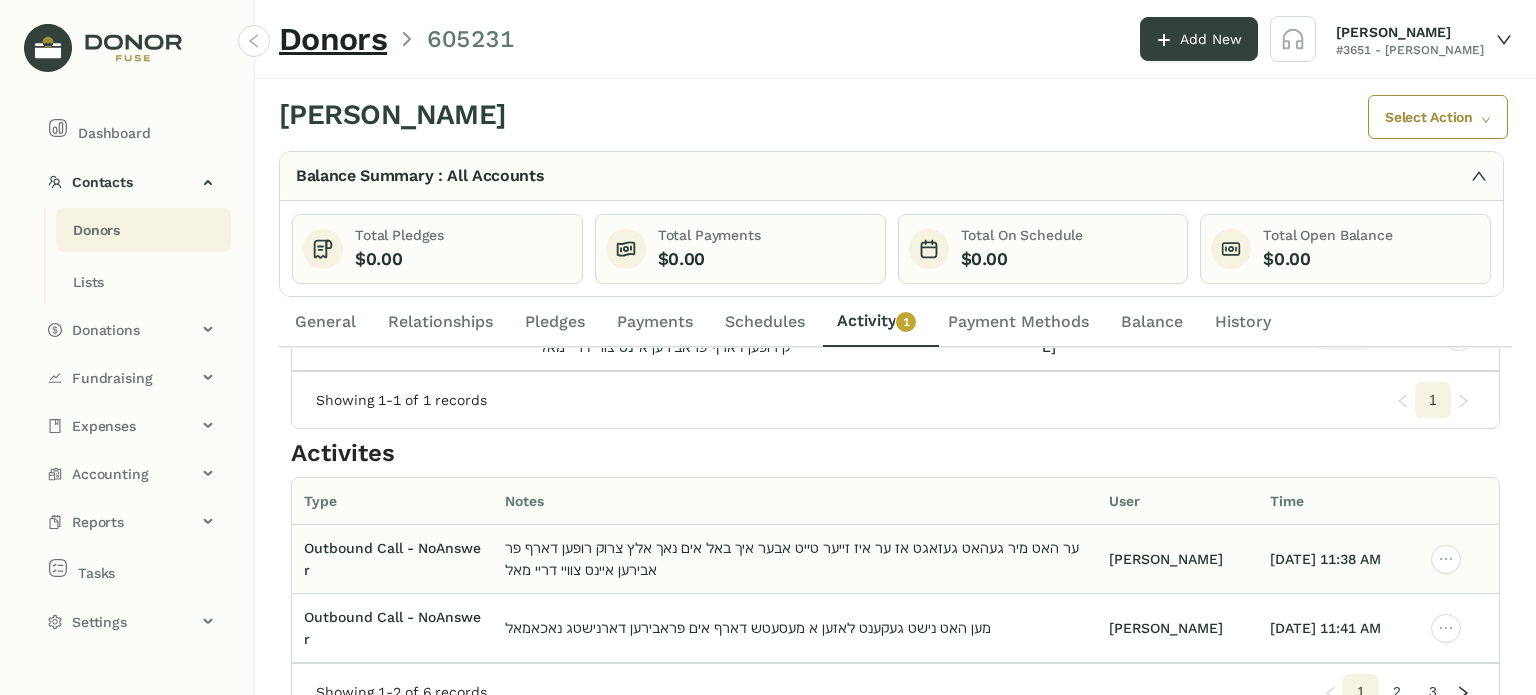 click on "ער האט מיר געהאט געזאגט אז ער איז זייער טייט אבער איך באל אים נאך אלץ צרוק רופען דארף פראבירען איינס צוויי דריי מאל" 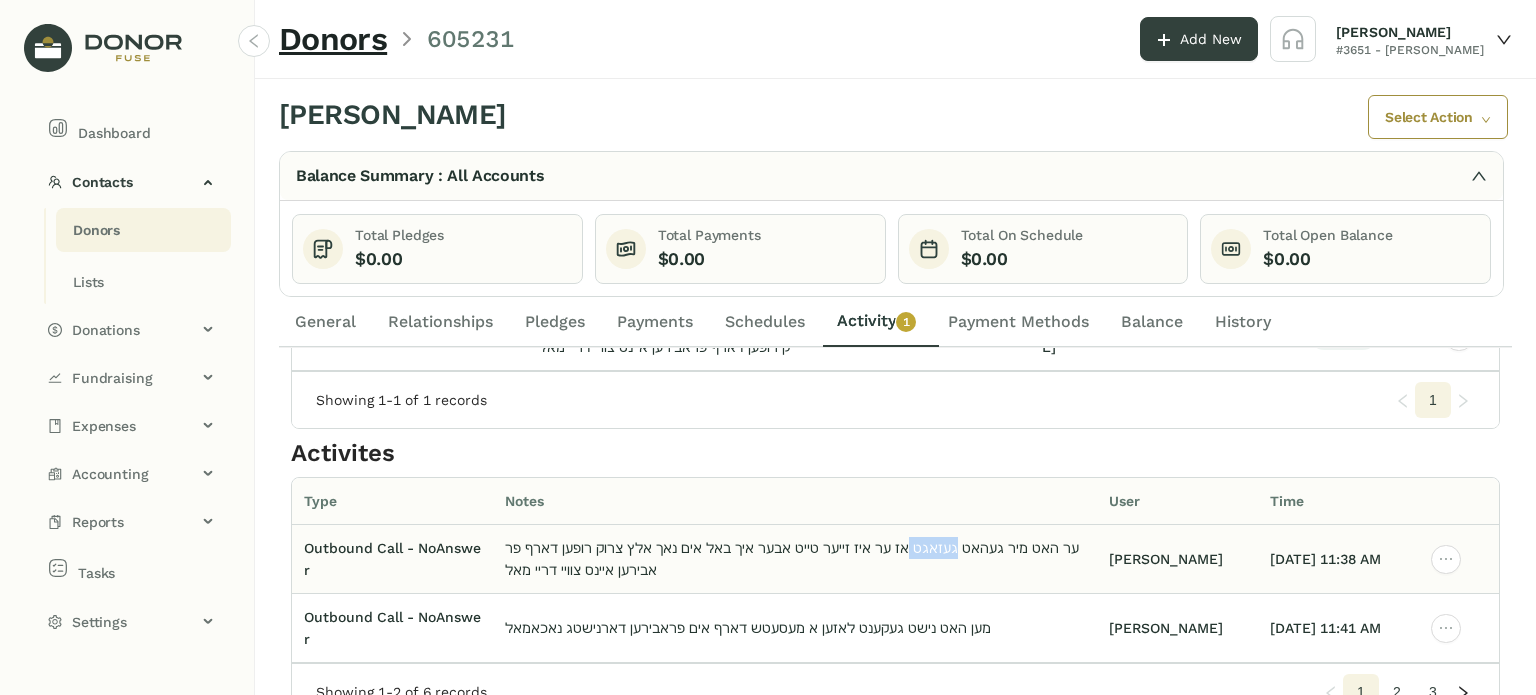 click on "ער האט מיר געהאט געזאגט אז ער איז זייער טייט אבער איך באל אים נאך אלץ צרוק רופען דארף פראבירען איינס צוויי דריי מאל" 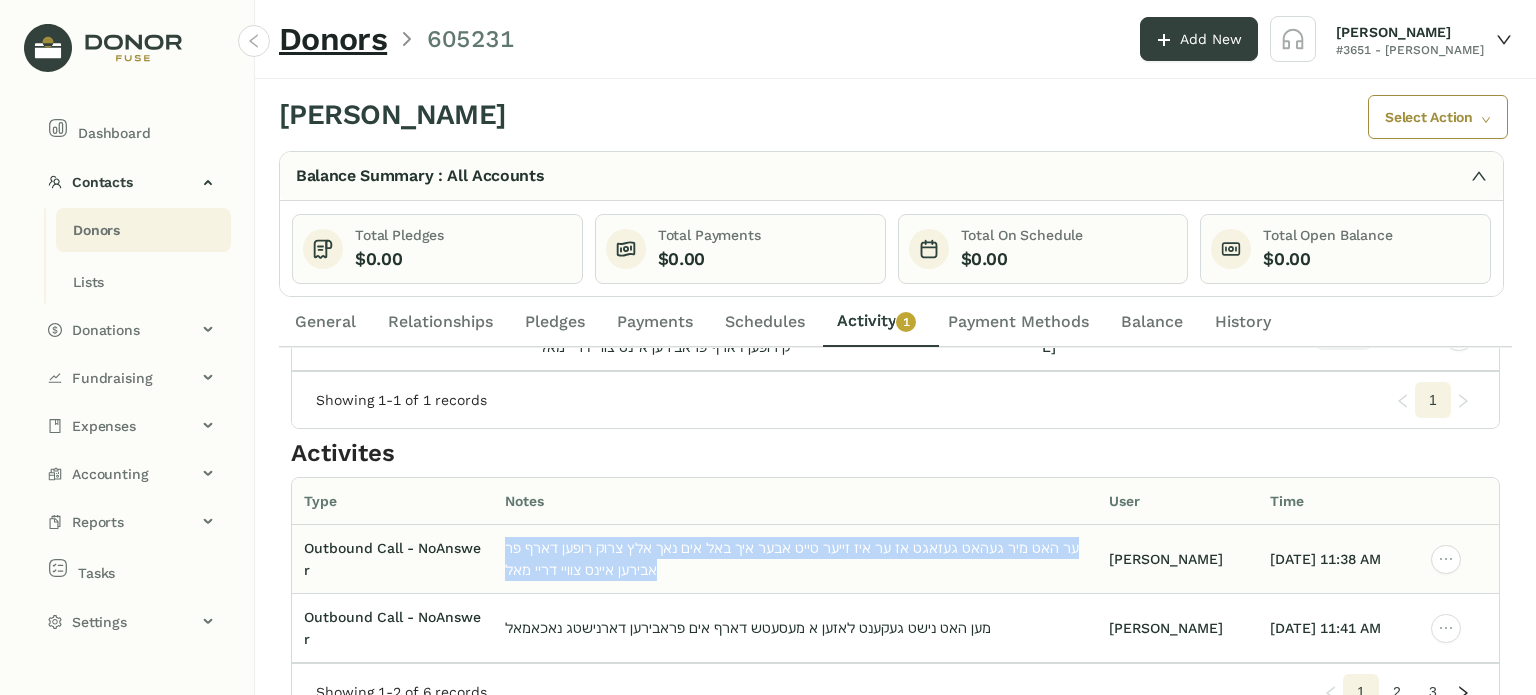 click on "ער האט מיר געהאט געזאגט אז ער איז זייער טייט אבער איך באל אים נאך אלץ צרוק רופען דארף פראבירען איינס צוויי דריי מאל" 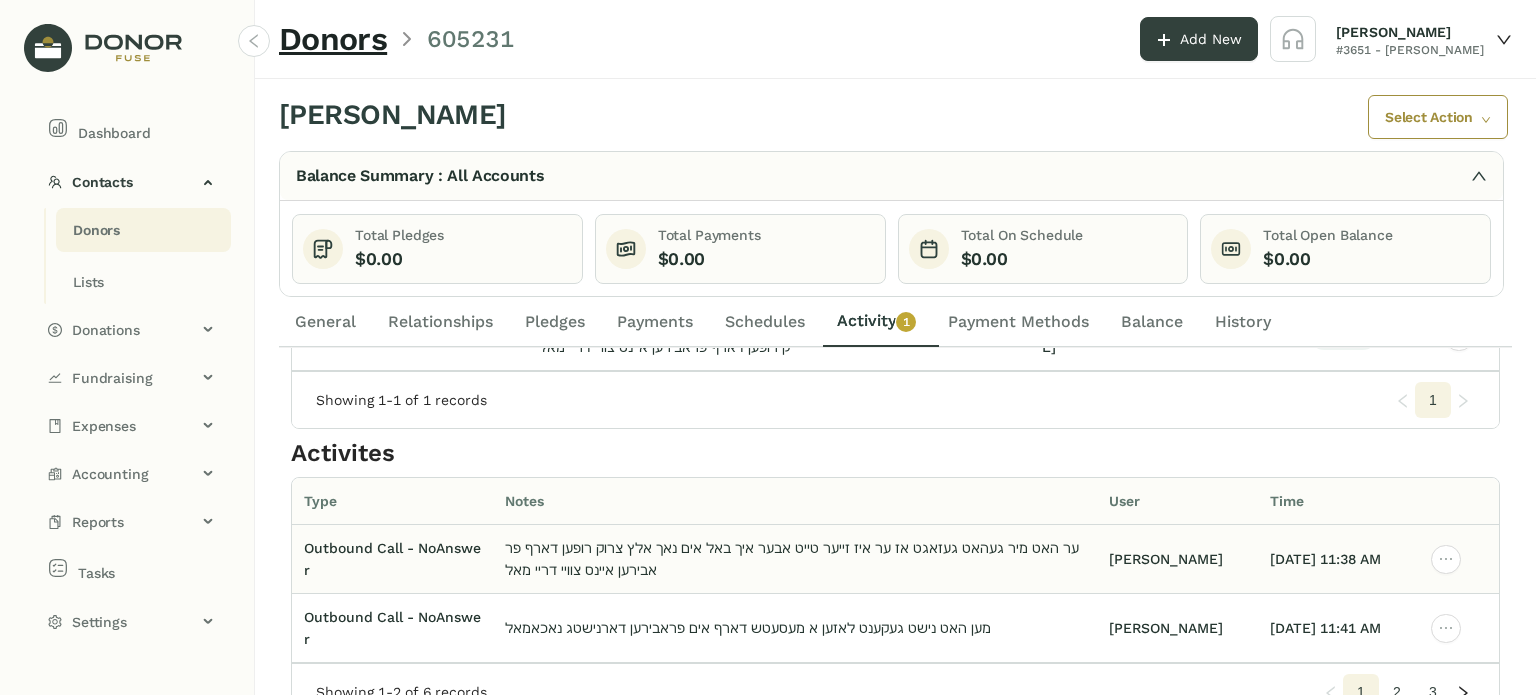 click on "ער האט מיר געהאט געזאגט אז ער איז זייער טייט אבער איך באל אים נאך אלץ צרוק רופען דארף פראבירען איינס צוויי דריי מאל" 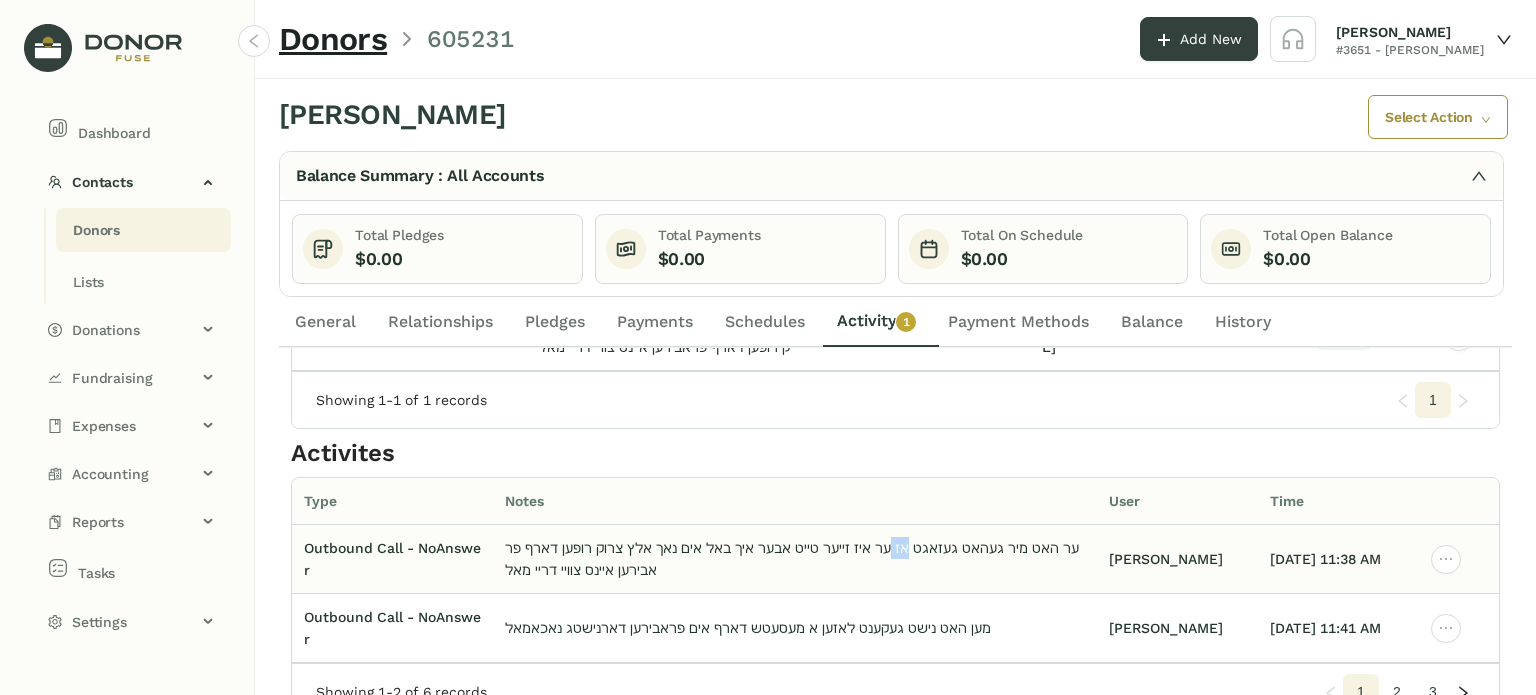 click on "ער האט מיר געהאט געזאגט אז ער איז זייער טייט אבער איך באל אים נאך אלץ צרוק רופען דארף פראבירען איינס צוויי דריי מאל" 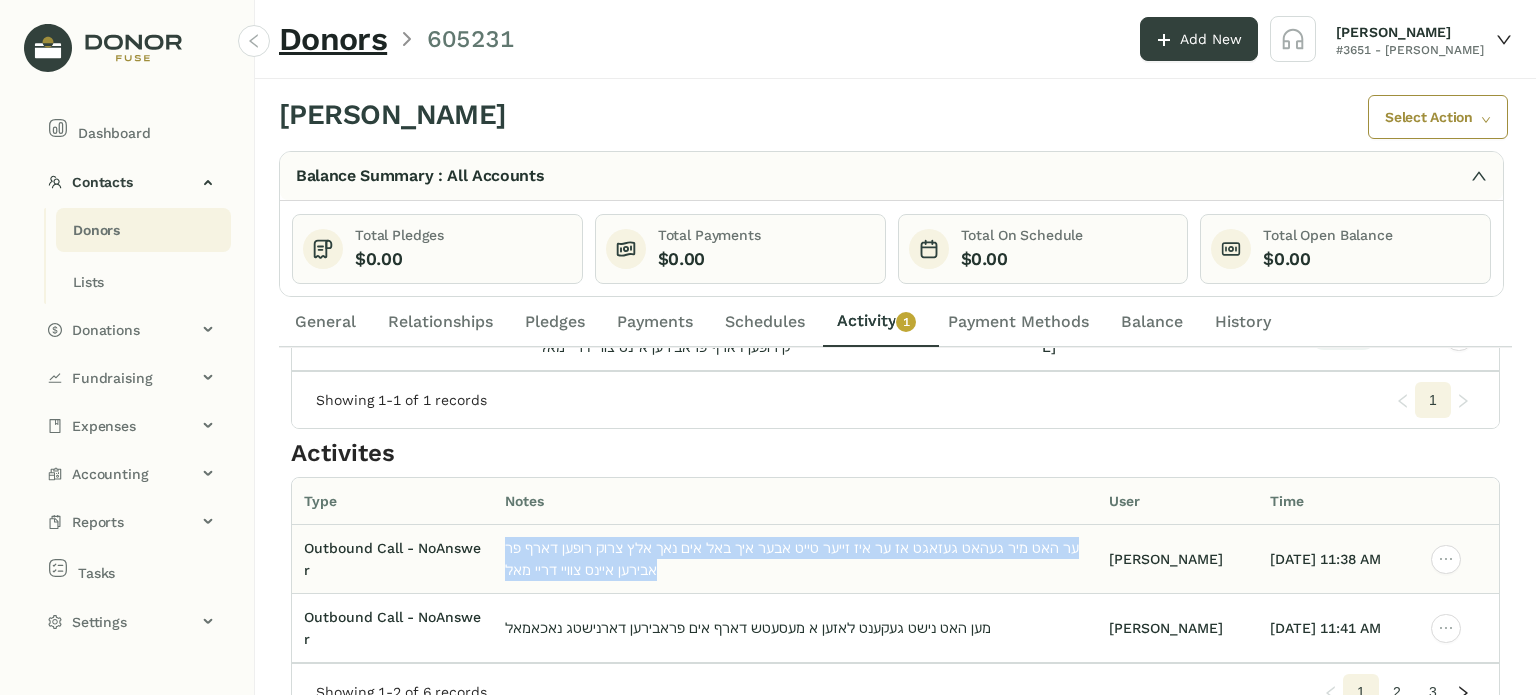 click on "ער האט מיר געהאט געזאגט אז ער איז זייער טייט אבער איך באל אים נאך אלץ צרוק רופען דארף פראבירען איינס צוויי דריי מאל" 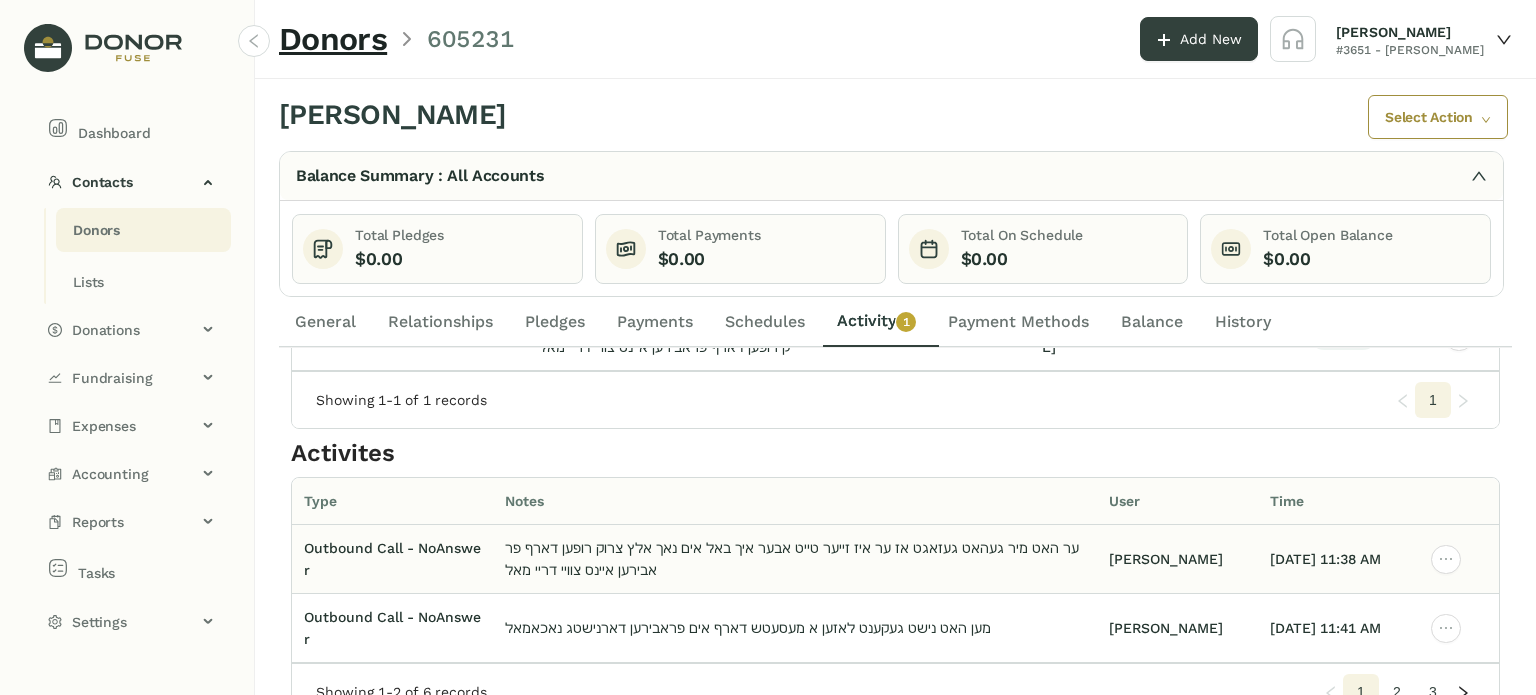 click on "ער האט מיר געהאט געזאגט אז ער איז זייער טייט אבער איך באל אים נאך אלץ צרוק רופען דארף פראבירען איינס צוויי דריי מאל" 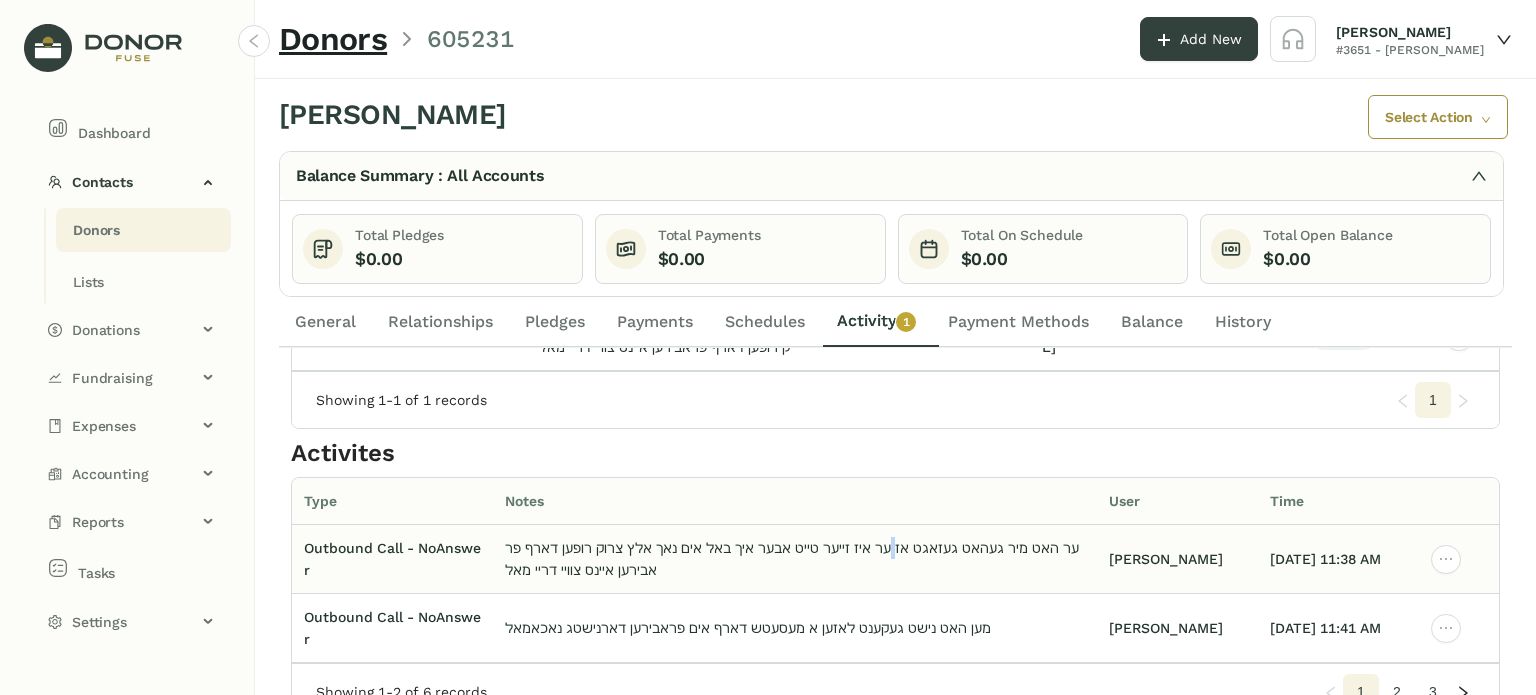 click on "ער האט מיר געהאט געזאגט אז ער איז זייער טייט אבער איך באל אים נאך אלץ צרוק רופען דארף פראבירען איינס צוויי דריי מאל" 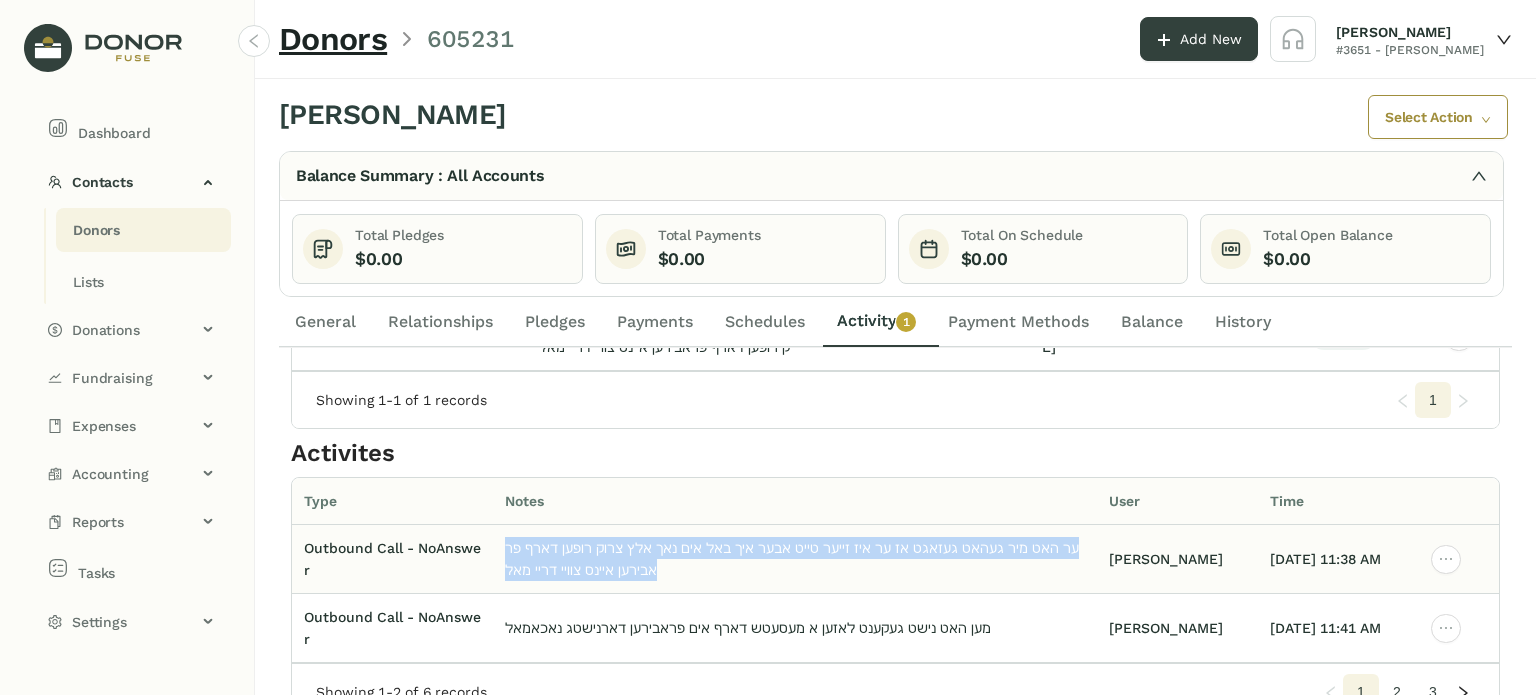 click on "ער האט מיר געהאט געזאגט אז ער איז זייער טייט אבער איך באל אים נאך אלץ צרוק רופען דארף פראבירען איינס צוויי דריי מאל" 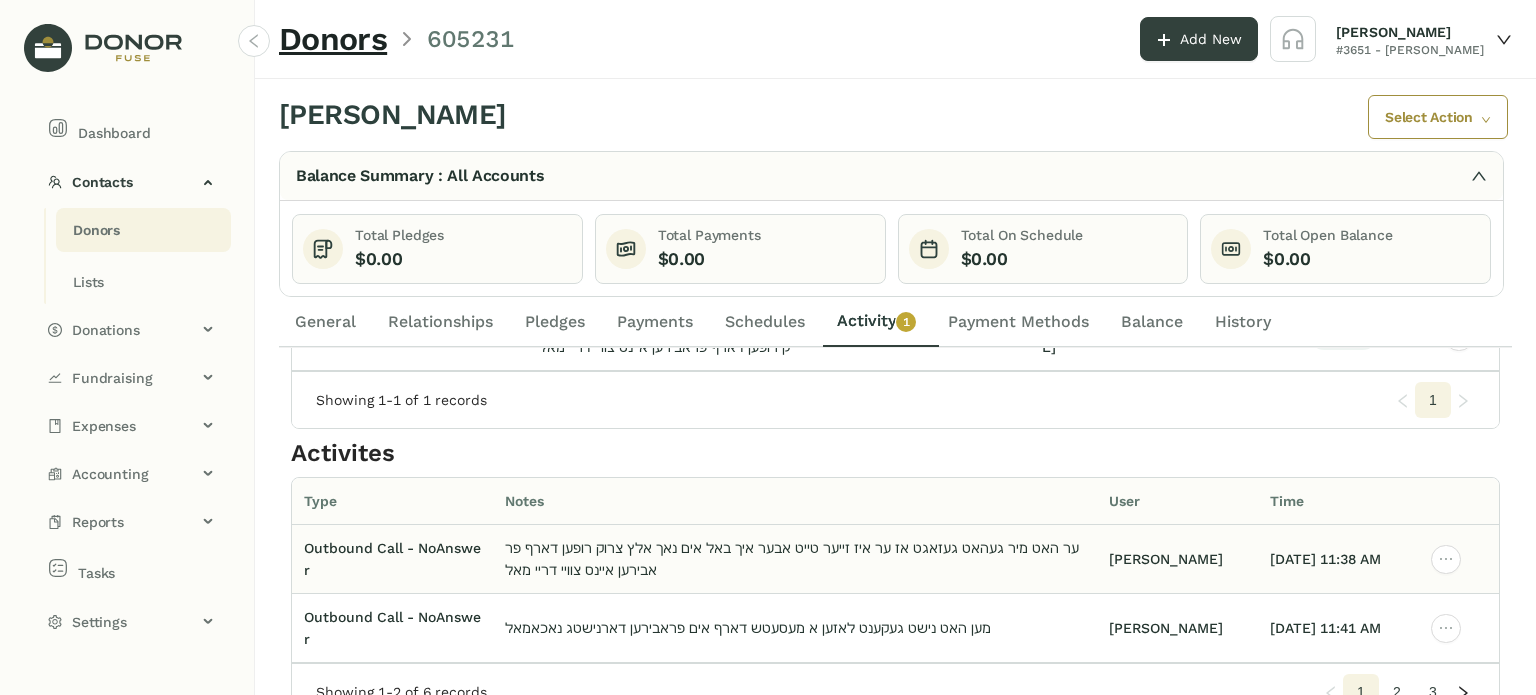click on "ער האט מיר געהאט געזאגט אז ער איז זייער טייט אבער איך באל אים נאך אלץ צרוק רופען דארף פראבירען איינס צוויי דריי מאל" 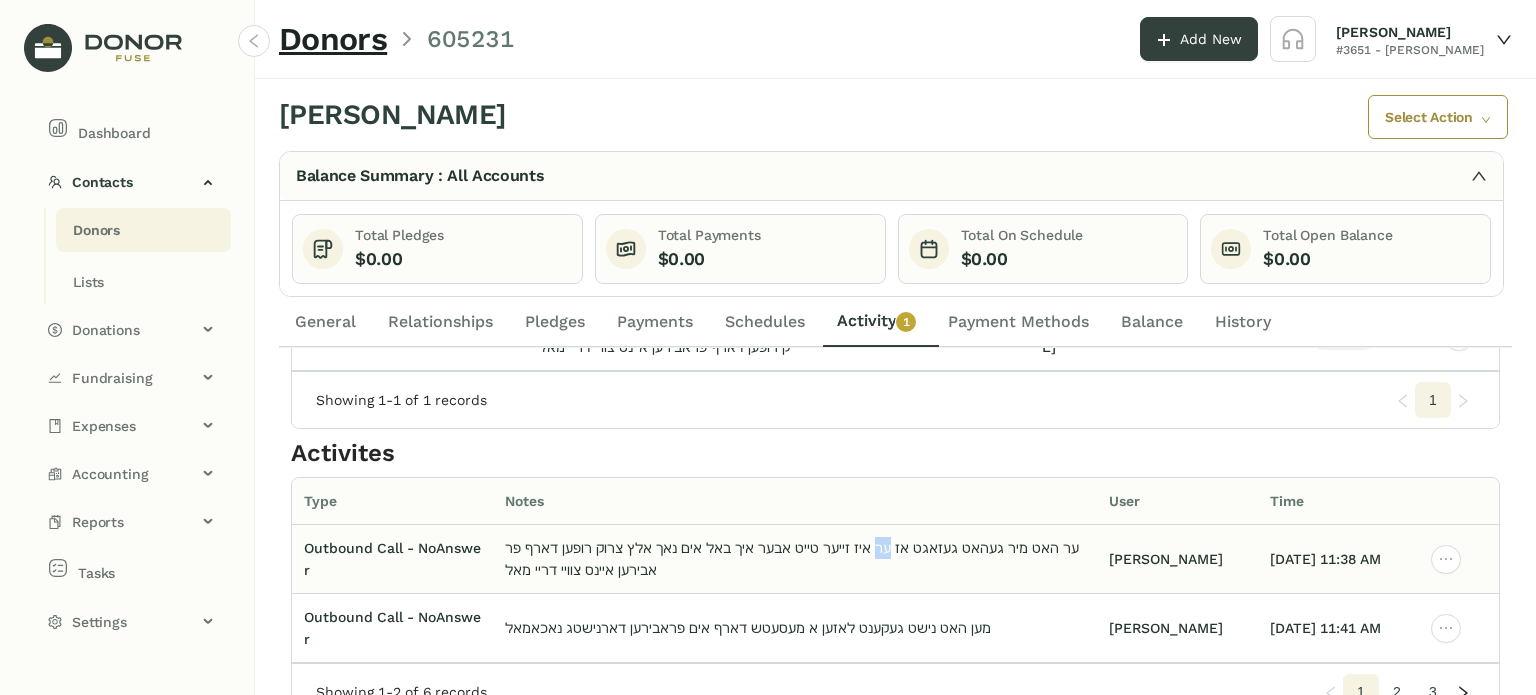 click on "ער האט מיר געהאט געזאגט אז ער איז זייער טייט אבער איך באל אים נאך אלץ צרוק רופען דארף פראבירען איינס צוויי דריי מאל" 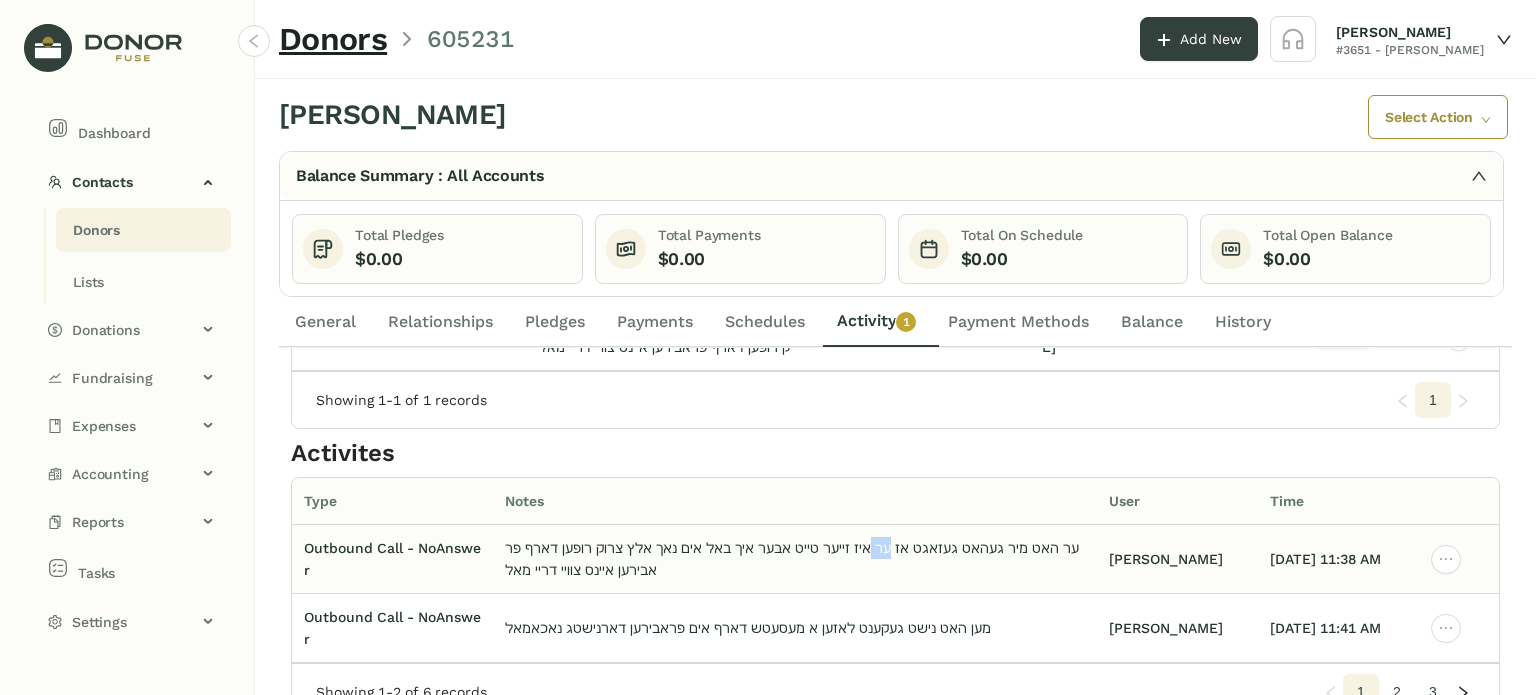 click on "ער האט מיר געהאט געזאגט אז ער איז זייער טייט אבער איך באל אים נאך אלץ צרוק רופען דארף פראבירען איינס צוויי דריי מאל" 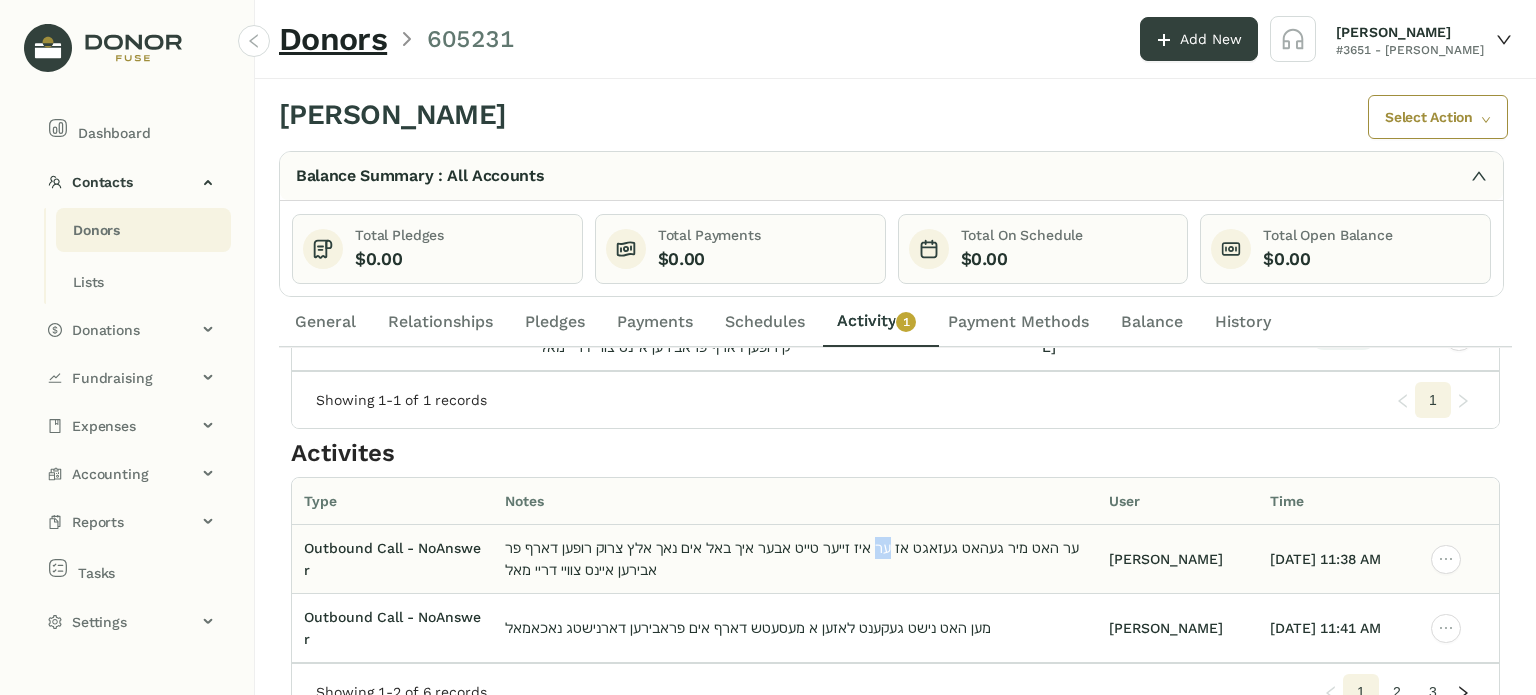 click on "ער האט מיר געהאט געזאגט אז ער איז זייער טייט אבער איך באל אים נאך אלץ צרוק רופען דארף פראבירען איינס צוויי דריי מאל" 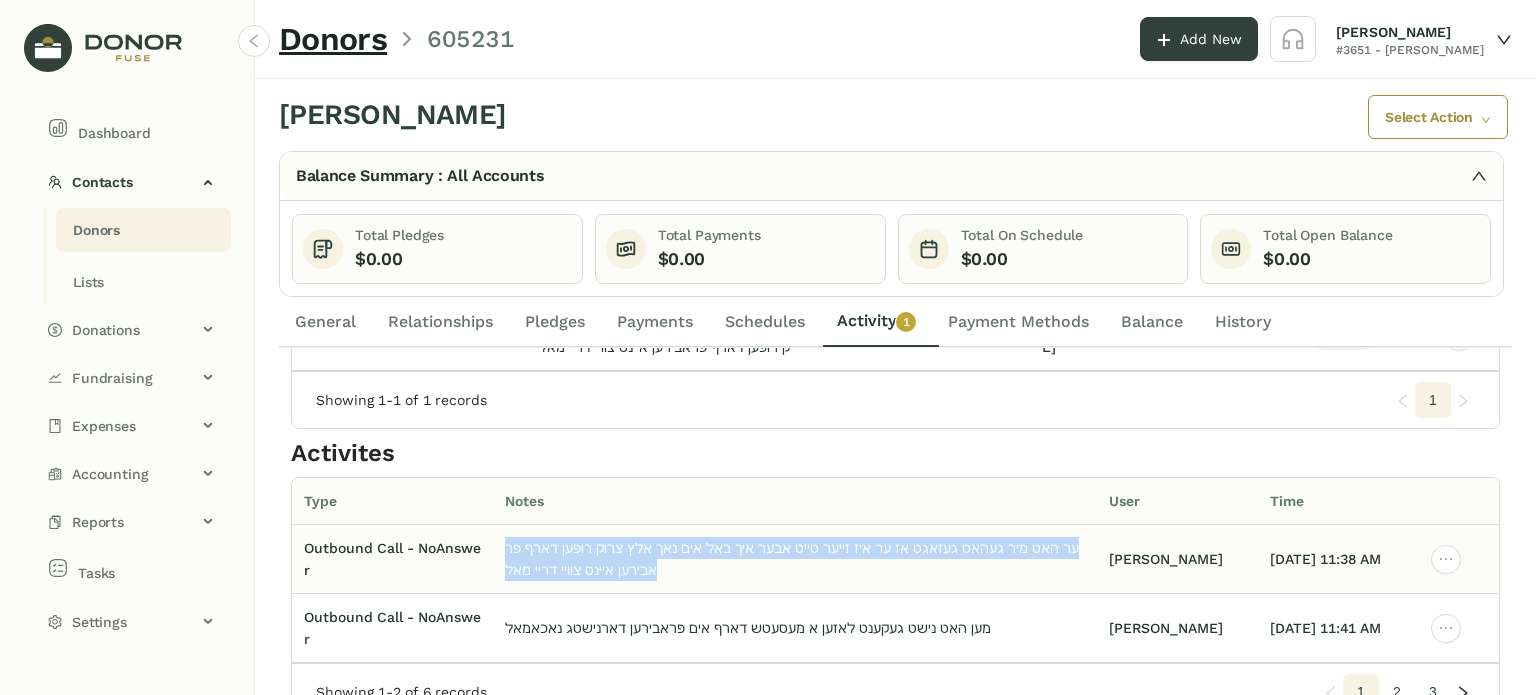 click on "ער האט מיר געהאט געזאגט אז ער איז זייער טייט אבער איך באל אים נאך אלץ צרוק רופען דארף פראבירען איינס צוויי דריי מאל" 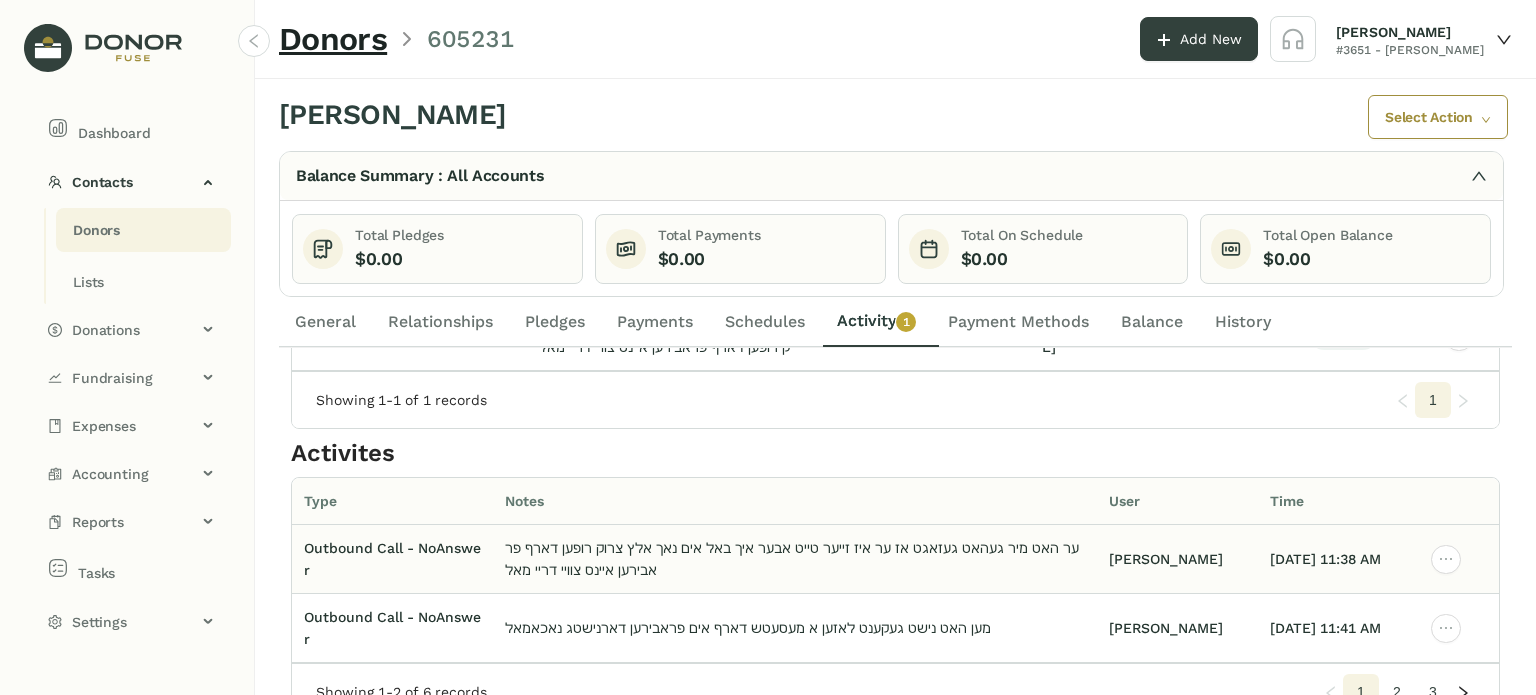 click on "ער האט מיר געהאט געזאגט אז ער איז זייער טייט אבער איך באל אים נאך אלץ צרוק רופען דארף פראבירען איינס צוויי דריי מאל" 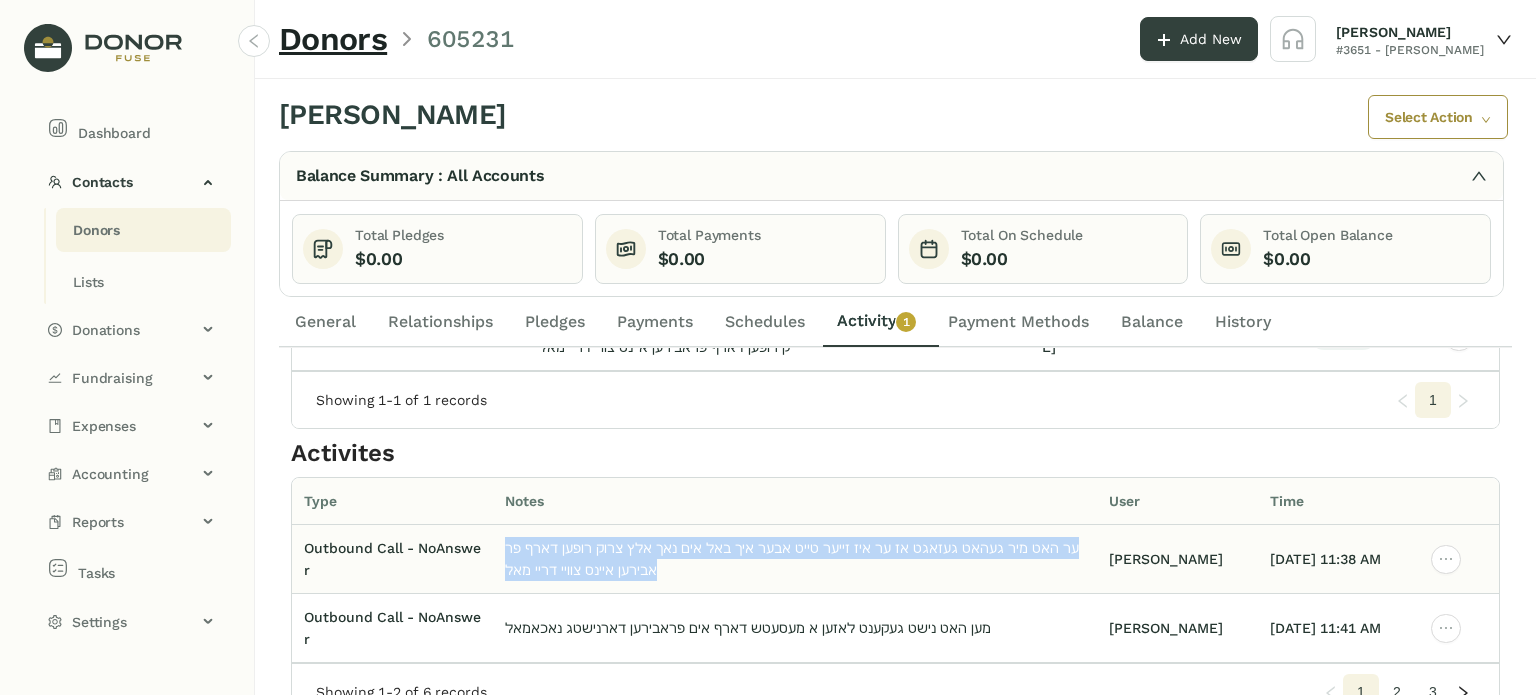 click on "ער האט מיר געהאט געזאגט אז ער איז זייער טייט אבער איך באל אים נאך אלץ צרוק רופען דארף פראבירען איינס צוויי דריי מאל" 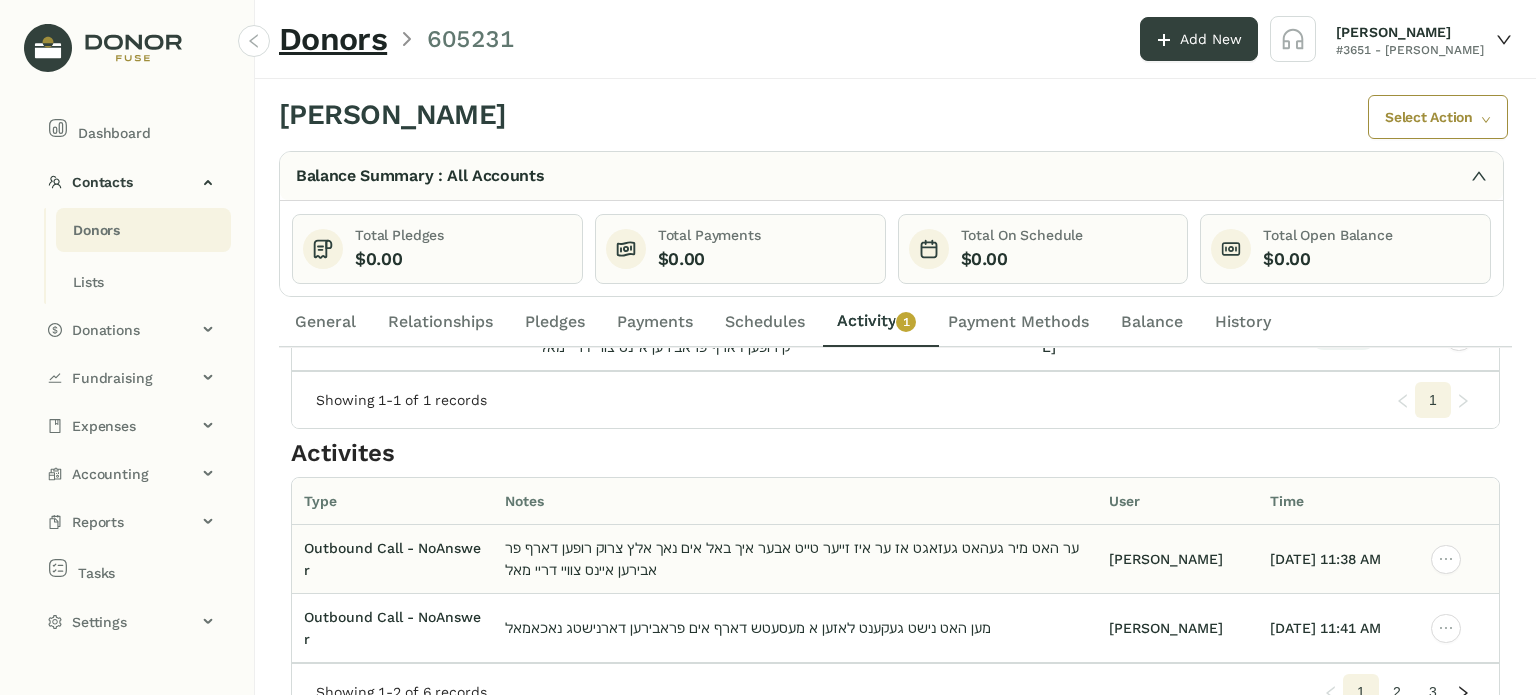 click on "ער האט מיר געהאט געזאגט אז ער איז זייער טייט אבער איך באל אים נאך אלץ צרוק רופען דארף פראבירען איינס צוויי דריי מאל" 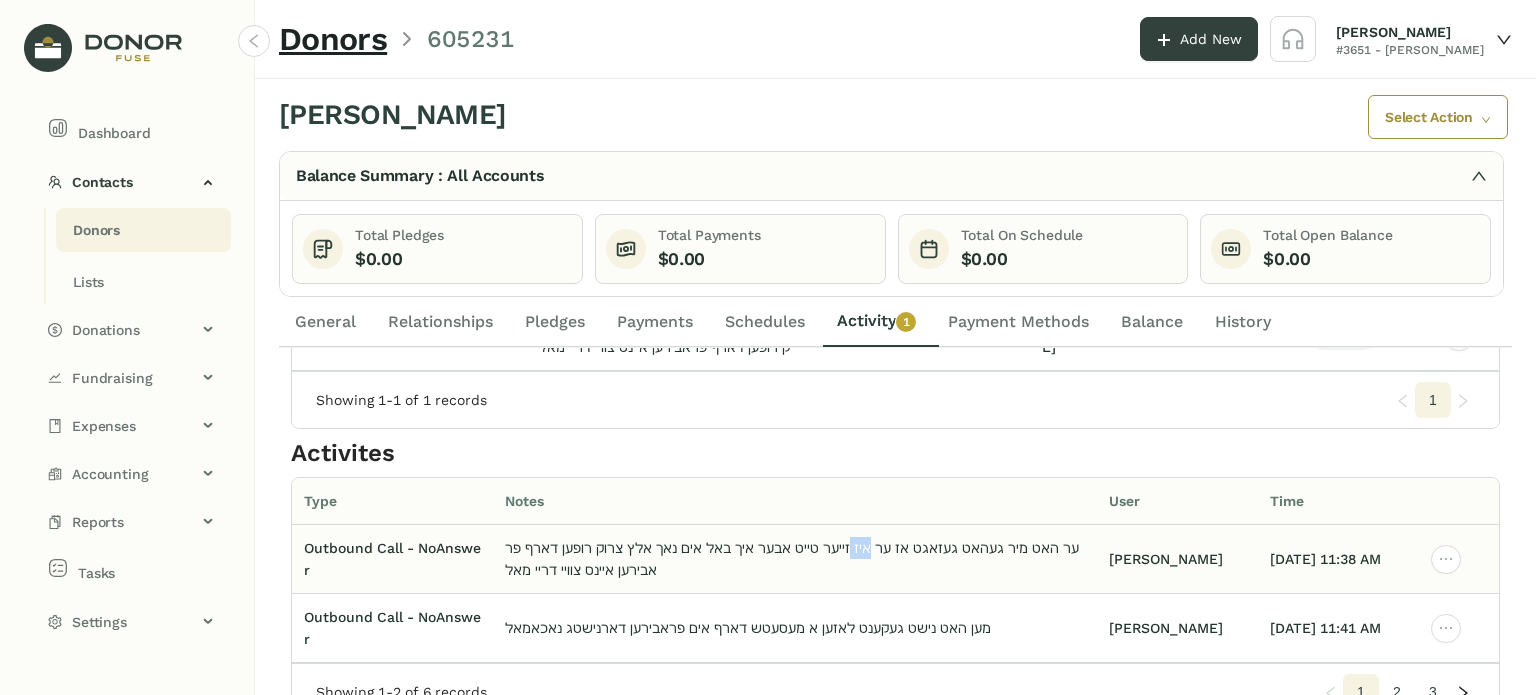 click on "ער האט מיר געהאט געזאגט אז ער איז זייער טייט אבער איך באל אים נאך אלץ צרוק רופען דארף פראבירען איינס צוויי דריי מאל" 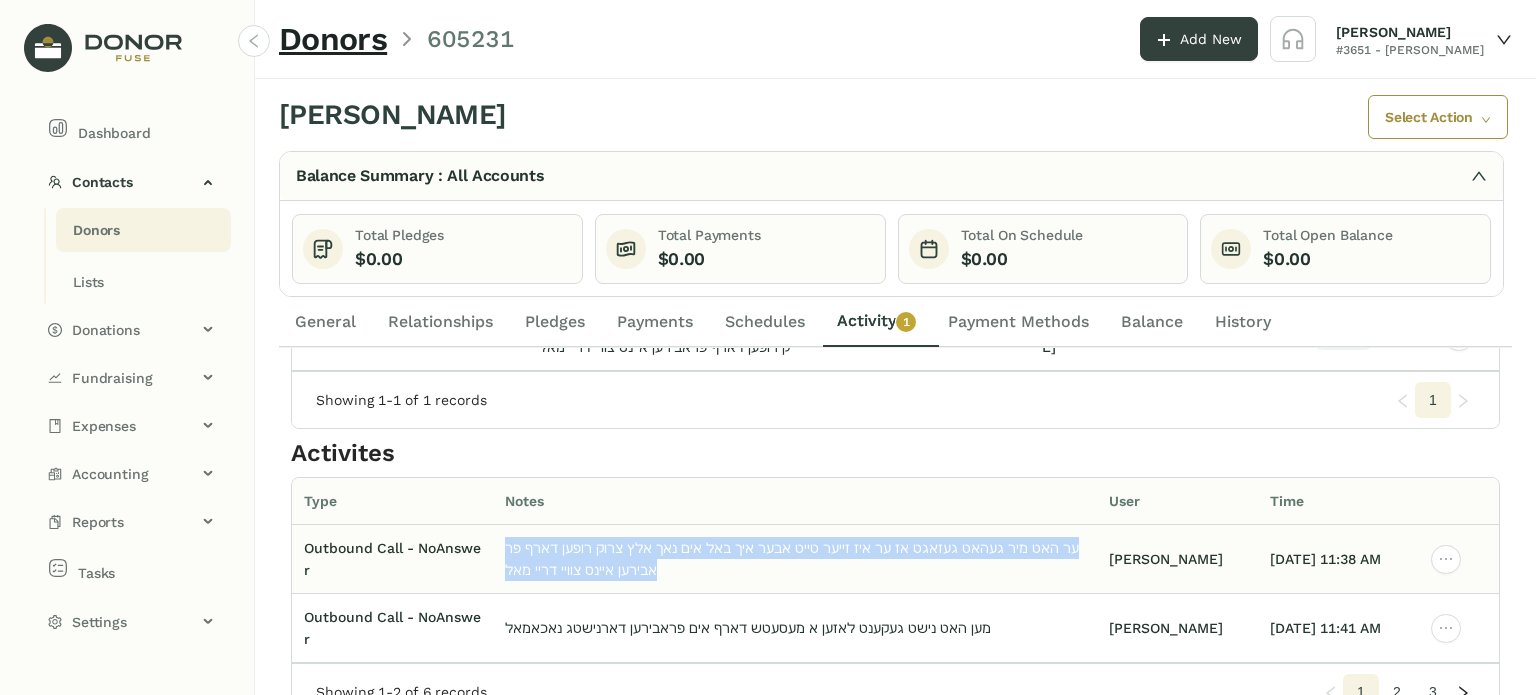 click on "ער האט מיר געהאט געזאגט אז ער איז זייער טייט אבער איך באל אים נאך אלץ צרוק רופען דארף פראבירען איינס צוויי דריי מאל" 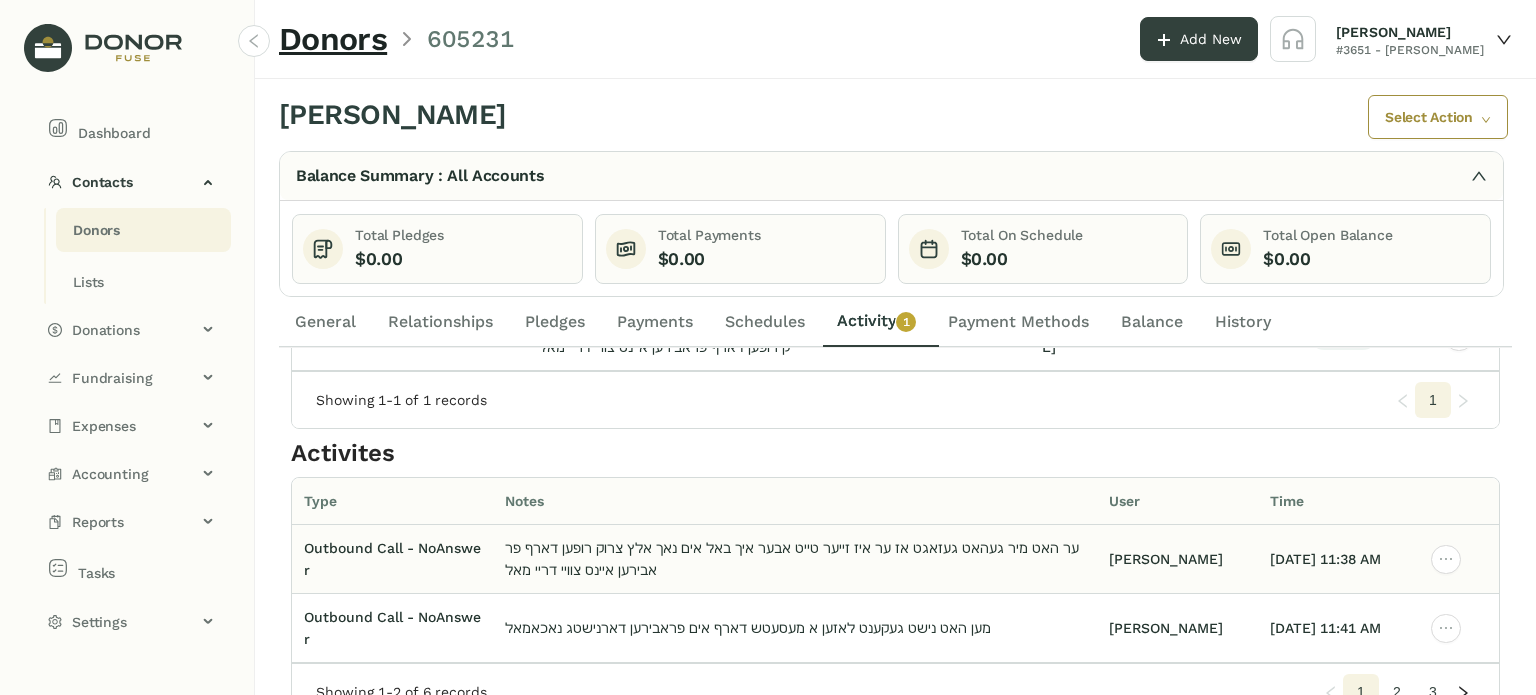 click on "ער האט מיר געהאט געזאגט אז ער איז זייער טייט אבער איך באל אים נאך אלץ צרוק רופען דארף פראבירען איינס צוויי דריי מאל" 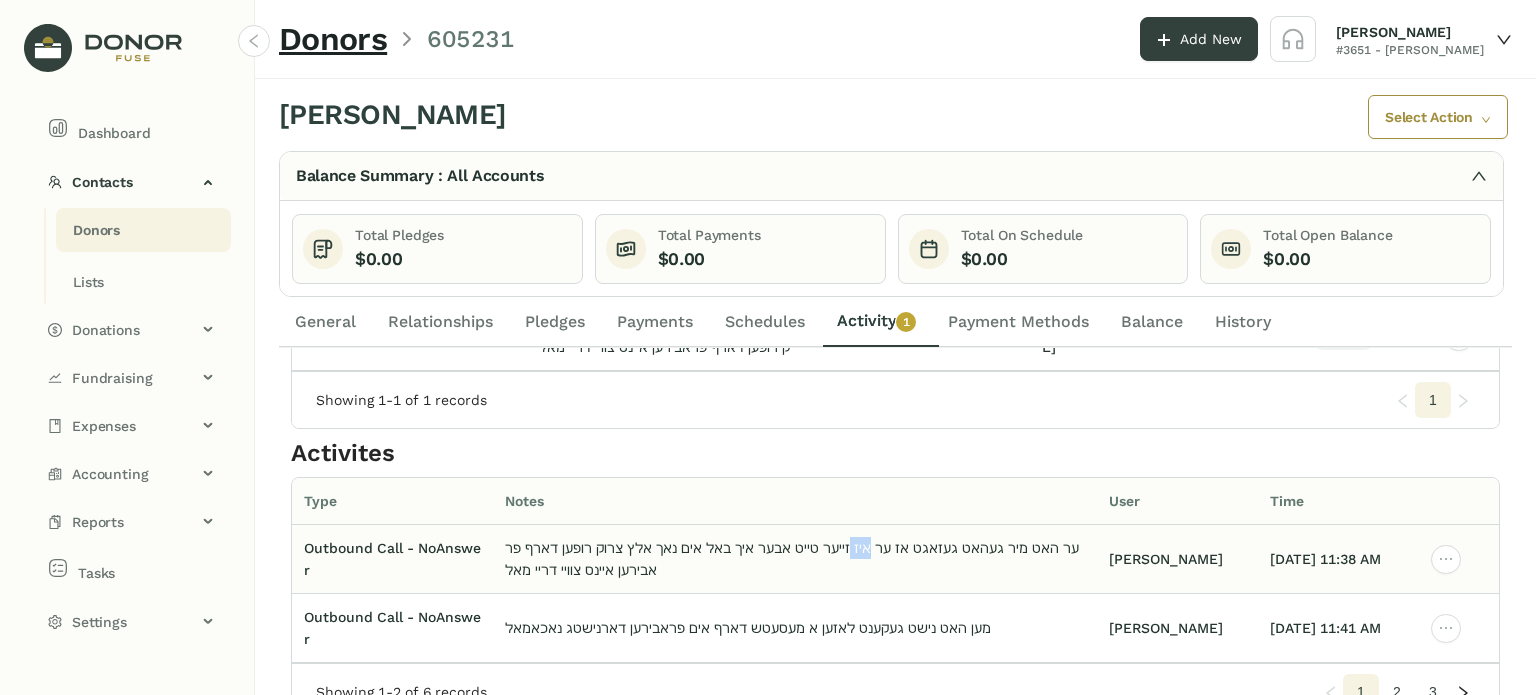 click on "ער האט מיר געהאט געזאגט אז ער איז זייער טייט אבער איך באל אים נאך אלץ צרוק רופען דארף פראבירען איינס צוויי דריי מאל" 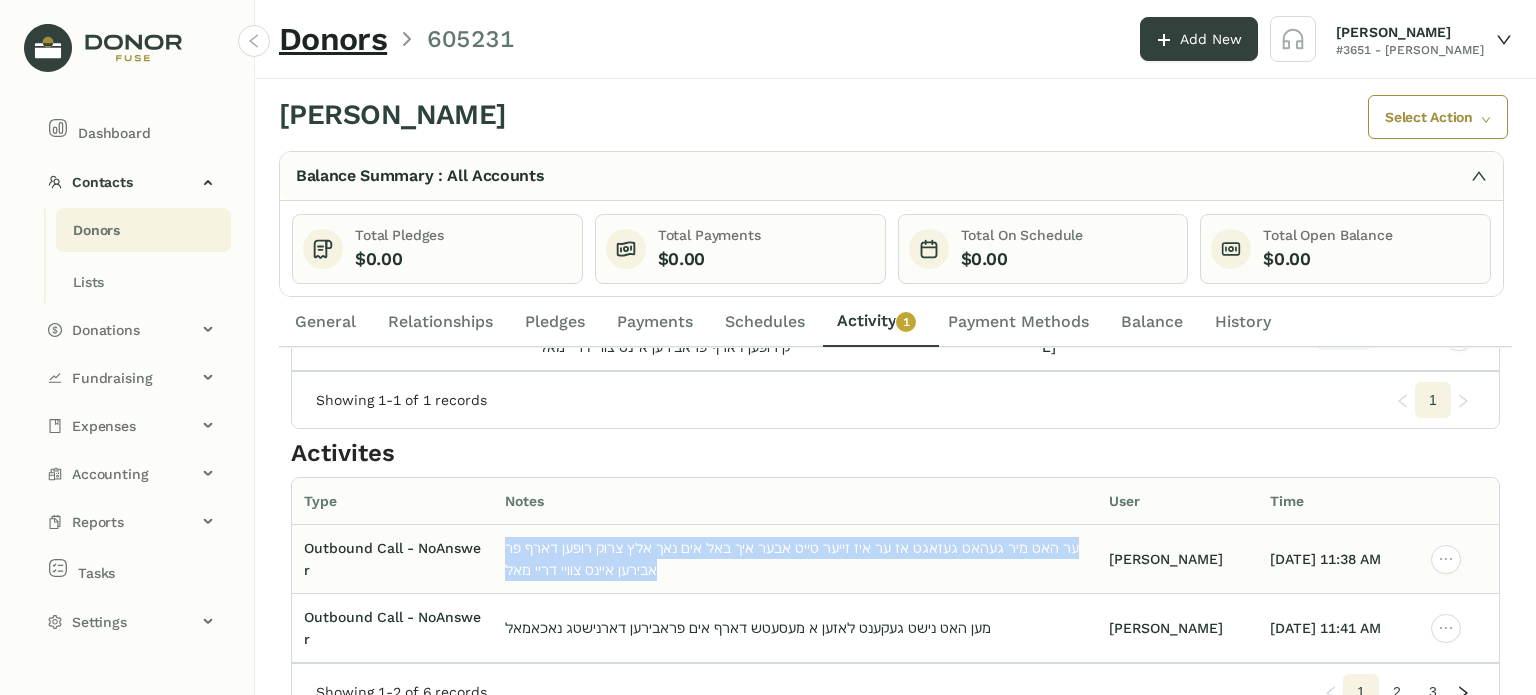 click on "ער האט מיר געהאט געזאגט אז ער איז זייער טייט אבער איך באל אים נאך אלץ צרוק רופען דארף פראבירען איינס צוויי דריי מאל" 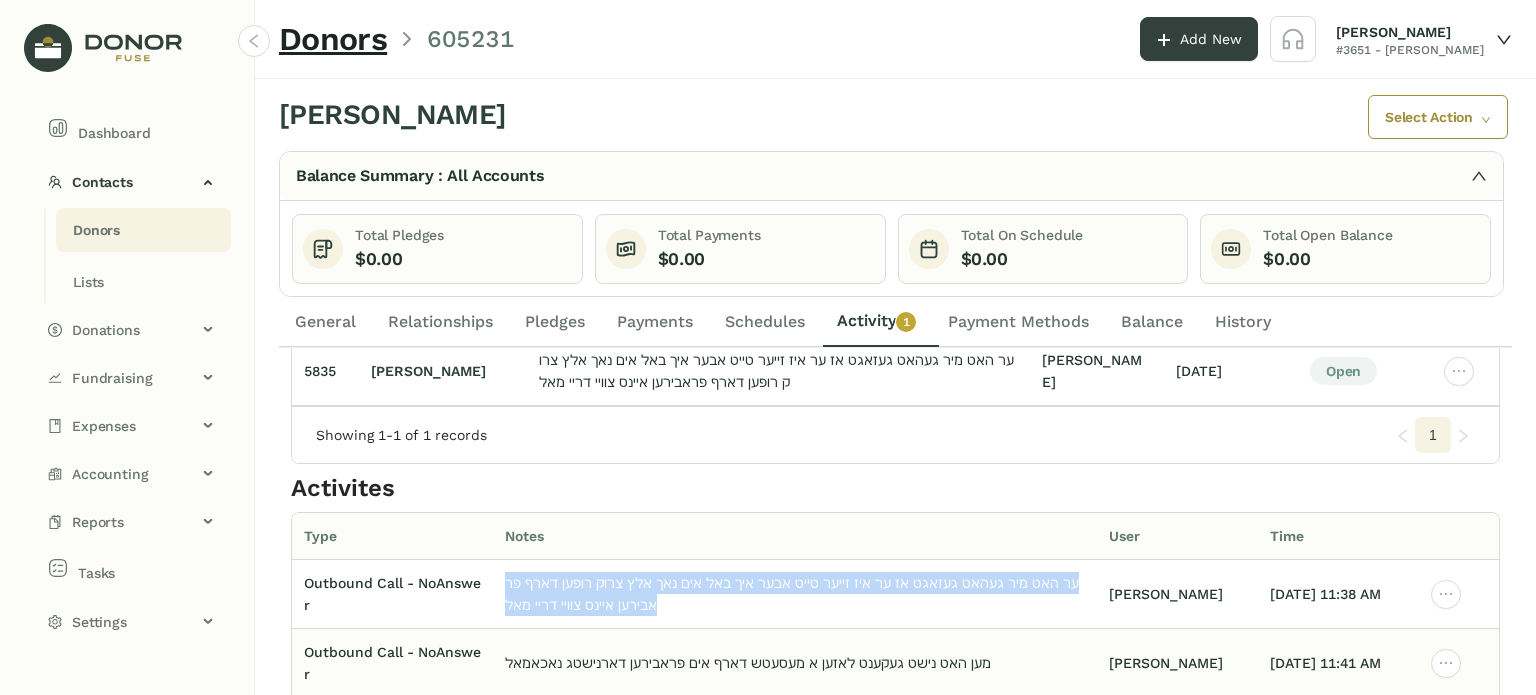 scroll, scrollTop: 162, scrollLeft: 0, axis: vertical 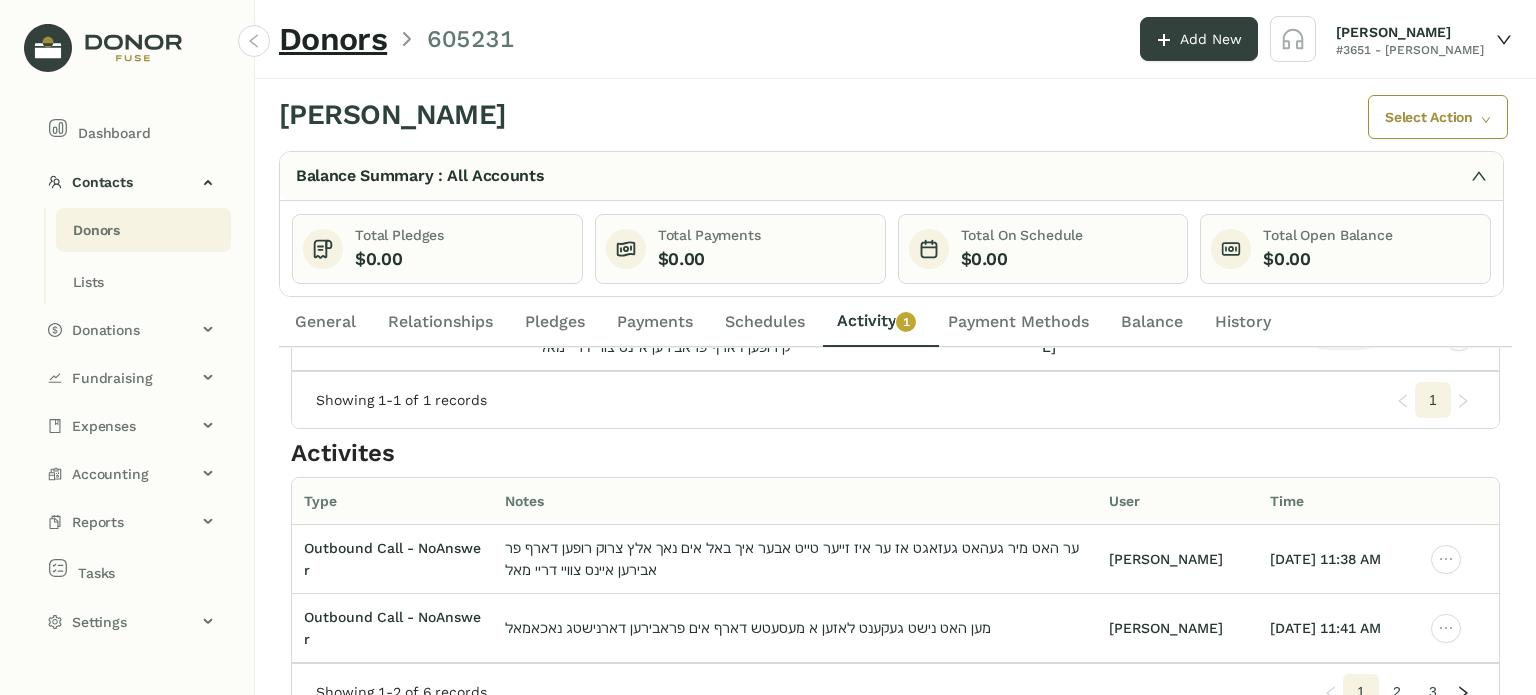 click on "Notes" 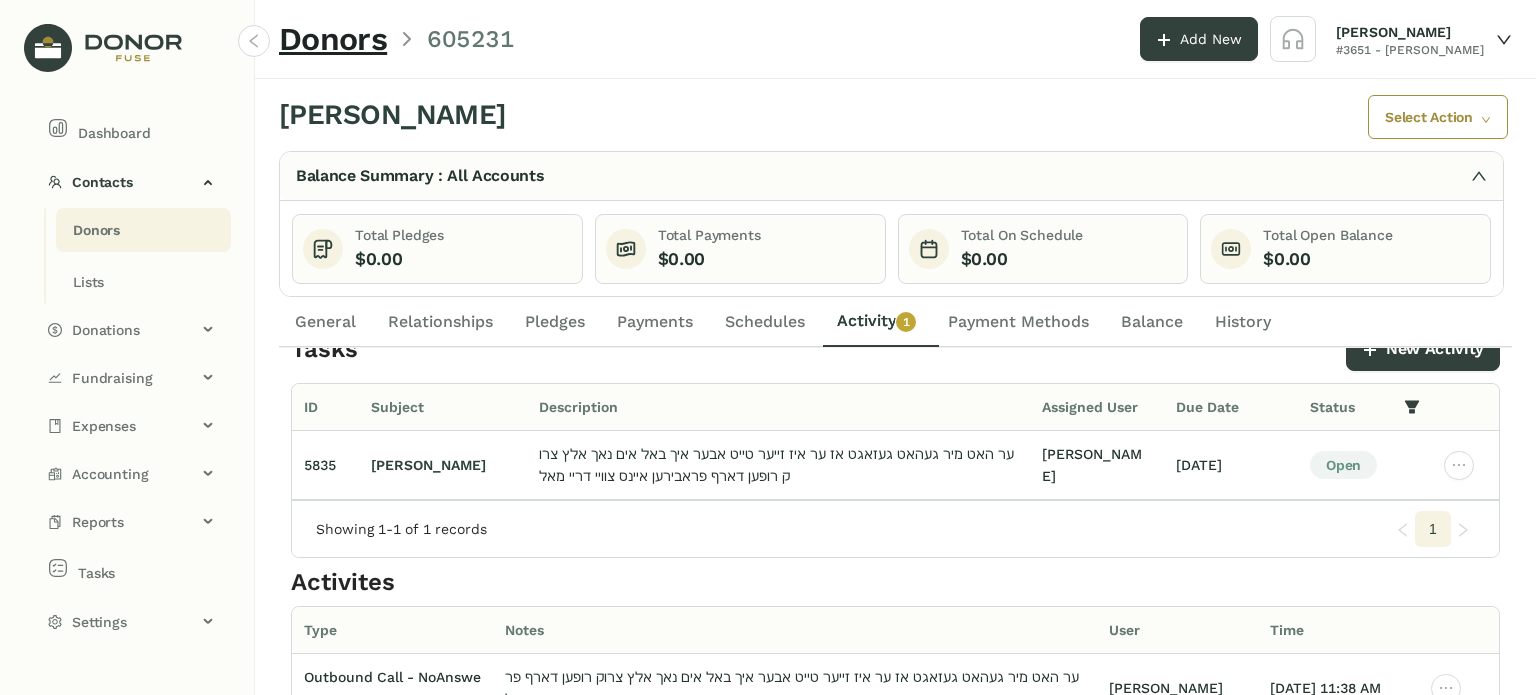 scroll, scrollTop: 0, scrollLeft: 0, axis: both 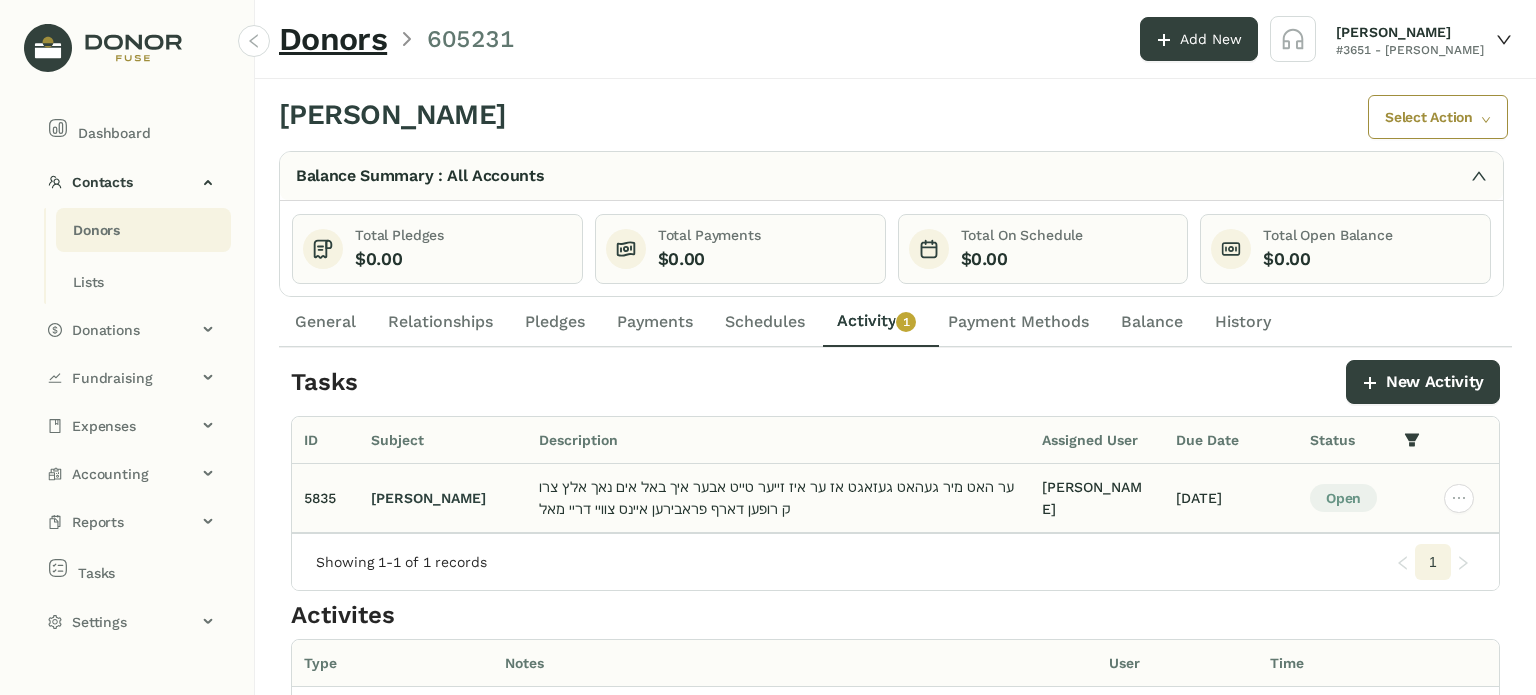 click on "ער האט מיר געהאט געזאגט אז ער איז זייער טייט אבער איך באל אים נאך אלץ צרוק רופען דארף פראבירען איינס צוויי דריי מאל" 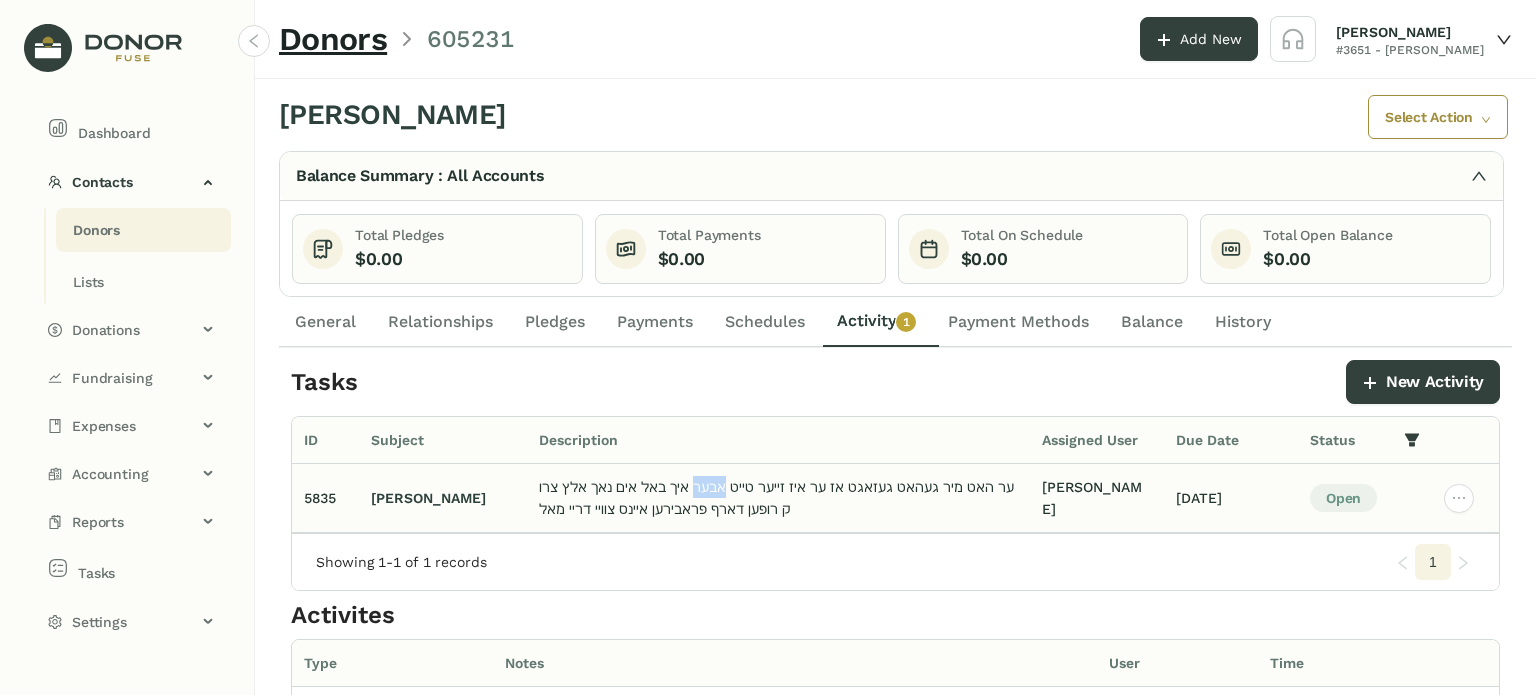 click on "ער האט מיר געהאט געזאגט אז ער איז זייער טייט אבער איך באל אים נאך אלץ צרוק רופען דארף פראבירען איינס צוויי דריי מאל" 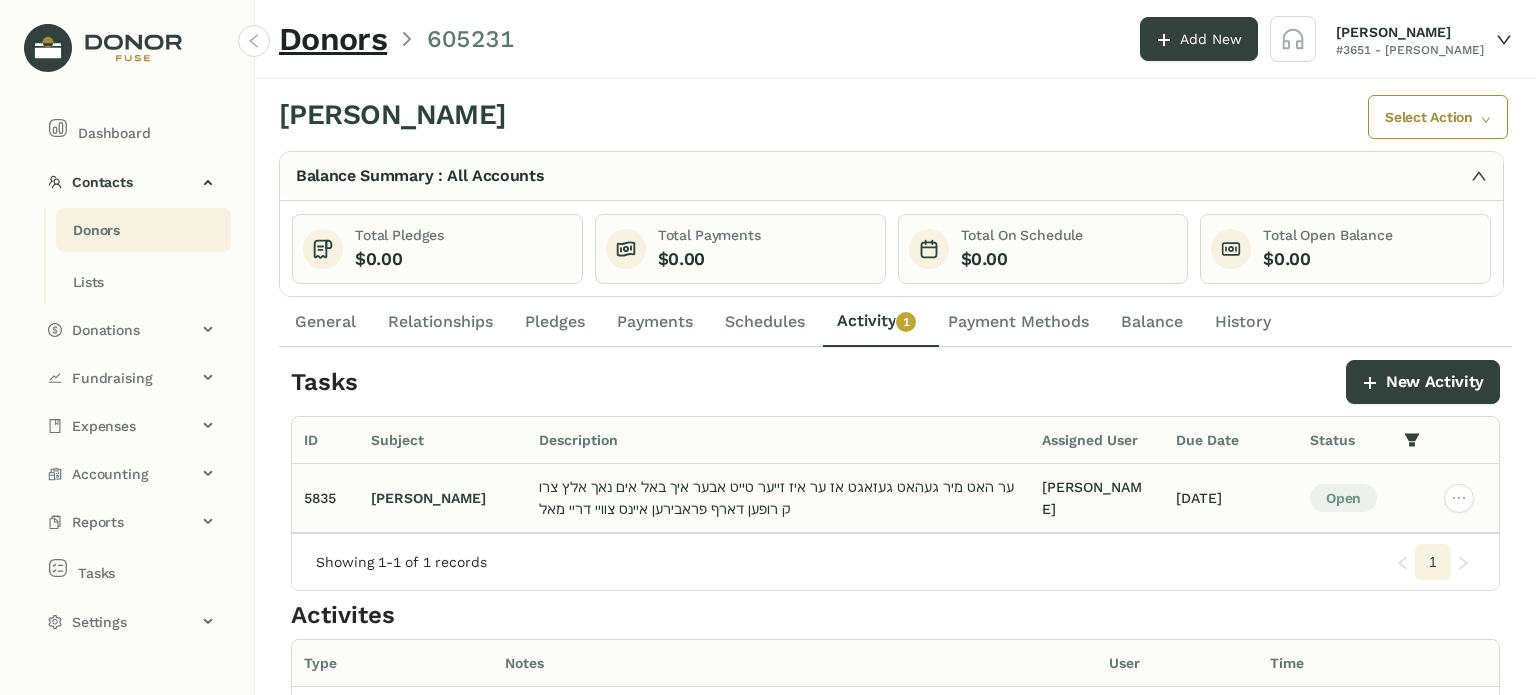 click on "ער האט מיר געהאט געזאגט אז ער איז זייער טייט אבער איך באל אים נאך אלץ צרוק רופען דארף פראבירען איינס צוויי דריי מאל" 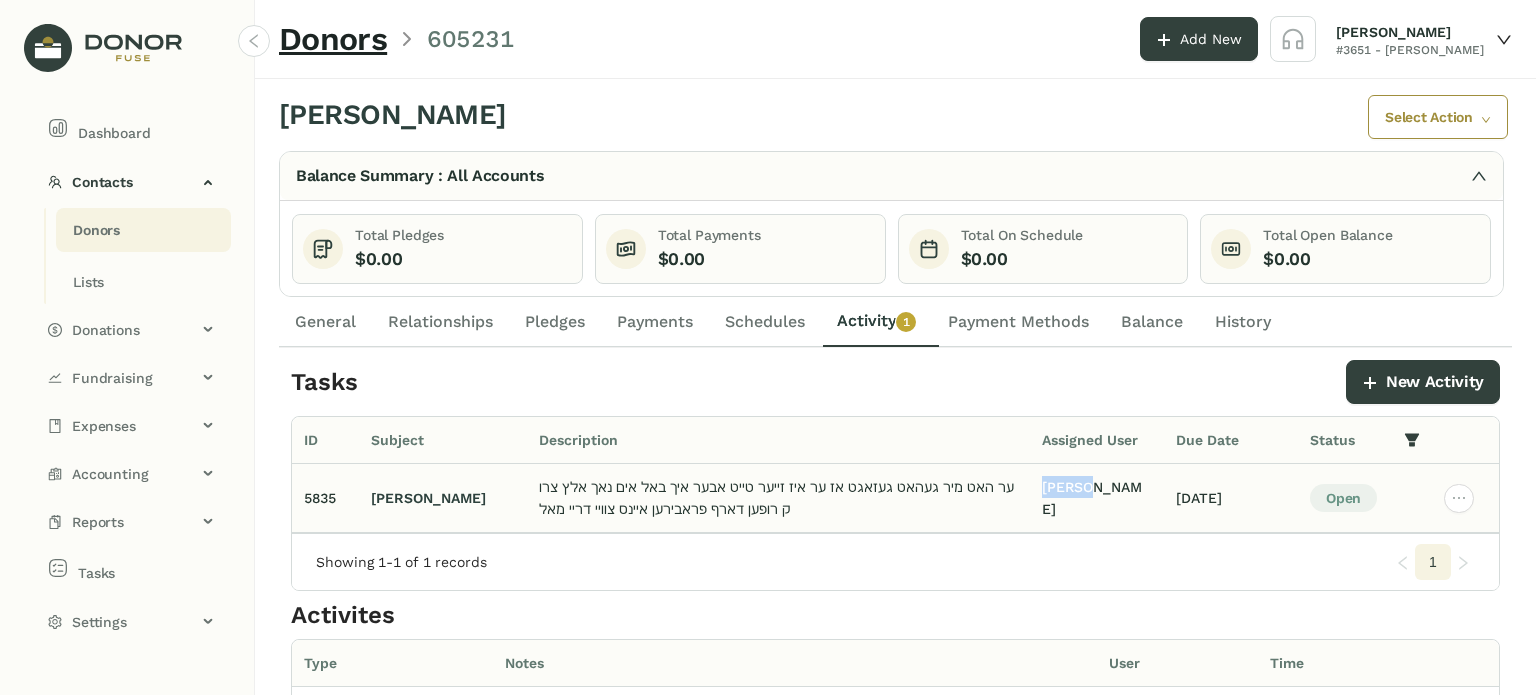 click on "[PERSON_NAME]" 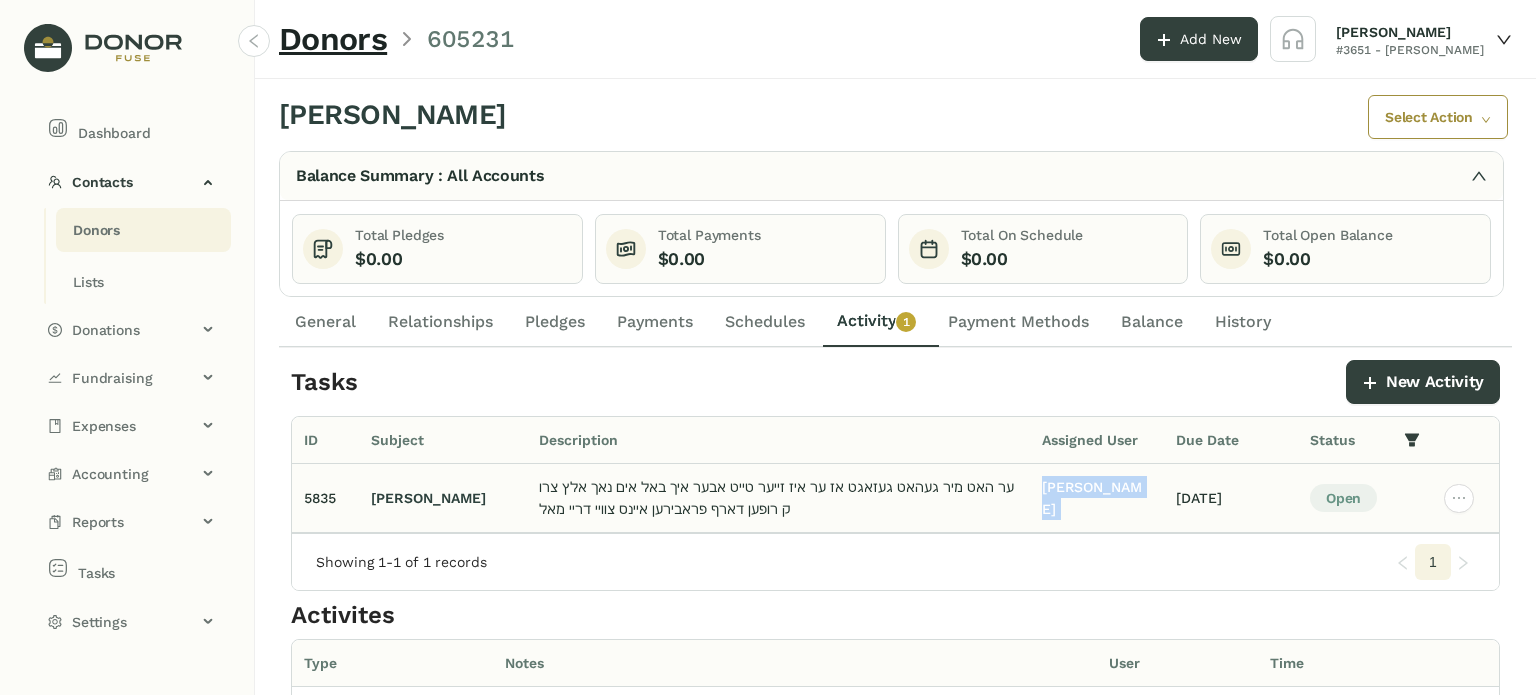 click on "[PERSON_NAME]" 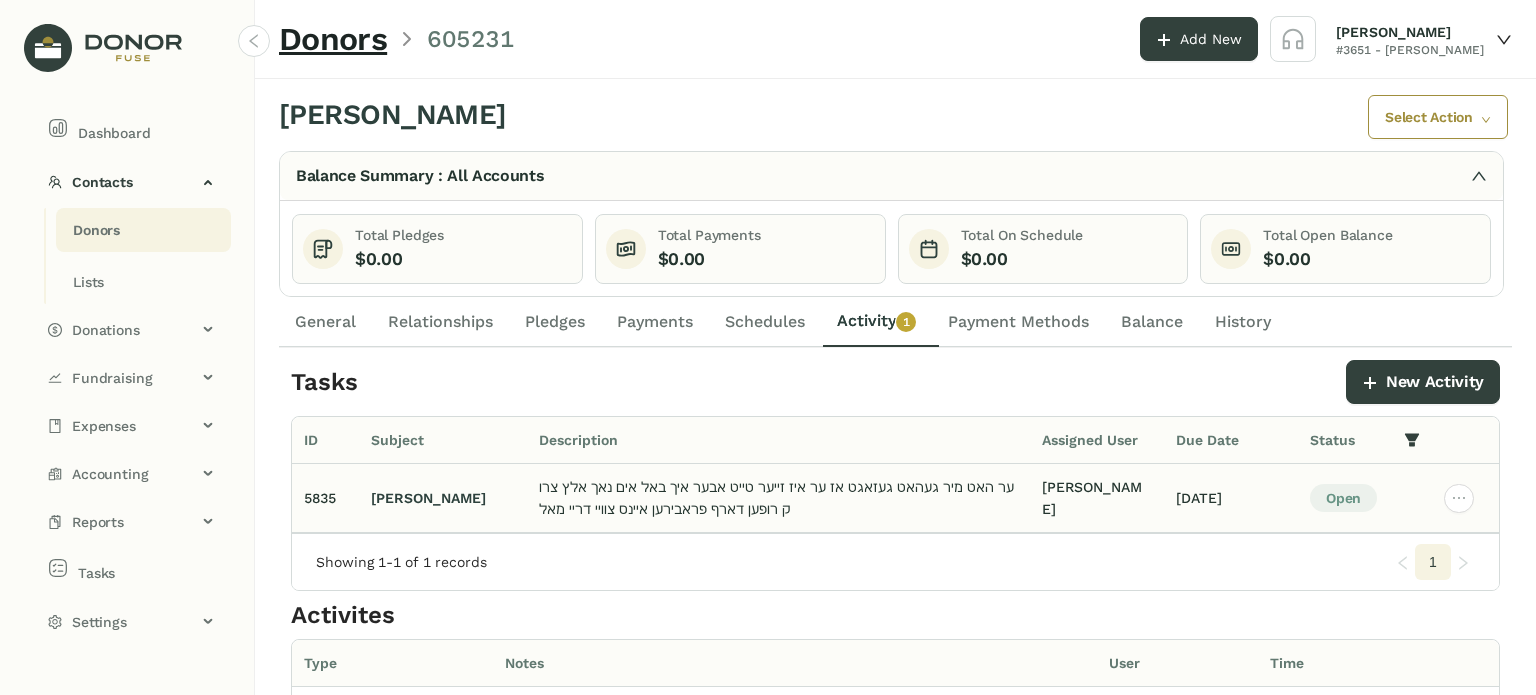 click on "ער האט מיר געהאט געזאגט אז ער איז זייער טייט אבער איך באל אים נאך אלץ צרוק רופען דארף פראבירען איינס צוויי דריי מאל" 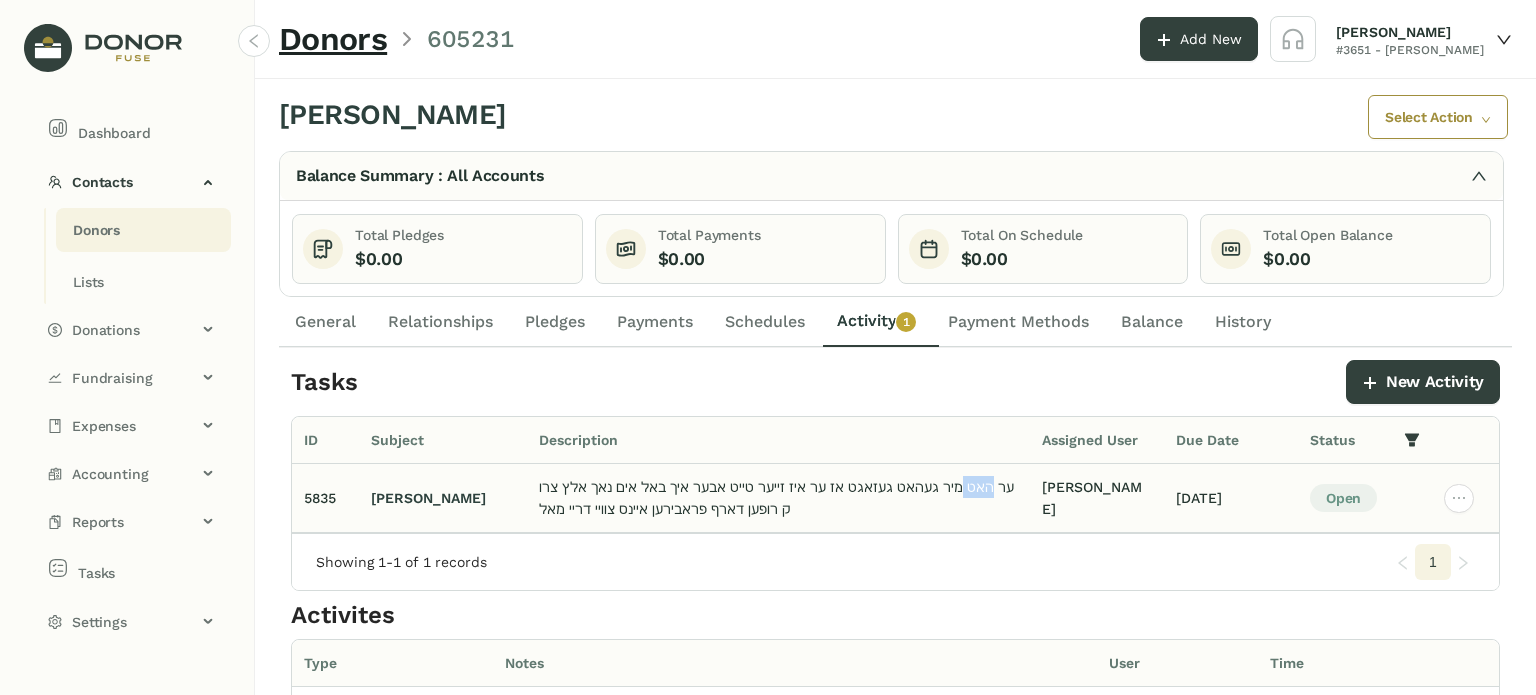click on "ער האט מיר געהאט געזאגט אז ער איז זייער טייט אבער איך באל אים נאך אלץ צרוק רופען דארף פראבירען איינס צוויי דריי מאל" 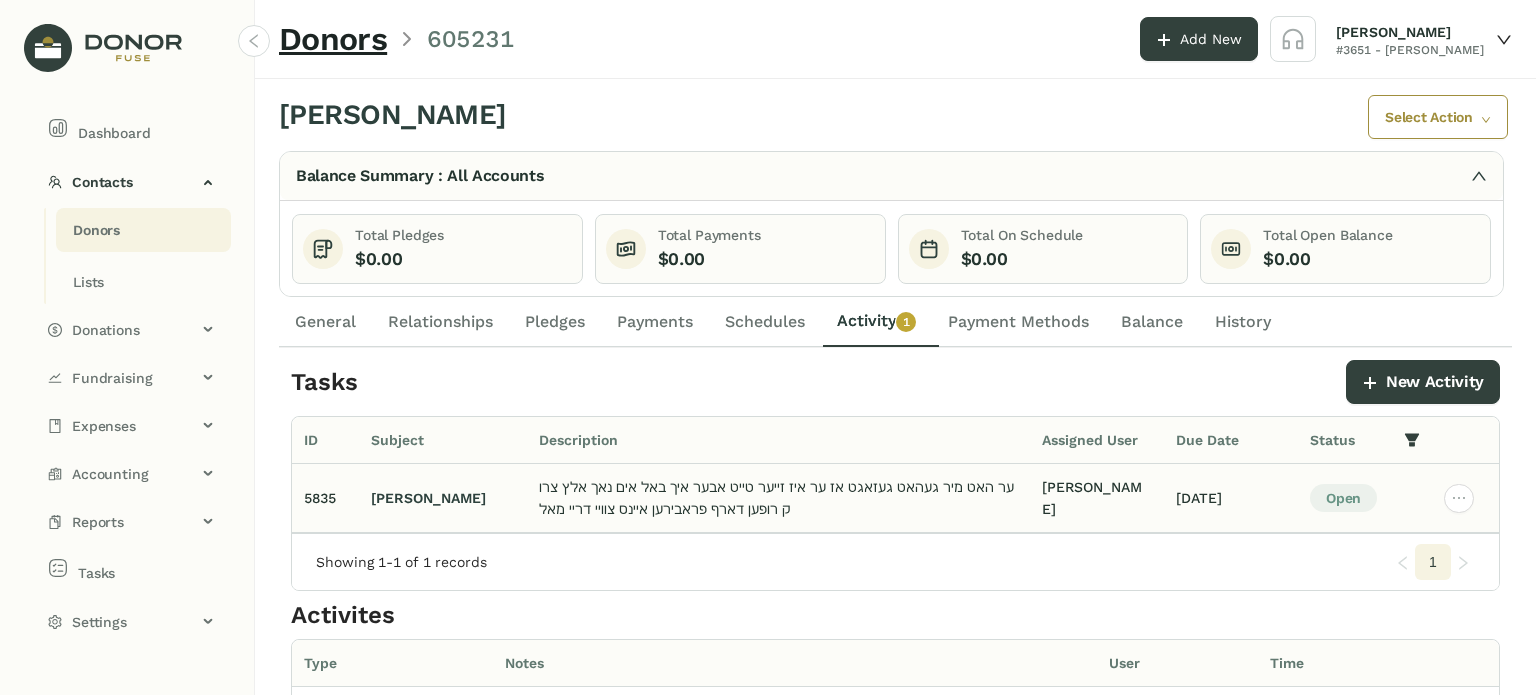 click on "ער האט מיר געהאט געזאגט אז ער איז זייער טייט אבער איך באל אים נאך אלץ צרוק רופען דארף פראבירען איינס צוויי דריי מאל" 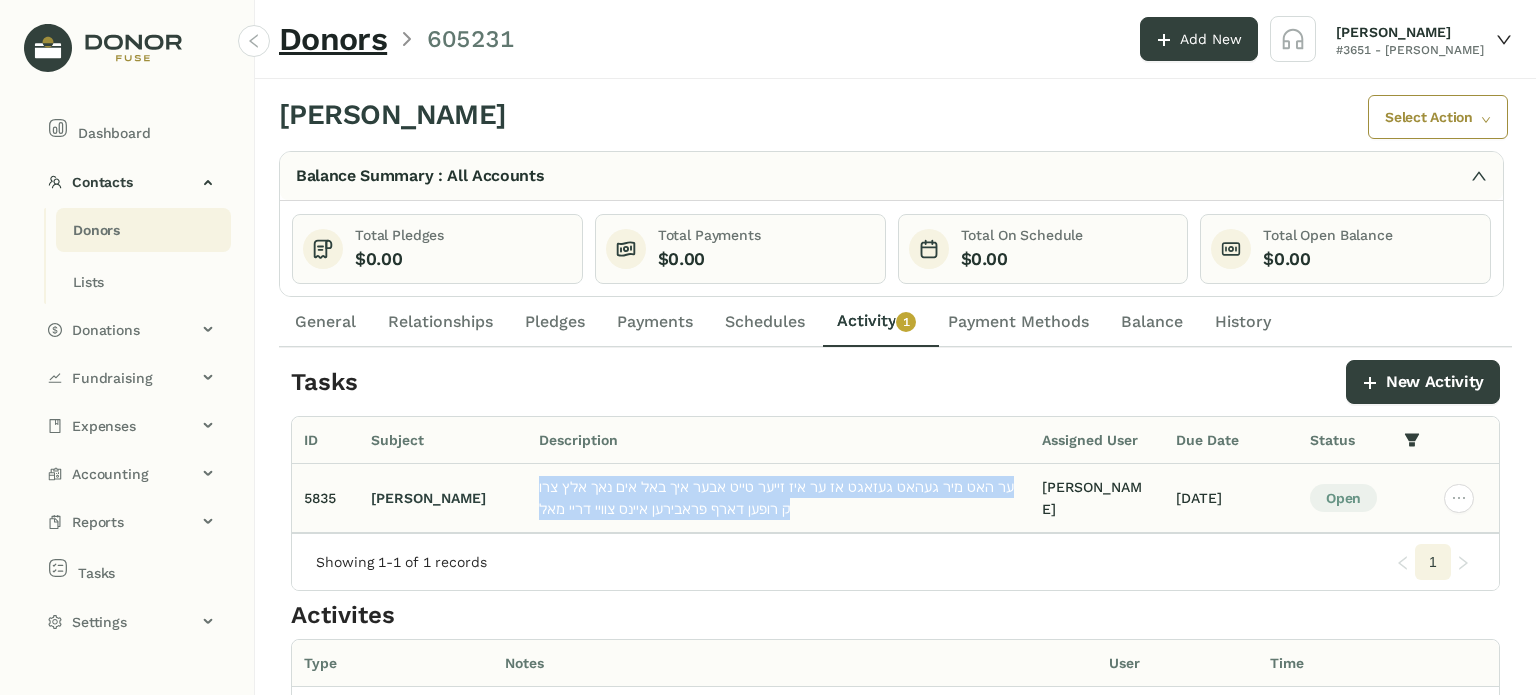 click on "ער האט מיר געהאט געזאגט אז ער איז זייער טייט אבער איך באל אים נאך אלץ צרוק רופען דארף פראבירען איינס צוויי דריי מאל" 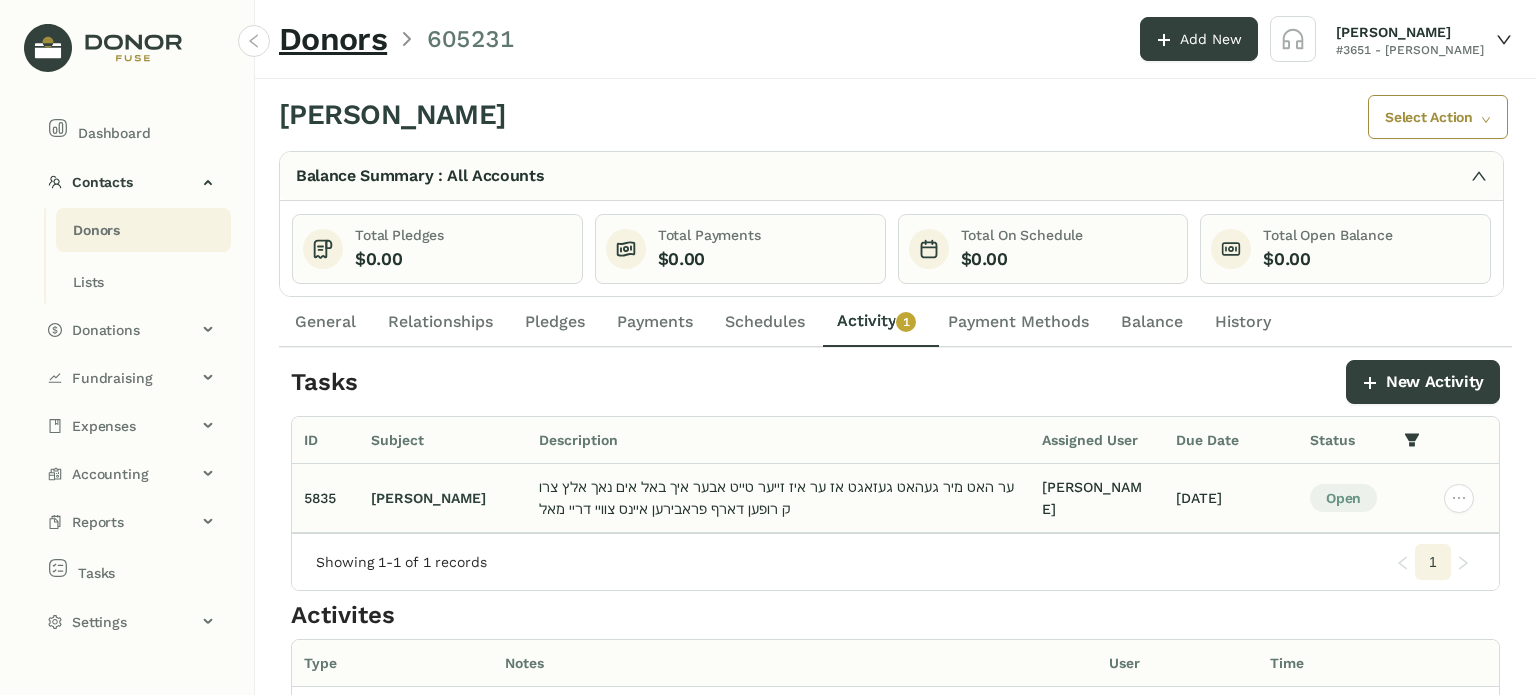 click on "ער האט מיר געהאט געזאגט אז ער איז זייער טייט אבער איך באל אים נאך אלץ צרוק רופען דארף פראבירען איינס צוויי דריי מאל" 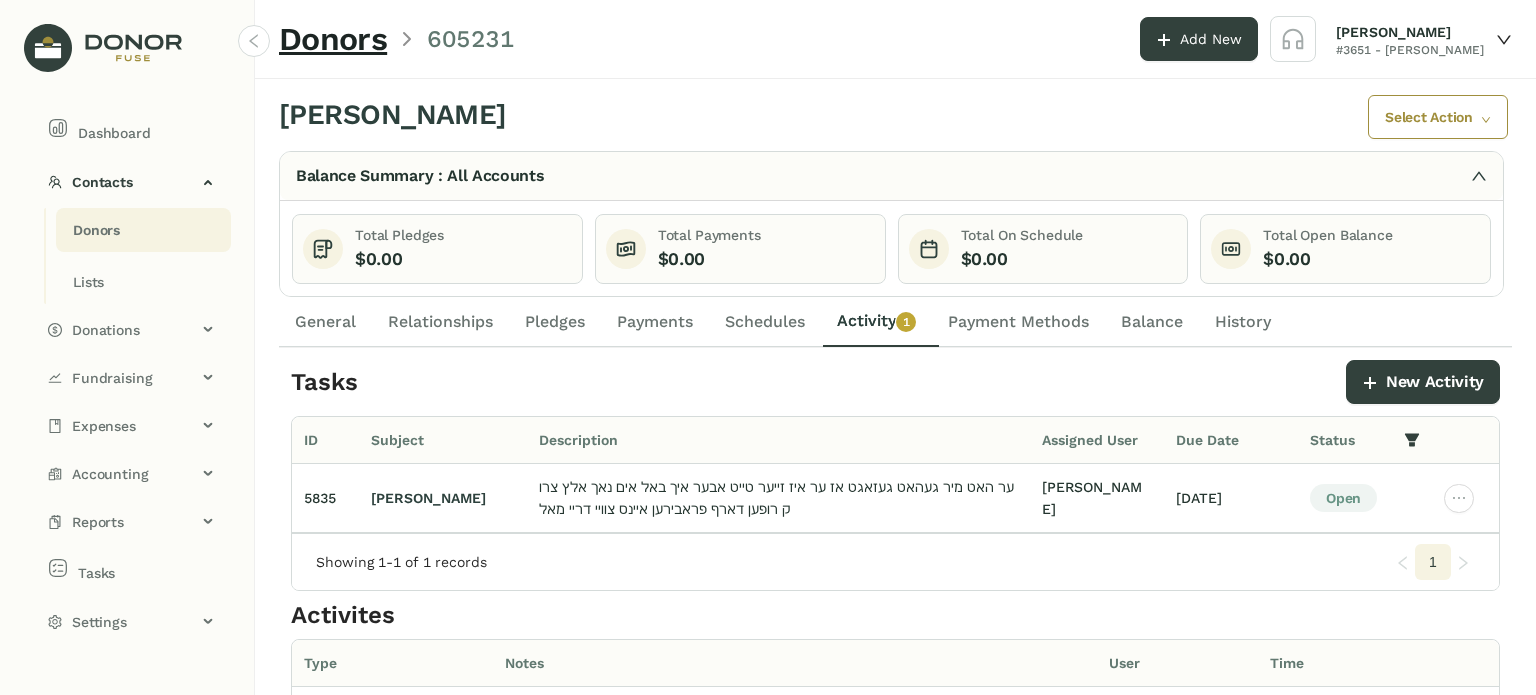 drag, startPoint x: 1033, startPoint y: 316, endPoint x: 1015, endPoint y: 297, distance: 26.172504 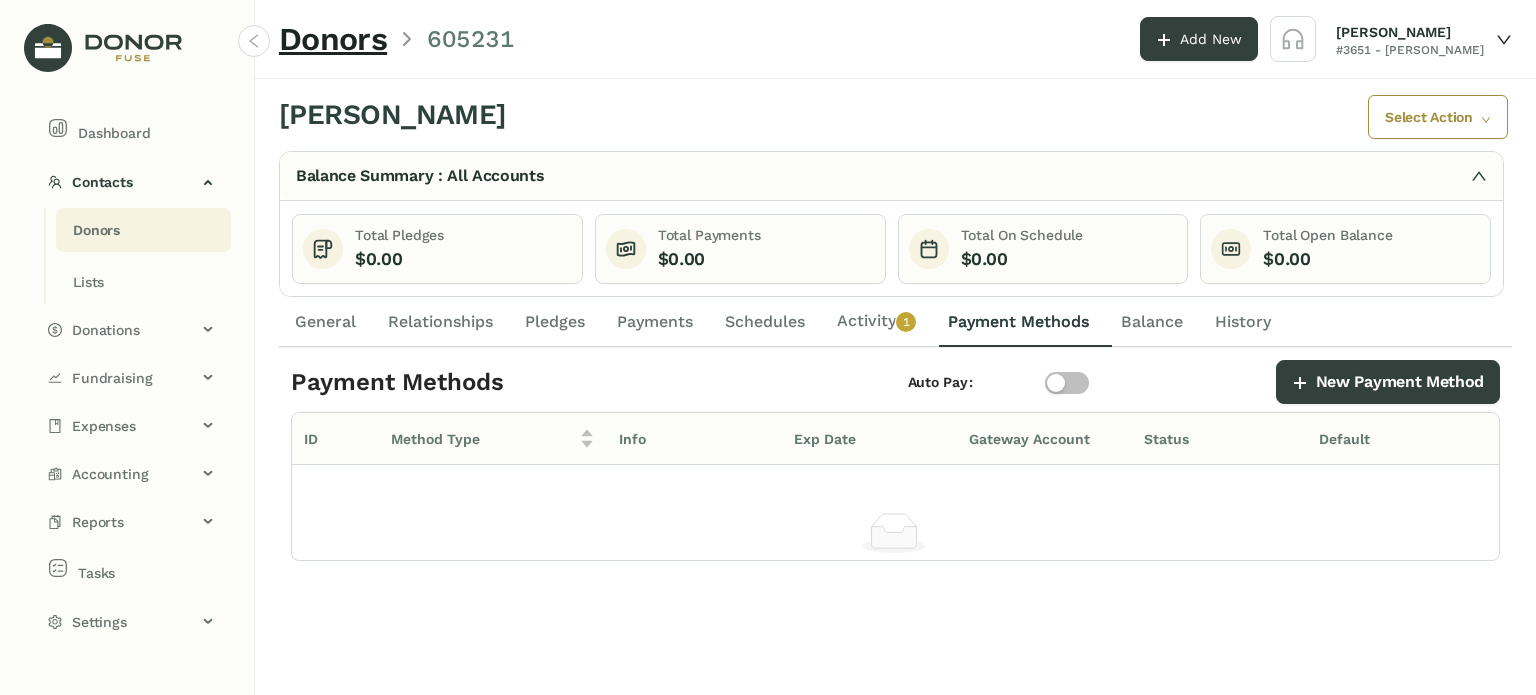 drag, startPoint x: 878, startPoint y: 322, endPoint x: 877, endPoint y: 311, distance: 11.045361 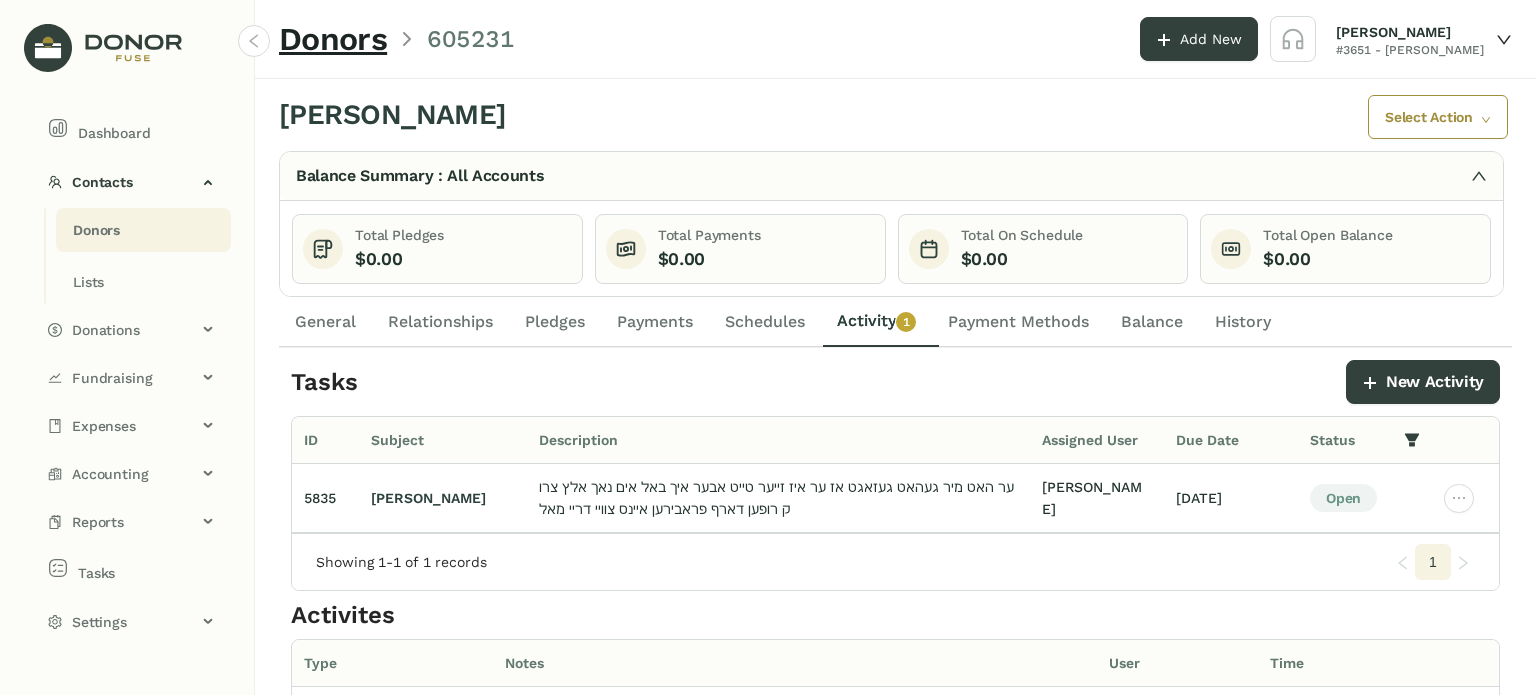 click on "Schedules" 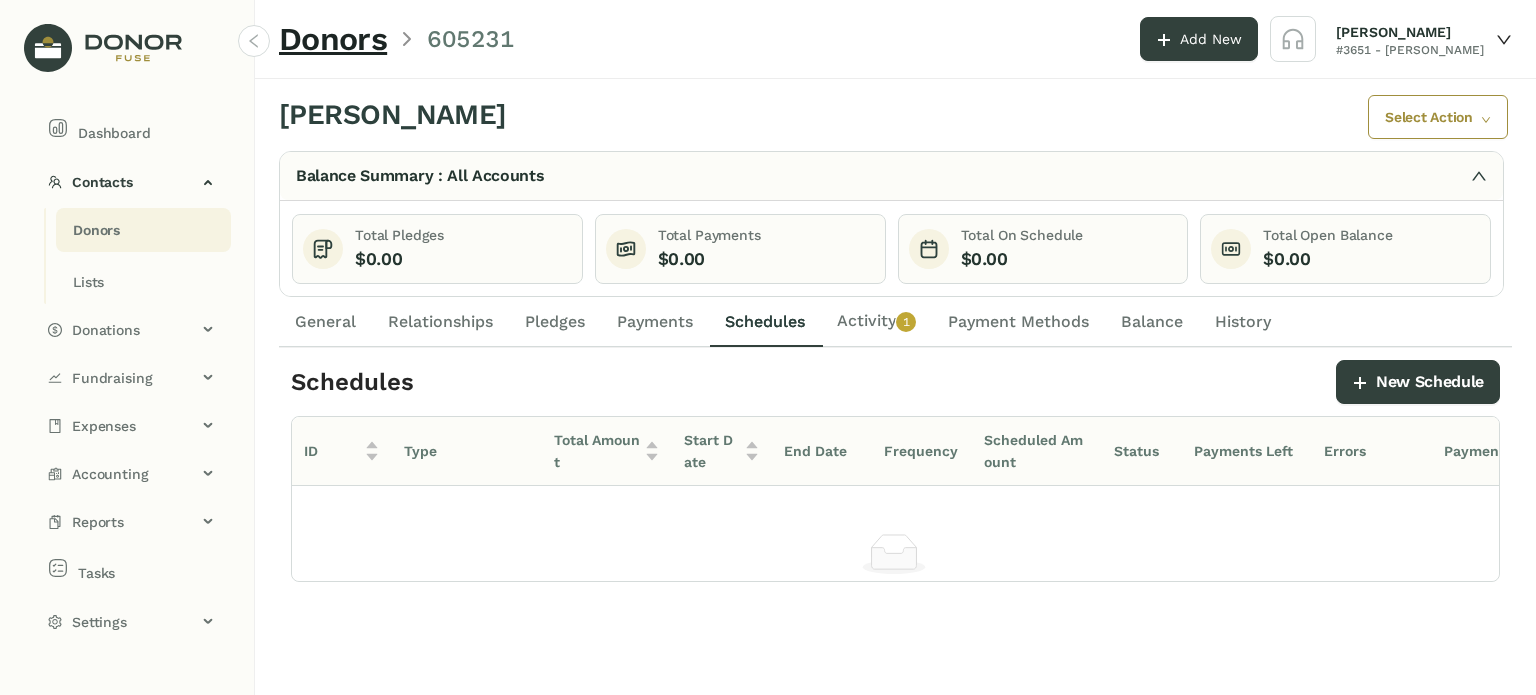 click on "Pledges" 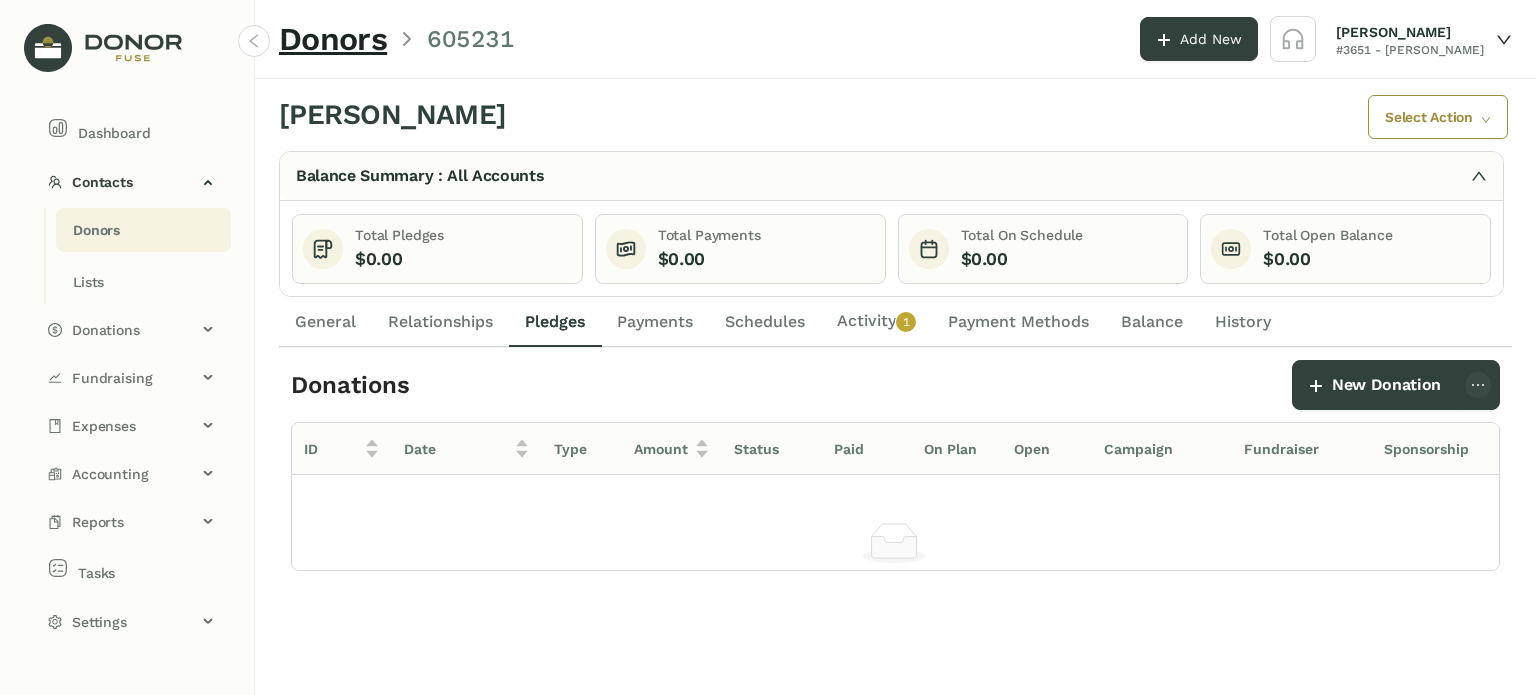 click on "Relationships" 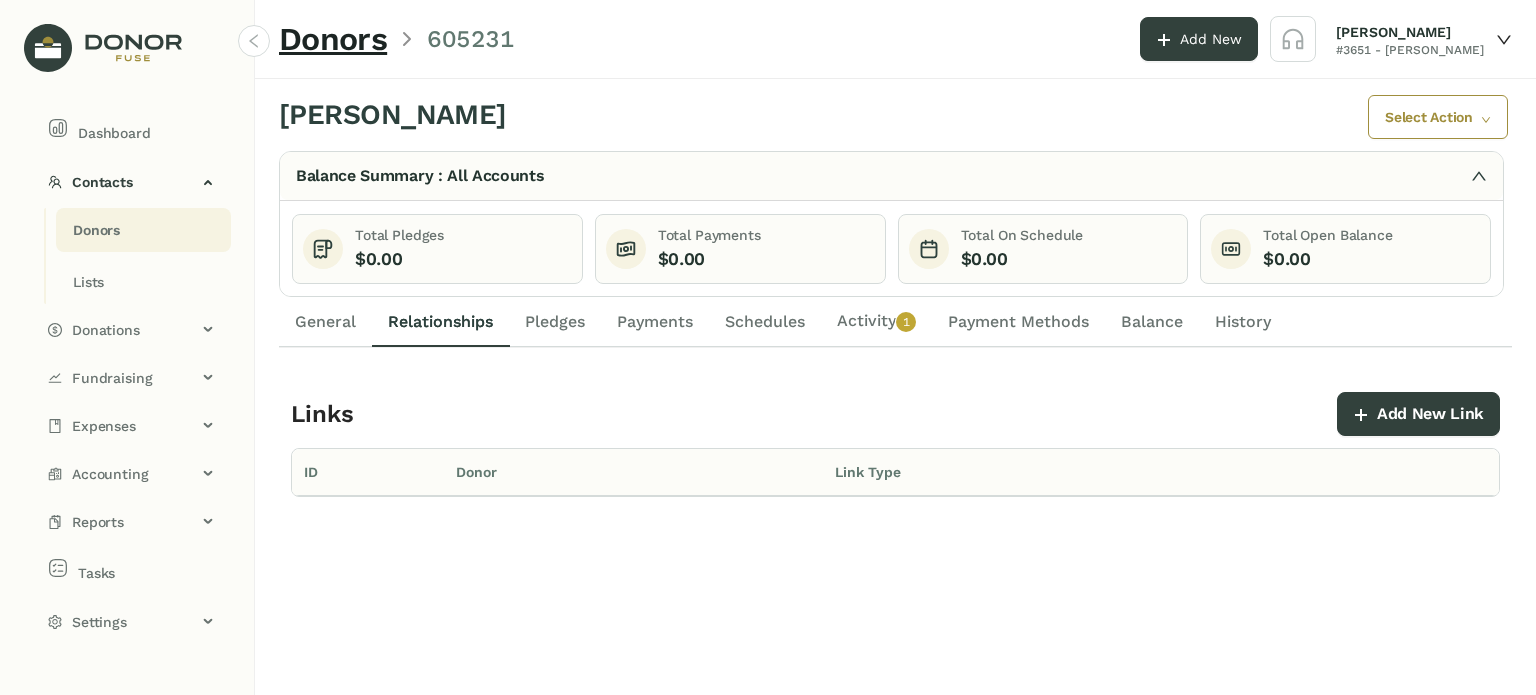 click on "General" 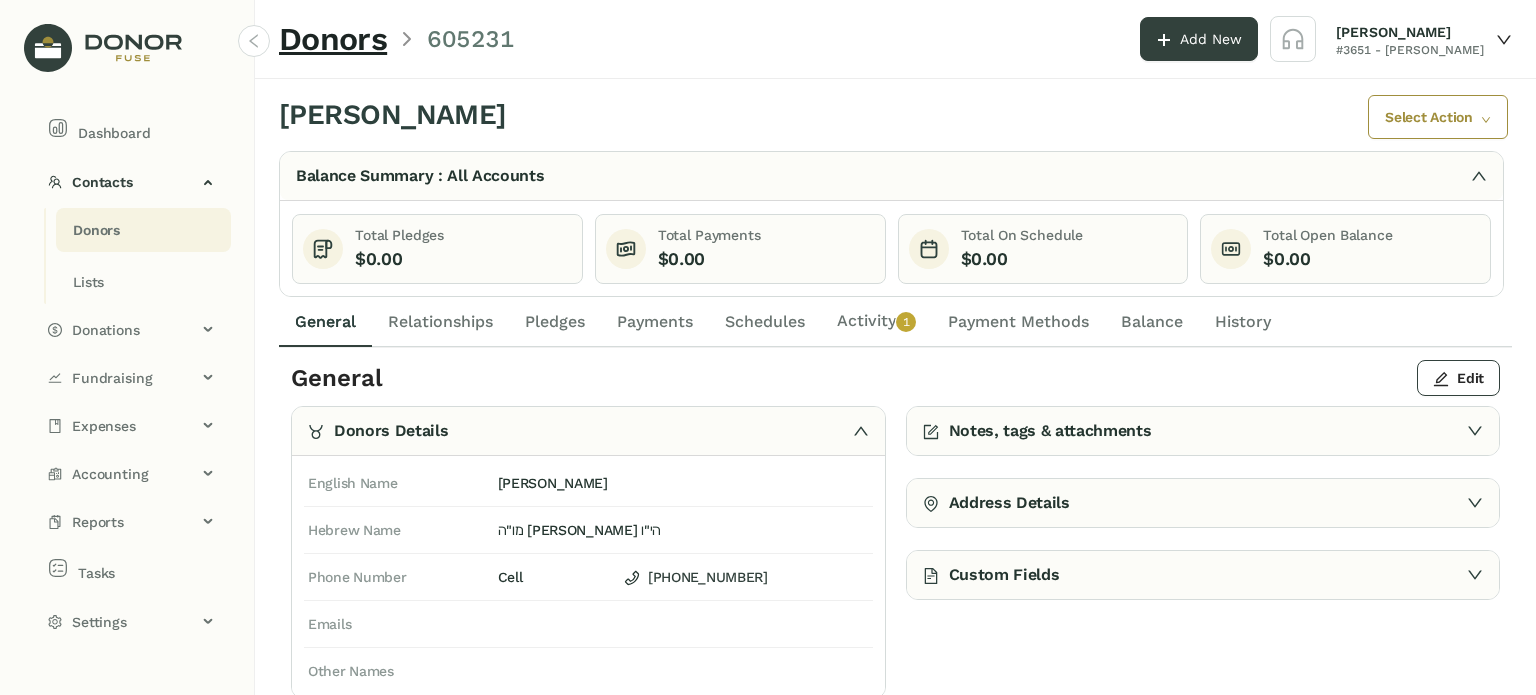 click on "Pledges" 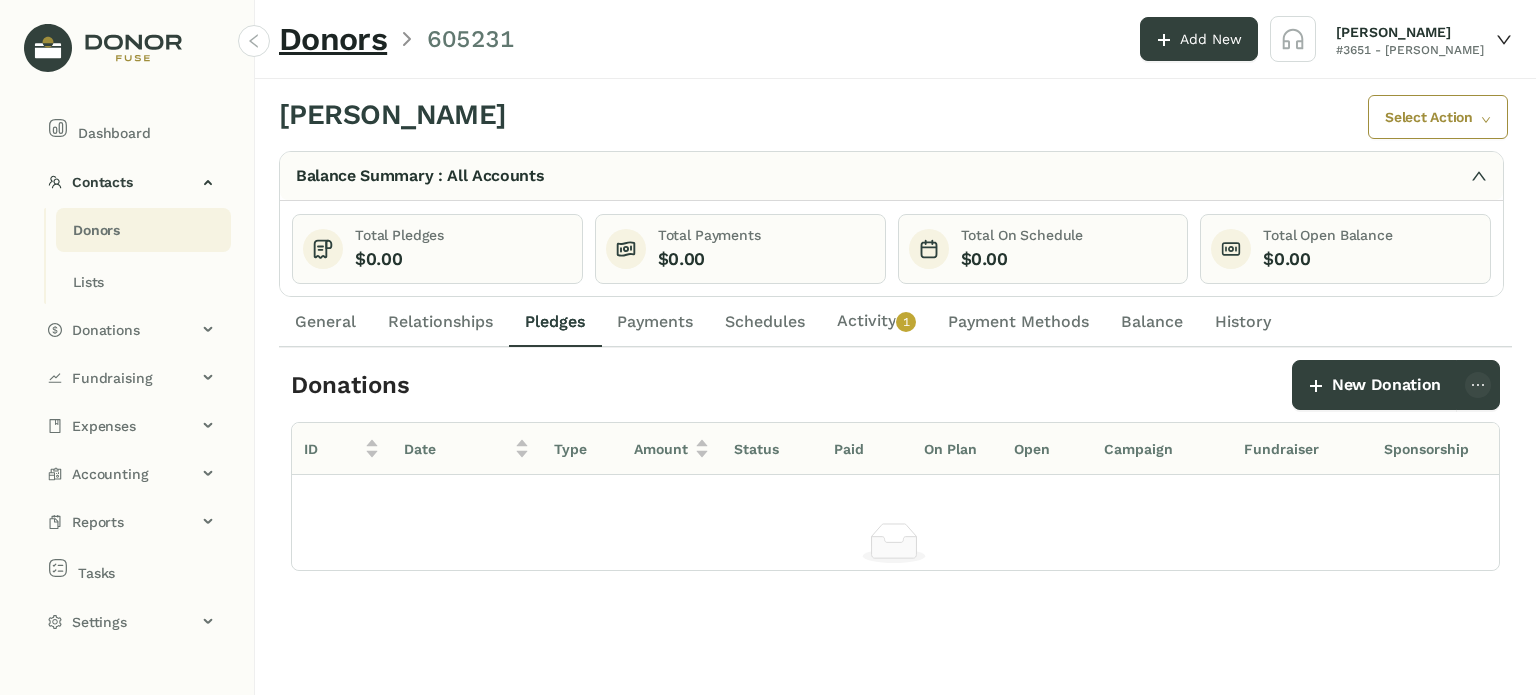 click on "Pledges" 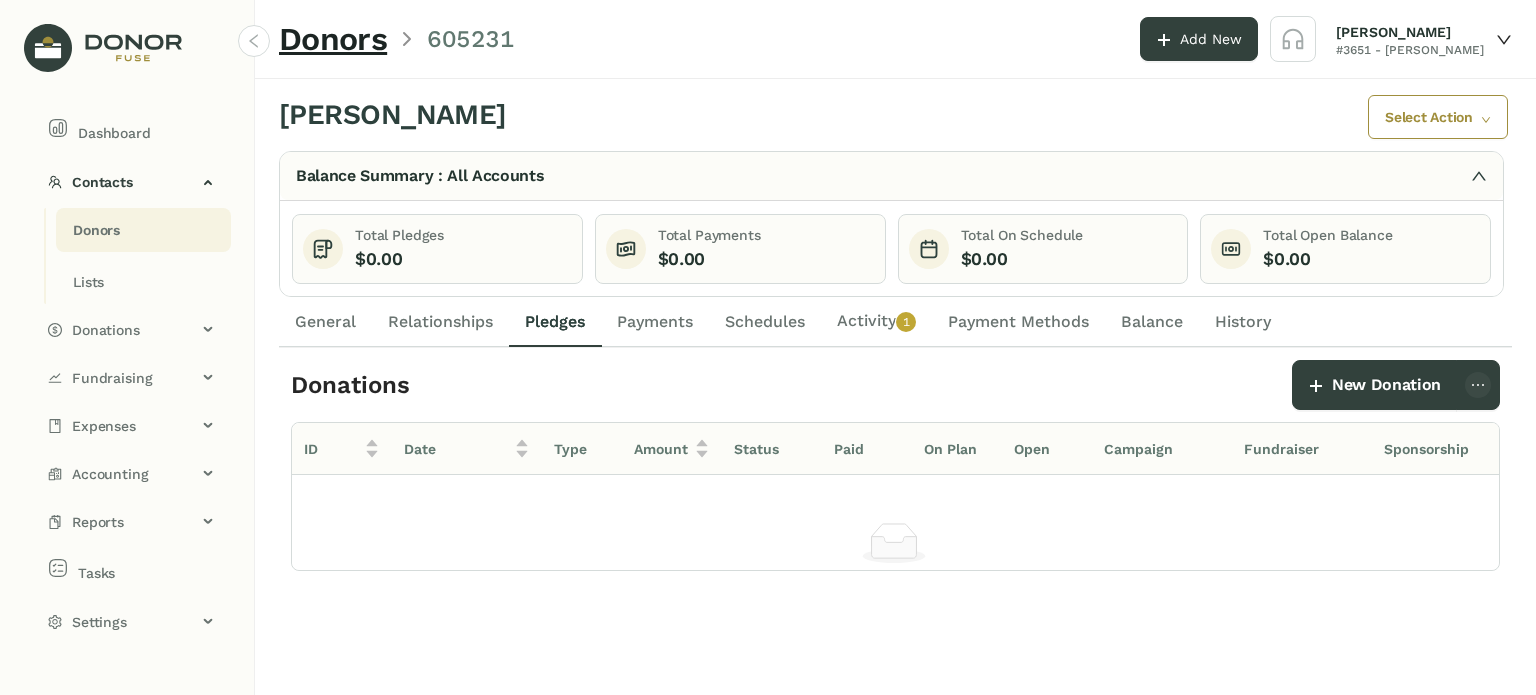 click on "Payments" 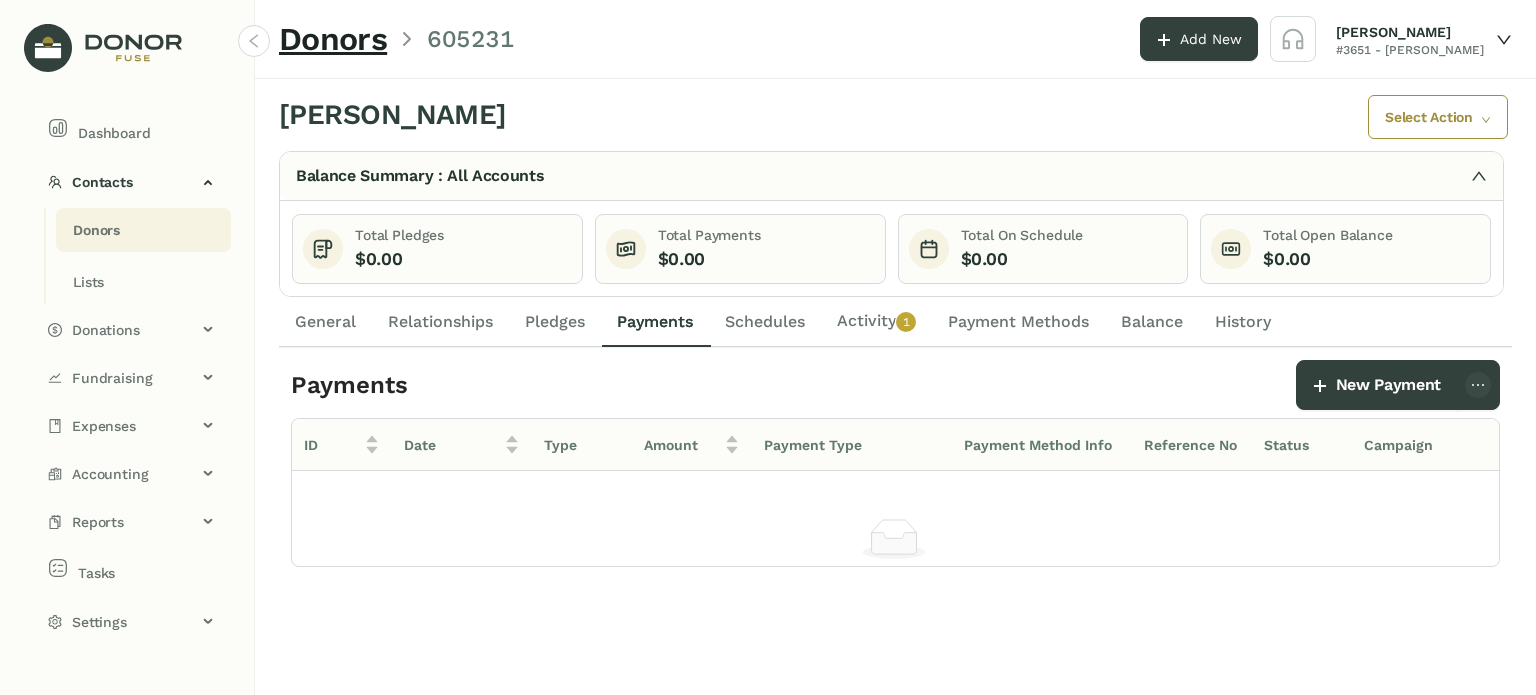 click on "Schedules" 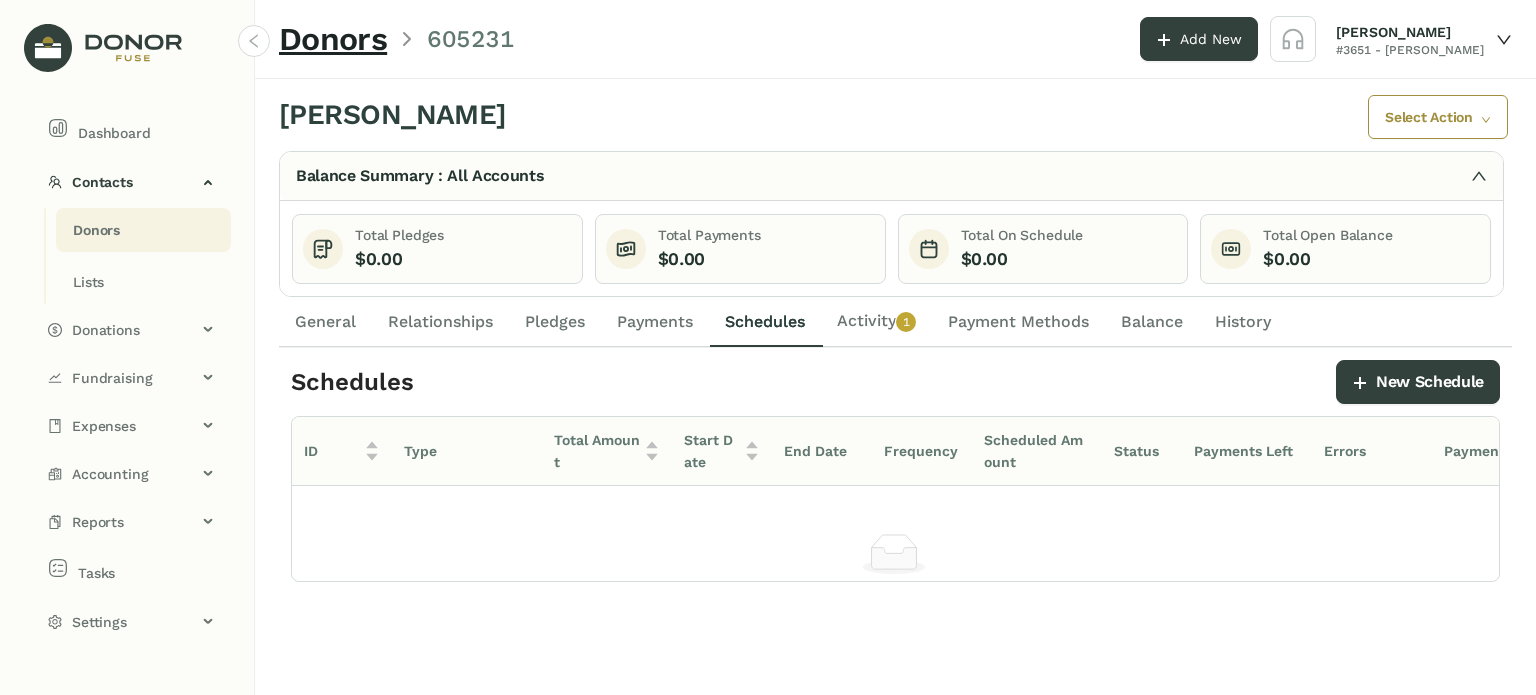 click on "Activity   0   1   2   3   4   5   6   7   8   9" 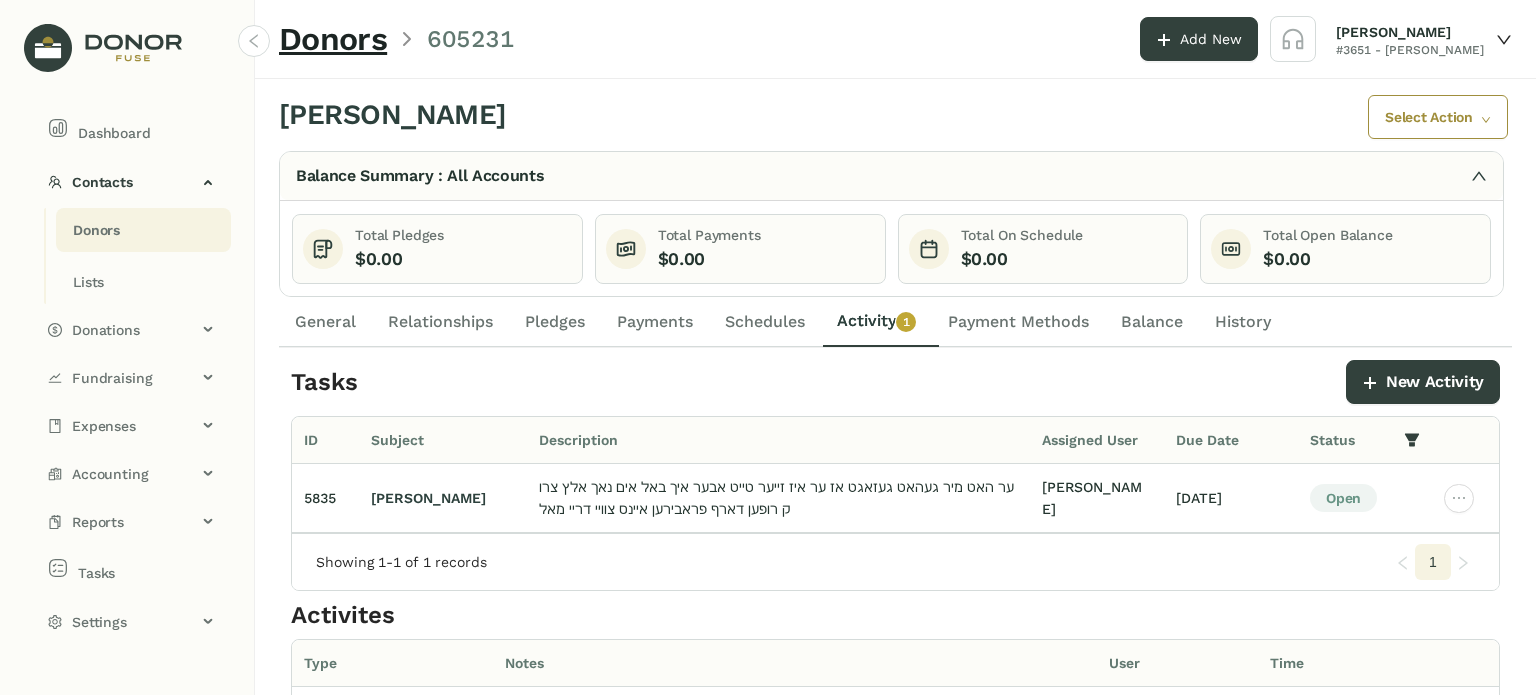 click on "Schedules" 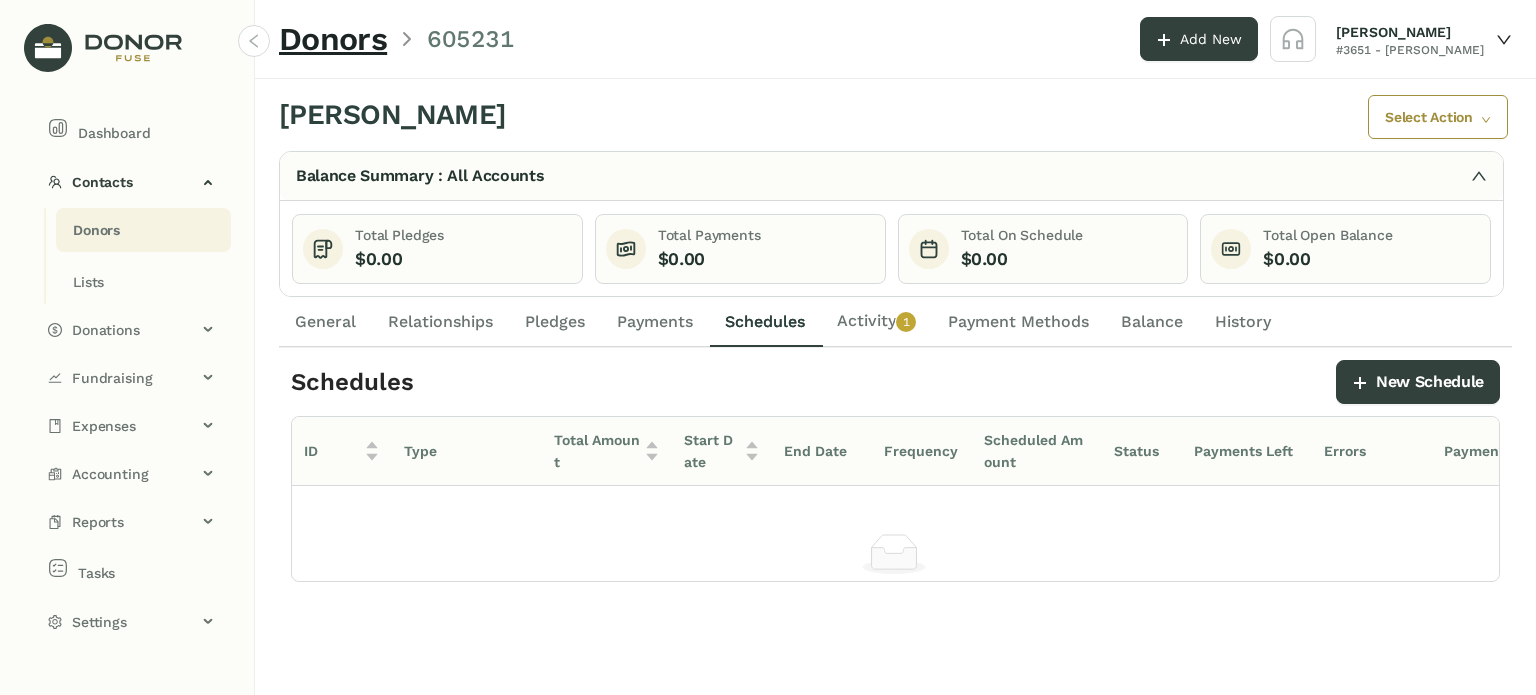 drag, startPoint x: 680, startPoint y: 319, endPoint x: 672, endPoint y: 304, distance: 17 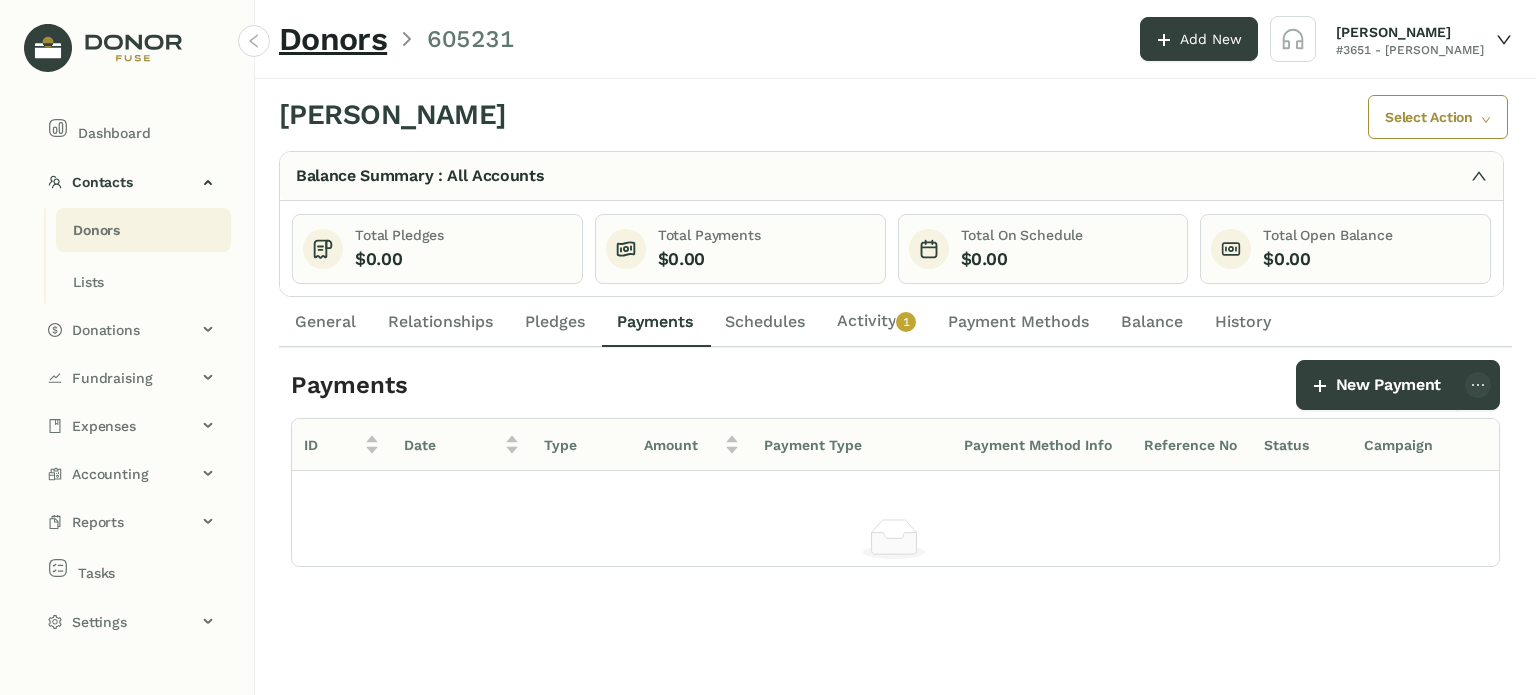 drag, startPoint x: 723, startPoint y: 323, endPoint x: 685, endPoint y: 324, distance: 38.013157 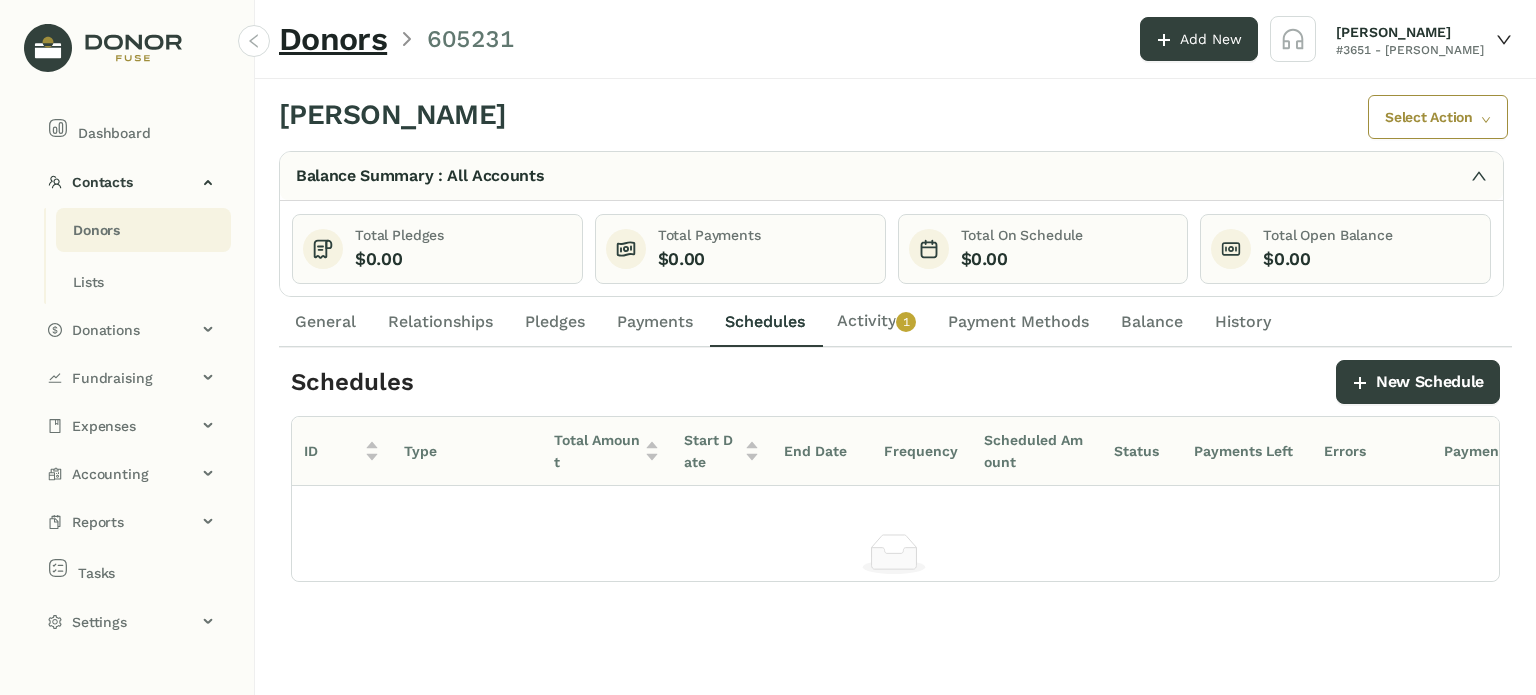 drag, startPoint x: 588, startPoint y: 330, endPoint x: 585, endPoint y: 313, distance: 17.262676 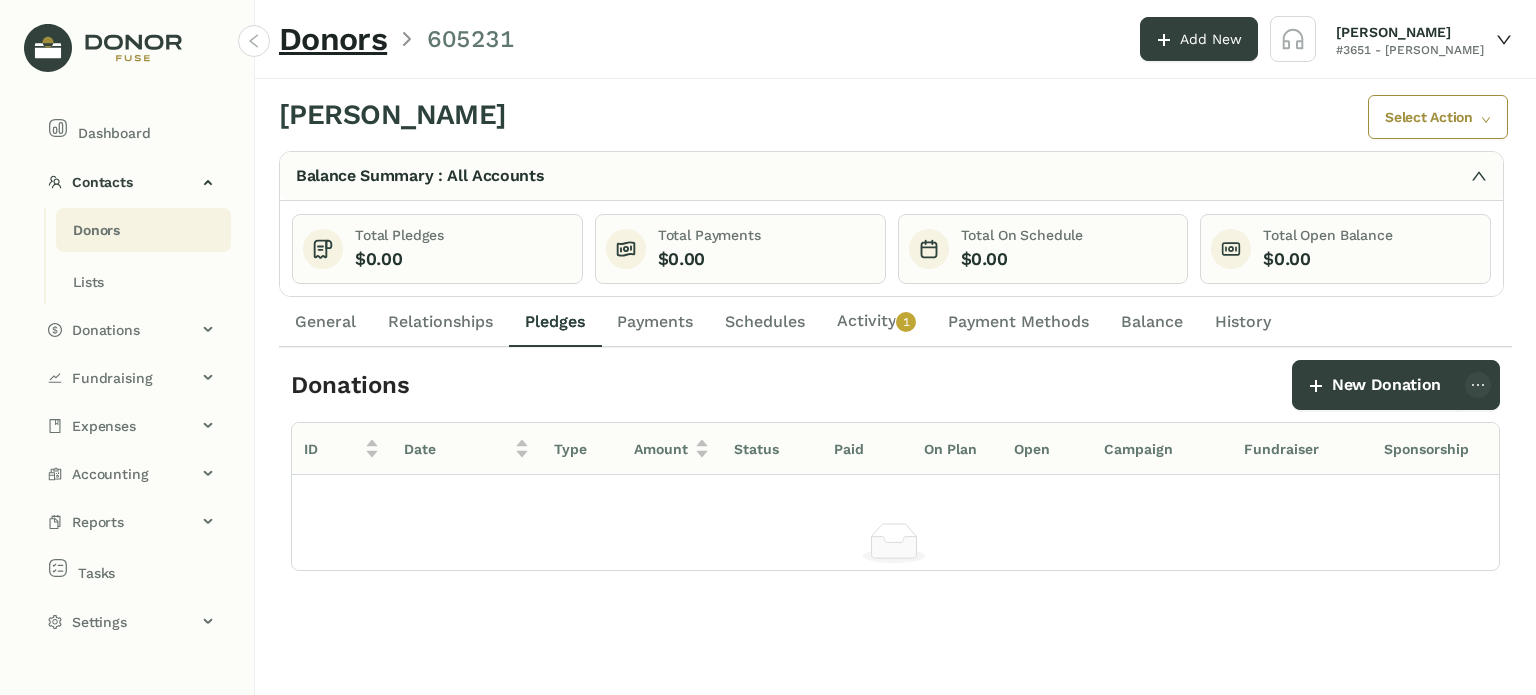 drag, startPoint x: 479, startPoint y: 311, endPoint x: 463, endPoint y: 318, distance: 17.464249 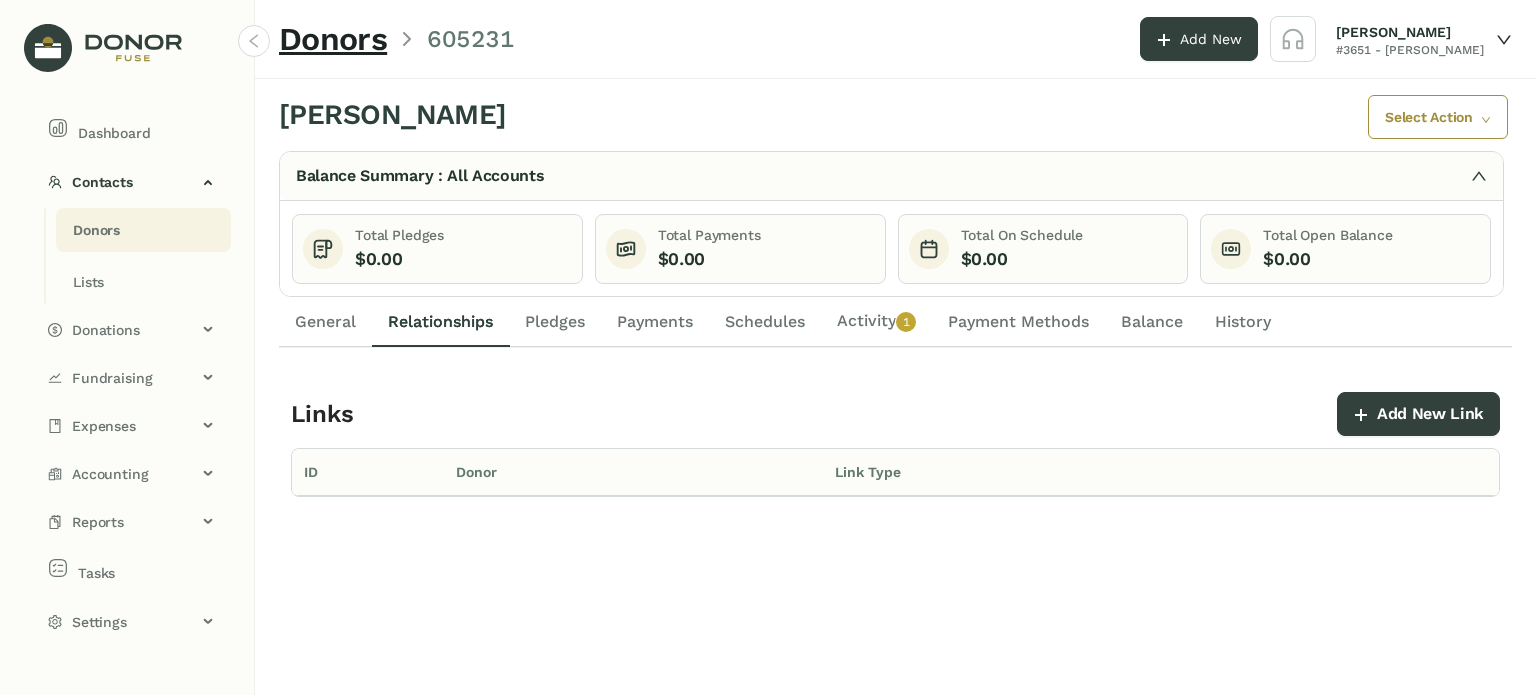 click on "General" 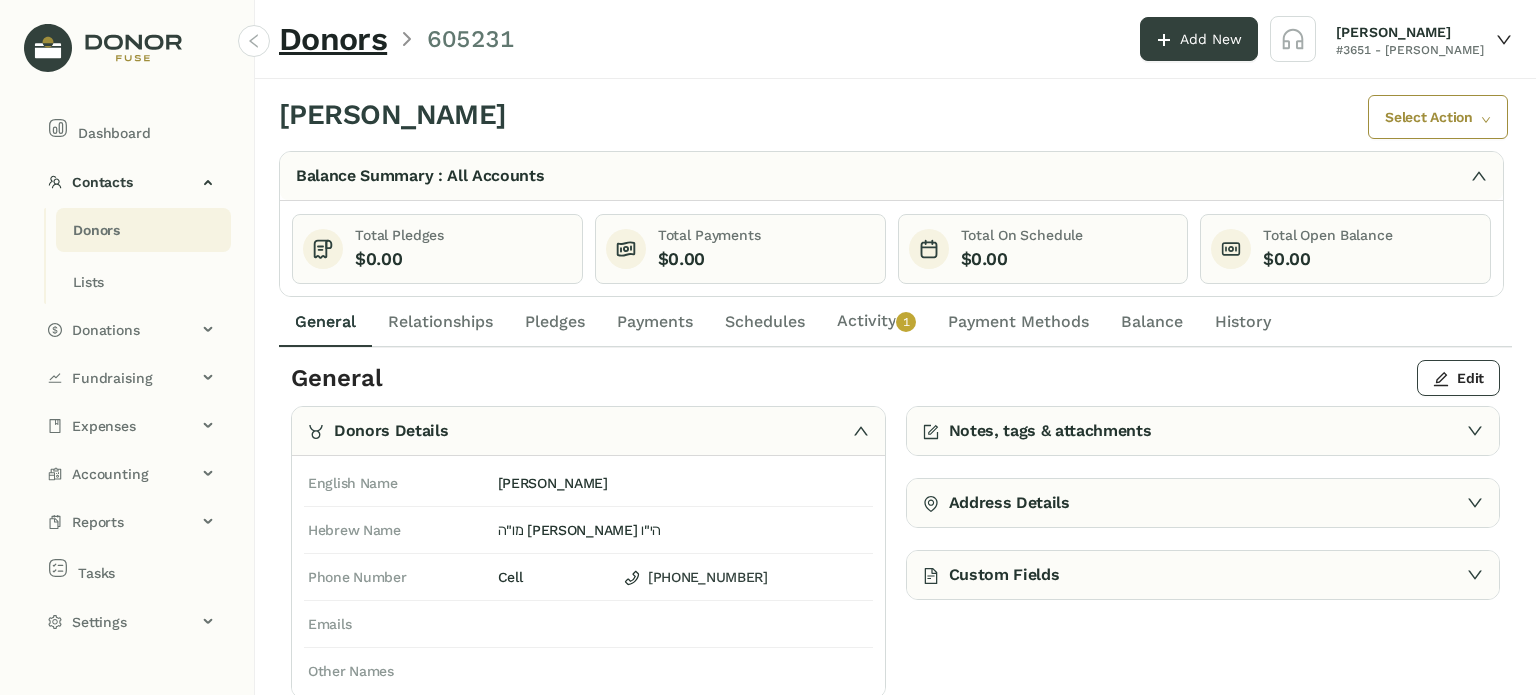 drag, startPoint x: 403, startPoint y: 303, endPoint x: 443, endPoint y: 310, distance: 40.60788 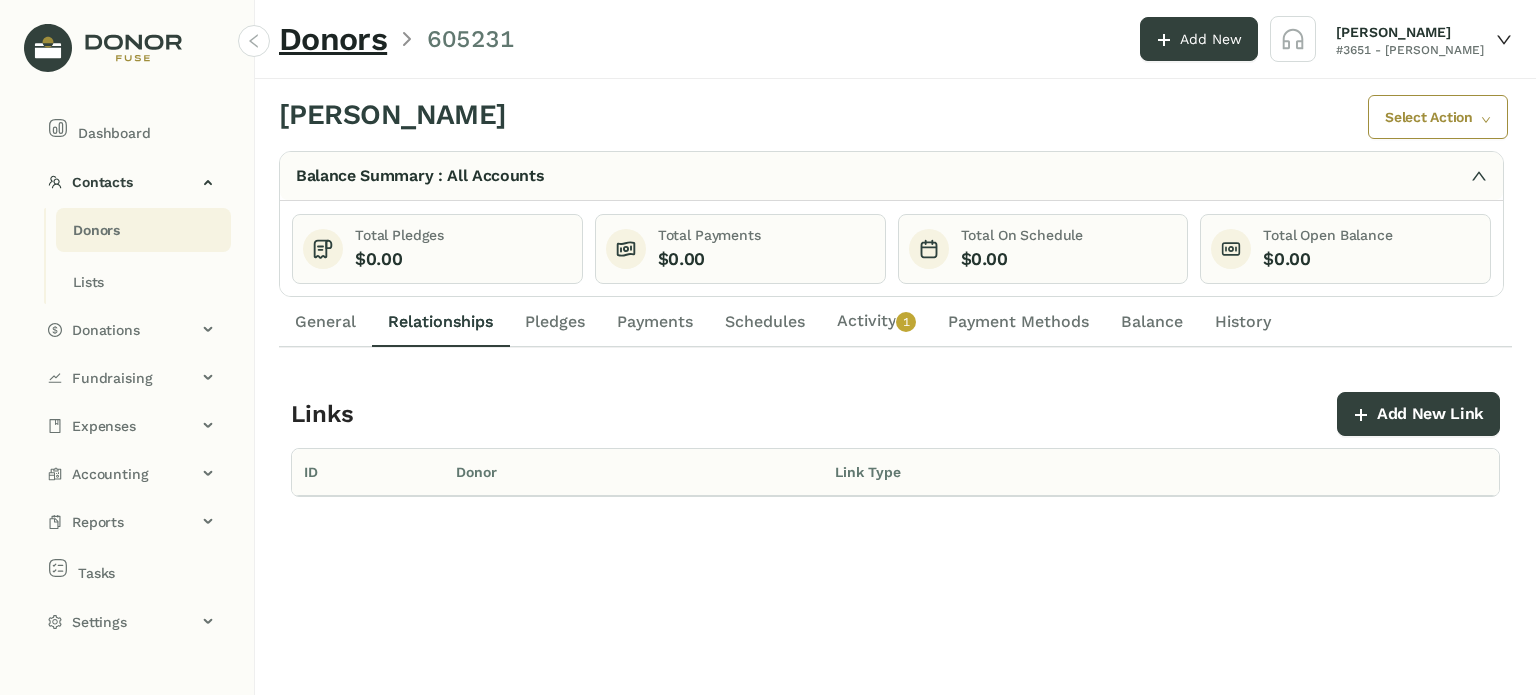 drag, startPoint x: 555, startPoint y: 327, endPoint x: 597, endPoint y: 332, distance: 42.296574 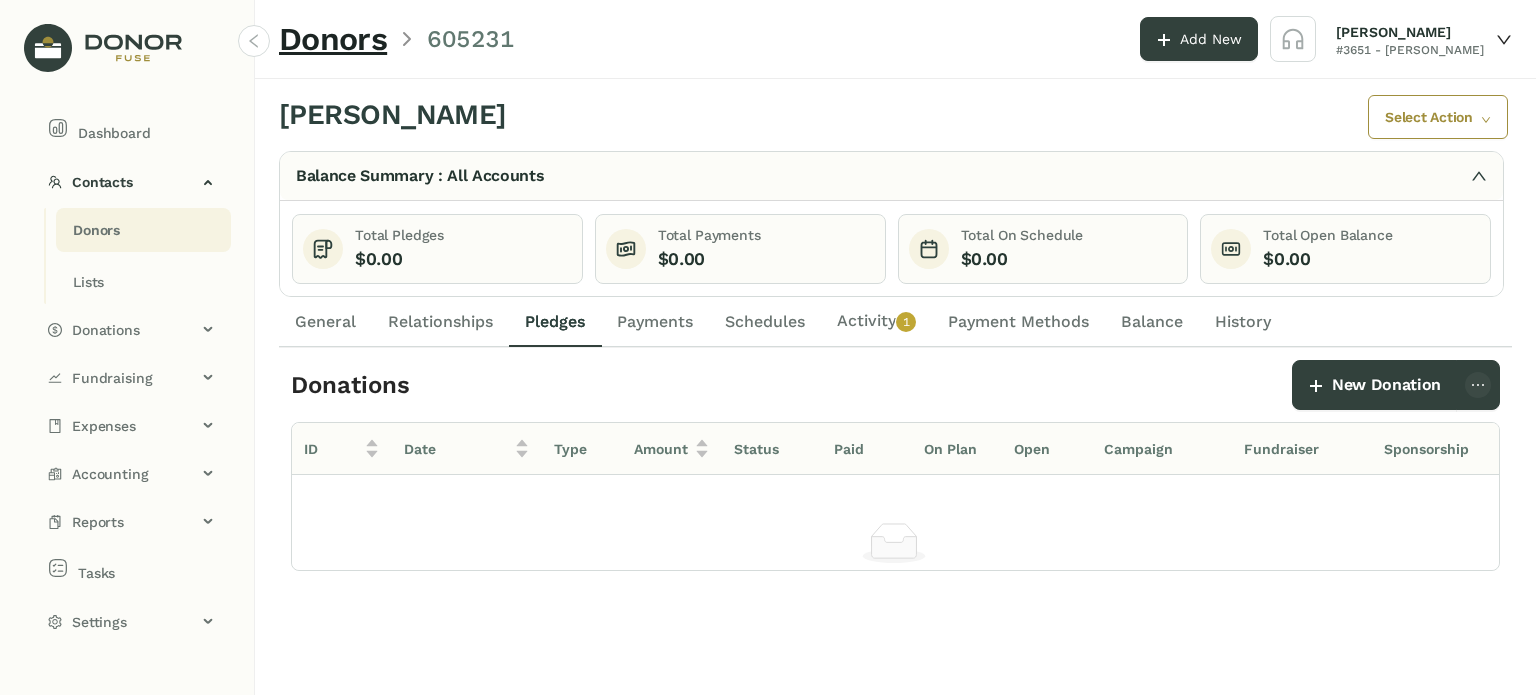 drag, startPoint x: 610, startPoint y: 327, endPoint x: 662, endPoint y: 328, distance: 52.009613 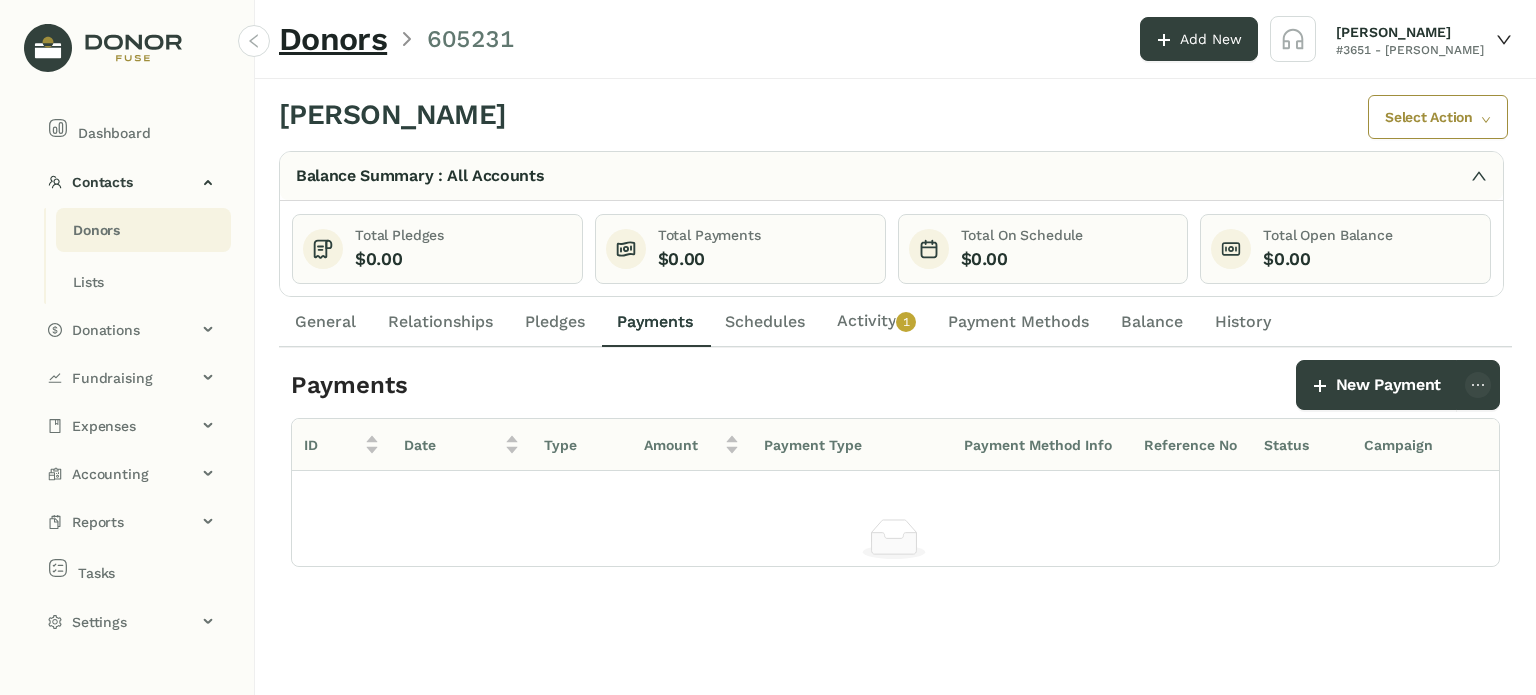 click on "Schedules" 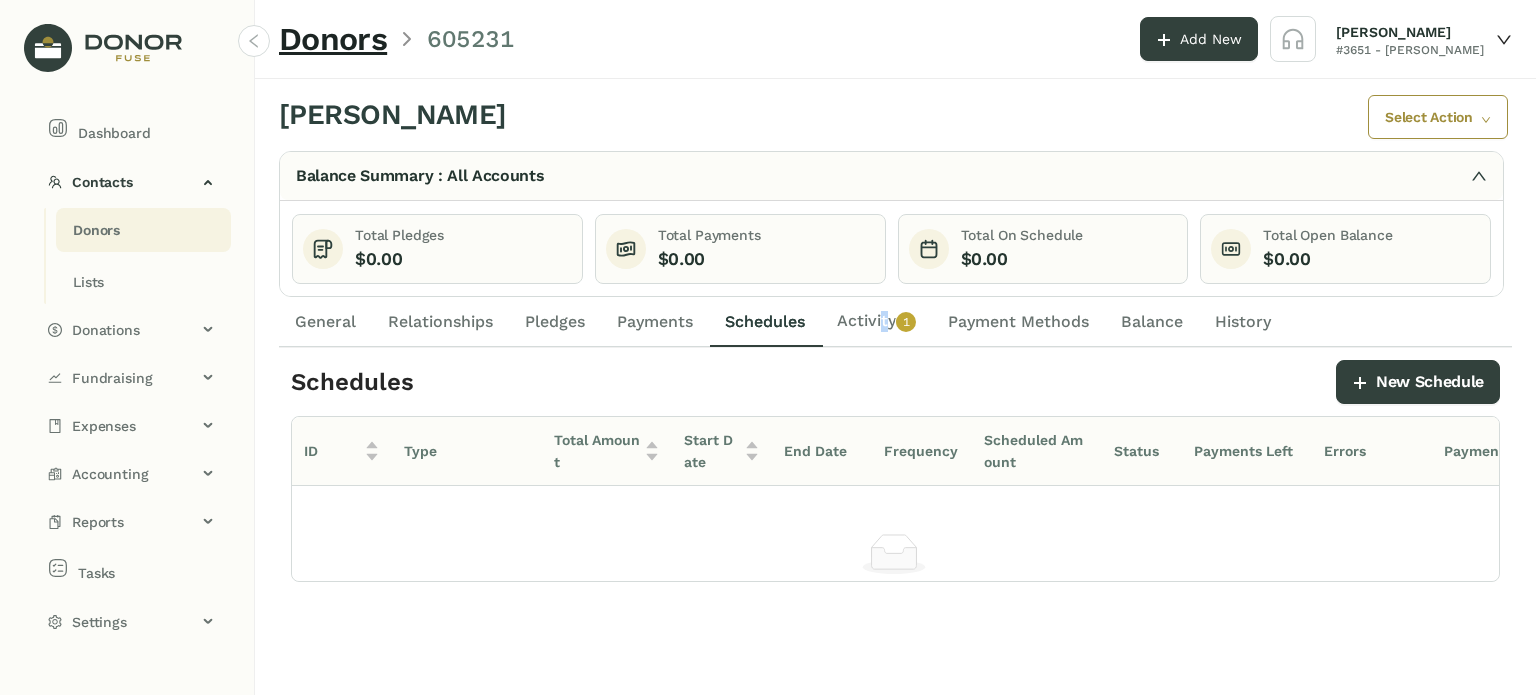 click on "Activity   0   1   2   3   4   5   6   7   8   9" 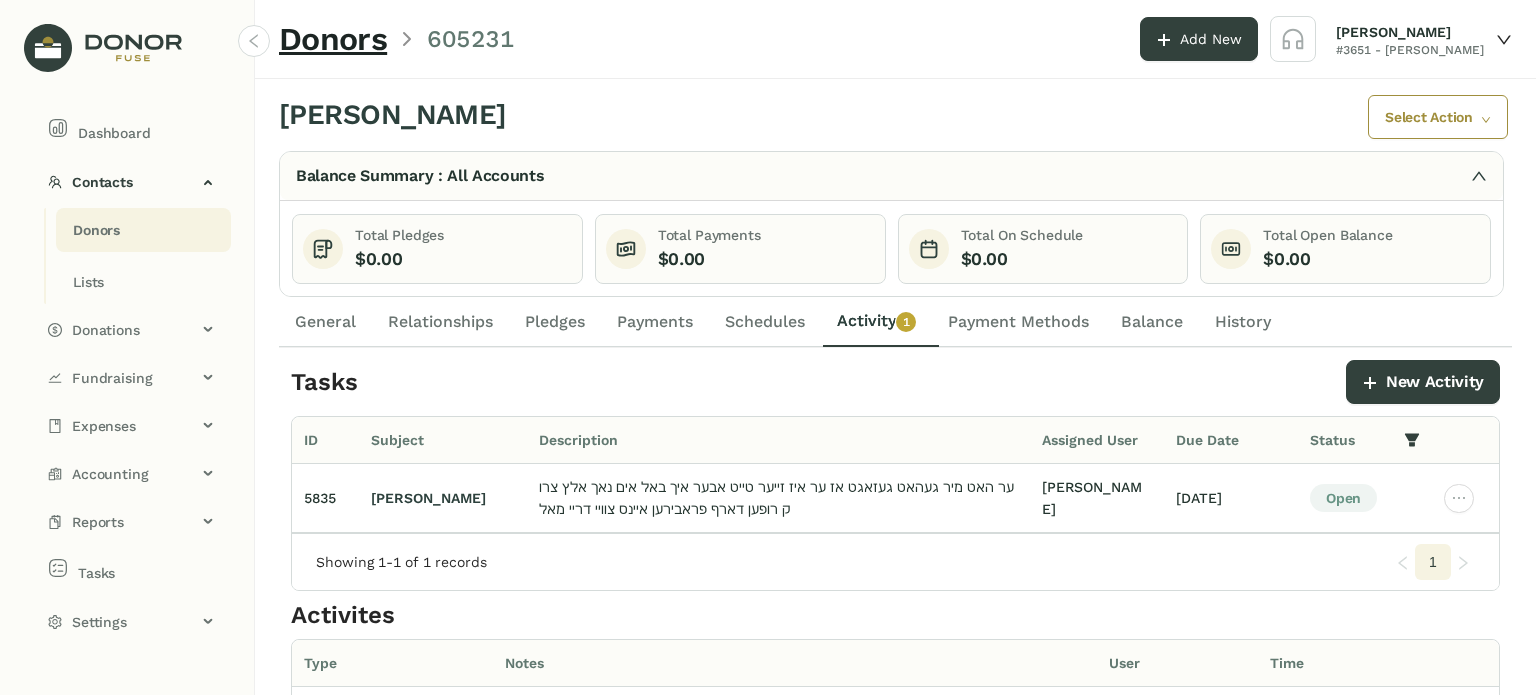 click on "Payment Methods" 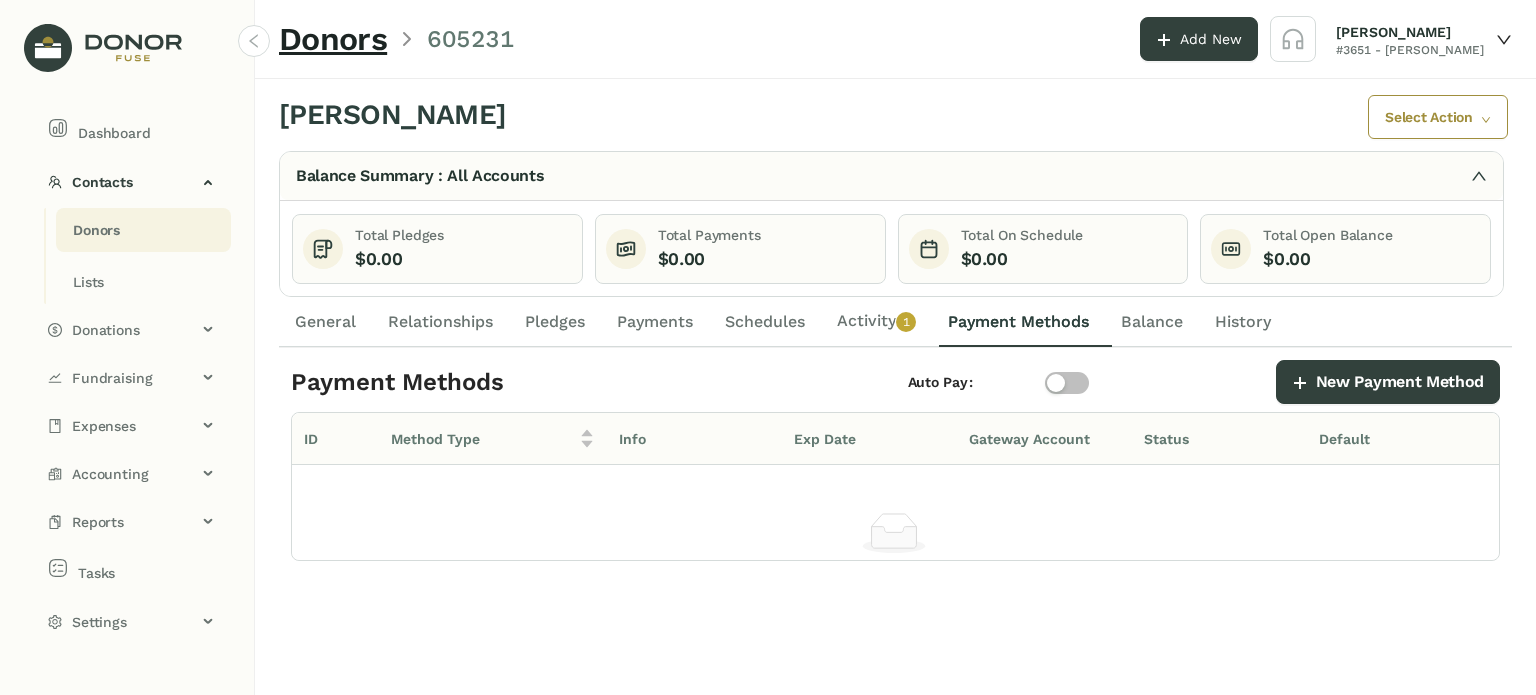 click on "Activity   0   1   2   3   4   5   6   7   8   9" 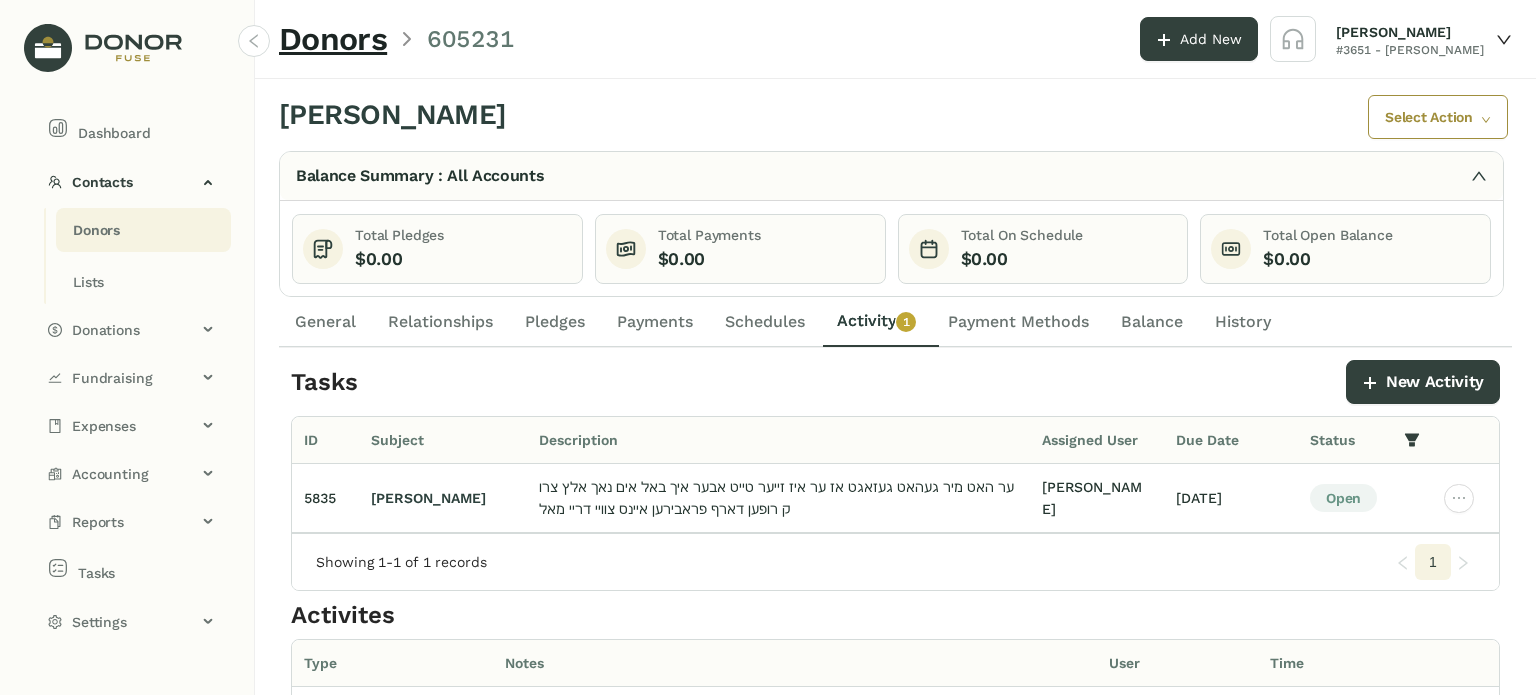 click on "Payment Methods" 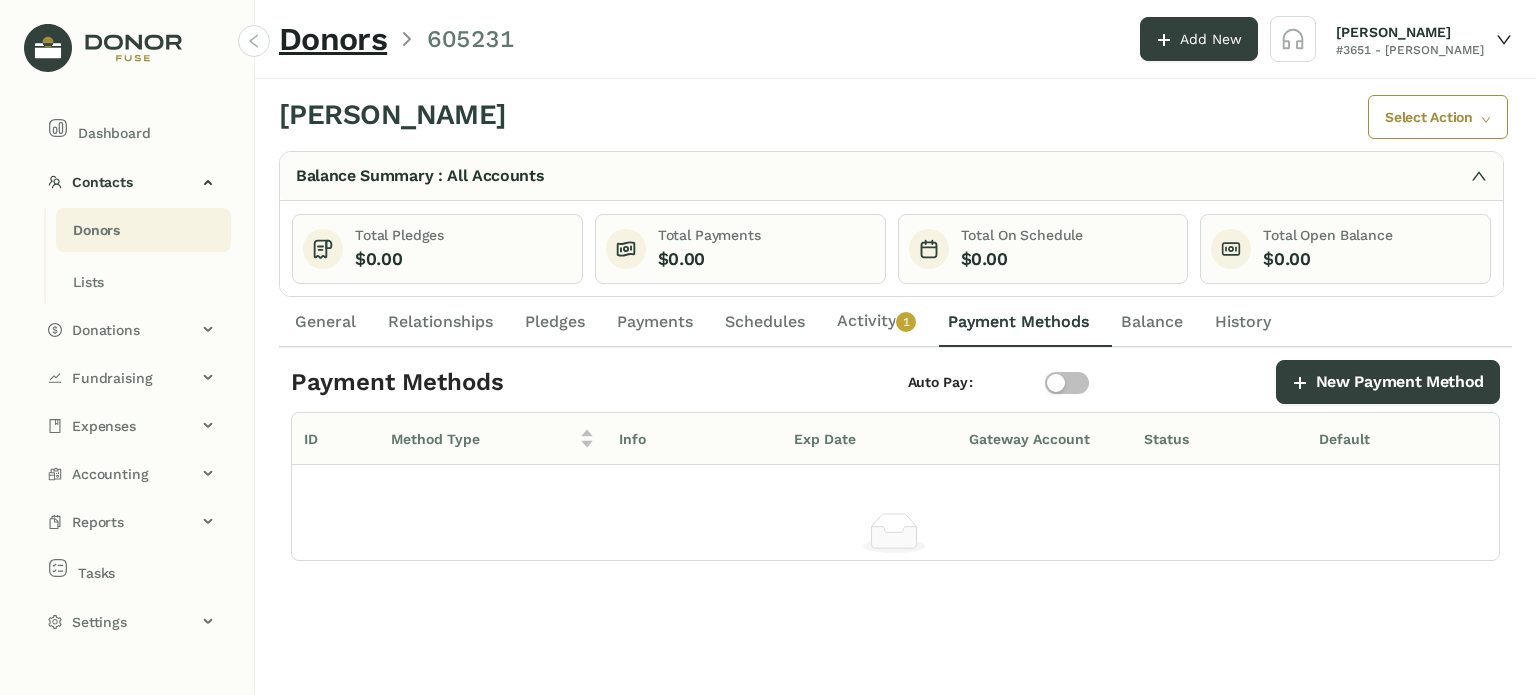 click on "0   1   2   3   4   5   6   7   8   9" 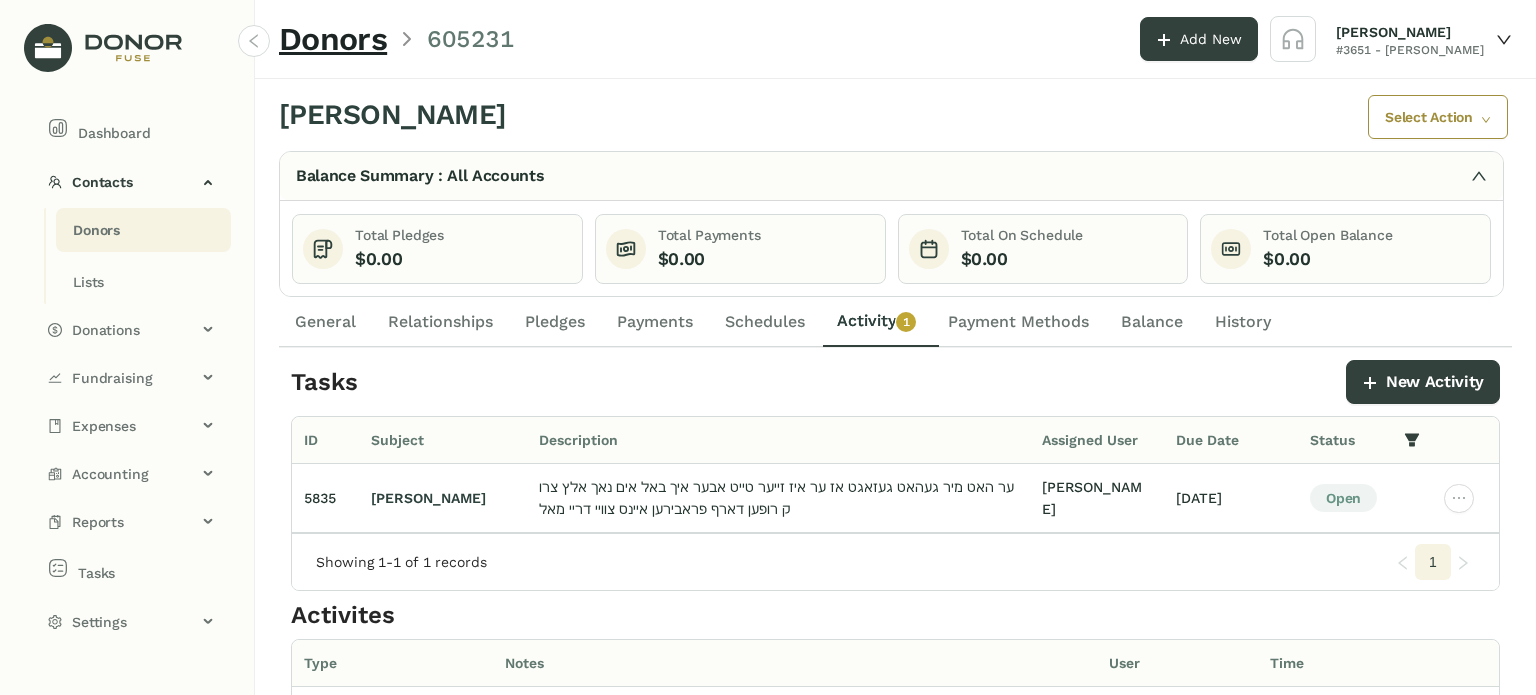 click on "Payment Methods" 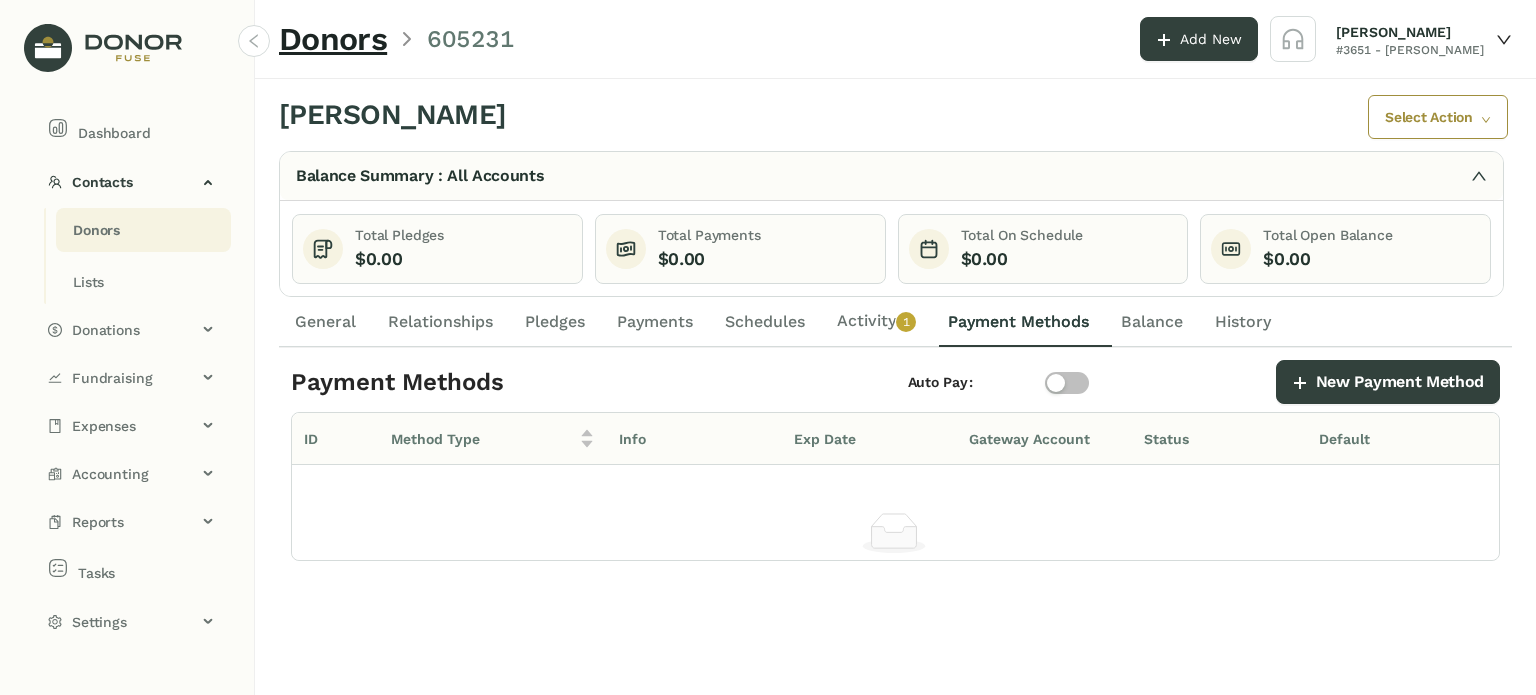 scroll, scrollTop: 81, scrollLeft: 0, axis: vertical 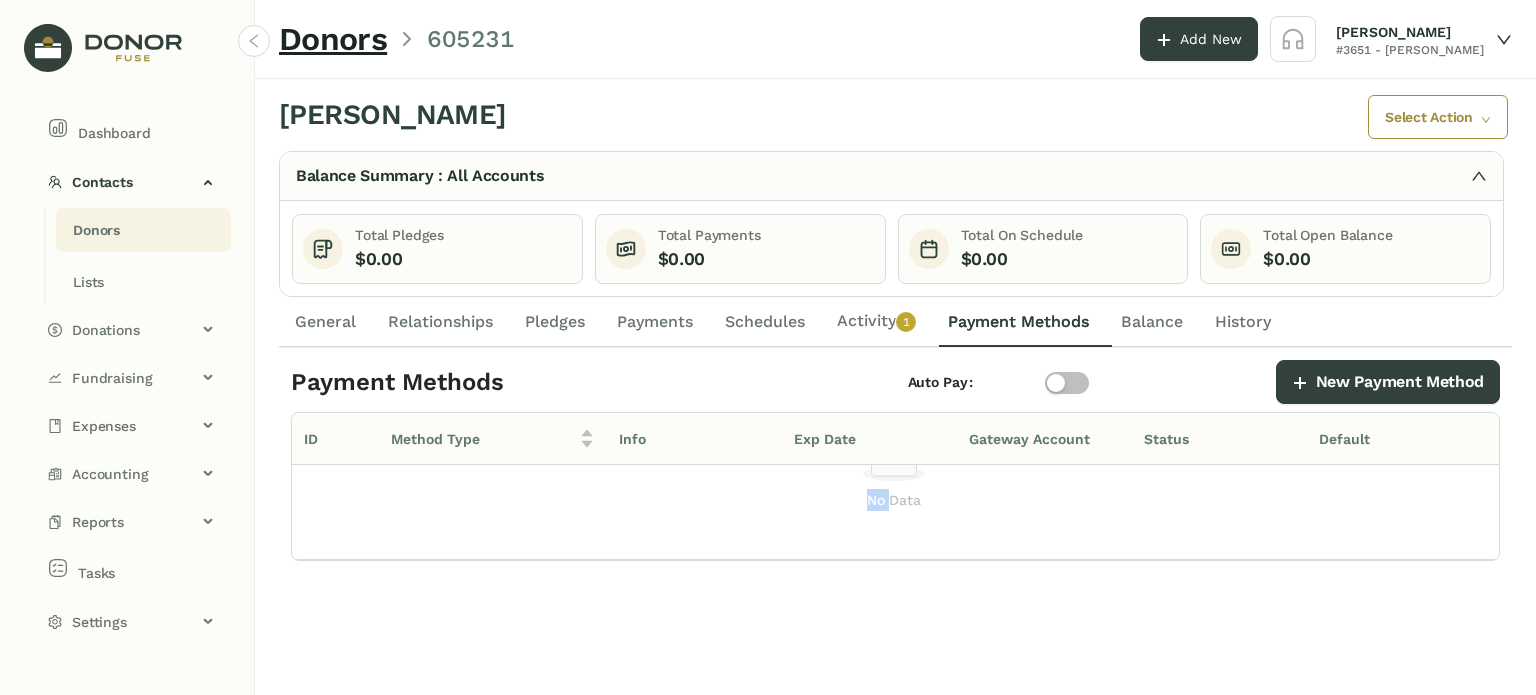 drag, startPoint x: 935, startPoint y: 559, endPoint x: 1008, endPoint y: 555, distance: 73.109505 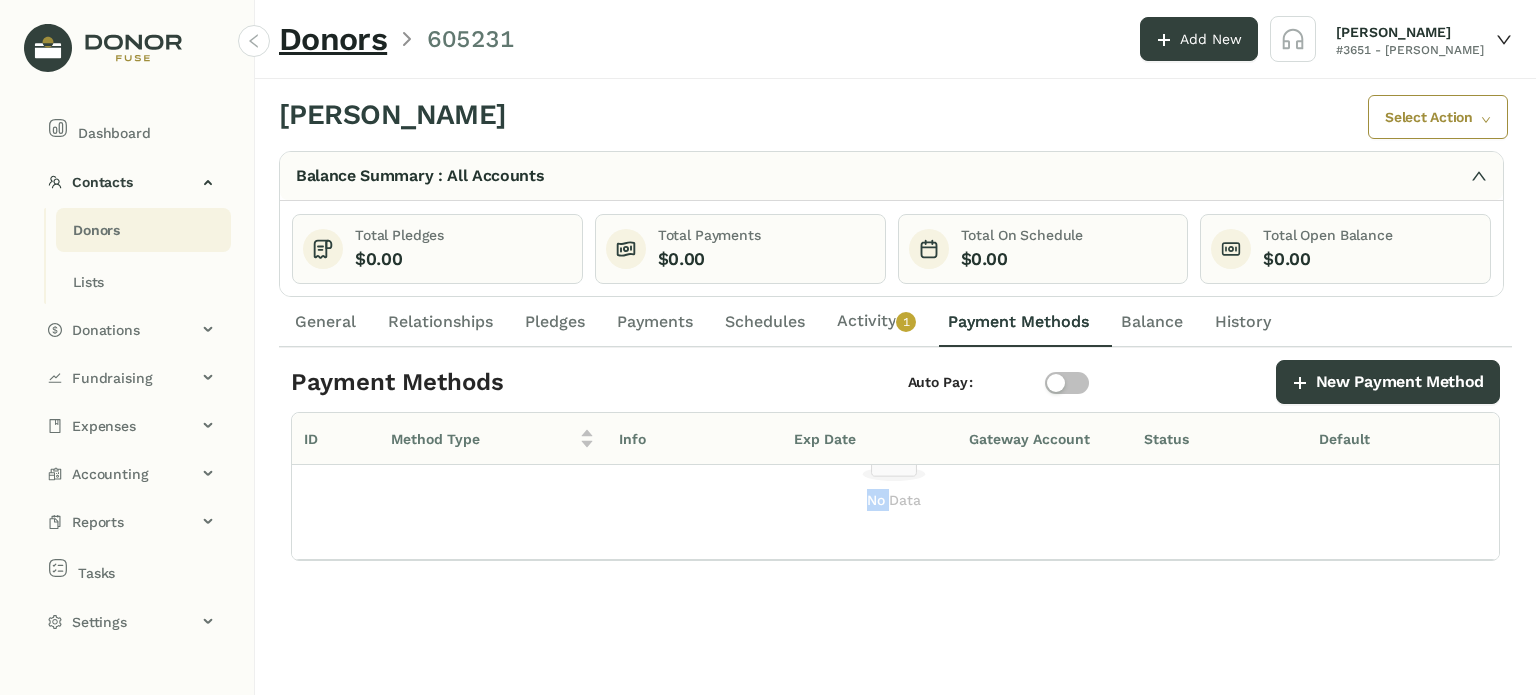 drag, startPoint x: 1010, startPoint y: 559, endPoint x: 1016, endPoint y: 528, distance: 31.575306 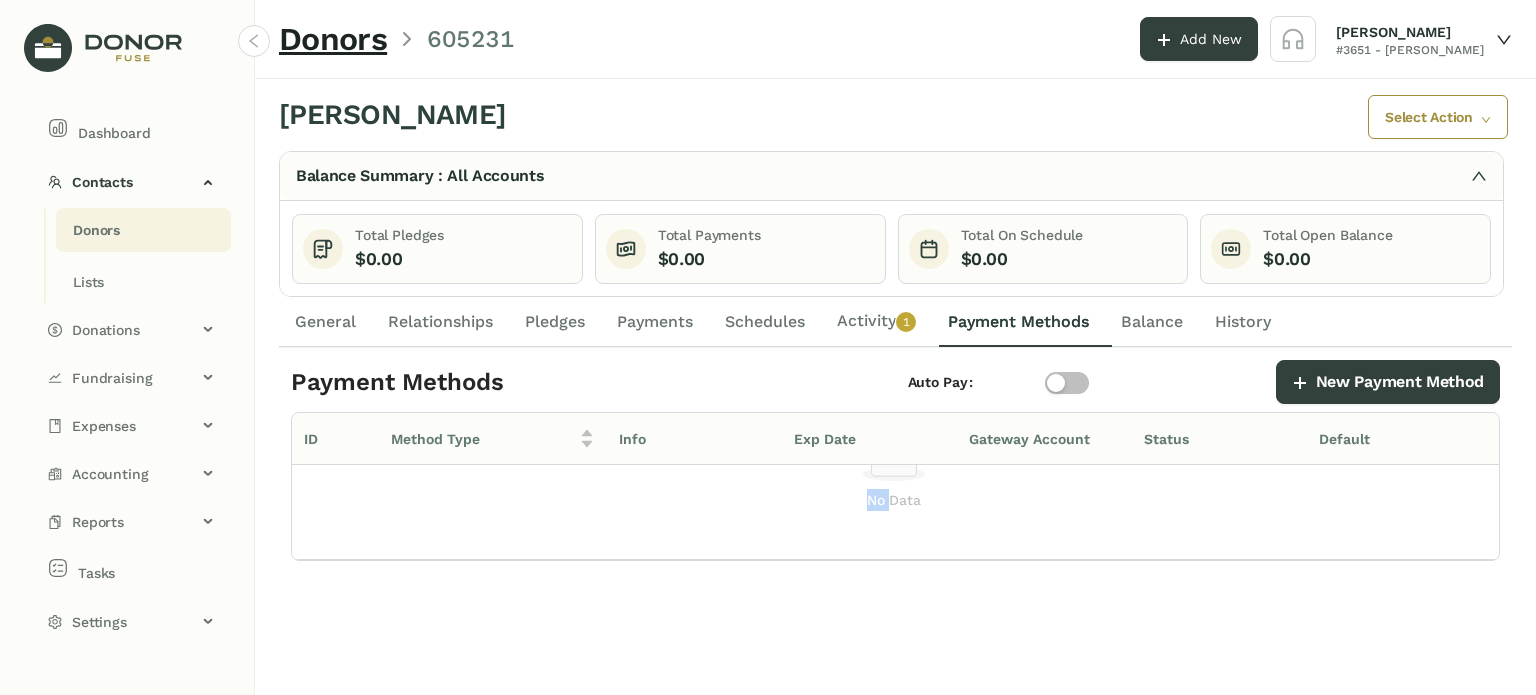 click 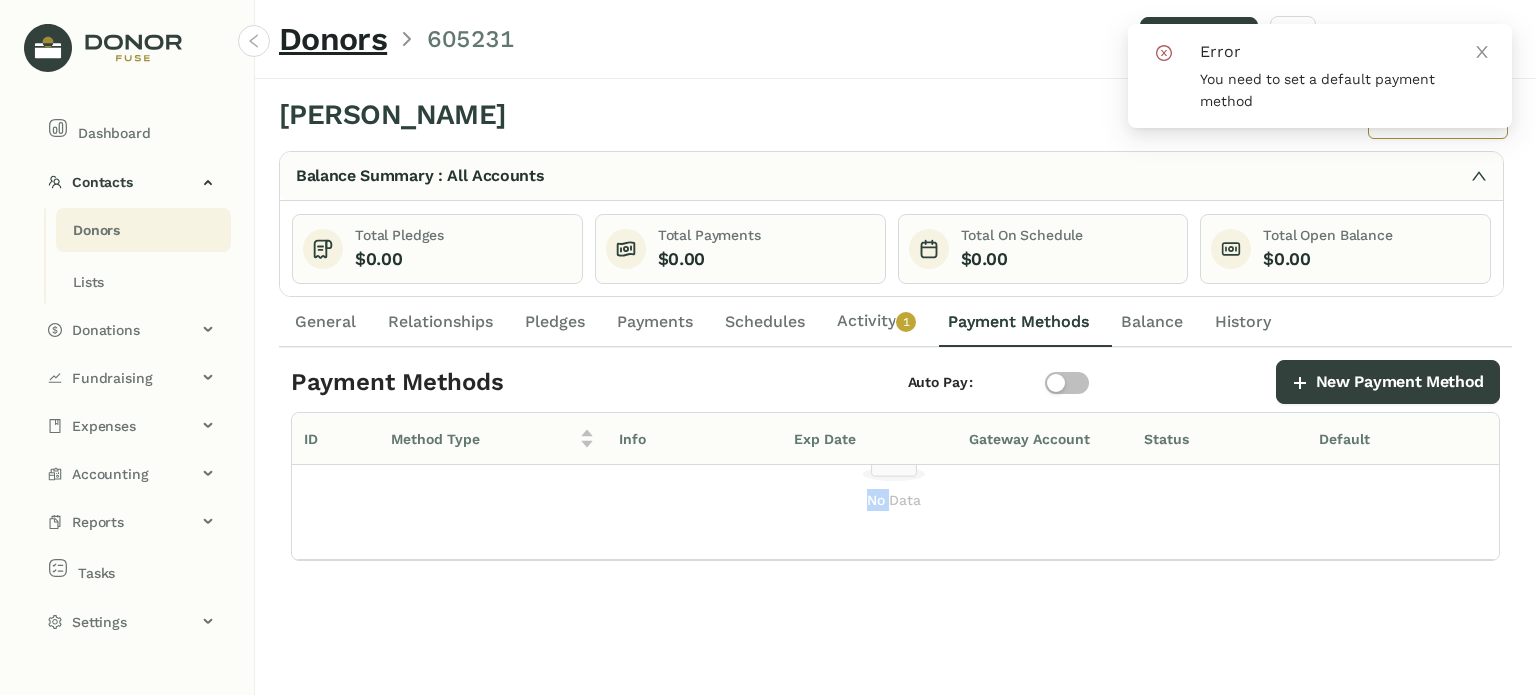 click 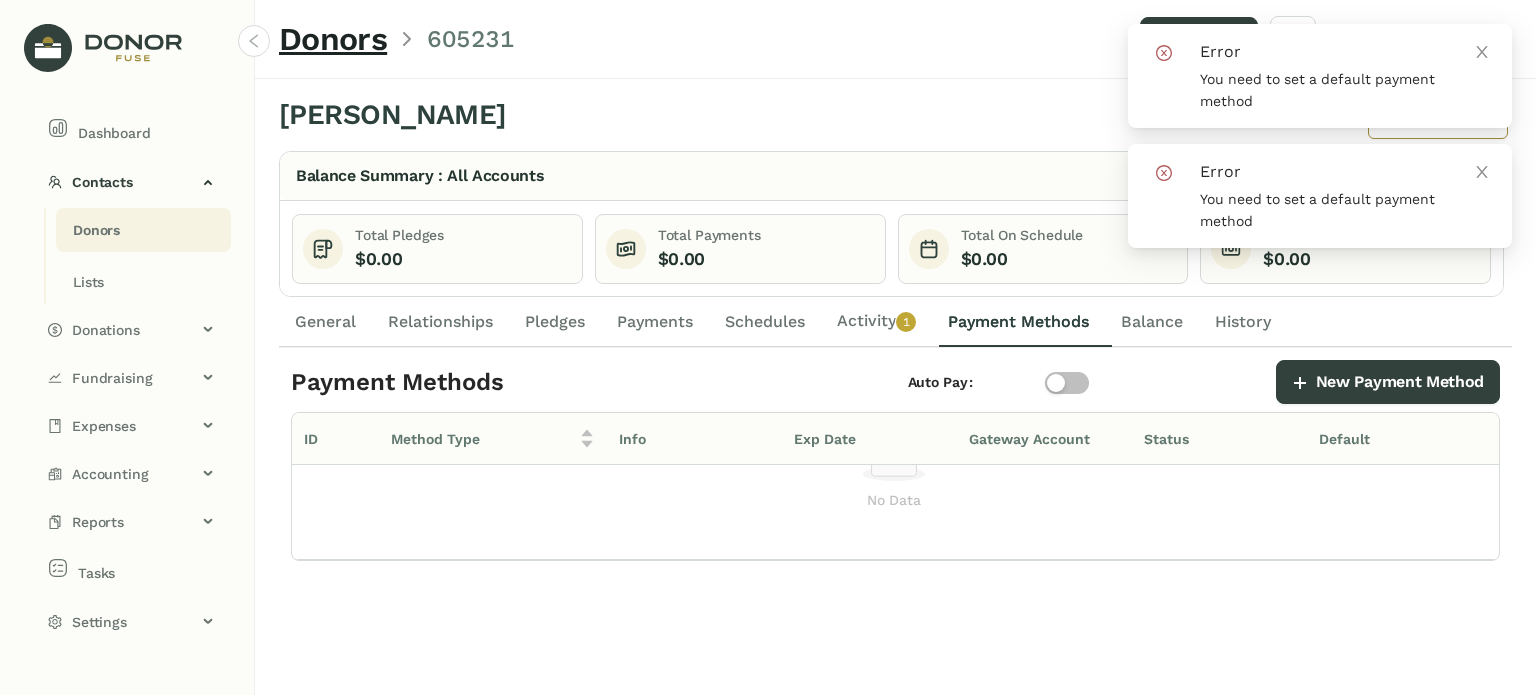 click on "Exp Date" 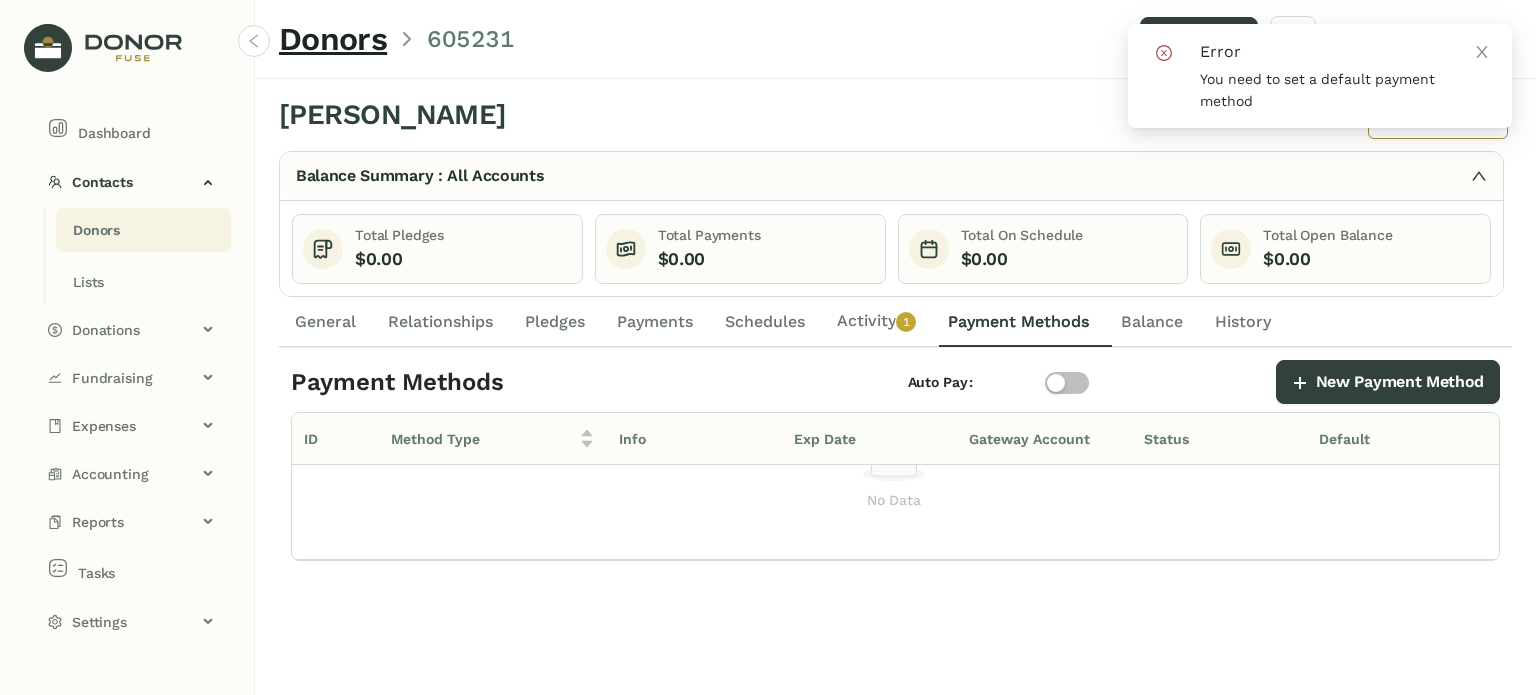 click on "General" 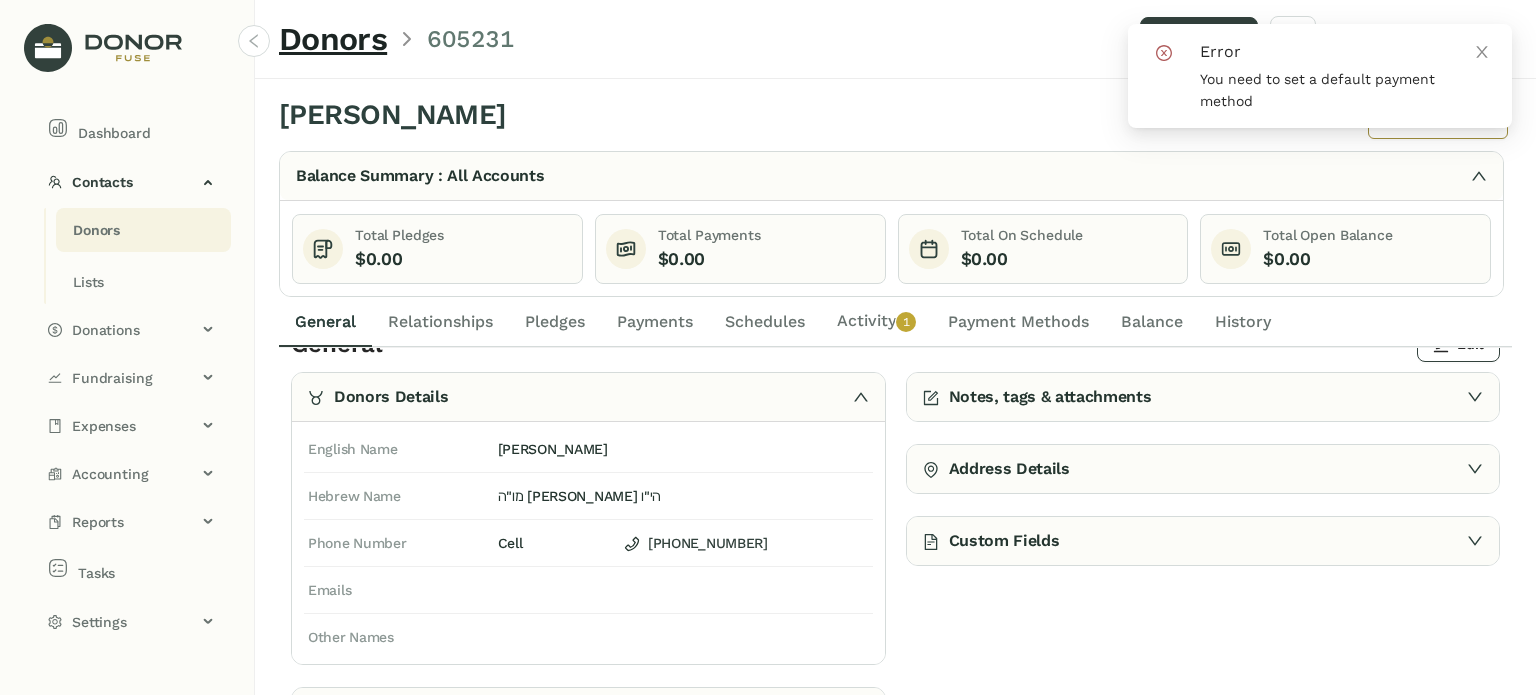 scroll, scrollTop: 50, scrollLeft: 0, axis: vertical 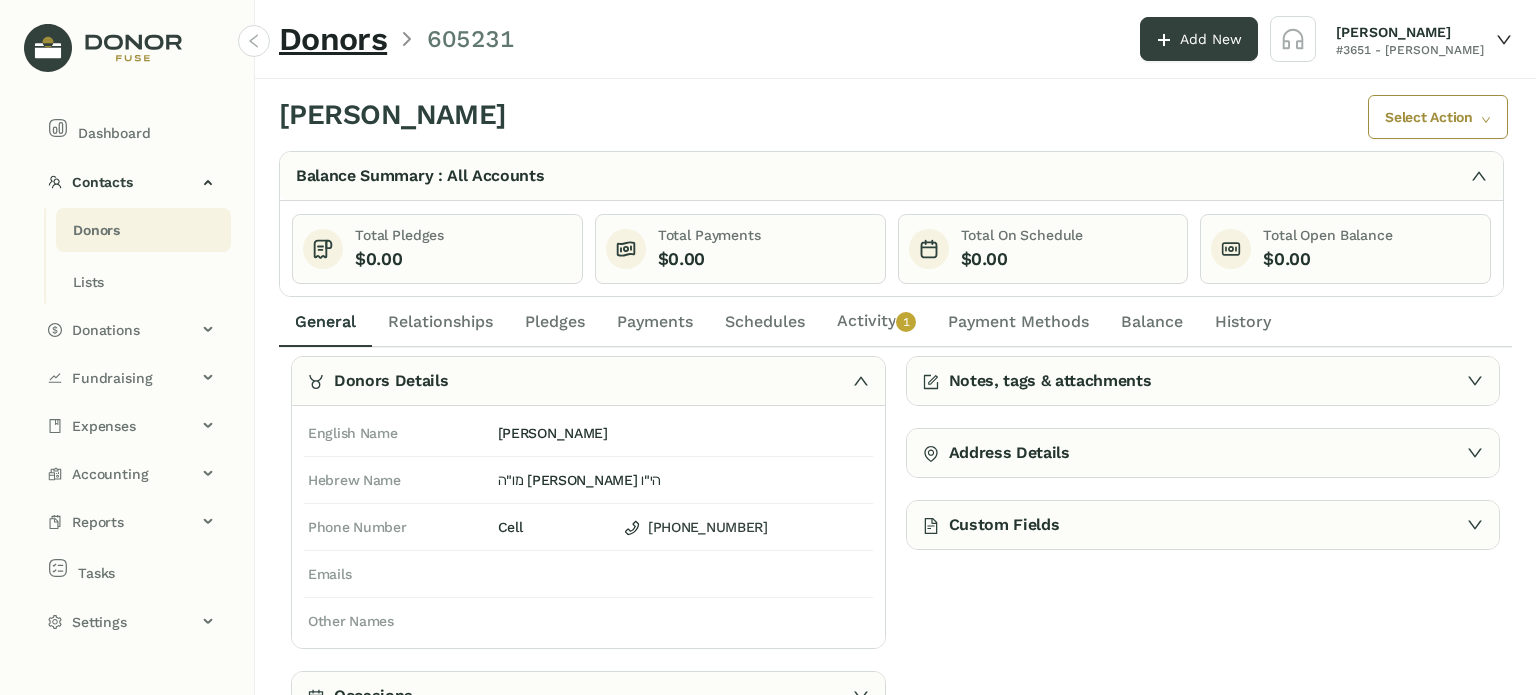 drag, startPoint x: 416, startPoint y: 325, endPoint x: 433, endPoint y: 328, distance: 17.262676 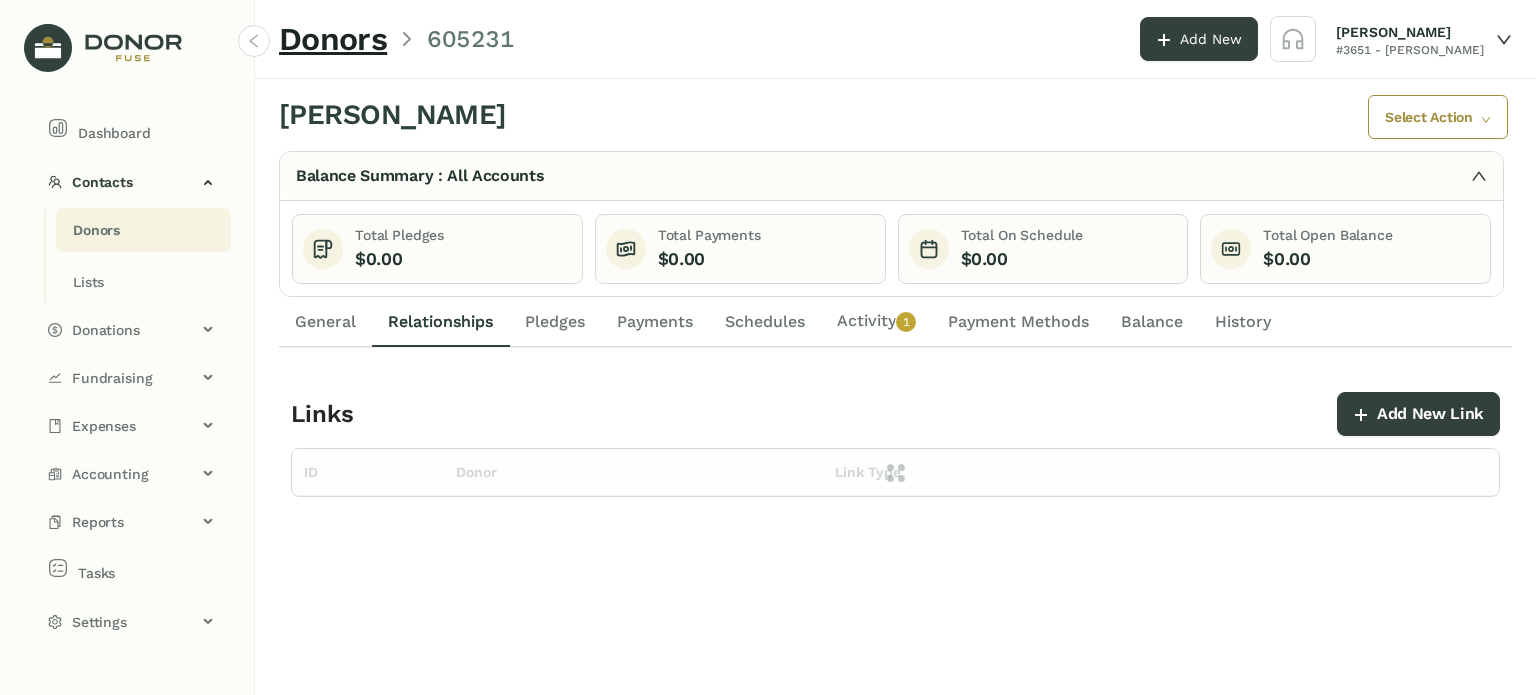 scroll, scrollTop: 0, scrollLeft: 0, axis: both 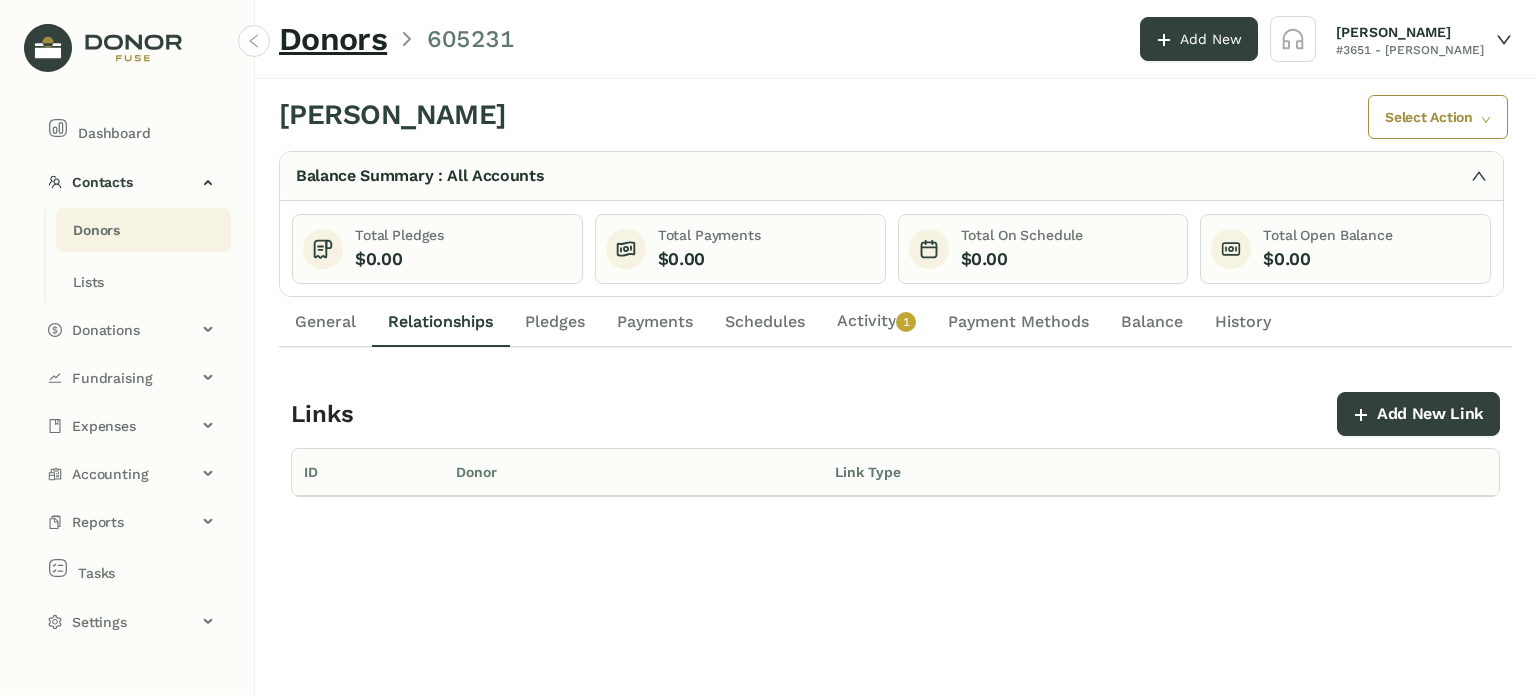 click on "Pledges" 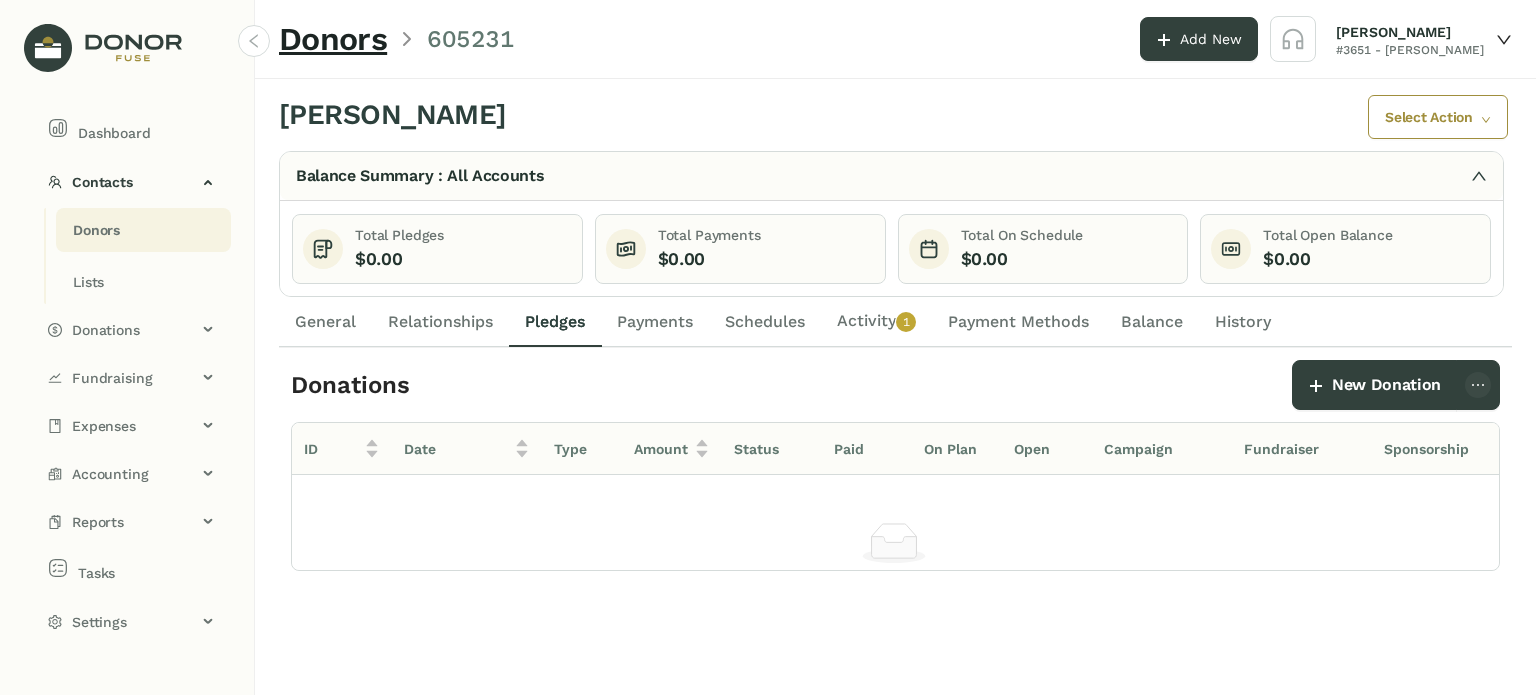 click on "General" 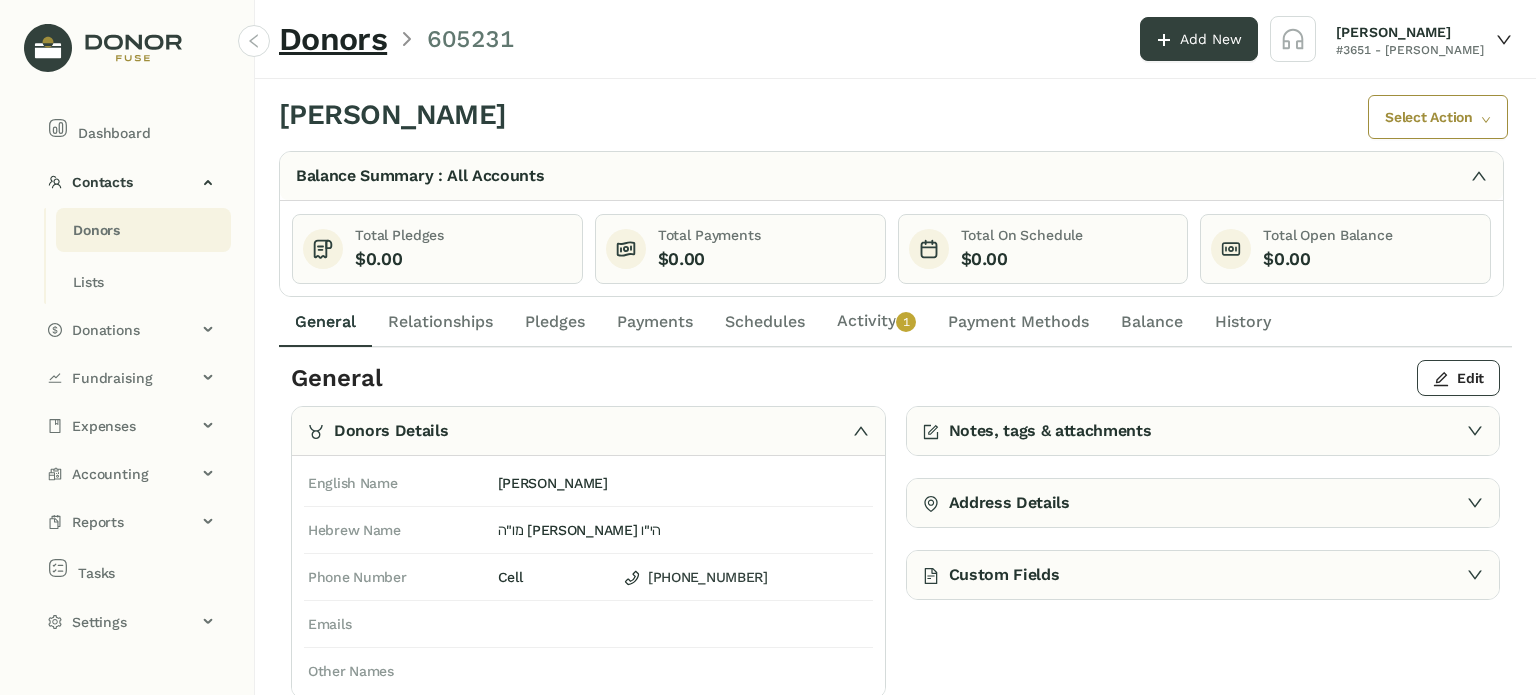 click on "Relationships" 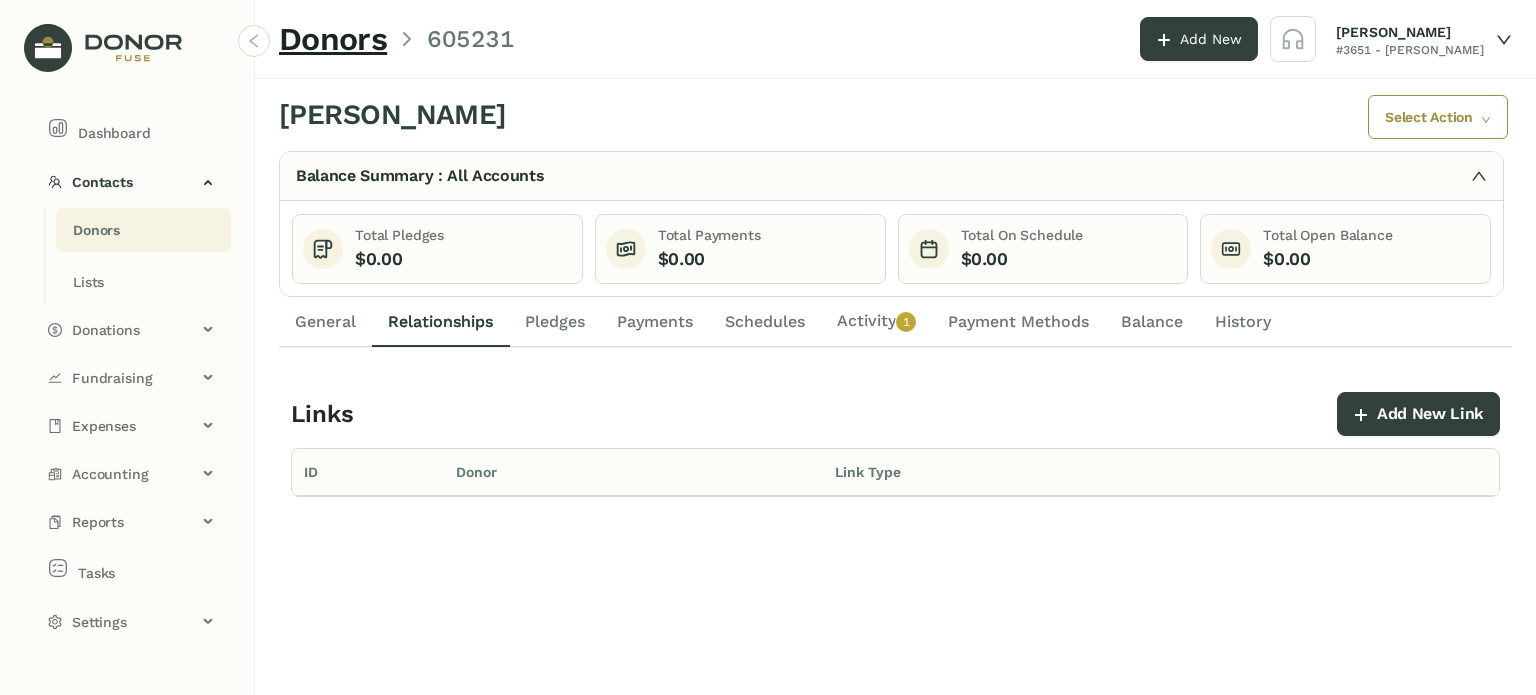 click on "General" 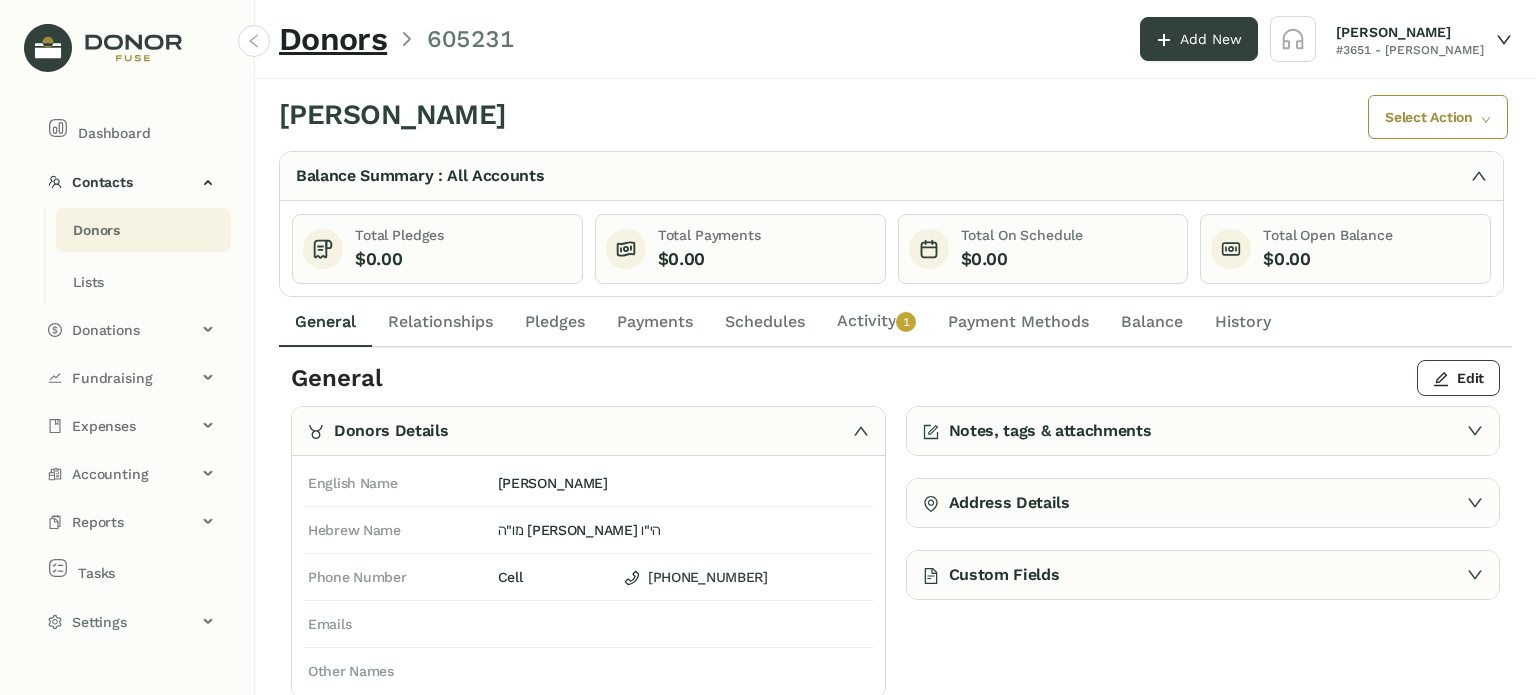 click on "Pledges" 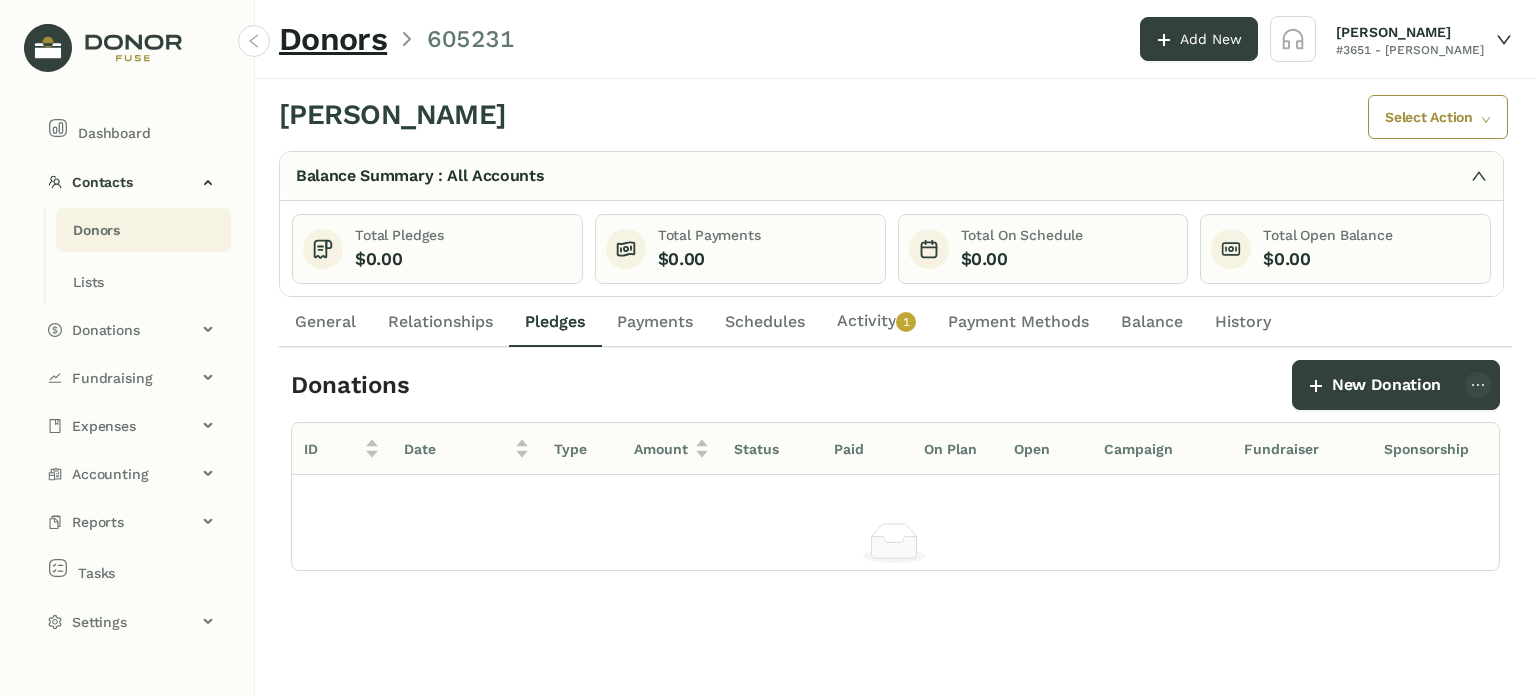 drag, startPoint x: 420, startPoint y: 323, endPoint x: 344, endPoint y: 319, distance: 76.105194 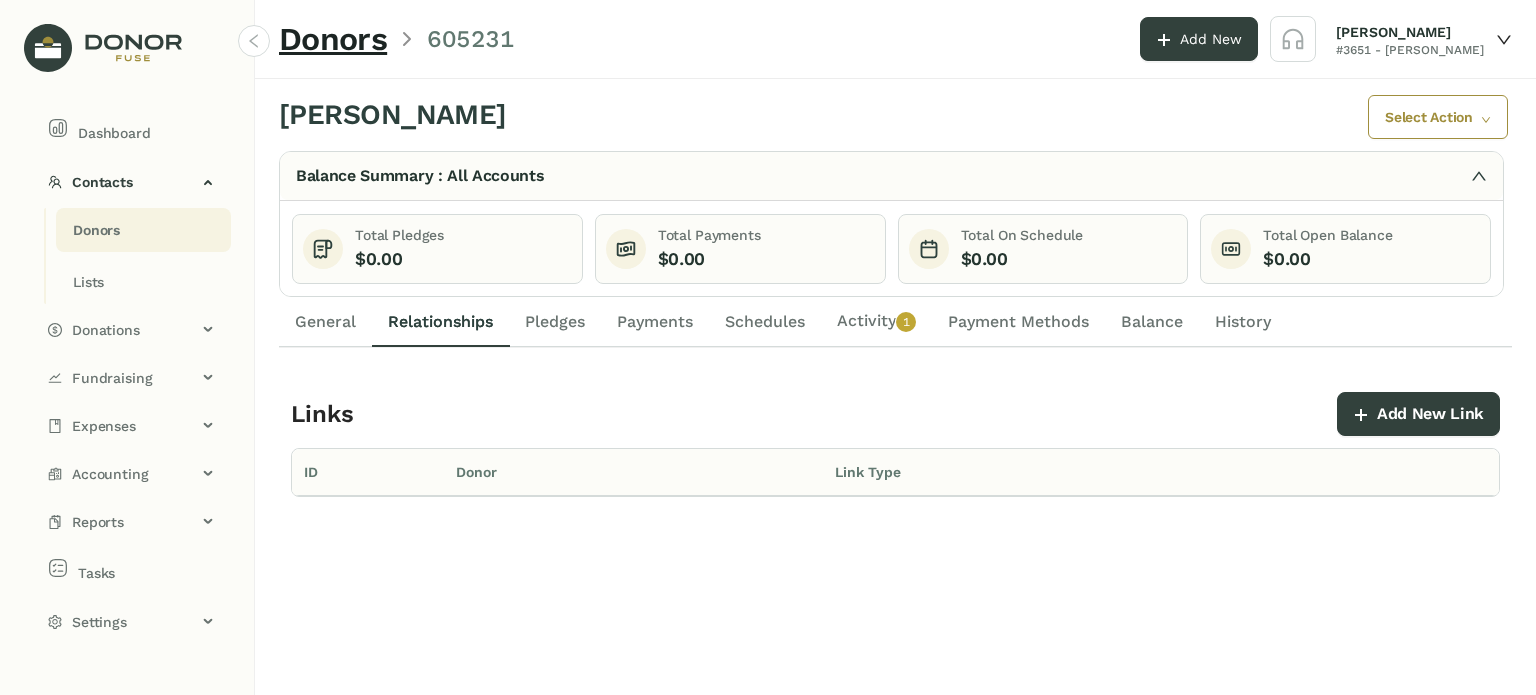click on "[PERSON_NAME]  Select Action  Balance Summary : All Accounts Total Pledges    $0.00    Total Payments    $0.00    Total On Schedule    $0.00    Total Open Balance    $0.00    Totals By Campaign Pledges Created with Highcharts 11.4.8 Chart title [DOMAIN_NAME] General Relationships Pledges Payments Schedules  Activity   0   1   2   3   4   5   6   7   8   9  Payment Methods Balance History Links     Add New Link  ID Donor Link Type  No Data" 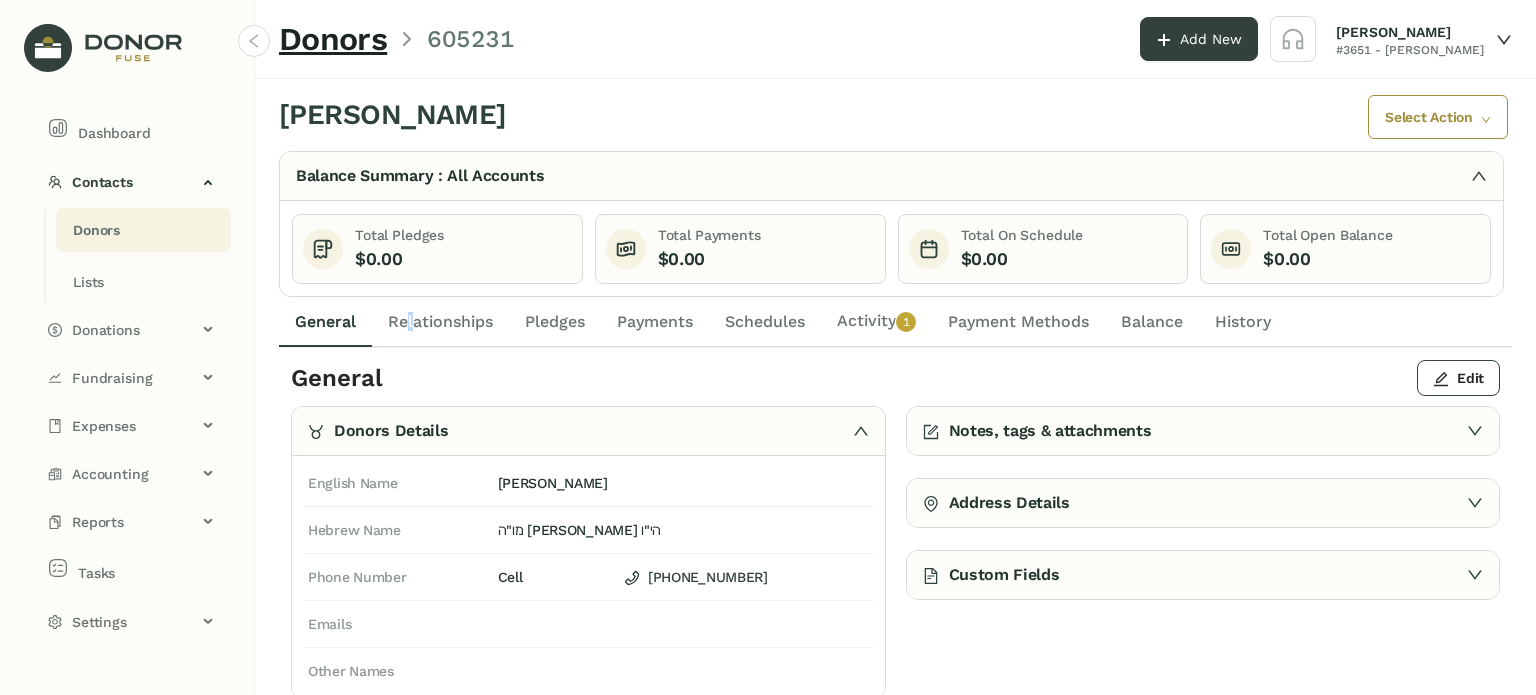 click on "Relationships" 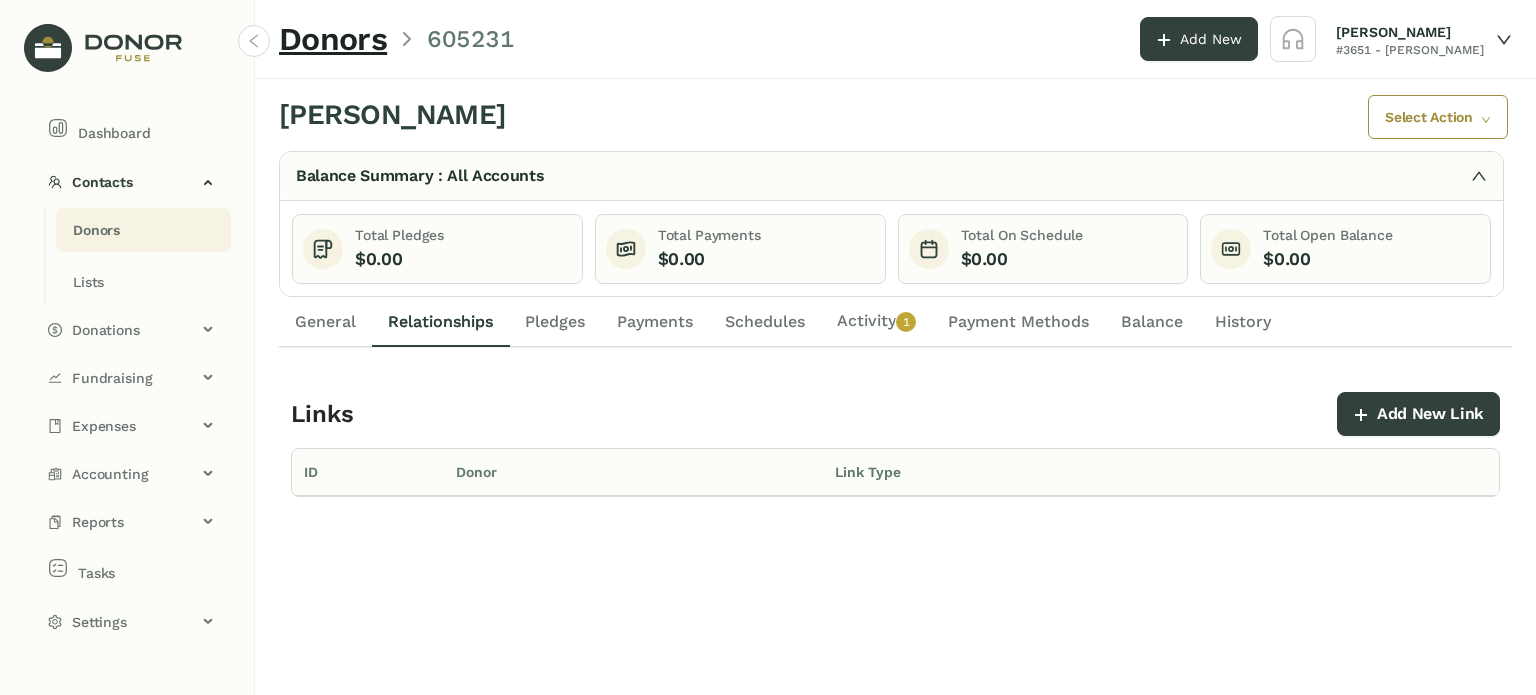 click on "Pledges" 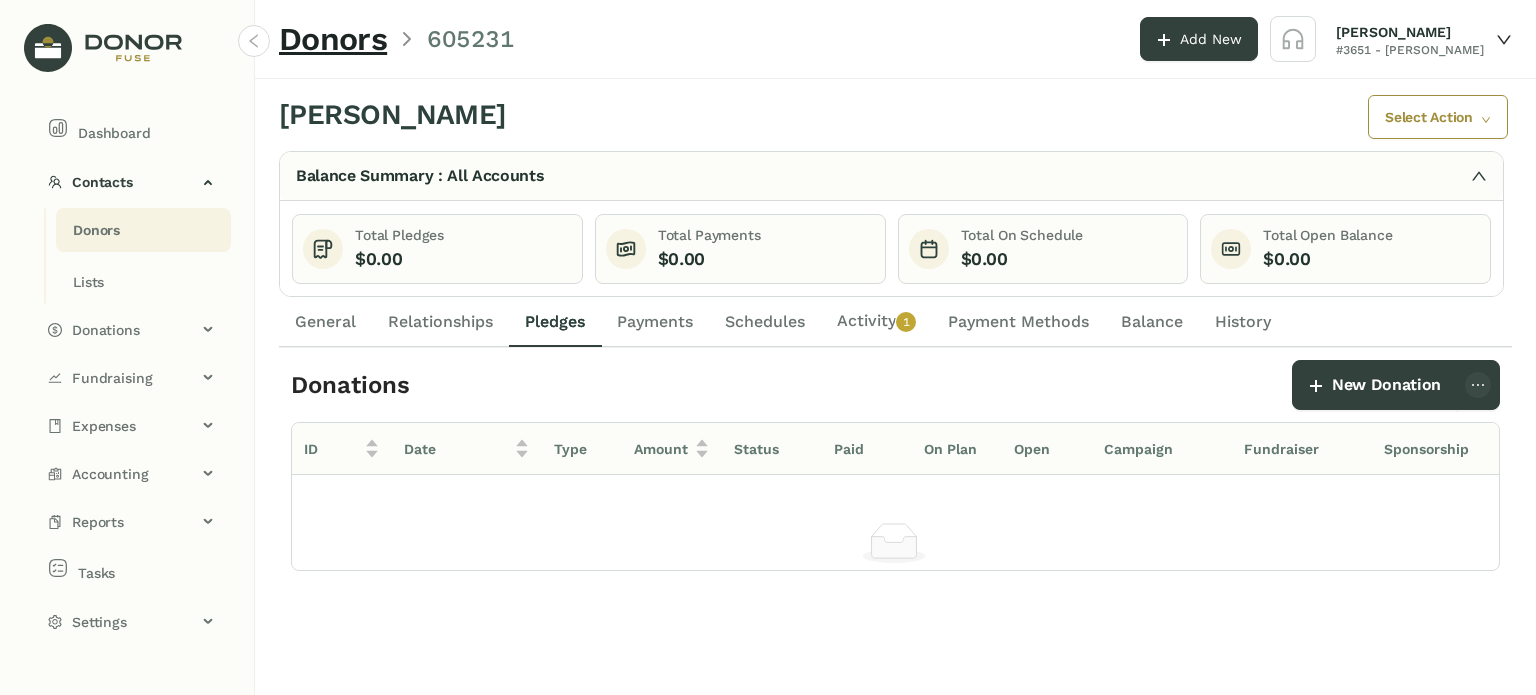 click on "Relationships" 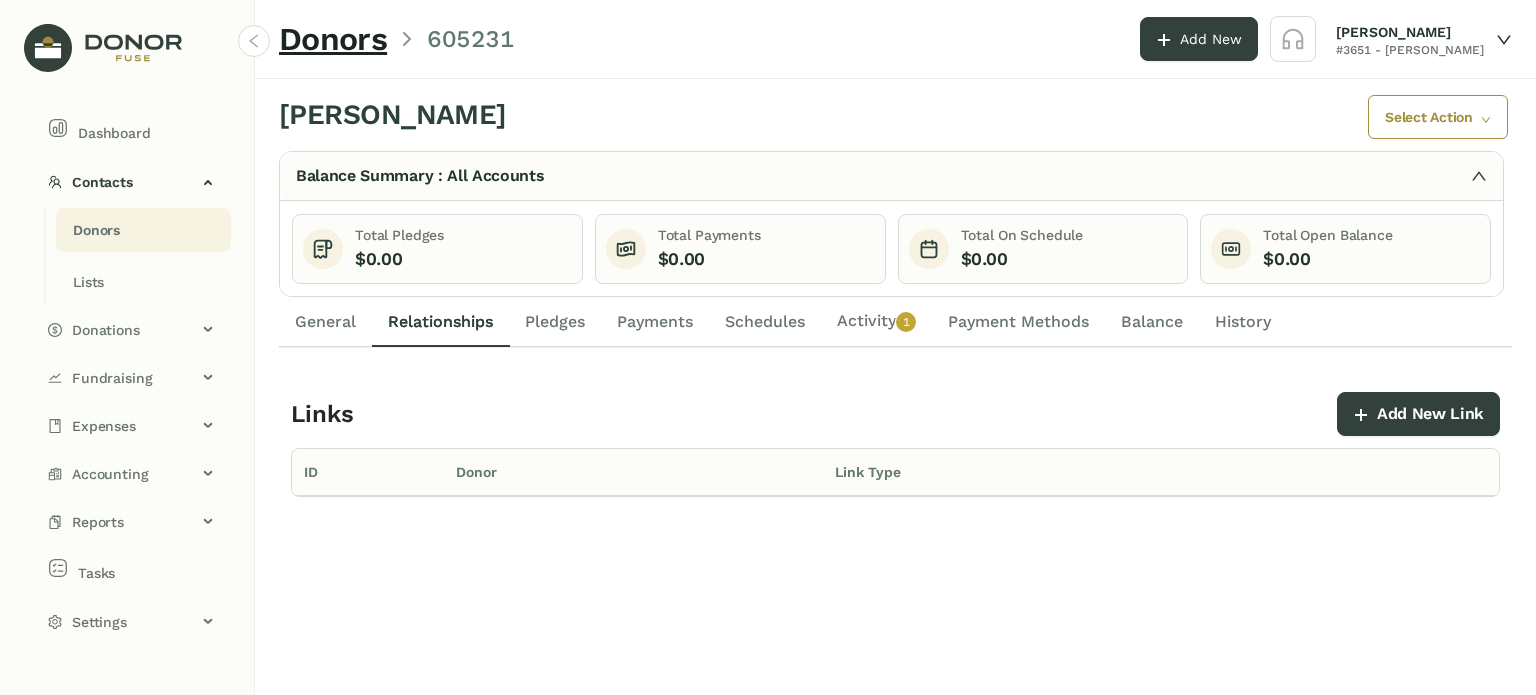drag, startPoint x: 341, startPoint y: 322, endPoint x: 357, endPoint y: 319, distance: 16.27882 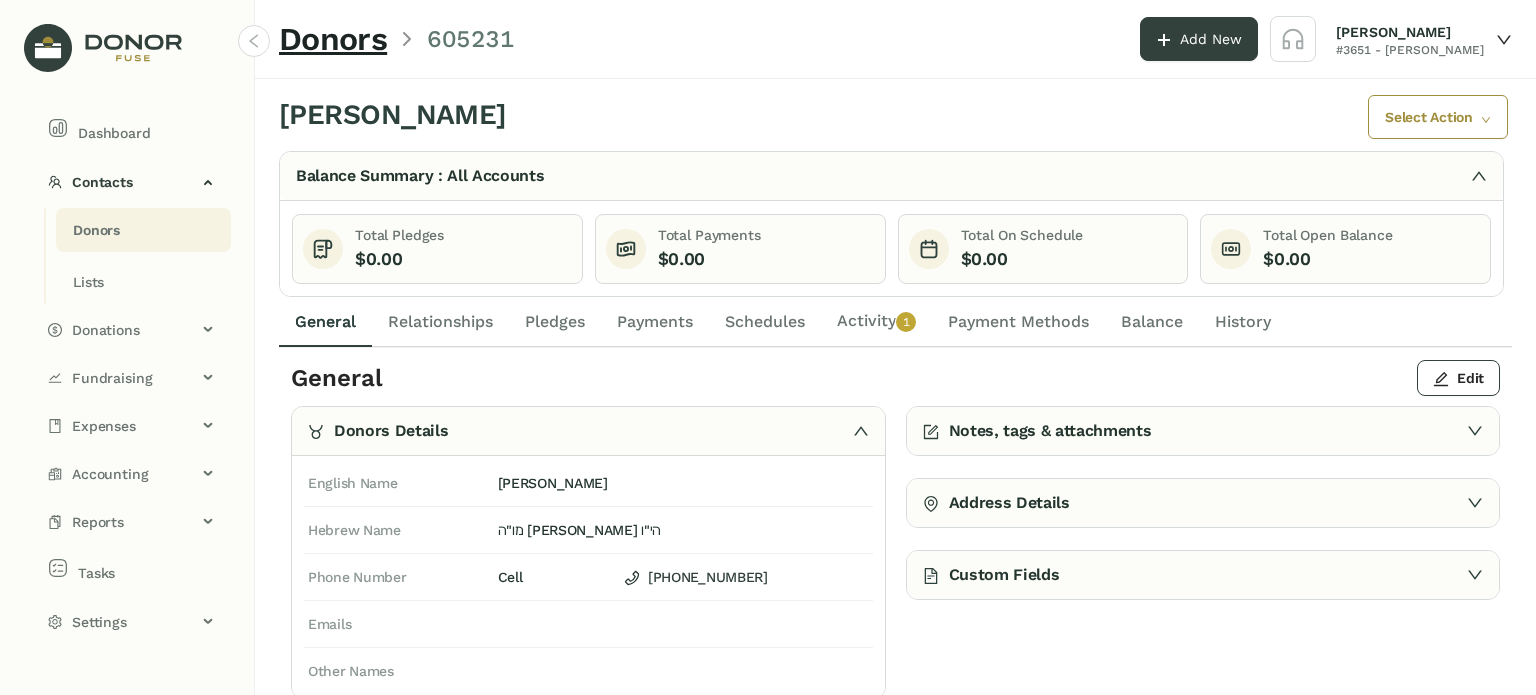 click on "Pledges" 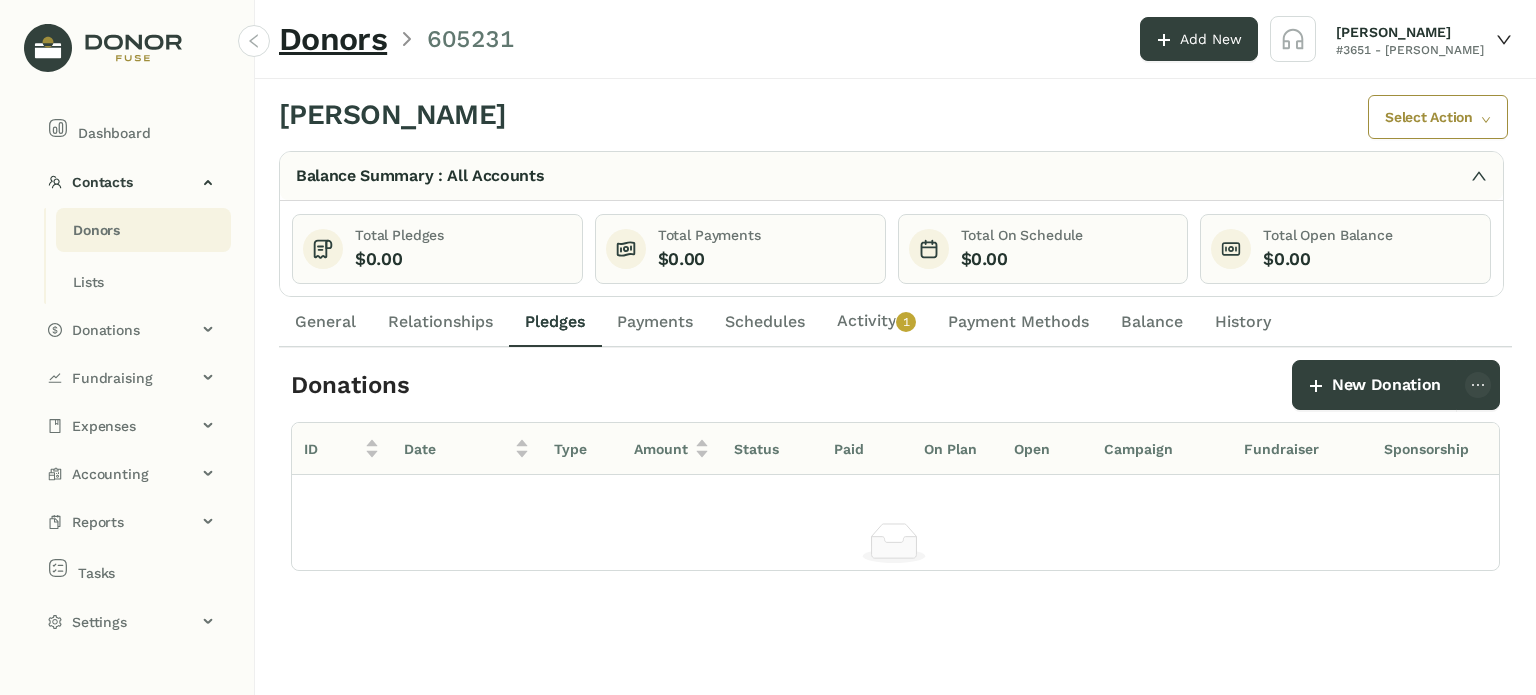 click on "Payments" 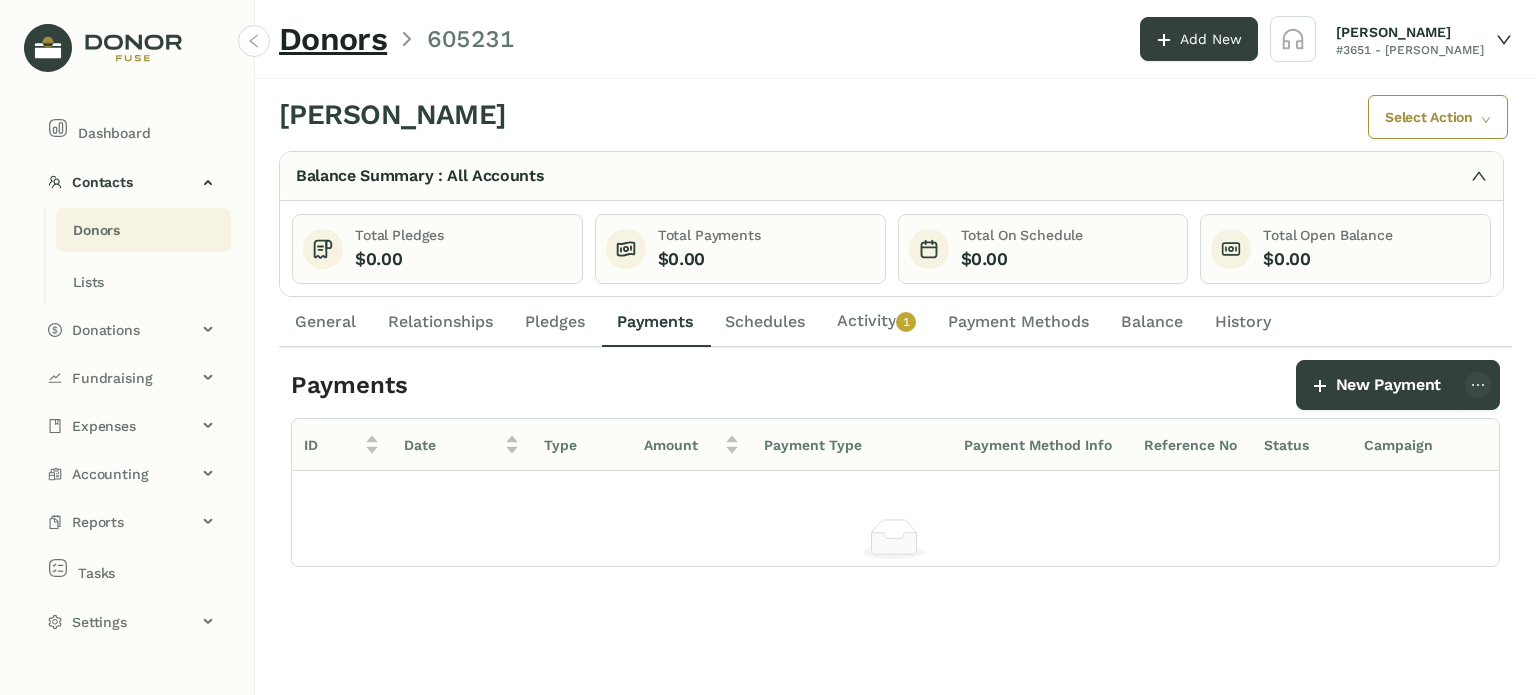 click on "Relationships" 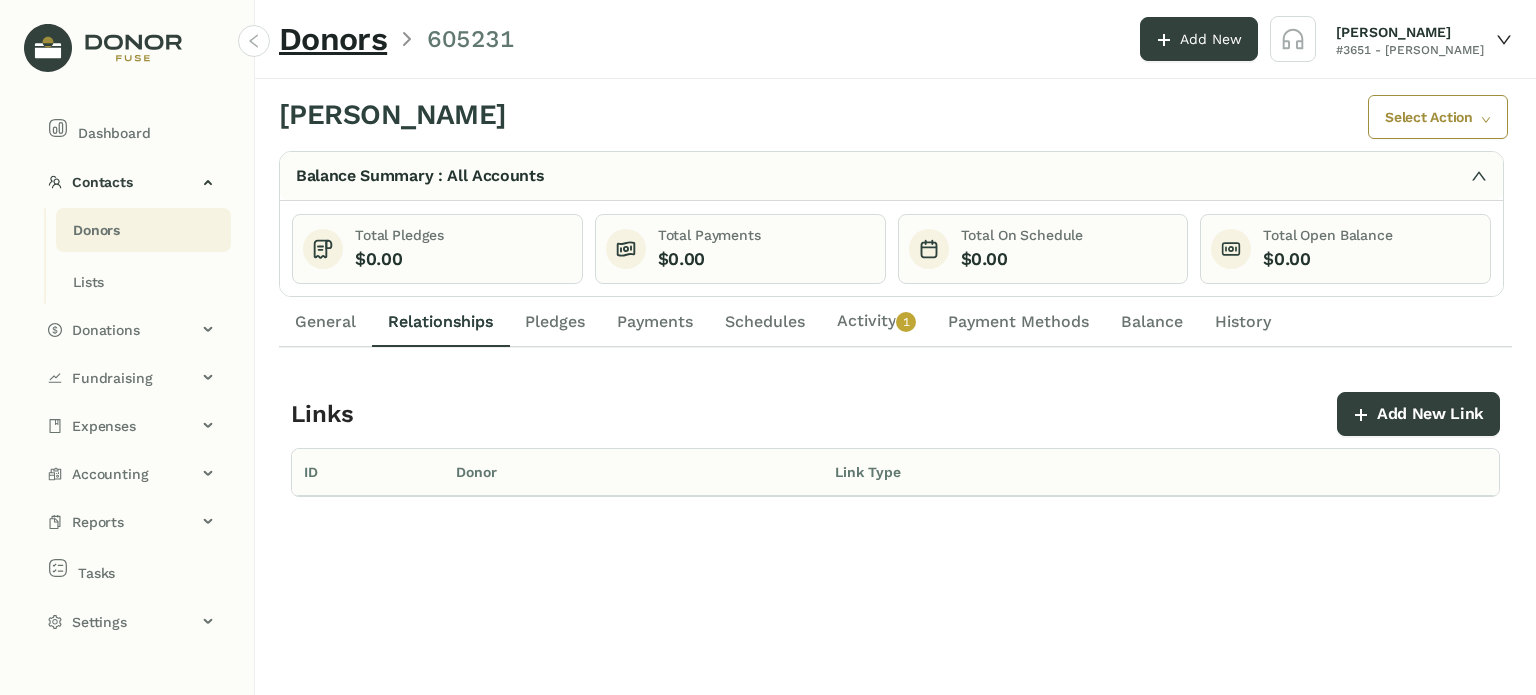 click on "General" 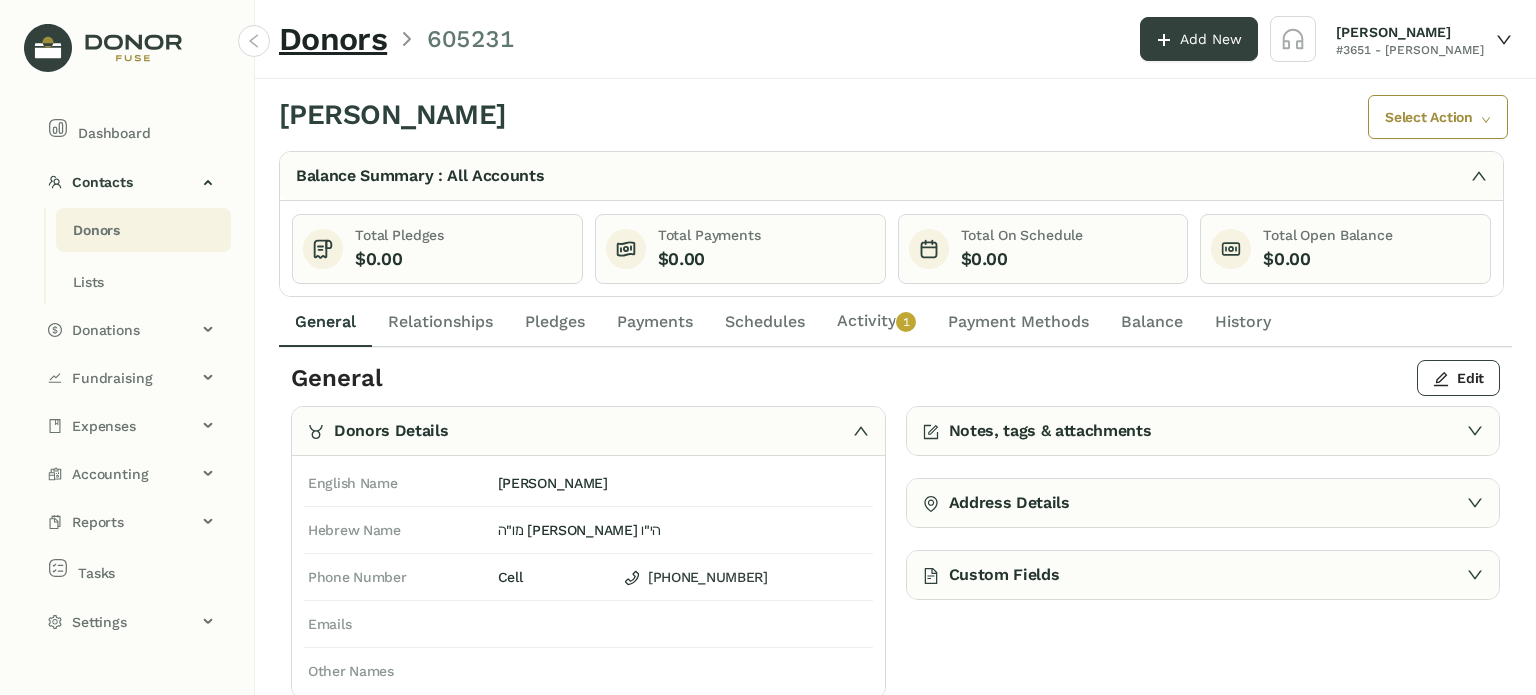 click on "Pledges" 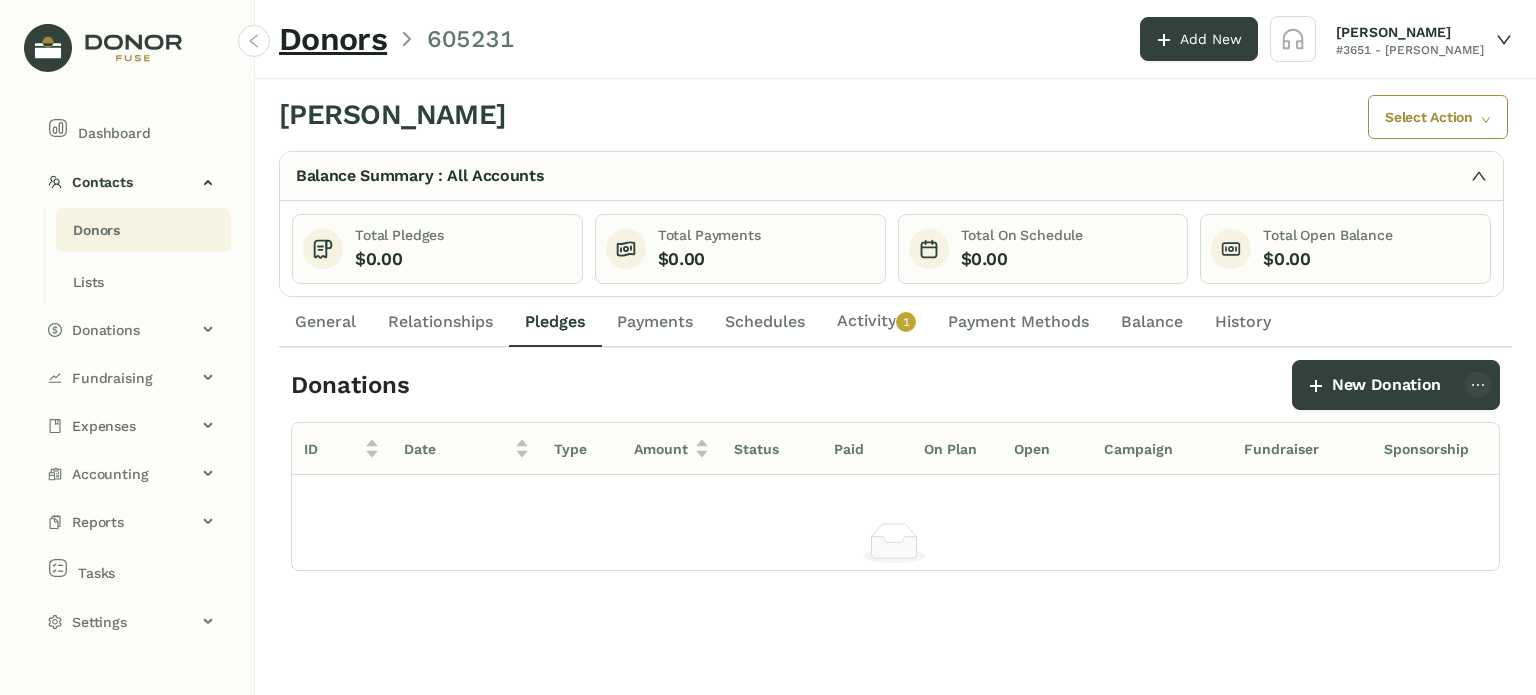 click on "Pledges" 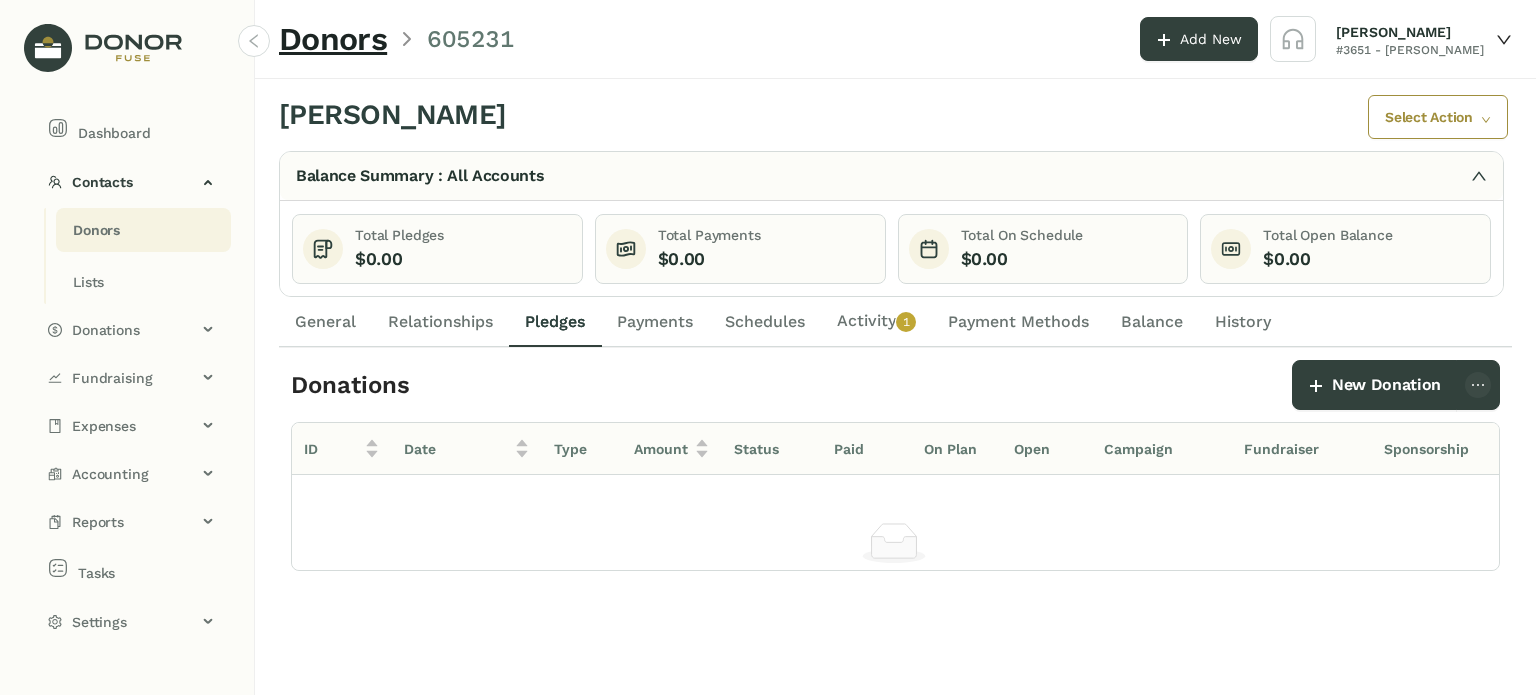 click on "Payments" 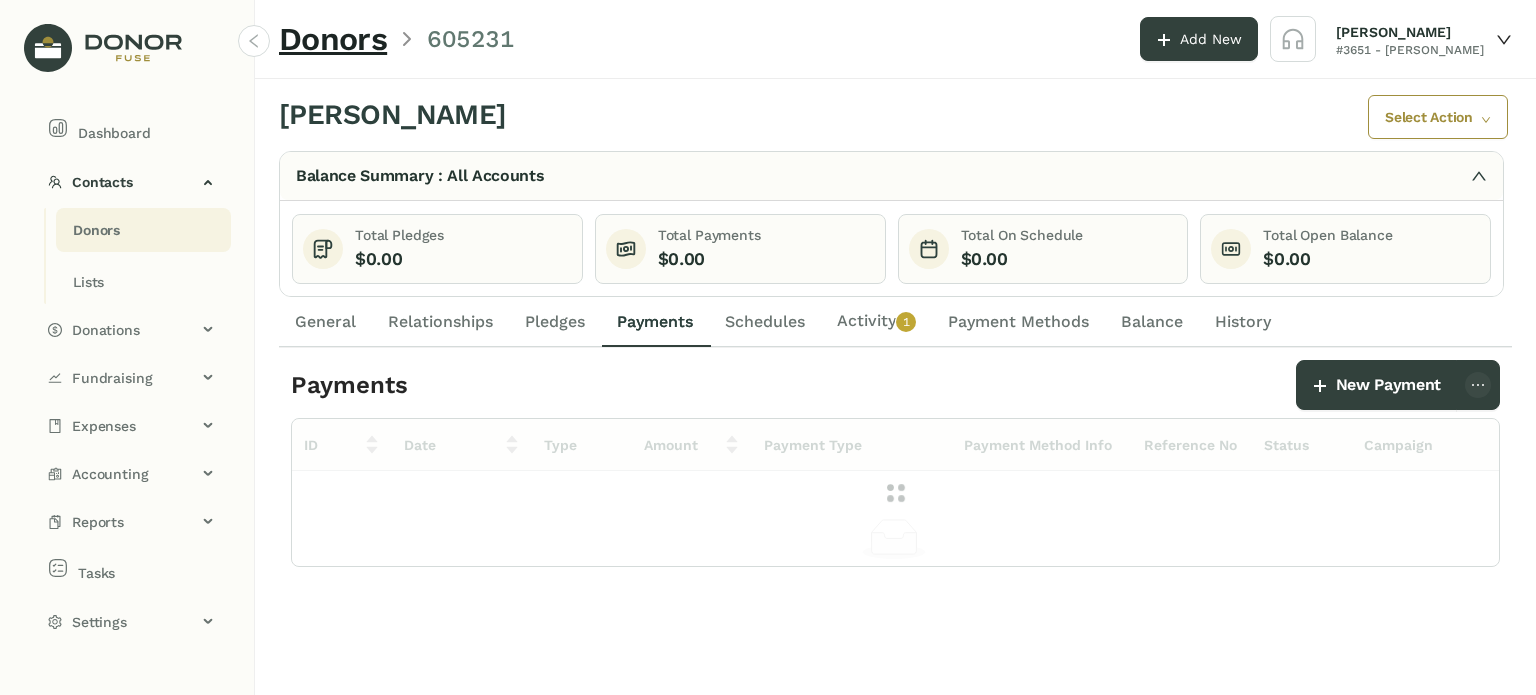 click on "Schedules" 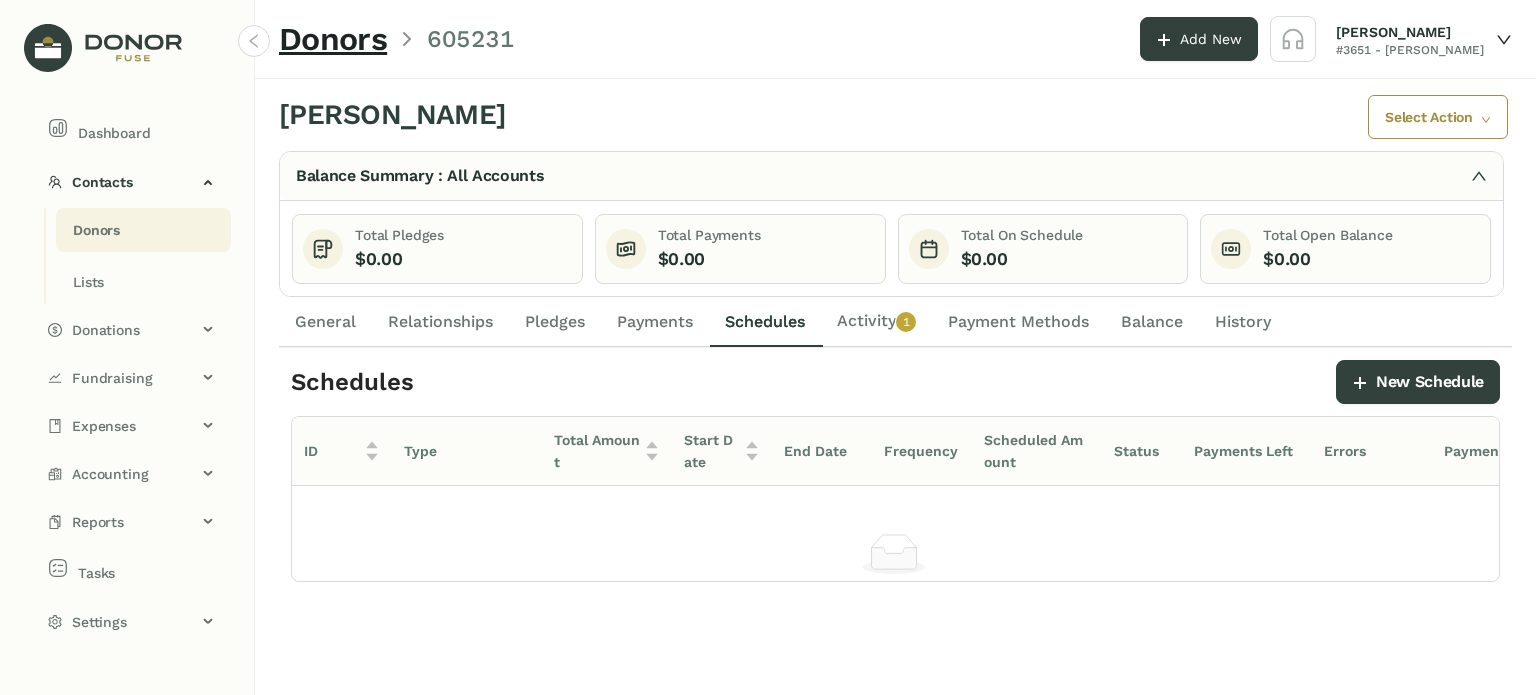 click on "Payments" 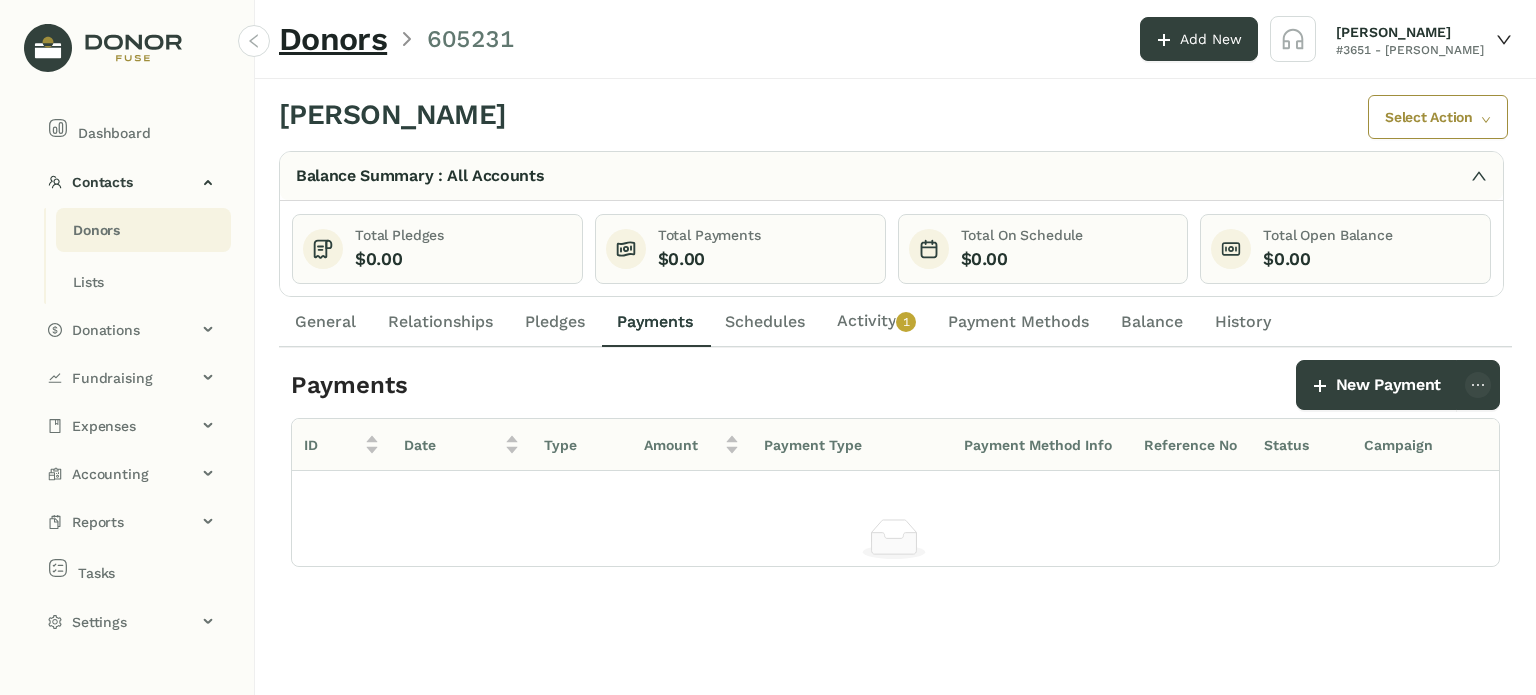 drag, startPoint x: 559, startPoint y: 333, endPoint x: 536, endPoint y: 331, distance: 23.086792 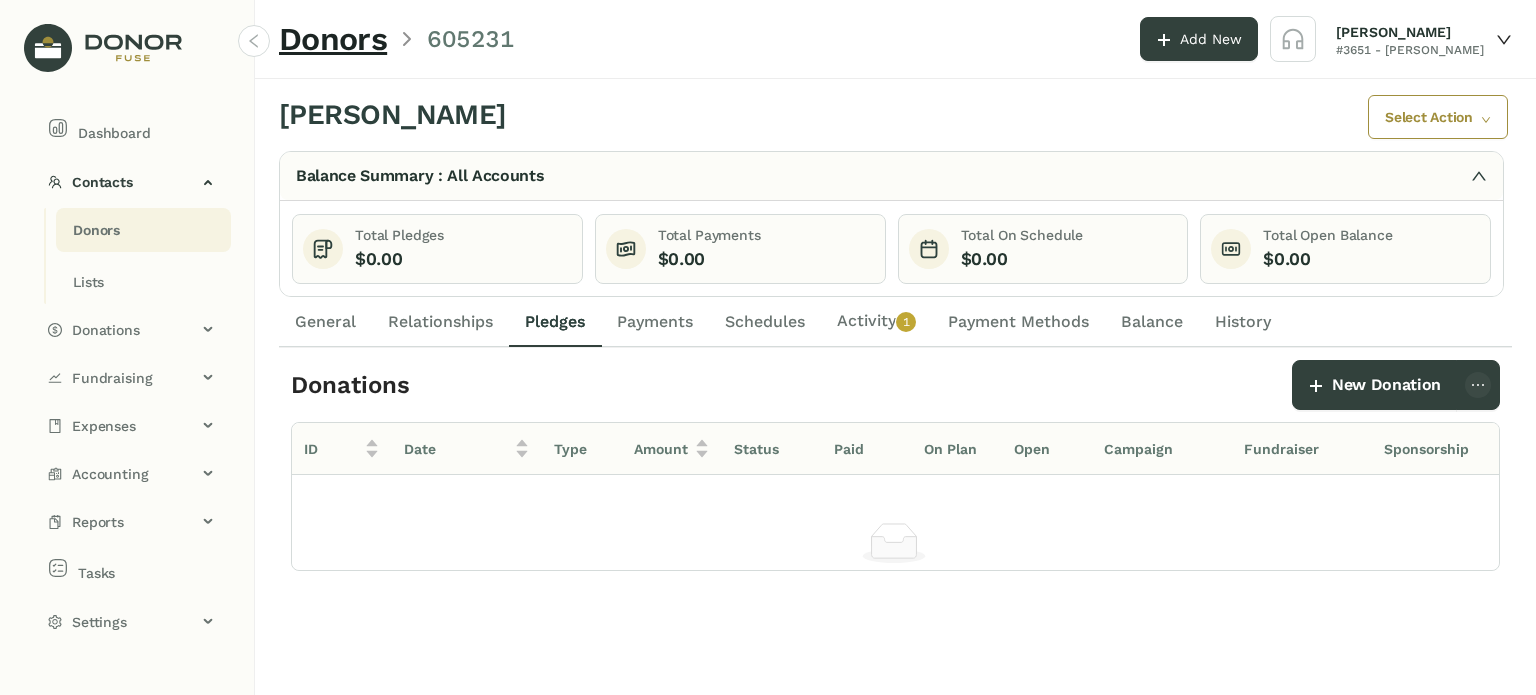 drag, startPoint x: 448, startPoint y: 330, endPoint x: 432, endPoint y: 317, distance: 20.615528 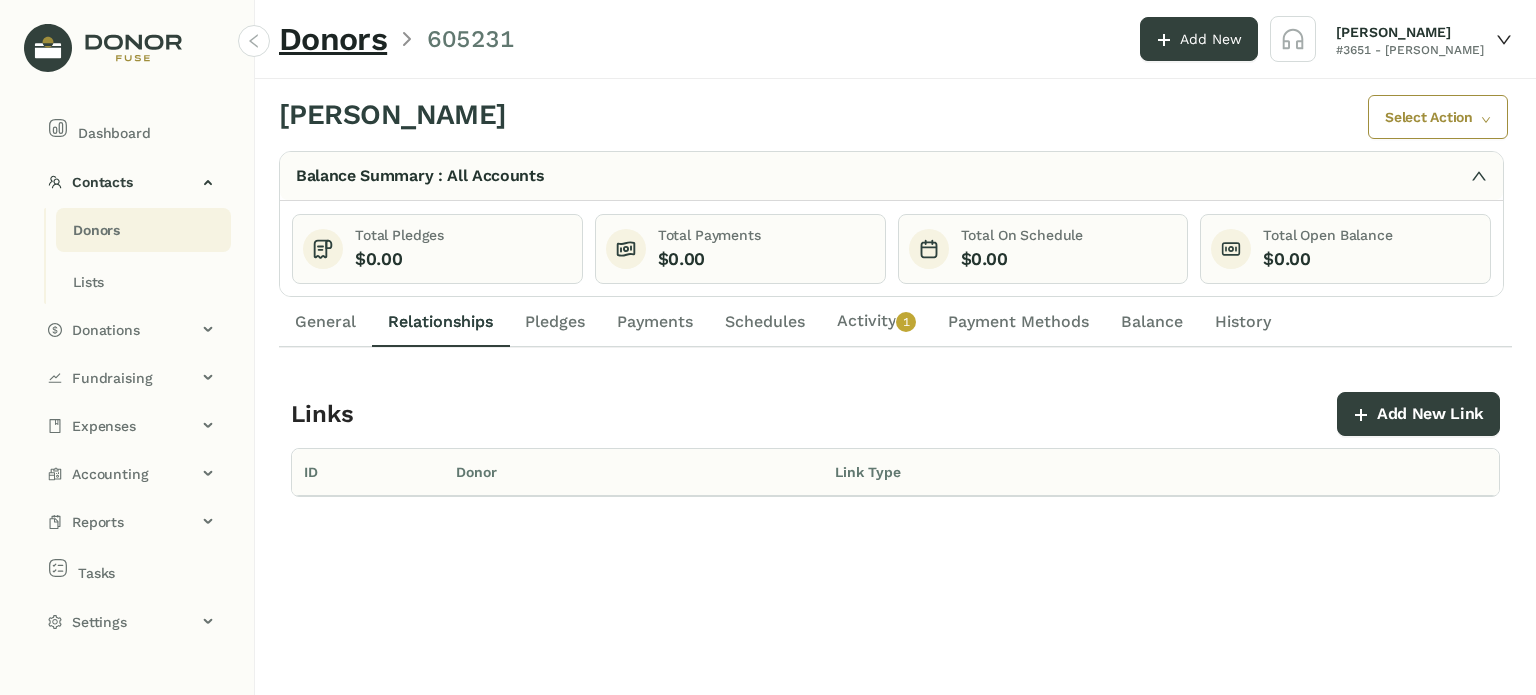 drag, startPoint x: 340, startPoint y: 316, endPoint x: 361, endPoint y: 317, distance: 21.023796 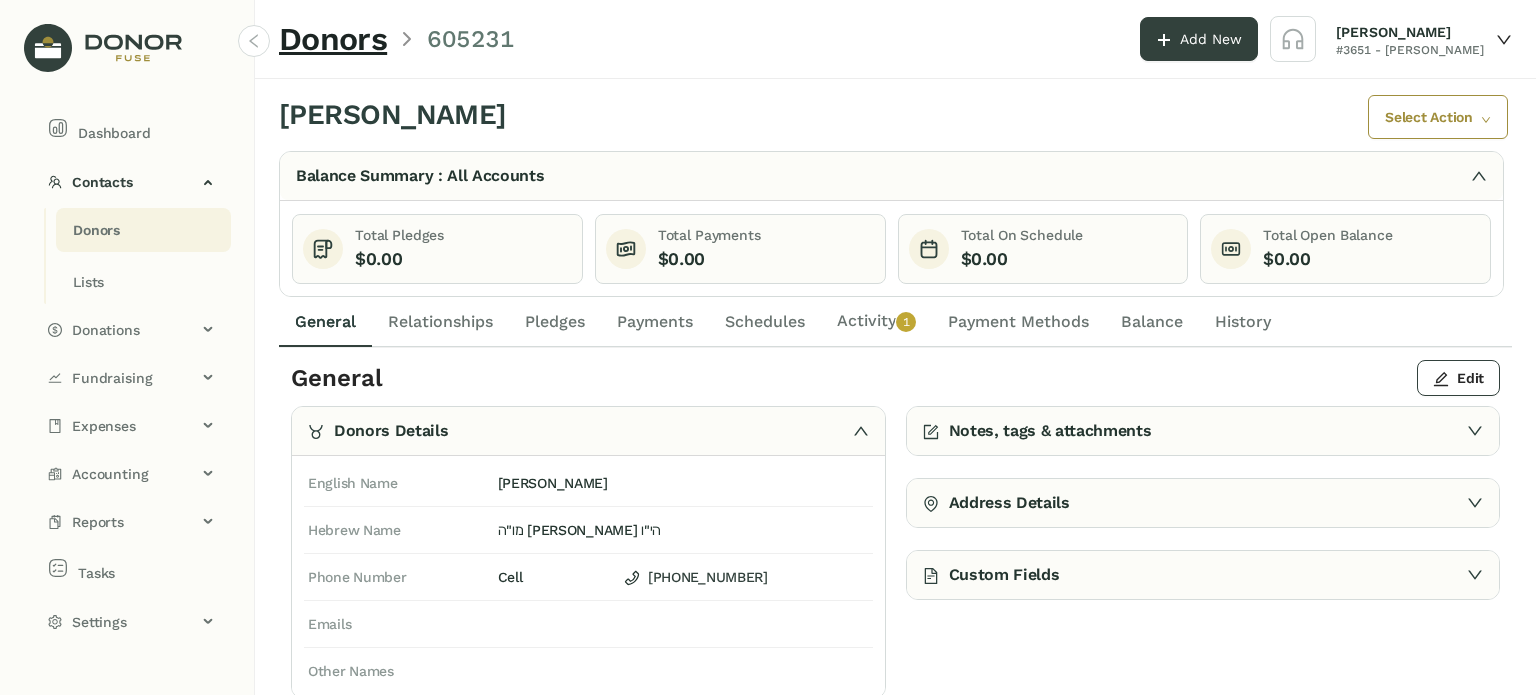 drag, startPoint x: 396, startPoint y: 317, endPoint x: 524, endPoint y: 335, distance: 129.25943 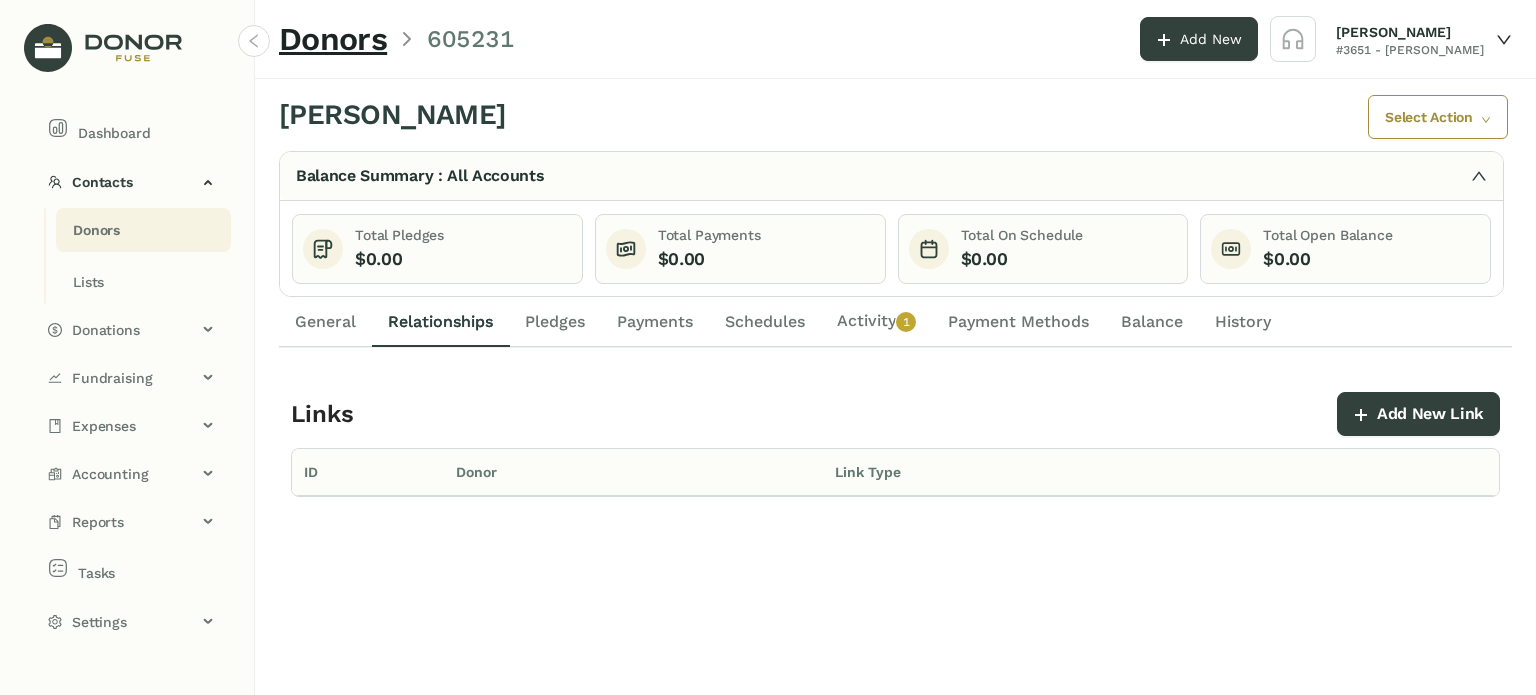 click on "Pledges" 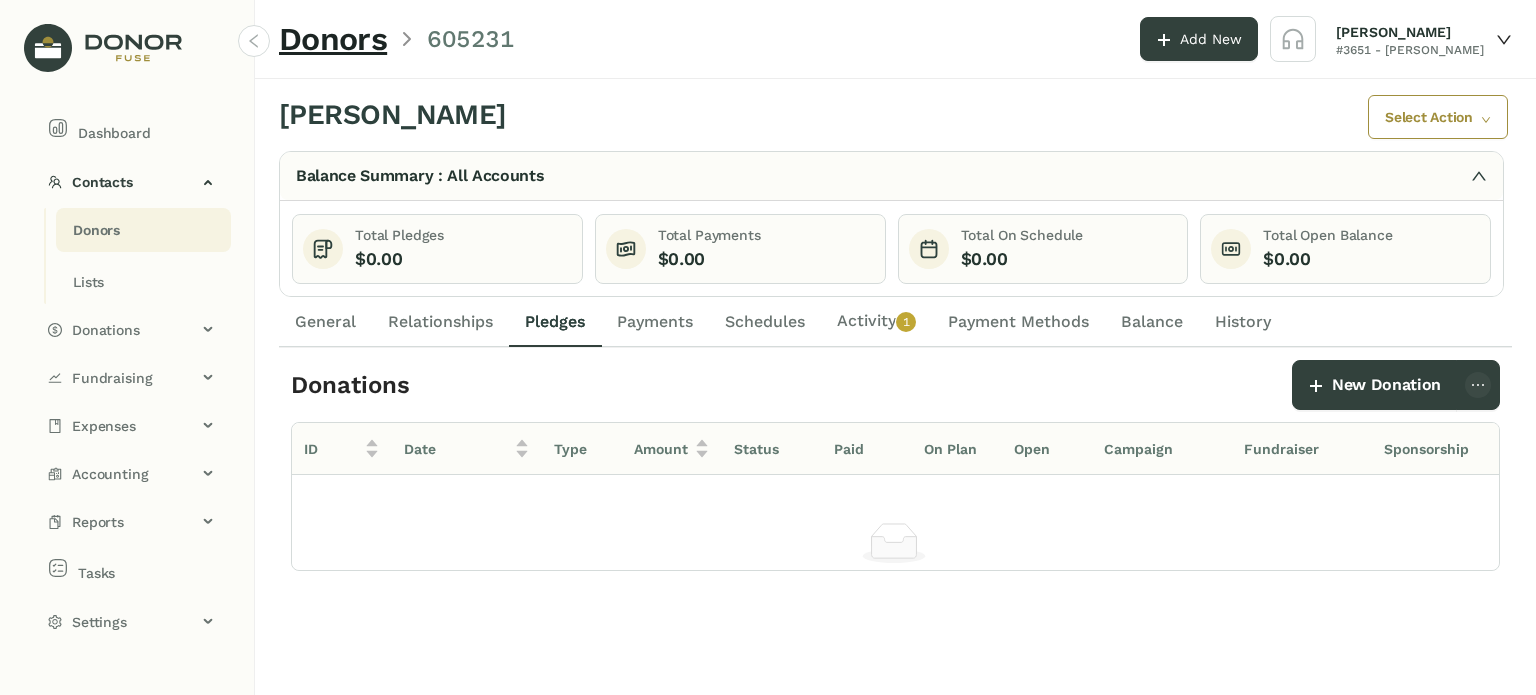 click on "Relationships" 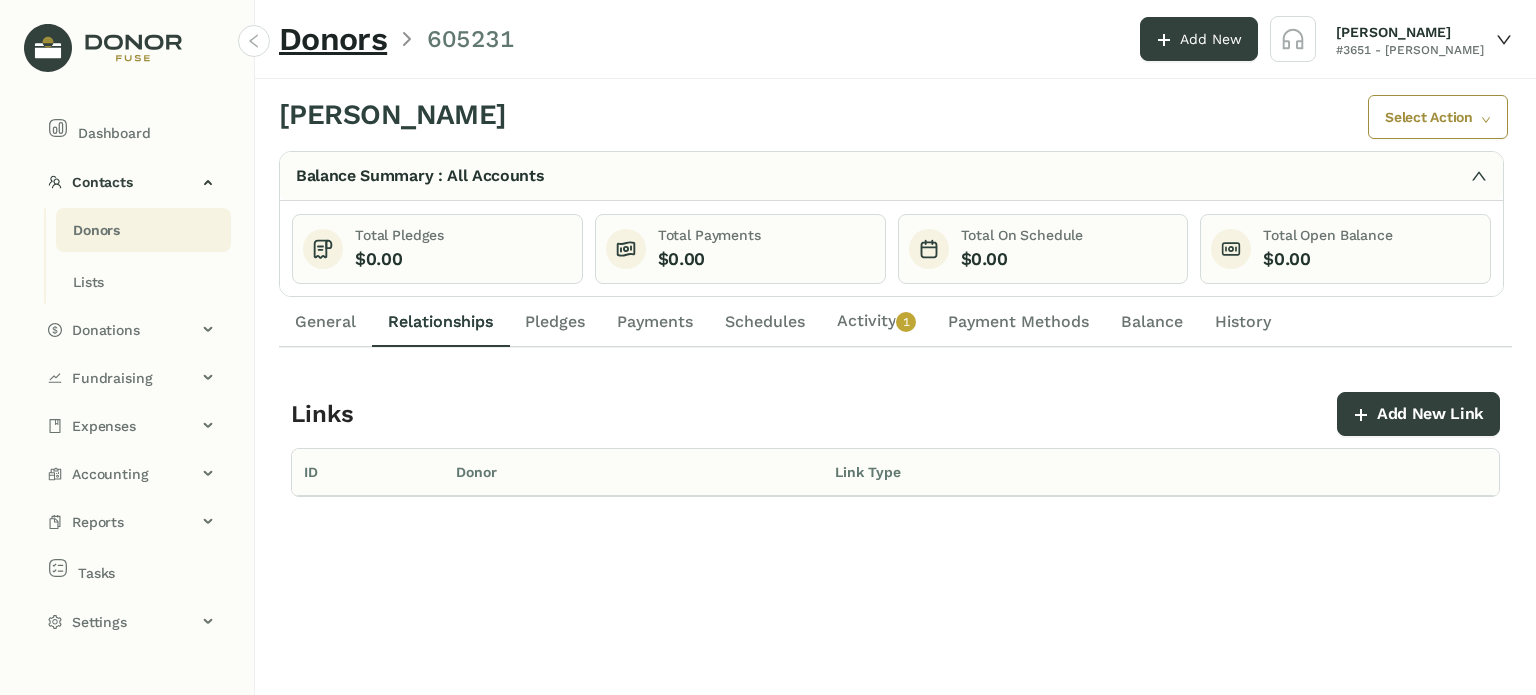 click on "General" 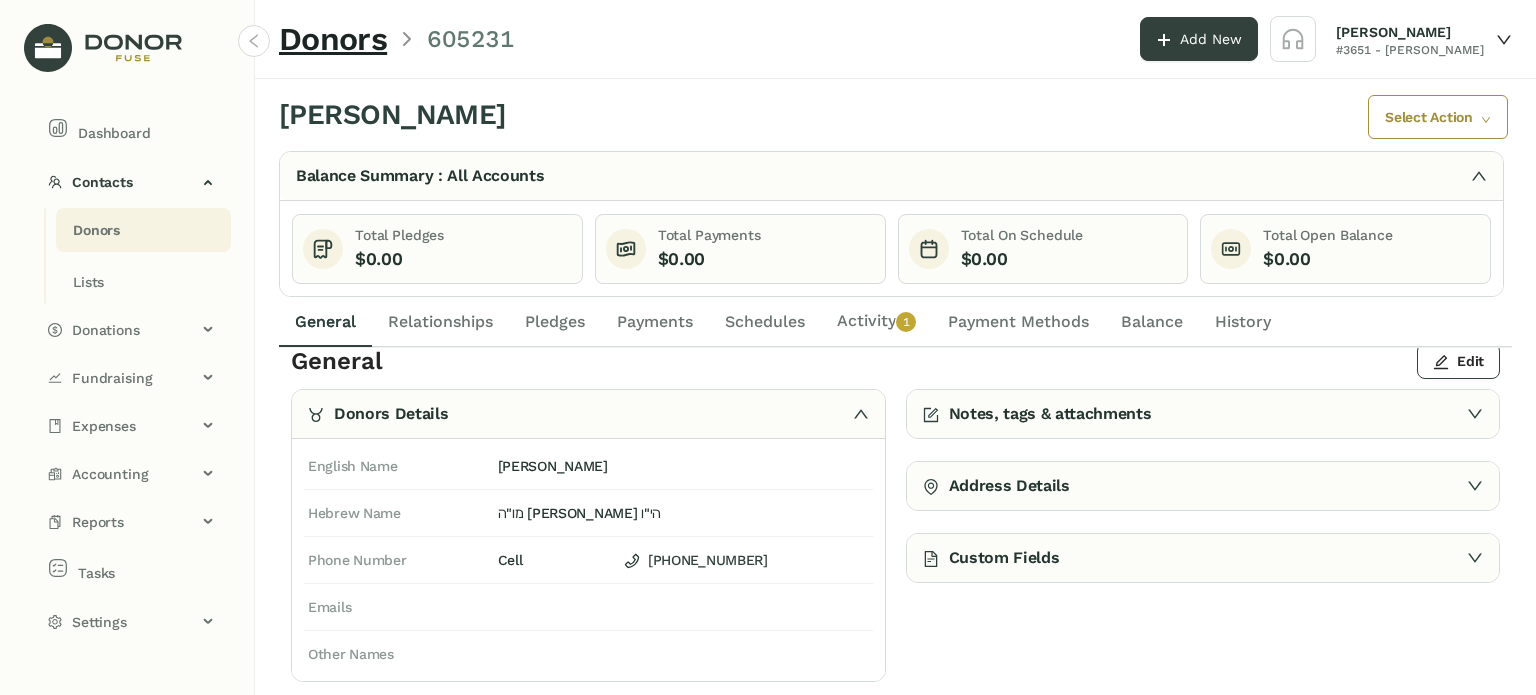 scroll, scrollTop: 0, scrollLeft: 0, axis: both 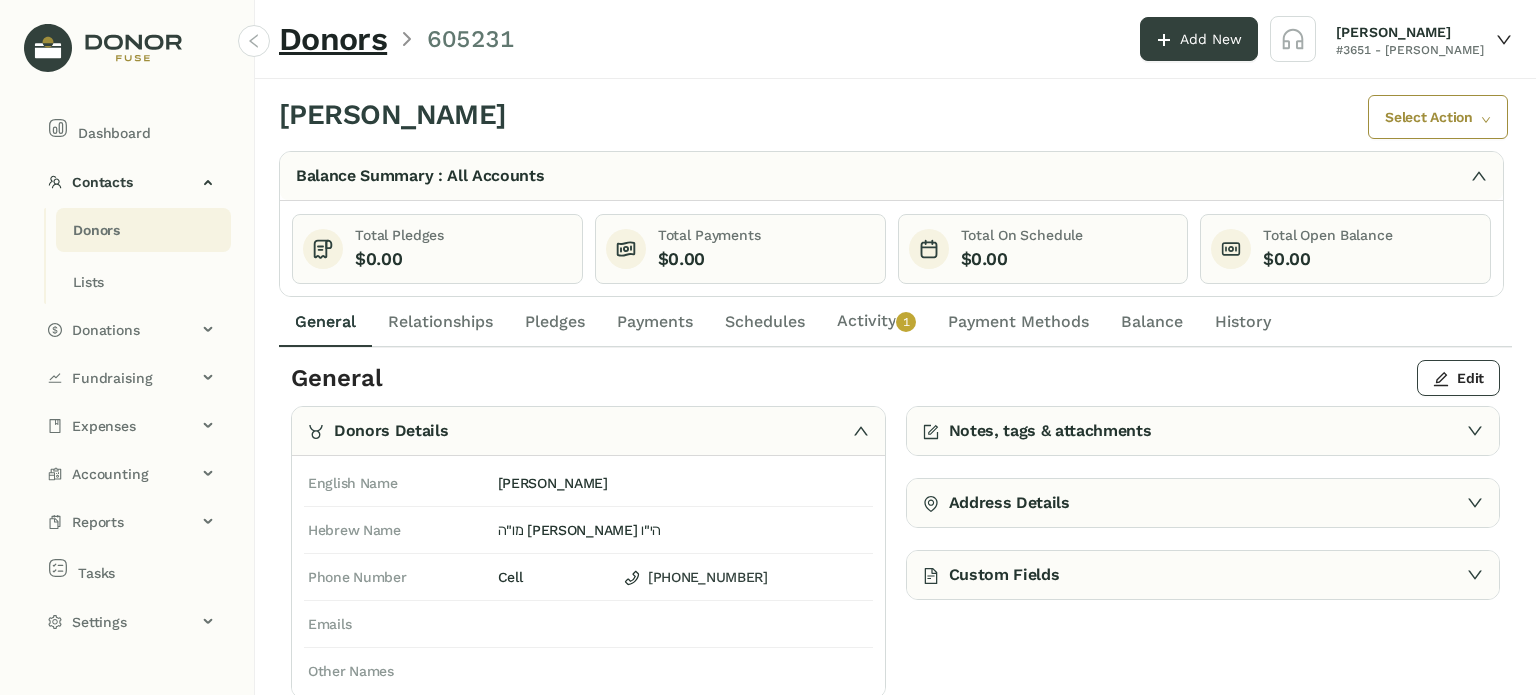 click on "Schedules" 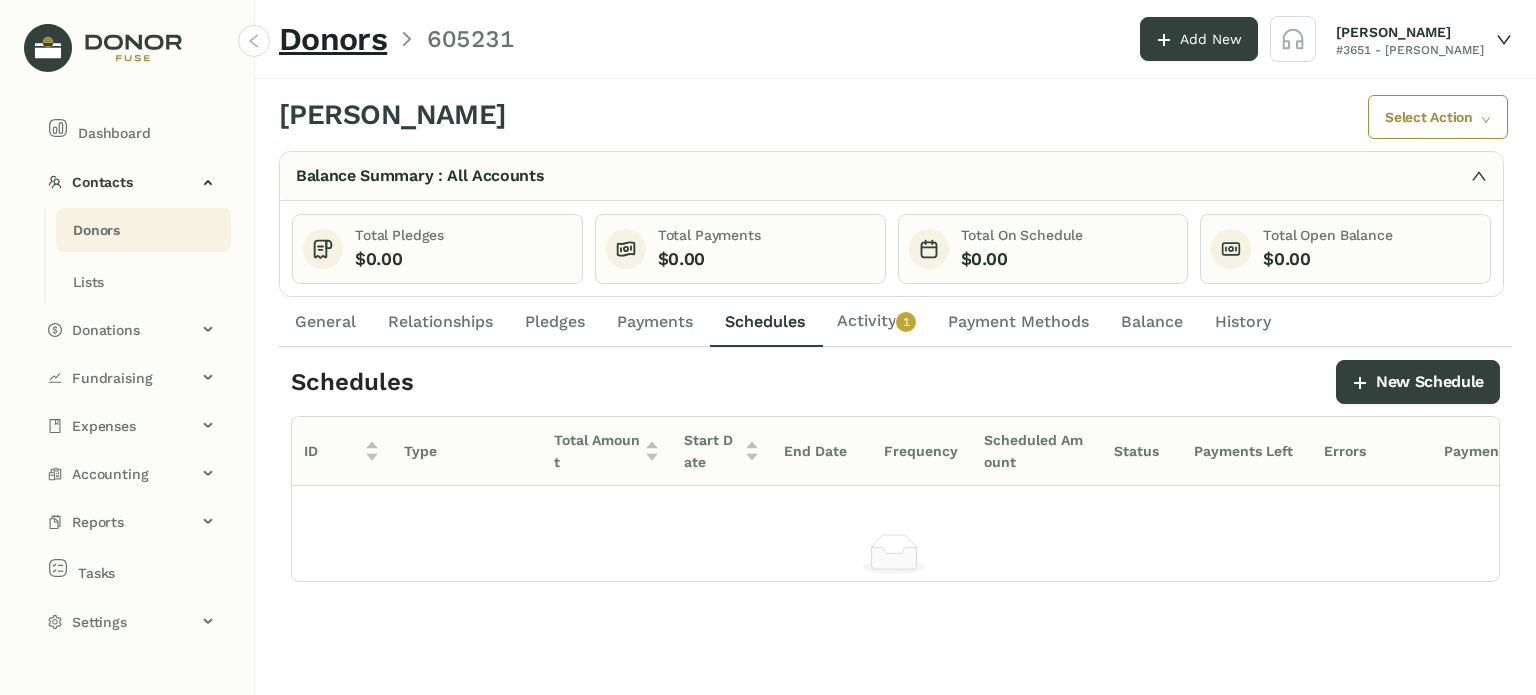click on "Activity   0   1   2   3   4   5   6   7   8   9" 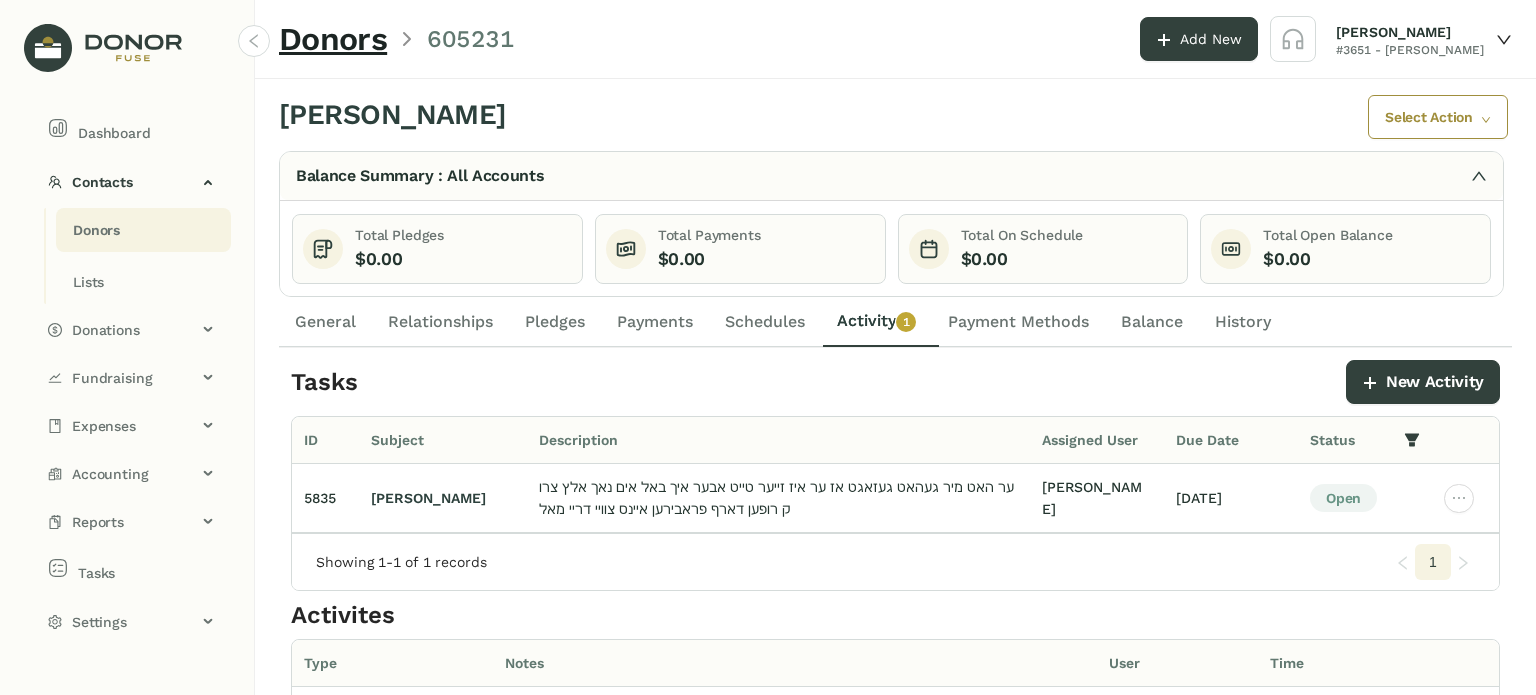 drag, startPoint x: 1006, startPoint y: 330, endPoint x: 996, endPoint y: 332, distance: 10.198039 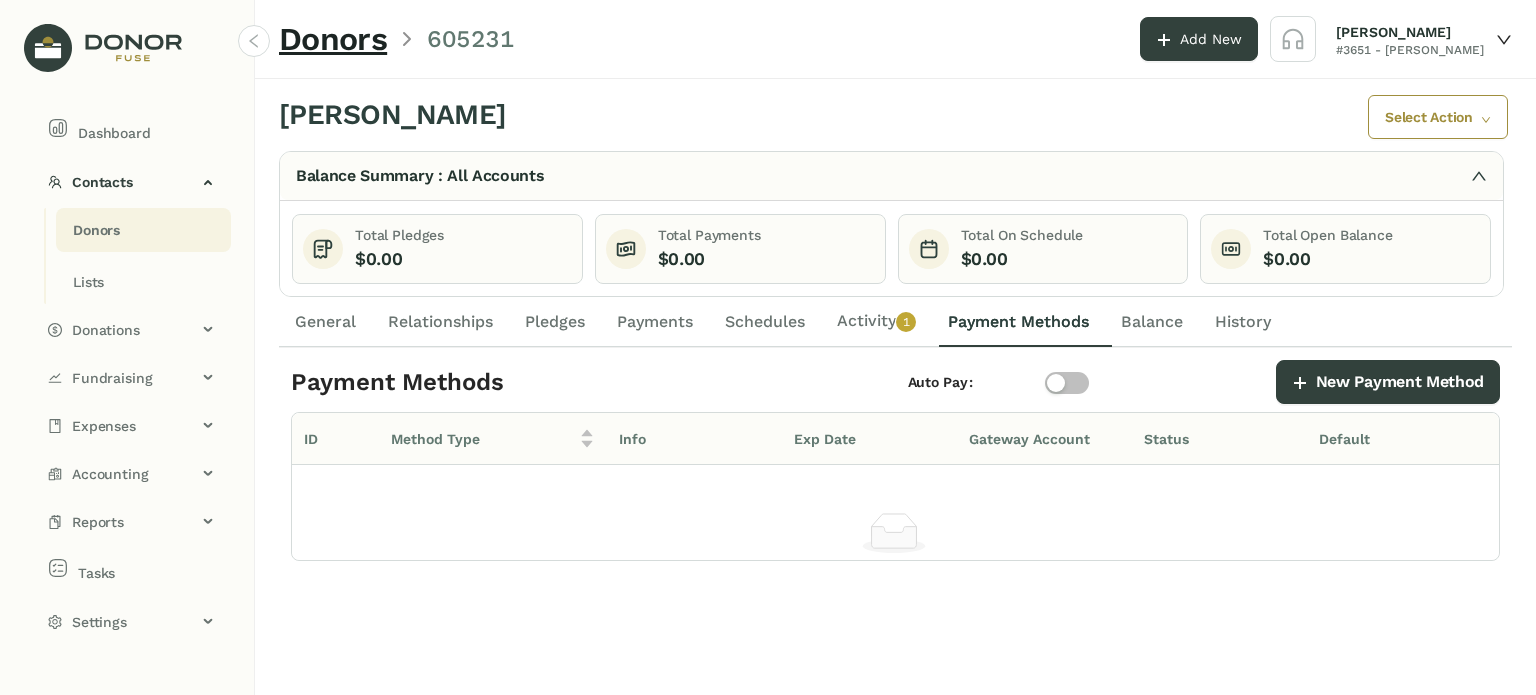drag, startPoint x: 1149, startPoint y: 329, endPoint x: 1042, endPoint y: 334, distance: 107.11676 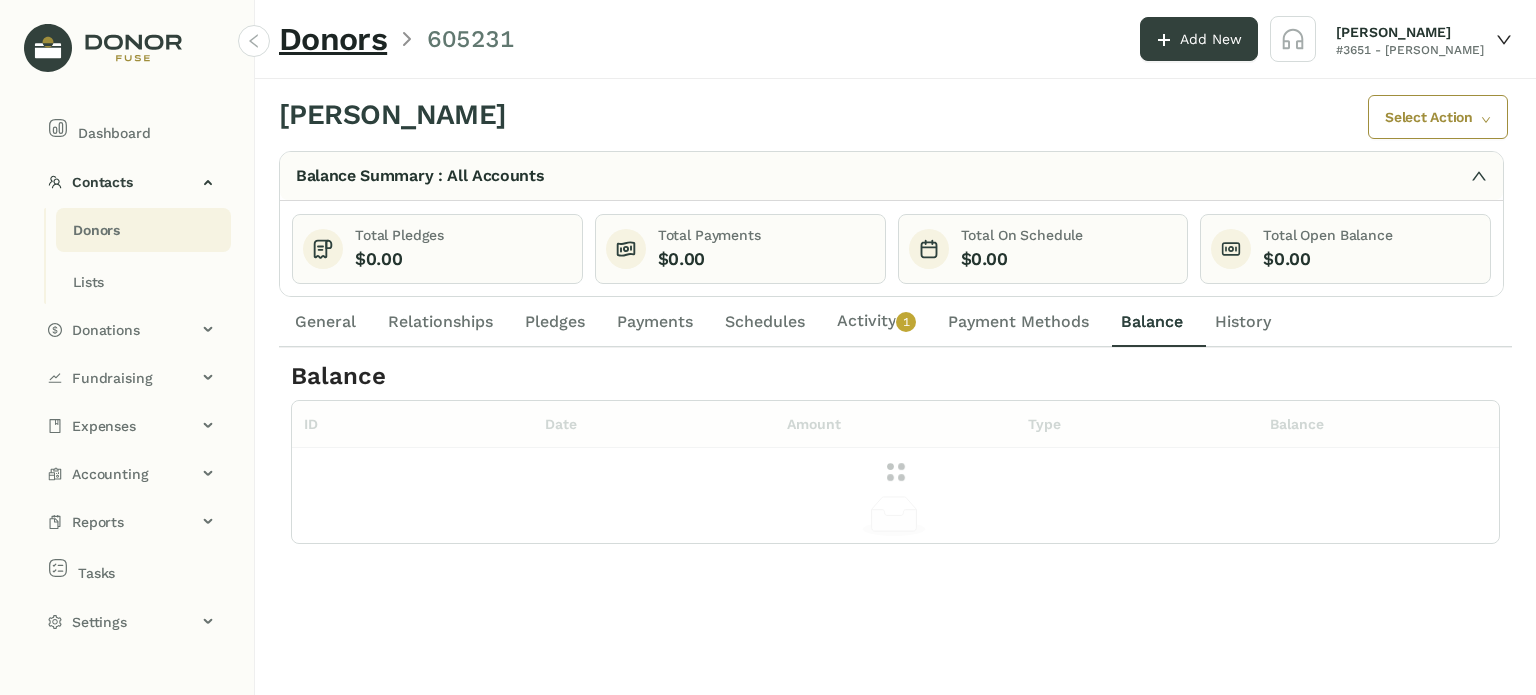 drag, startPoint x: 1037, startPoint y: 337, endPoint x: 1004, endPoint y: 339, distance: 33.06055 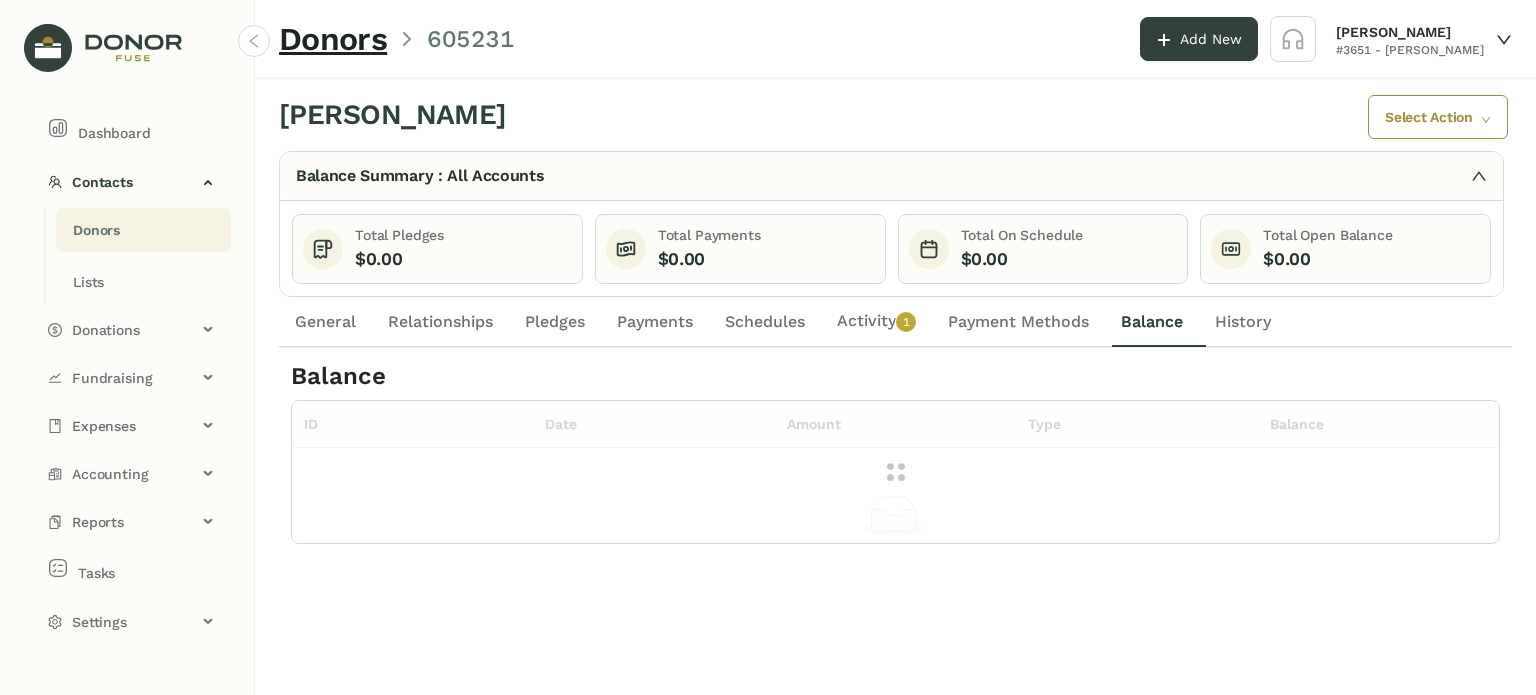 click on "Payment Methods" 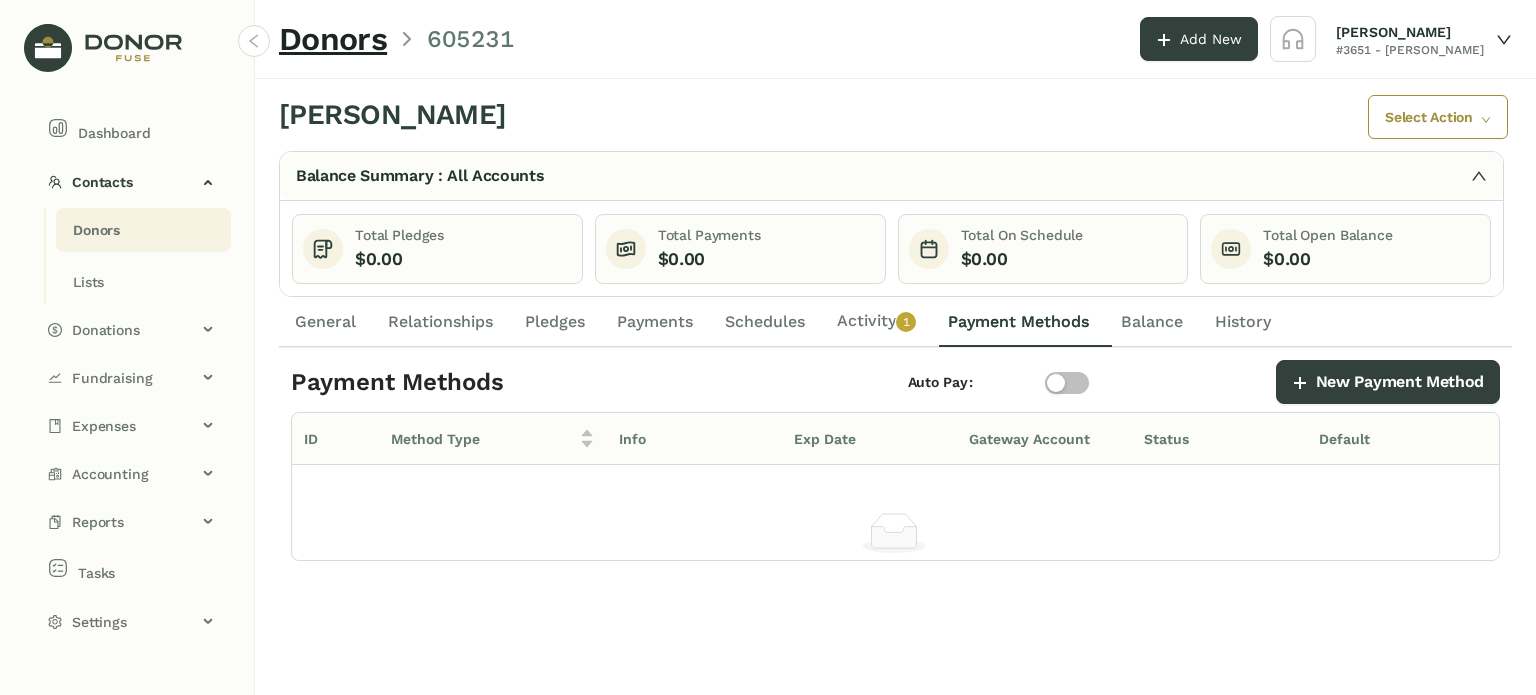 click on "1" 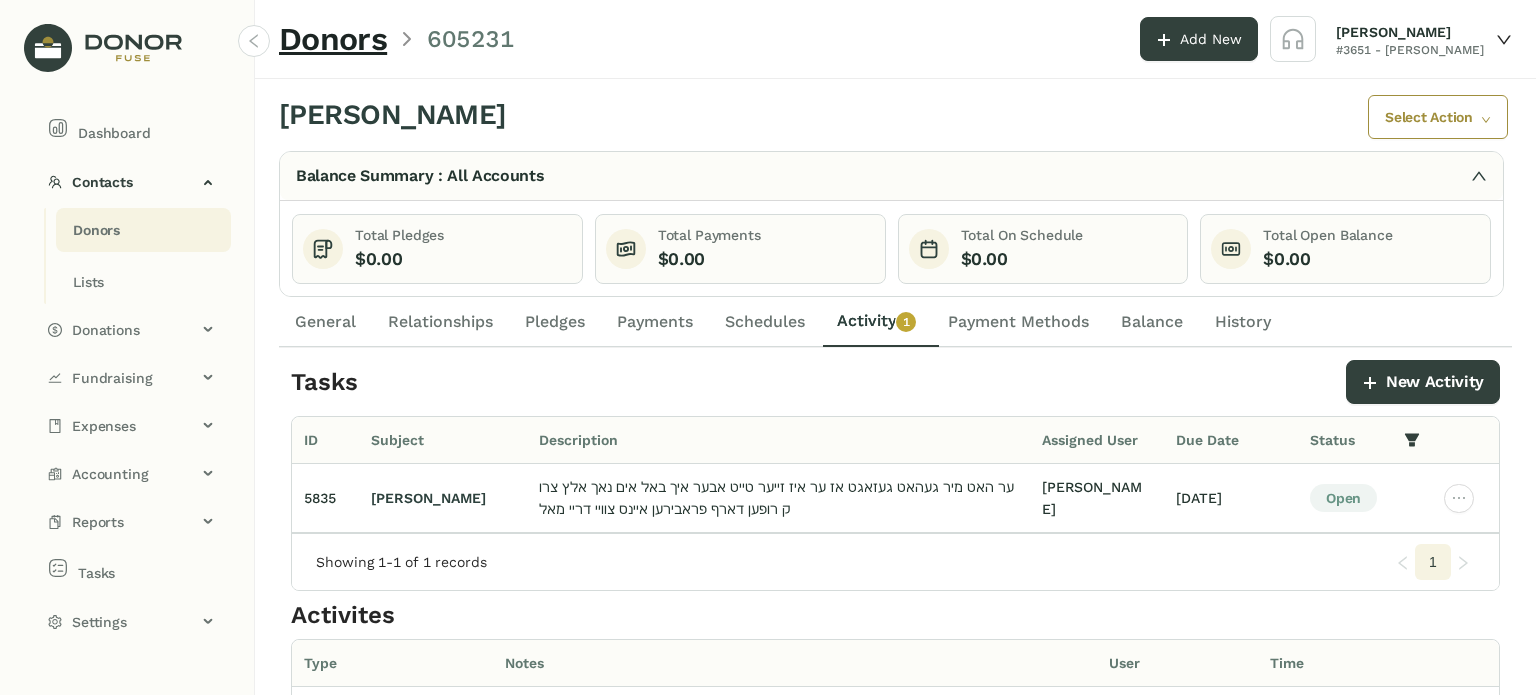 click on "Schedules" 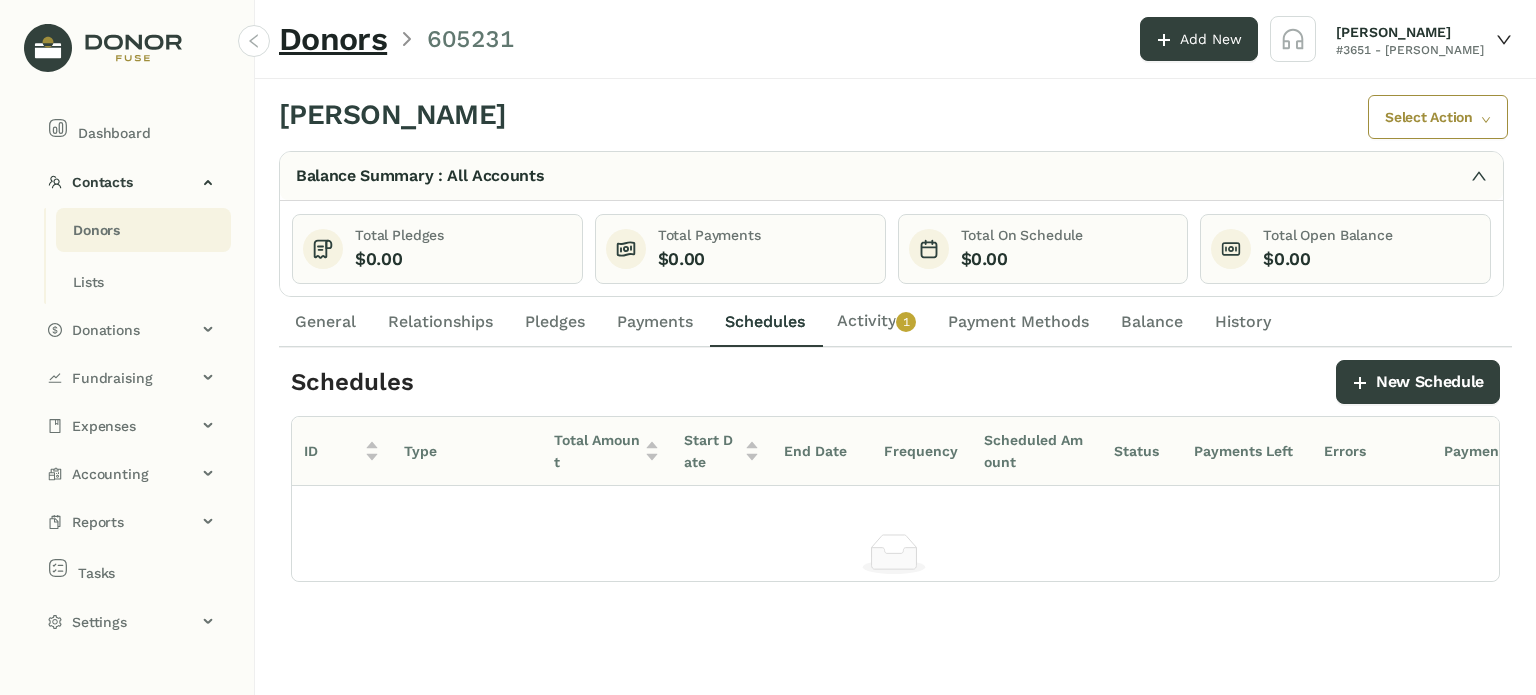 click on "Payments" 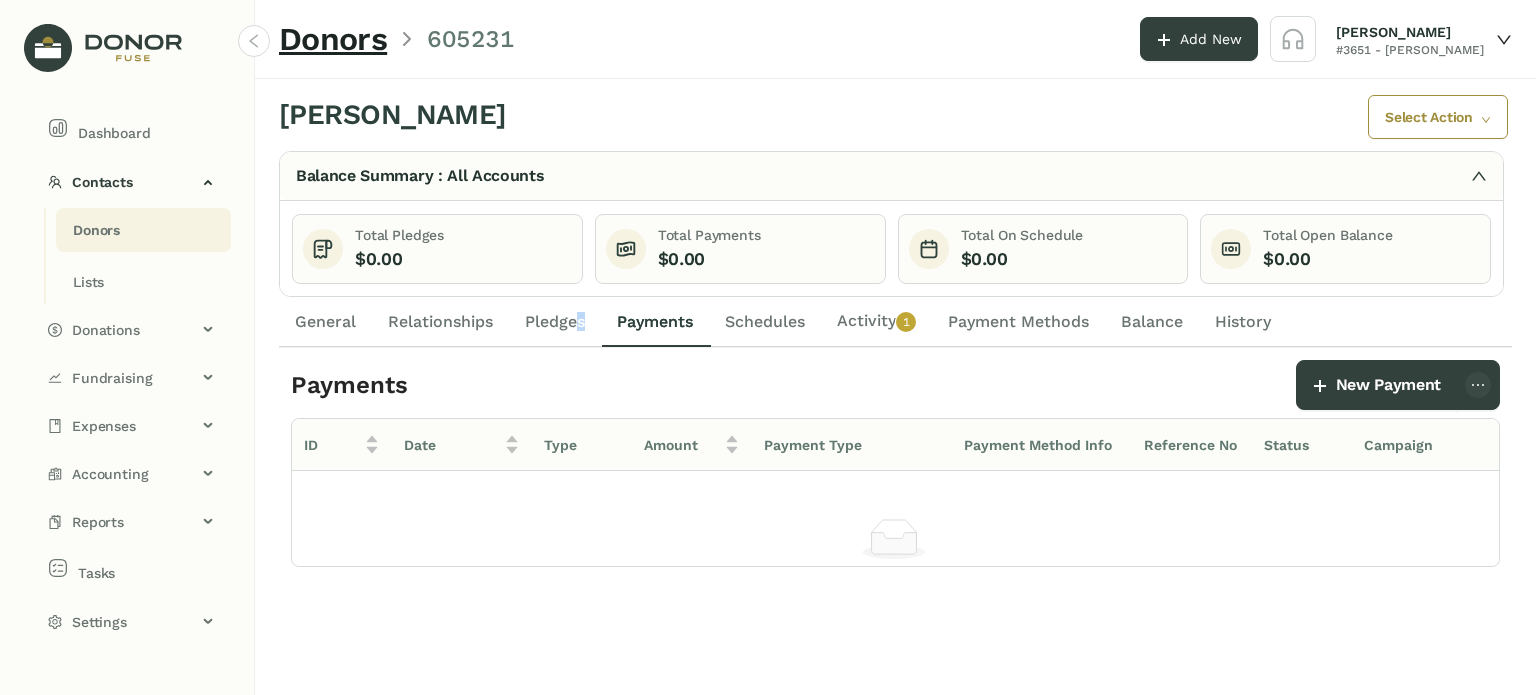 click on "Pledges" 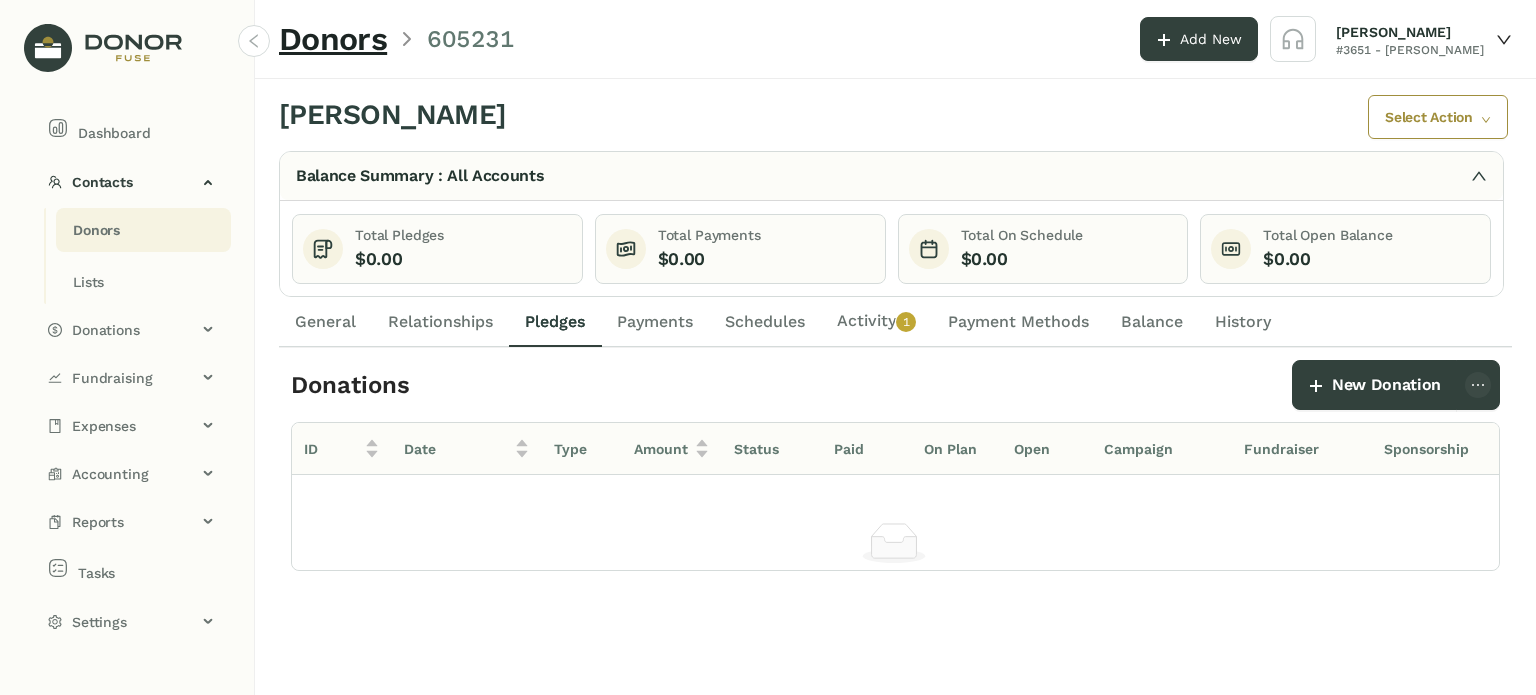 click on "Relationships" 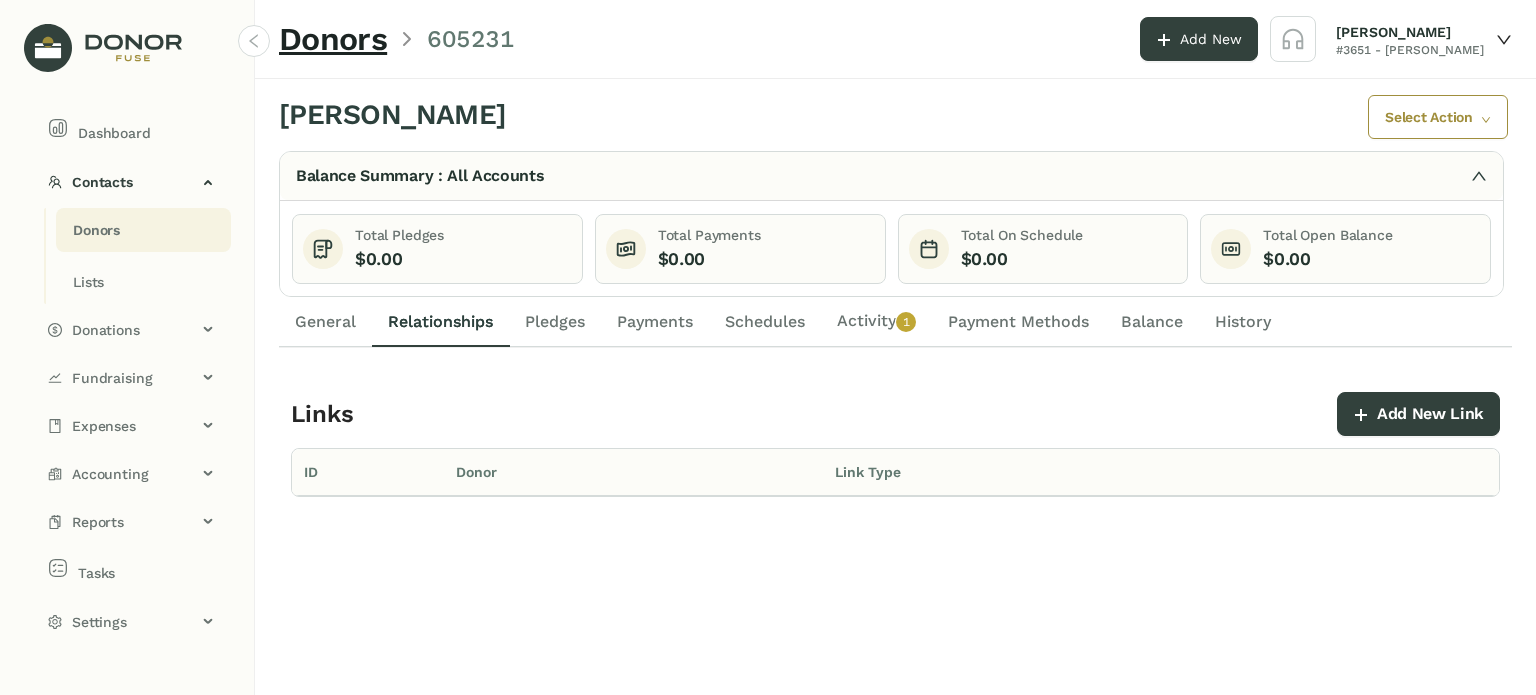 click on "General" 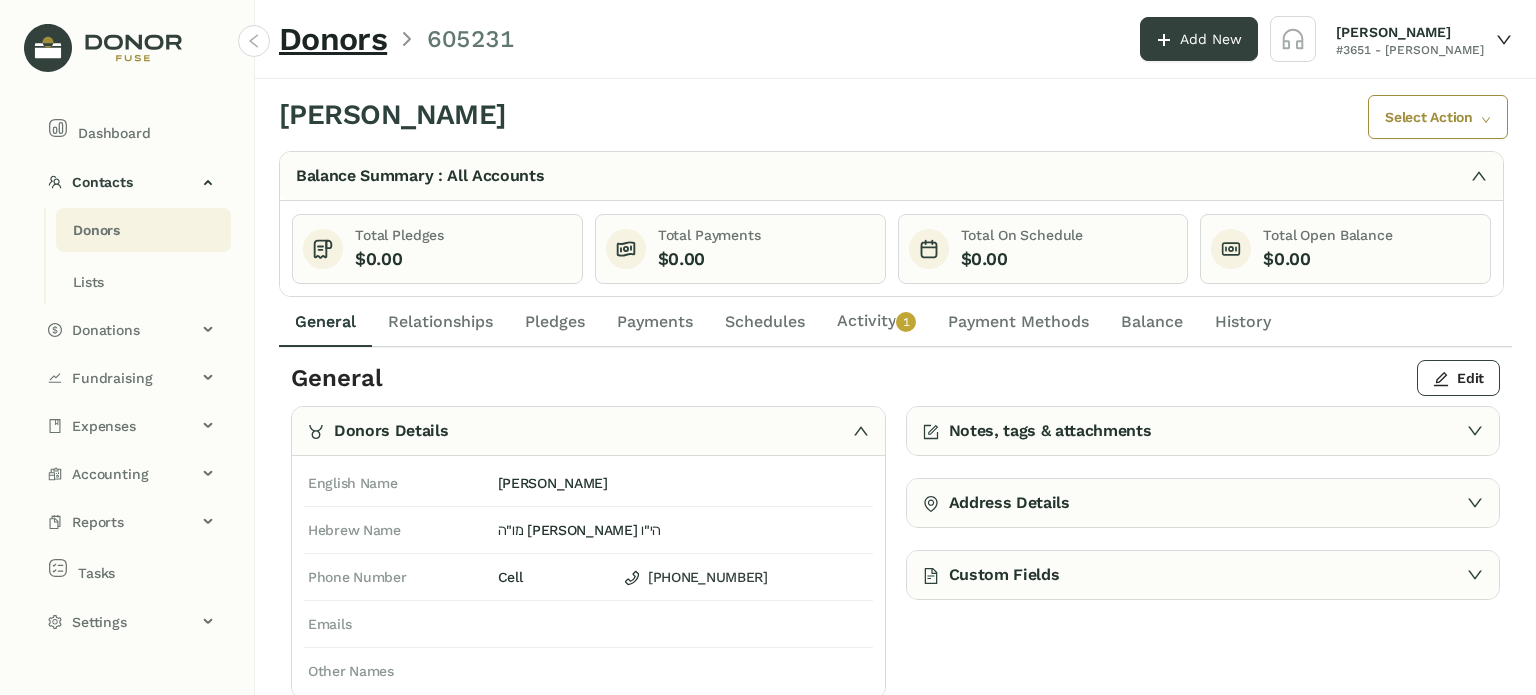 click on "0   1   2   3   4   5   6   7   8   9" 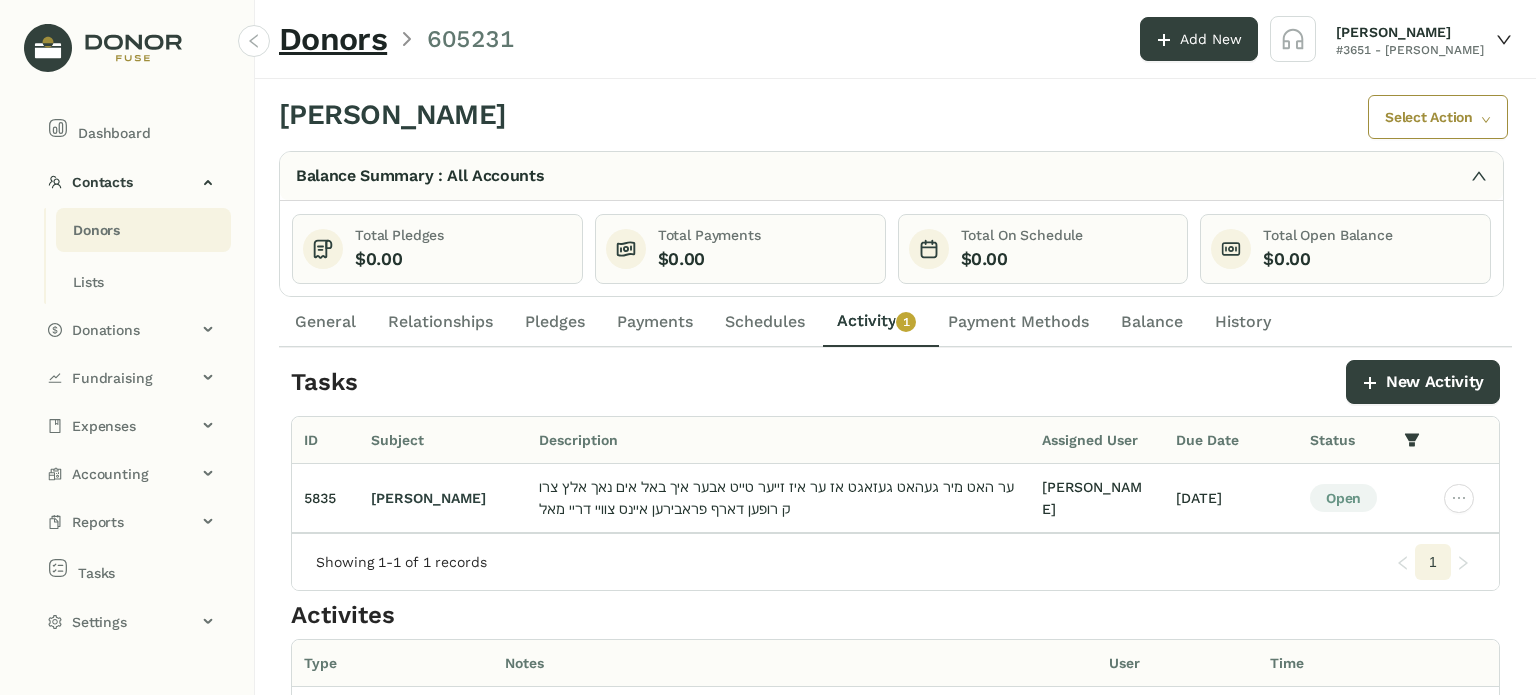 click on "Payment Methods" 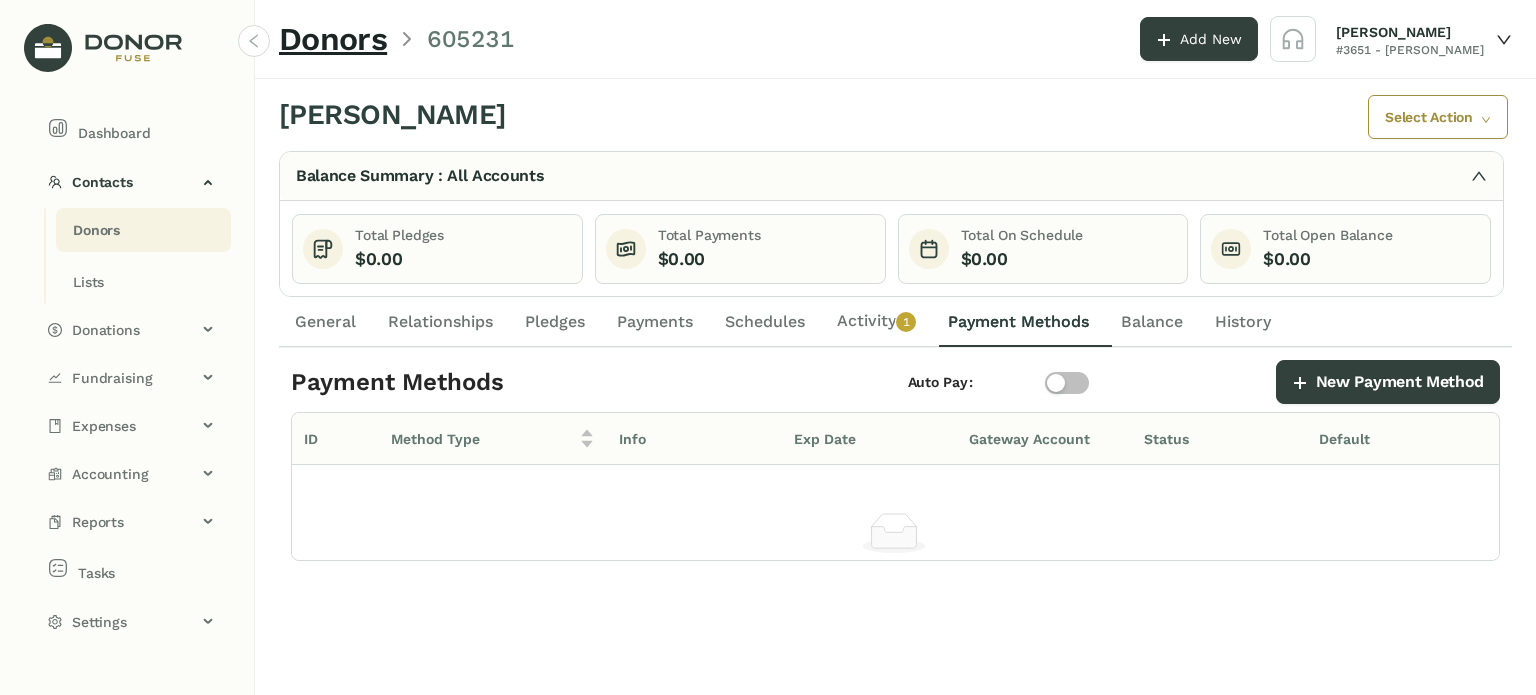 click on "Activity   0   1   2   3   4   5   6   7   8   9" 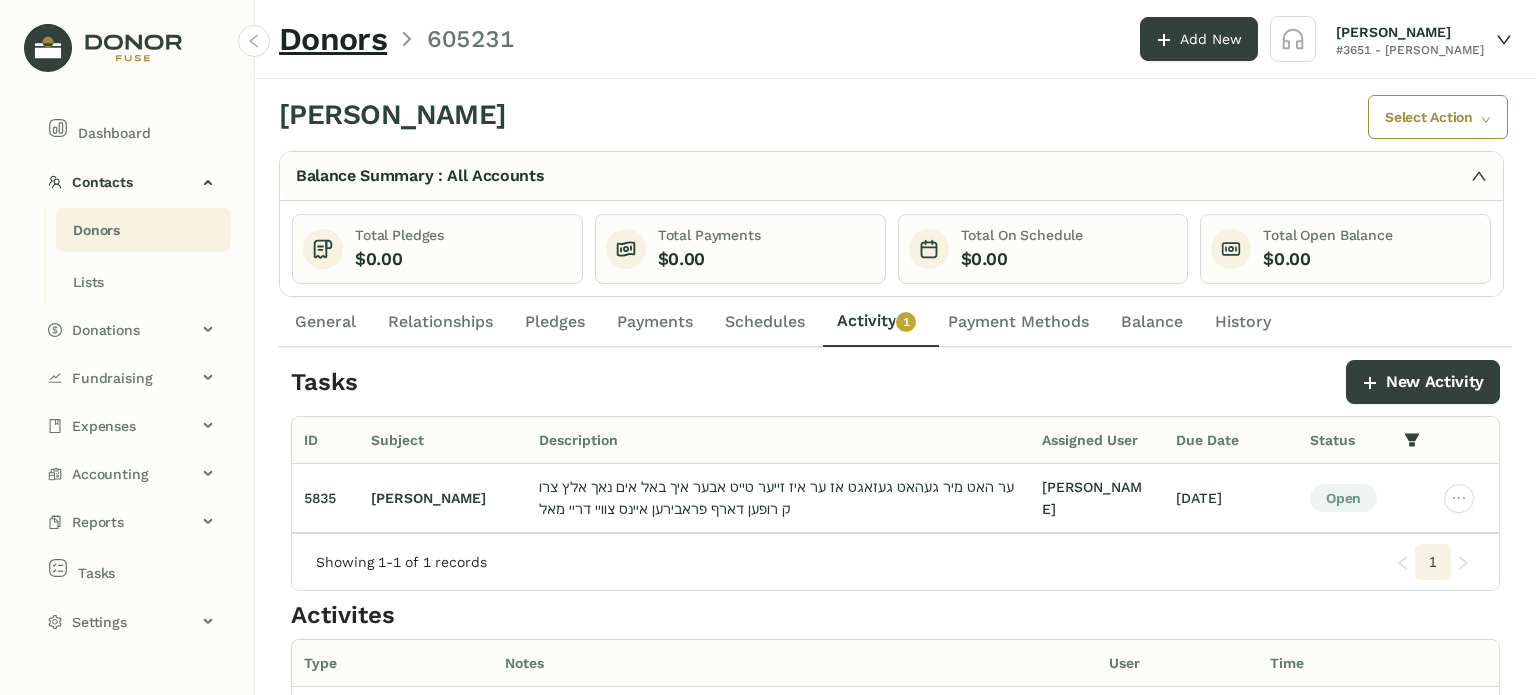 drag, startPoint x: 787, startPoint y: 327, endPoint x: 738, endPoint y: 316, distance: 50.219517 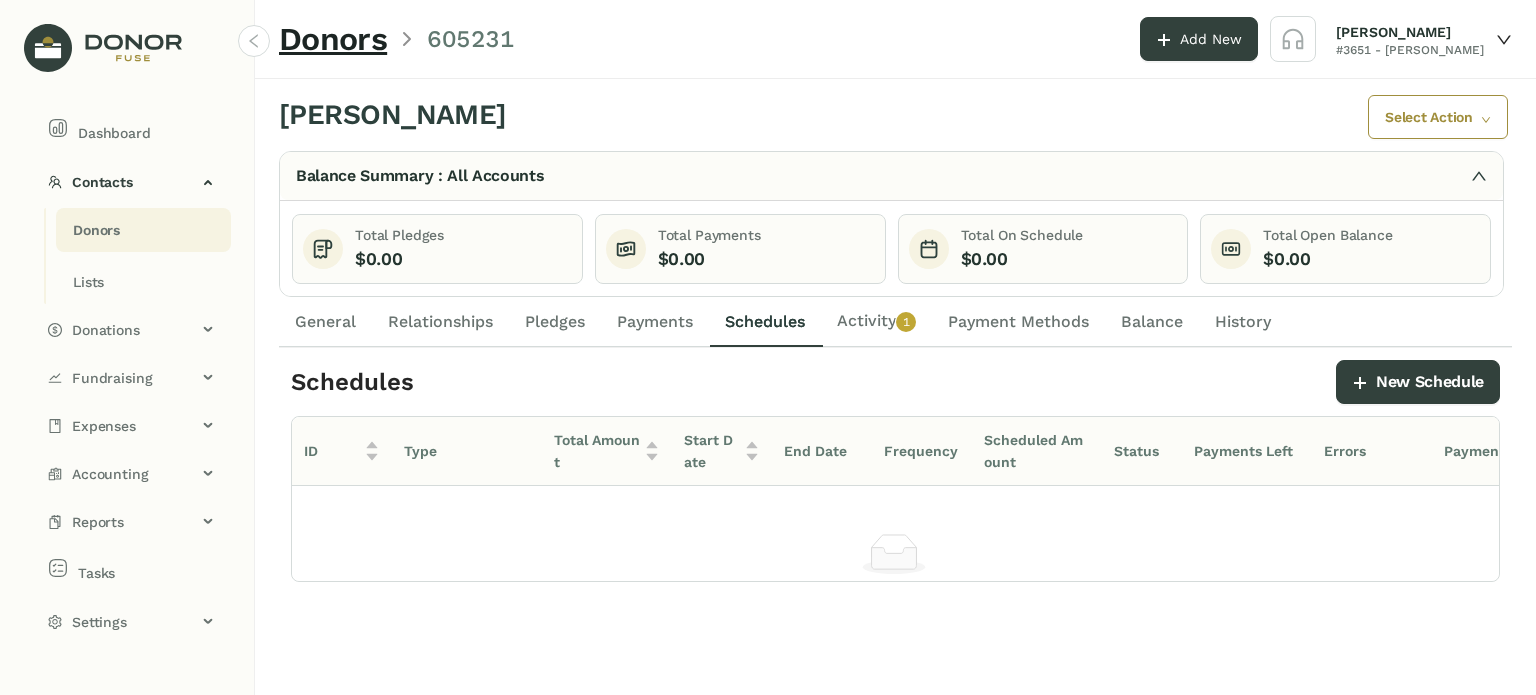 drag, startPoint x: 680, startPoint y: 317, endPoint x: 625, endPoint y: 316, distance: 55.00909 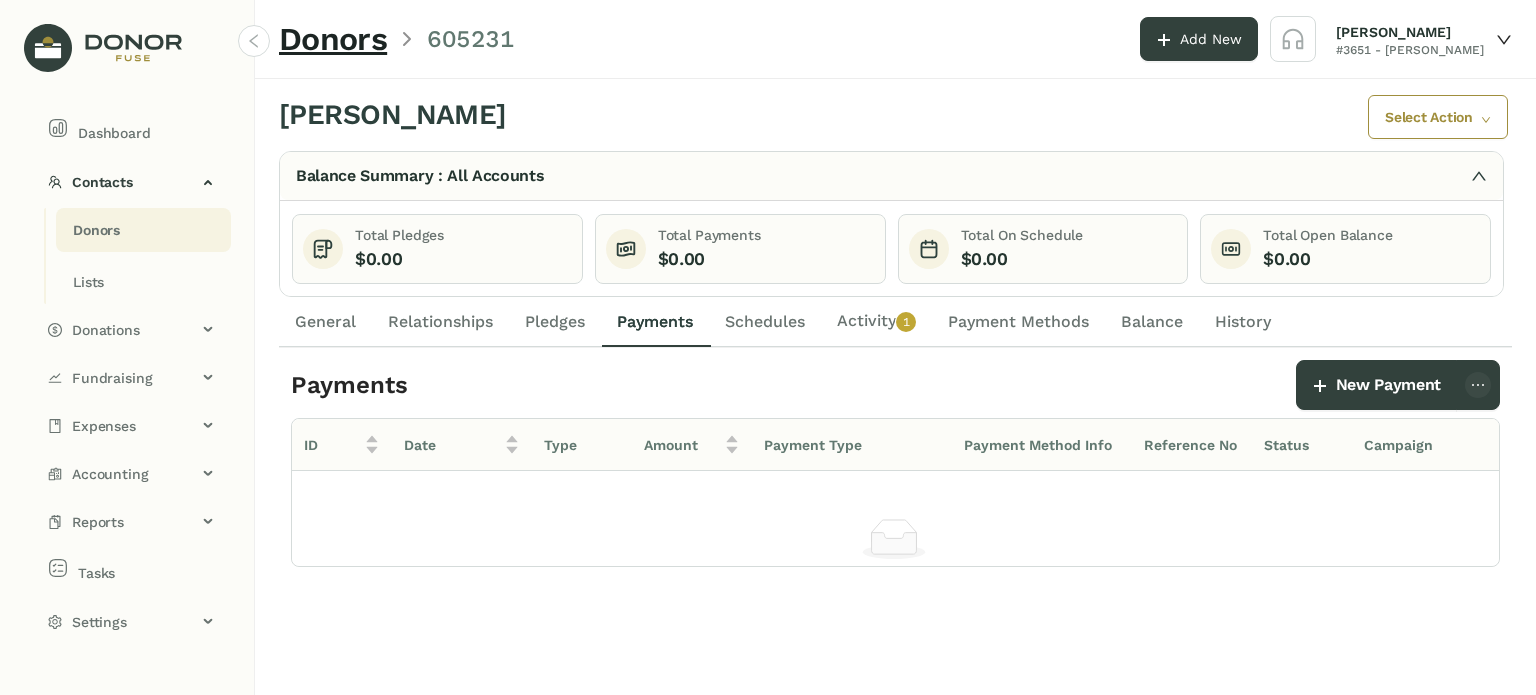 click on "Pledges" 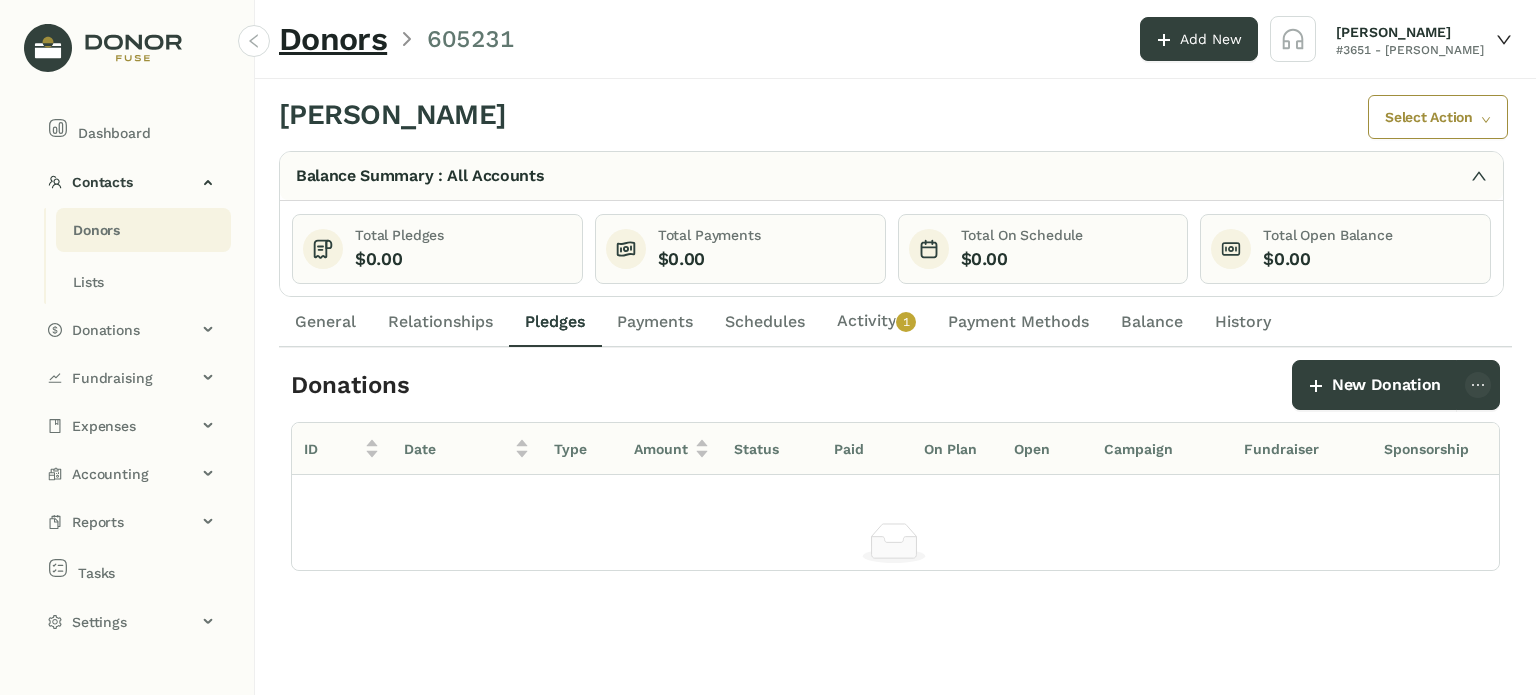 click on "Relationships" 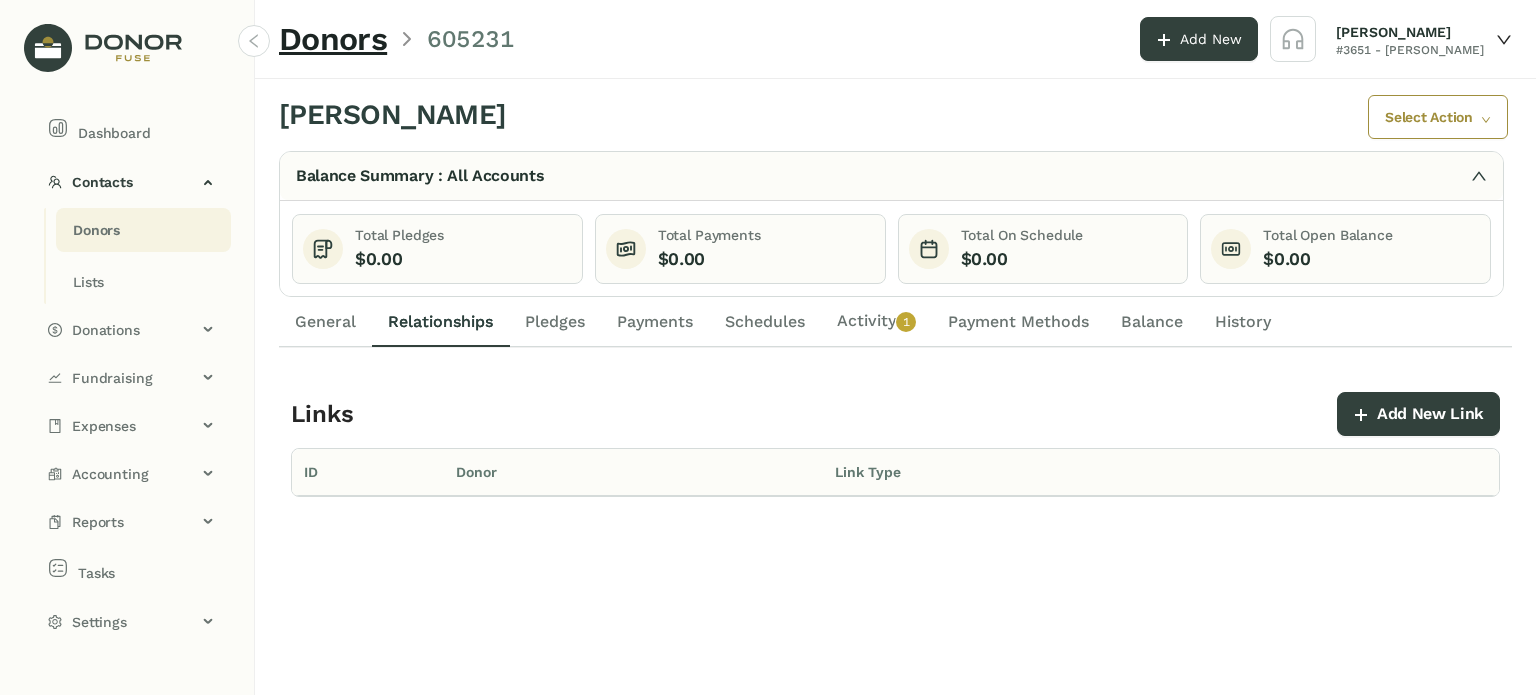 click on "General" 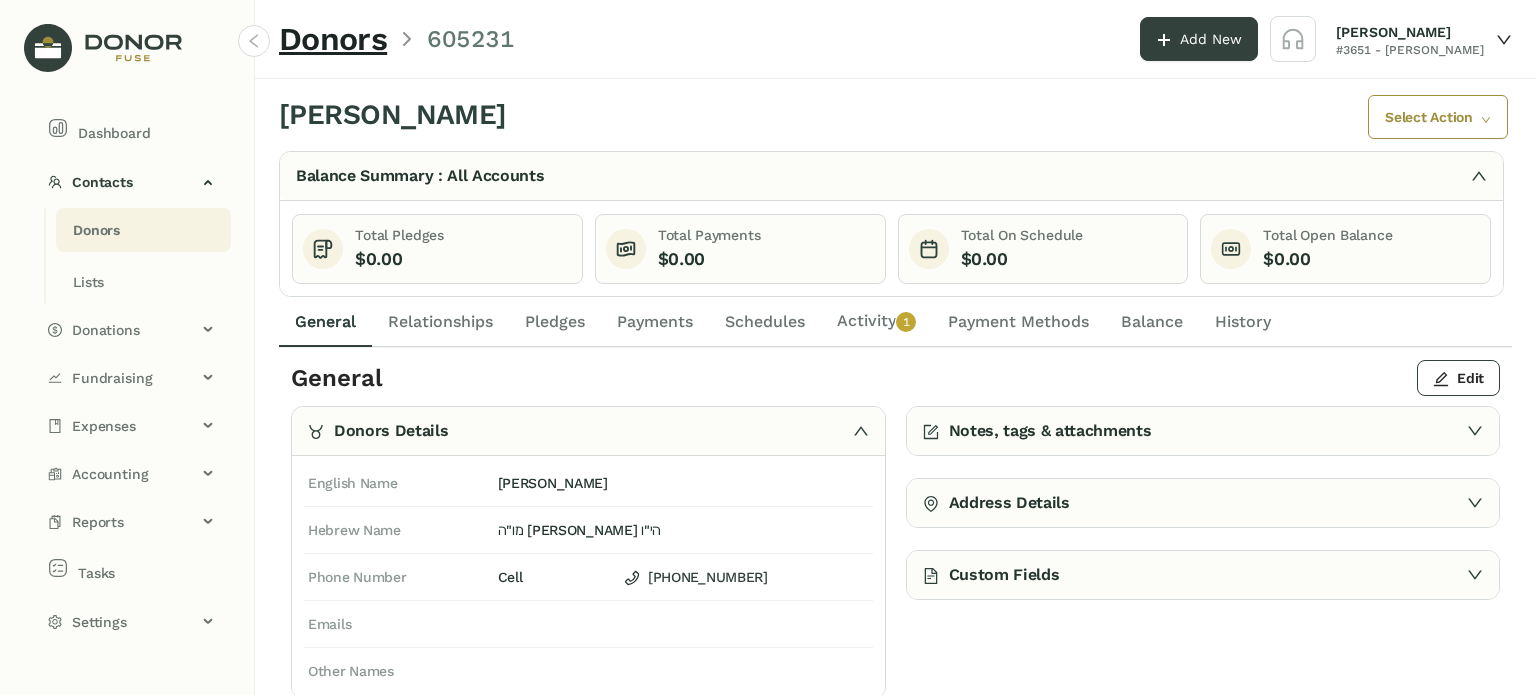click on "Relationships" 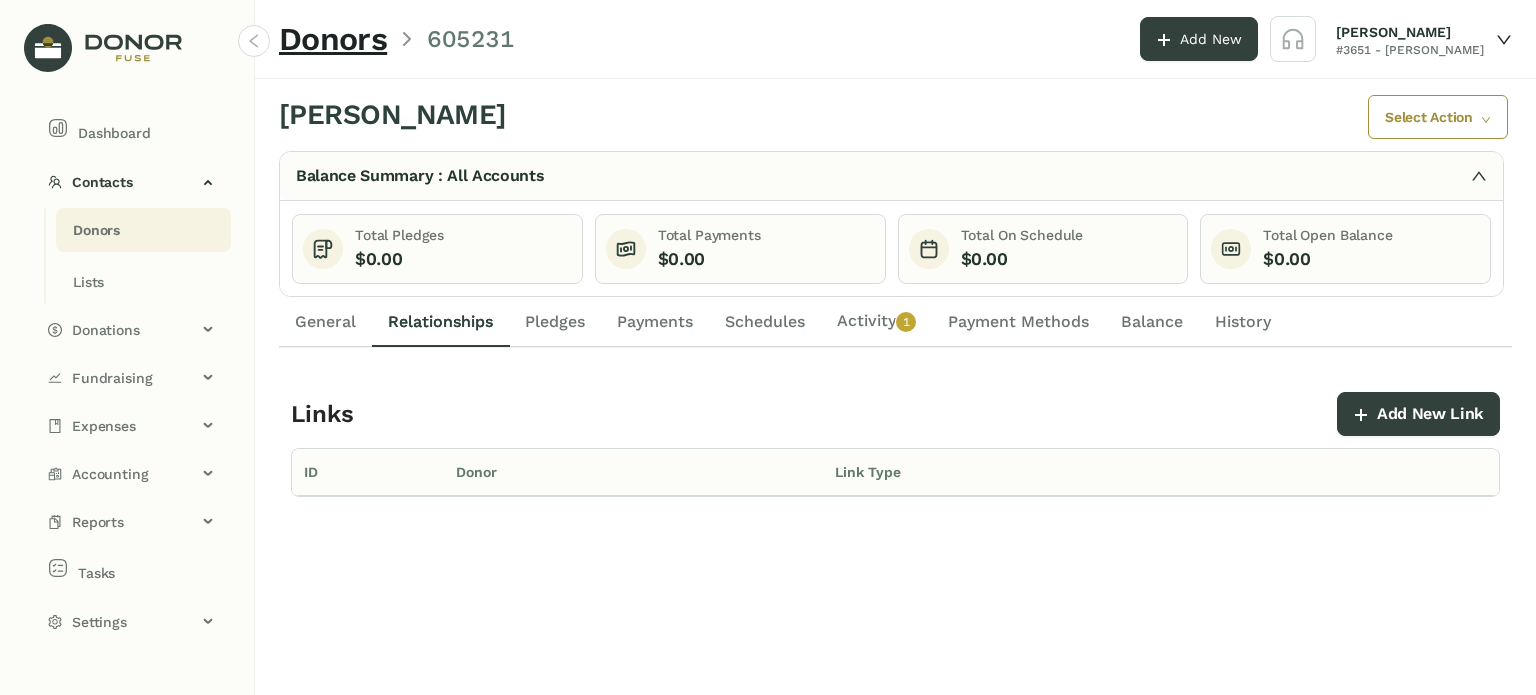drag, startPoint x: 532, startPoint y: 317, endPoint x: 596, endPoint y: 322, distance: 64.195015 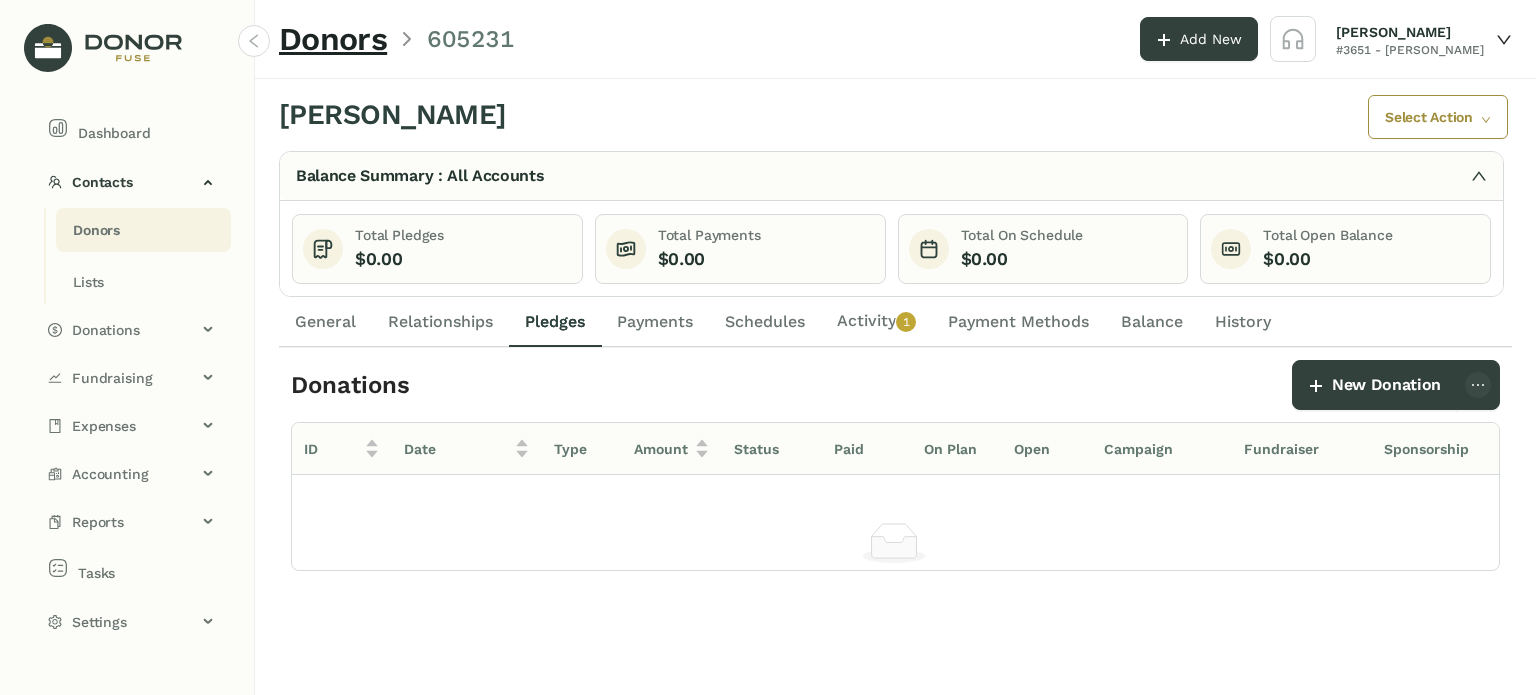 click on "Payments" 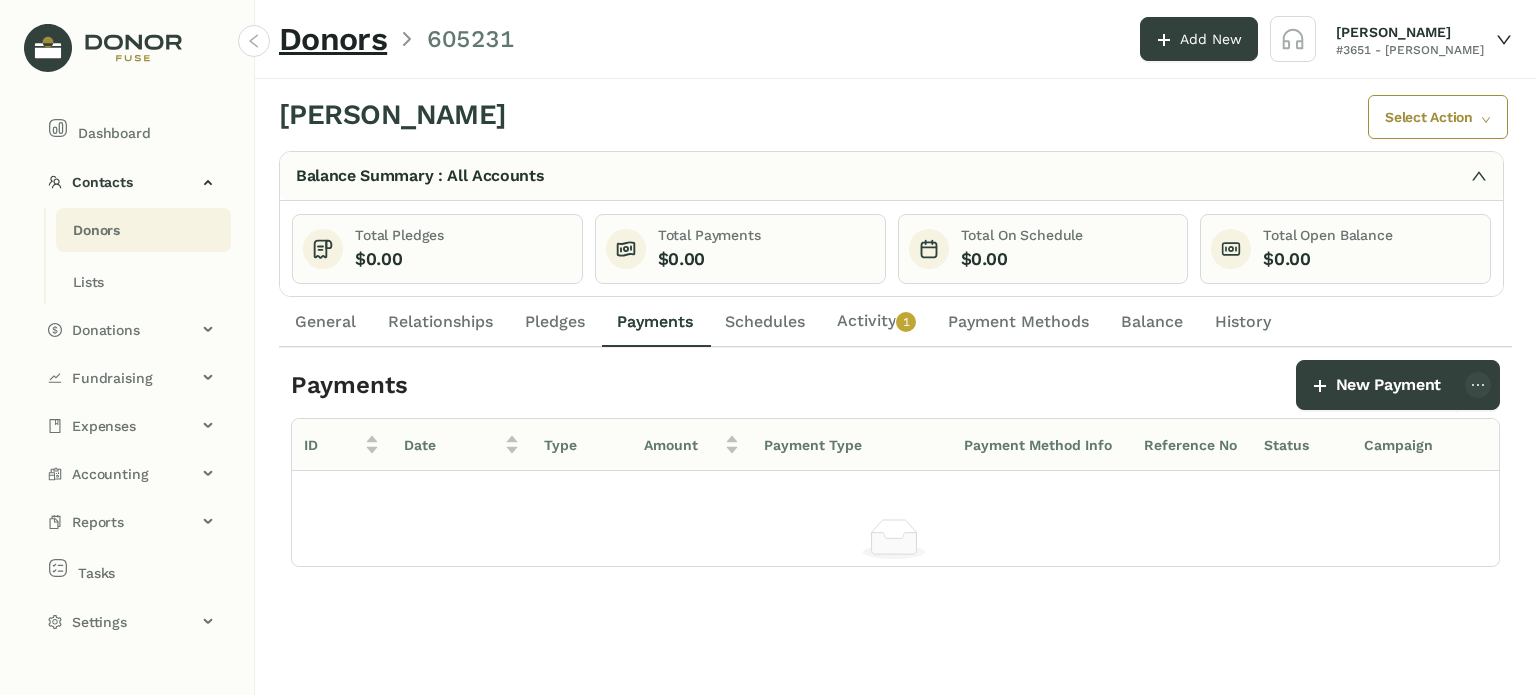 click on "Schedules" 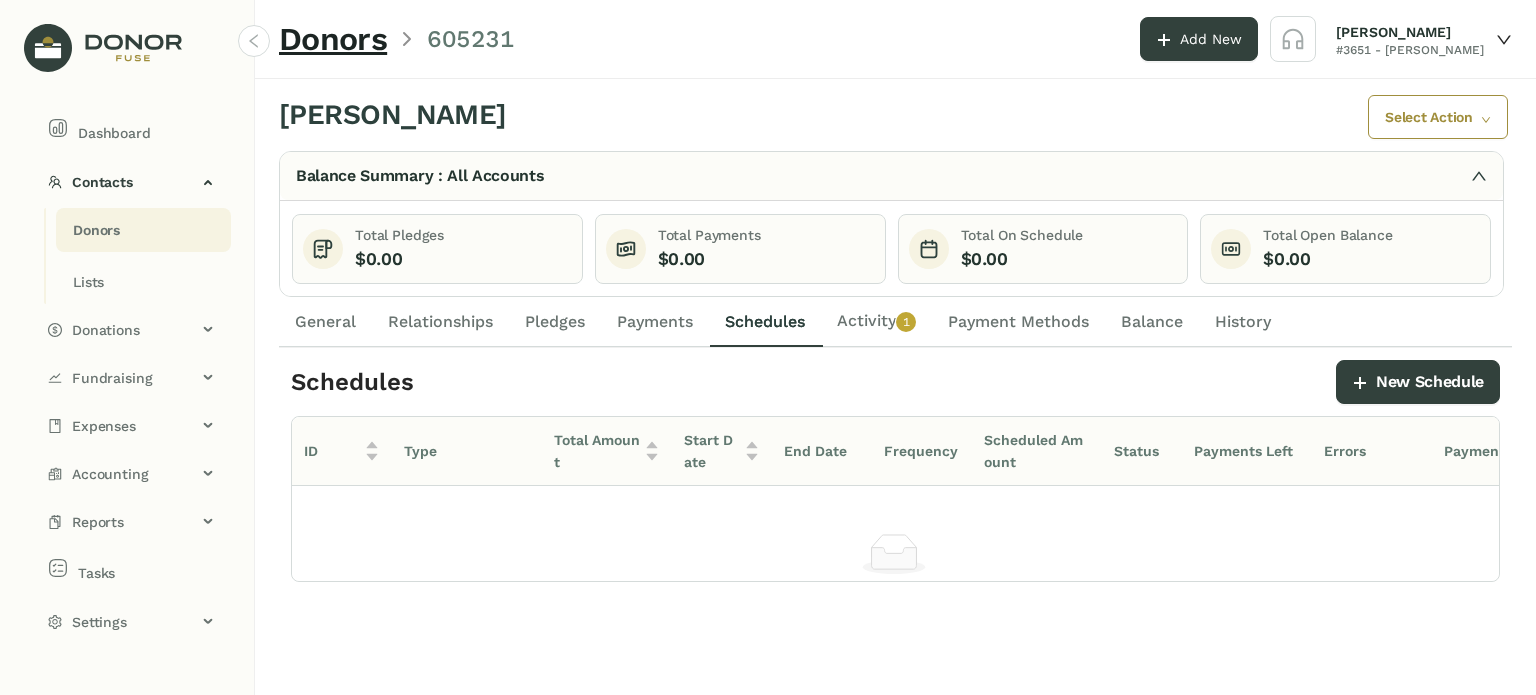 drag, startPoint x: 876, startPoint y: 327, endPoint x: 888, endPoint y: 328, distance: 12.0415945 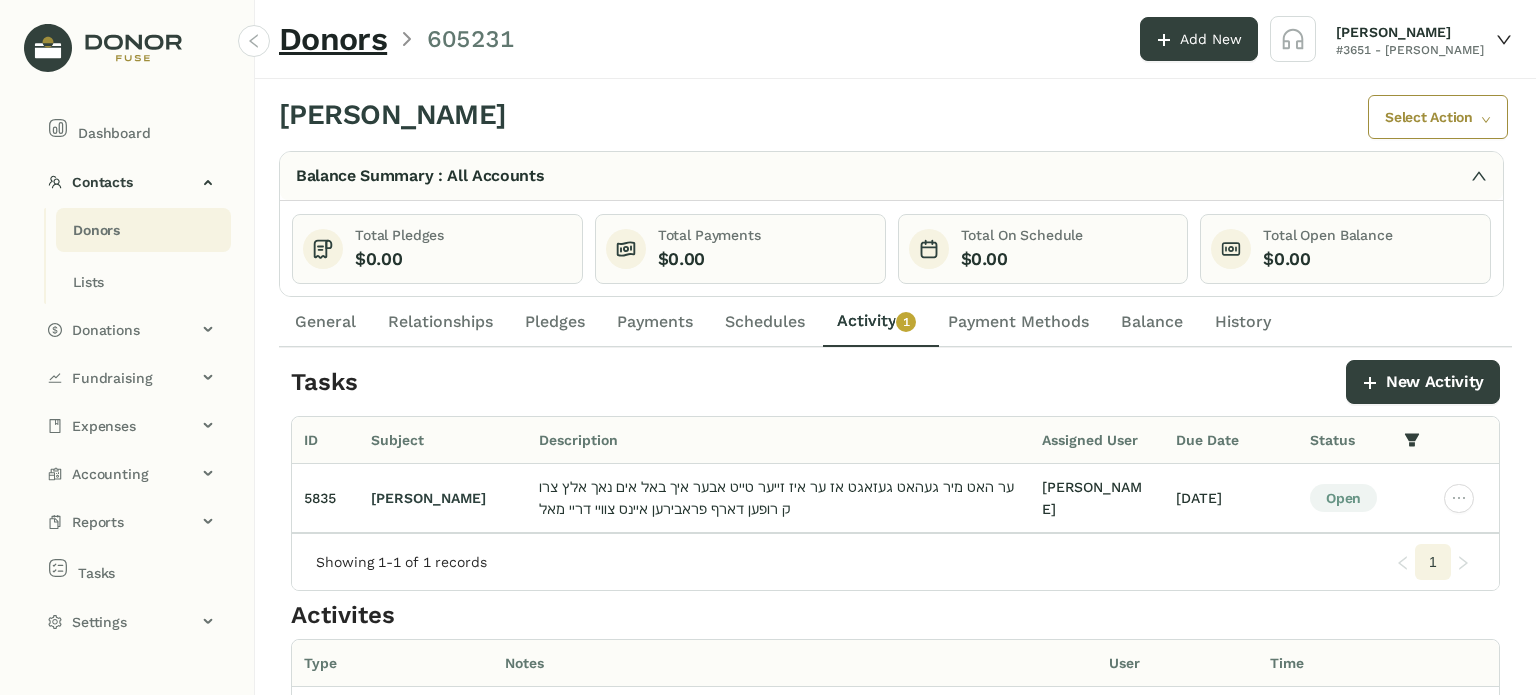 click on "Payment Methods" 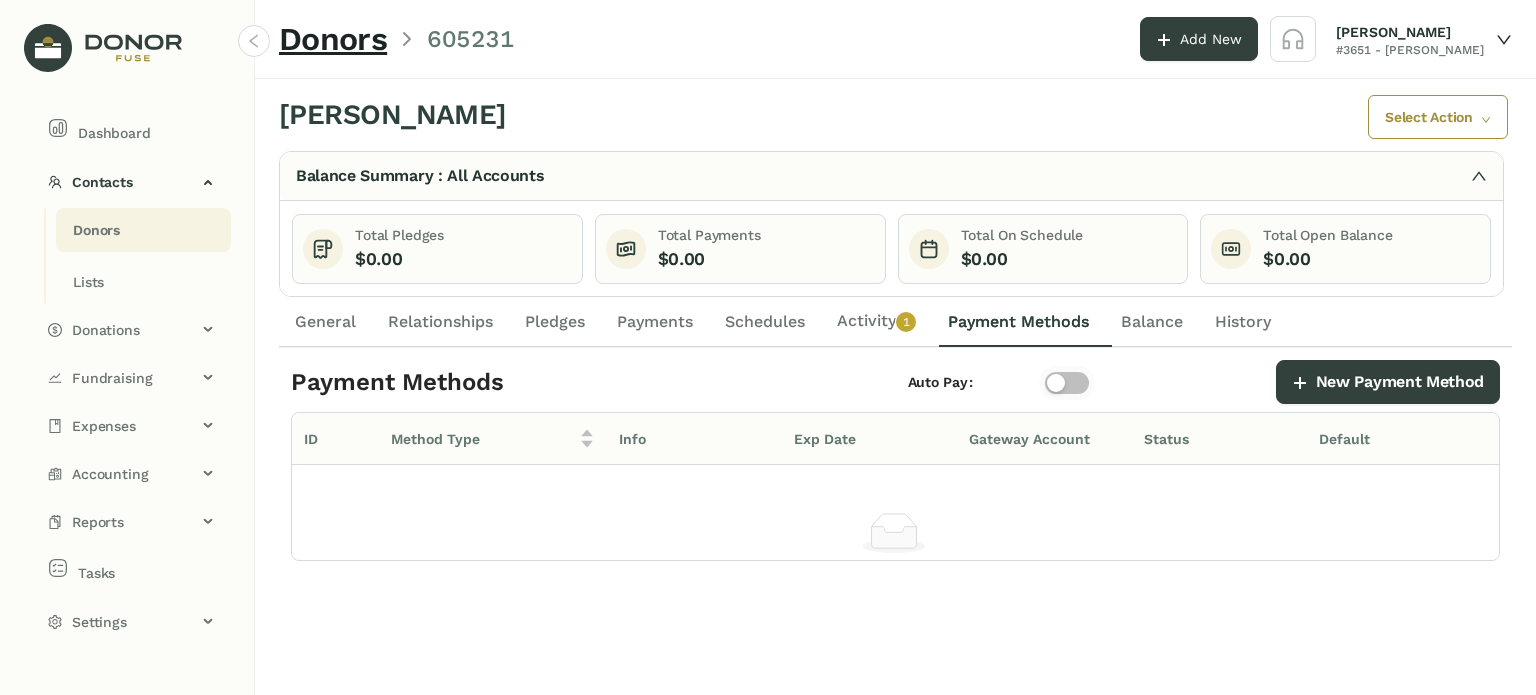 click on "Balance" 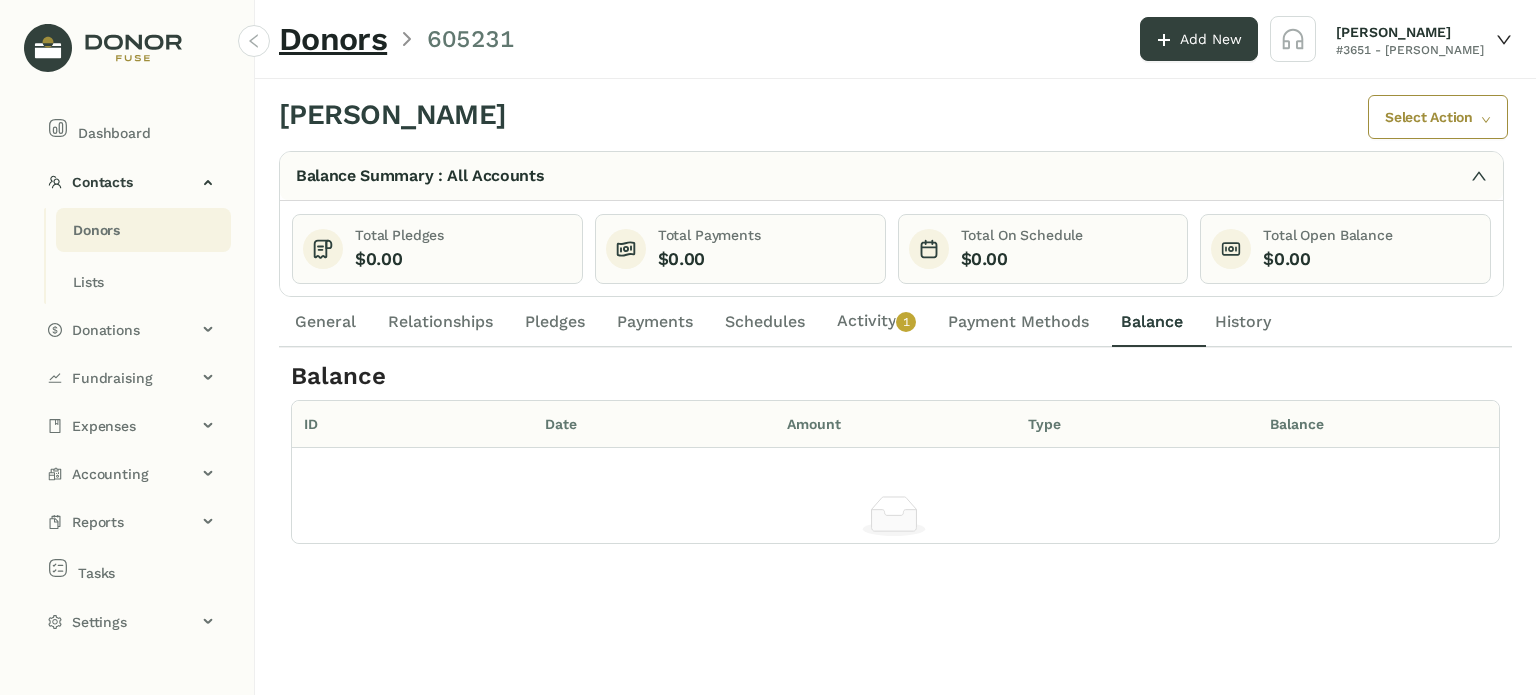 click on "Payment Methods" 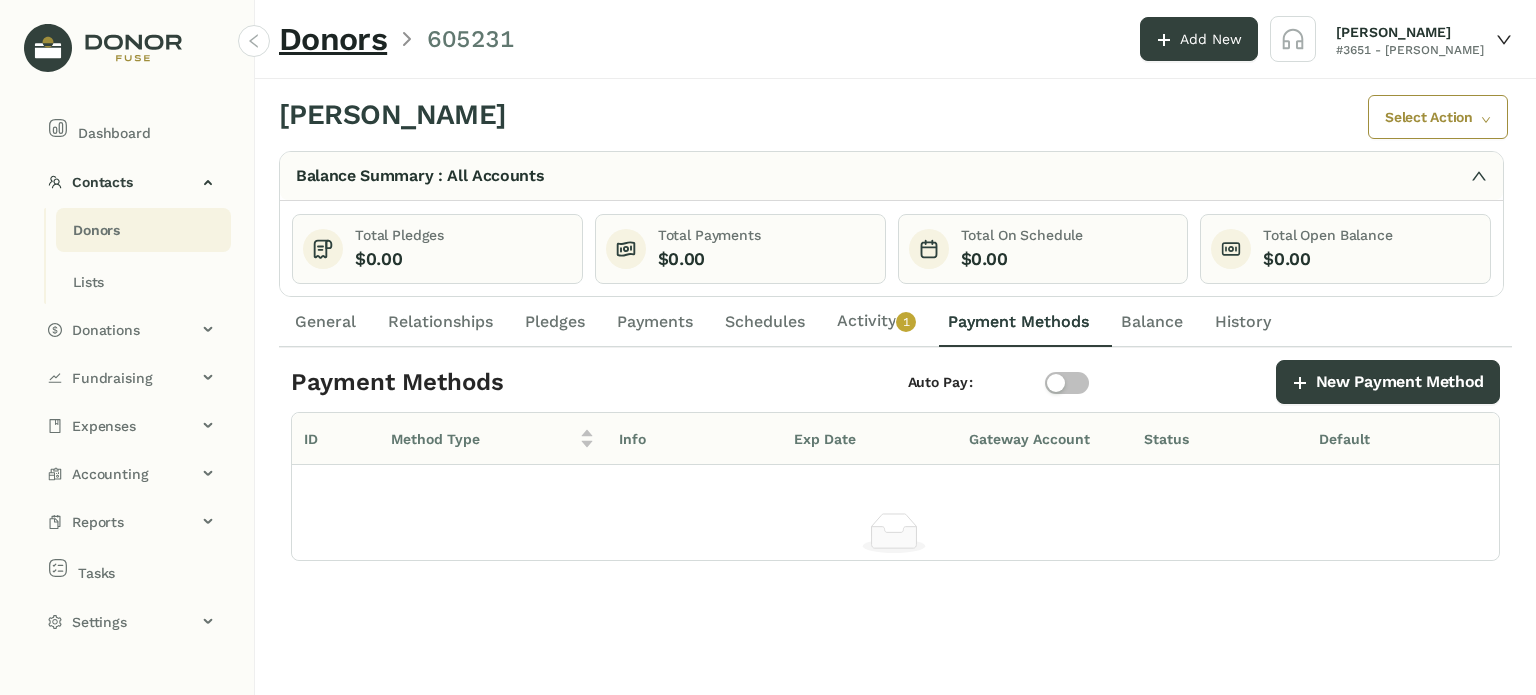 click on "Activity   0   1   2   3   4   5   6   7   8   9" 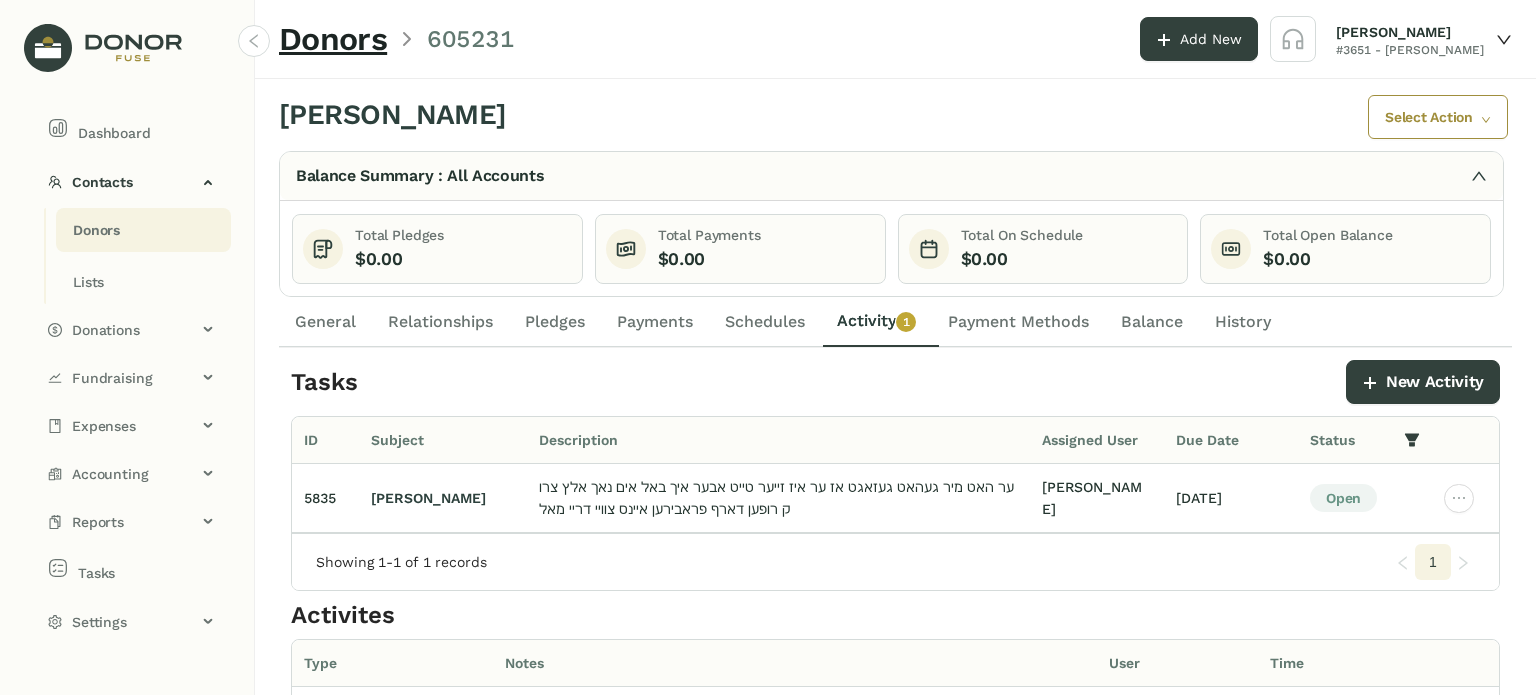 click on "Schedules" 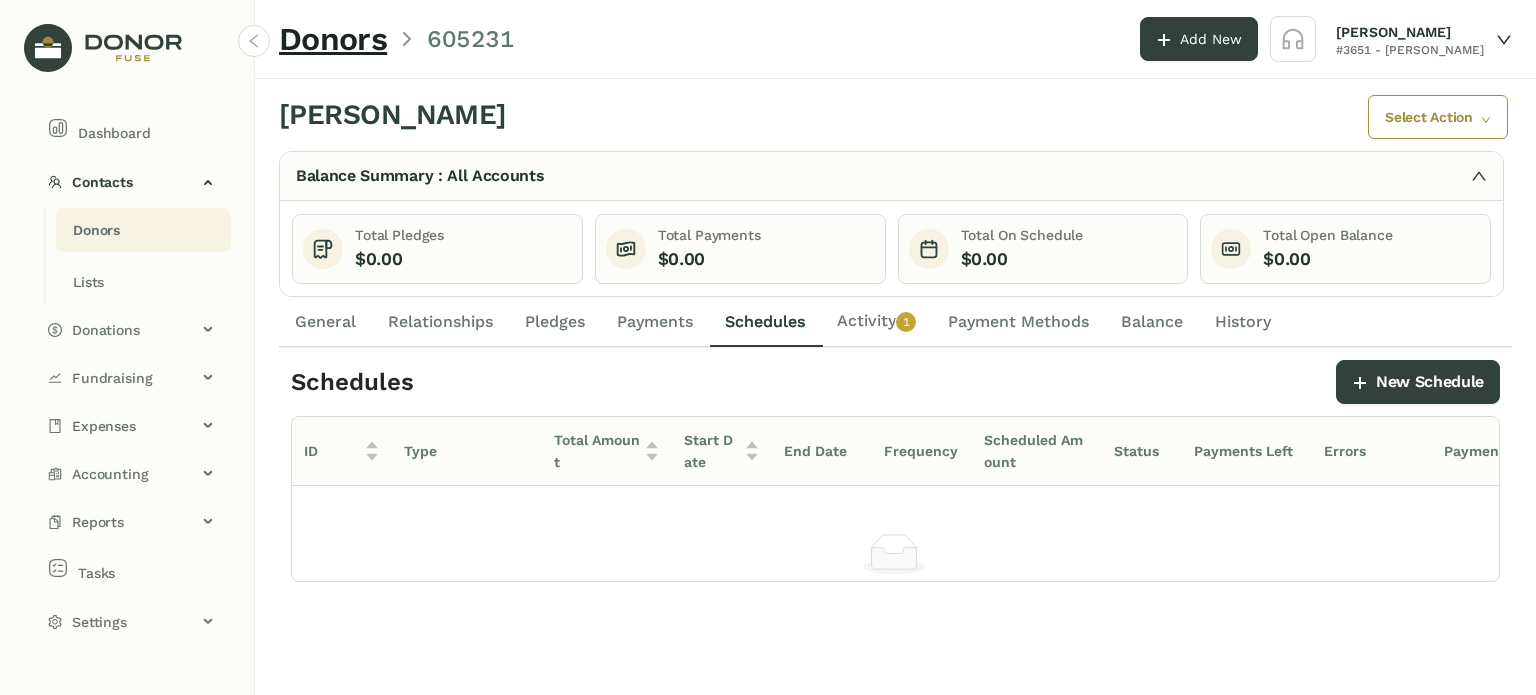 click on "Payments" 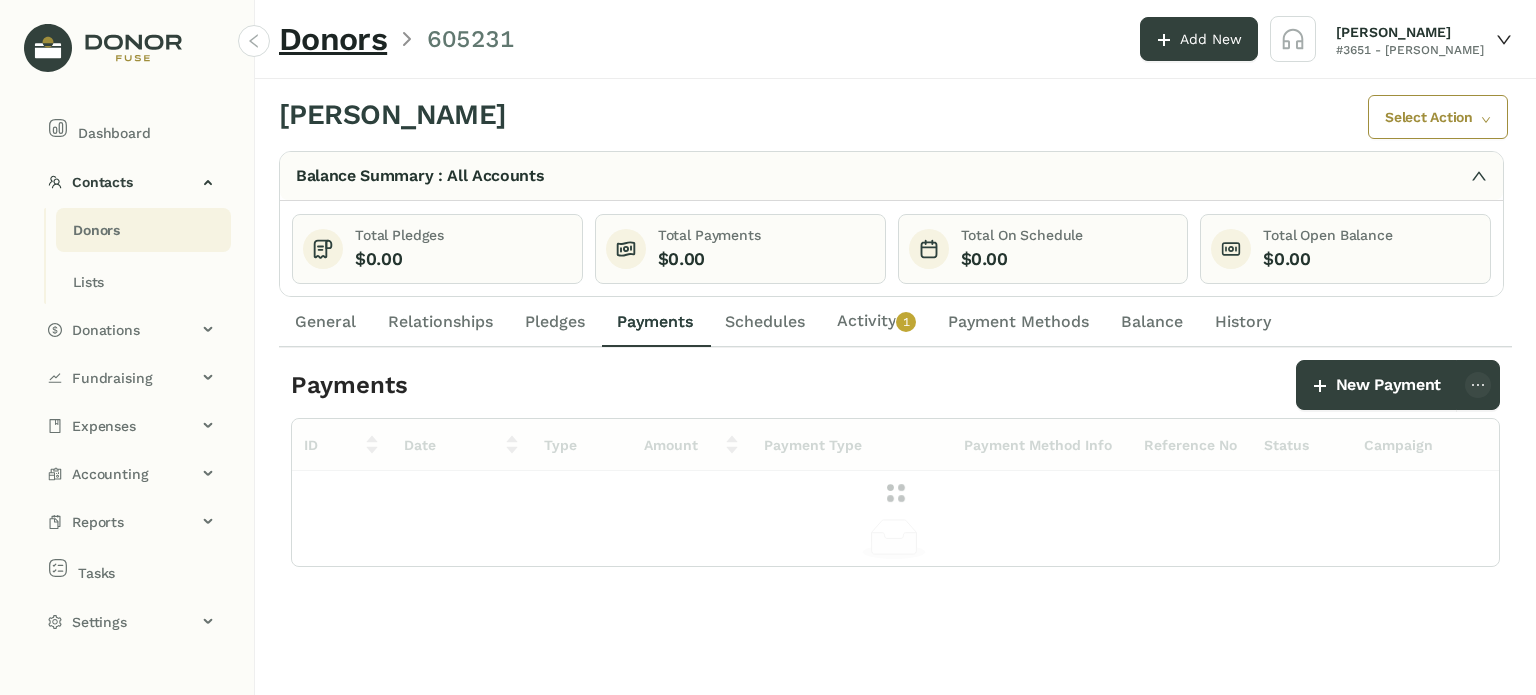 click on "Pledges" 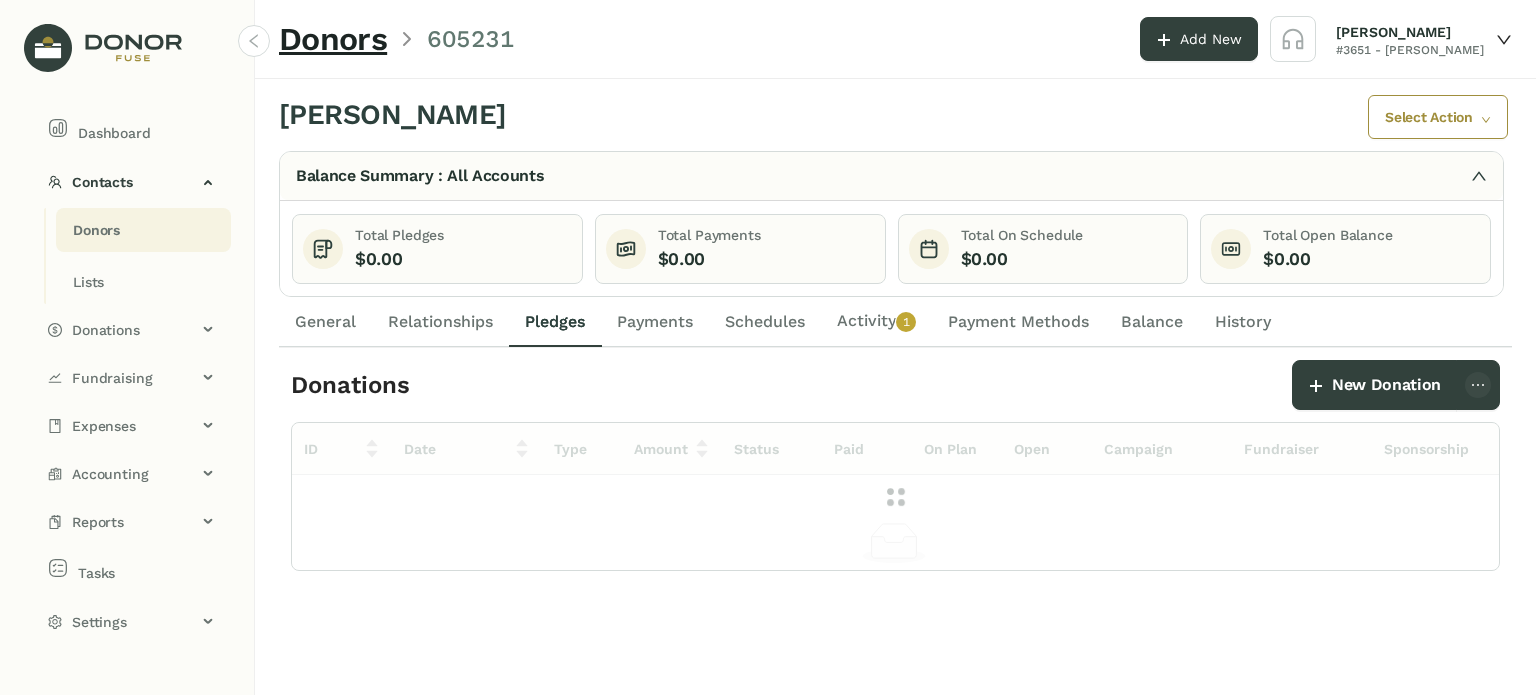 drag, startPoint x: 483, startPoint y: 314, endPoint x: 420, endPoint y: 318, distance: 63.126858 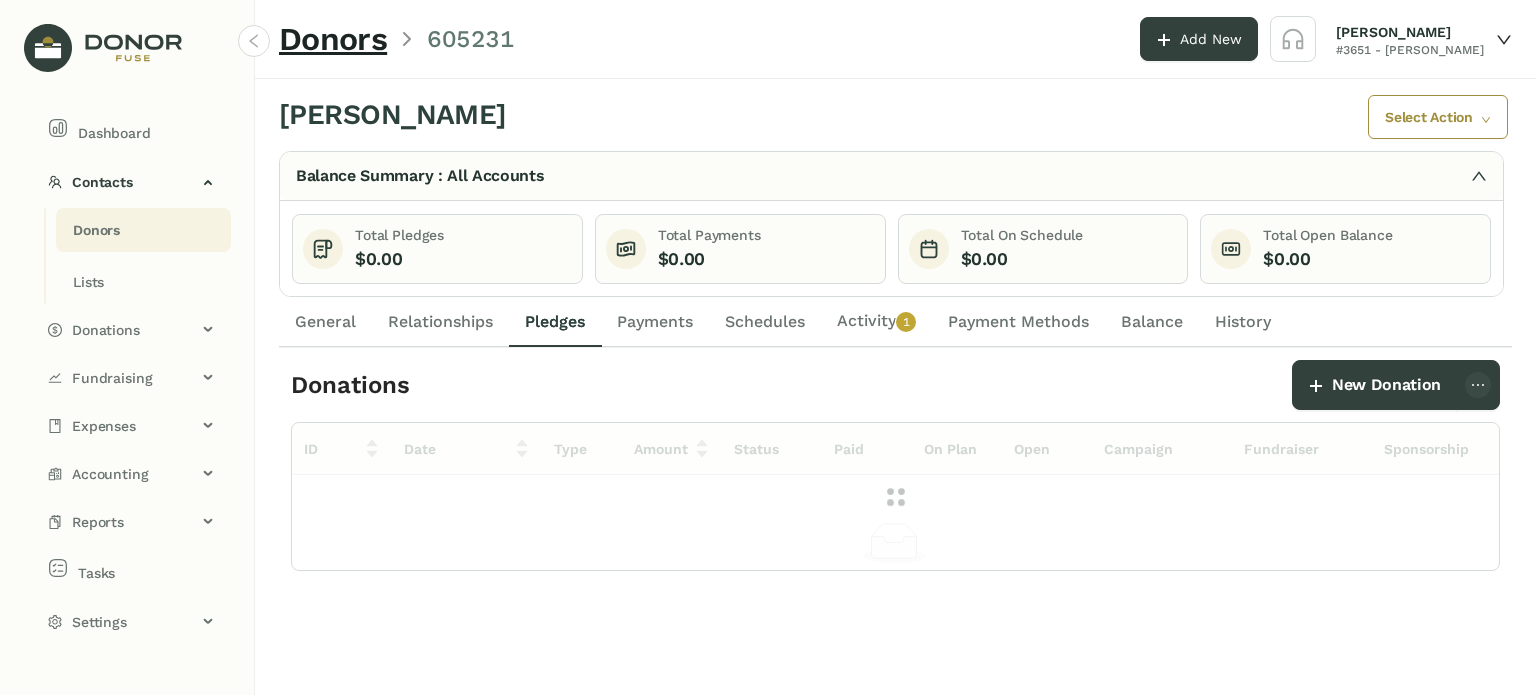 click on "Relationships" 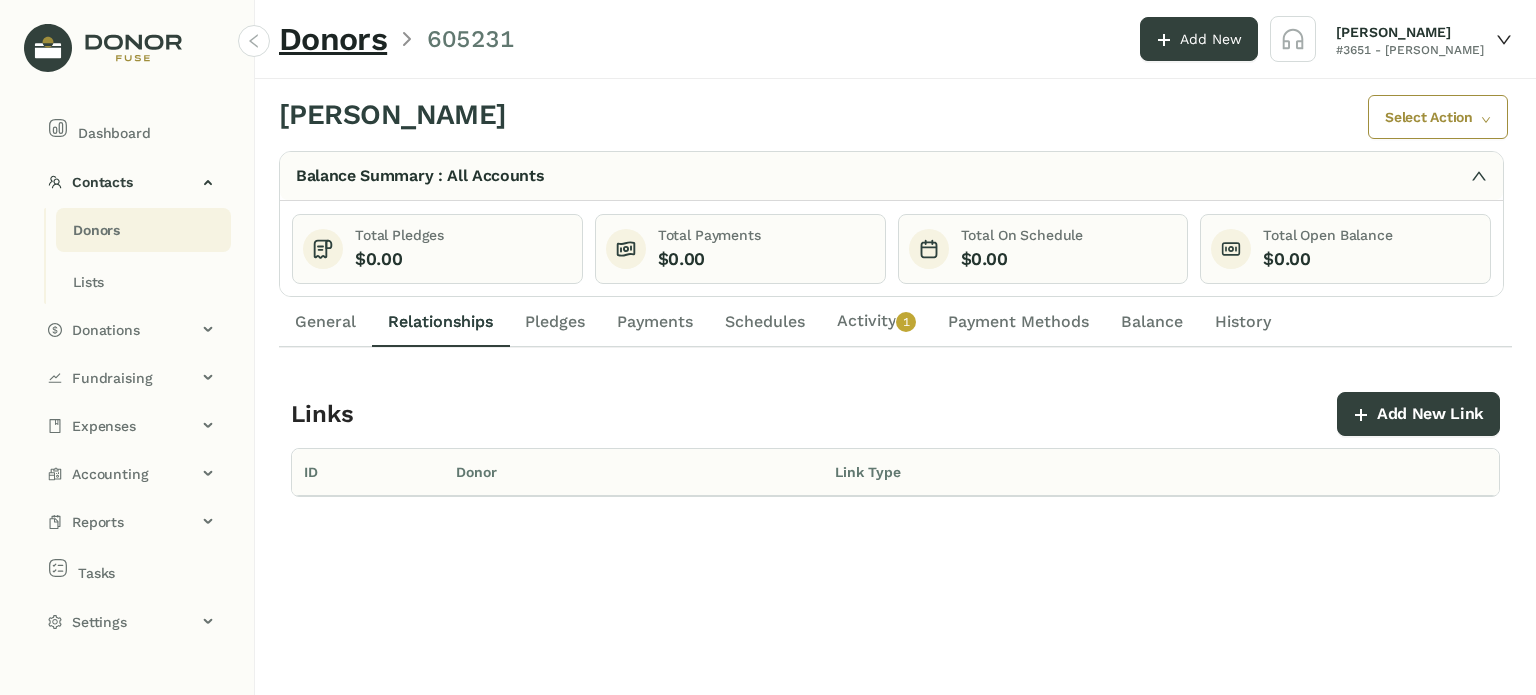 drag, startPoint x: 293, startPoint y: 313, endPoint x: 289, endPoint y: 303, distance: 10.770329 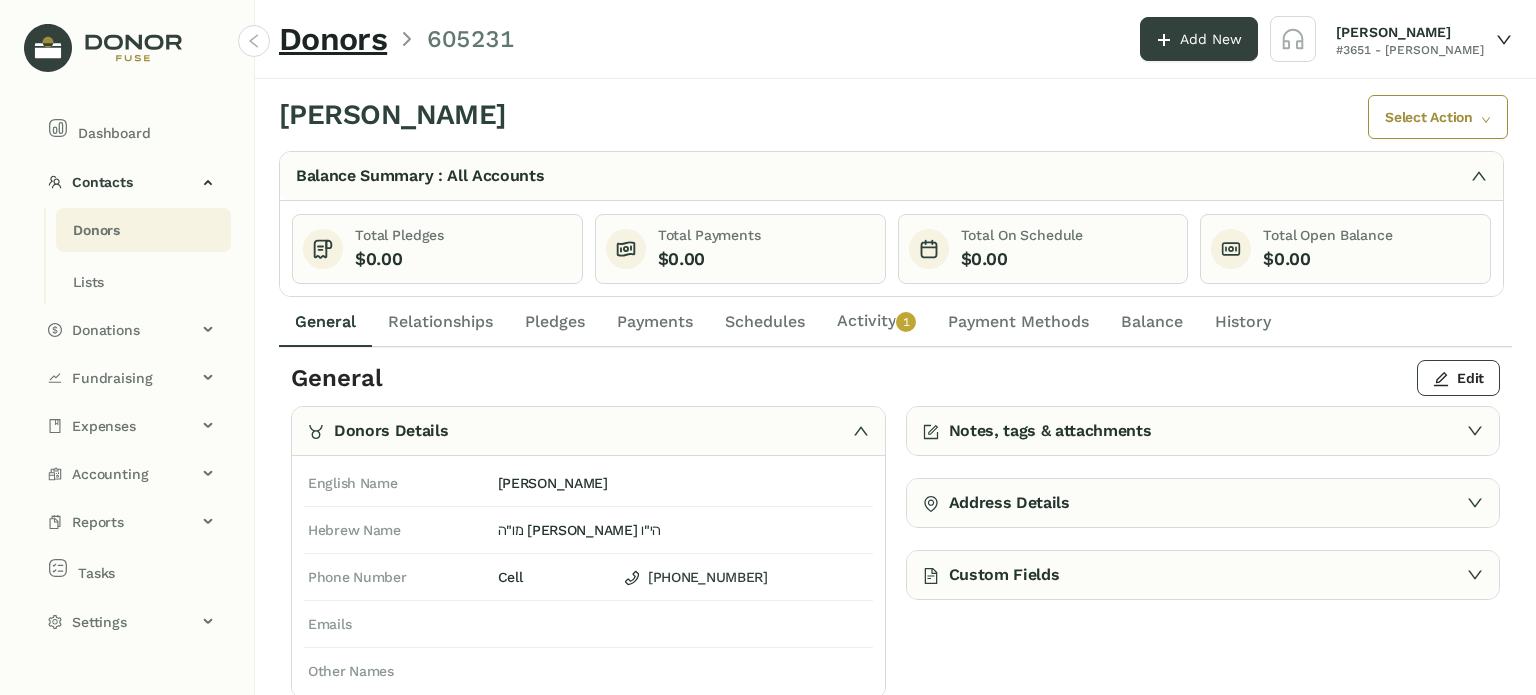 click on "Relationships" 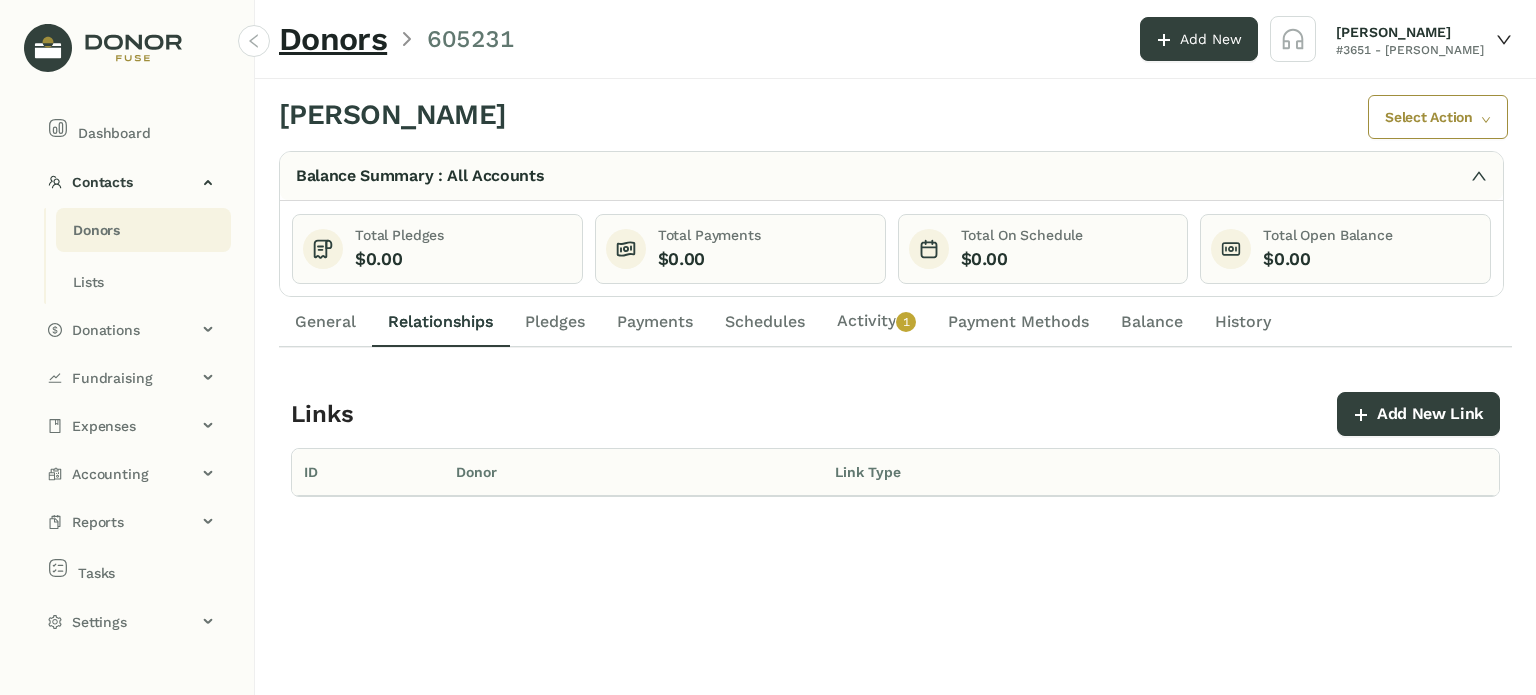 click on "Pledges" 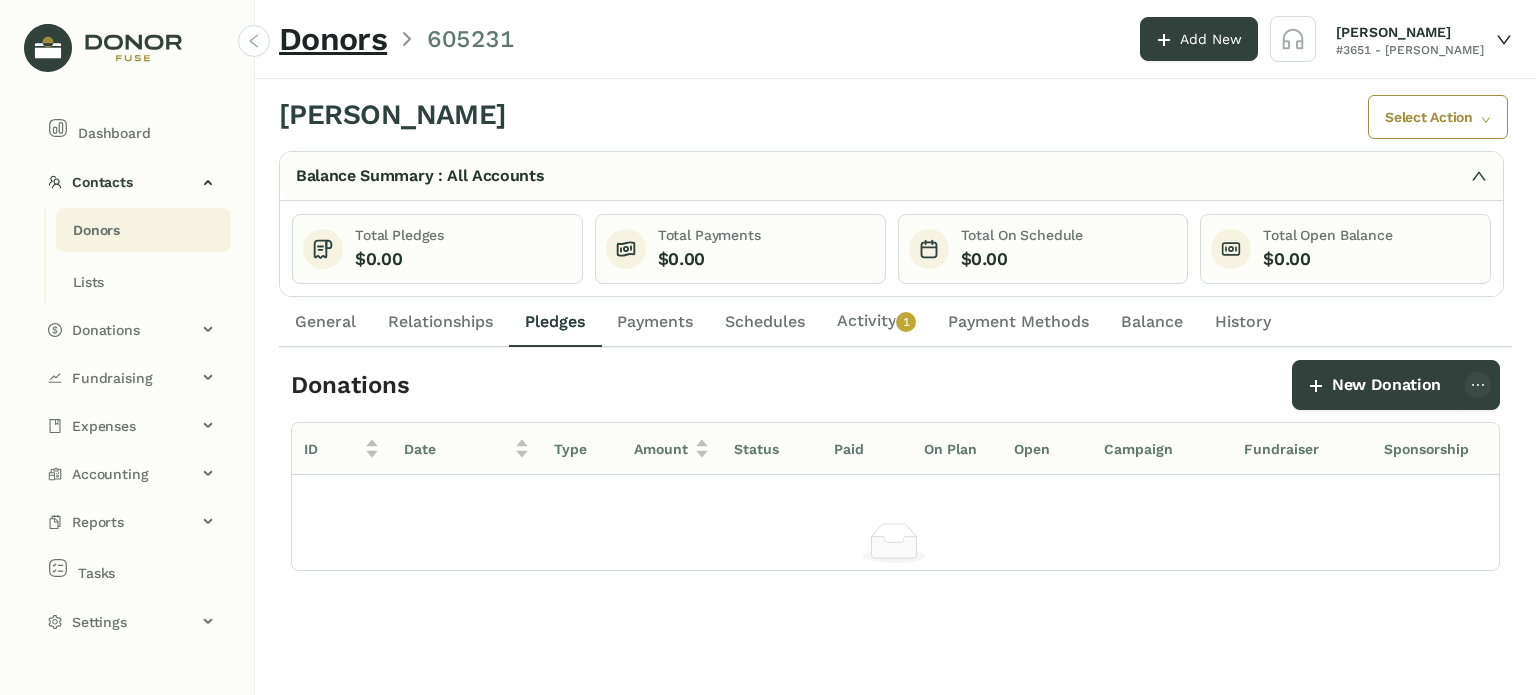 drag, startPoint x: 640, startPoint y: 323, endPoint x: 712, endPoint y: 326, distance: 72.06247 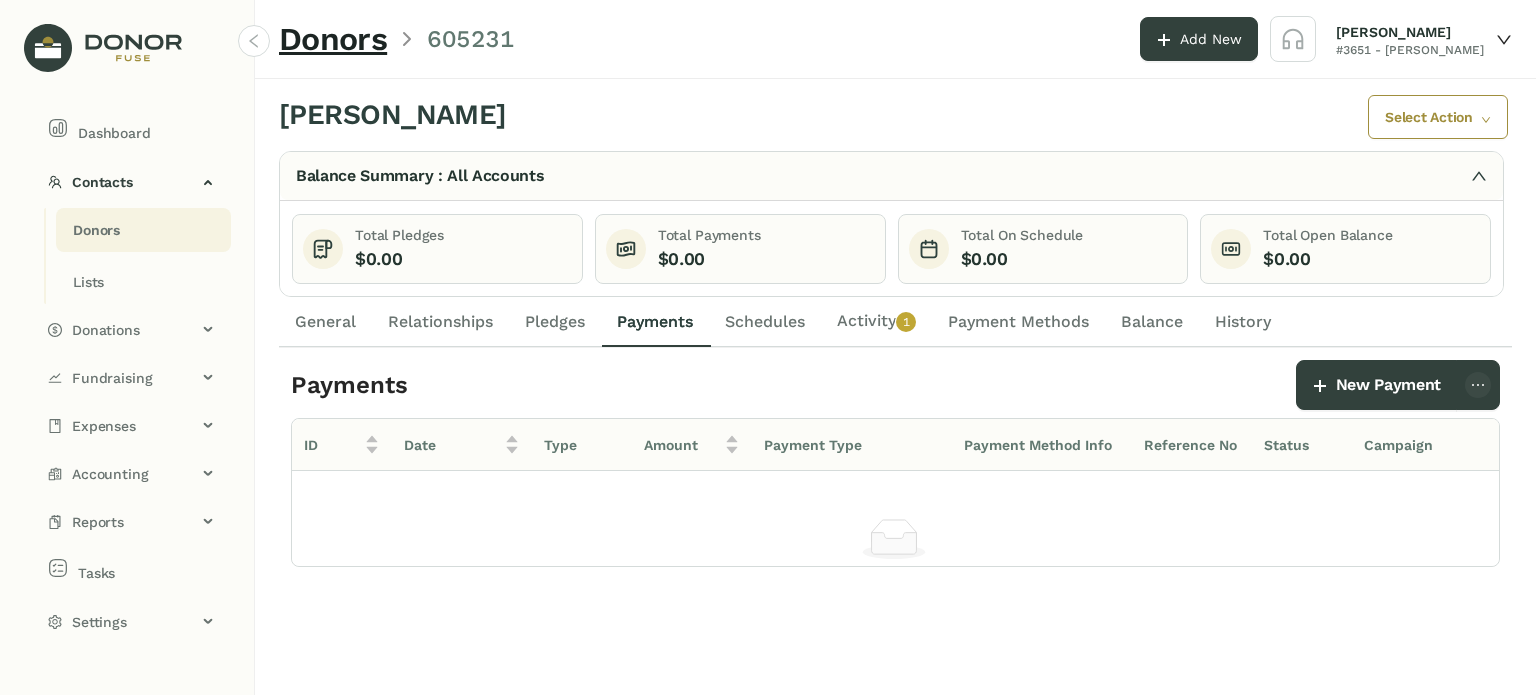 click on "Schedules" 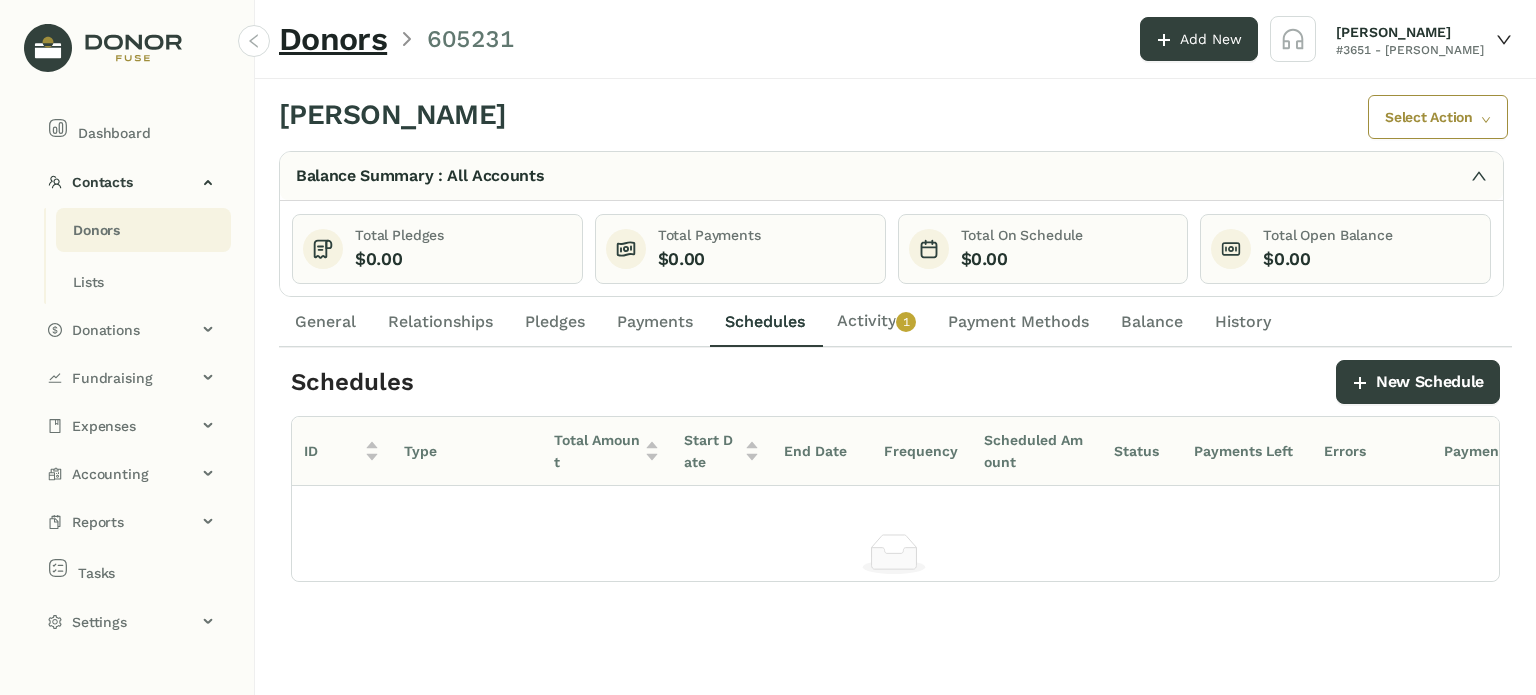 click on "Activity   0   1   2   3   4   5   6   7   8   9" 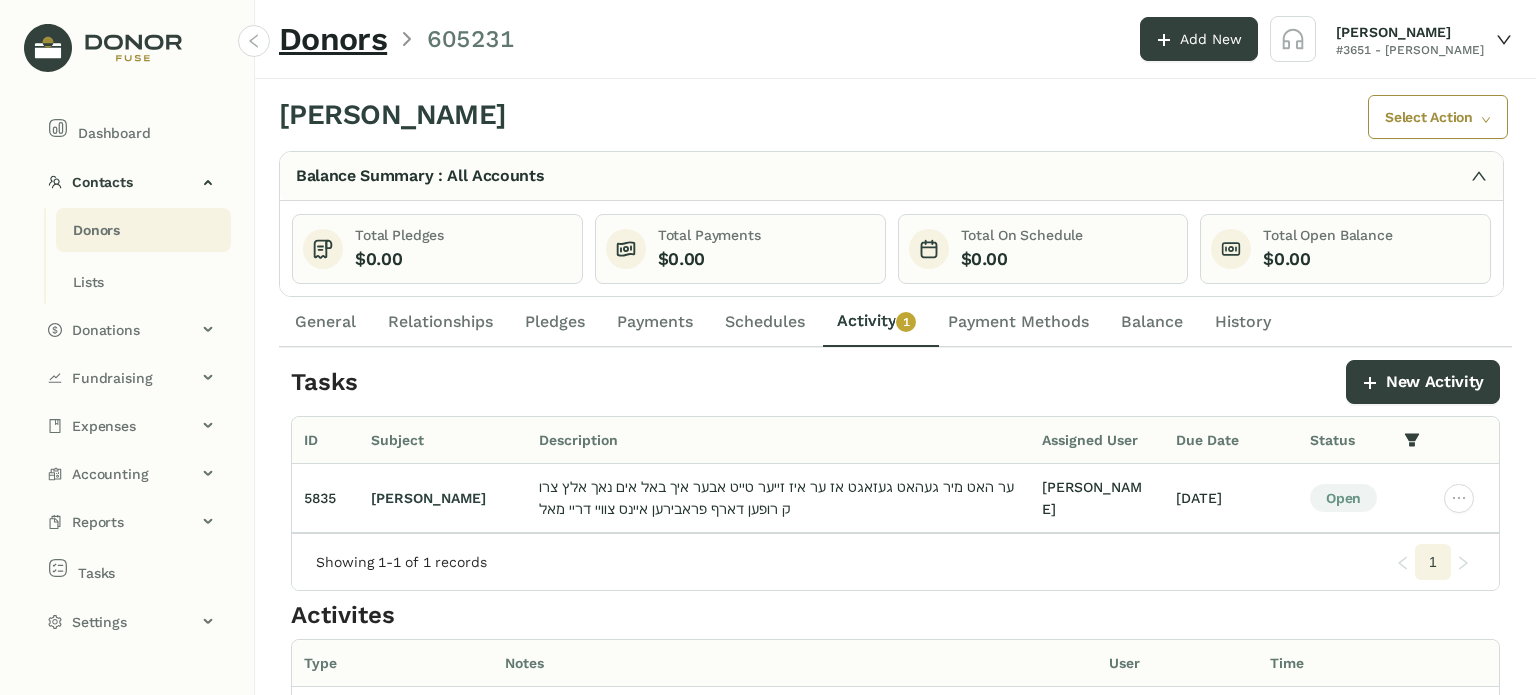 click on "Payment Methods" 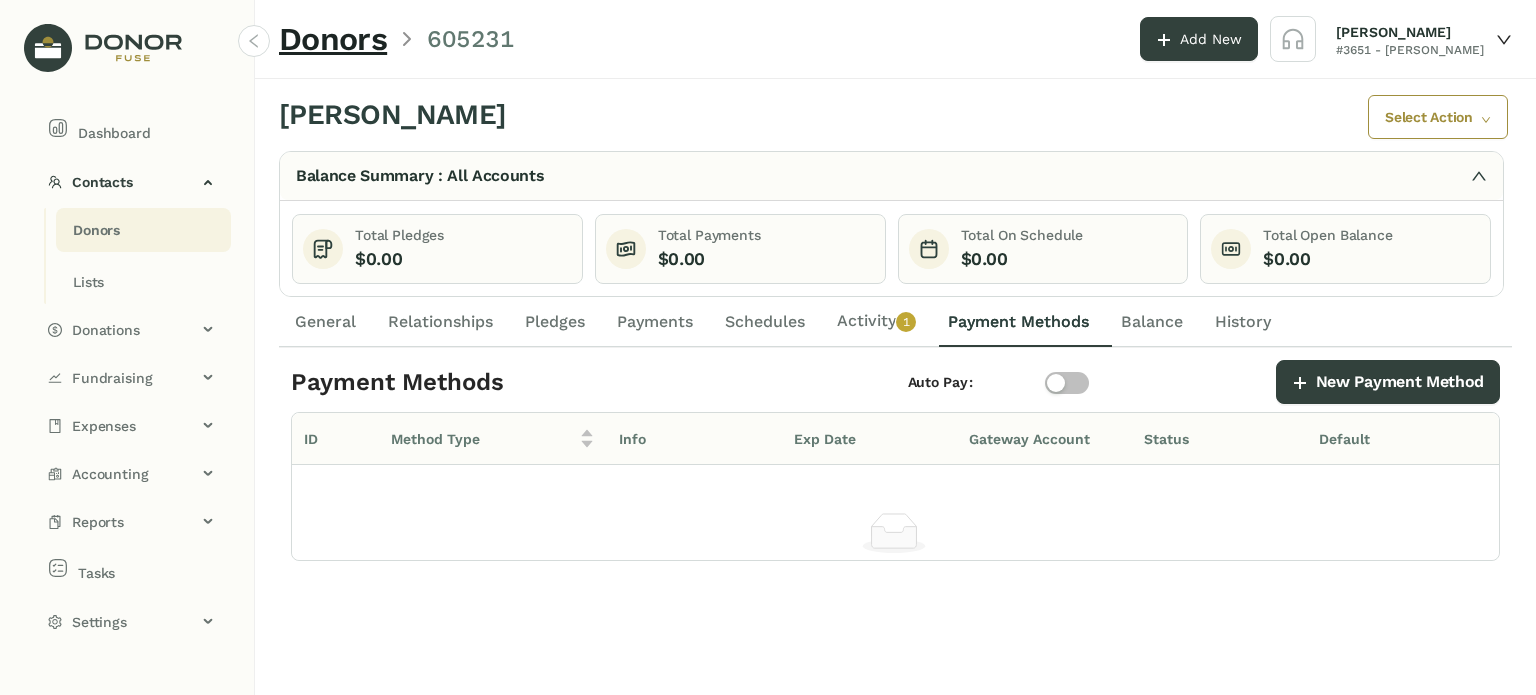 click on "Activity   0   1   2   3   4   5   6   7   8   9" 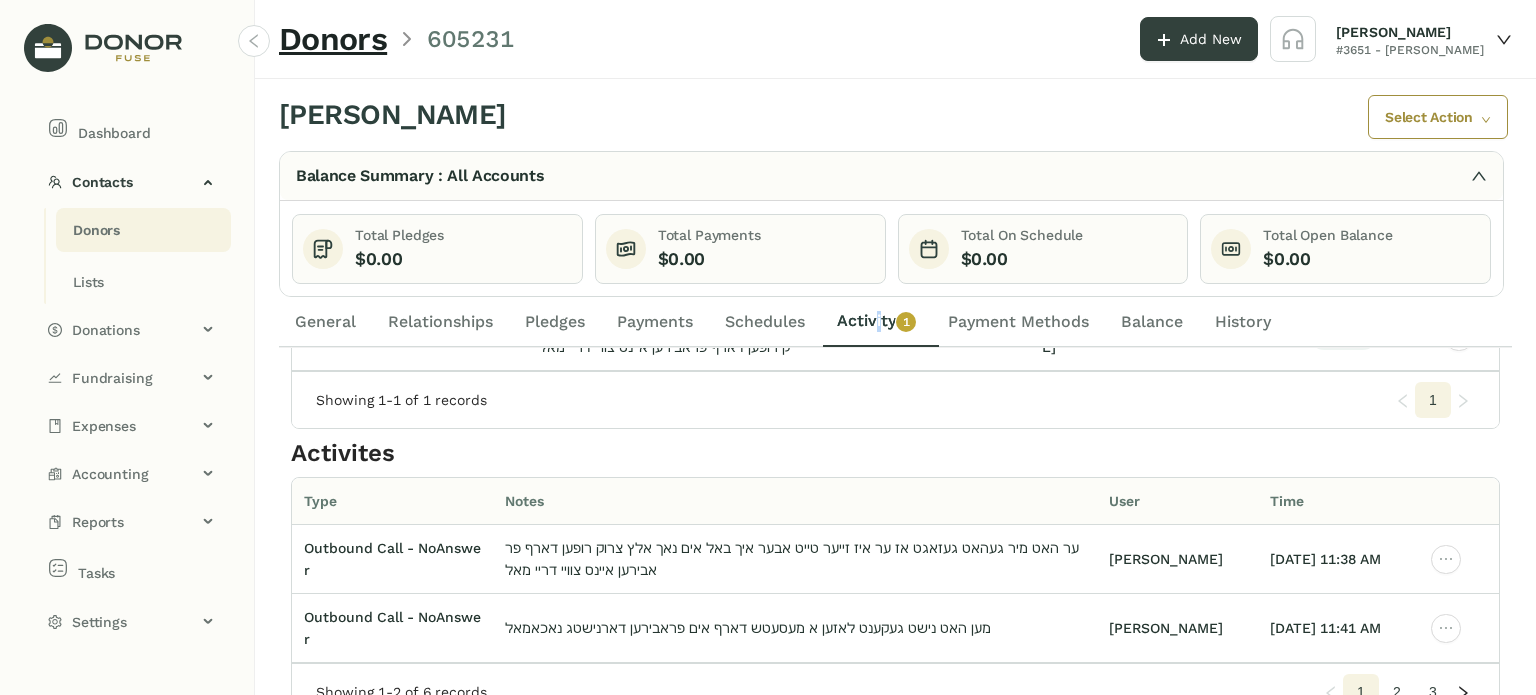 scroll, scrollTop: 0, scrollLeft: 0, axis: both 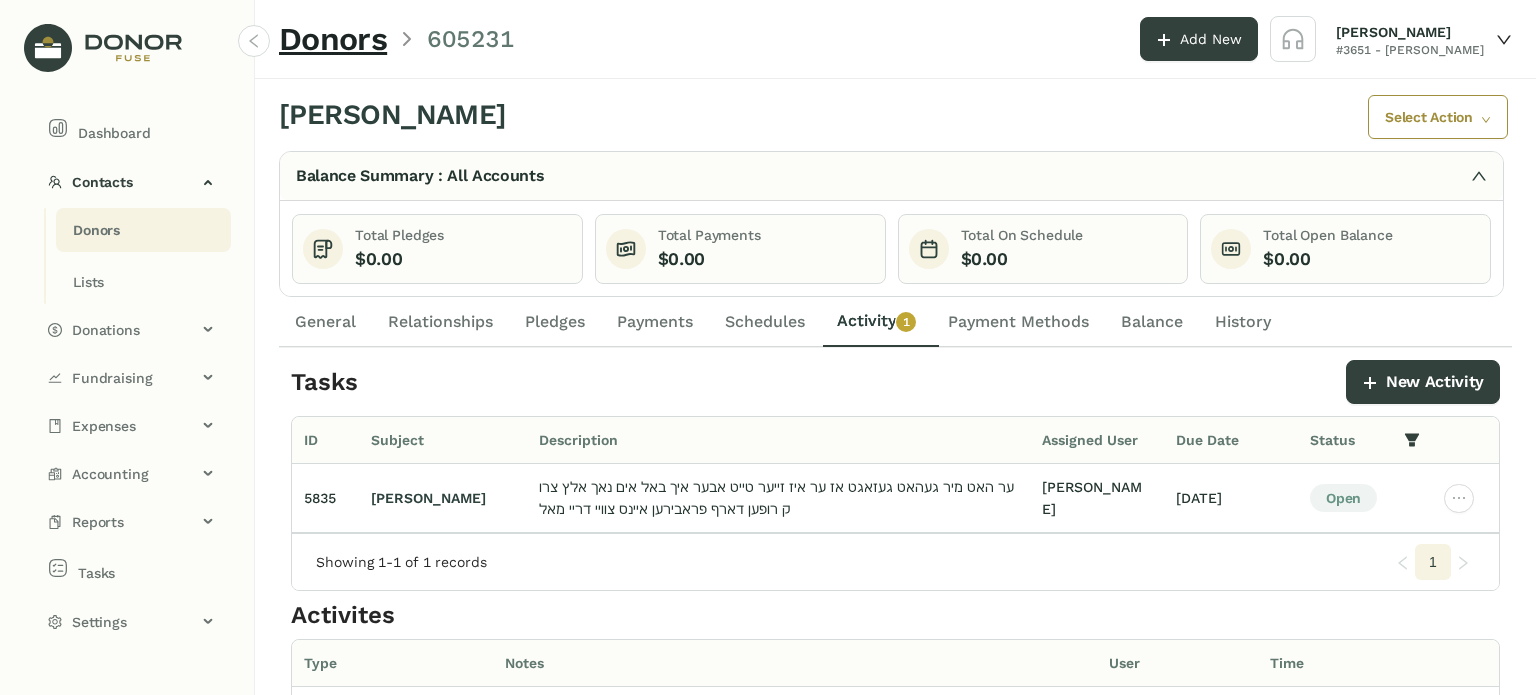 click on "Schedules" 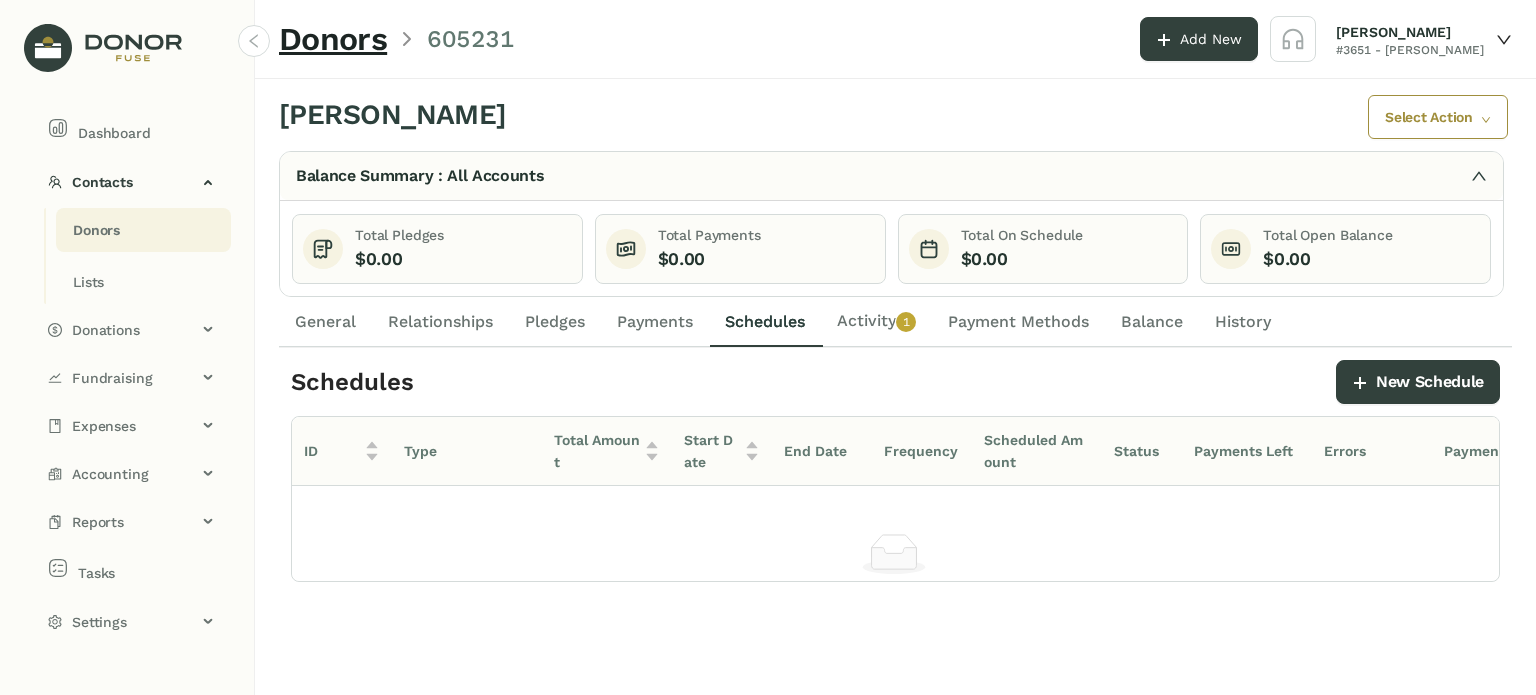 drag, startPoint x: 694, startPoint y: 331, endPoint x: 651, endPoint y: 345, distance: 45.221676 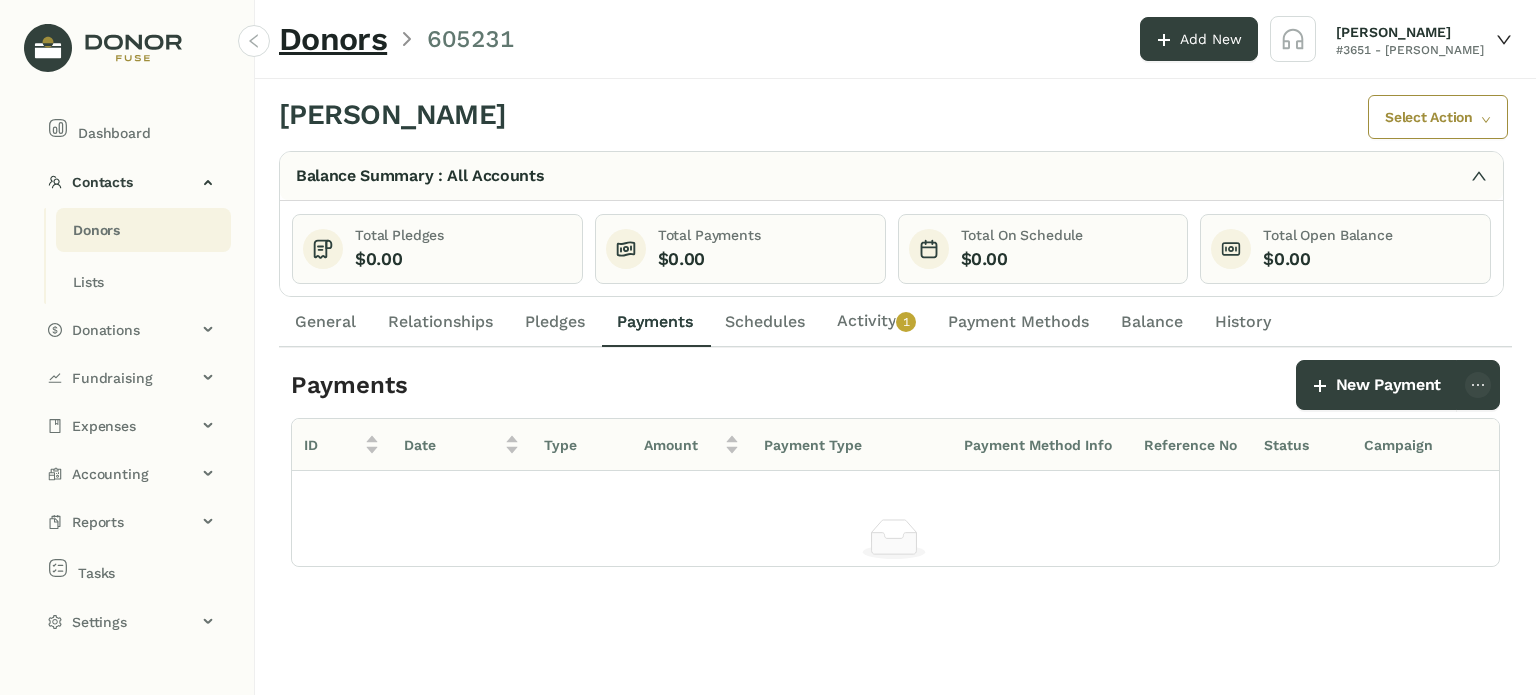 drag, startPoint x: 586, startPoint y: 331, endPoint x: 594, endPoint y: 338, distance: 10.630146 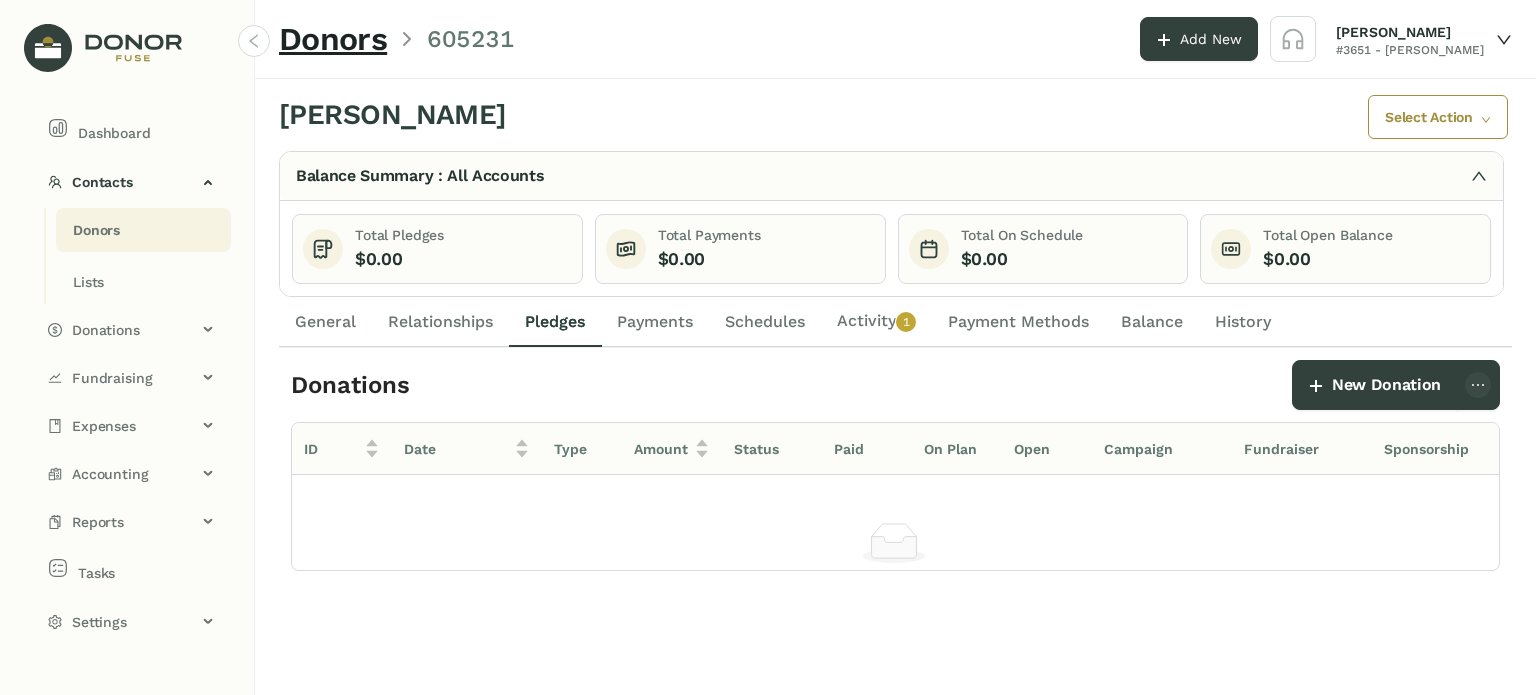 click on "Relationships" 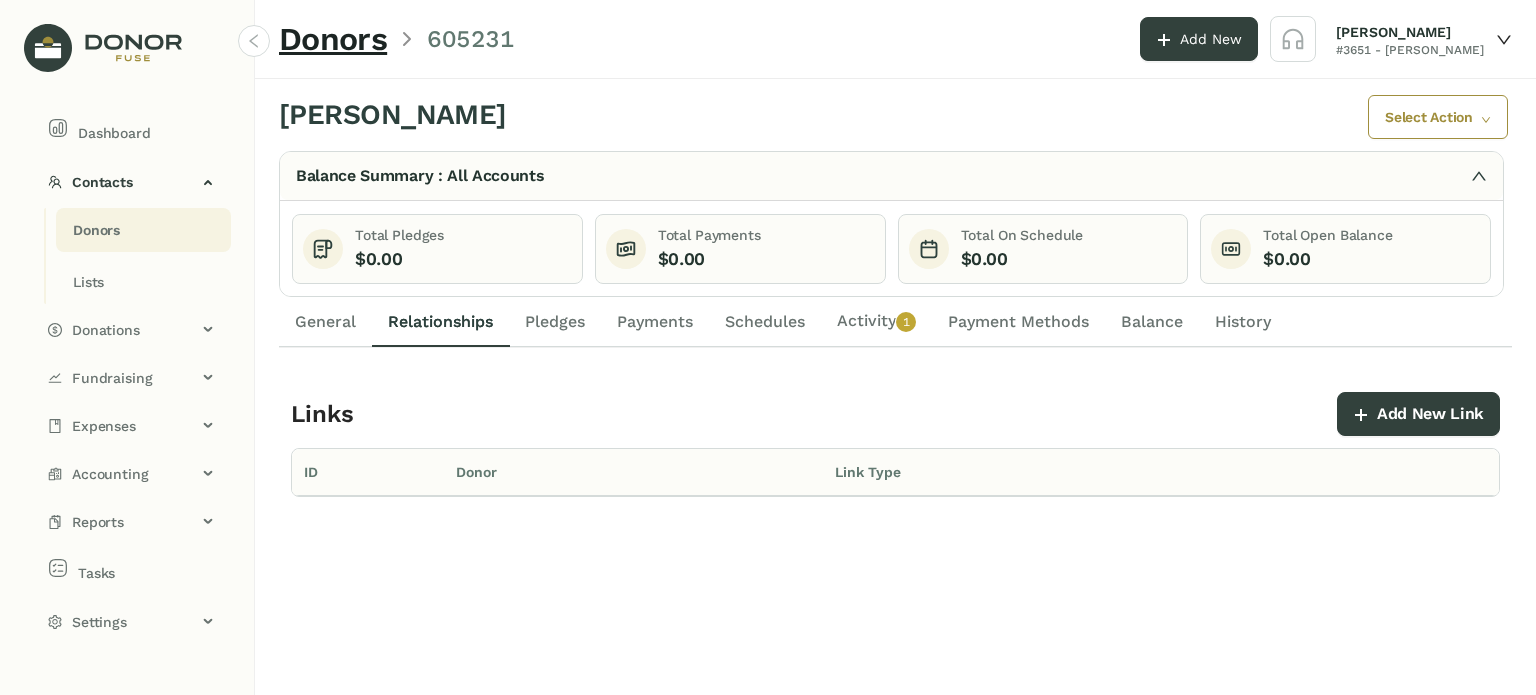 click on "General" 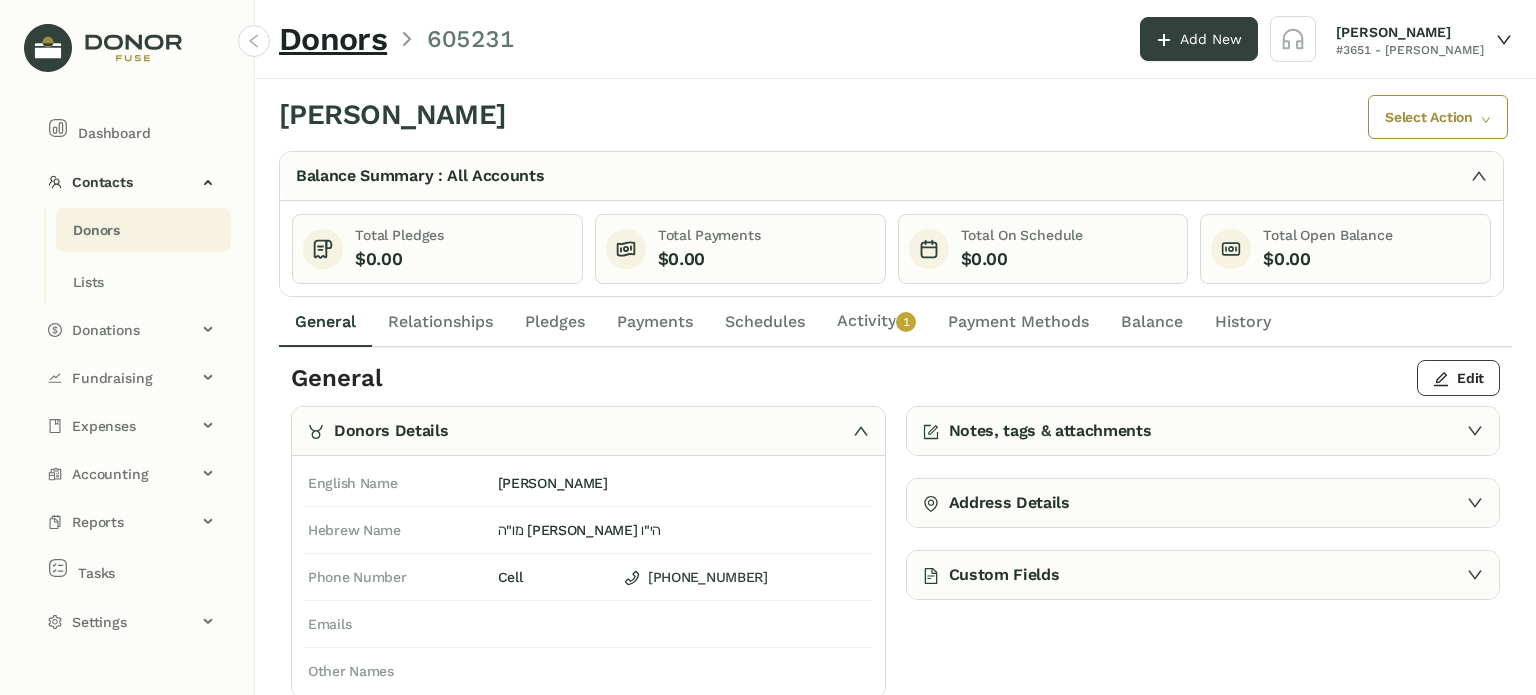 click on "Activity   0   1   2   3   4   5   6   7   8   9" 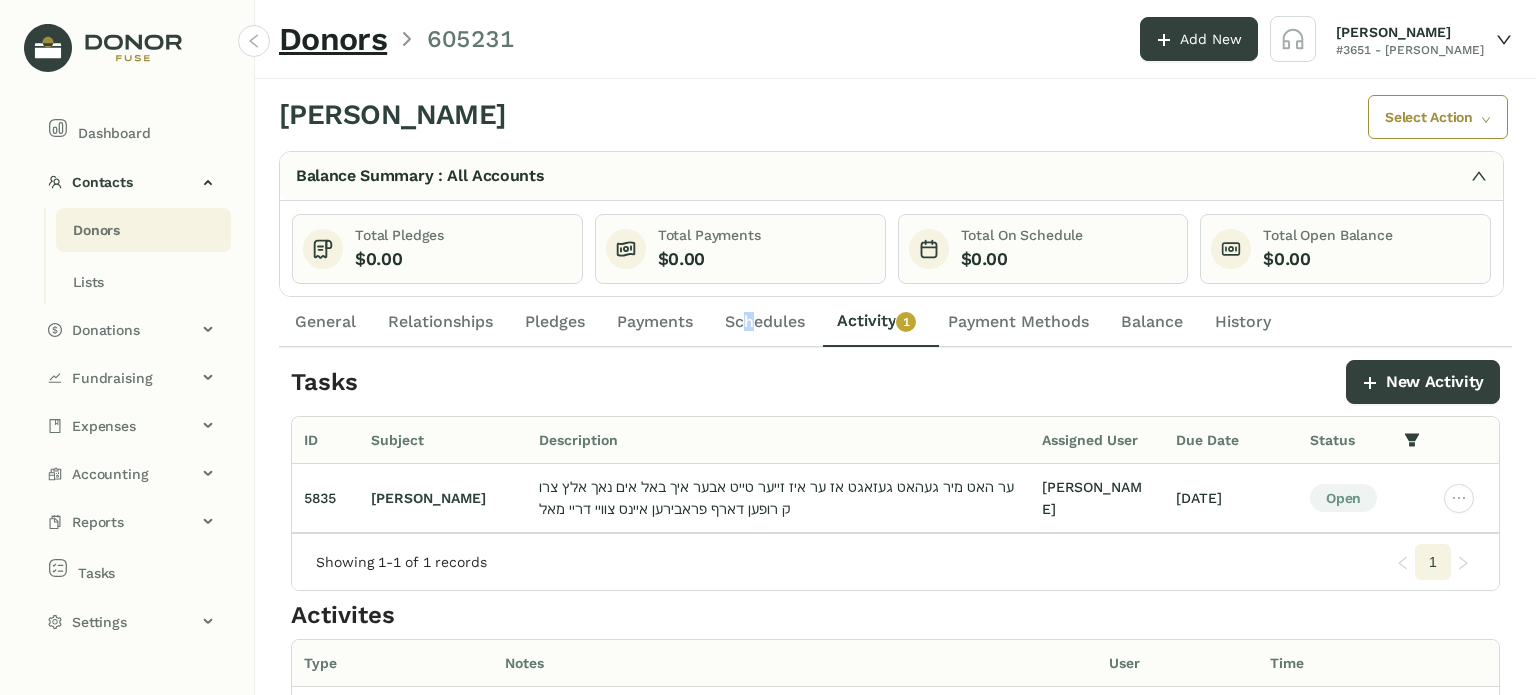 drag, startPoint x: 755, startPoint y: 316, endPoint x: 745, endPoint y: 313, distance: 10.440307 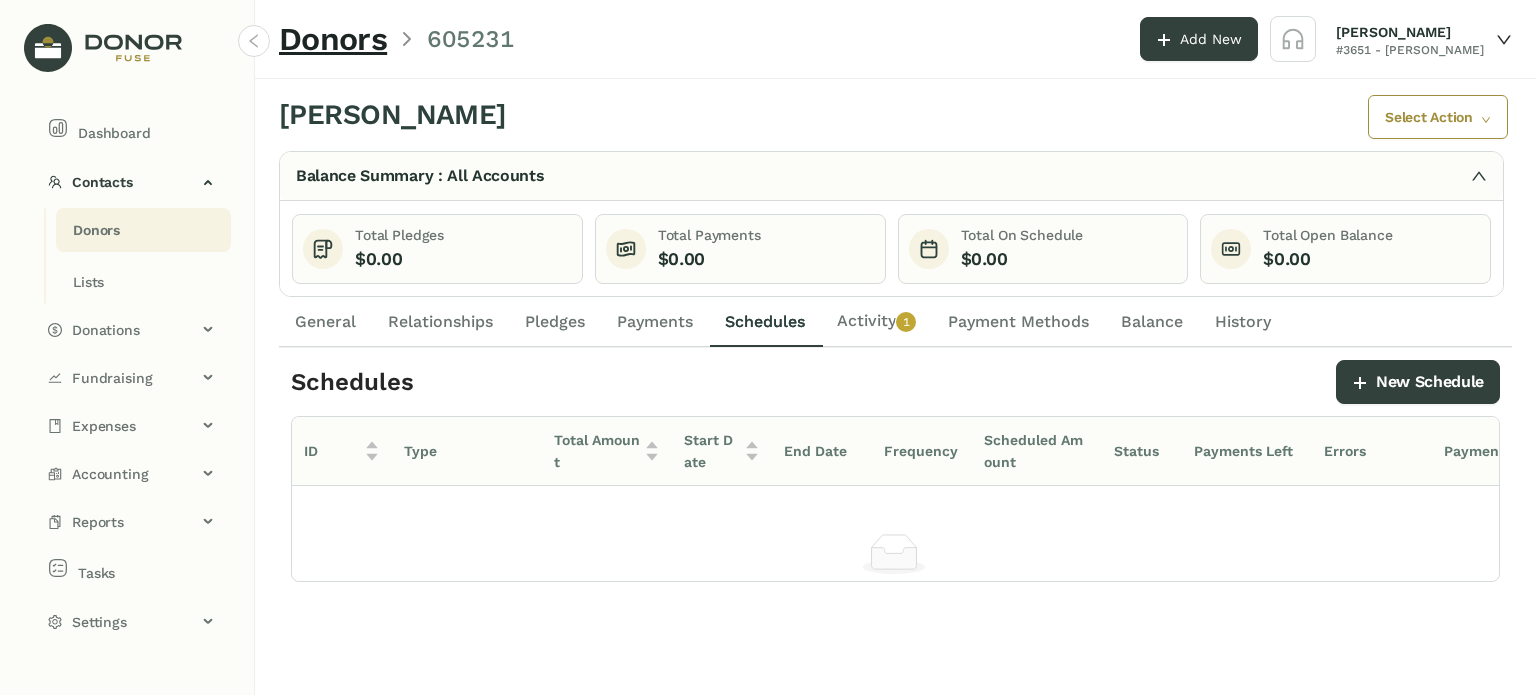 drag, startPoint x: 646, startPoint y: 319, endPoint x: 643, endPoint y: 331, distance: 12.369317 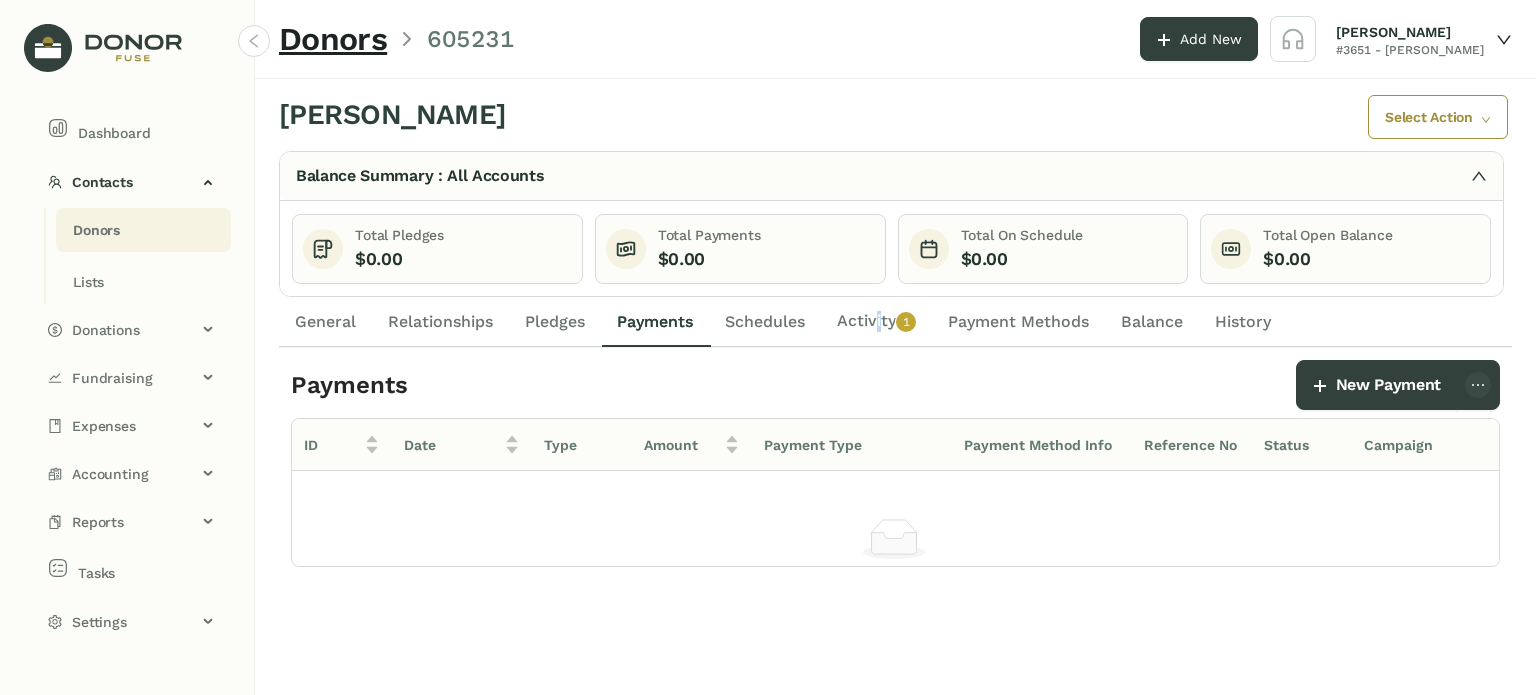 click on "Activity   0   1   2   3   4   5   6   7   8   9" 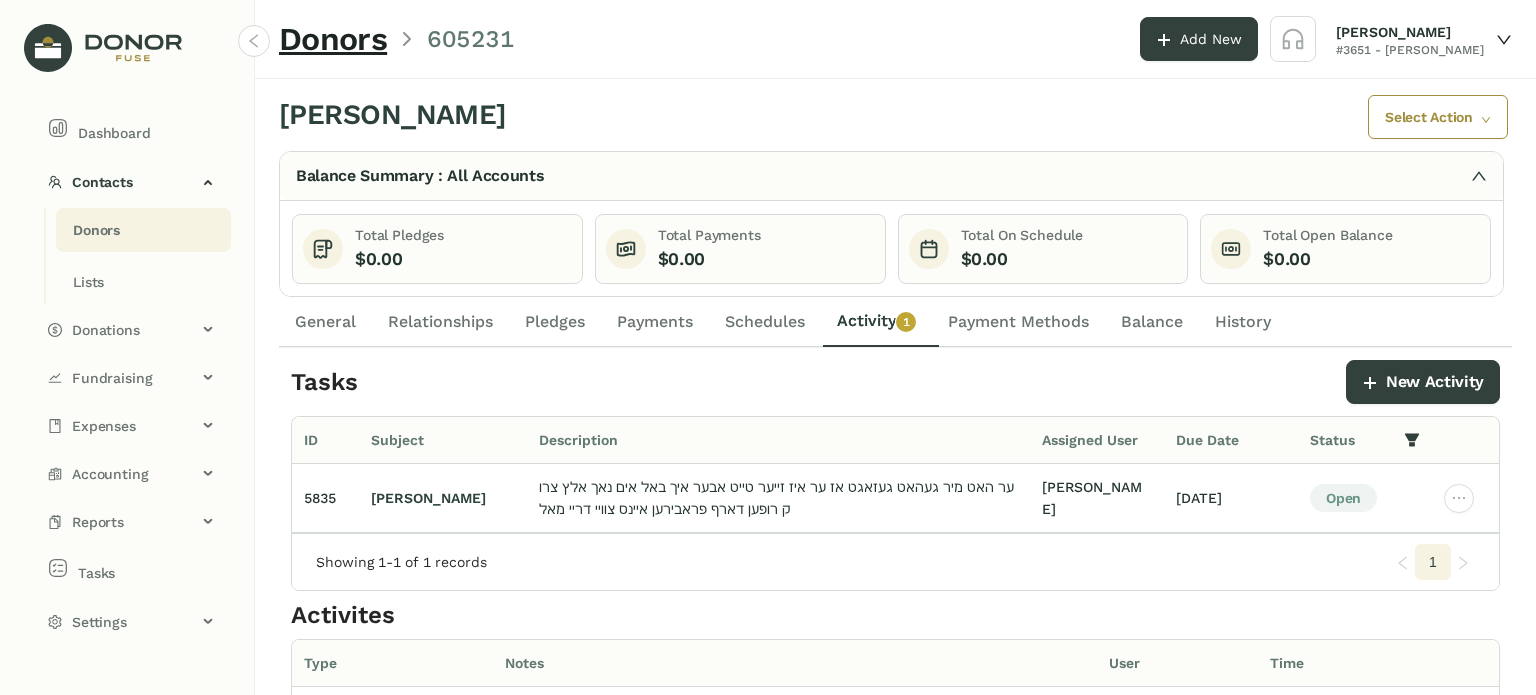 click on "Payment Methods" 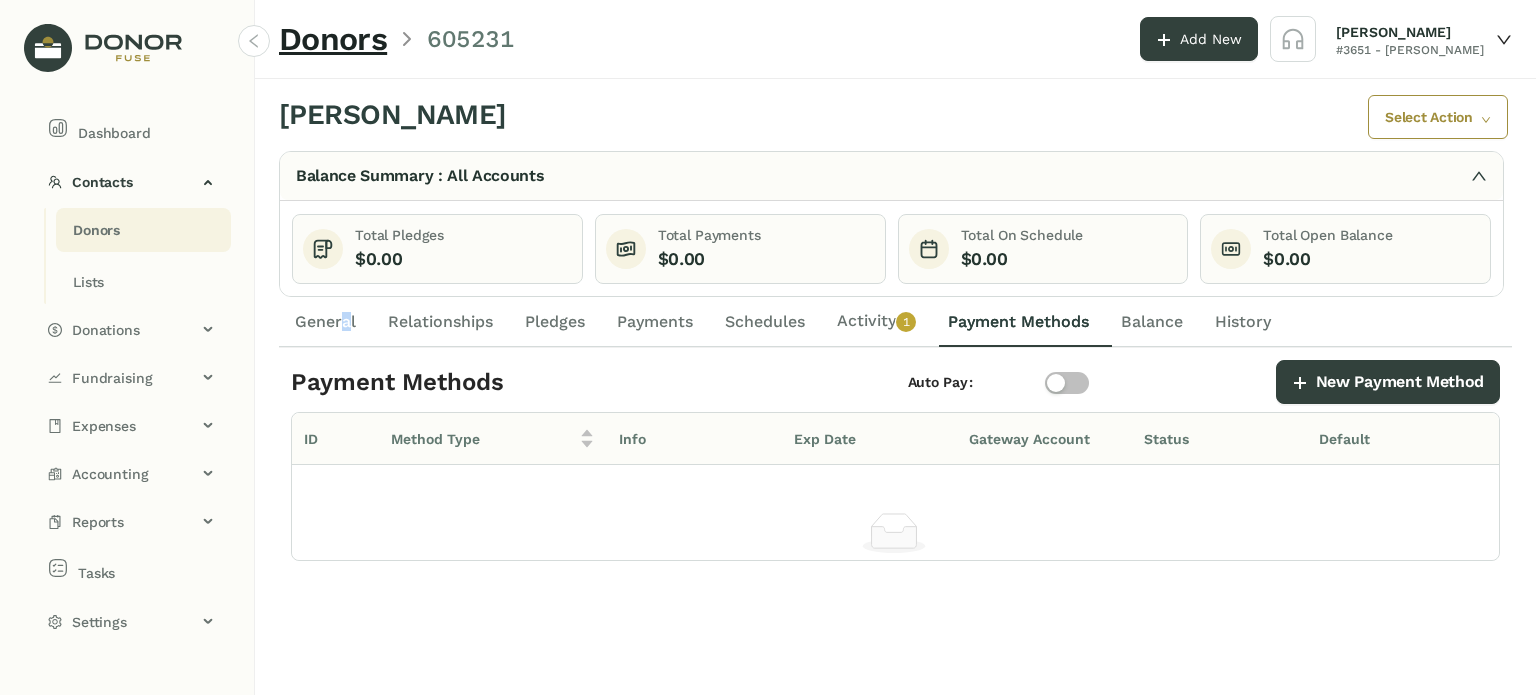 click on "General" 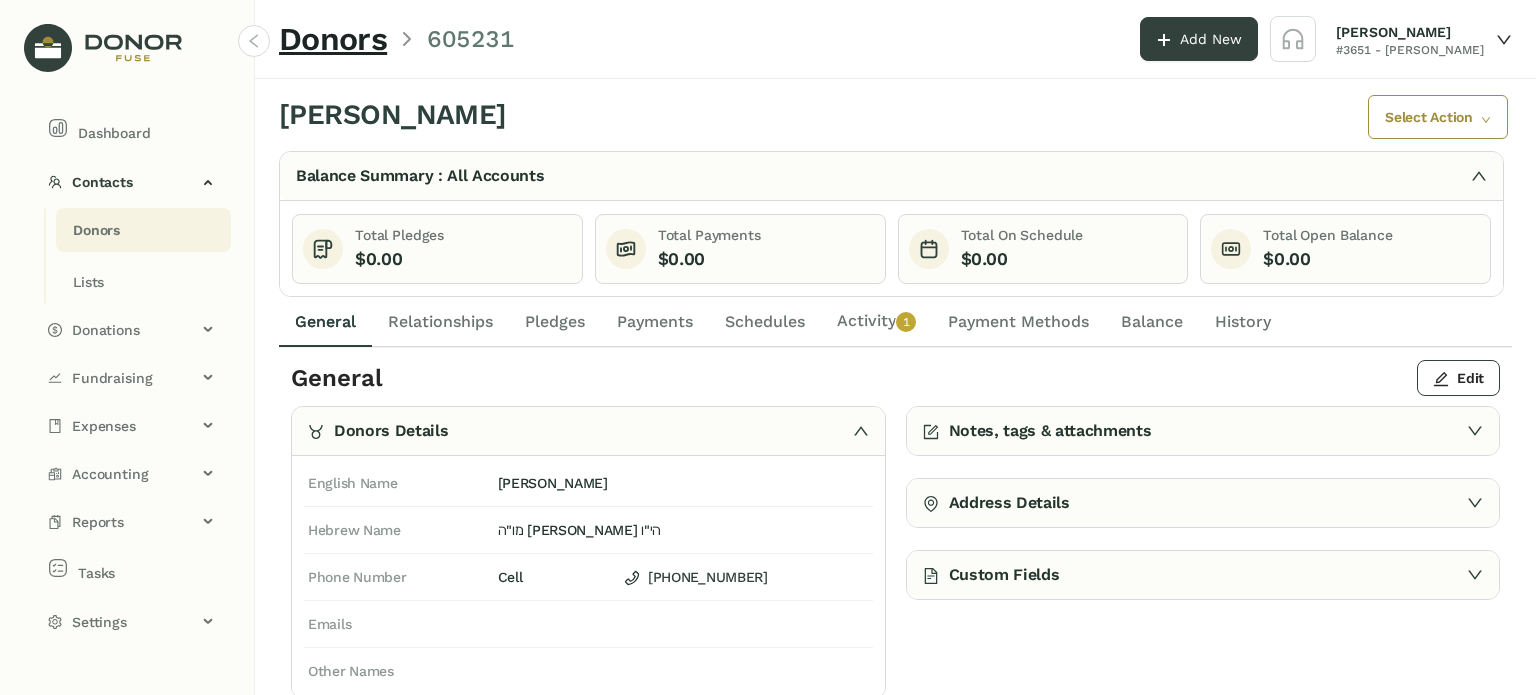 drag, startPoint x: 408, startPoint y: 322, endPoint x: 425, endPoint y: 323, distance: 17.029387 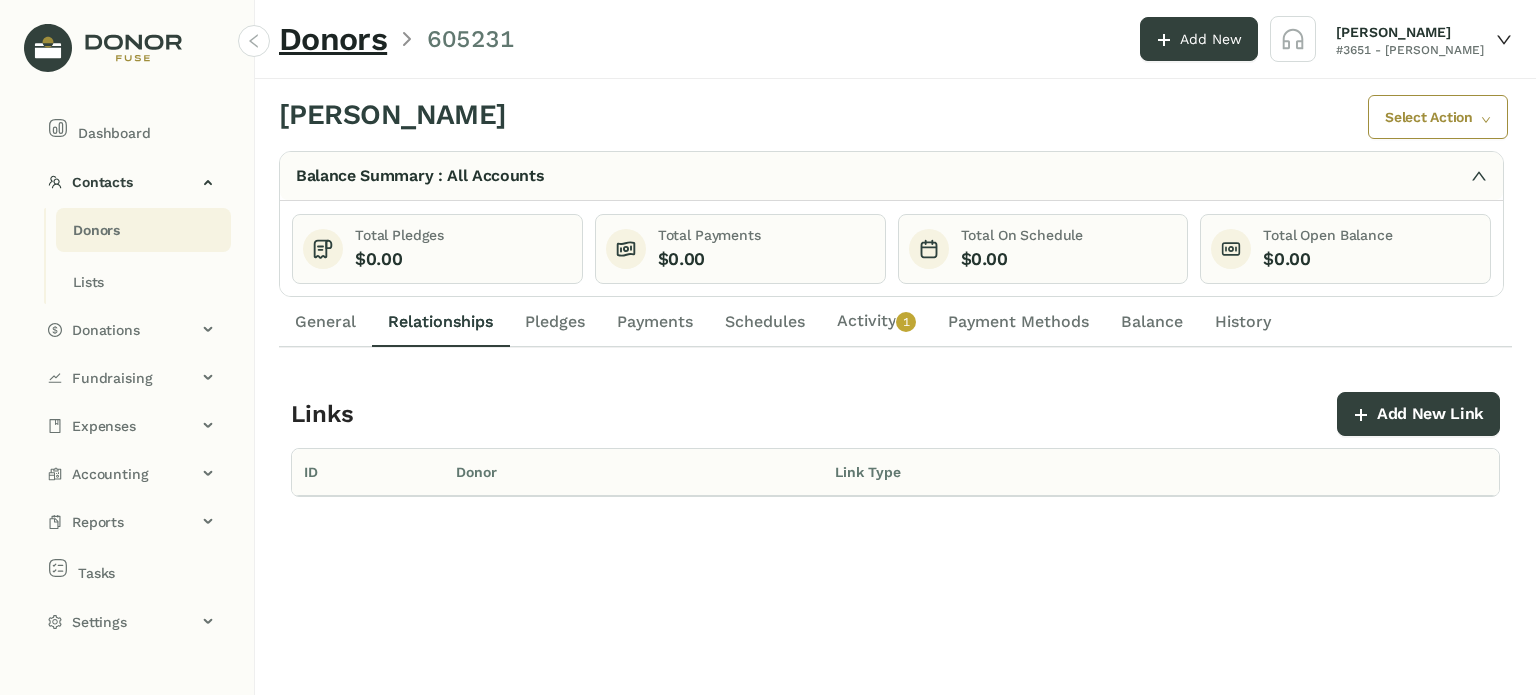 drag, startPoint x: 540, startPoint y: 320, endPoint x: 556, endPoint y: 309, distance: 19.416489 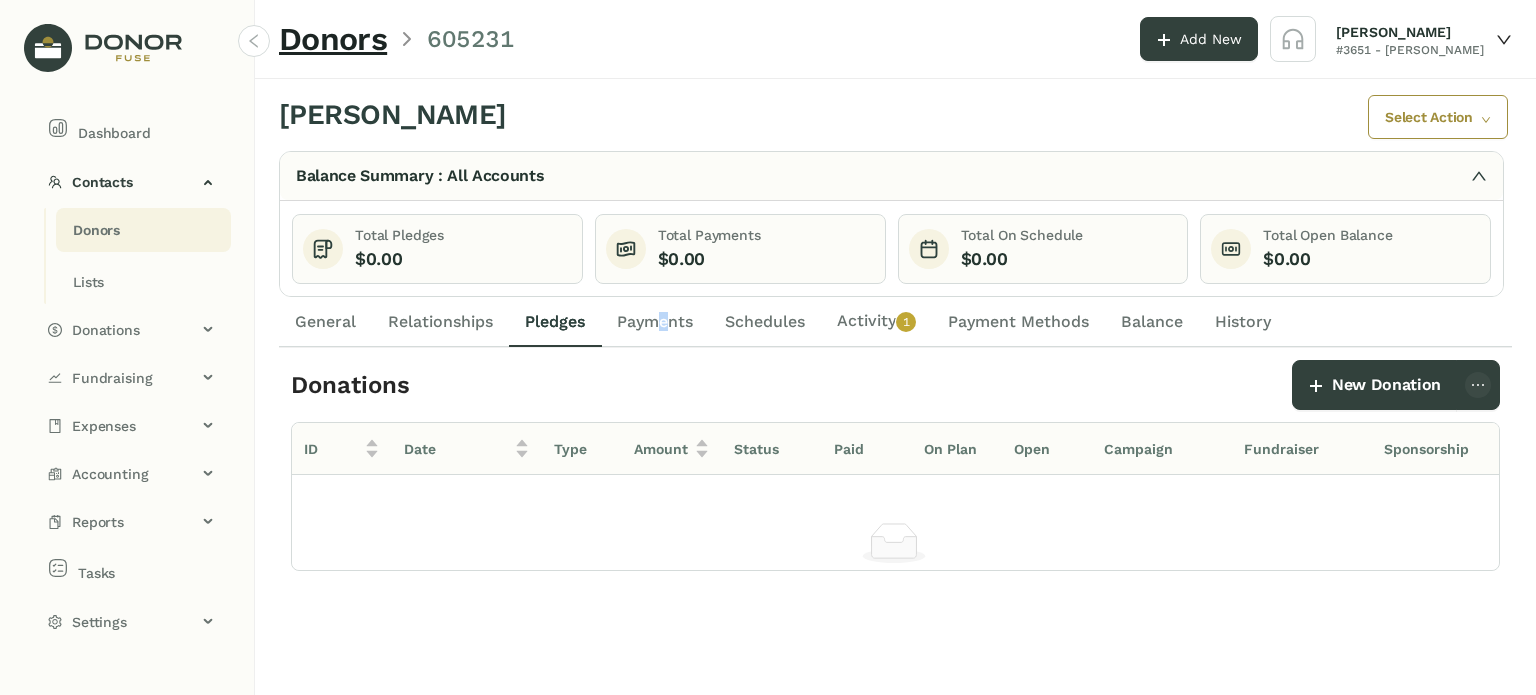 drag, startPoint x: 663, startPoint y: 320, endPoint x: 680, endPoint y: 308, distance: 20.808653 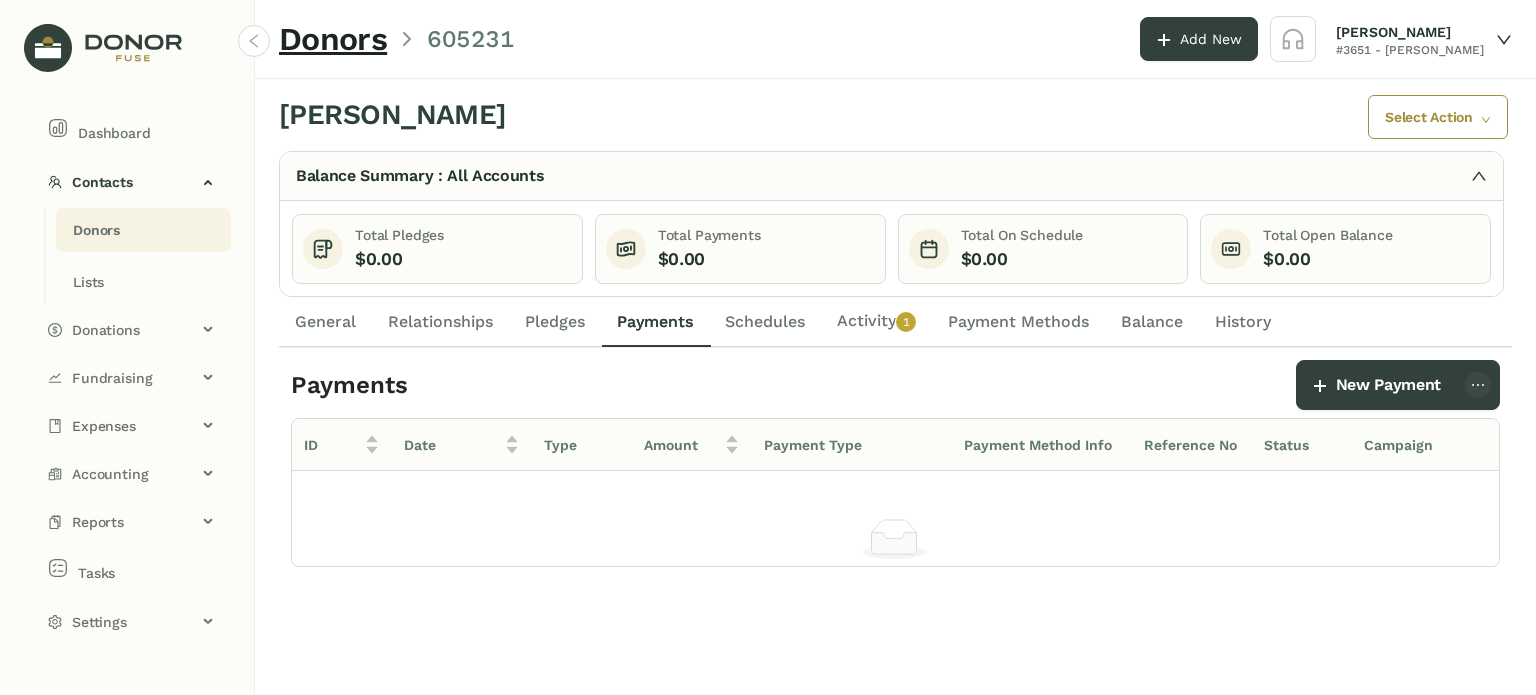 drag, startPoint x: 766, startPoint y: 310, endPoint x: 778, endPoint y: 323, distance: 17.691807 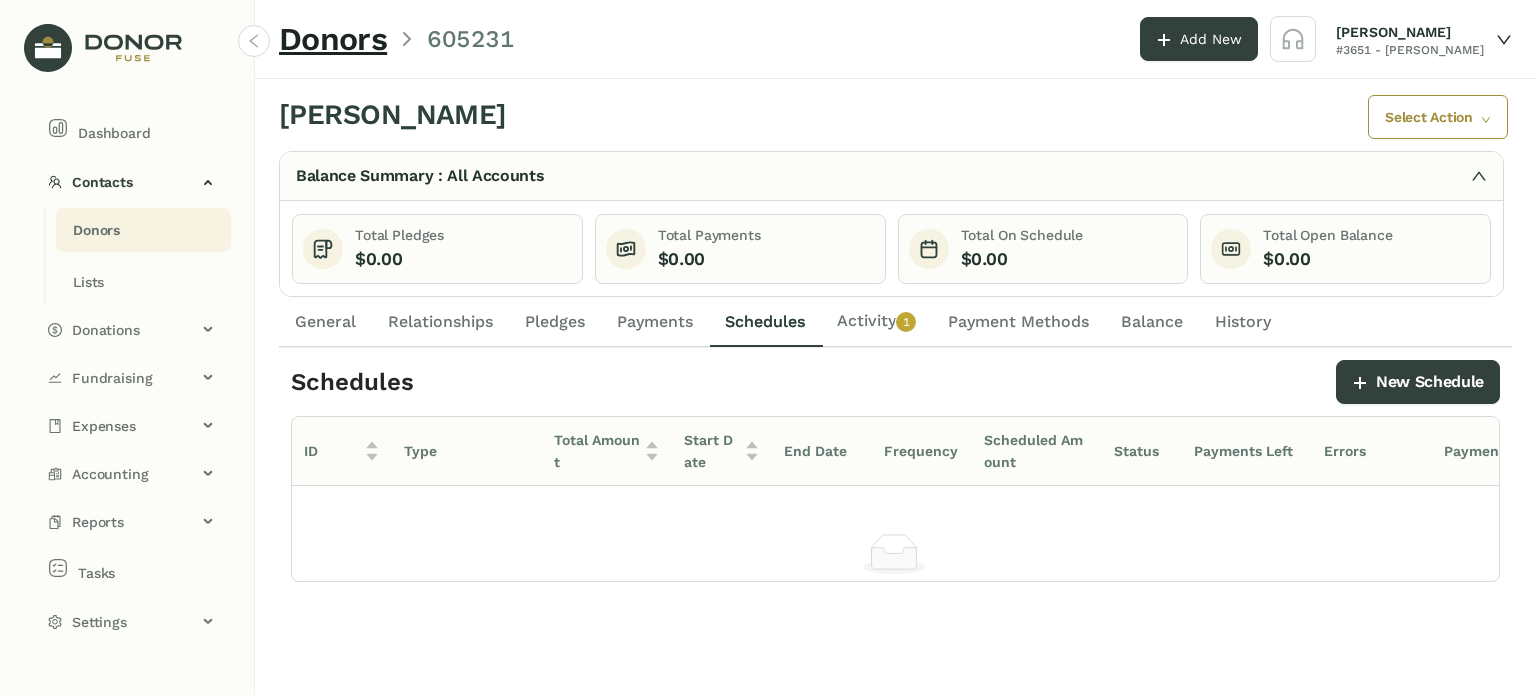 click on "Activity   0   1   2   3   4   5   6   7   8   9" 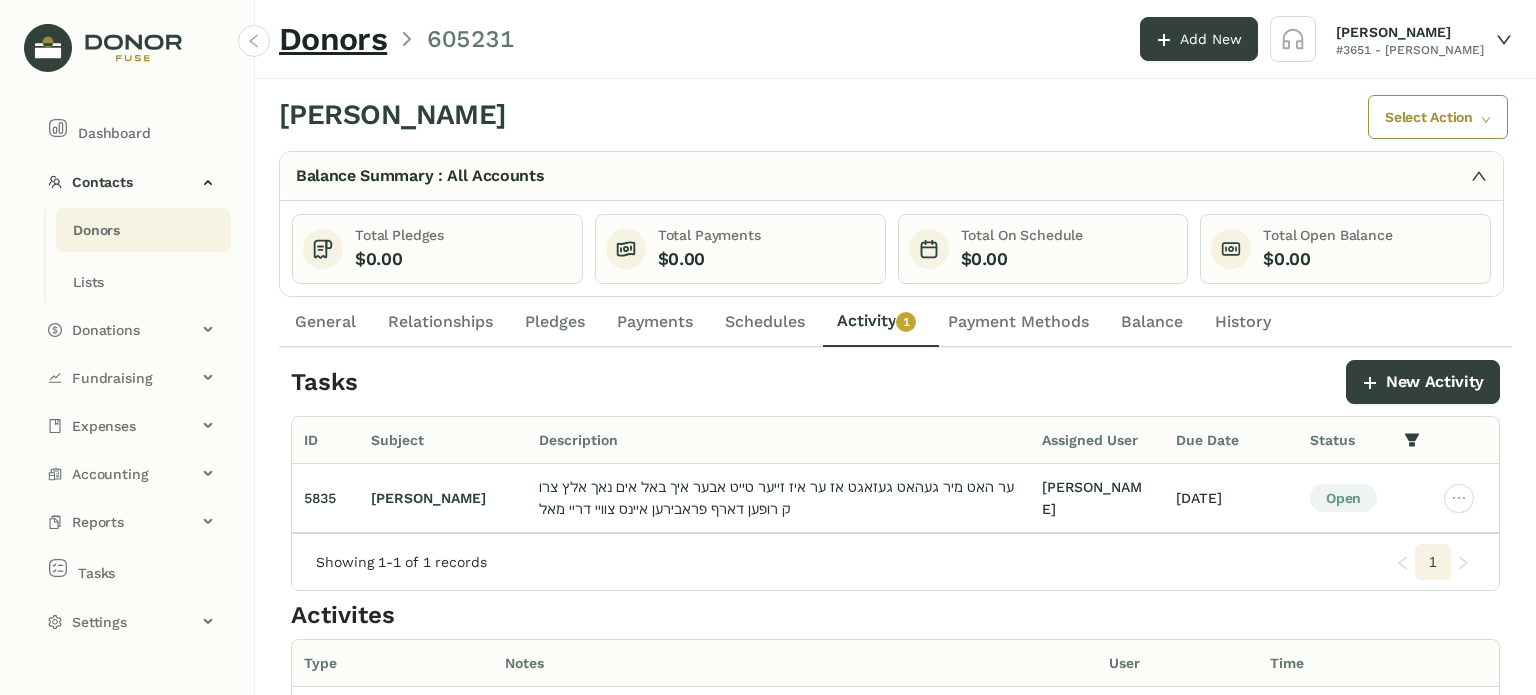 click on "Payment Methods" 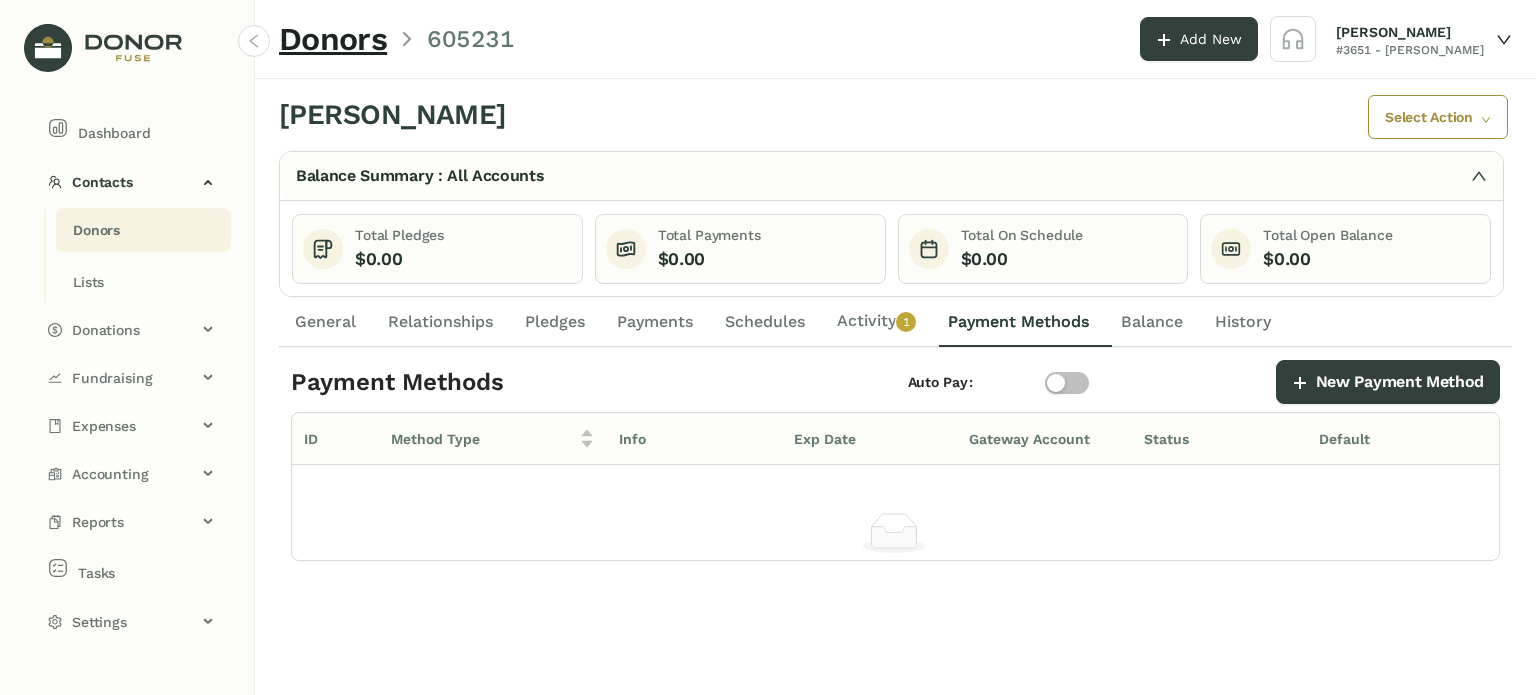 click on "General" 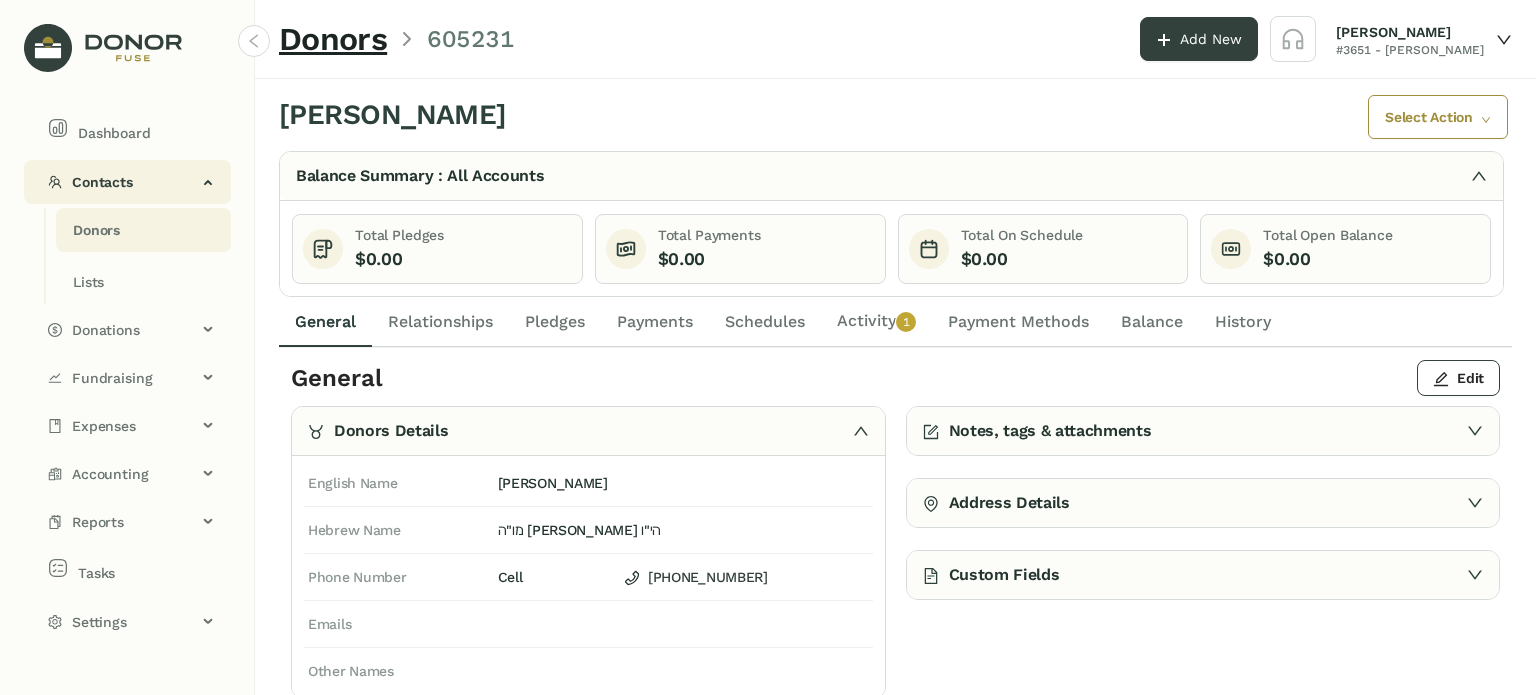 click on "Contacts" 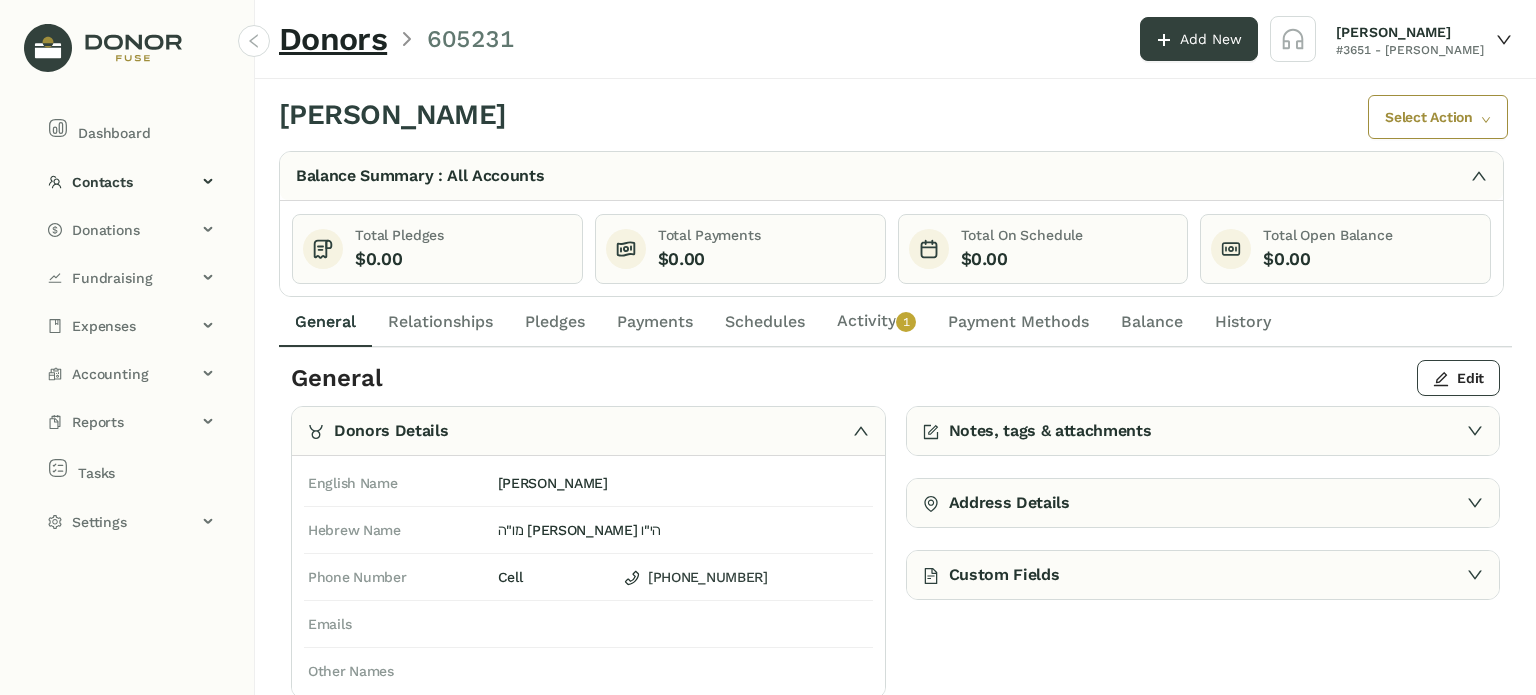 drag, startPoint x: 180, startPoint y: 190, endPoint x: 168, endPoint y: 213, distance: 25.942244 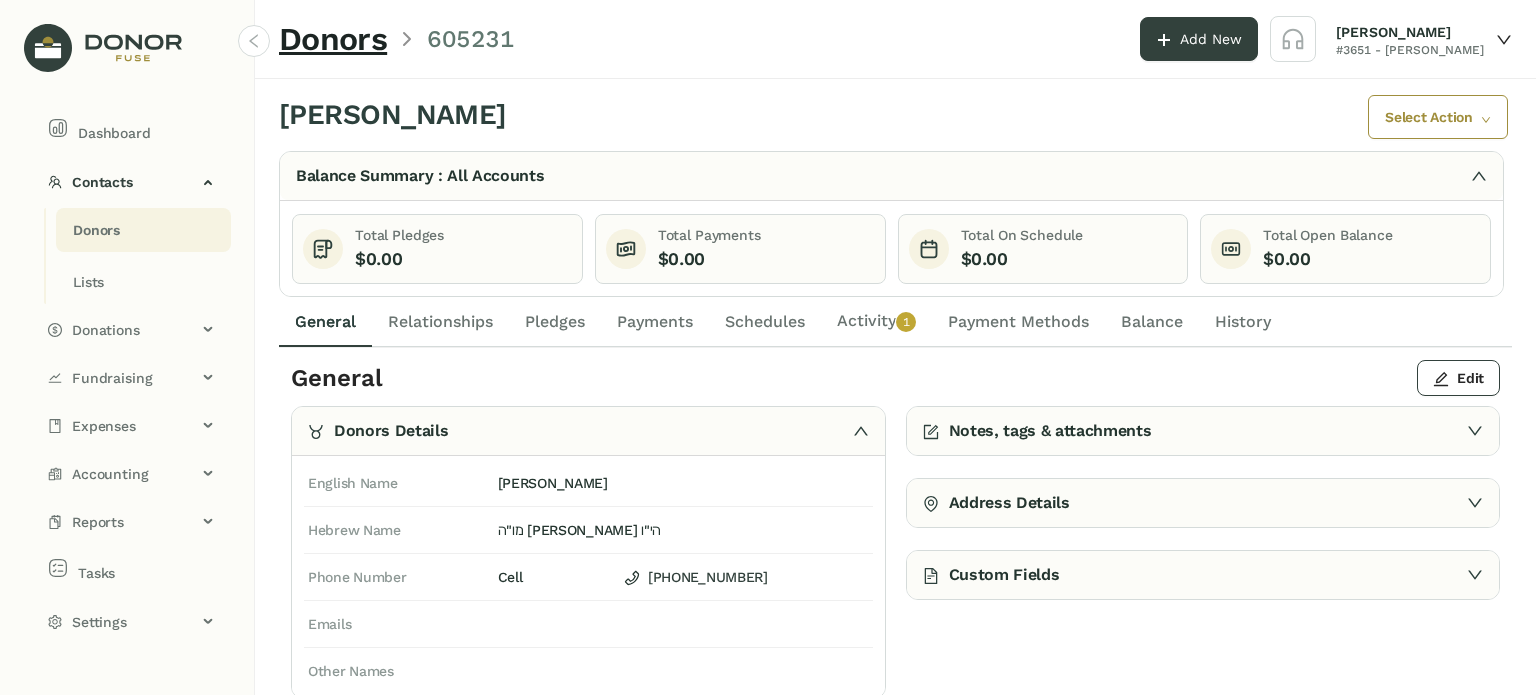 click on "Donors" 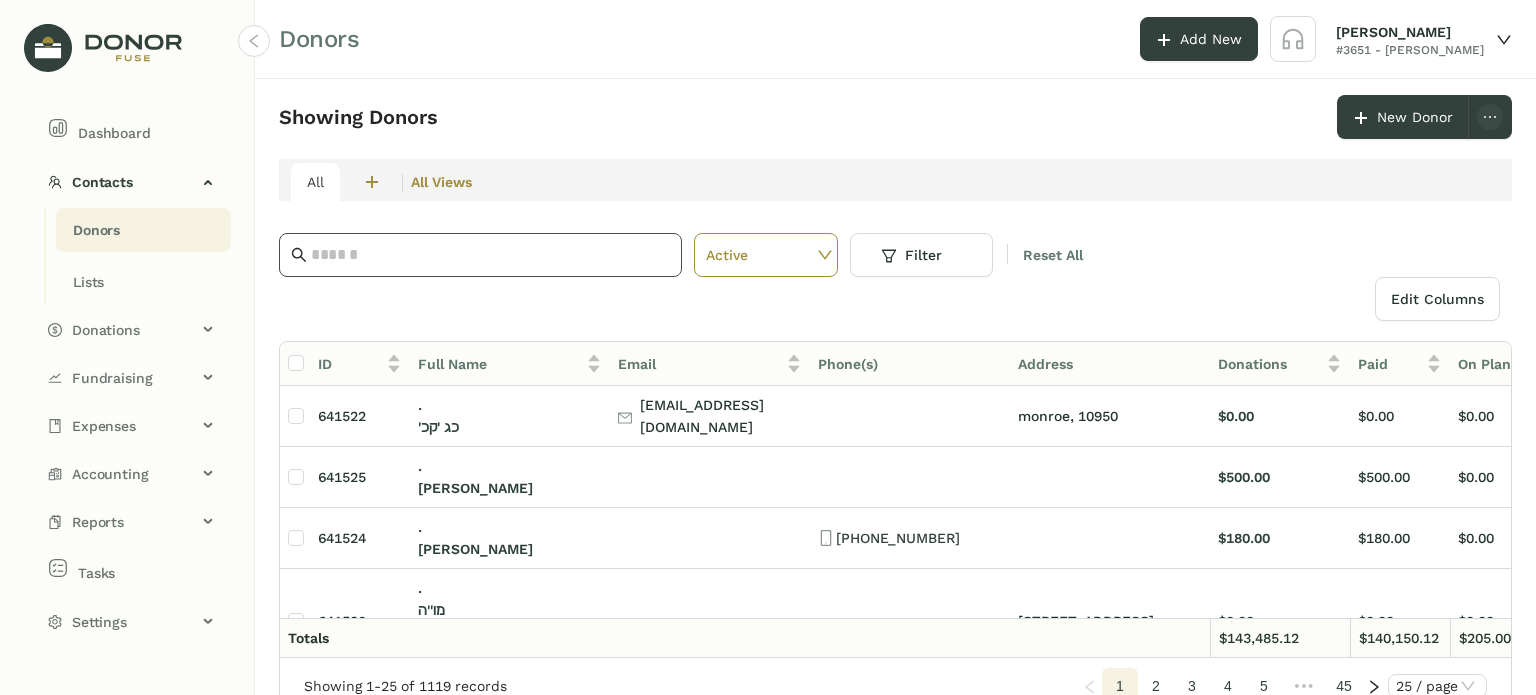 click 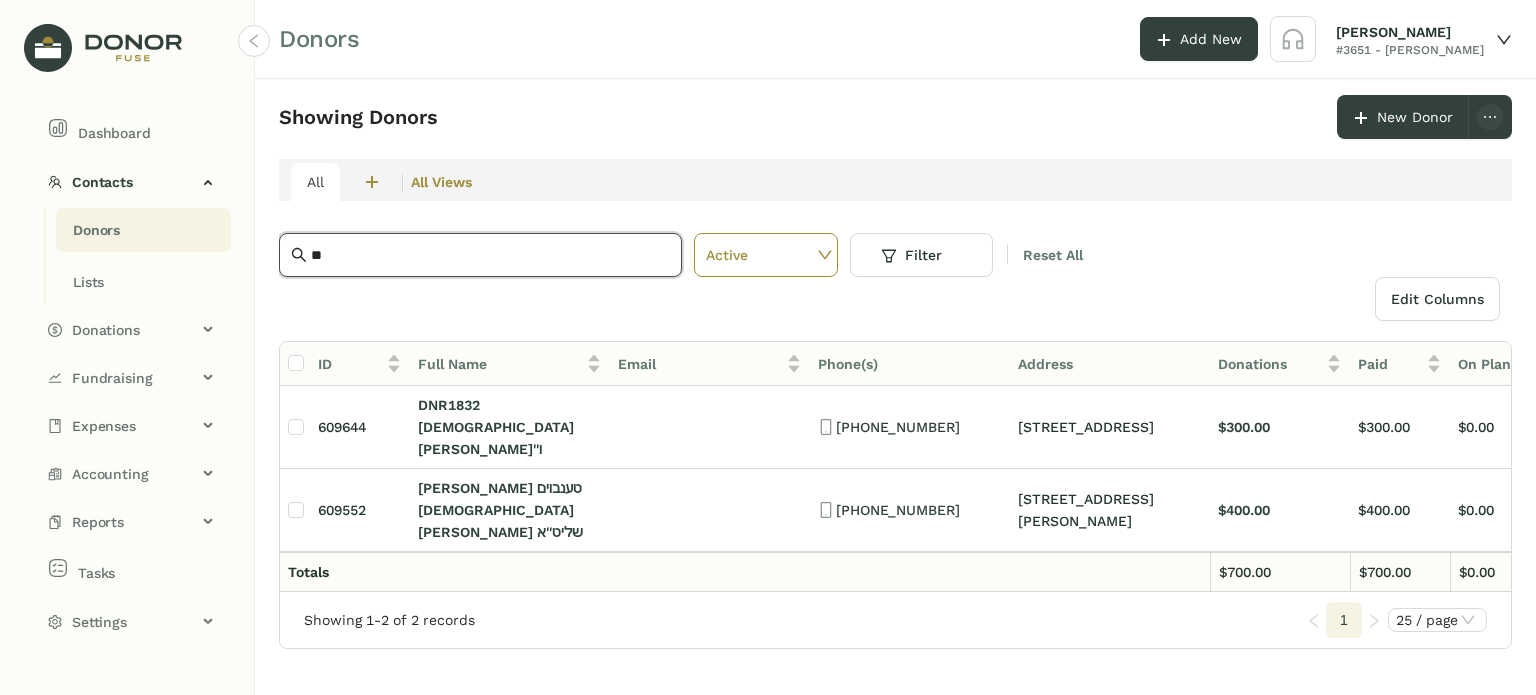 type on "*" 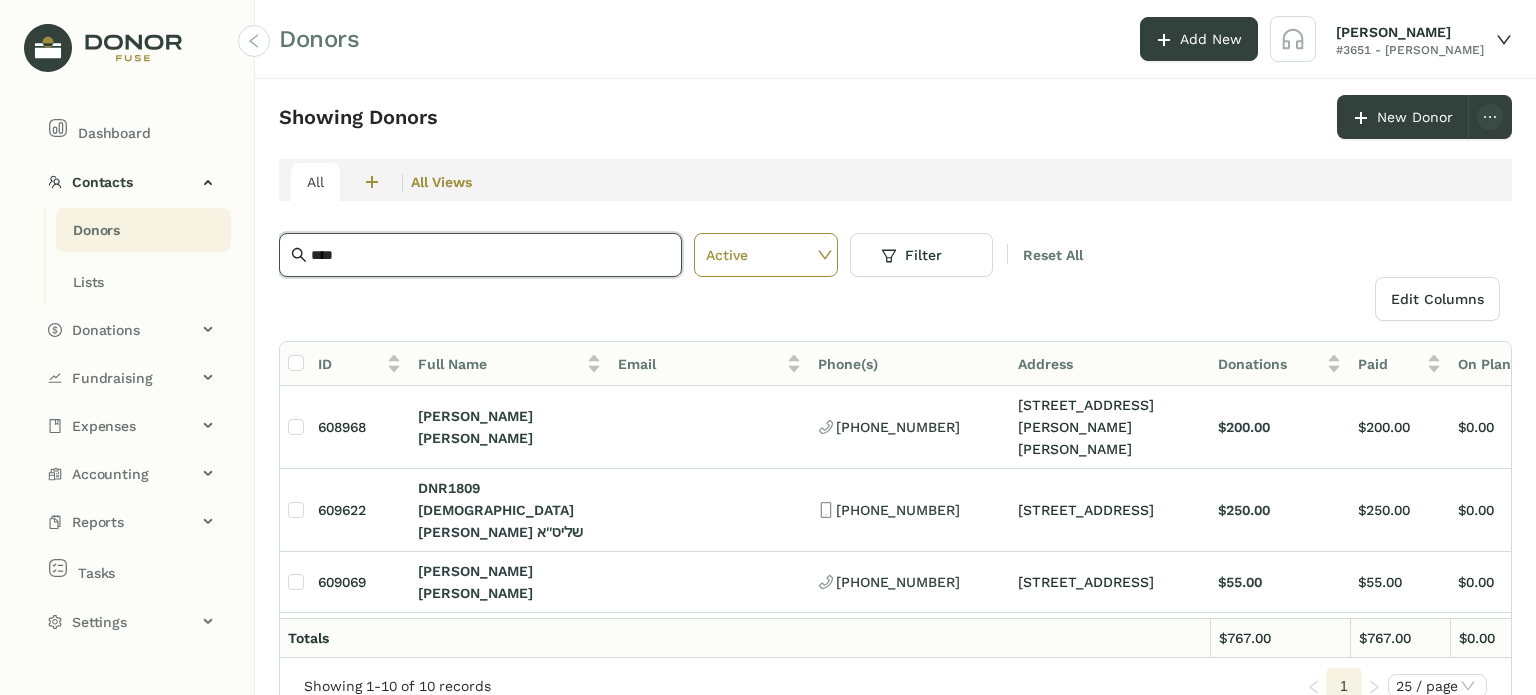 scroll, scrollTop: 399, scrollLeft: 0, axis: vertical 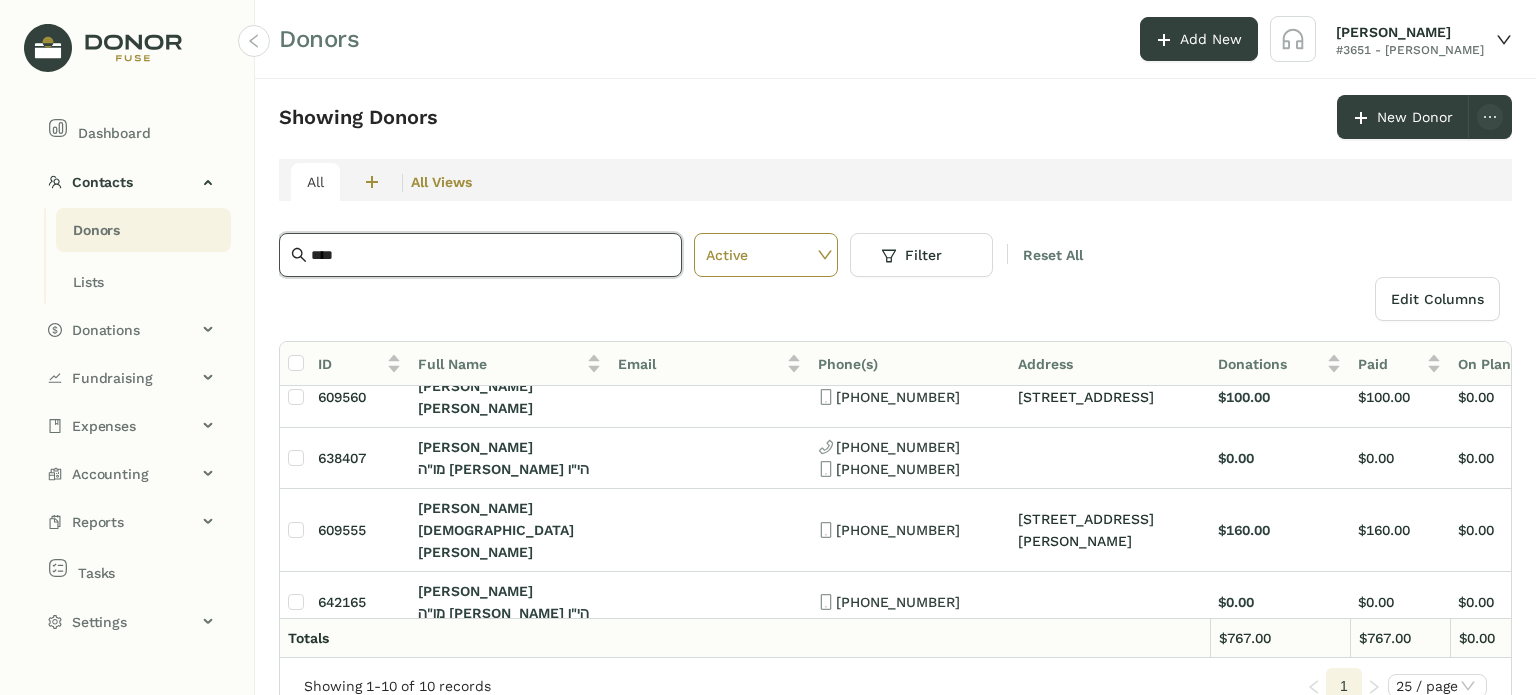 click on "****" 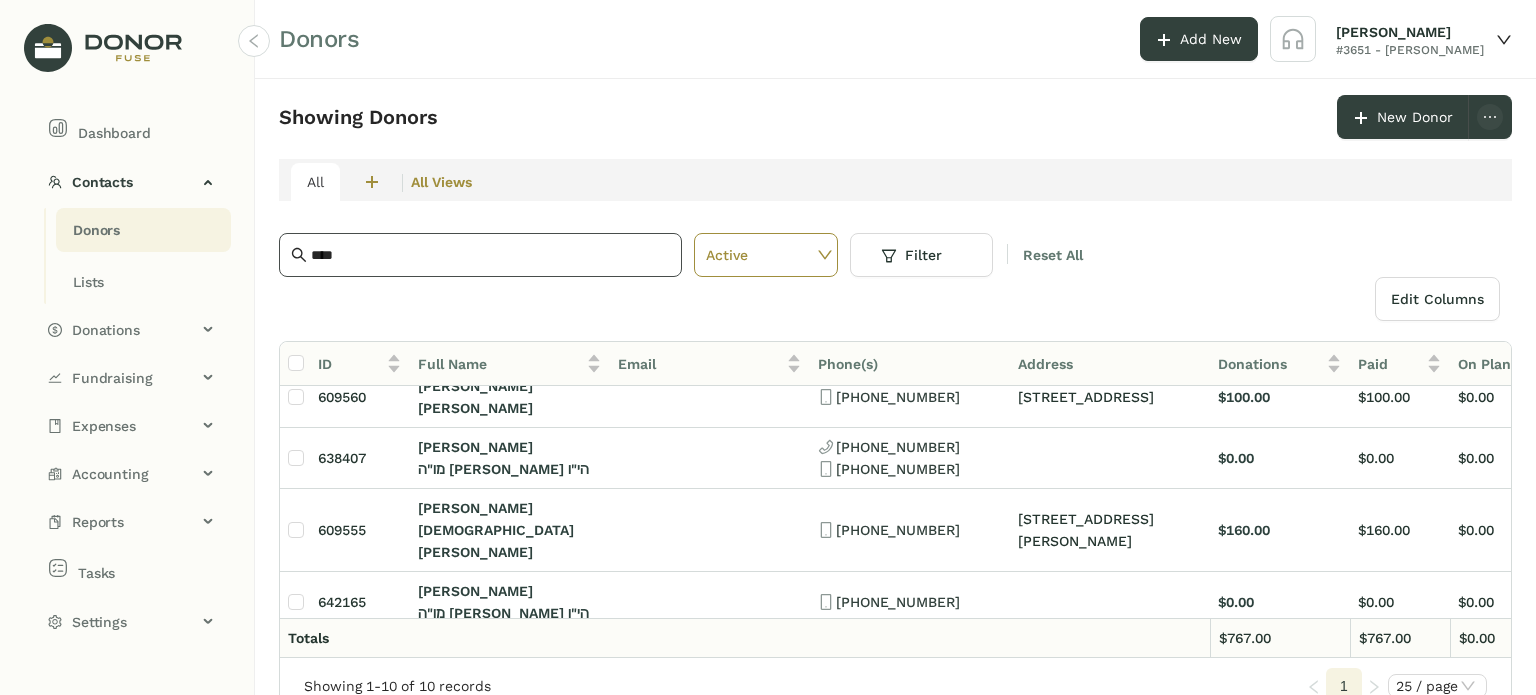 click on "****" 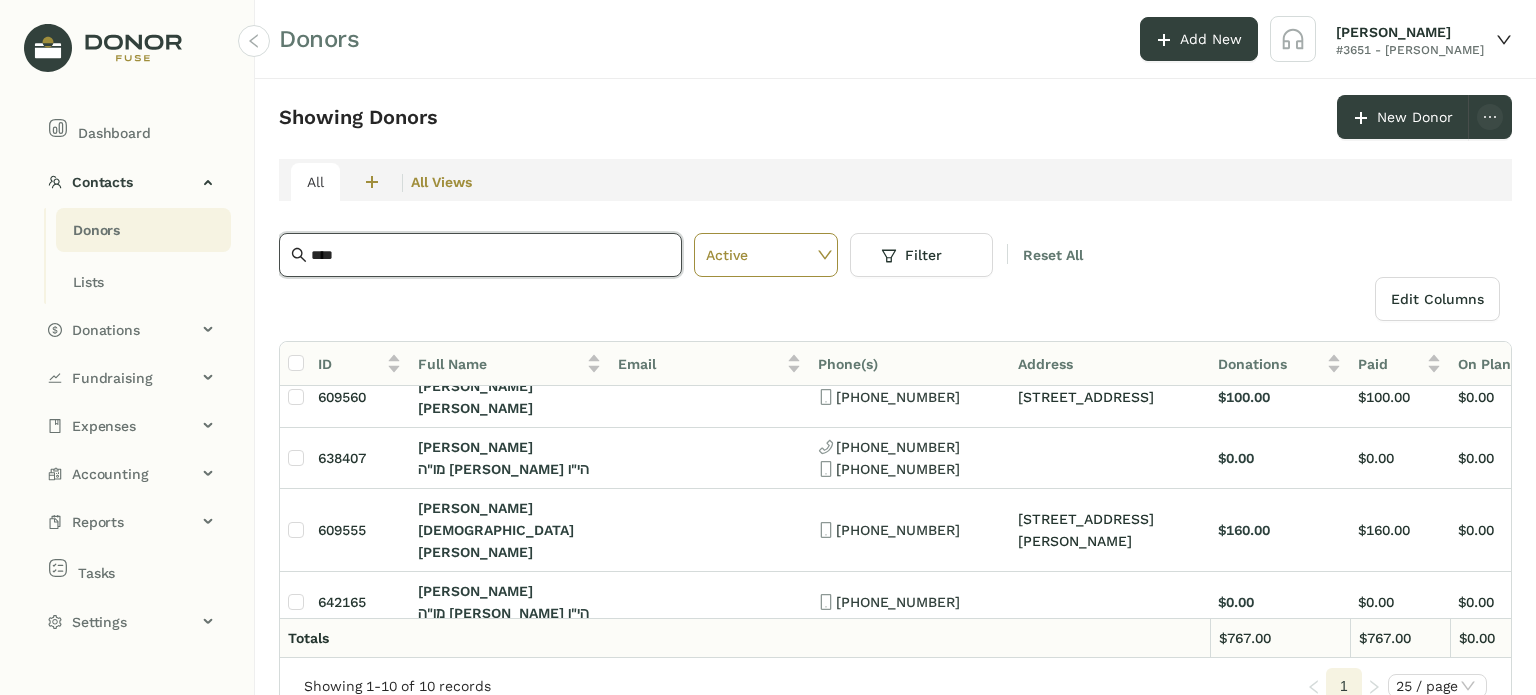 click on "****" 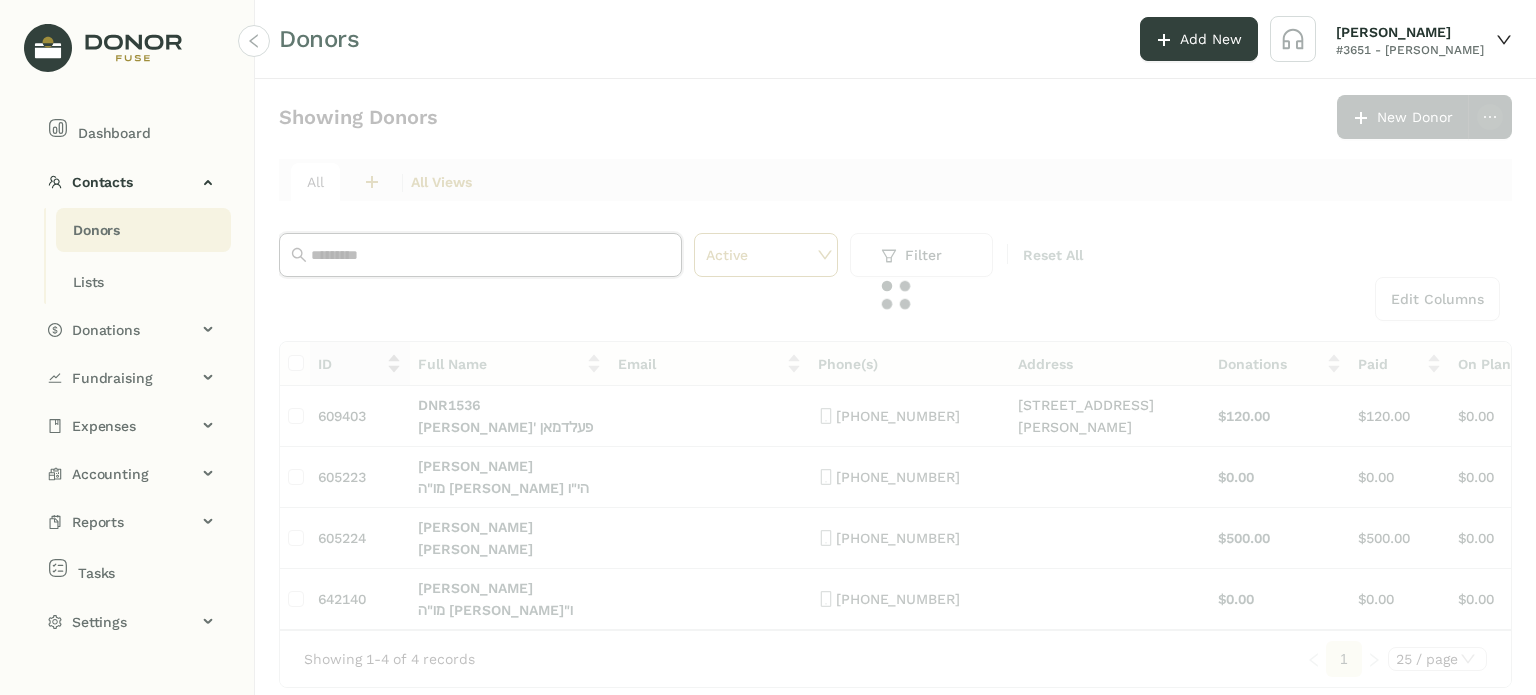 scroll, scrollTop: 0, scrollLeft: 0, axis: both 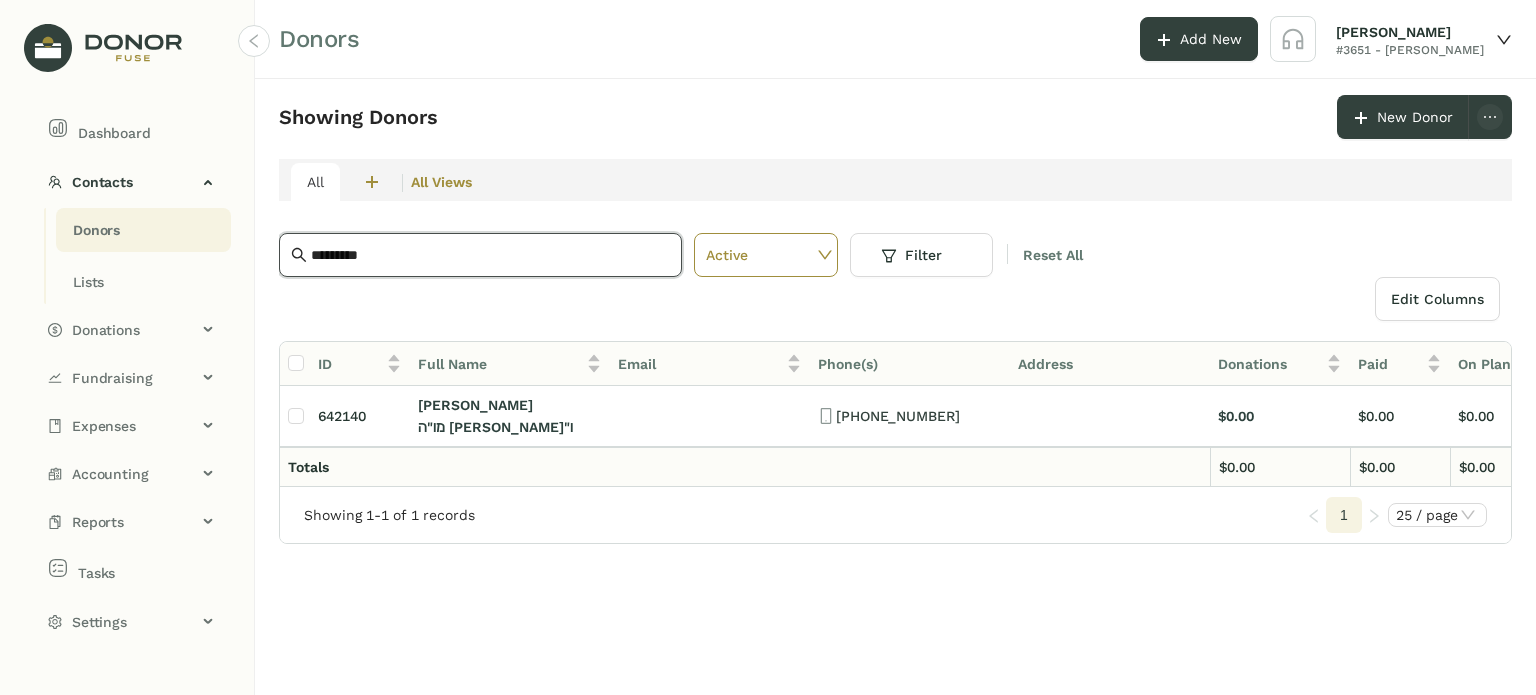 click on "*********" 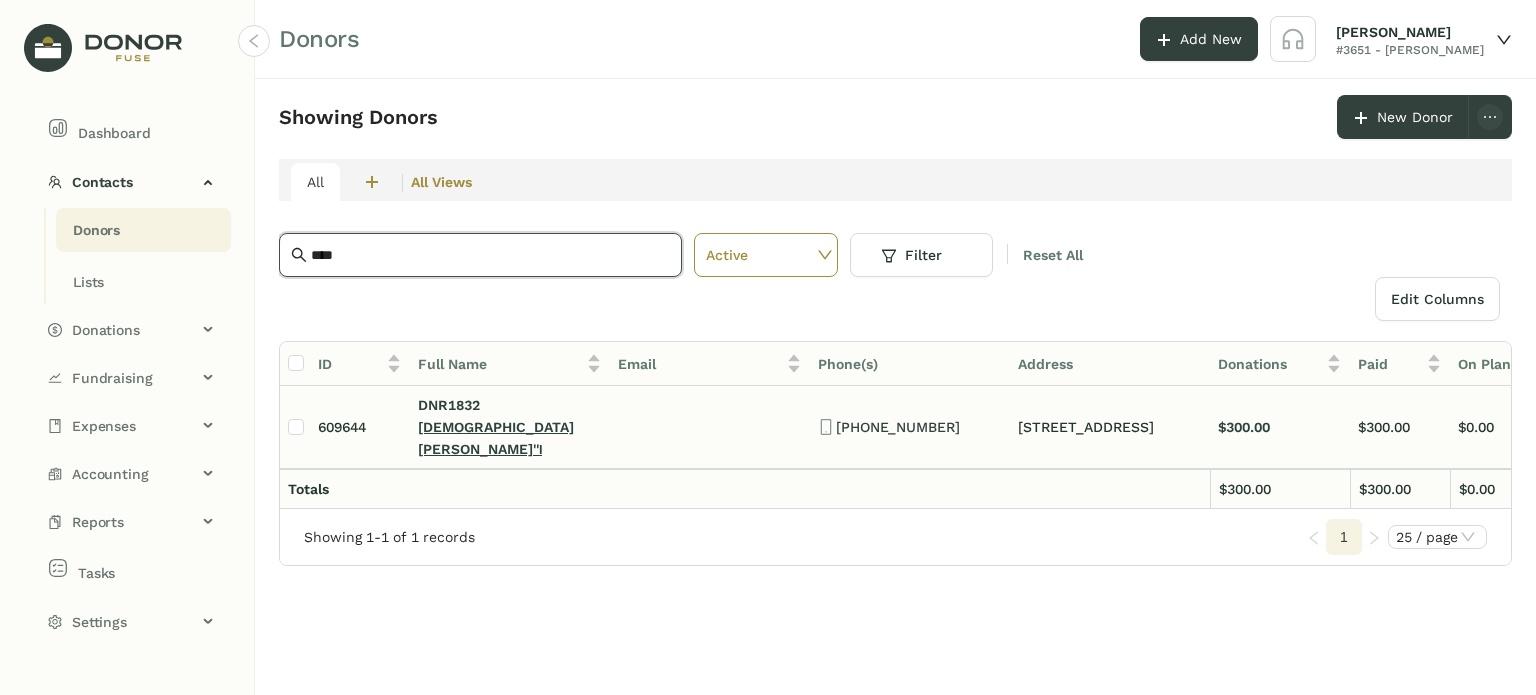 type on "****" 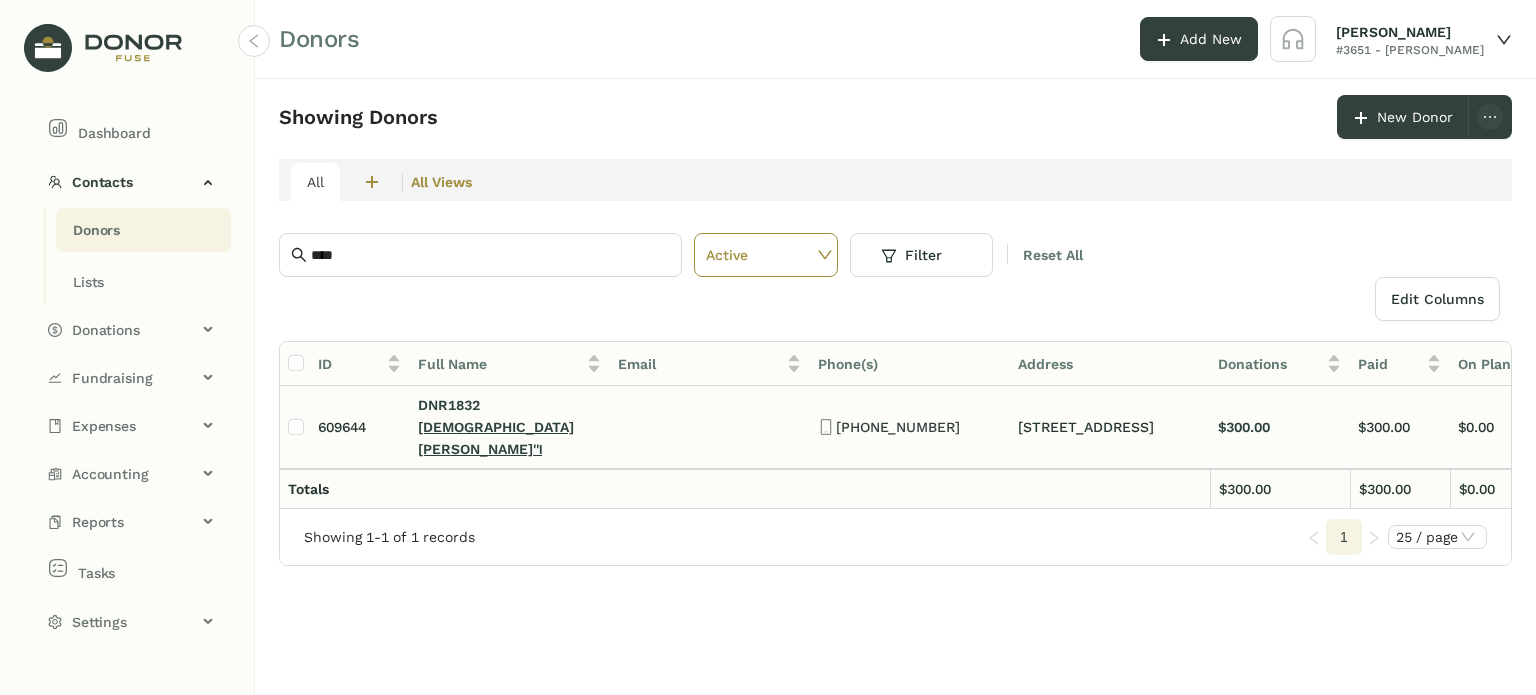 click on "[DEMOGRAPHIC_DATA] [PERSON_NAME]''ו" 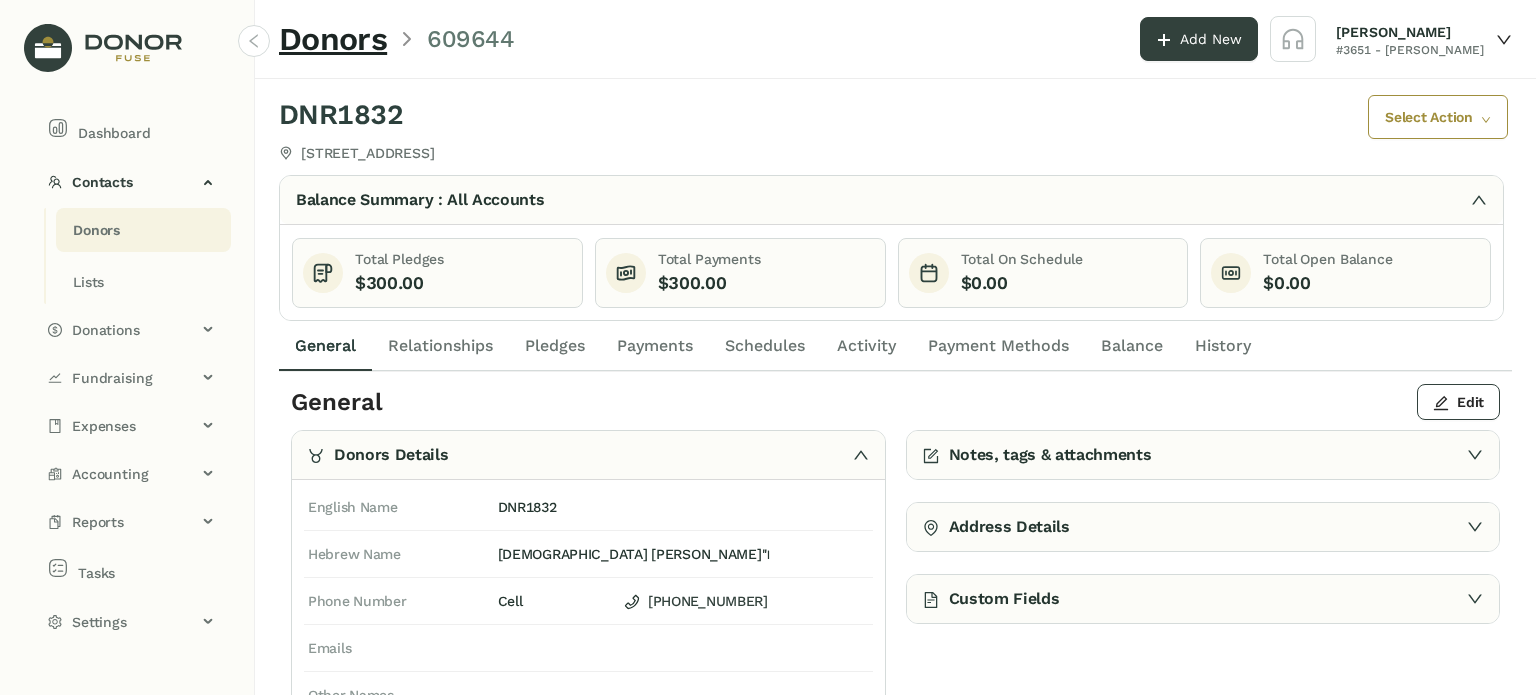 click on "Schedules" 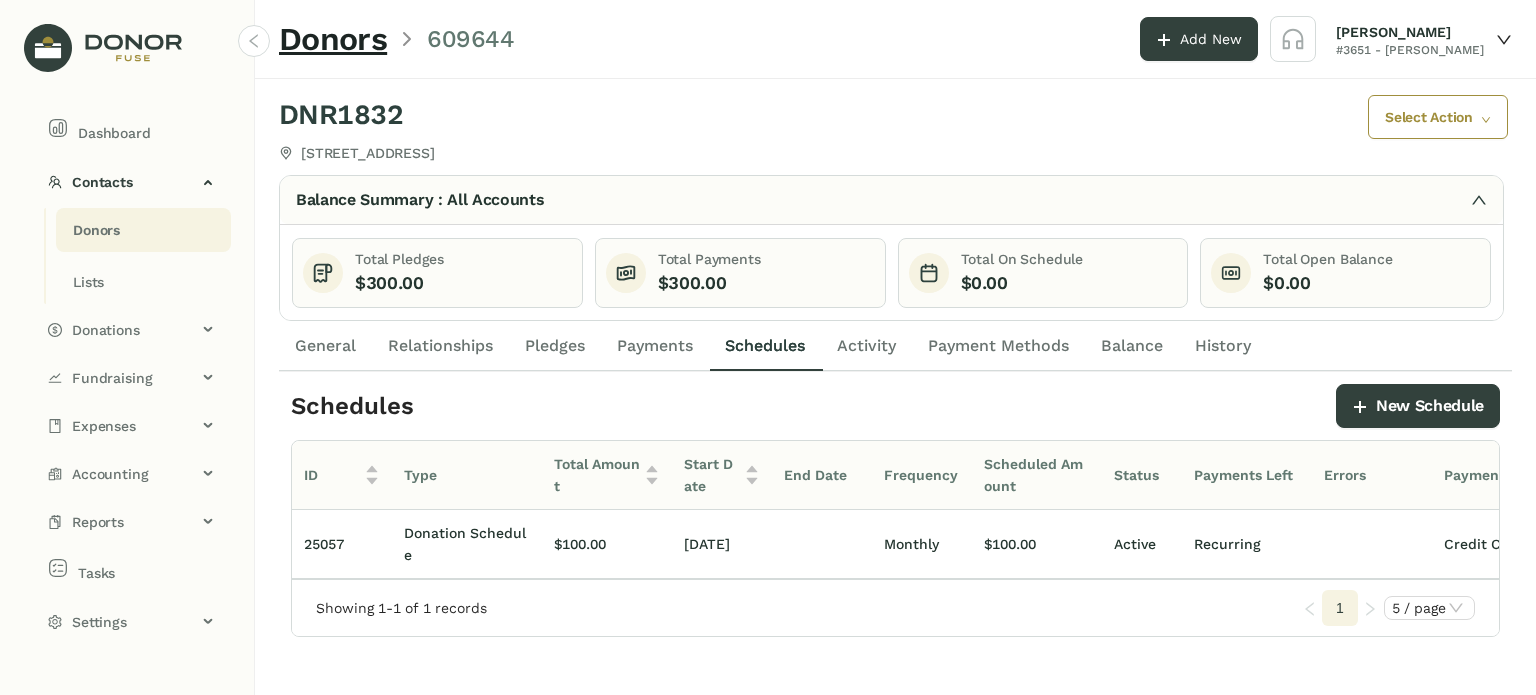 scroll, scrollTop: 0, scrollLeft: 35, axis: horizontal 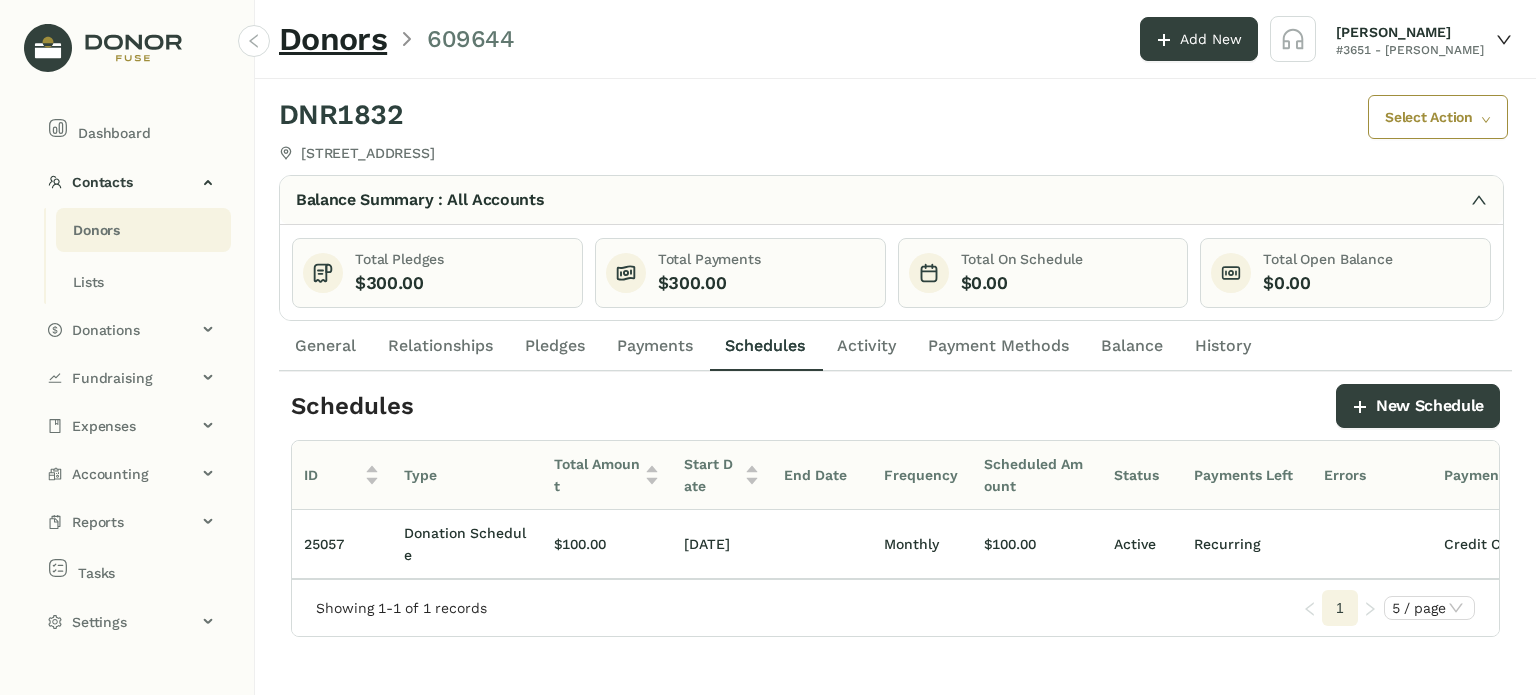 click on "Payments" 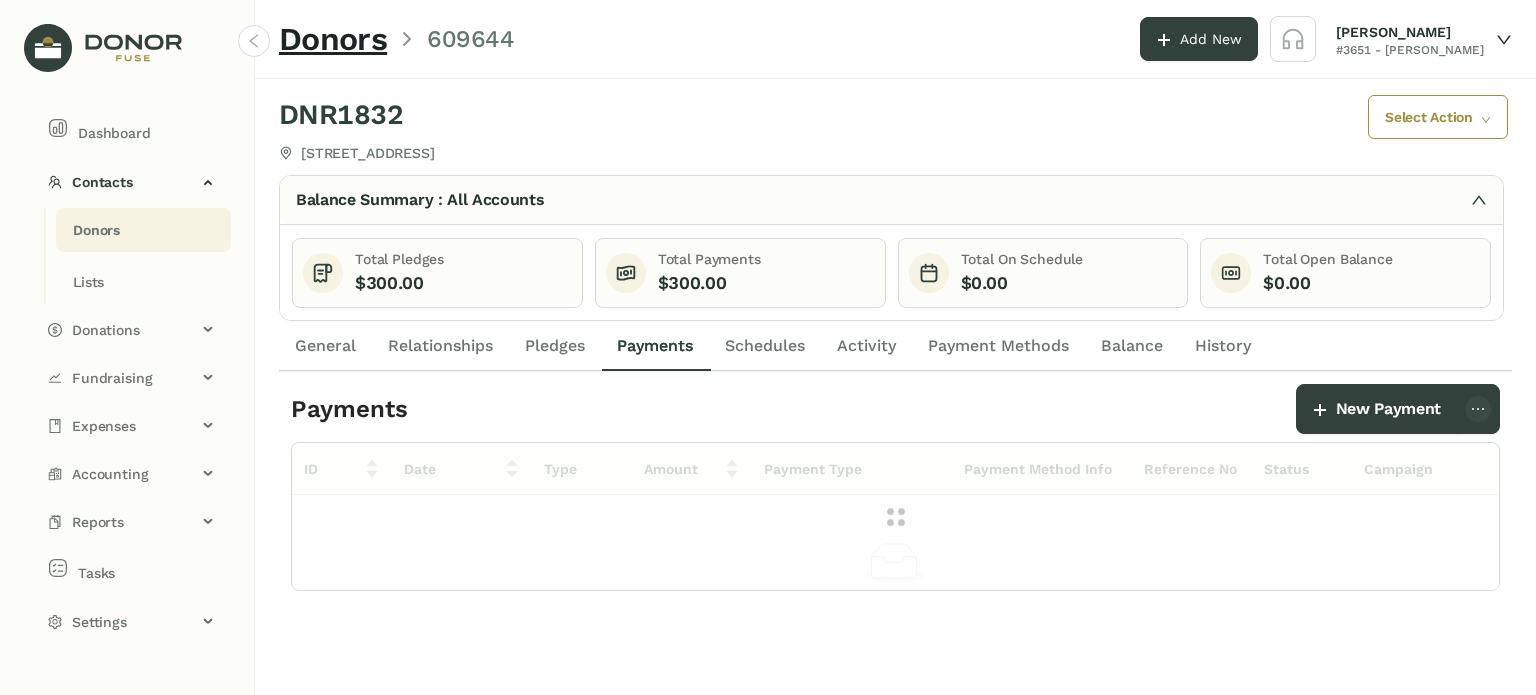 click on "Pledges" 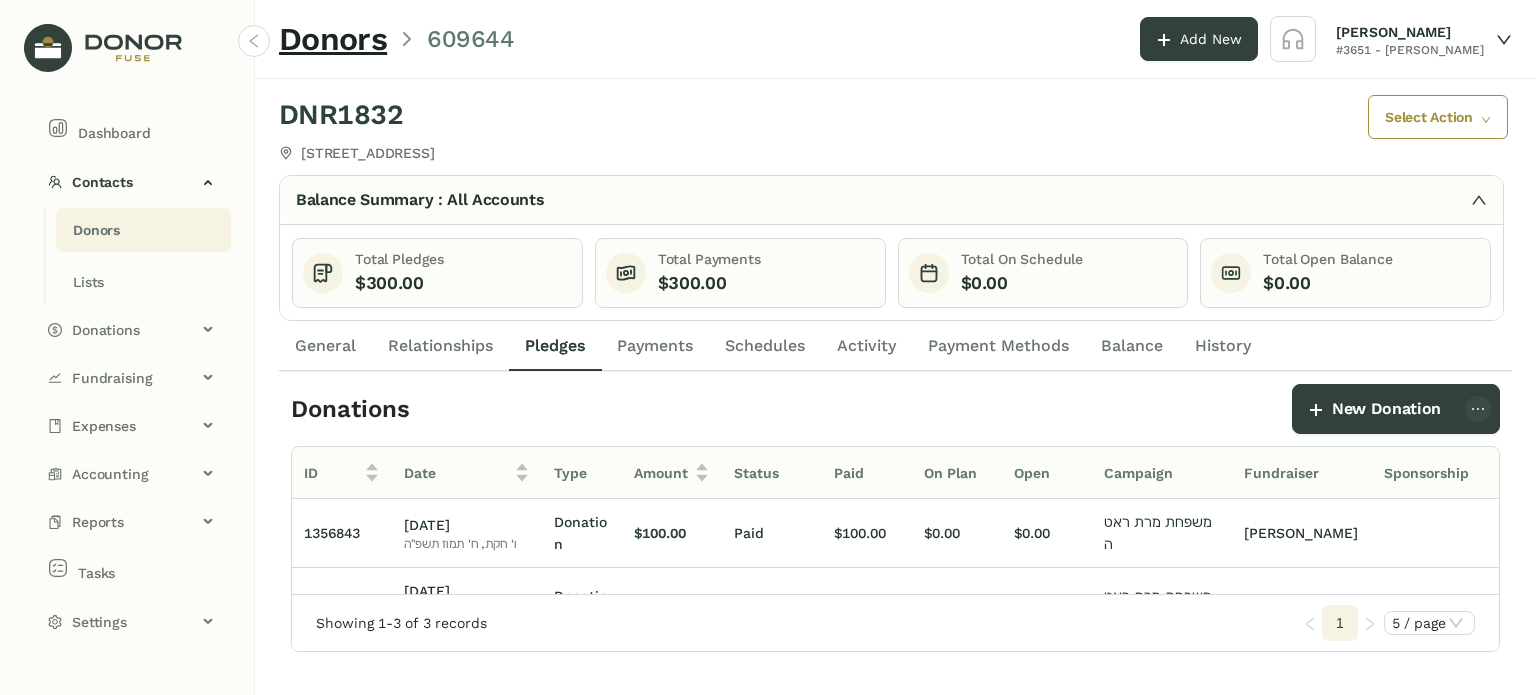 click on "Relationships" 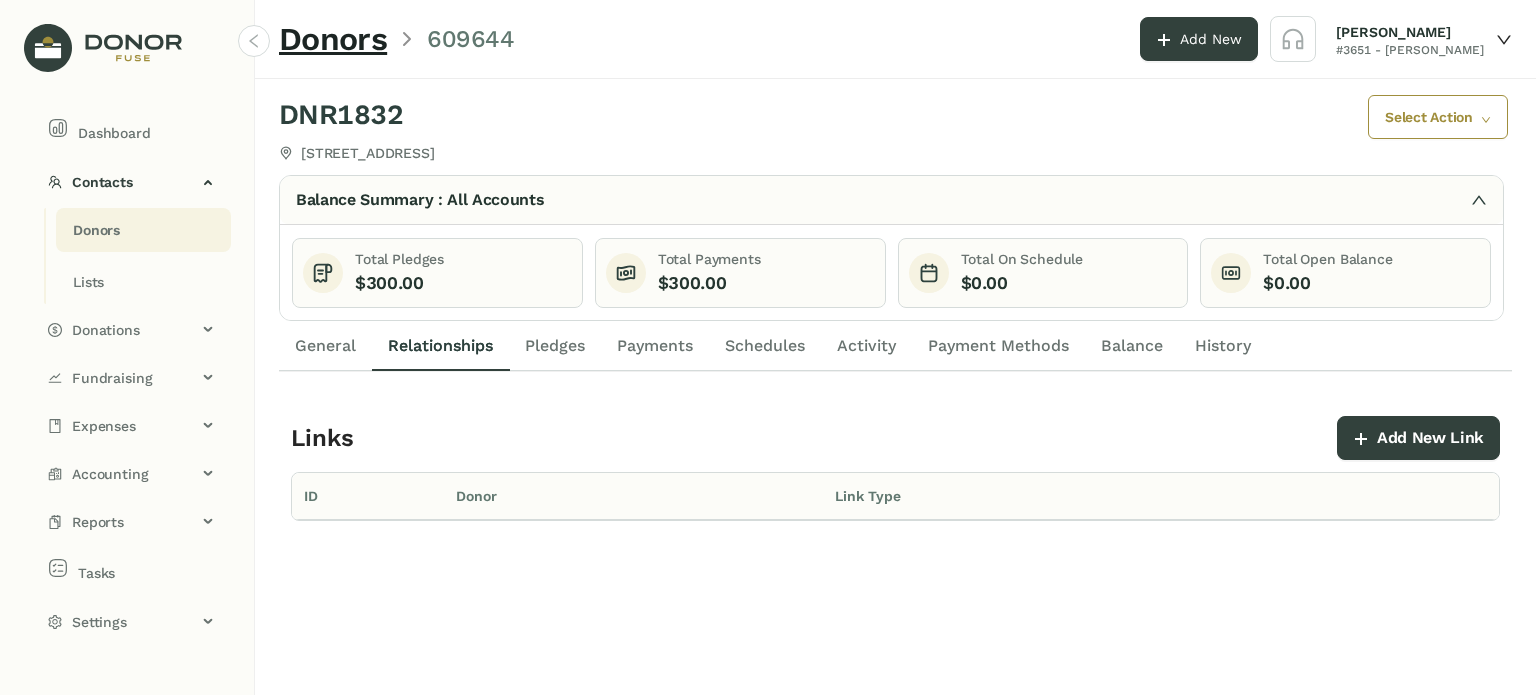 click on "General" 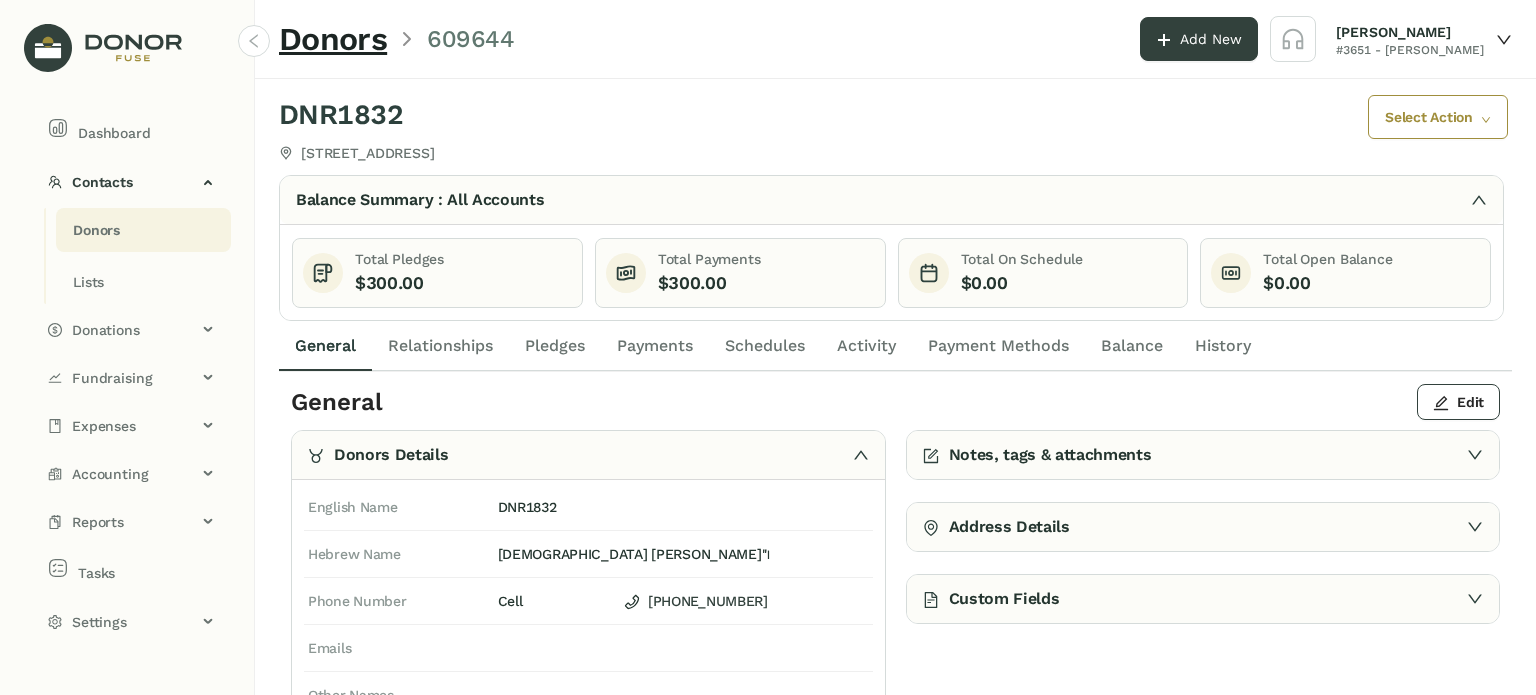 drag, startPoint x: 654, startPoint y: 349, endPoint x: 670, endPoint y: 343, distance: 17.088007 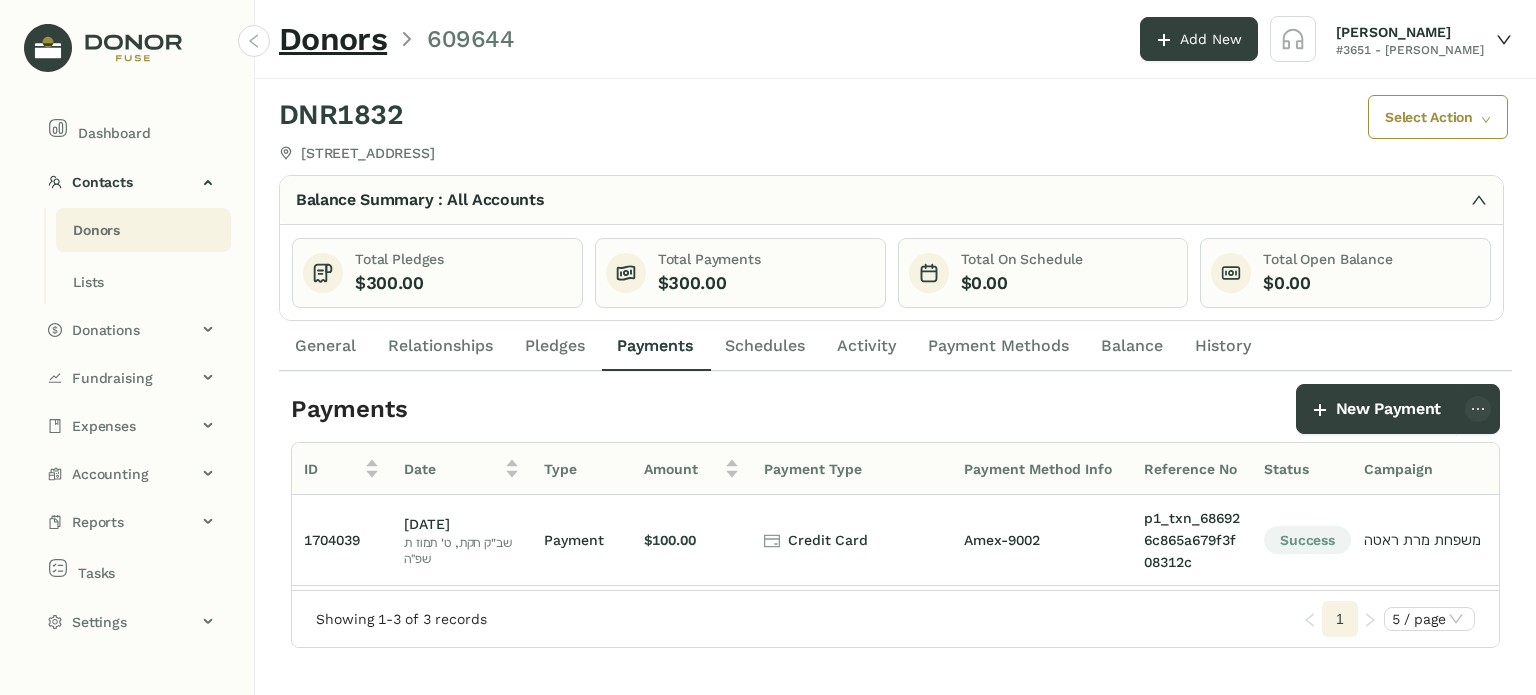 click on "Schedules" 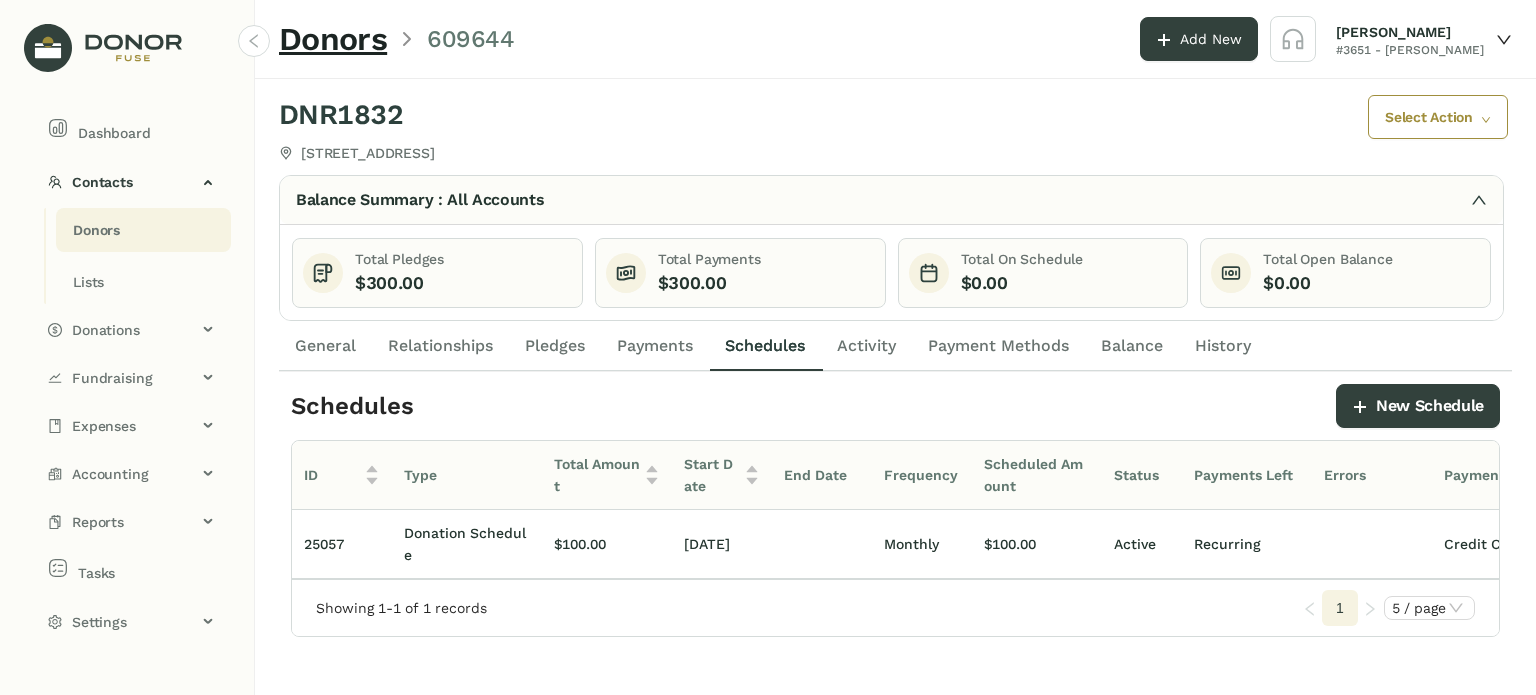 click on "Payments" 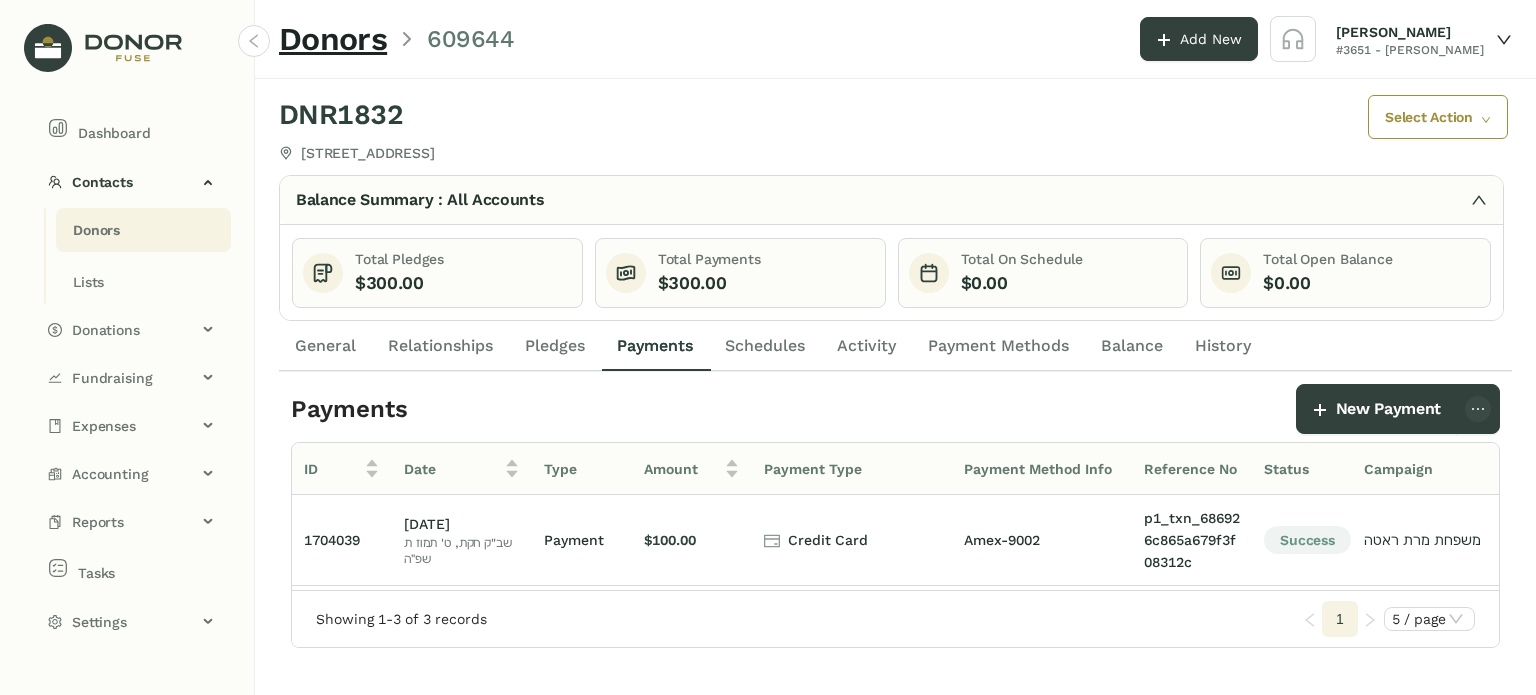 drag, startPoint x: 555, startPoint y: 343, endPoint x: 496, endPoint y: 343, distance: 59 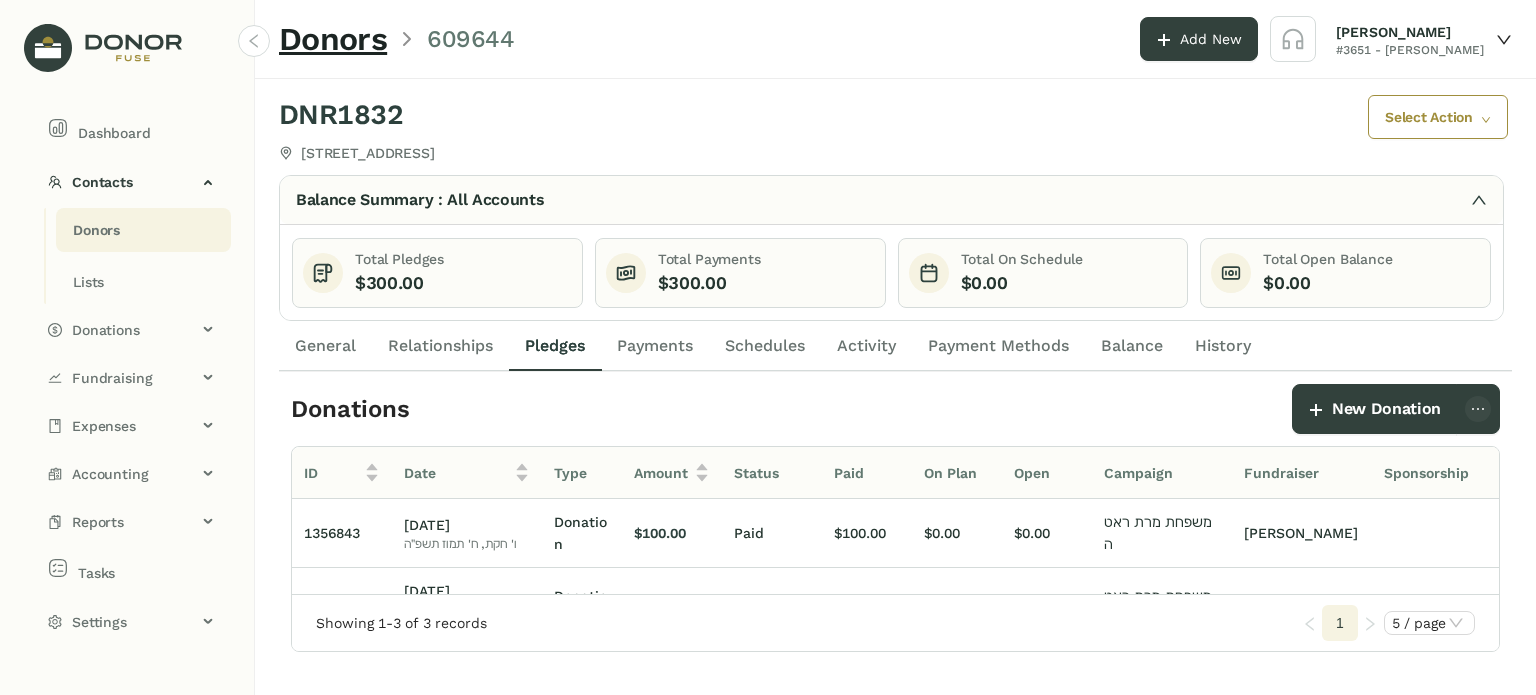click on "Relationships" 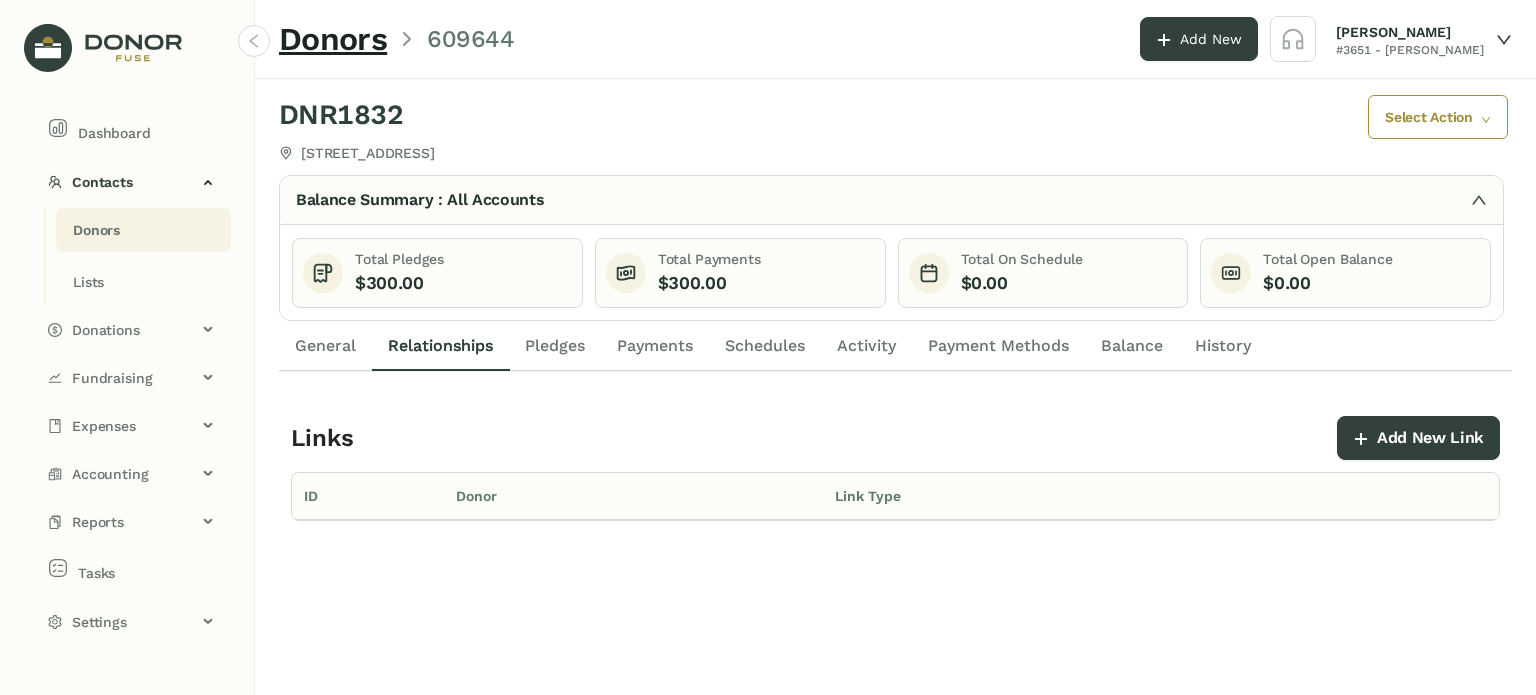 click on "General" 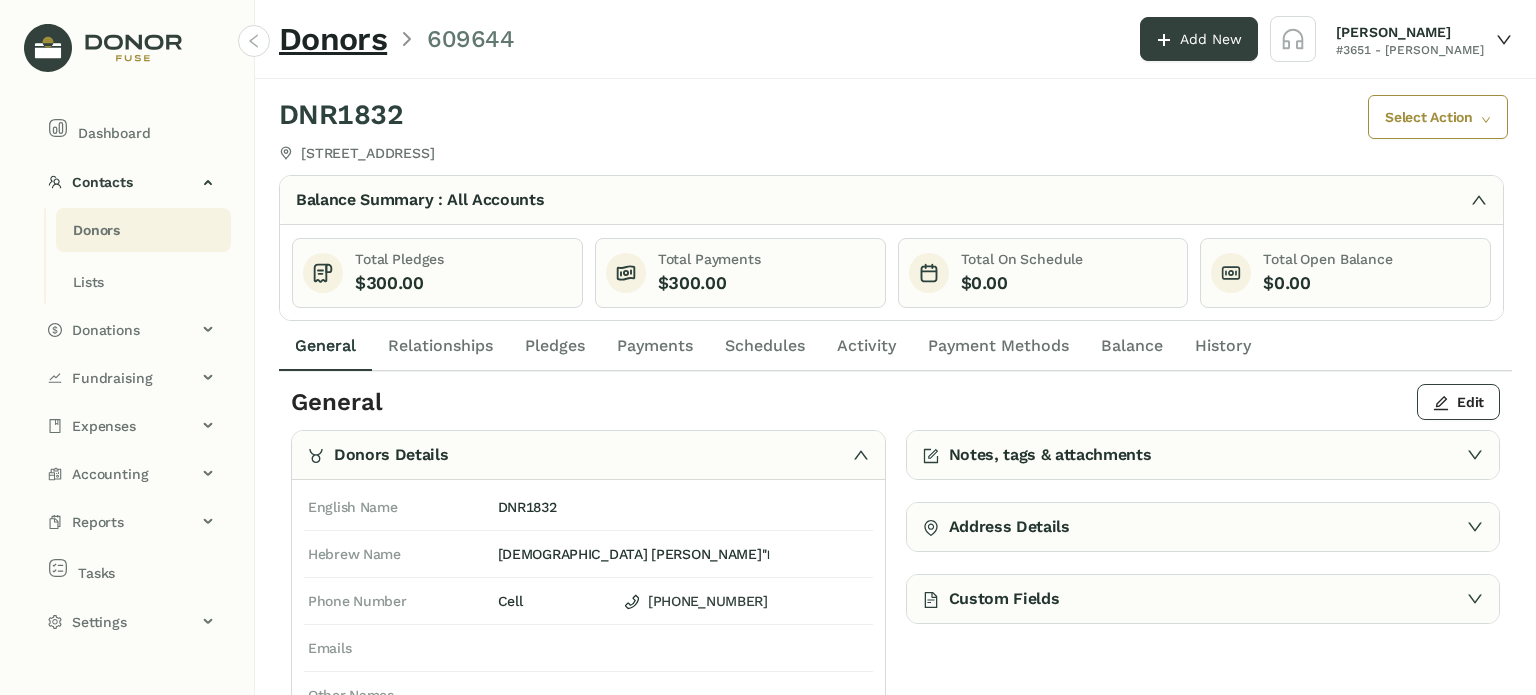 click on "Relationships" 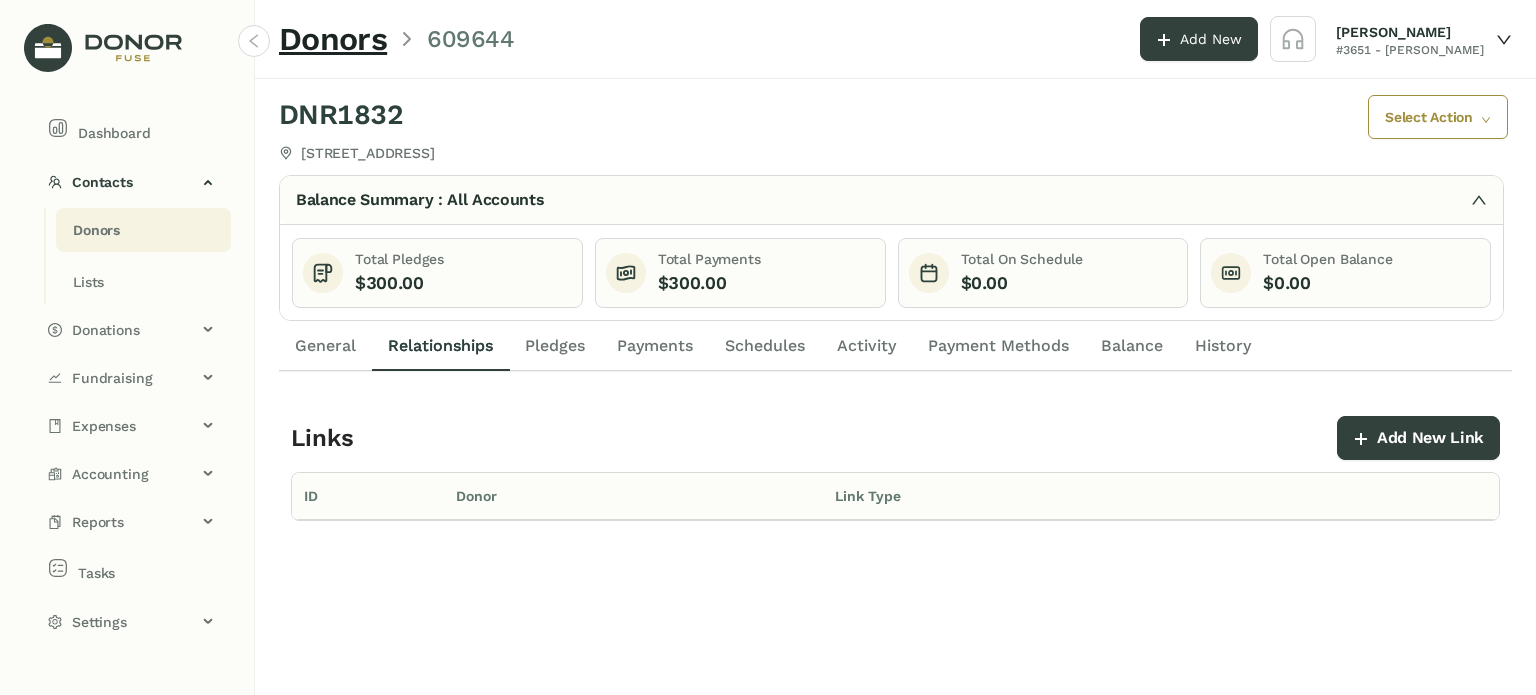 click on "Schedules" 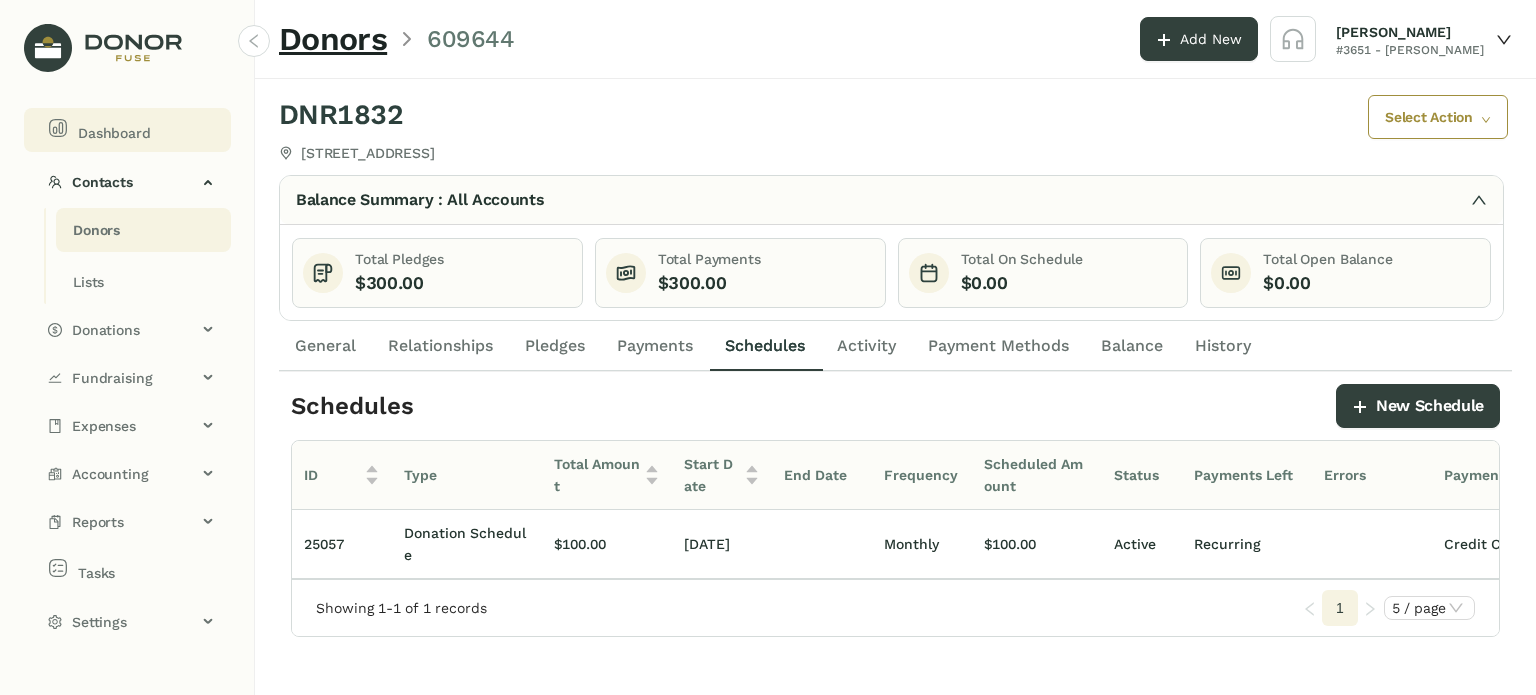 drag, startPoint x: 144, startPoint y: 123, endPoint x: 148, endPoint y: 148, distance: 25.317978 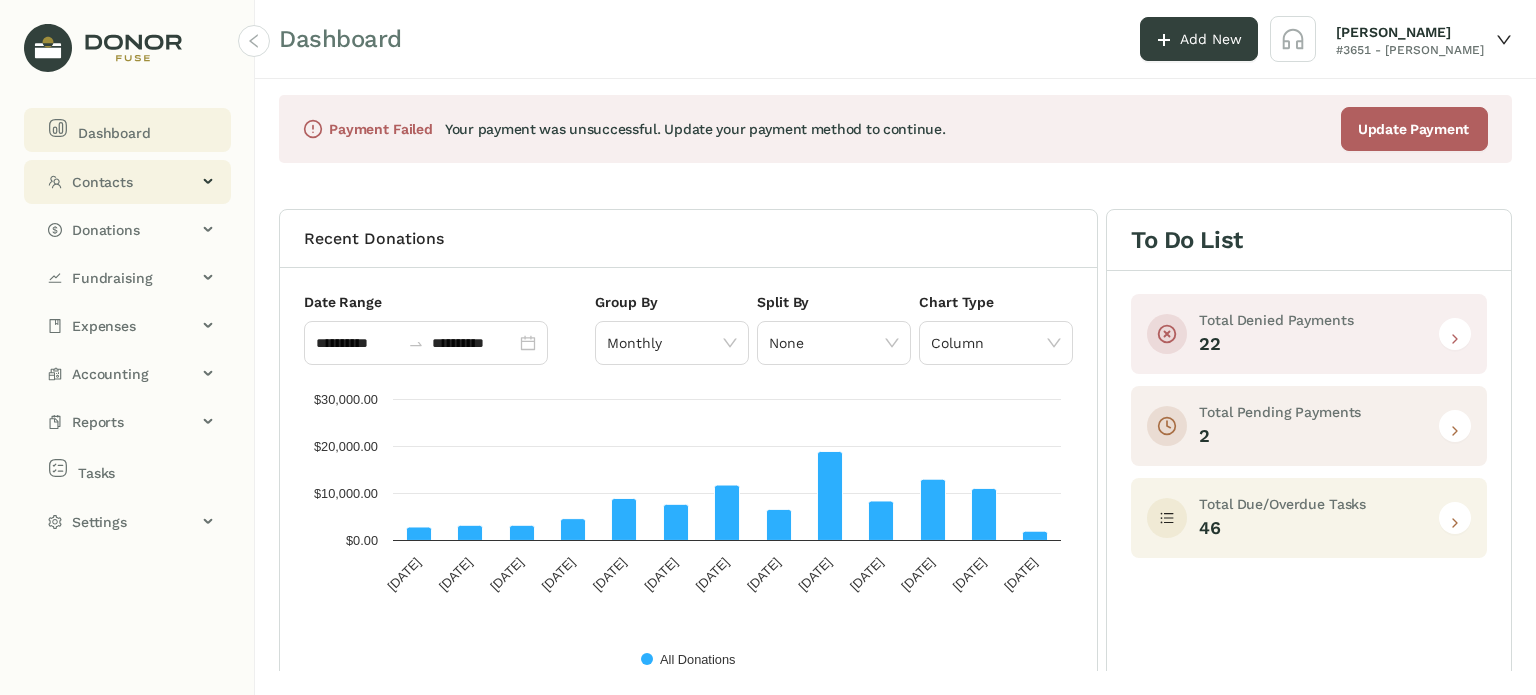 drag, startPoint x: 139, startPoint y: 178, endPoint x: 139, endPoint y: 192, distance: 14 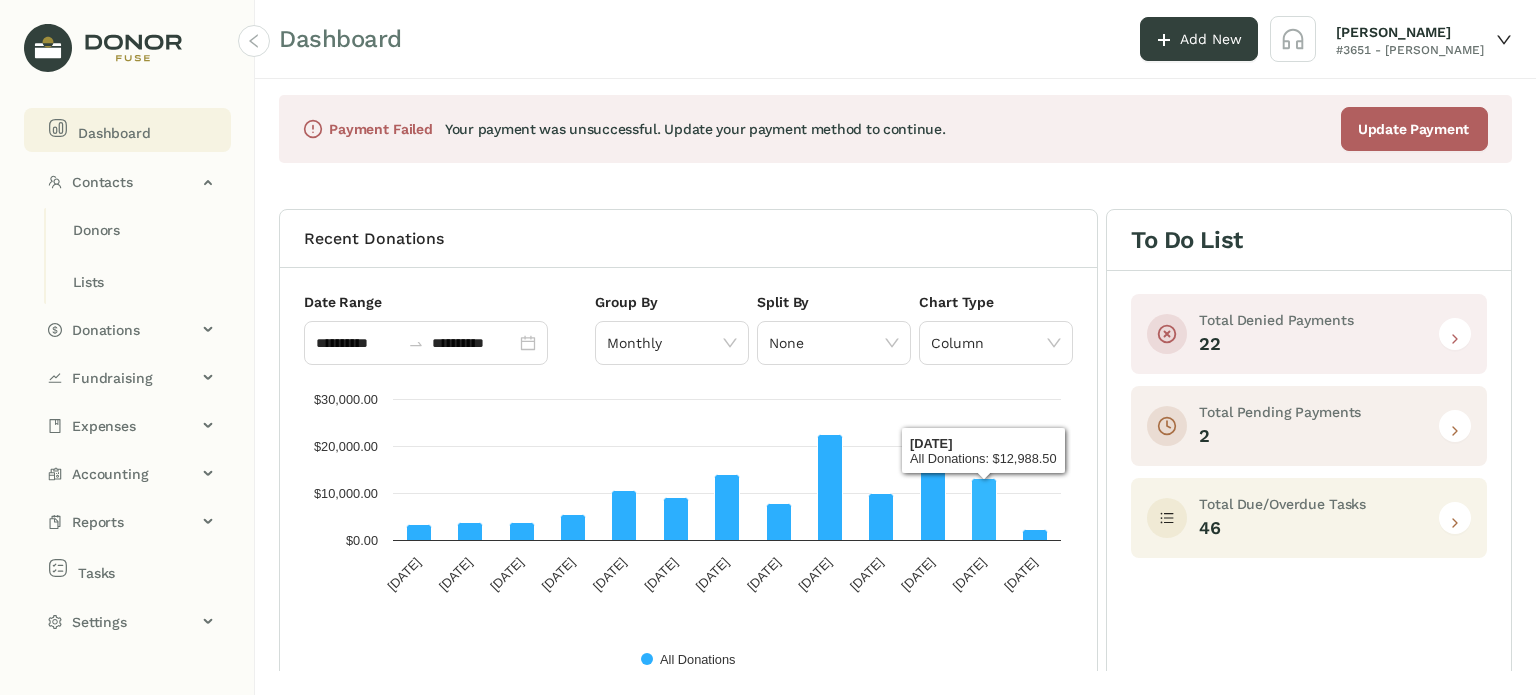click 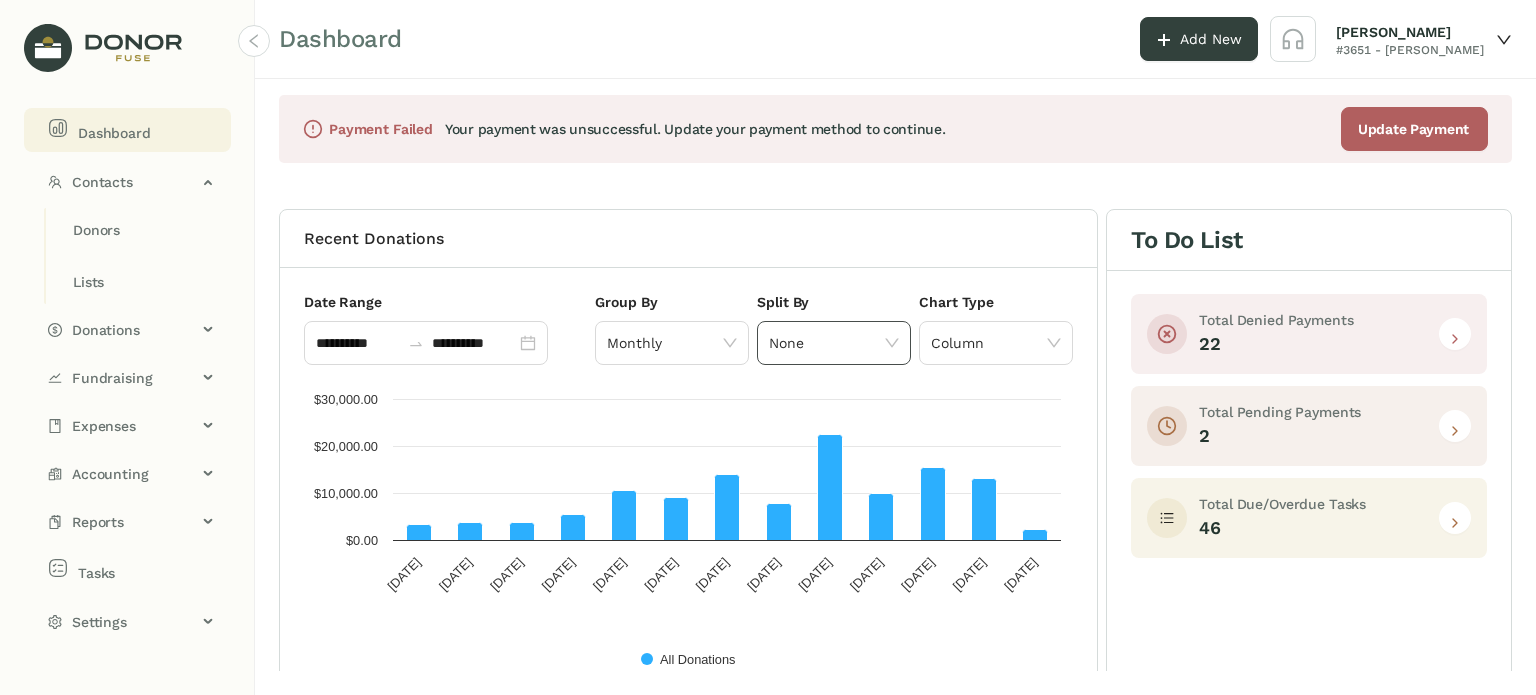 click on "None" 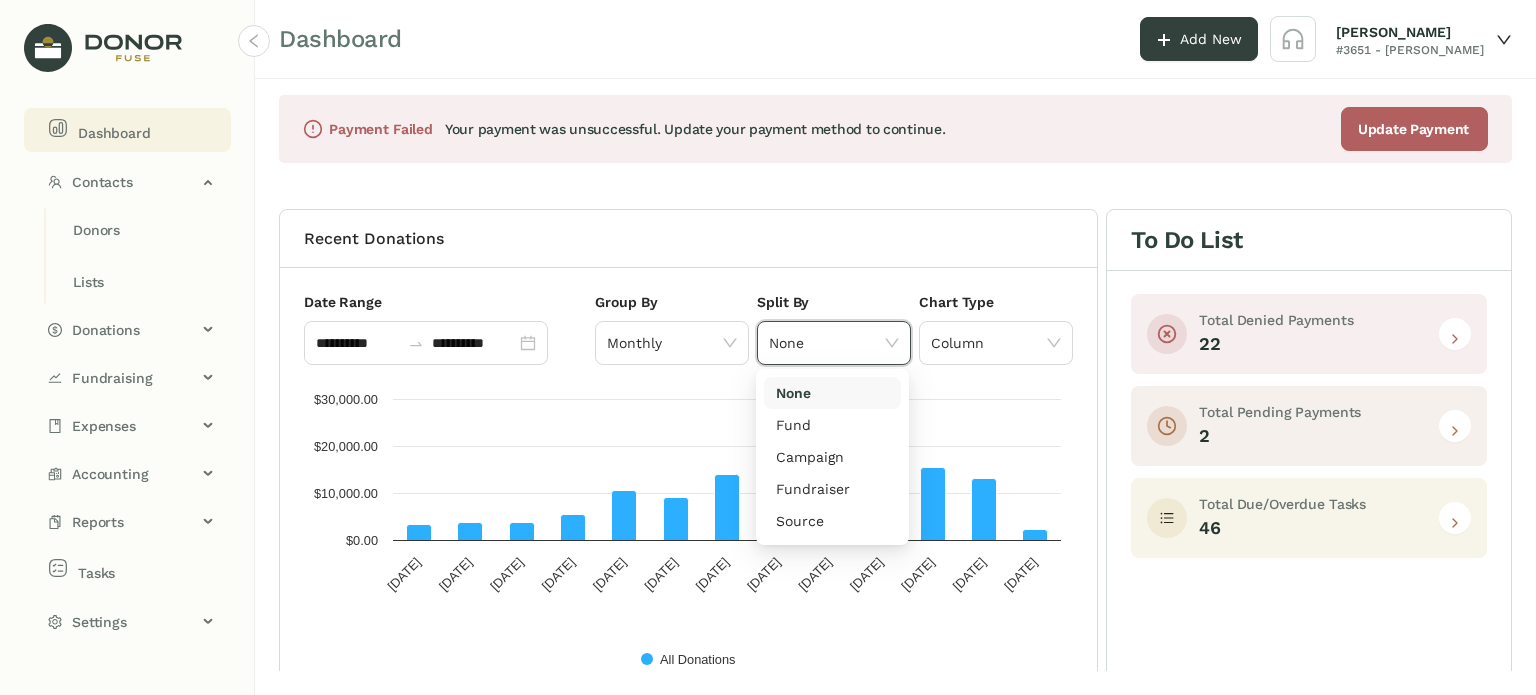 click on "None" 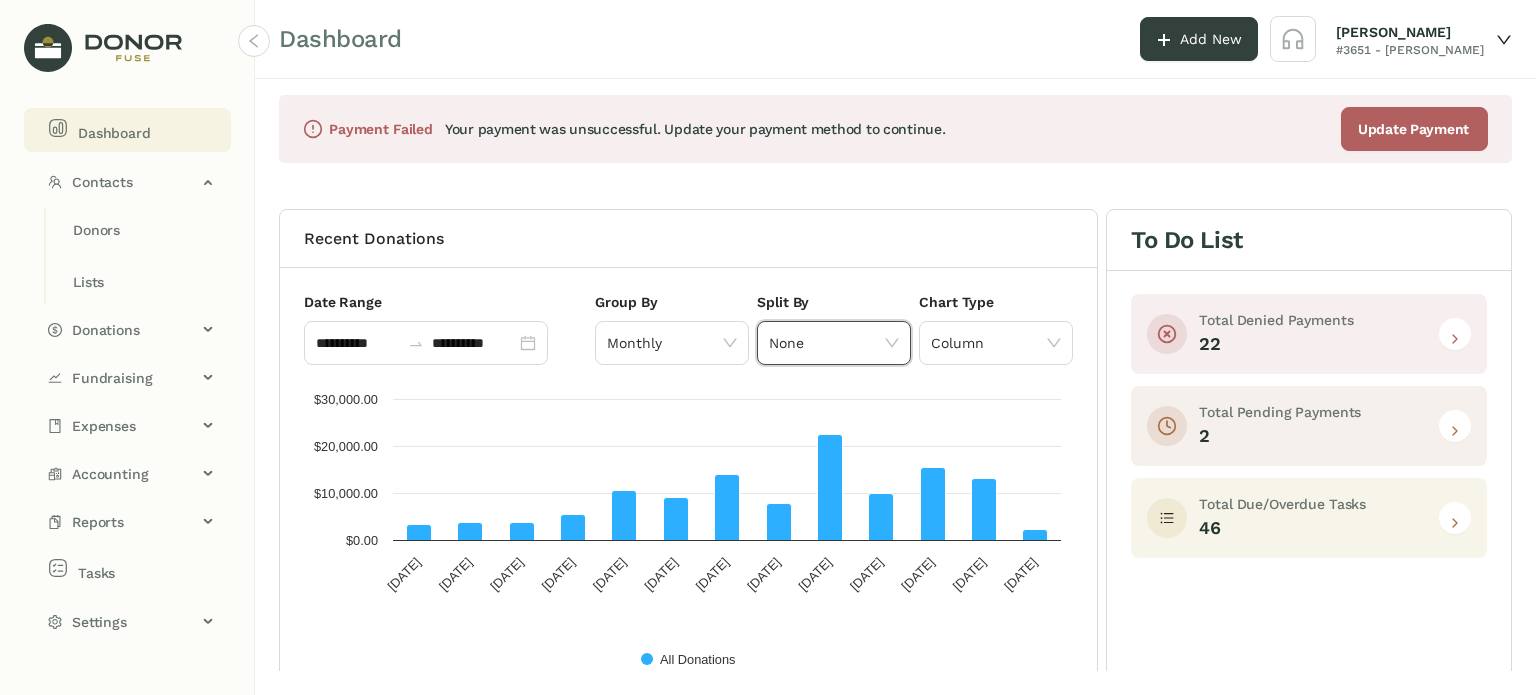 click 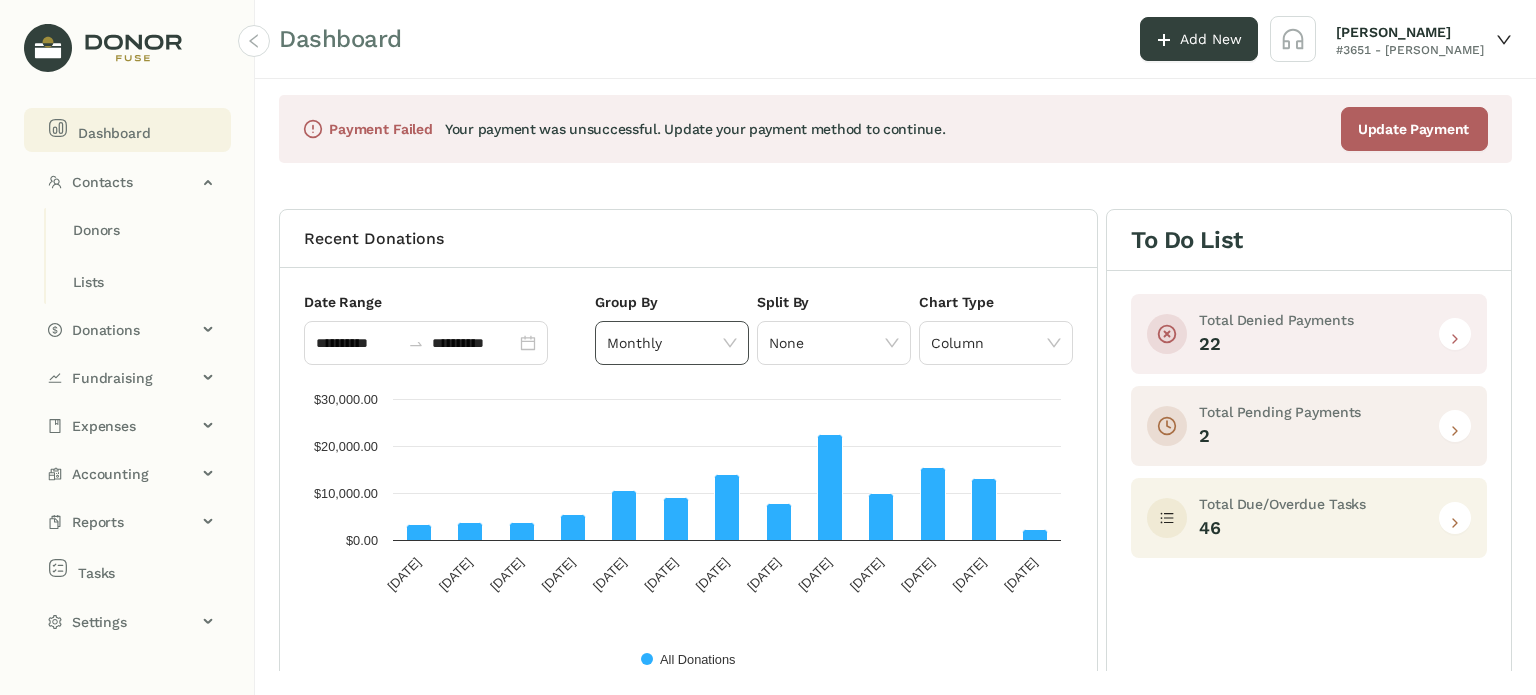 click on "Monthly" 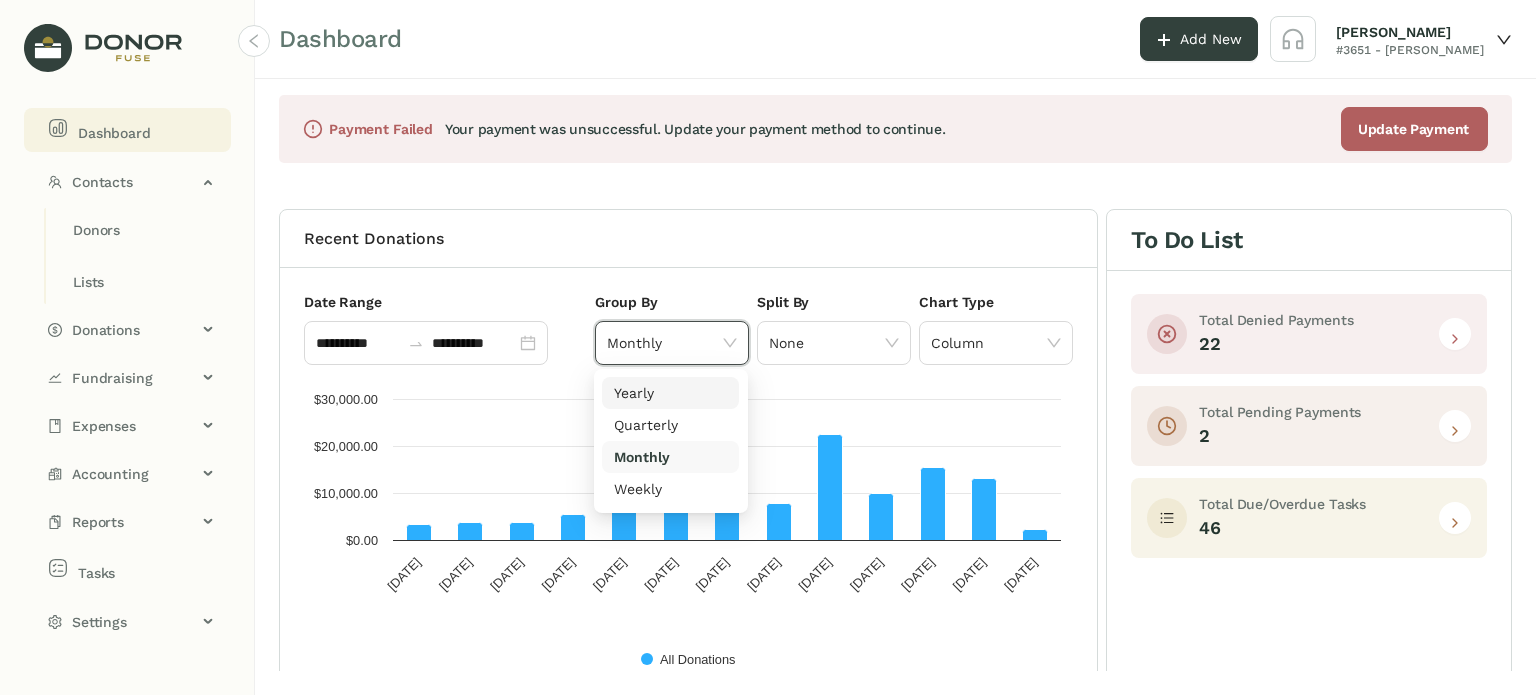 click on "Monthly" 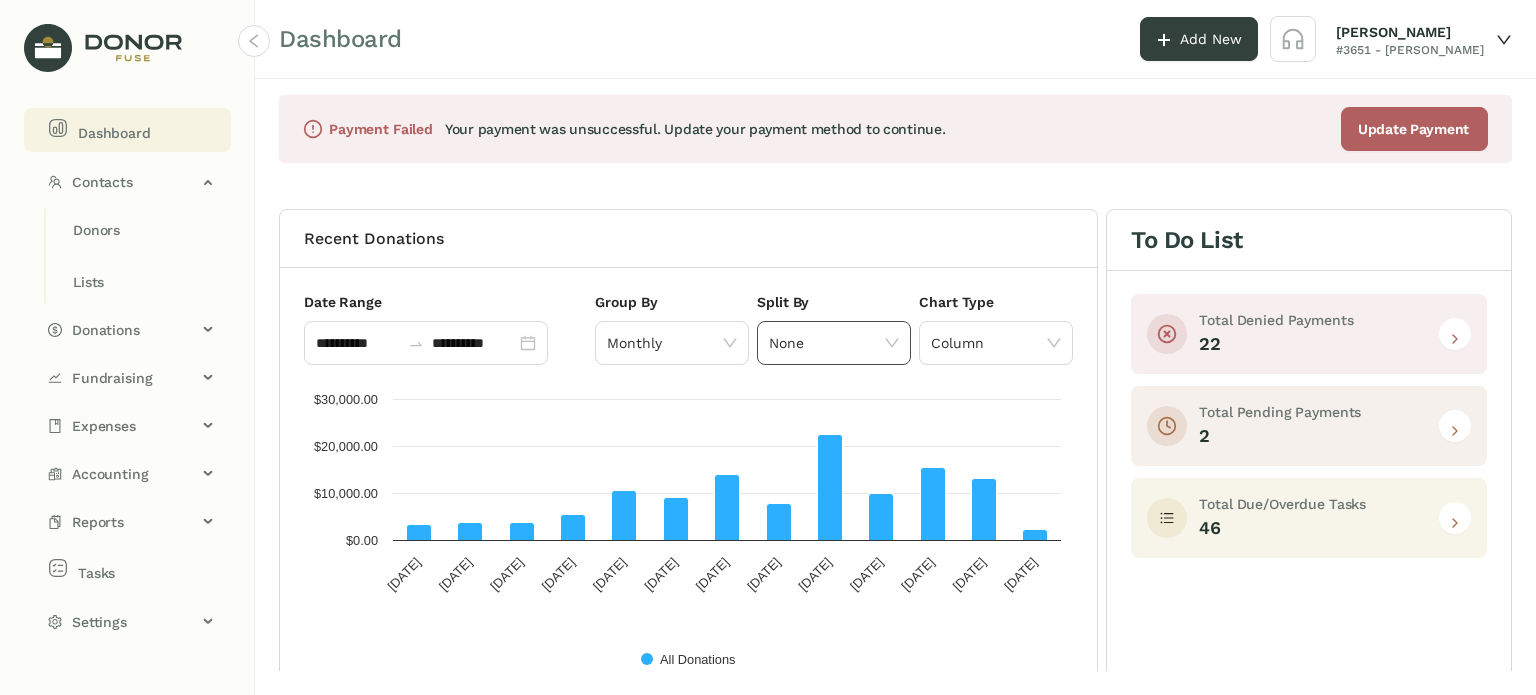 click on "None" 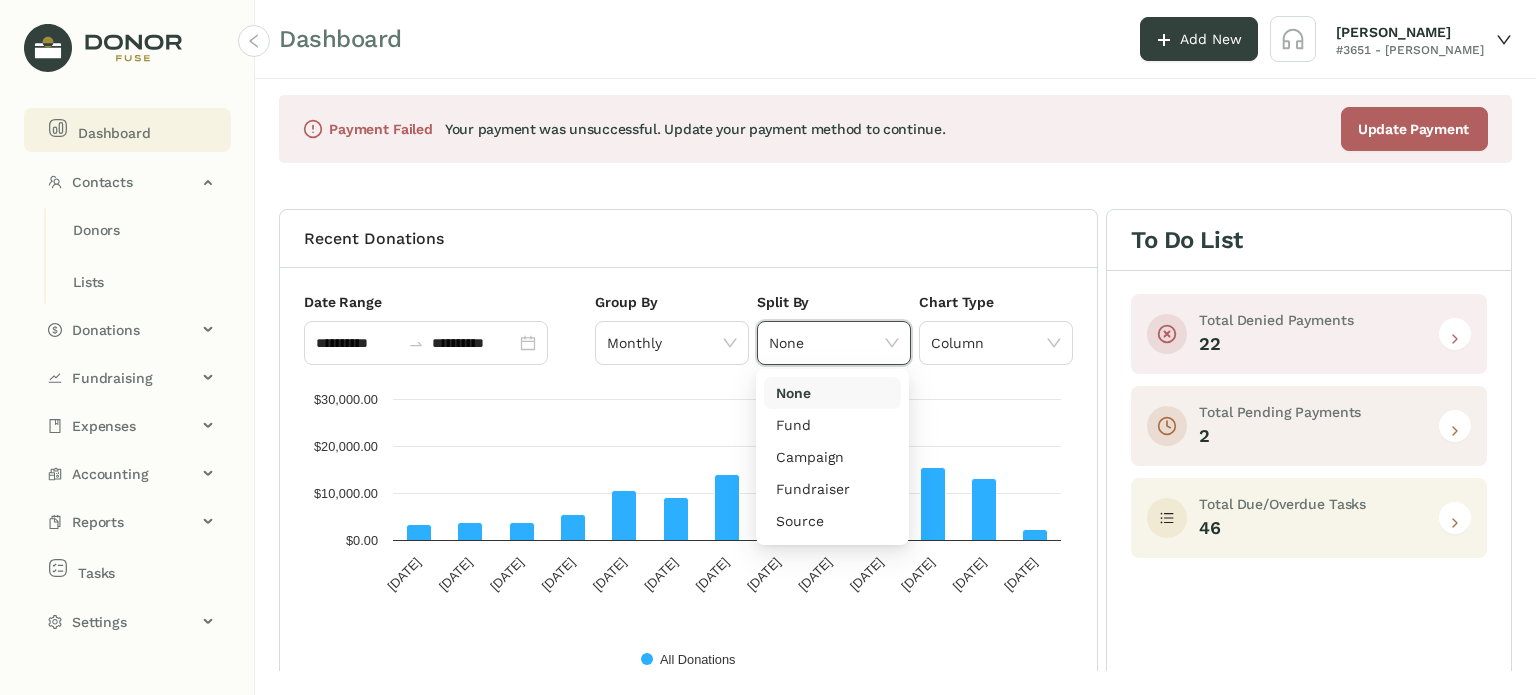 click on "None" 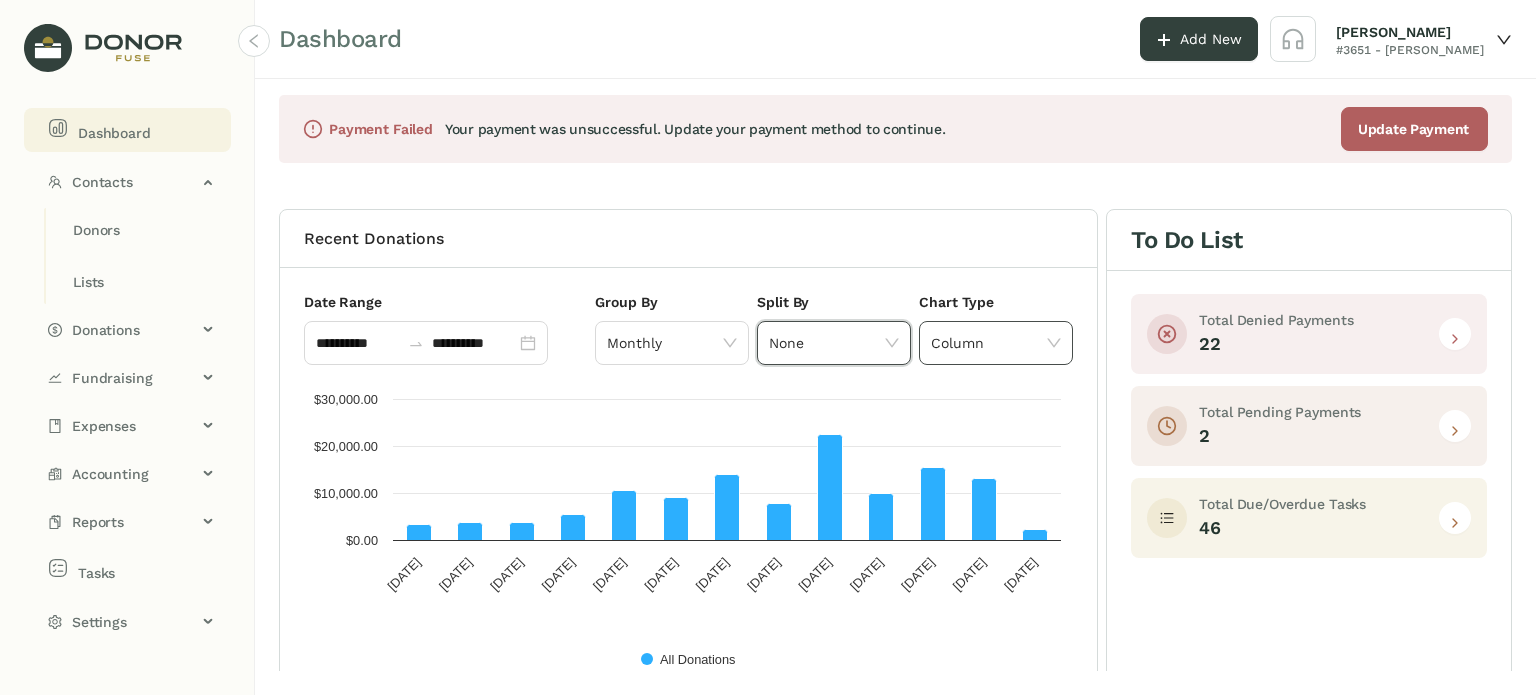 click on "Column" 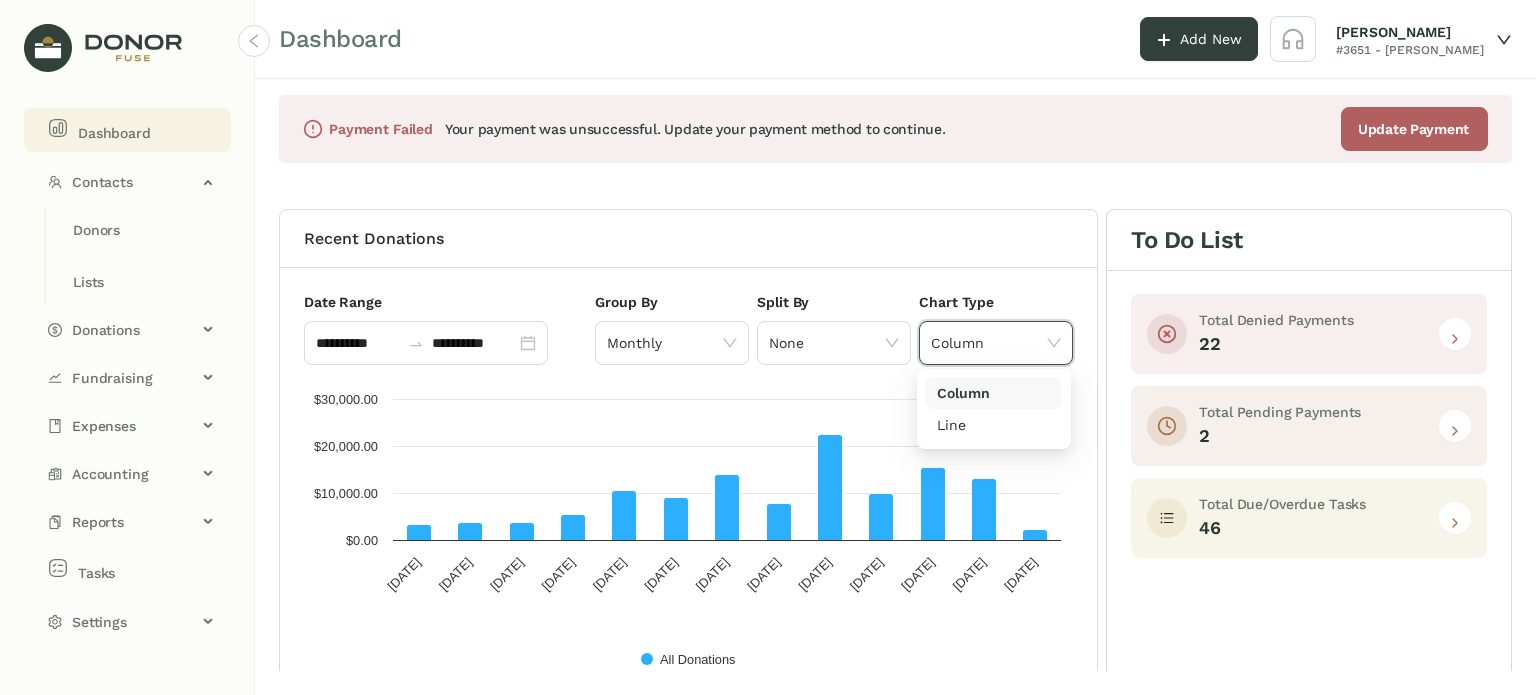 click on "Column" 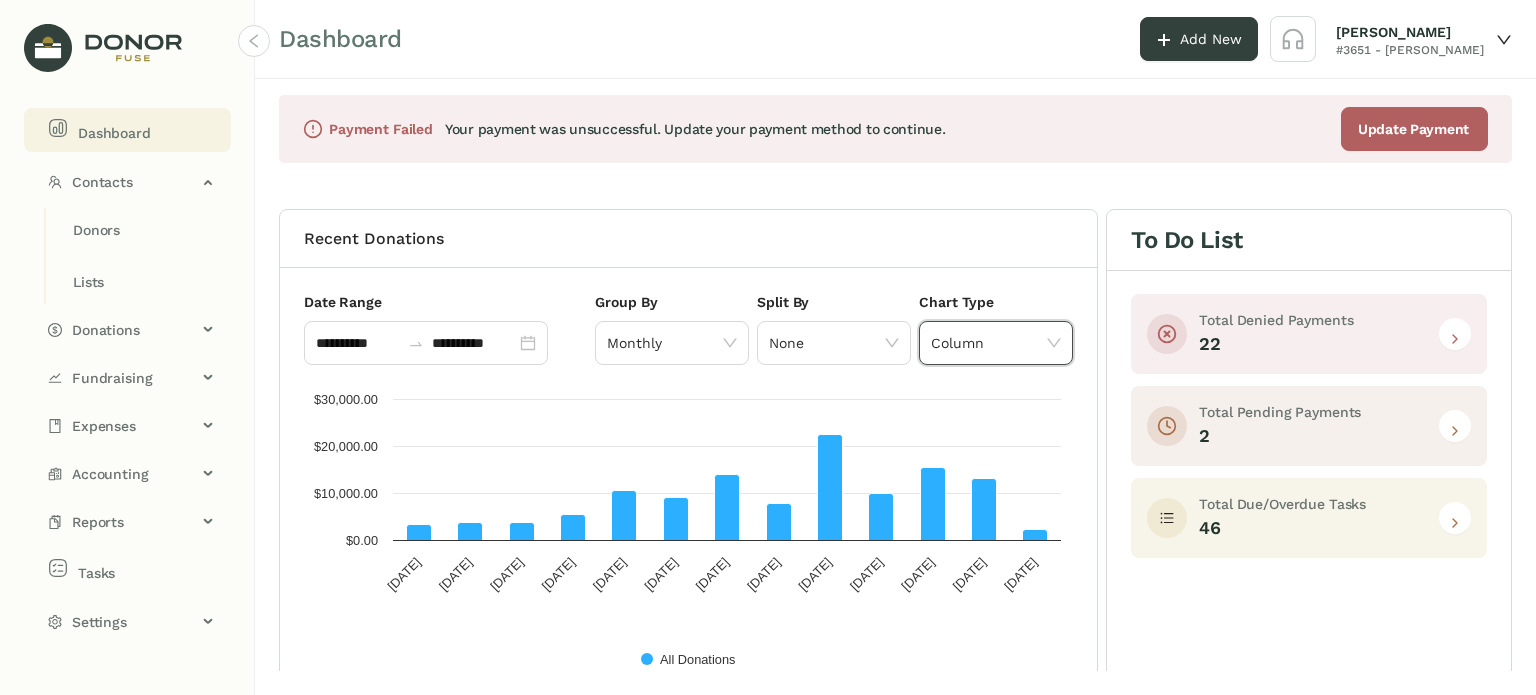 click on "Column" 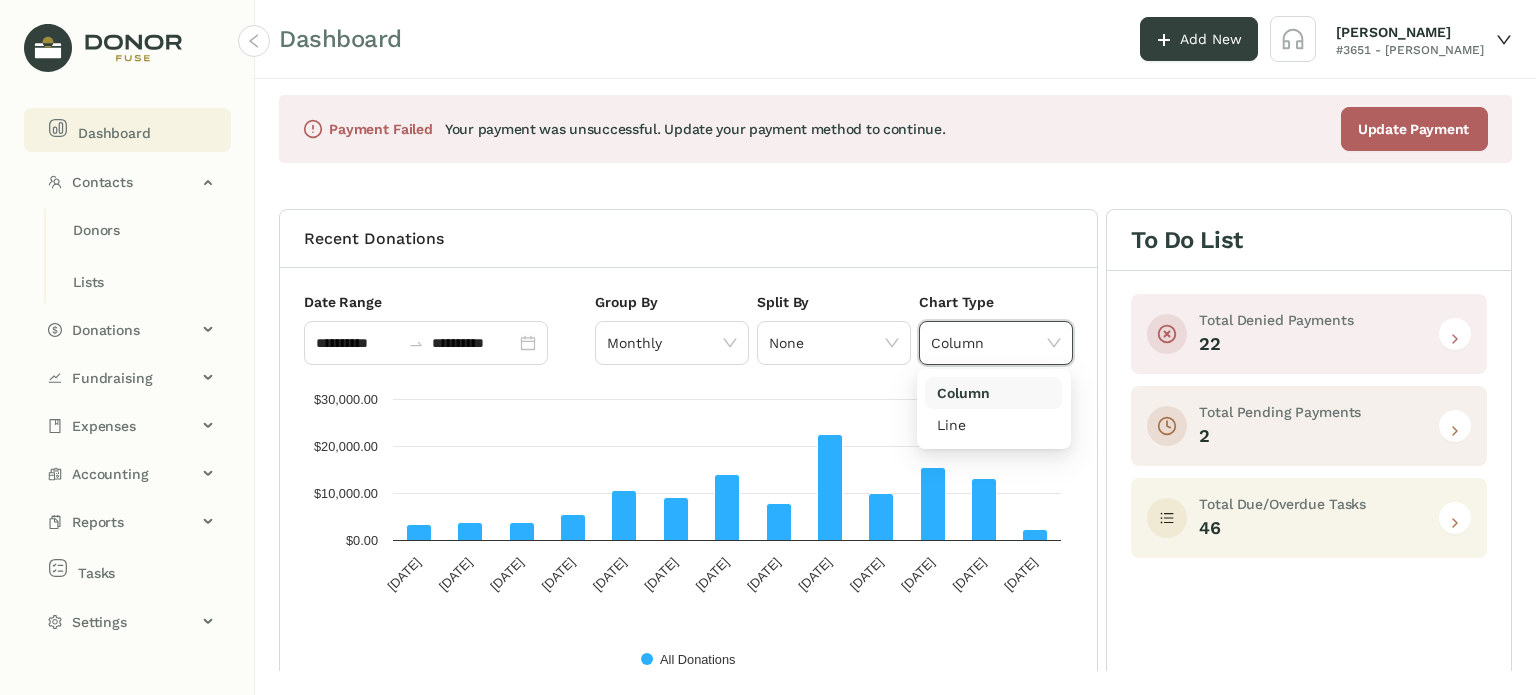 click on "Column" 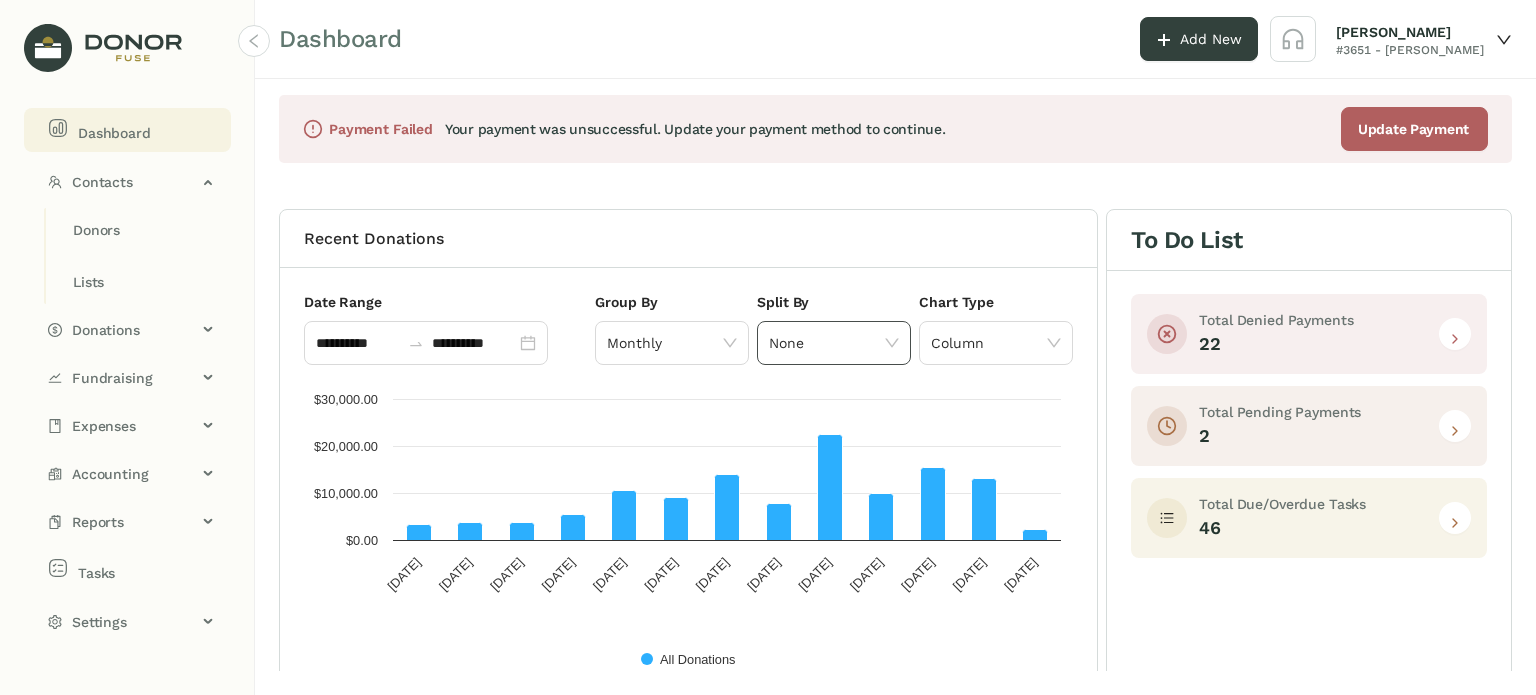 click on "None" 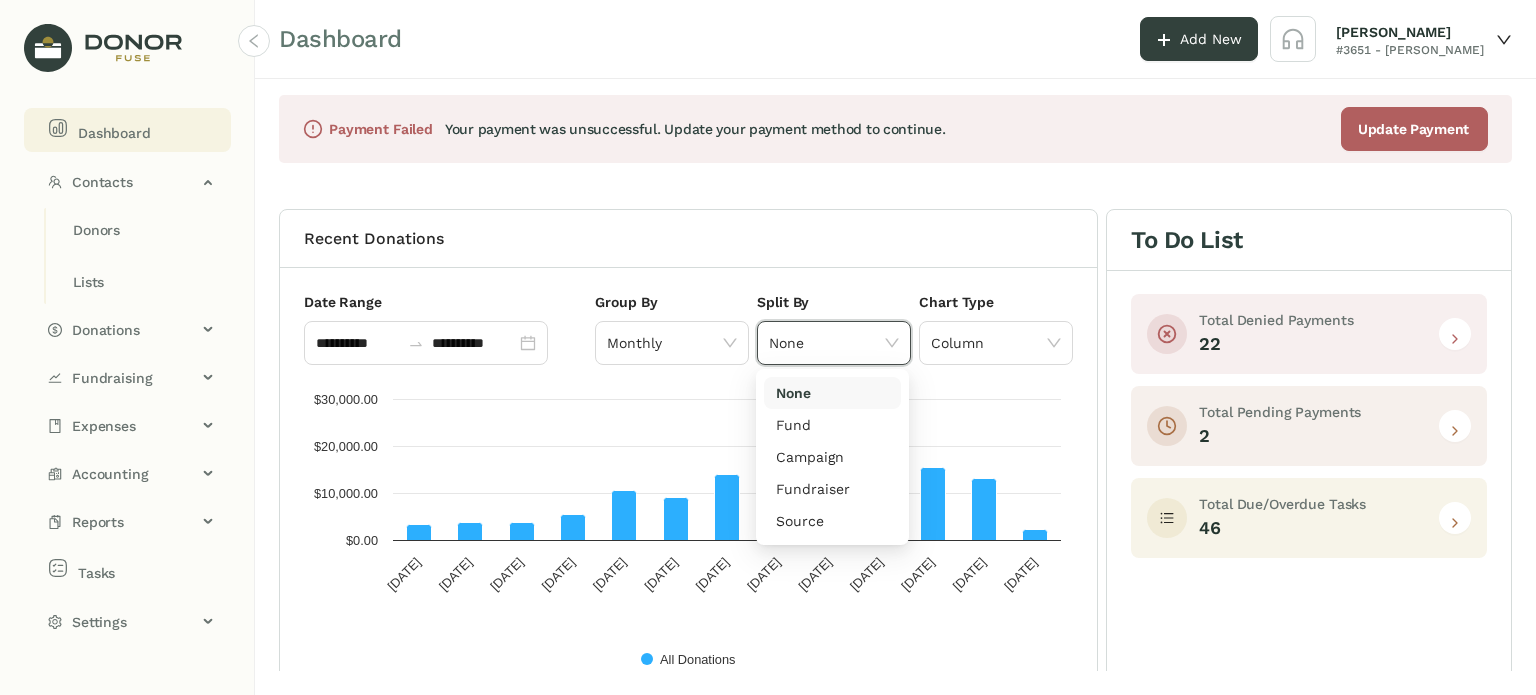 click on "None" 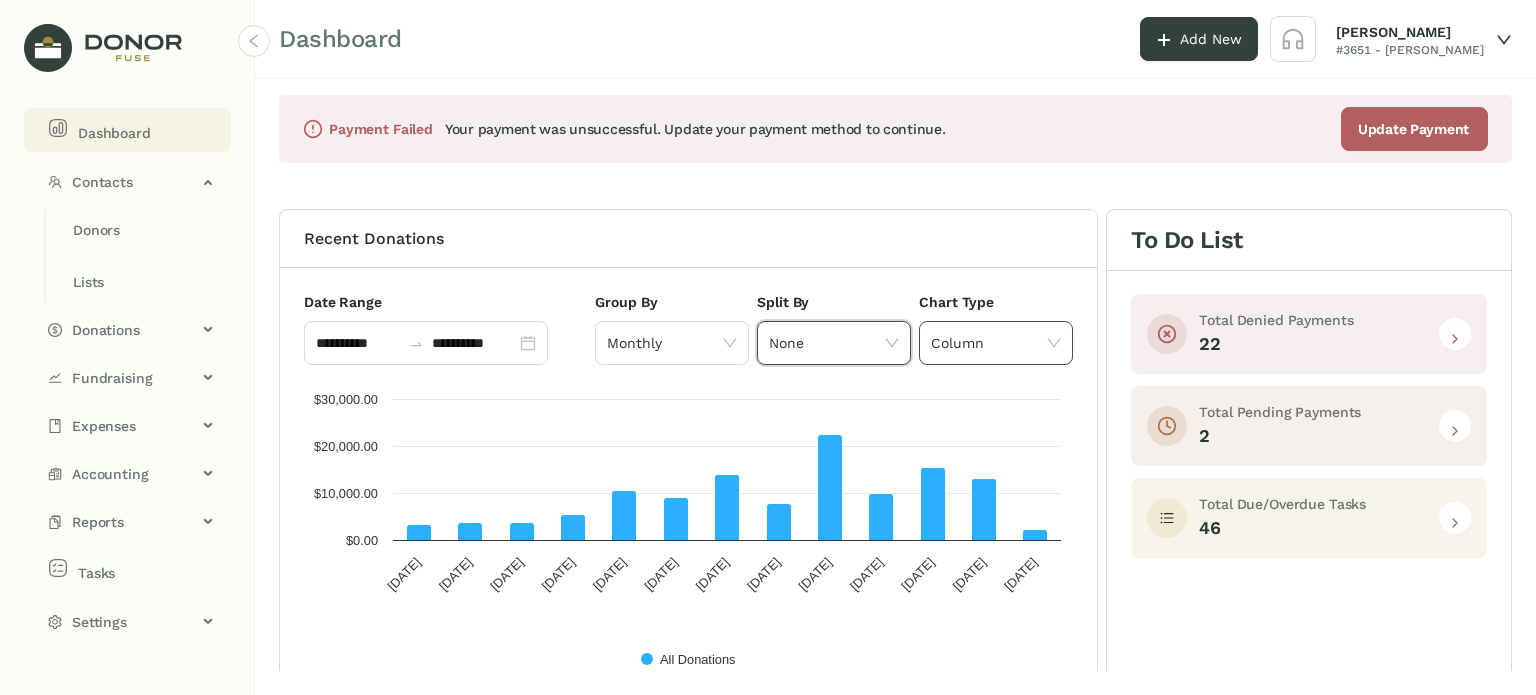 click on "Column" 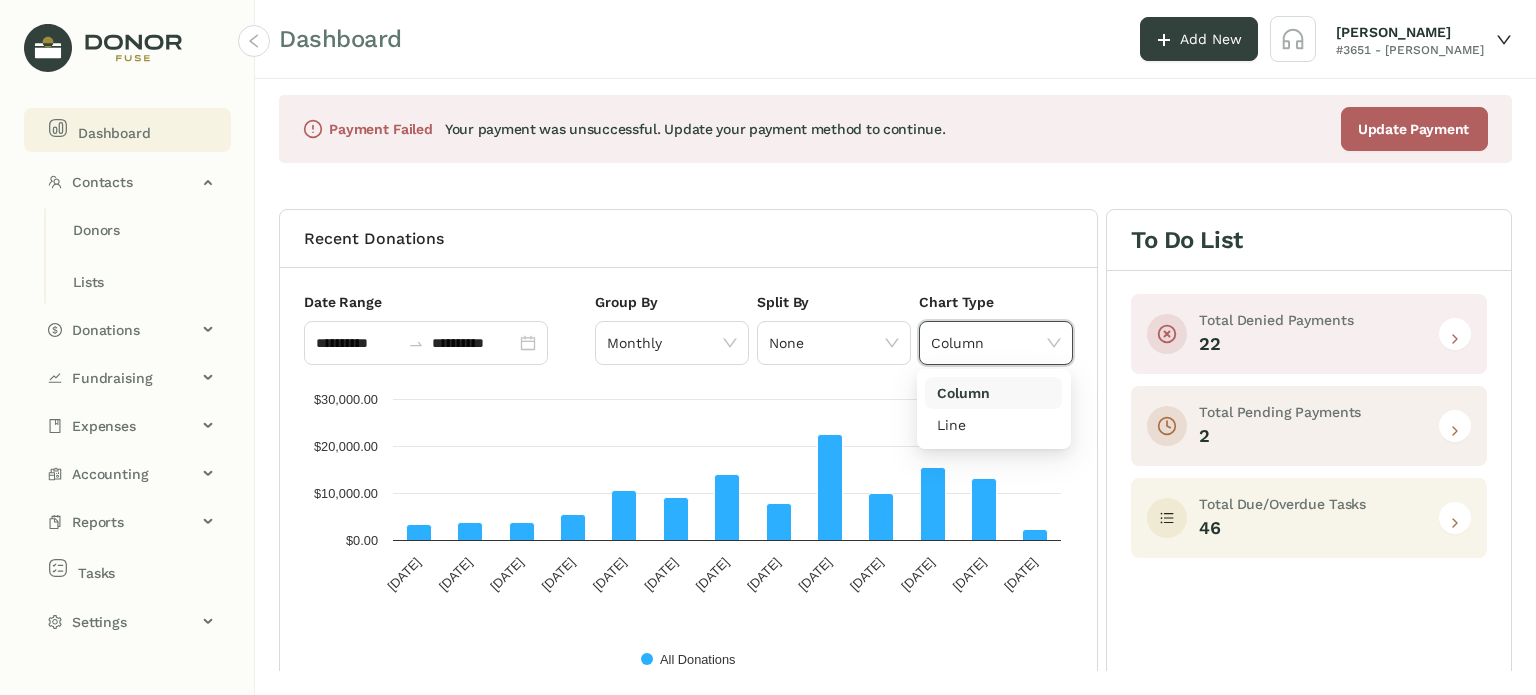 click on "Column" 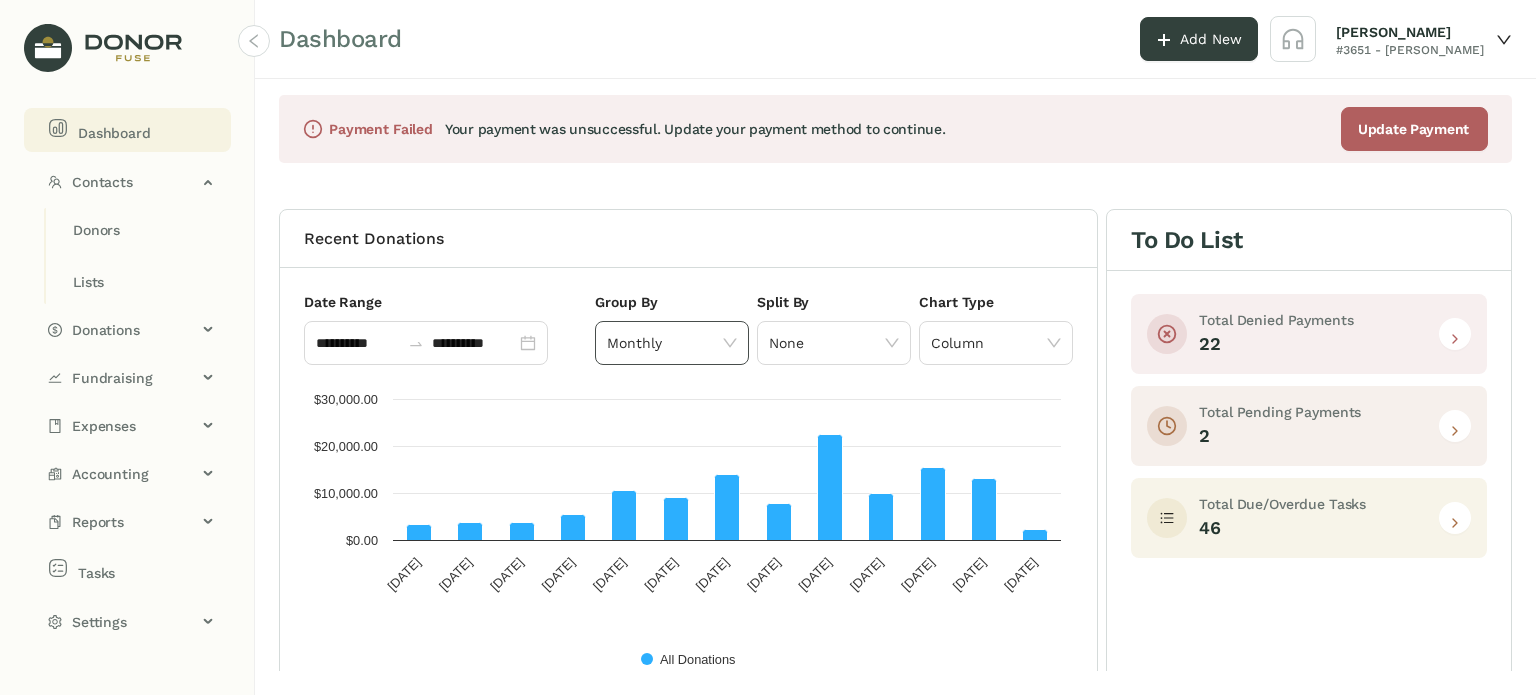 click on "Monthly" 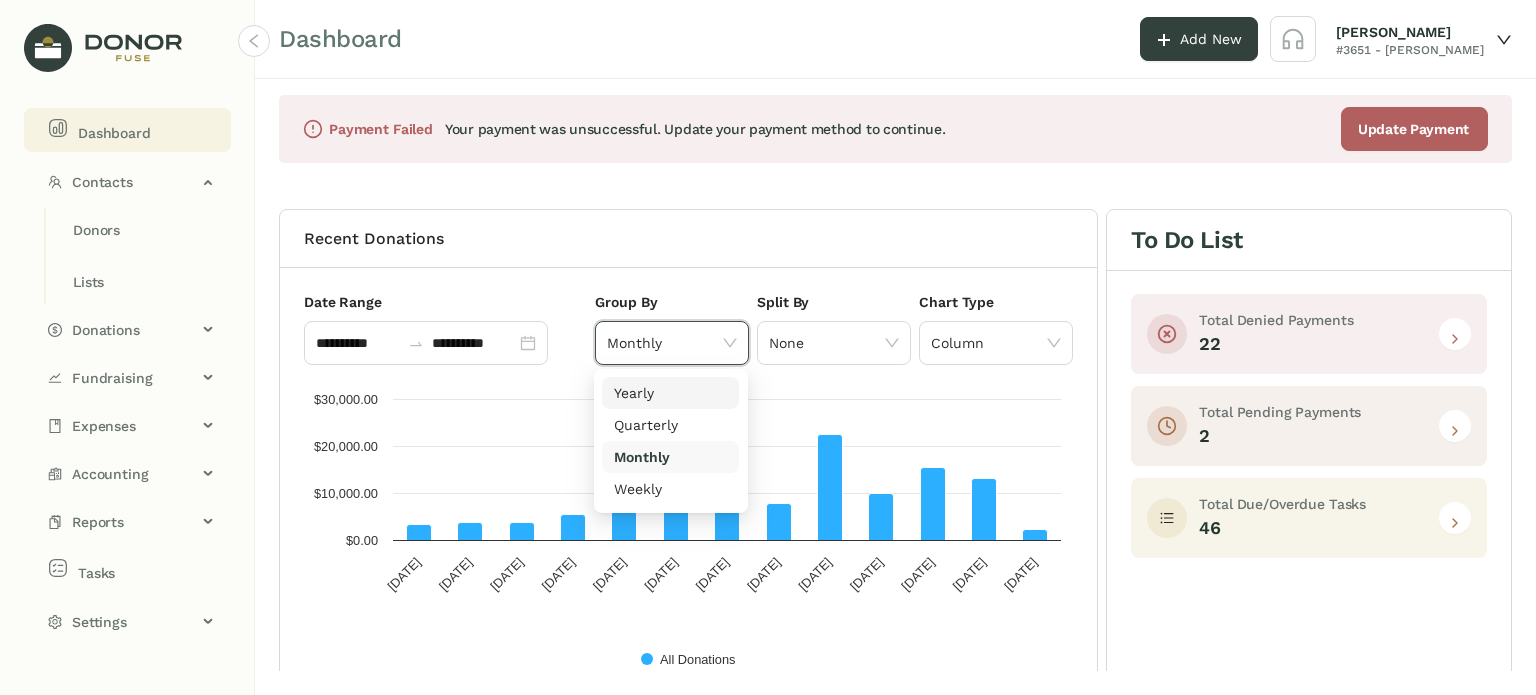 click on "Monthly" 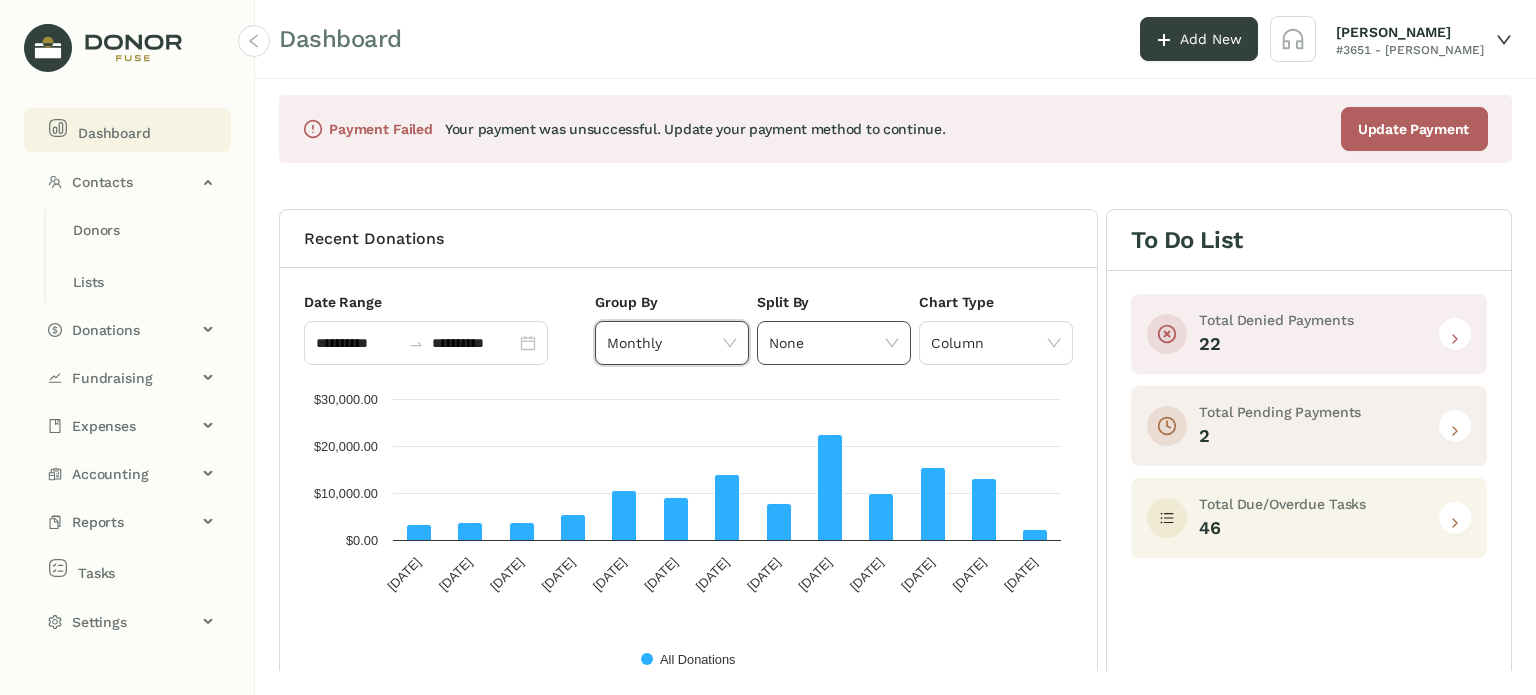 click on "None" 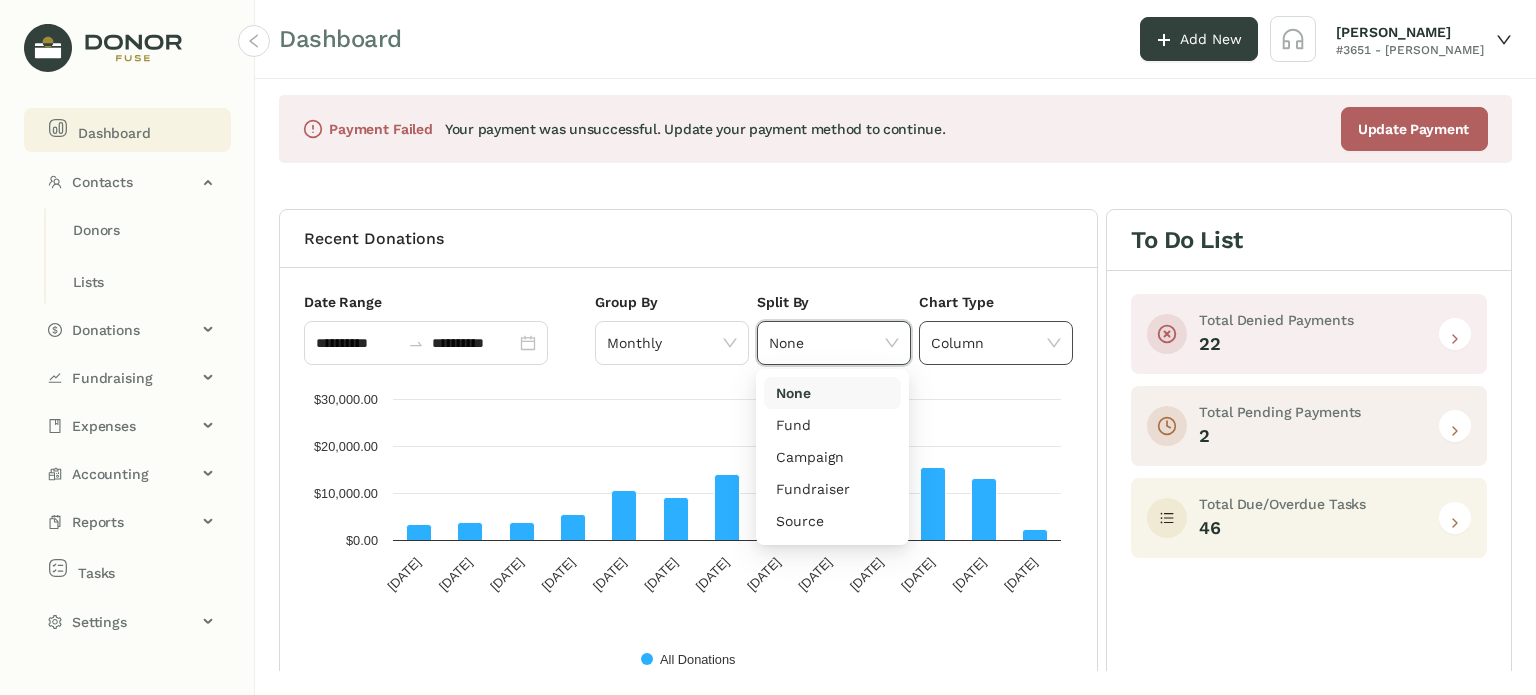 click on "Column" 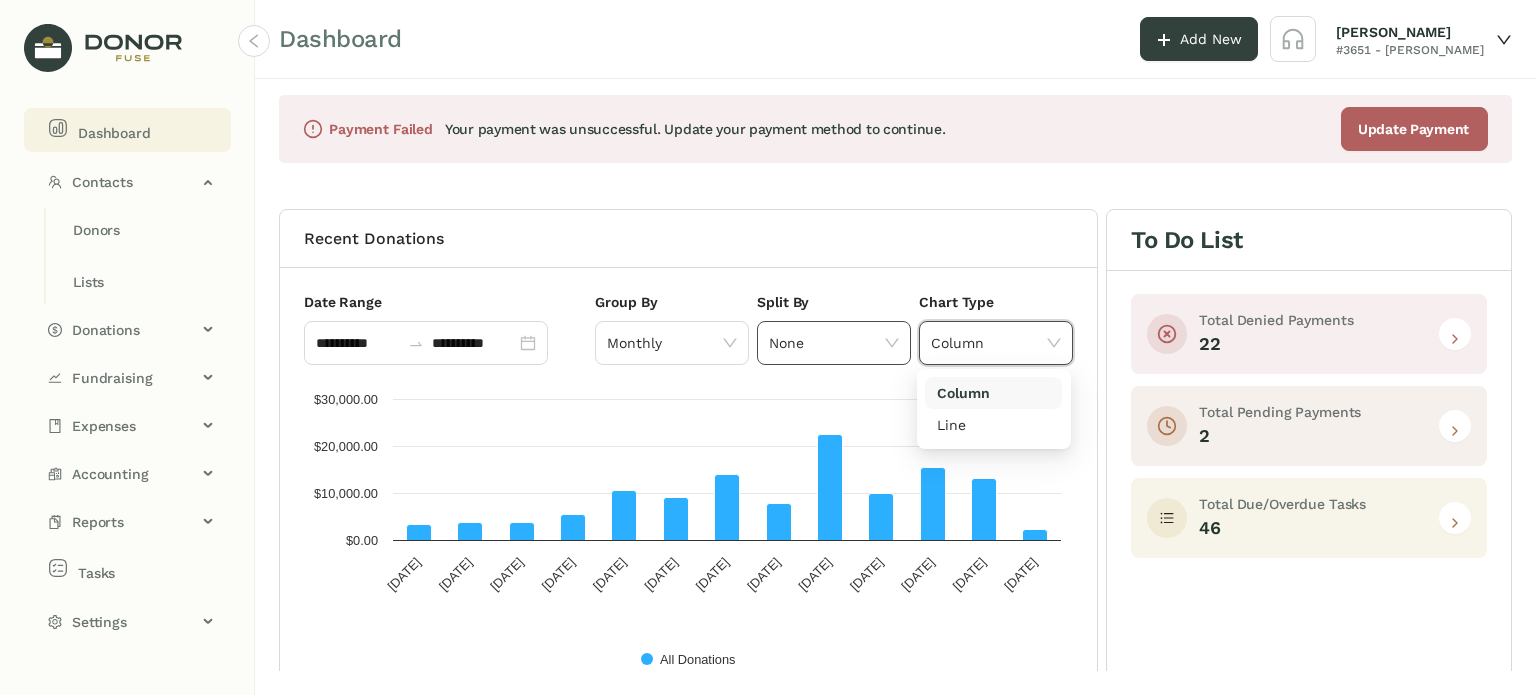 click on "None" 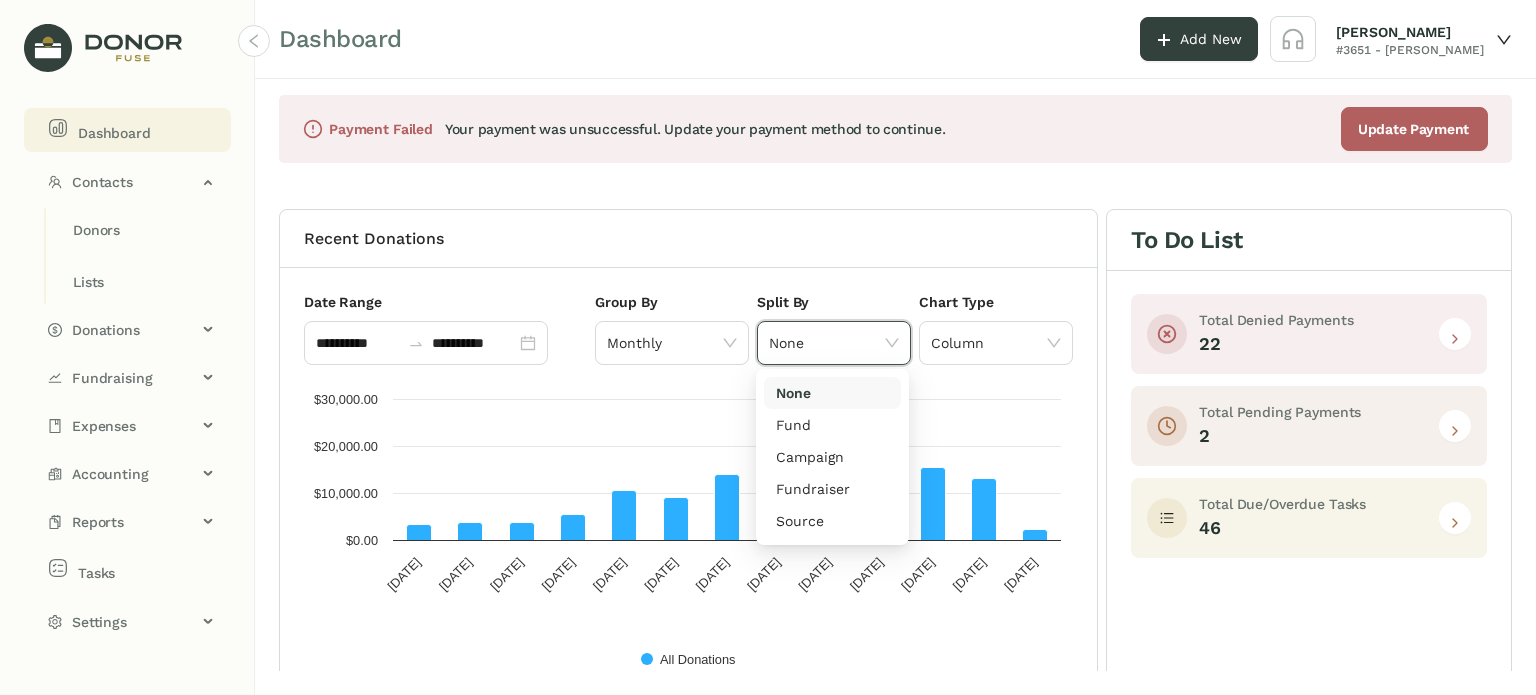 click on "None" 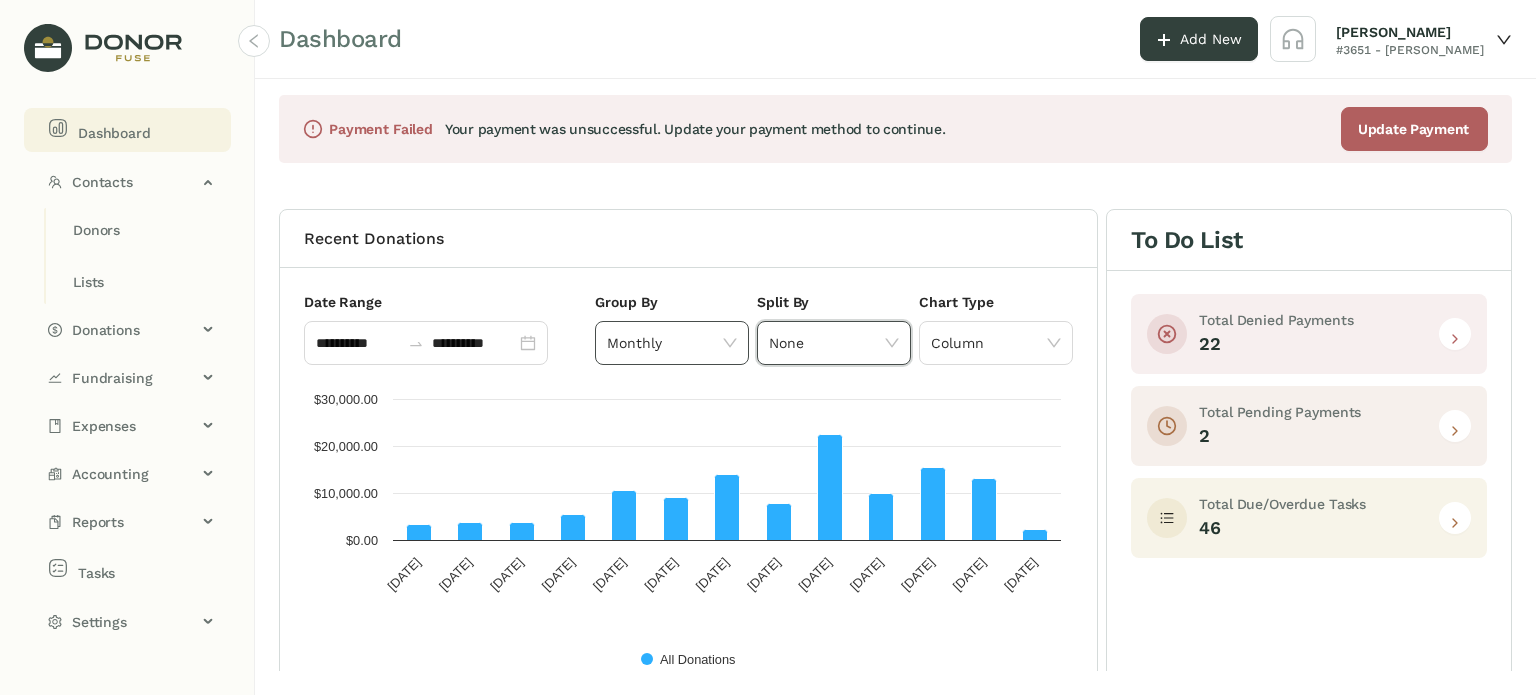 drag, startPoint x: 621, startPoint y: 341, endPoint x: 693, endPoint y: 332, distance: 72.56032 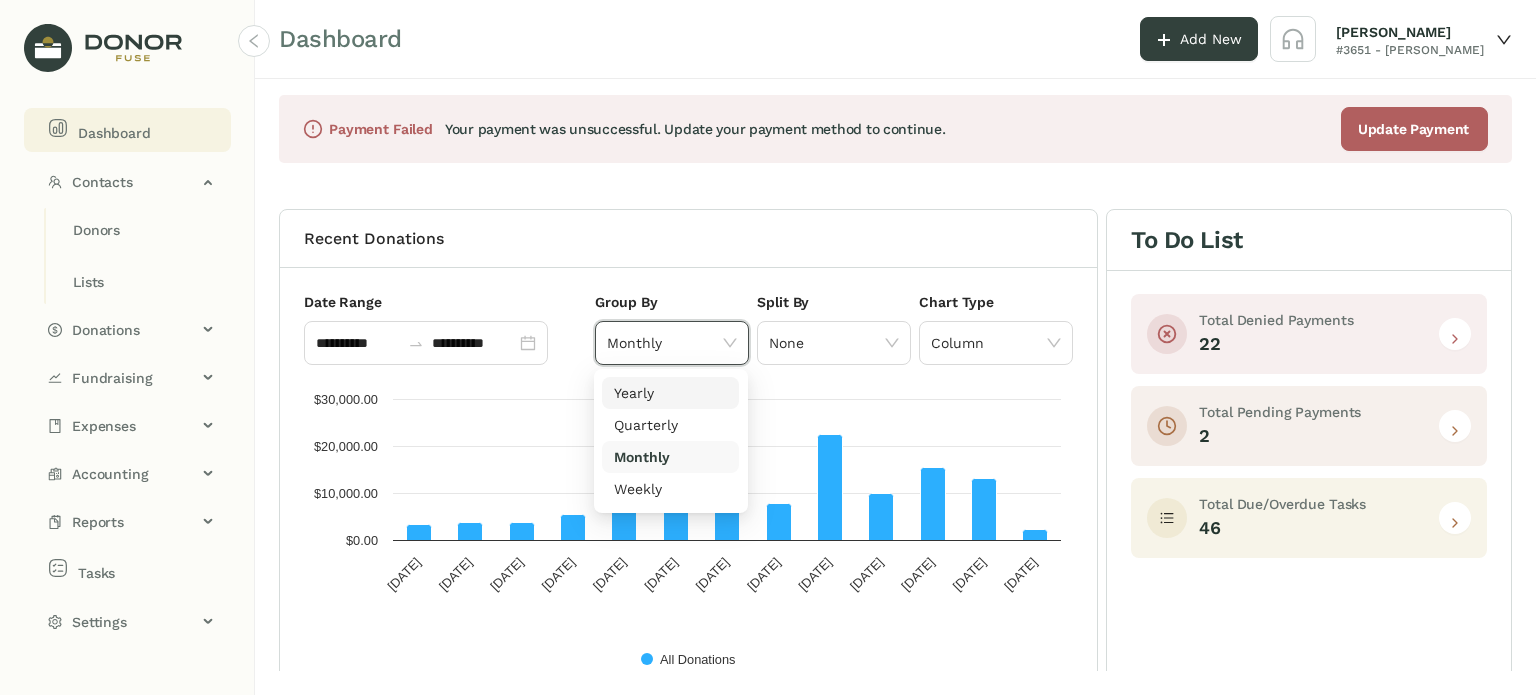 click on "Monthly" 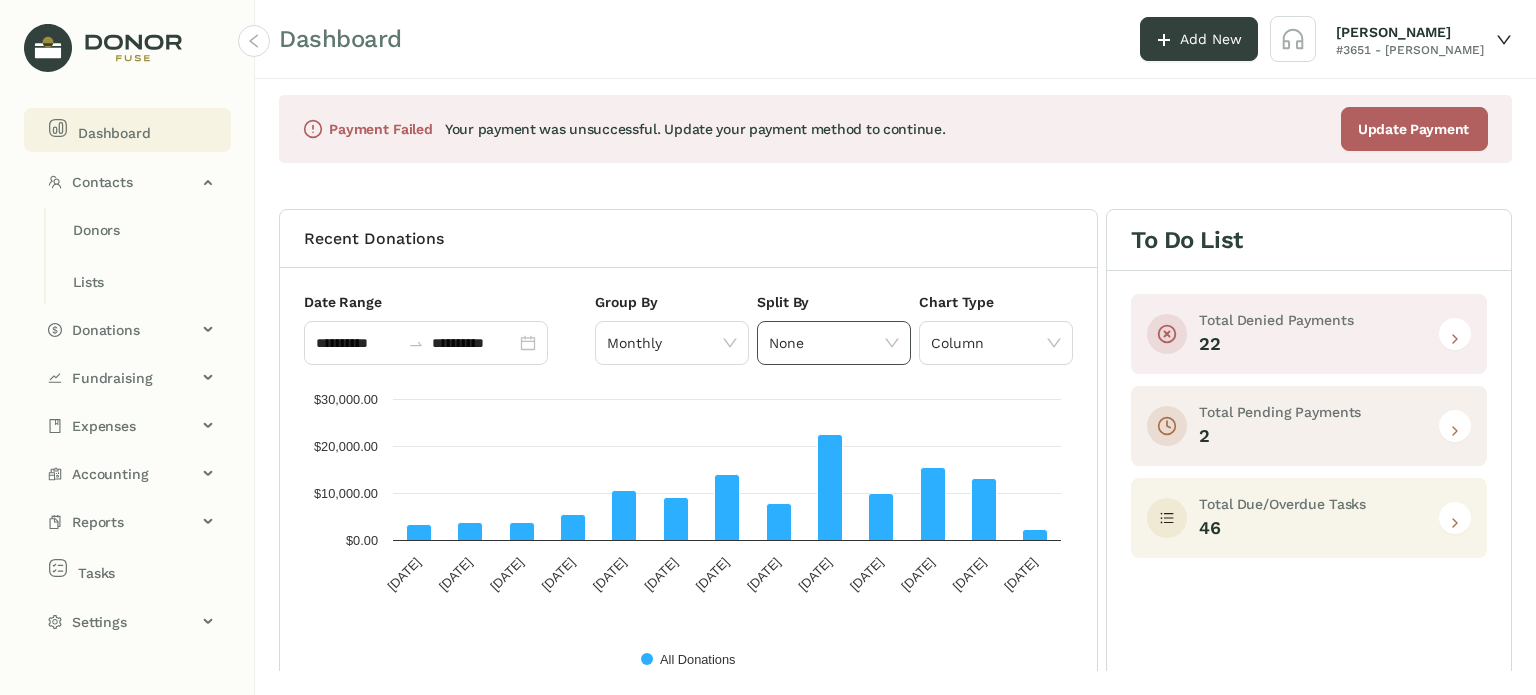 click on "None" 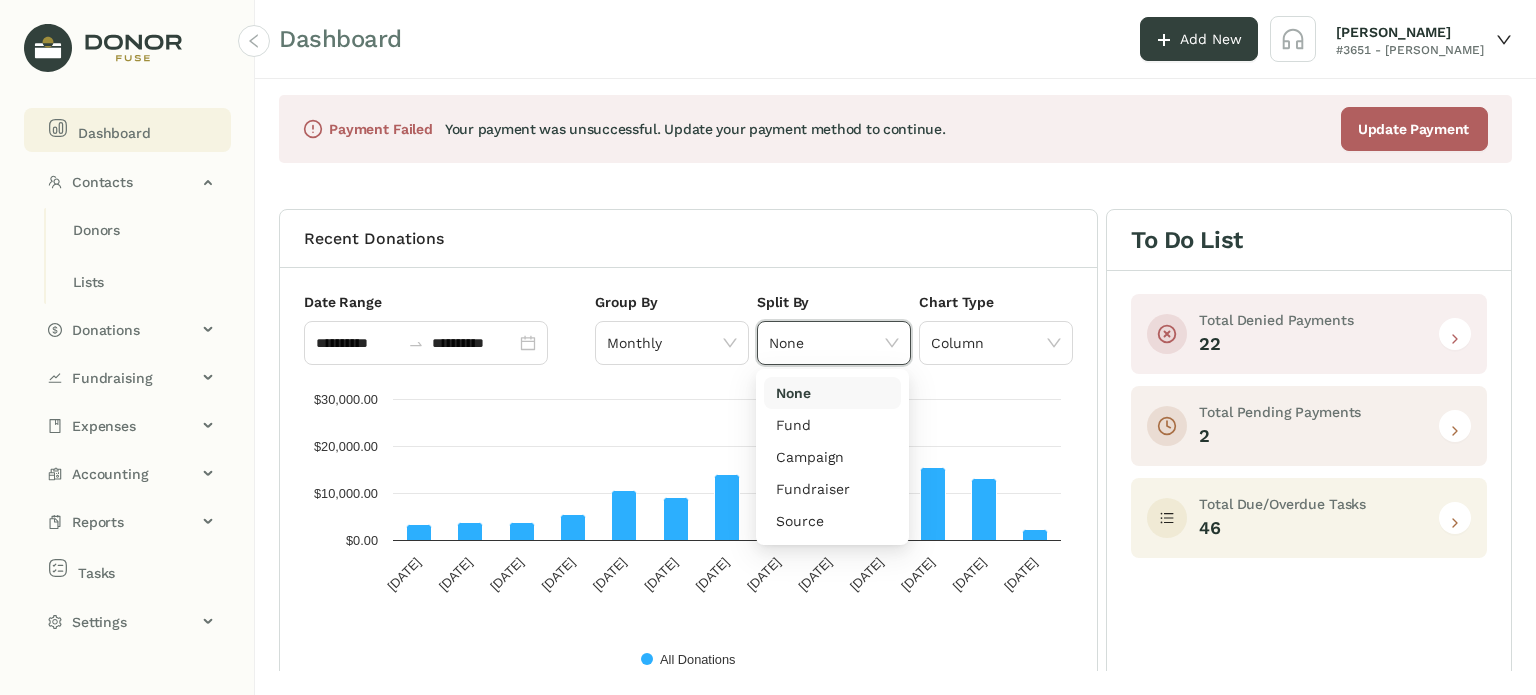 click on "None" 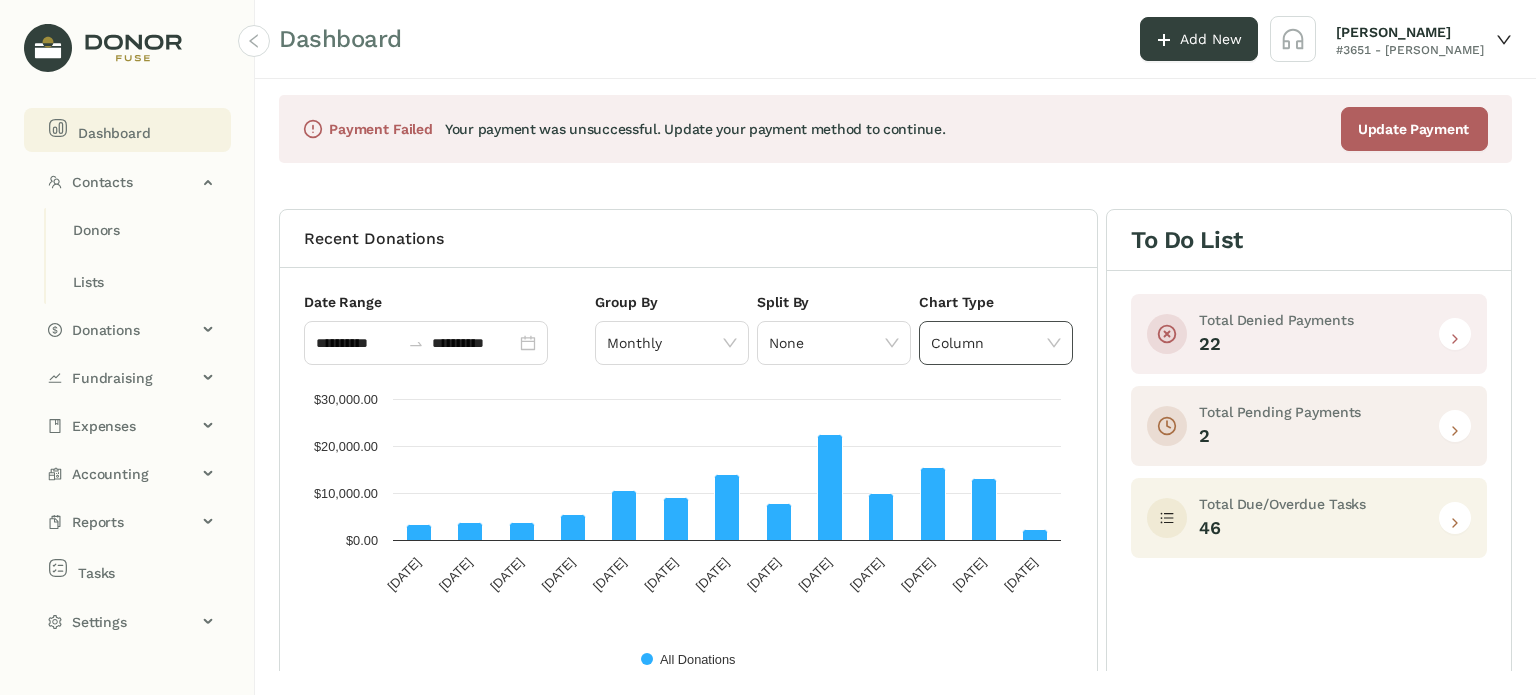 click on "Column" 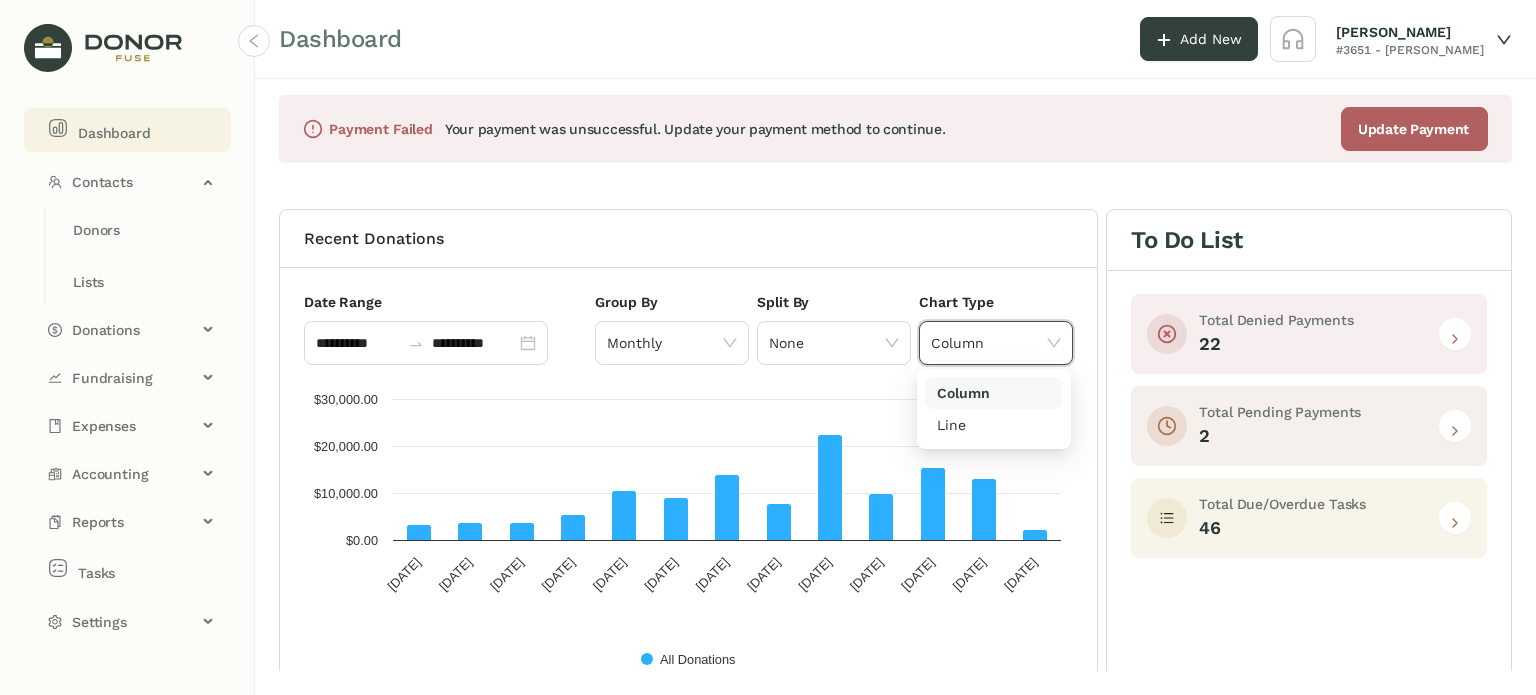 click on "Column" 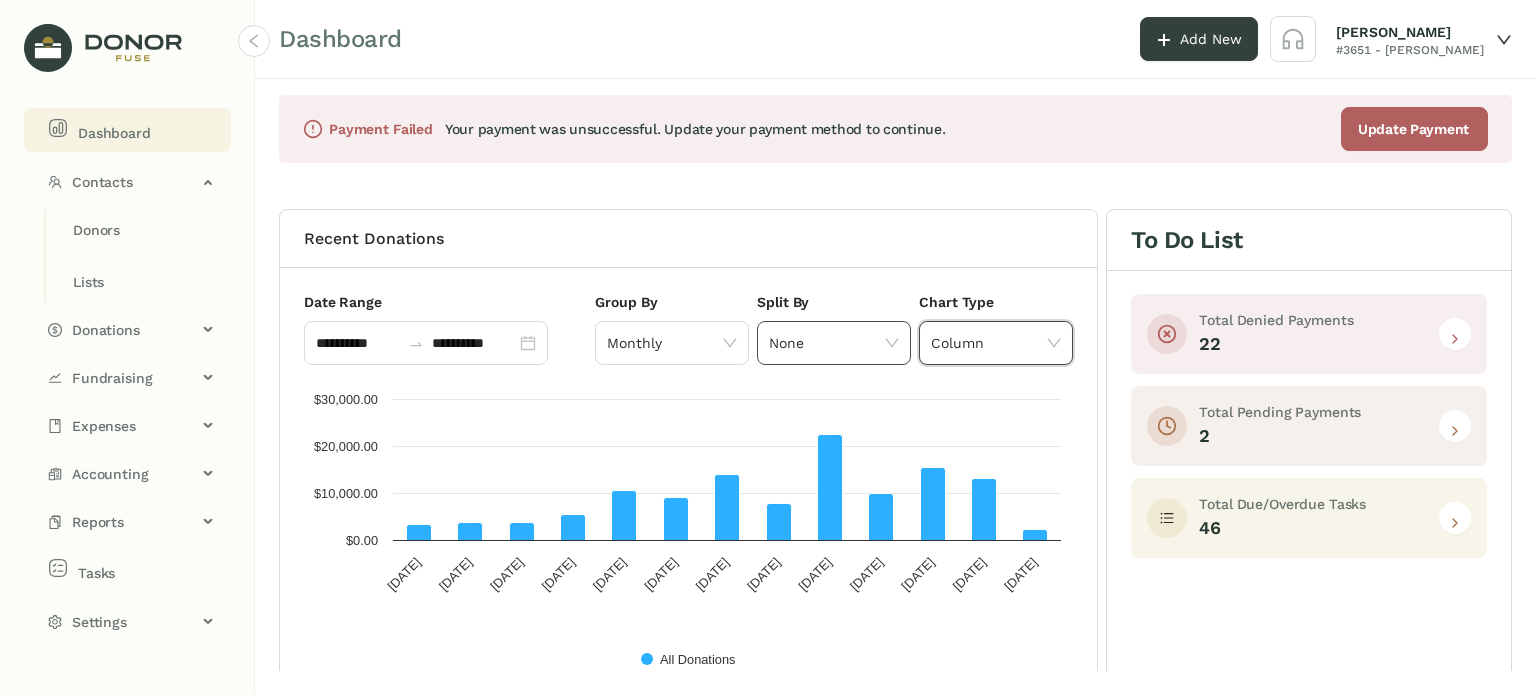click on "None" 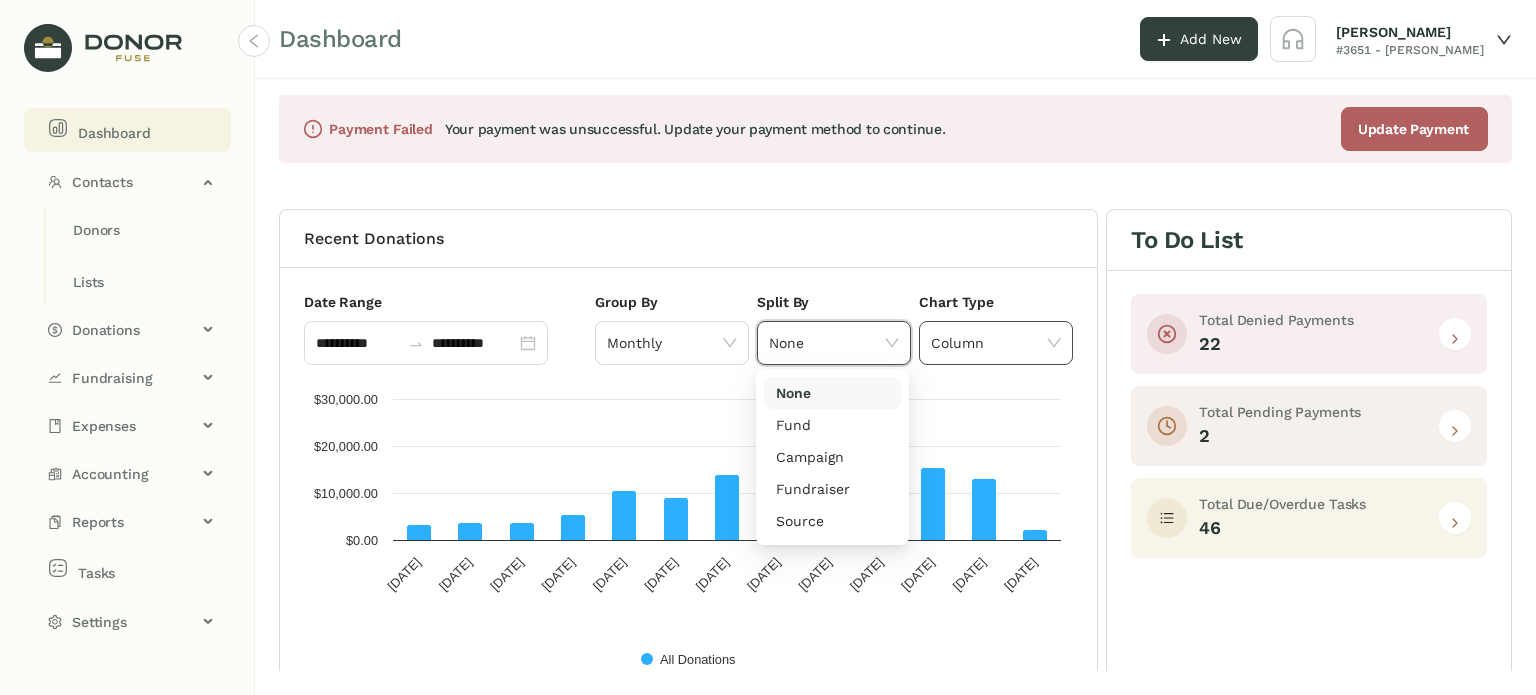 click on "Column" 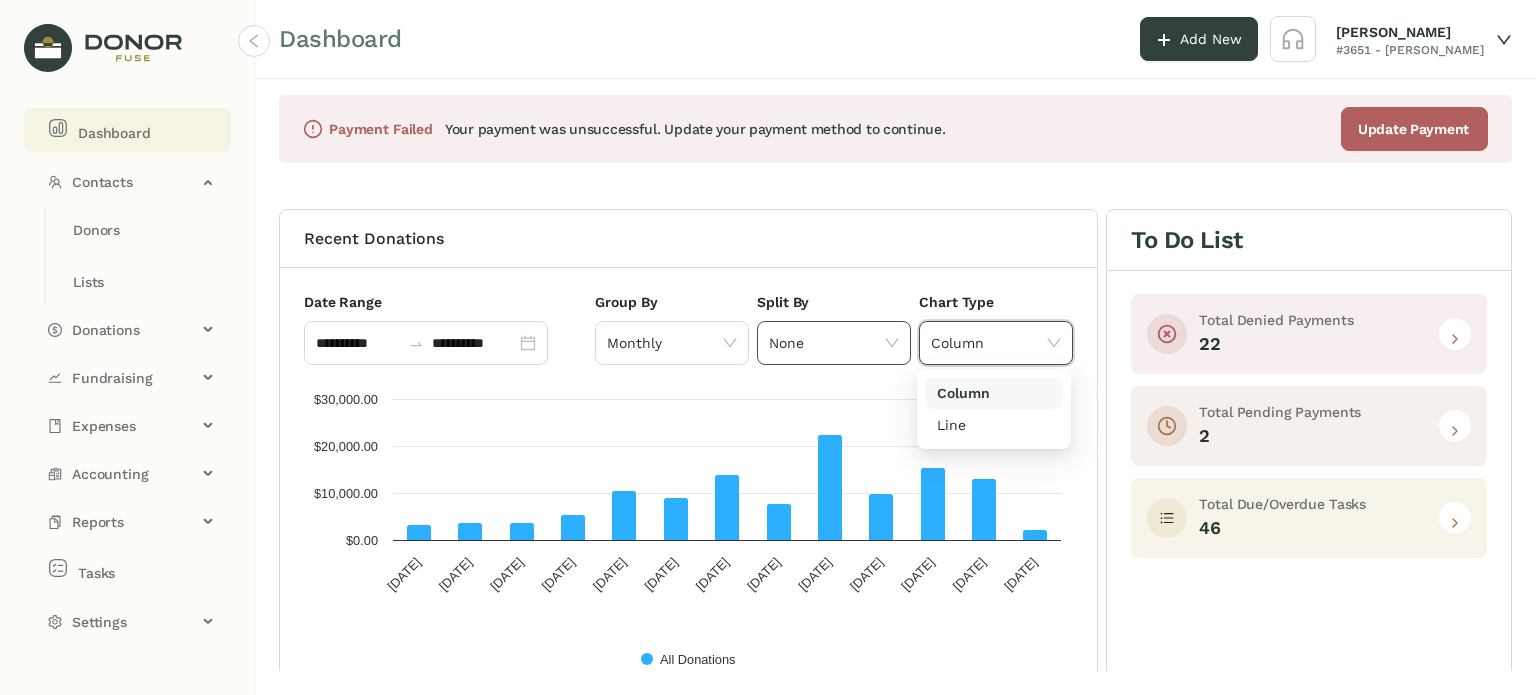 click on "None" 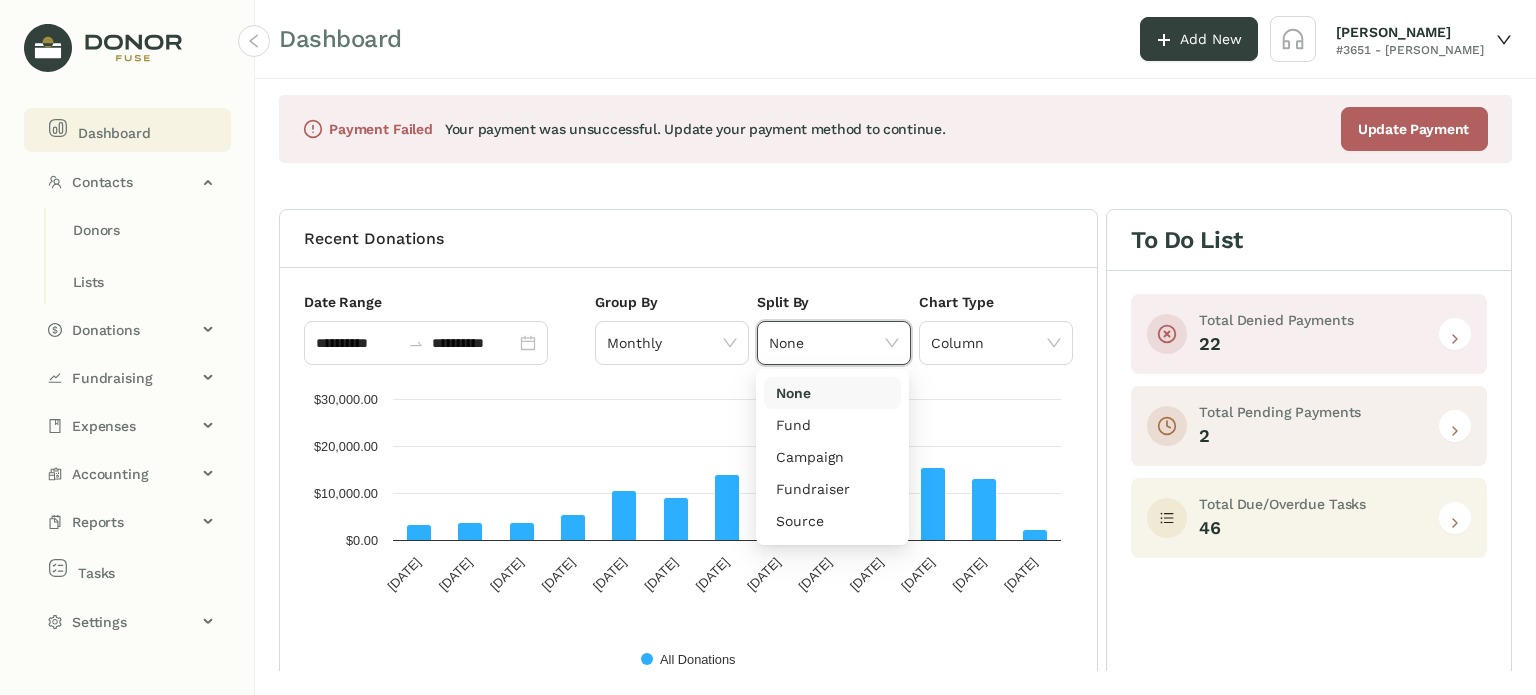 drag, startPoint x: 963, startPoint y: 334, endPoint x: 860, endPoint y: 339, distance: 103.121284 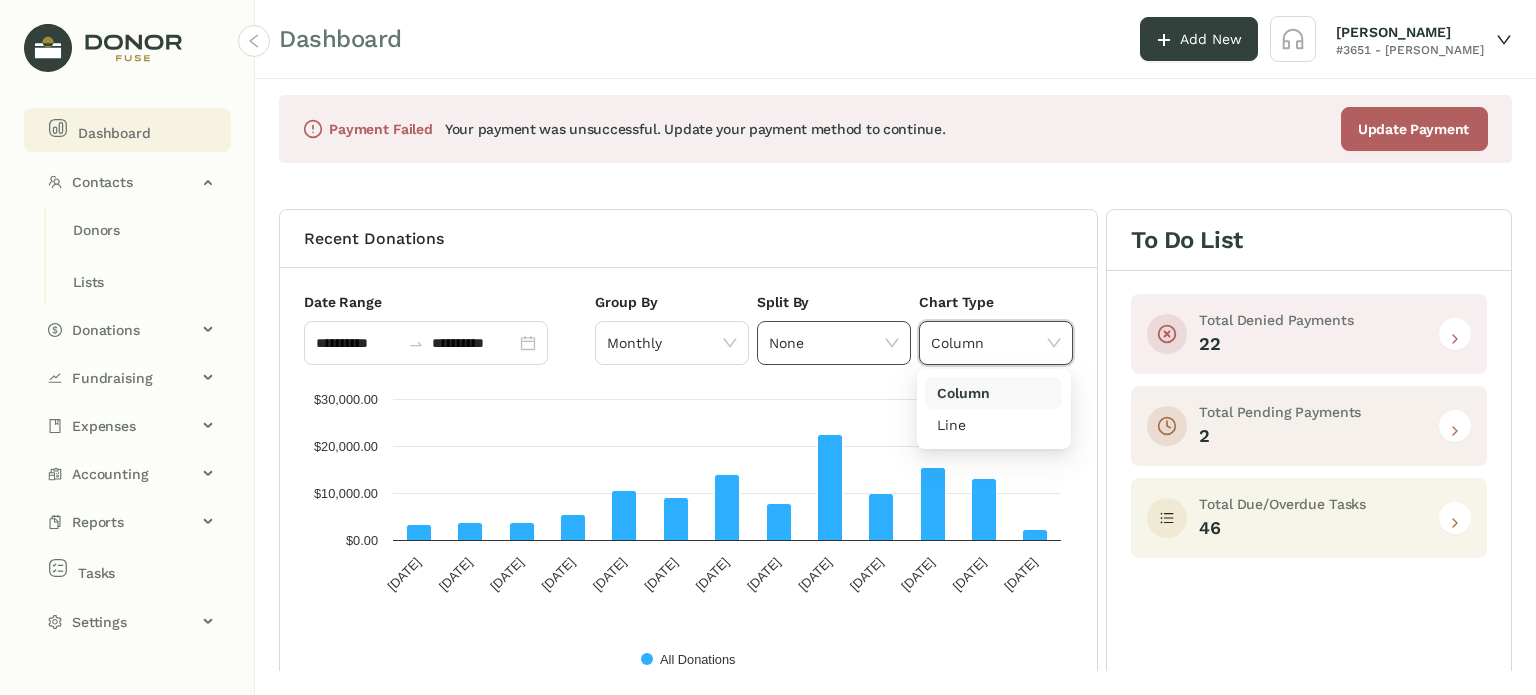 drag, startPoint x: 853, startPoint y: 343, endPoint x: 879, endPoint y: 347, distance: 26.305893 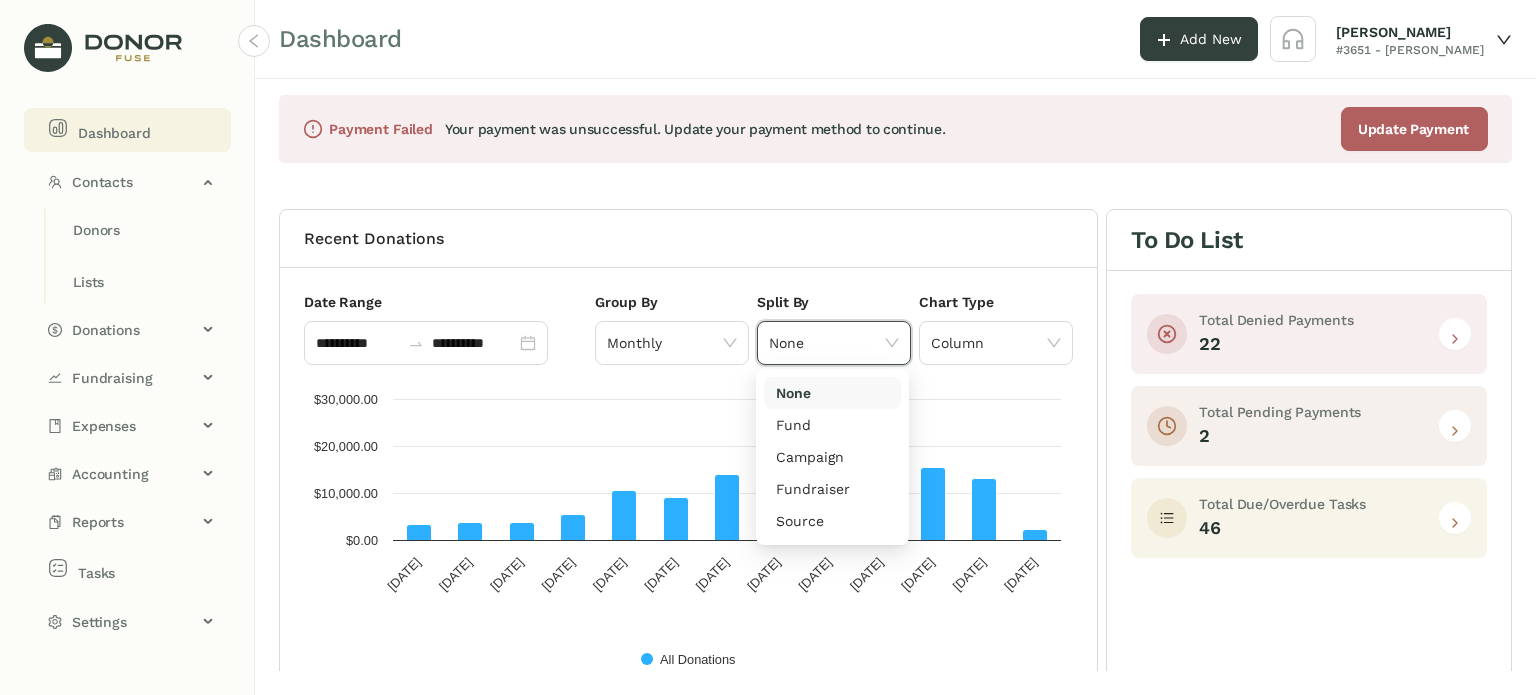 drag, startPoint x: 983, startPoint y: 327, endPoint x: 852, endPoint y: 334, distance: 131.18689 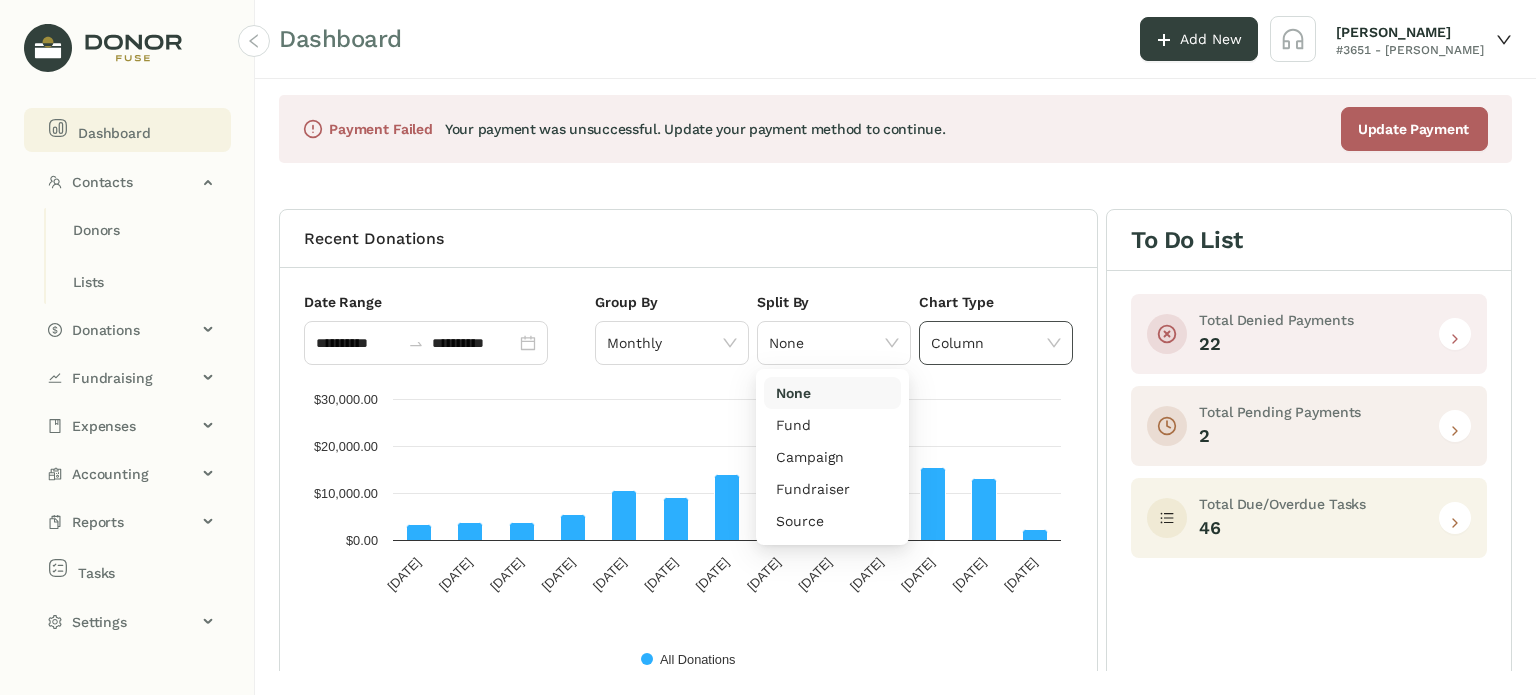 drag, startPoint x: 850, startPoint y: 334, endPoint x: 990, endPoint y: 320, distance: 140.69826 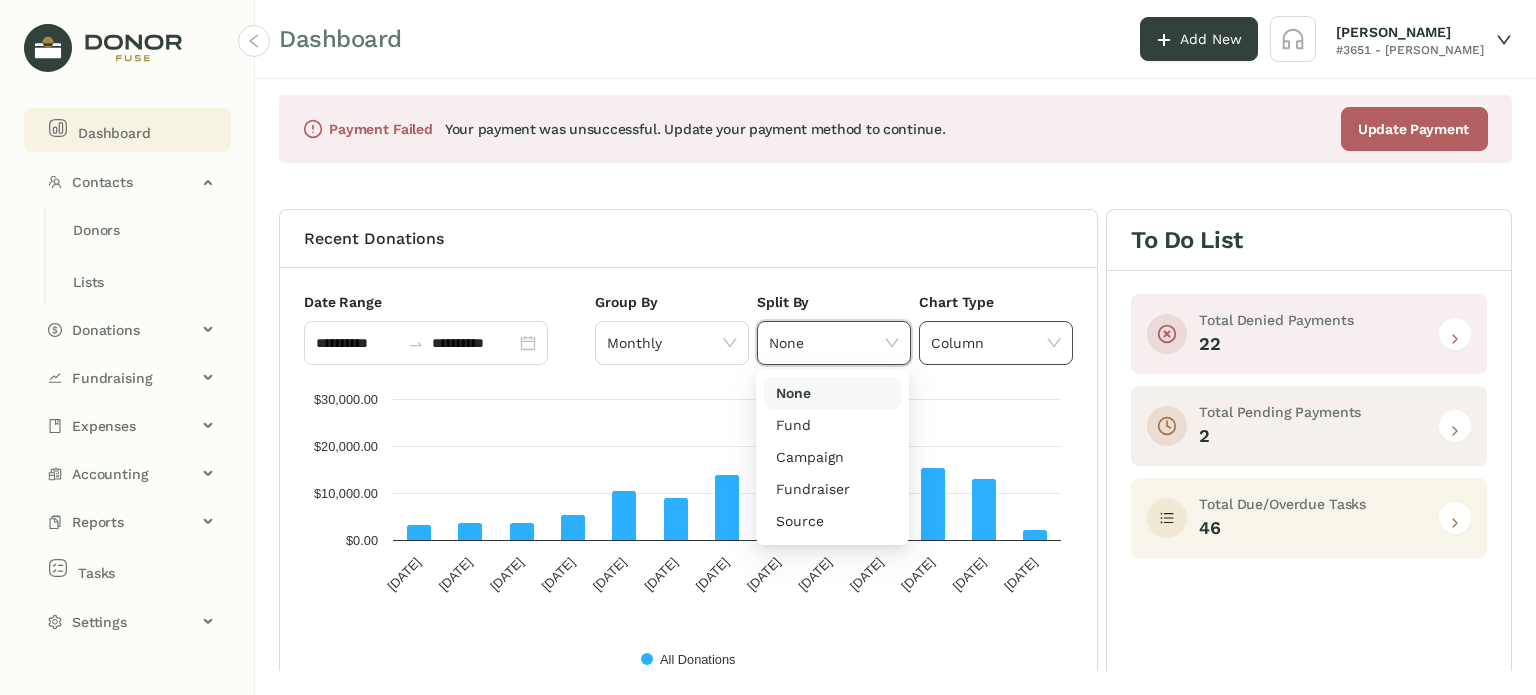 drag, startPoint x: 995, startPoint y: 319, endPoint x: 917, endPoint y: 325, distance: 78.23043 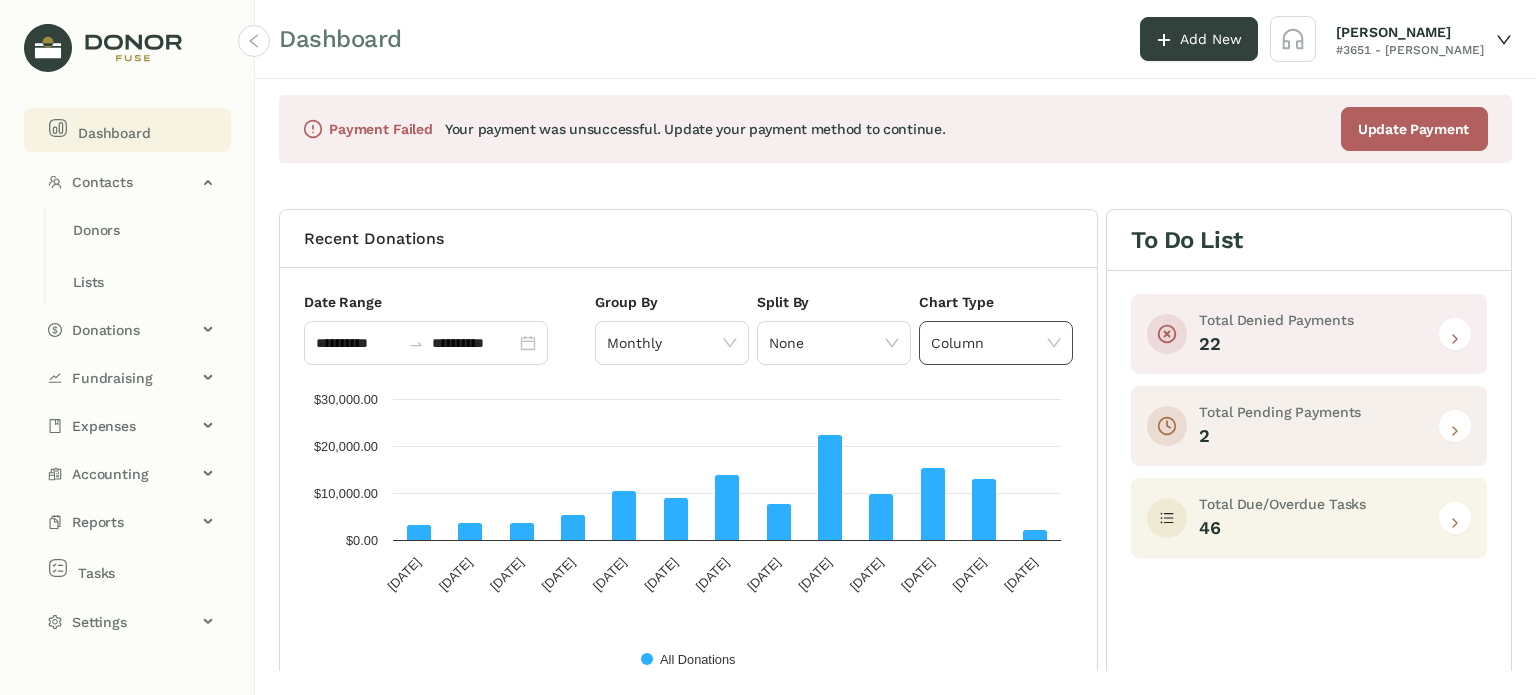 drag, startPoint x: 854, startPoint y: 335, endPoint x: 943, endPoint y: 328, distance: 89.27486 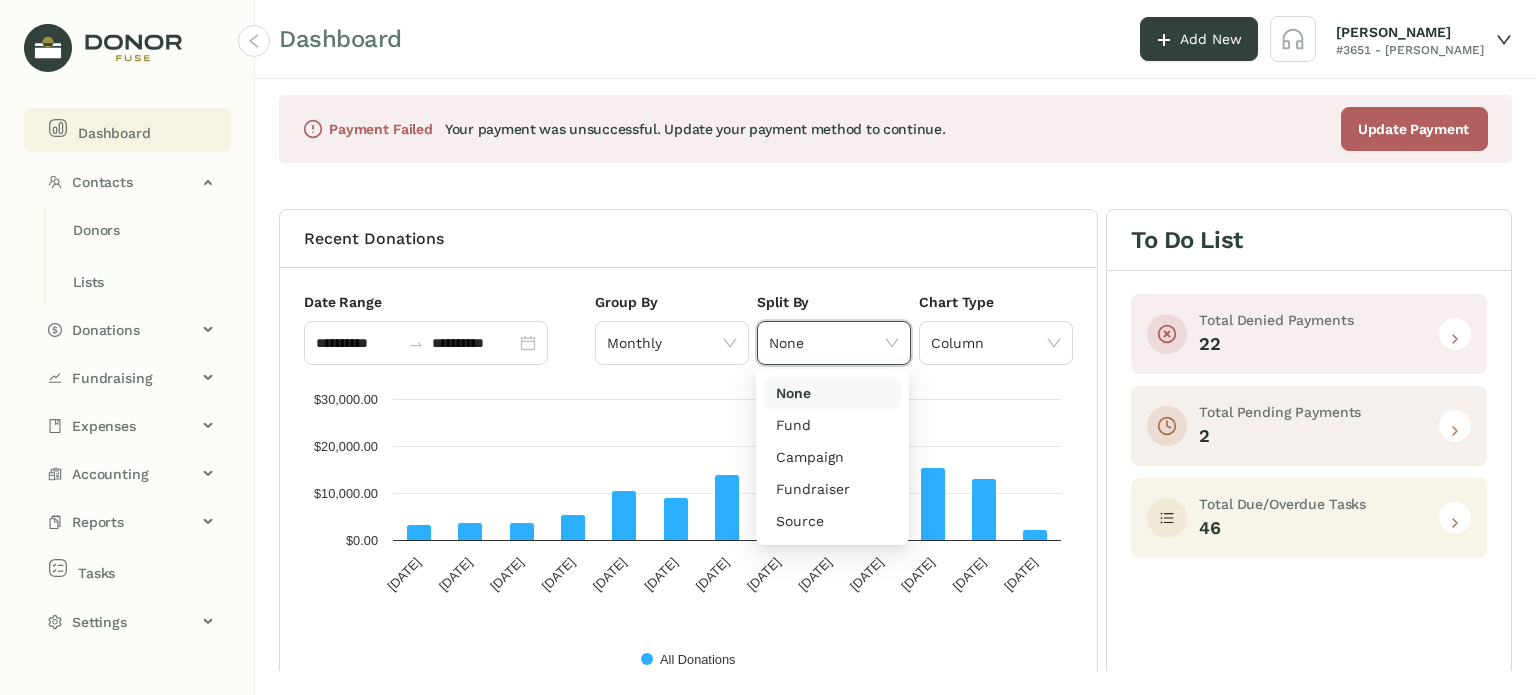 drag, startPoint x: 956, startPoint y: 326, endPoint x: 912, endPoint y: 327, distance: 44.011364 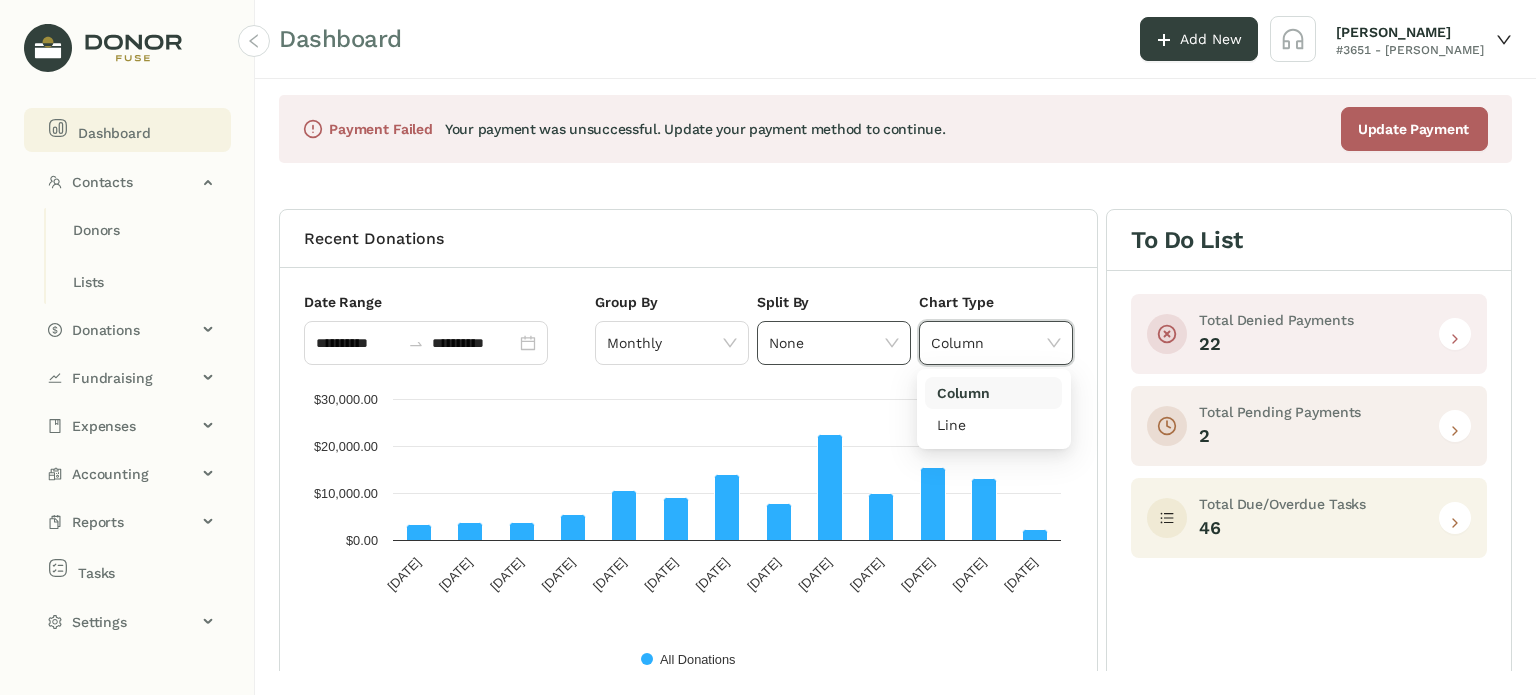click on "None" 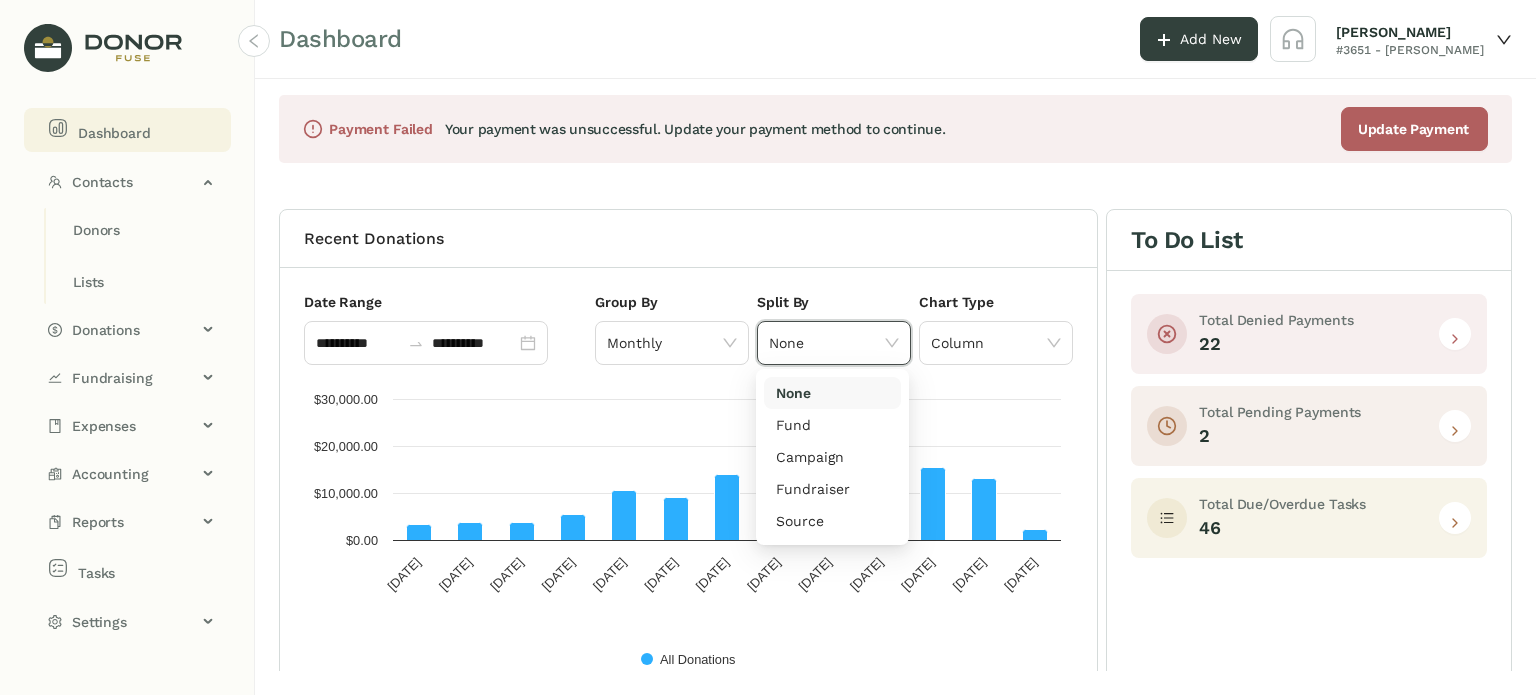 click on "46" 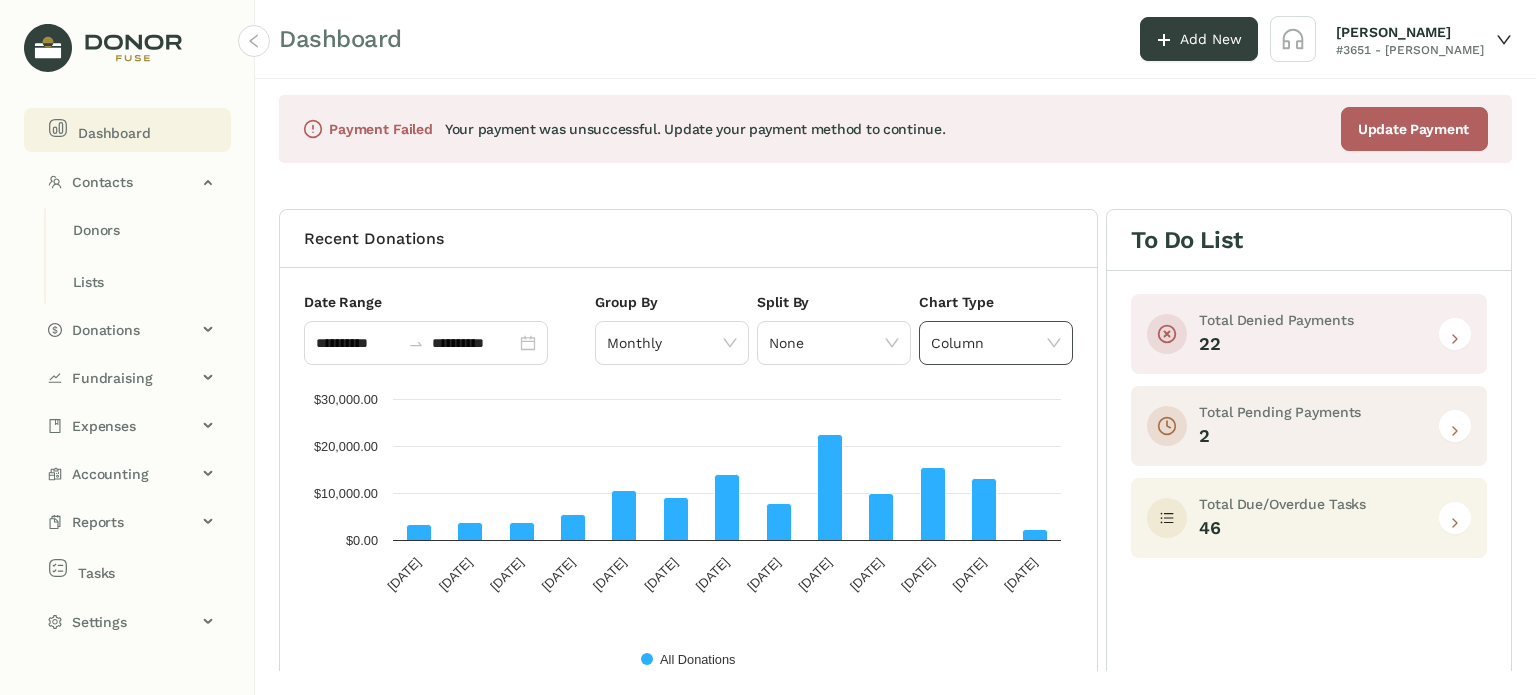 click on "Column" 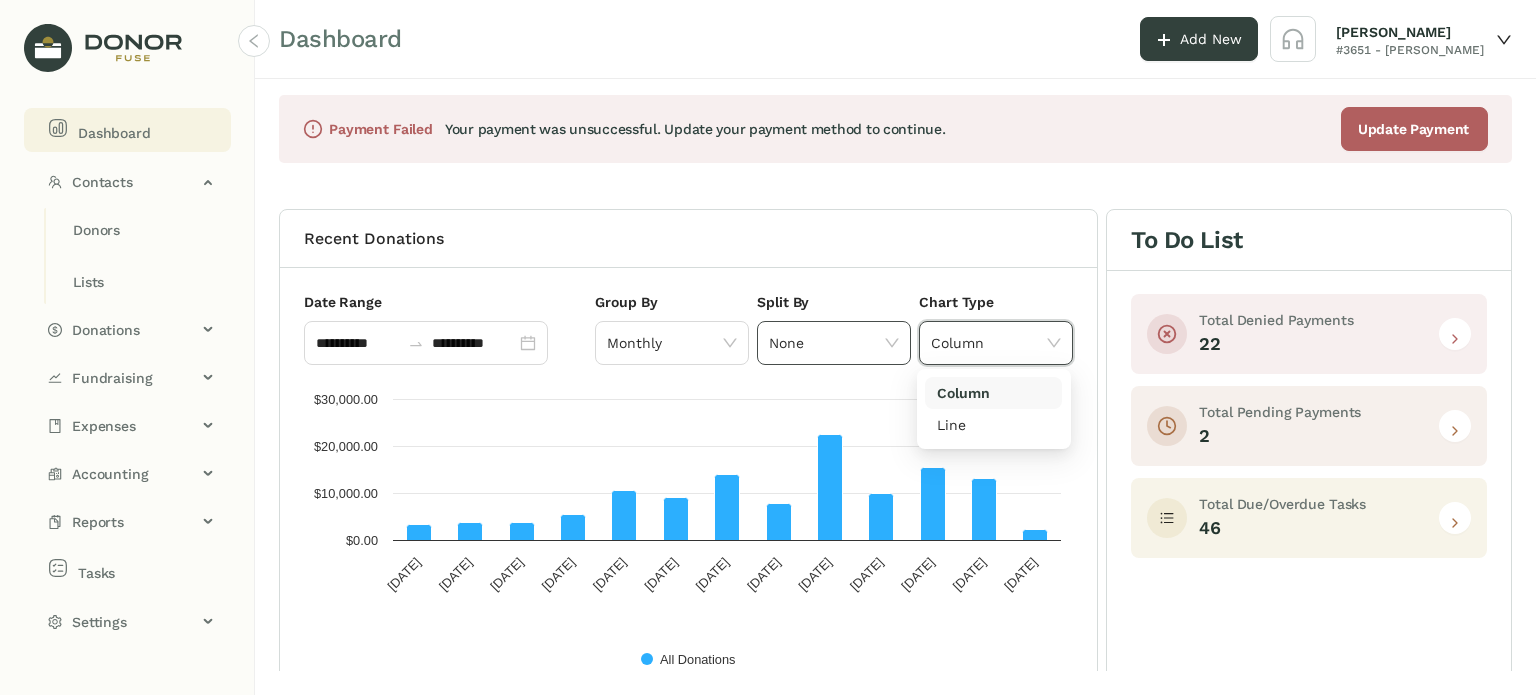 click on "None" 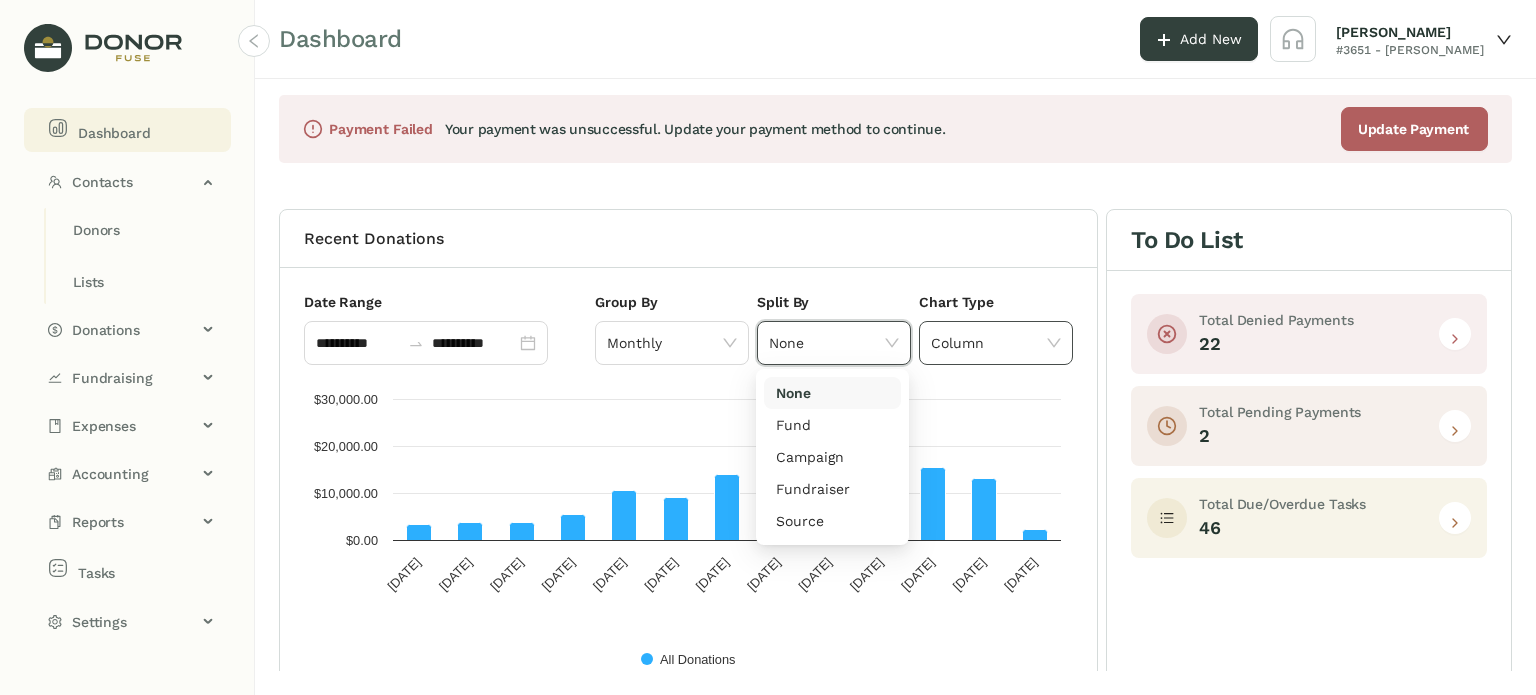 click on "Column" 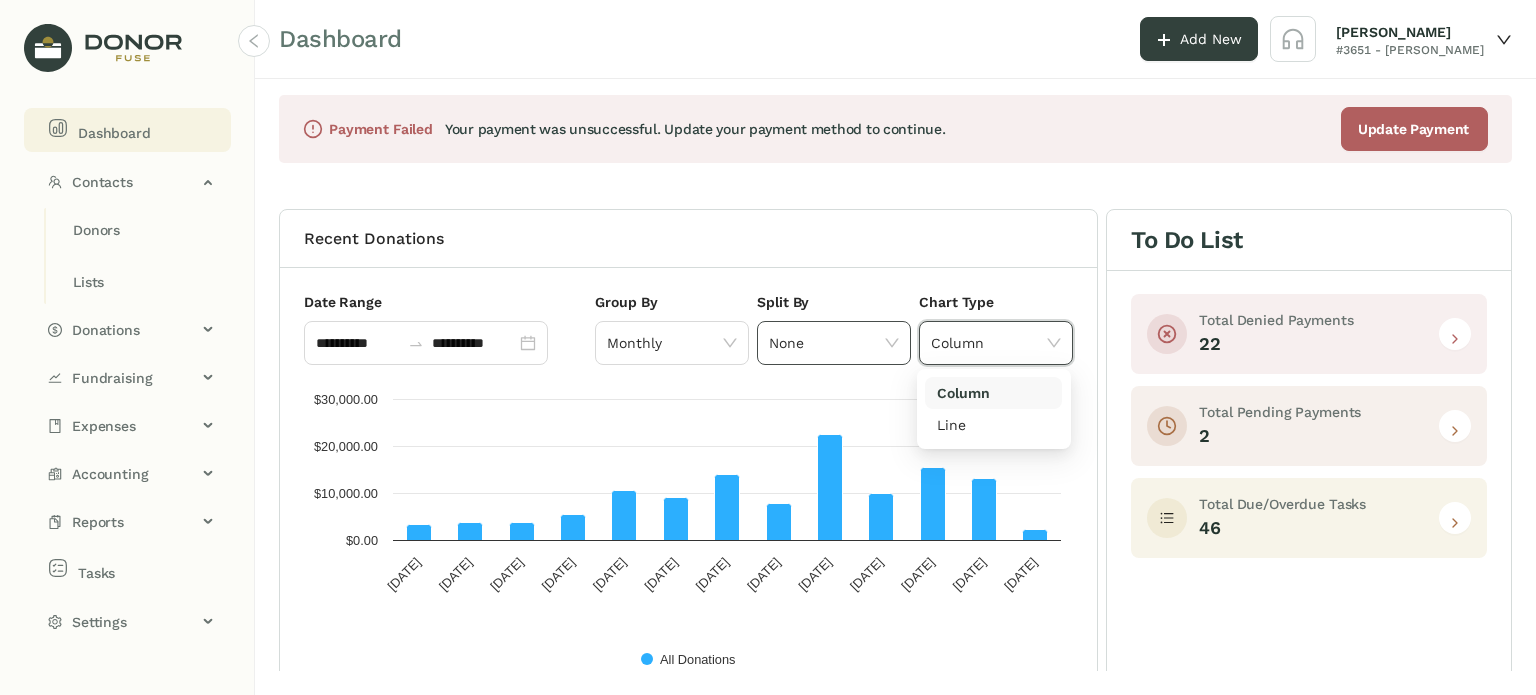 click on "None" 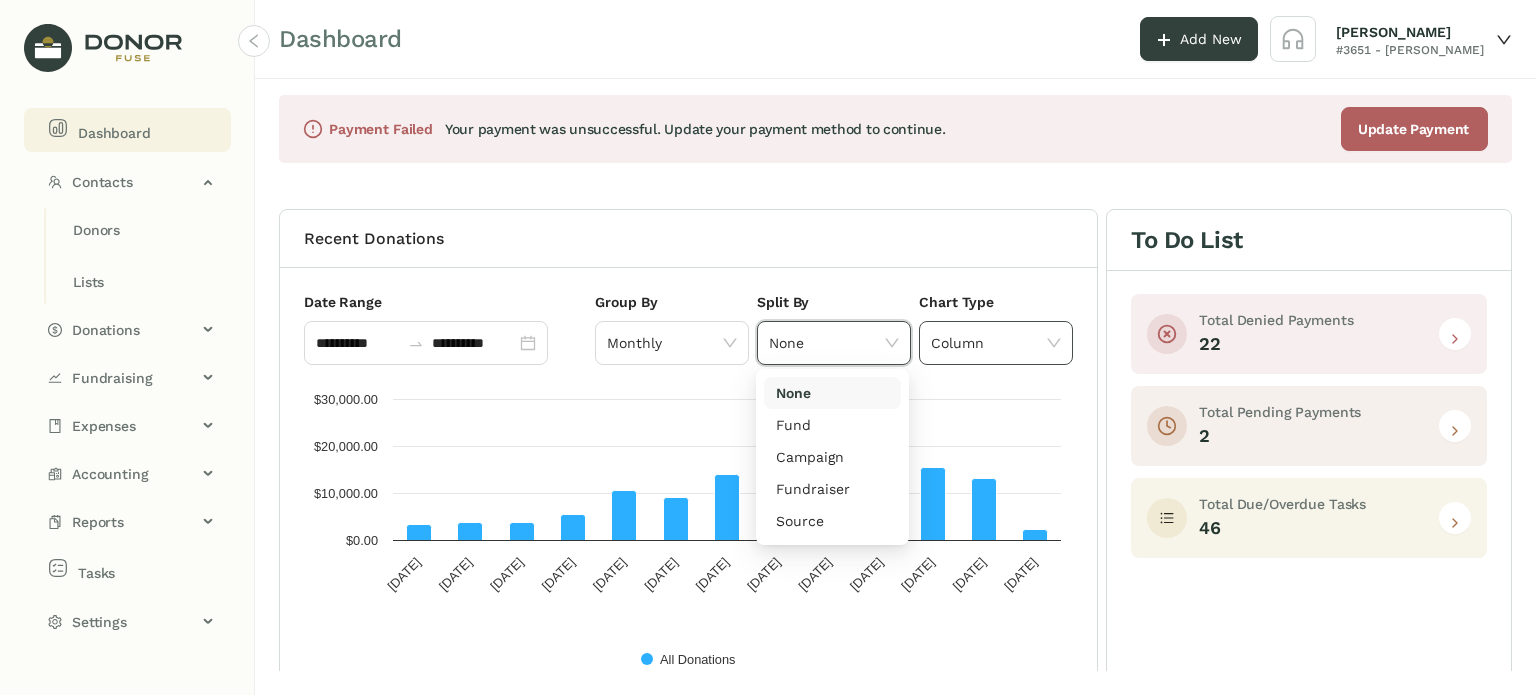 click on "Column" 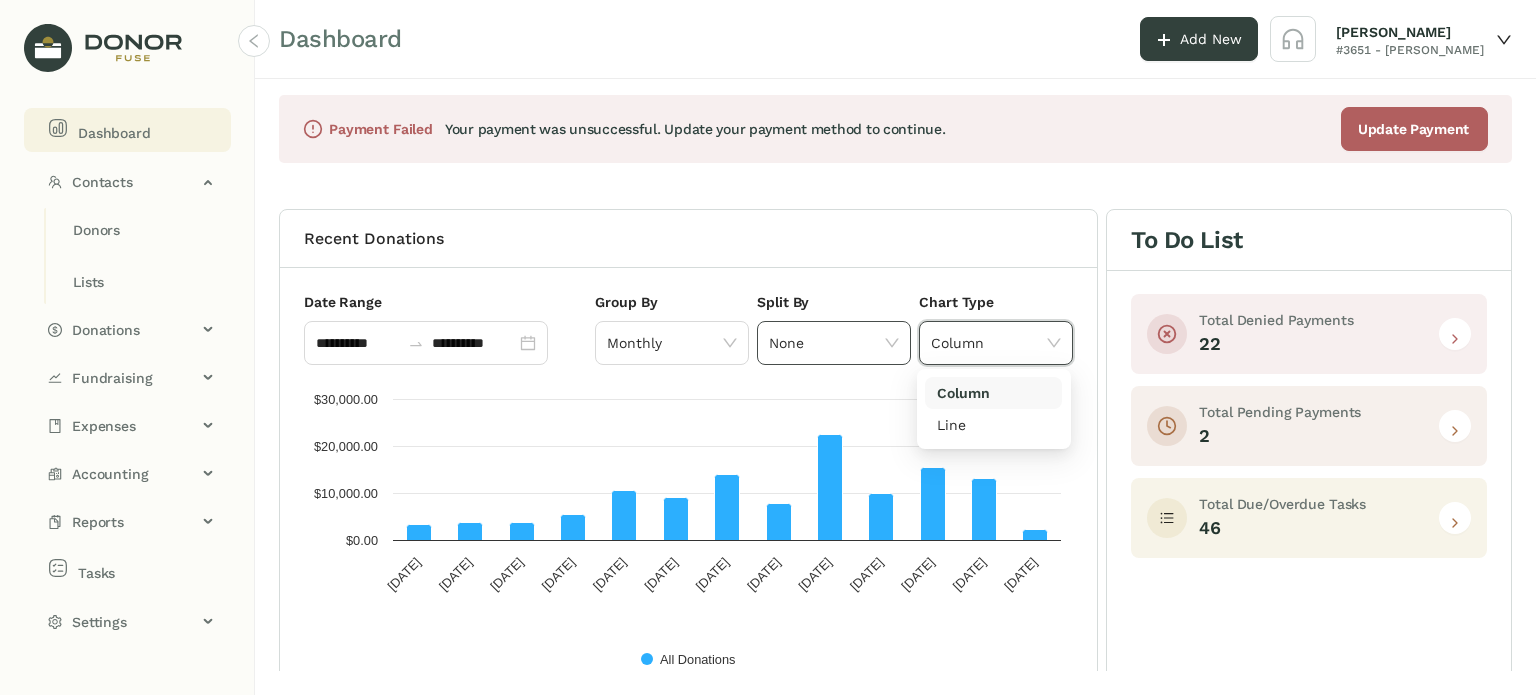 click on "None" 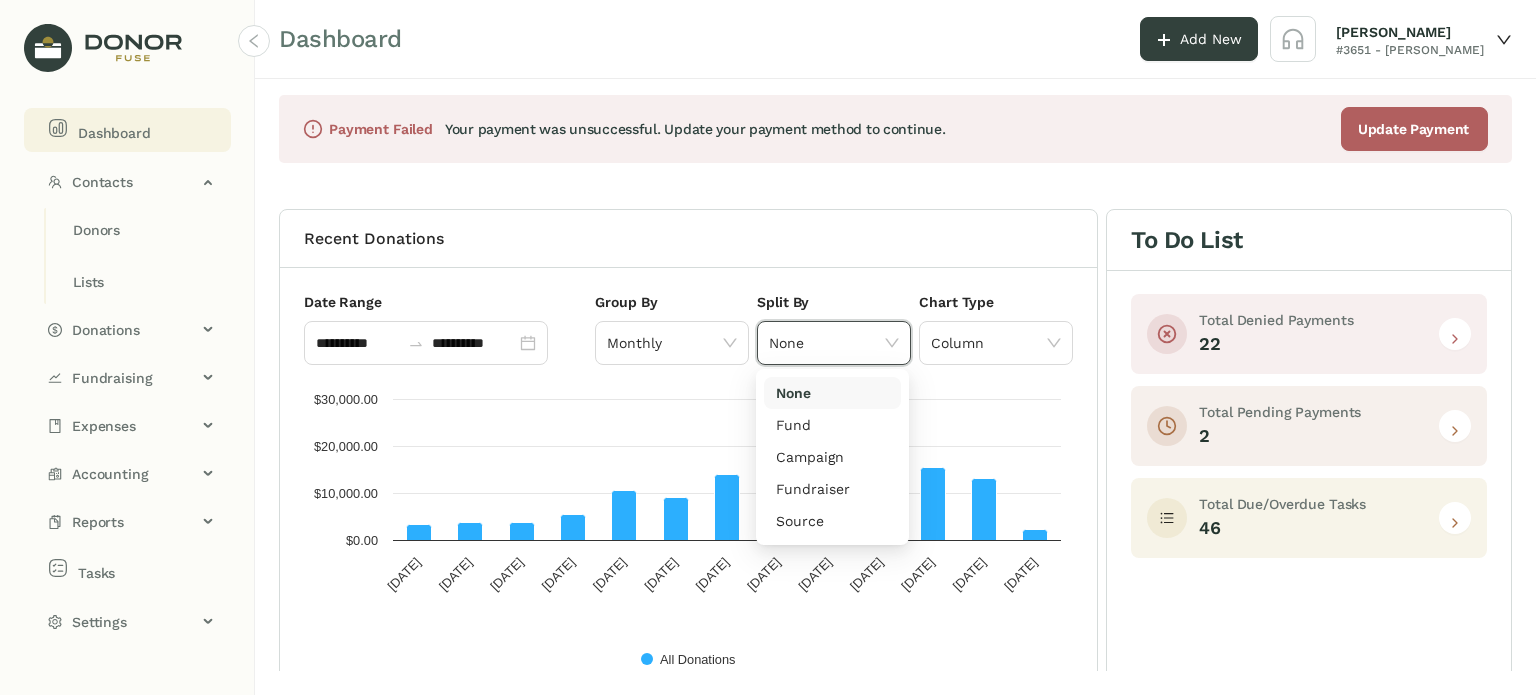 drag, startPoint x: 968, startPoint y: 342, endPoint x: 912, endPoint y: 344, distance: 56.0357 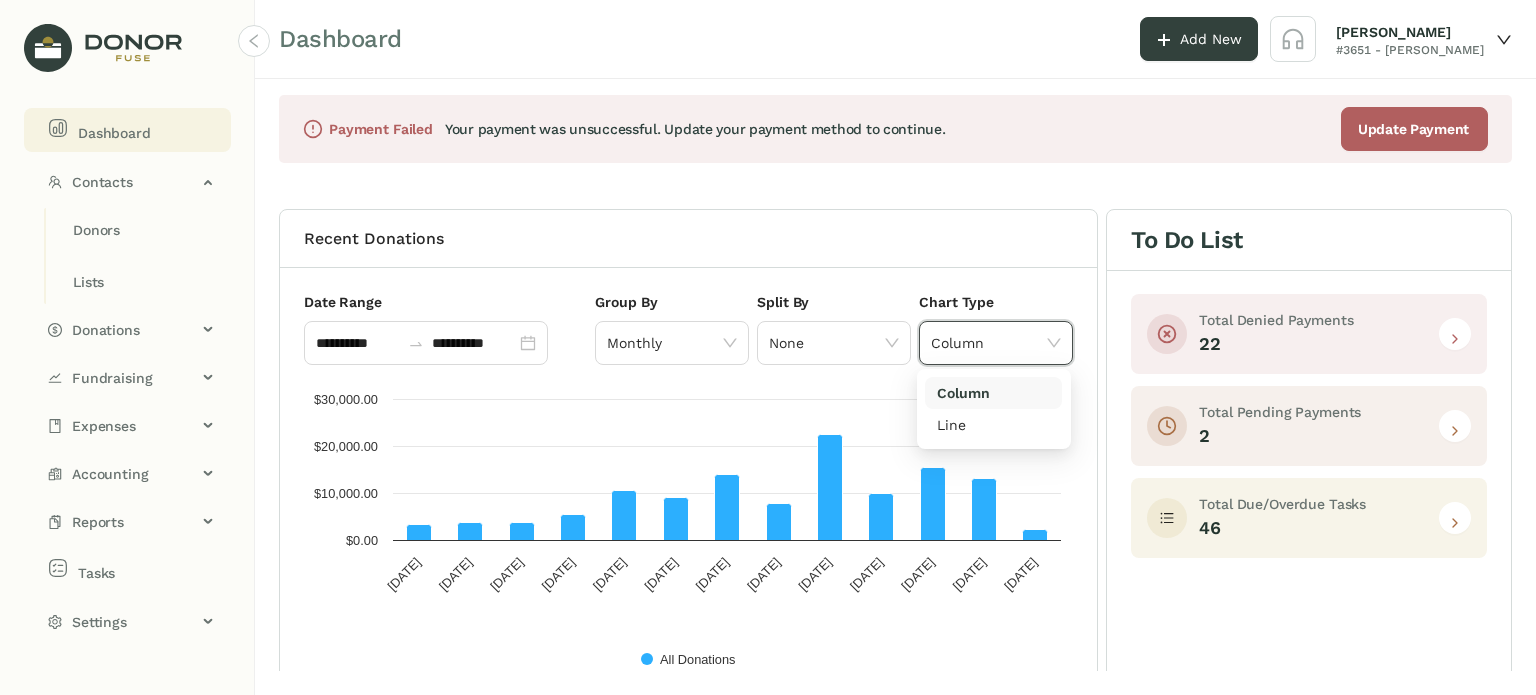 drag, startPoint x: 859, startPoint y: 348, endPoint x: 916, endPoint y: 348, distance: 57 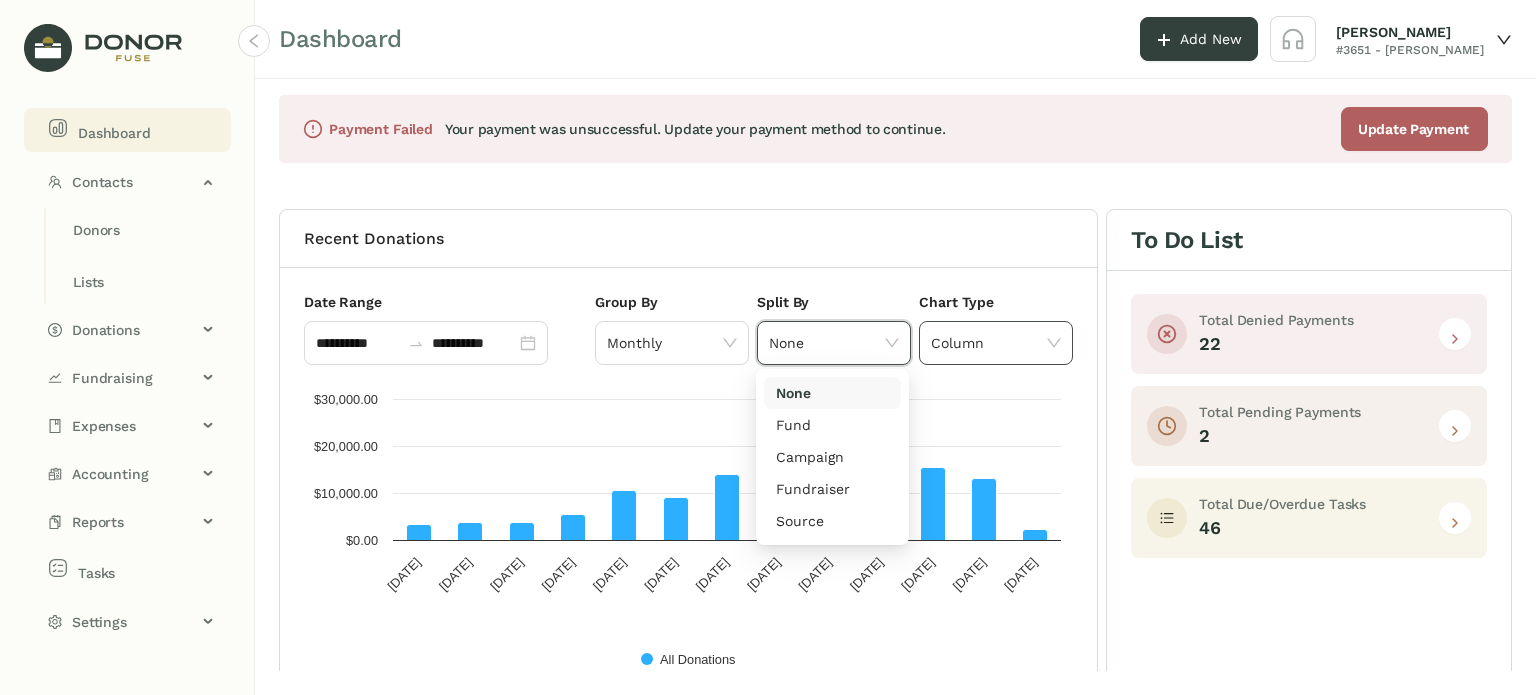 click on "Column" 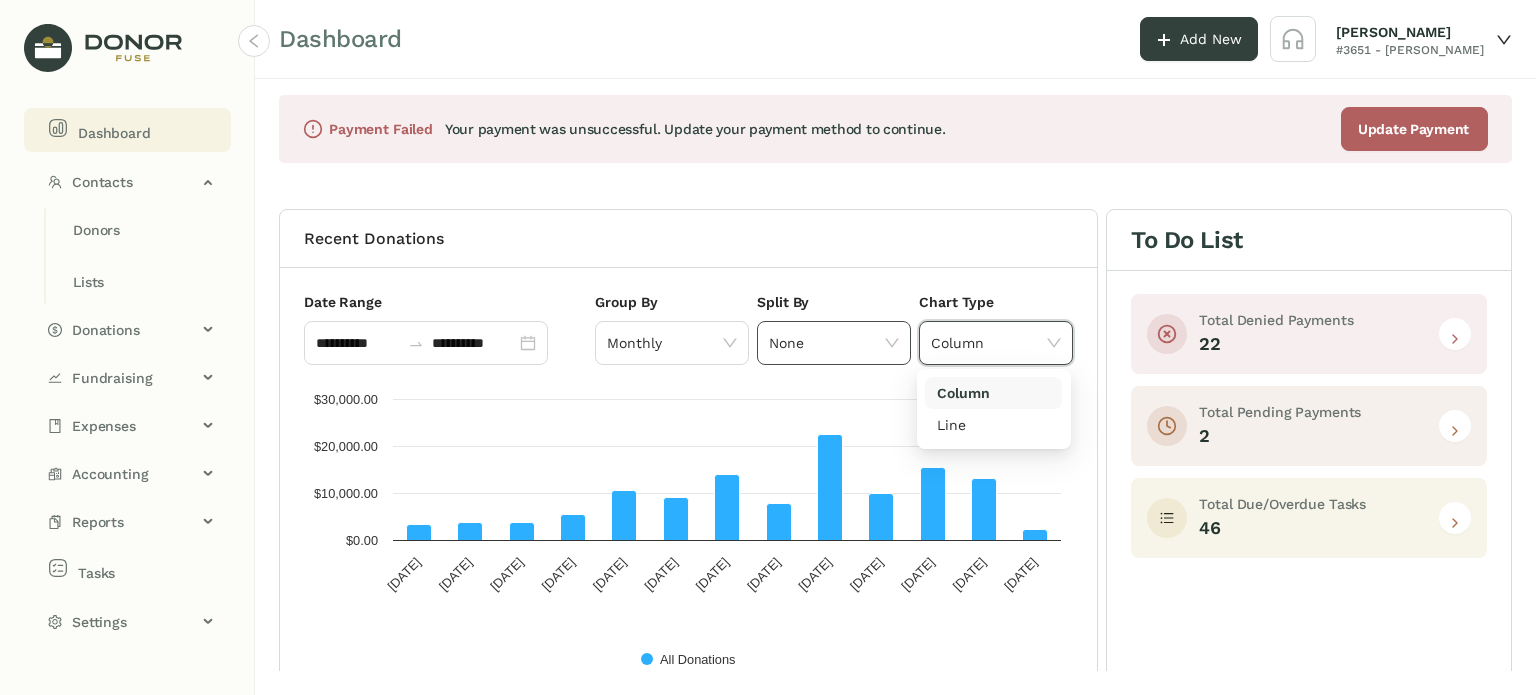 drag, startPoint x: 826, startPoint y: 343, endPoint x: 773, endPoint y: 342, distance: 53.009434 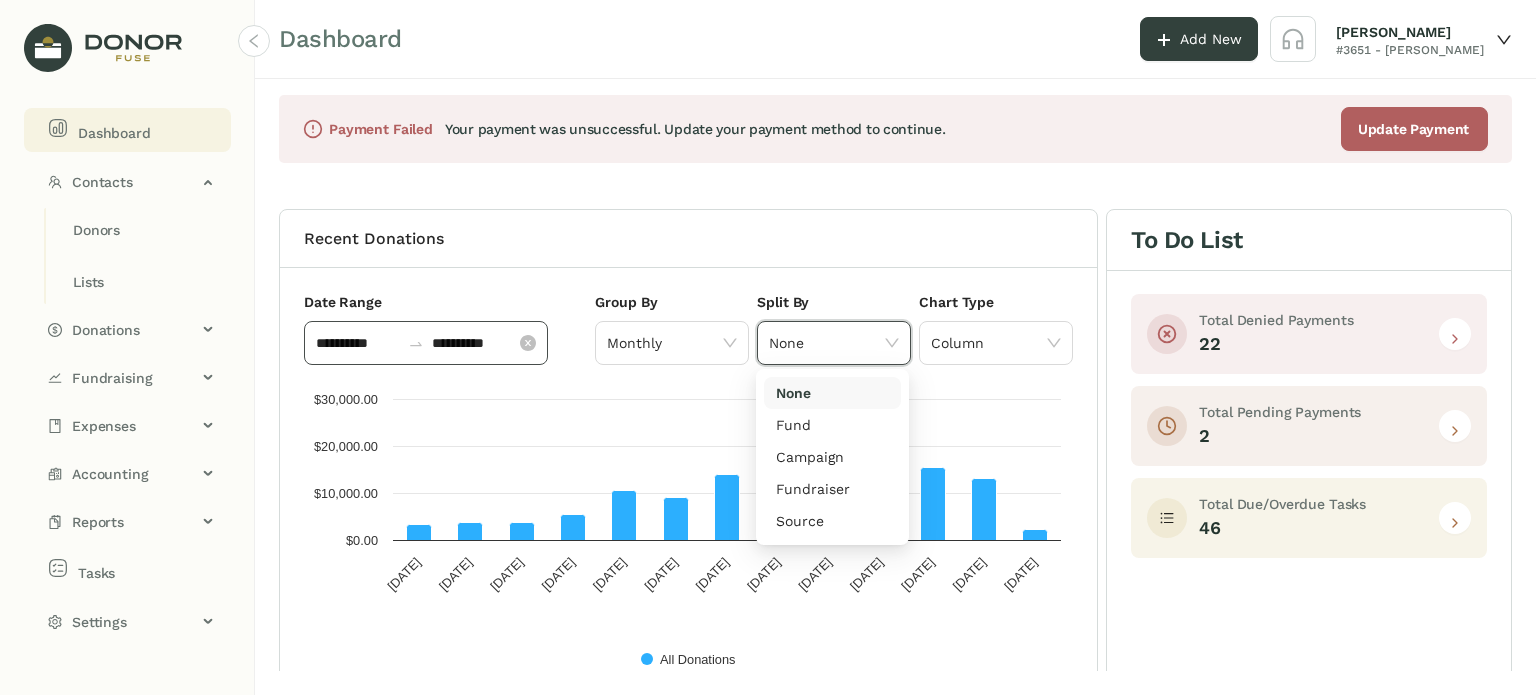 drag, startPoint x: 634, startPoint y: 348, endPoint x: 559, endPoint y: 351, distance: 75.059975 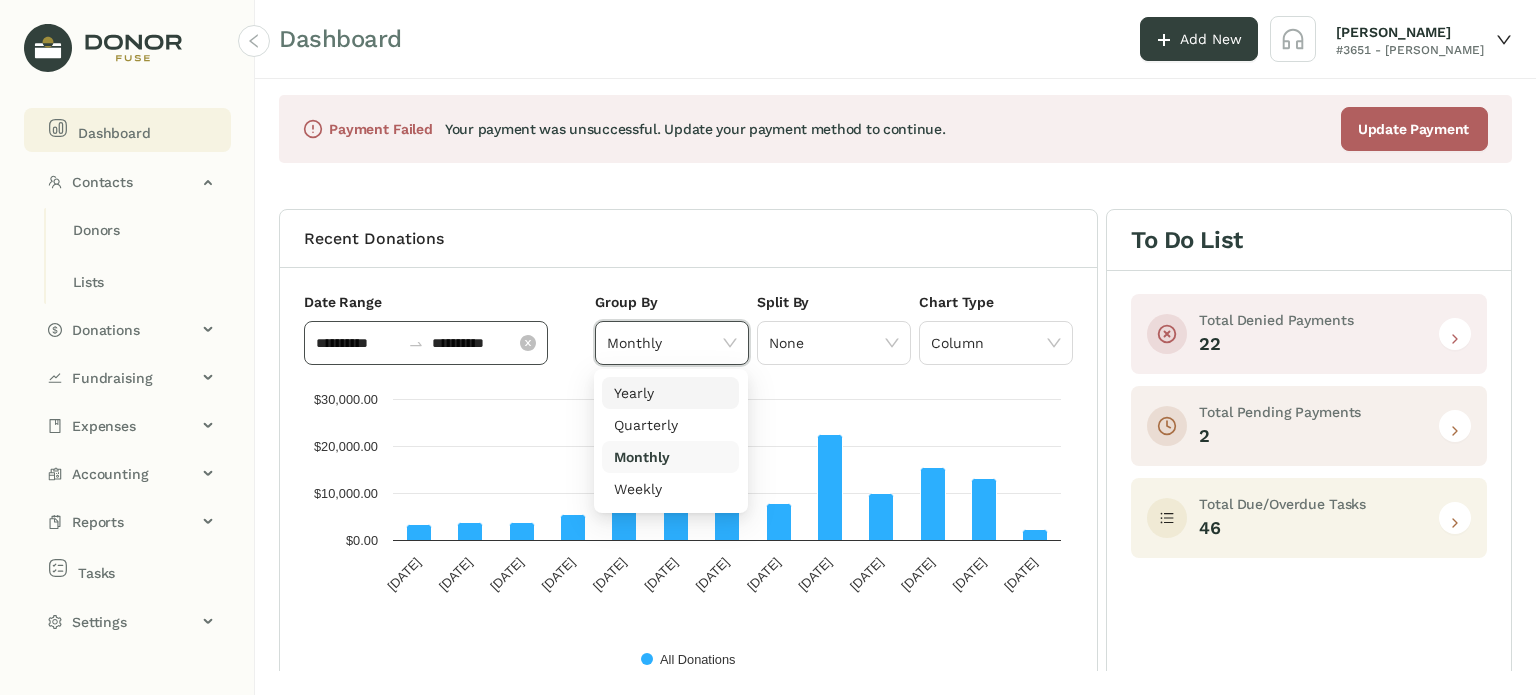 click on "**********" 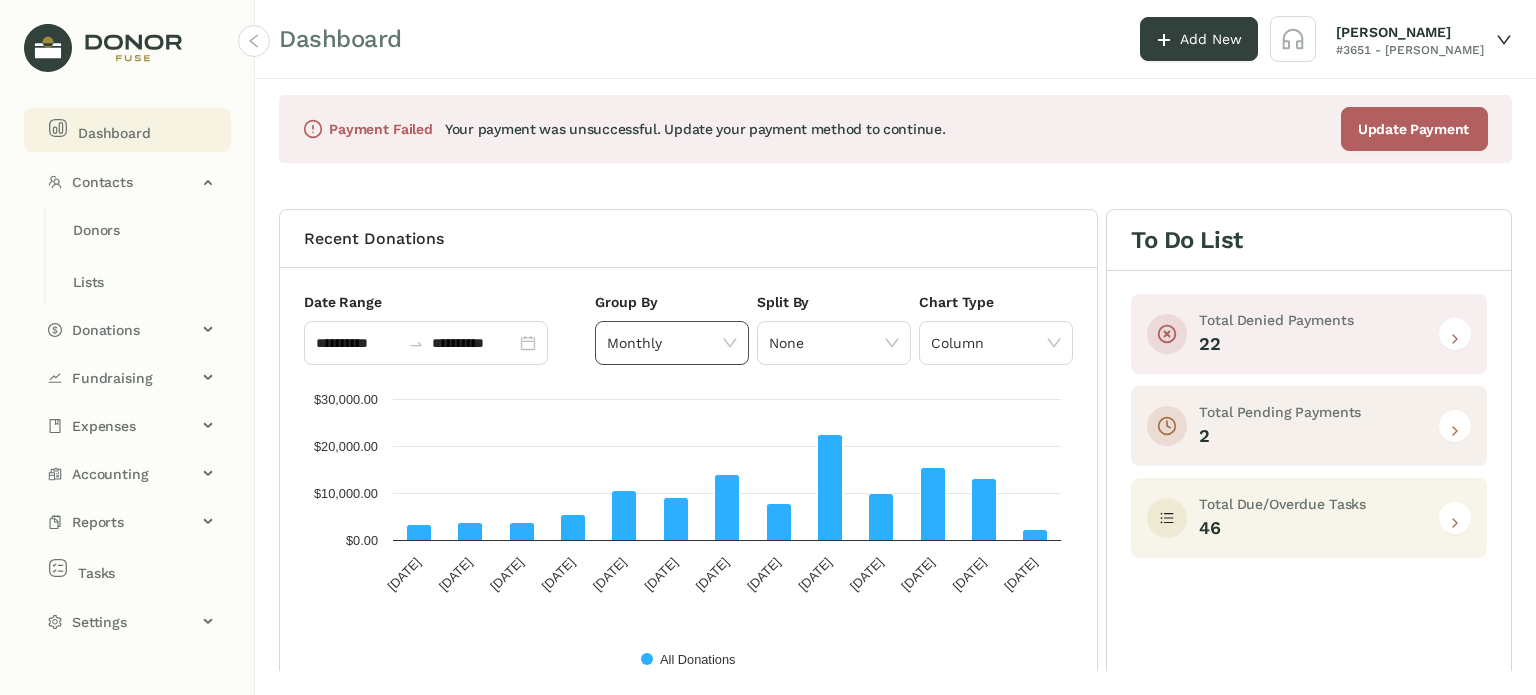click on "Monthly" 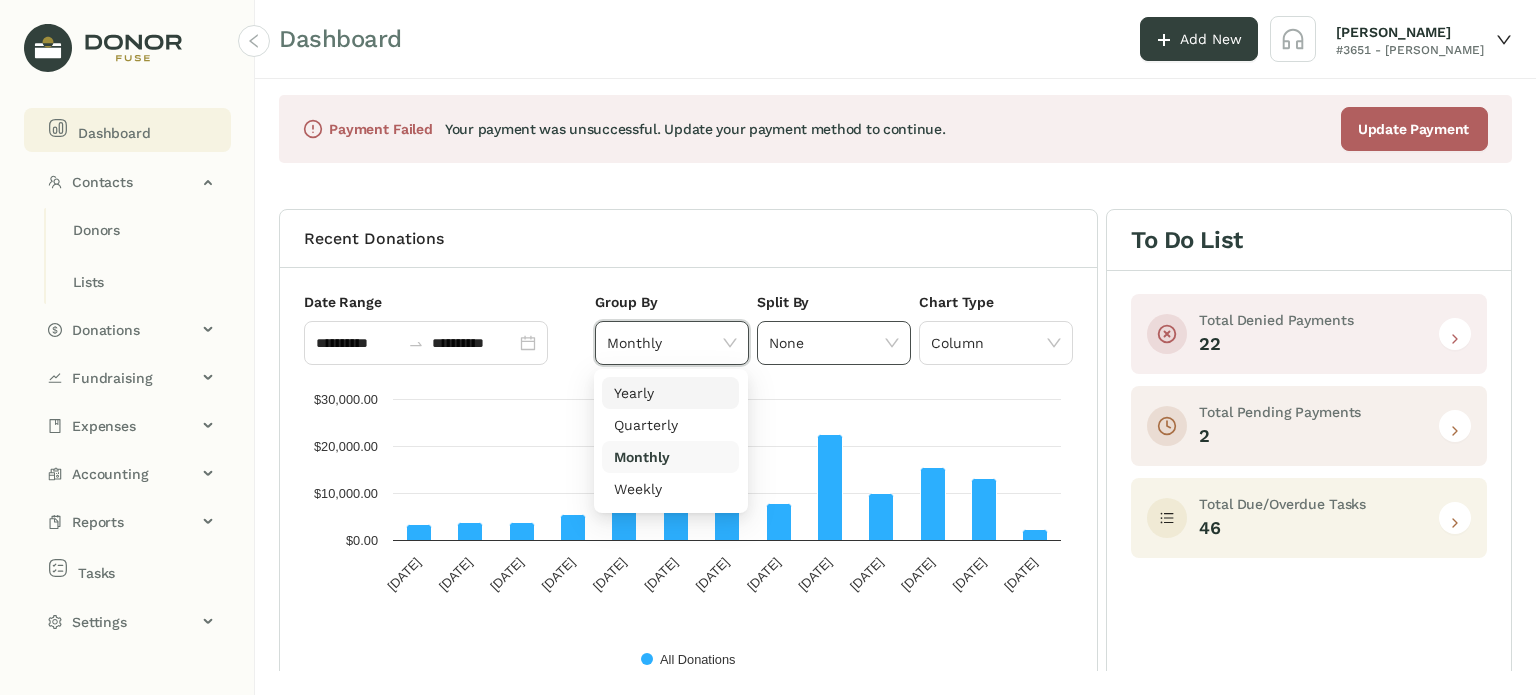 click on "None" 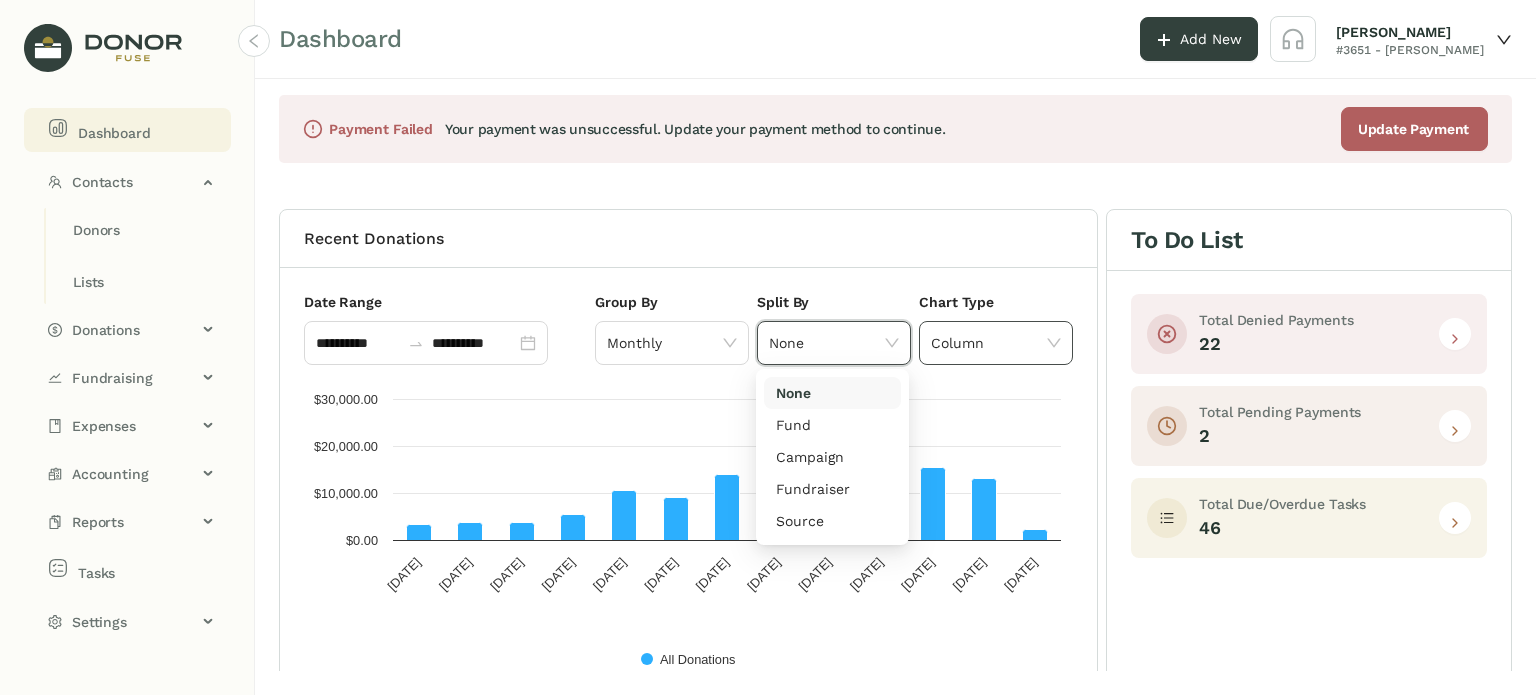 click on "Column" 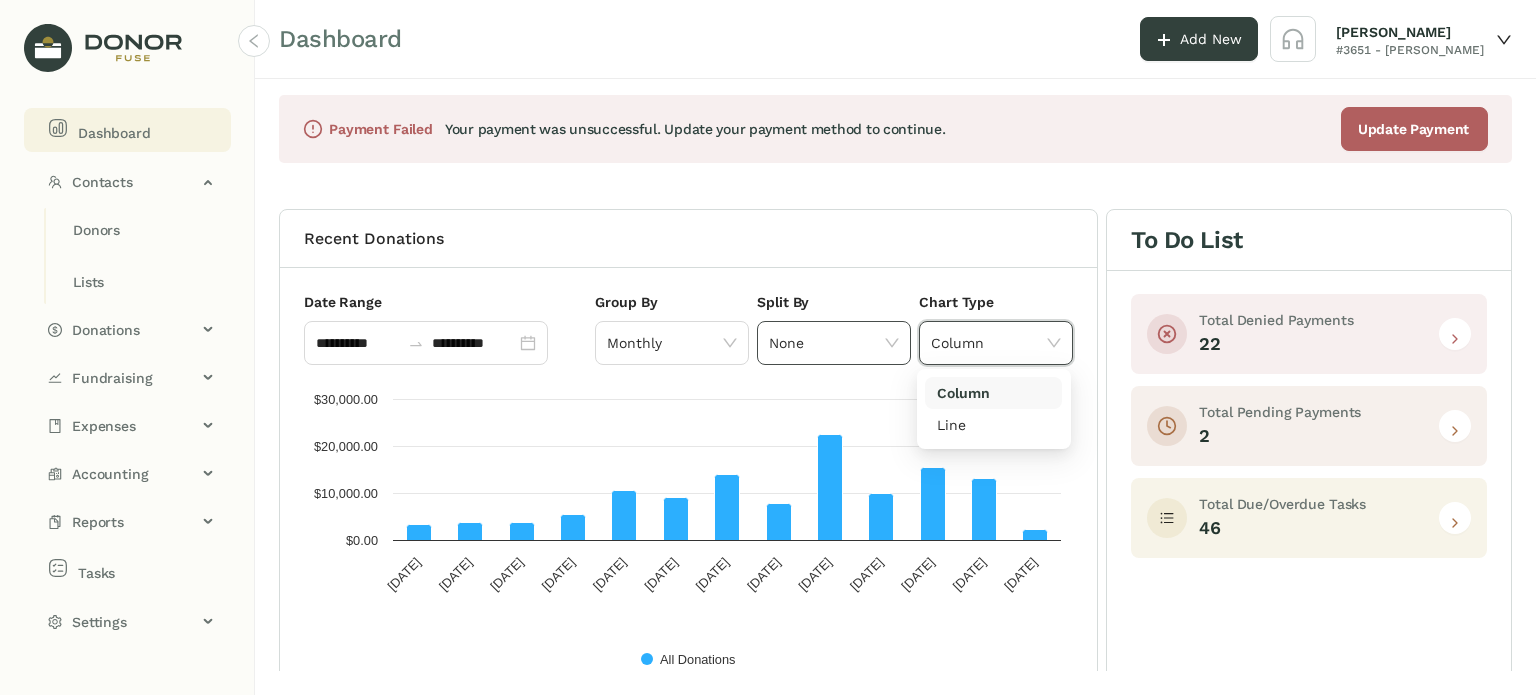 click on "None" 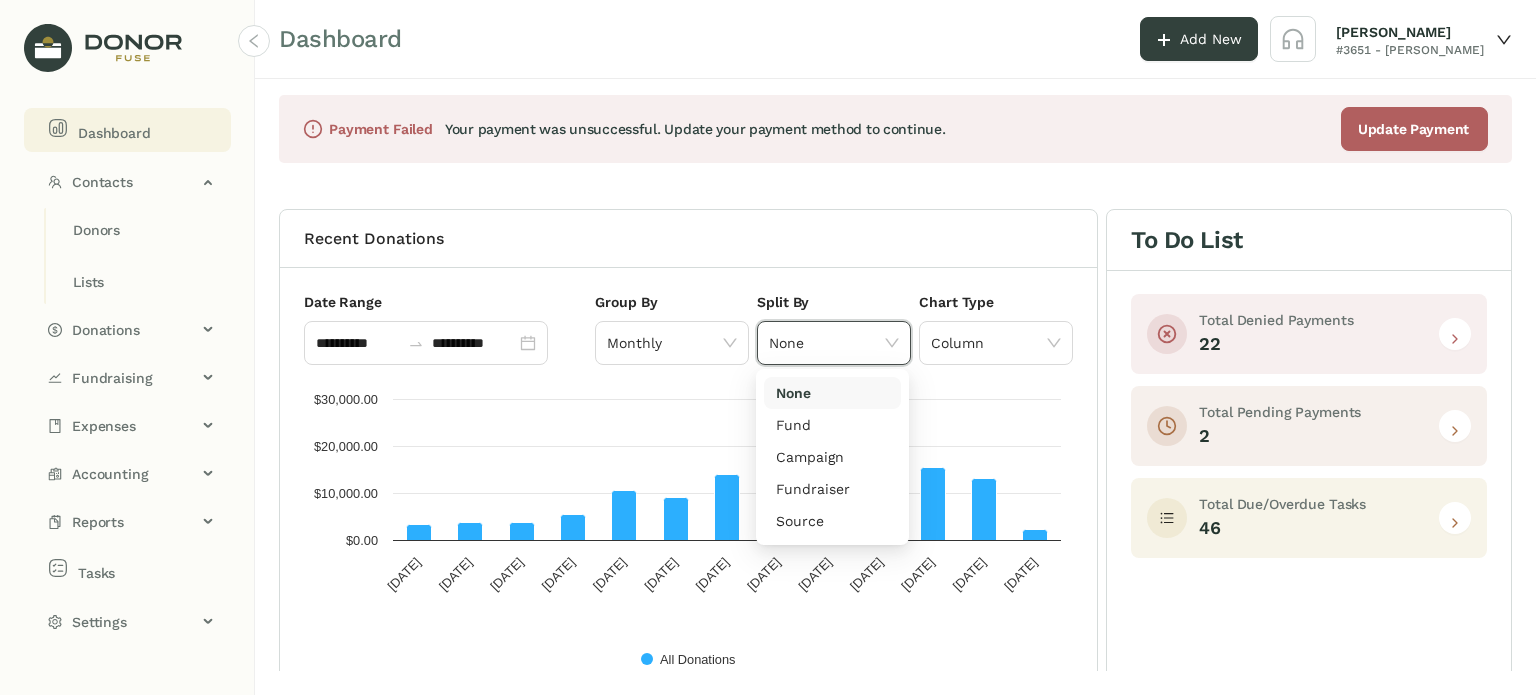 drag, startPoint x: 835, startPoint y: 242, endPoint x: 953, endPoint y: 213, distance: 121.511314 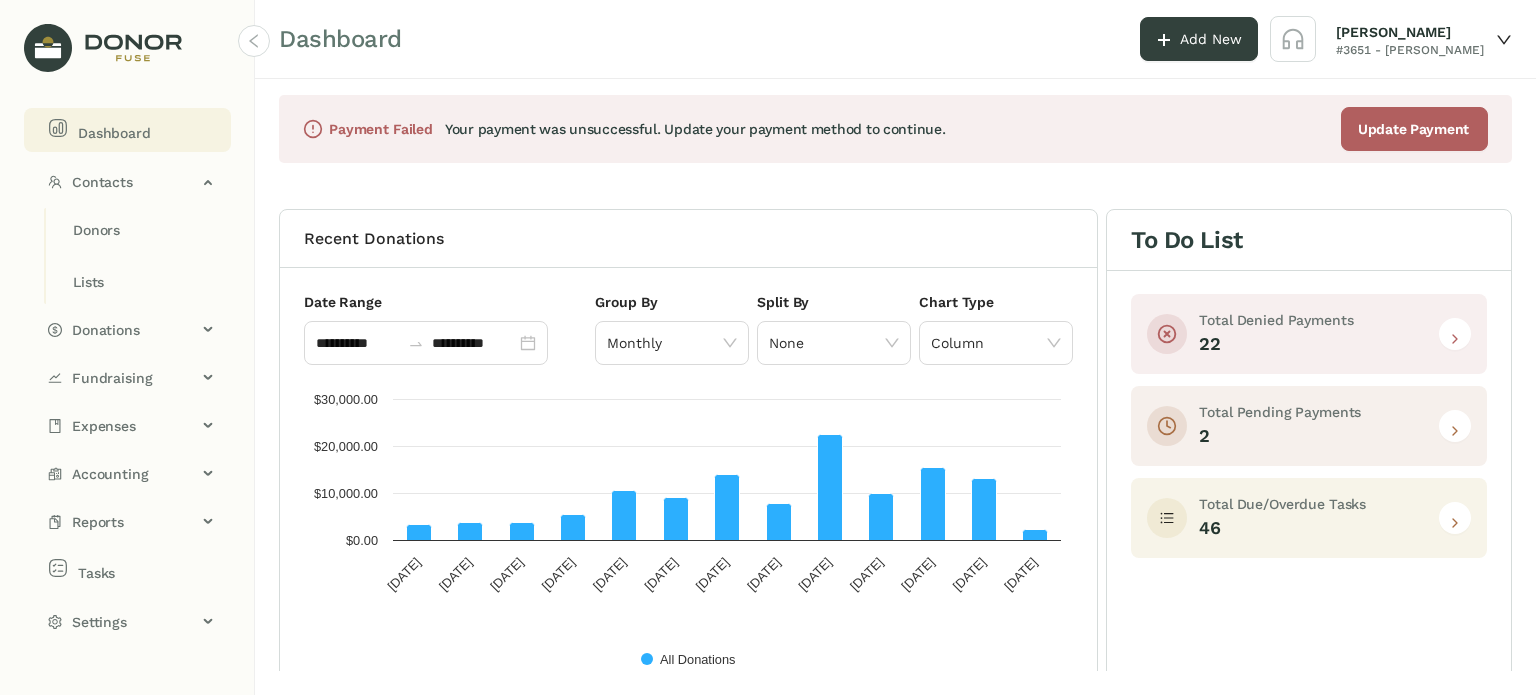click on "**********" 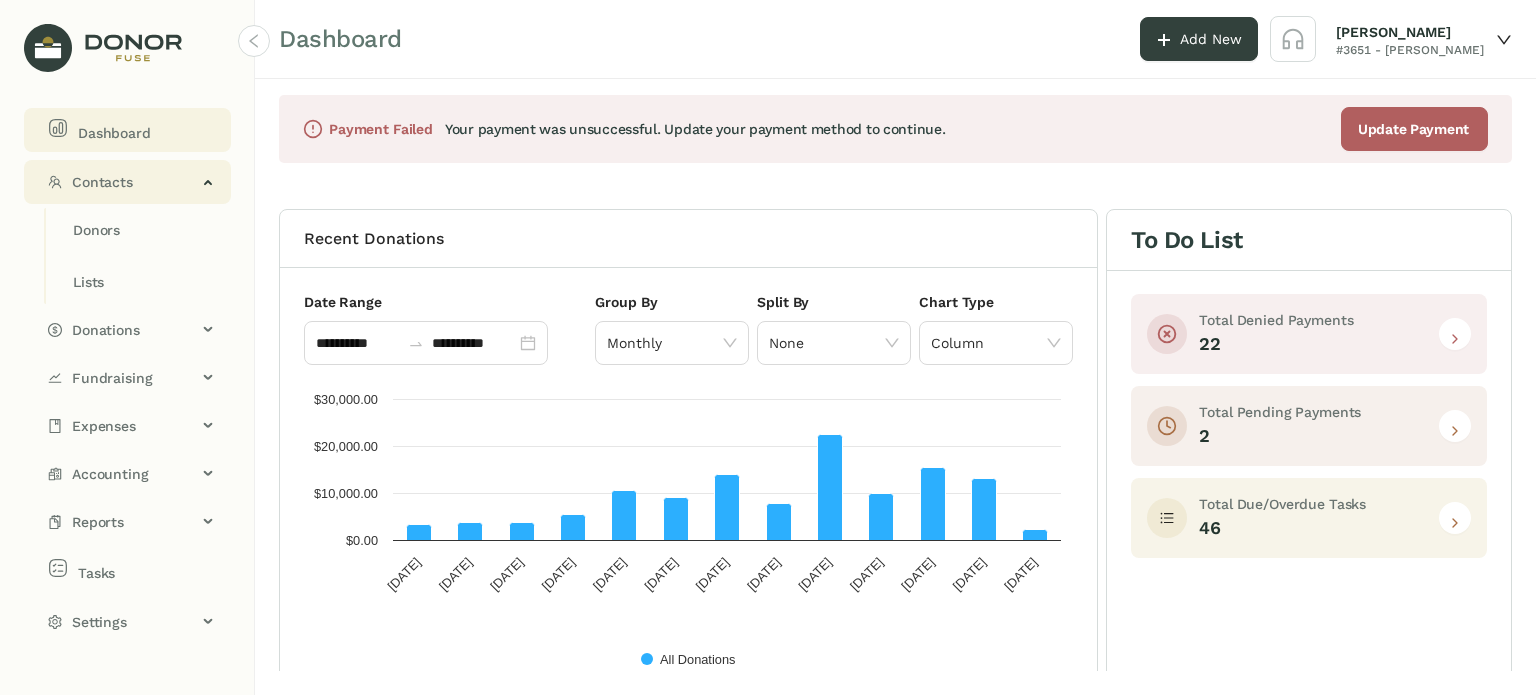 click on "Contacts" 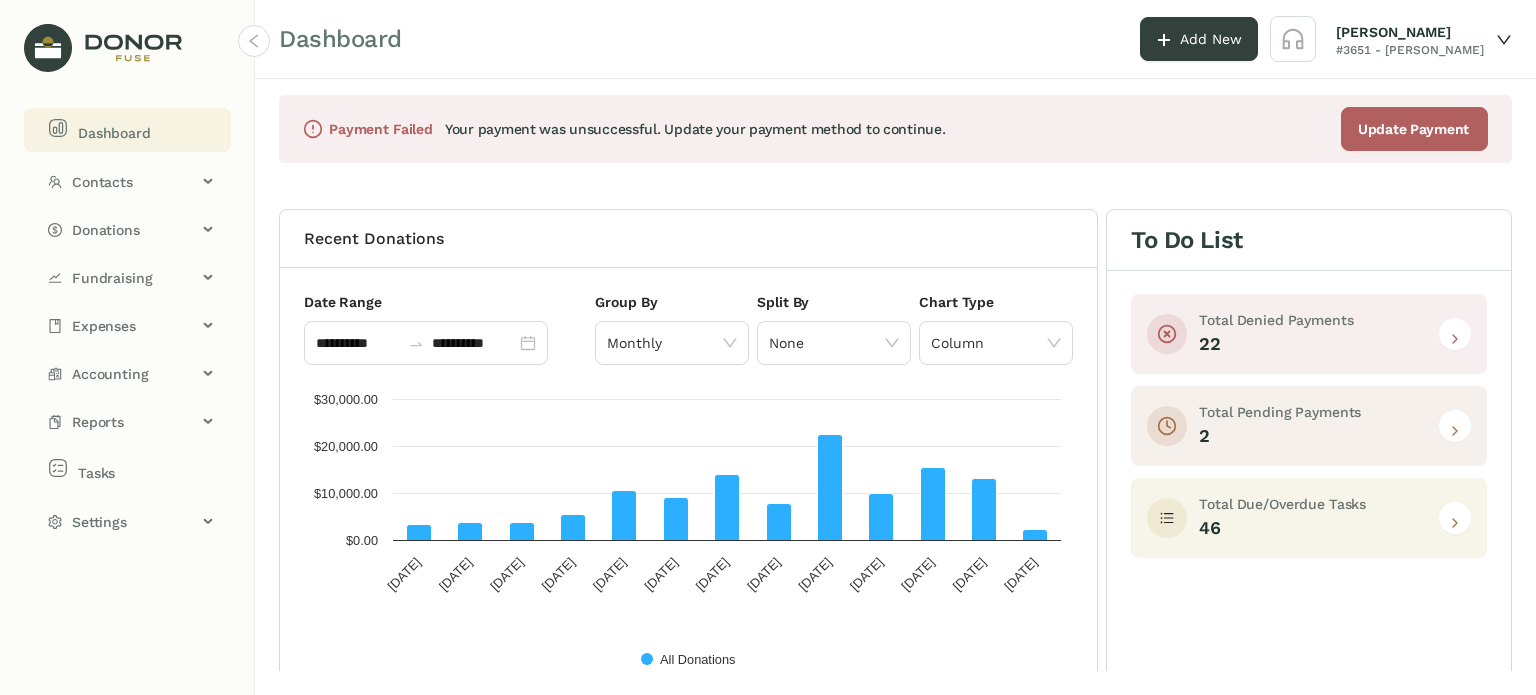 click on "Dashboard" 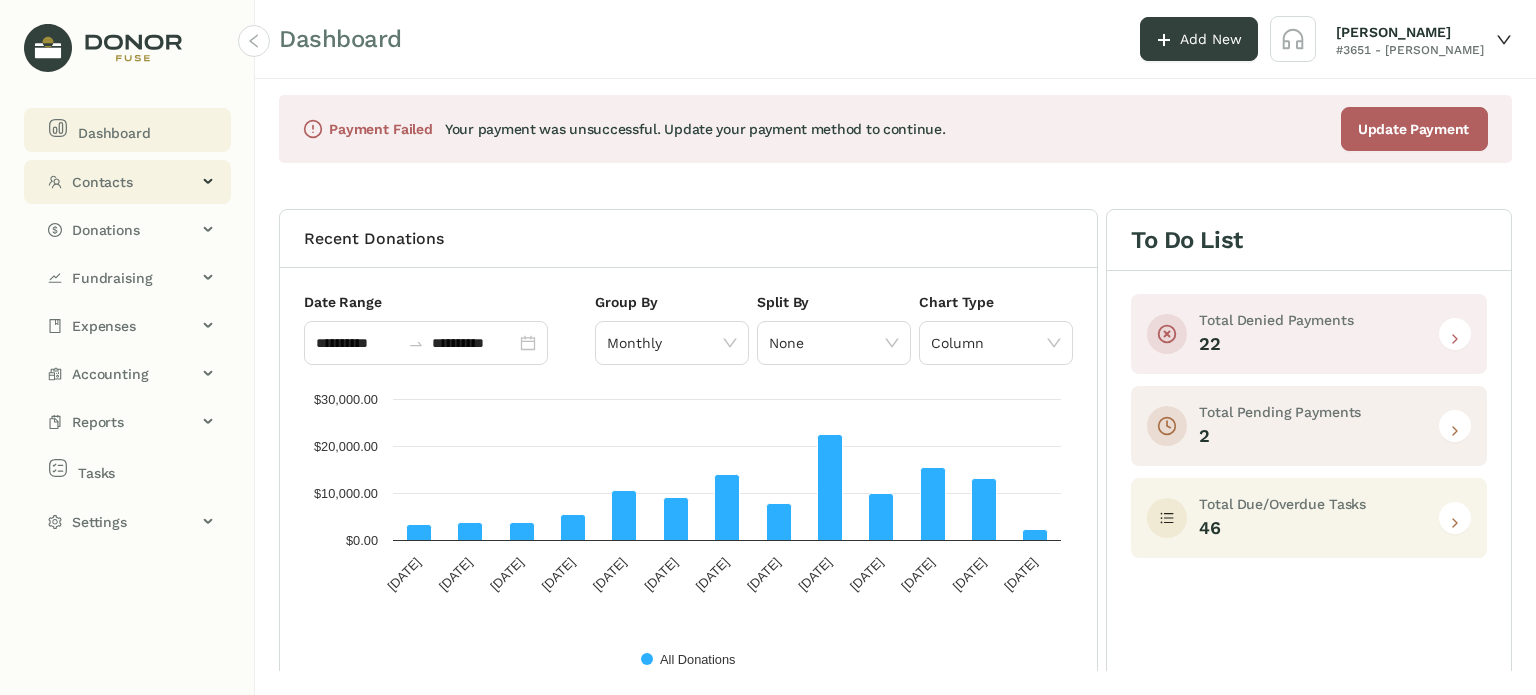 click on "Contacts" 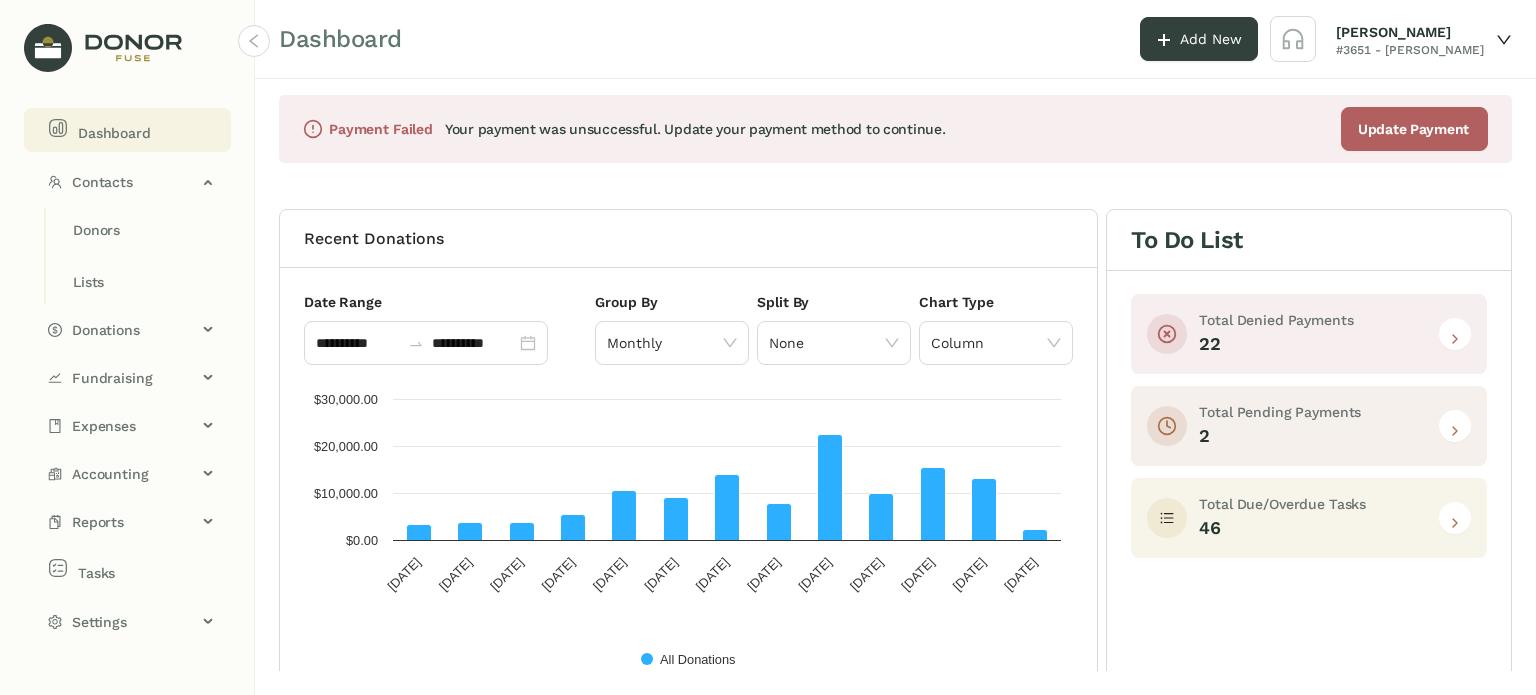 click on "Dashboard" 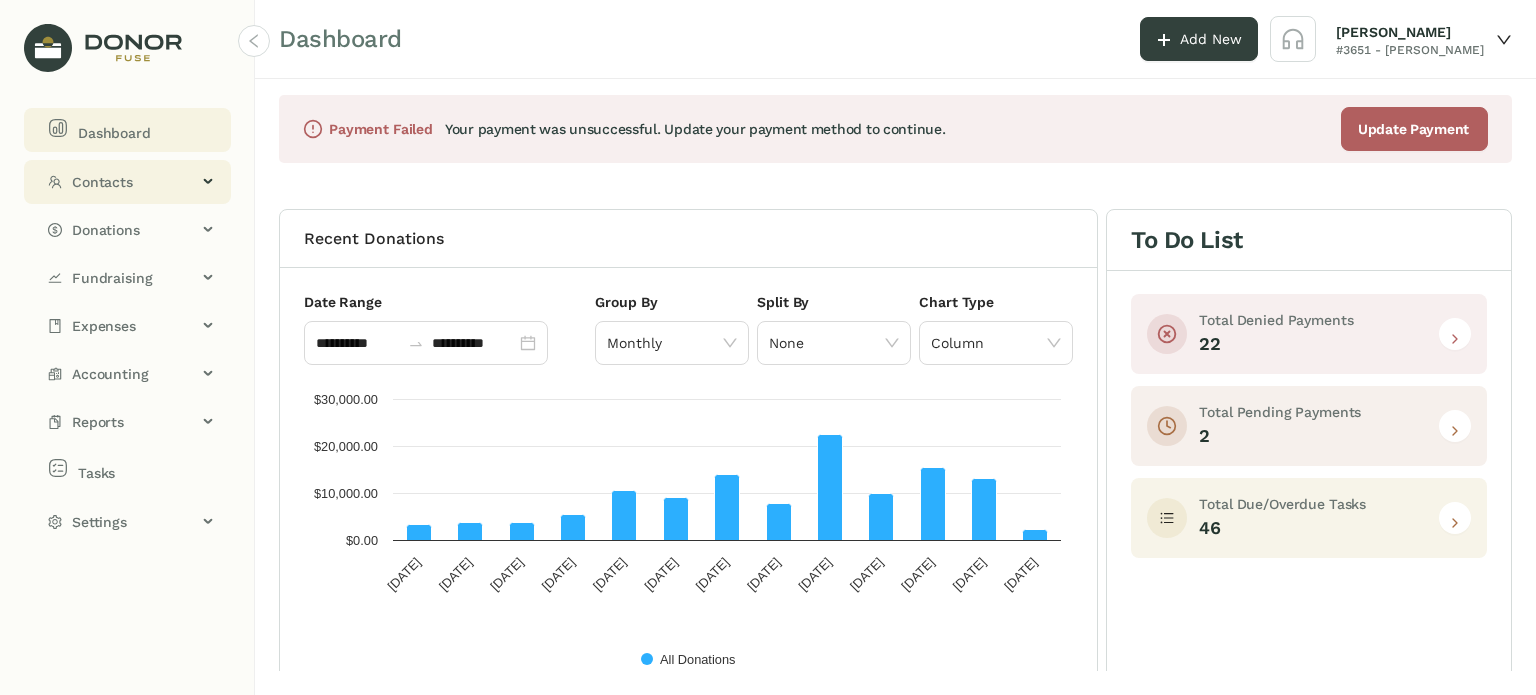 click on "Contacts" 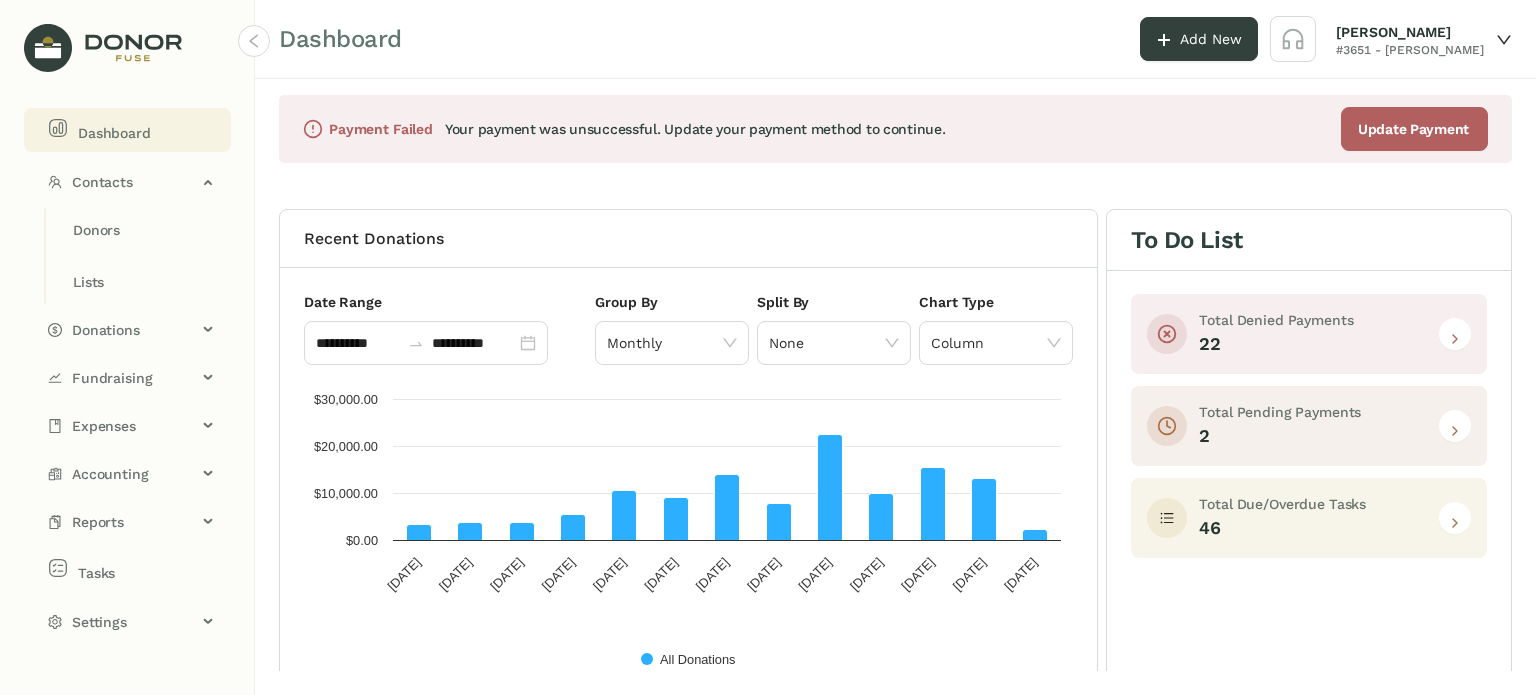 drag, startPoint x: 164, startPoint y: 135, endPoint x: 141, endPoint y: 153, distance: 29.206163 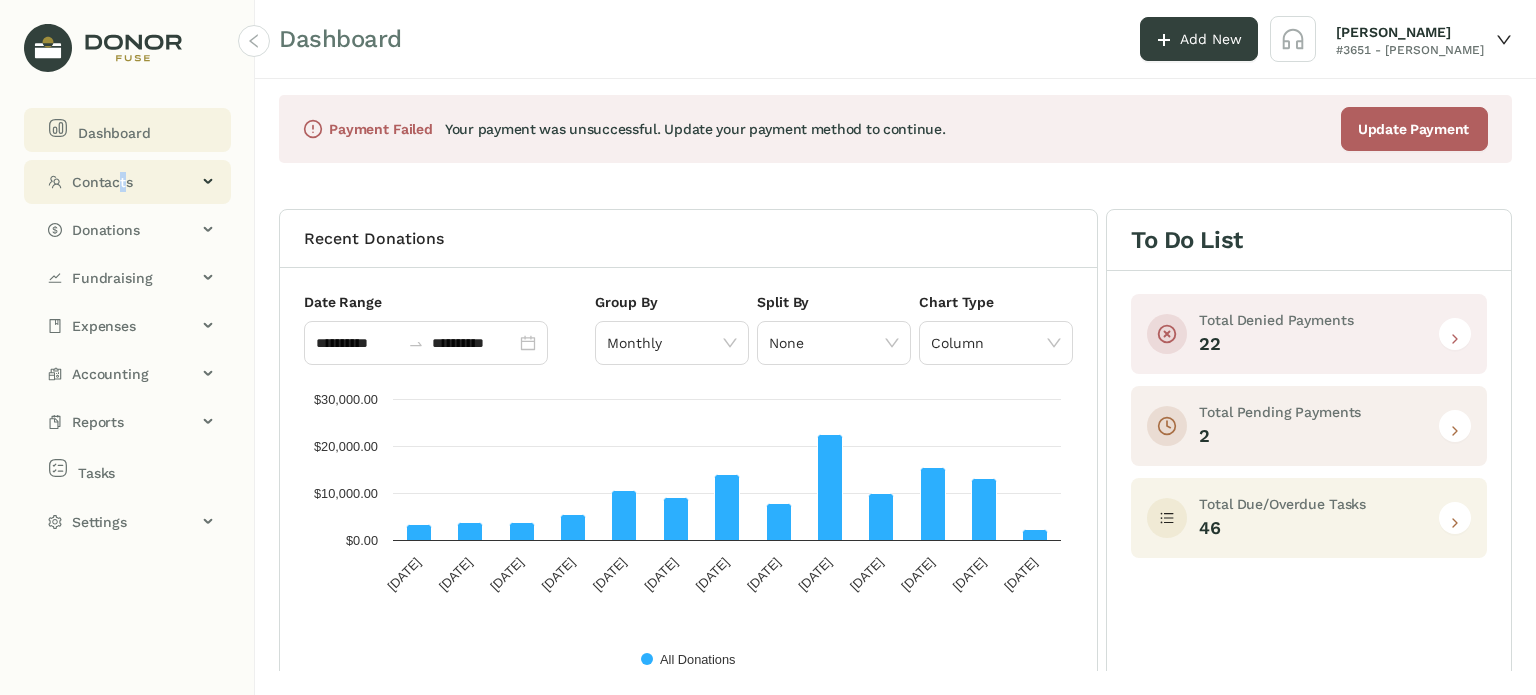 click on "Contacts" 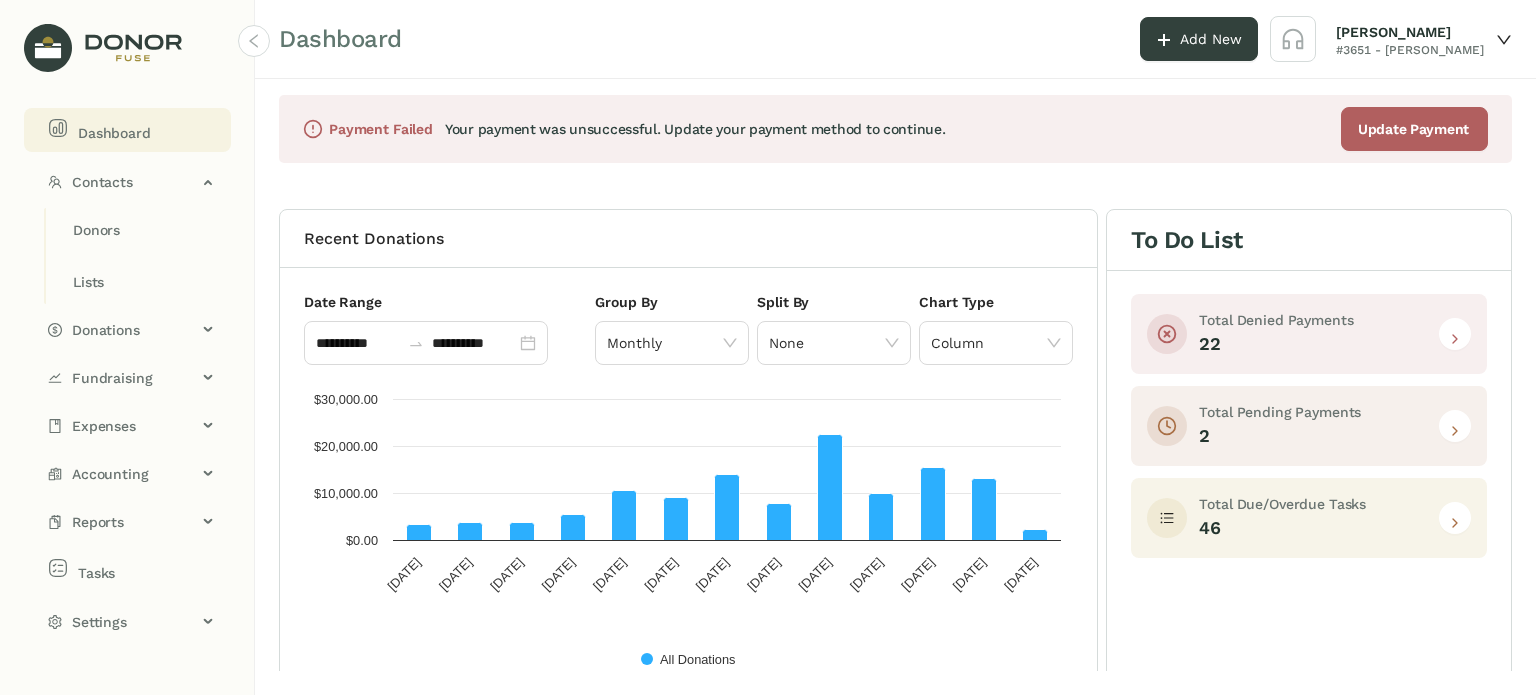 drag, startPoint x: 146, startPoint y: 135, endPoint x: 118, endPoint y: 153, distance: 33.286633 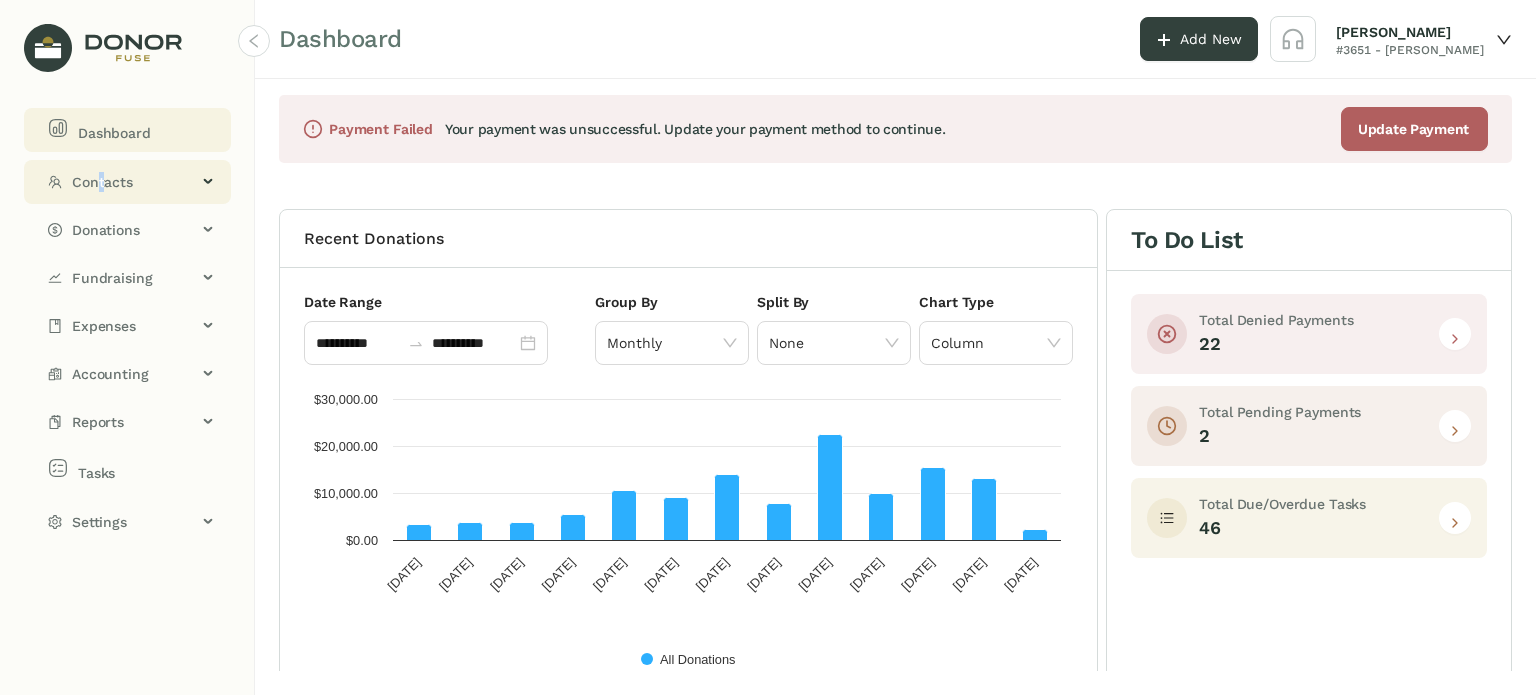 drag, startPoint x: 100, startPoint y: 180, endPoint x: 100, endPoint y: 167, distance: 13 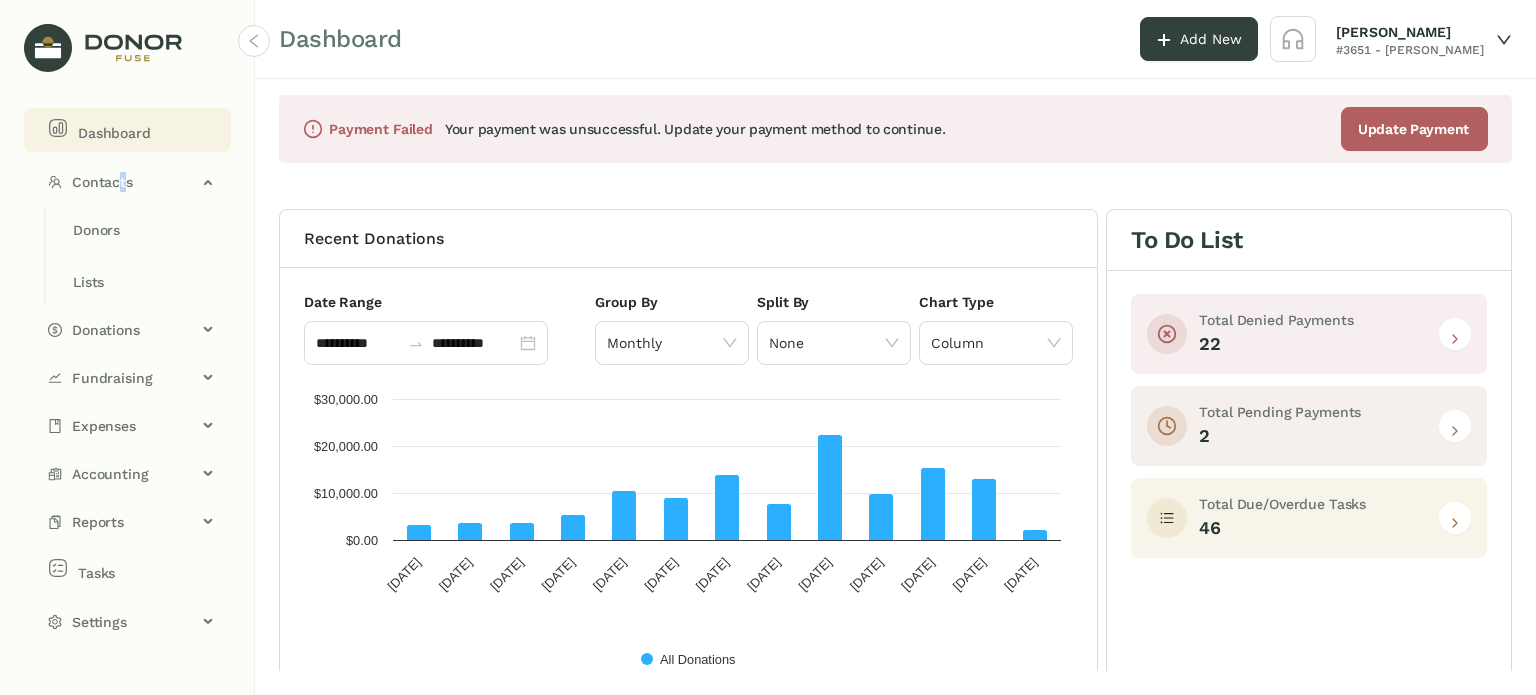 drag, startPoint x: 120, startPoint y: 172, endPoint x: 120, endPoint y: 140, distance: 32 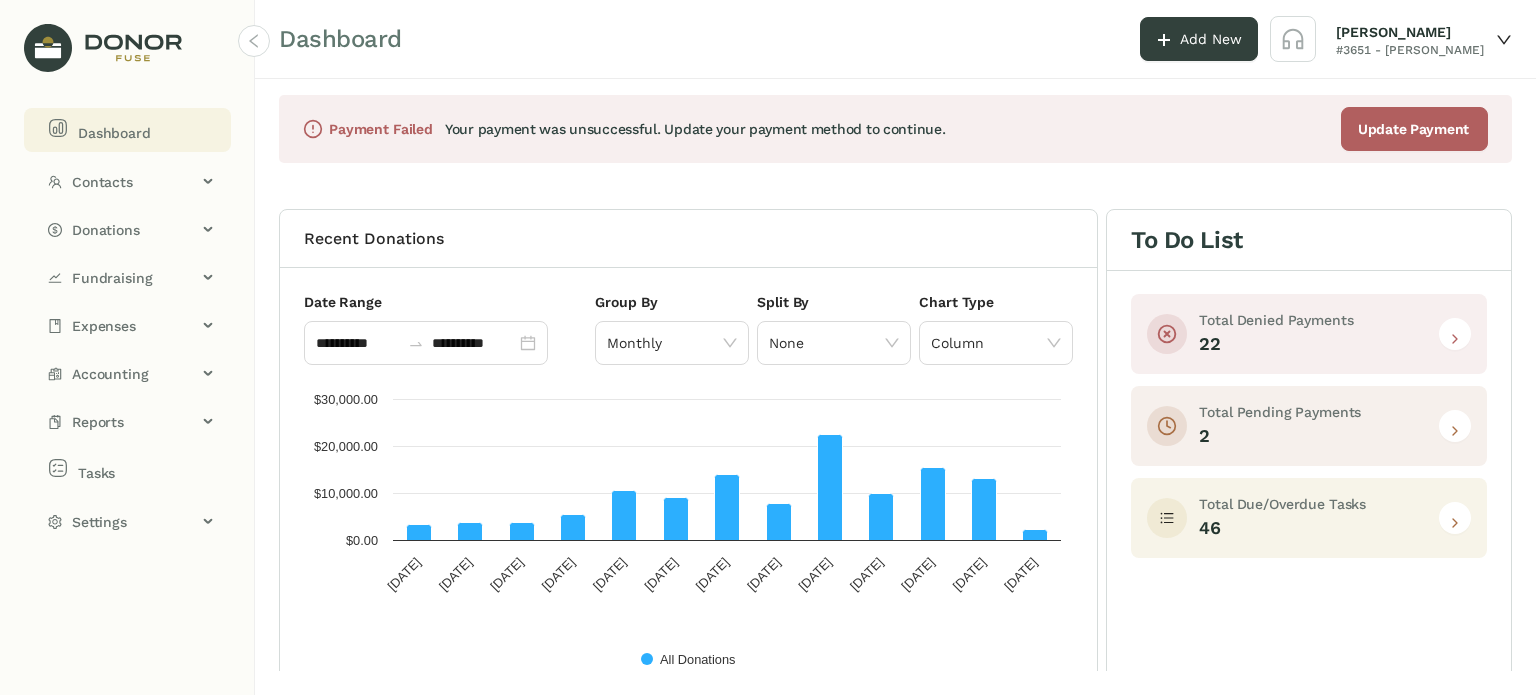 click on "Dashboard" 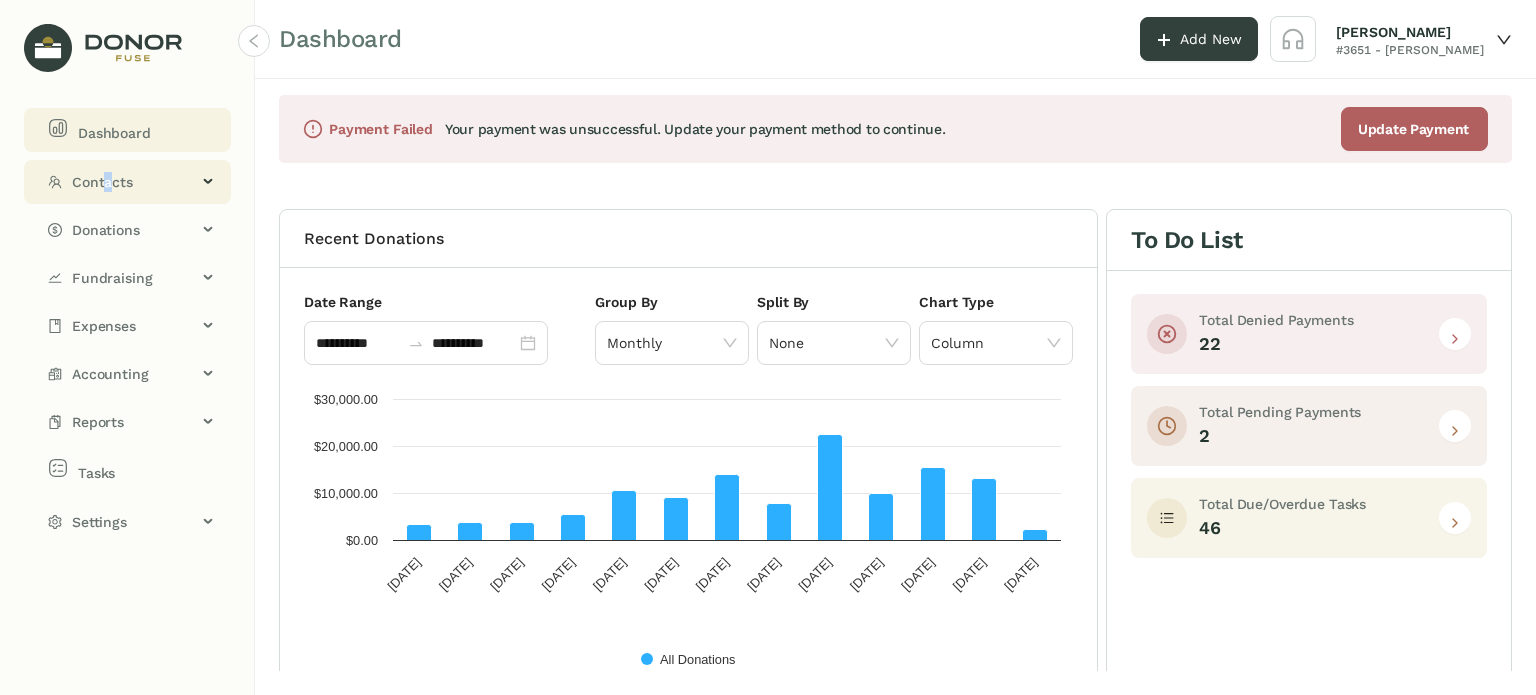 click on "Contacts" 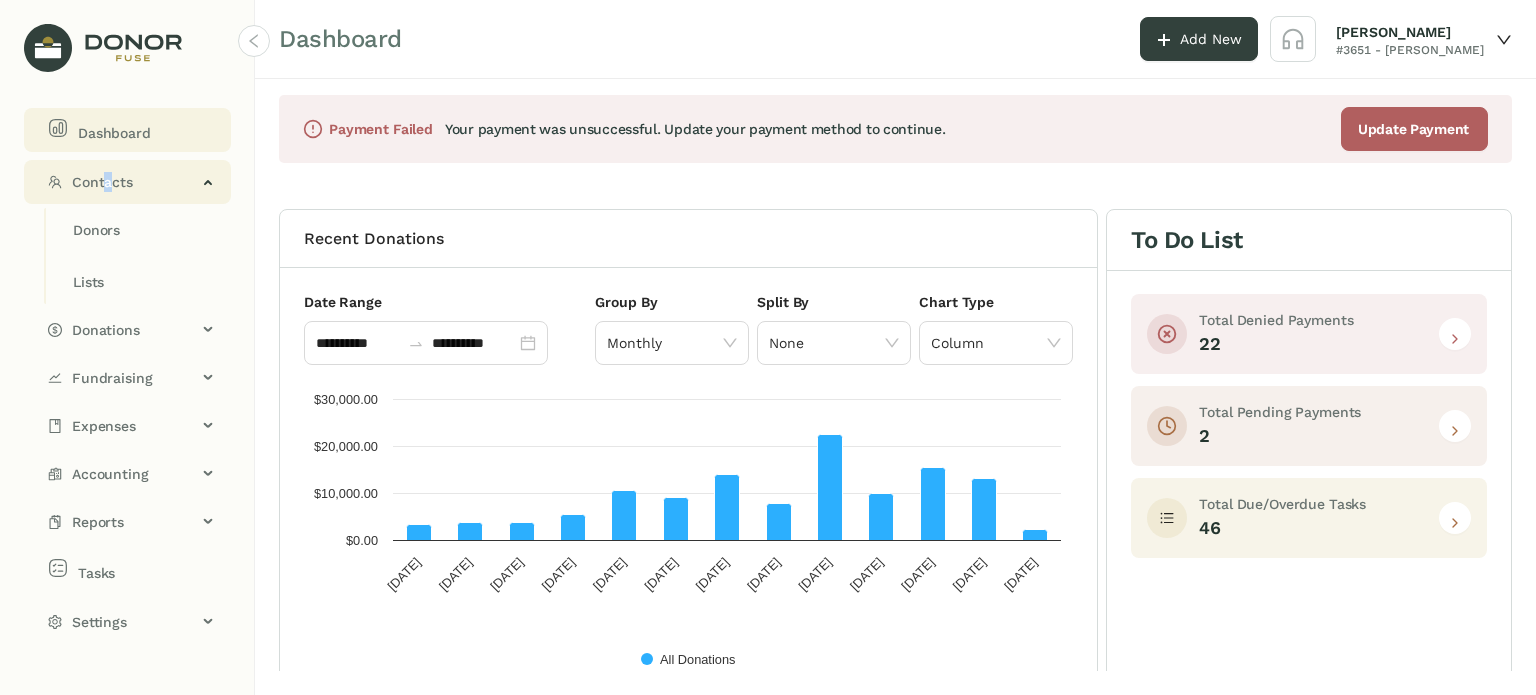 click on "Contacts" 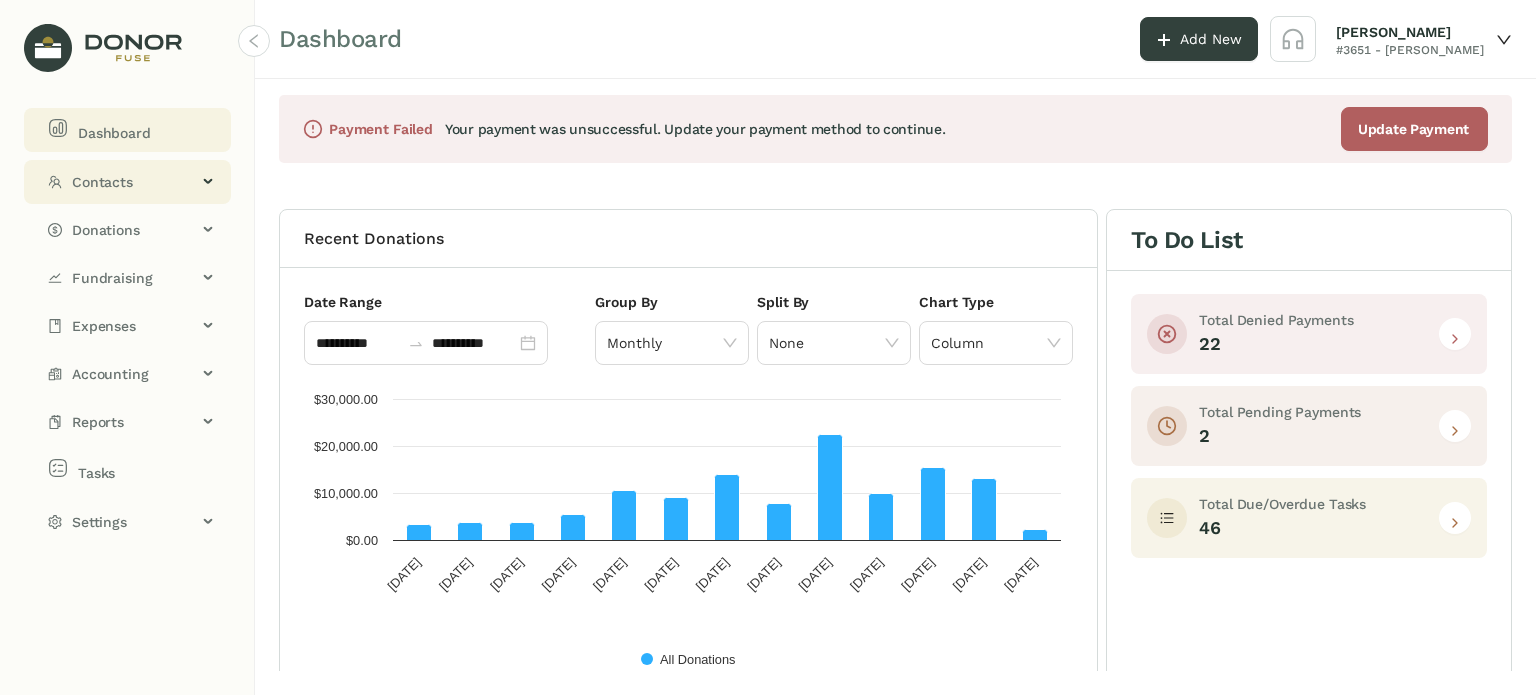 click on "Contacts" 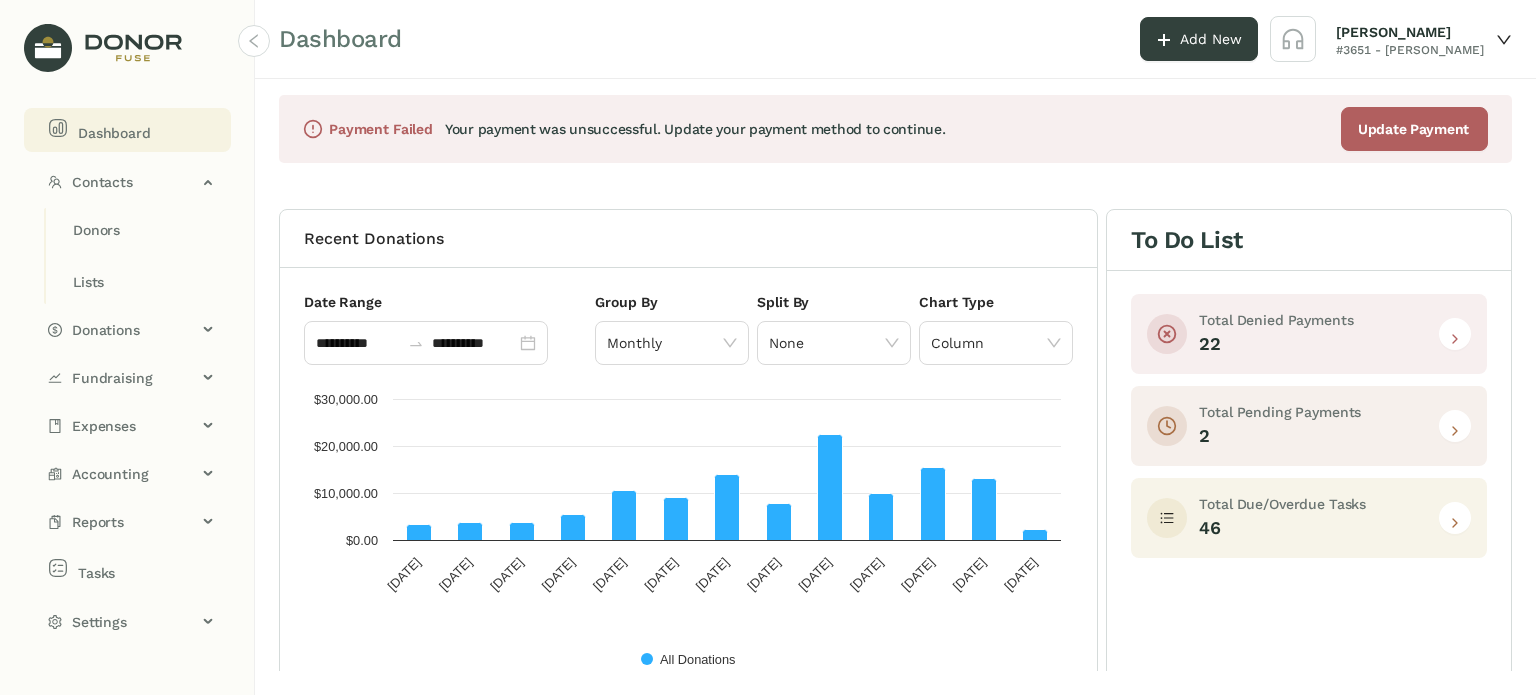 click on "Dashboard" 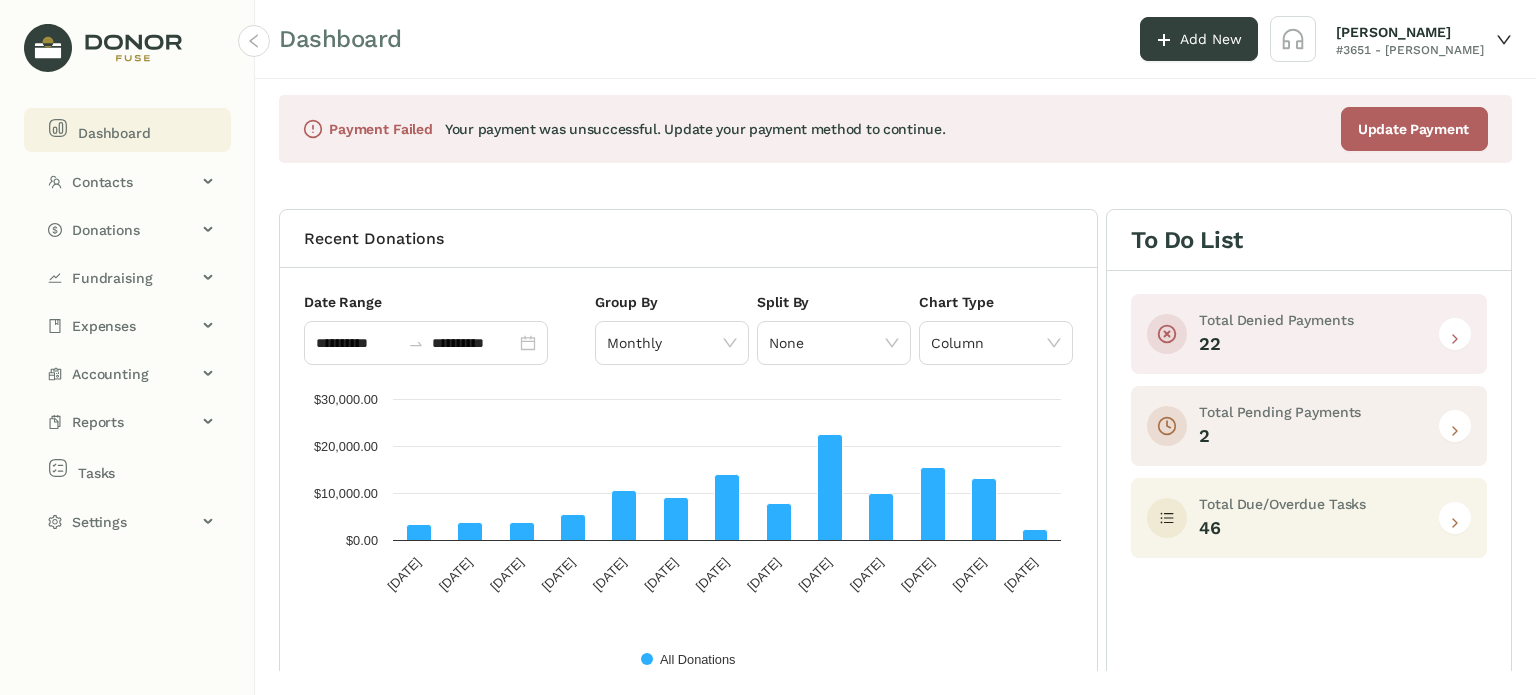 drag, startPoint x: 117, startPoint y: 171, endPoint x: 134, endPoint y: 137, distance: 38.013157 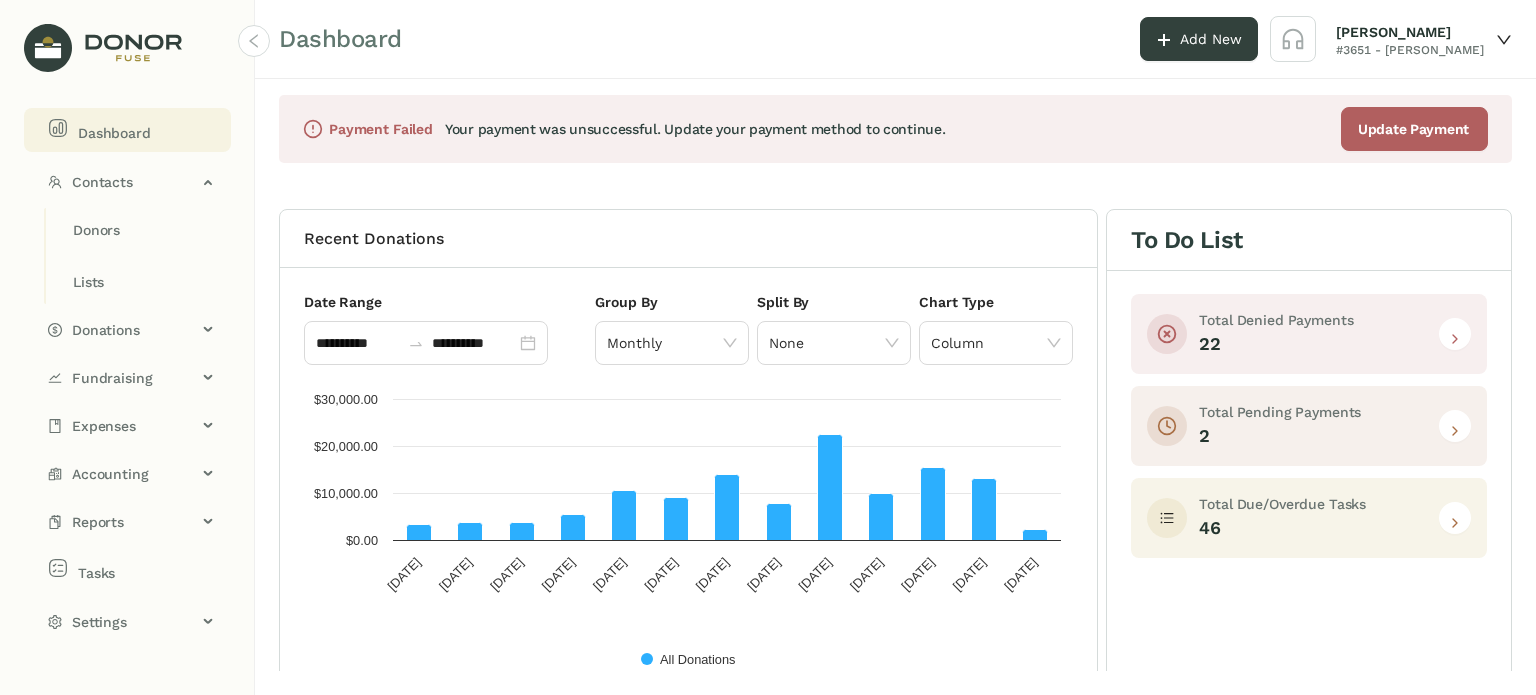 click on "Dashboard" 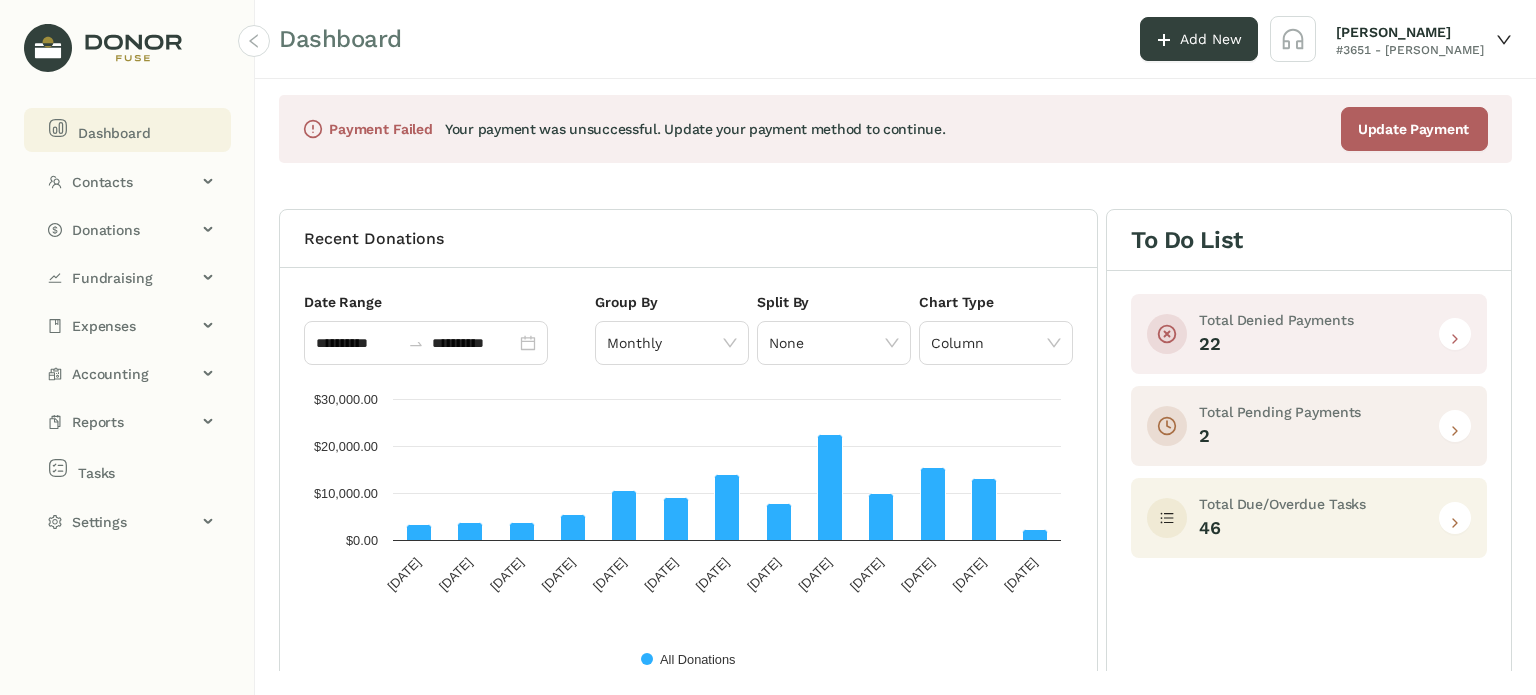 drag, startPoint x: 124, startPoint y: 163, endPoint x: 129, endPoint y: 136, distance: 27.45906 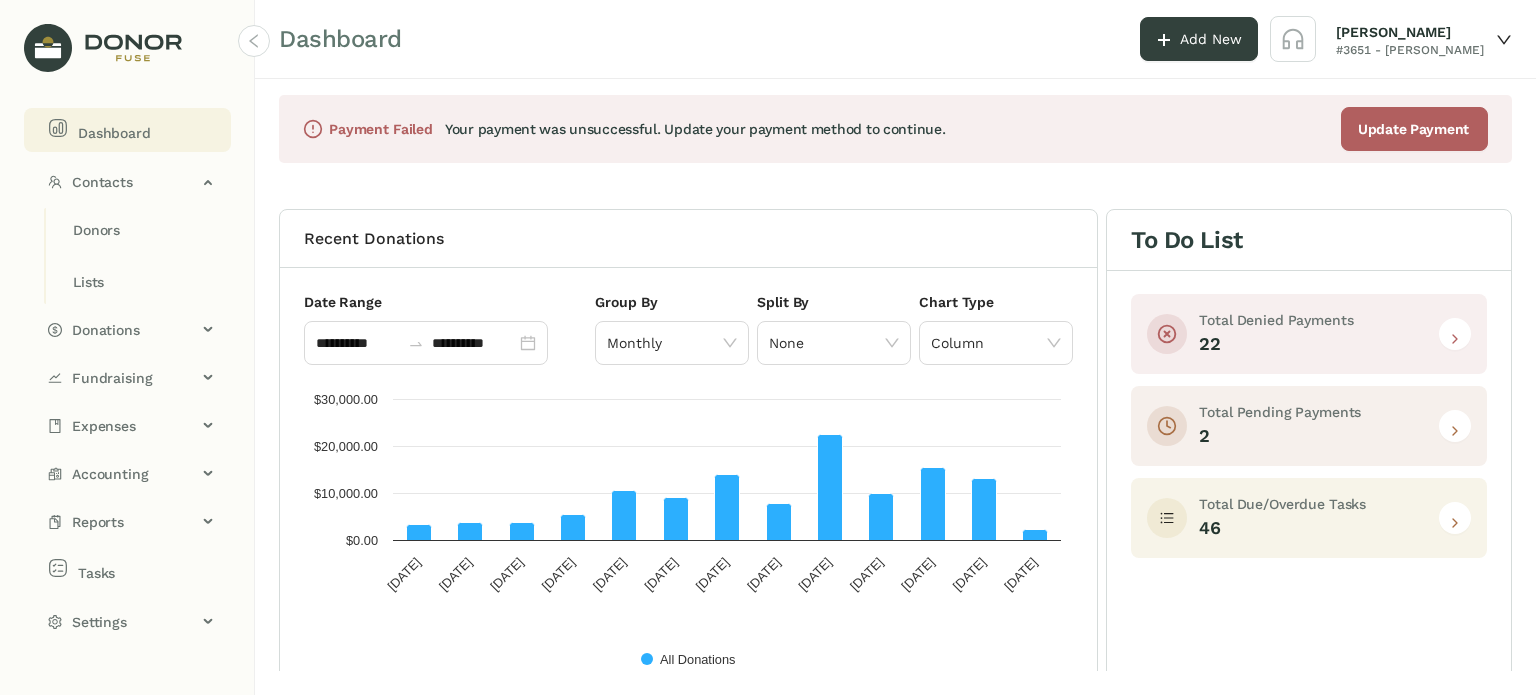 click on "Dashboard" 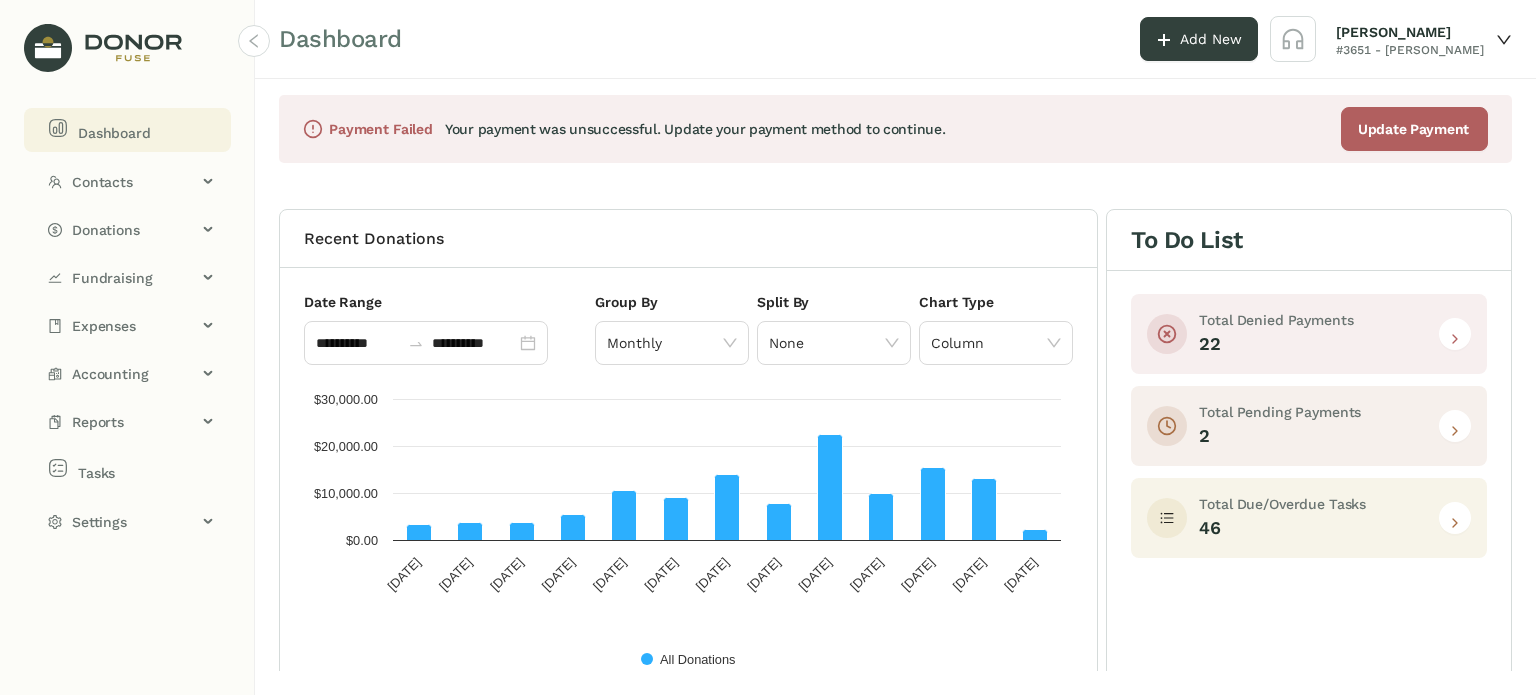 drag, startPoint x: 124, startPoint y: 161, endPoint x: 126, endPoint y: 140, distance: 21.095022 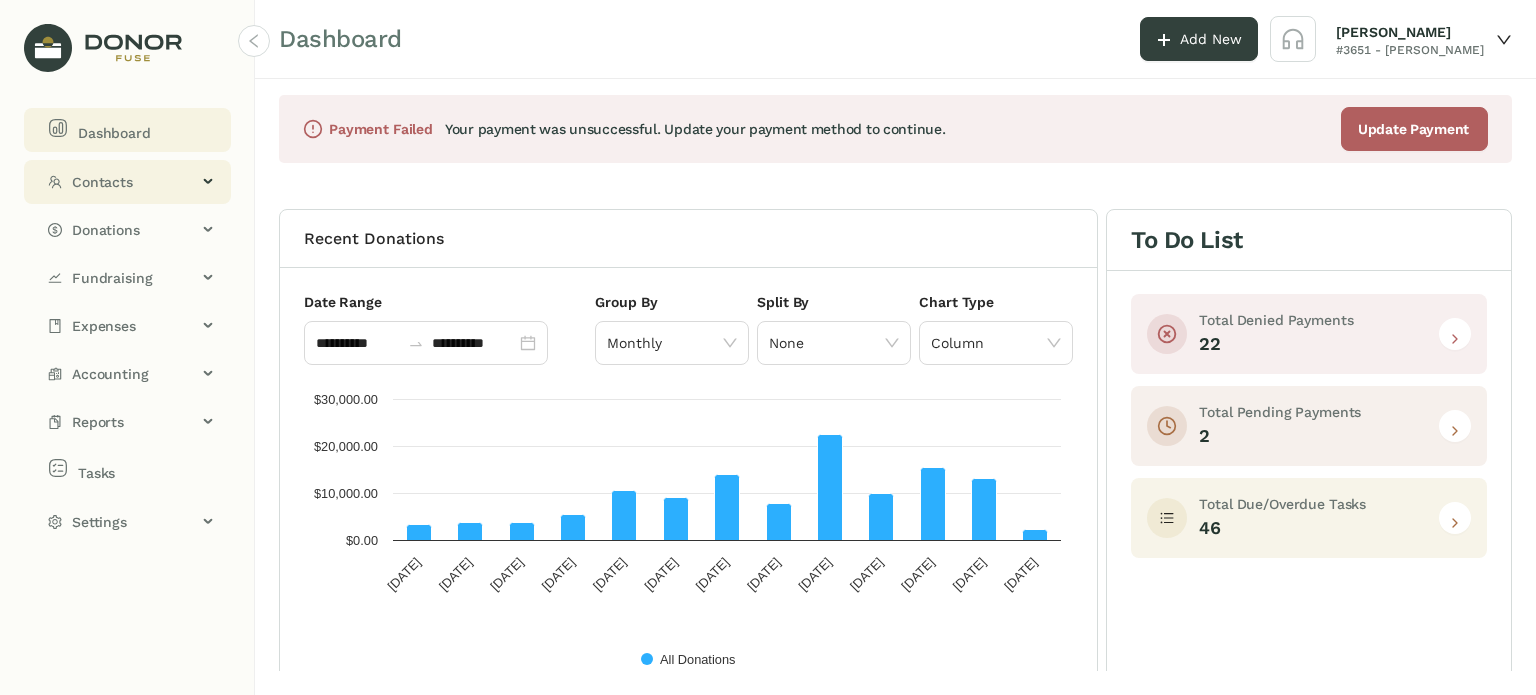 click on "Contacts" 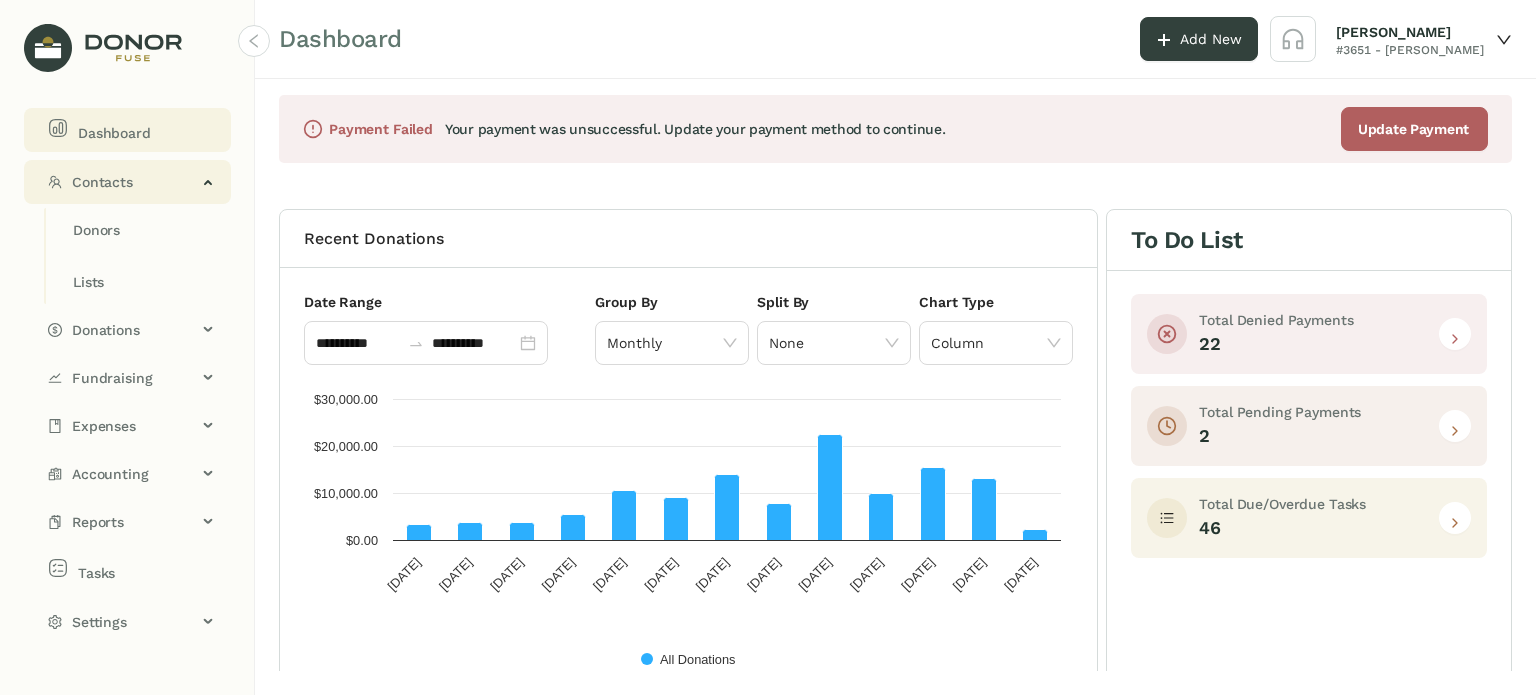 click on "Contacts" 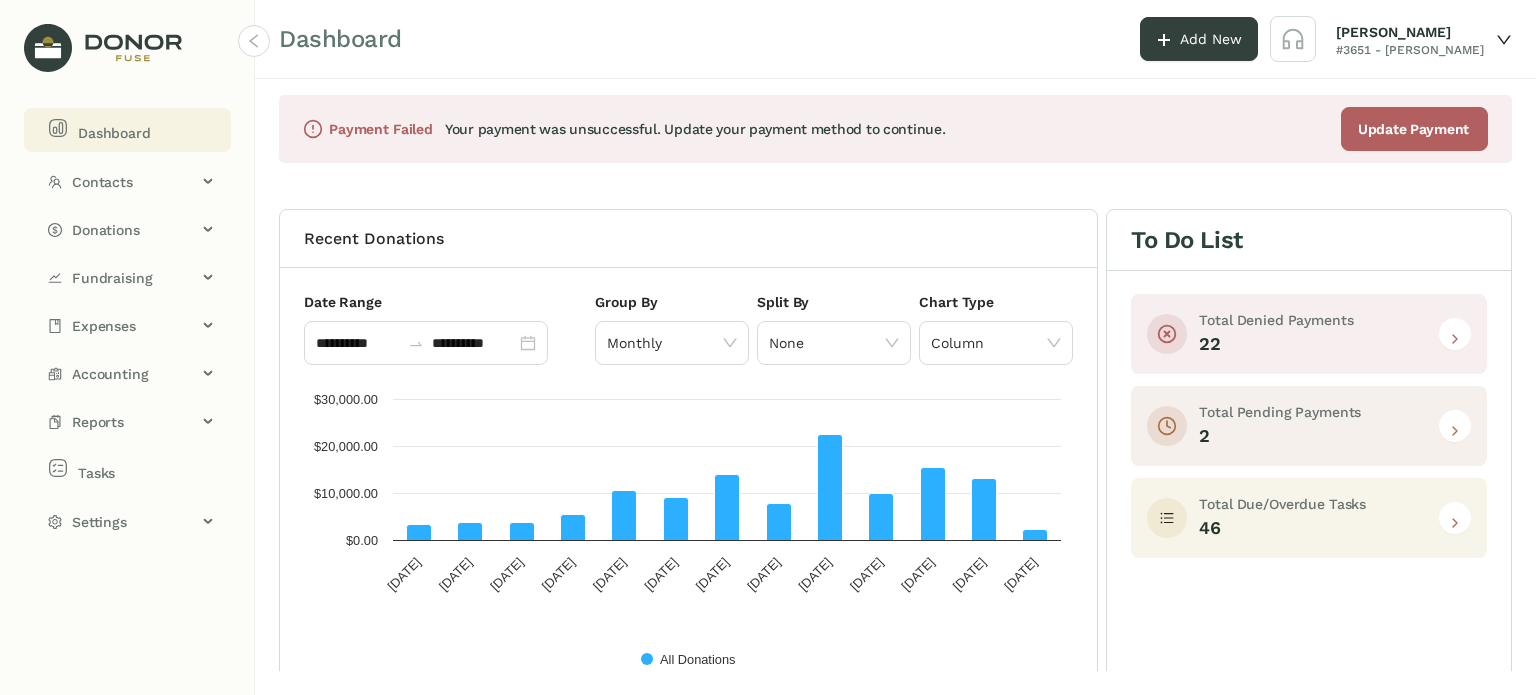 click on "Dashboard" 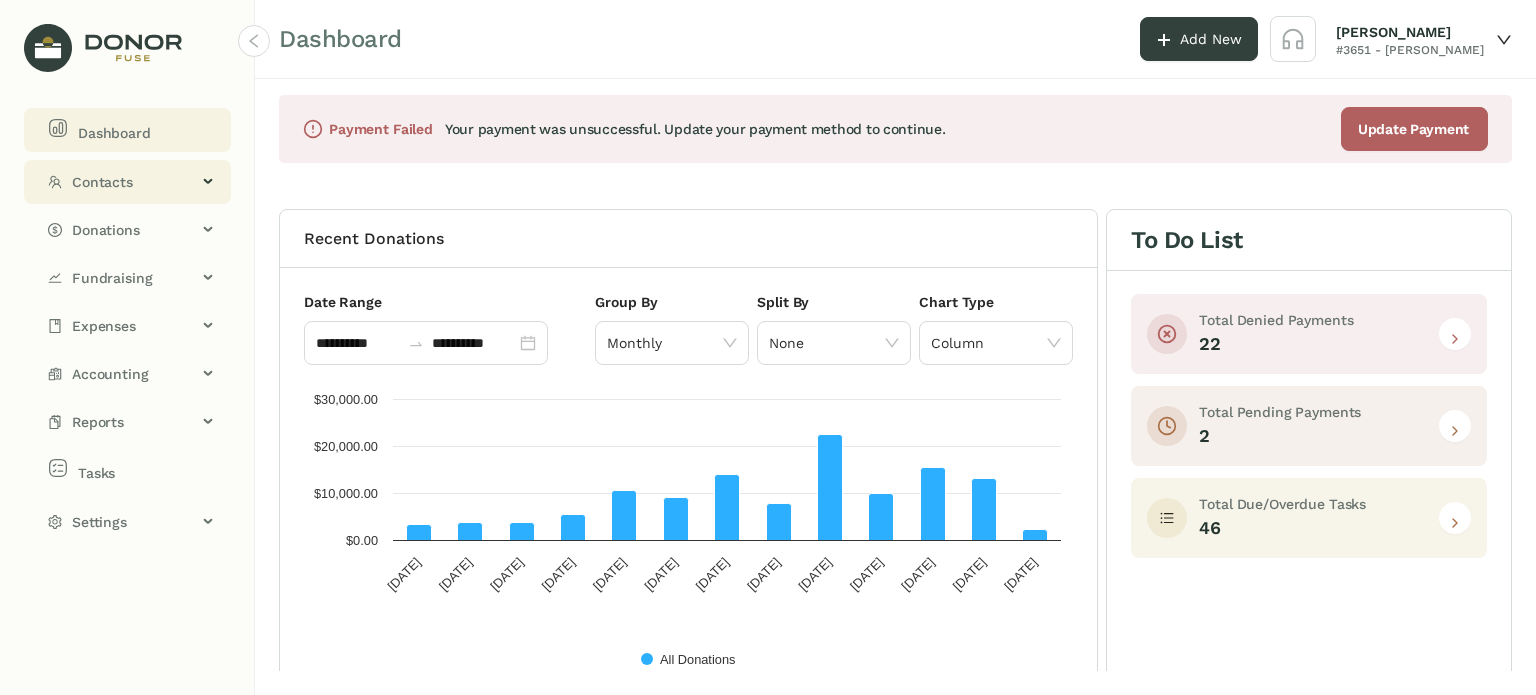 click on "Contacts" 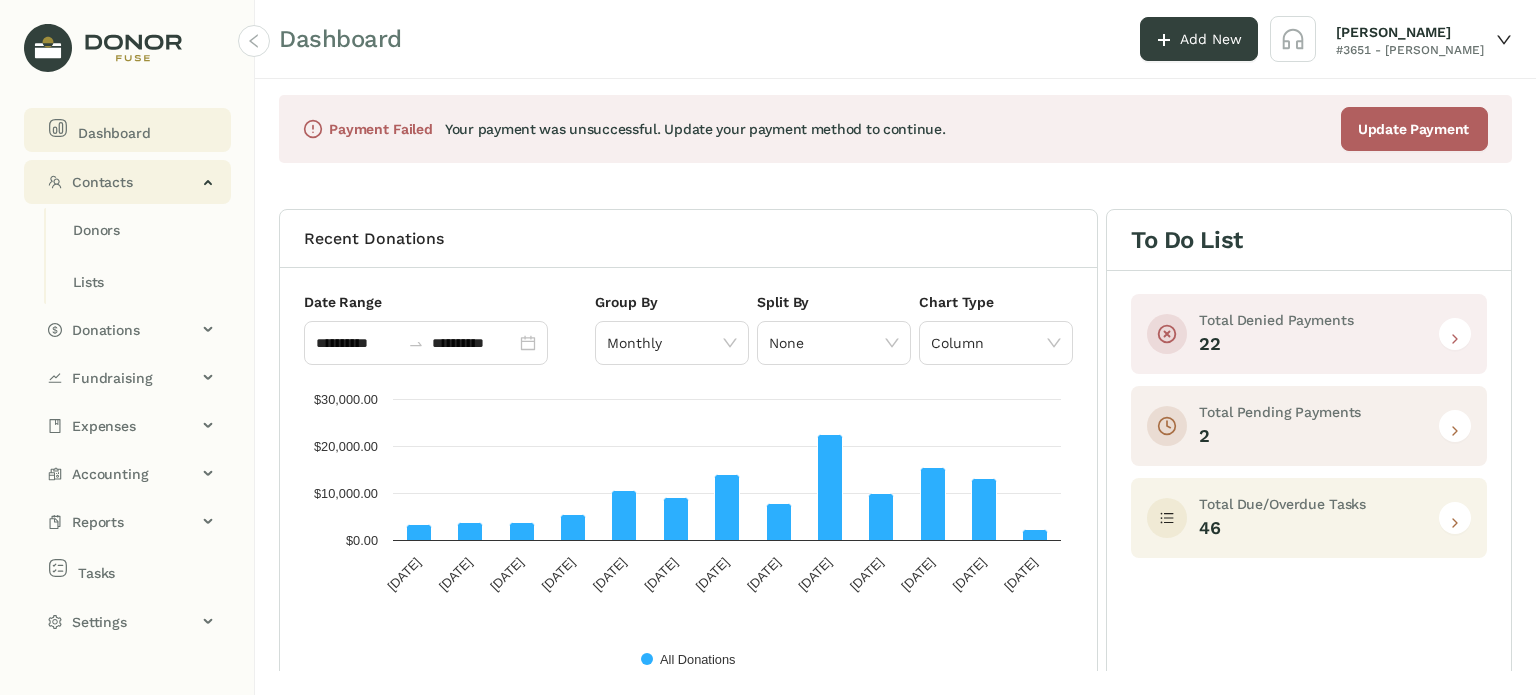click on "Contacts" 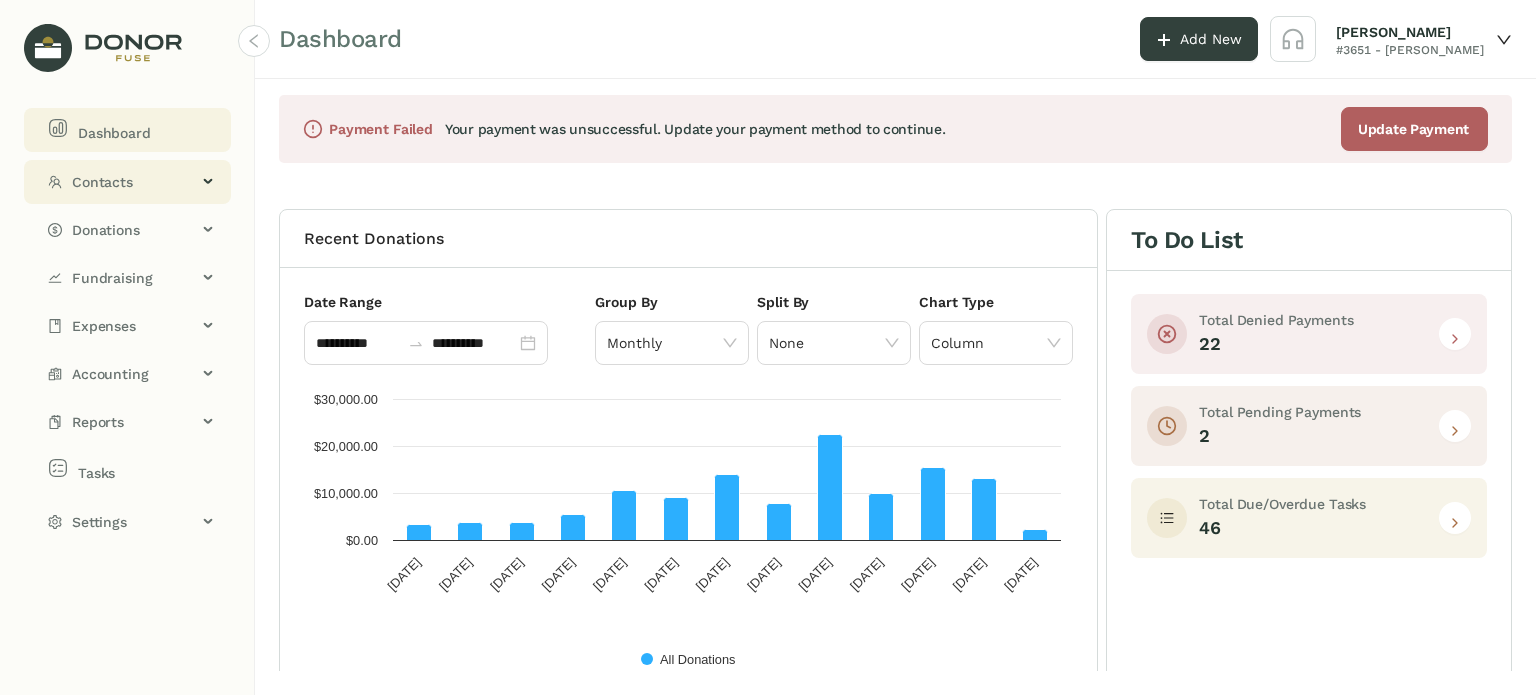 click on "Contacts" 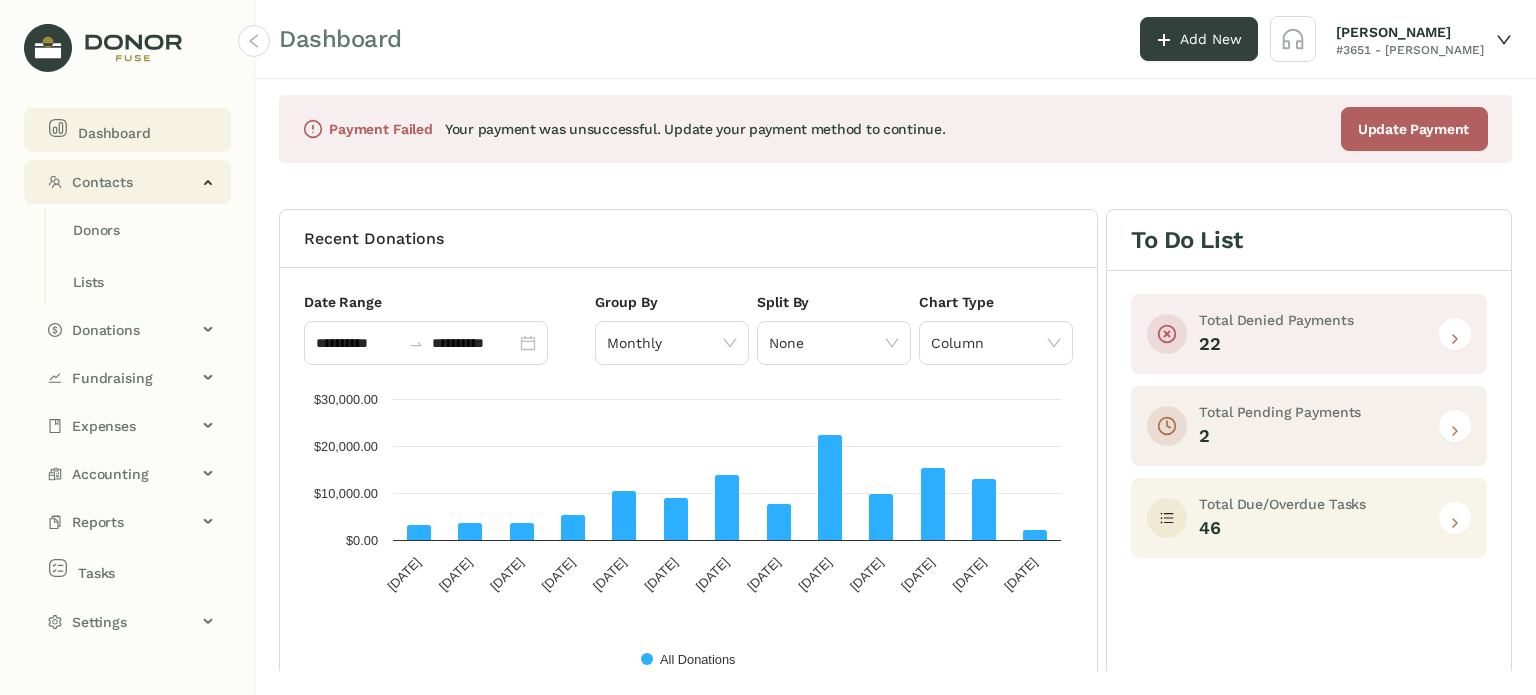 click on "Contacts" 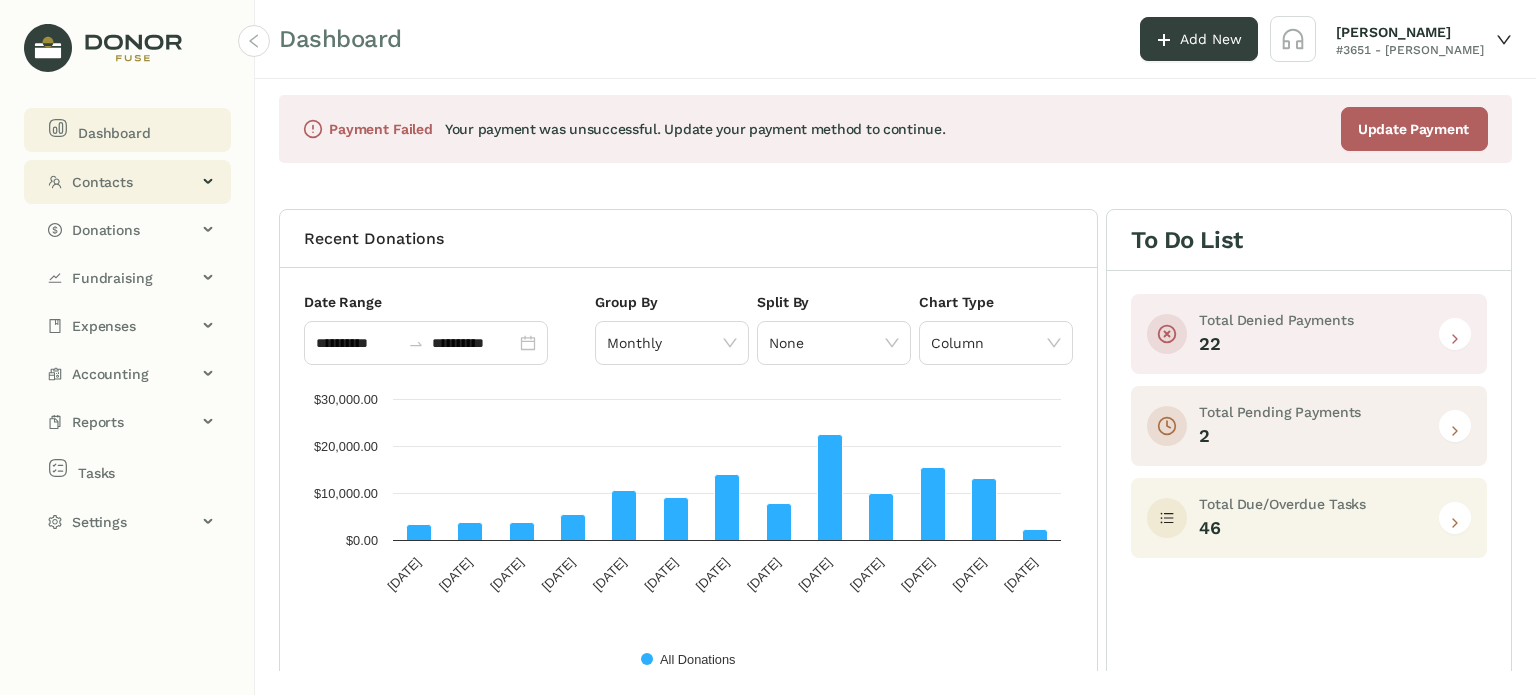 click on "Contacts" 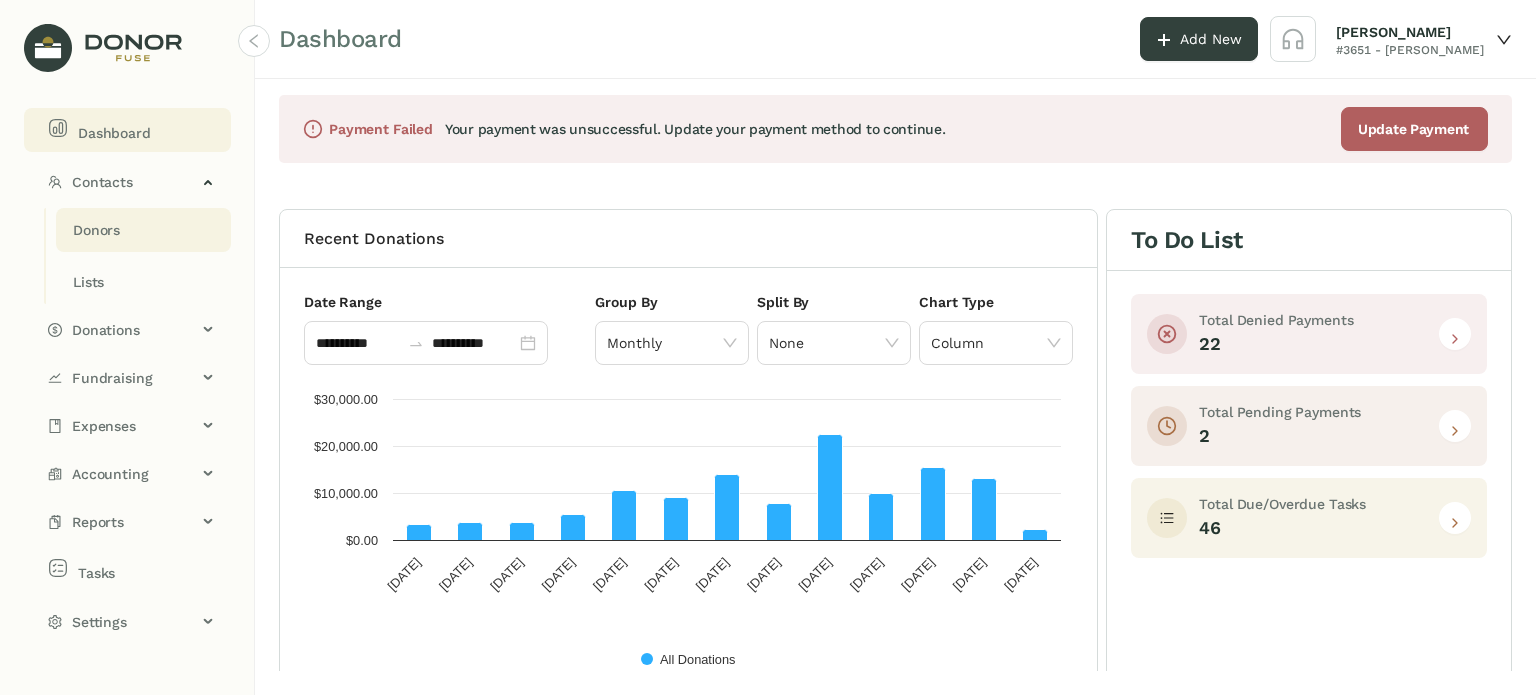 click on "Donors" 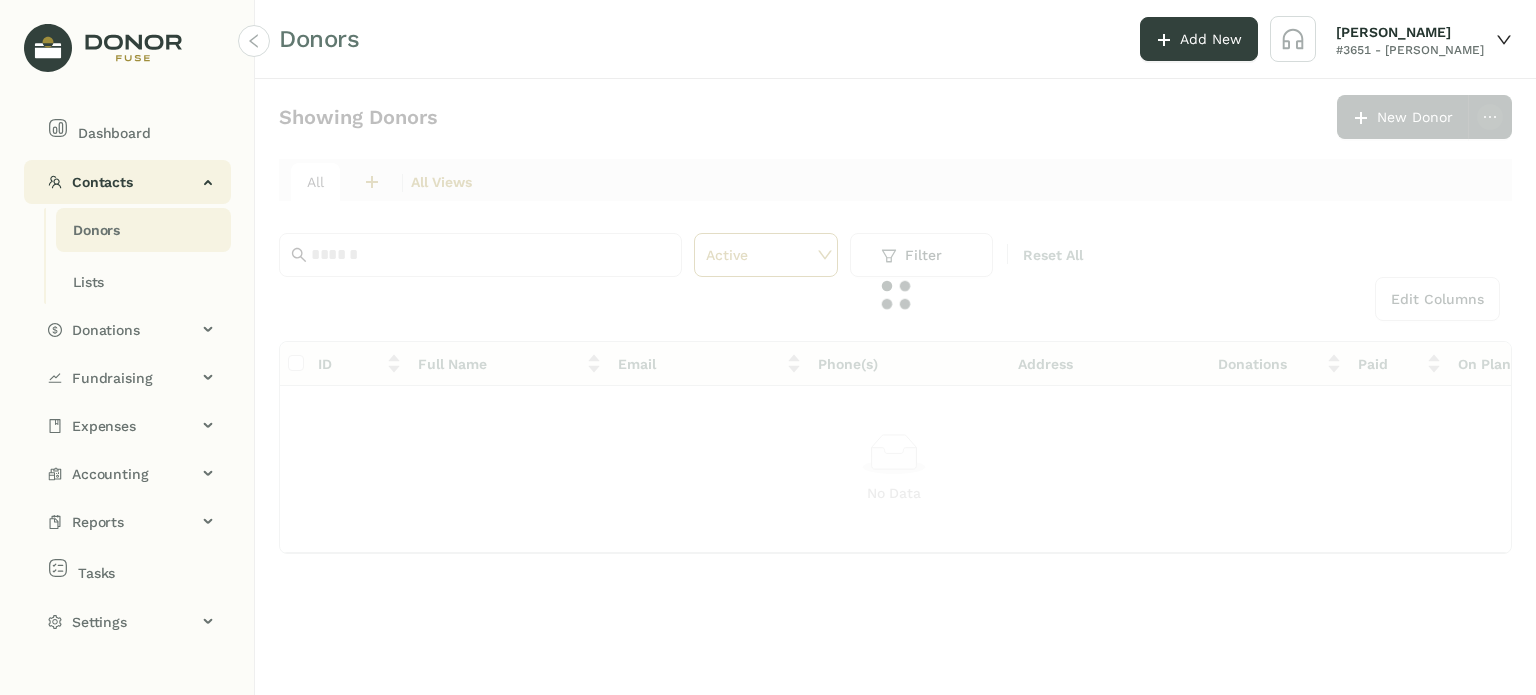 click on "Contacts" 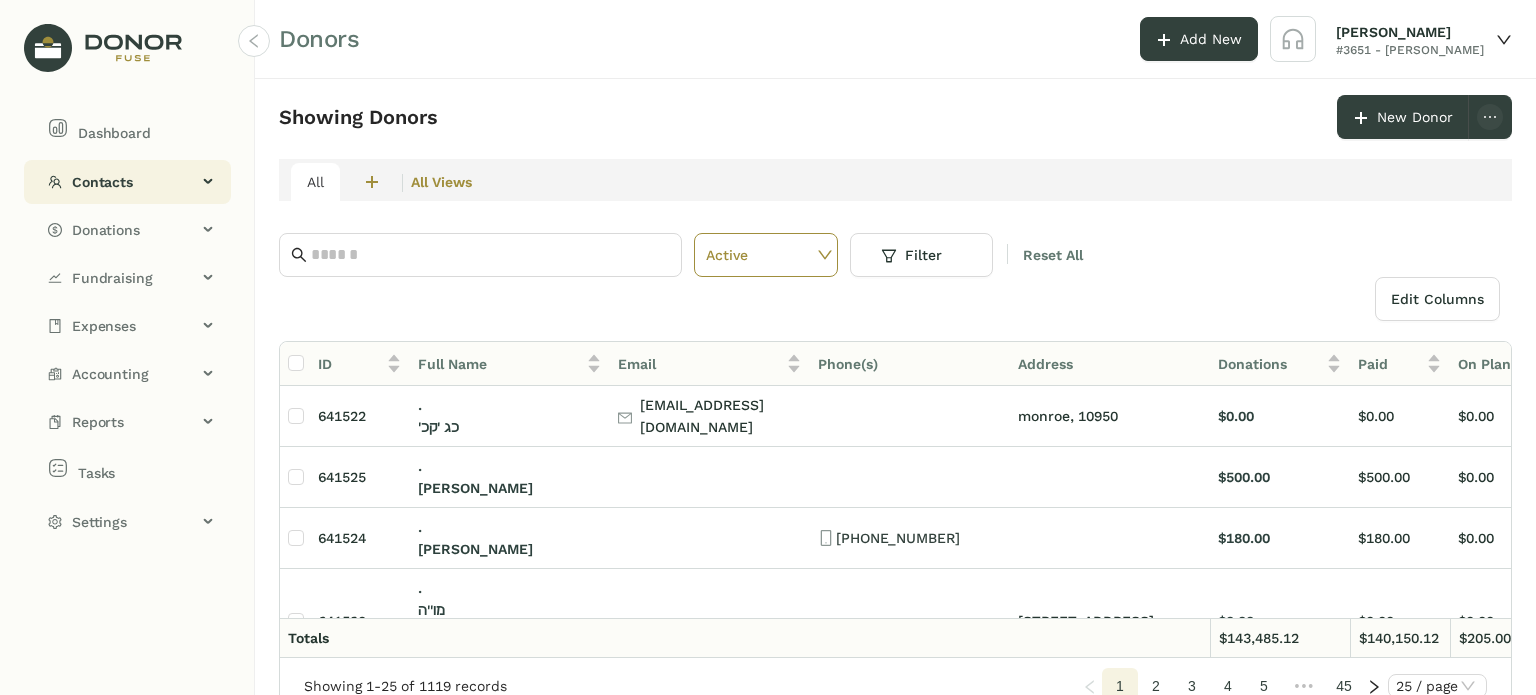 click on "Contacts" 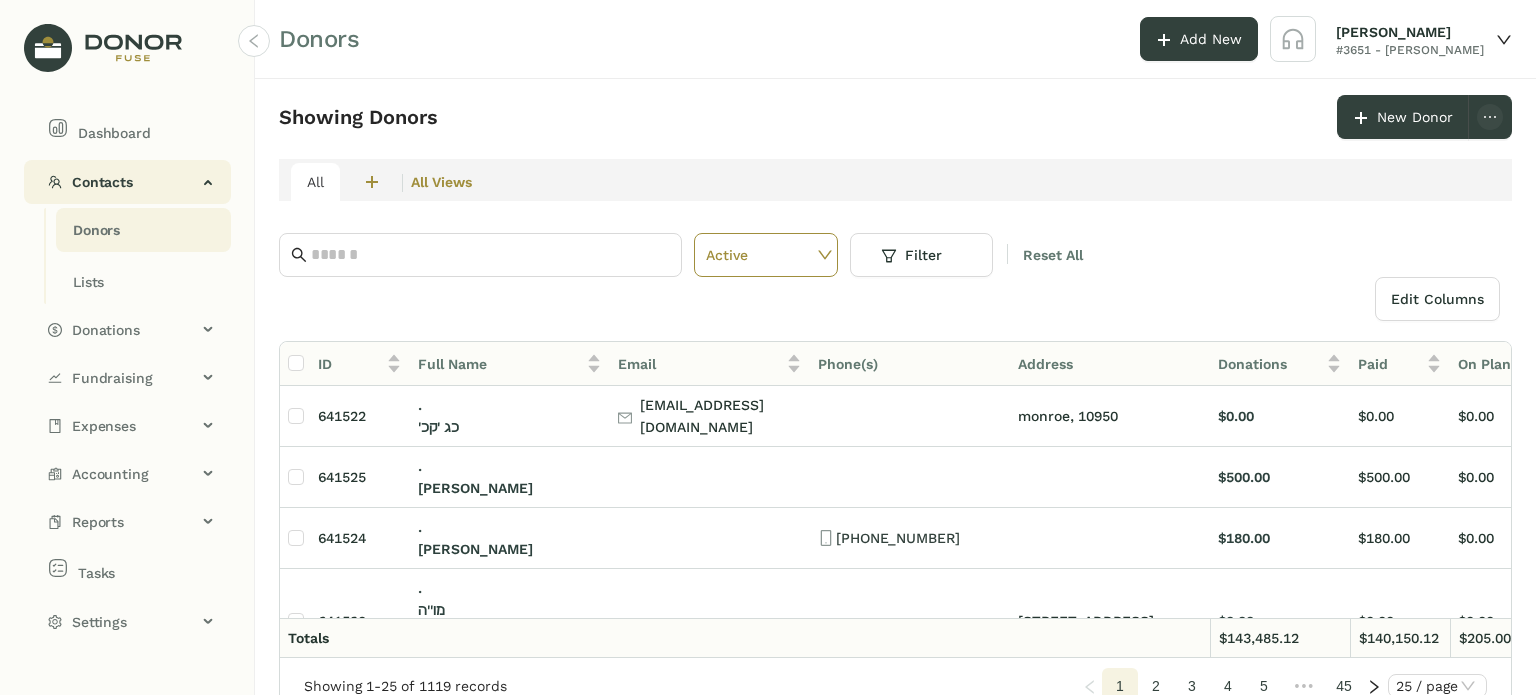click on "Contacts" 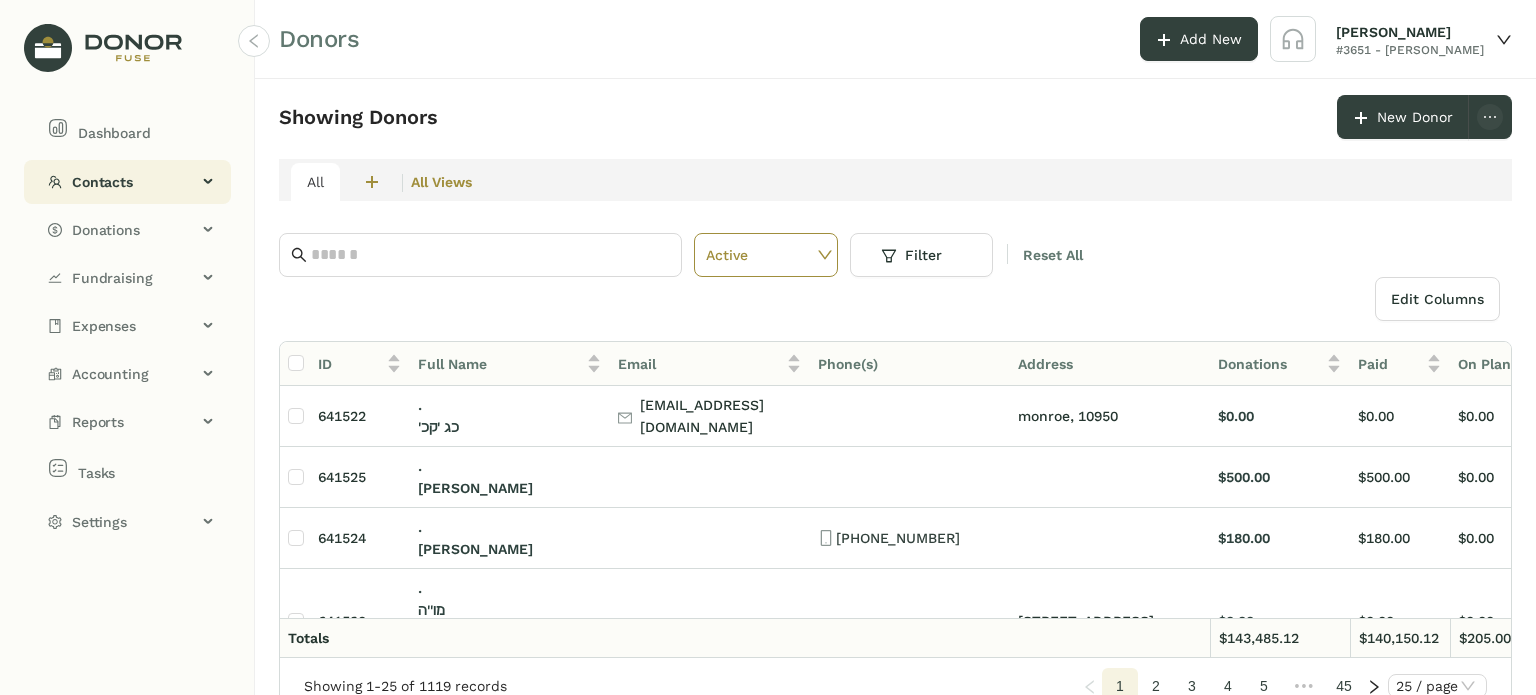 click on "Contacts" 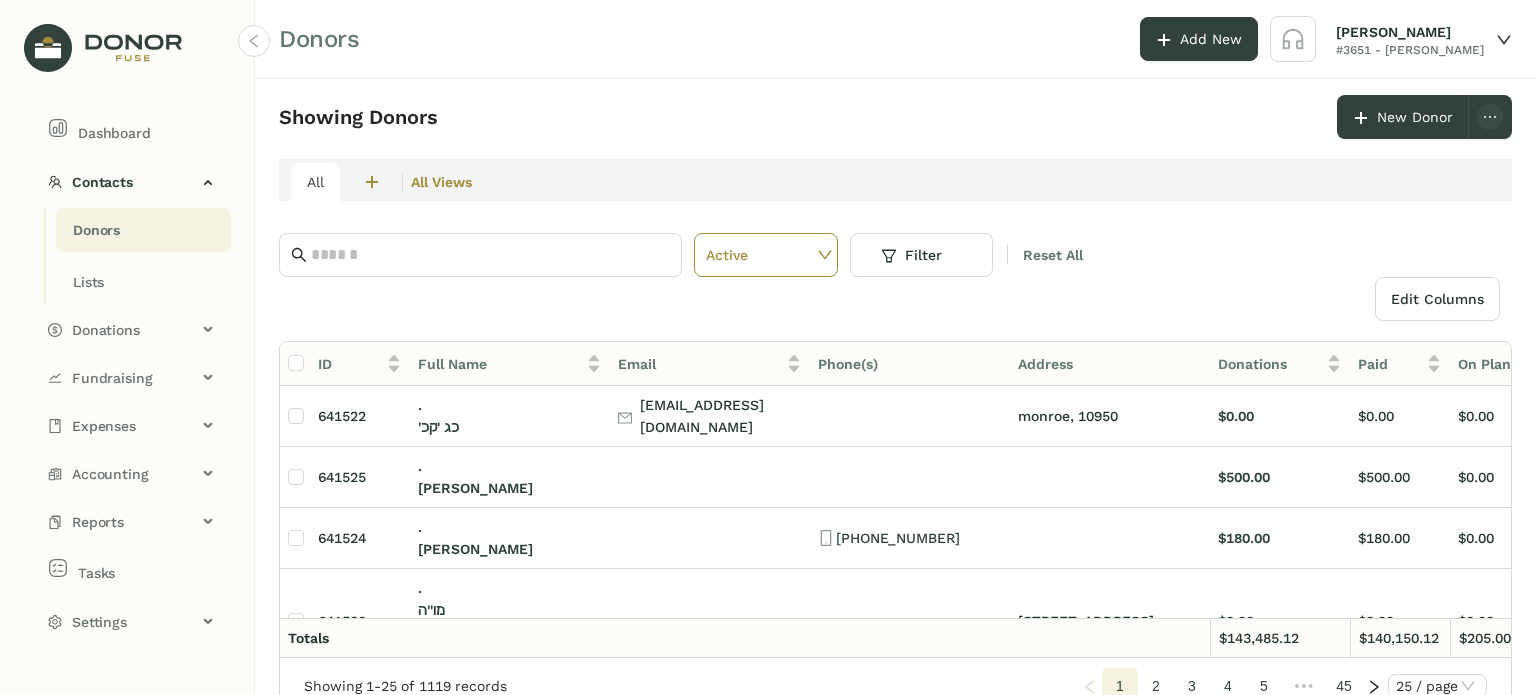 click on "Donors" 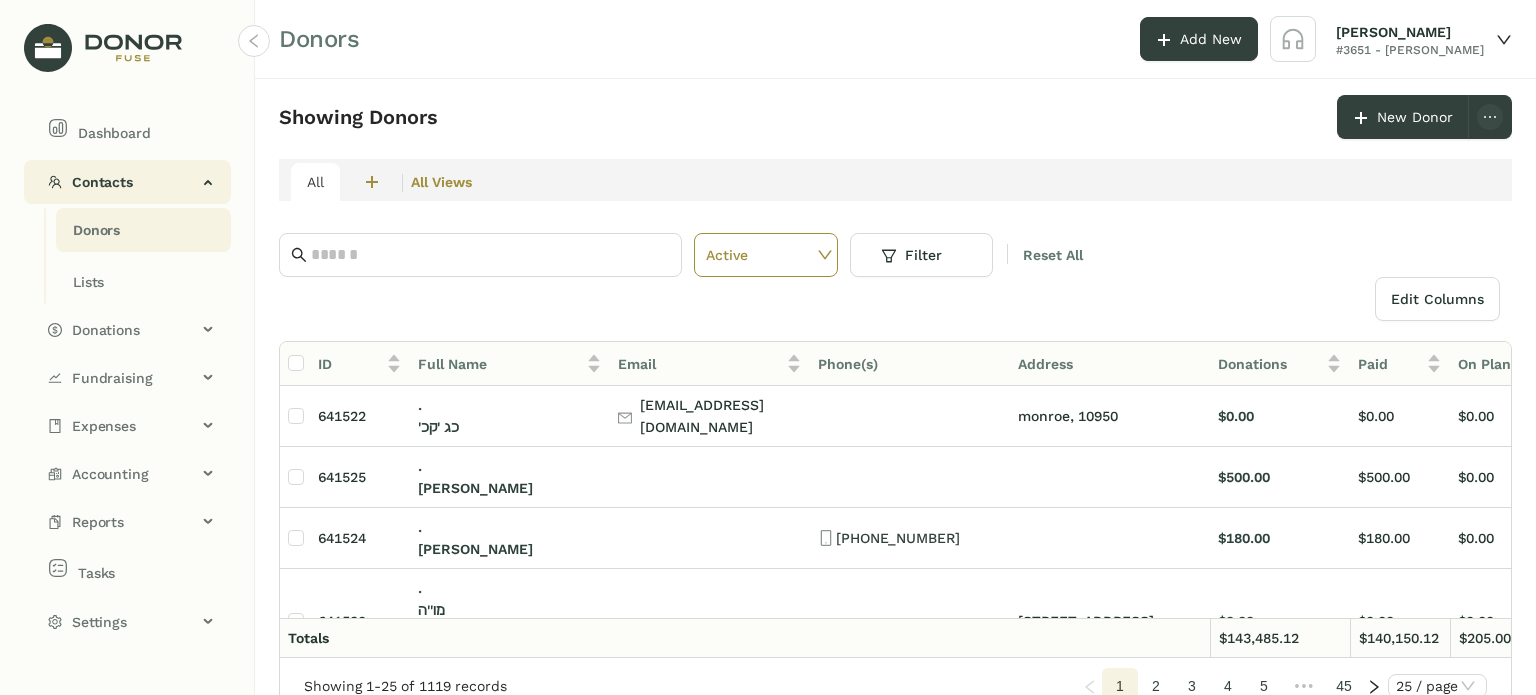 click on "Contacts" 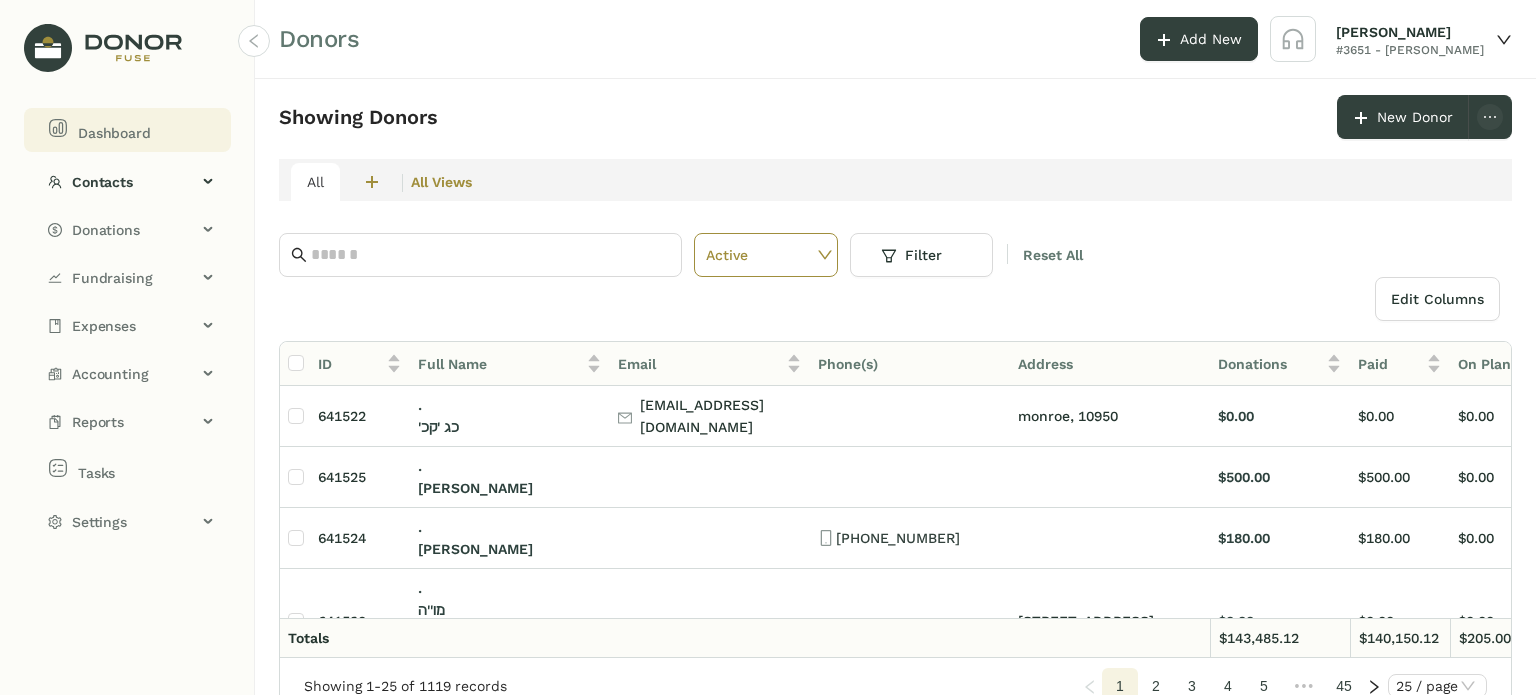 click on "Dashboard" 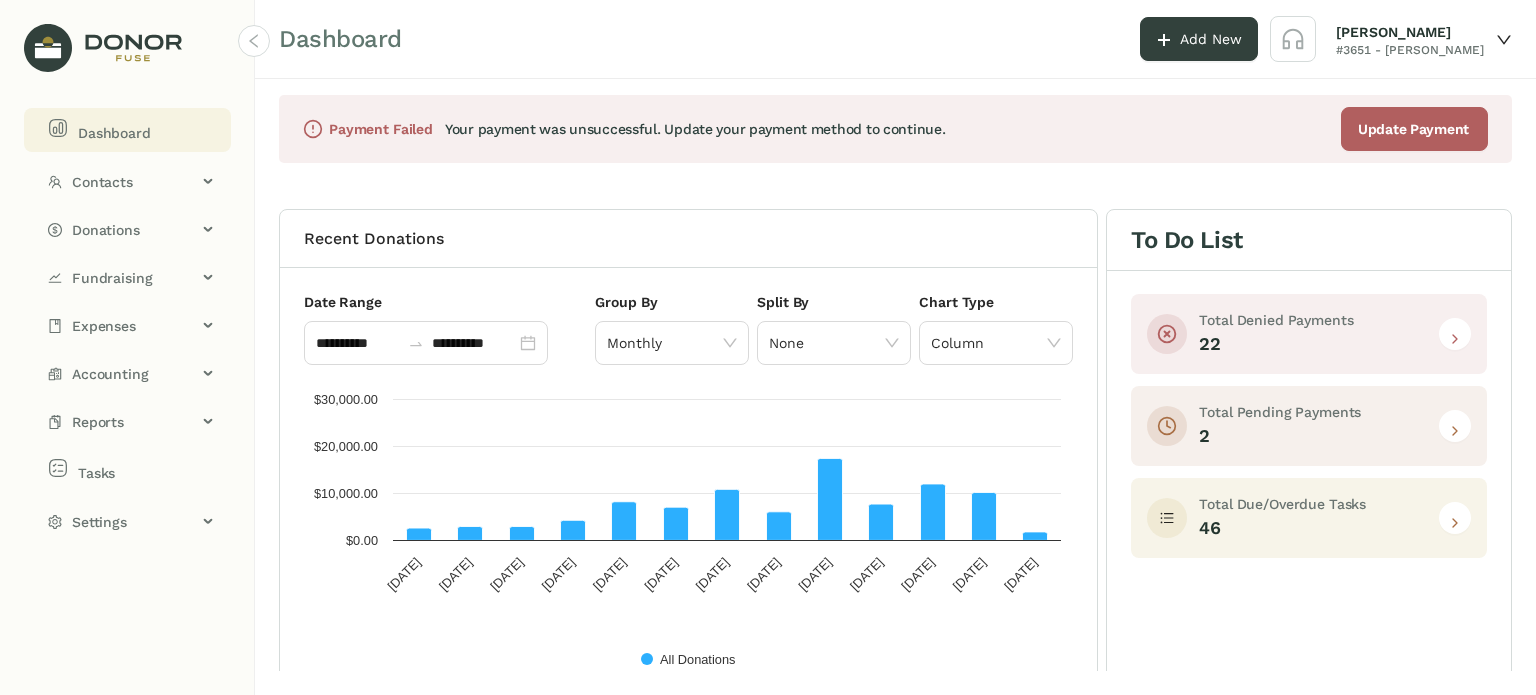 click 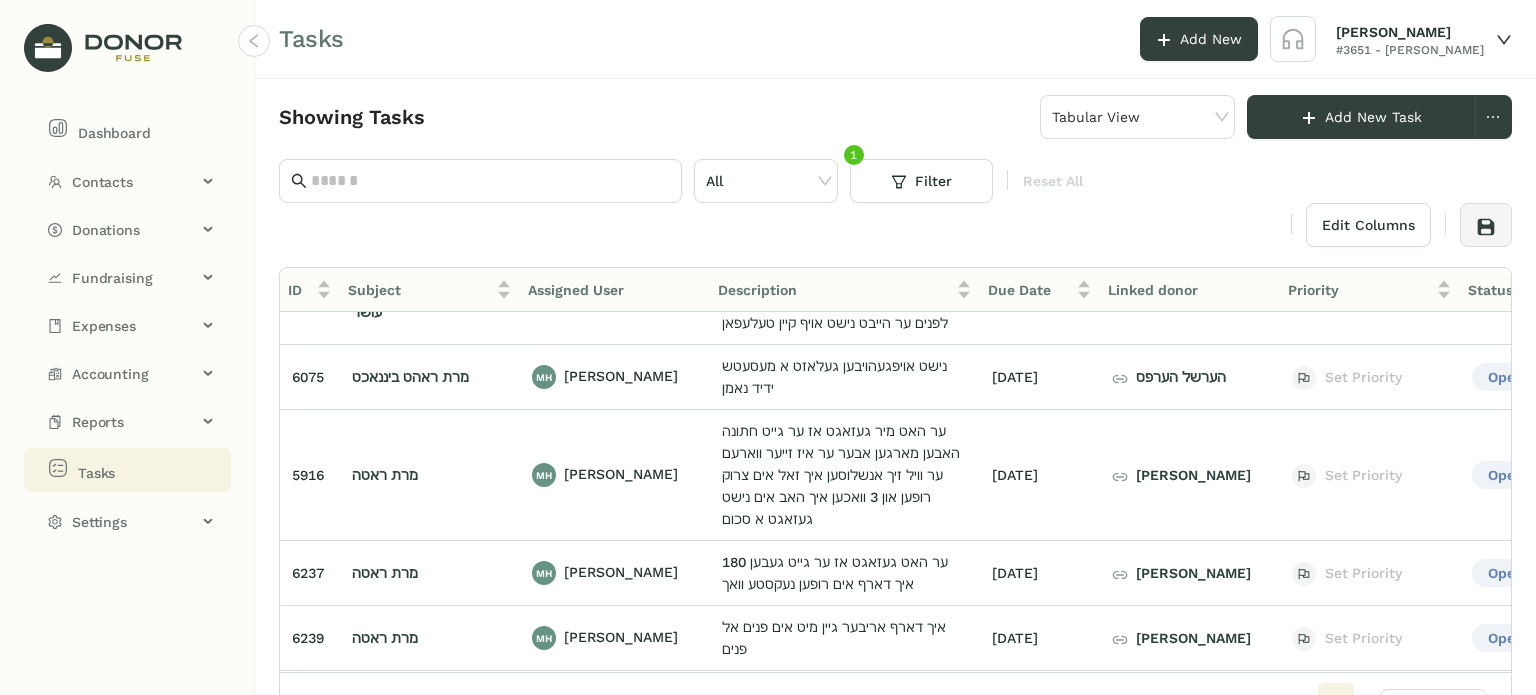 scroll, scrollTop: 0, scrollLeft: 0, axis: both 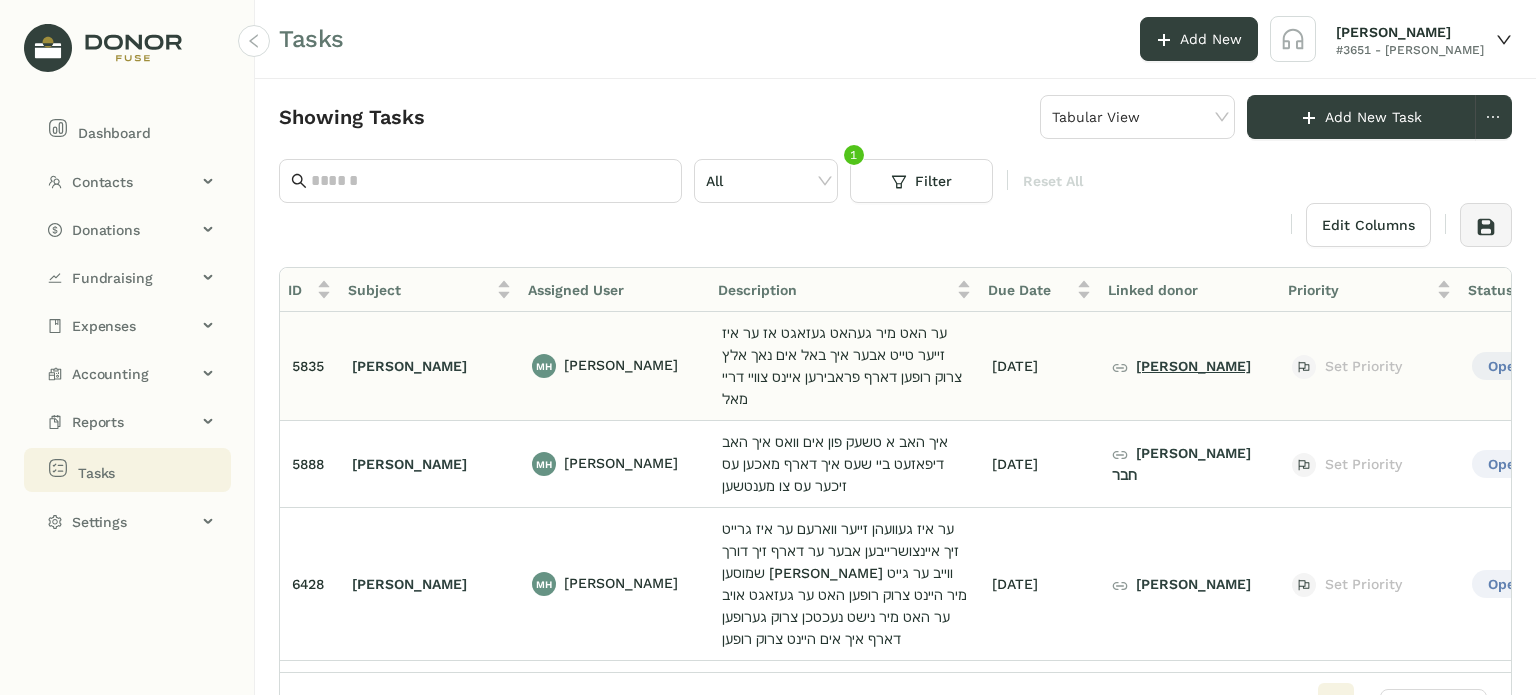 click on "[PERSON_NAME]" 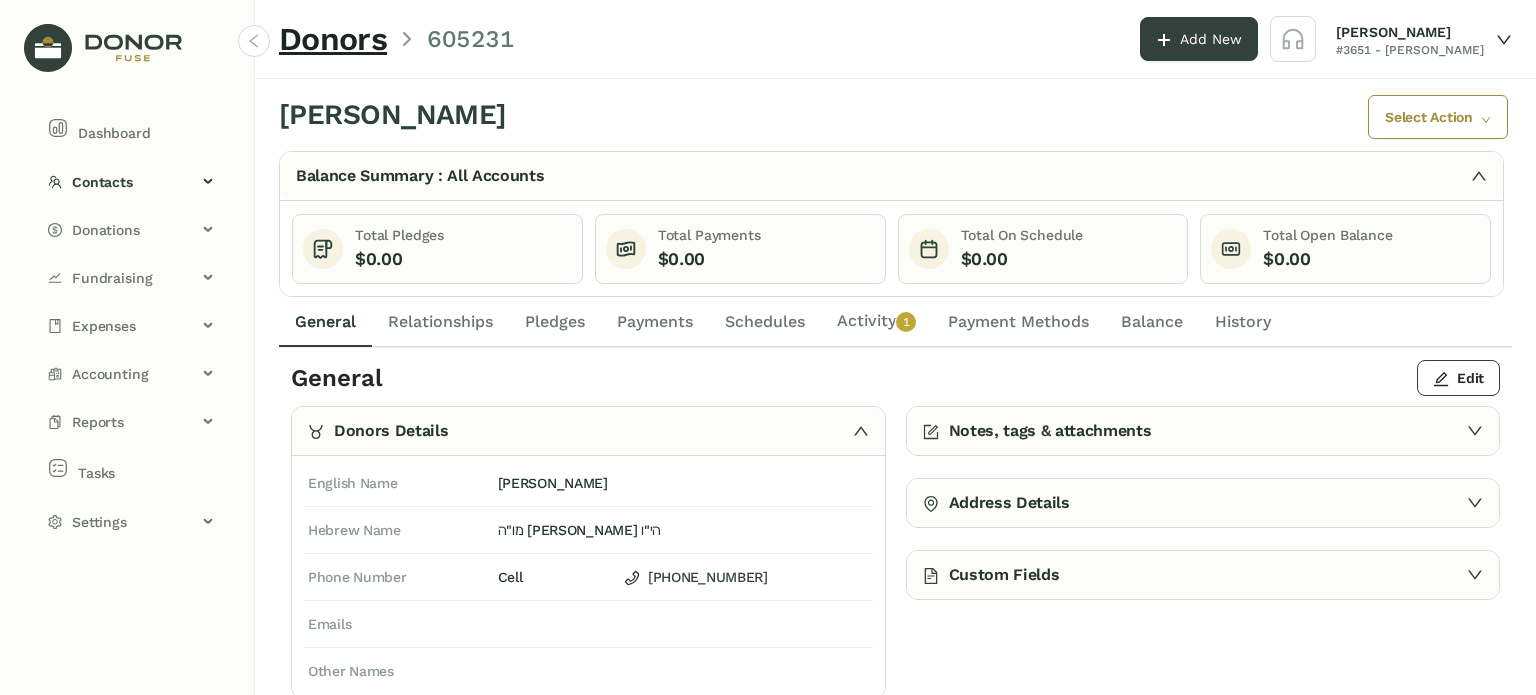 click on "Activity   0   1   2   3   4   5   6   7   8   9" 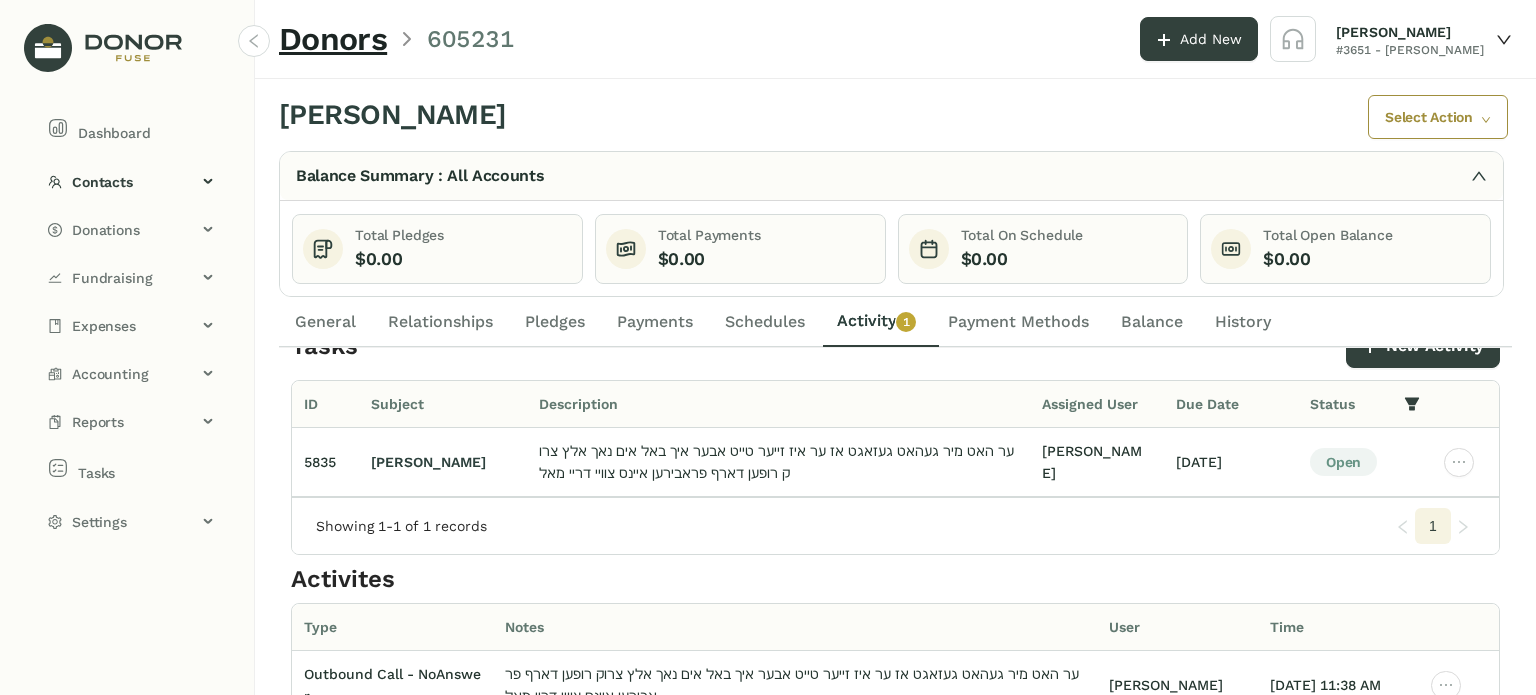 scroll, scrollTop: 0, scrollLeft: 0, axis: both 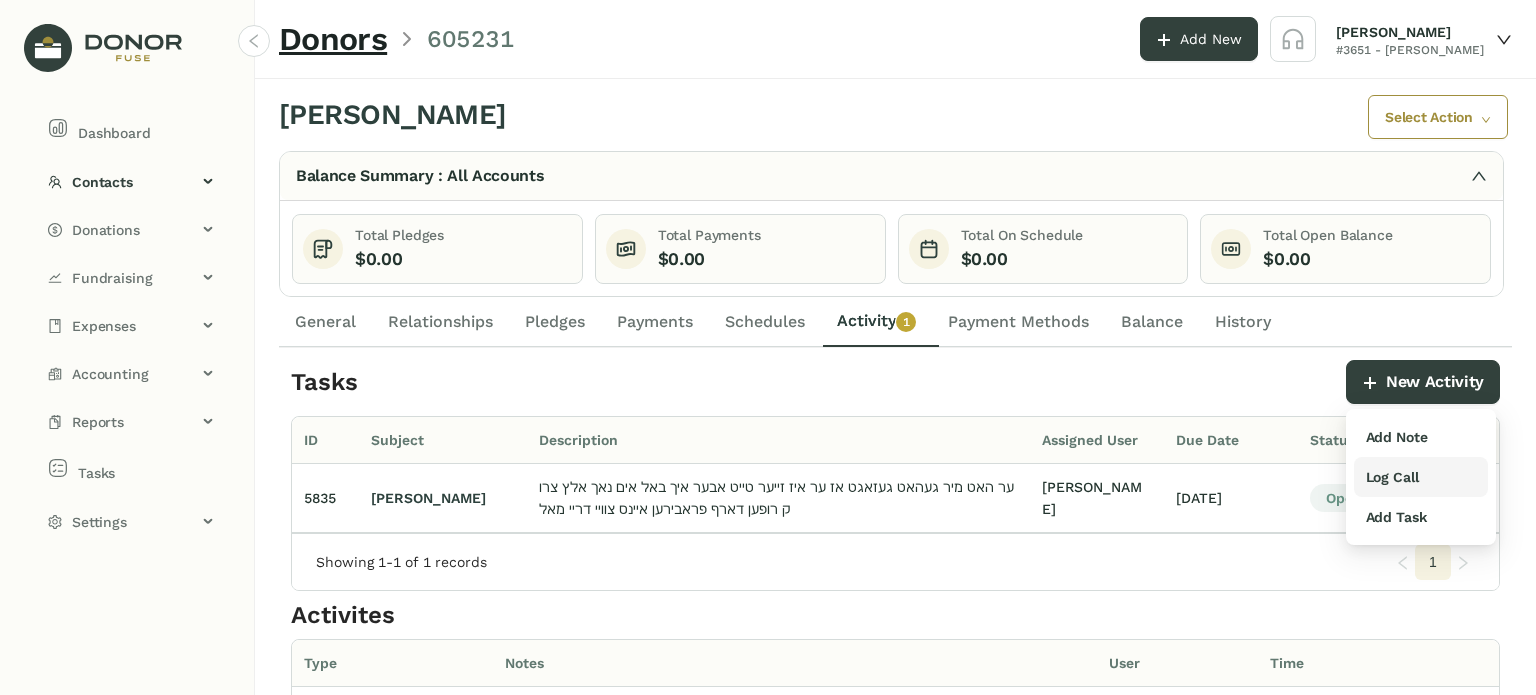 click on "Log Call" at bounding box center [1392, 477] 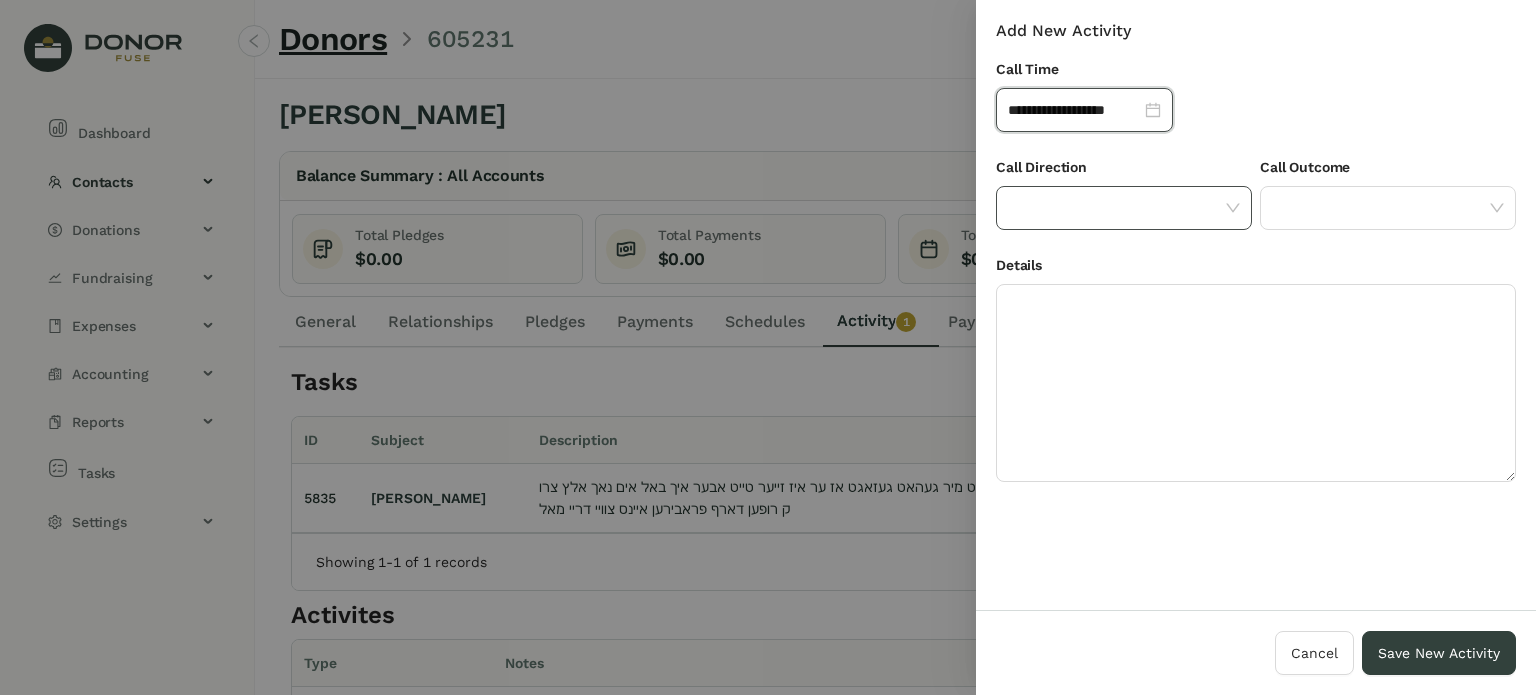 click 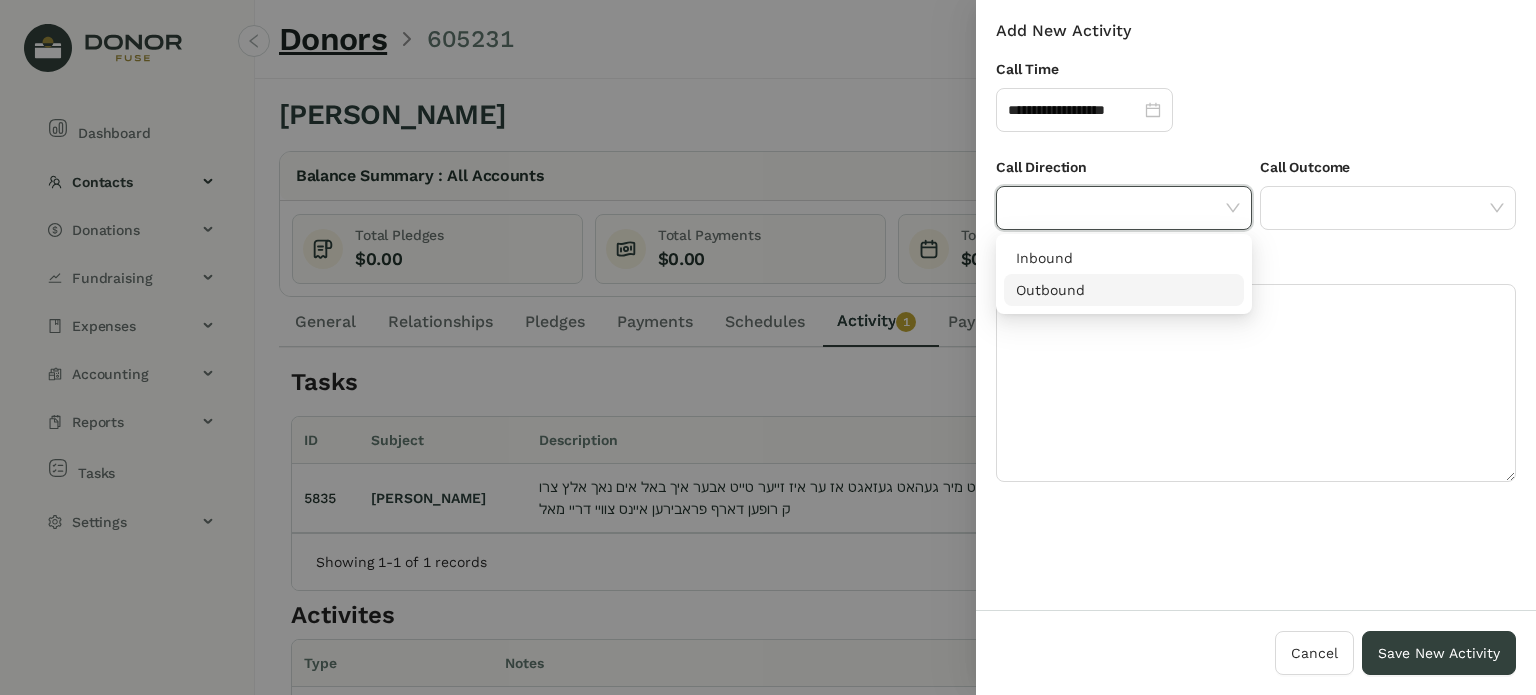 drag, startPoint x: 1167, startPoint y: 290, endPoint x: 1335, endPoint y: 245, distance: 173.9224 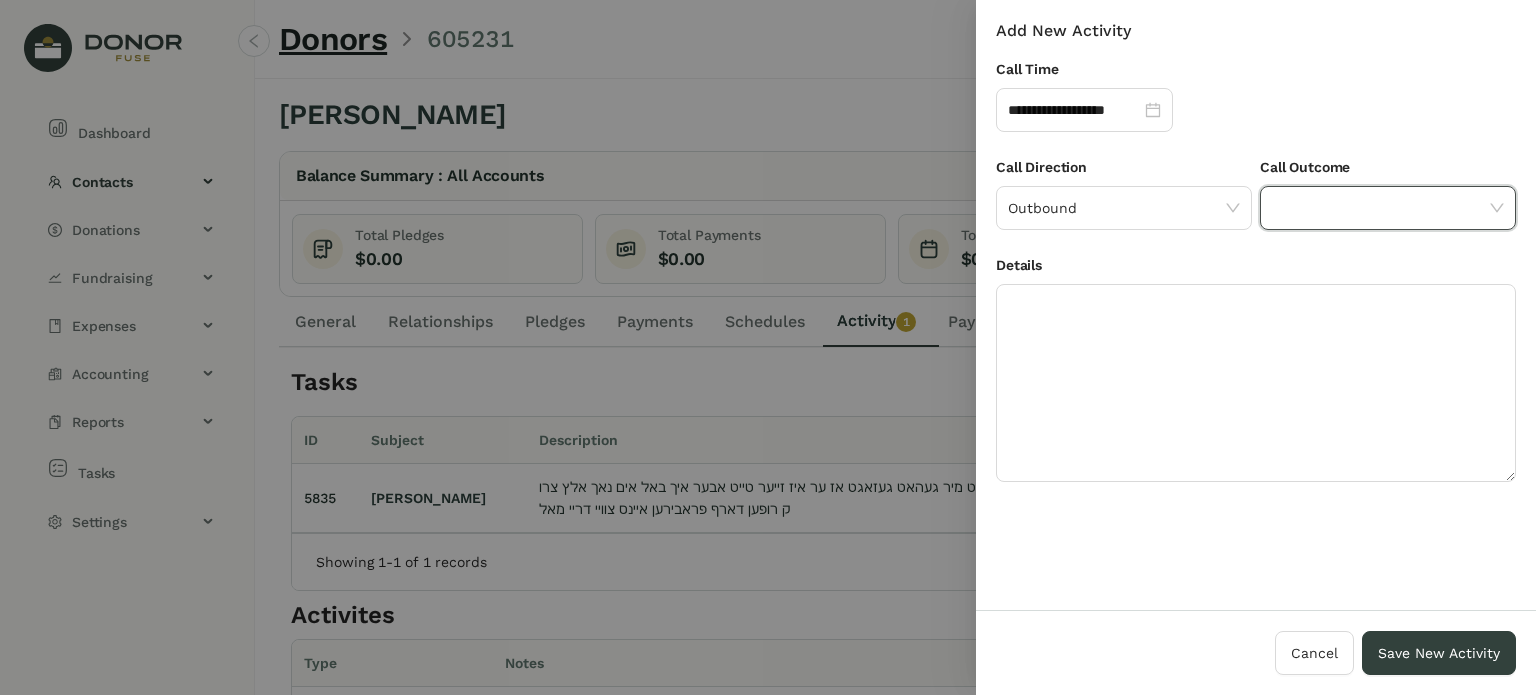 click 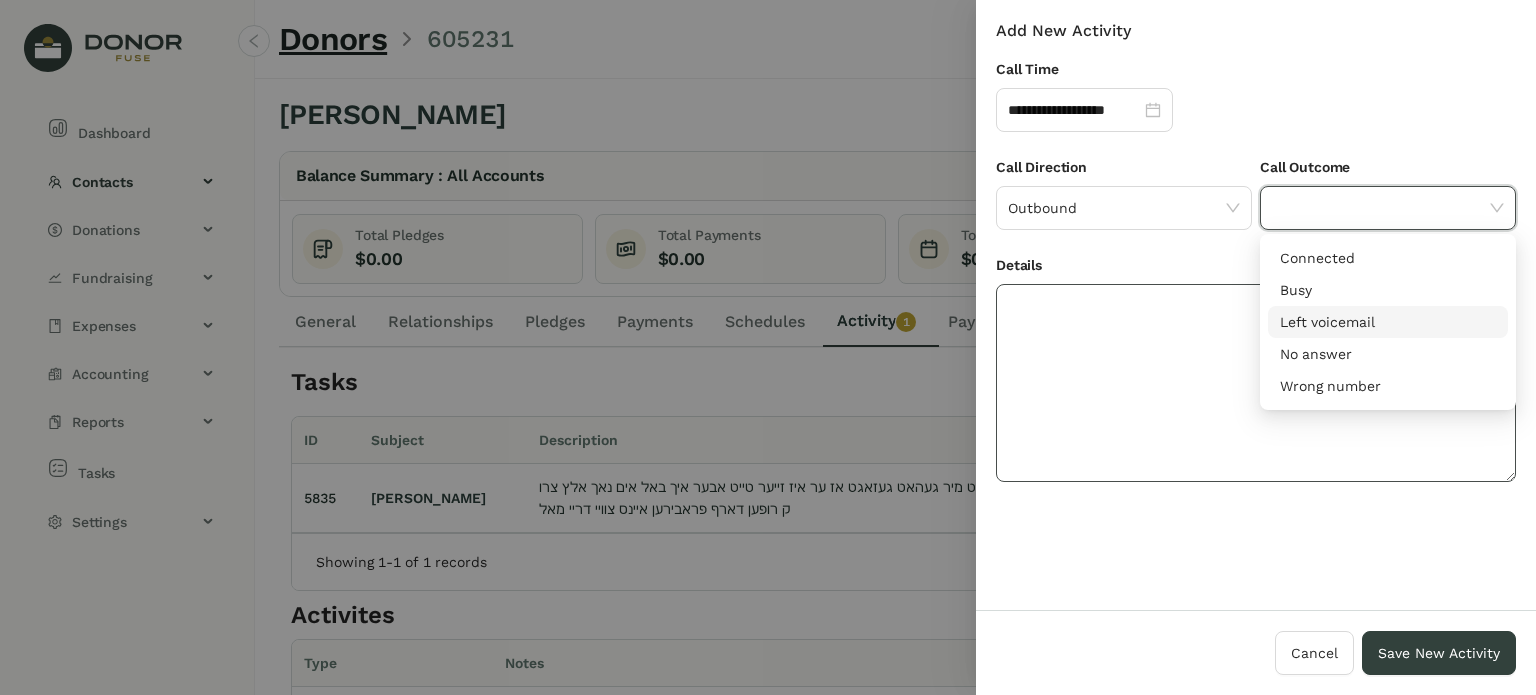 click 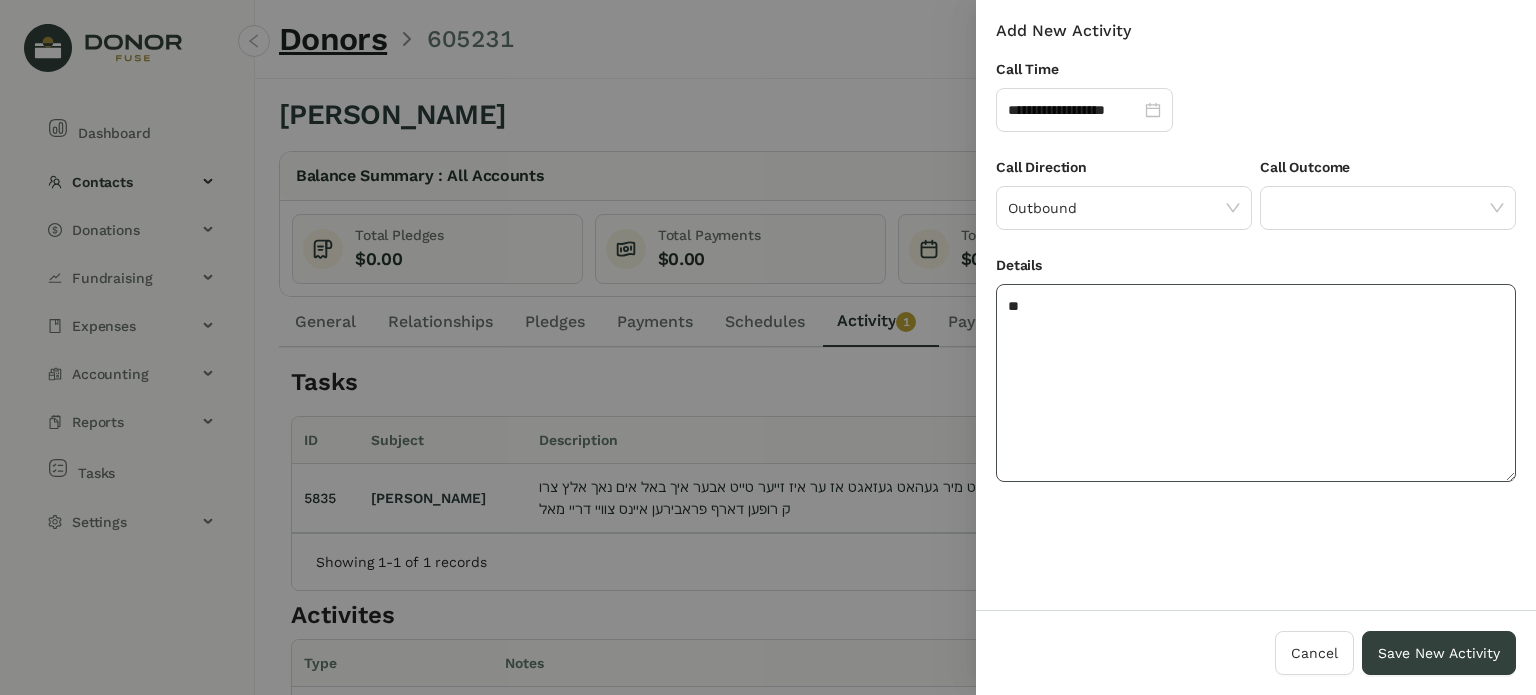 type on "*" 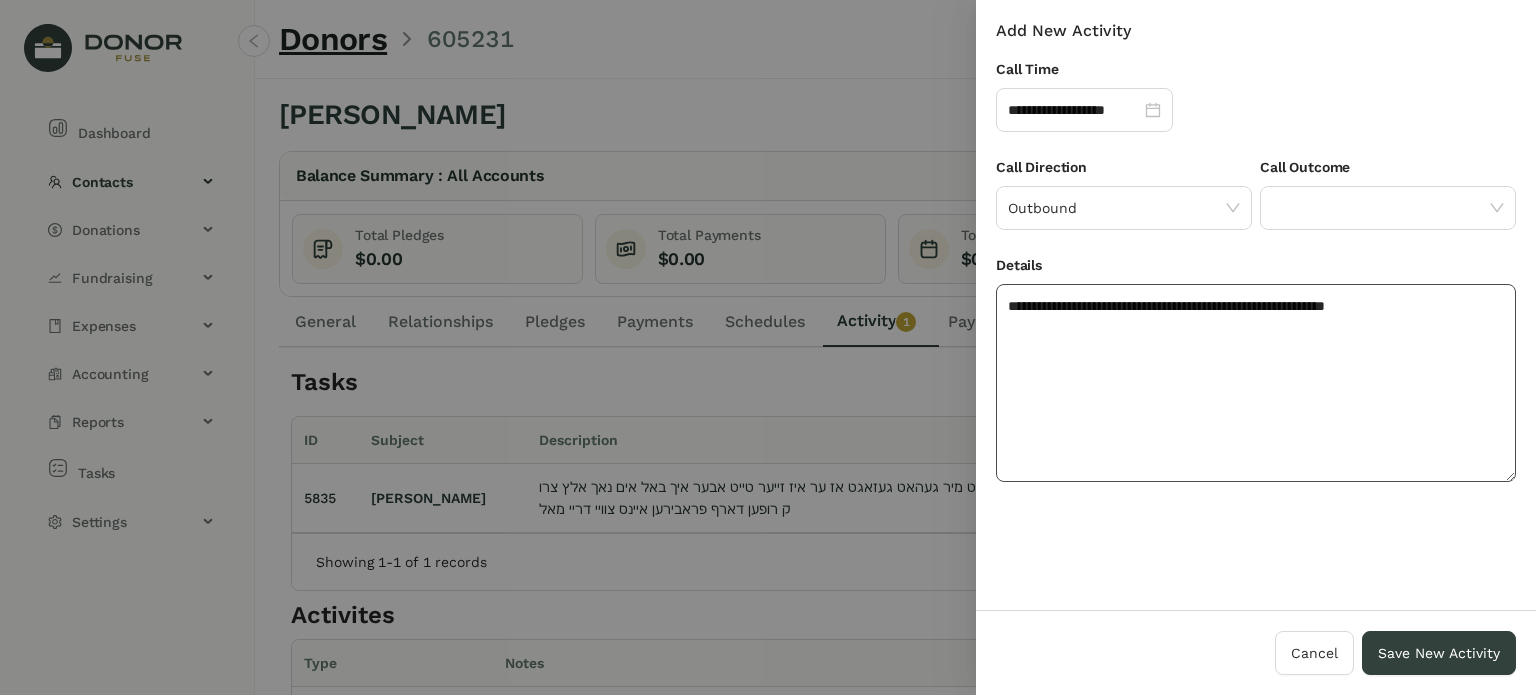 click on "**********" 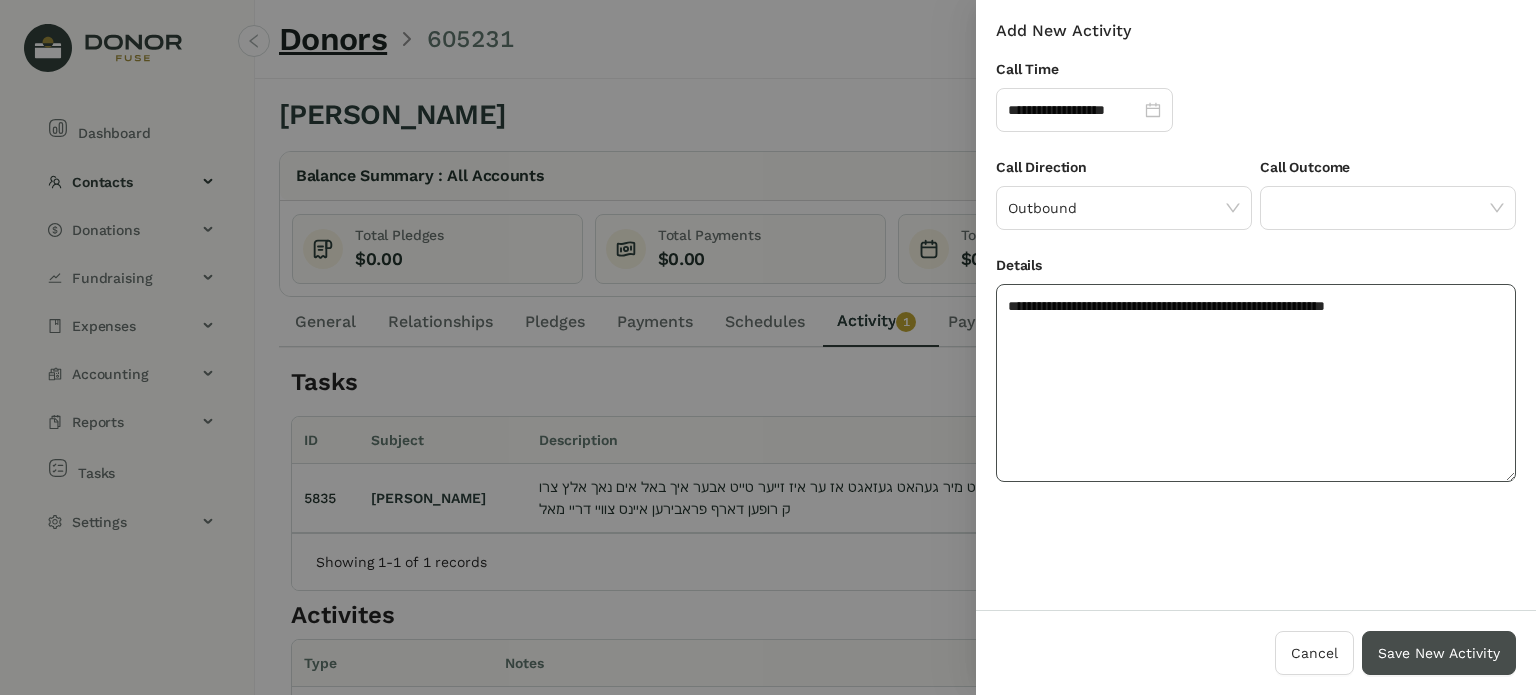 type on "**********" 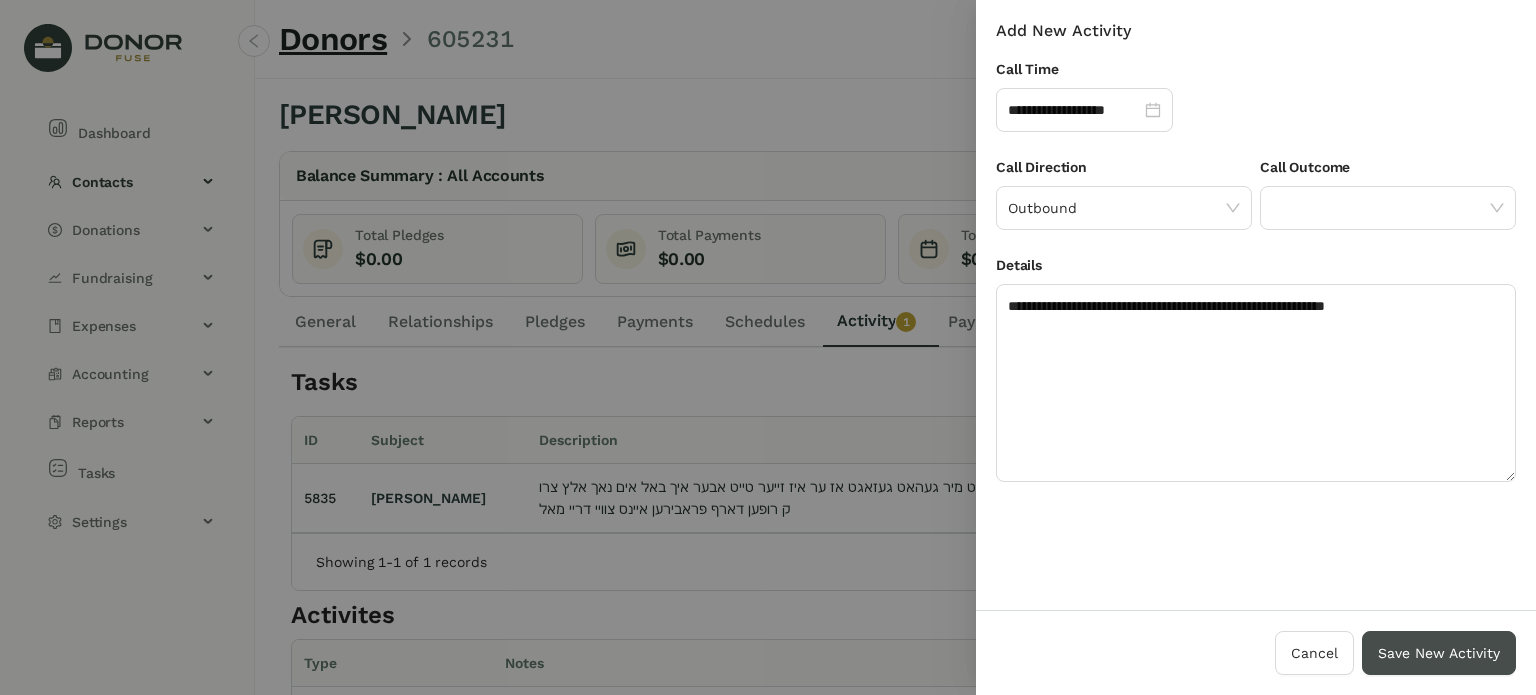 click on "Save New Activity" at bounding box center [1439, 653] 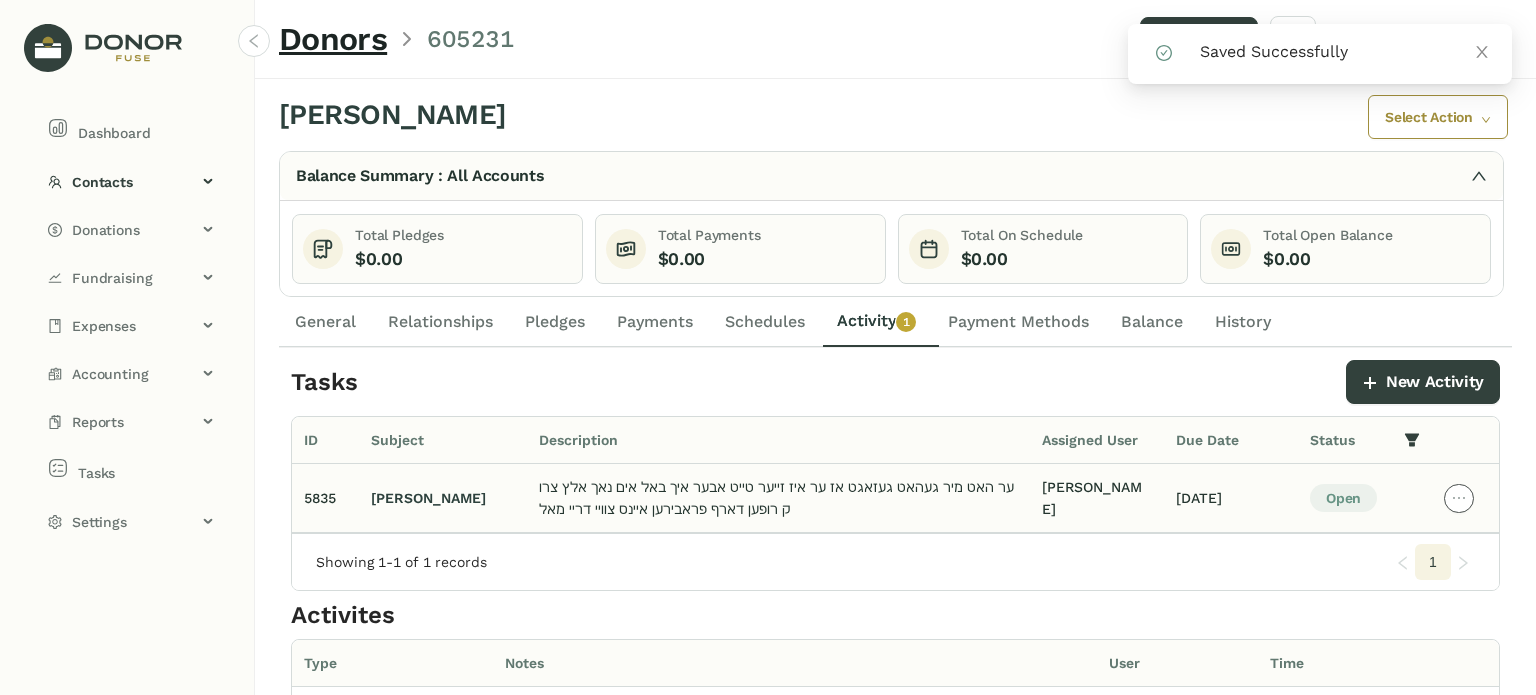 click 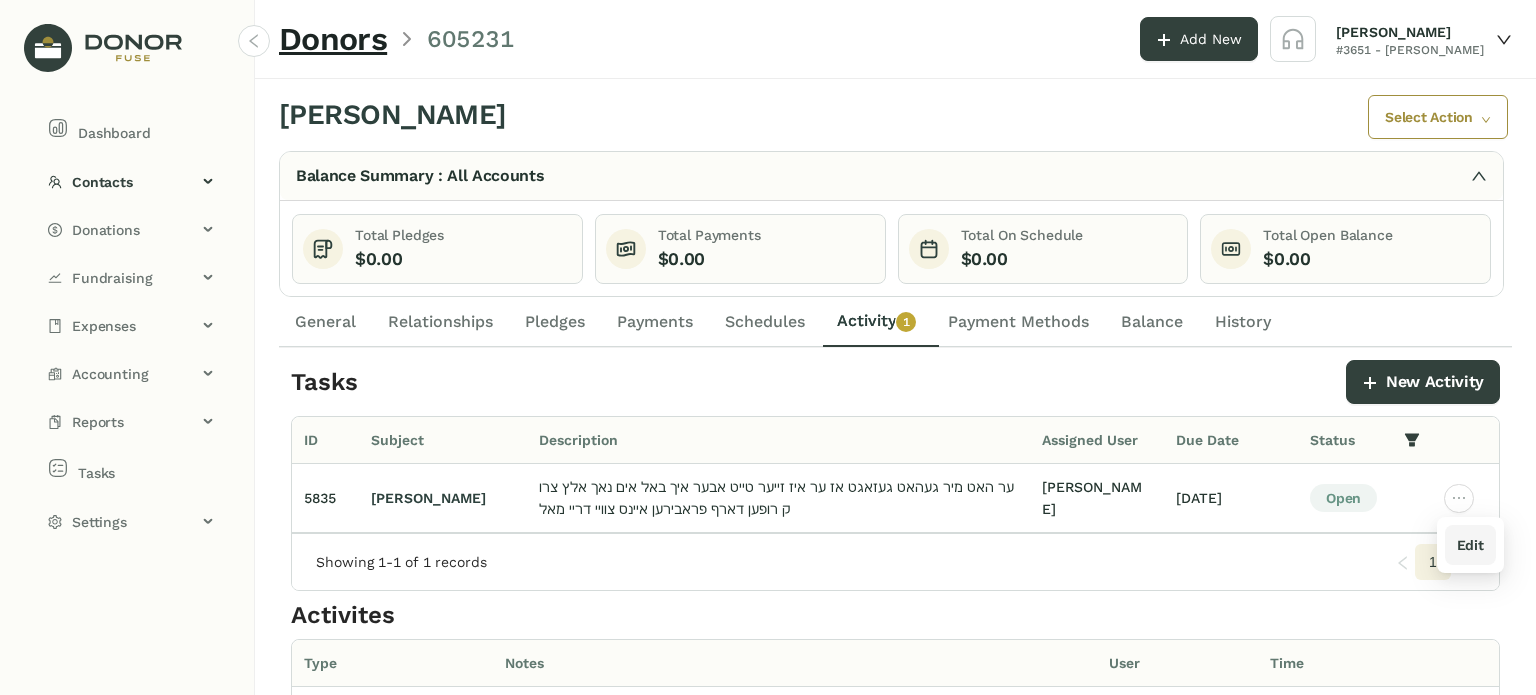 click on "Edit" at bounding box center [1470, 545] 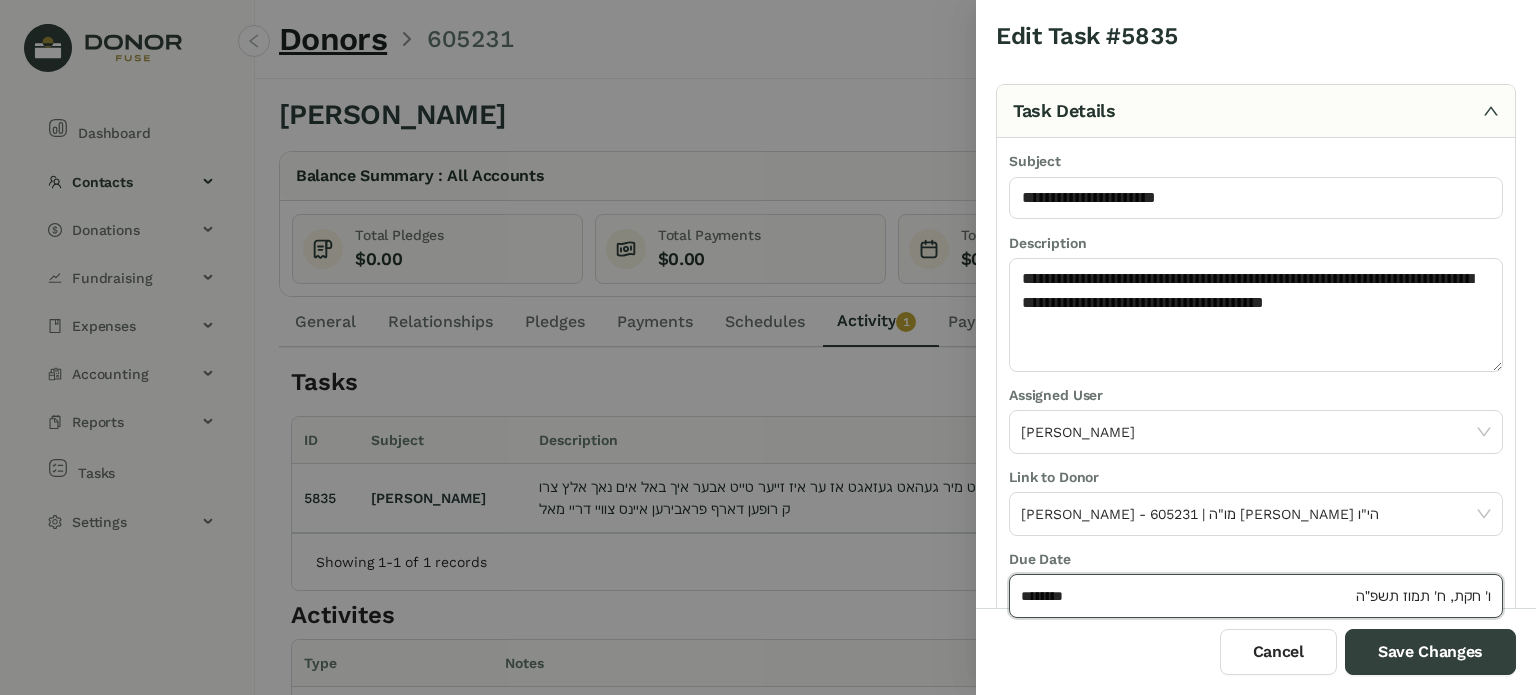 click on "********" 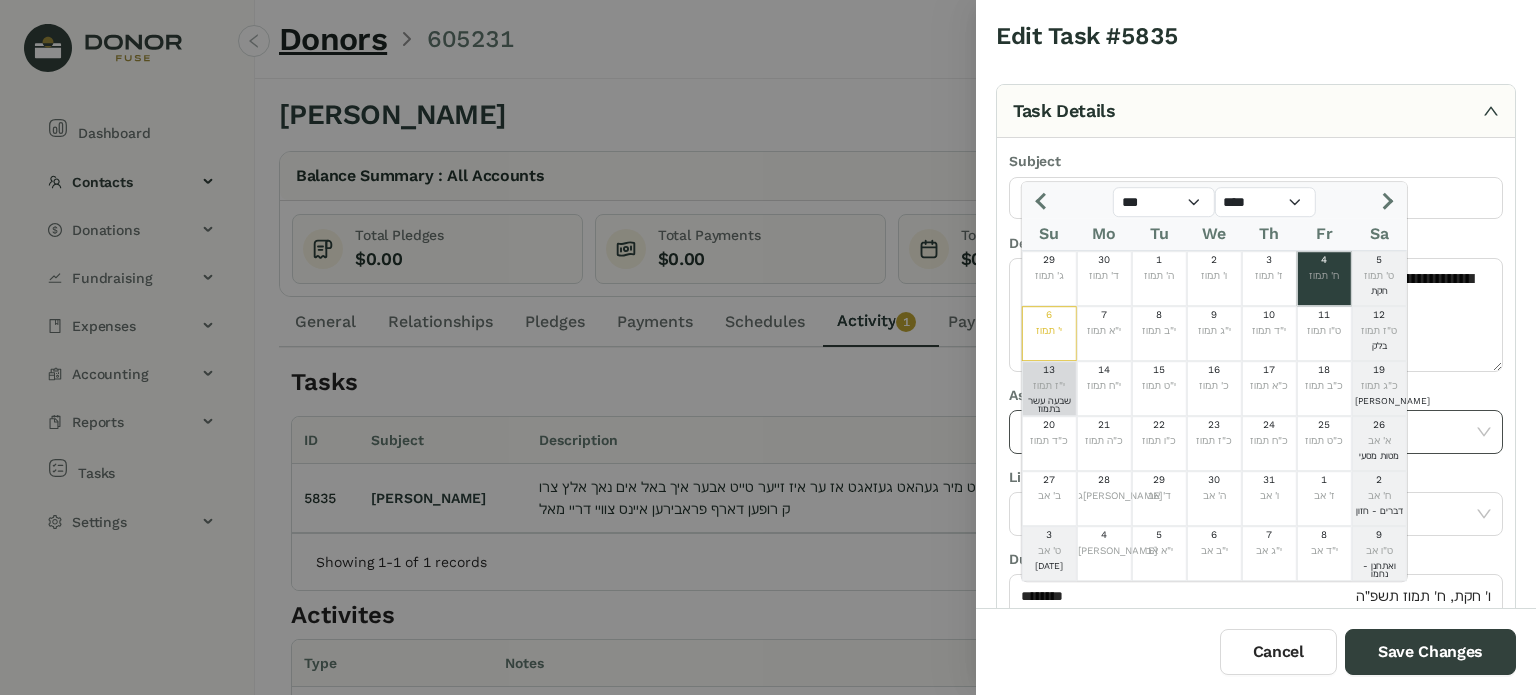drag, startPoint x: 1044, startPoint y: 399, endPoint x: 1052, endPoint y: 412, distance: 15.264338 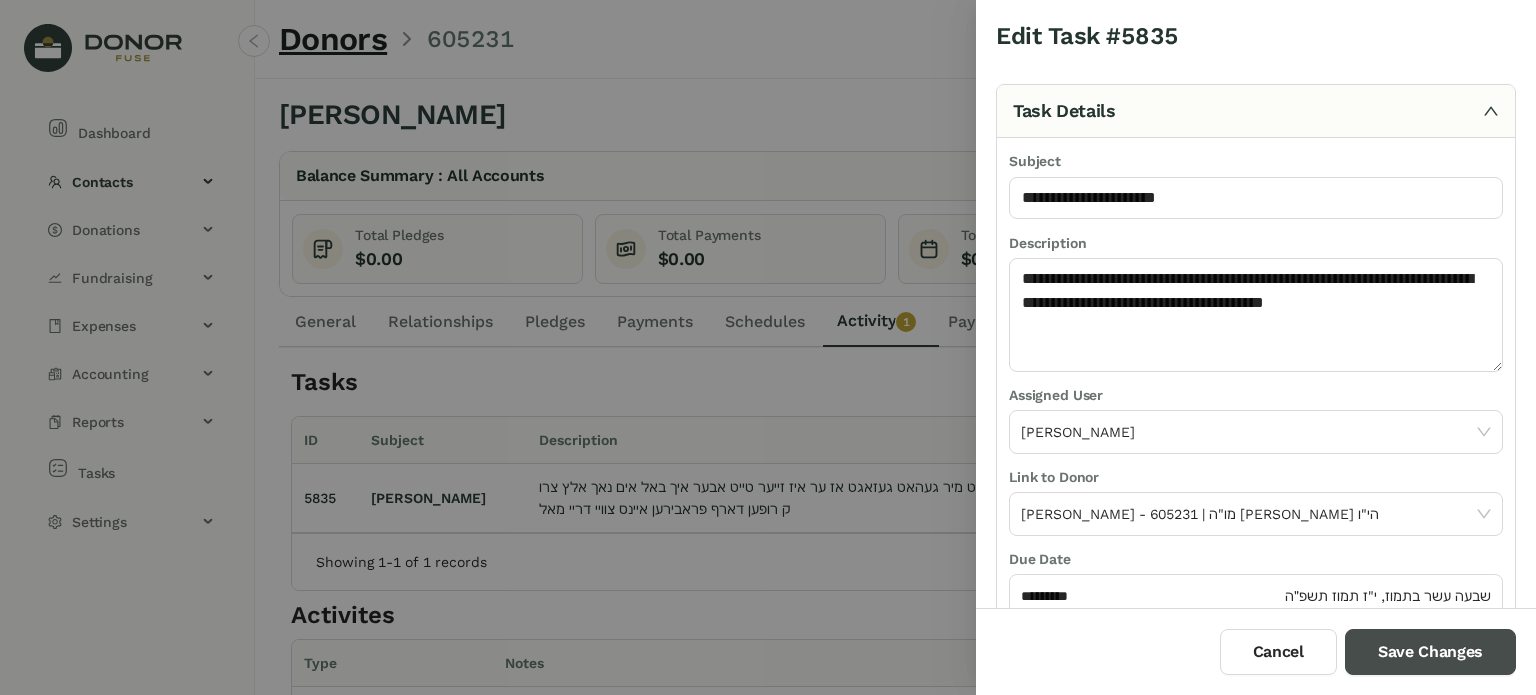 drag, startPoint x: 1376, startPoint y: 657, endPoint x: 1368, endPoint y: 633, distance: 25.298222 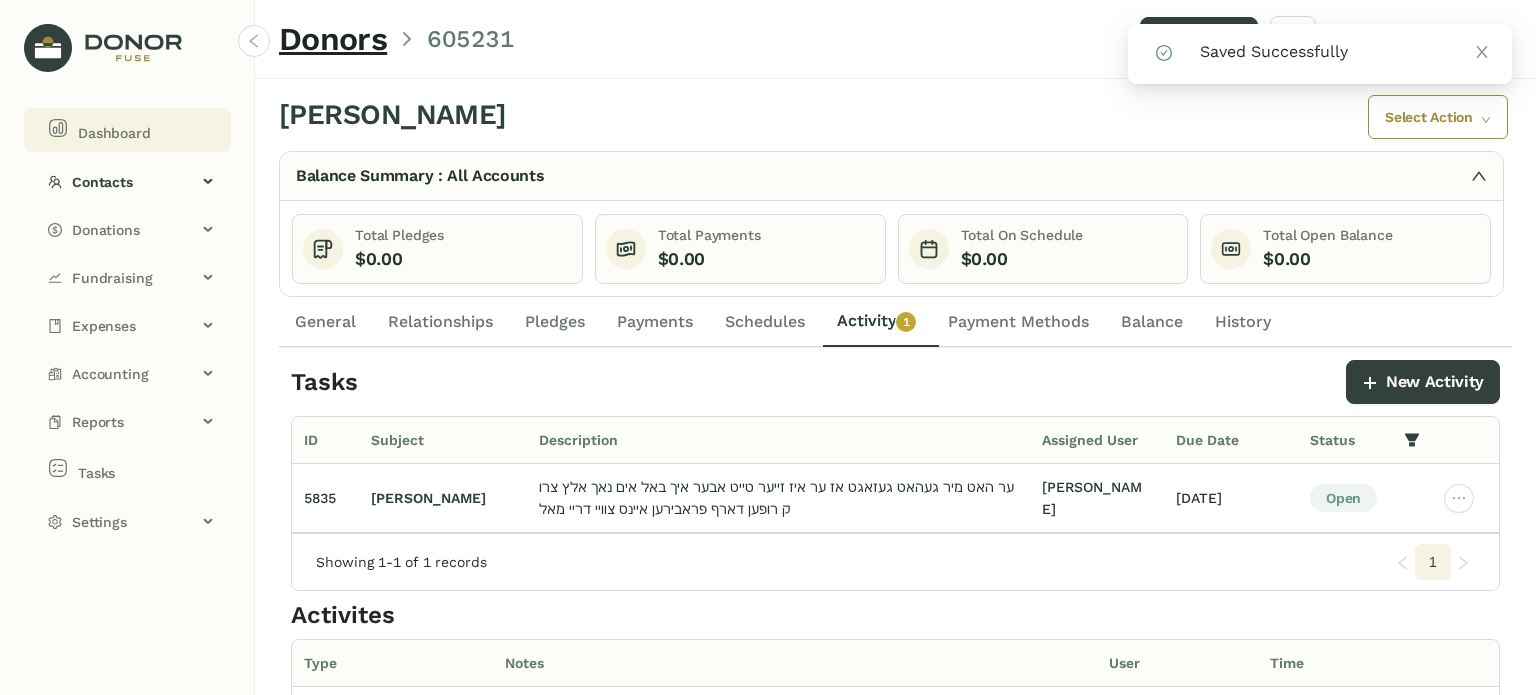 click on "Dashboard" 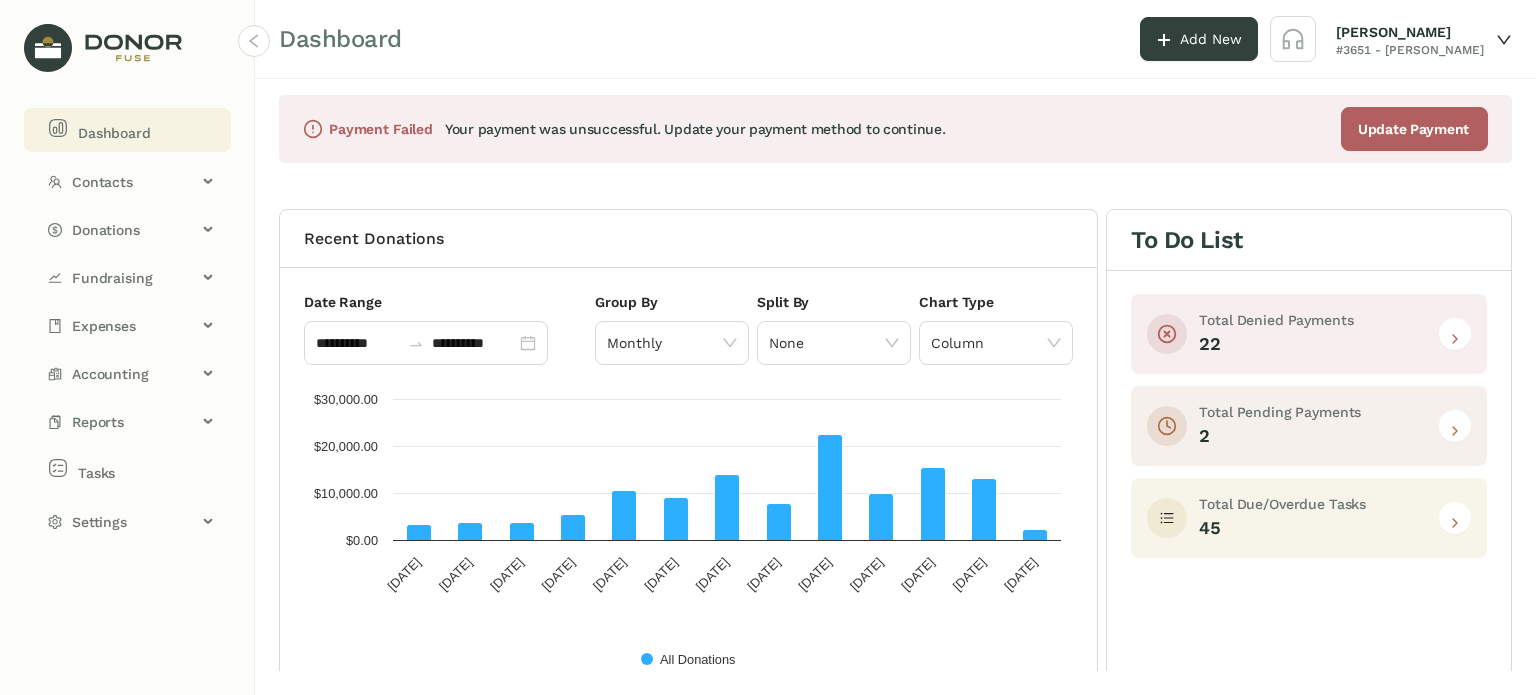 click 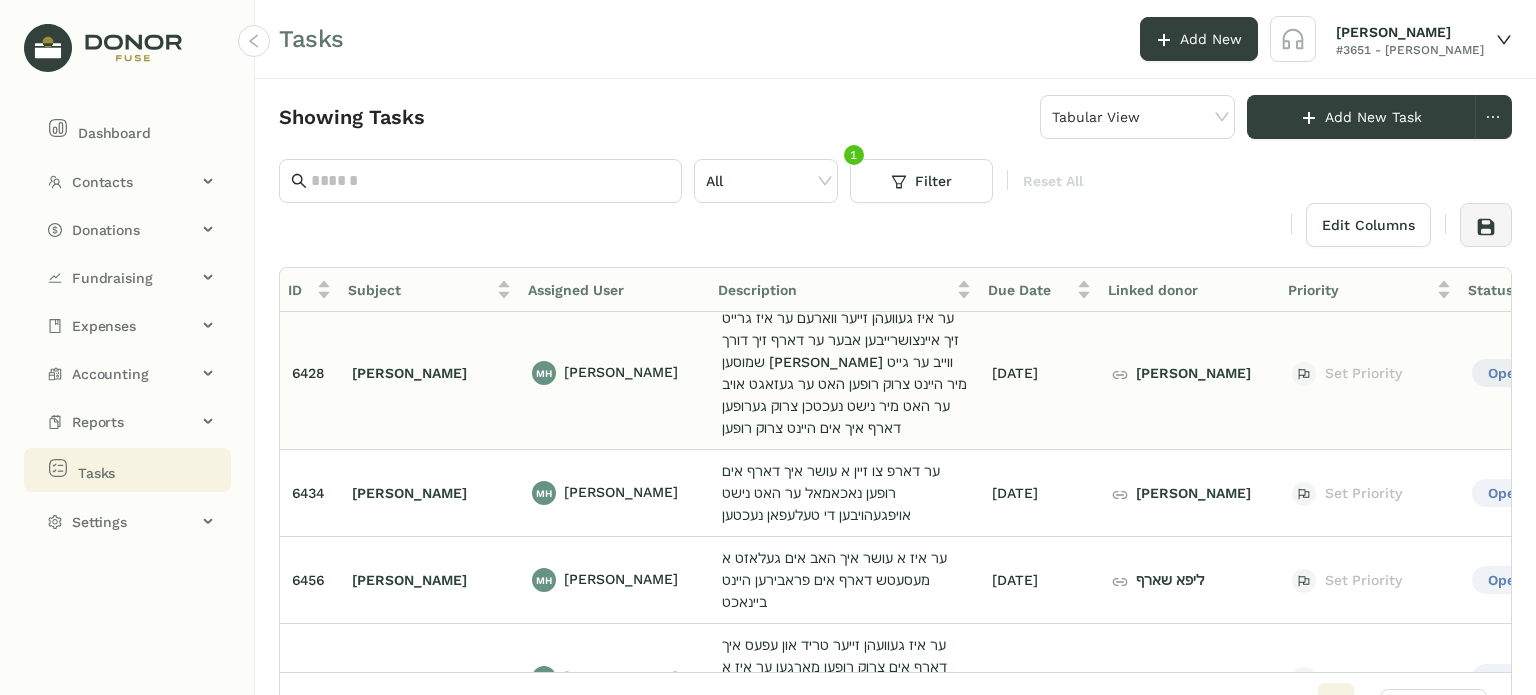scroll, scrollTop: 0, scrollLeft: 0, axis: both 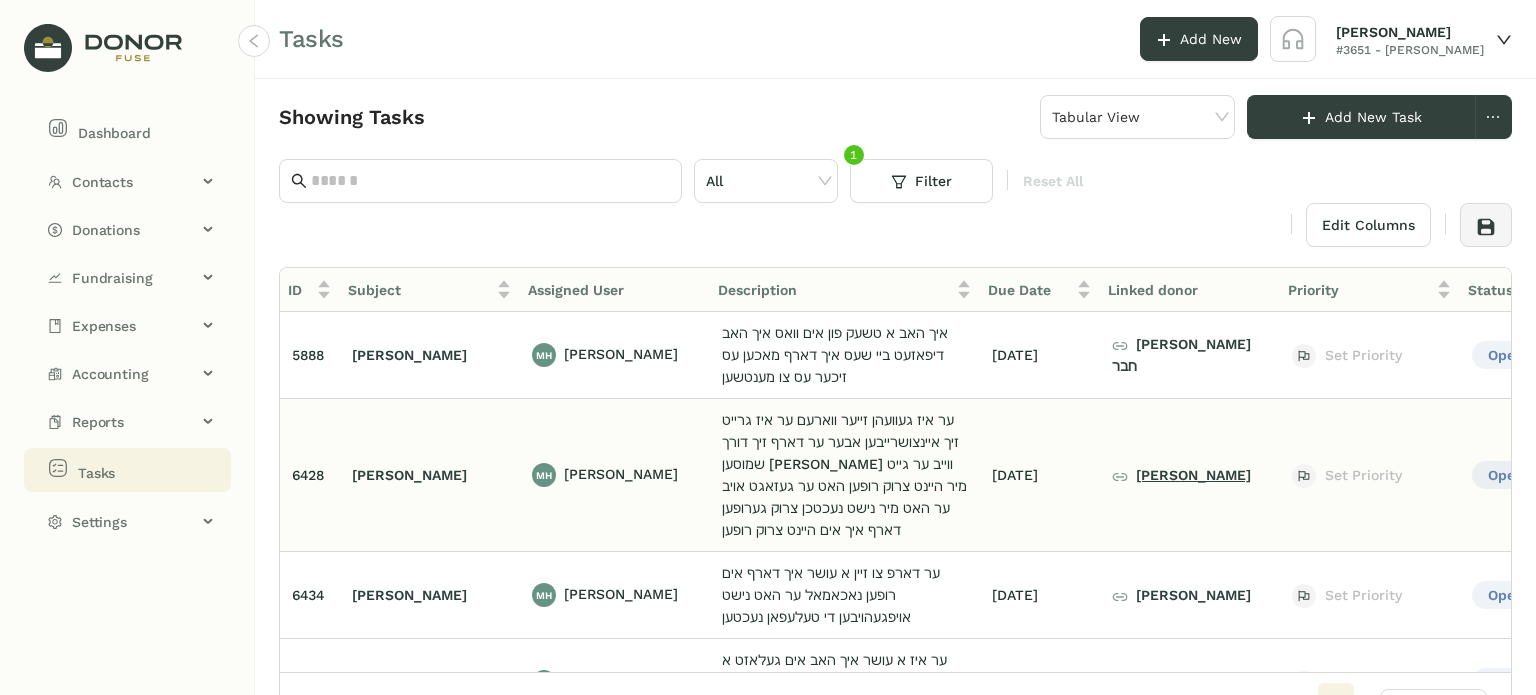 click on "[PERSON_NAME]" 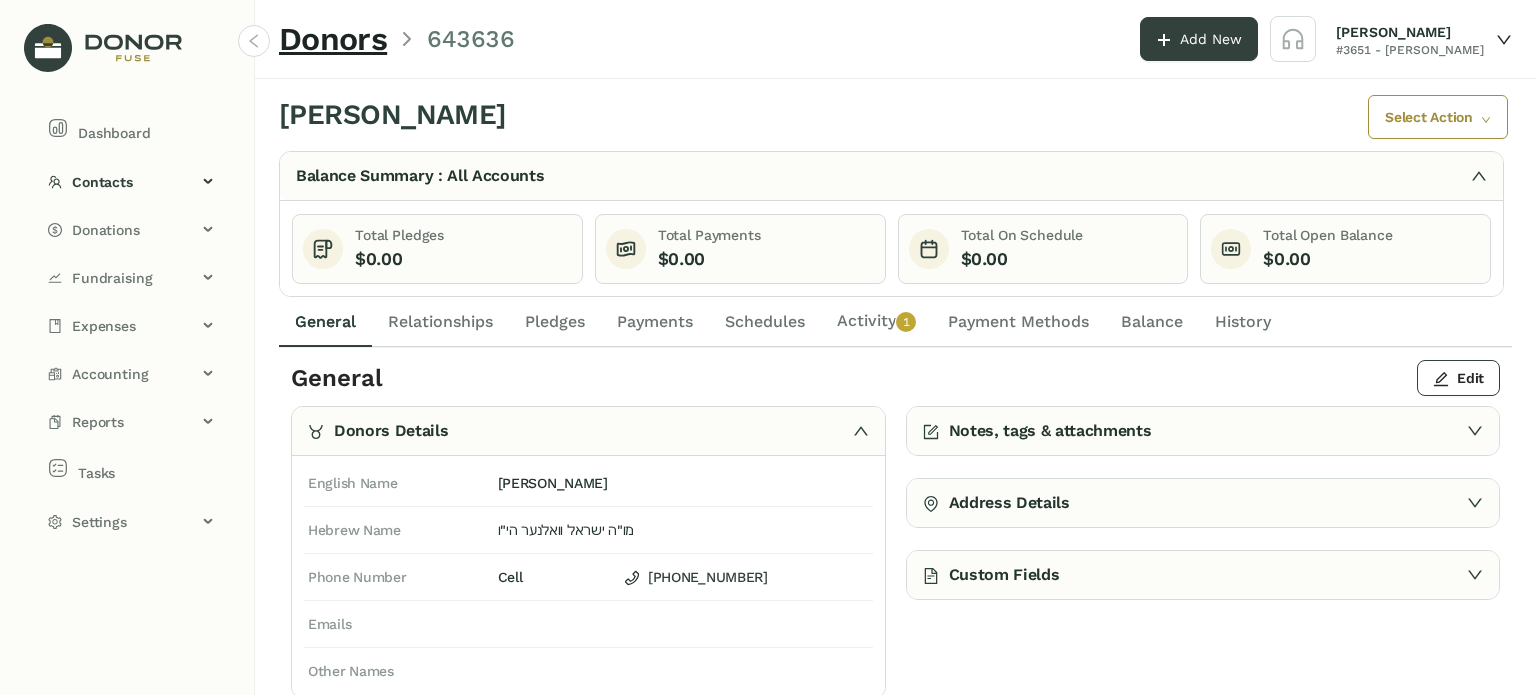 click on "Notes, tags & attachments" 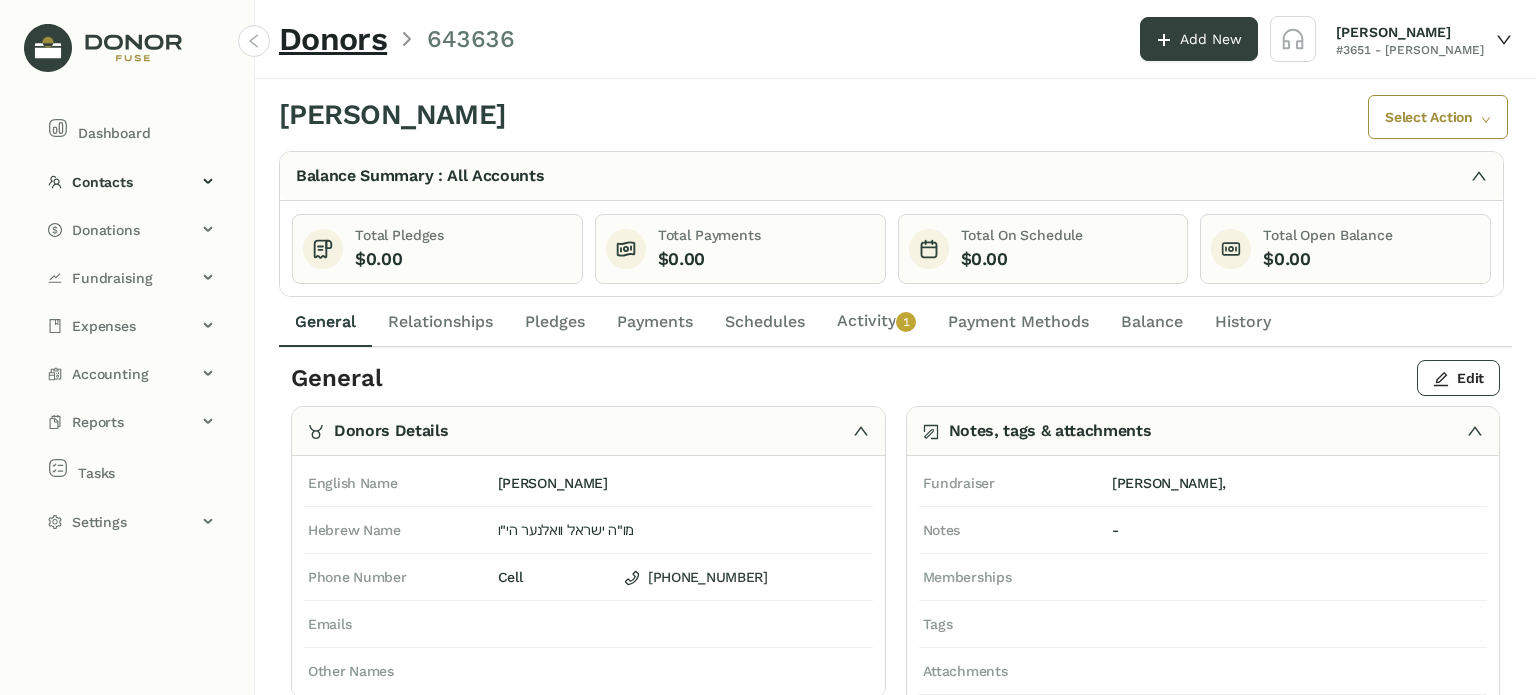 scroll, scrollTop: 174, scrollLeft: 0, axis: vertical 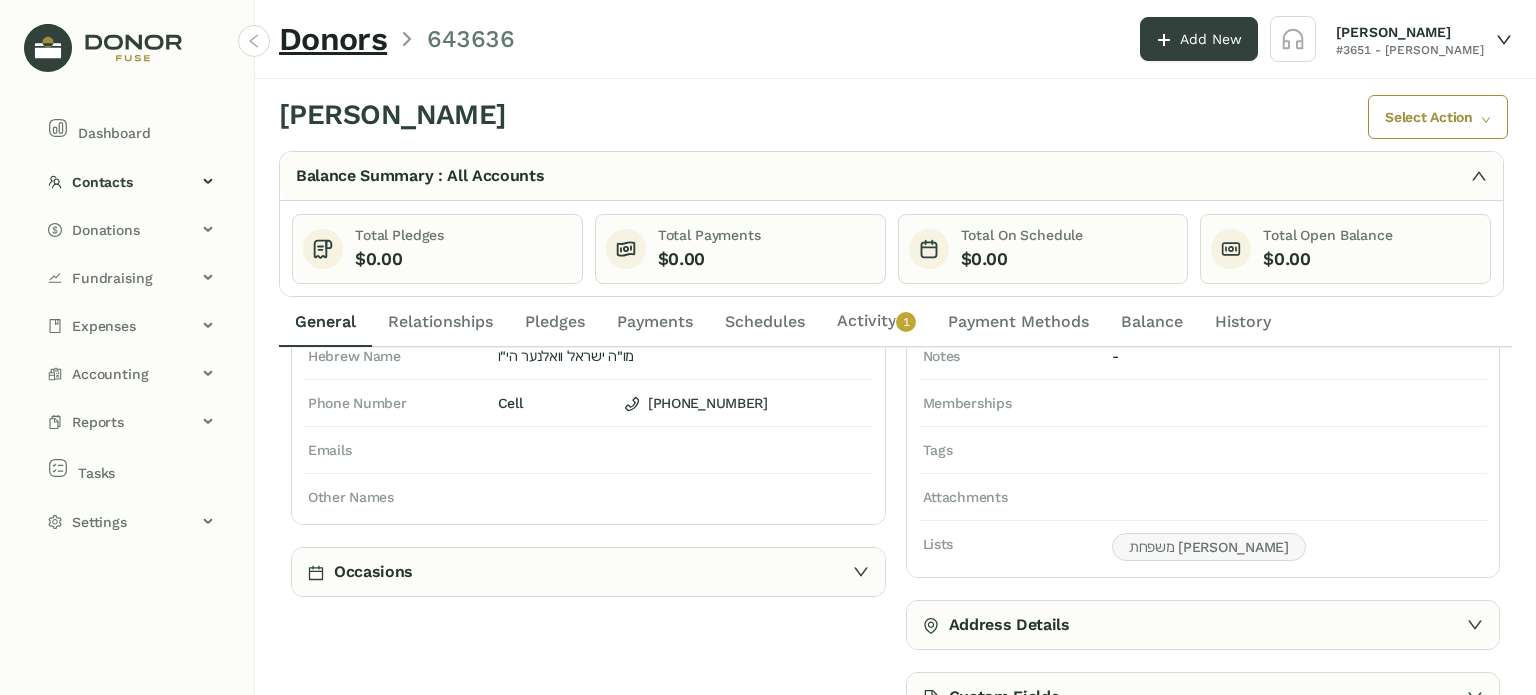 click on "Activity   0   1   2   3   4   5   6   7   8   9" 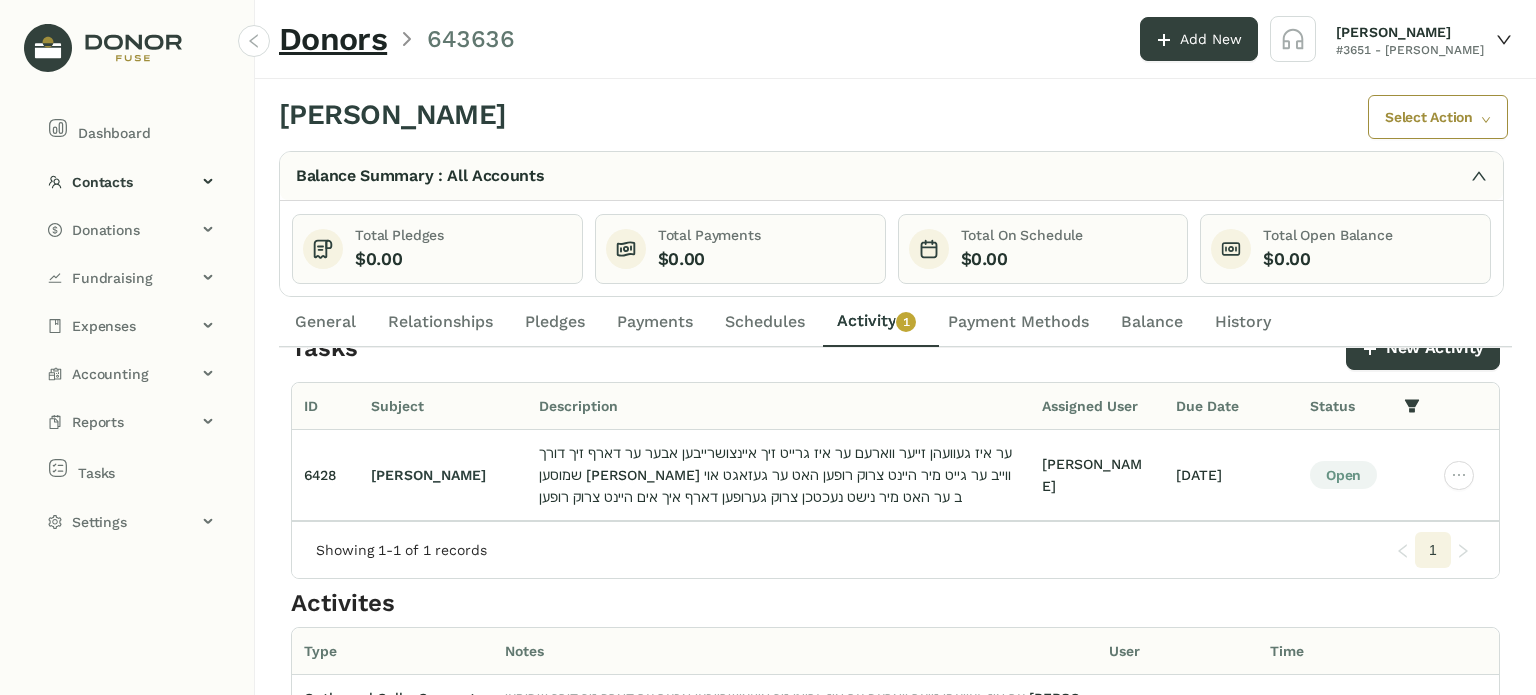 scroll, scrollTop: 0, scrollLeft: 0, axis: both 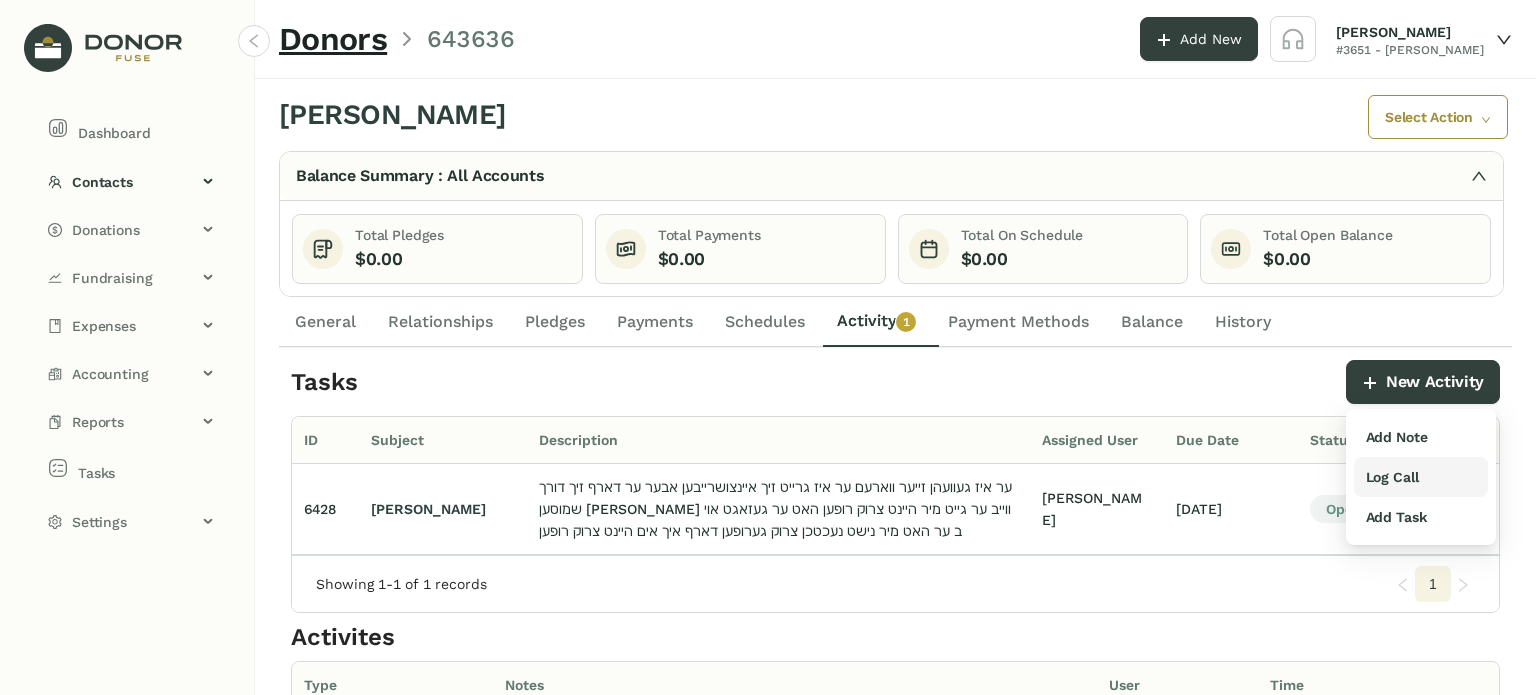click on "Log Call" at bounding box center [1392, 477] 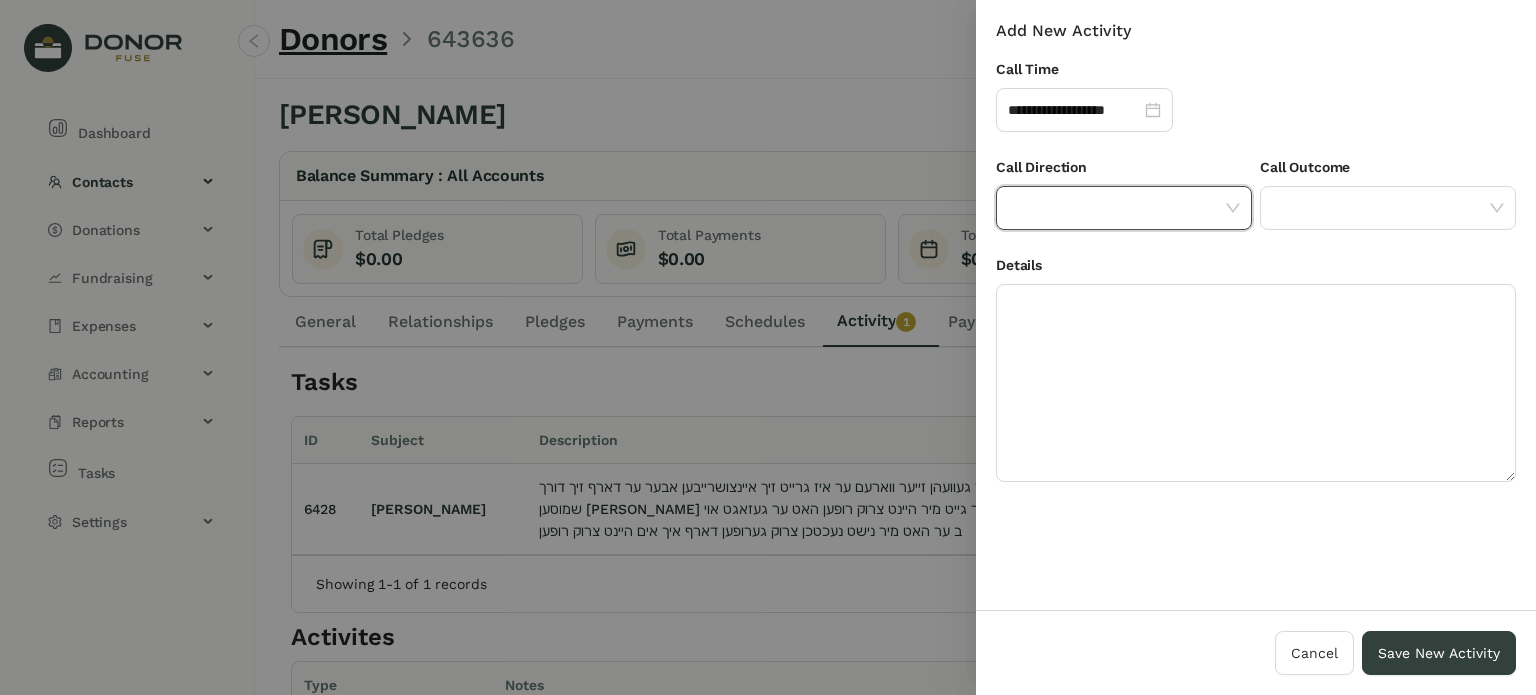 click 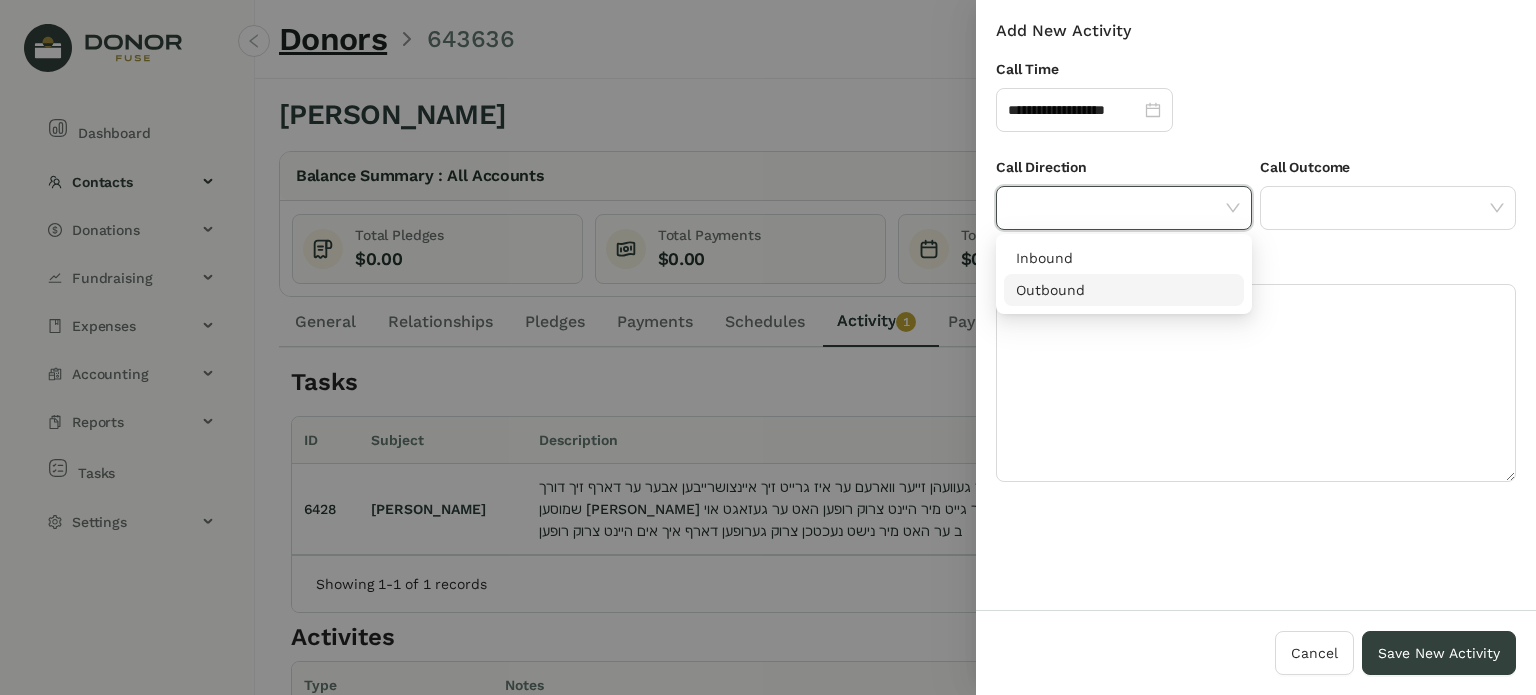 click on "Outbound" at bounding box center (1124, 290) 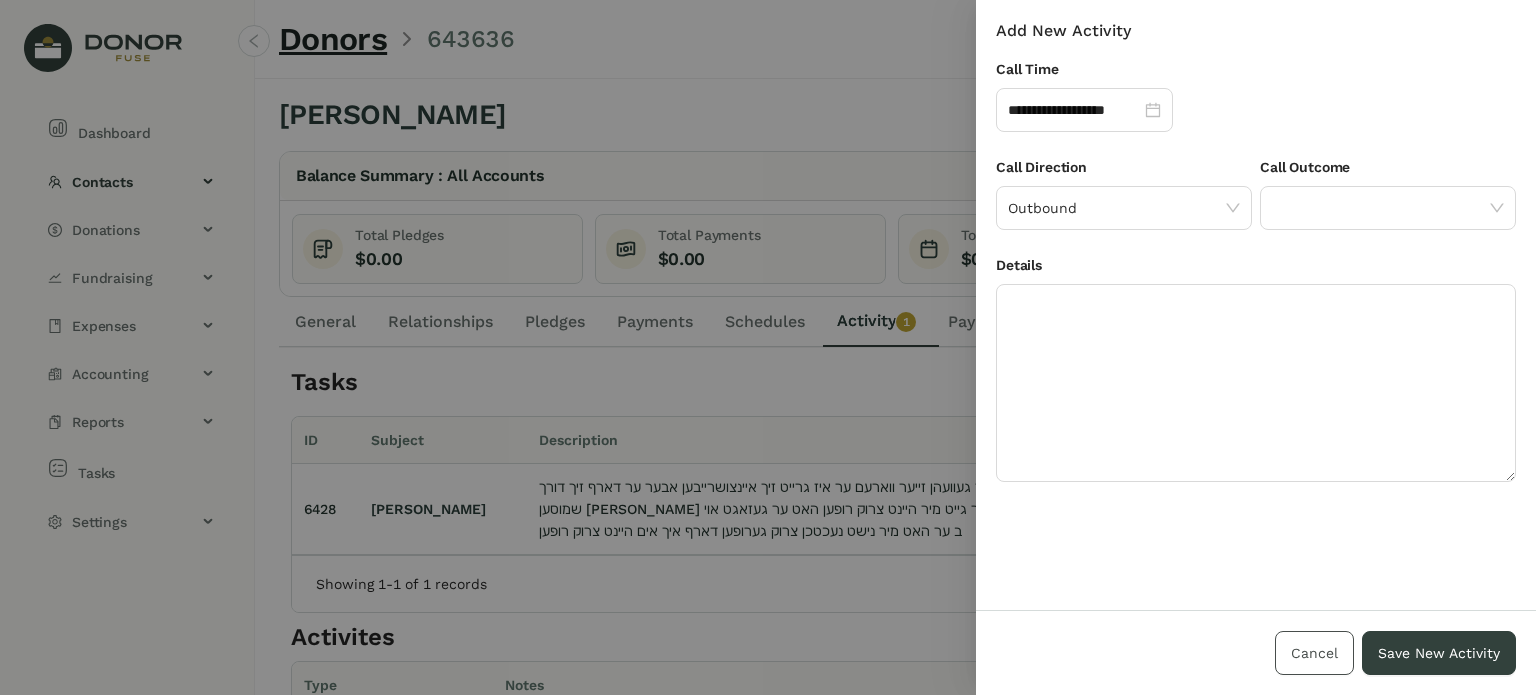 click on "Cancel" at bounding box center (1314, 653) 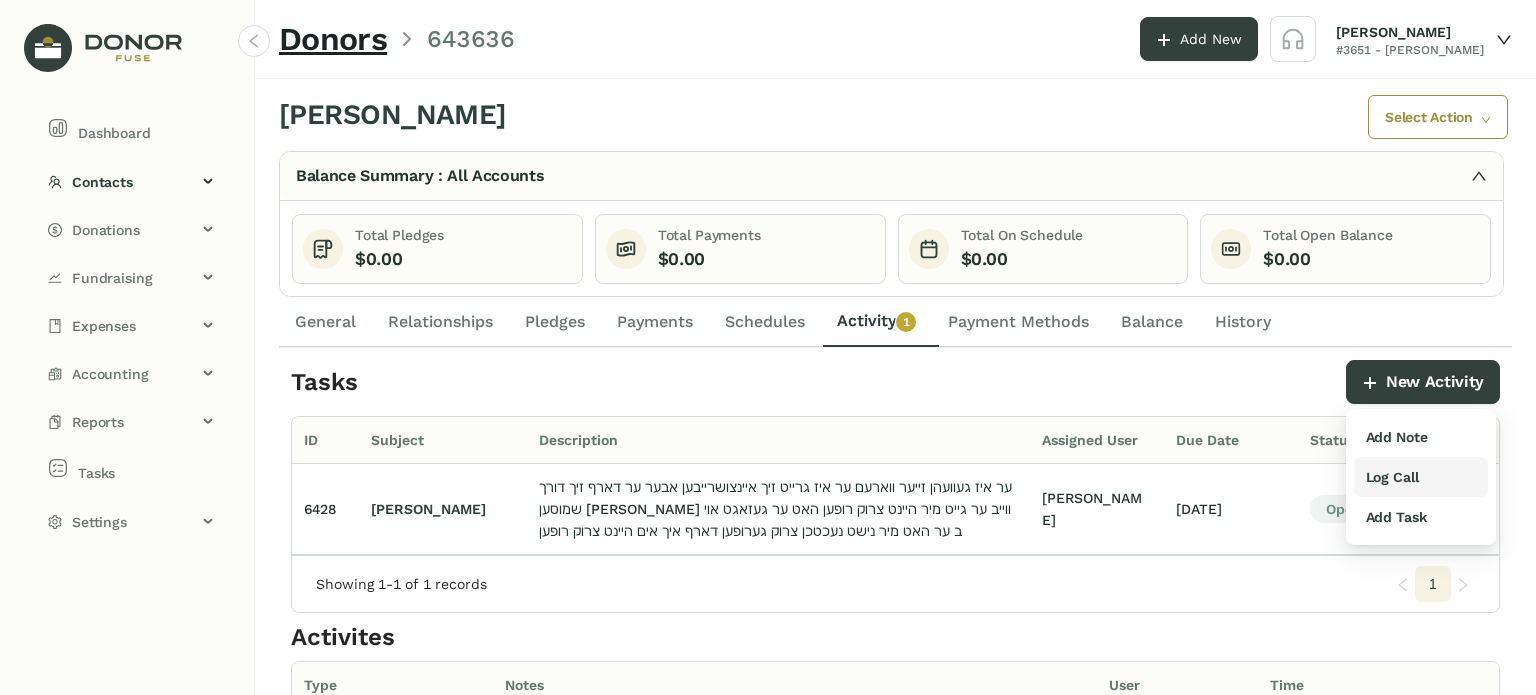 click on "Log Call" at bounding box center (1392, 477) 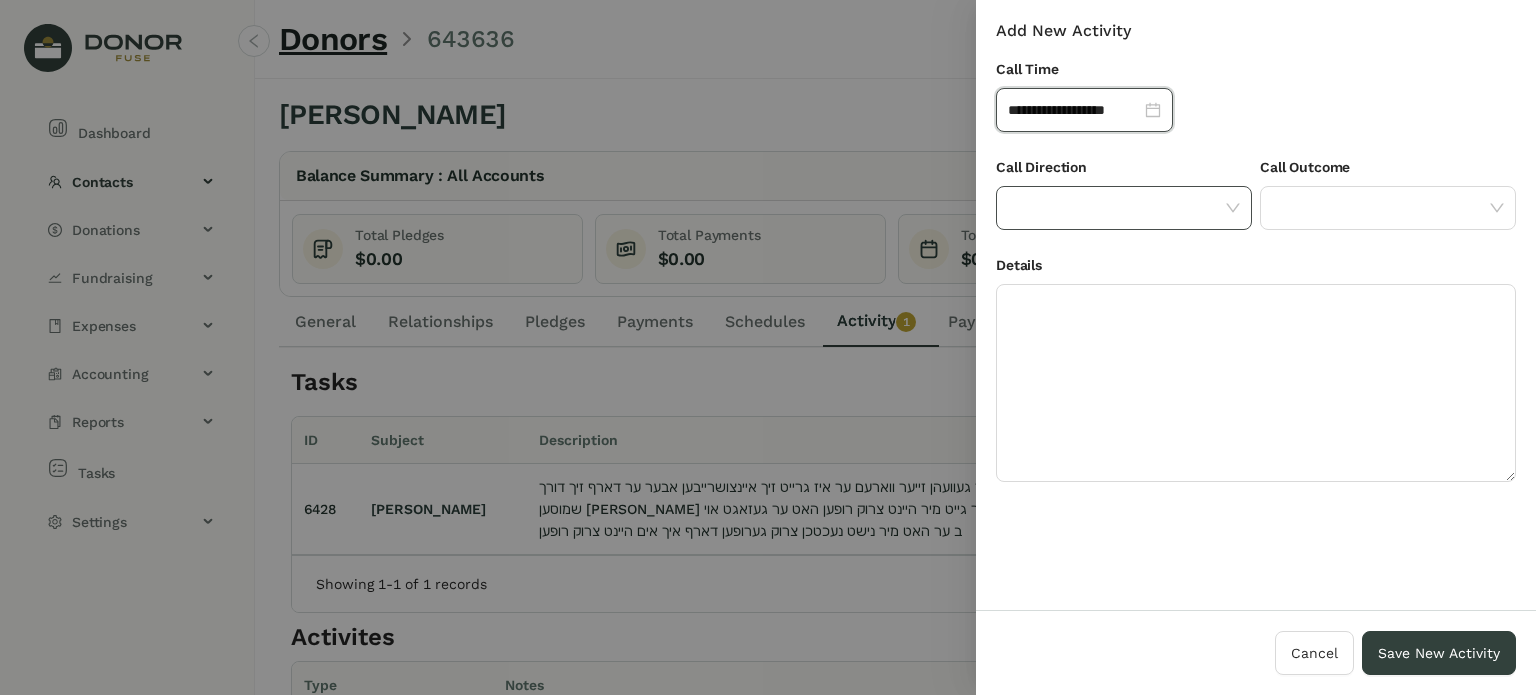 click 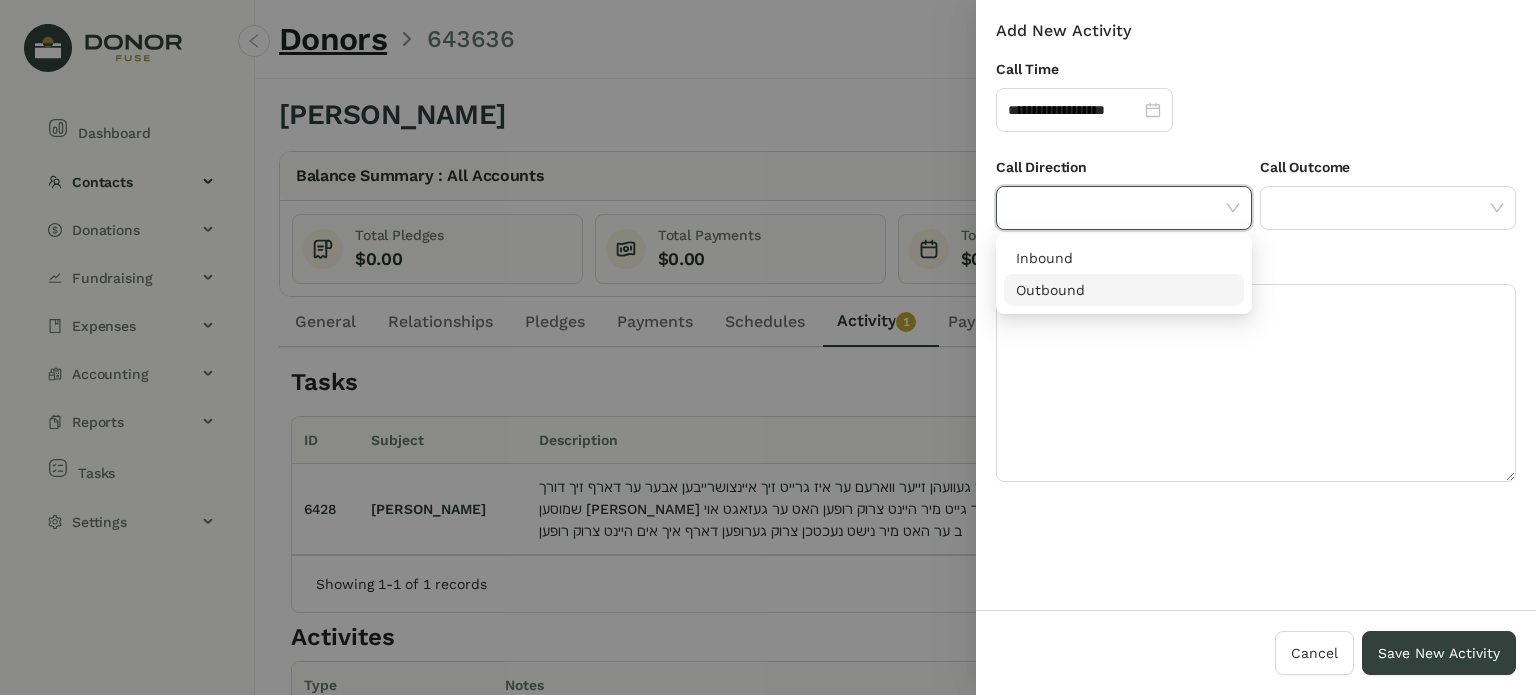 click on "Outbound" at bounding box center [1124, 290] 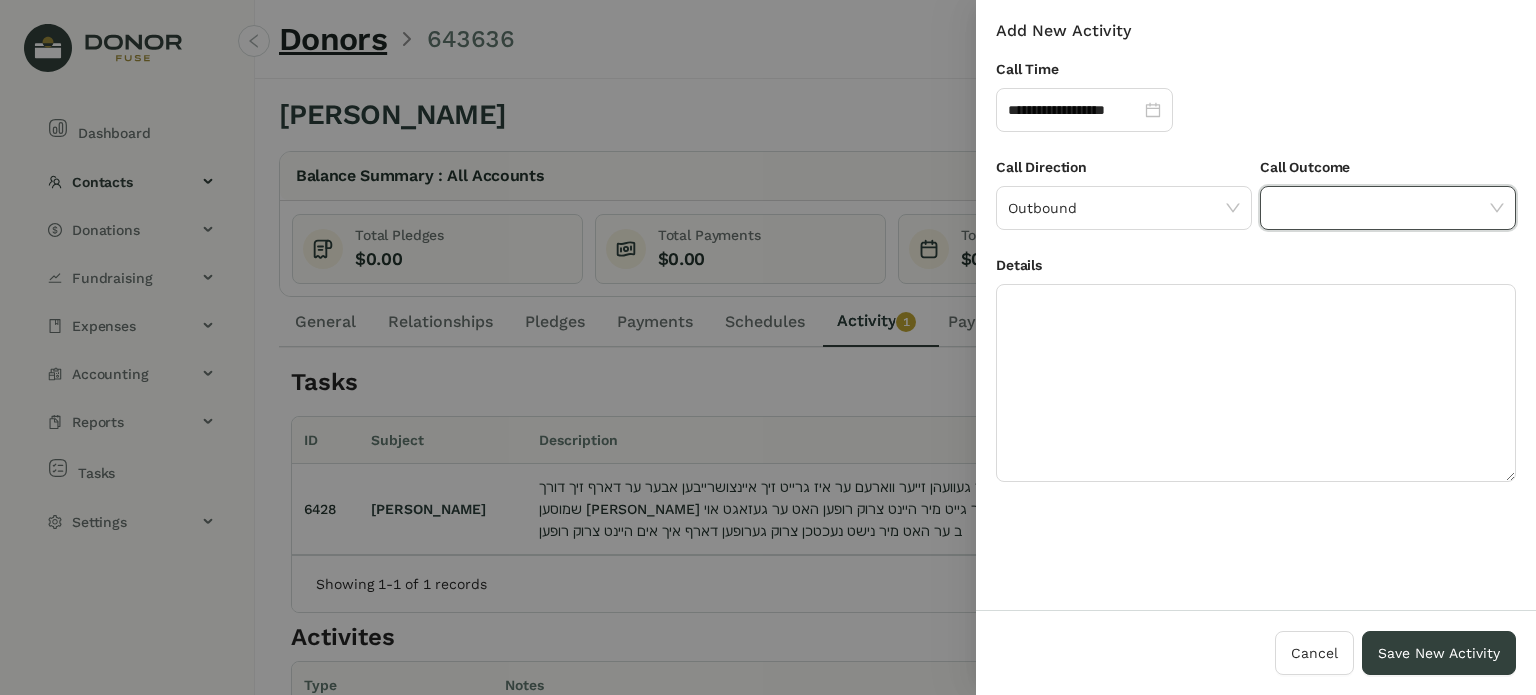 click 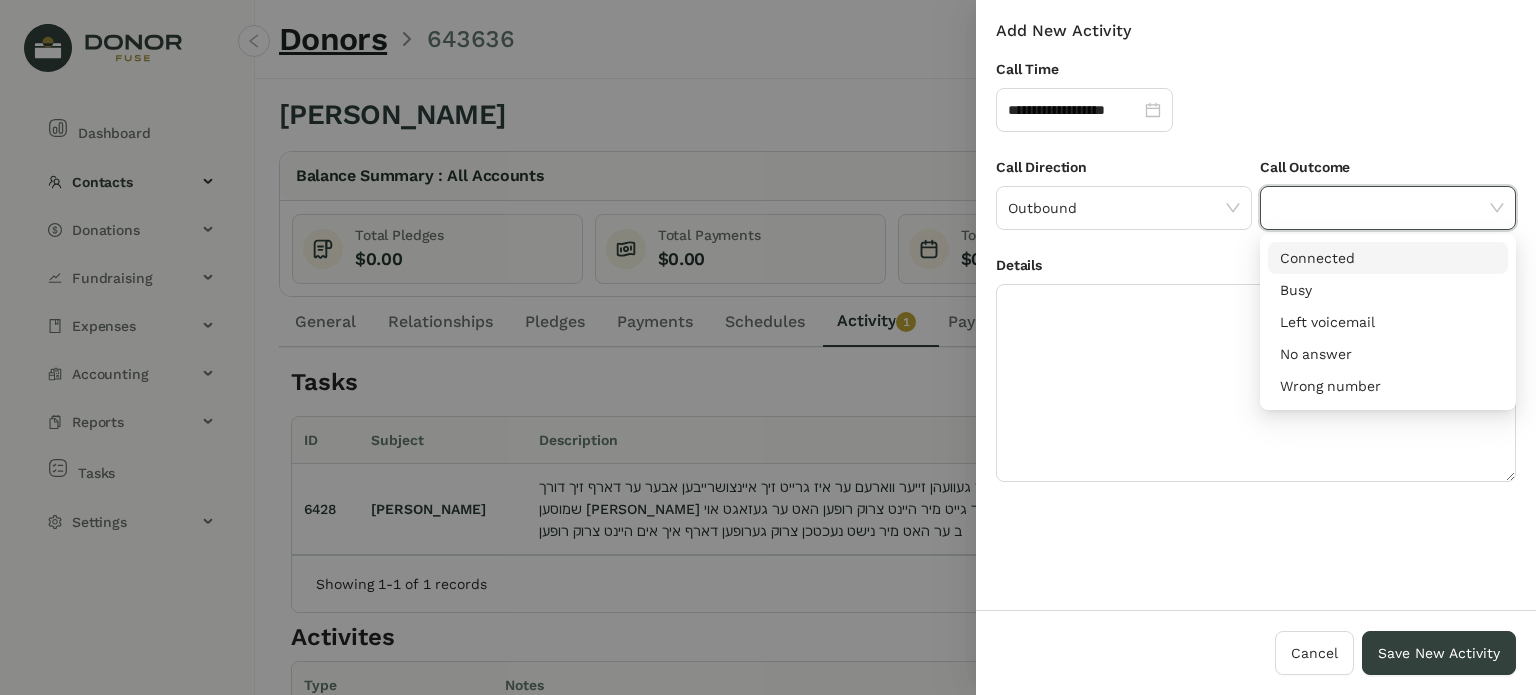 click on "Connected" at bounding box center [1388, 258] 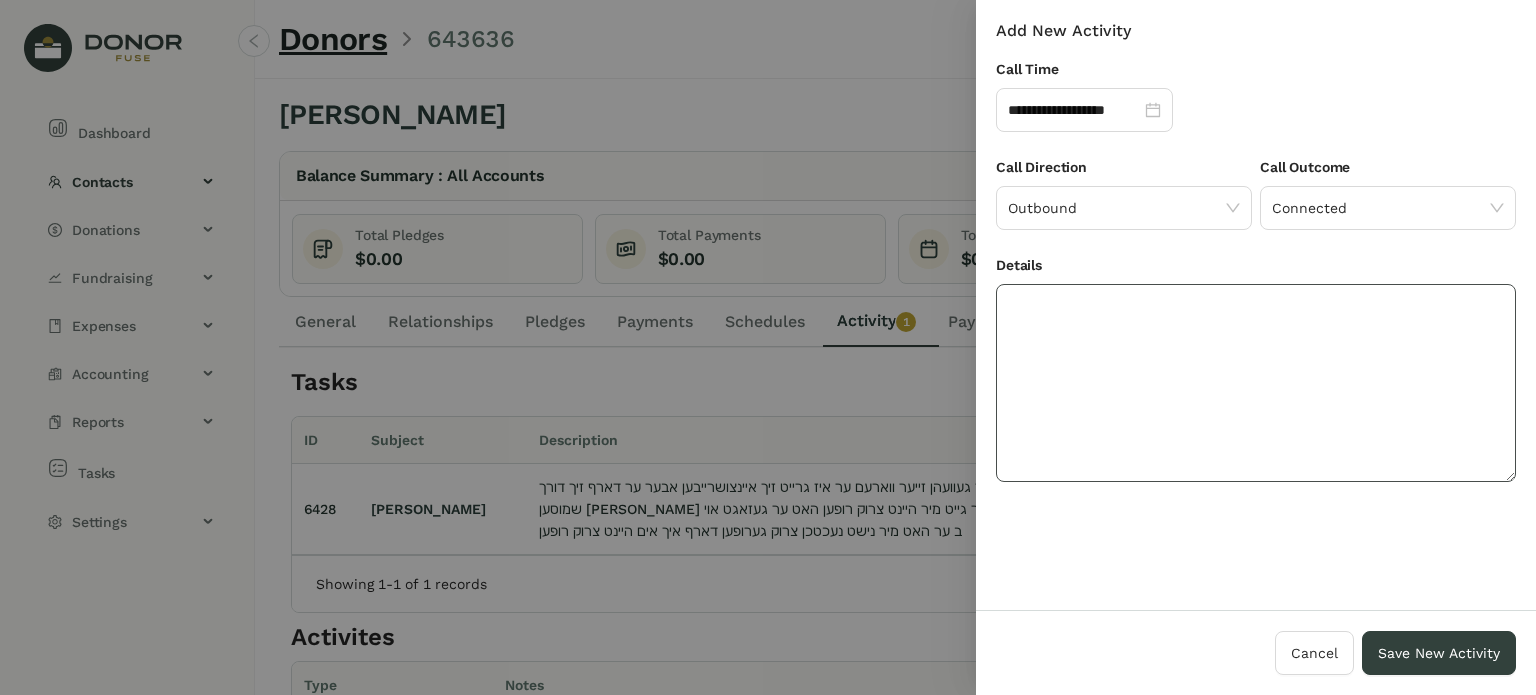 drag, startPoint x: 1260, startPoint y: 354, endPoint x: 1259, endPoint y: 343, distance: 11.045361 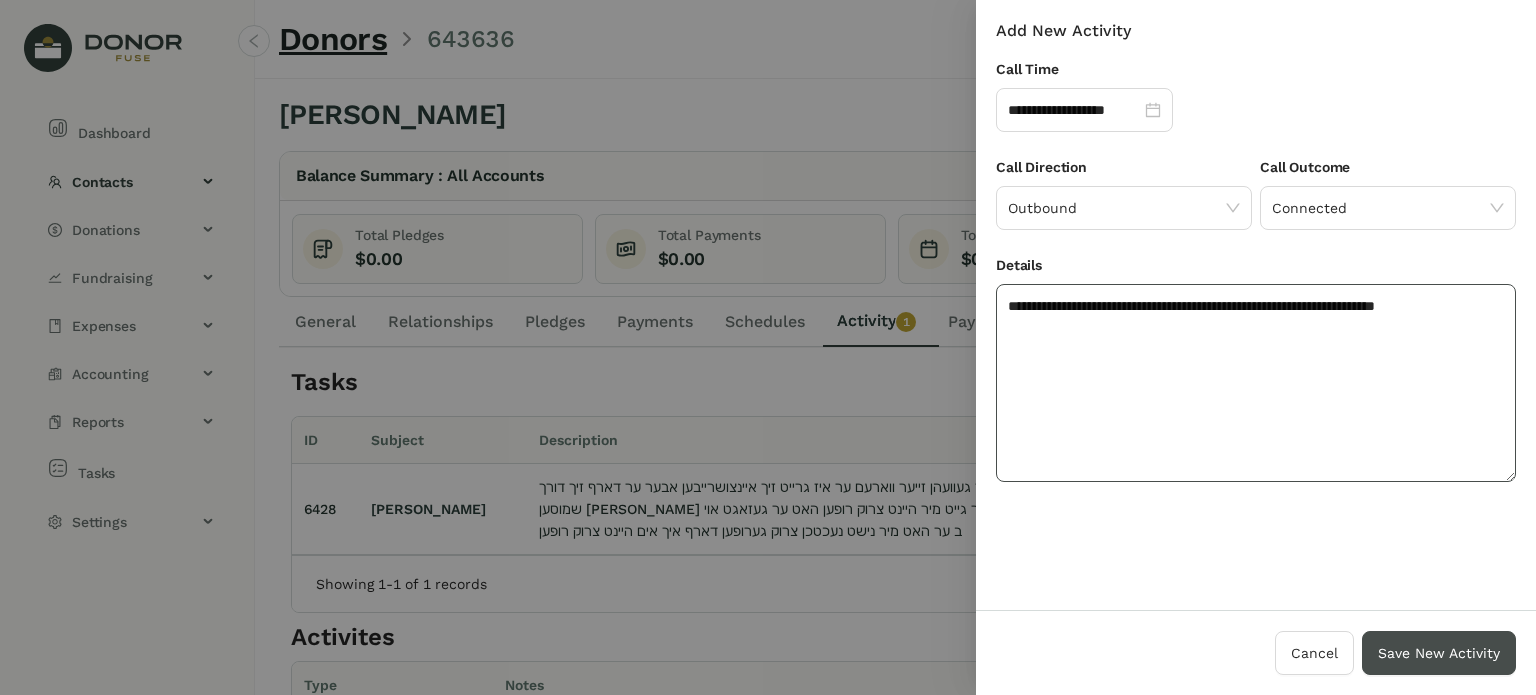 type on "**********" 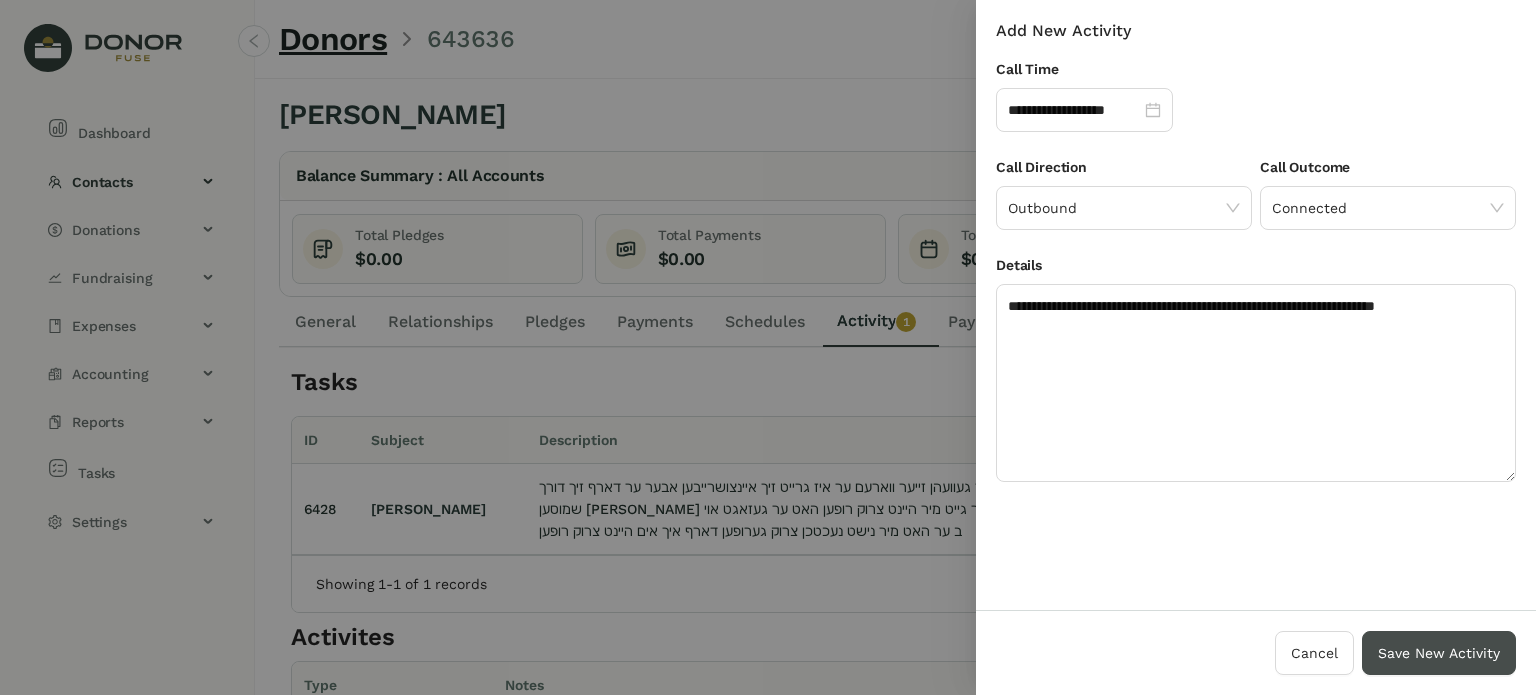 click on "Save New Activity" at bounding box center [1439, 653] 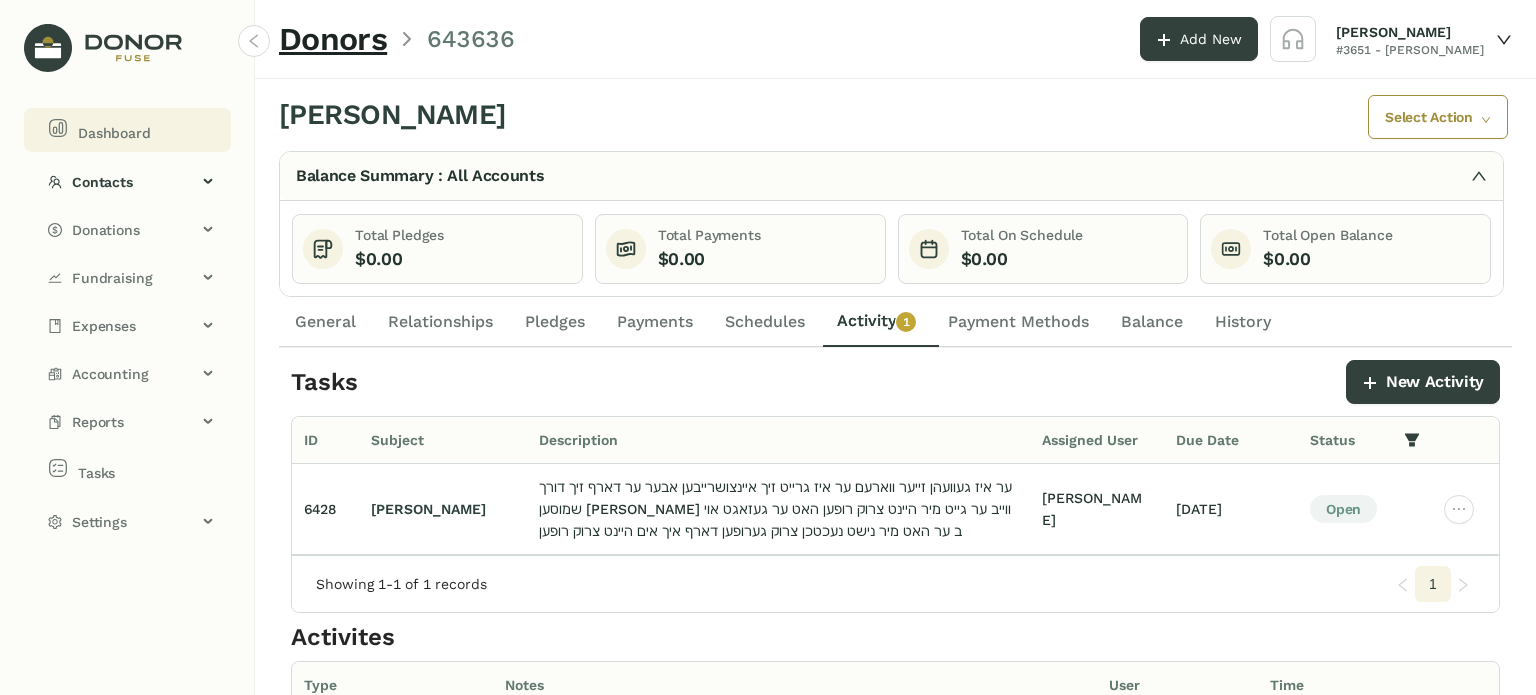 click on "Dashboard" 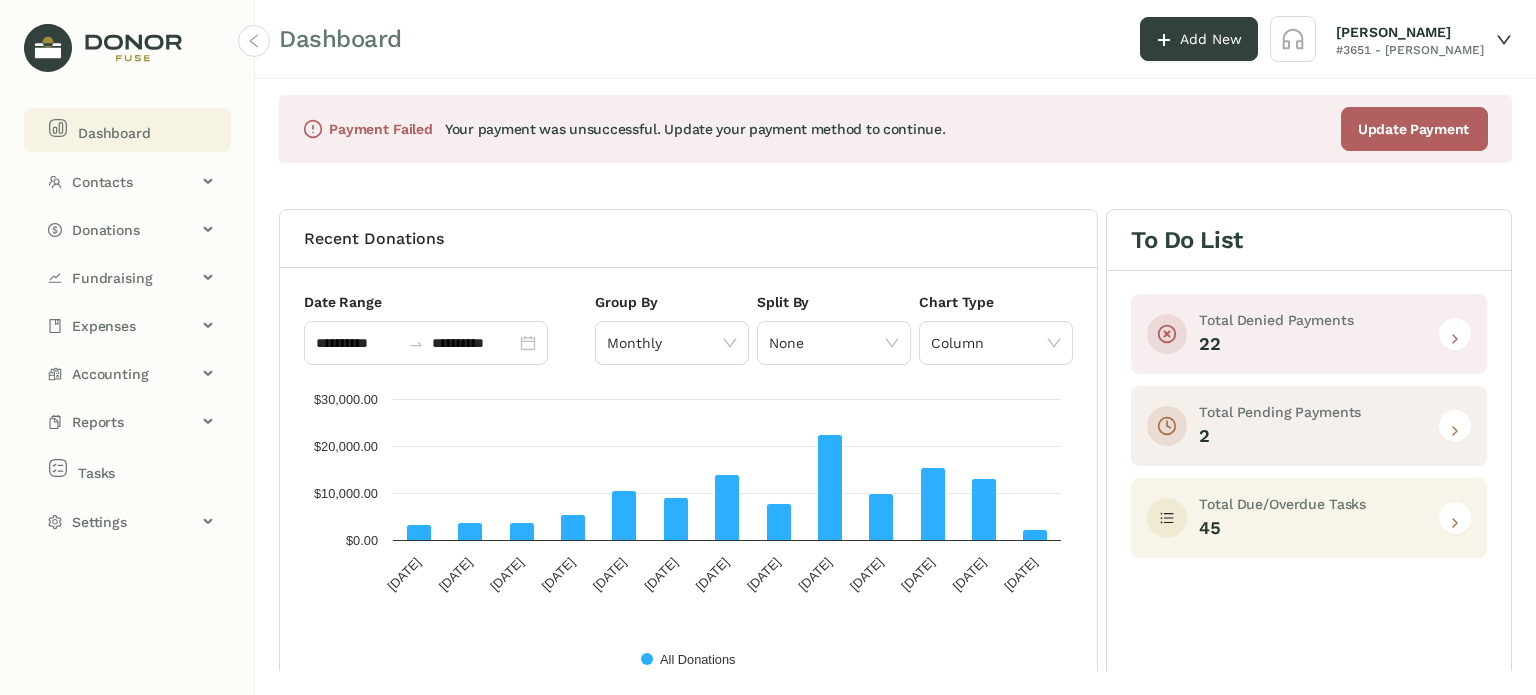 click 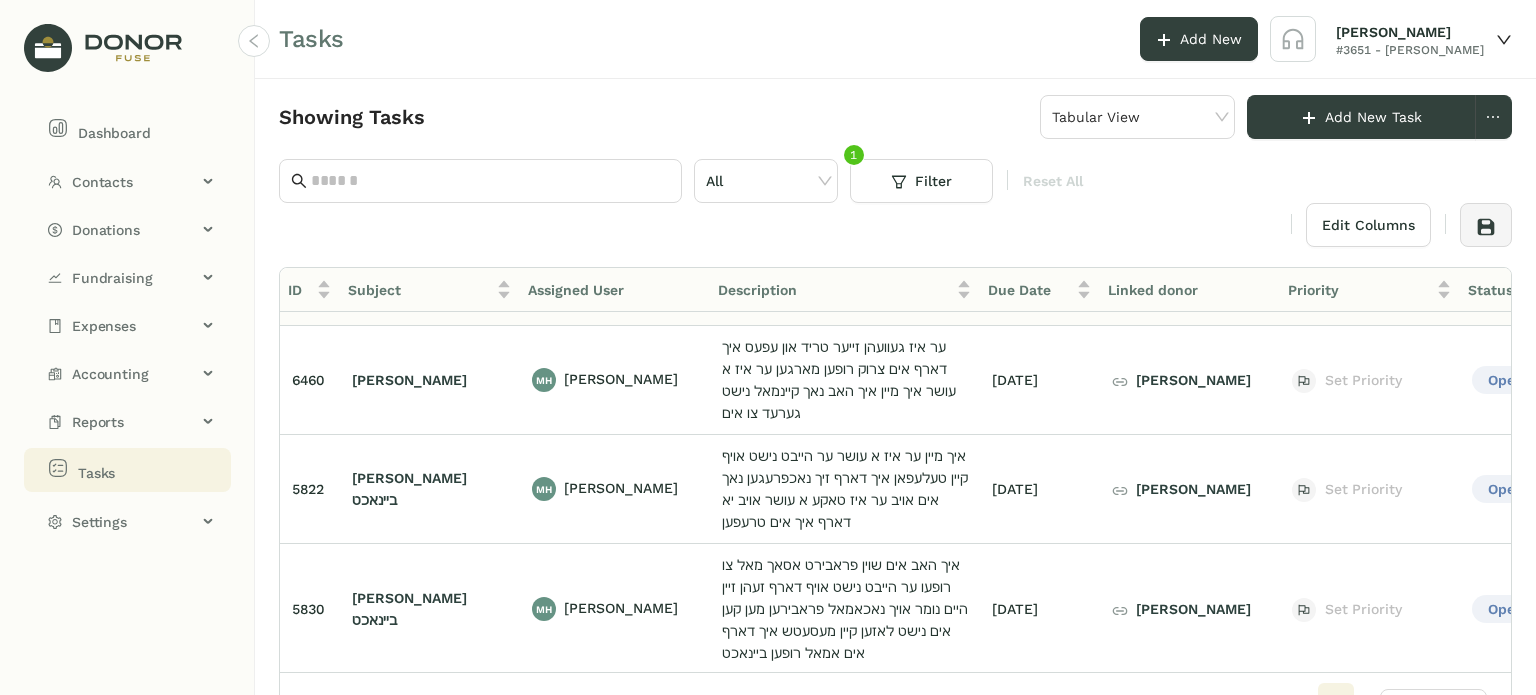 scroll, scrollTop: 0, scrollLeft: 0, axis: both 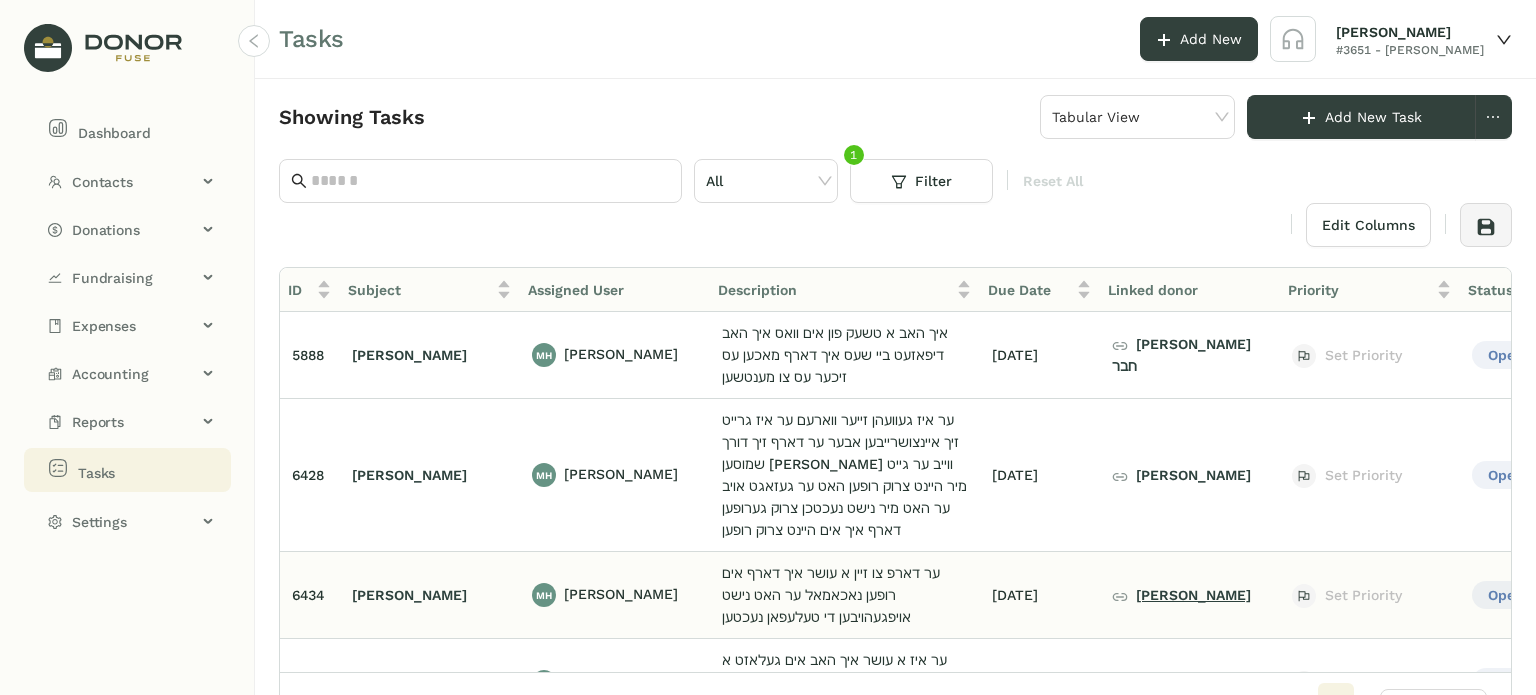 click on "[PERSON_NAME]" 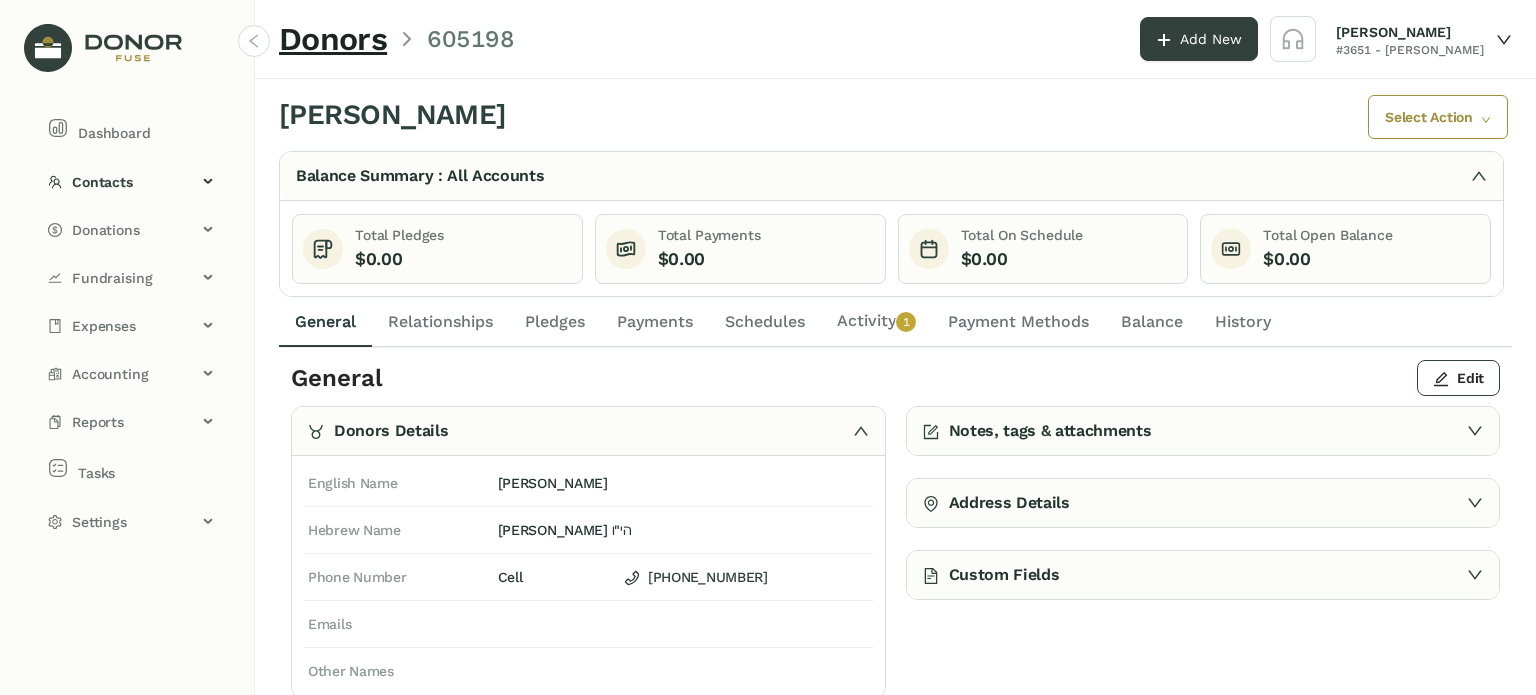 click on "Activity   0   1   2   3   4   5   6   7   8   9" 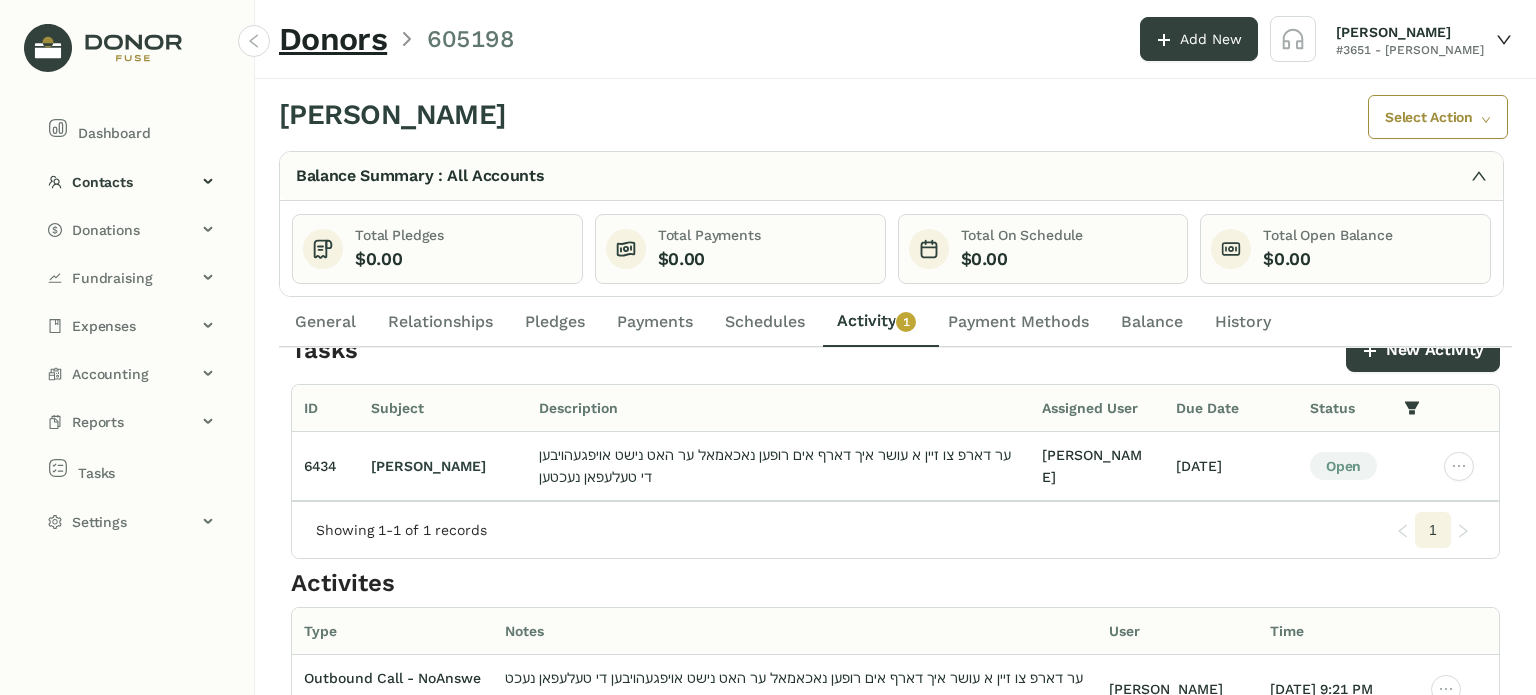 scroll, scrollTop: 0, scrollLeft: 0, axis: both 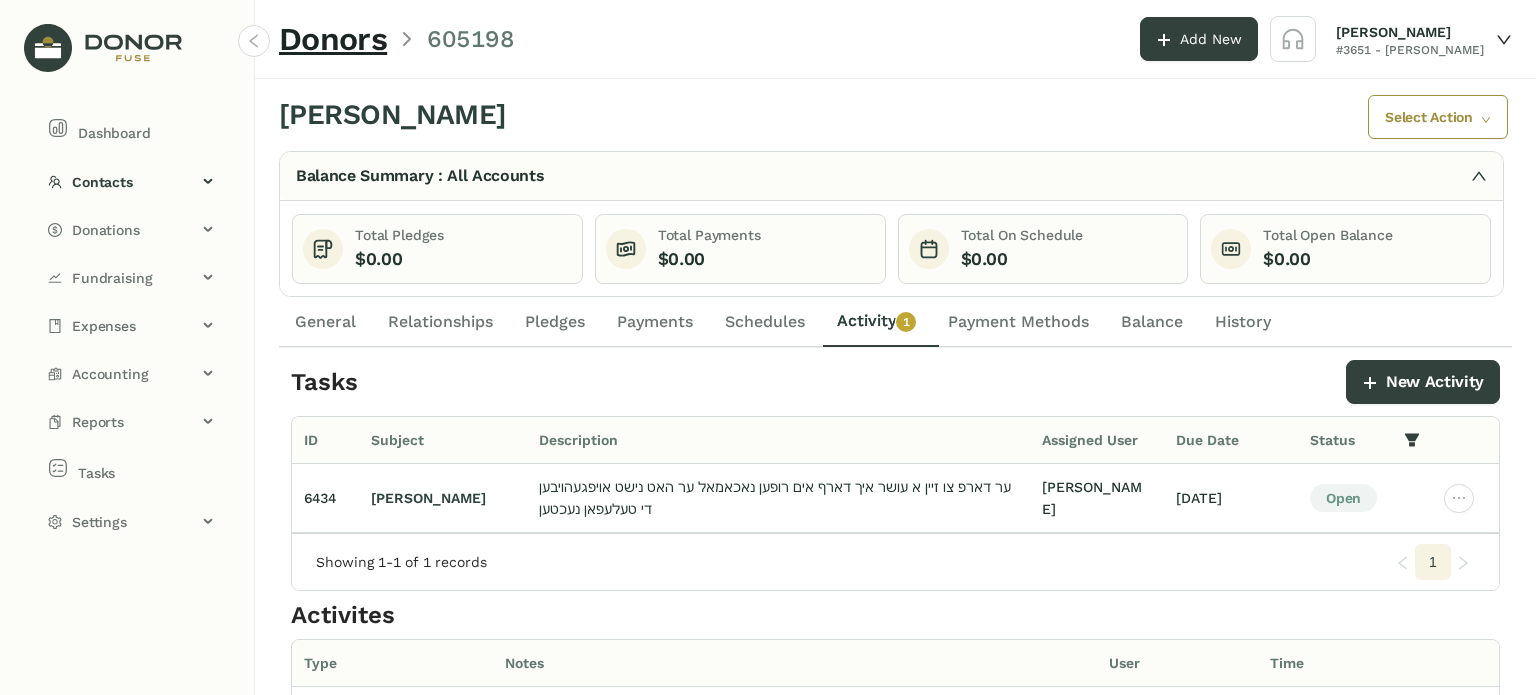 drag, startPoint x: 337, startPoint y: 323, endPoint x: 347, endPoint y: 341, distance: 20.59126 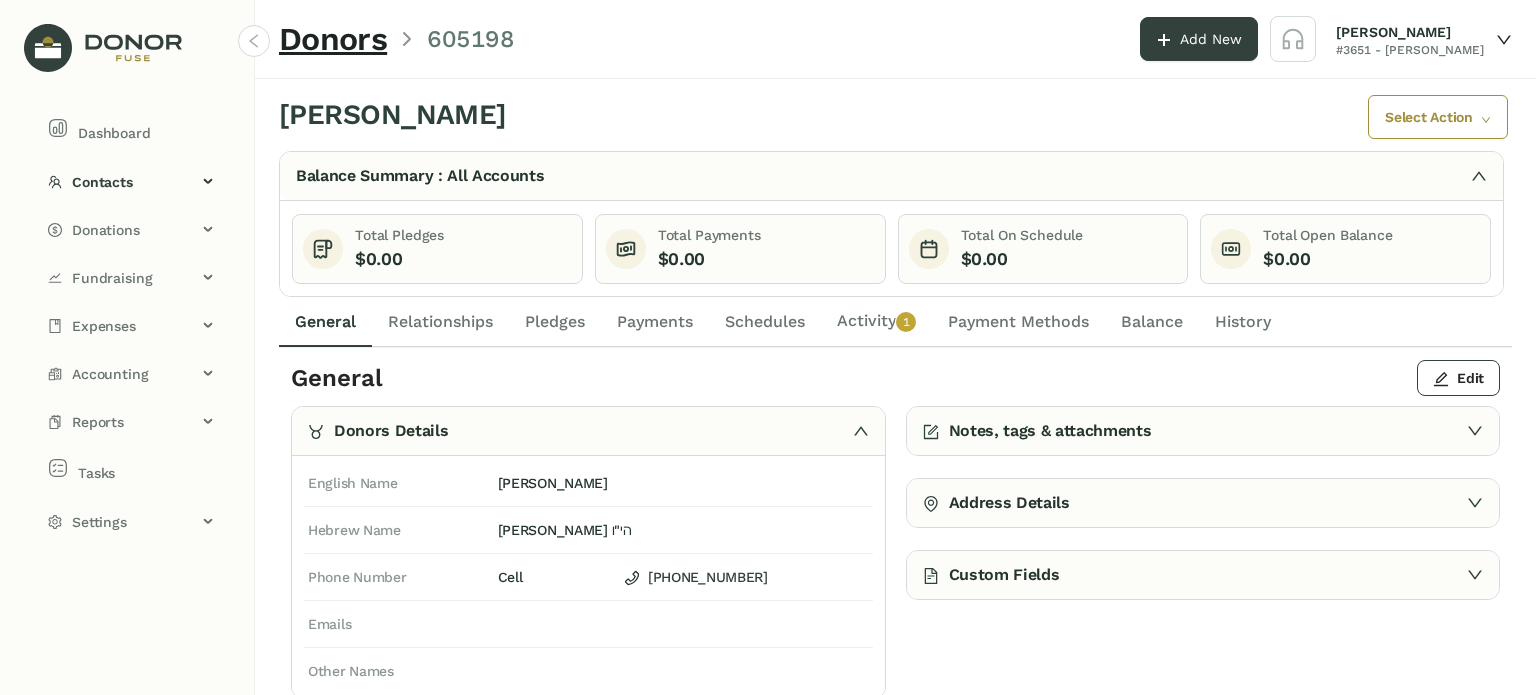 click on "Notes, tags & attachments" 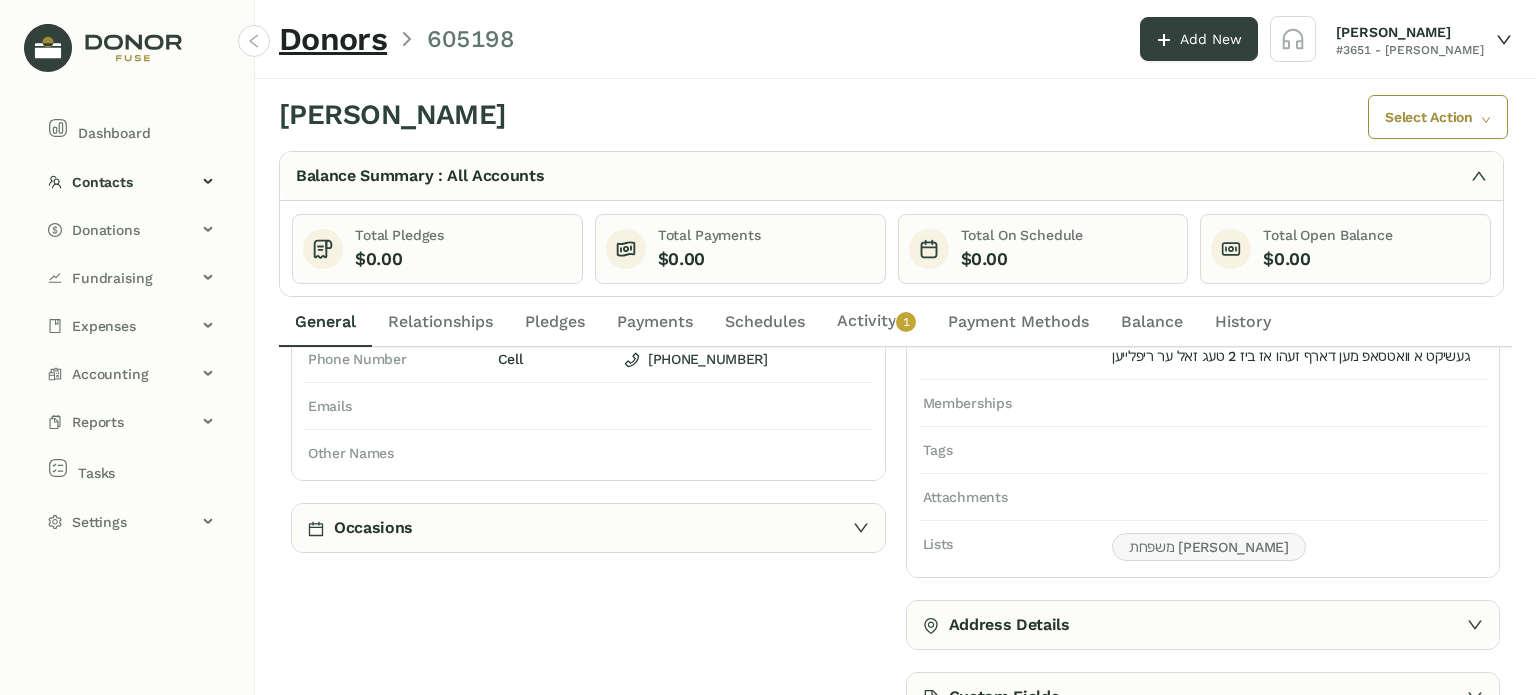 scroll, scrollTop: 0, scrollLeft: 0, axis: both 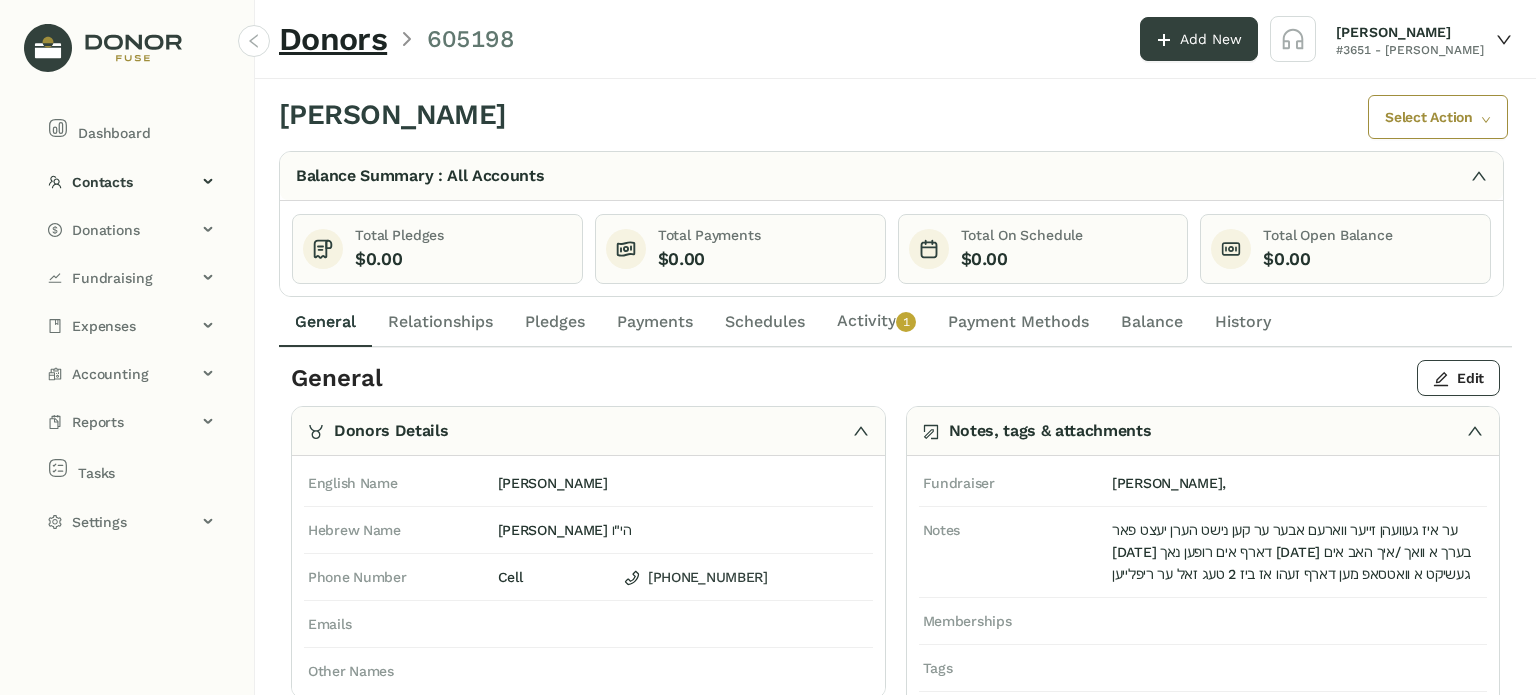 click on "Activity   0   1   2   3   4   5   6   7   8   9" 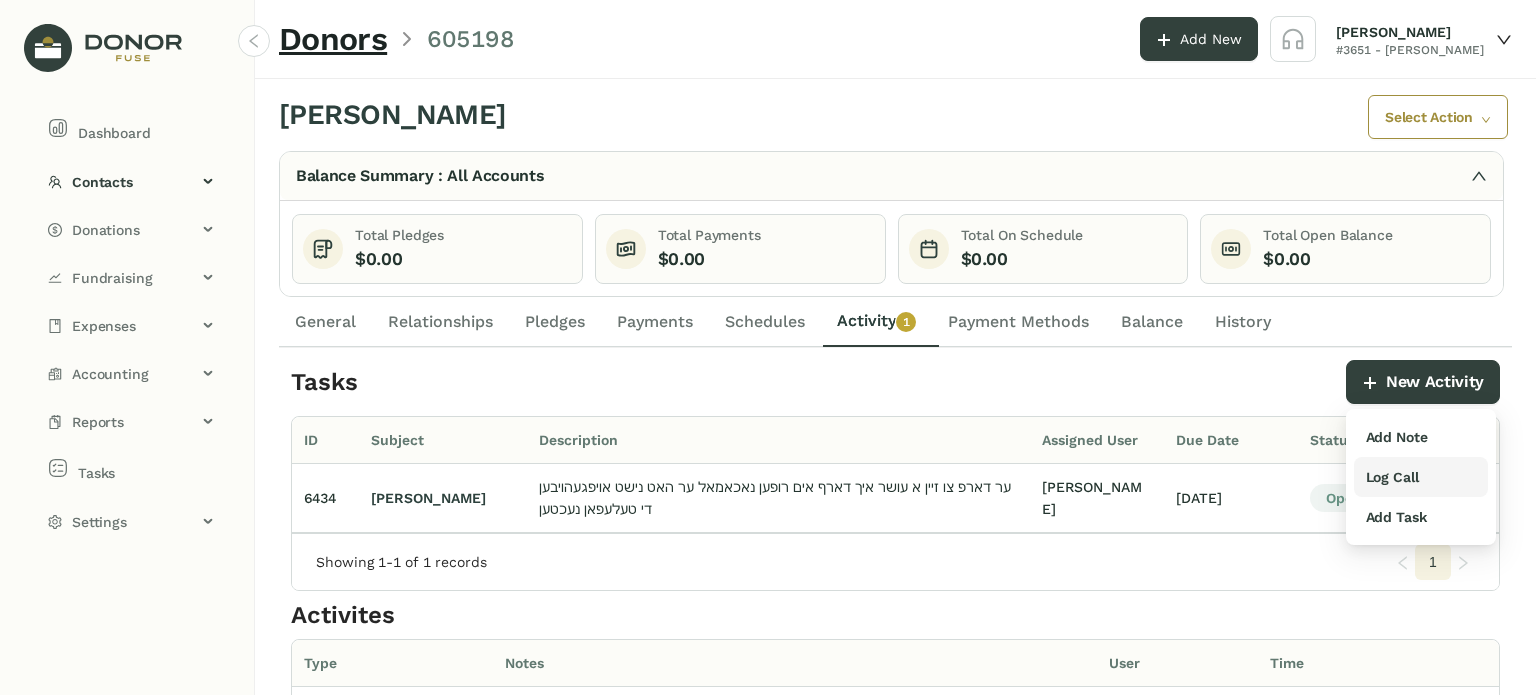 click on "Log Call" at bounding box center [1392, 477] 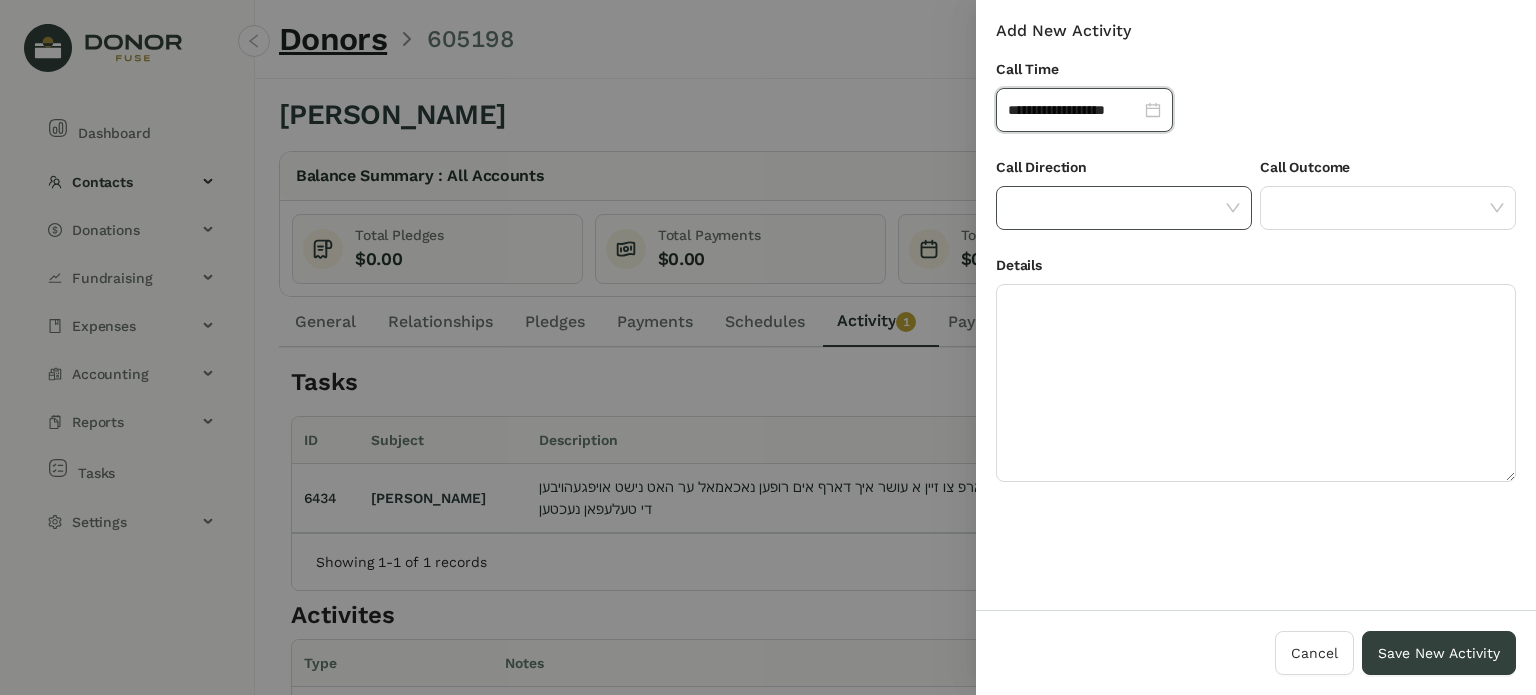 click 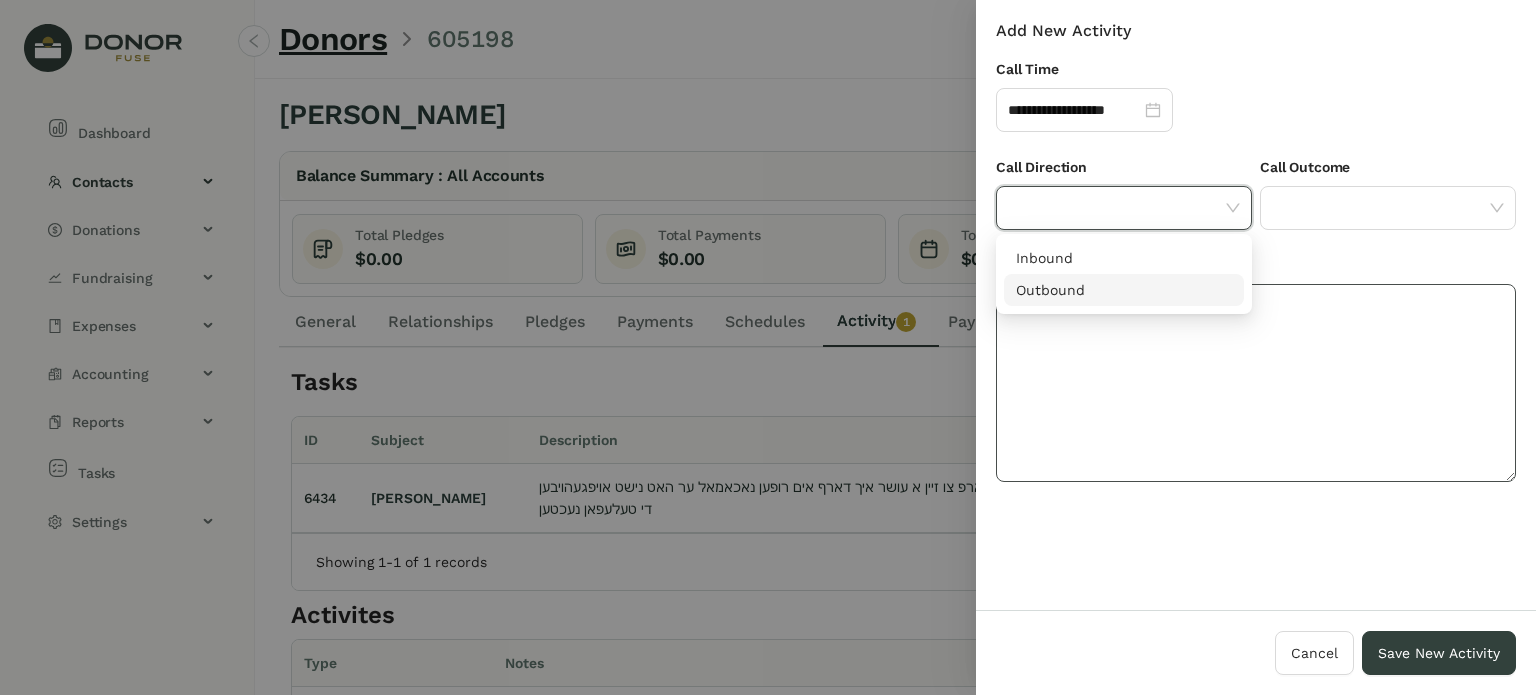 drag, startPoint x: 1104, startPoint y: 287, endPoint x: 1097, endPoint y: 320, distance: 33.734257 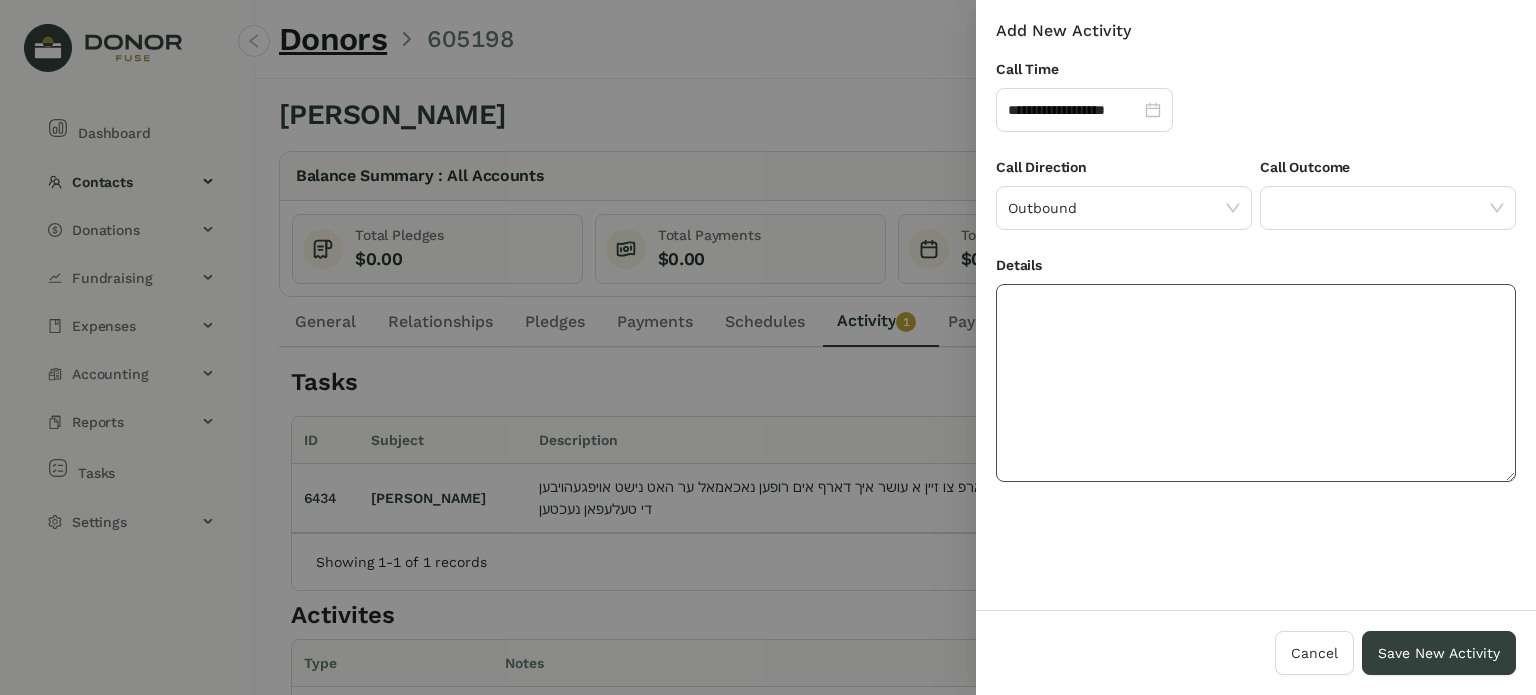 click 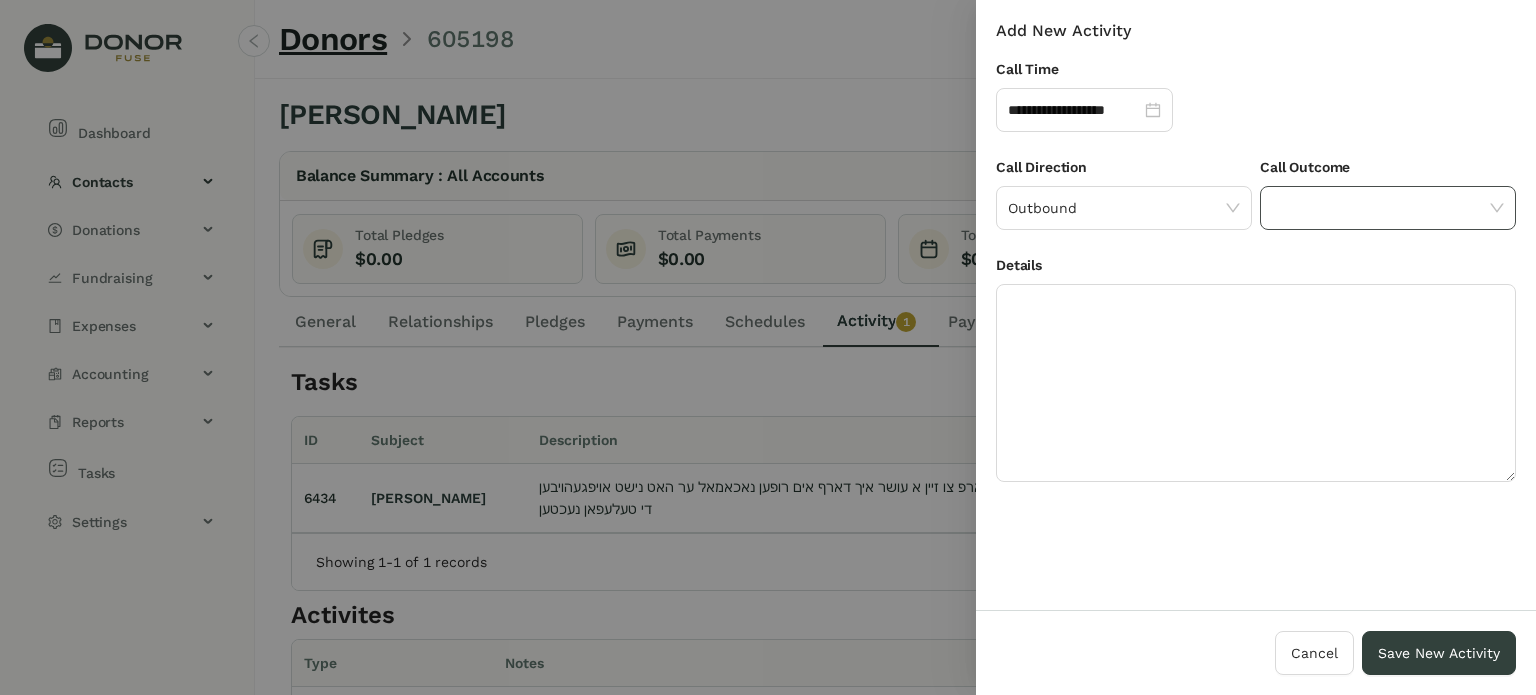click 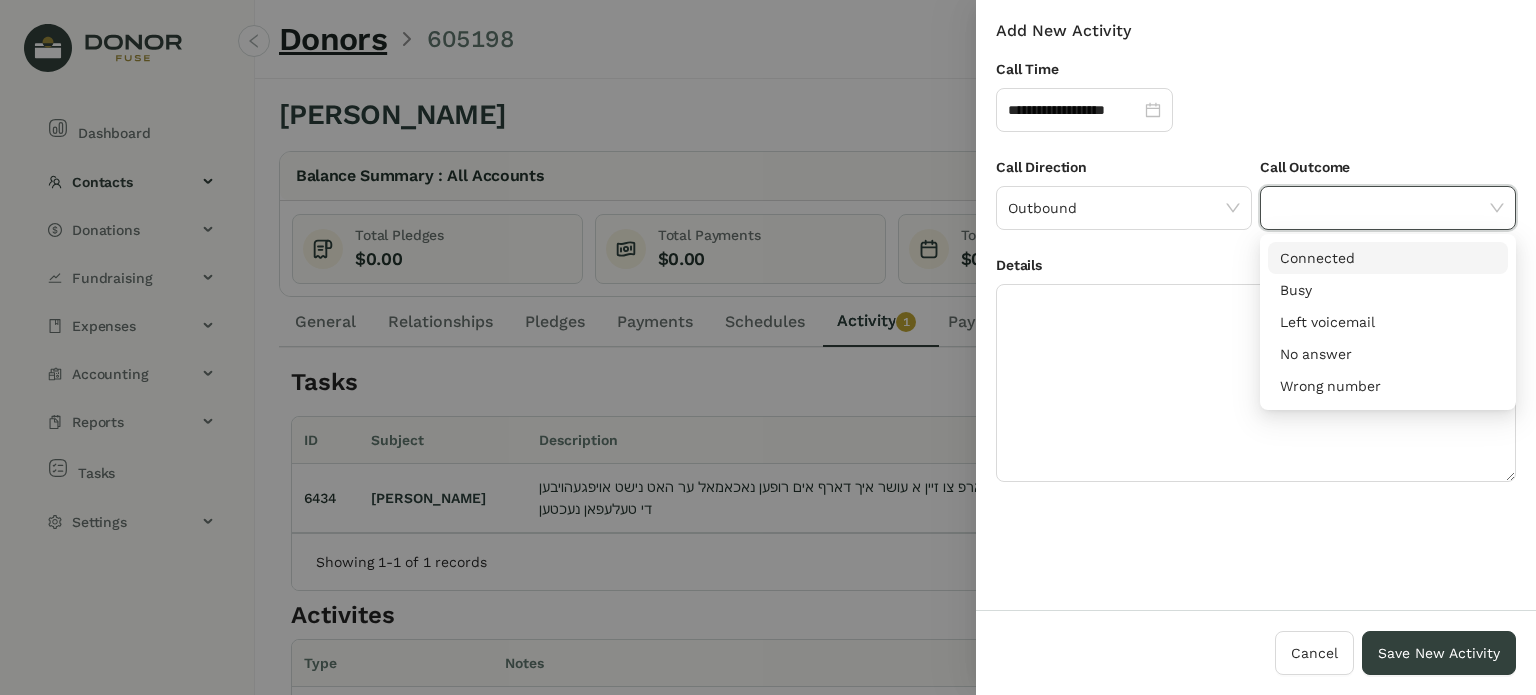 click on "Connected" at bounding box center (1388, 258) 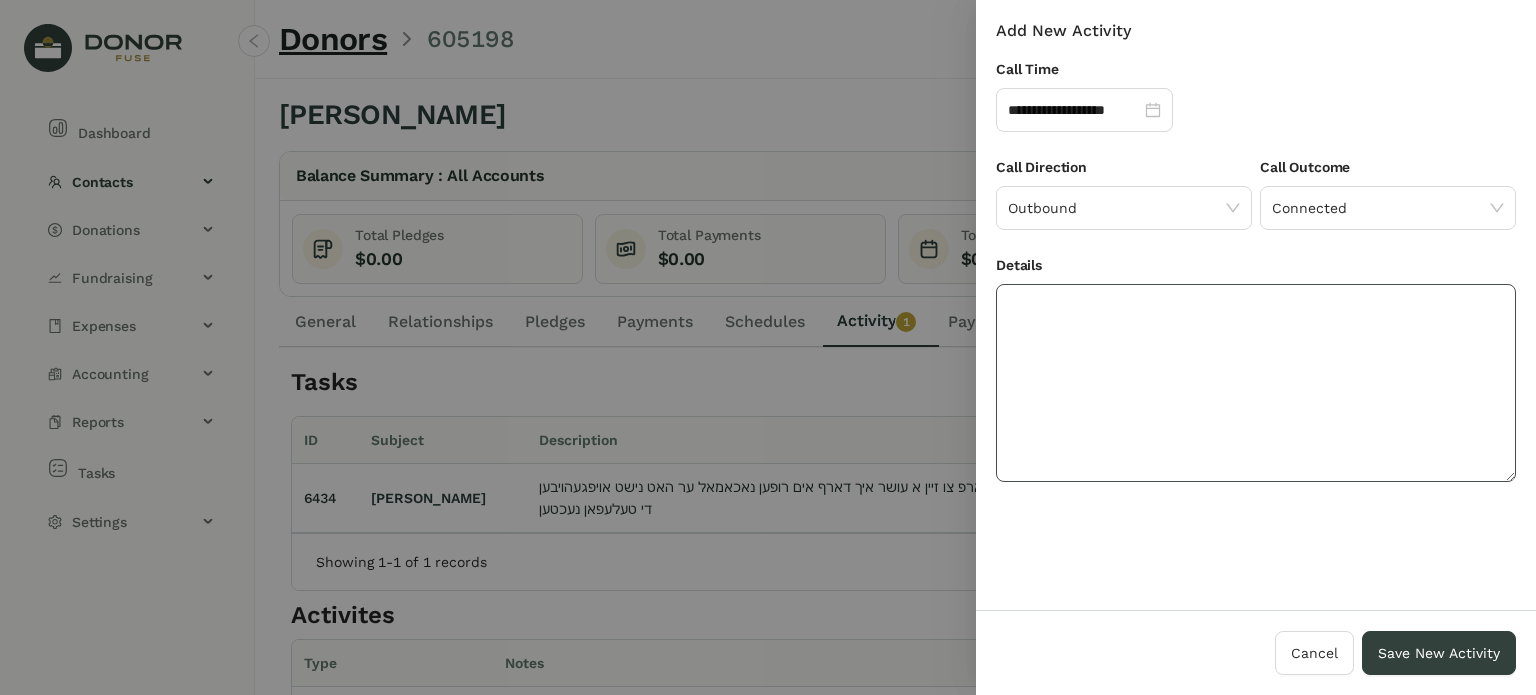 drag, startPoint x: 1204, startPoint y: 322, endPoint x: 1204, endPoint y: 302, distance: 20 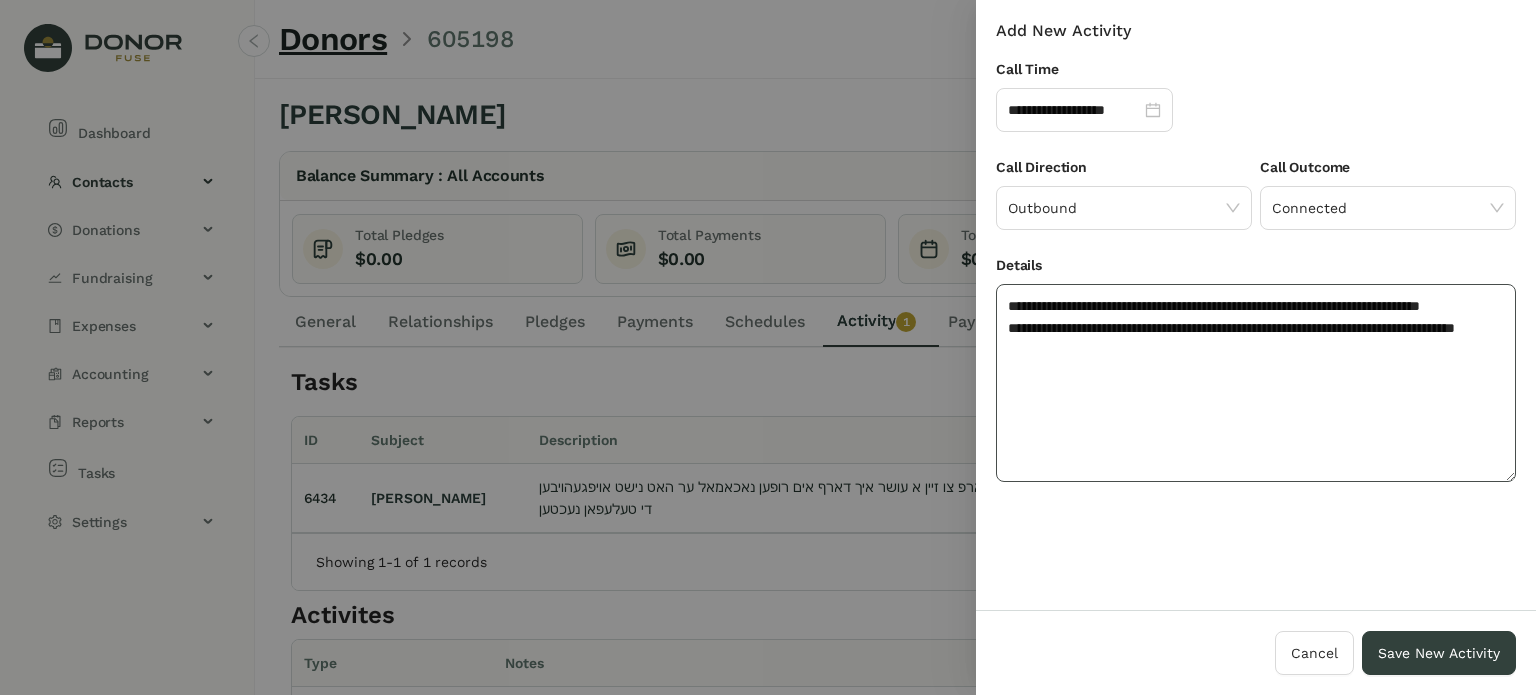 click on "**********" 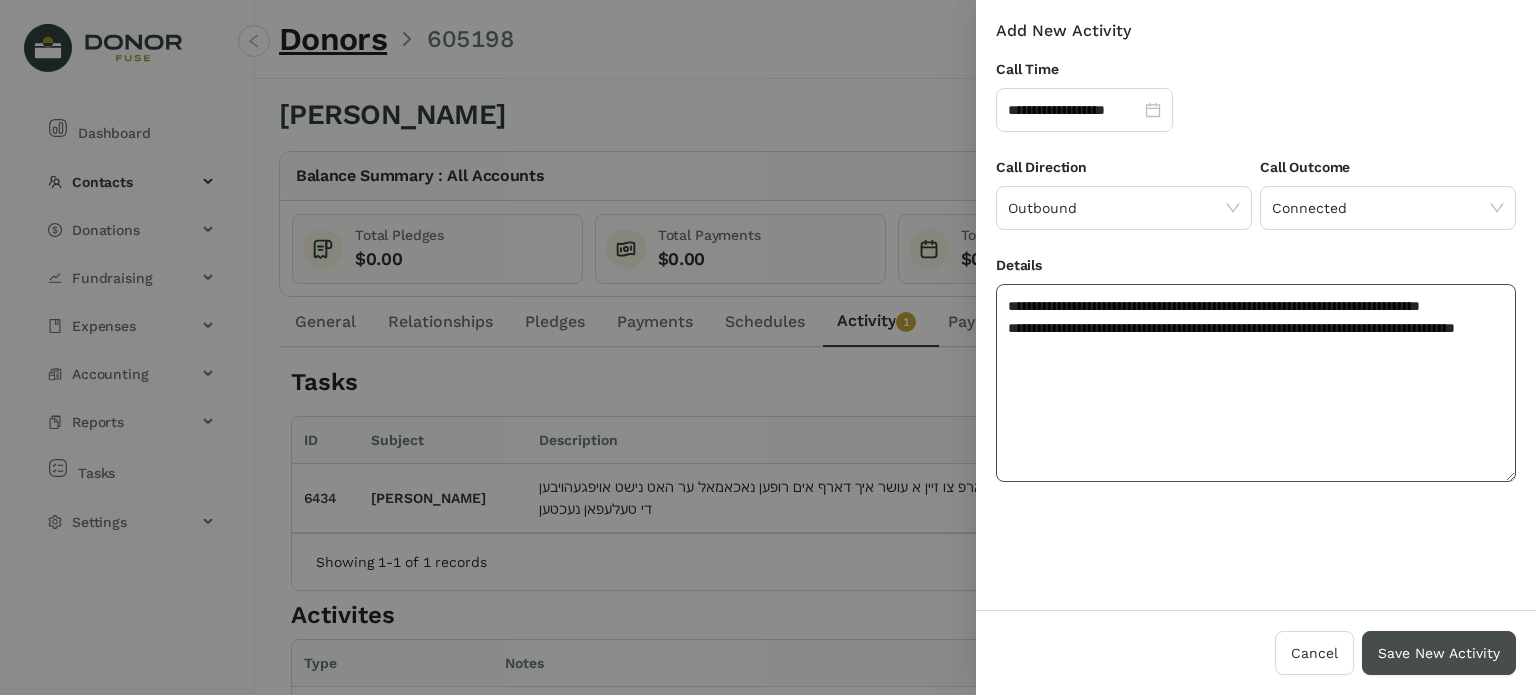 type on "**********" 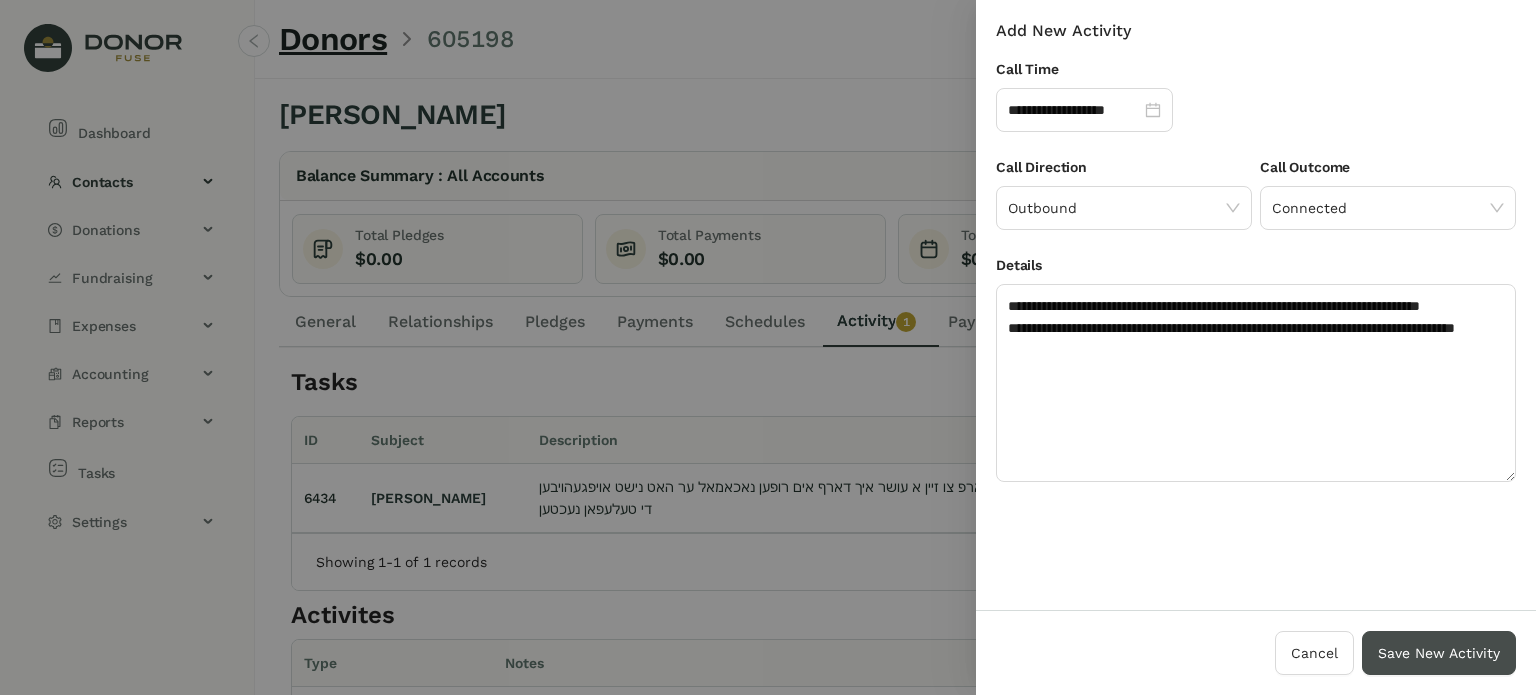 click on "Save New Activity" at bounding box center (1439, 653) 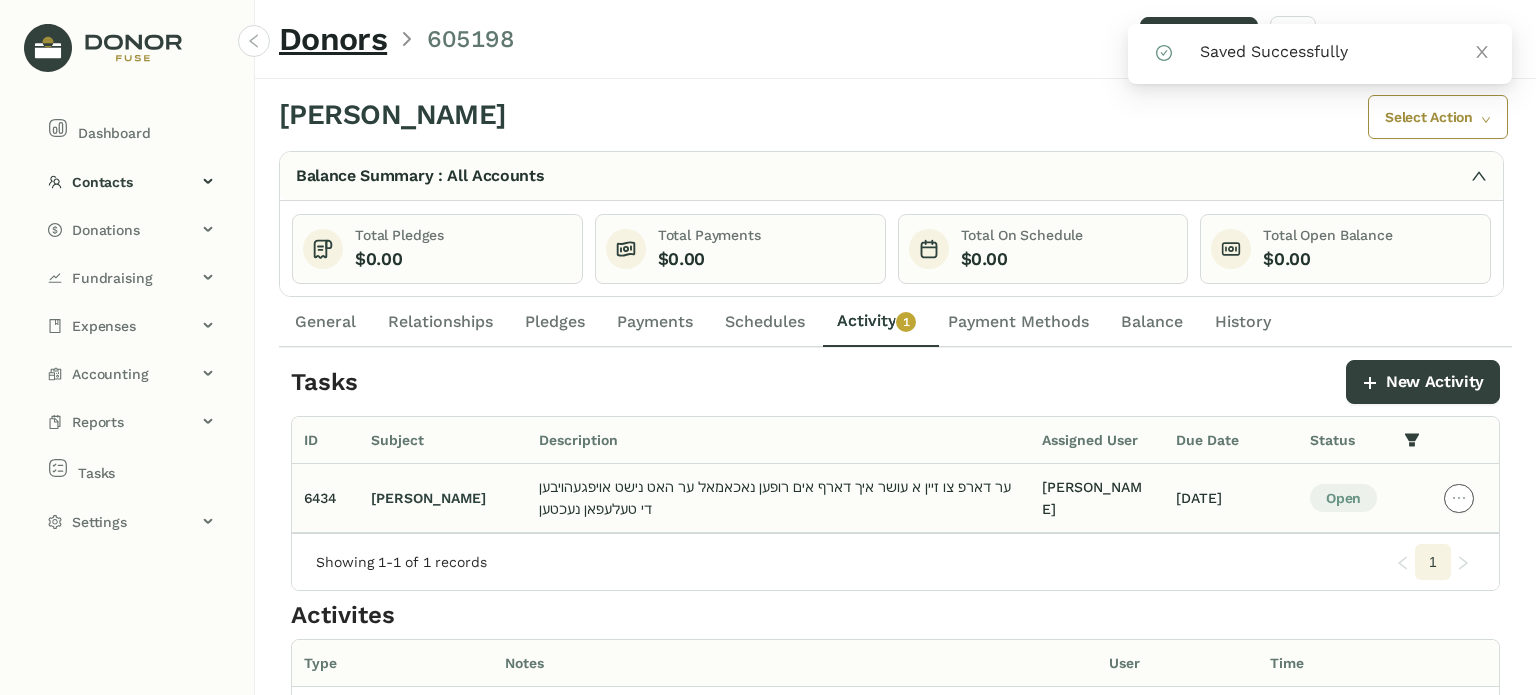 click 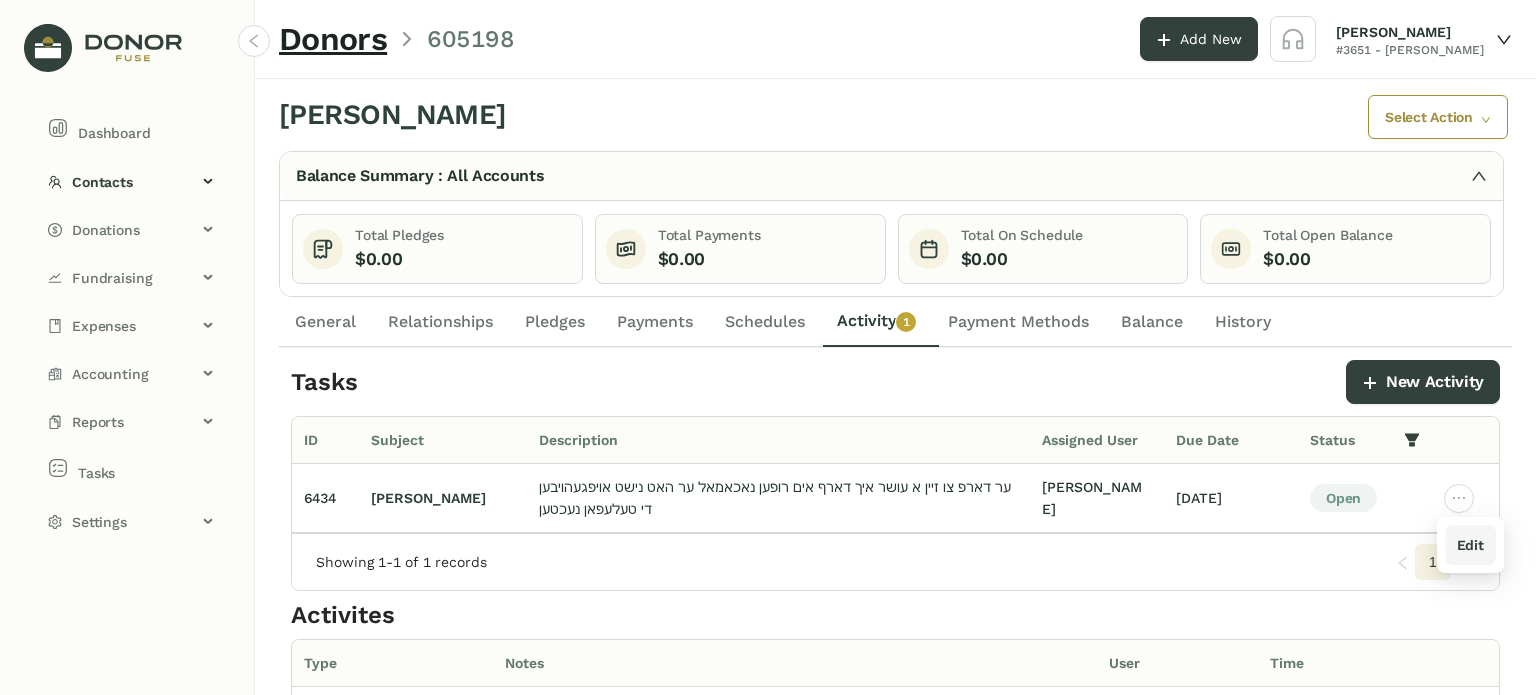 click on "Edit" at bounding box center (1470, 545) 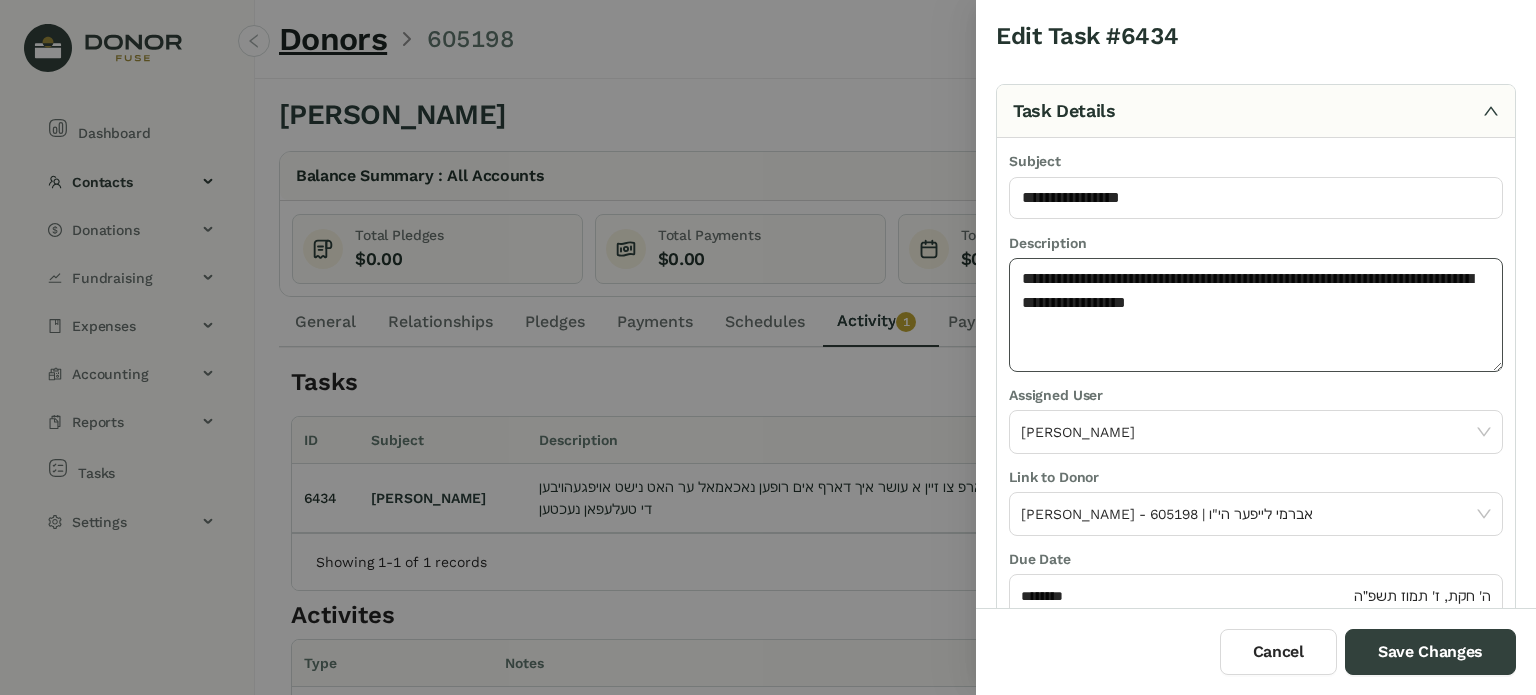 click on "**********" 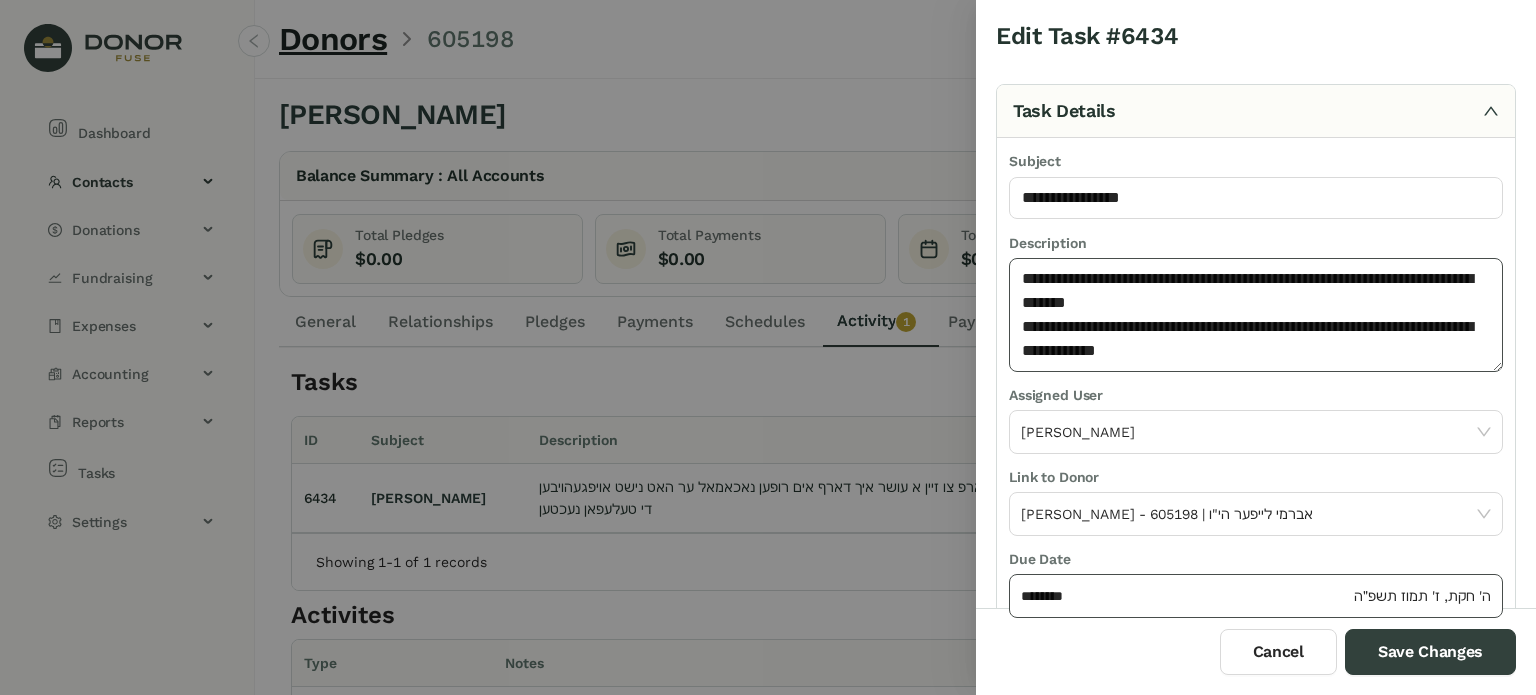 type on "**********" 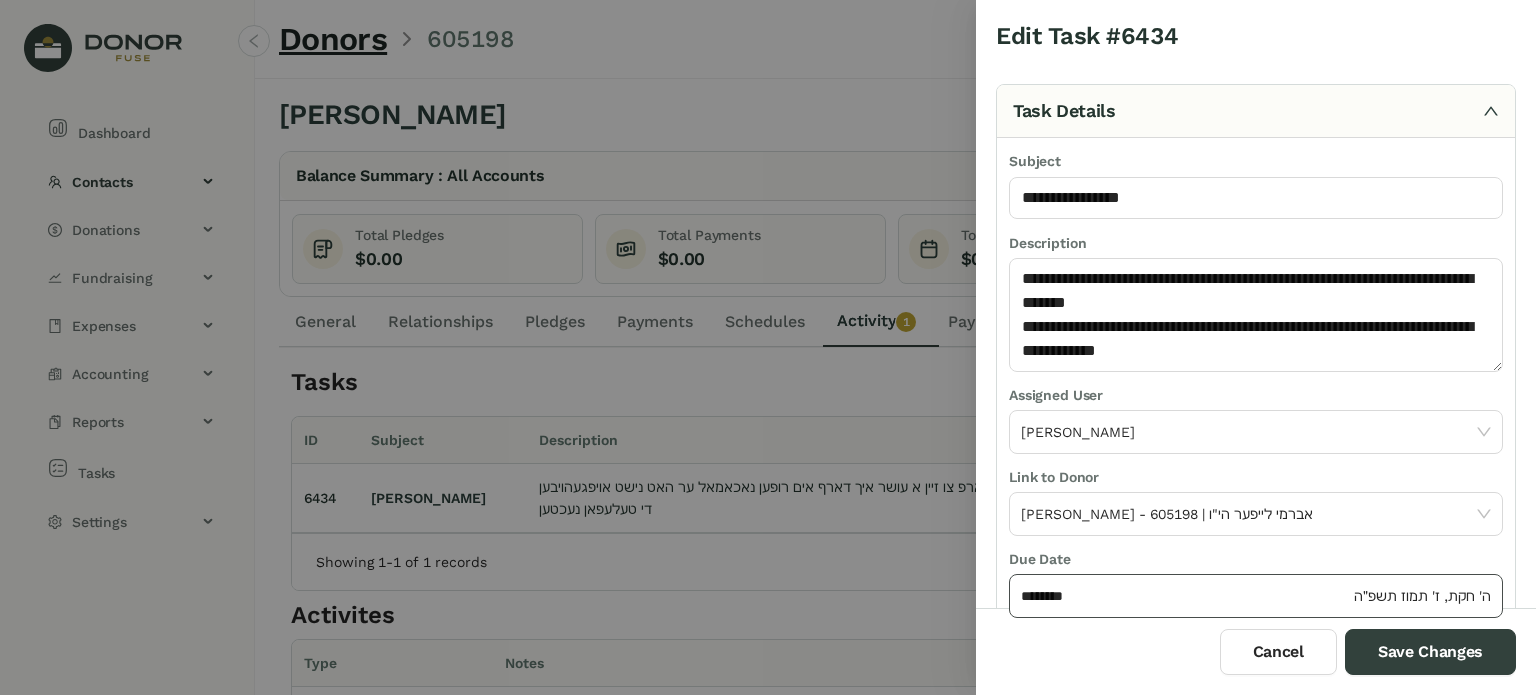 click on "******** ה' חקת, ז' תמוז תשפ״ה" 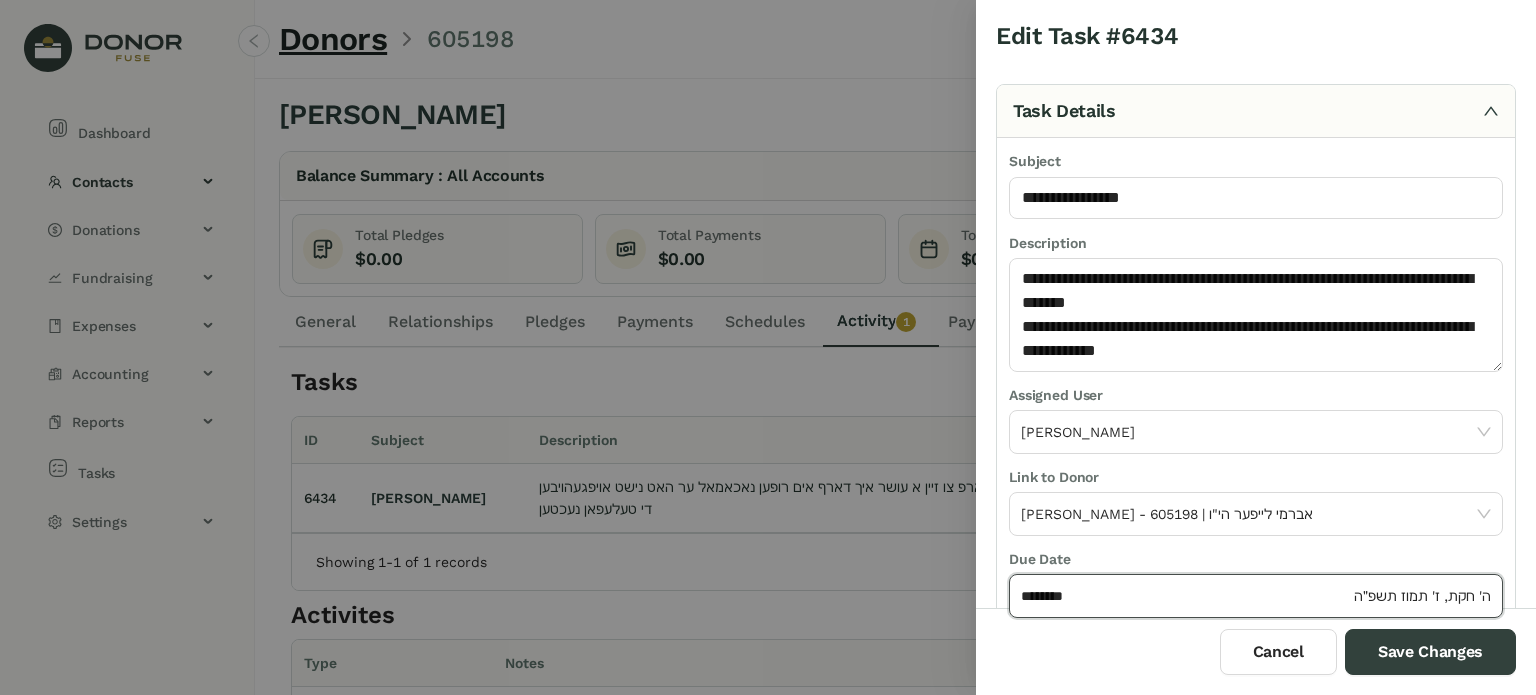 click on "********" 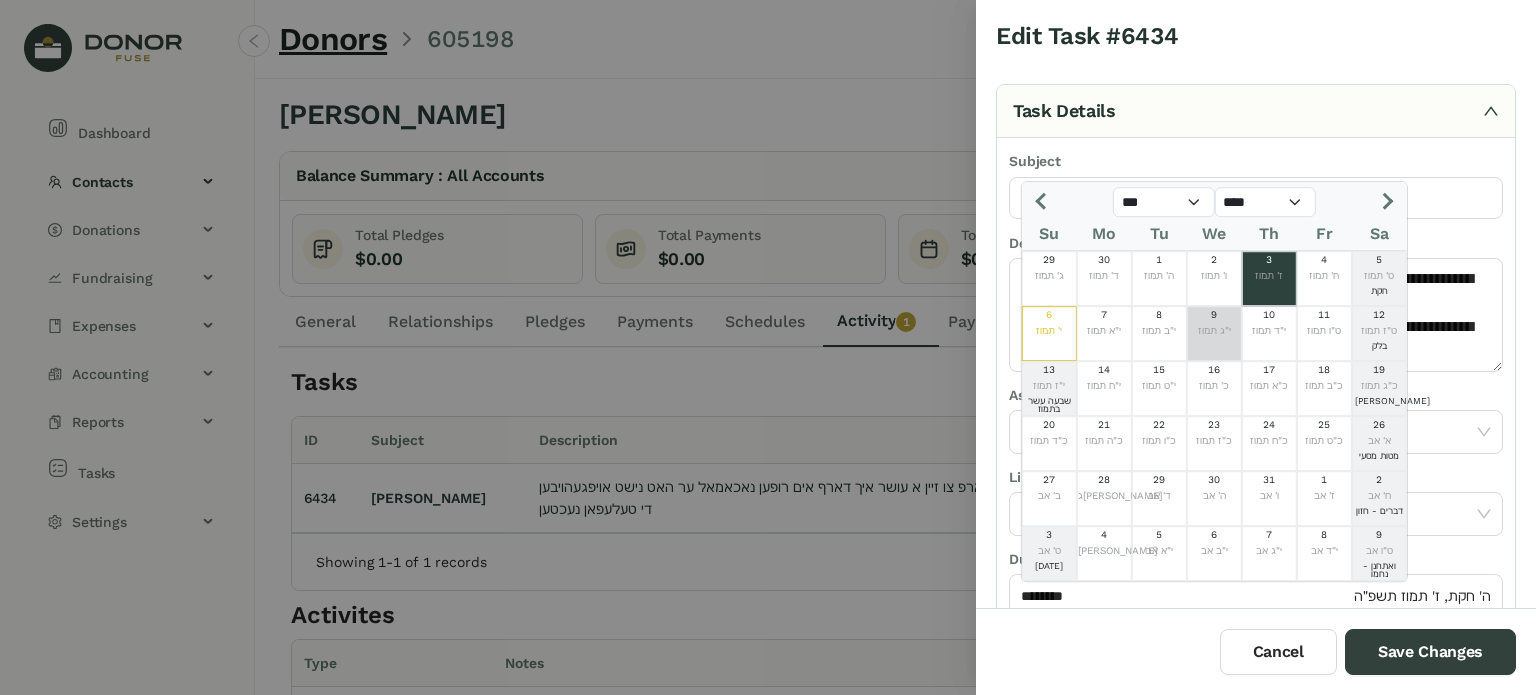 click on "י"ג תמוז" 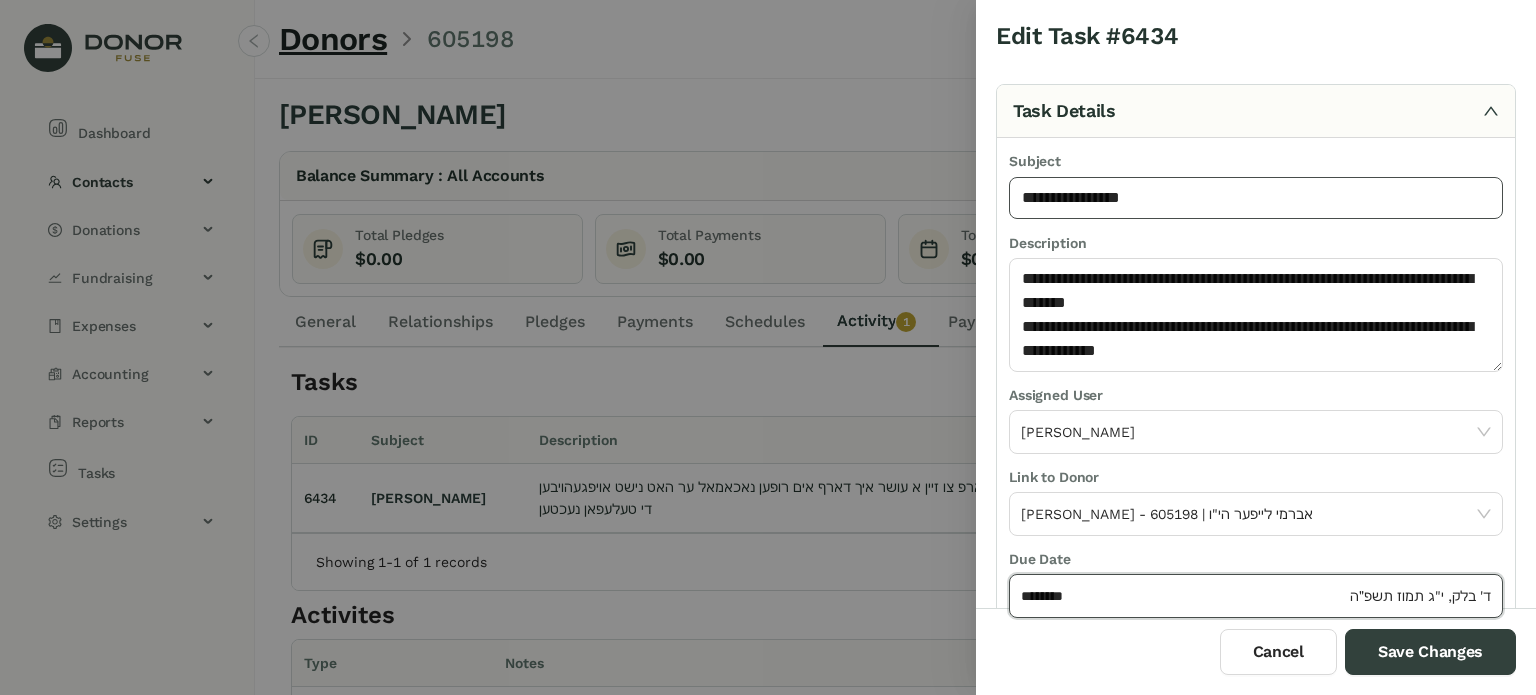 click on "**********" 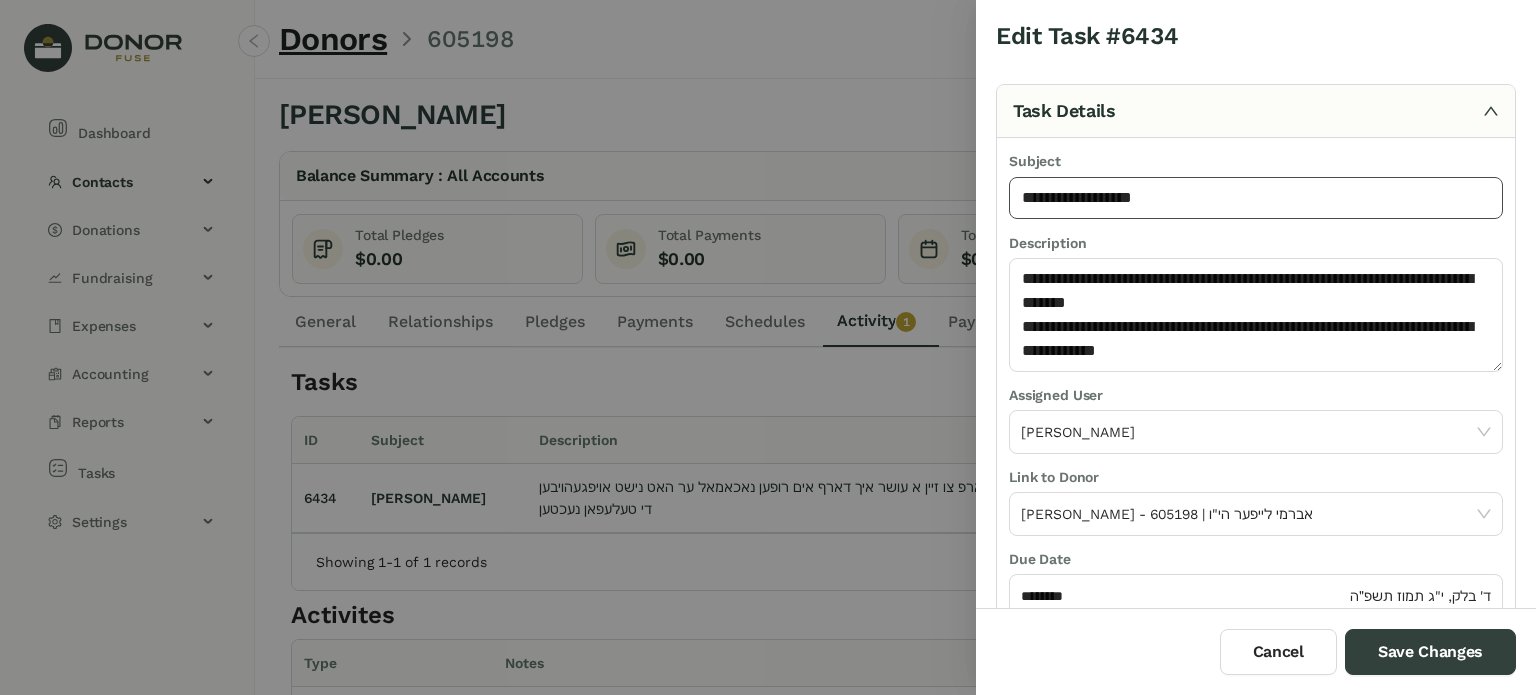 type on "**********" 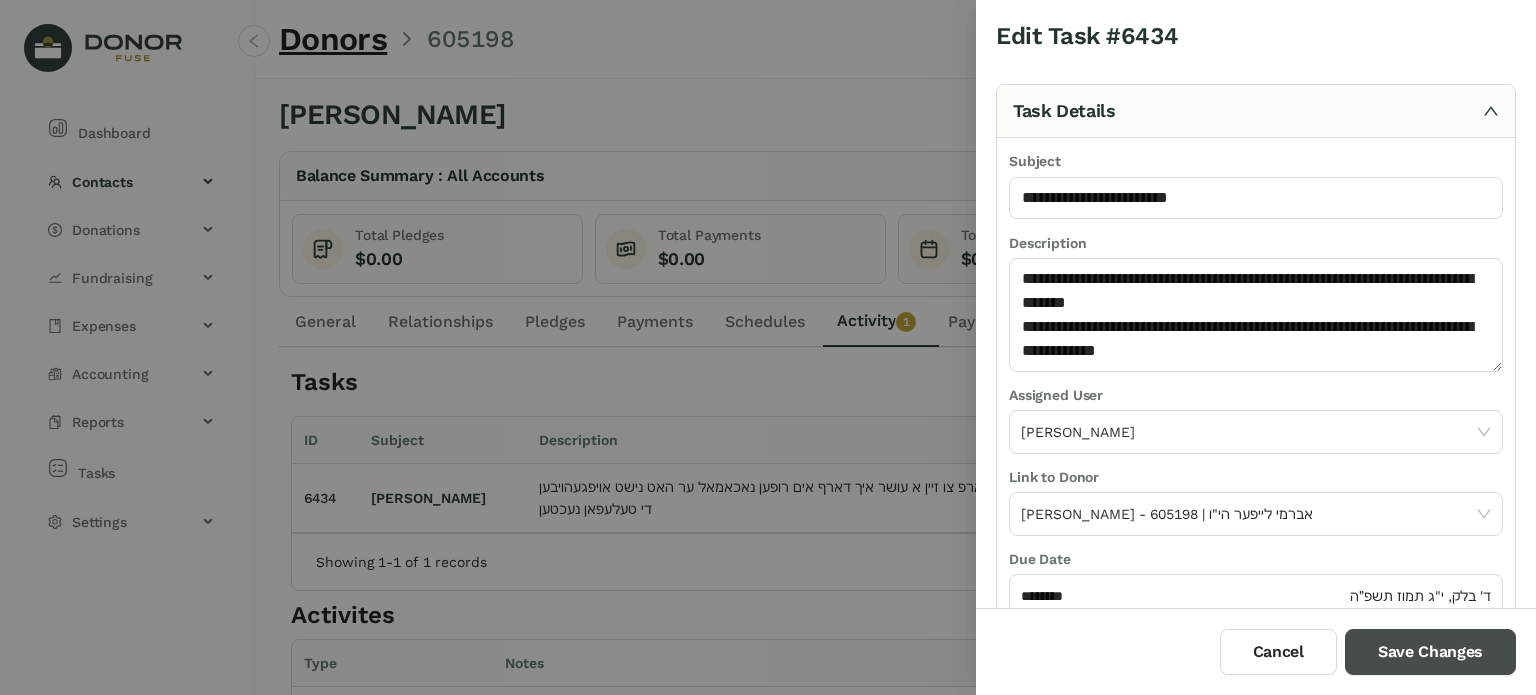 click on "Save Changes" at bounding box center (1430, 652) 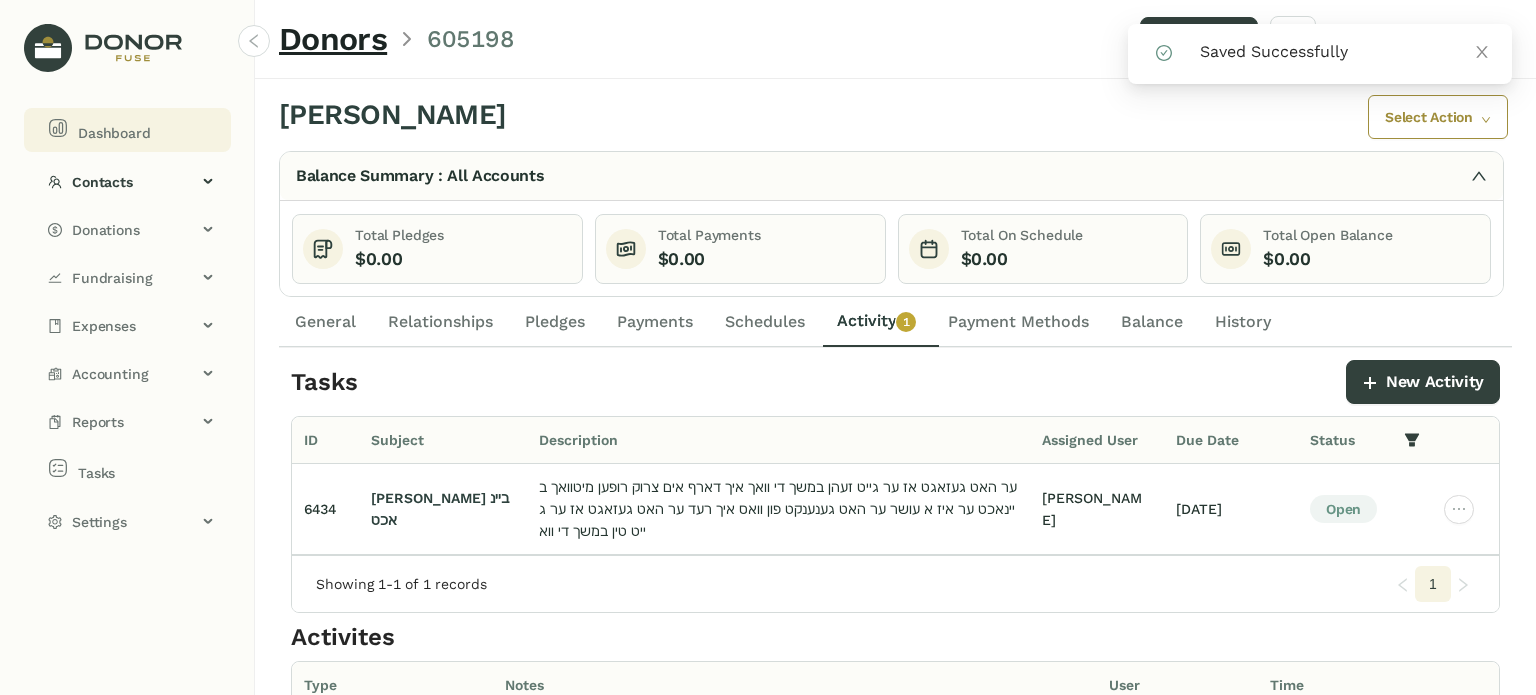 click on "Dashboard" 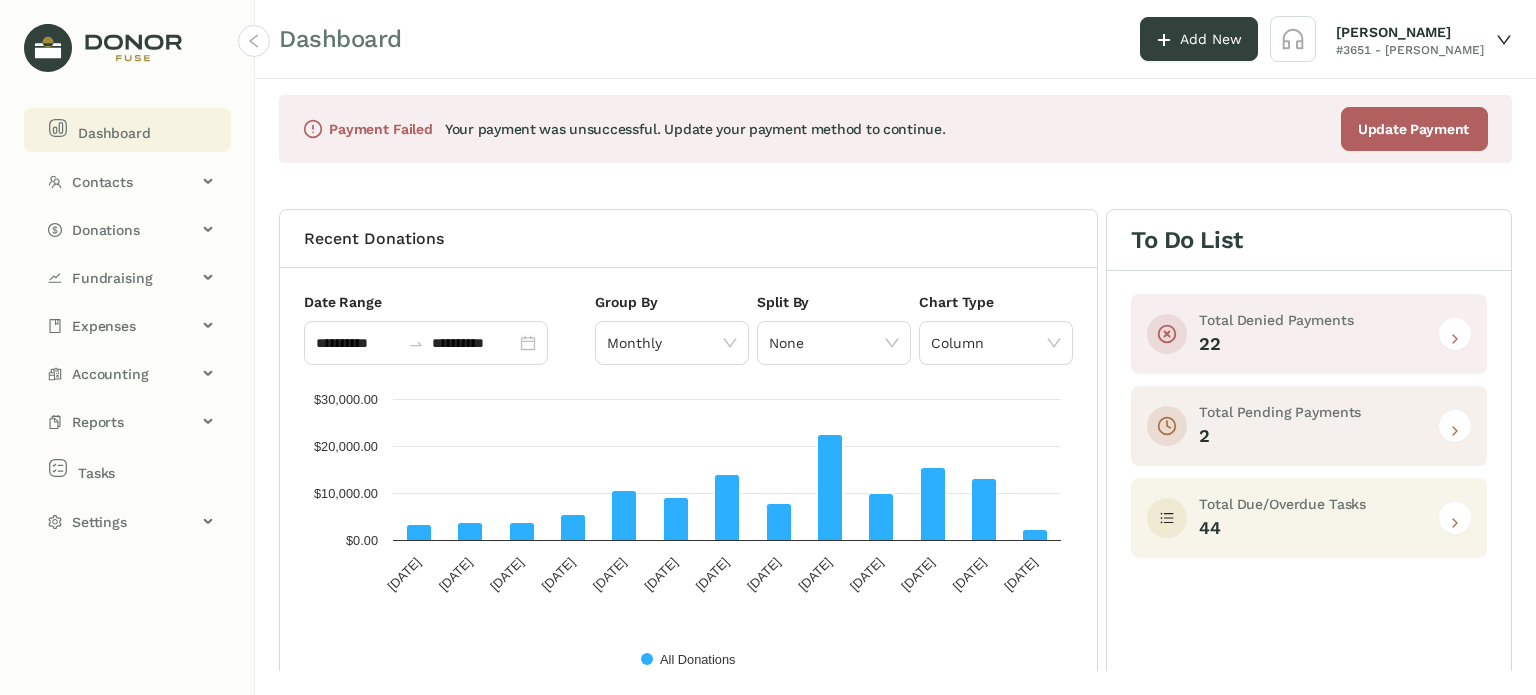 drag, startPoint x: 1449, startPoint y: 524, endPoint x: 1440, endPoint y: 516, distance: 12.0415945 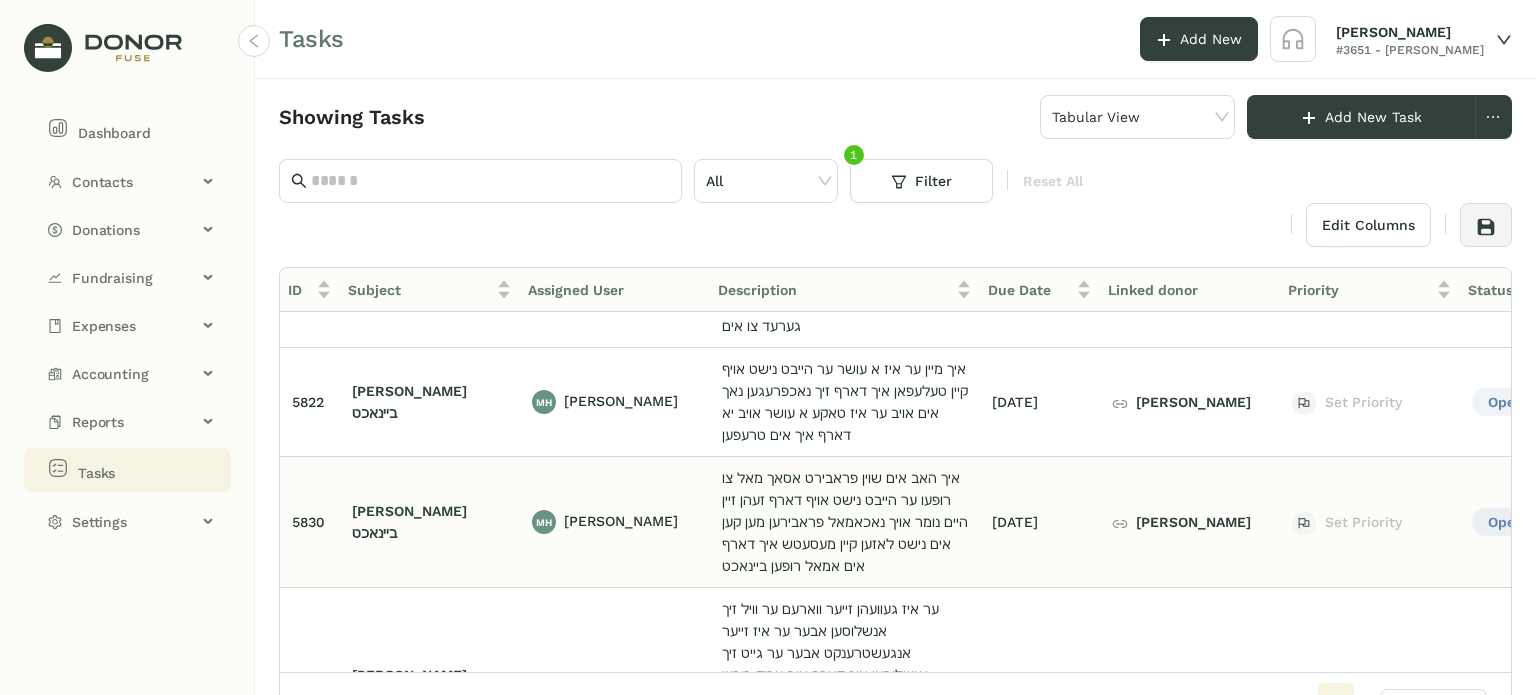 scroll, scrollTop: 0, scrollLeft: 0, axis: both 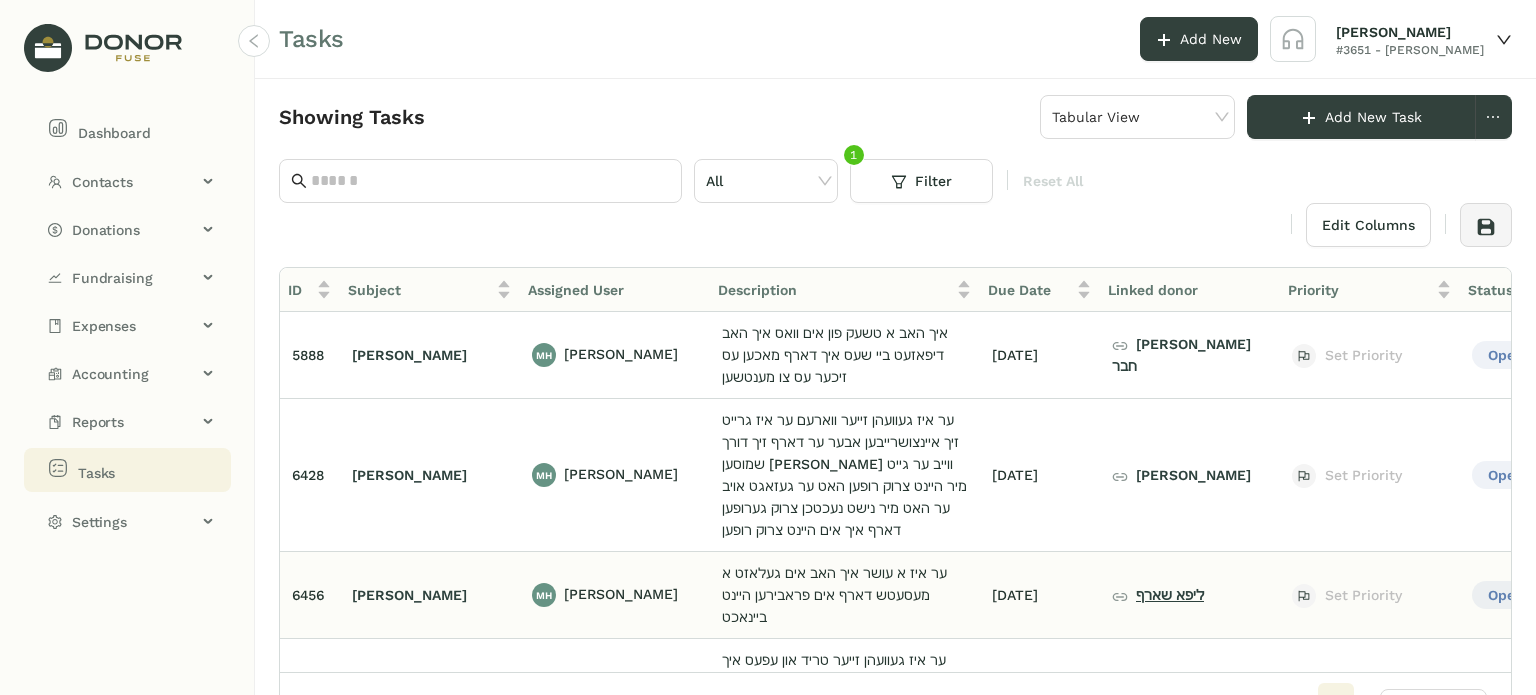 click on "ליפא שארף" 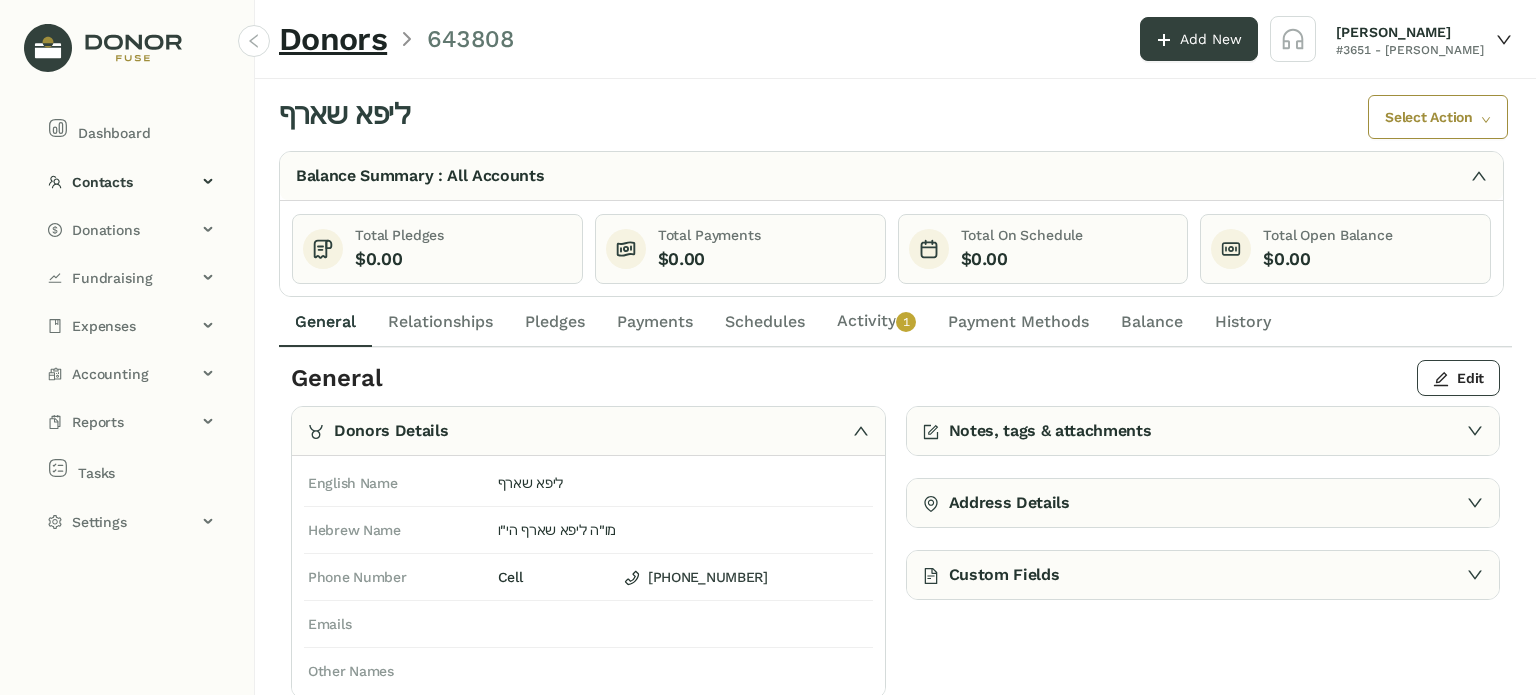 click on "Activity   0   1   2   3   4   5   6   7   8   9" 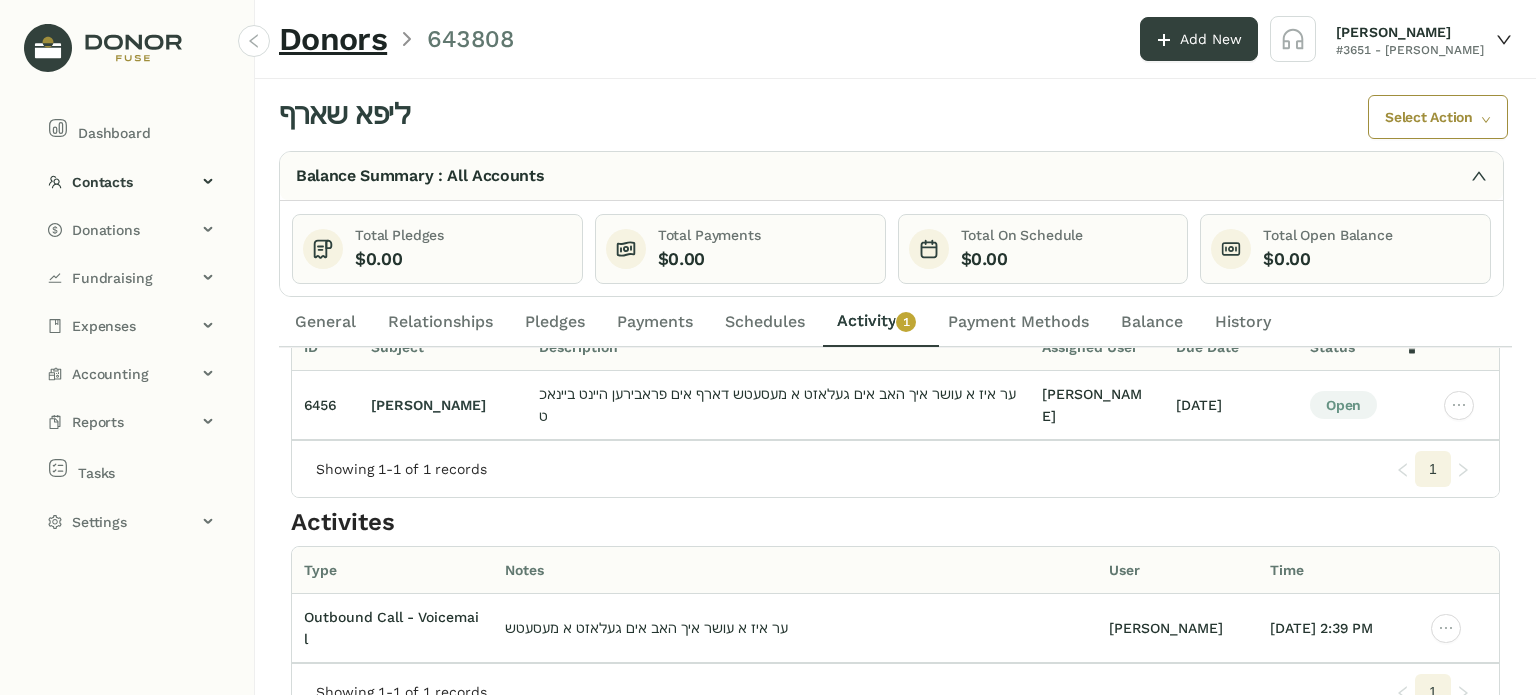 scroll, scrollTop: 0, scrollLeft: 0, axis: both 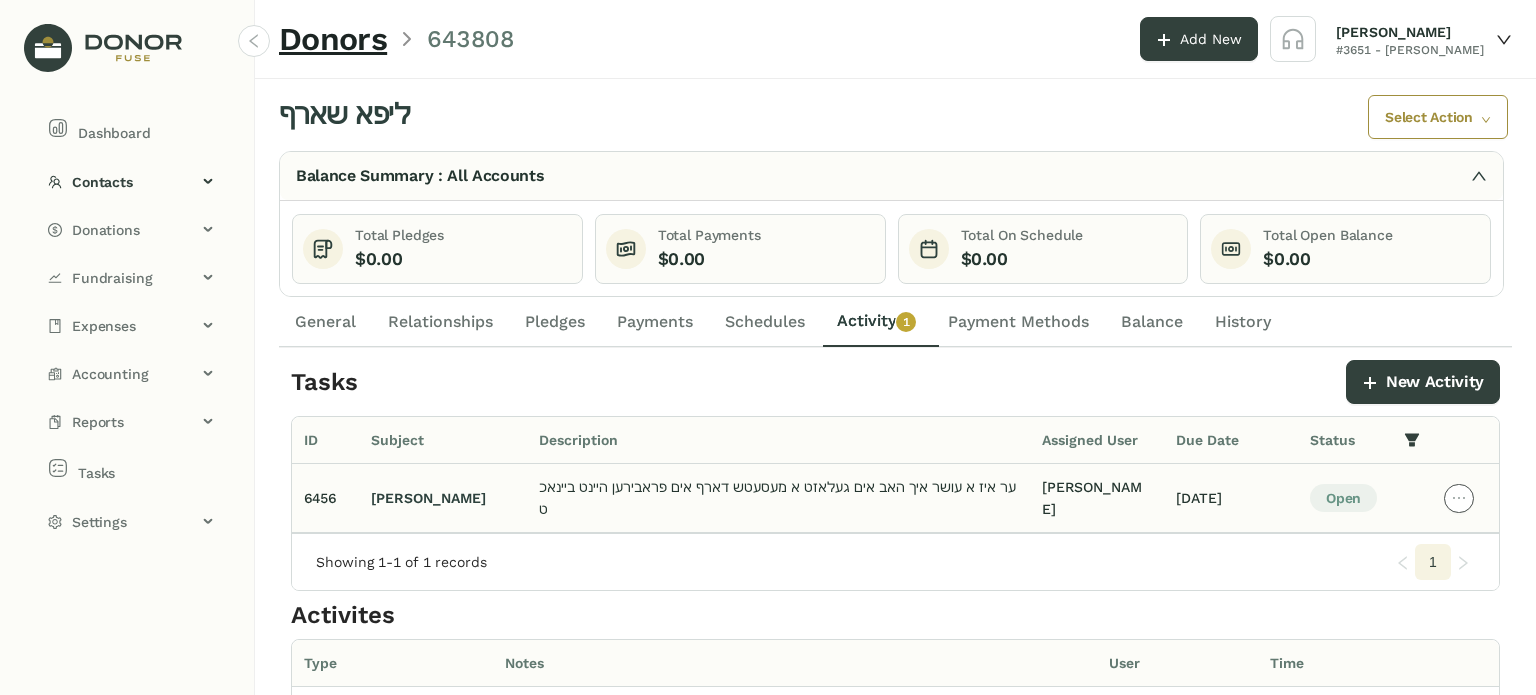 click 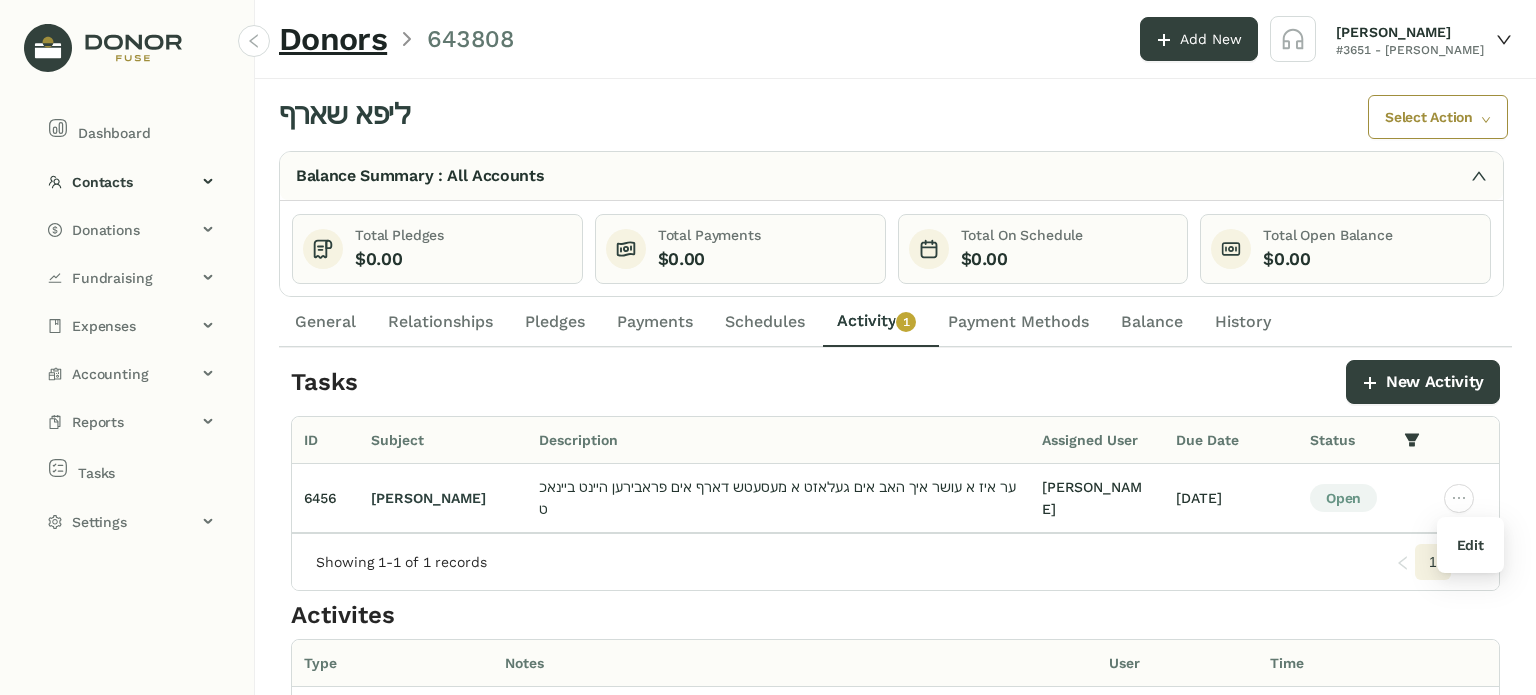 click on "General" 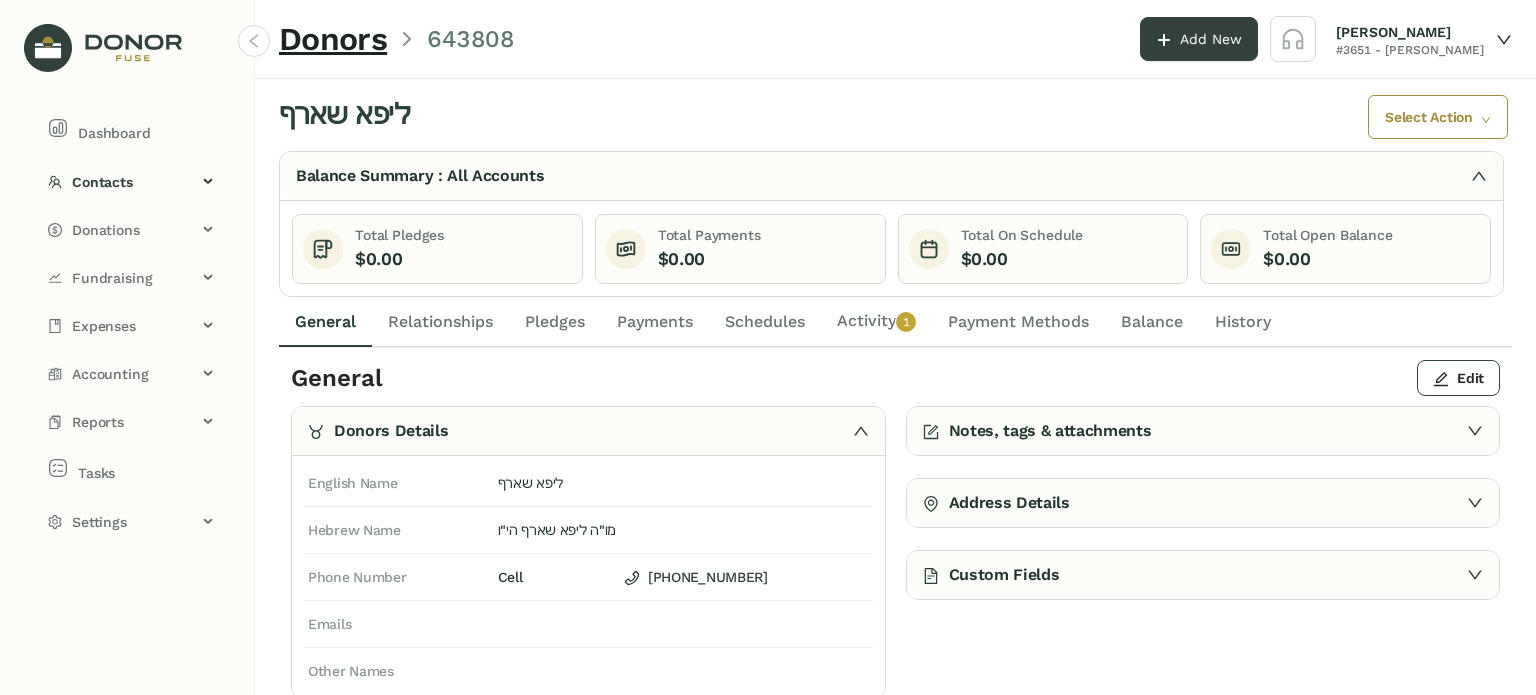 click on "Activity   0   1   2   3   4   5   6   7   8   9" 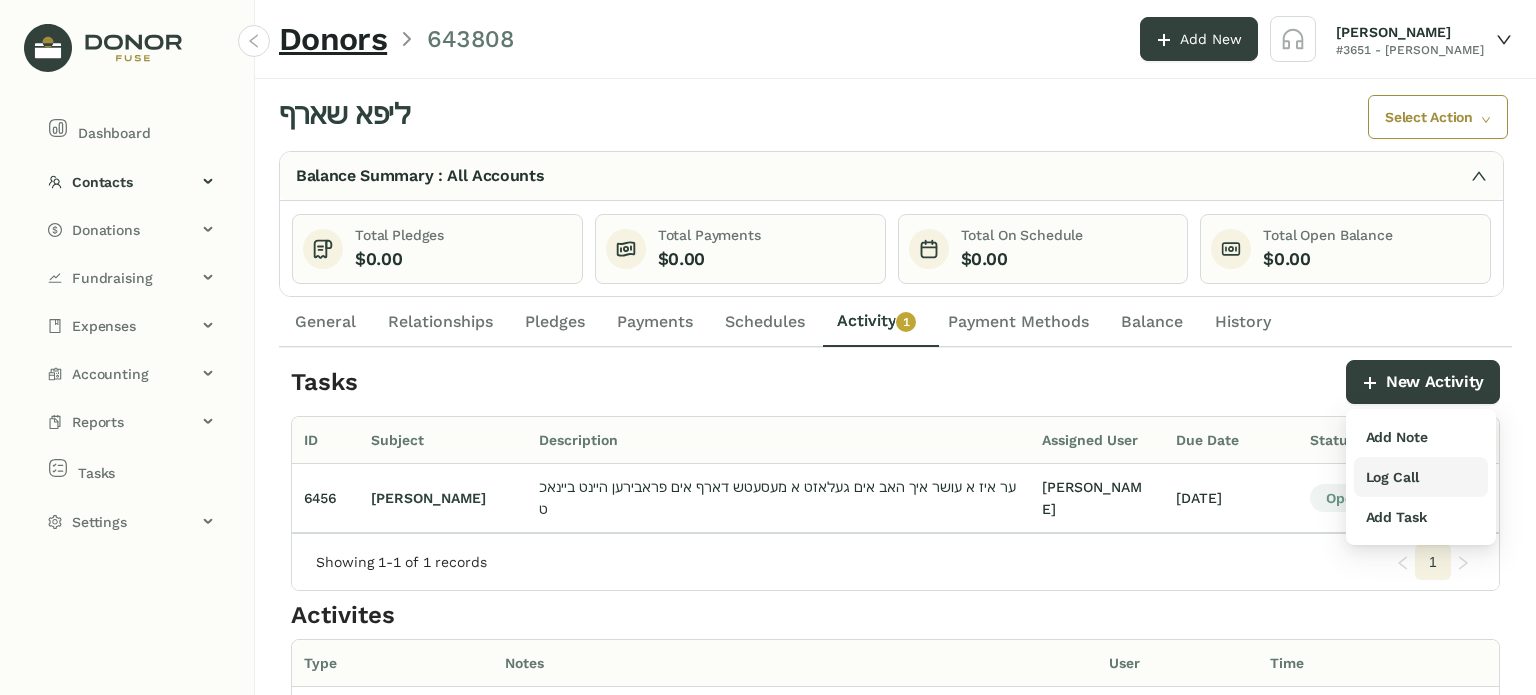 click on "Log Call" at bounding box center [1392, 477] 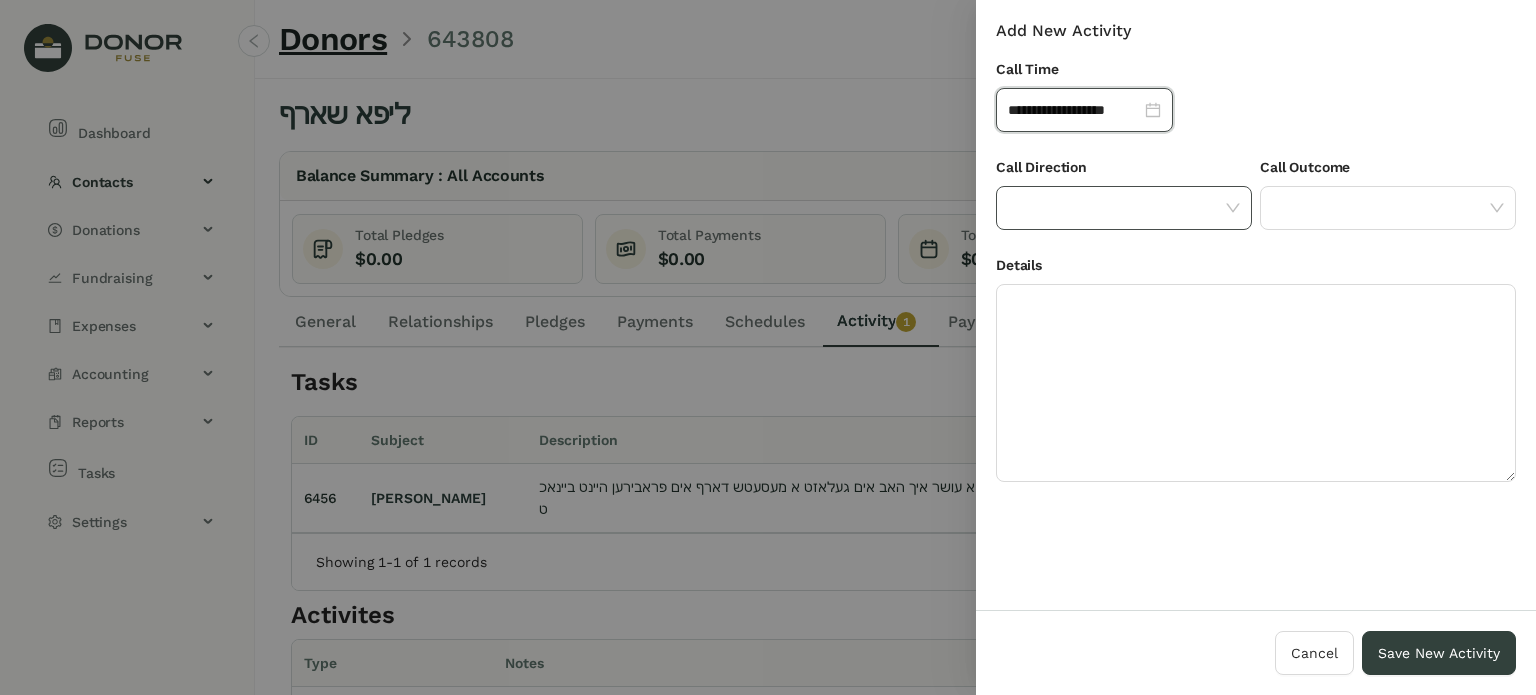 click 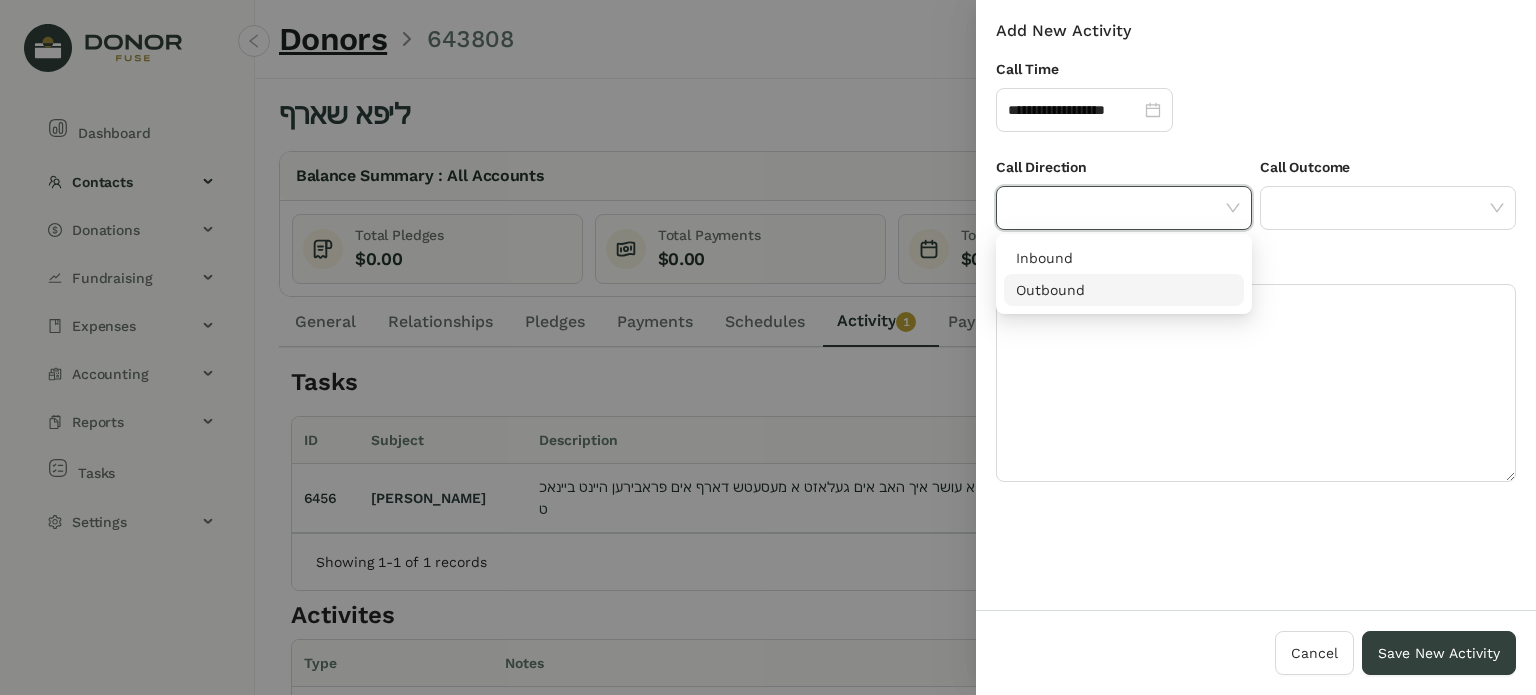 drag, startPoint x: 1174, startPoint y: 291, endPoint x: 1299, endPoint y: 238, distance: 135.77187 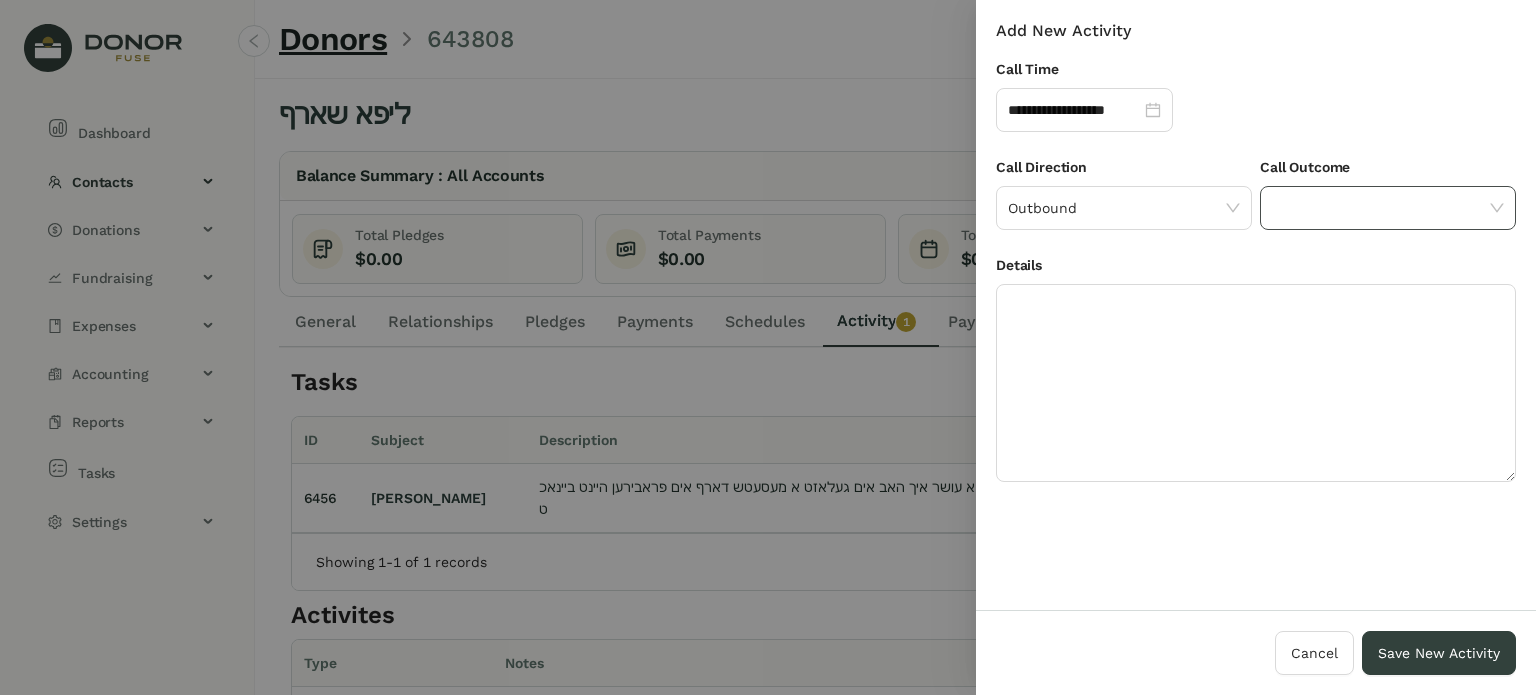 click 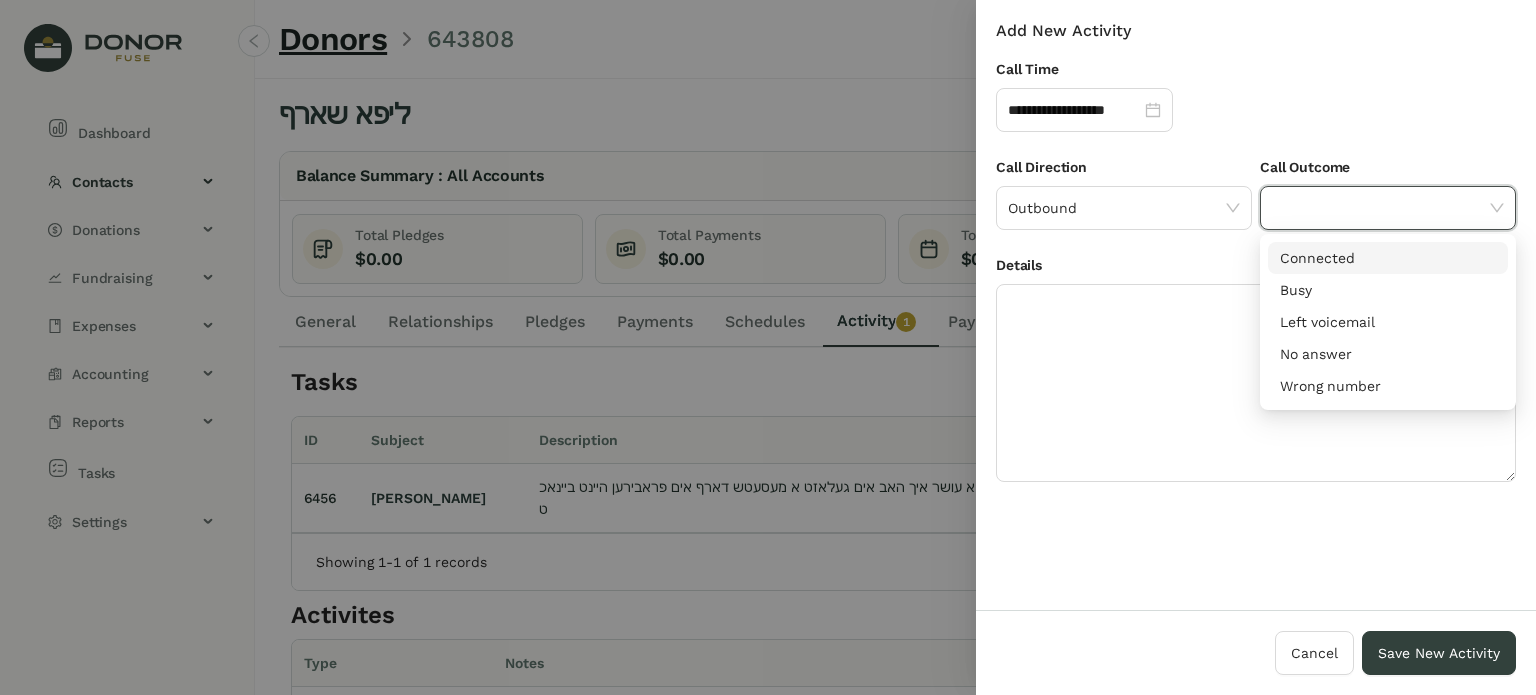 click on "Connected" at bounding box center (1388, 258) 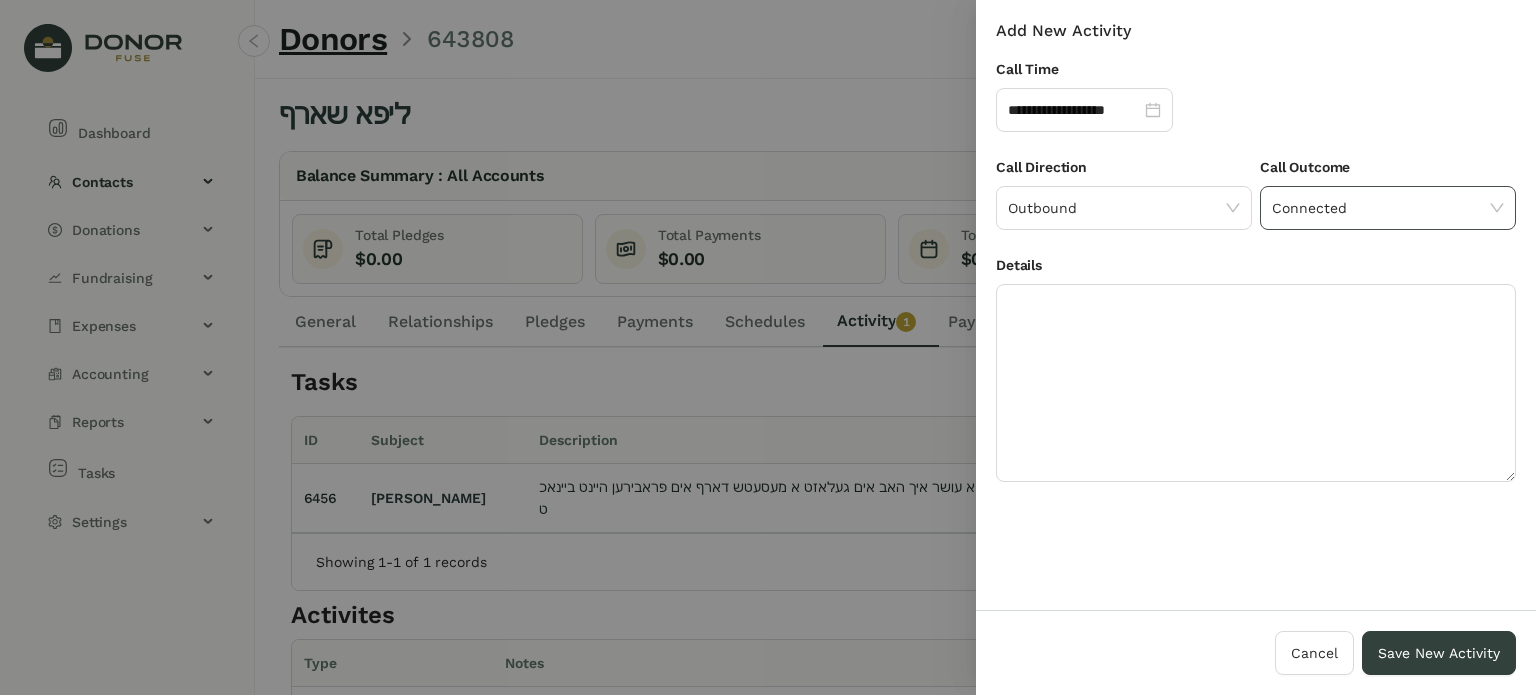 drag, startPoint x: 1315, startPoint y: 207, endPoint x: 1311, endPoint y: 220, distance: 13.601471 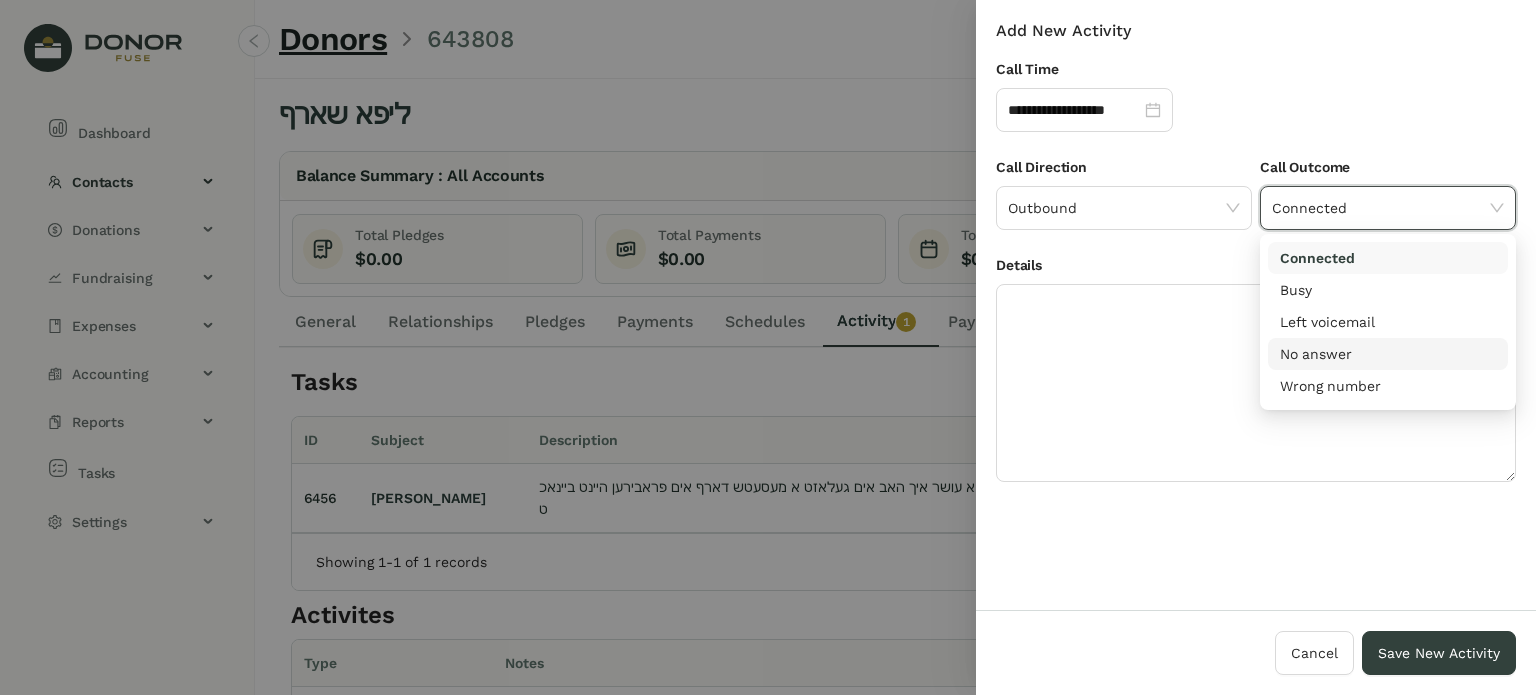 click on "No answer" at bounding box center (1388, 354) 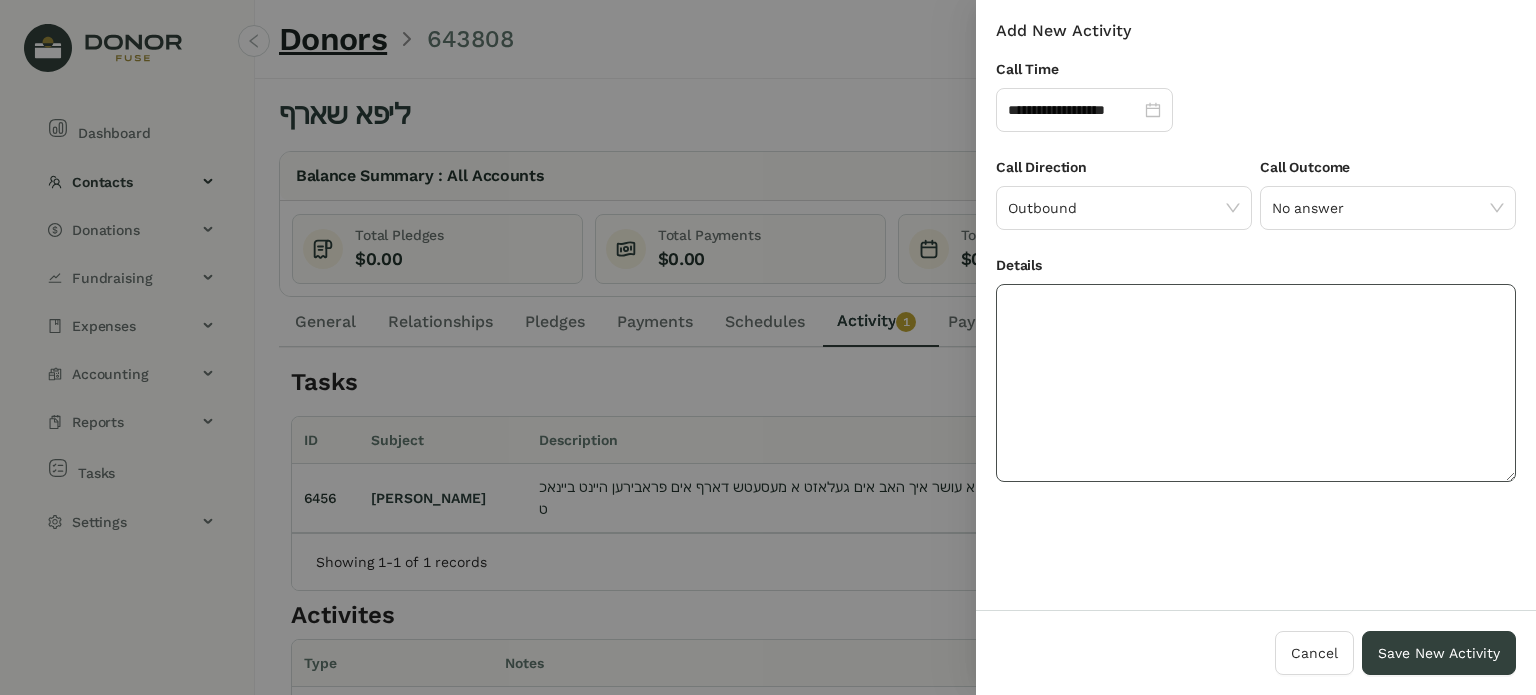 click 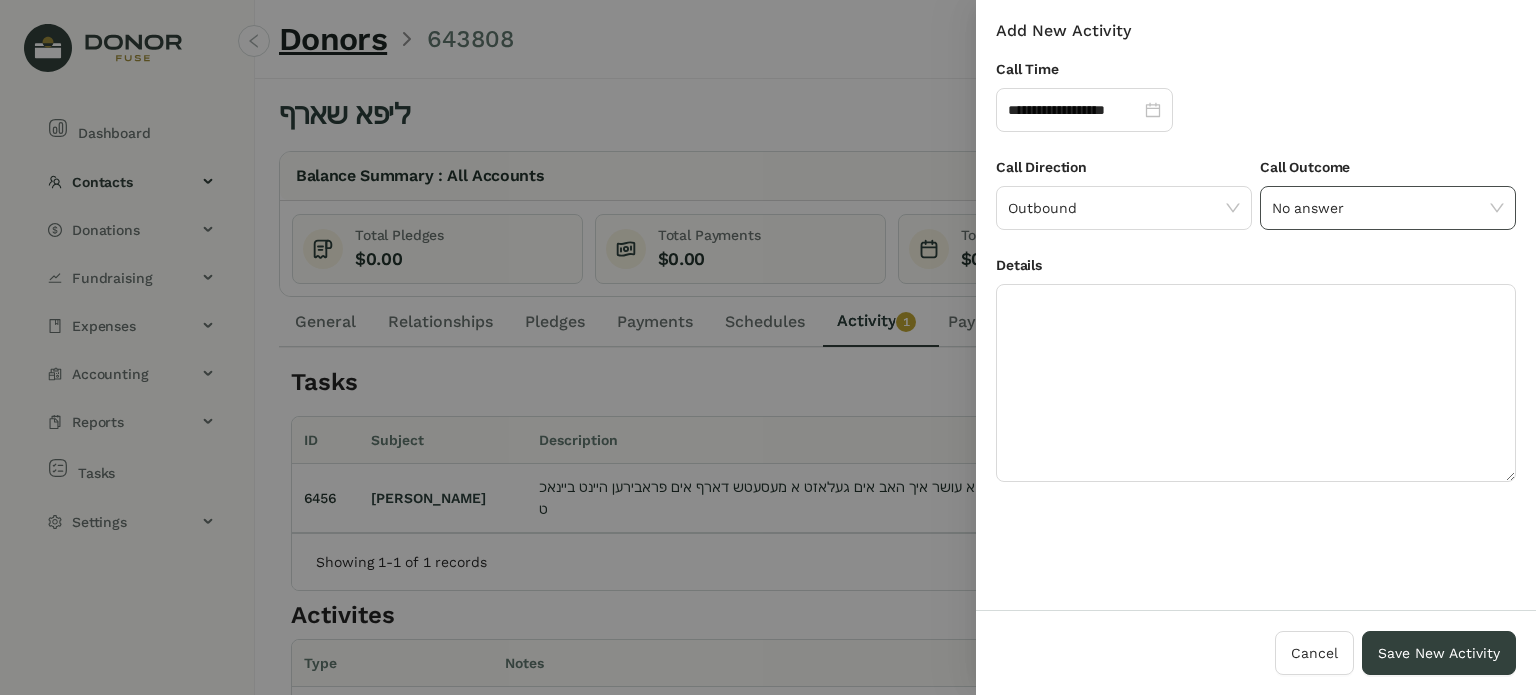 drag, startPoint x: 1336, startPoint y: 210, endPoint x: 1332, endPoint y: 228, distance: 18.439089 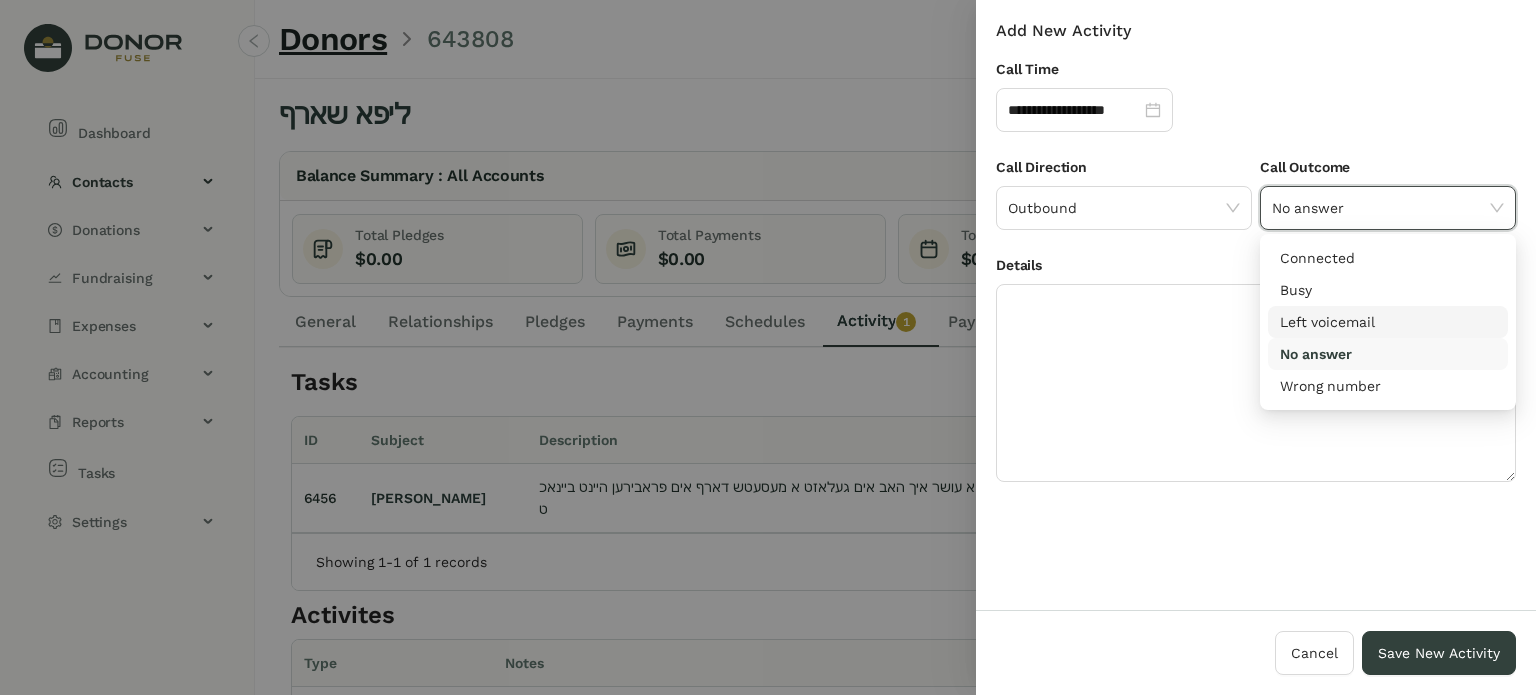 click on "Left voicemail" at bounding box center [1388, 322] 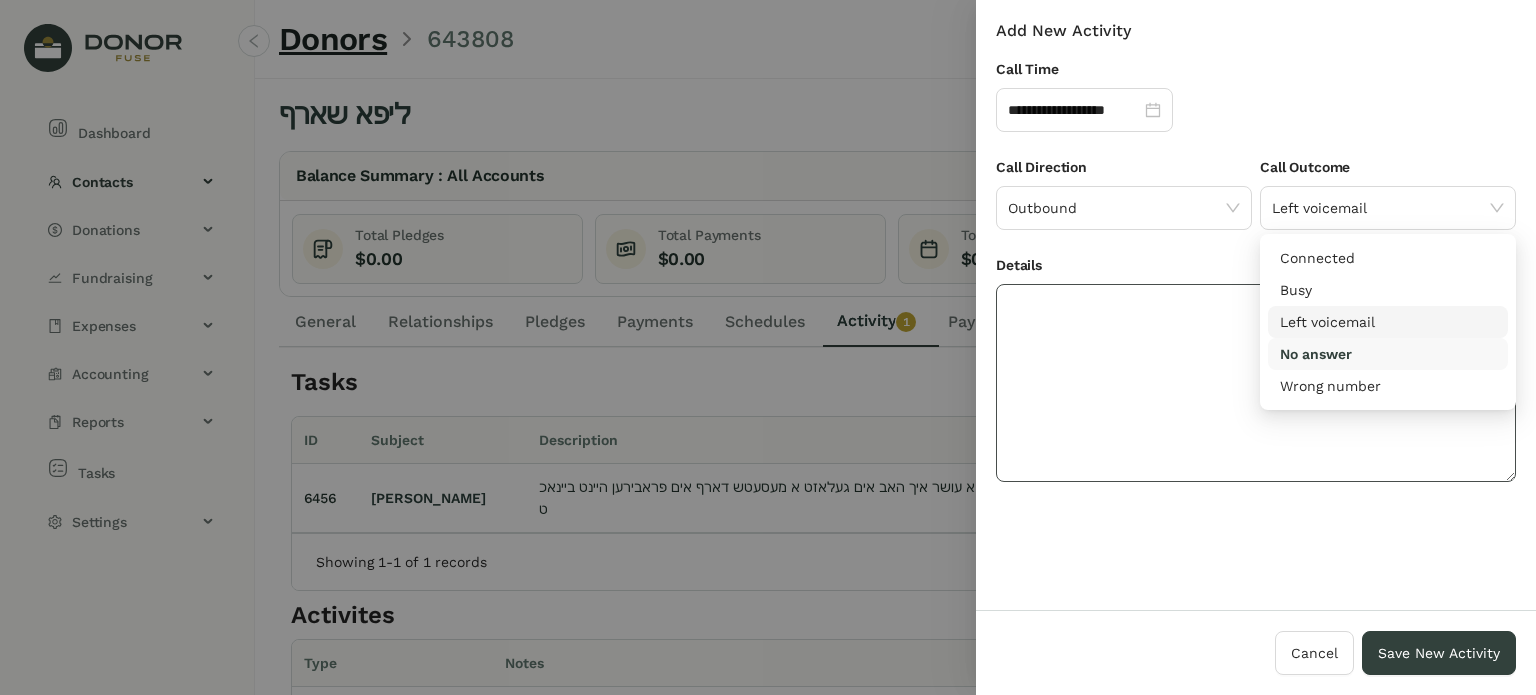 click 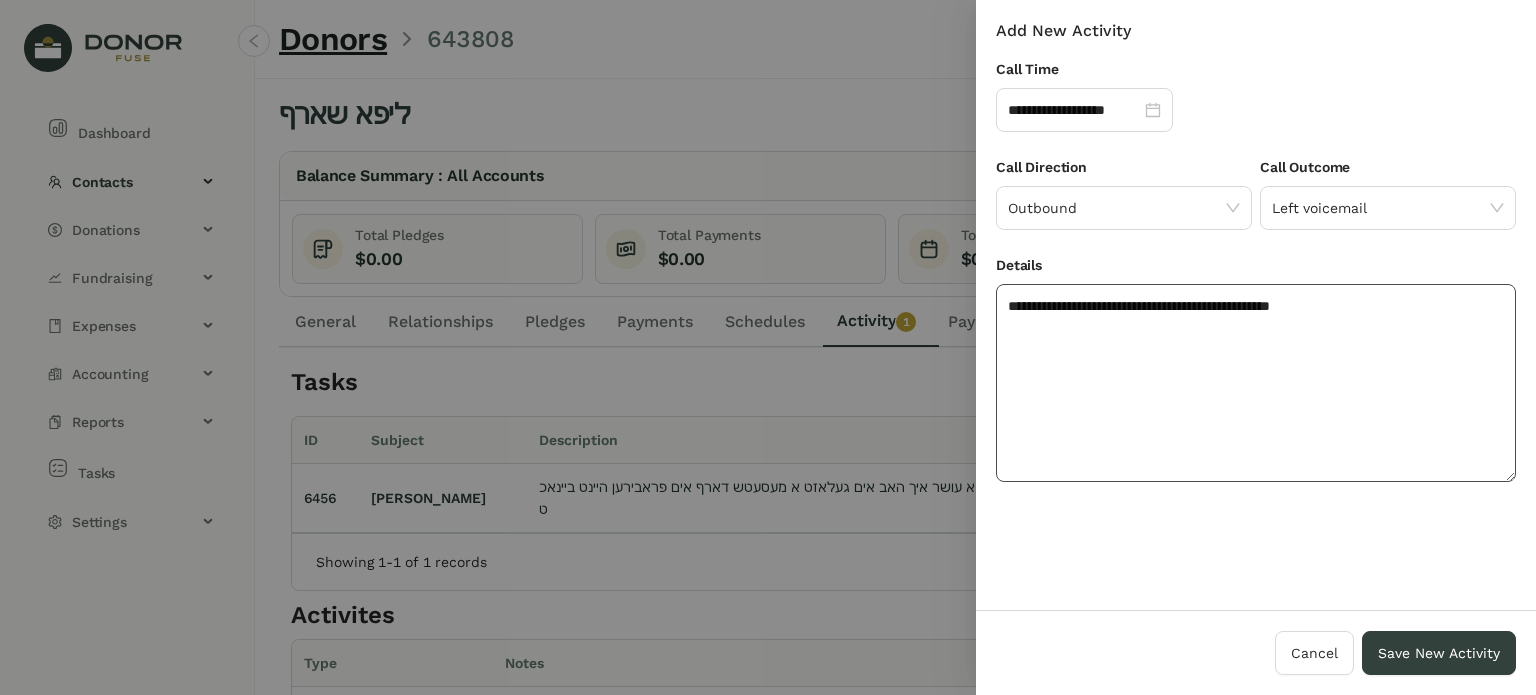 click on "**********" 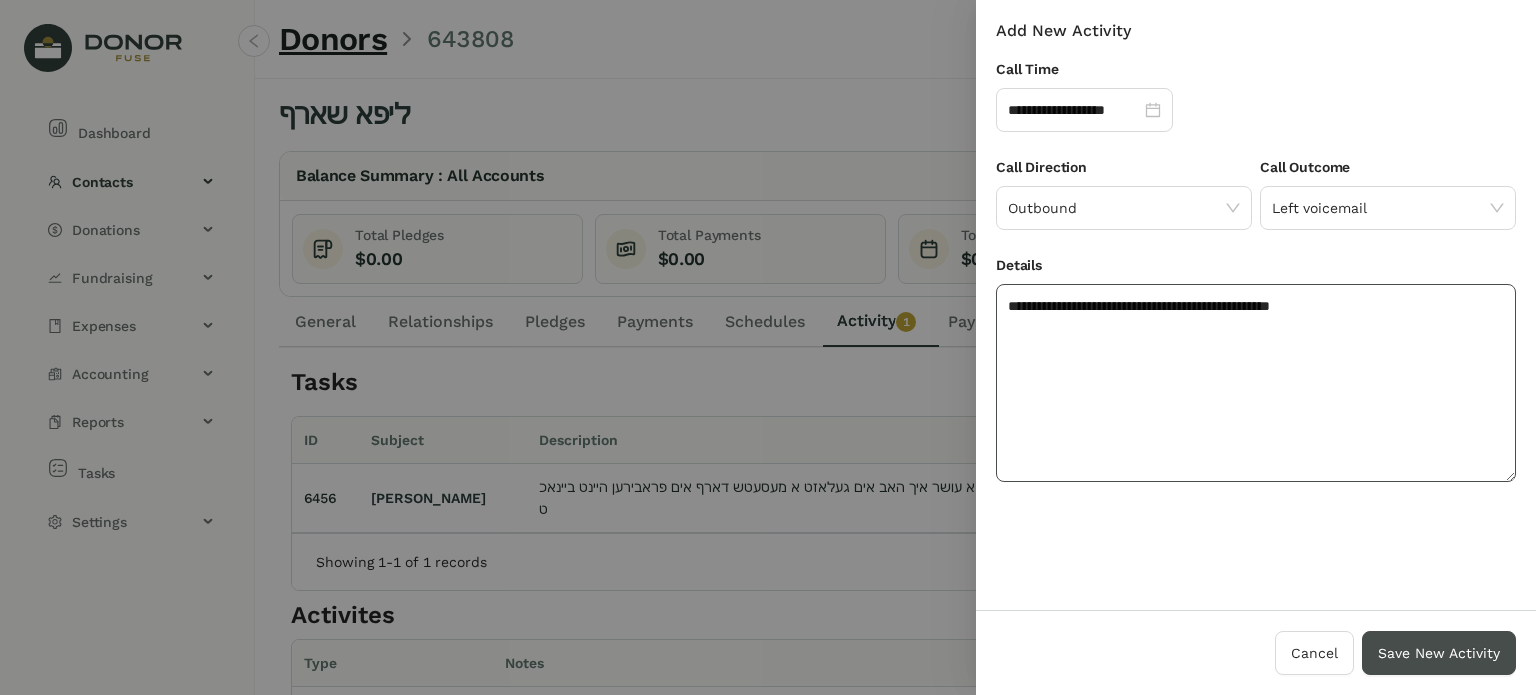 type on "**********" 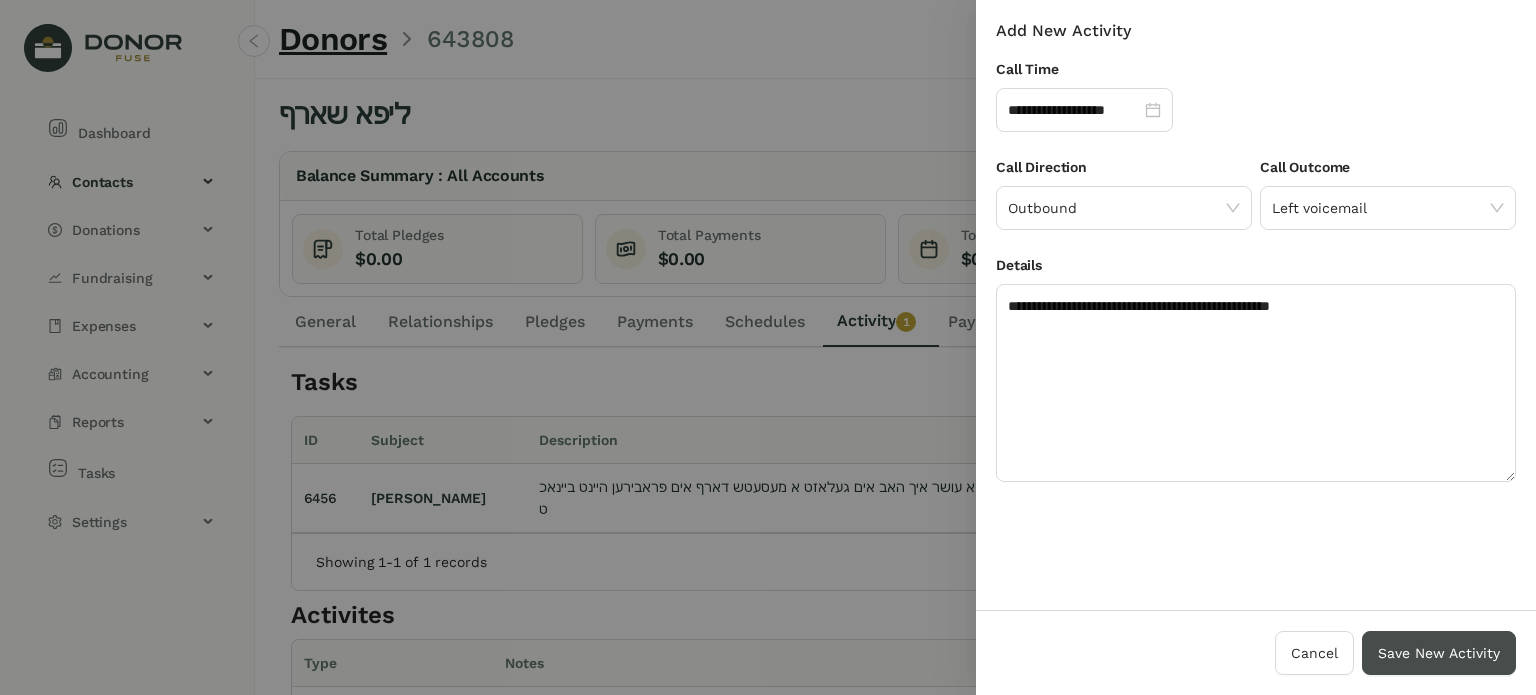 click on "Save New Activity" at bounding box center [1439, 653] 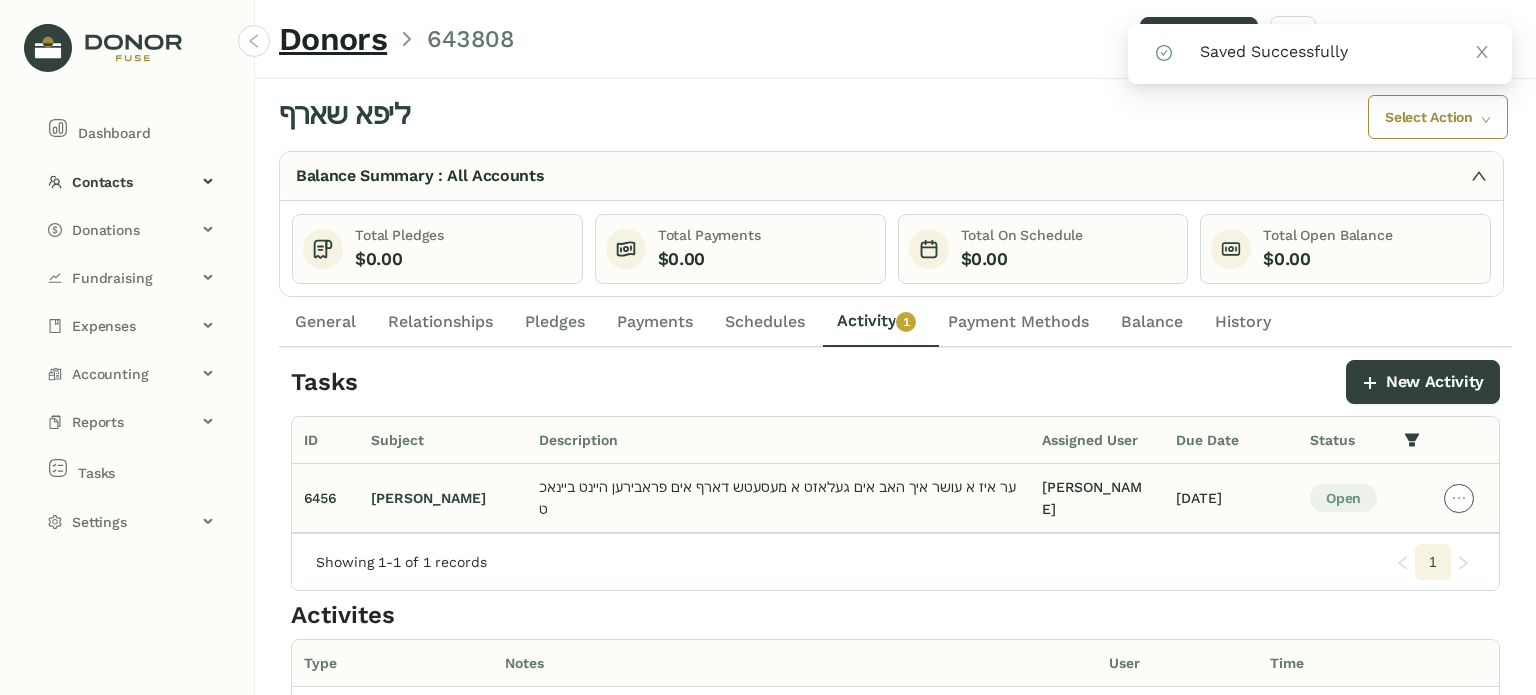 click 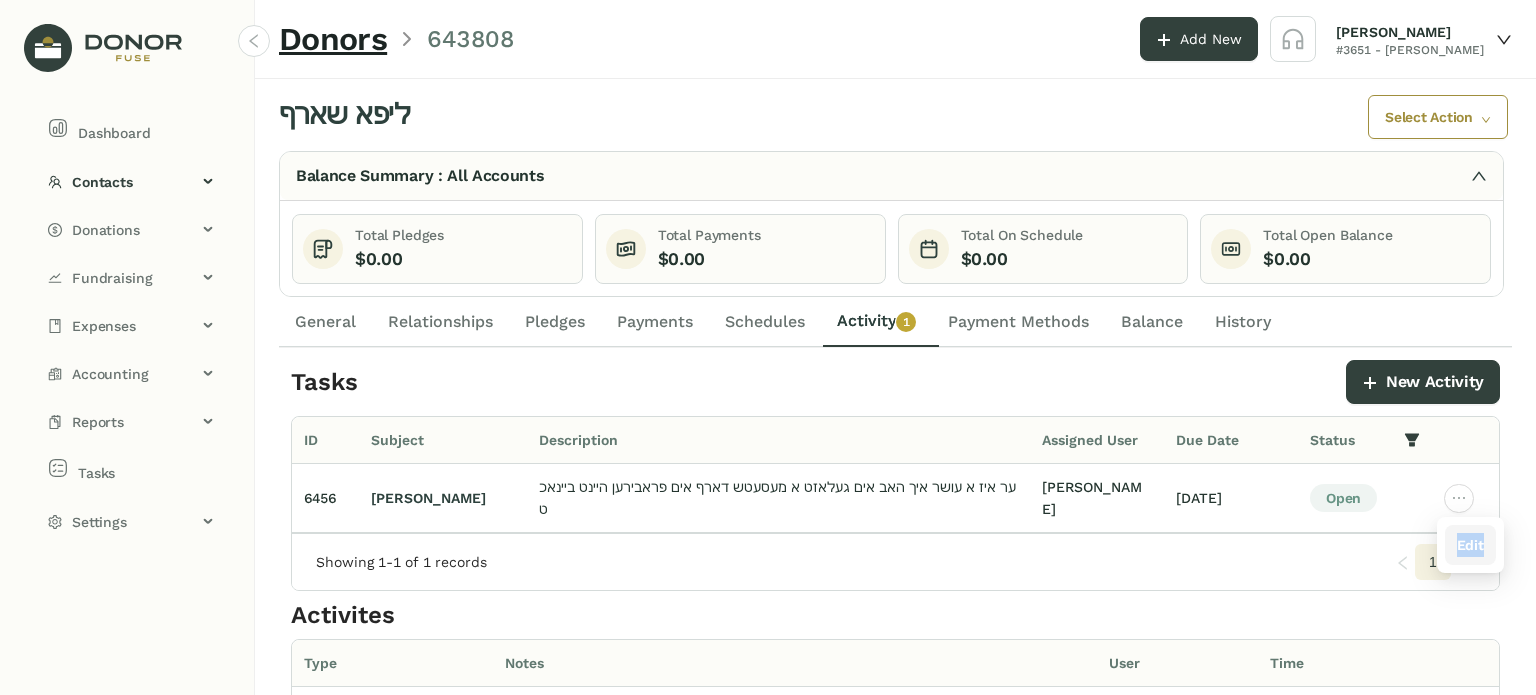 drag, startPoint x: 1455, startPoint y: 549, endPoint x: 1446, endPoint y: 538, distance: 14.21267 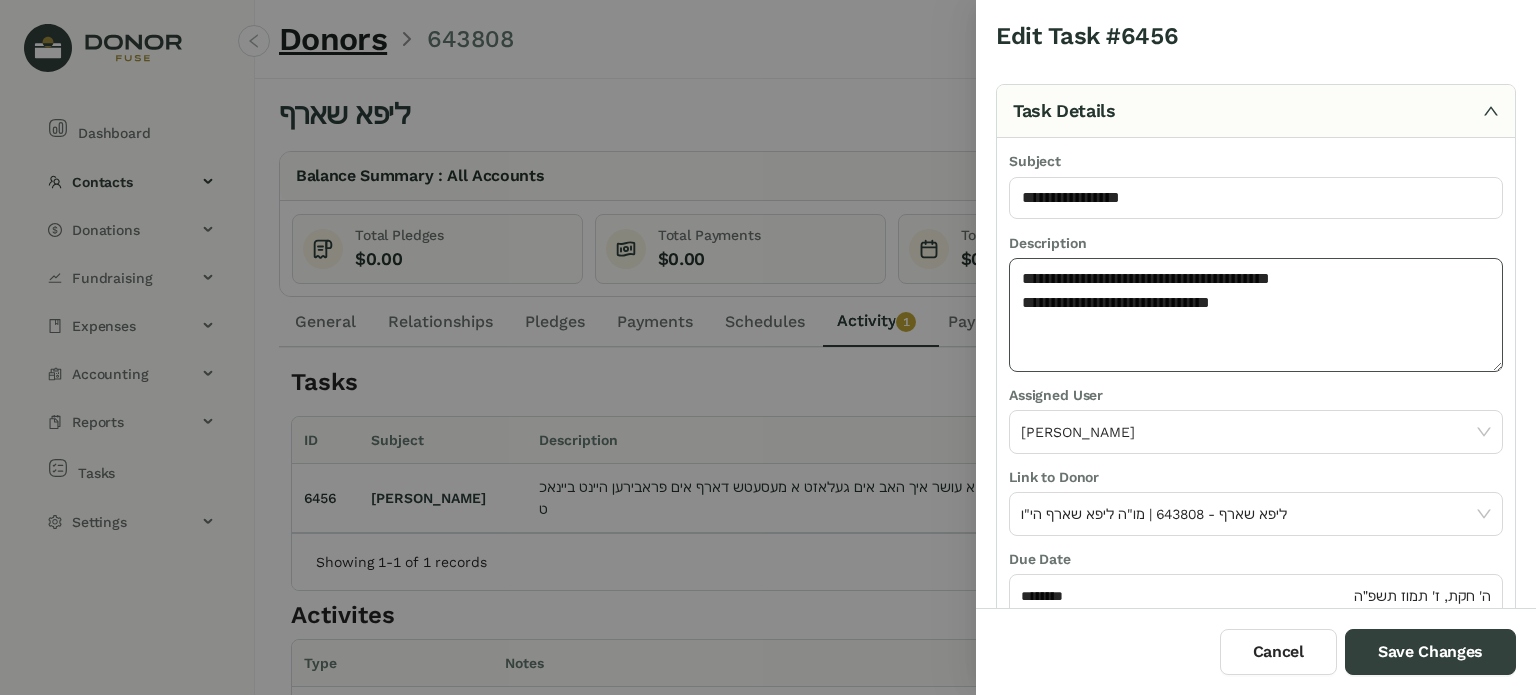 click on "**********" 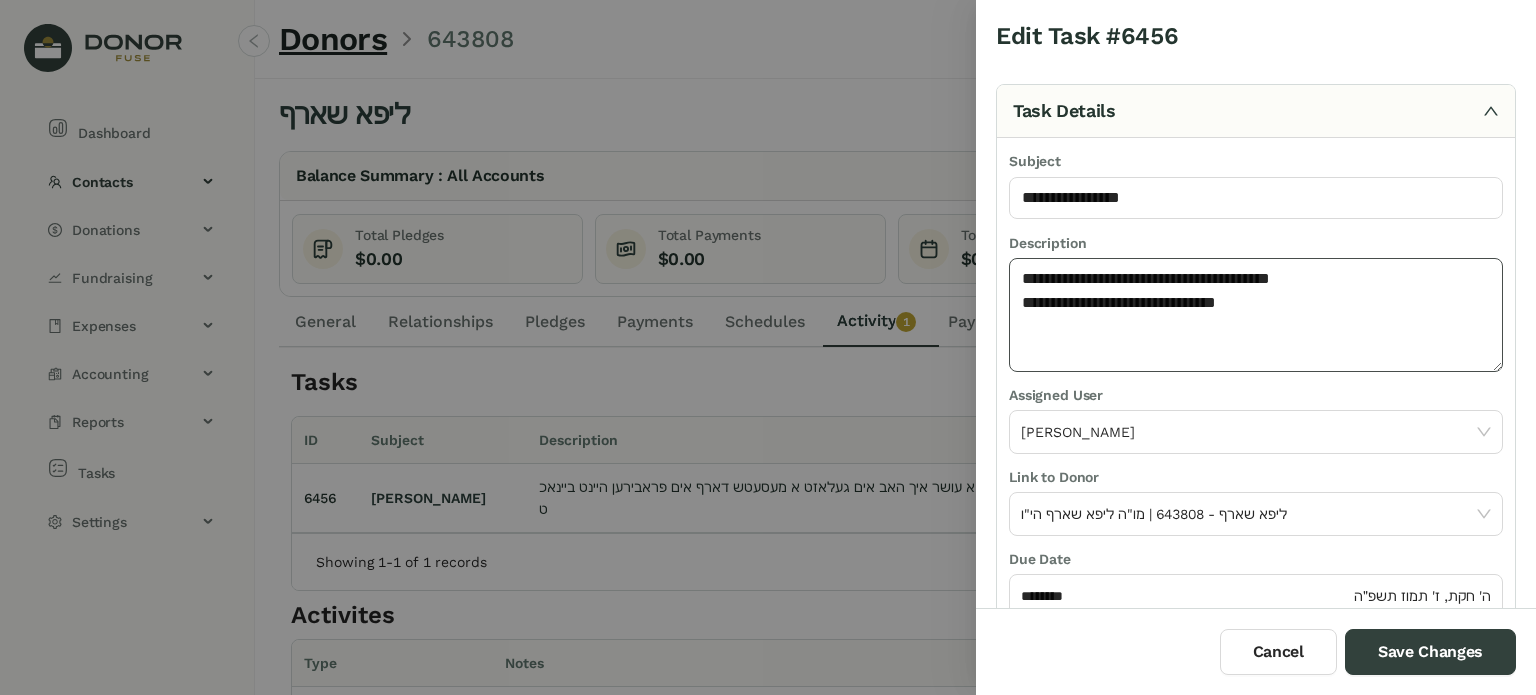 paste on "**********" 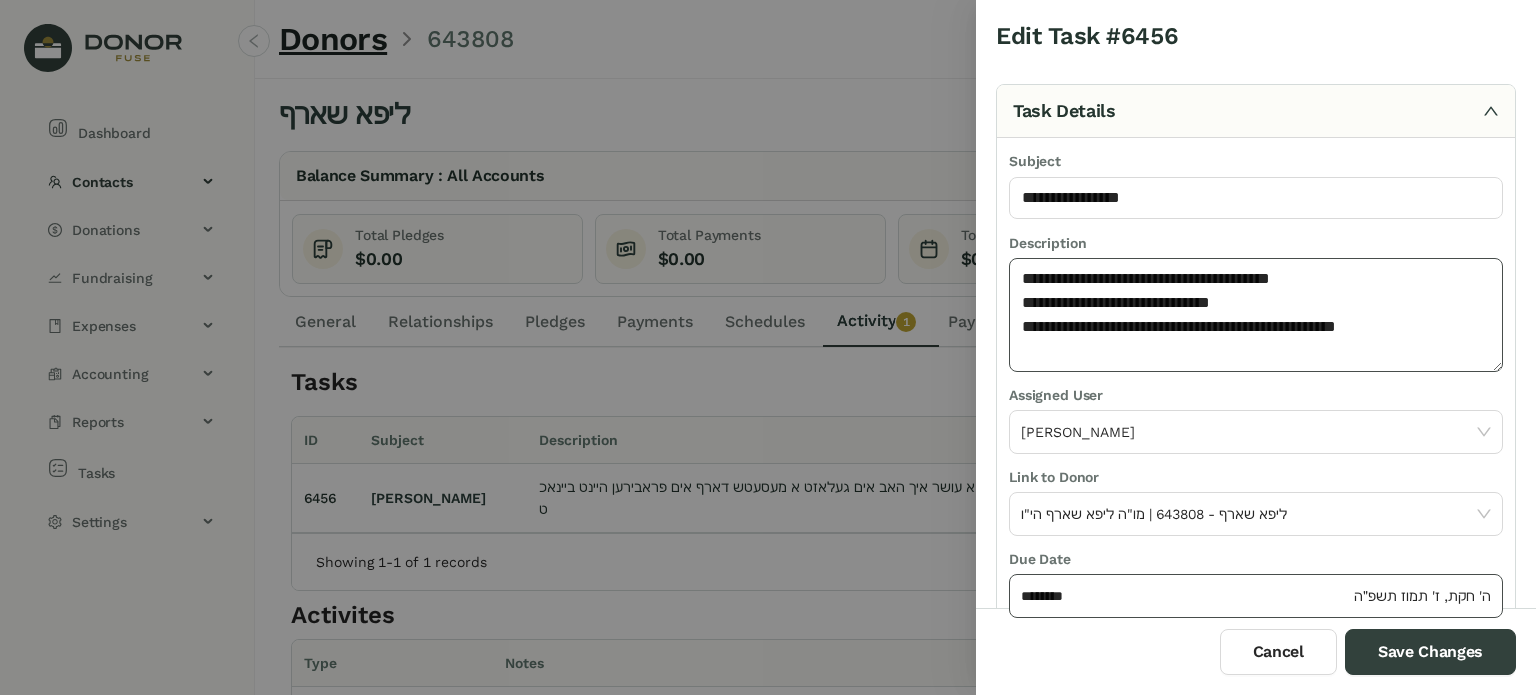 type on "**********" 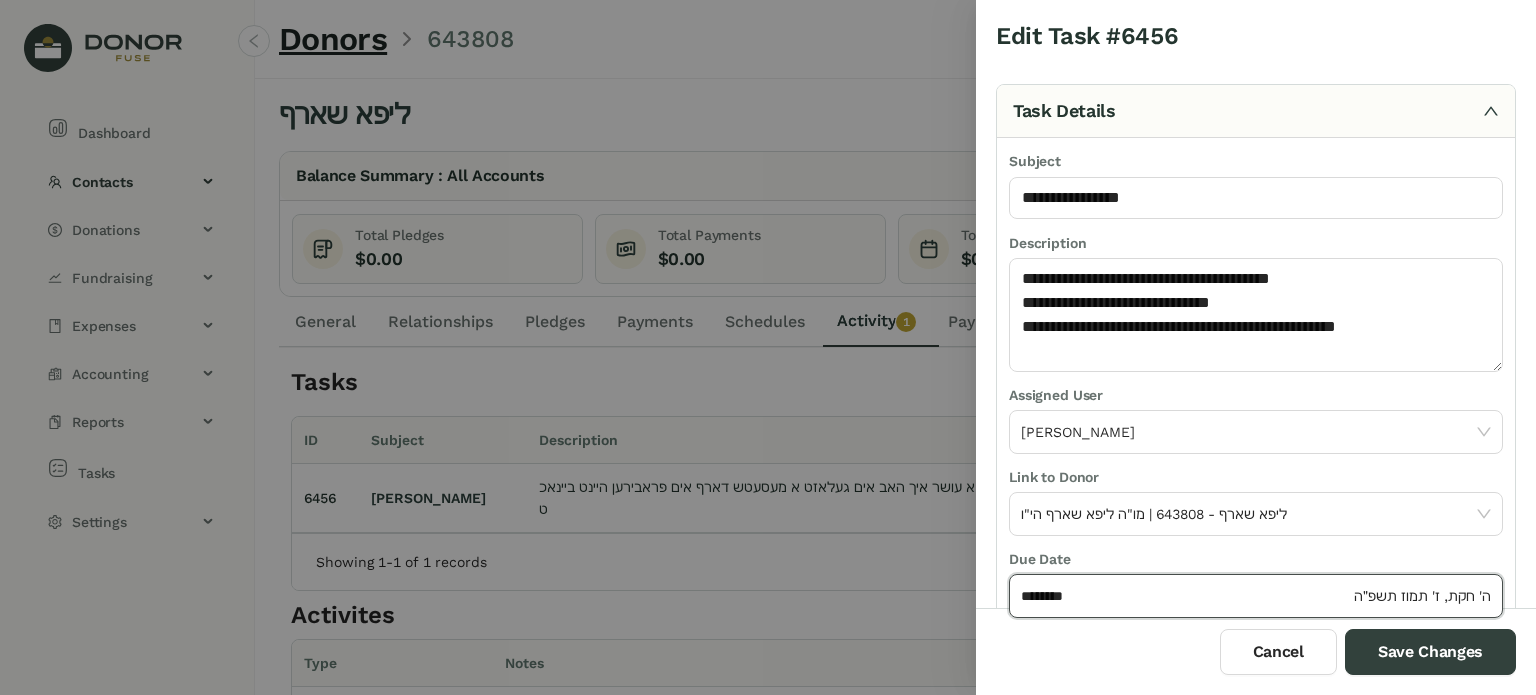 click on "********" 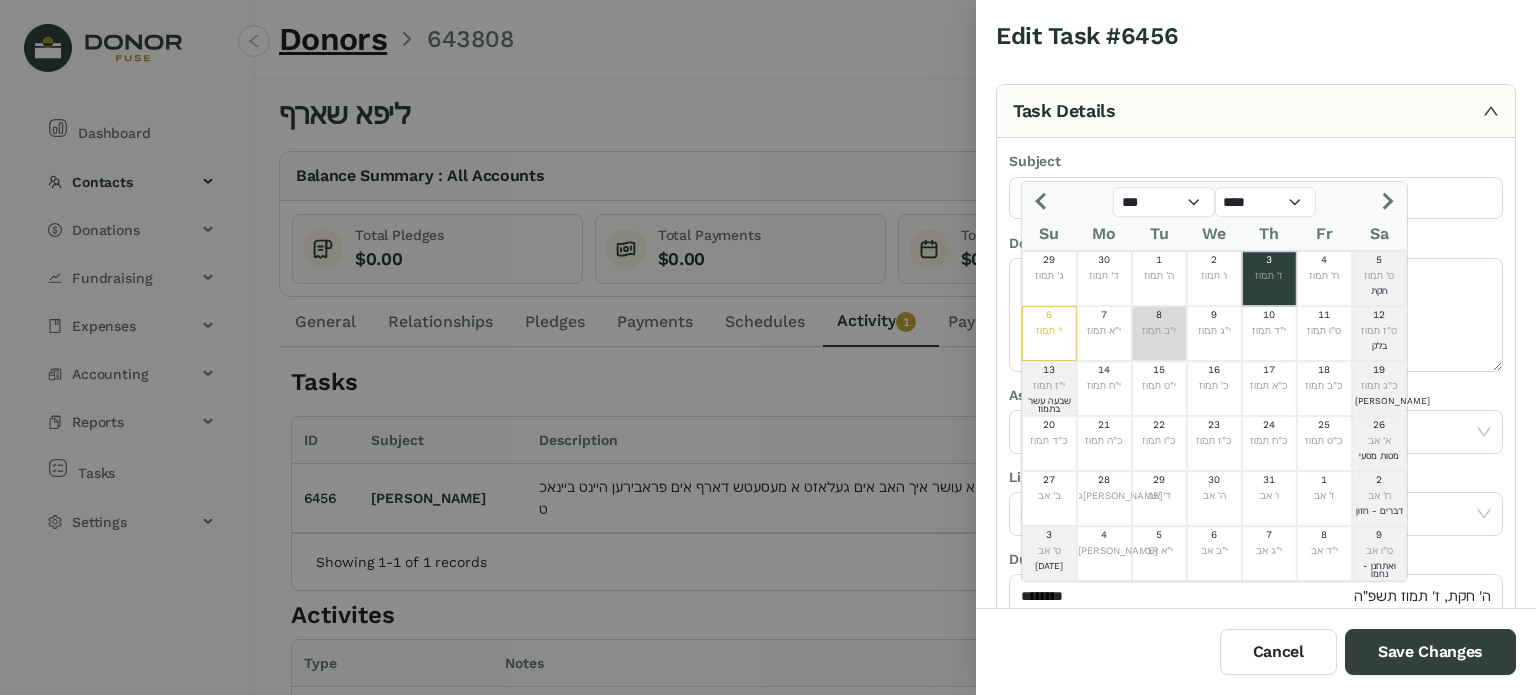 click on "8  י"ב תמוז" 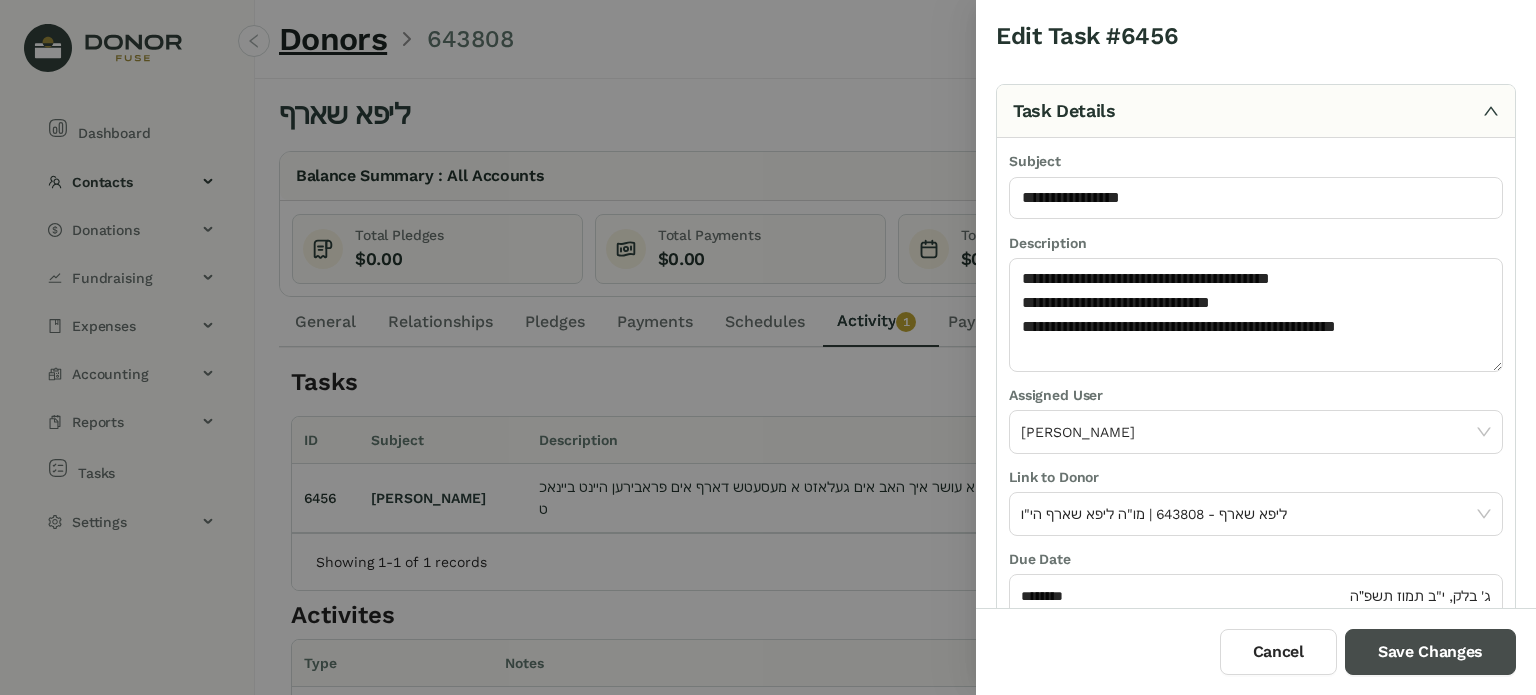 click on "Save Changes" at bounding box center (1430, 652) 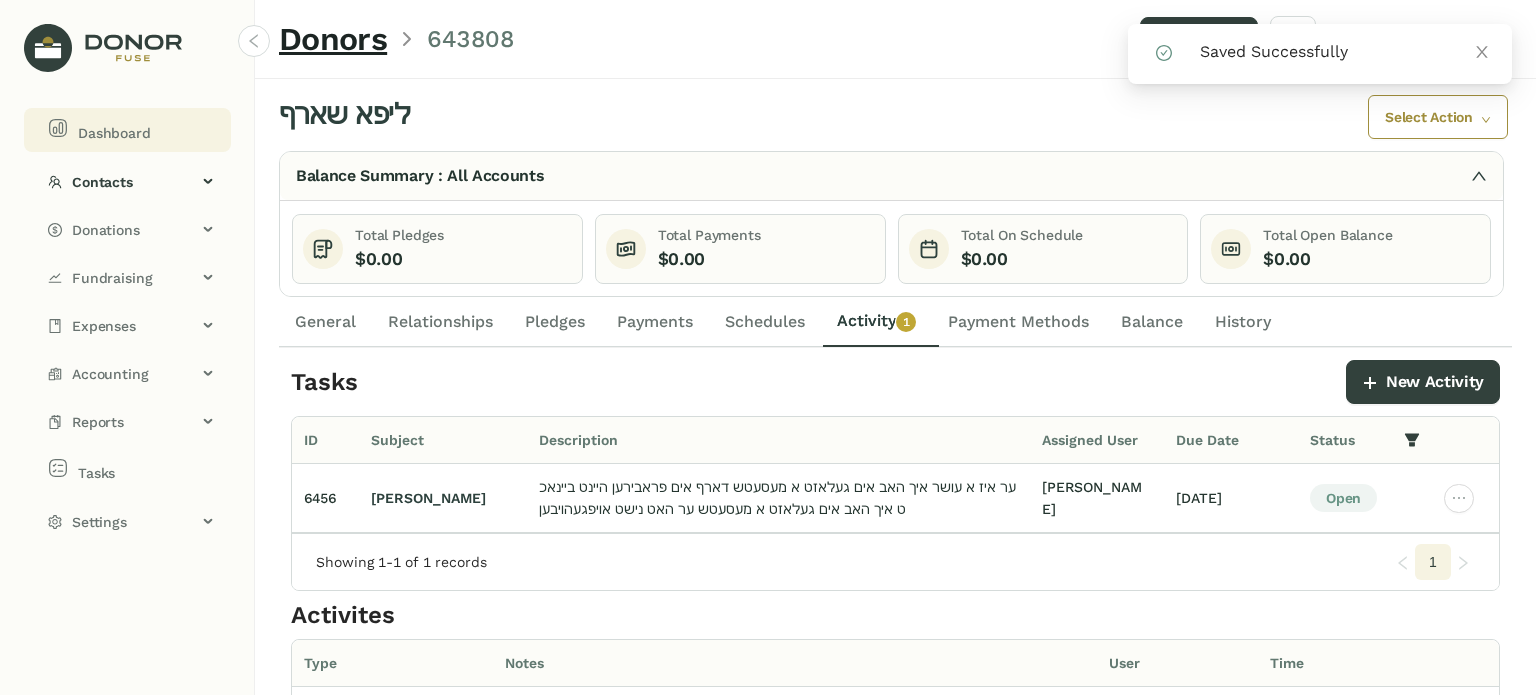 click on "Dashboard" 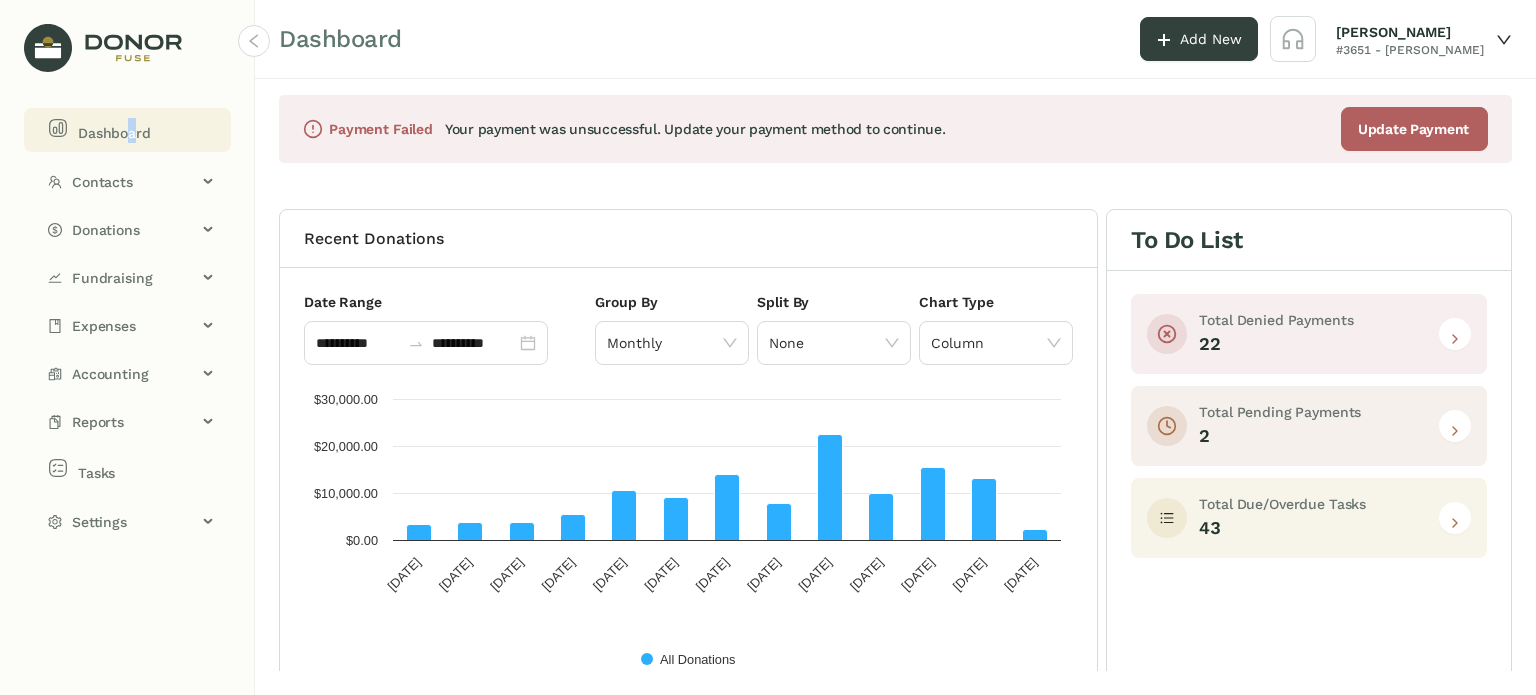 click 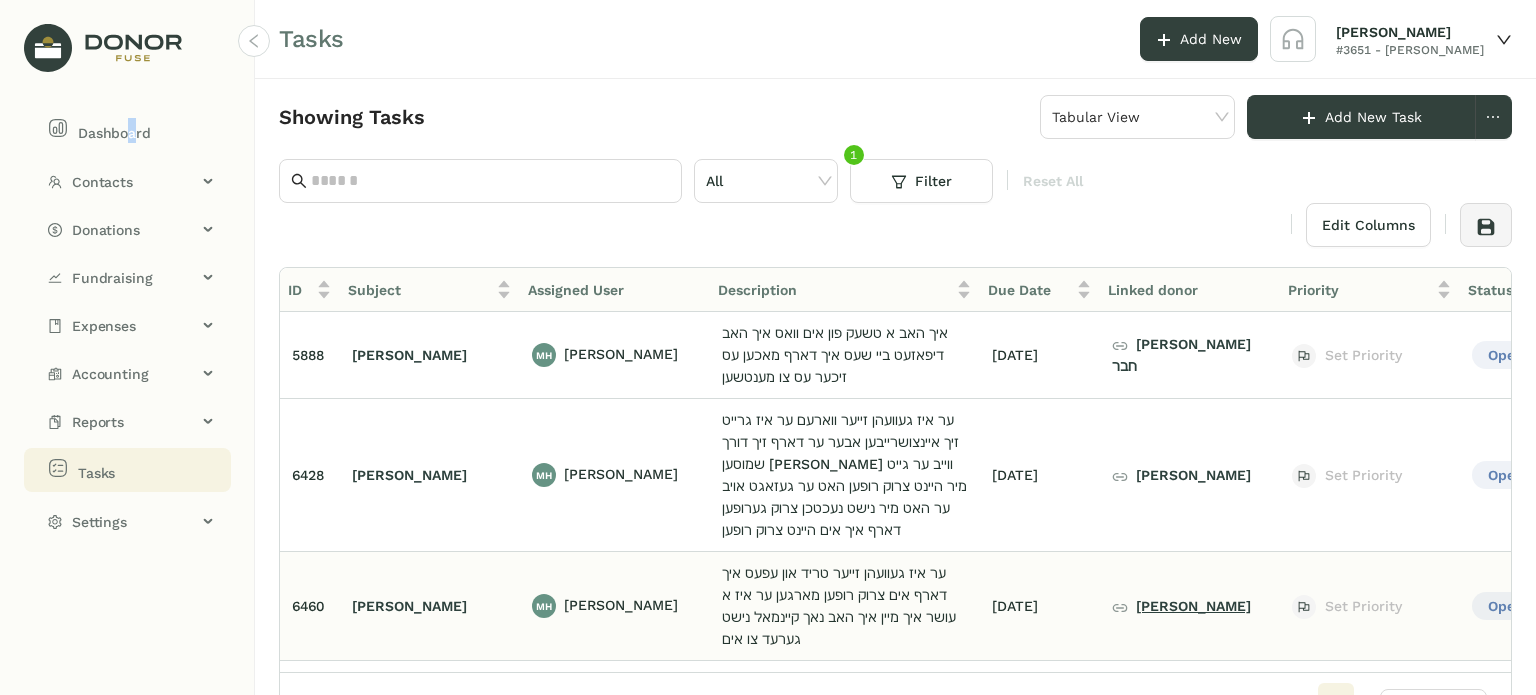 click on "[PERSON_NAME]" 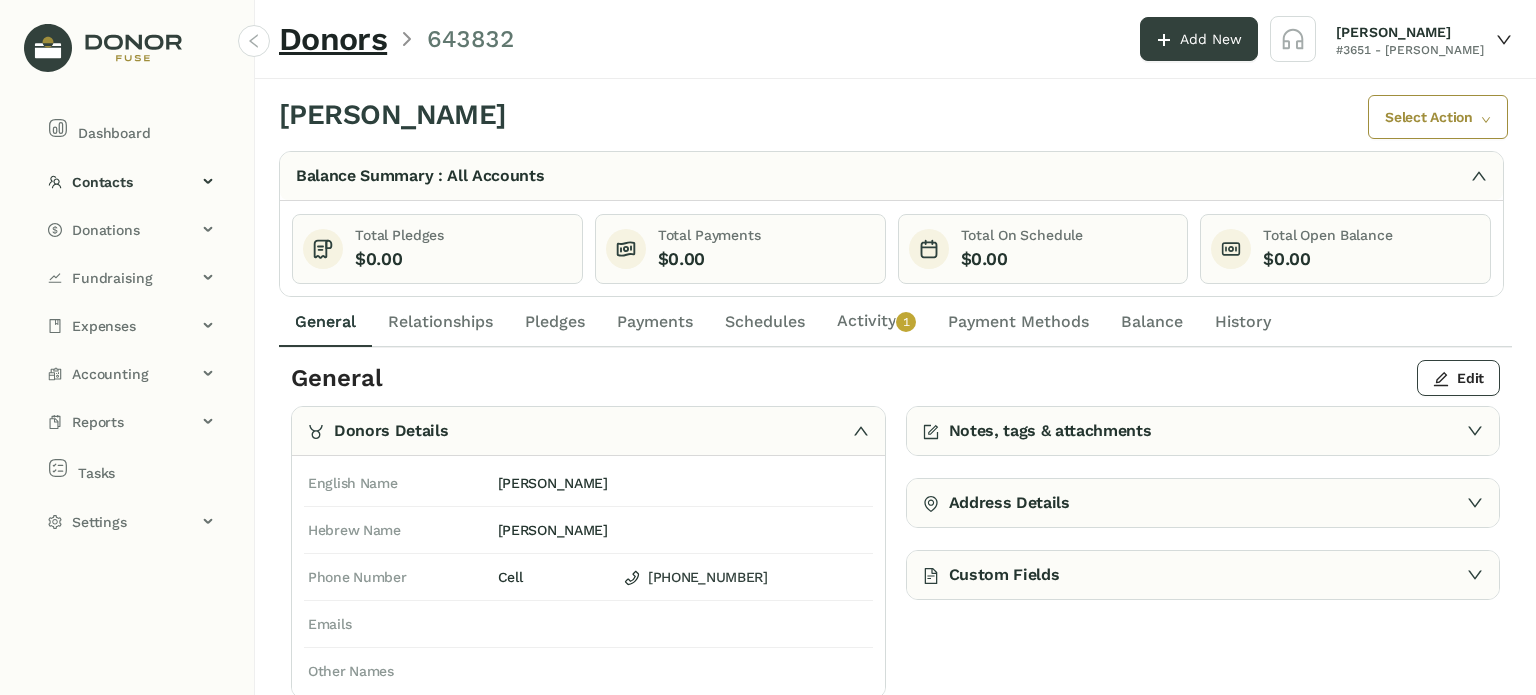 click on "Payments" 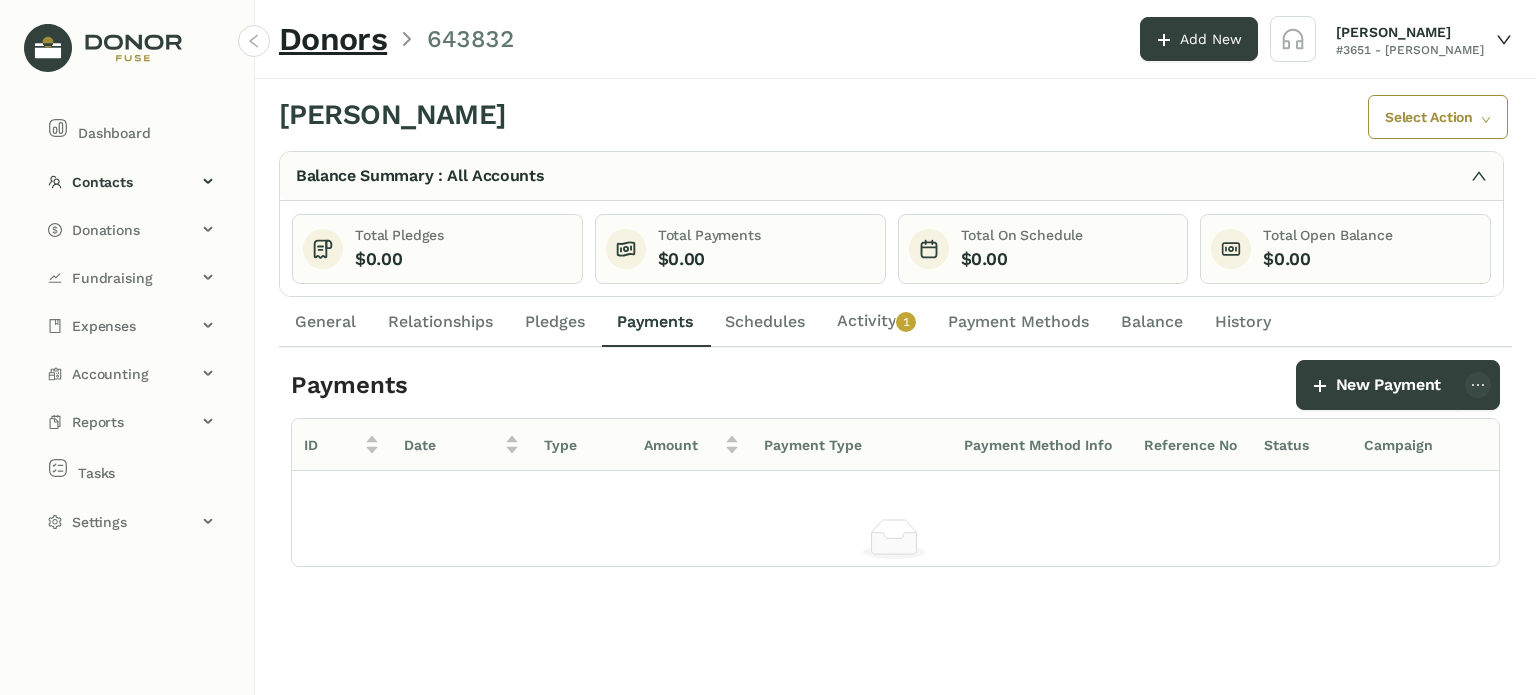 drag, startPoint x: 532, startPoint y: 327, endPoint x: 490, endPoint y: 323, distance: 42.190044 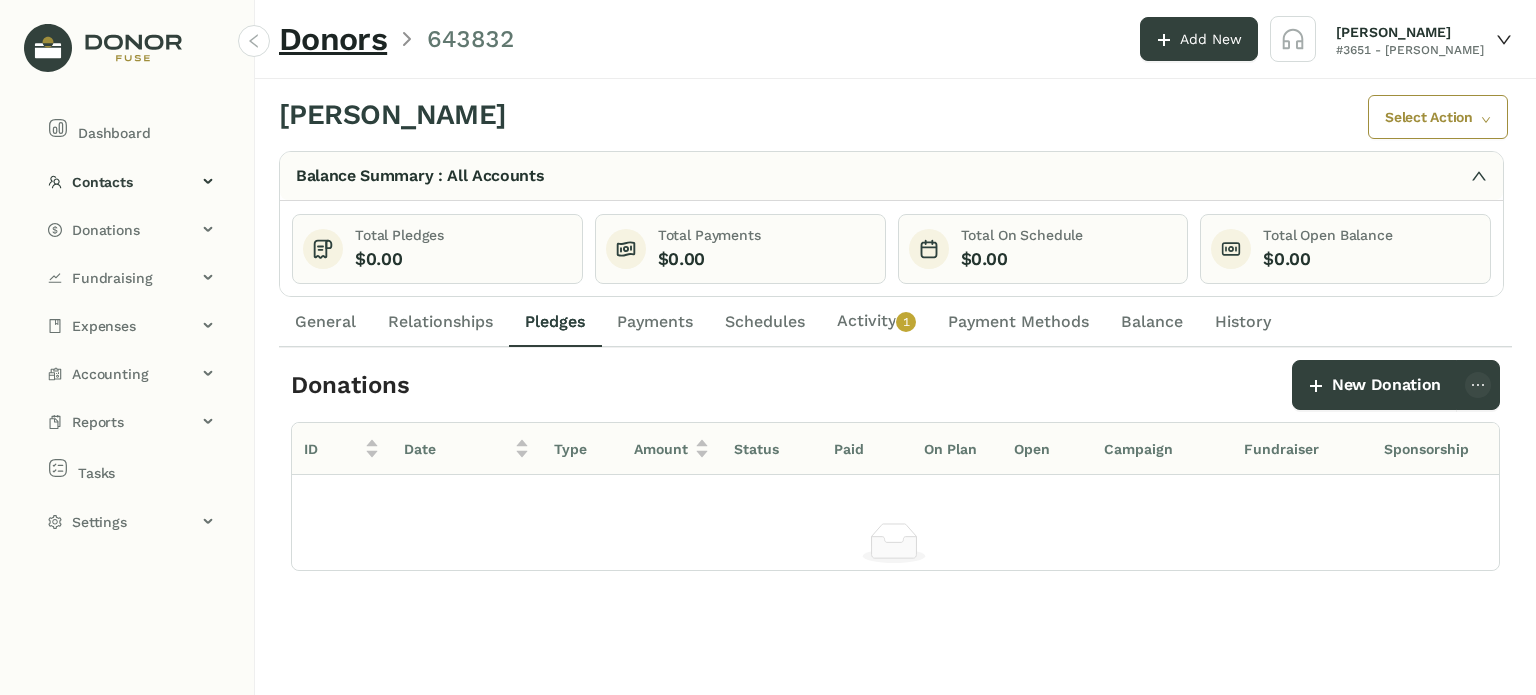 drag, startPoint x: 448, startPoint y: 319, endPoint x: 386, endPoint y: 315, distance: 62.1289 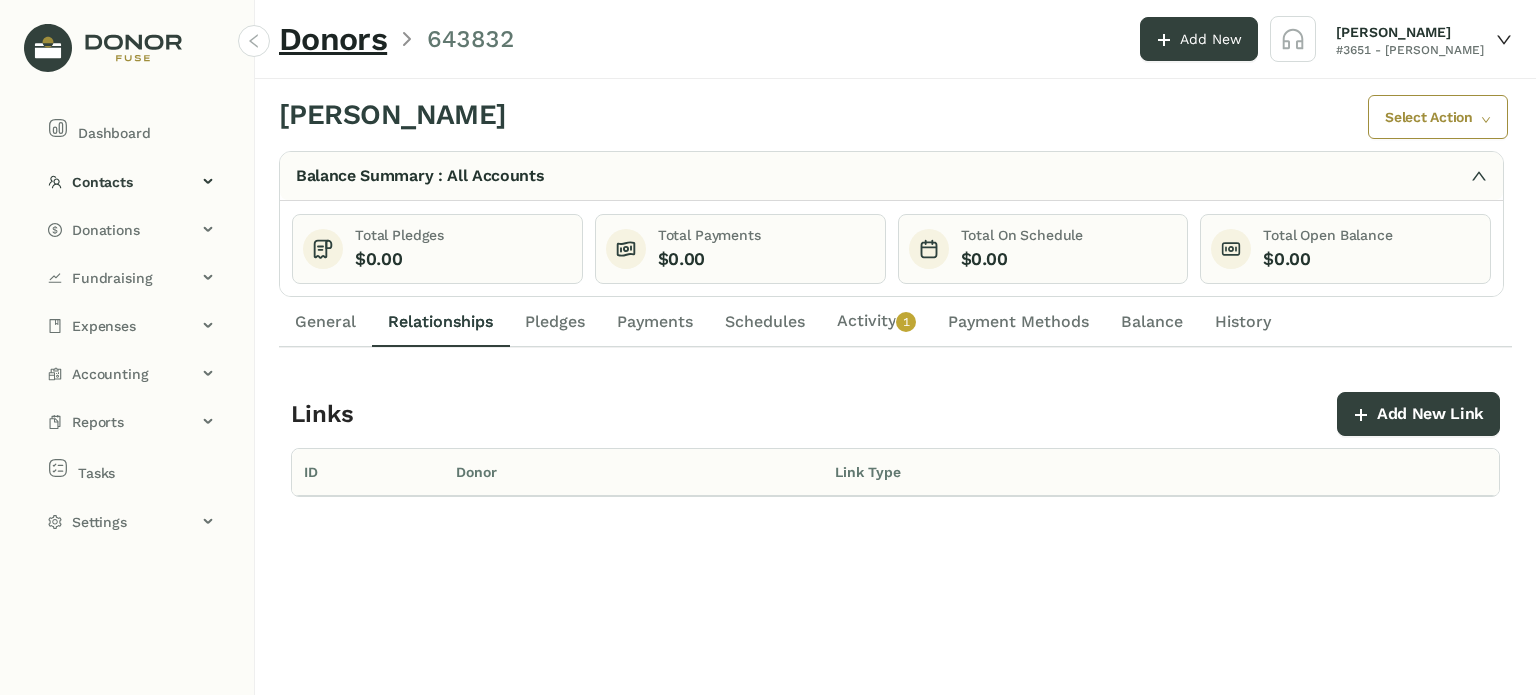 click on "General" 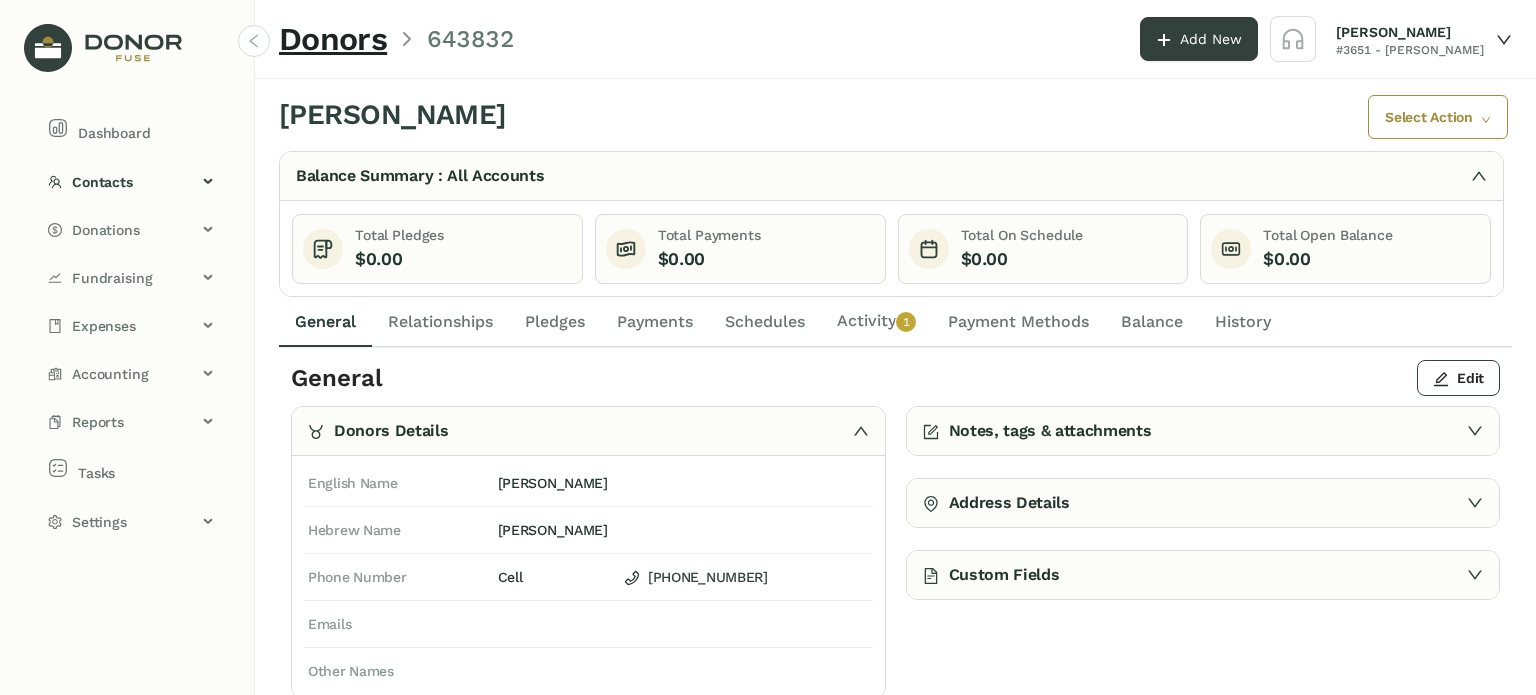 click on "Relationships" 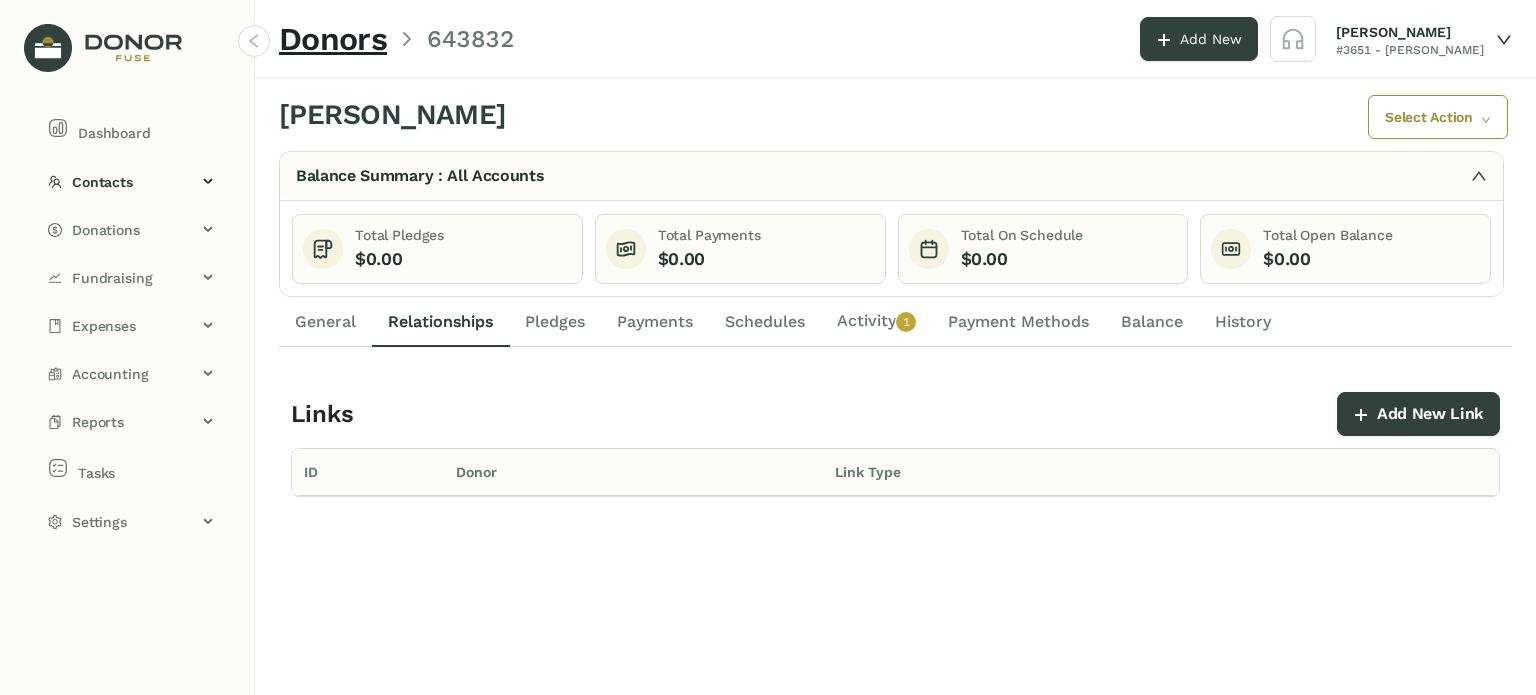 click on "General" 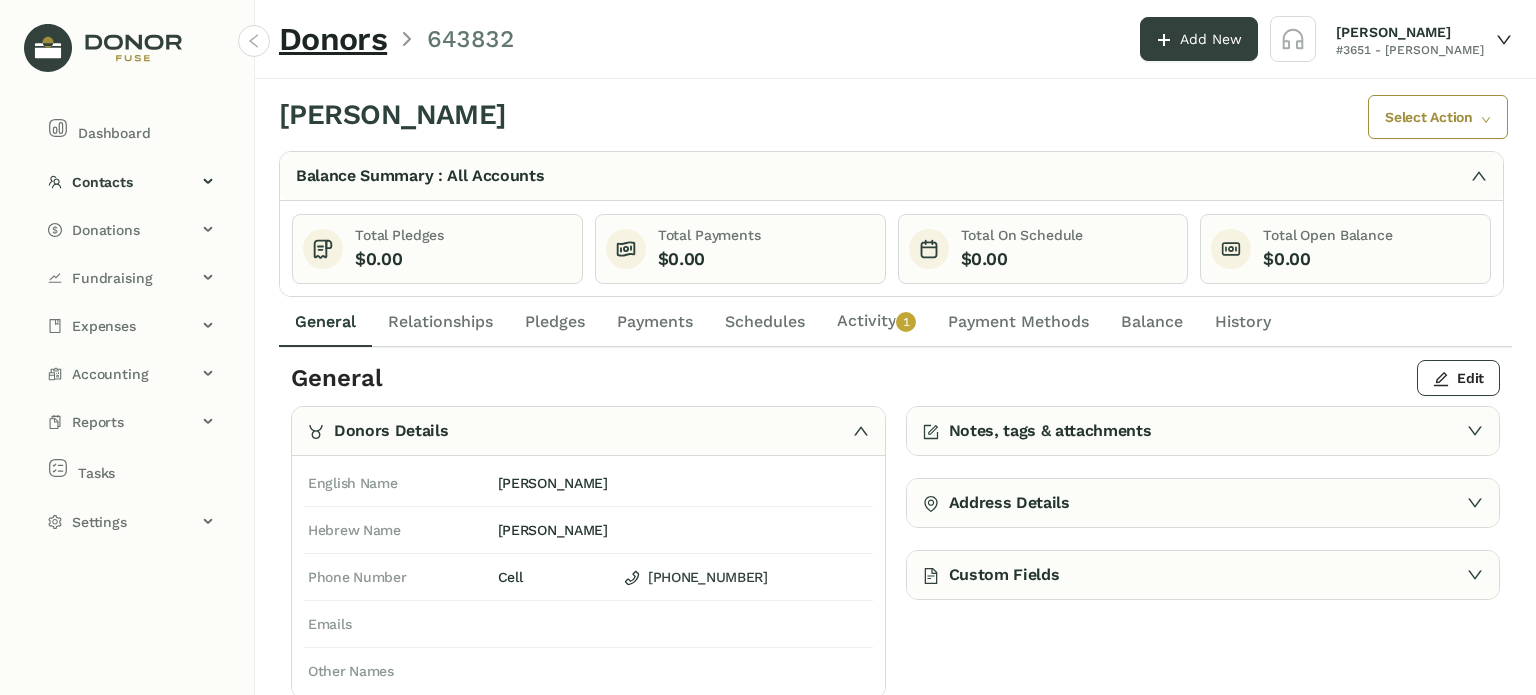 click on "Activity   0   1   2   3   4   5   6   7   8   9" 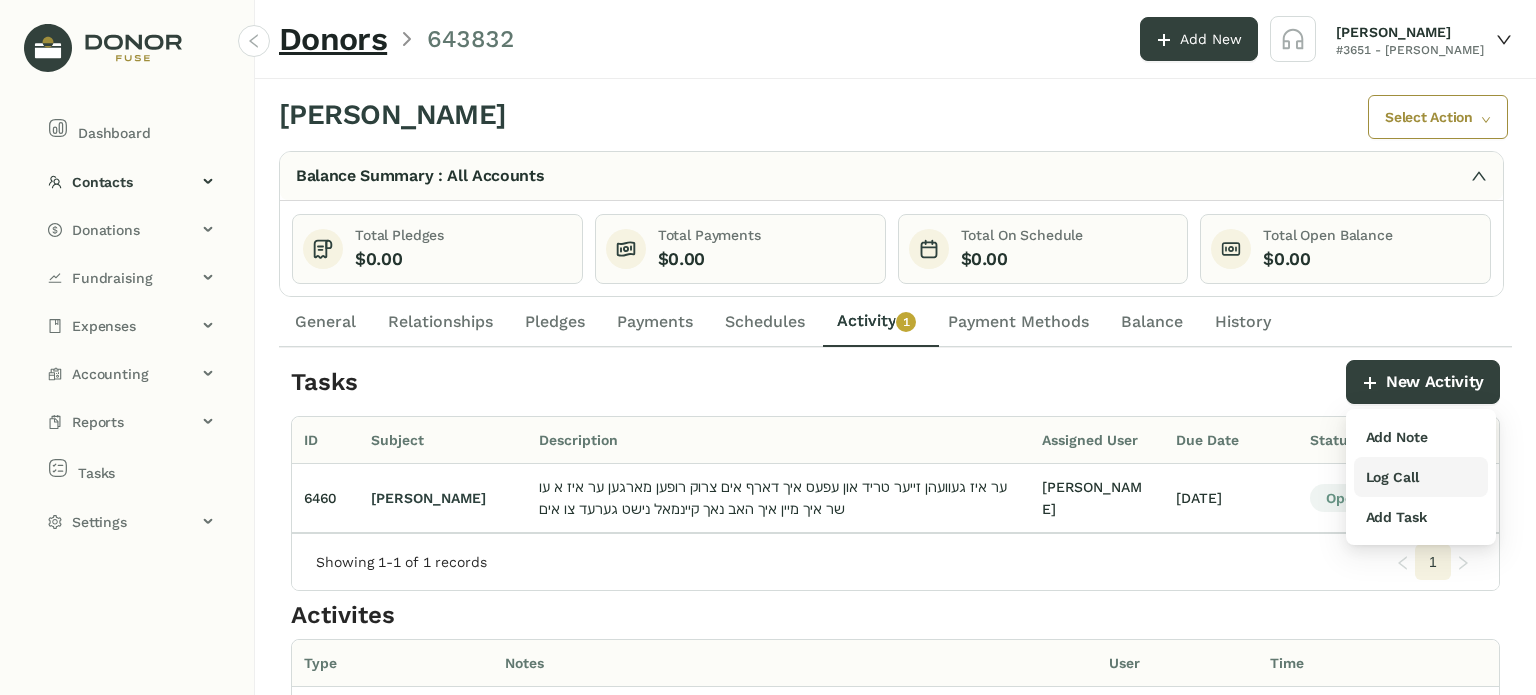 click on "Log Call" at bounding box center [1392, 477] 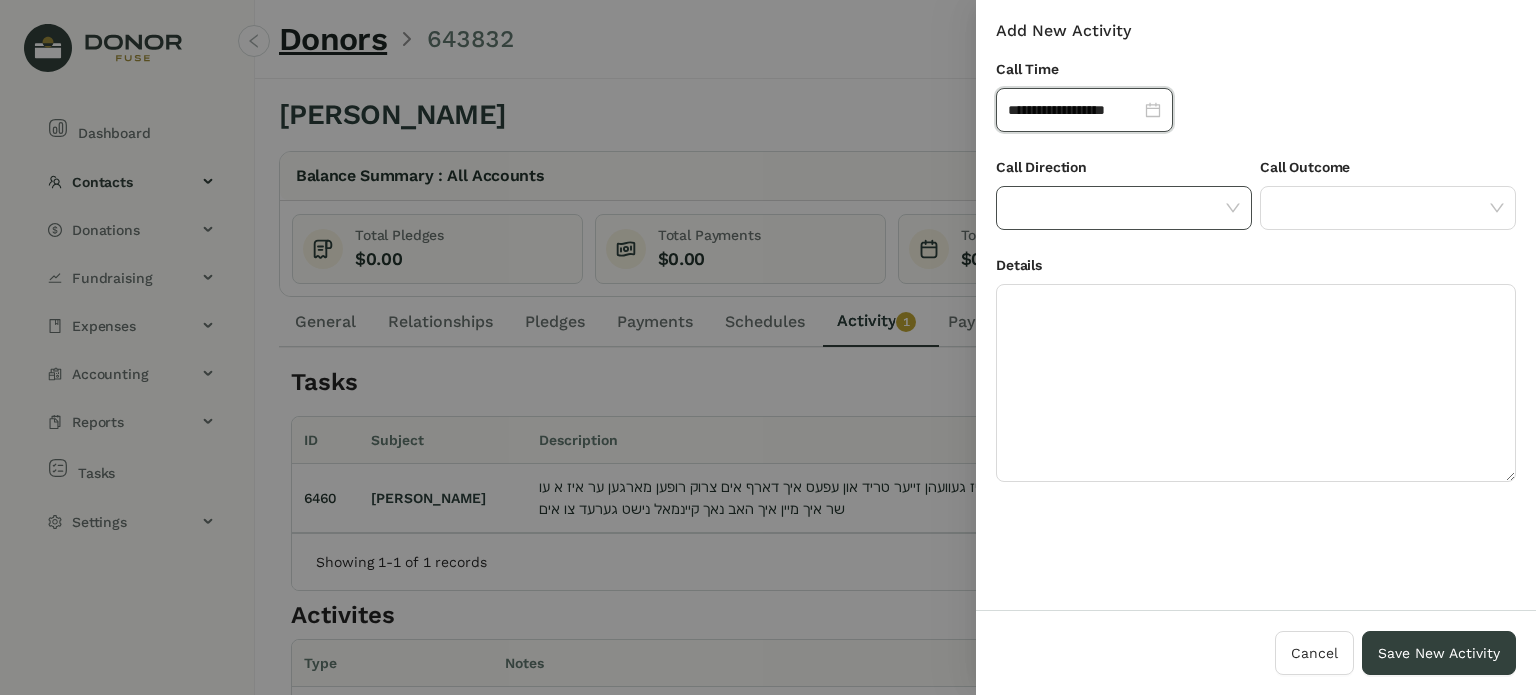 drag, startPoint x: 1216, startPoint y: 208, endPoint x: 1212, endPoint y: 223, distance: 15.524175 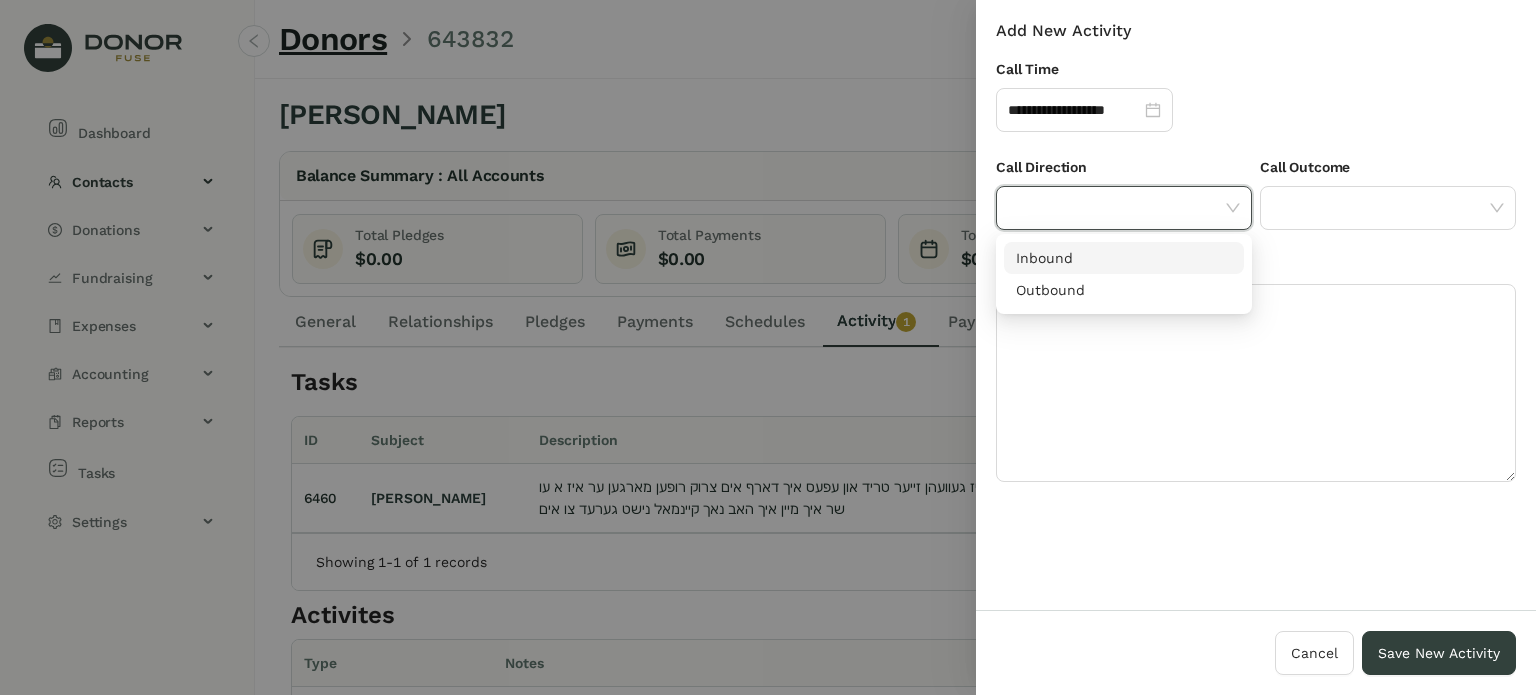 click on "Inbound" at bounding box center (1124, 258) 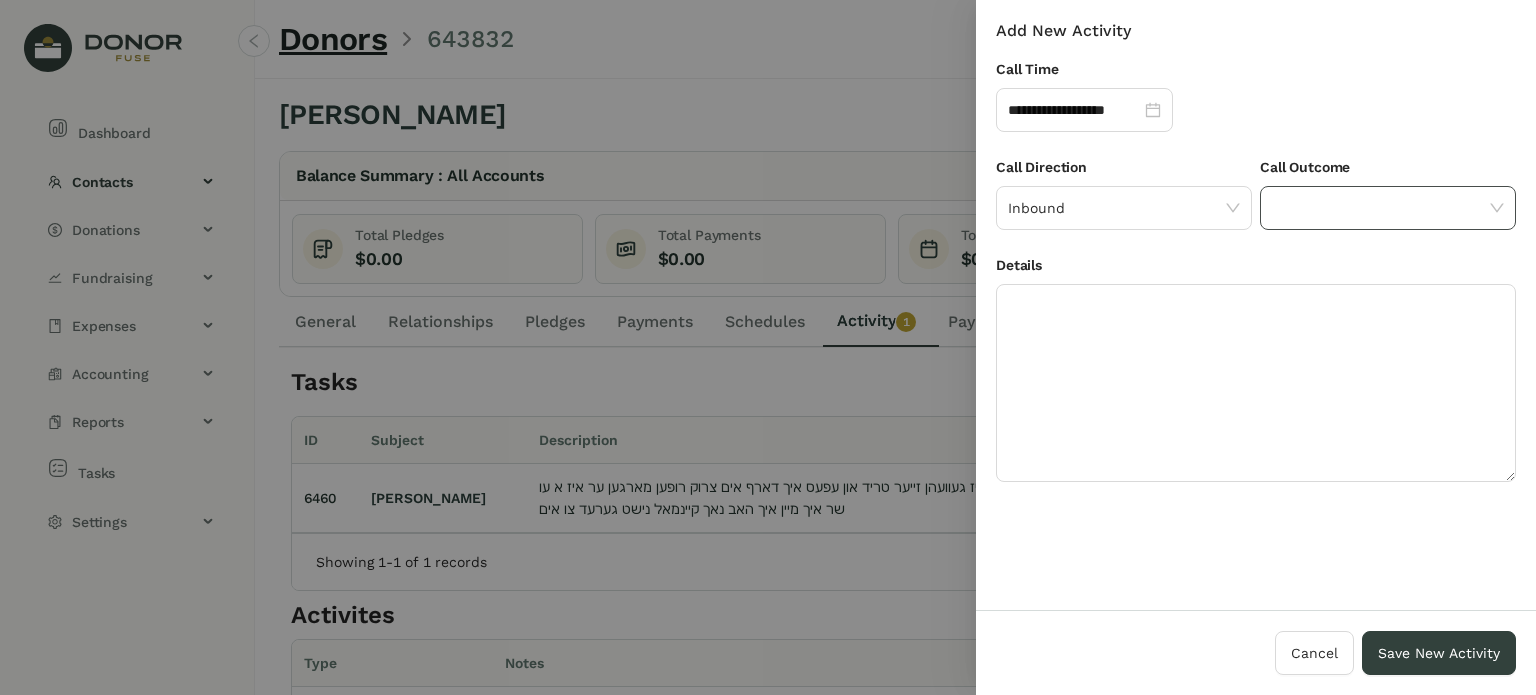 click 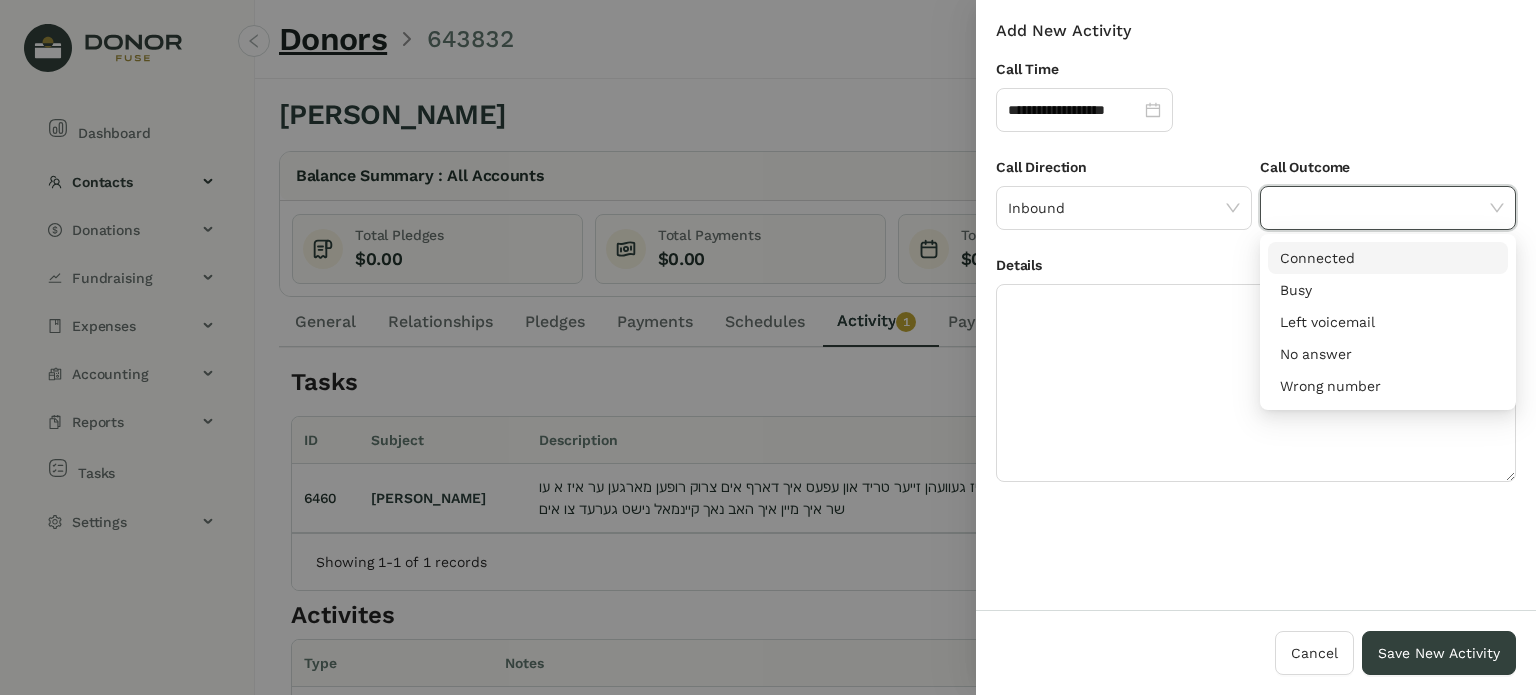 click on "Connected" at bounding box center [1388, 258] 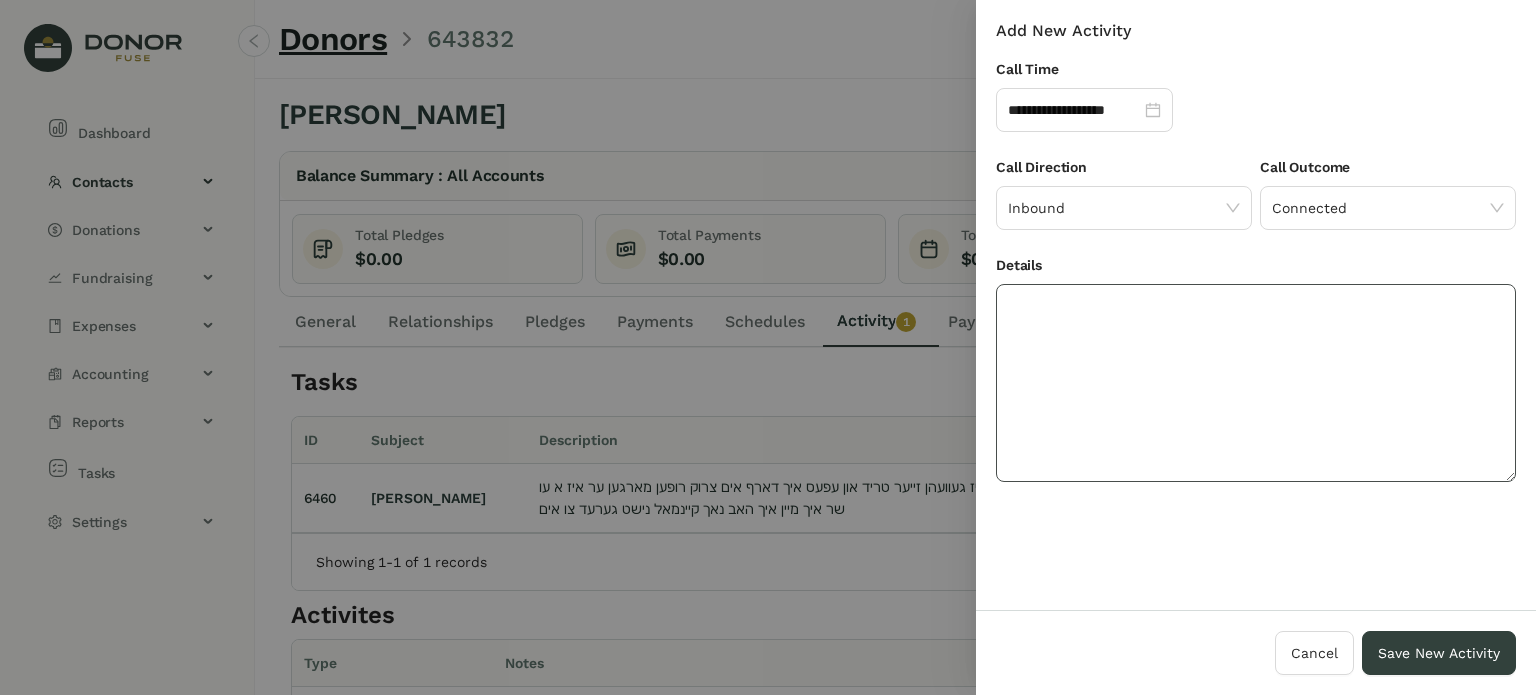 click 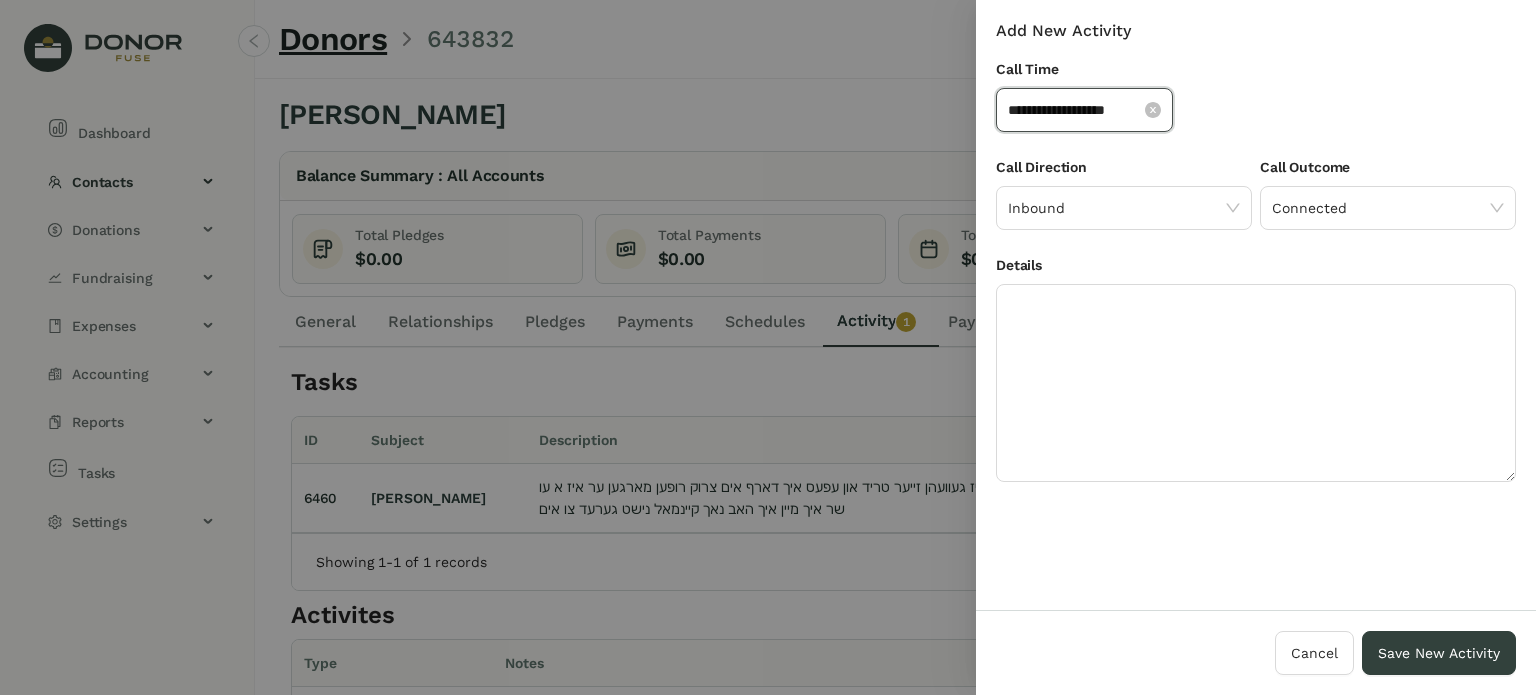 click on "**********" 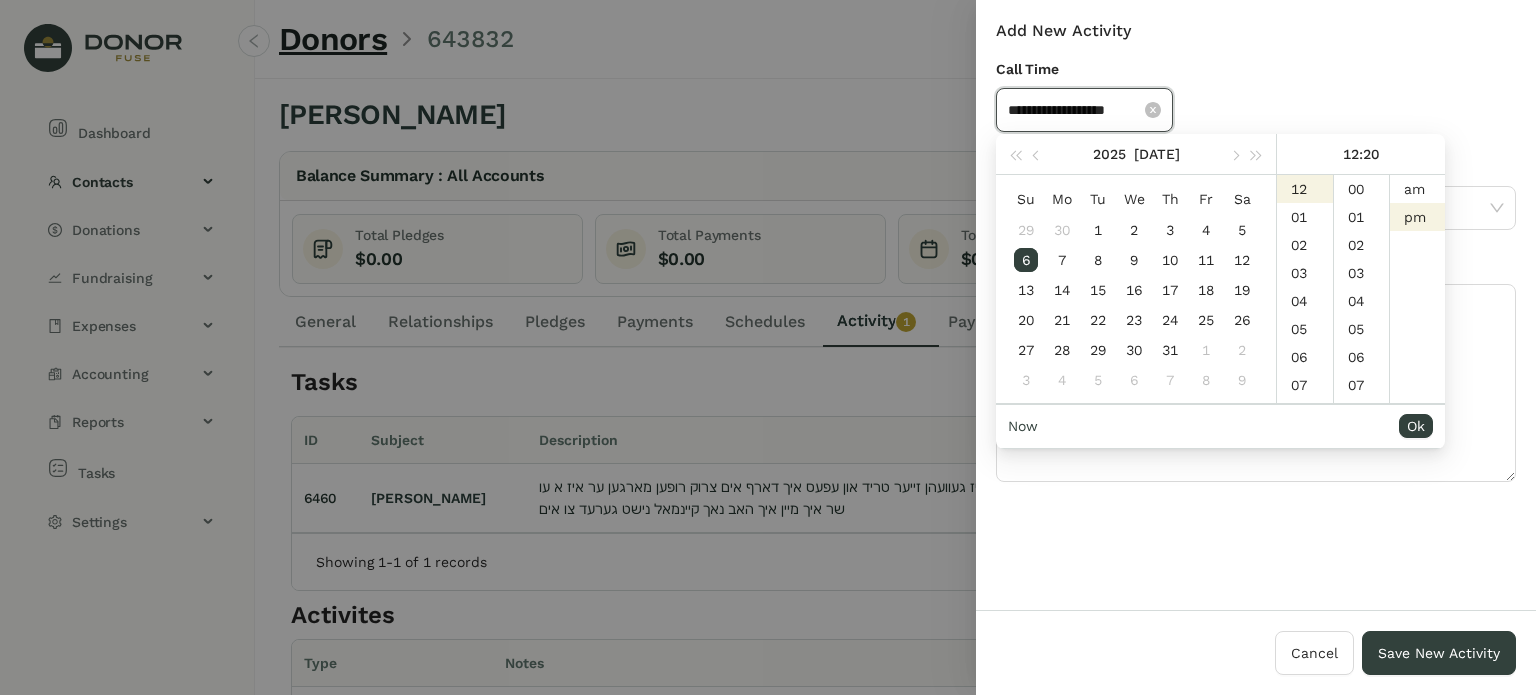 scroll, scrollTop: 560, scrollLeft: 0, axis: vertical 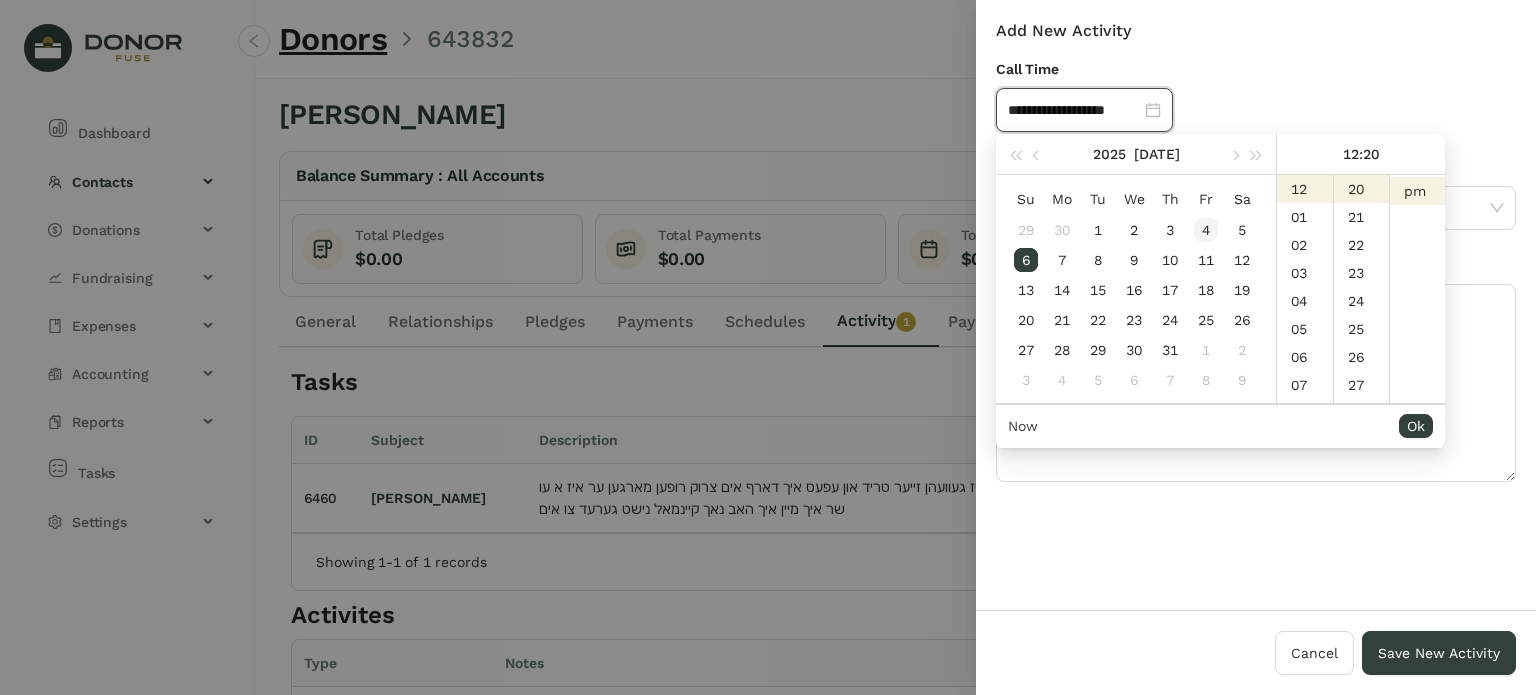click on "4" at bounding box center [1206, 230] 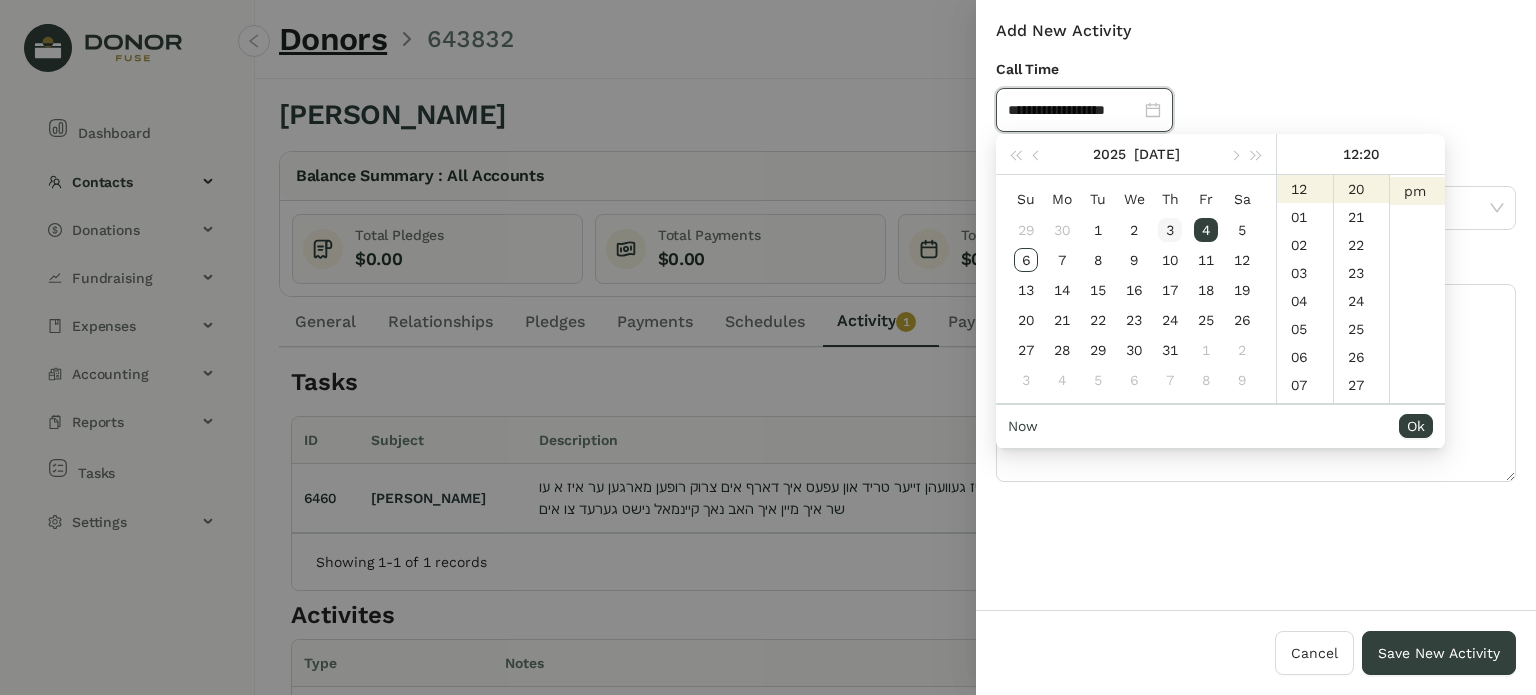 click on "3" at bounding box center (1170, 230) 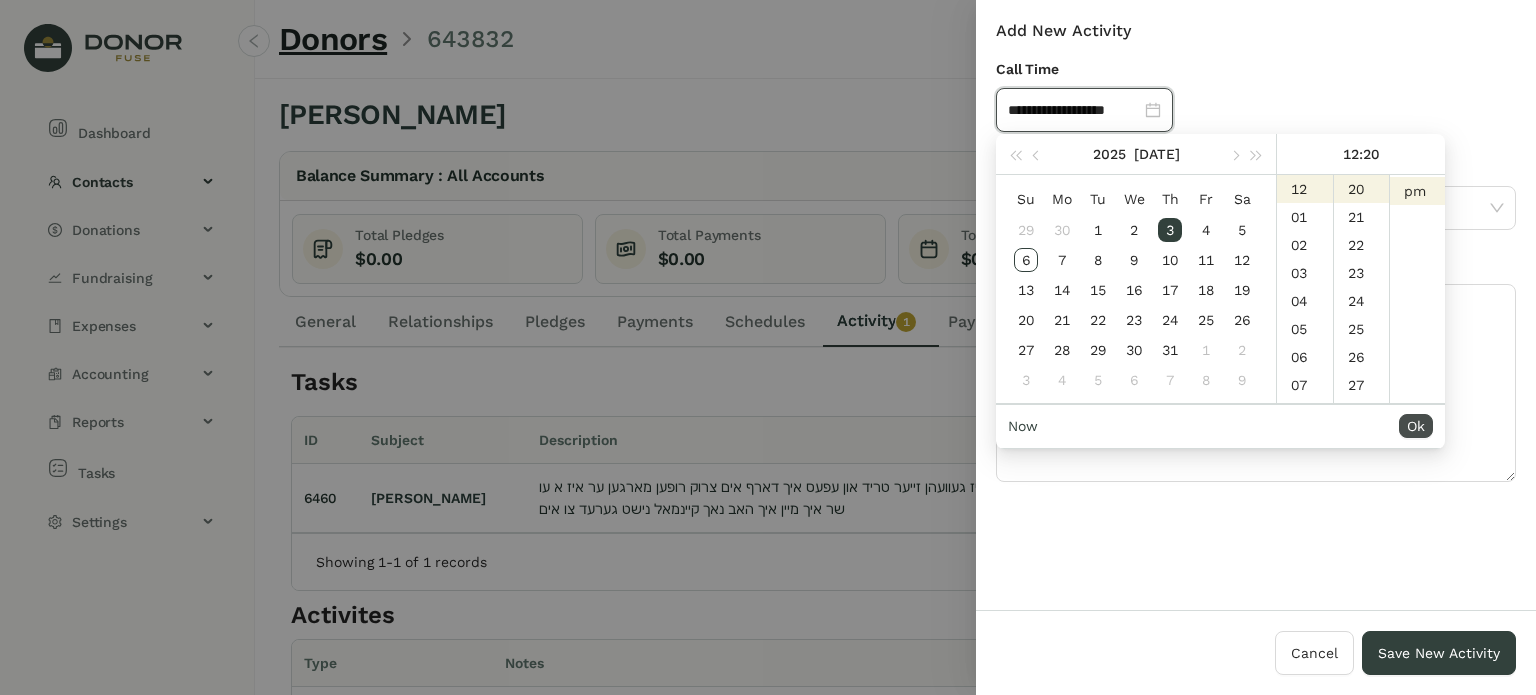 click on "Ok" at bounding box center [1416, 426] 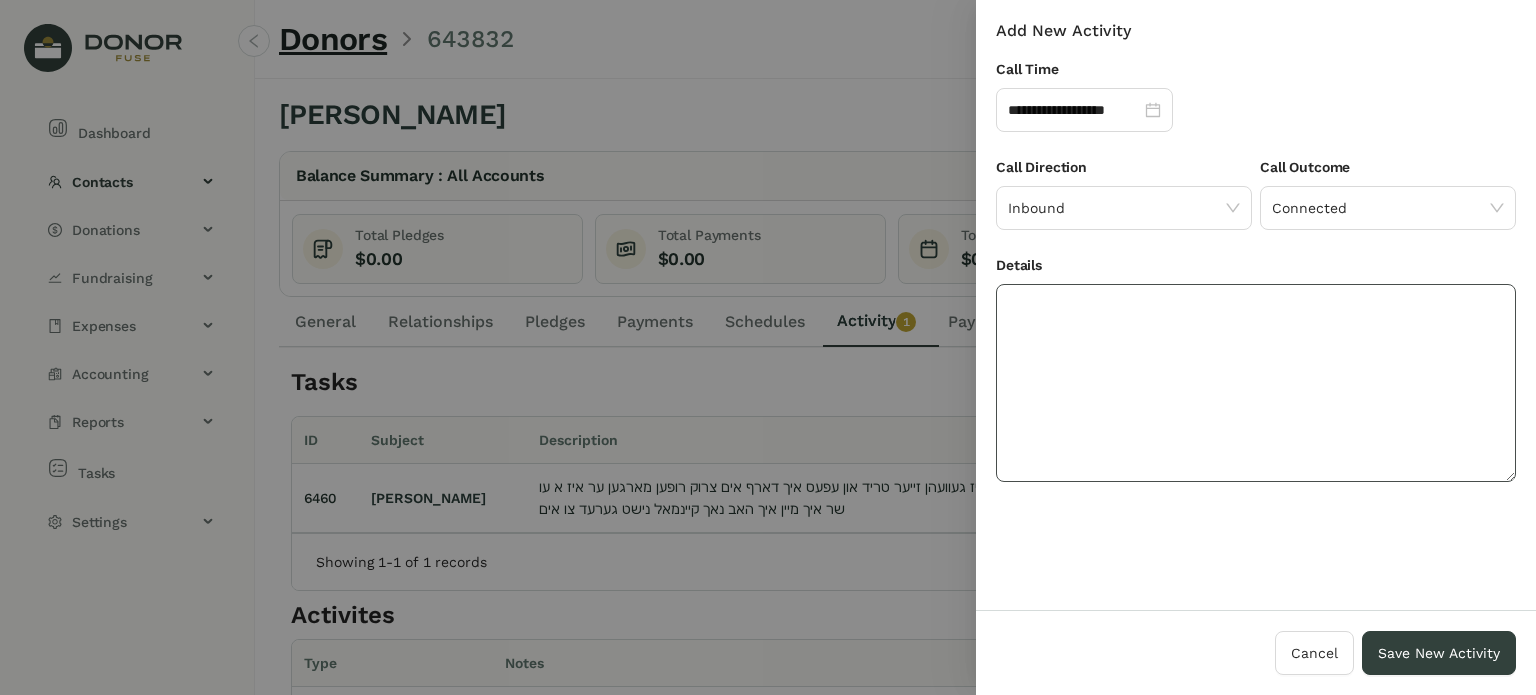 drag, startPoint x: 1316, startPoint y: 379, endPoint x: 1316, endPoint y: 366, distance: 13 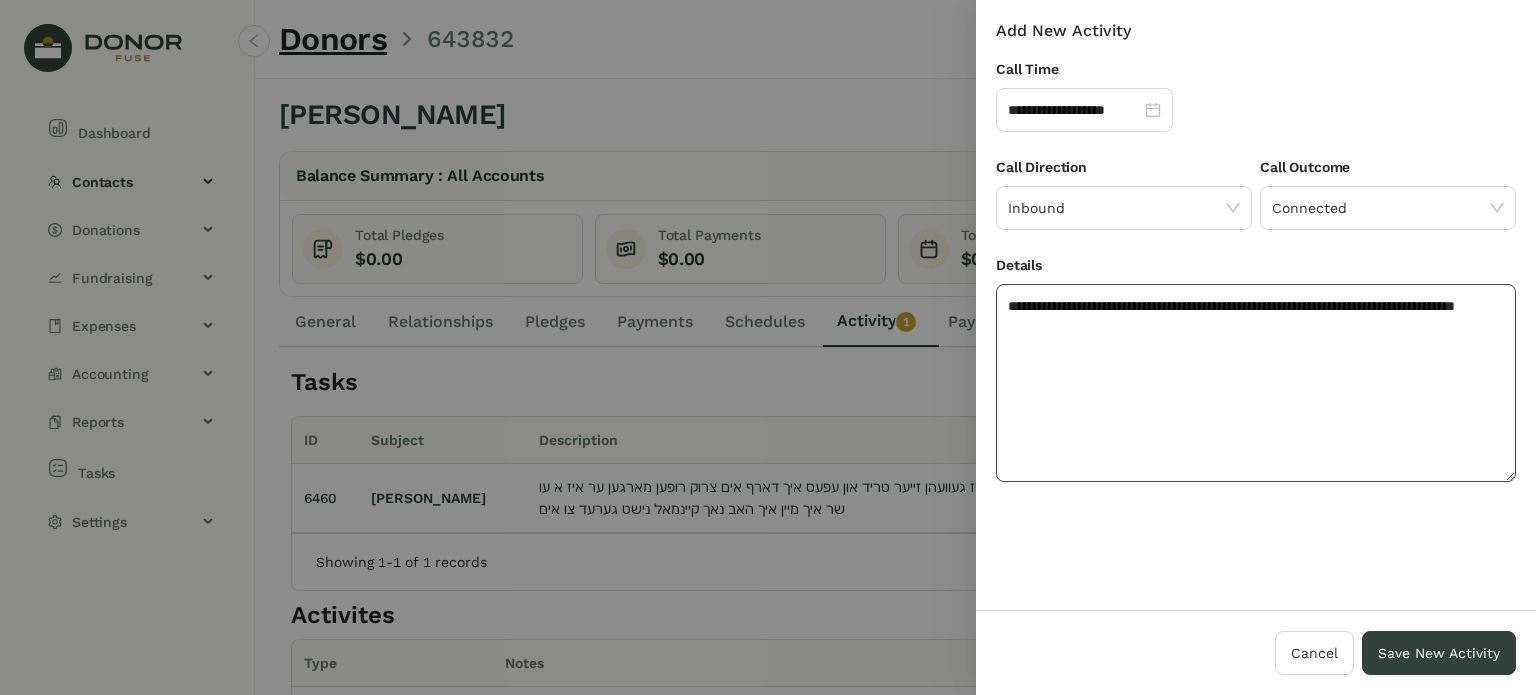 click on "**********" 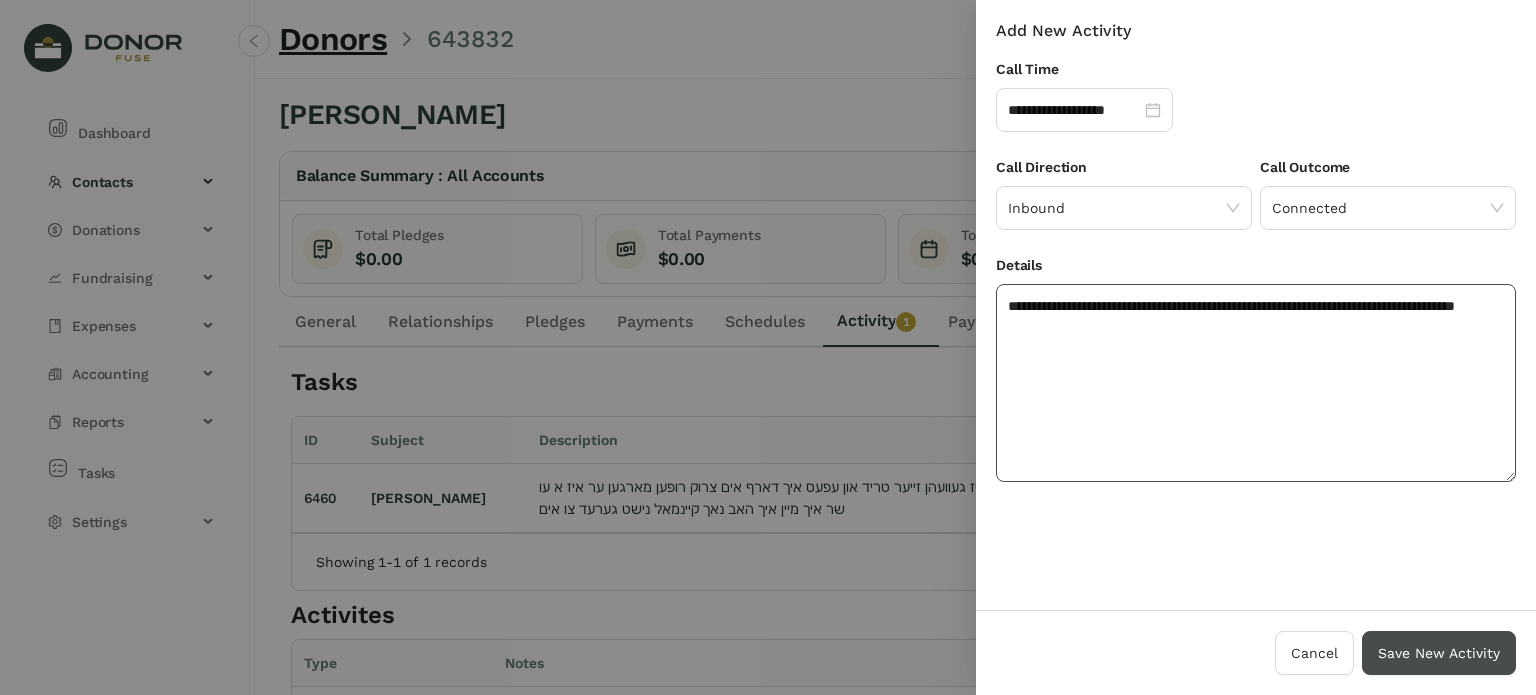 type on "**********" 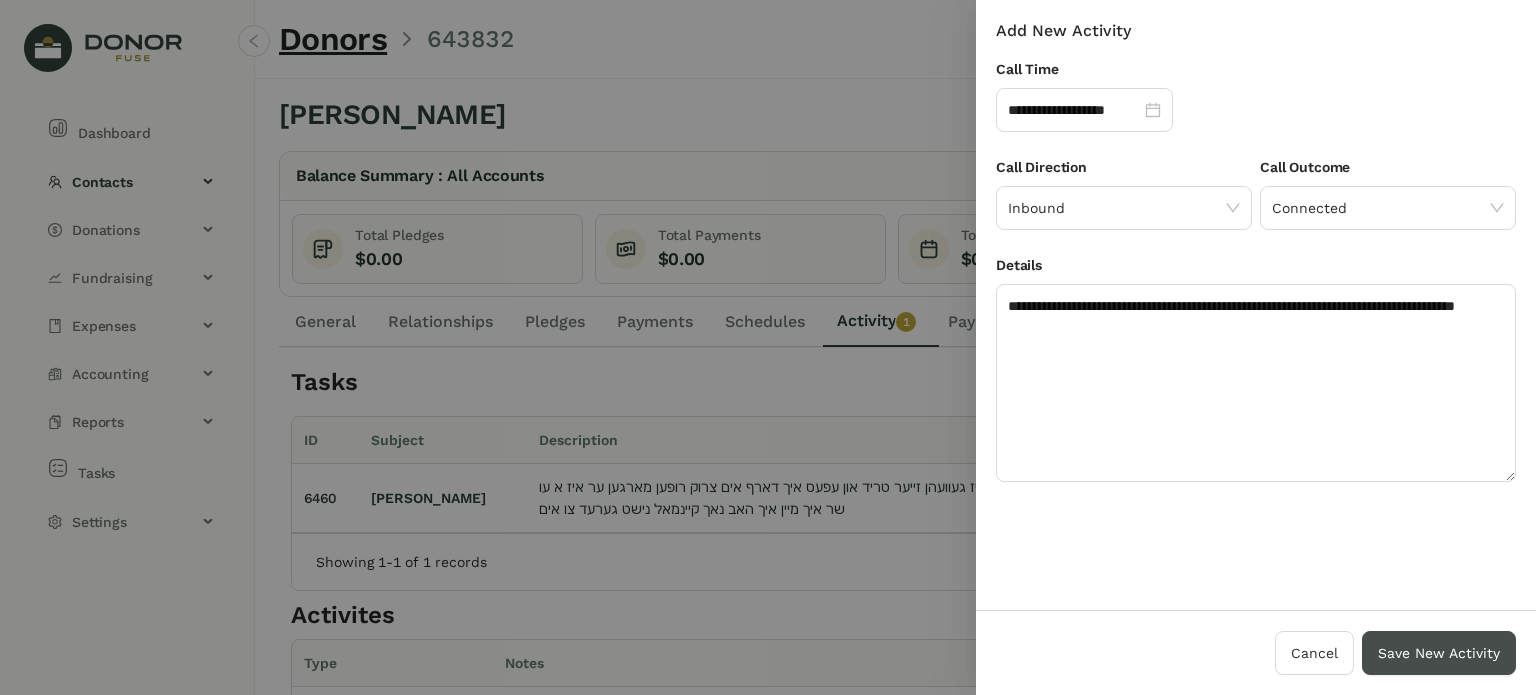 drag, startPoint x: 1421, startPoint y: 647, endPoint x: 1407, endPoint y: 628, distance: 23.600847 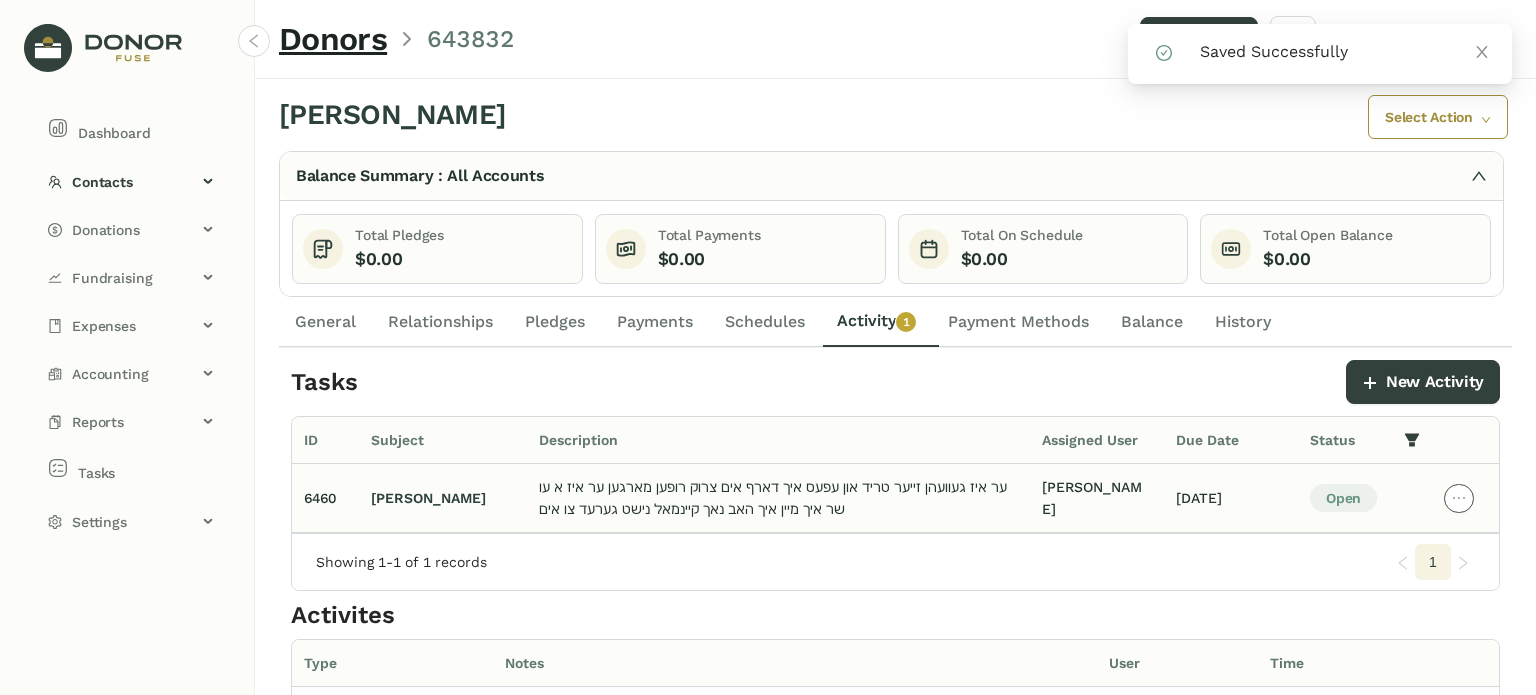 click 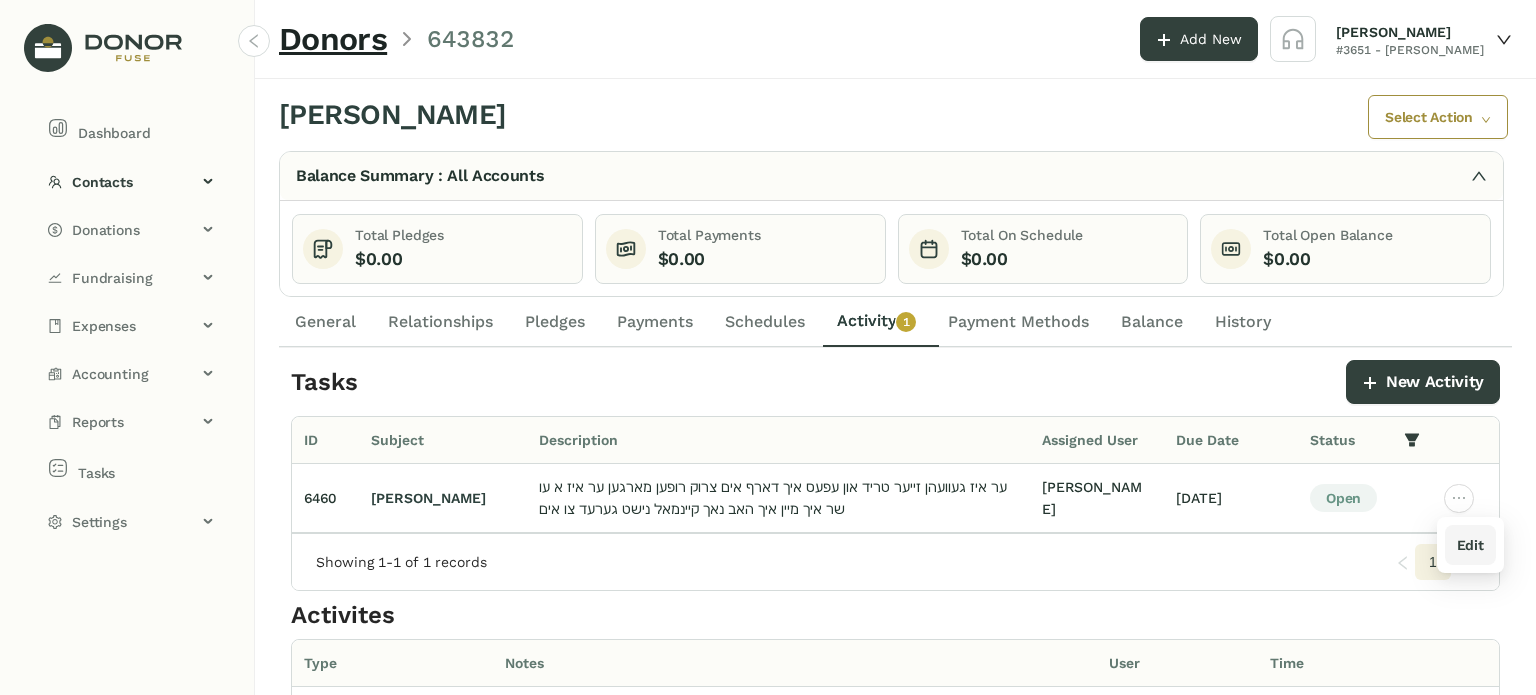 drag, startPoint x: 1468, startPoint y: 544, endPoint x: 1458, endPoint y: 528, distance: 18.867962 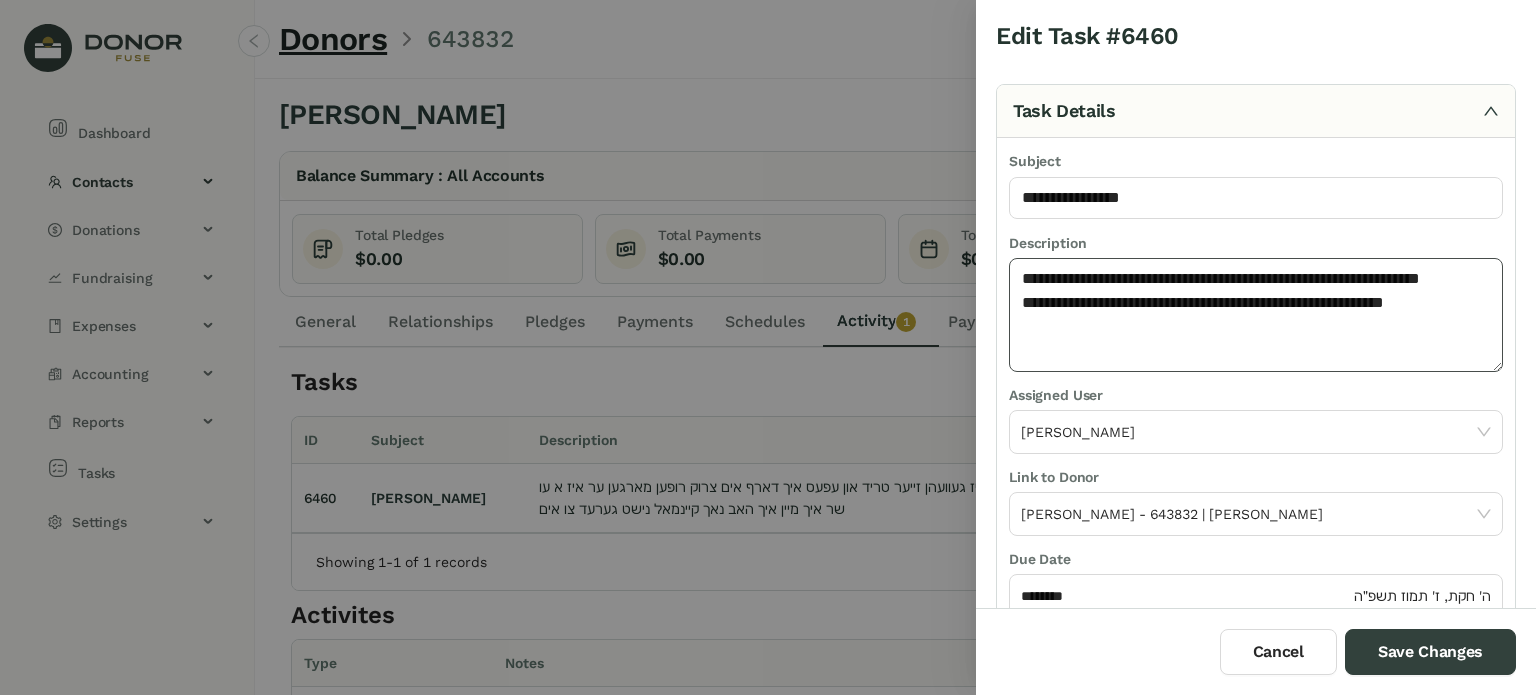 click on "**********" 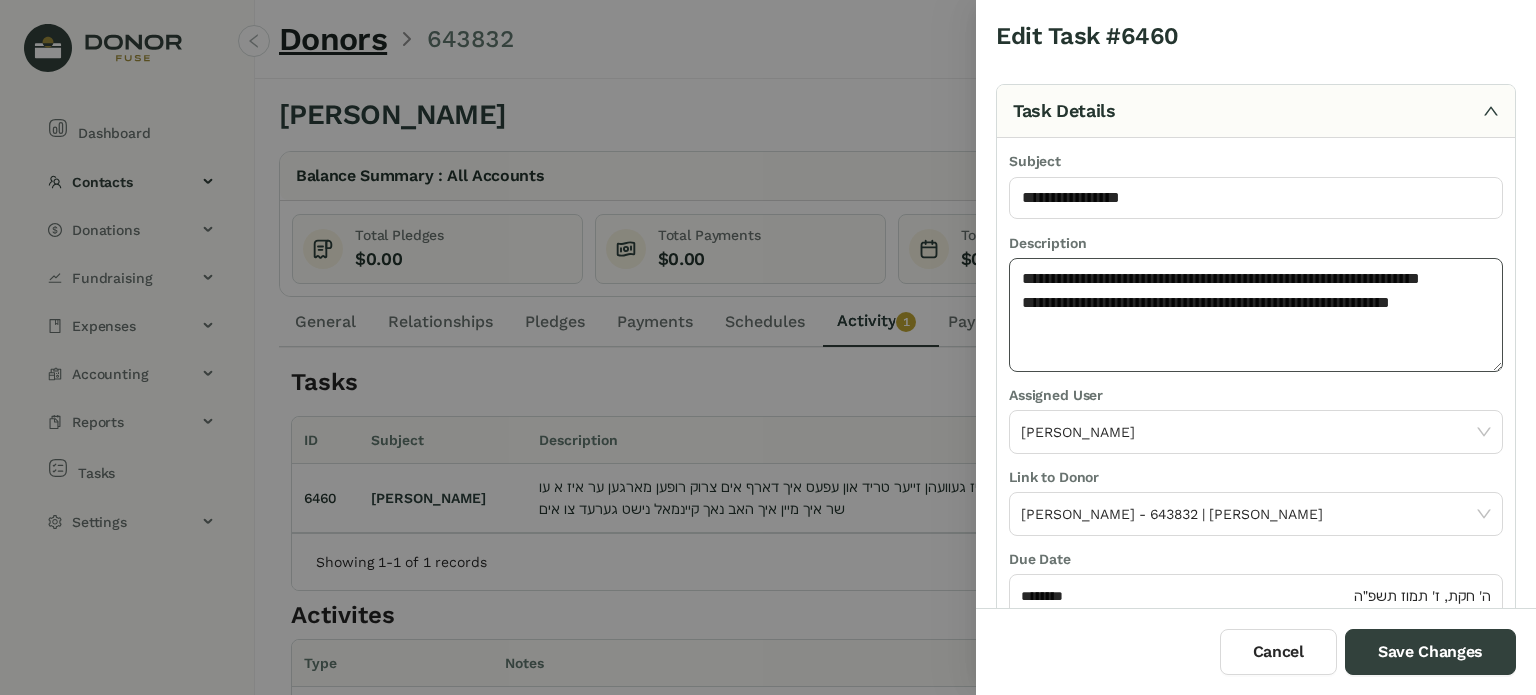 paste on "**********" 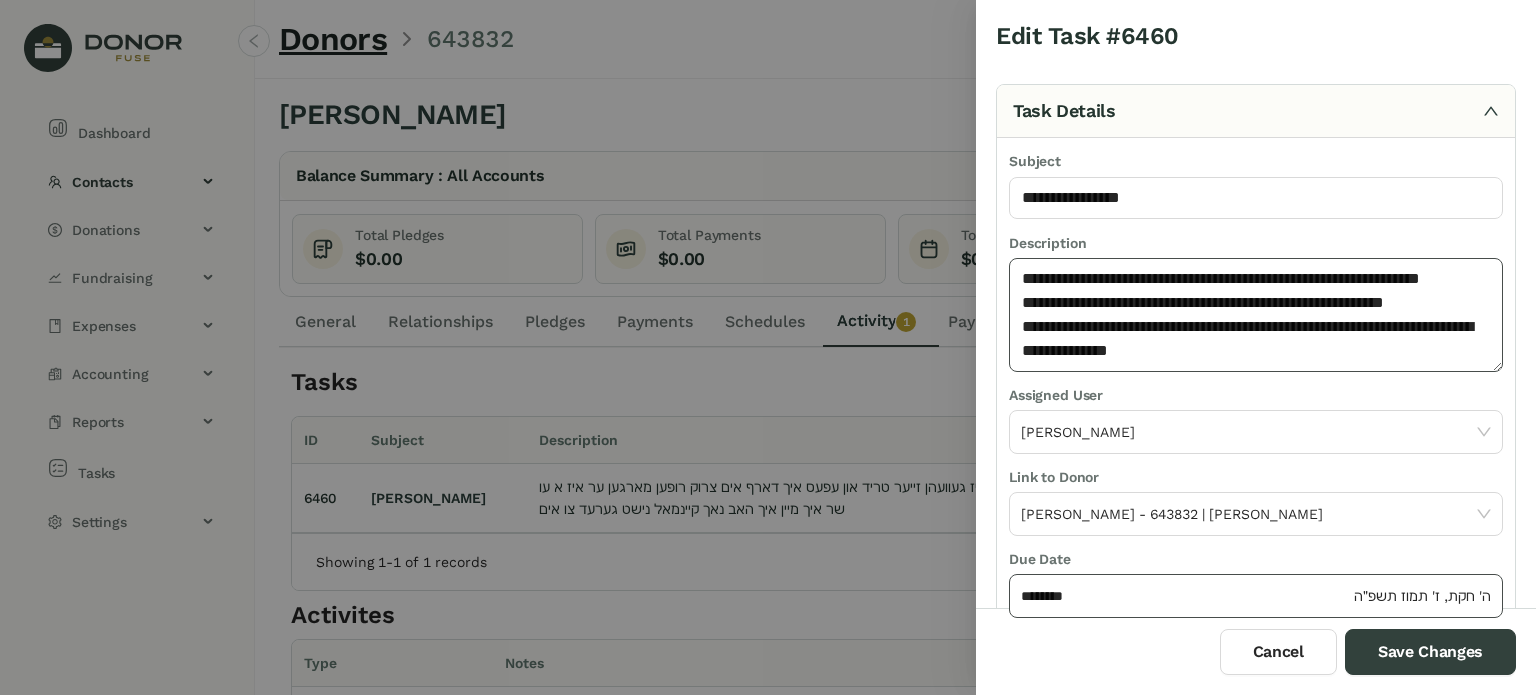 type on "**********" 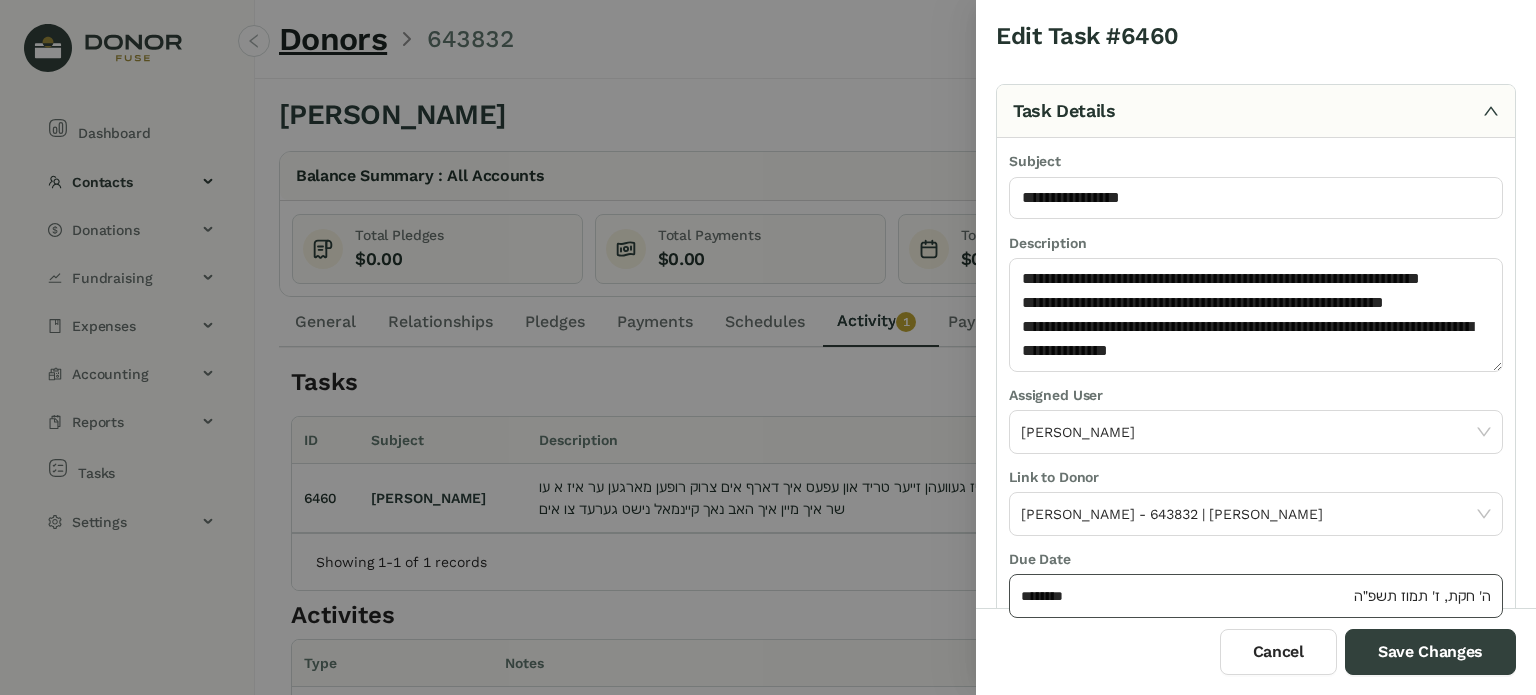 click on "********" 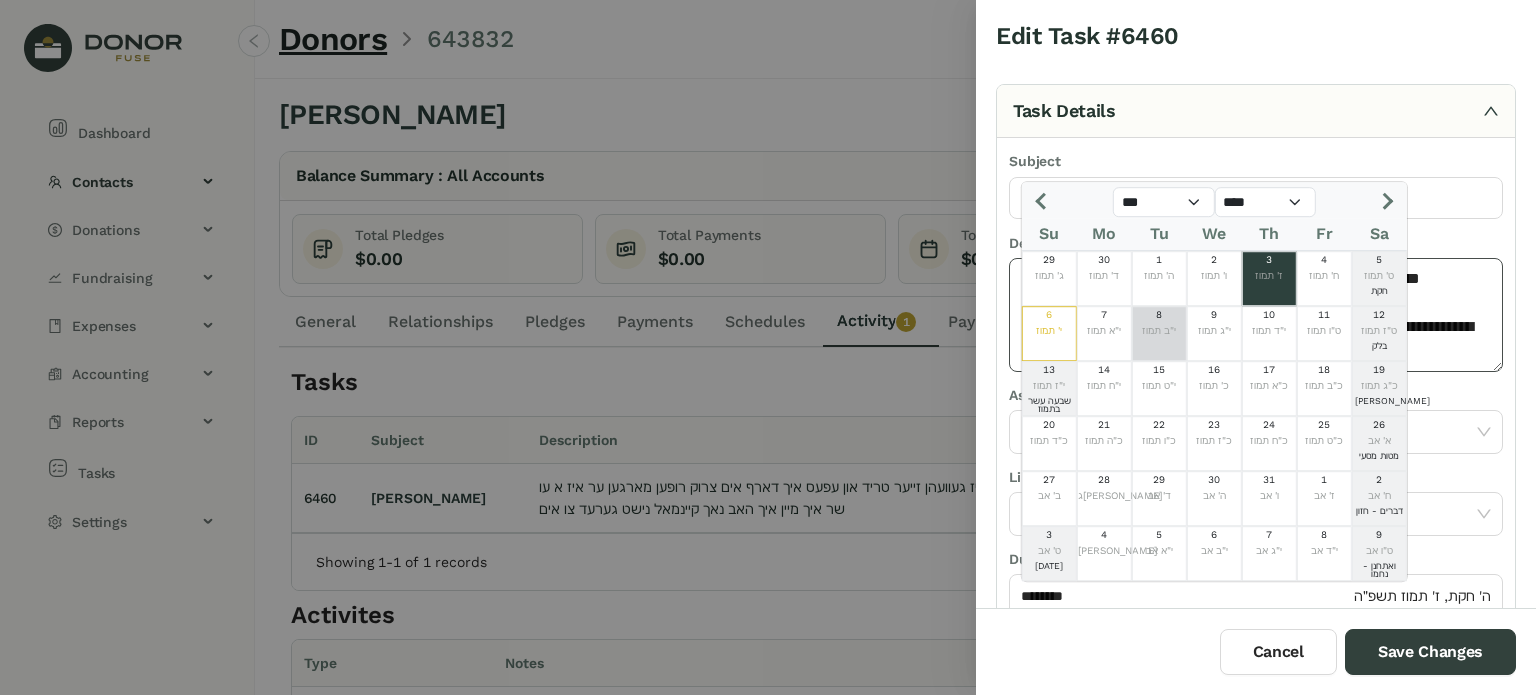 click on "8  י"ב תמוז" 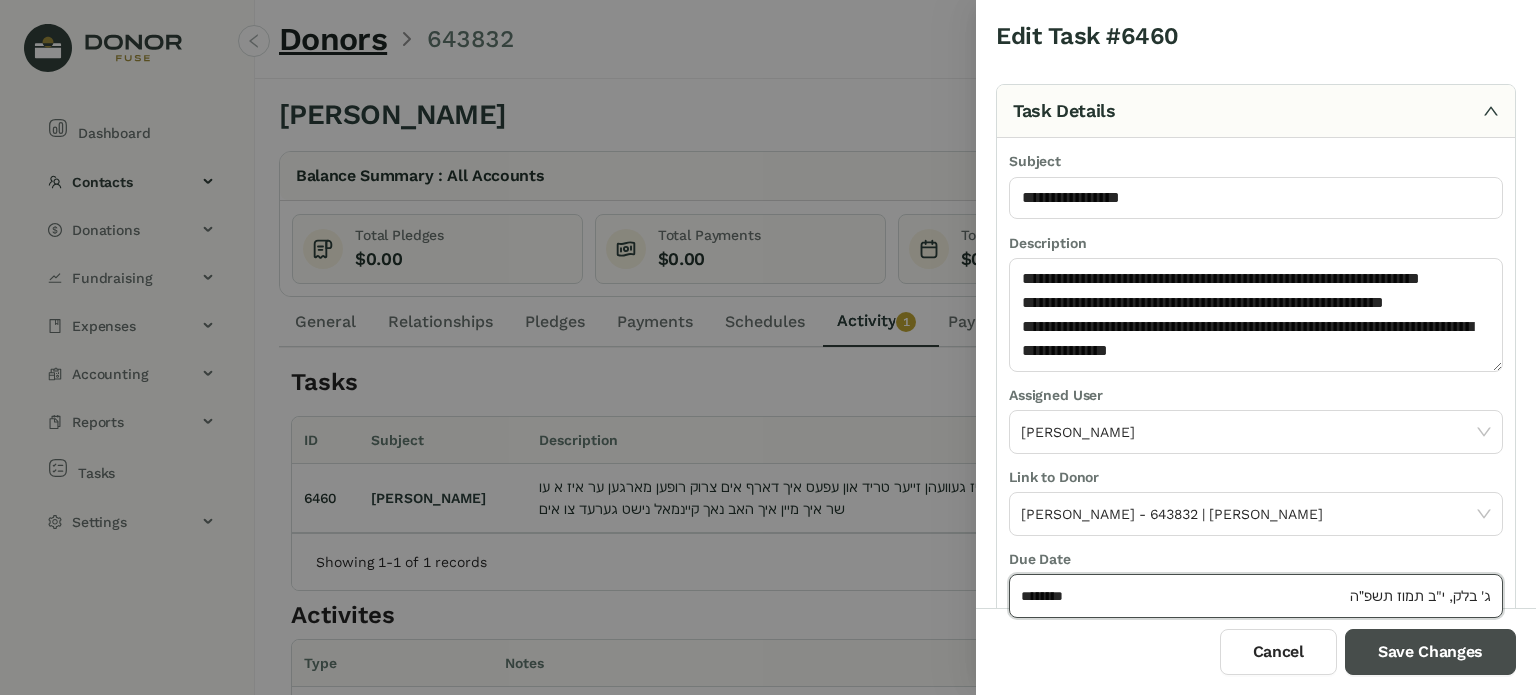 click on "Save Changes" at bounding box center (1430, 652) 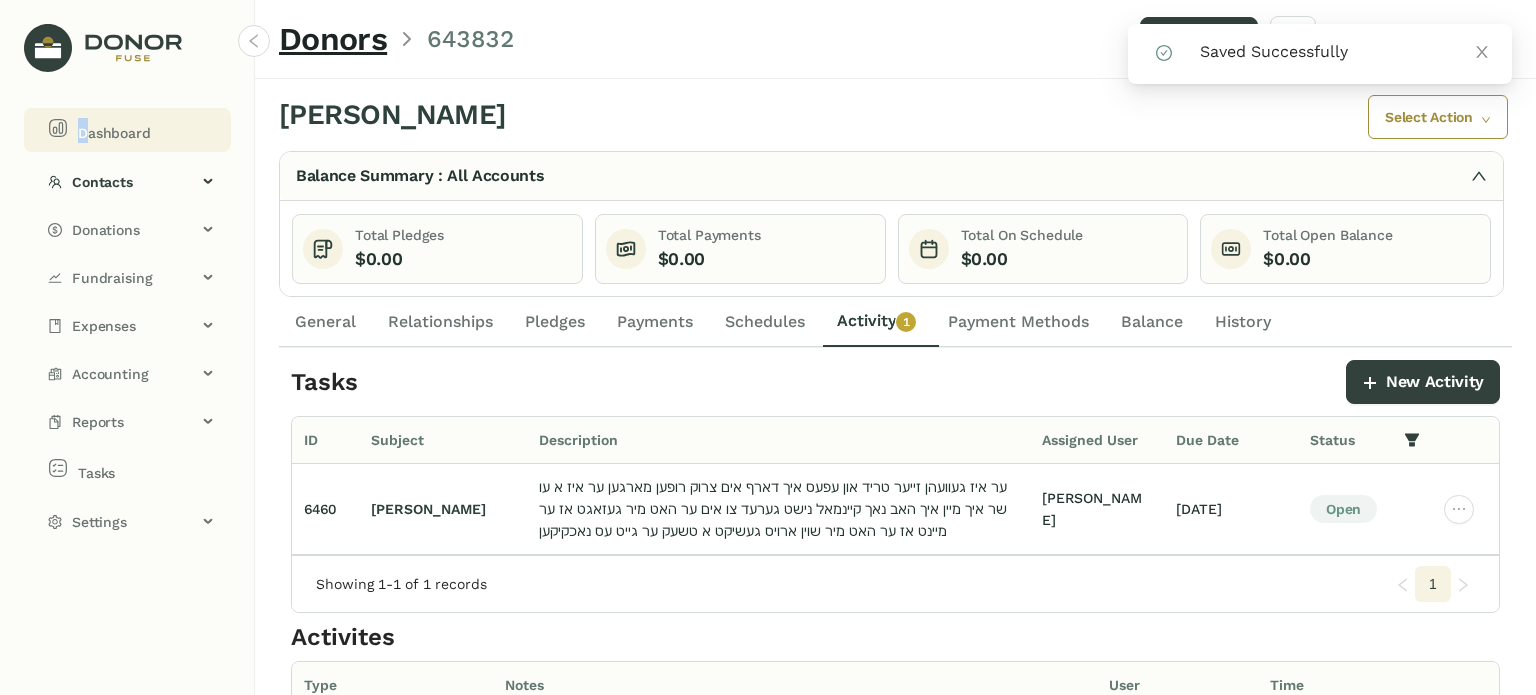 click on "Dashboard" 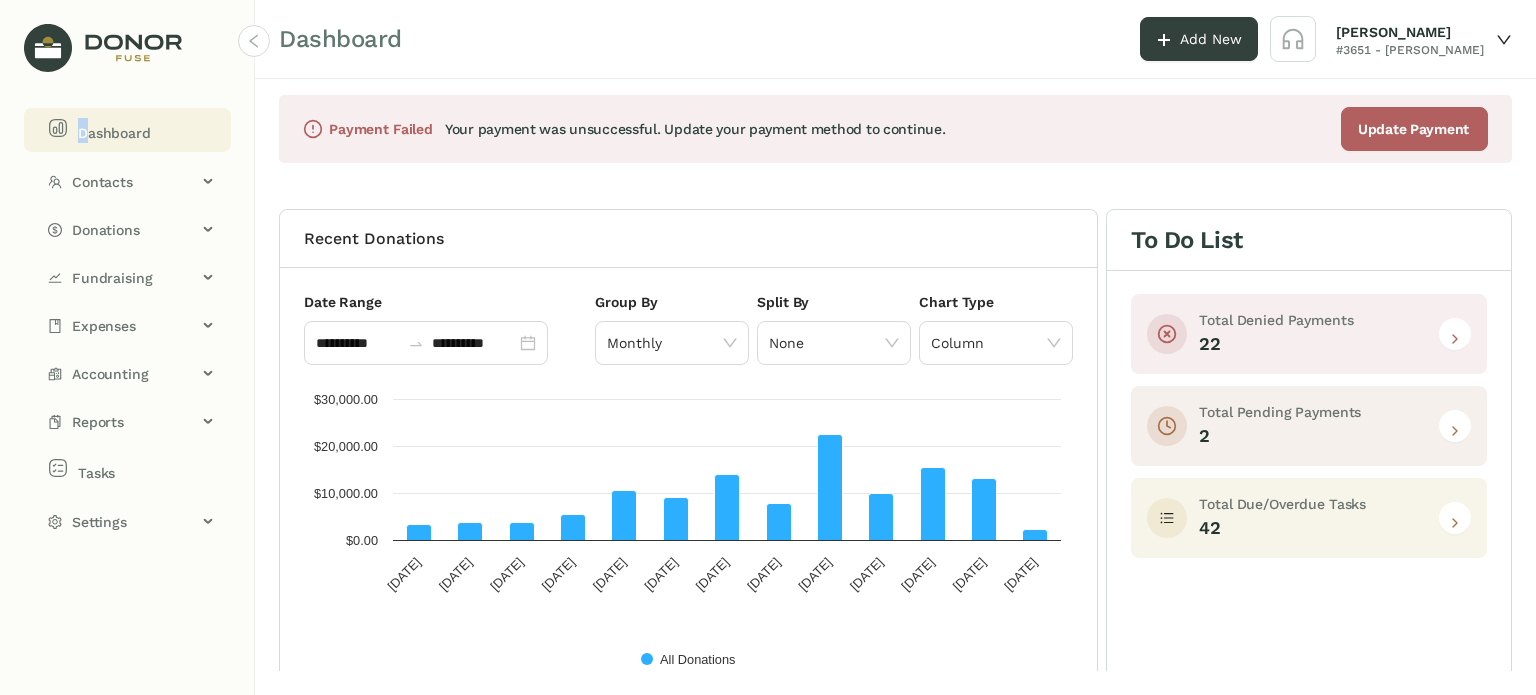 click 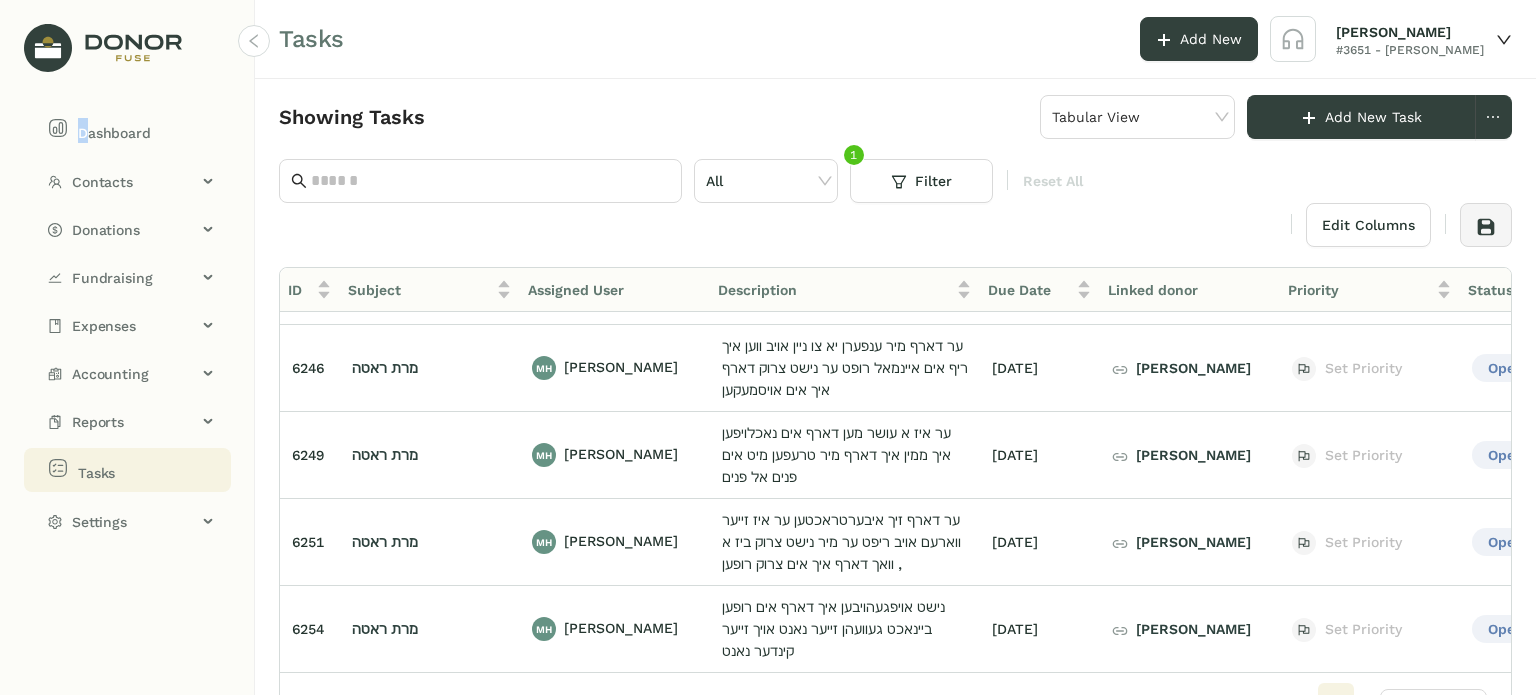 scroll, scrollTop: 3268, scrollLeft: 0, axis: vertical 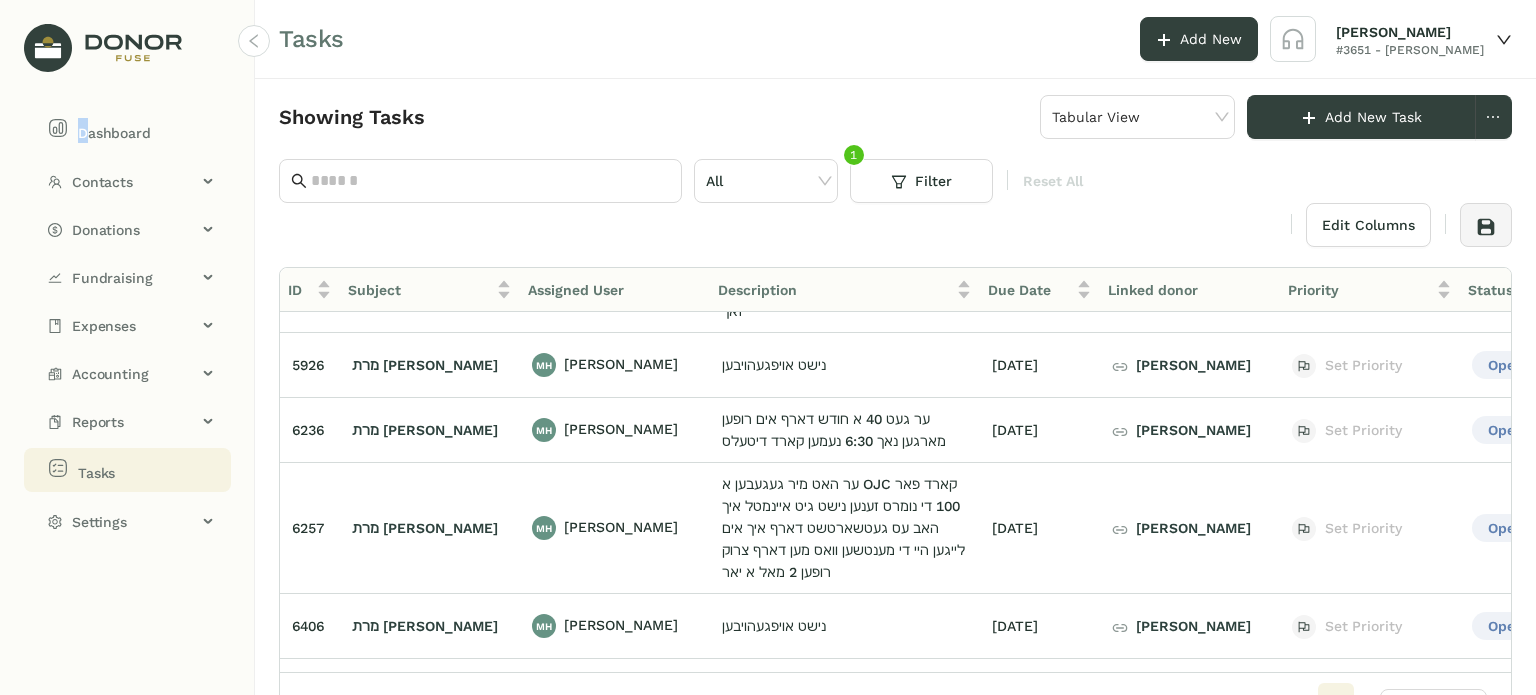 click on "[PERSON_NAME]" 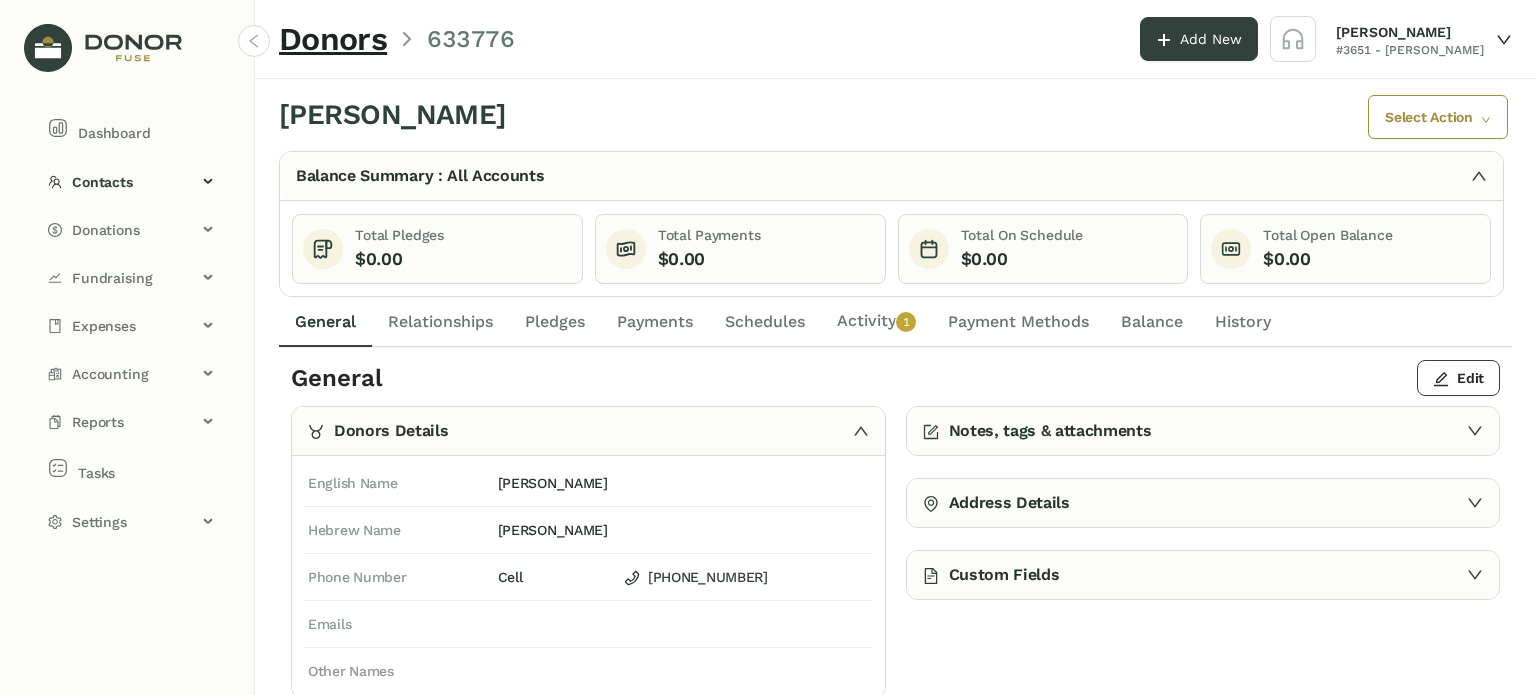 click on "Activity   0   1   2   3   4   5   6   7   8   9" 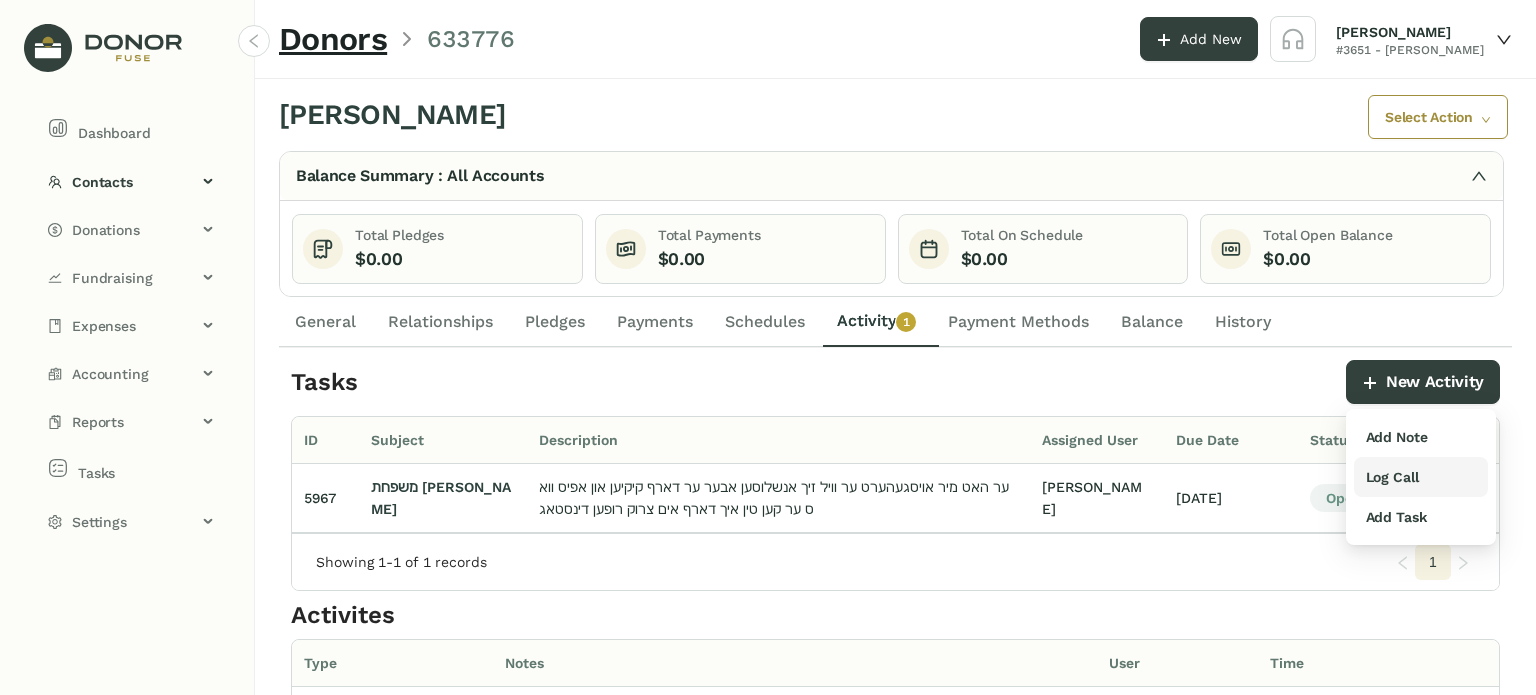 drag, startPoint x: 1384, startPoint y: 482, endPoint x: 1379, endPoint y: 471, distance: 12.083046 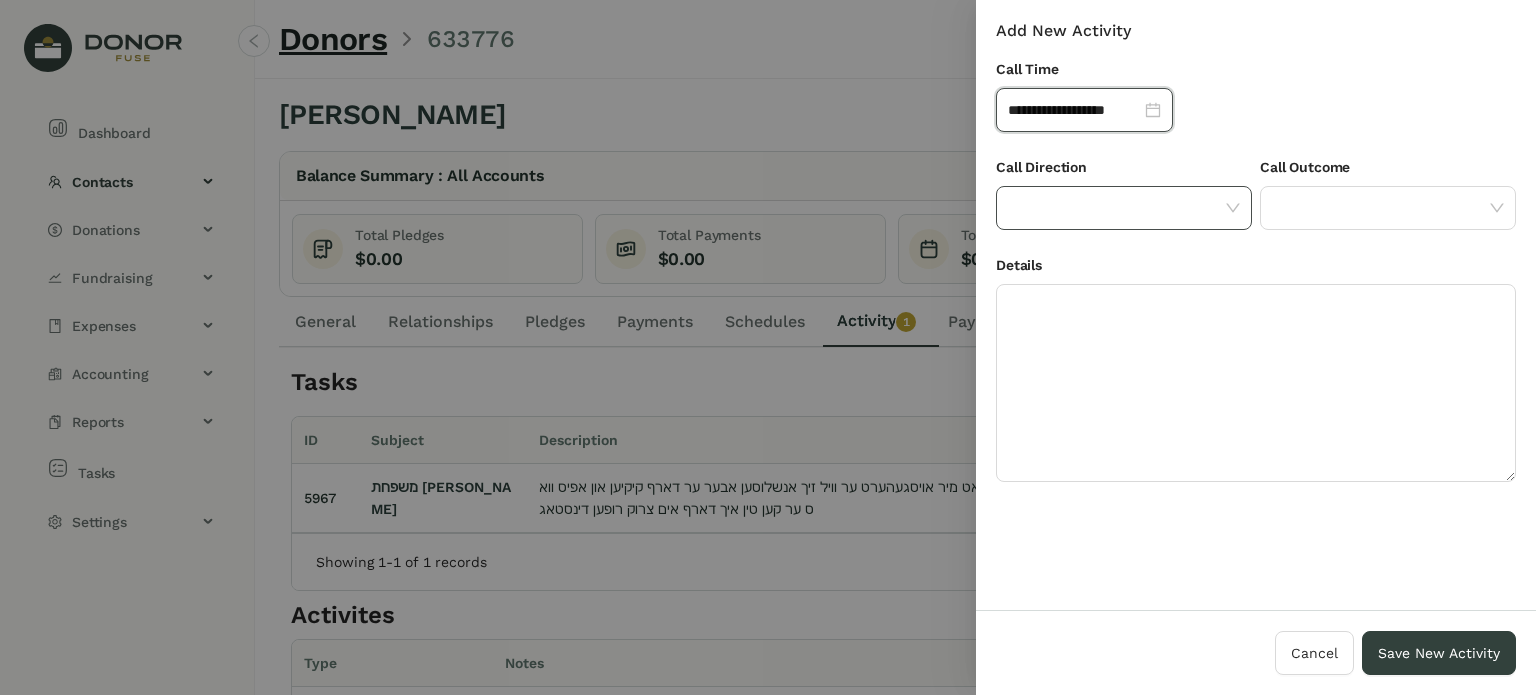 click 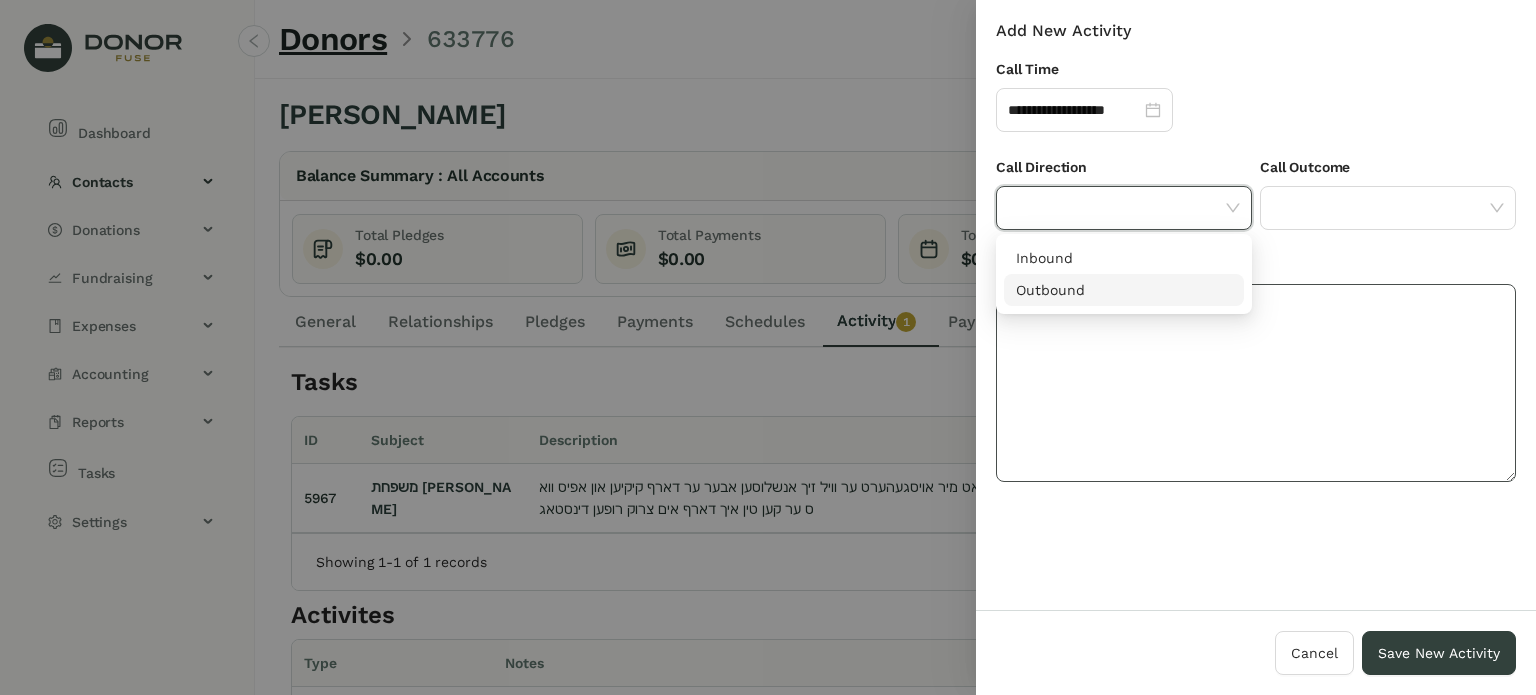 drag, startPoint x: 1156, startPoint y: 289, endPoint x: 1168, endPoint y: 285, distance: 12.649111 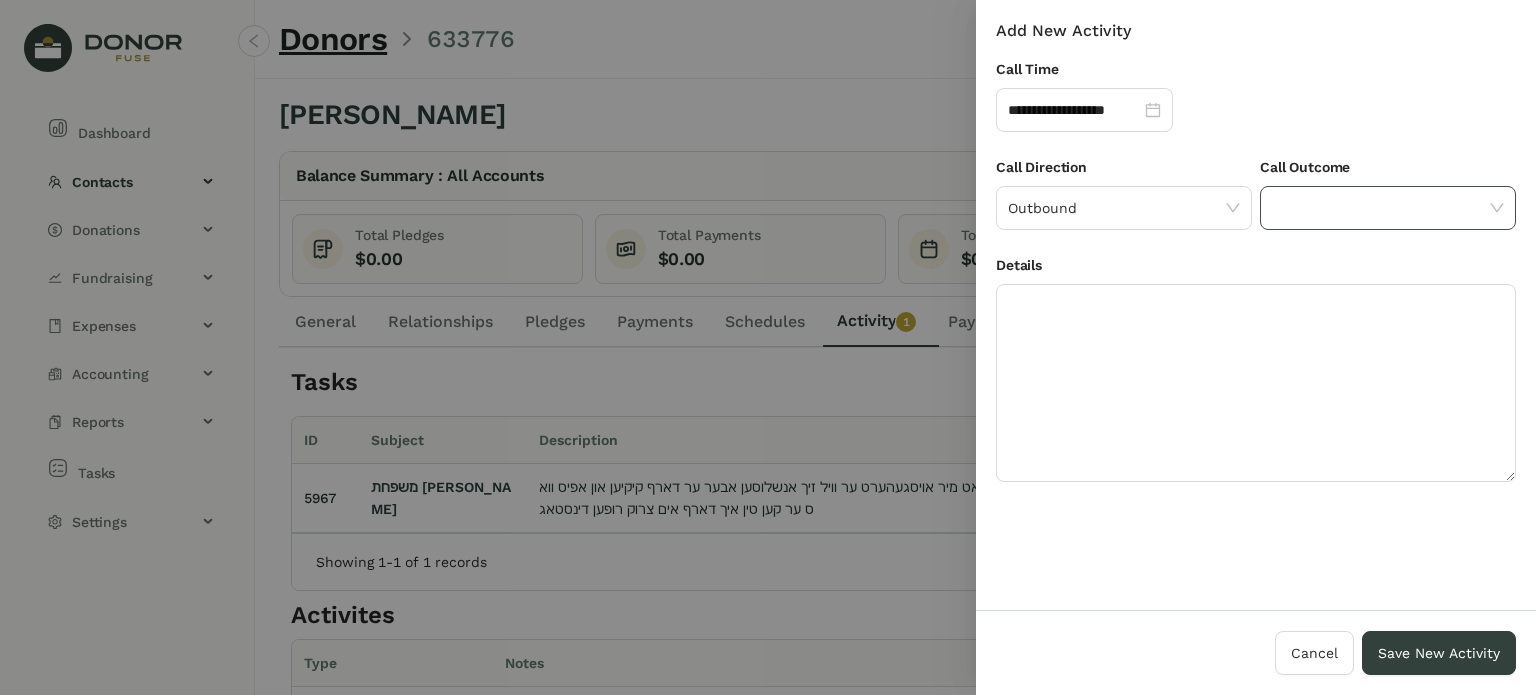 click 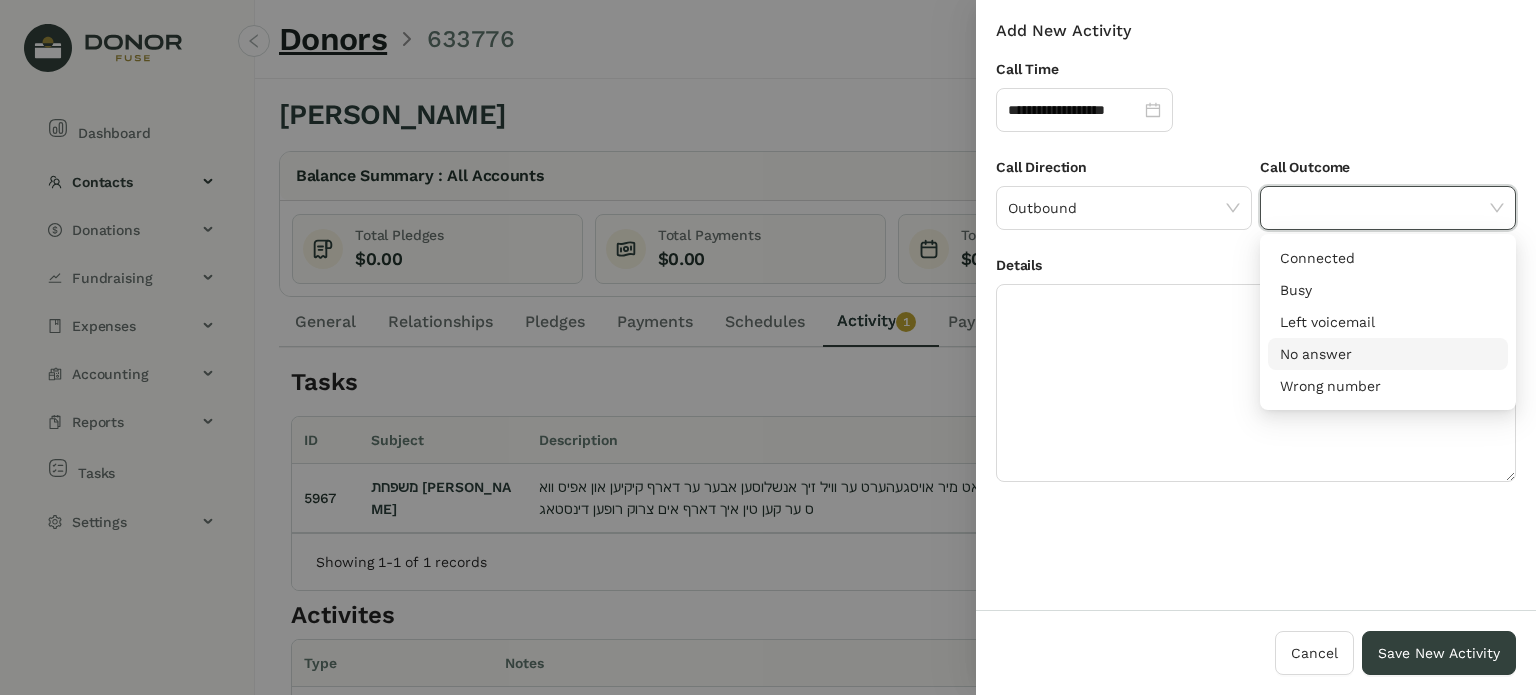click on "No answer" at bounding box center (1388, 354) 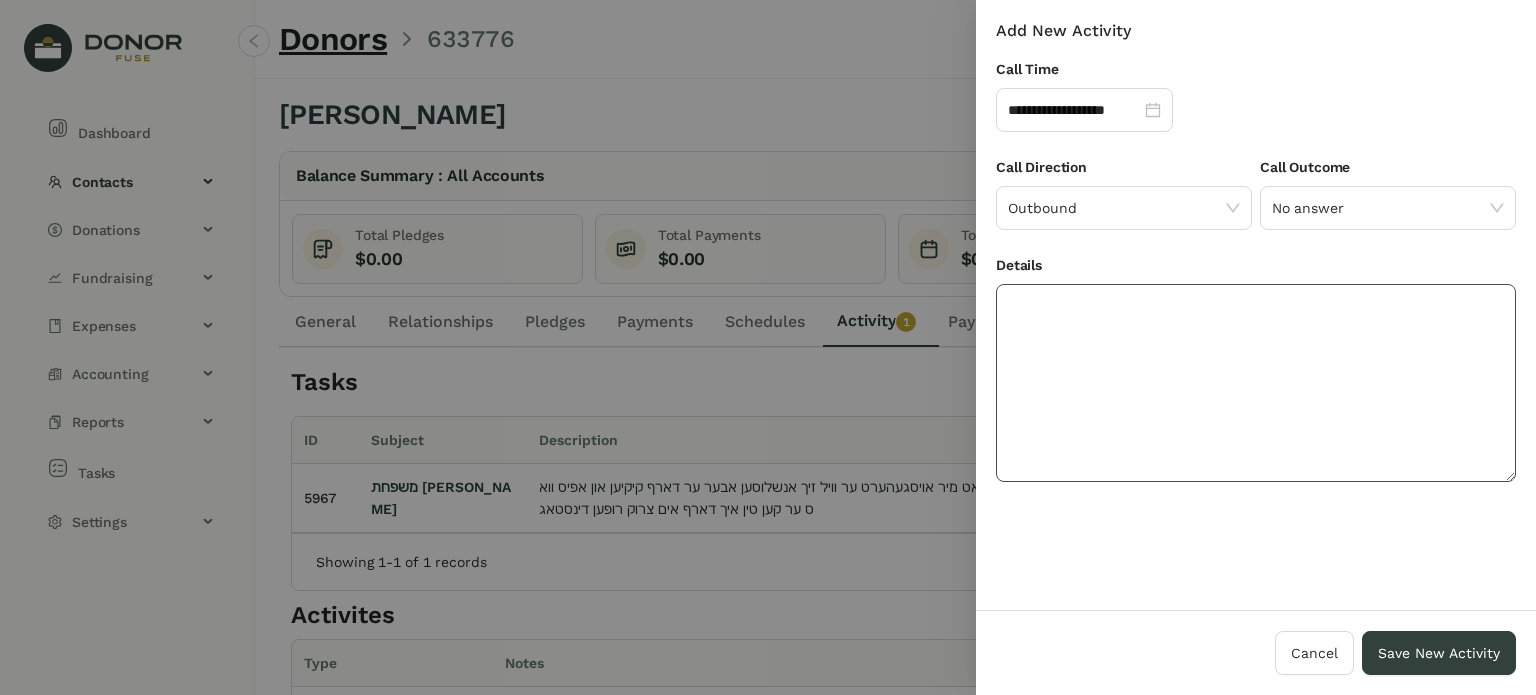 click 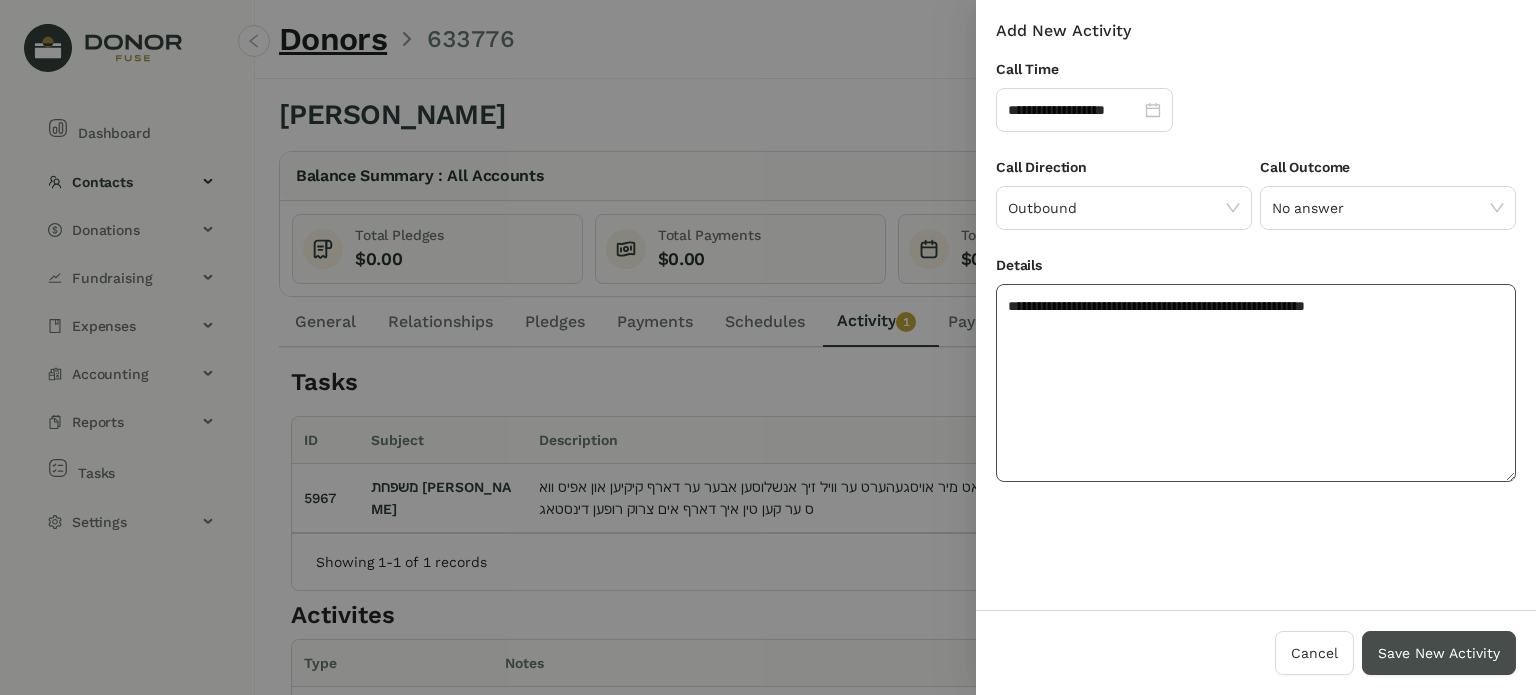 type on "**********" 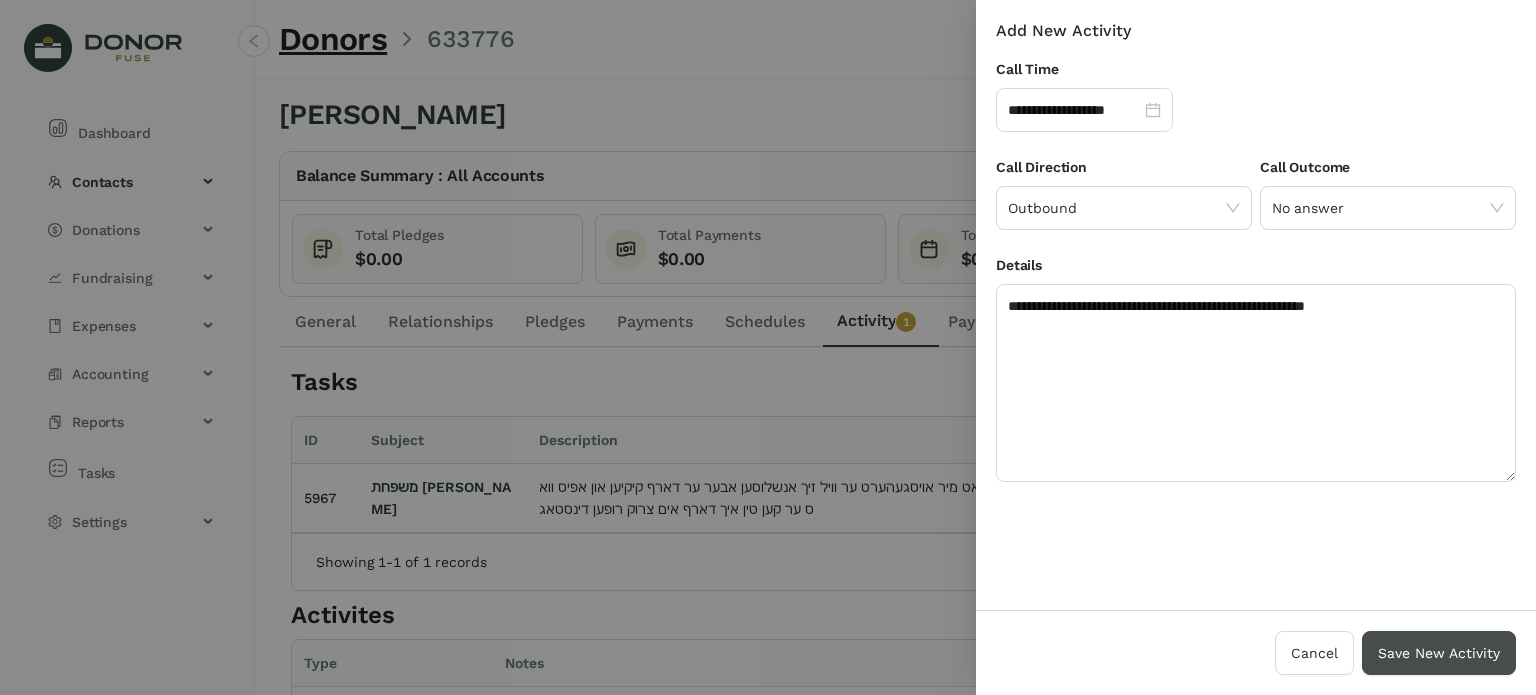 drag, startPoint x: 1411, startPoint y: 651, endPoint x: 1378, endPoint y: 647, distance: 33.24154 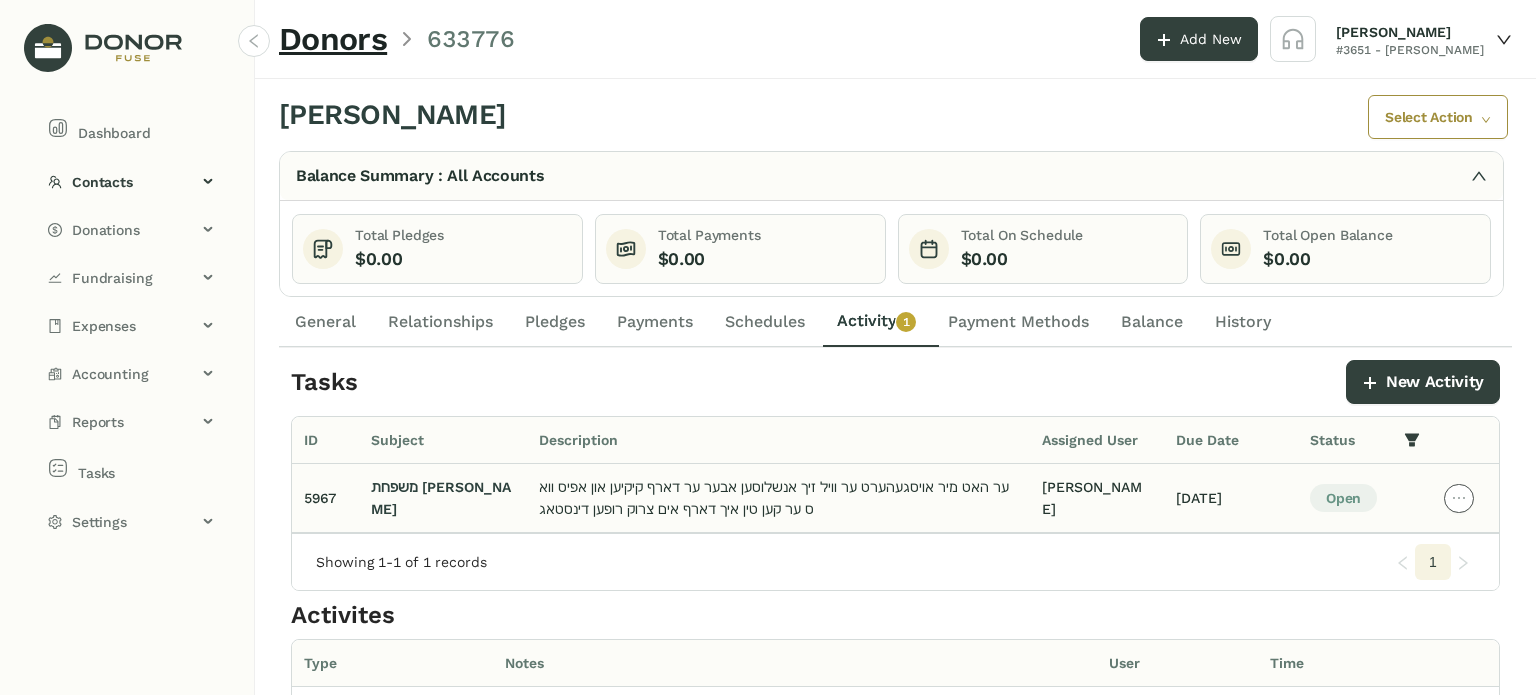 click 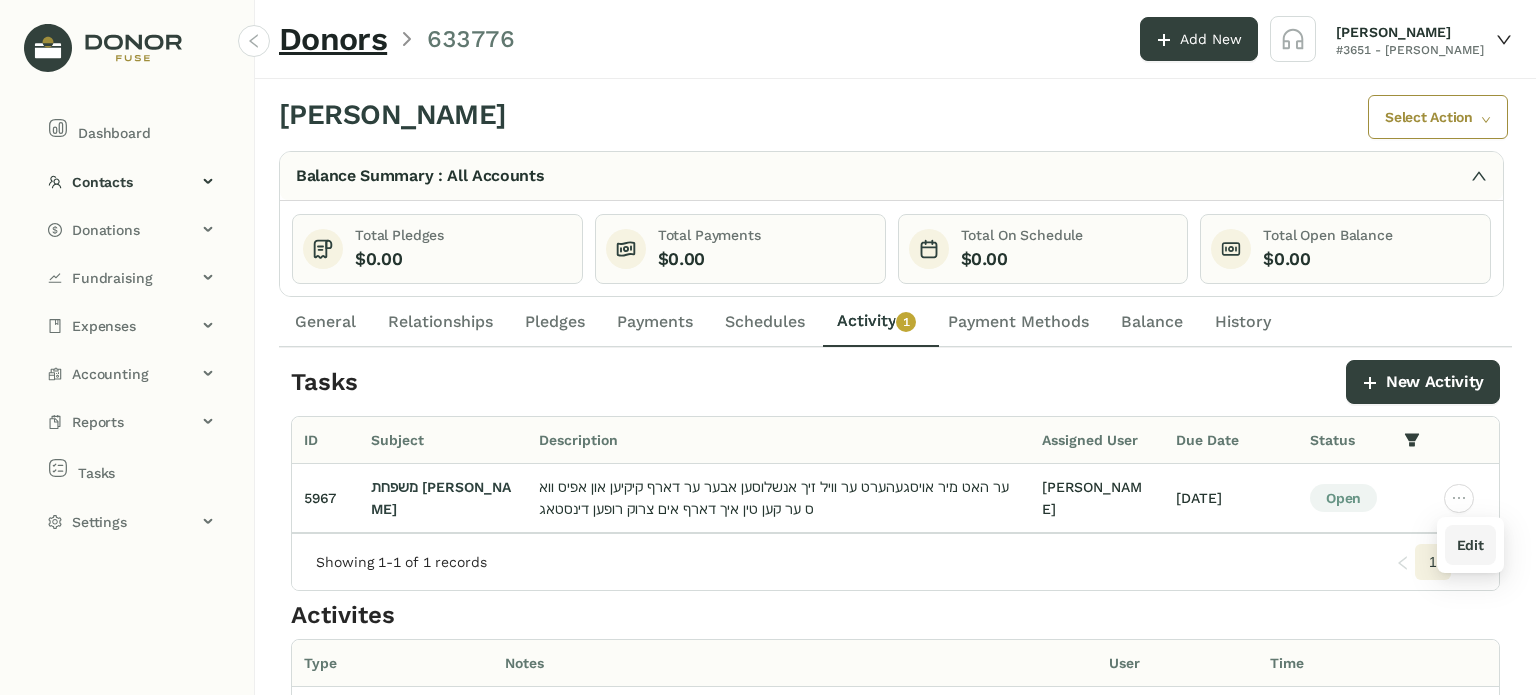 click on "Edit" at bounding box center (1470, 545) 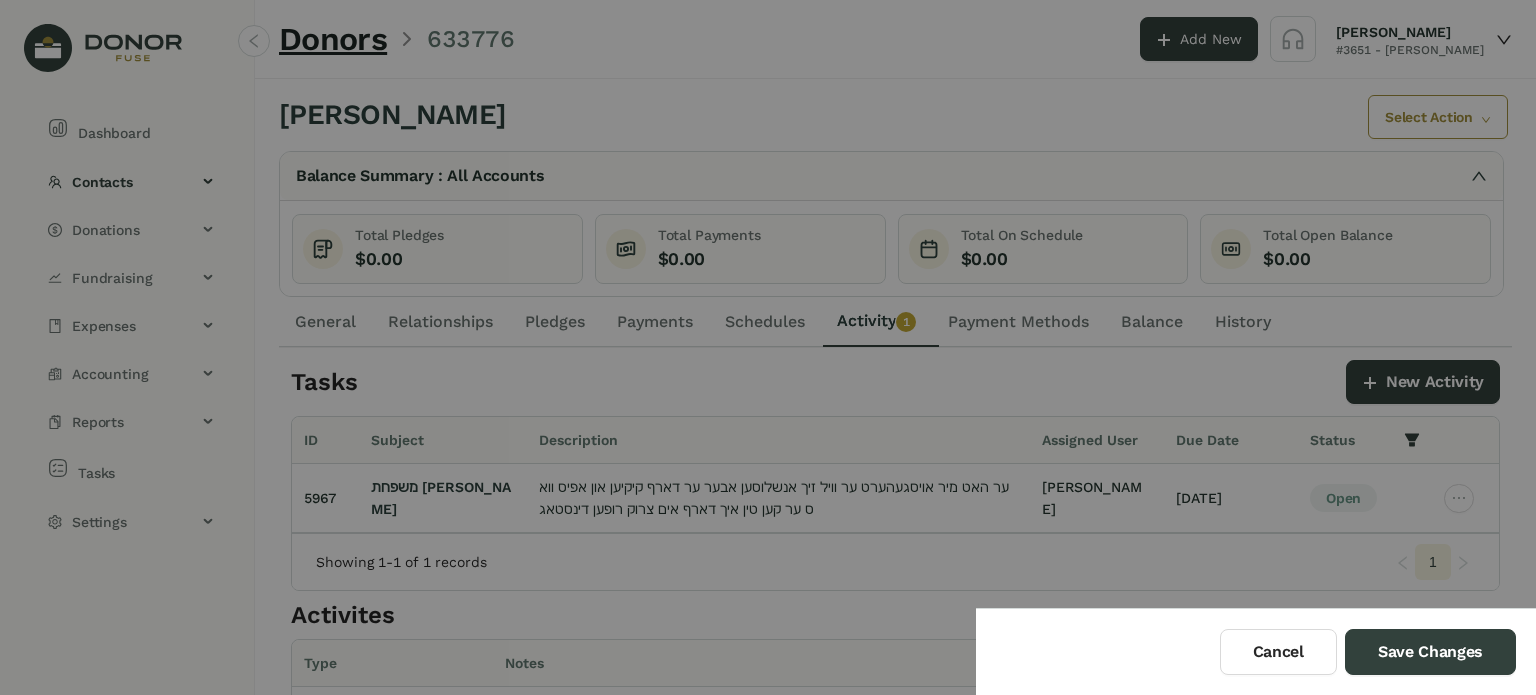 type on "**********" 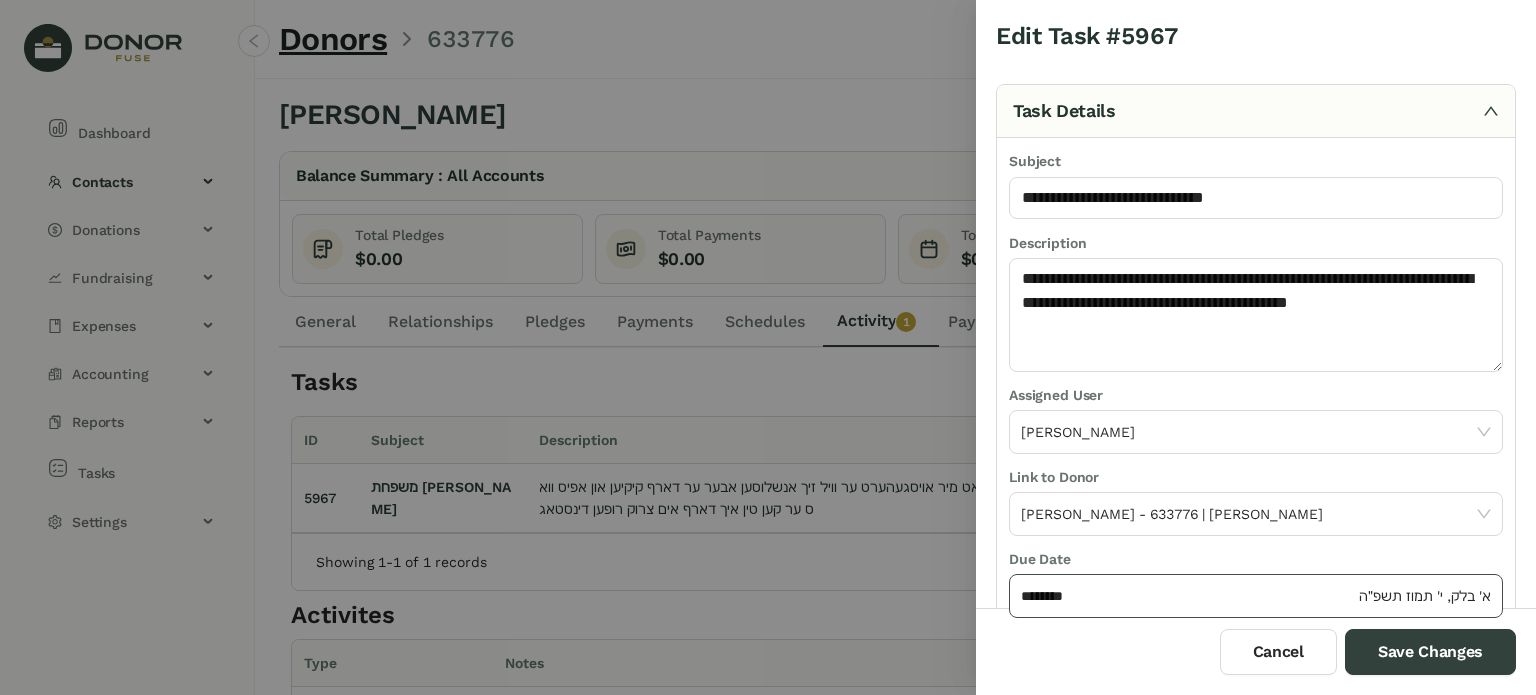 click on "********" 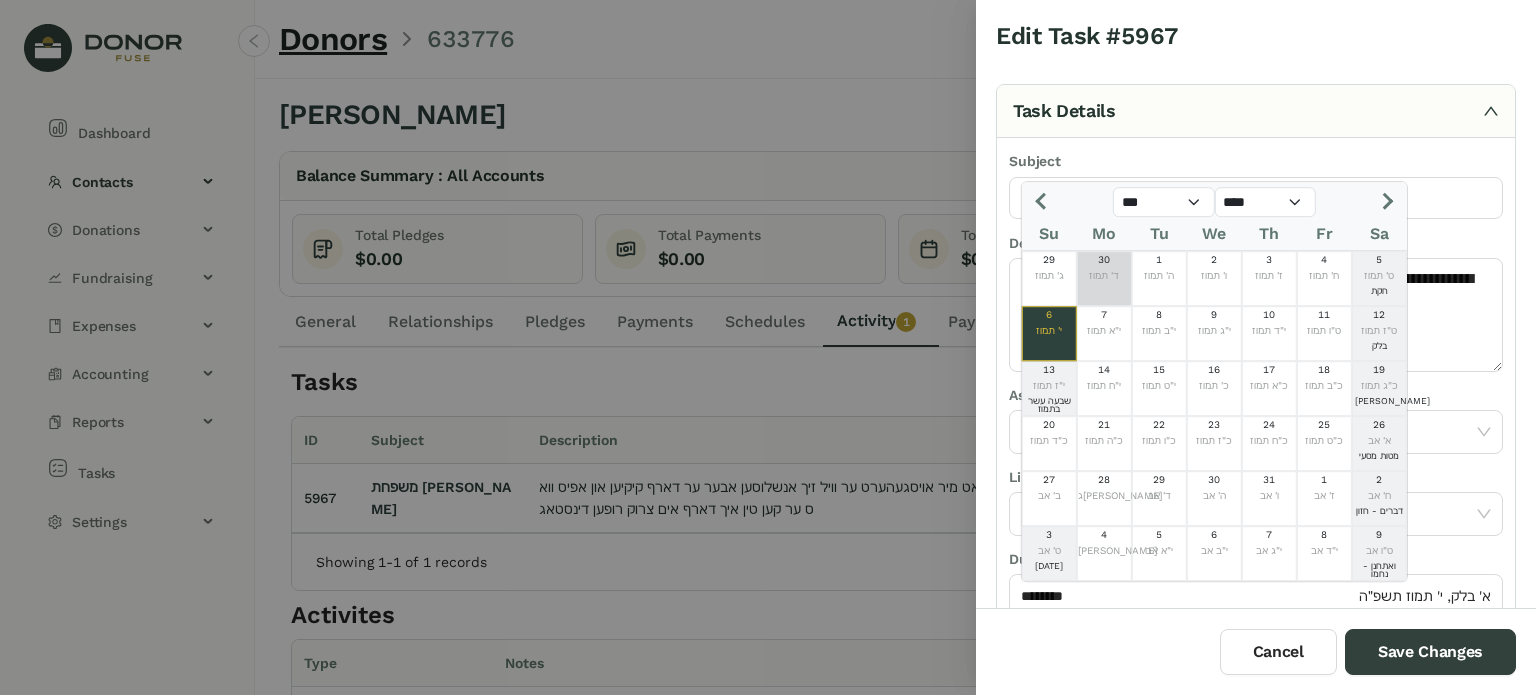 click on "30  ד' תמוז" 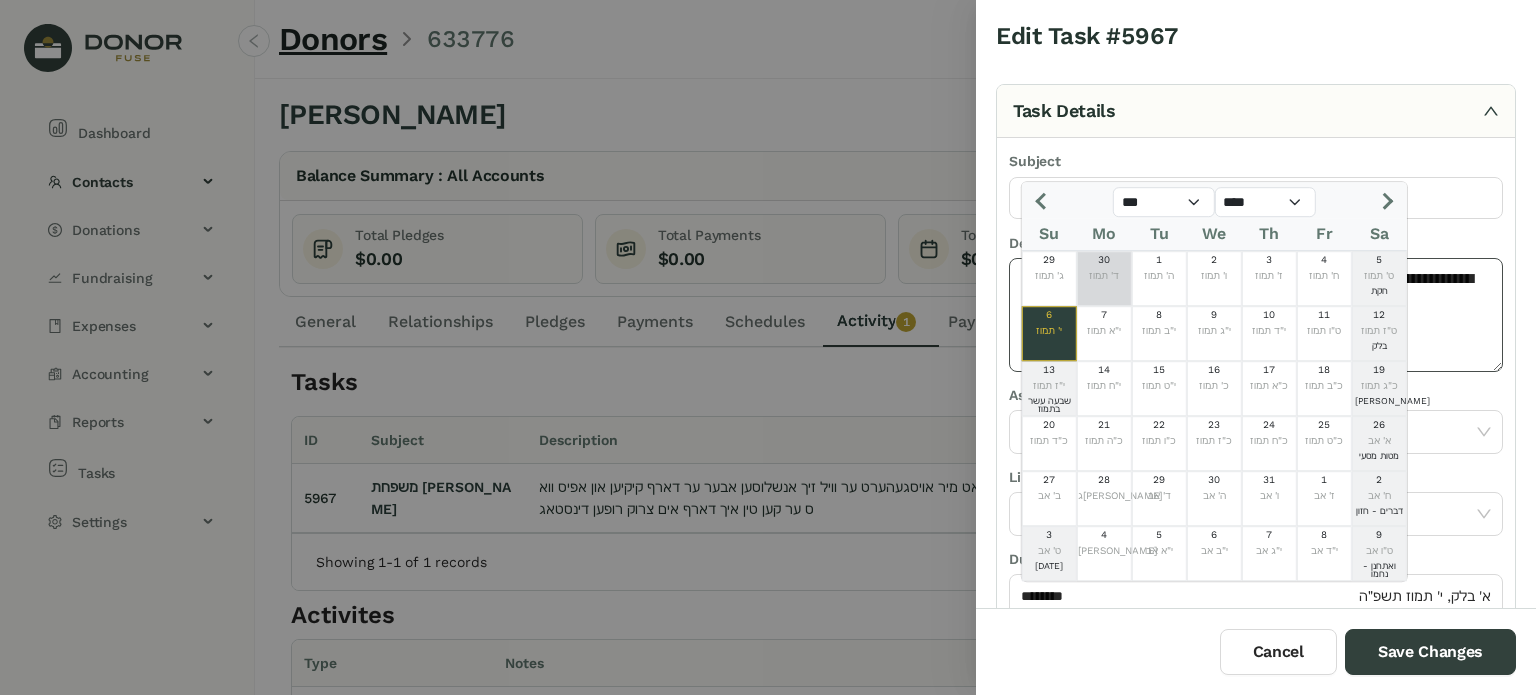 type on "*********" 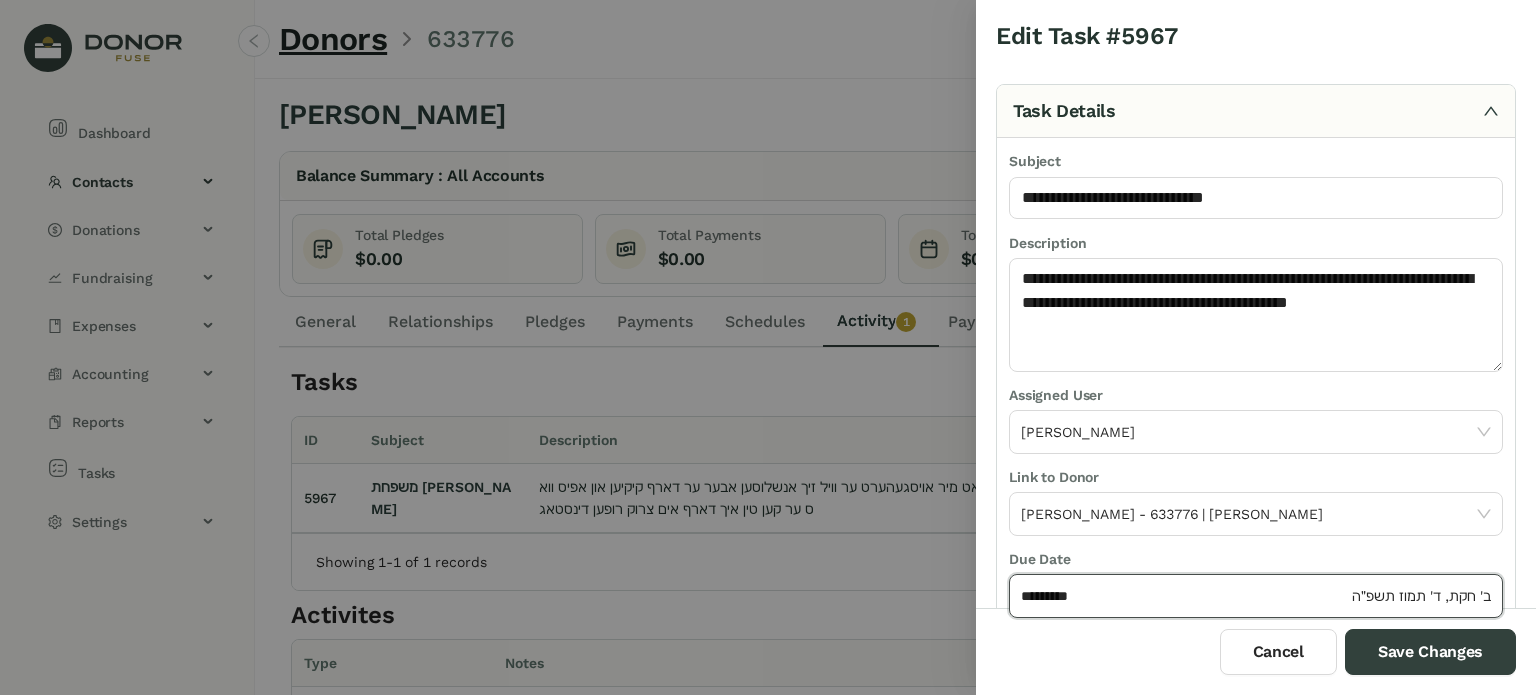 drag, startPoint x: 1135, startPoint y: 600, endPoint x: 1128, endPoint y: 586, distance: 15.652476 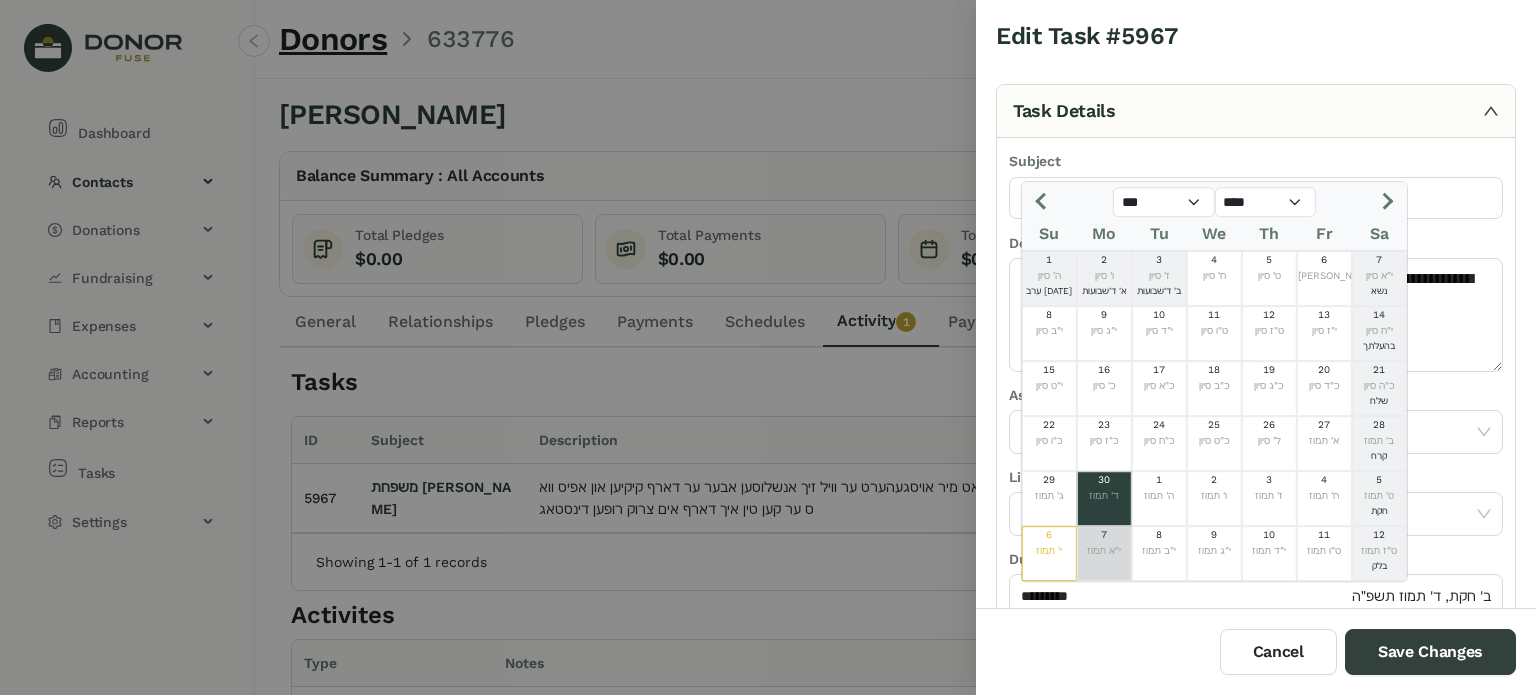 click on "י"א תמוז" 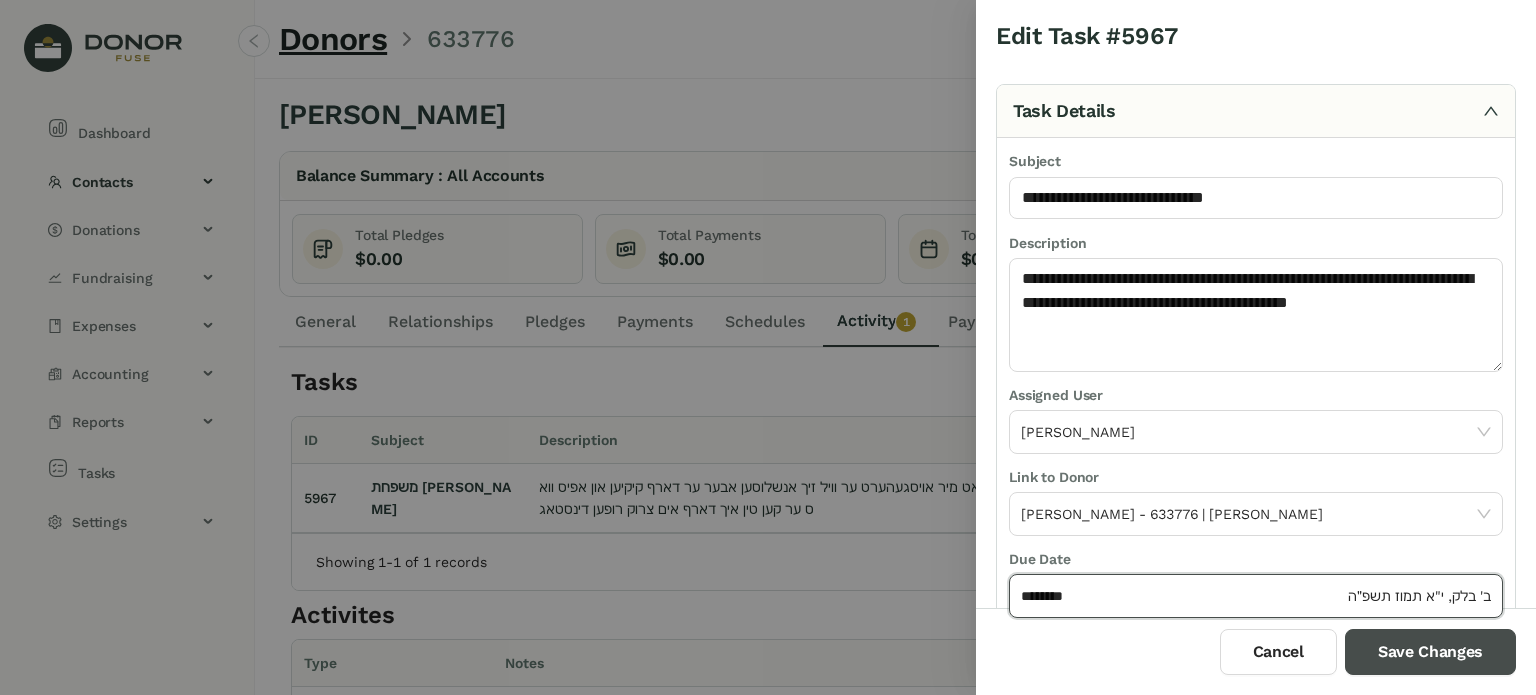 click on "Save Changes" at bounding box center [1430, 652] 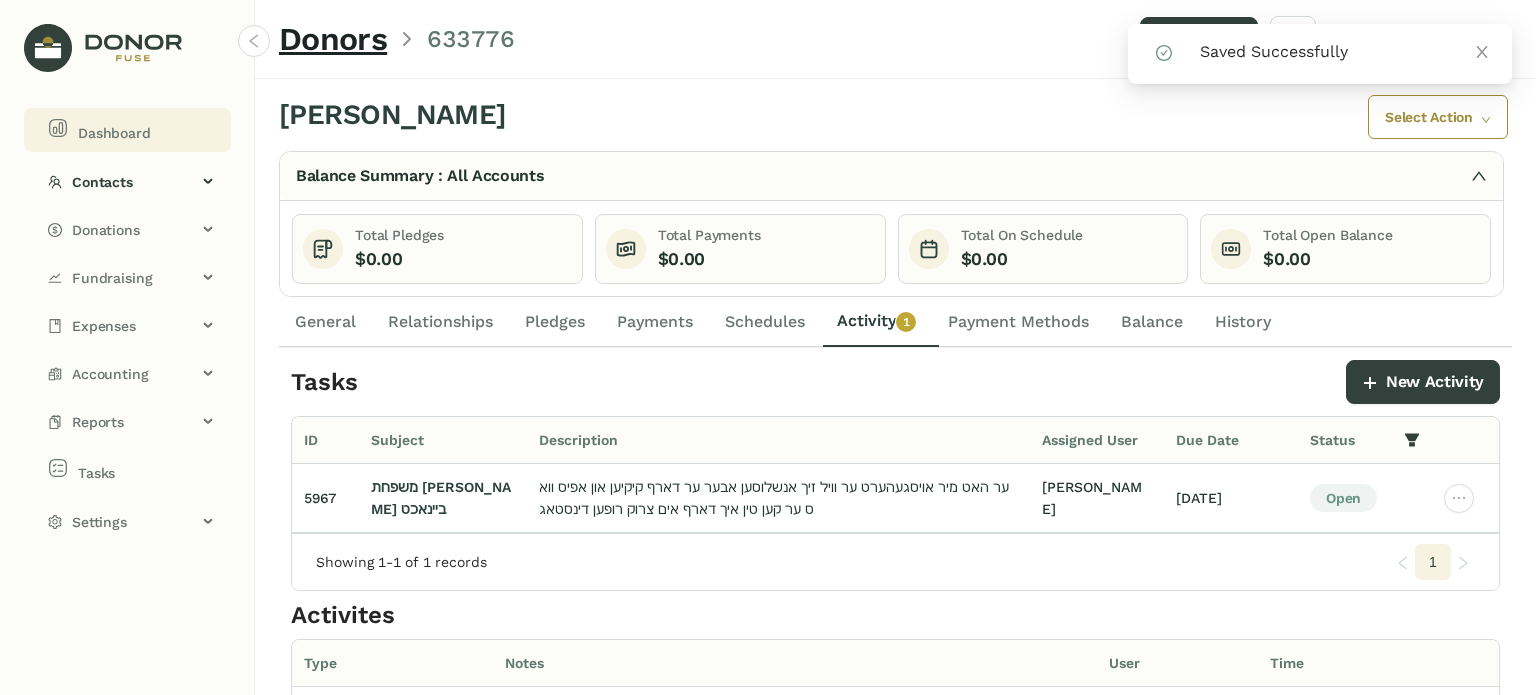 click on "Dashboard" 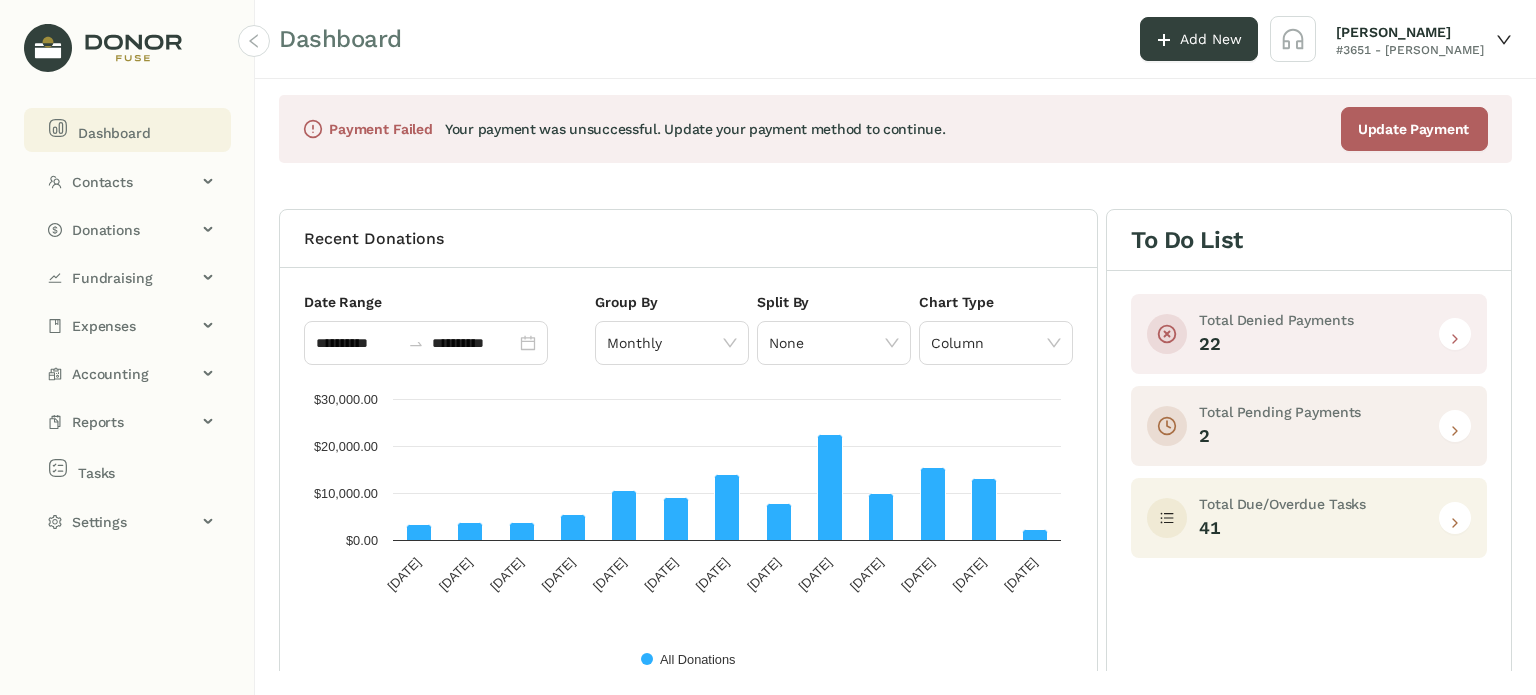 click 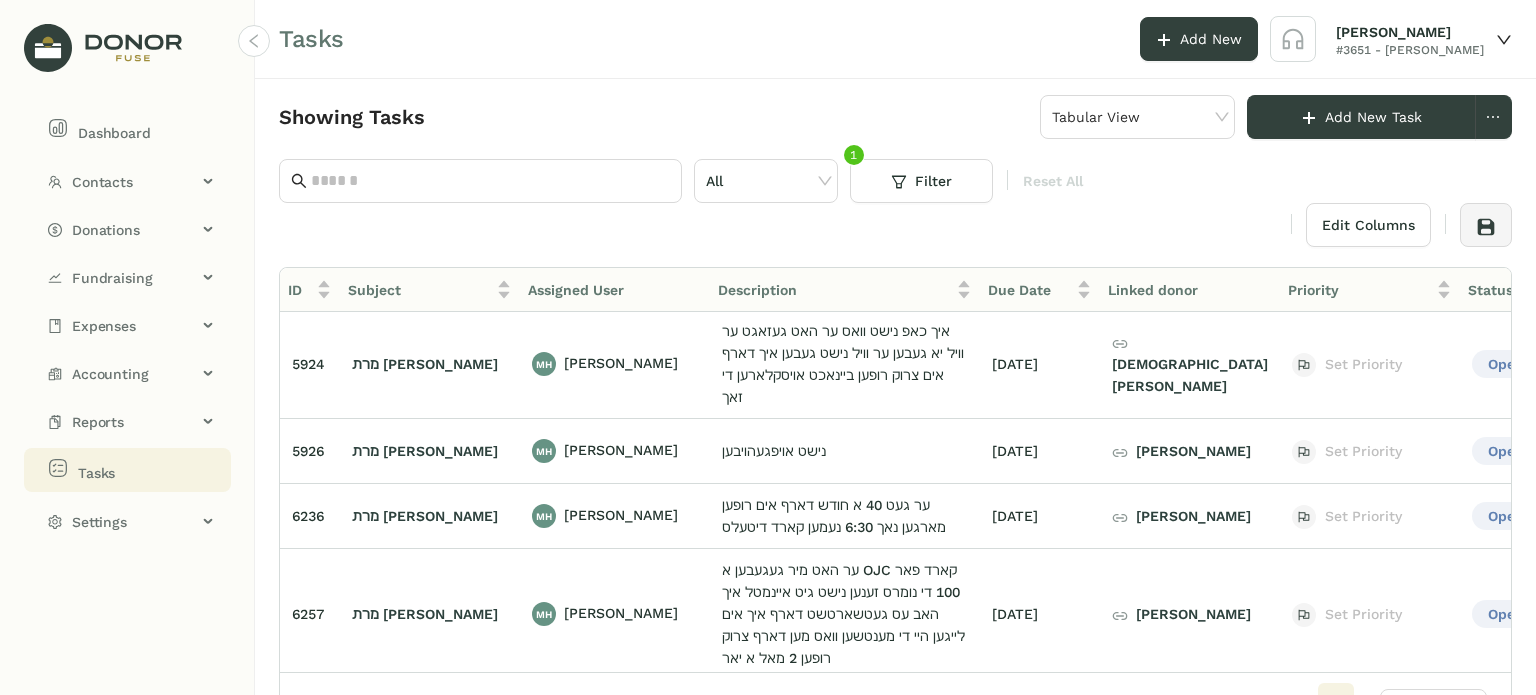 scroll, scrollTop: 3182, scrollLeft: 90, axis: both 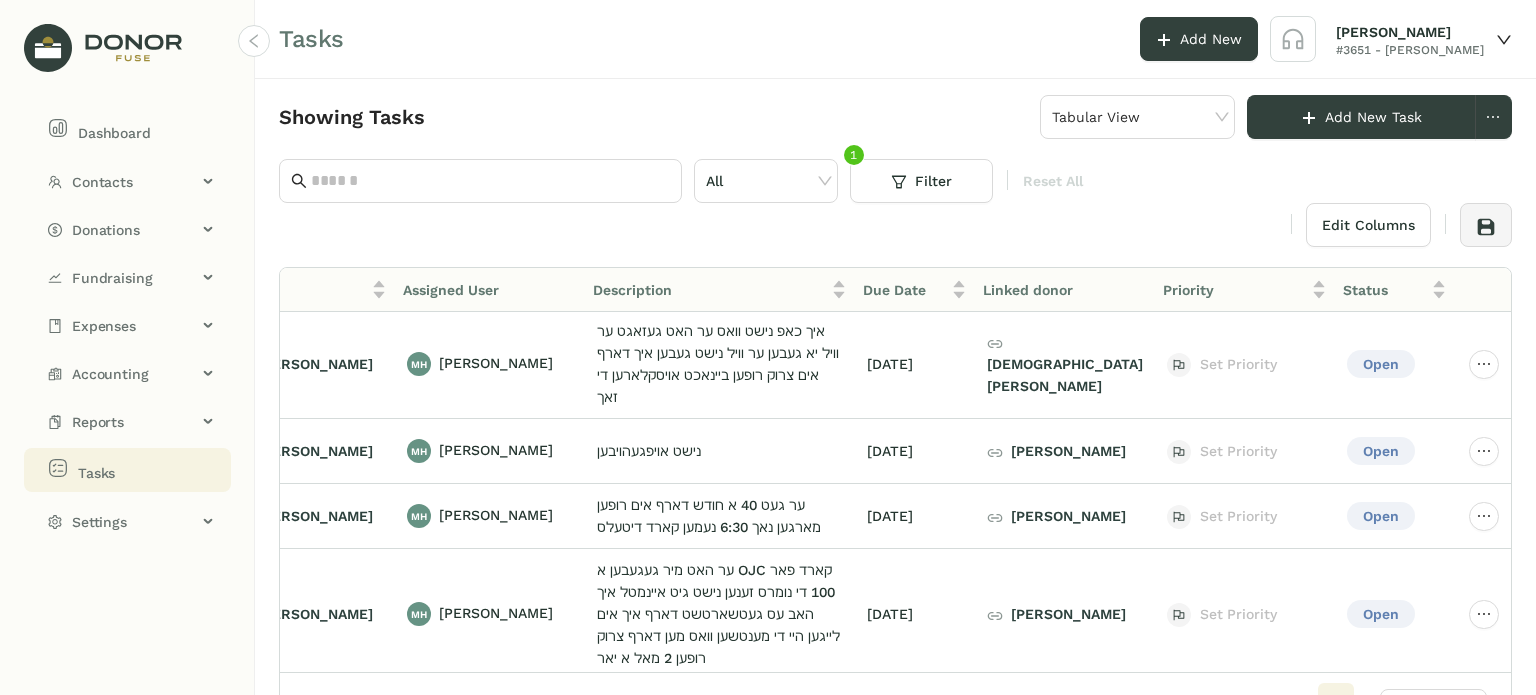 click 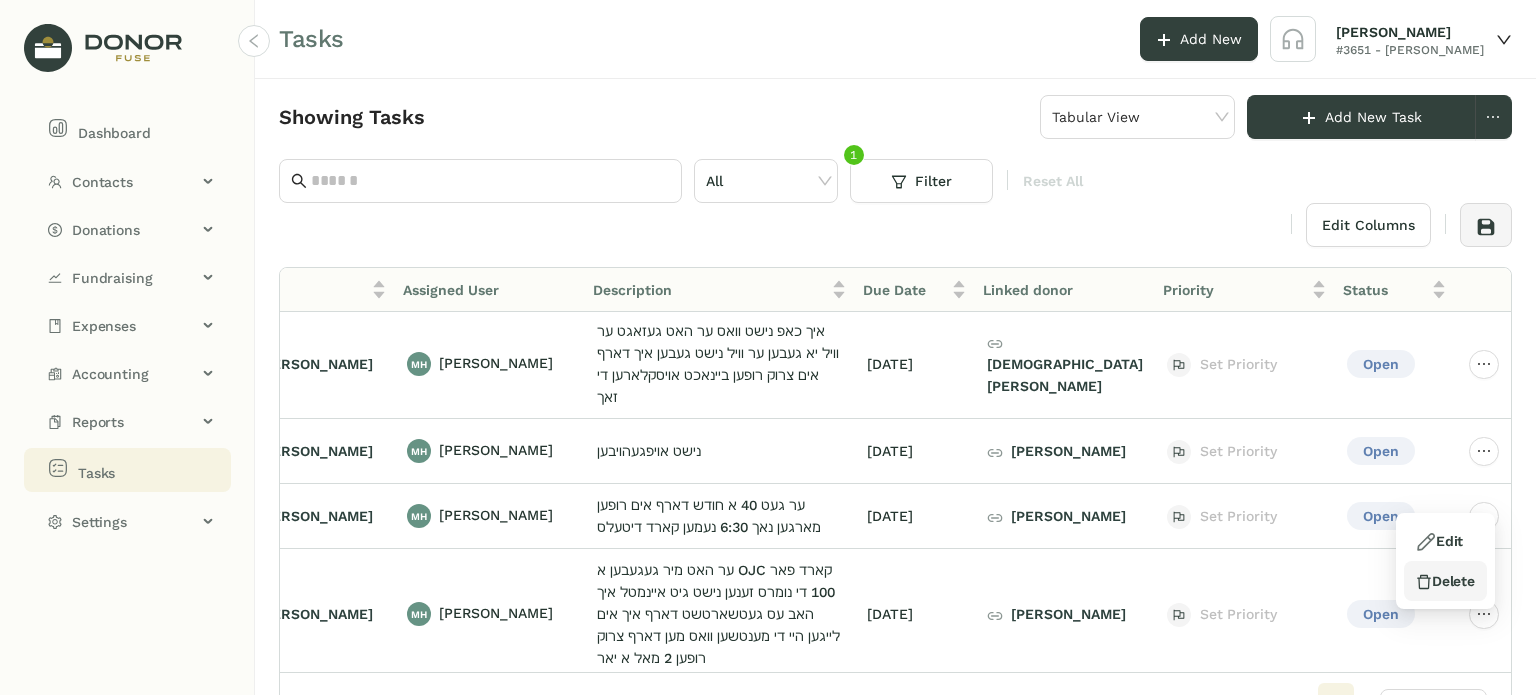 click on "Delete" at bounding box center (1445, 581) 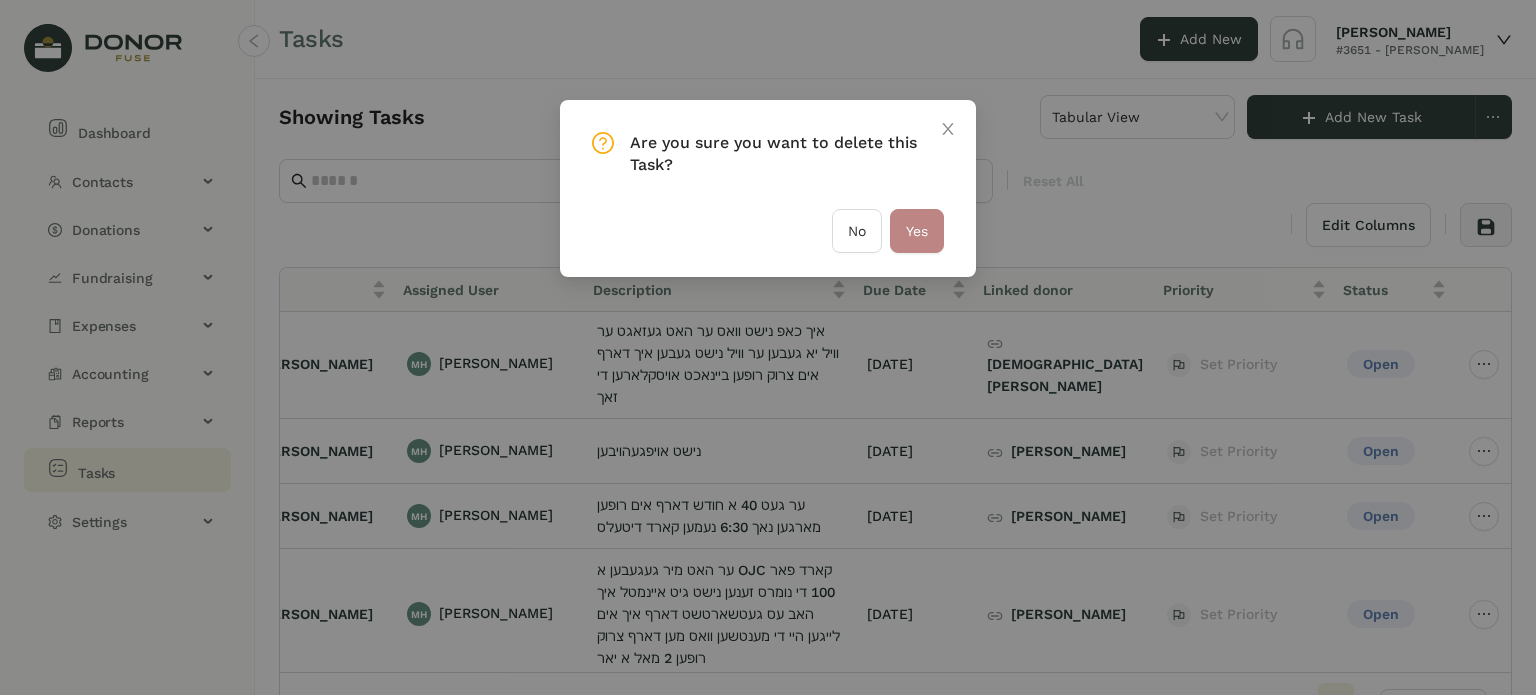 click on "Yes" at bounding box center (917, 231) 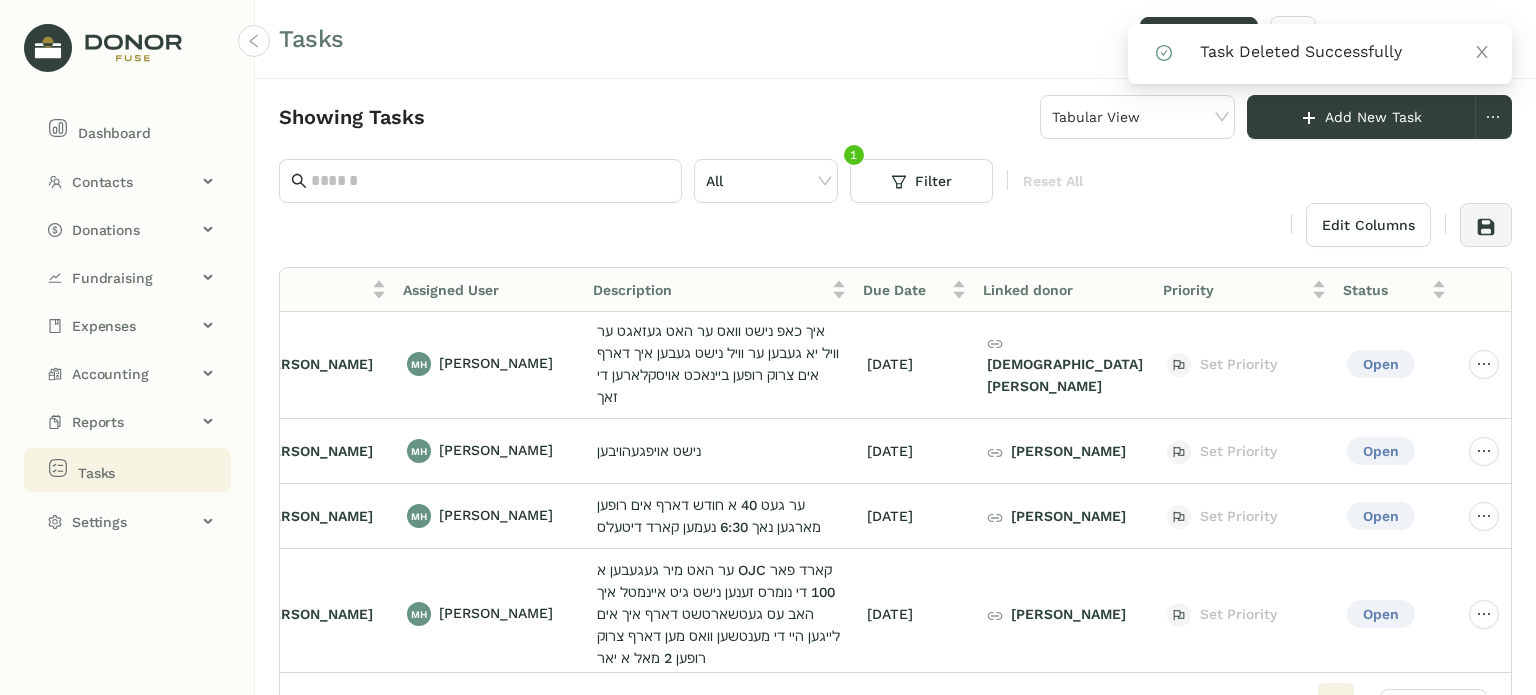 scroll, scrollTop: 3117, scrollLeft: 128, axis: both 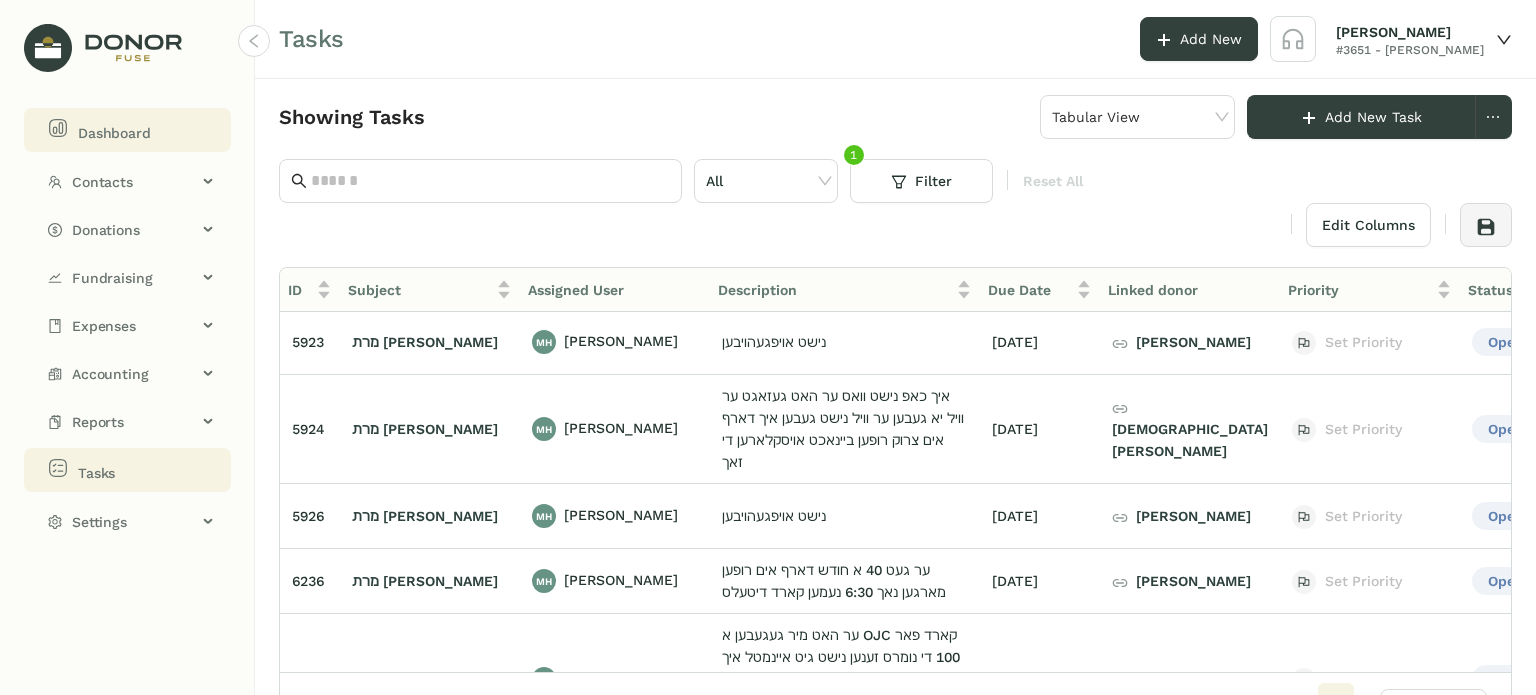 click on "Dashboard" 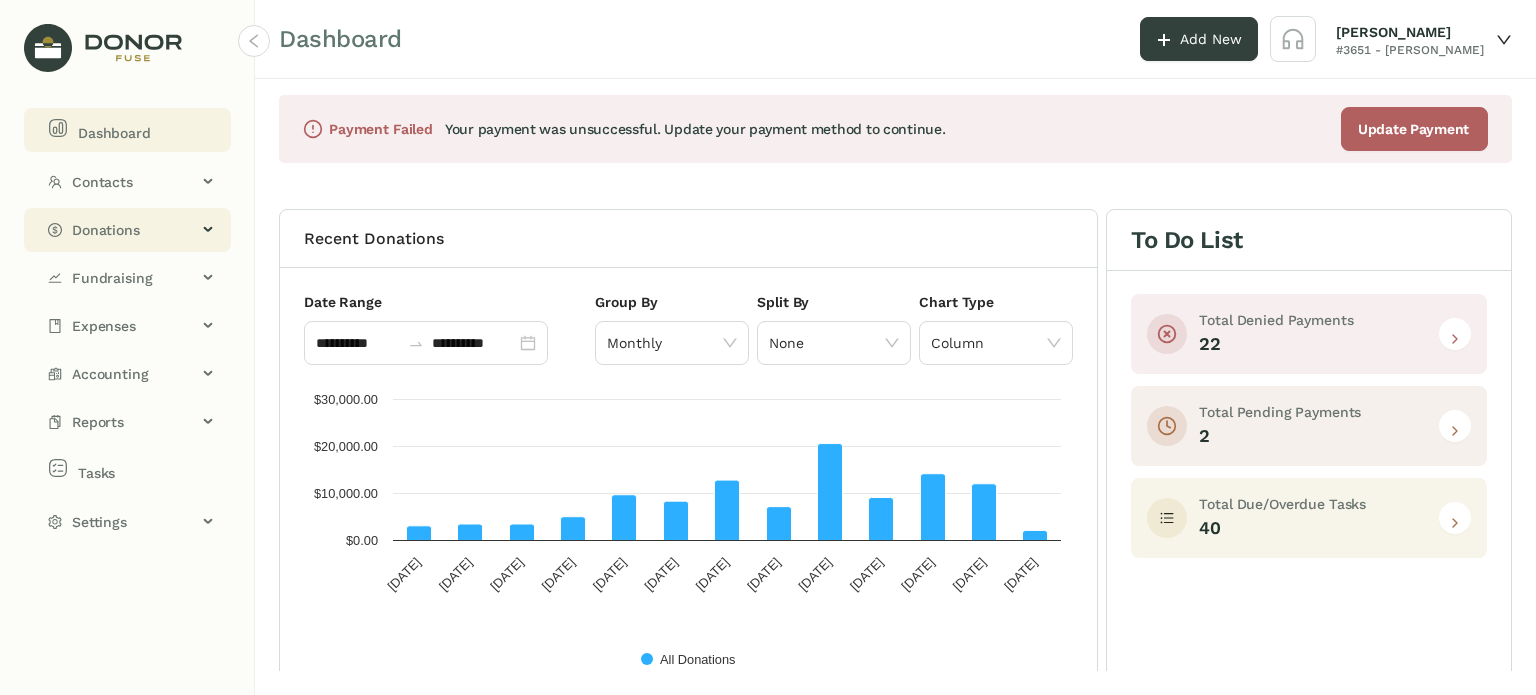 click on "Donations" 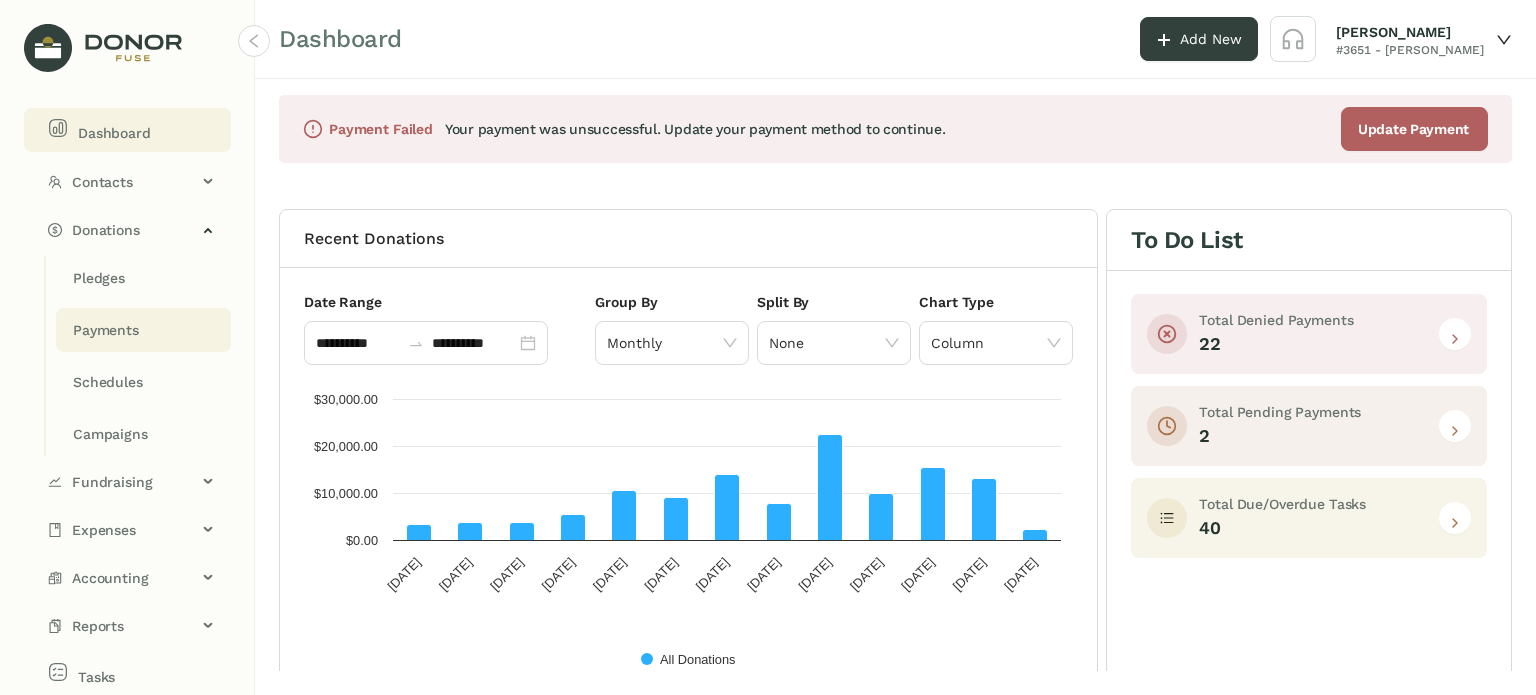 click on "Payments" 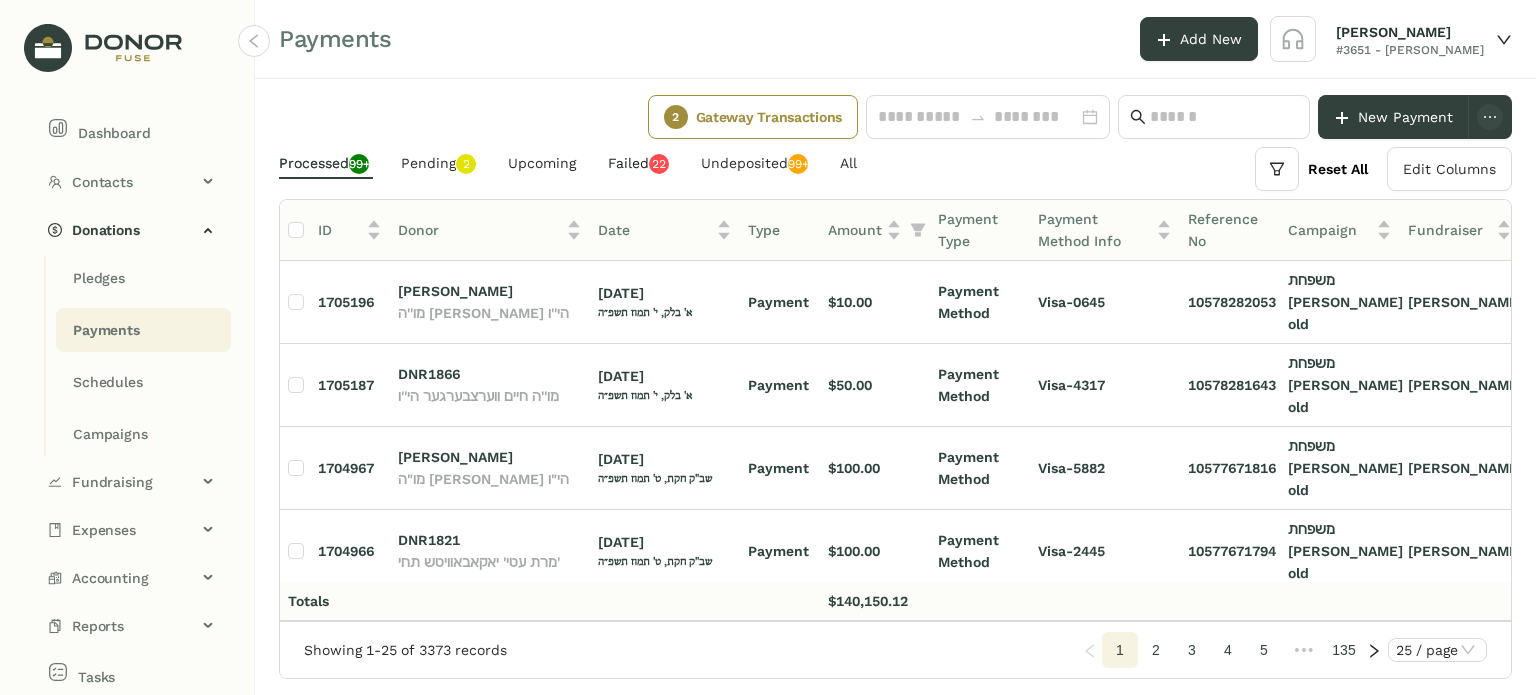 click on "Failed   0   1   2   3   4   5   6   7   8   9   0   1   2   3   4   5   6   7   8   9" 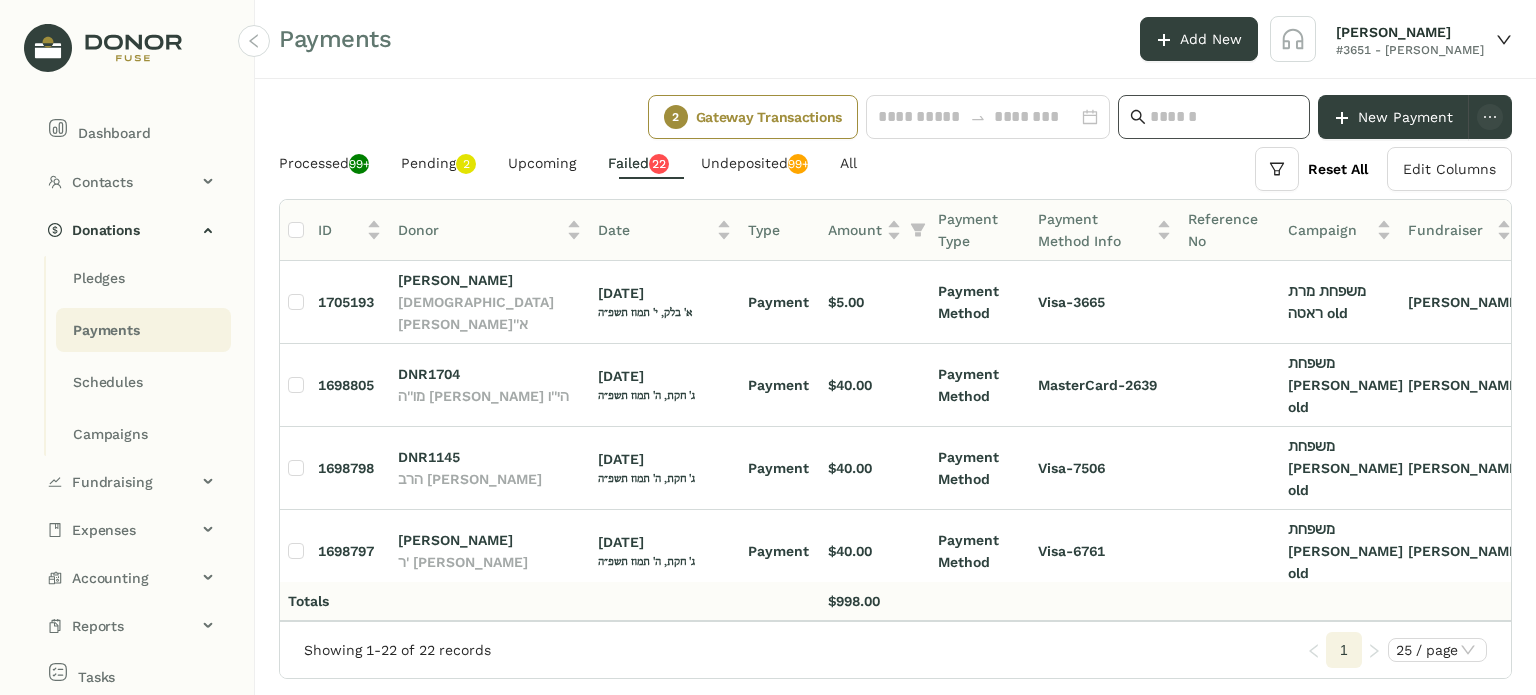click 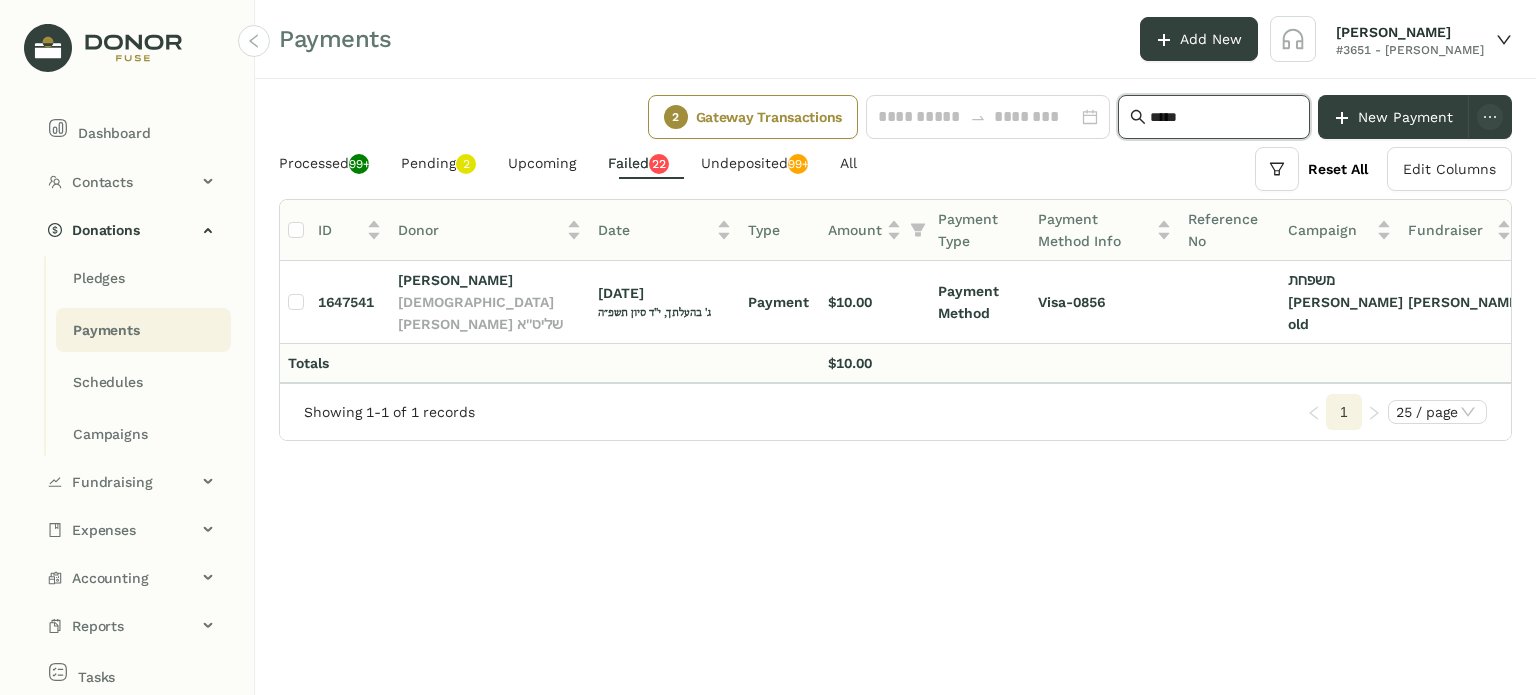 scroll, scrollTop: 0, scrollLeft: 116, axis: horizontal 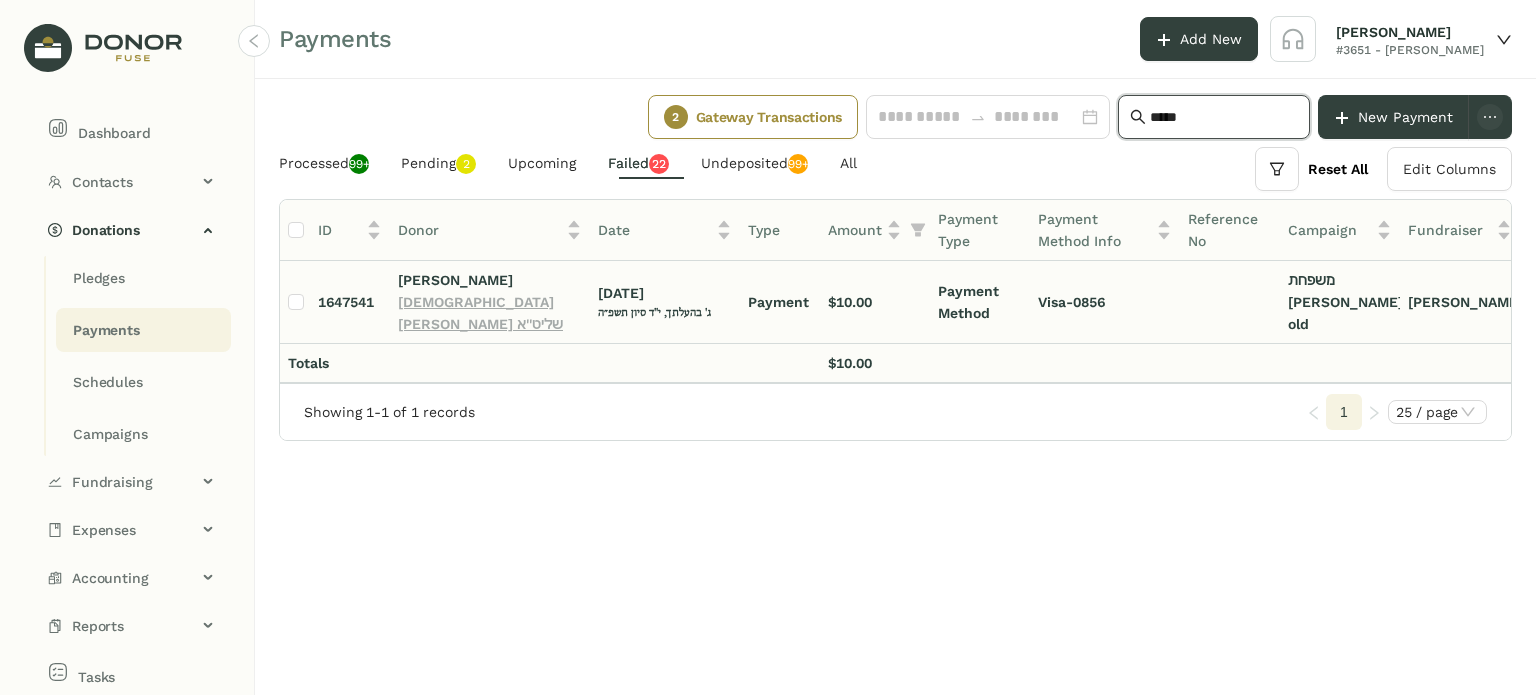 type on "*****" 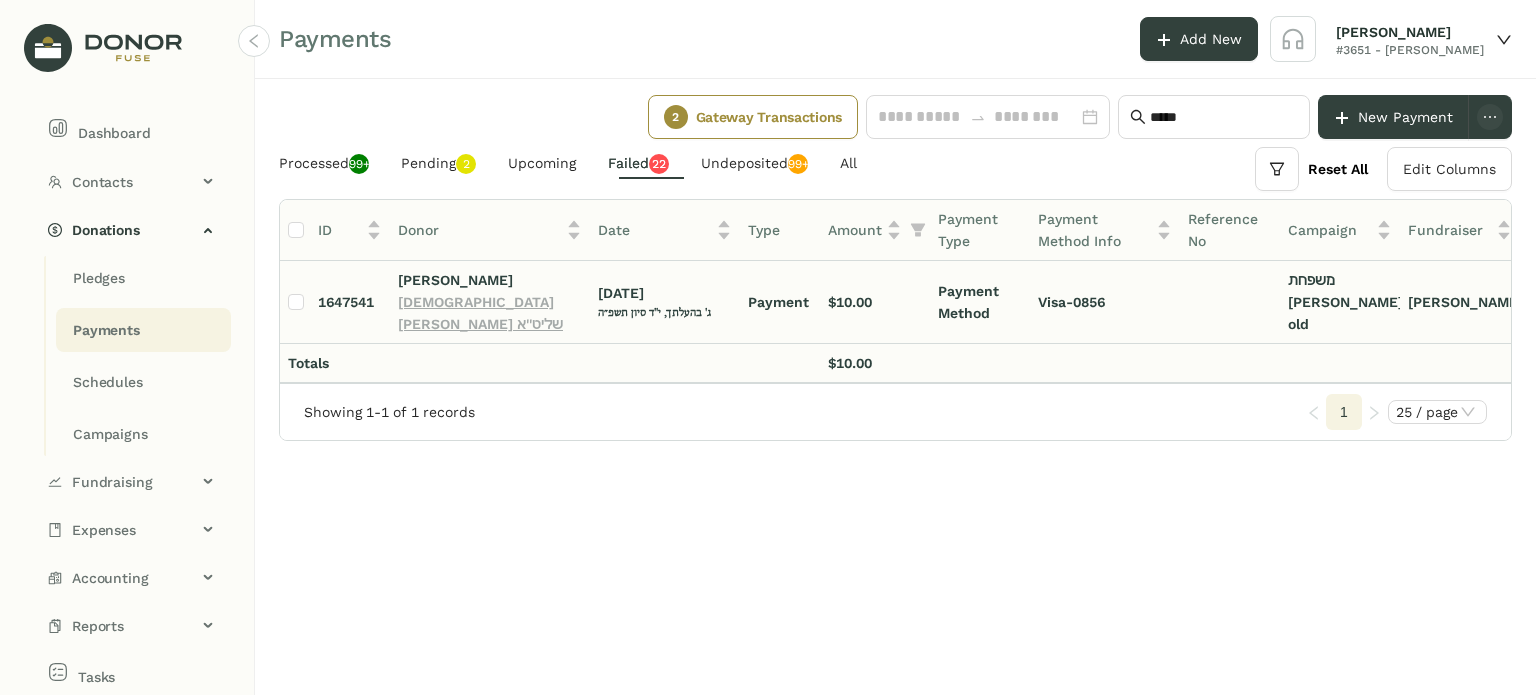click on "[DEMOGRAPHIC_DATA] [PERSON_NAME] שליט''א" 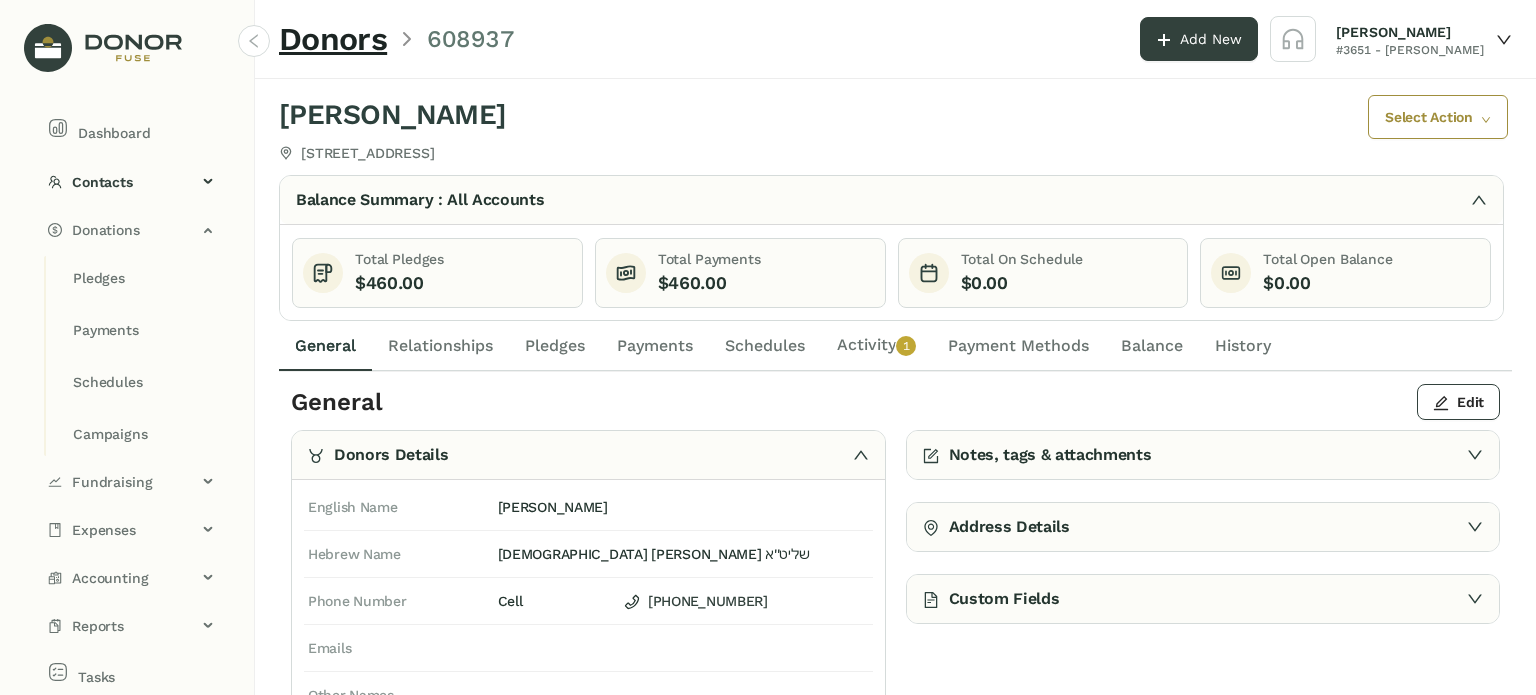 scroll, scrollTop: 50, scrollLeft: 0, axis: vertical 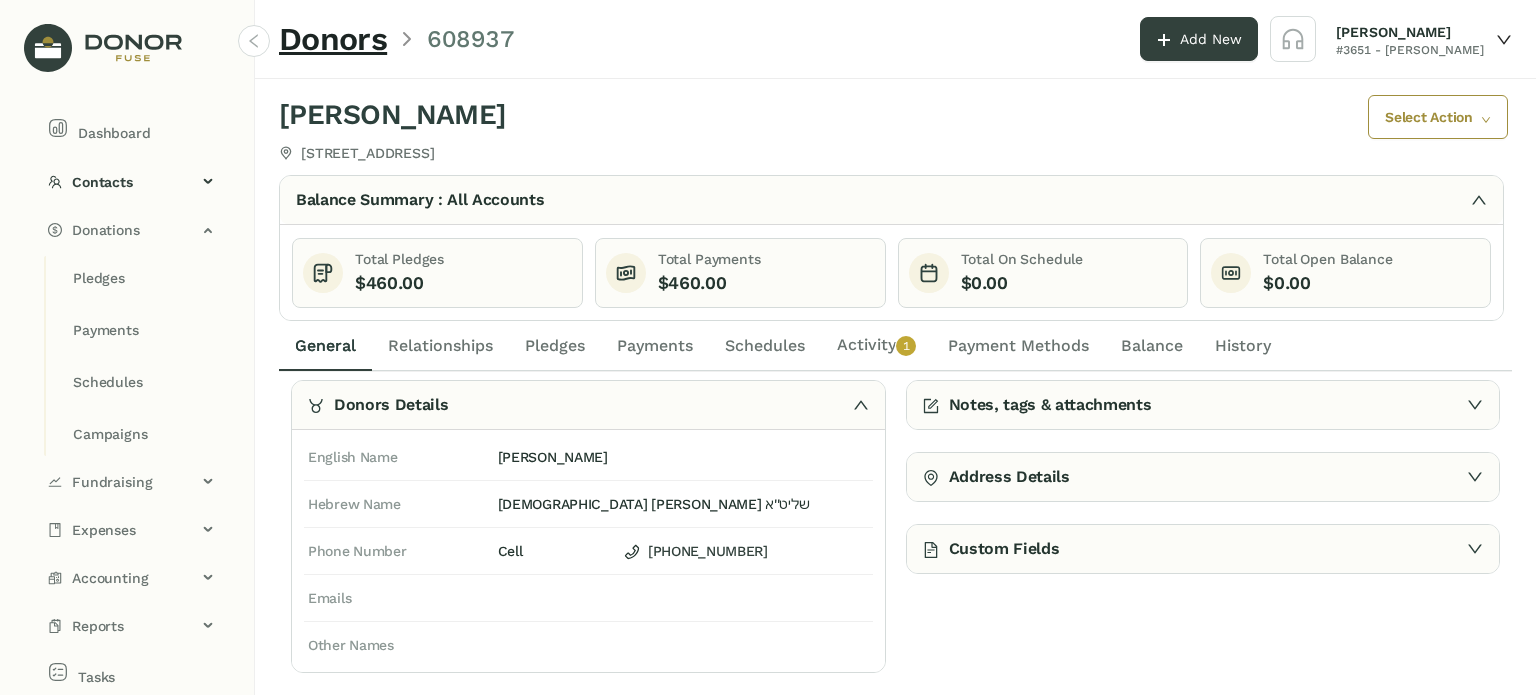 click on "Payments" 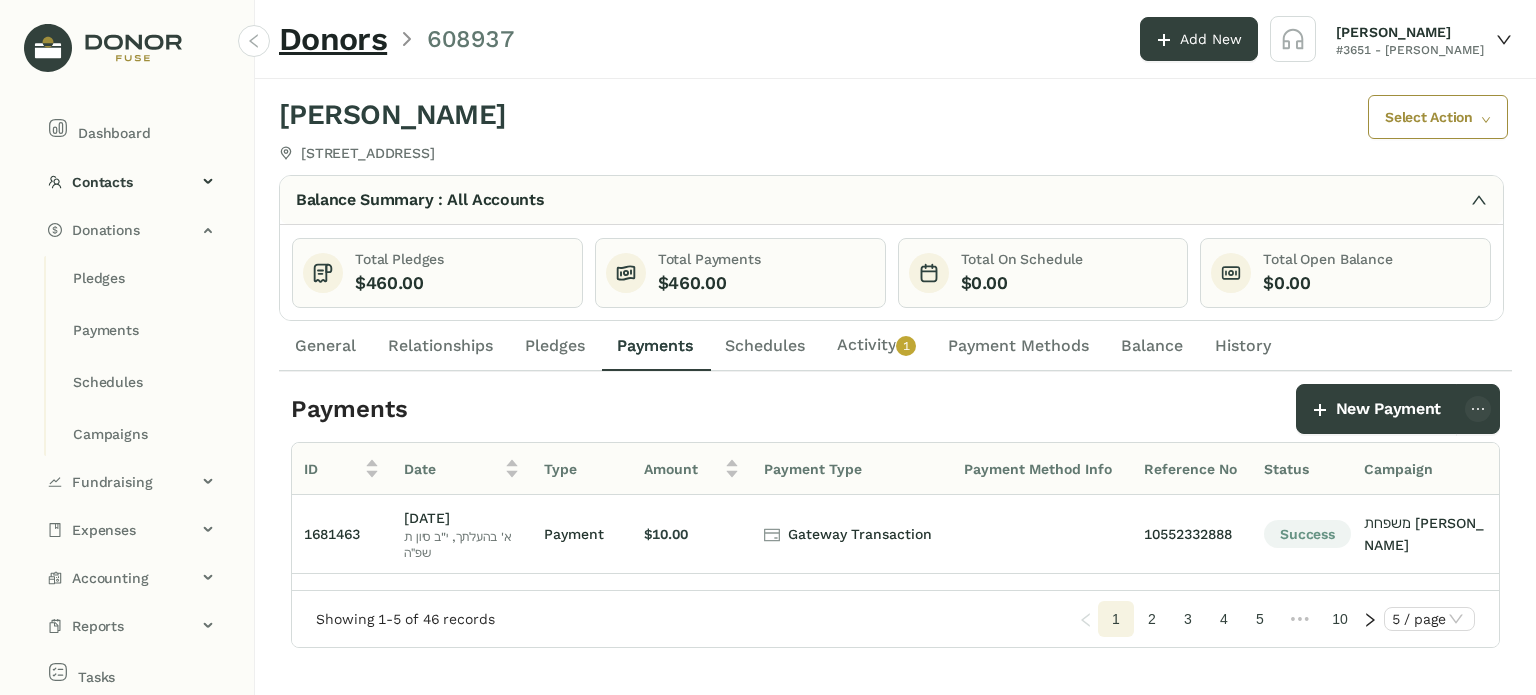 scroll, scrollTop: 0, scrollLeft: 158, axis: horizontal 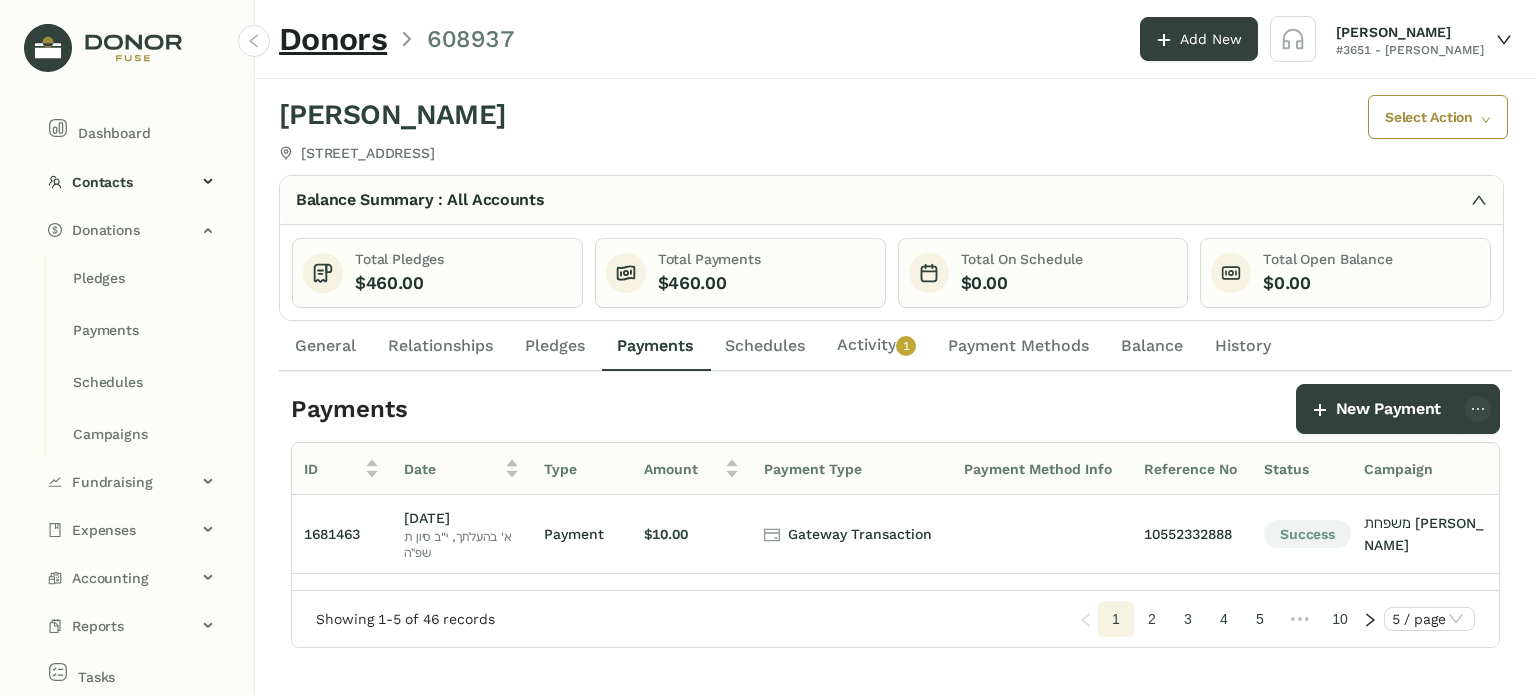 drag, startPoint x: 548, startPoint y: 343, endPoint x: 617, endPoint y: 364, distance: 72.12489 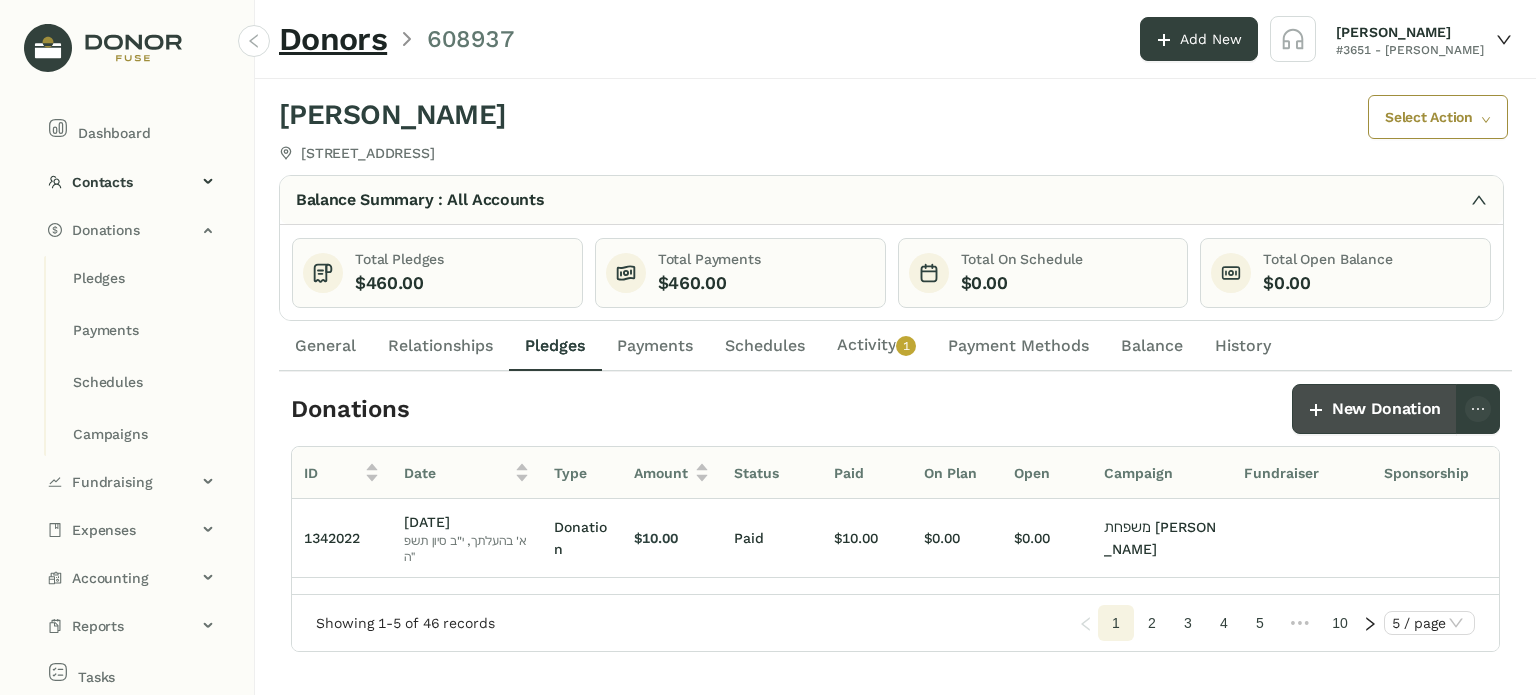 click on "New Donation" 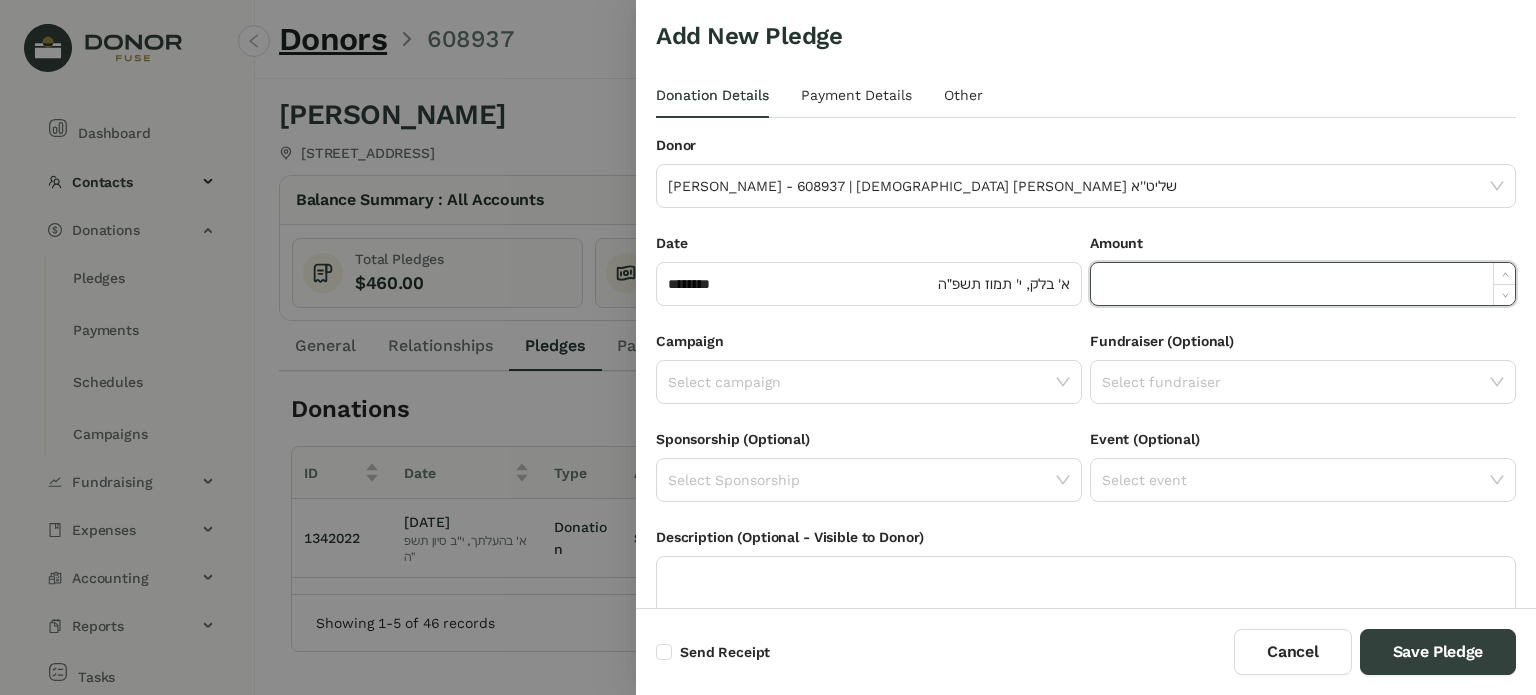 click 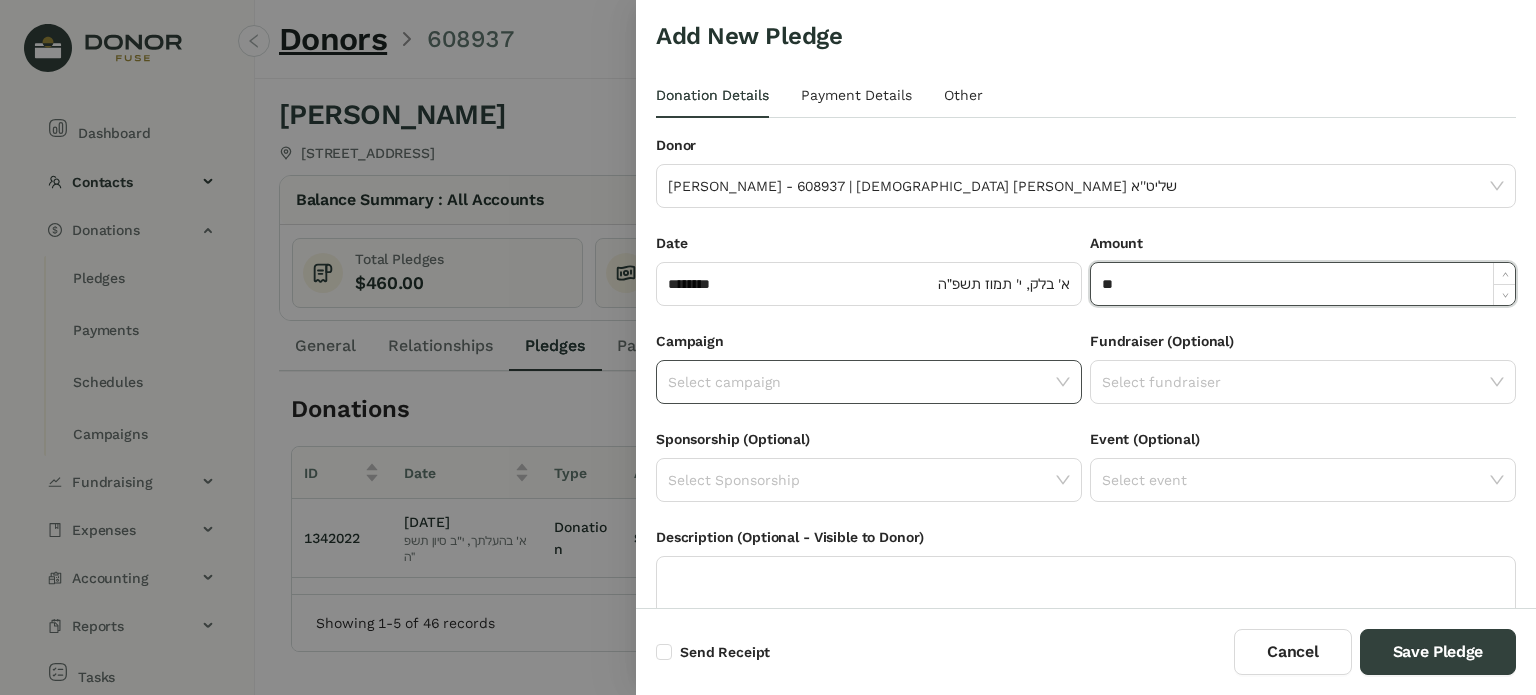 type on "******" 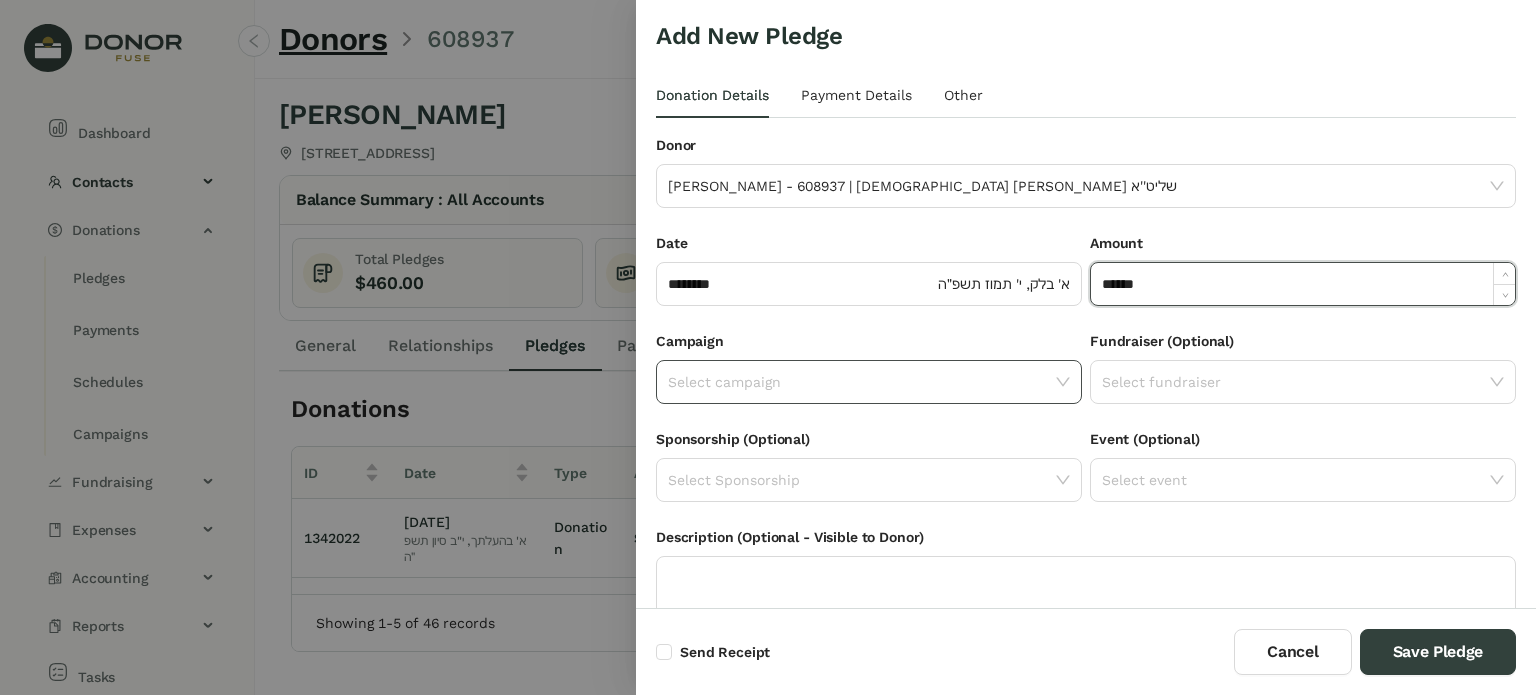 click 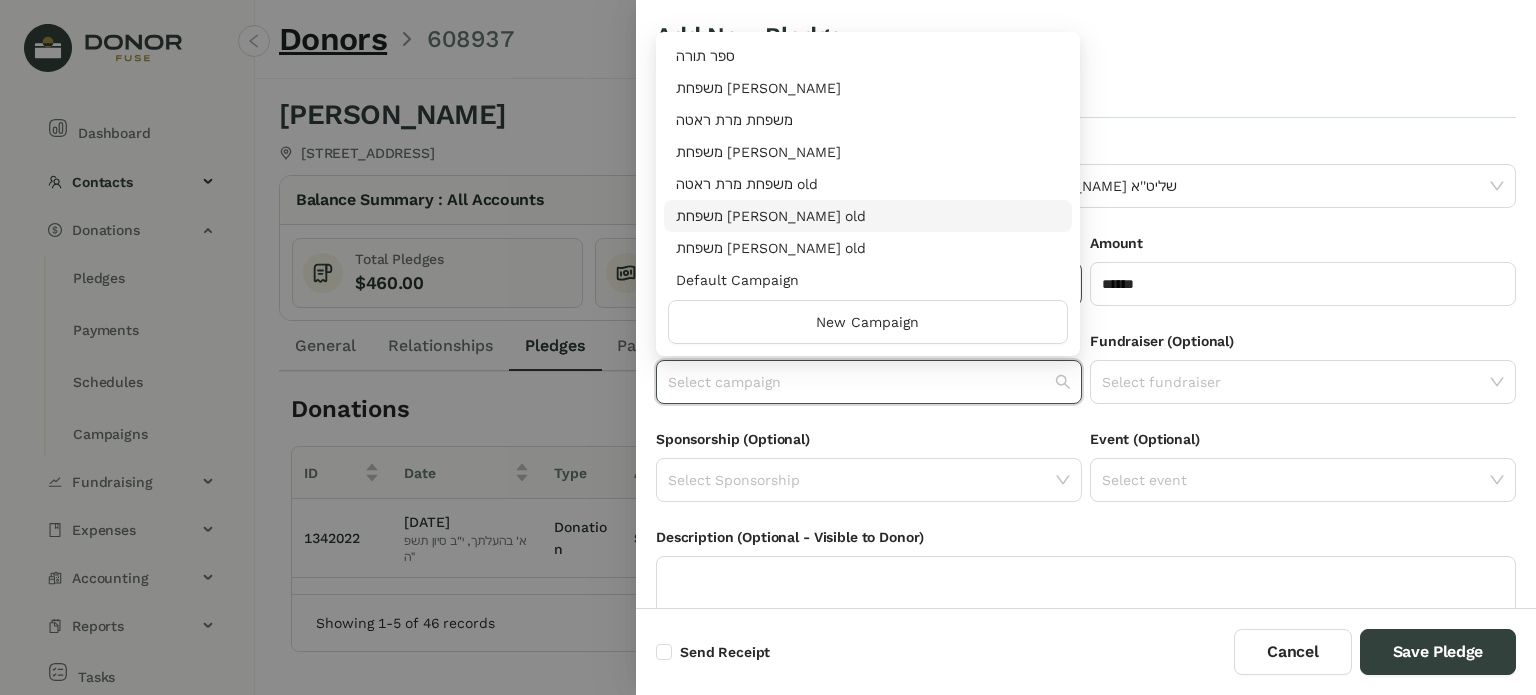 drag, startPoint x: 831, startPoint y: 215, endPoint x: 936, endPoint y: 295, distance: 132.00378 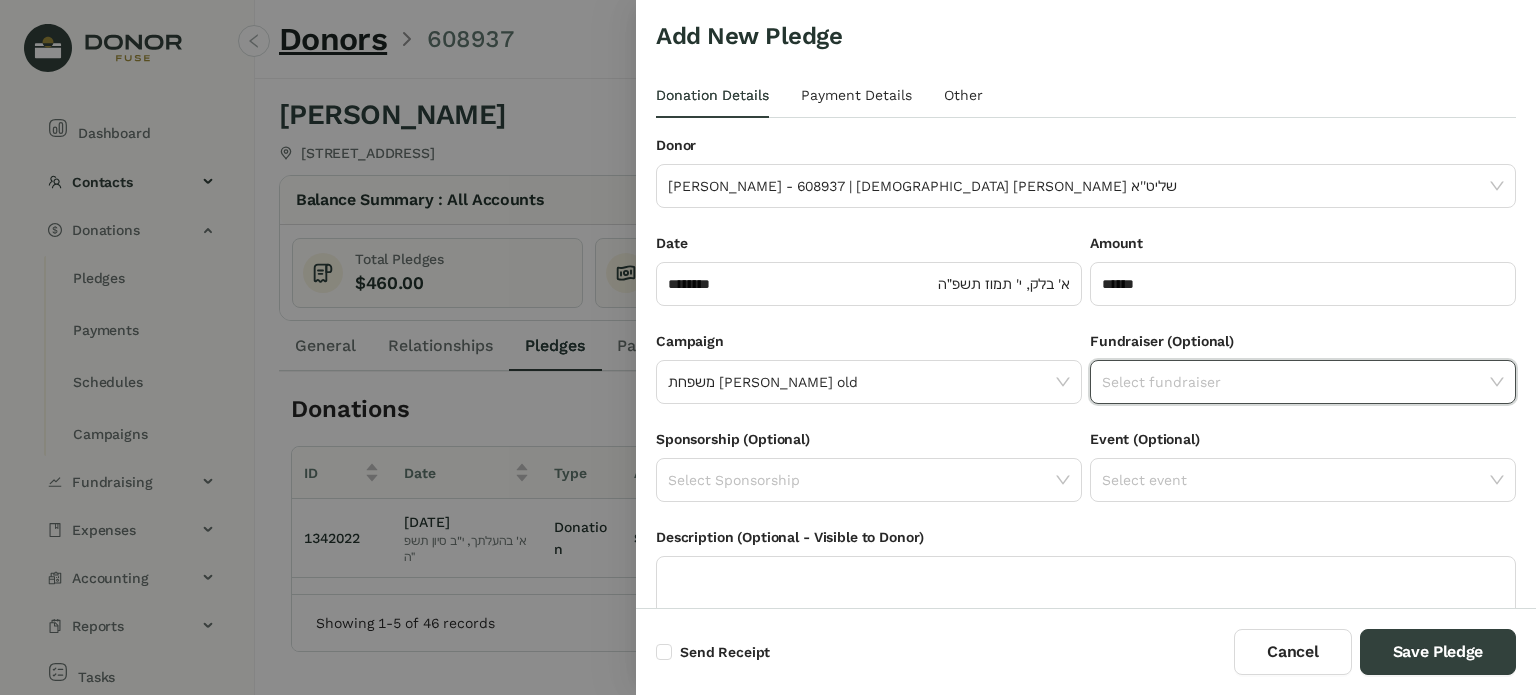 click 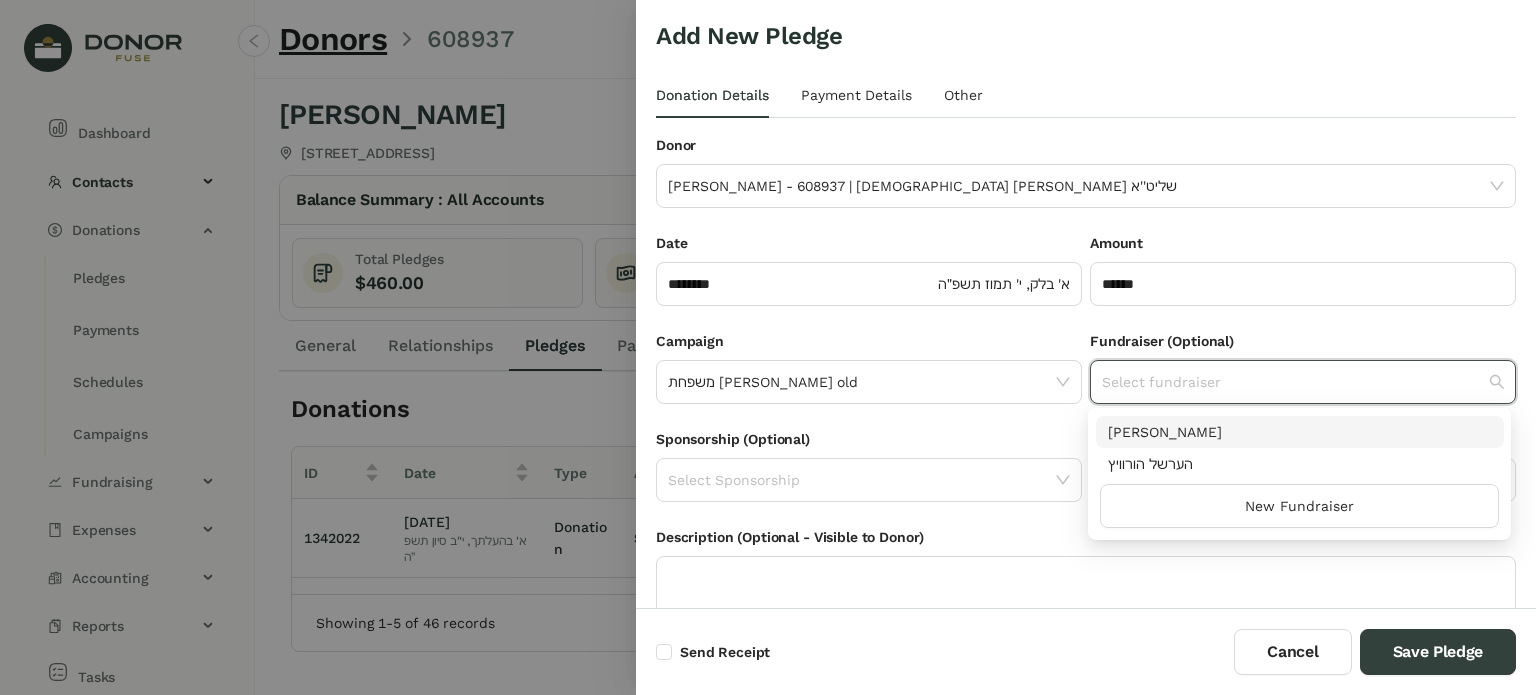 click on "[PERSON_NAME] הערשל הורוויץ New Fundraiser" at bounding box center [1300, 474] 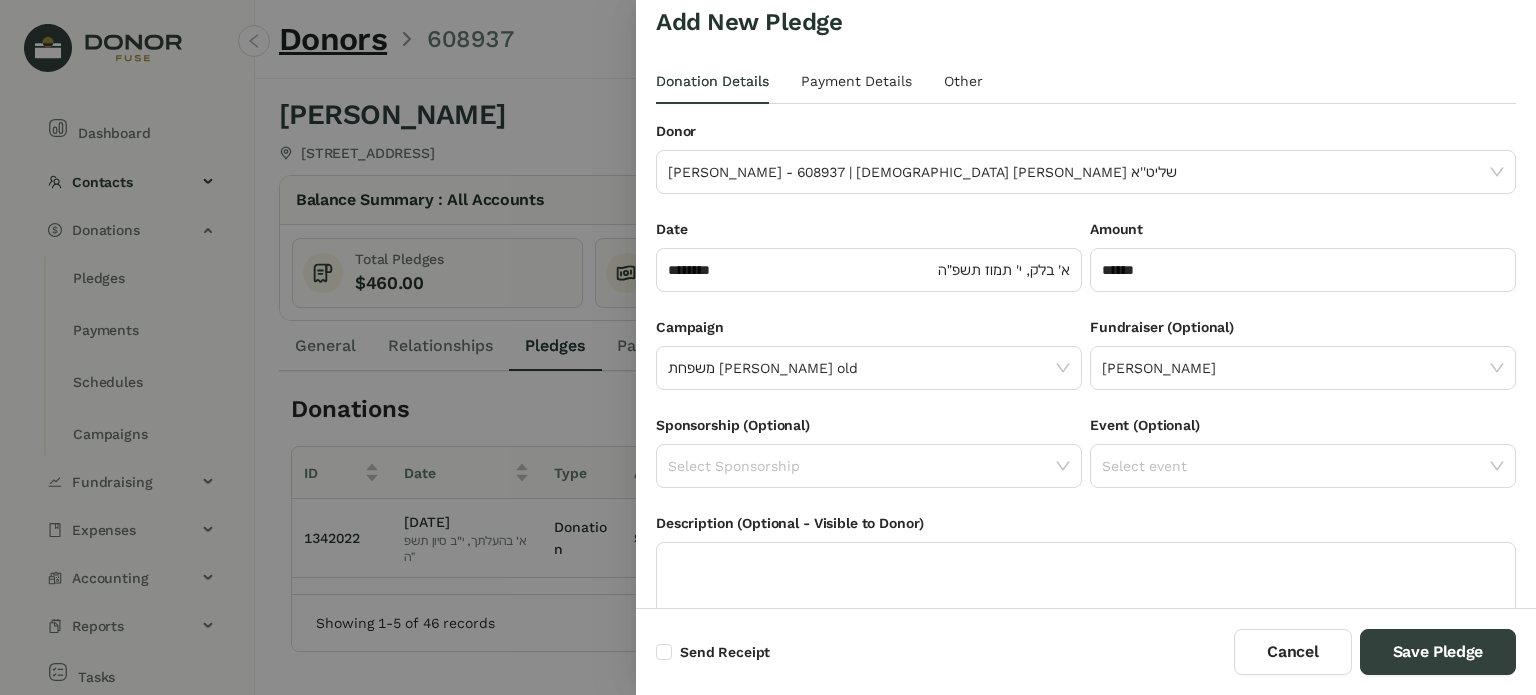 scroll, scrollTop: 0, scrollLeft: 0, axis: both 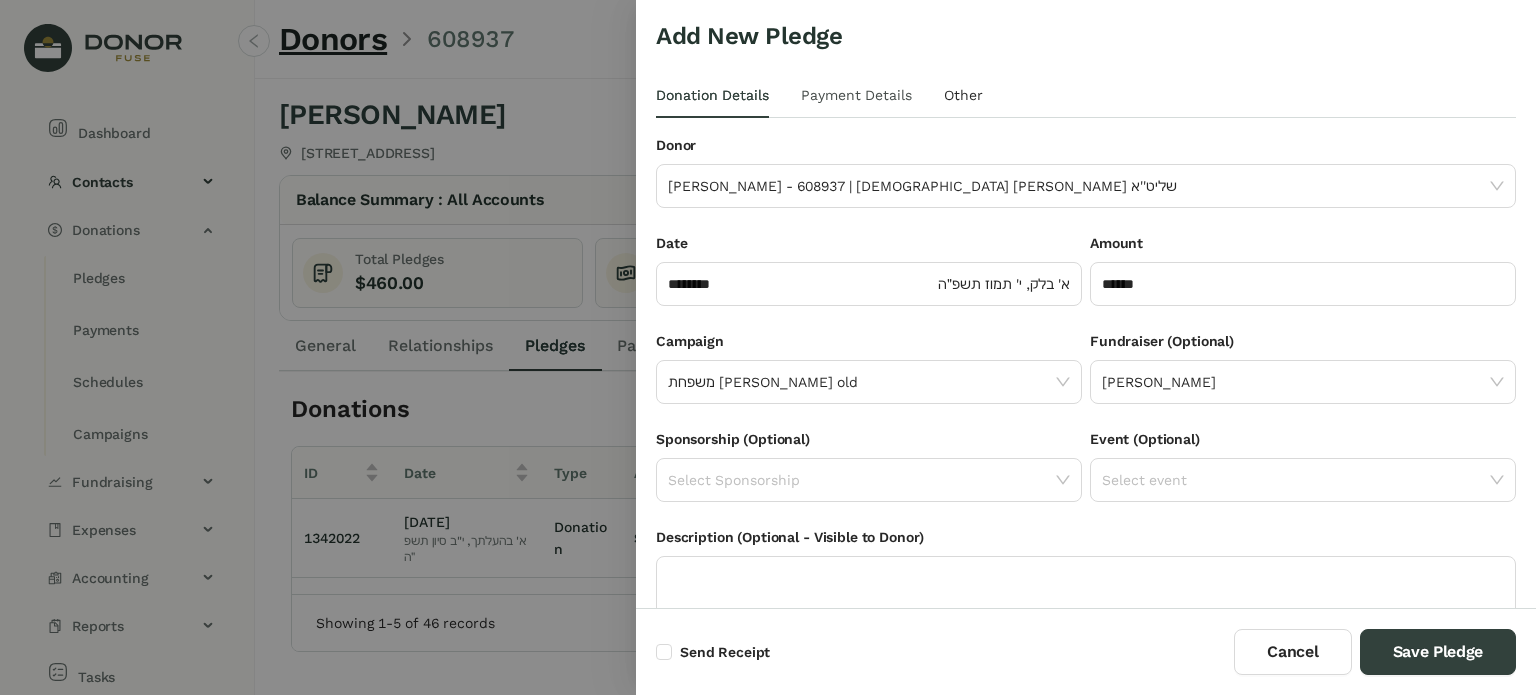 click on "Payment Details" at bounding box center (856, 95) 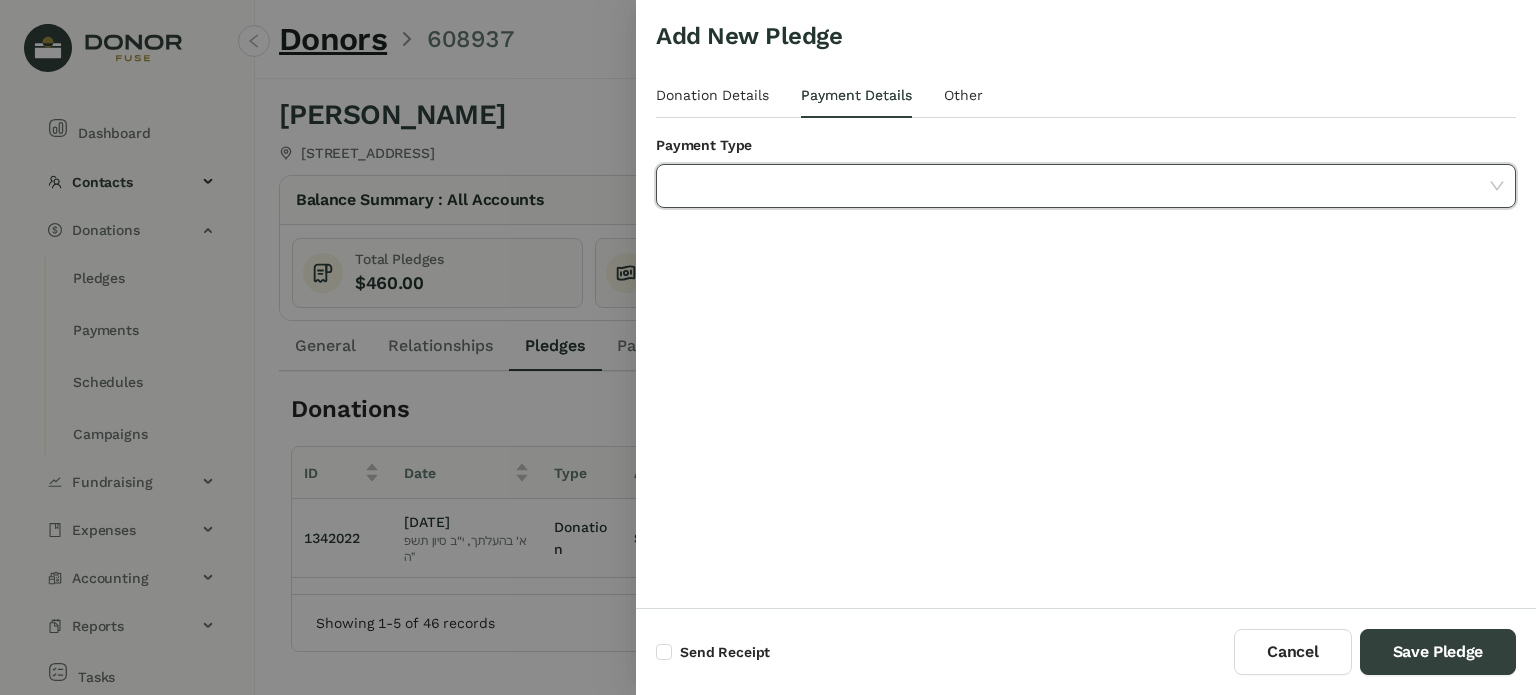 click 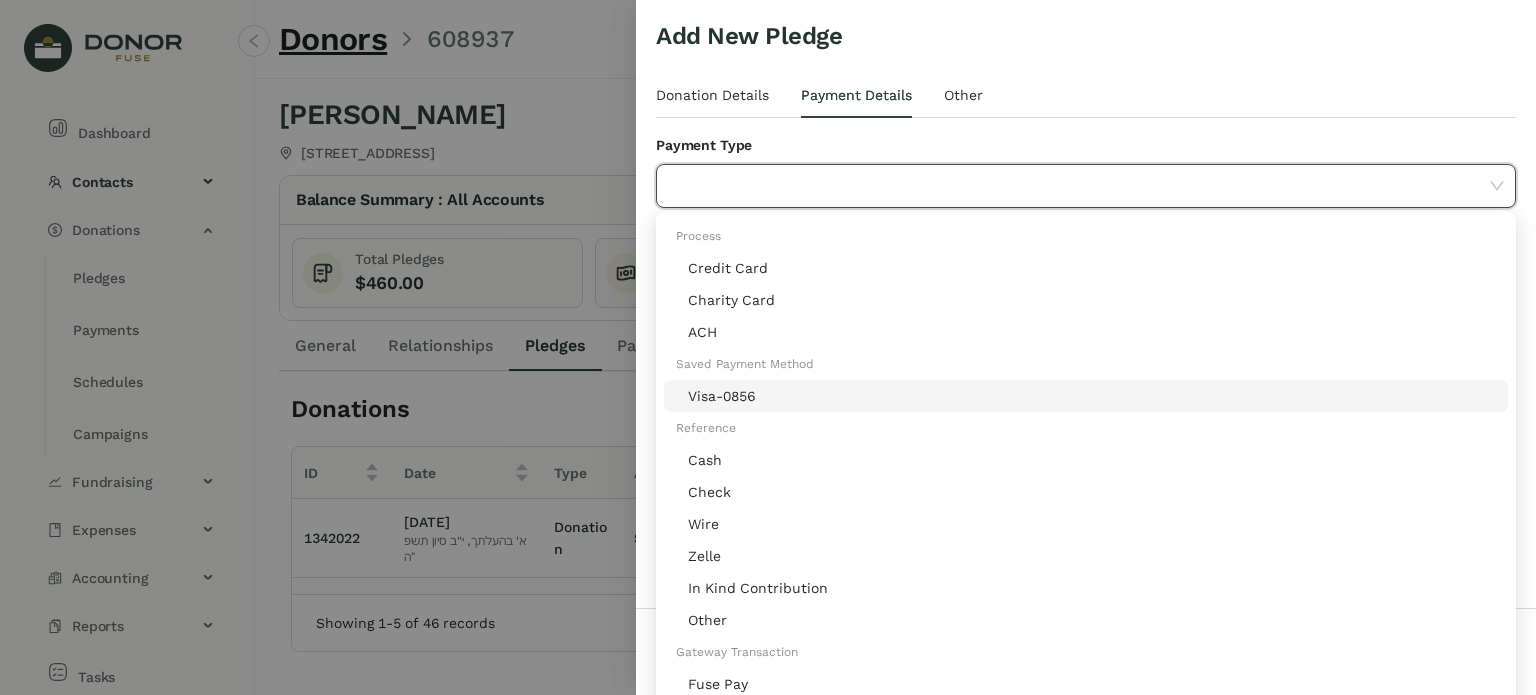 click on "Visa-0856" 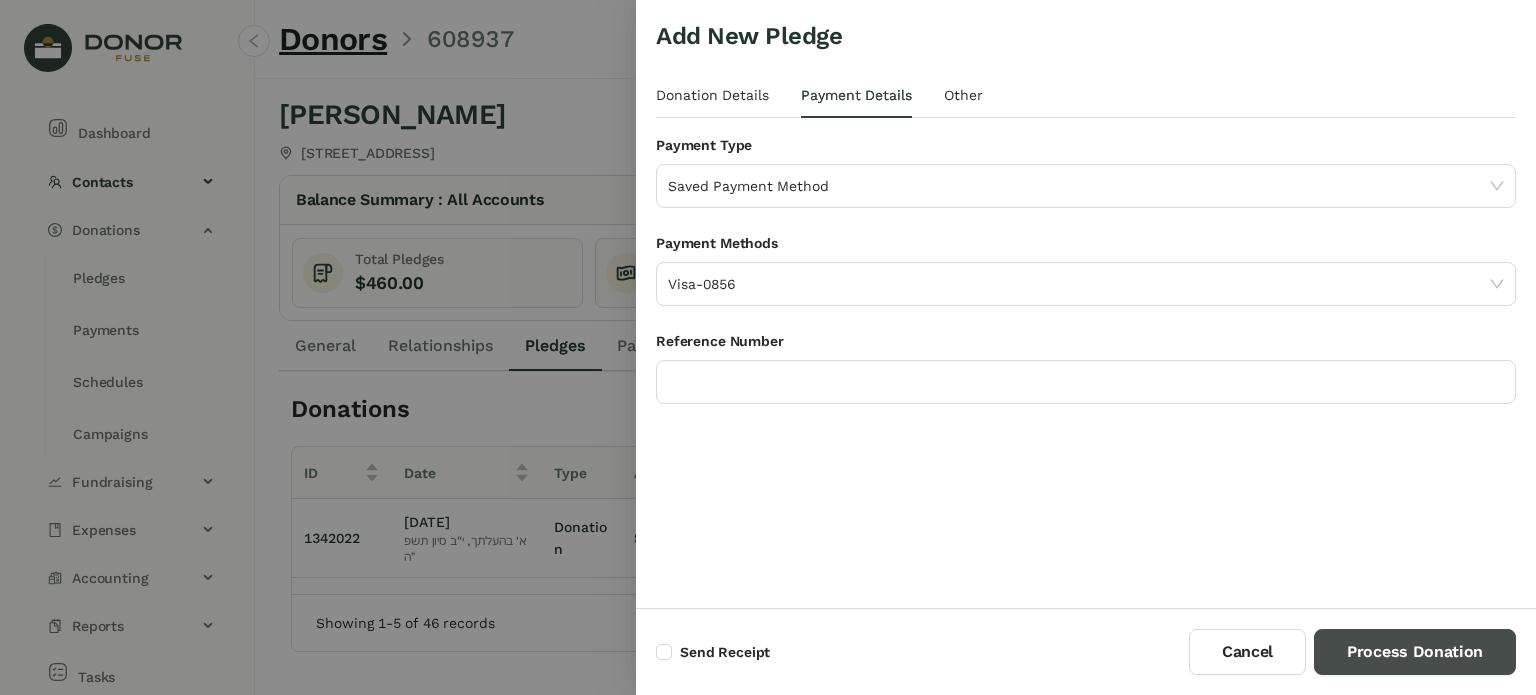click on "Process Donation" at bounding box center (1415, 652) 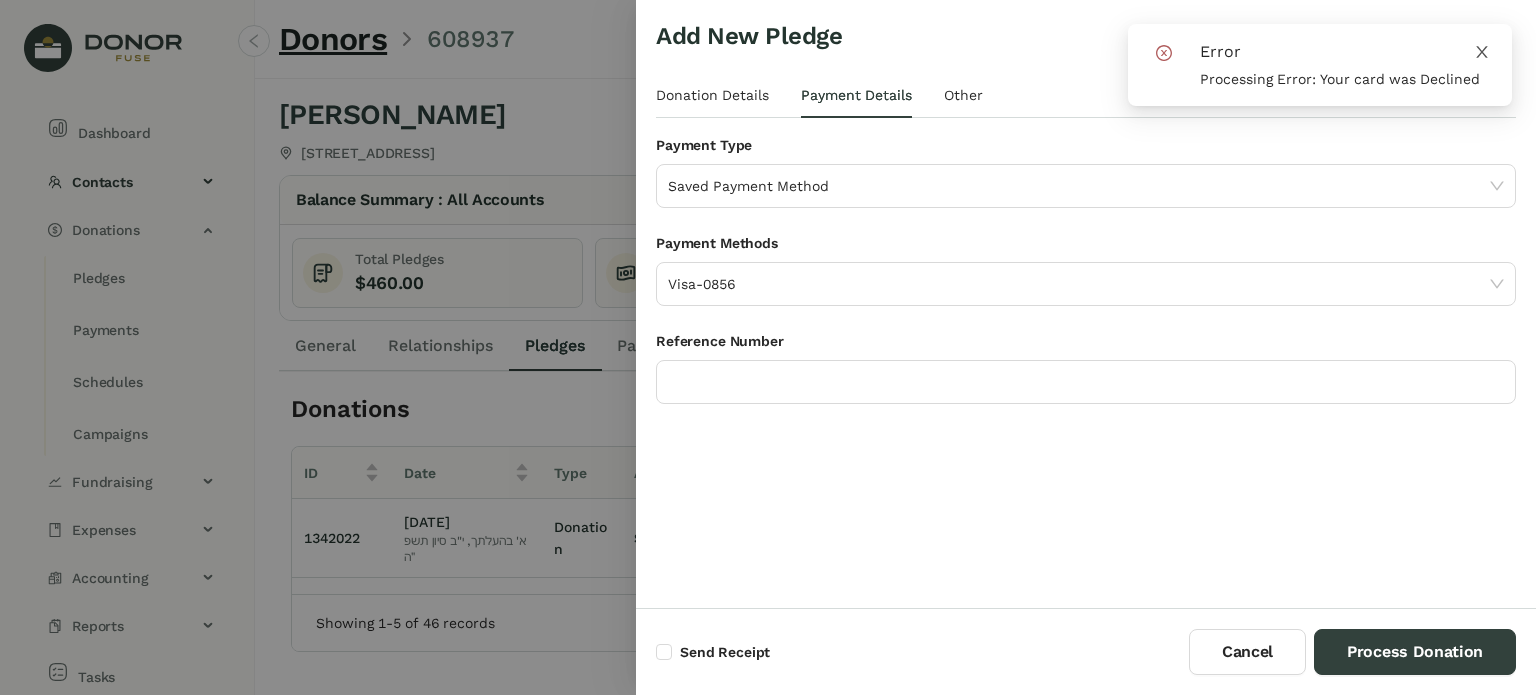 click 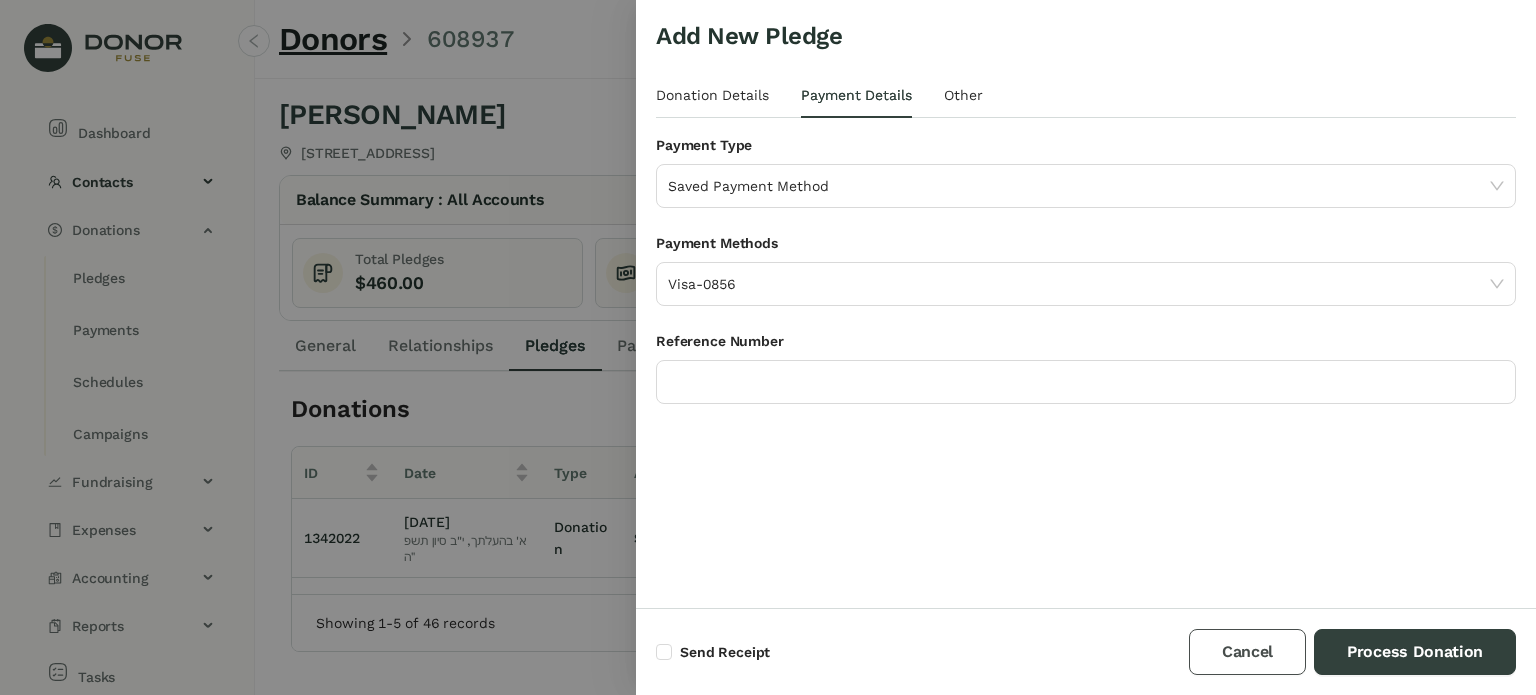 click on "Cancel" at bounding box center [1247, 652] 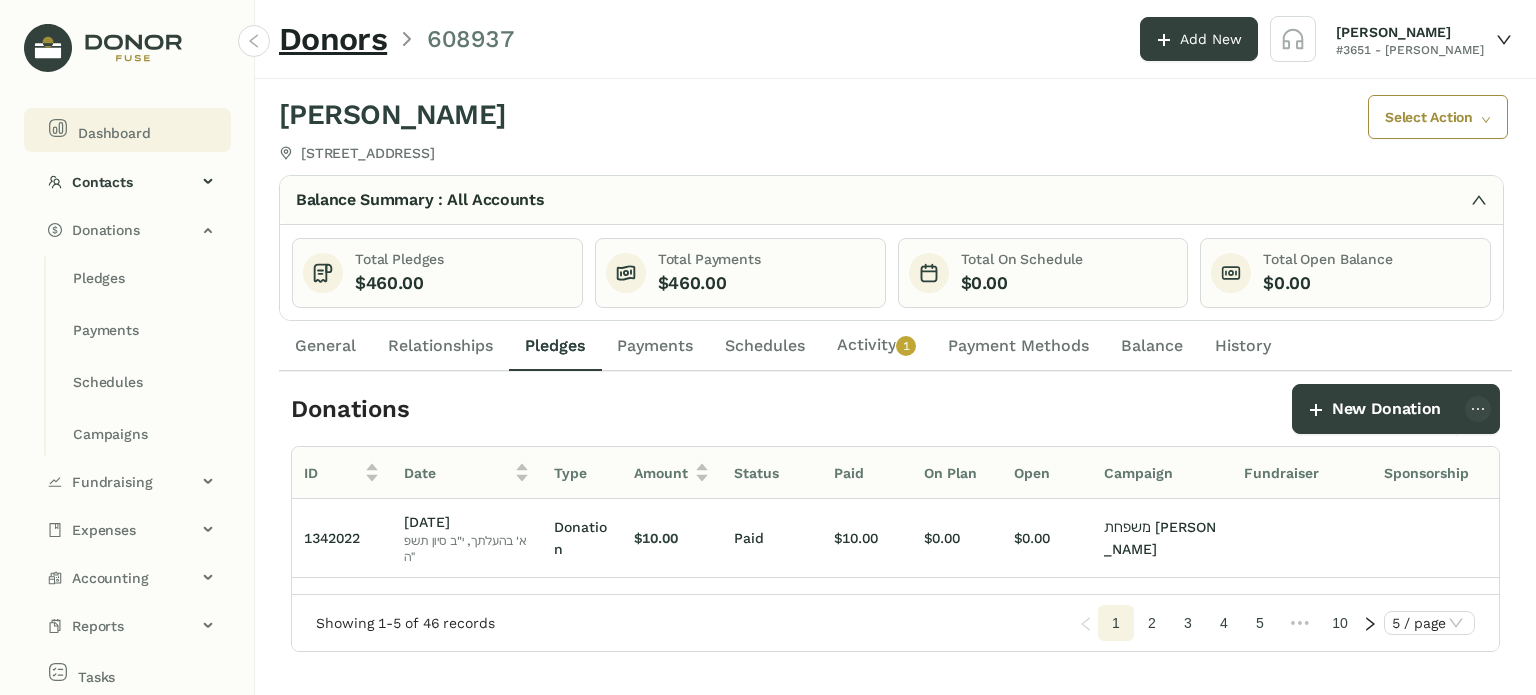 click on "Dashboard" 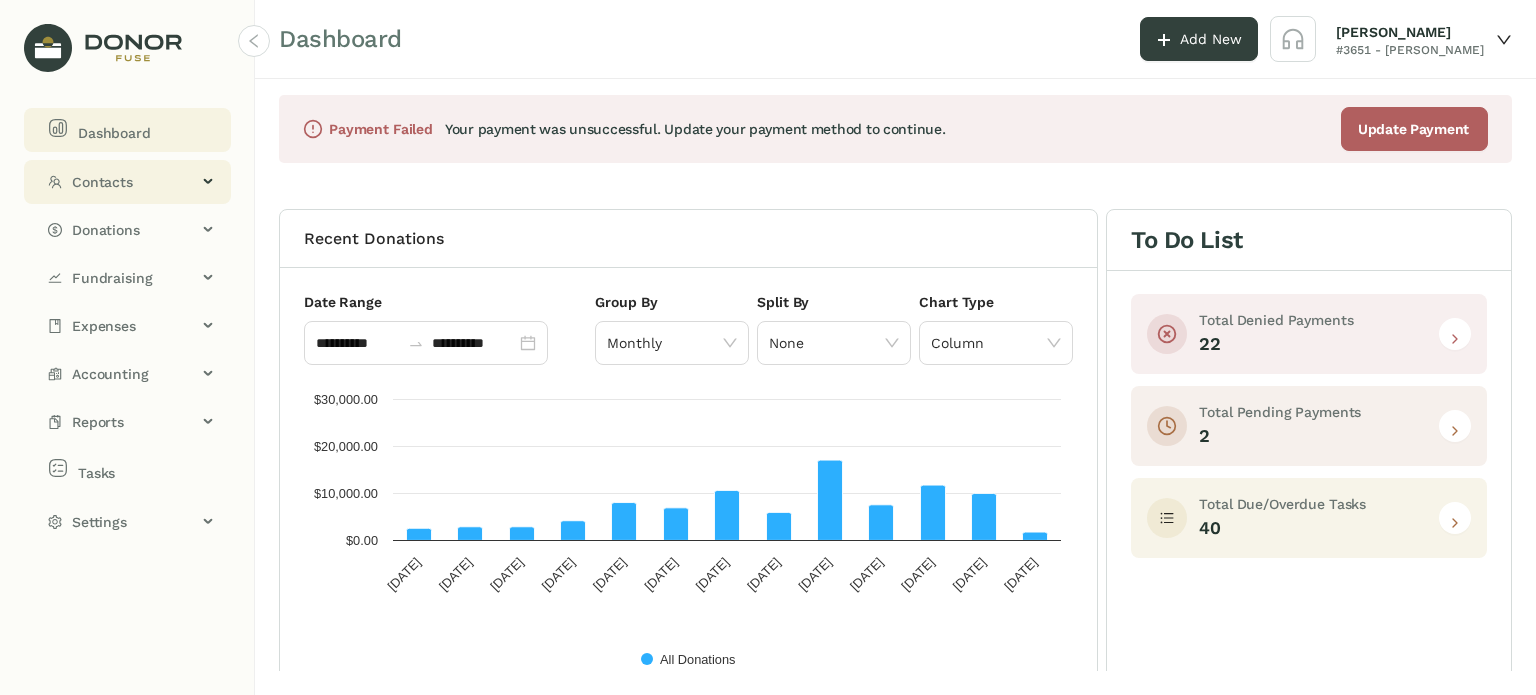 click on "Contacts" 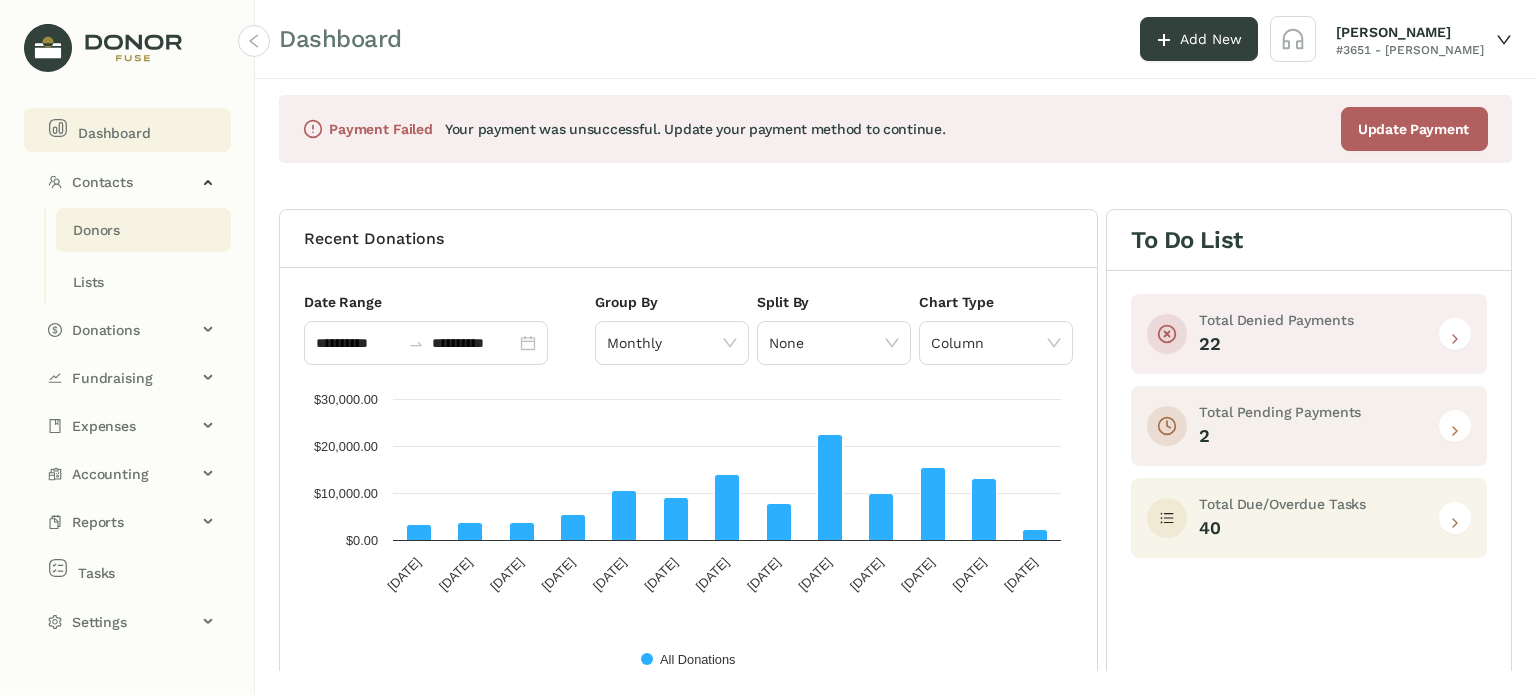 click on "Donors" 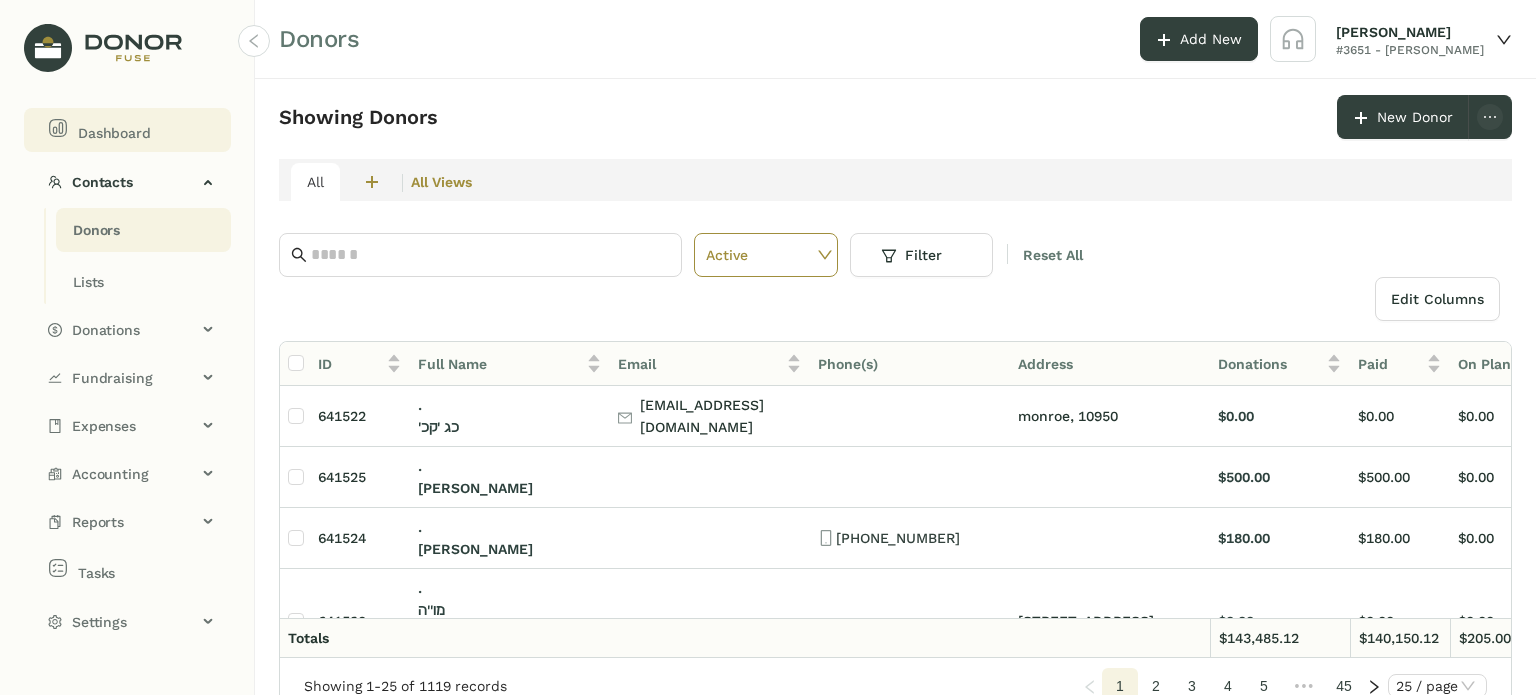click on "Dashboard" 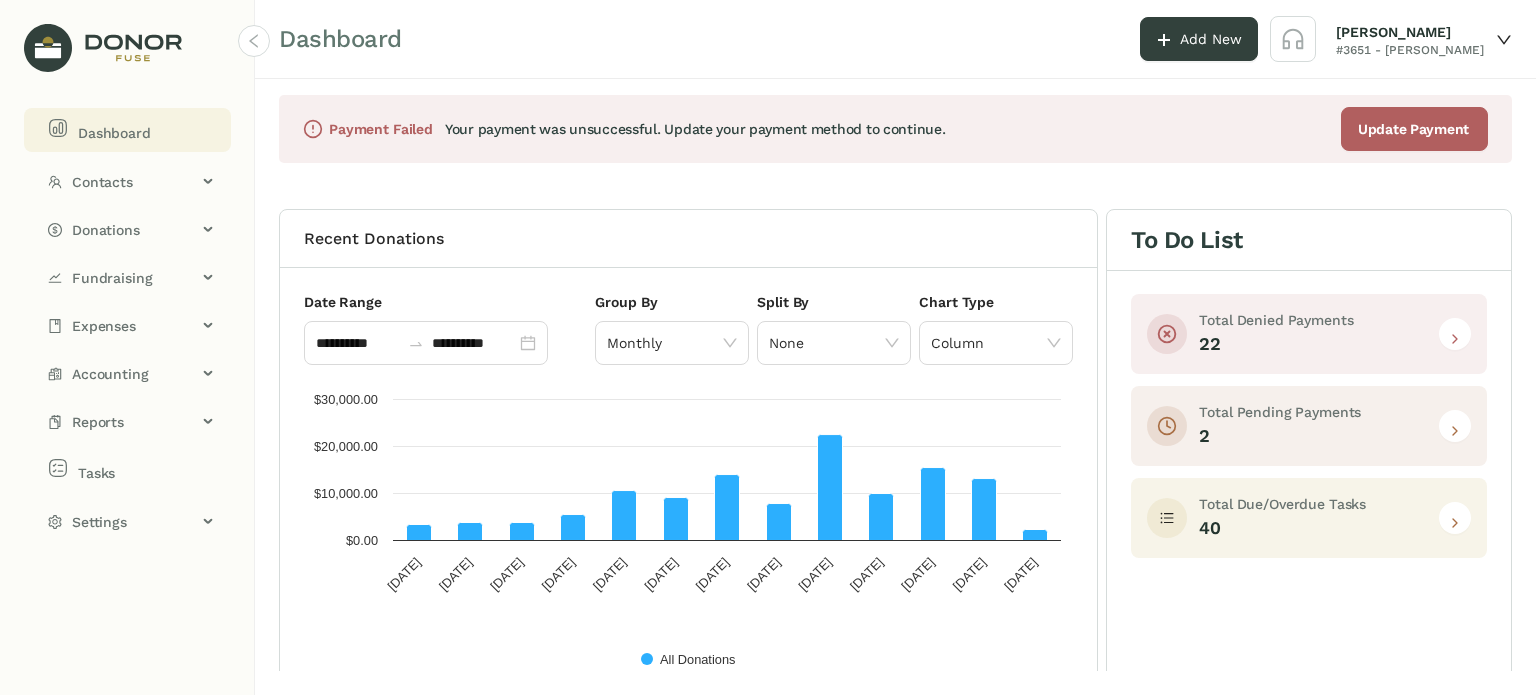 click 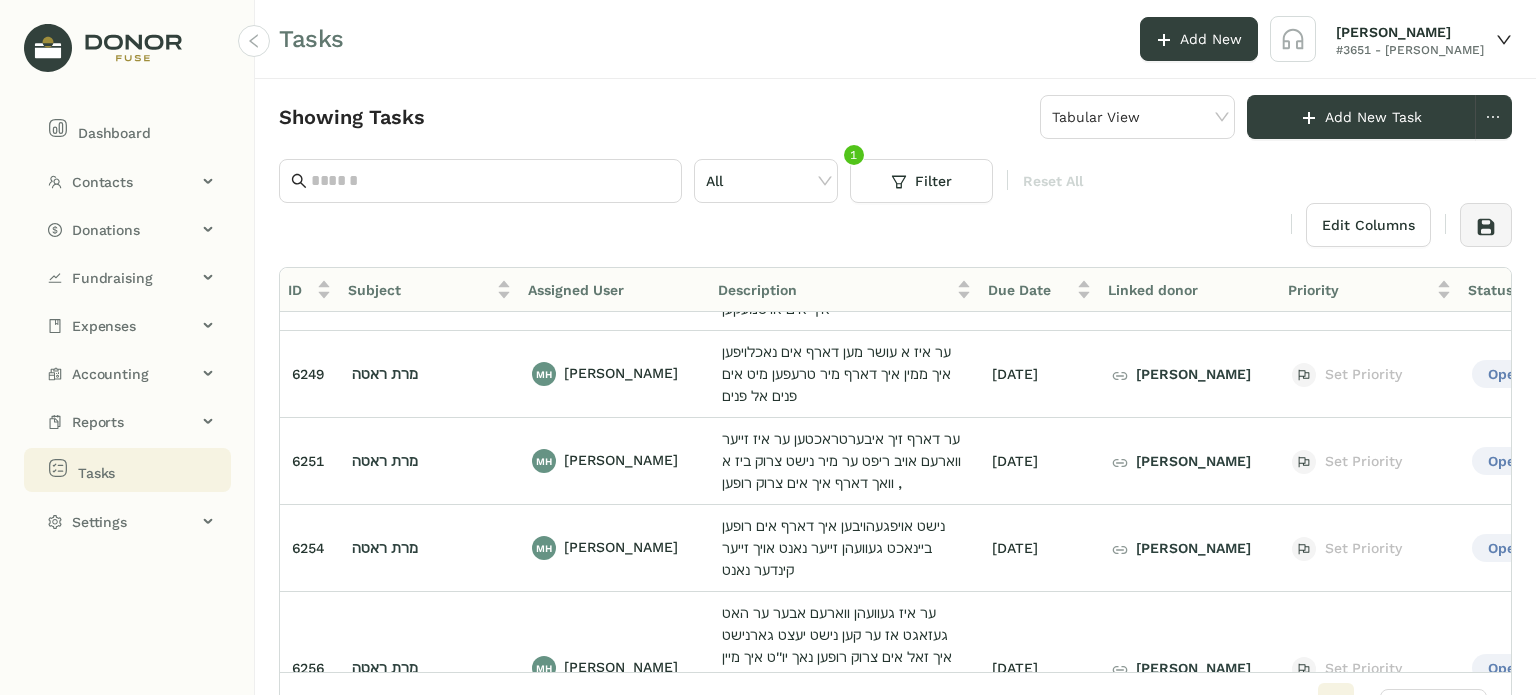 scroll, scrollTop: 3117, scrollLeft: 0, axis: vertical 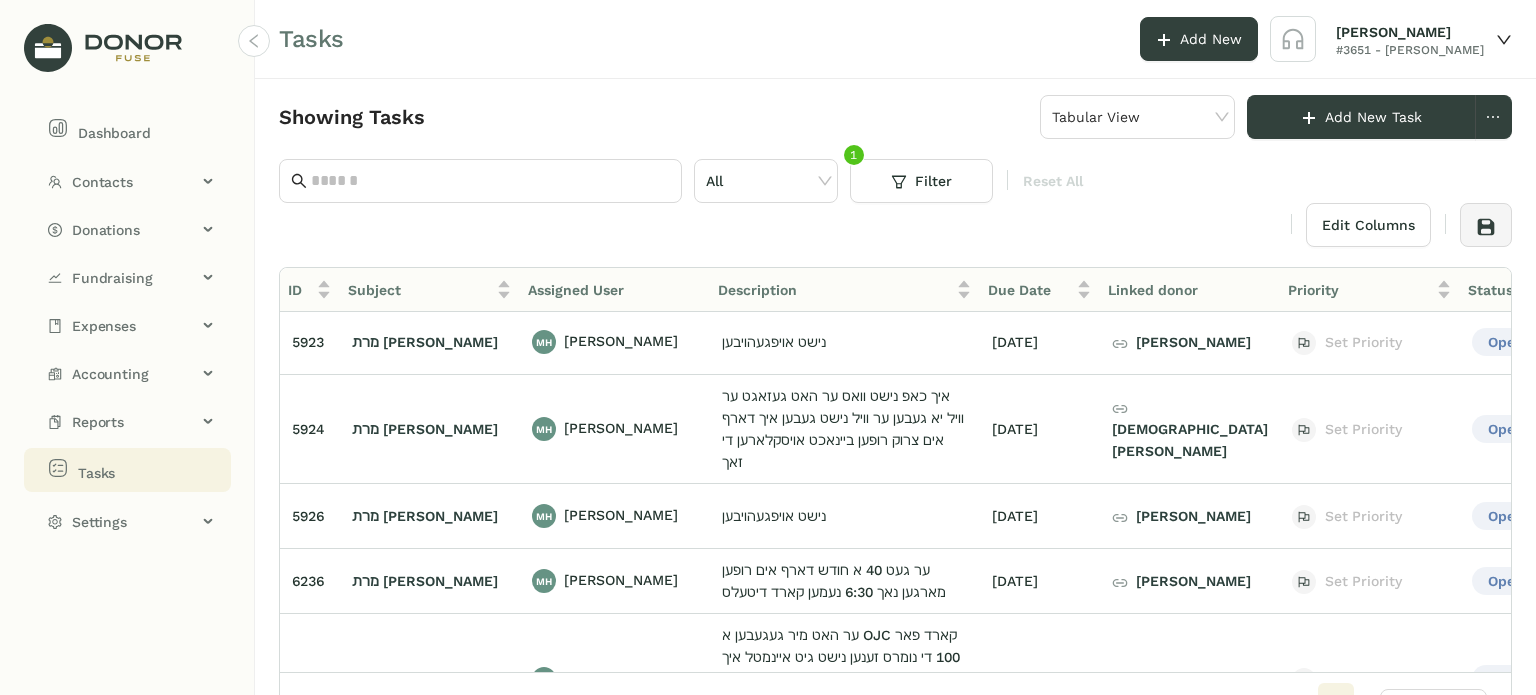 drag, startPoint x: 1535, startPoint y: 358, endPoint x: 1535, endPoint y: 337, distance: 21 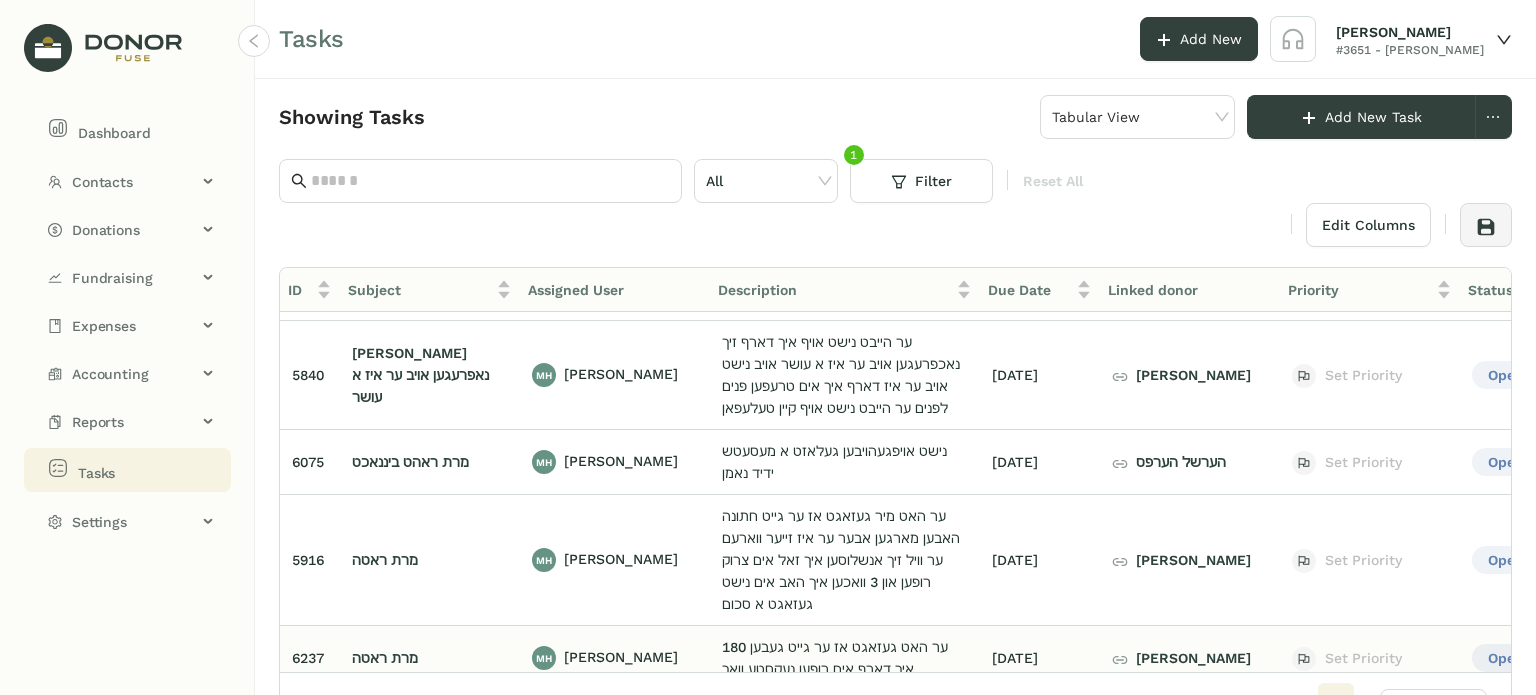 scroll, scrollTop: 1117, scrollLeft: 0, axis: vertical 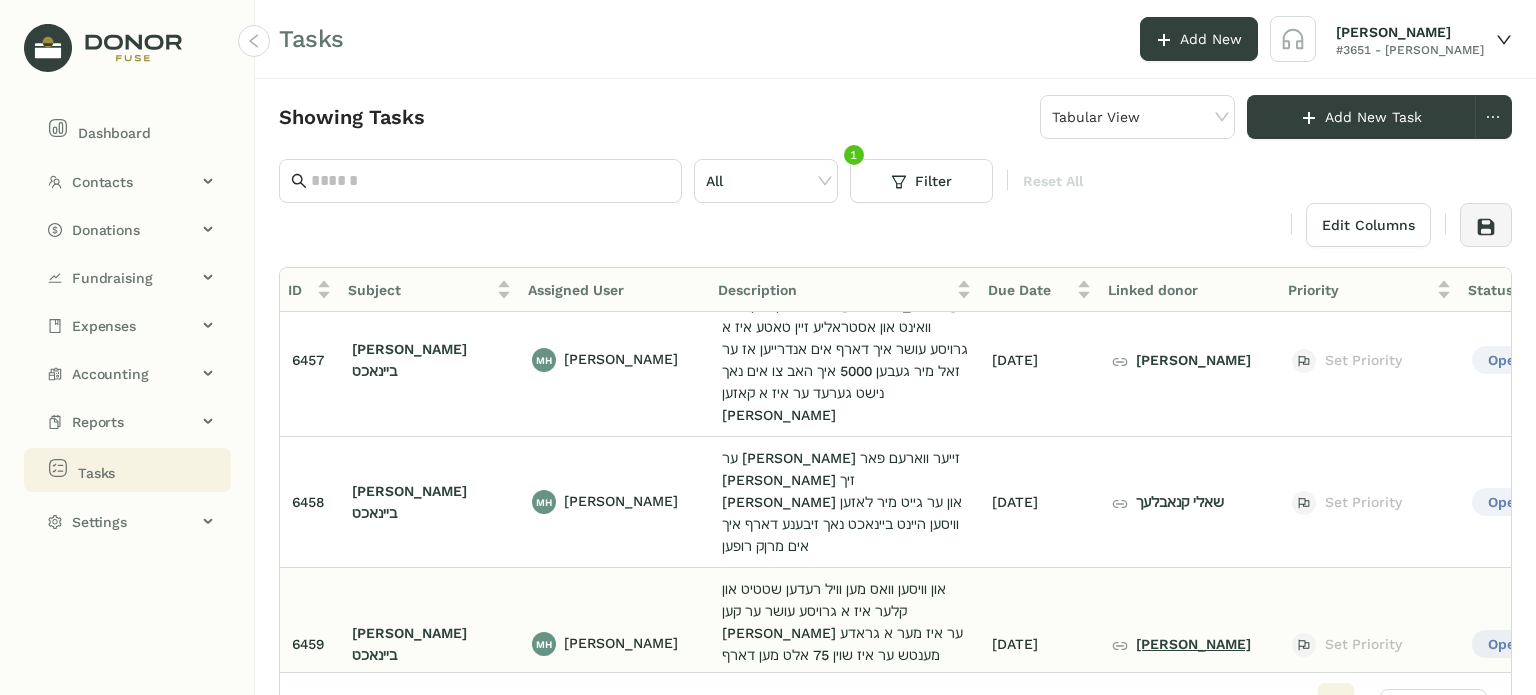 click on "[PERSON_NAME]" 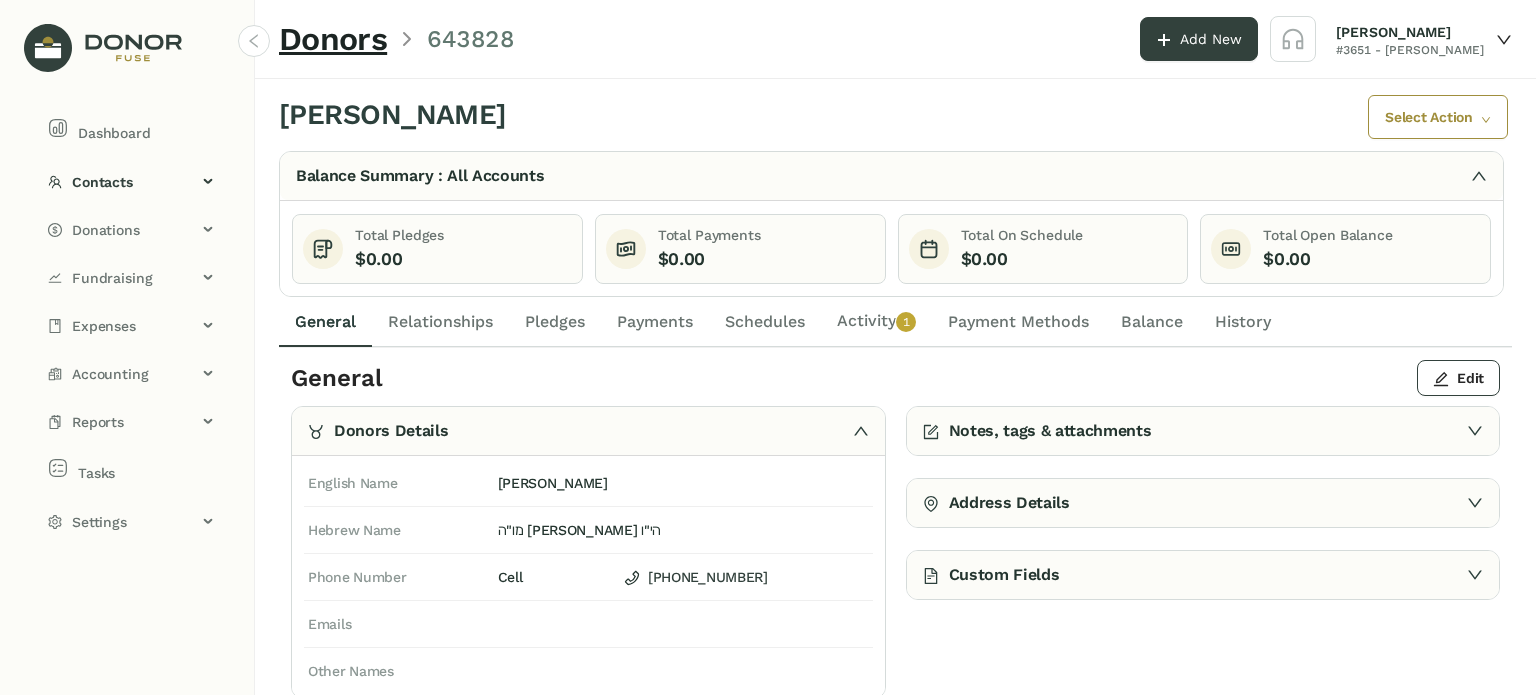 click on "Payments" 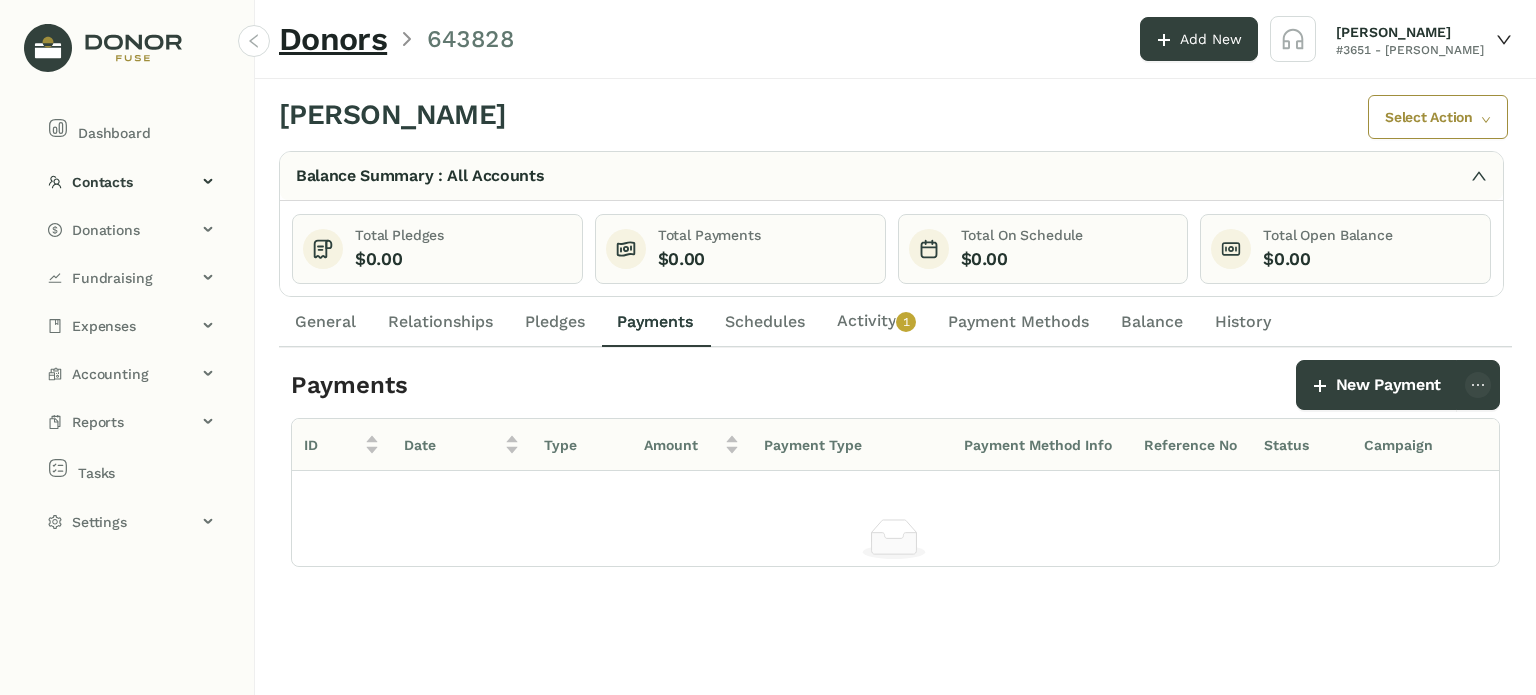 drag, startPoint x: 796, startPoint y: 325, endPoint x: 811, endPoint y: 328, distance: 15.297058 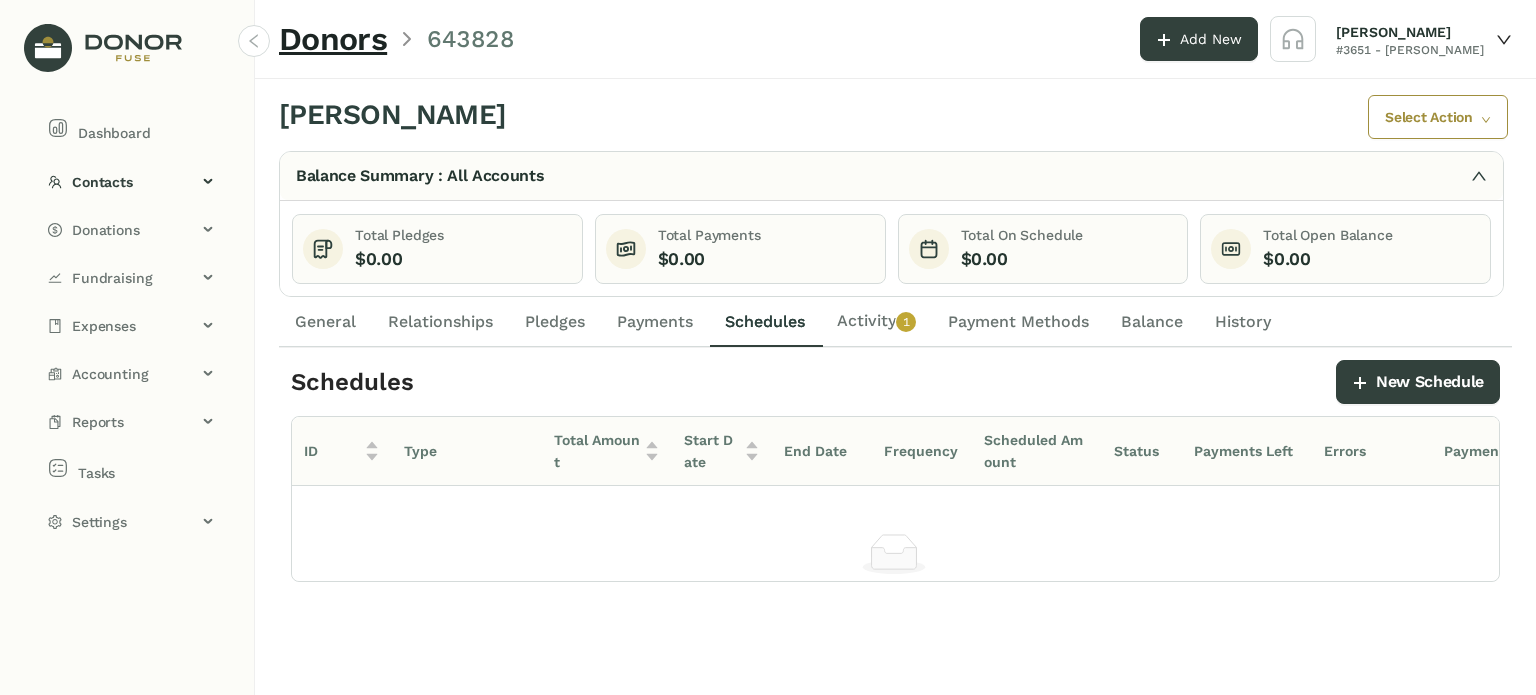 click on "Activity   0   1   2   3   4   5   6   7   8   9" 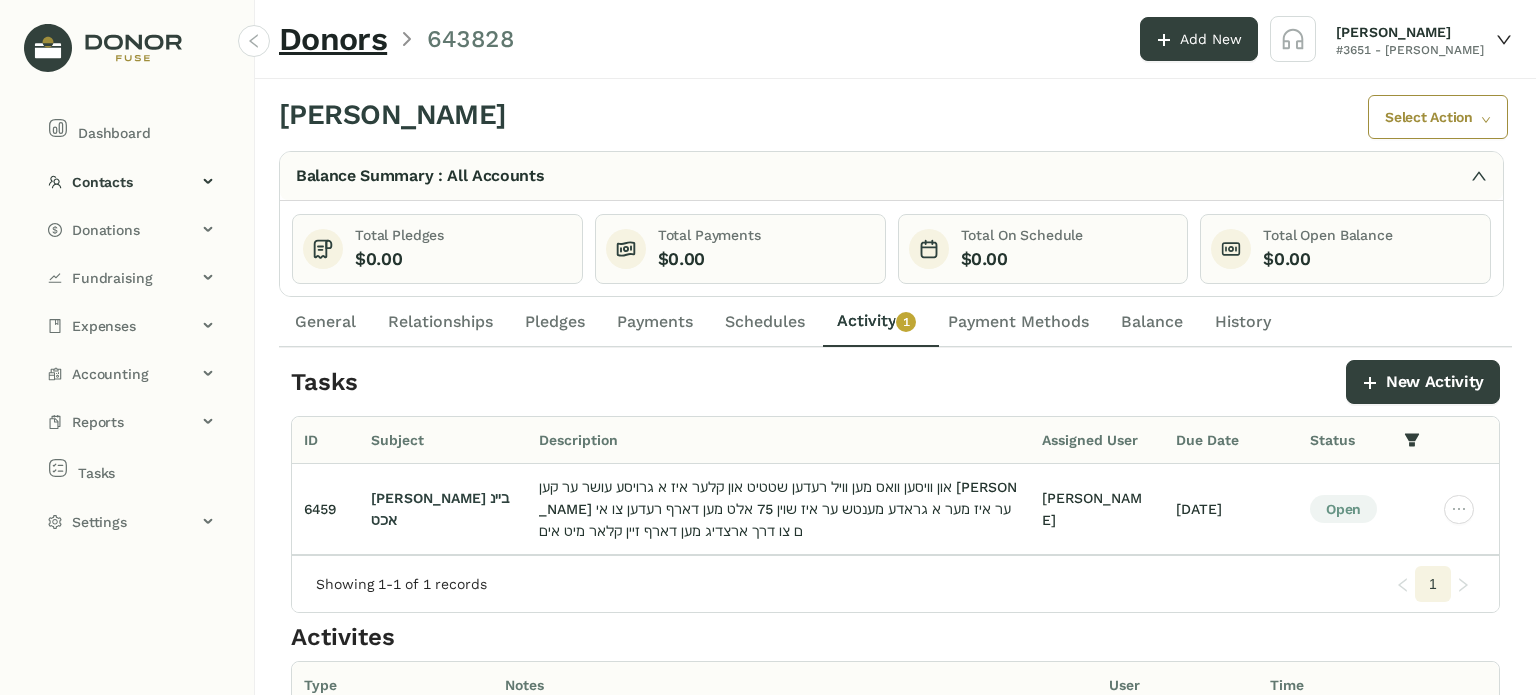 click on "General" 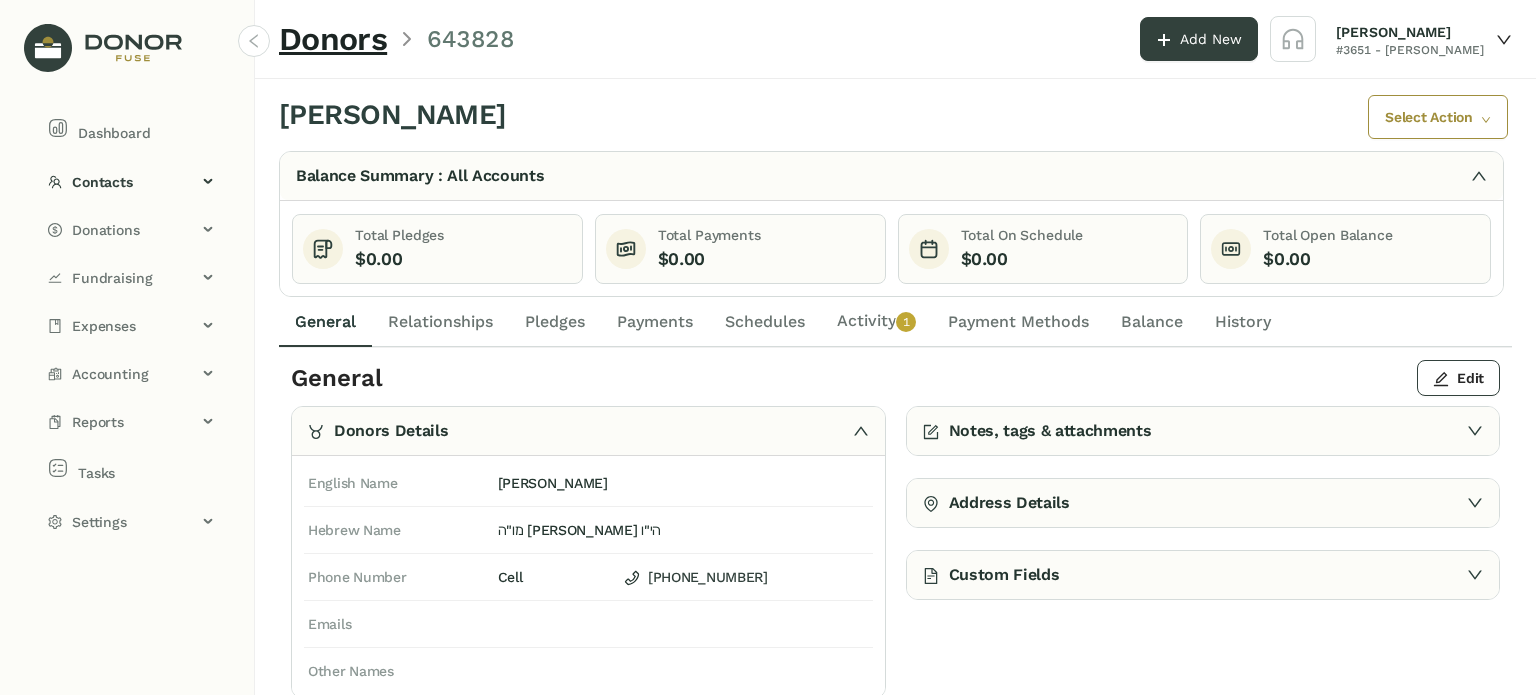 drag, startPoint x: 892, startPoint y: 319, endPoint x: 885, endPoint y: 331, distance: 13.892444 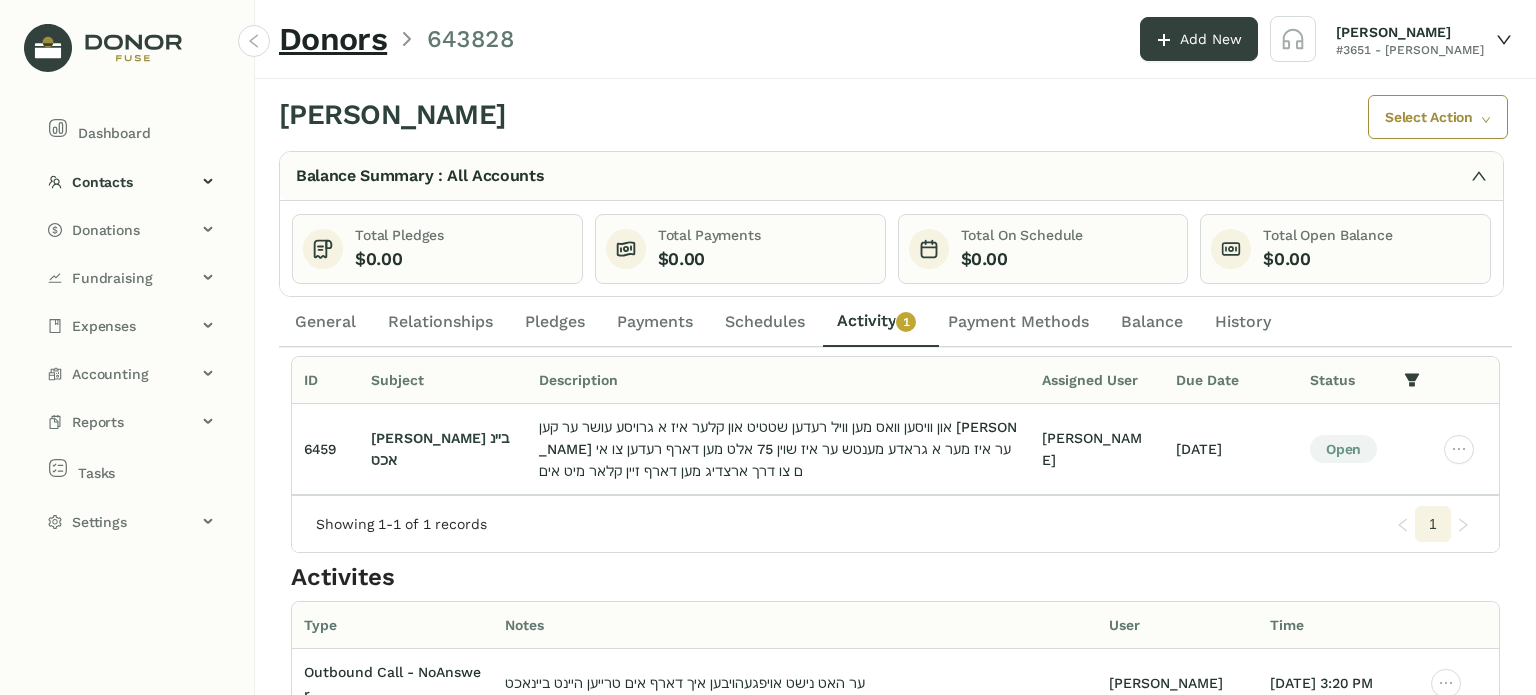 scroll, scrollTop: 0, scrollLeft: 0, axis: both 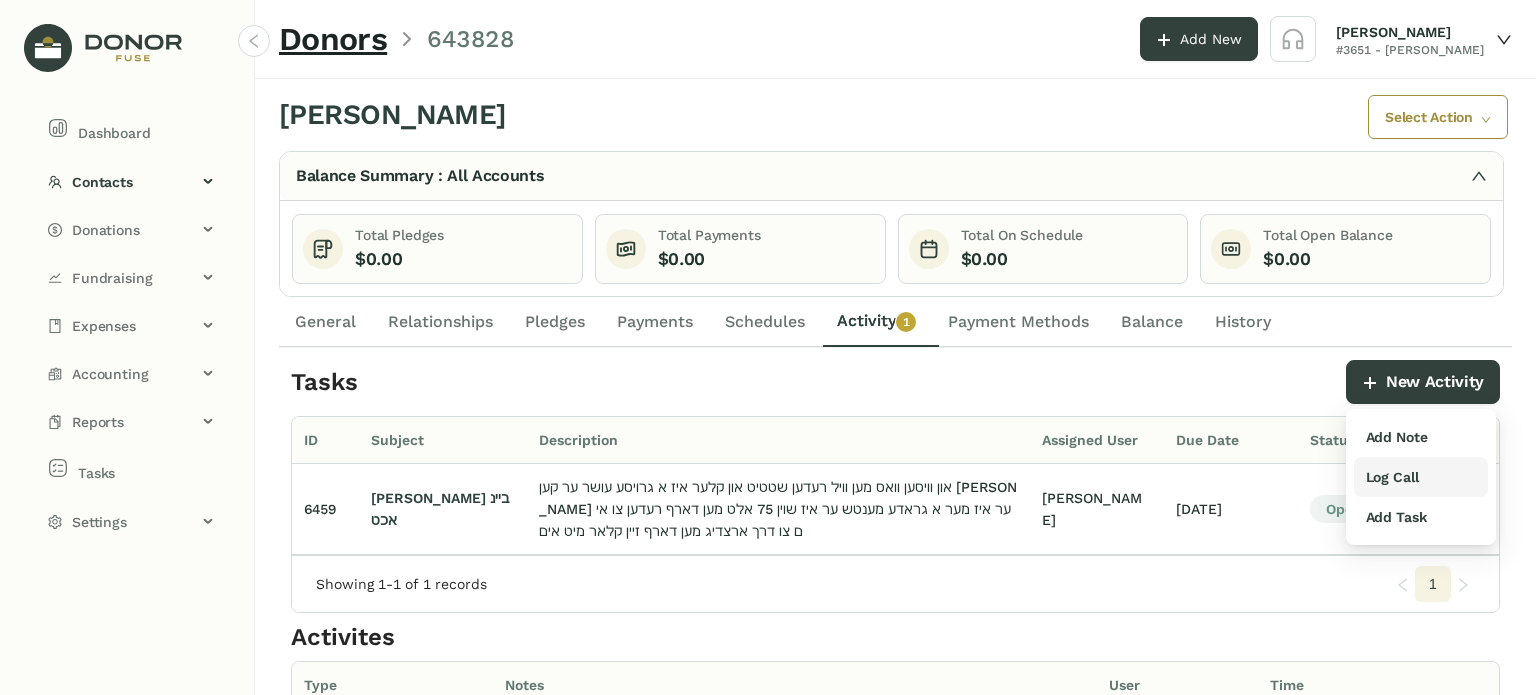 click on "Log Call" at bounding box center [1392, 477] 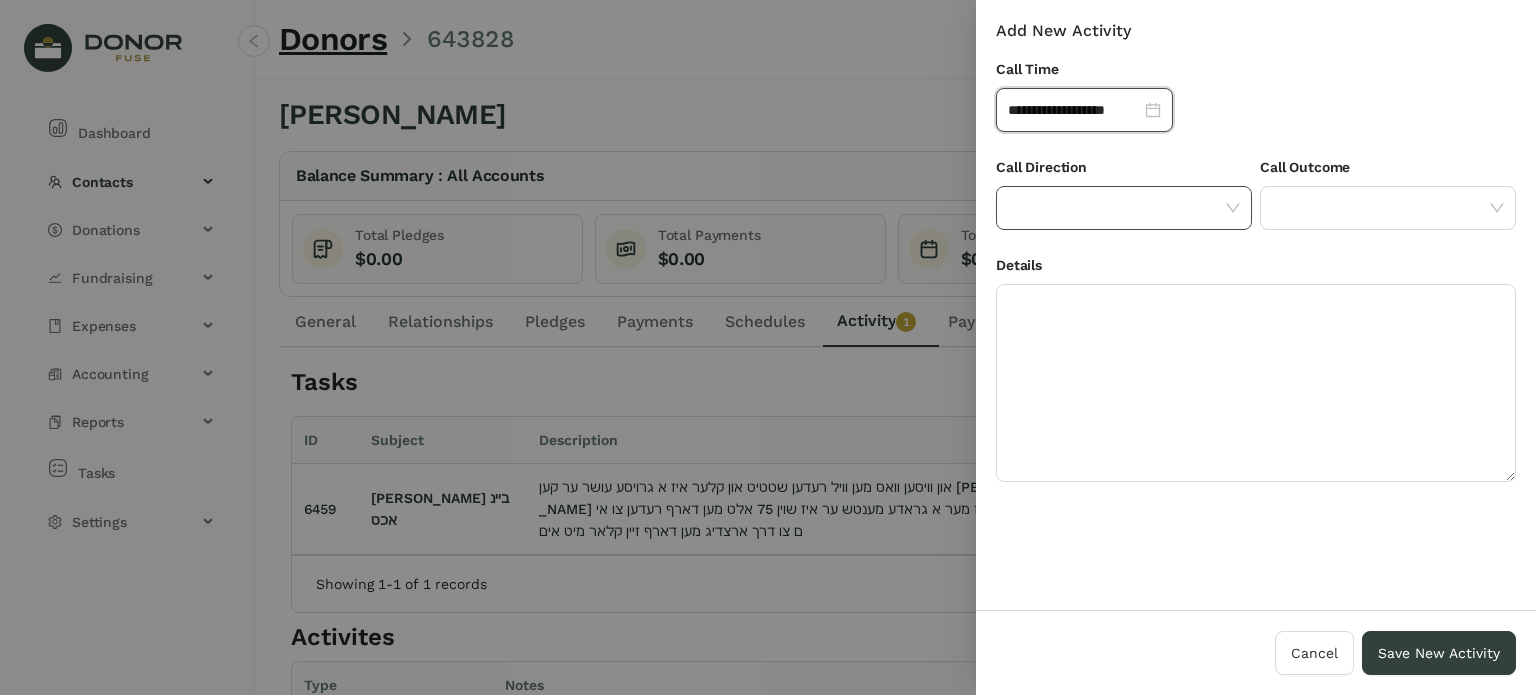 drag, startPoint x: 1152, startPoint y: 215, endPoint x: 1148, endPoint y: 226, distance: 11.7046995 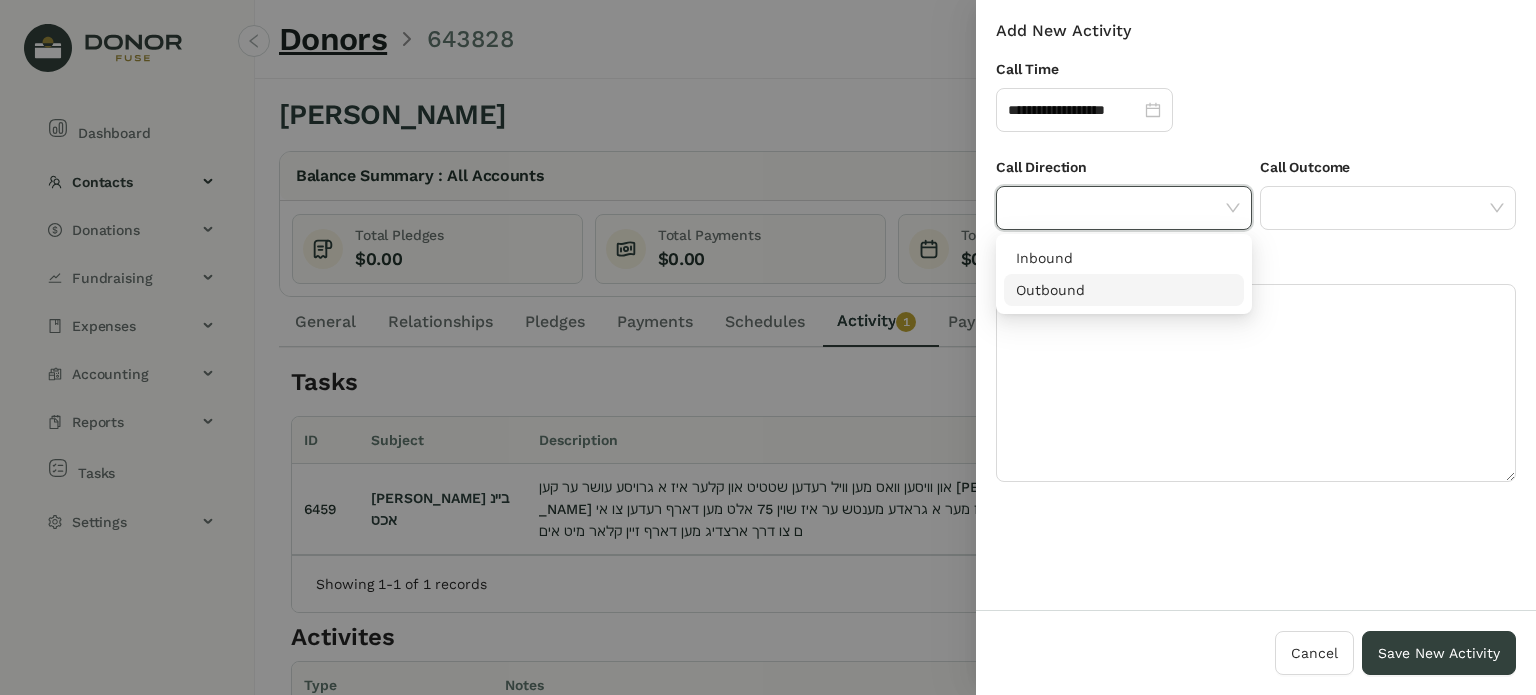 click on "Outbound" at bounding box center [1124, 290] 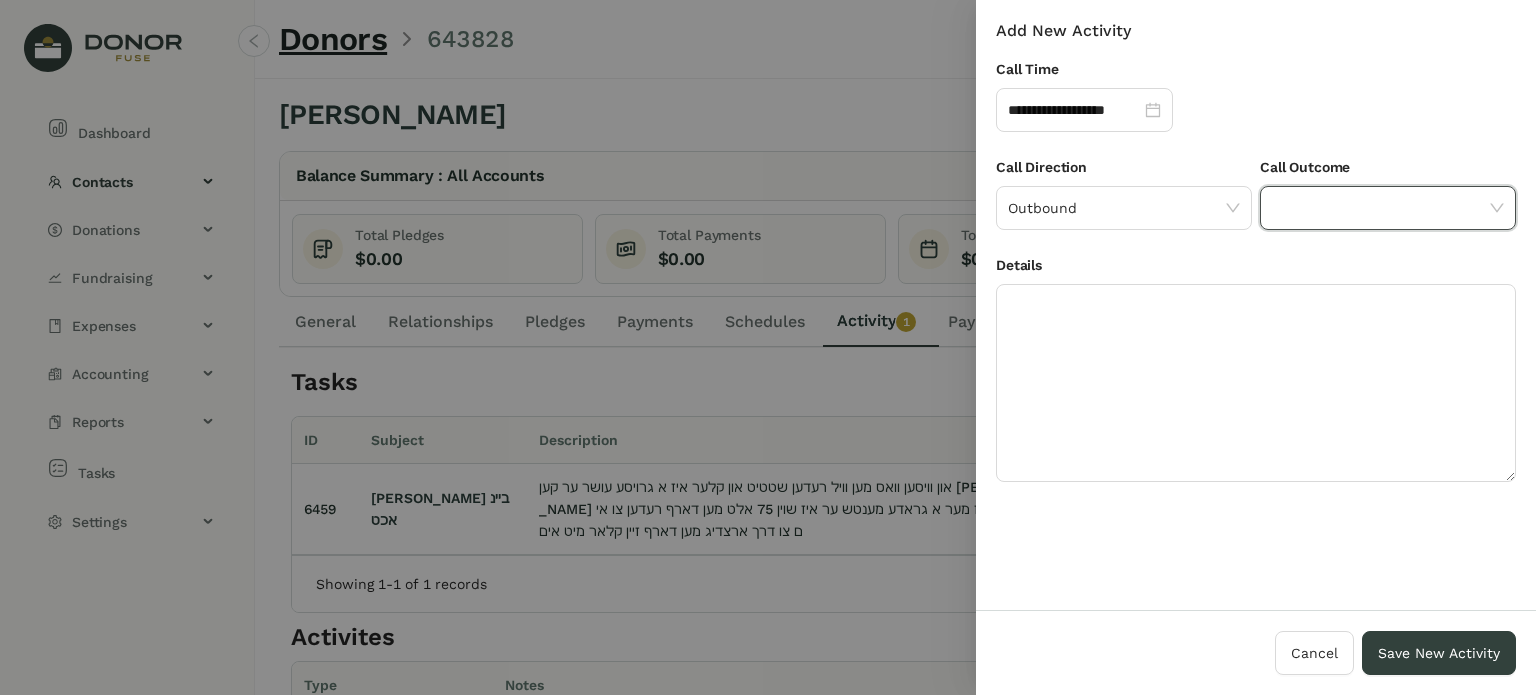 drag, startPoint x: 1336, startPoint y: 214, endPoint x: 1328, endPoint y: 224, distance: 12.806249 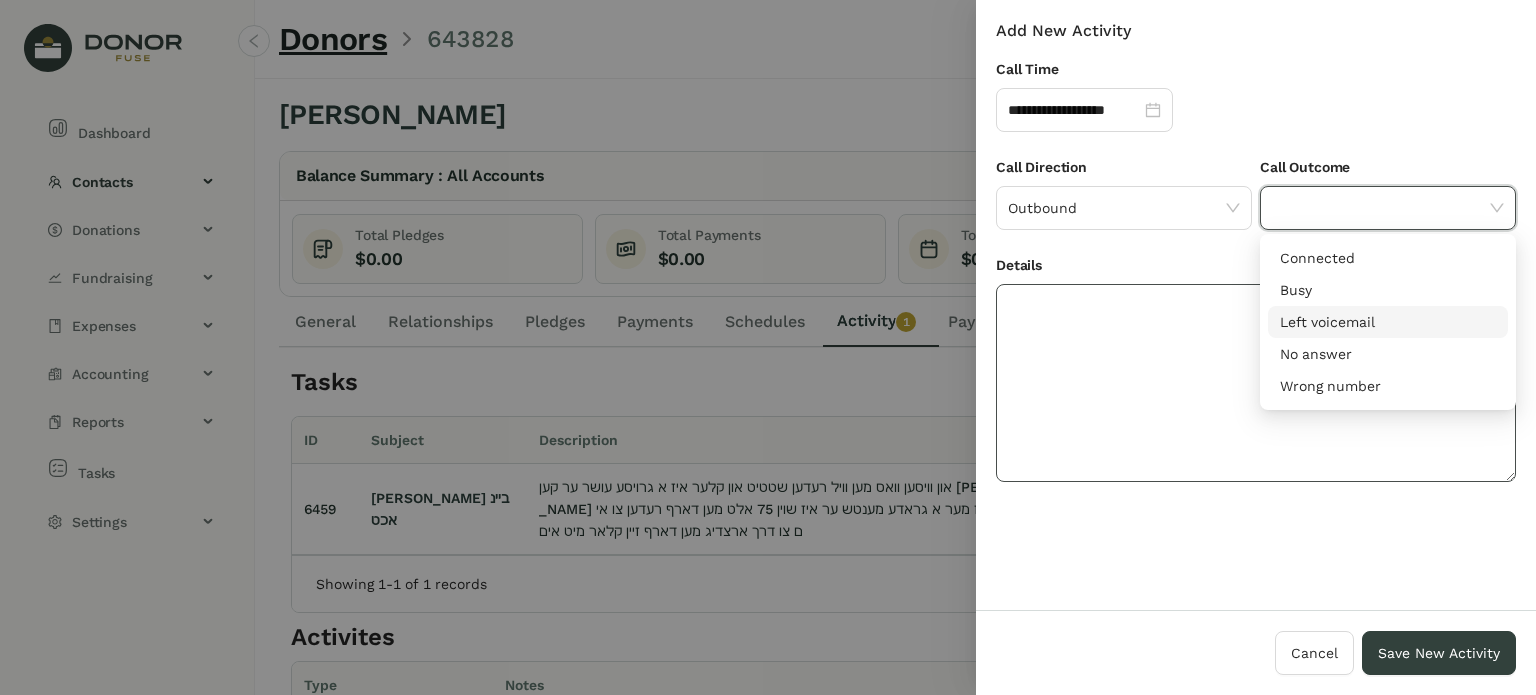 click 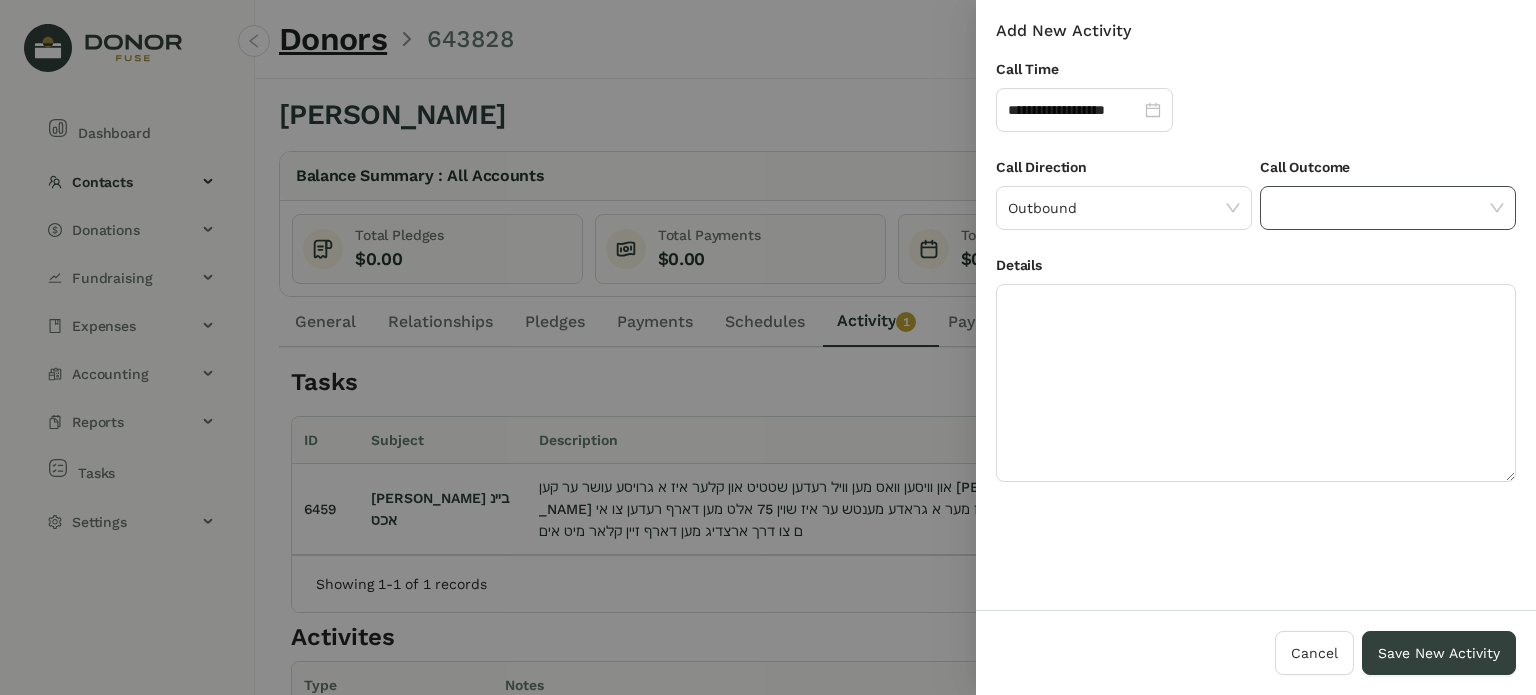 click 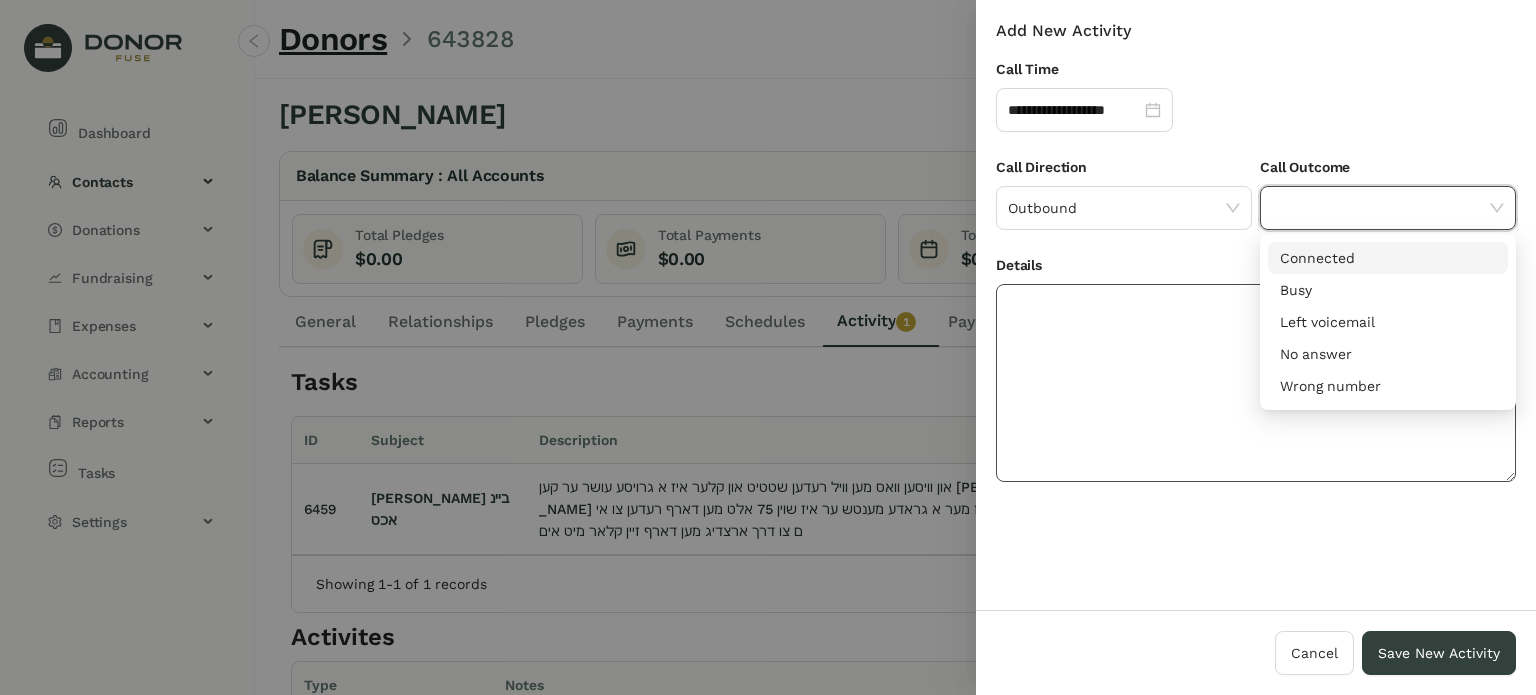 click 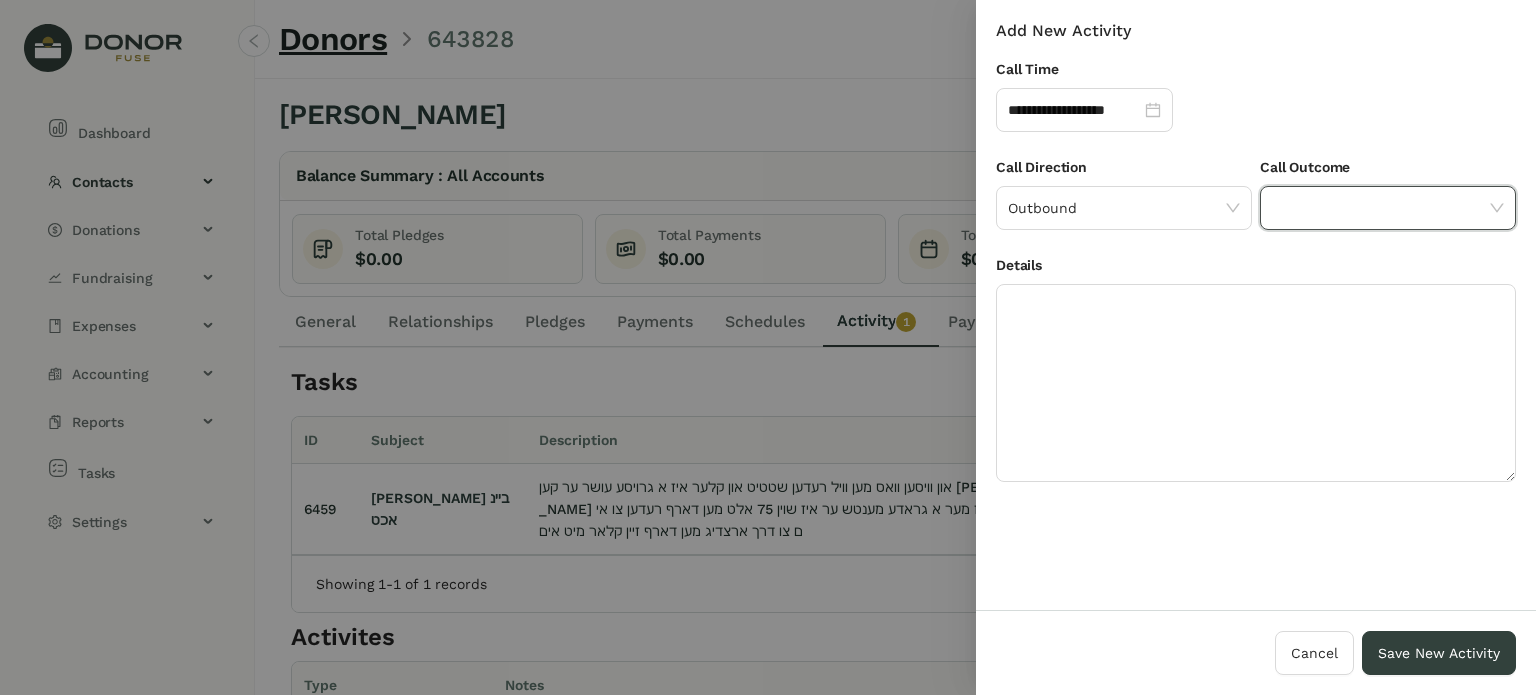 click 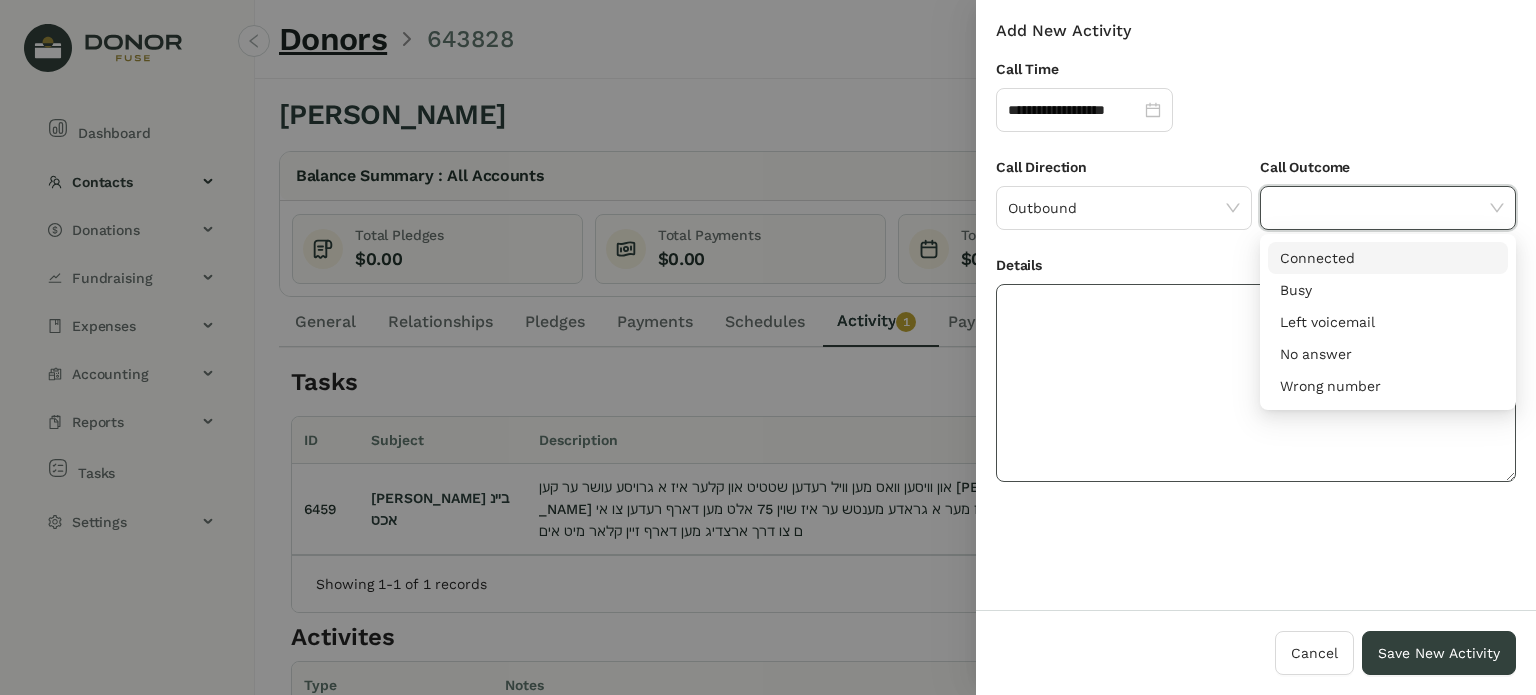 click 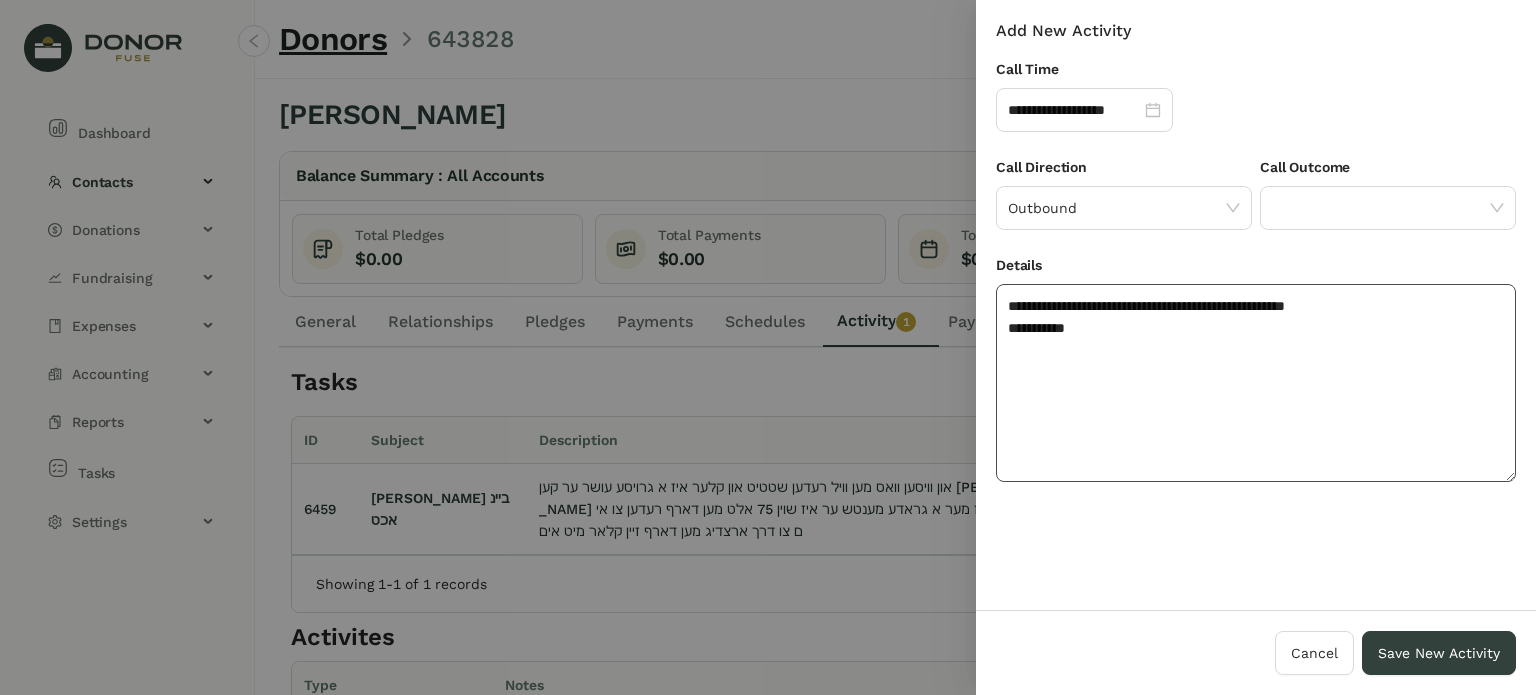 click on "**********" 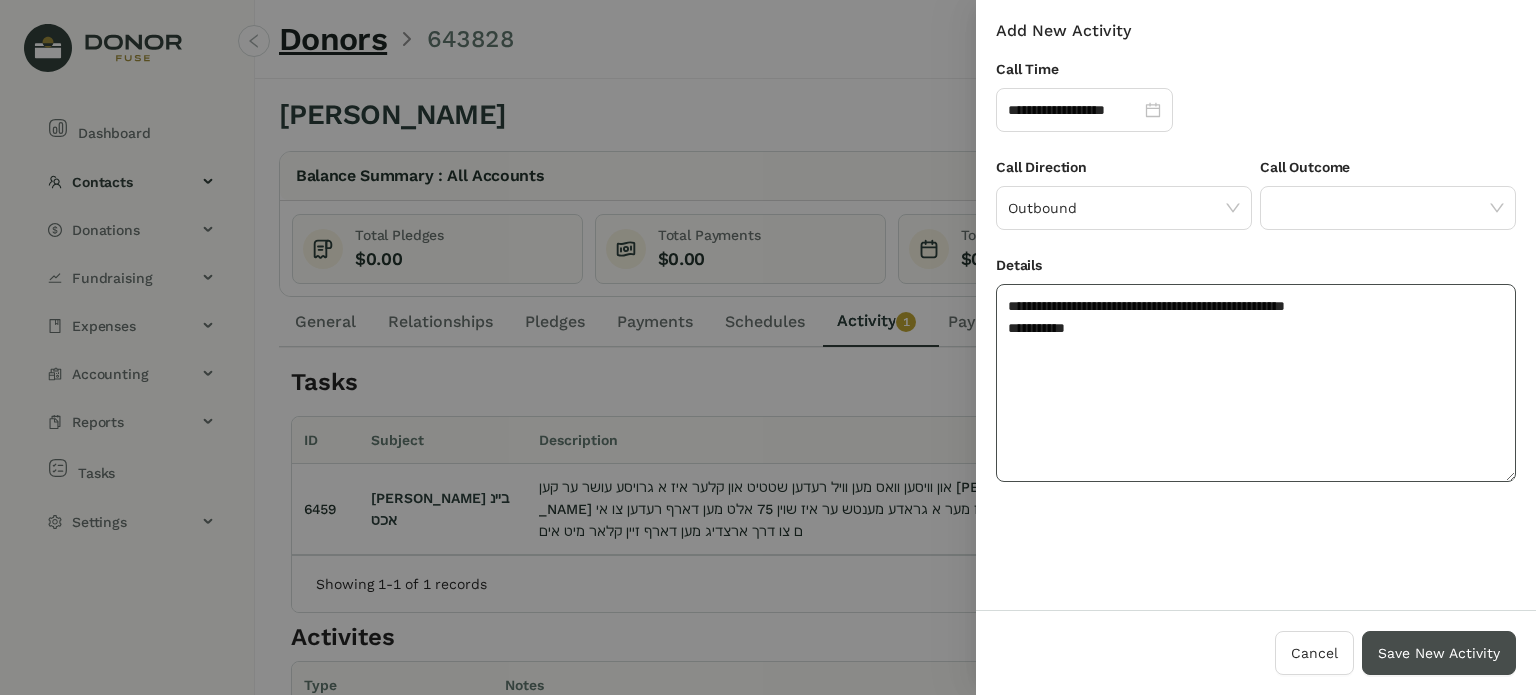 type on "**********" 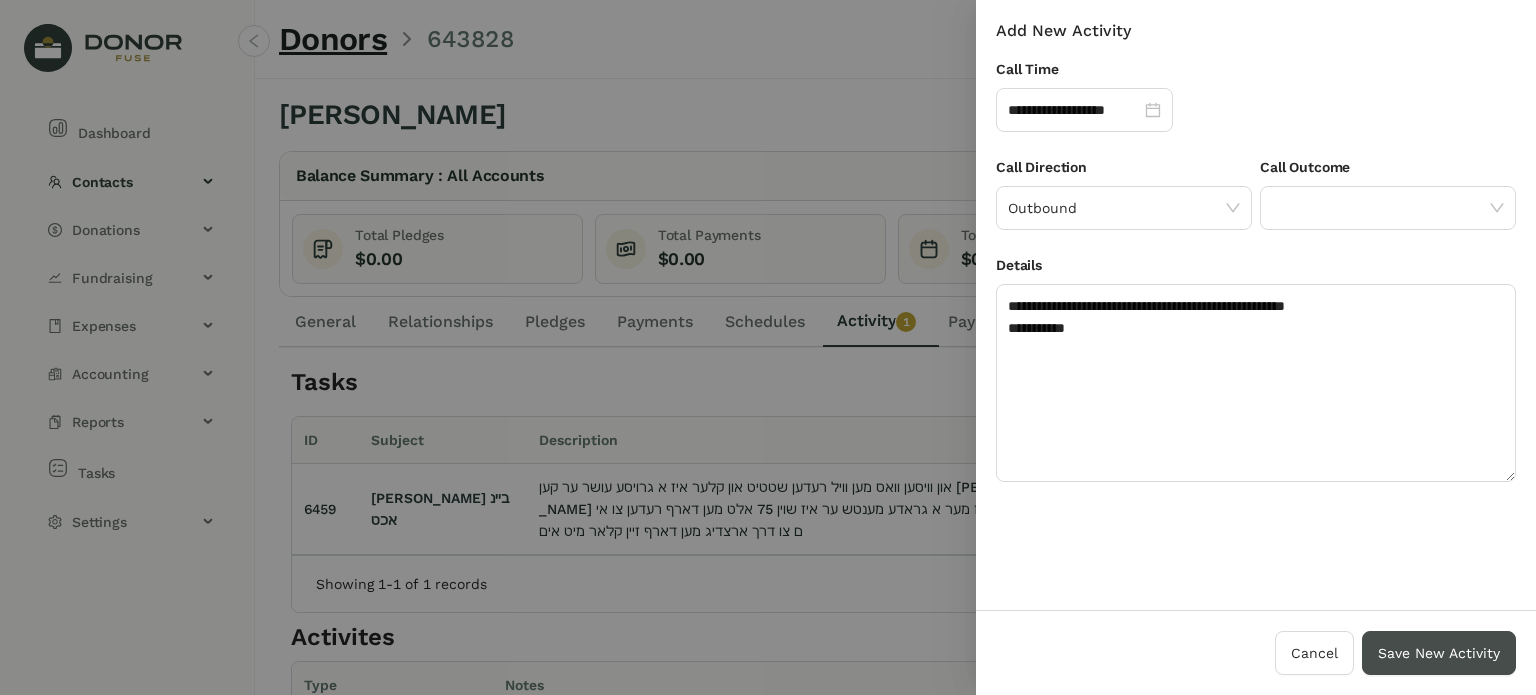 drag, startPoint x: 1454, startPoint y: 649, endPoint x: 1430, endPoint y: 625, distance: 33.941124 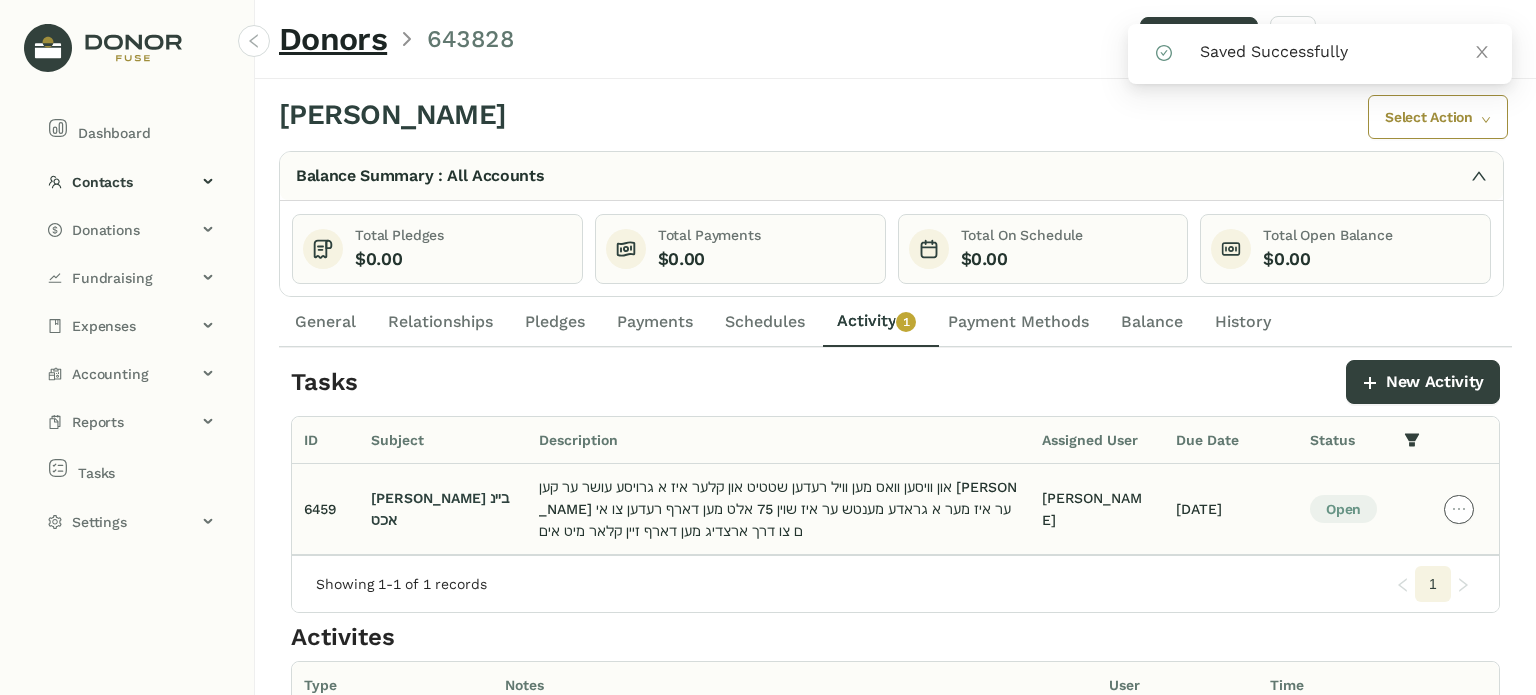 click 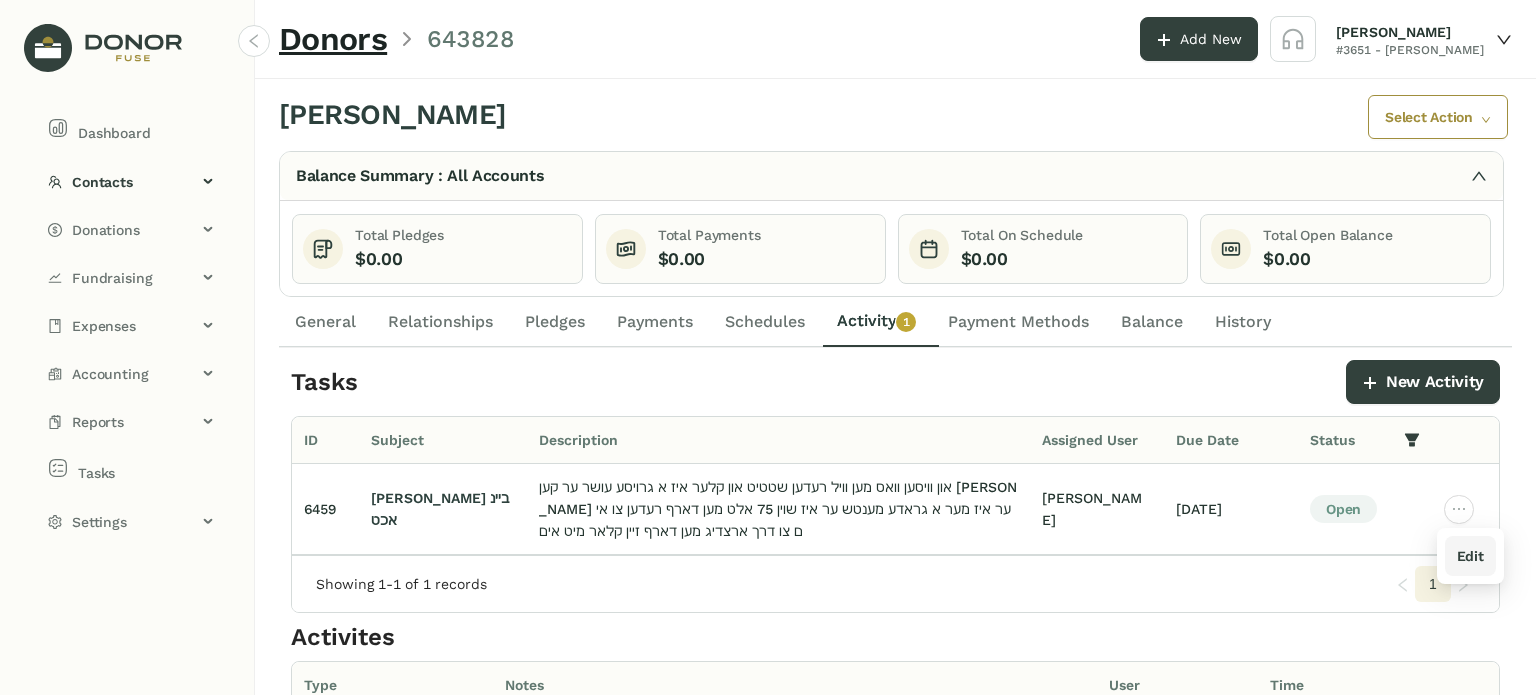 click on "Edit" at bounding box center [1470, 556] 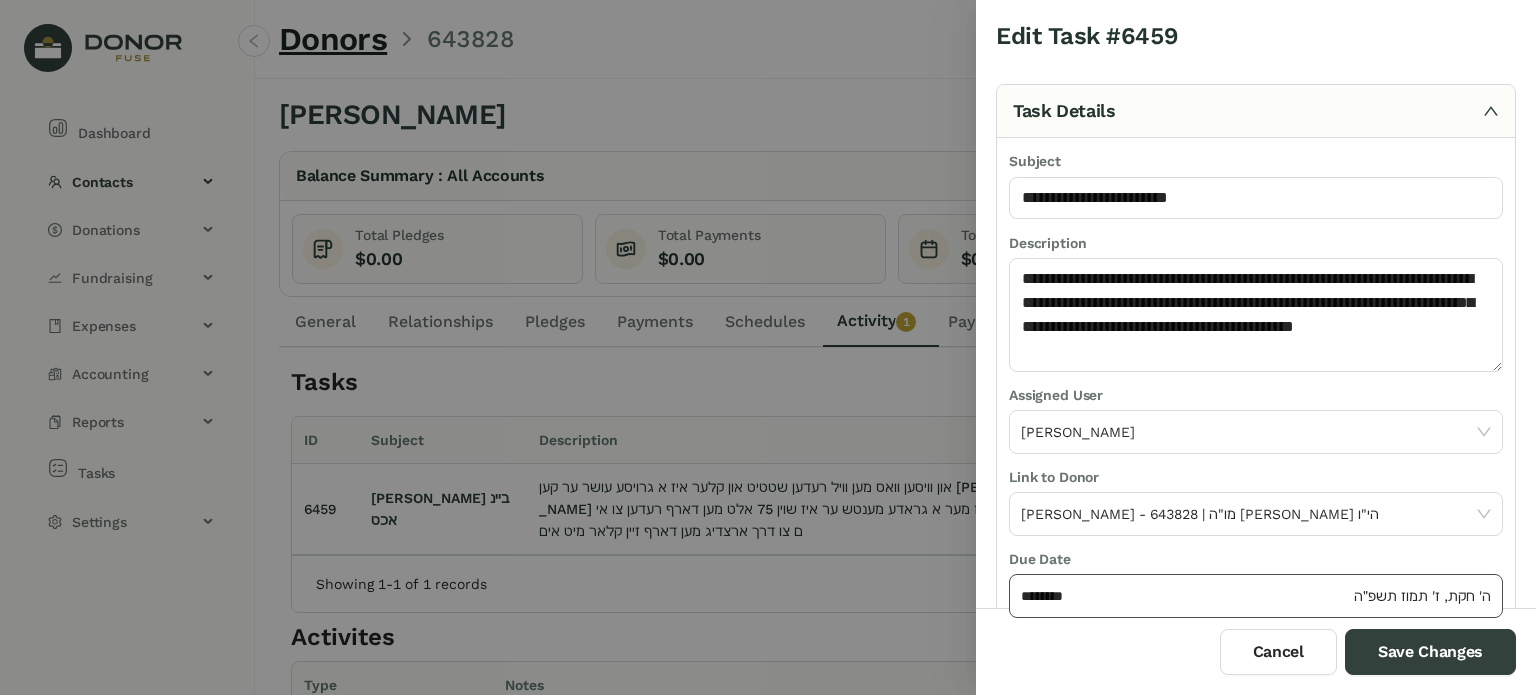 click on "********" 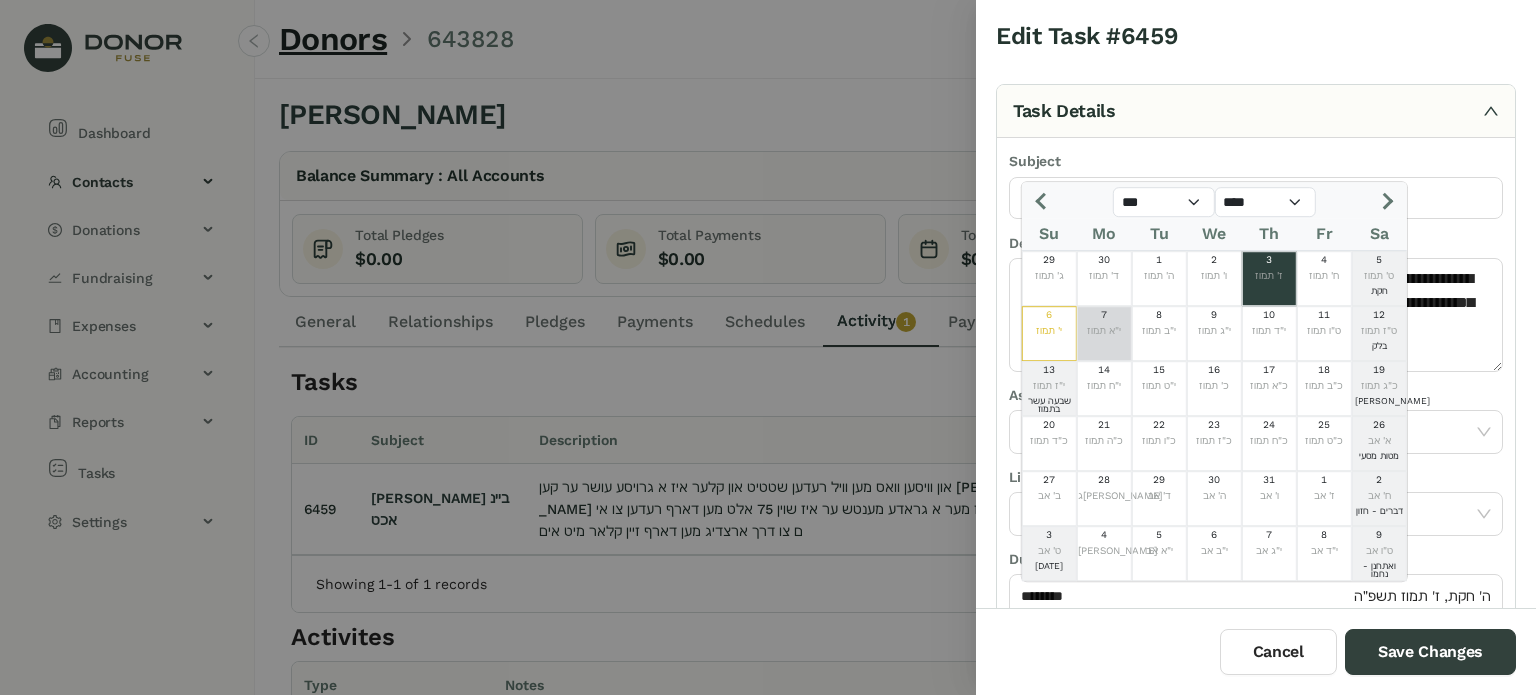click on "י"א תמוז" 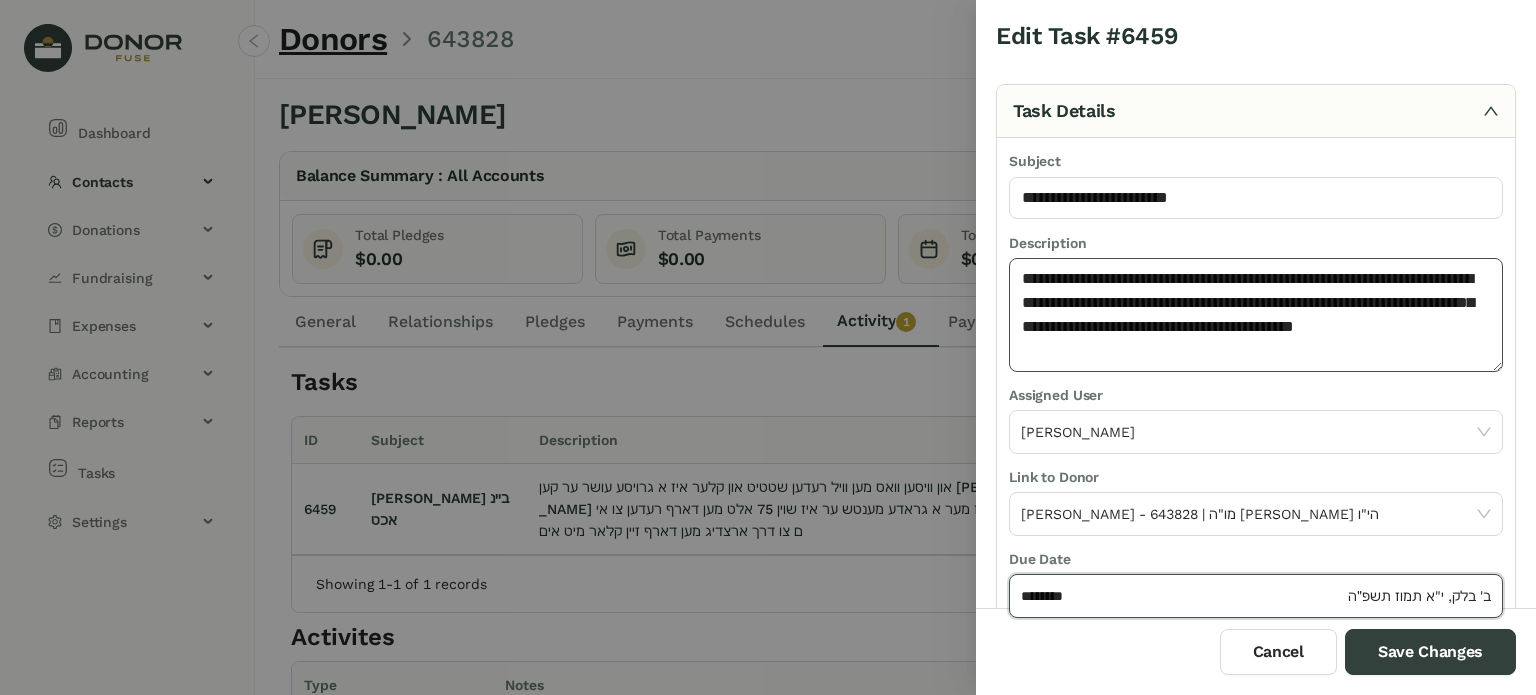 type on "********" 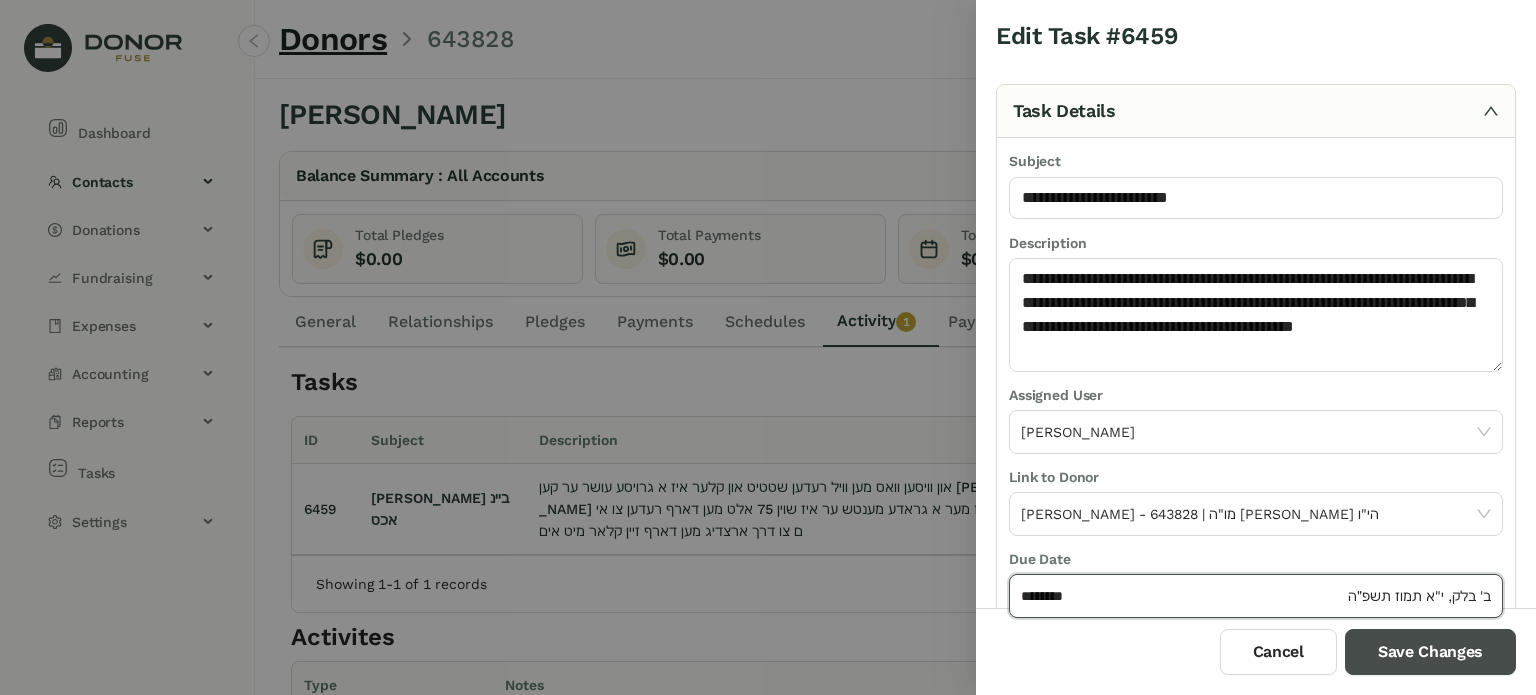 click on "Save Changes" at bounding box center [1430, 652] 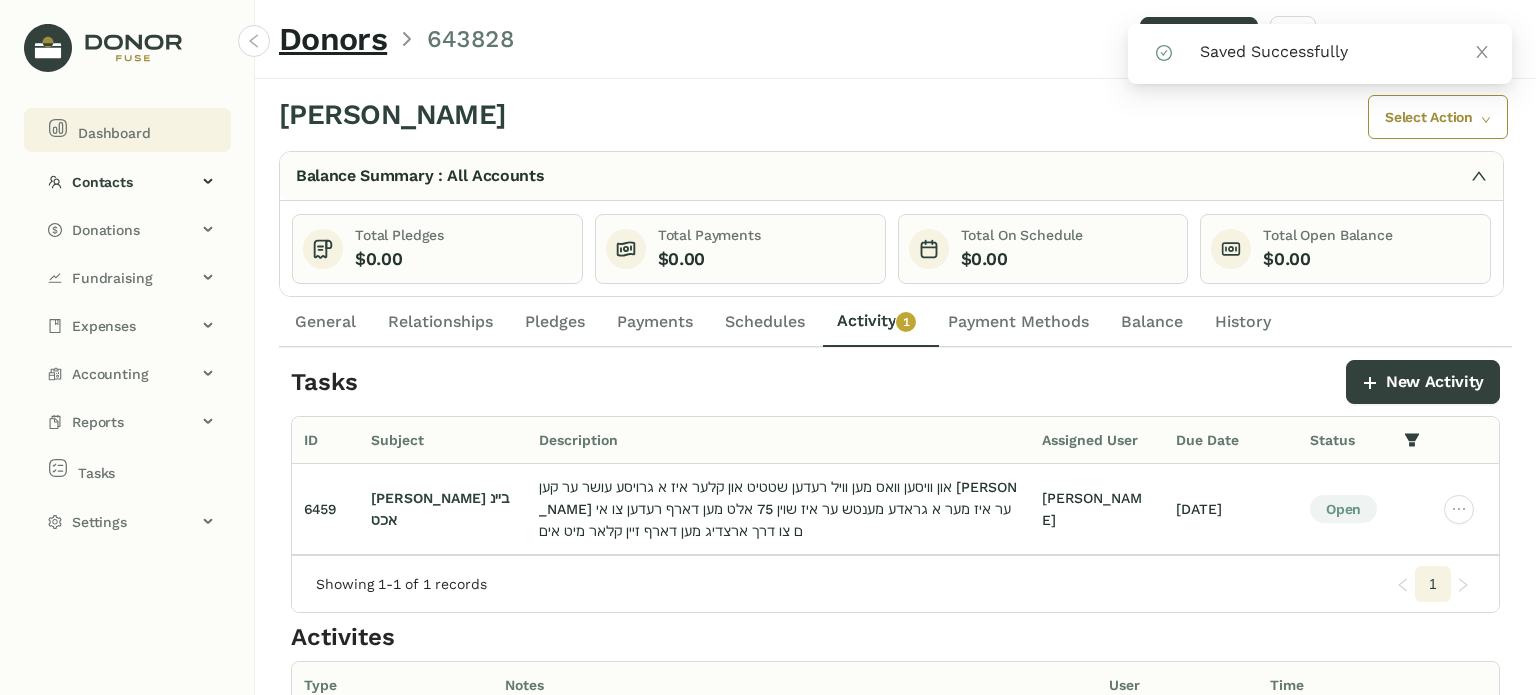 click on "Dashboard" 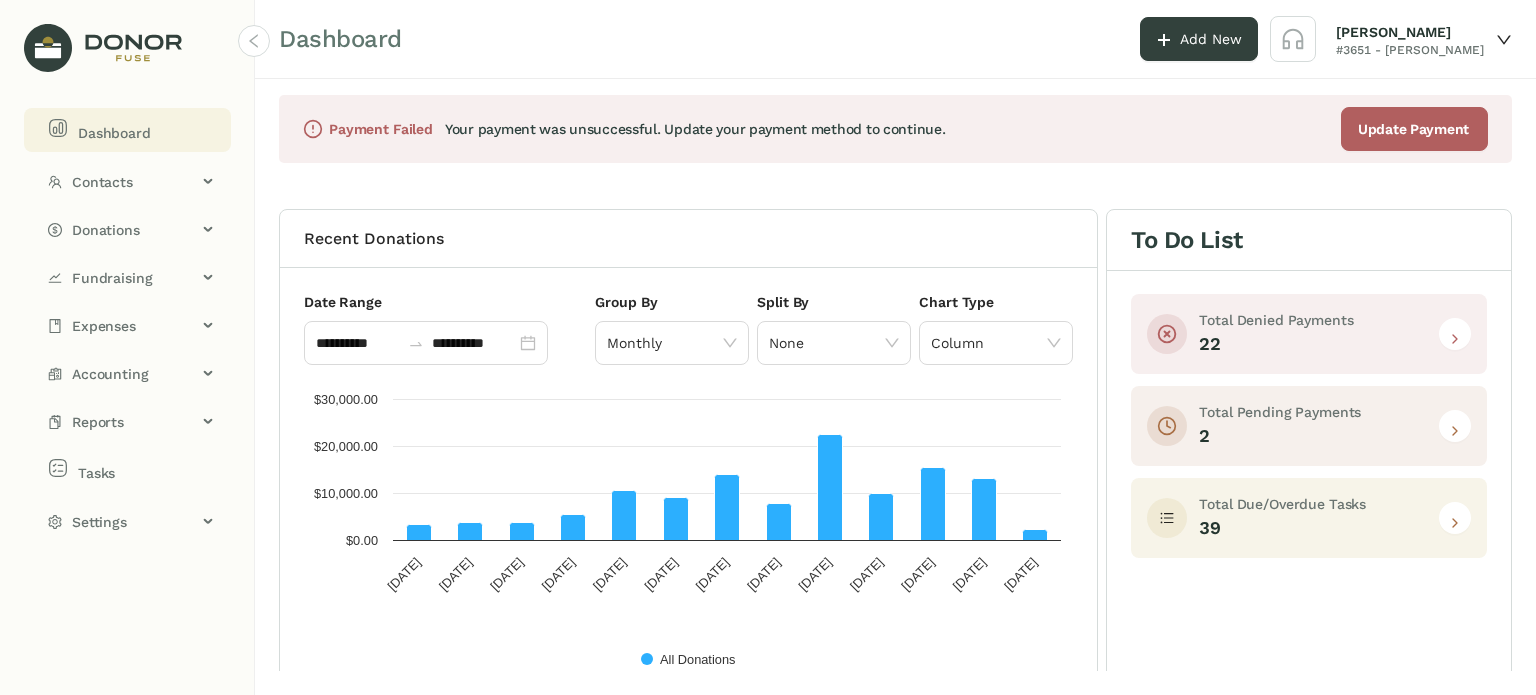 click 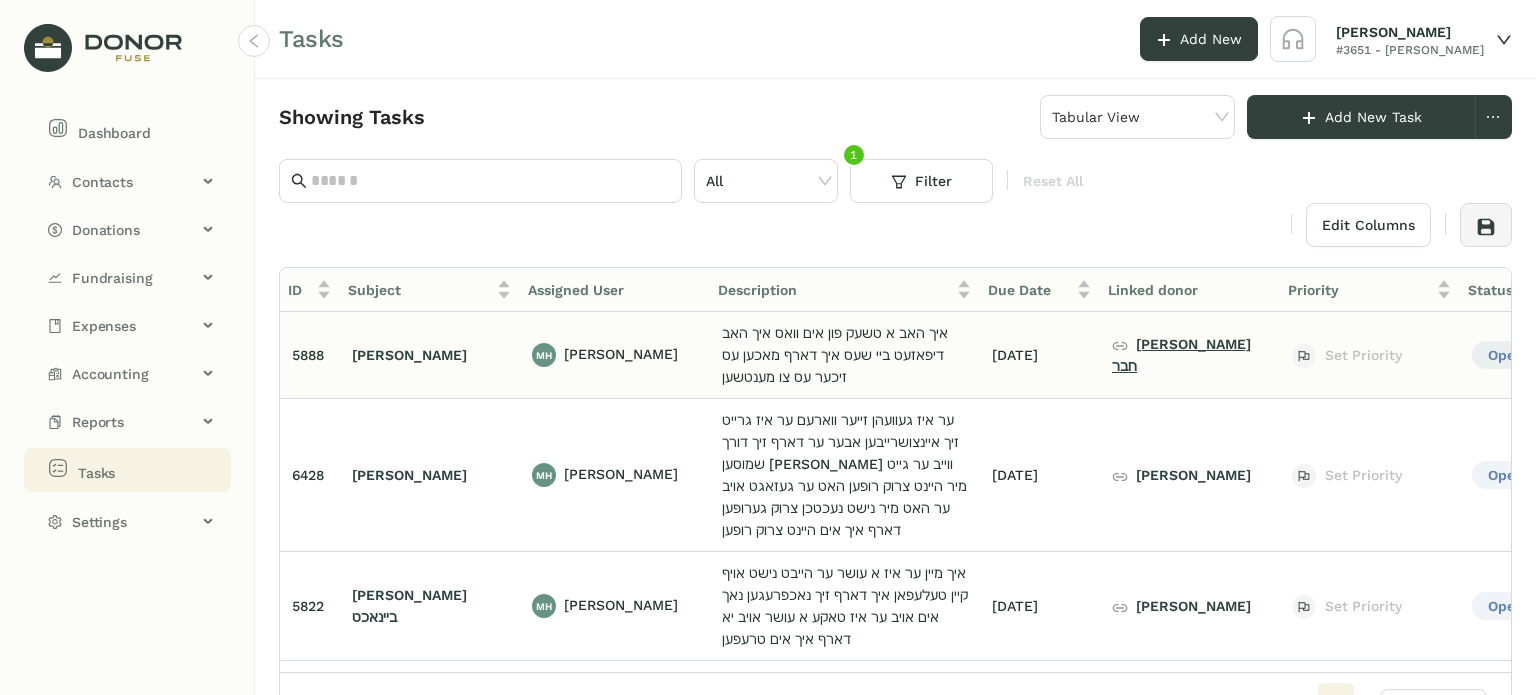 click on "[PERSON_NAME] חבר" 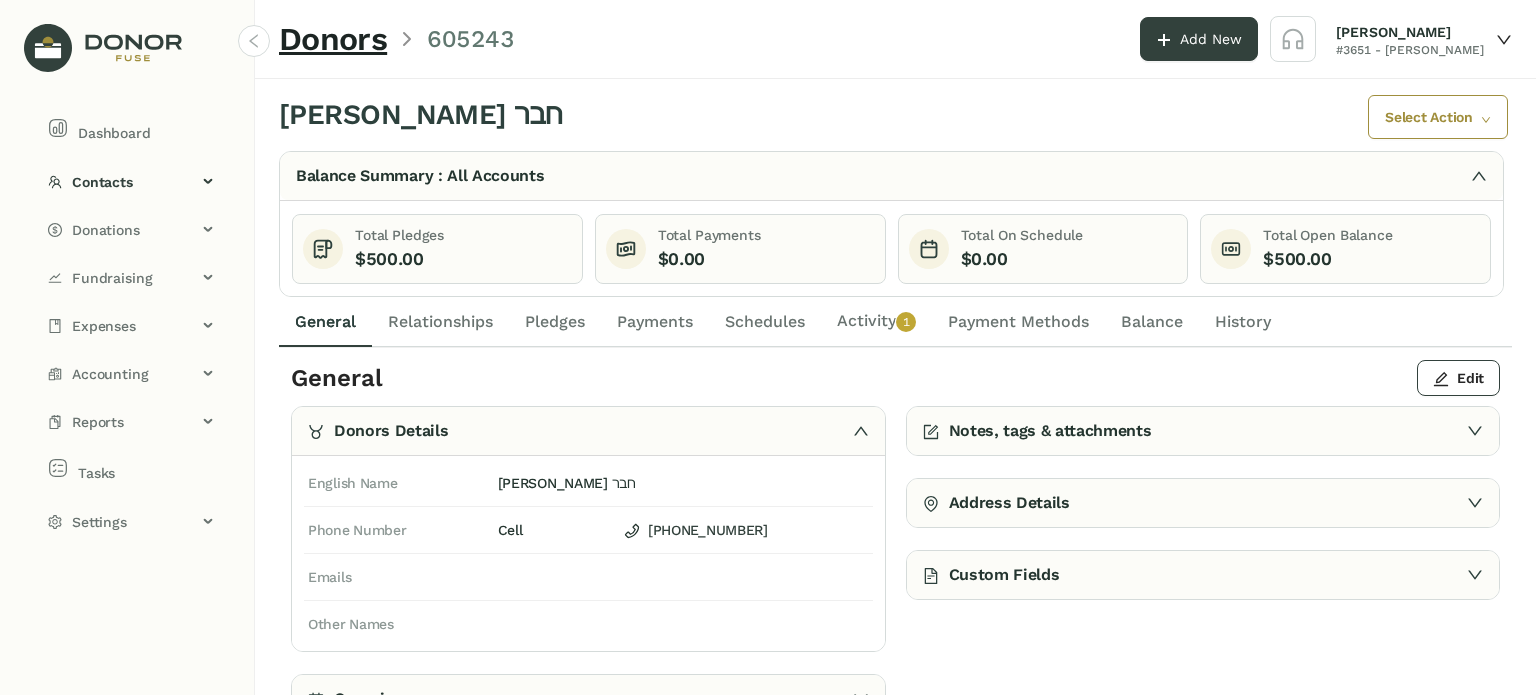 click on "Payments" 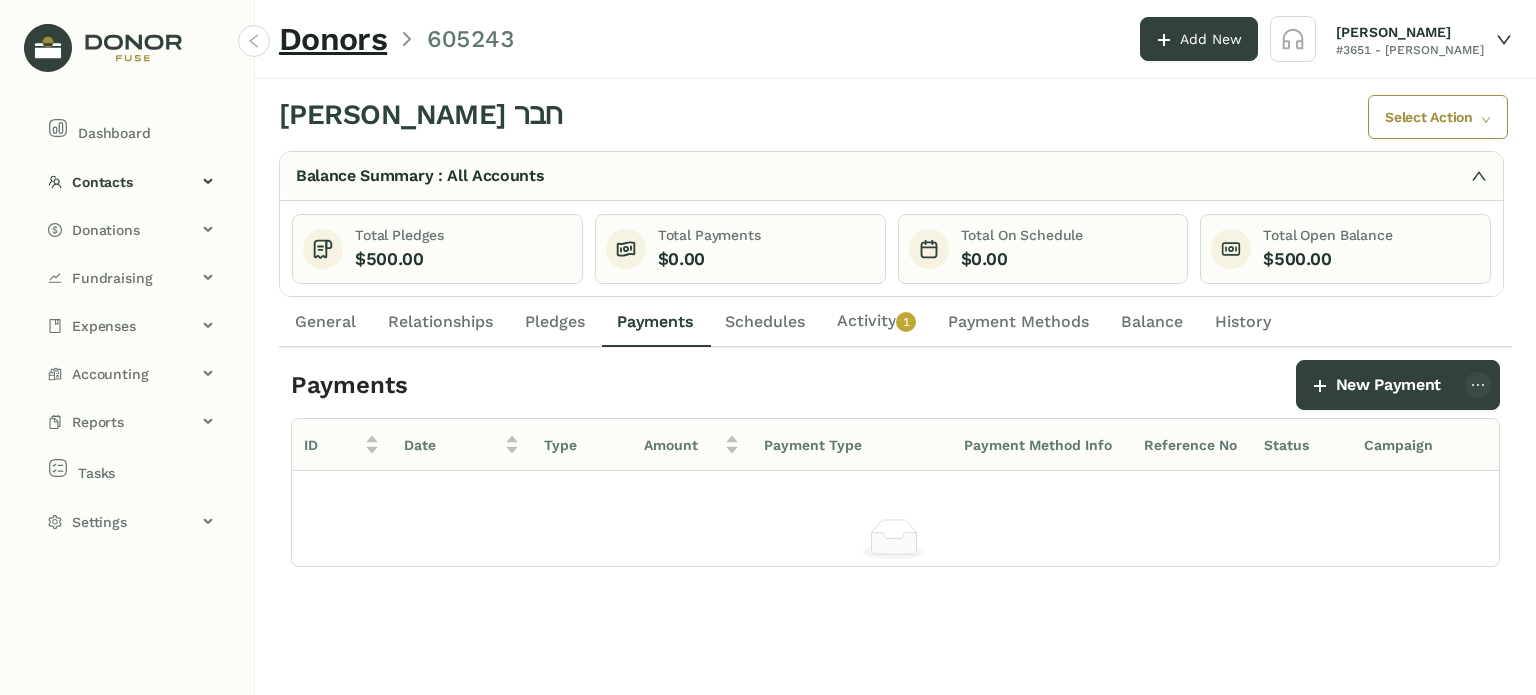 click on "General" 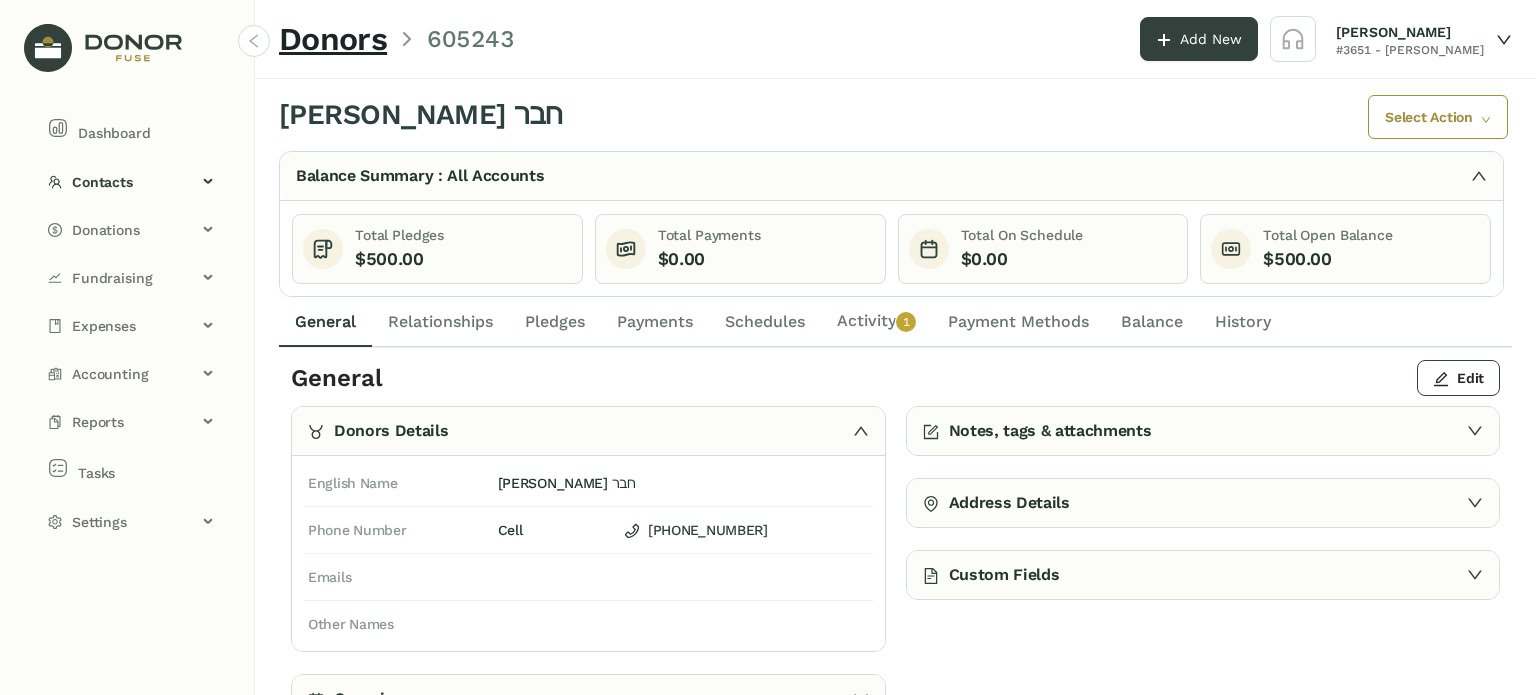 click on "Payments" 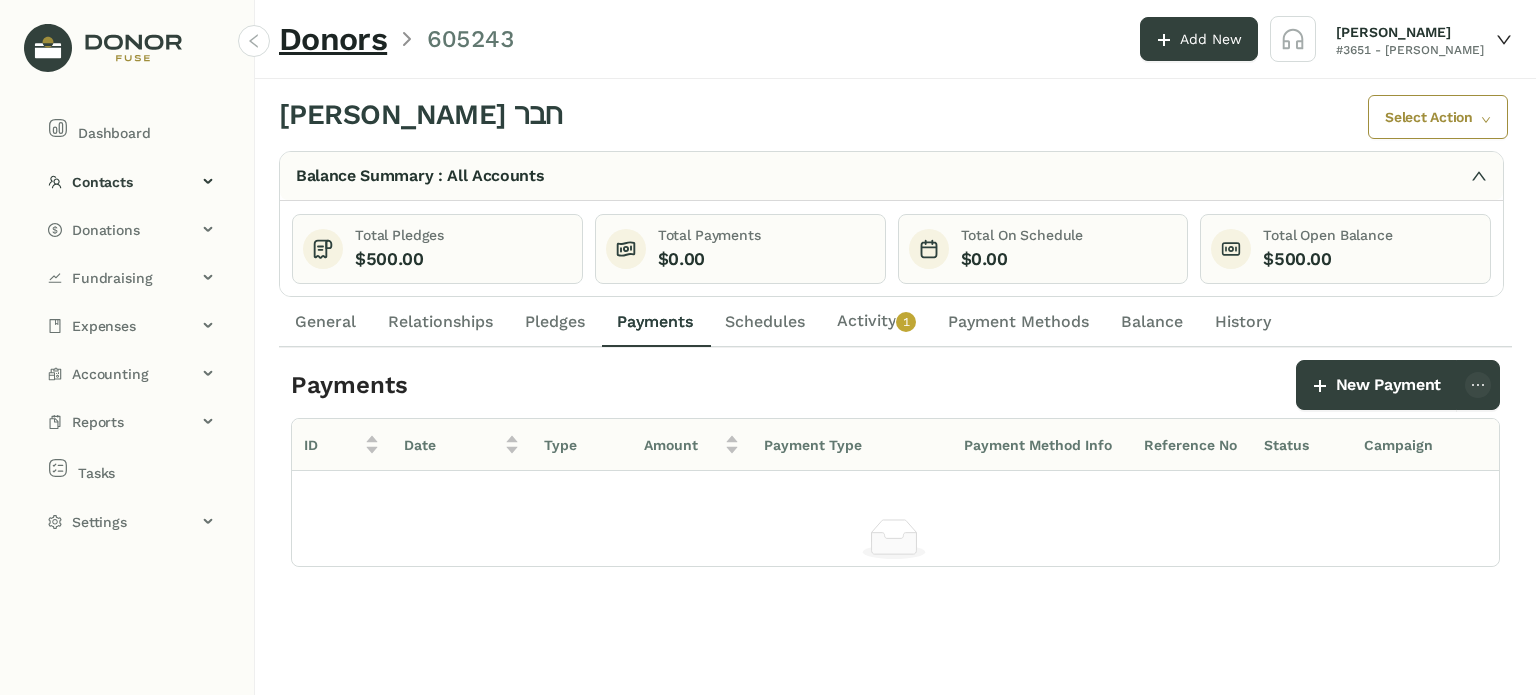 click on "Activity   0   1   2   3   4   5   6   7   8   9" 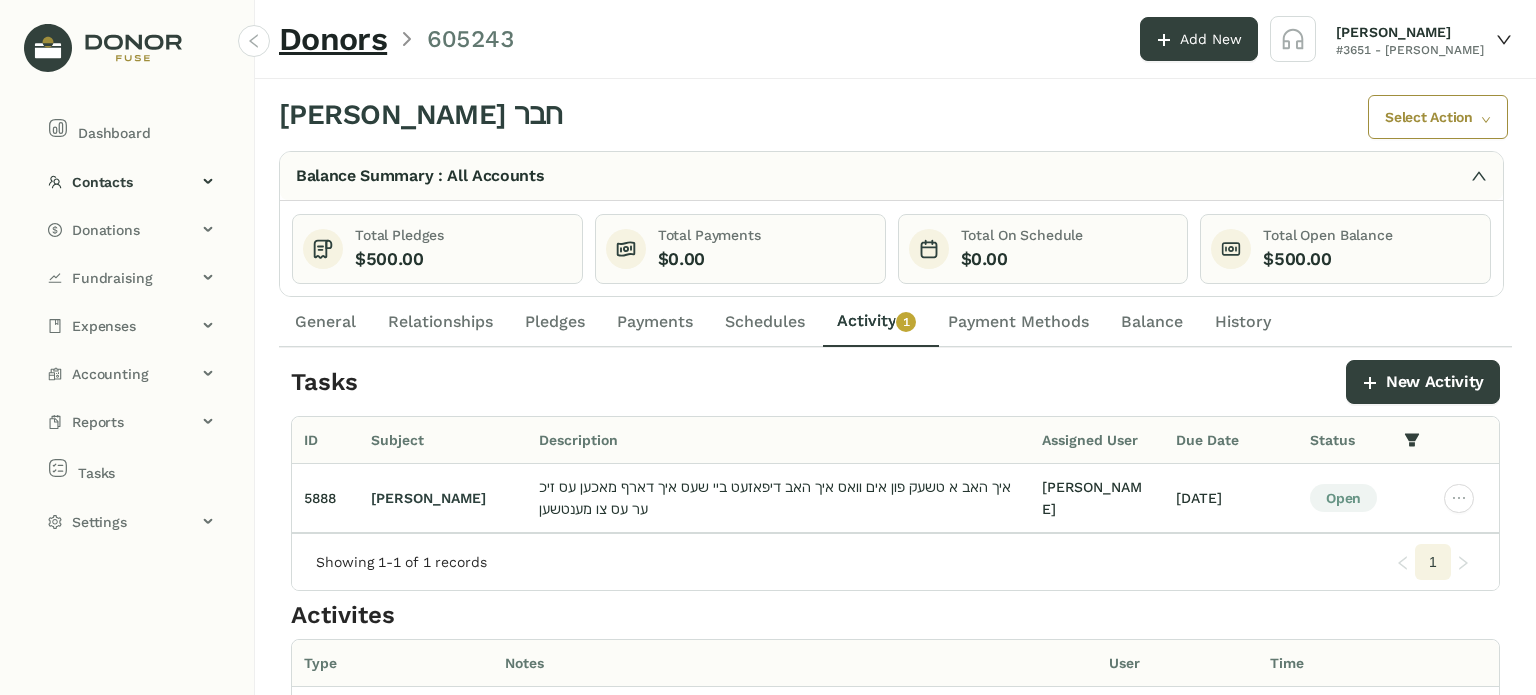 click on "General" 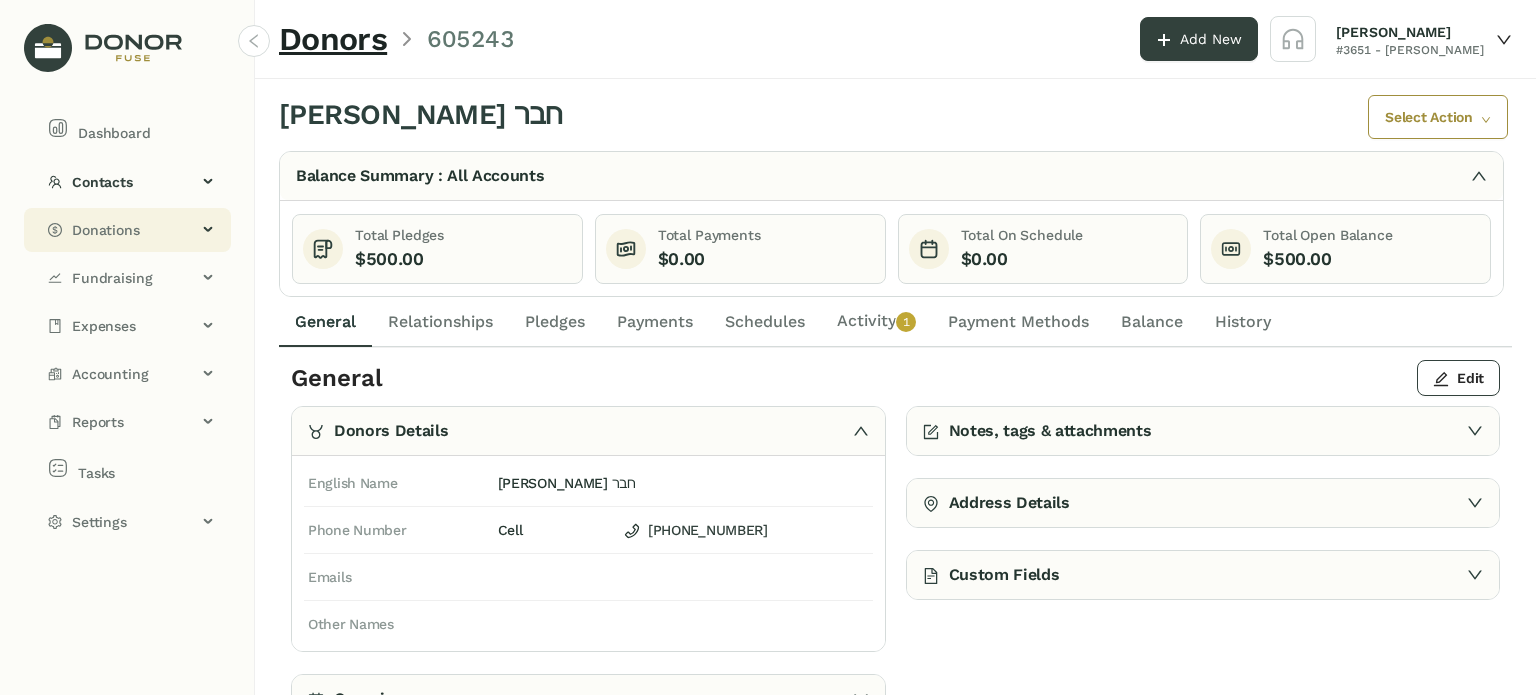 click on "Donations" 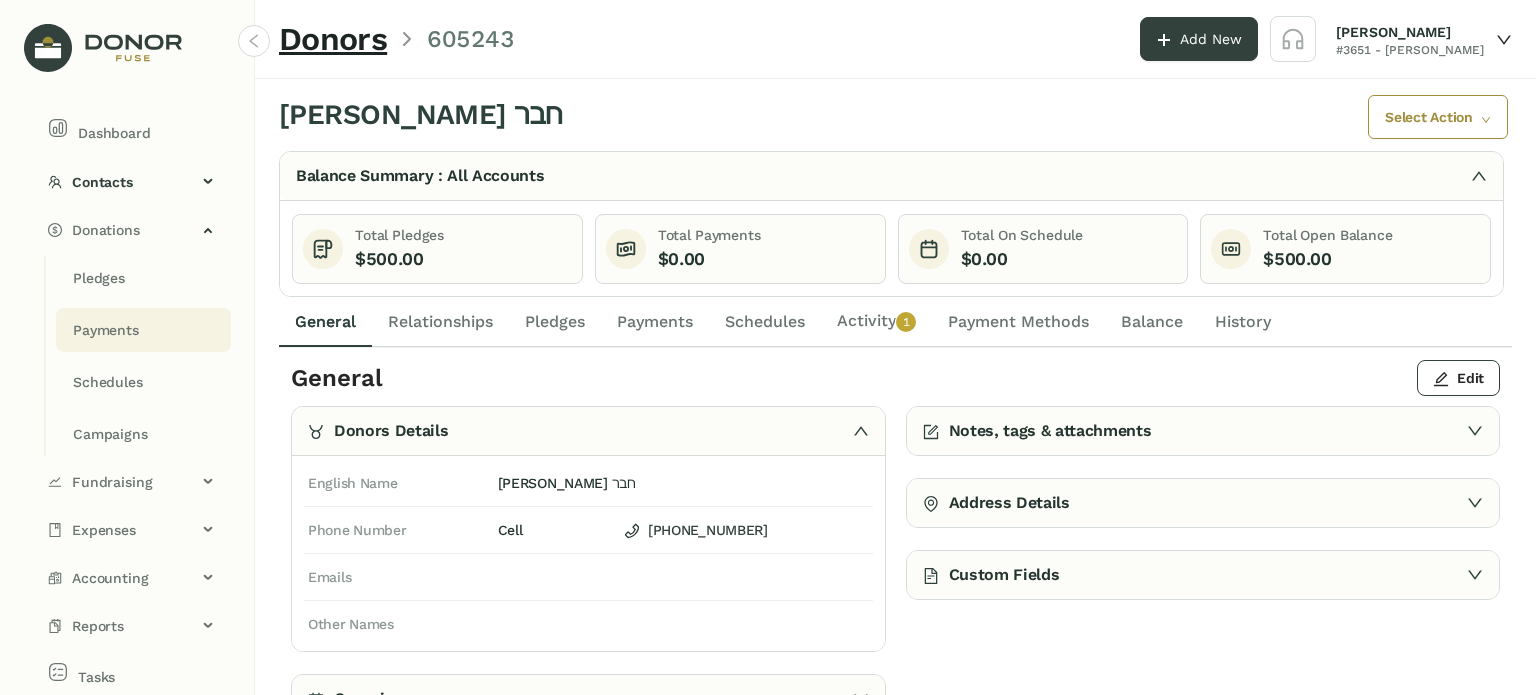click on "Payments" 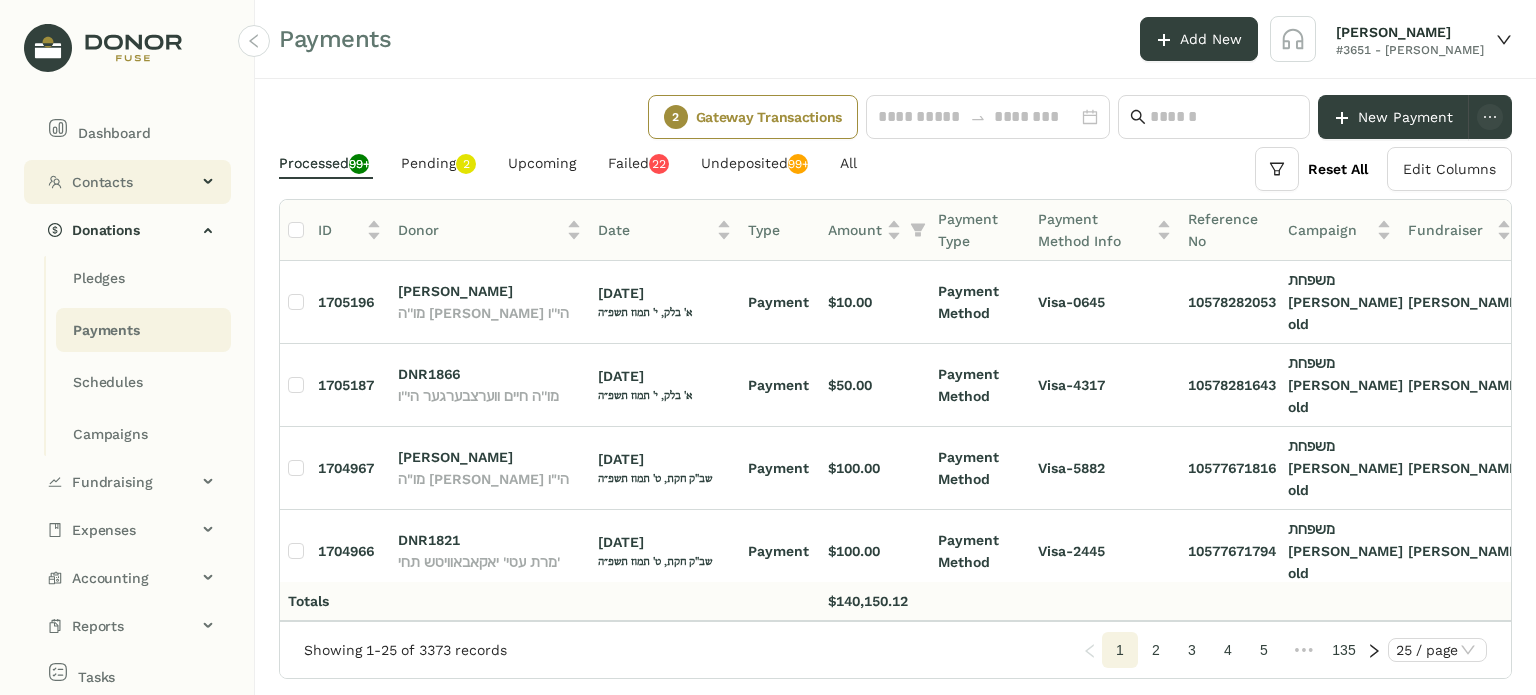 drag, startPoint x: 127, startPoint y: 143, endPoint x: 176, endPoint y: 160, distance: 51.86521 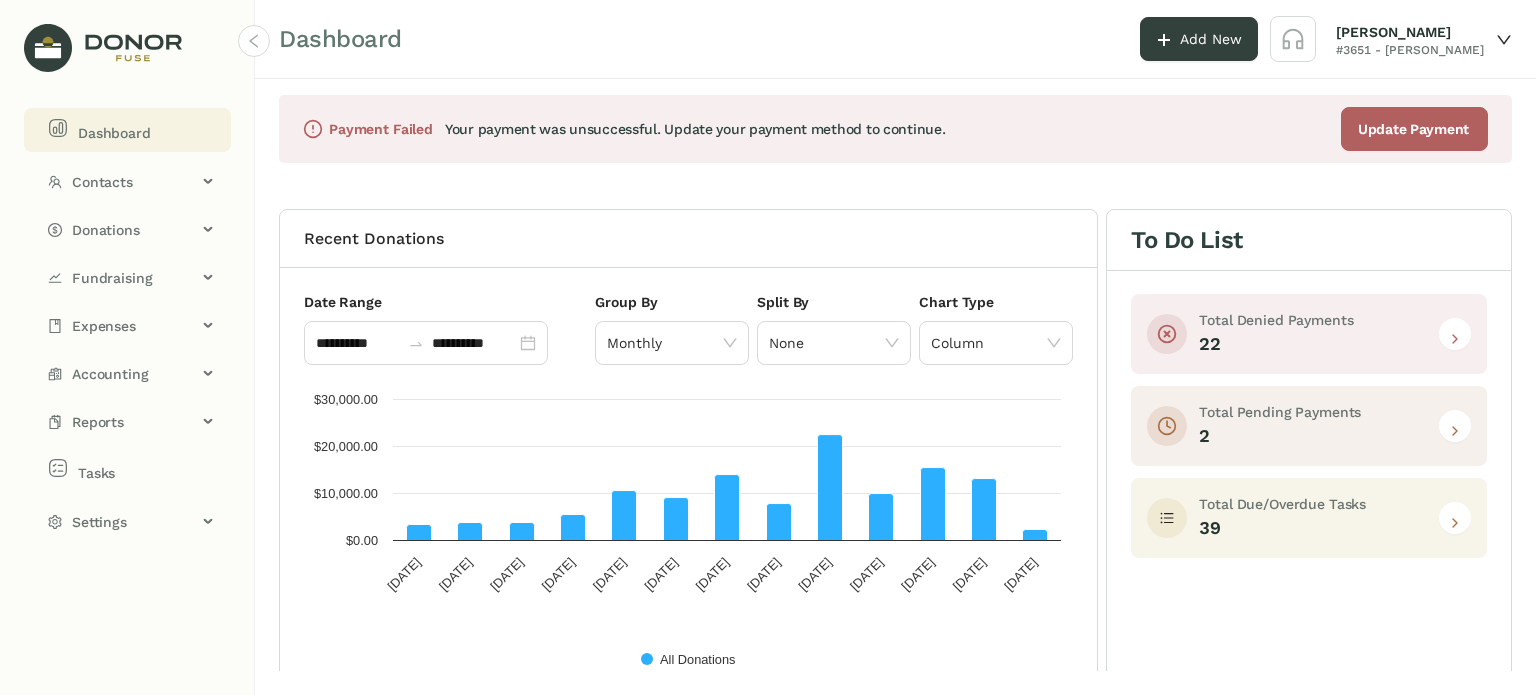 scroll, scrollTop: 0, scrollLeft: 0, axis: both 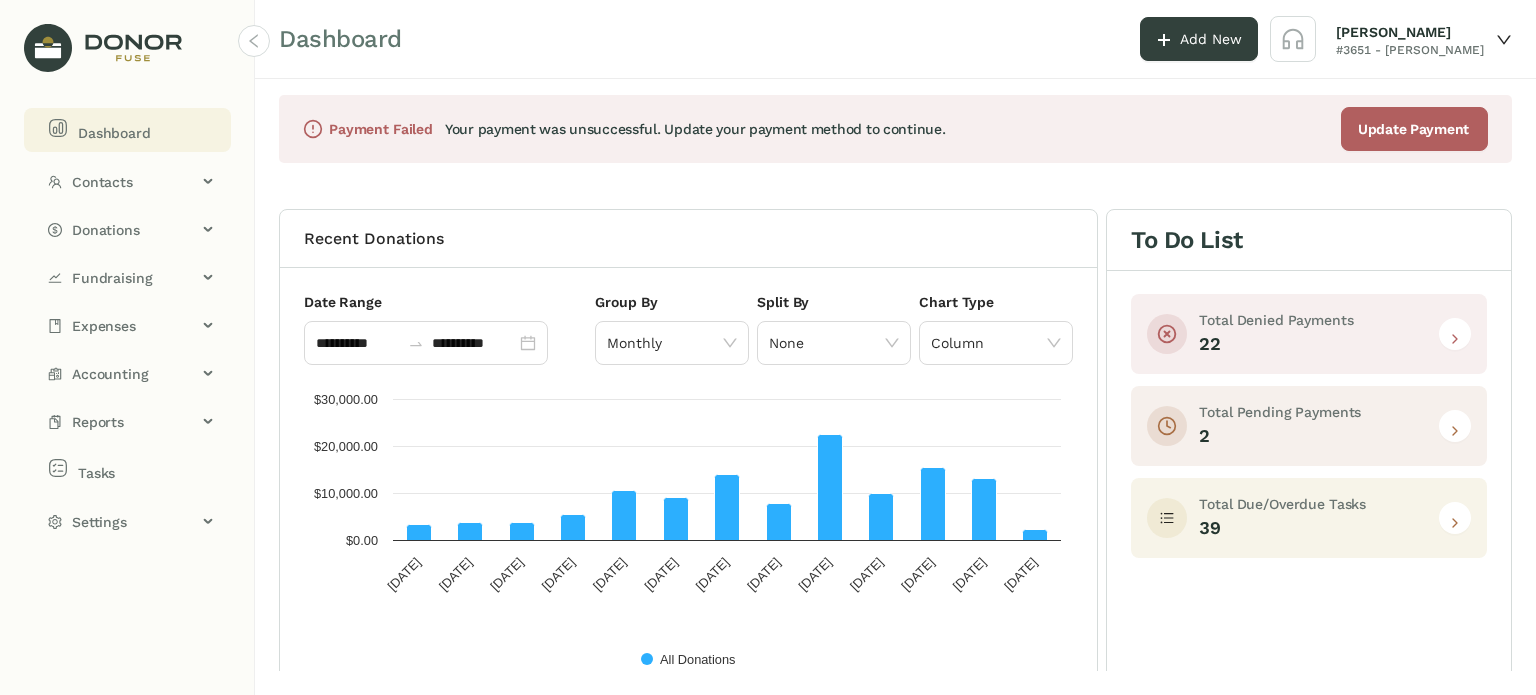 click 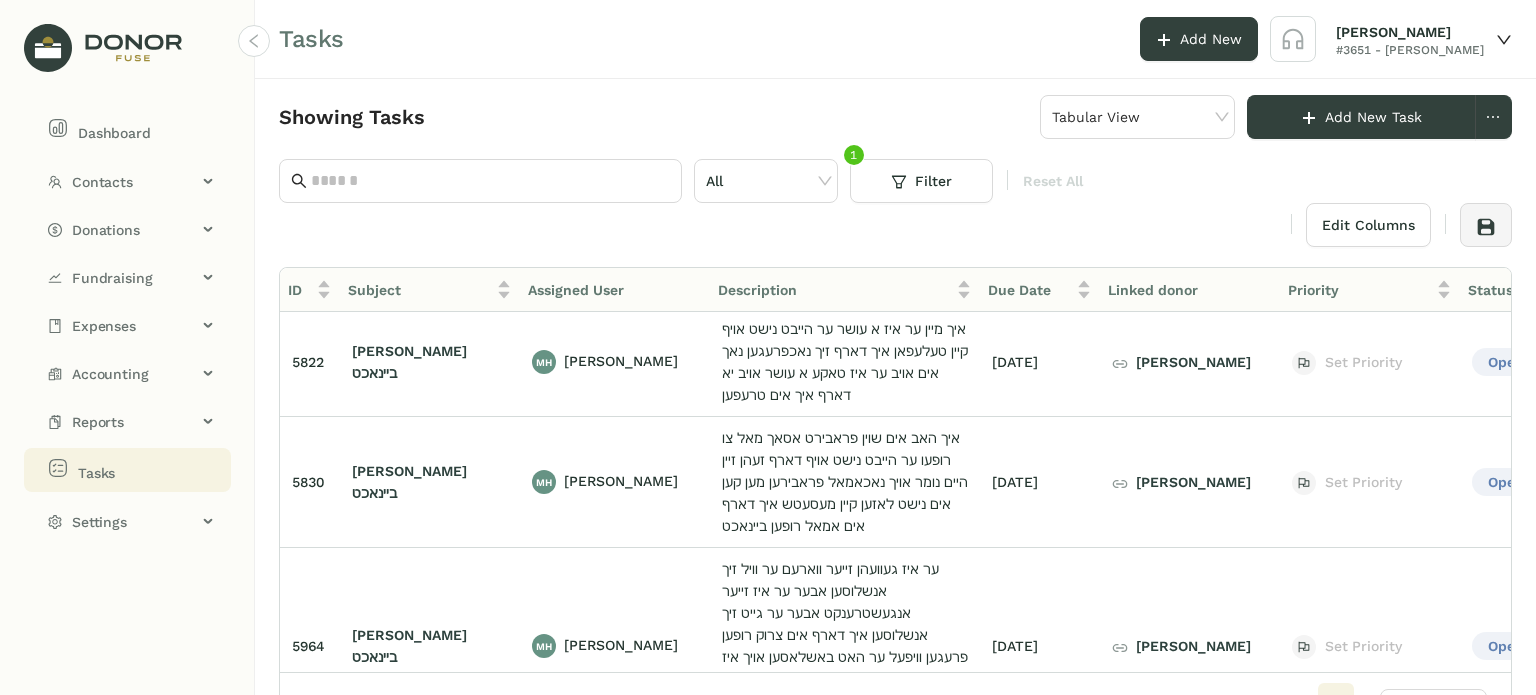 scroll, scrollTop: 259, scrollLeft: 0, axis: vertical 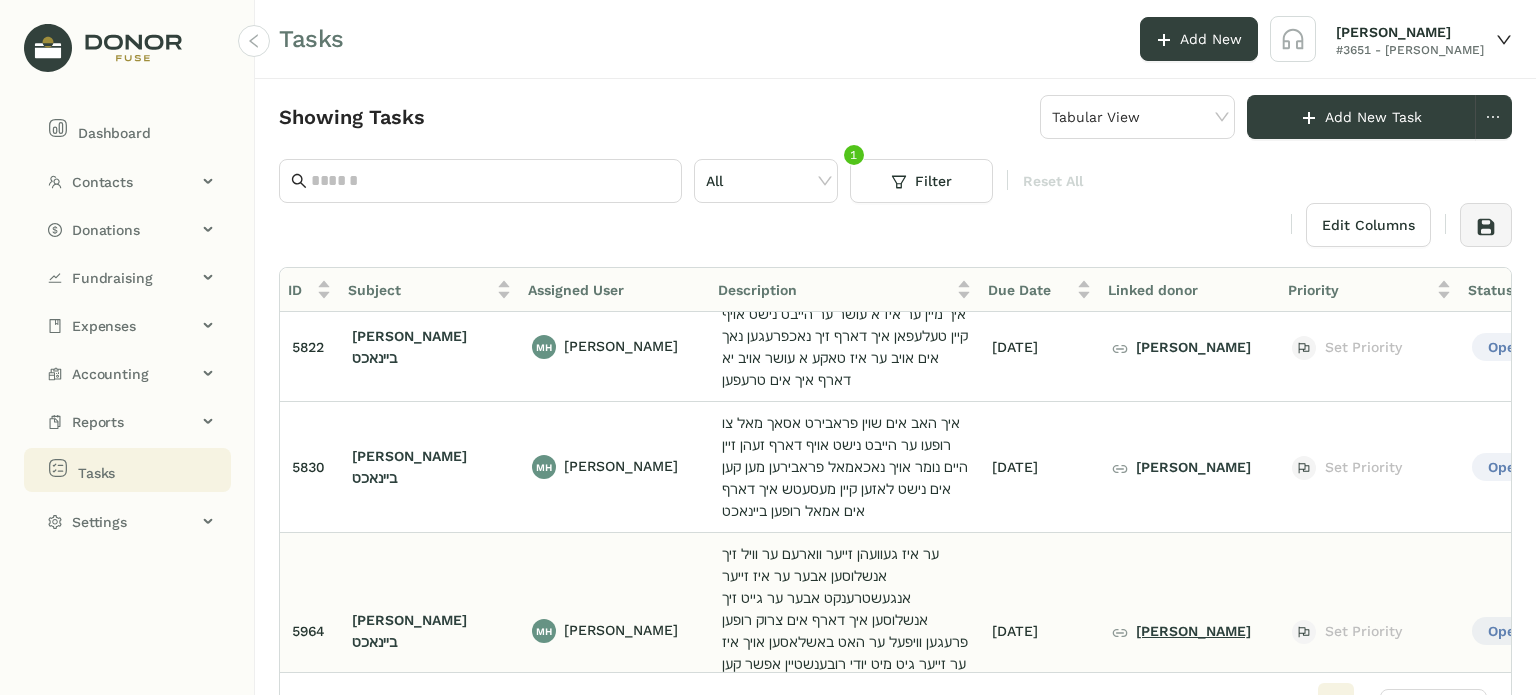 click on "[PERSON_NAME]" 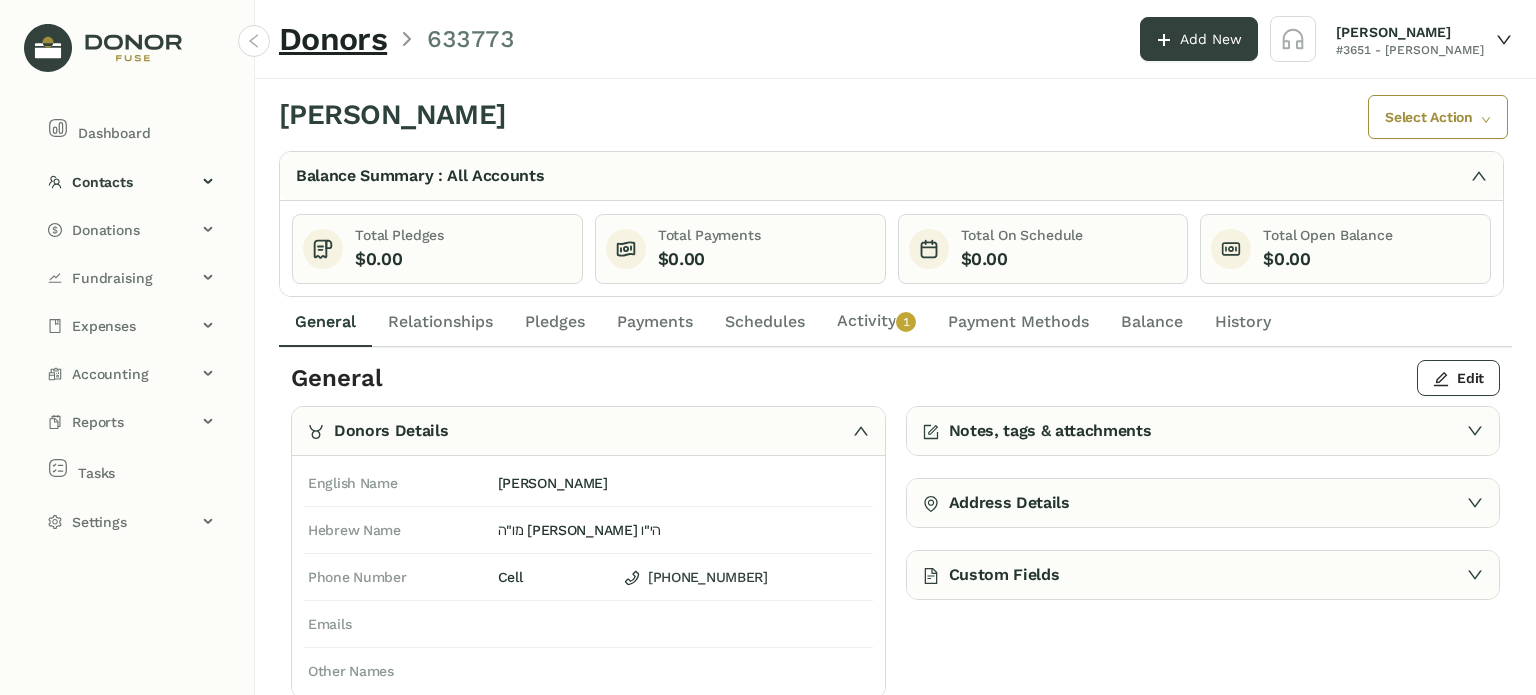click on "מו"ה [PERSON_NAME] הי"ו" 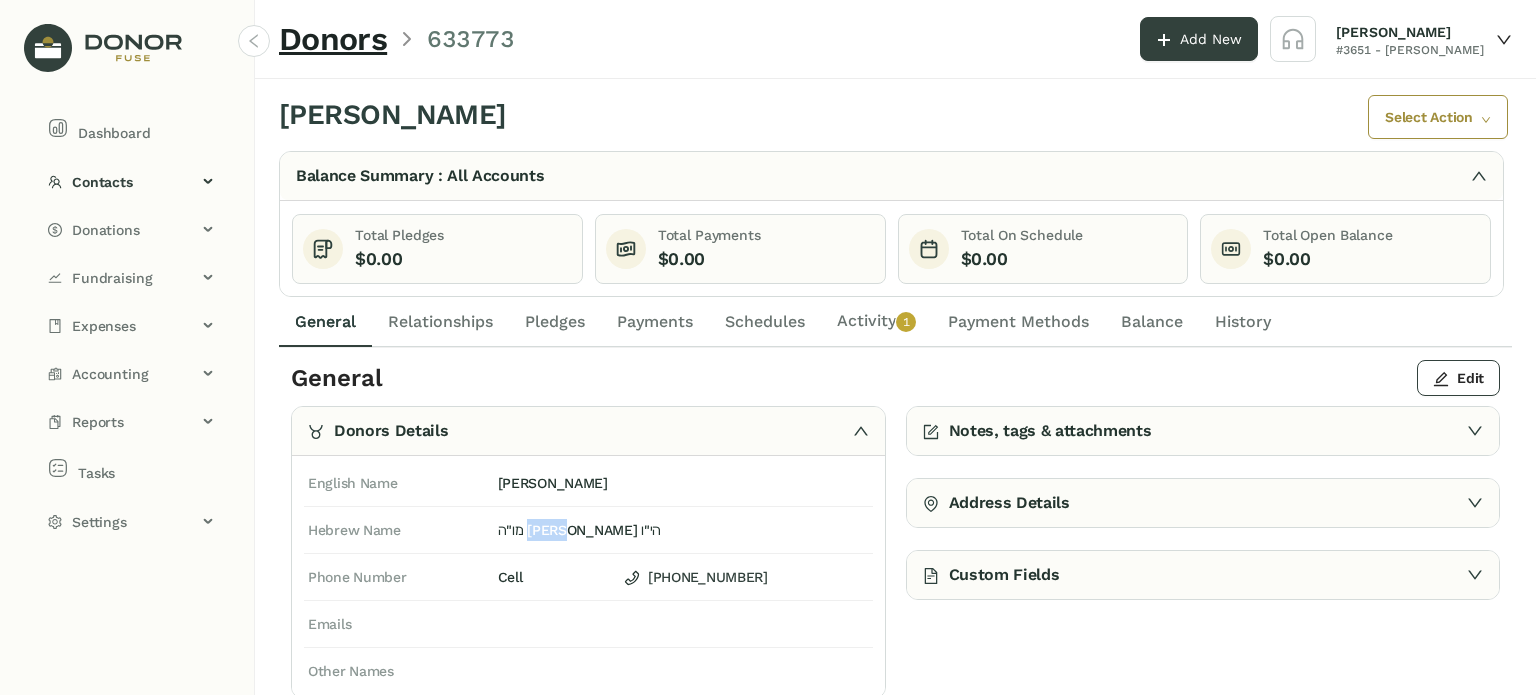 click on "מו"ה [PERSON_NAME] הי"ו" 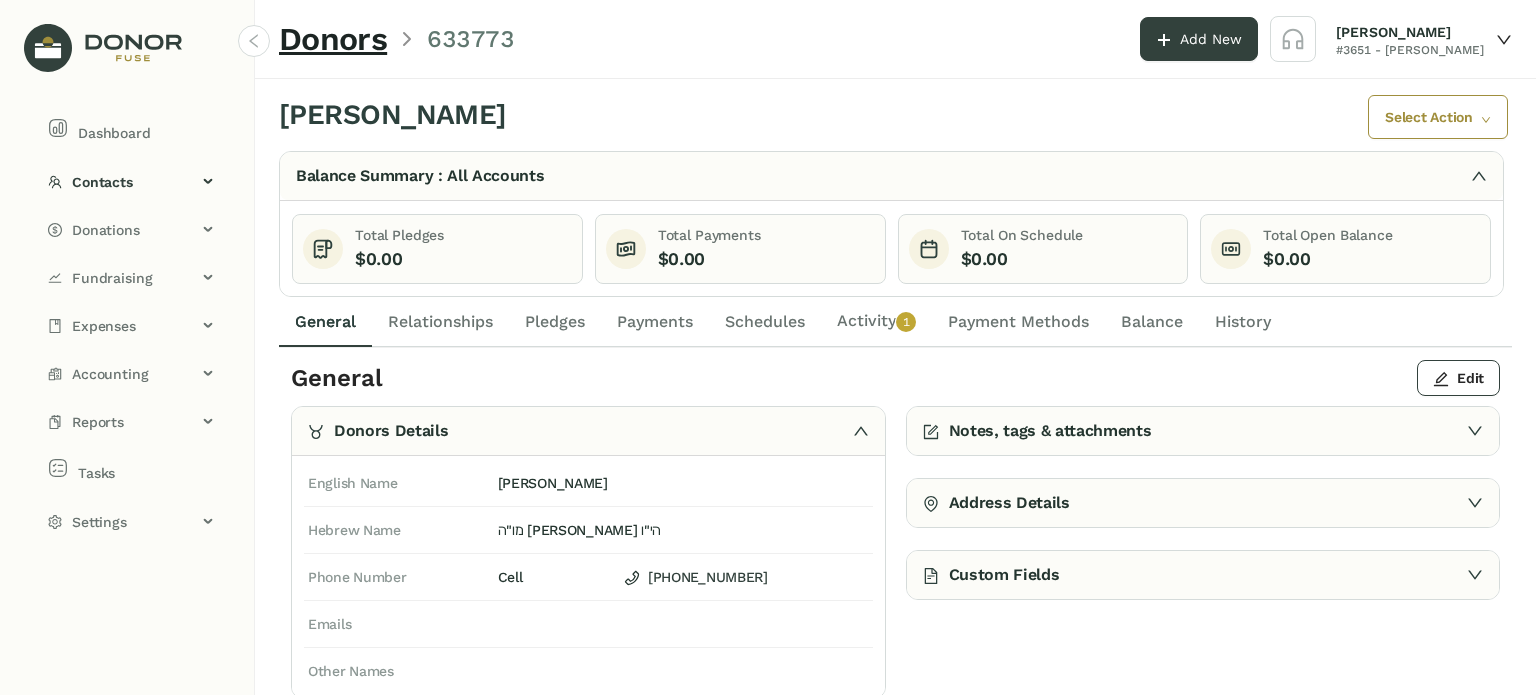 click on "מו"ה יואל לאנדא הי"ו" 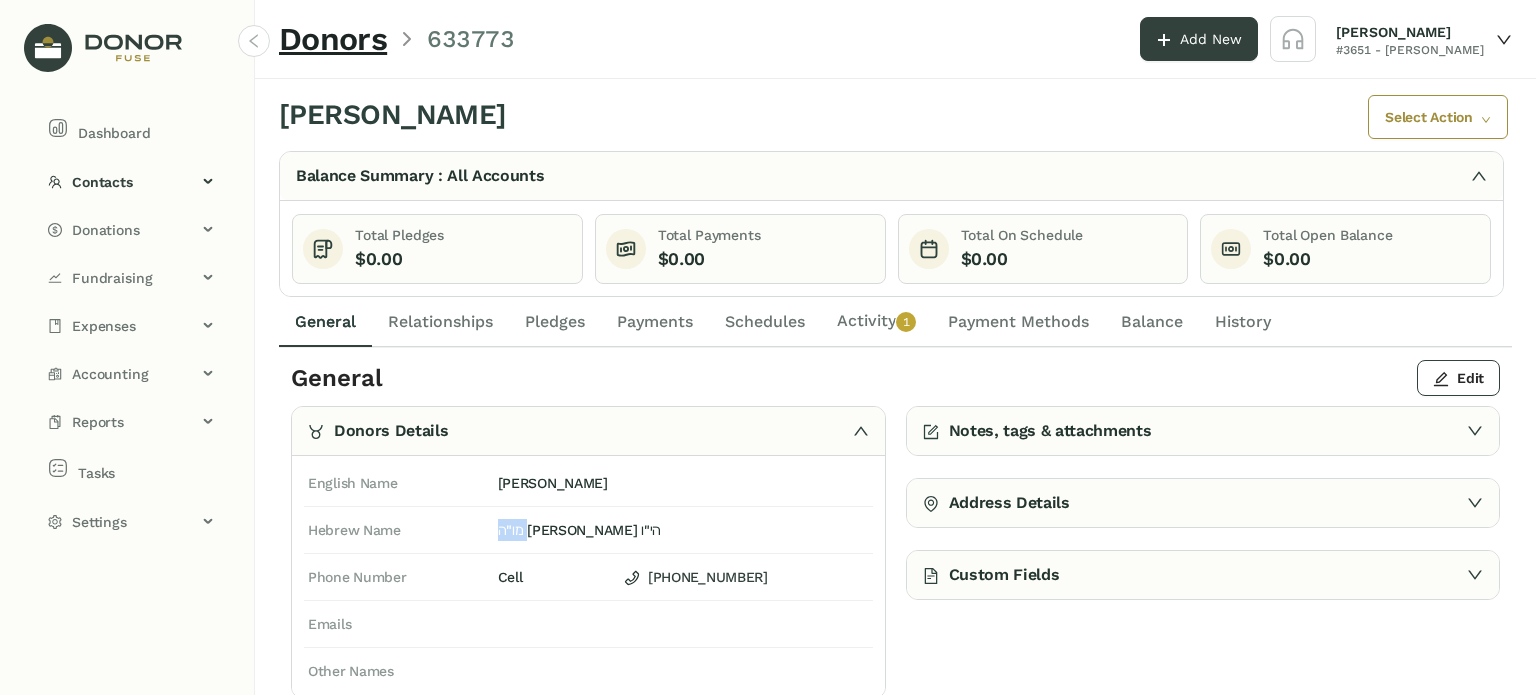 click on "מו"ה יואל לאנדא הי"ו" 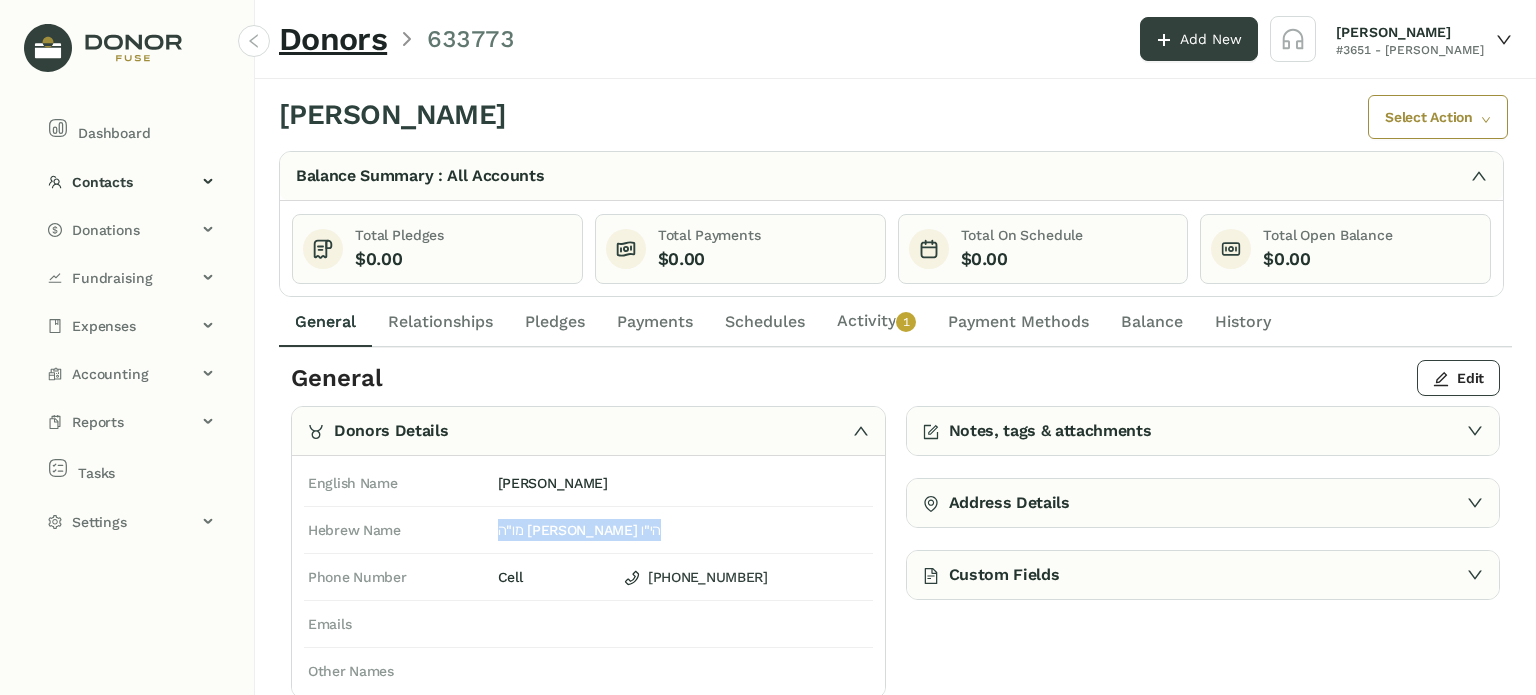 click on "מו"ה יואל לאנדא הי"ו" 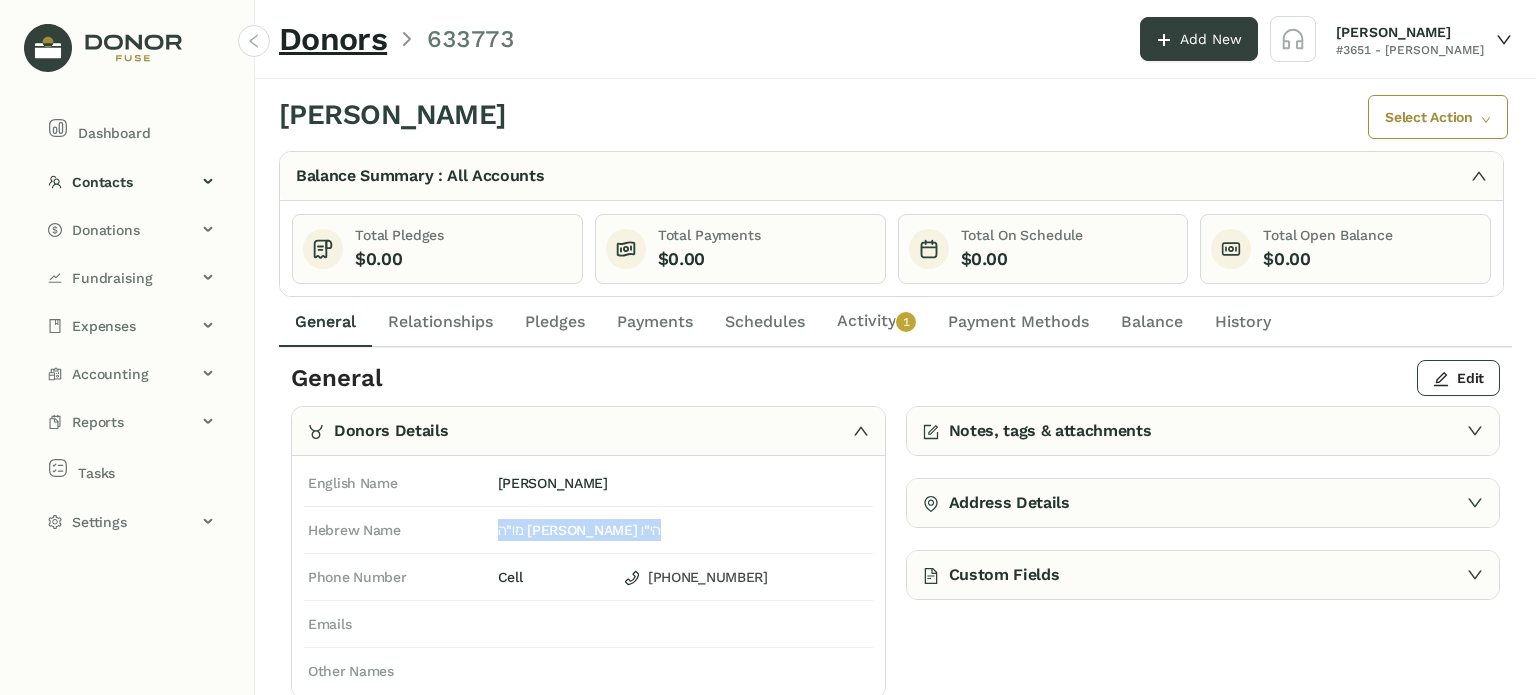 click on "(845) 662-2179" 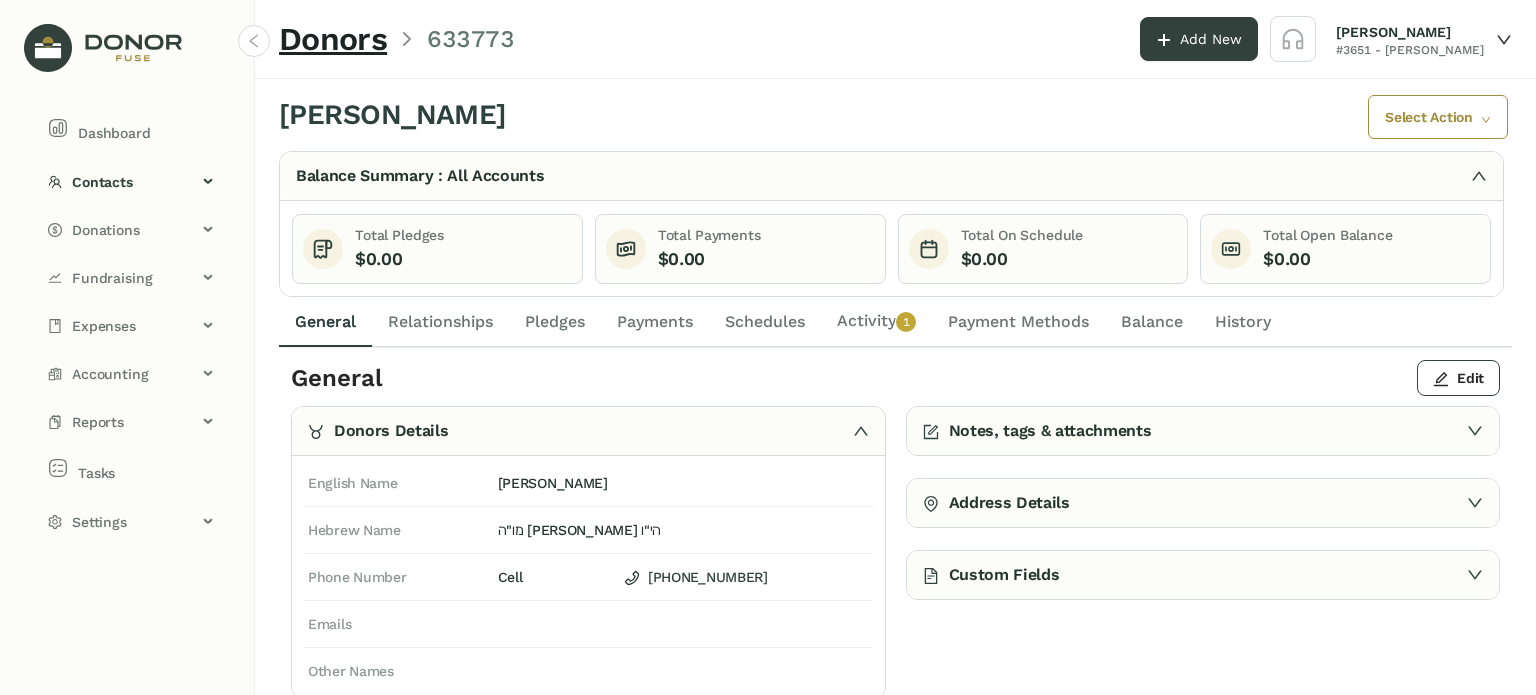 click on "Activity   0   1   2   3   4   5   6   7   8   9" 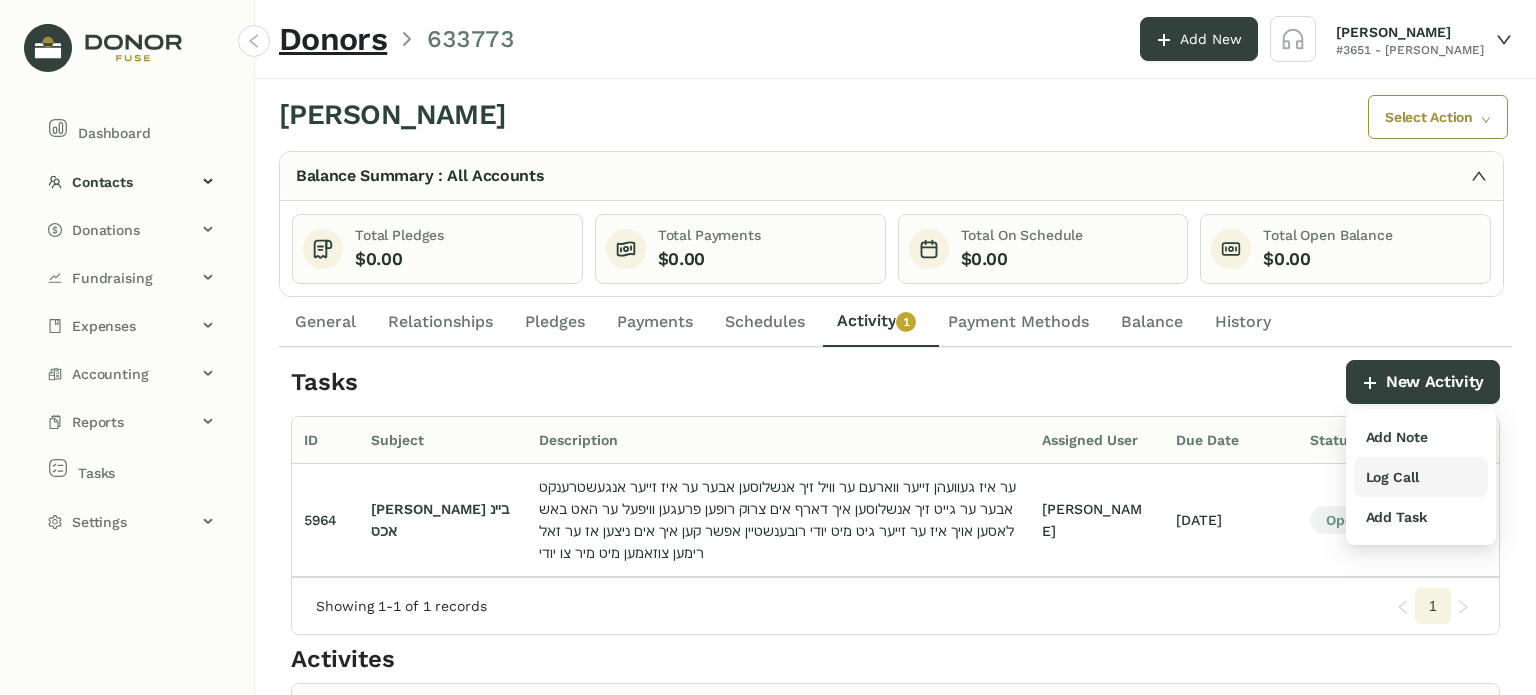 drag, startPoint x: 1418, startPoint y: 475, endPoint x: 1407, endPoint y: 463, distance: 16.27882 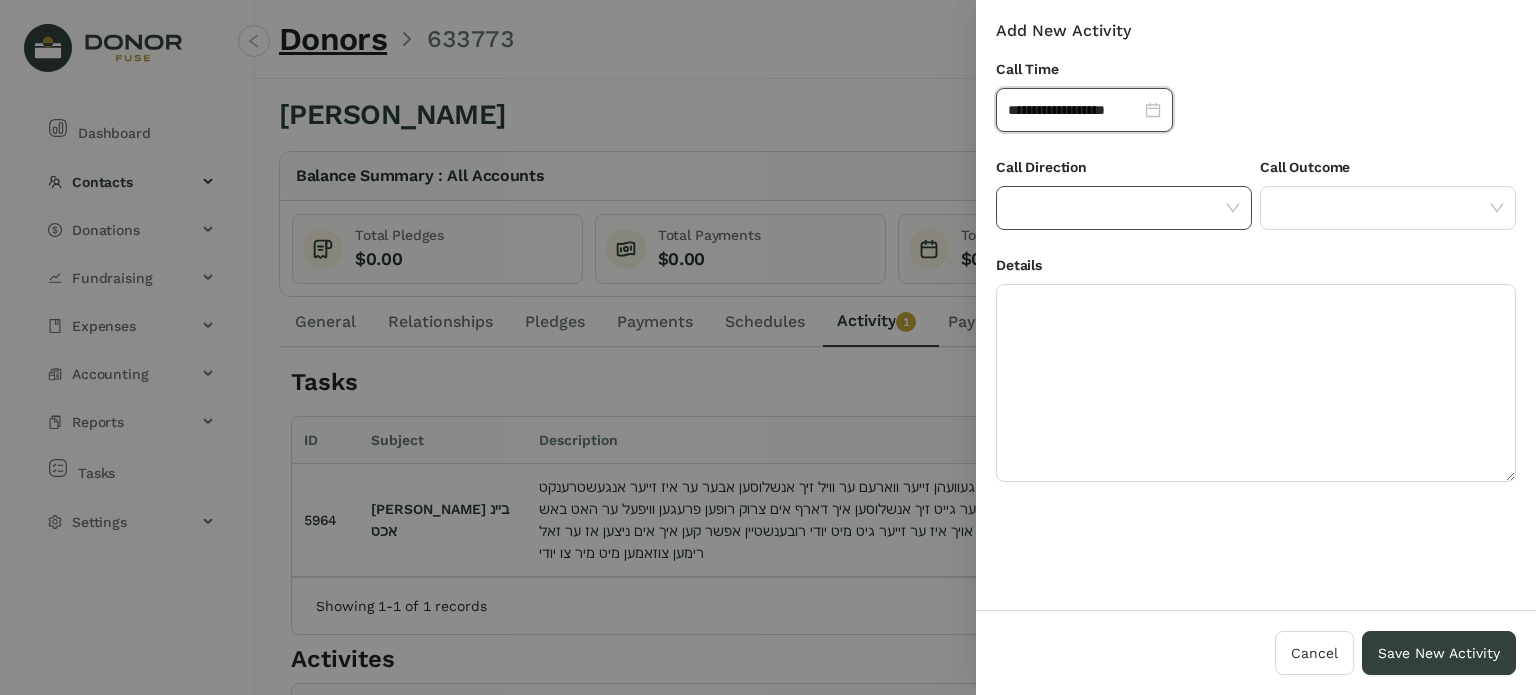 click 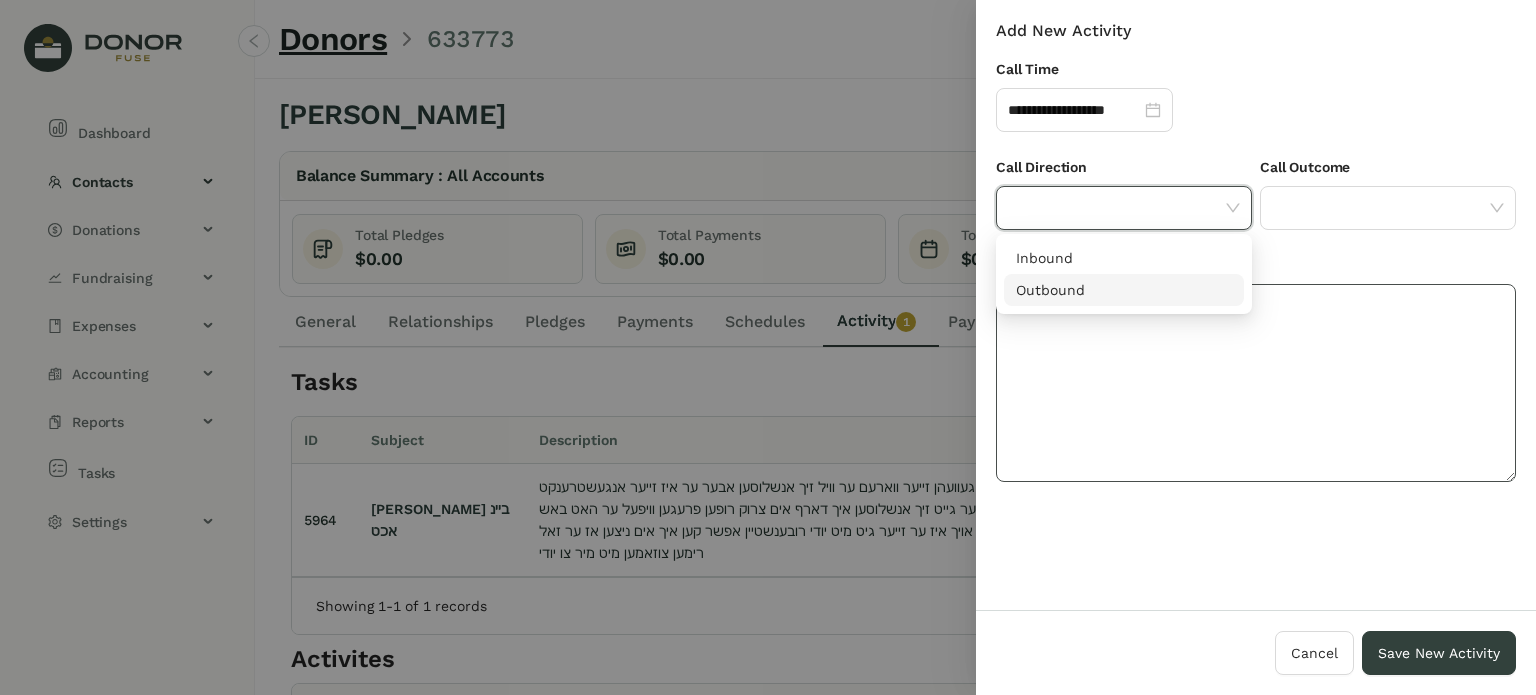 click on "Outbound" at bounding box center [1124, 290] 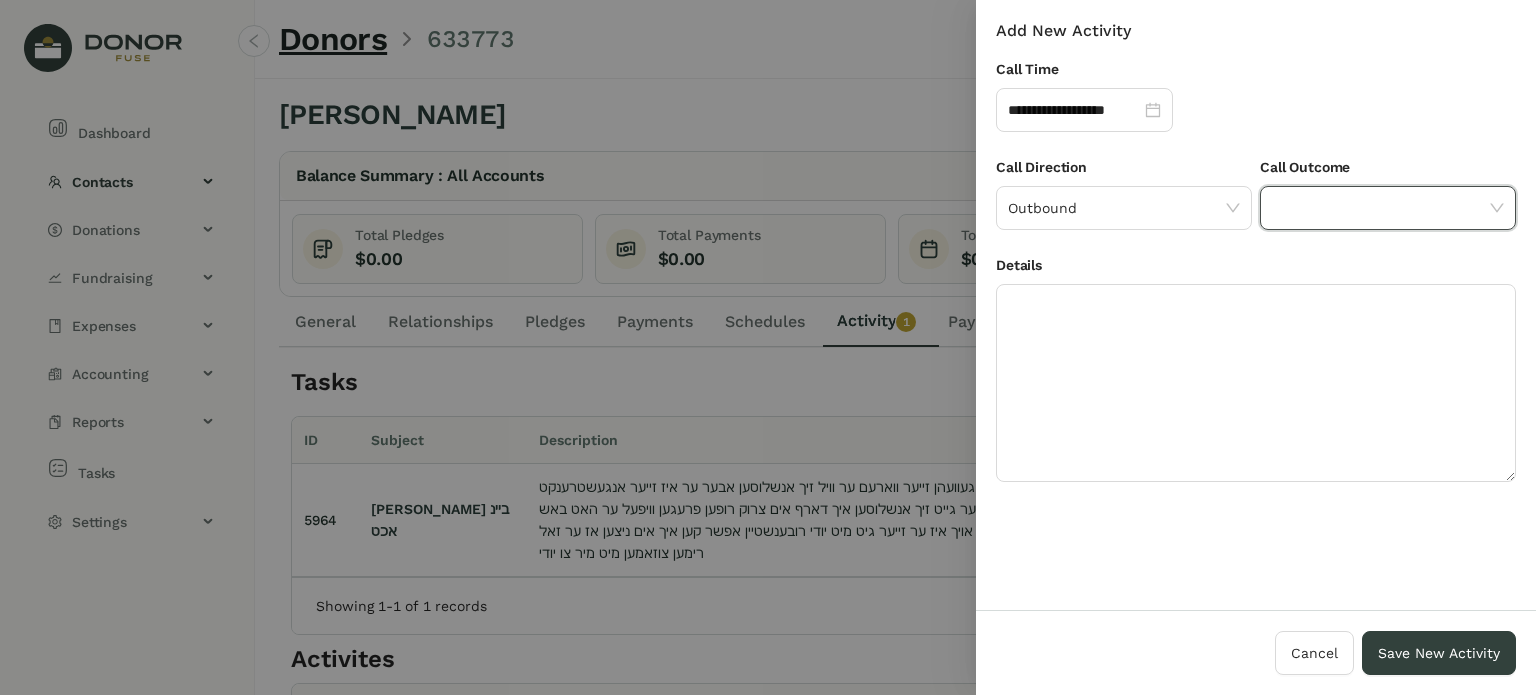 click 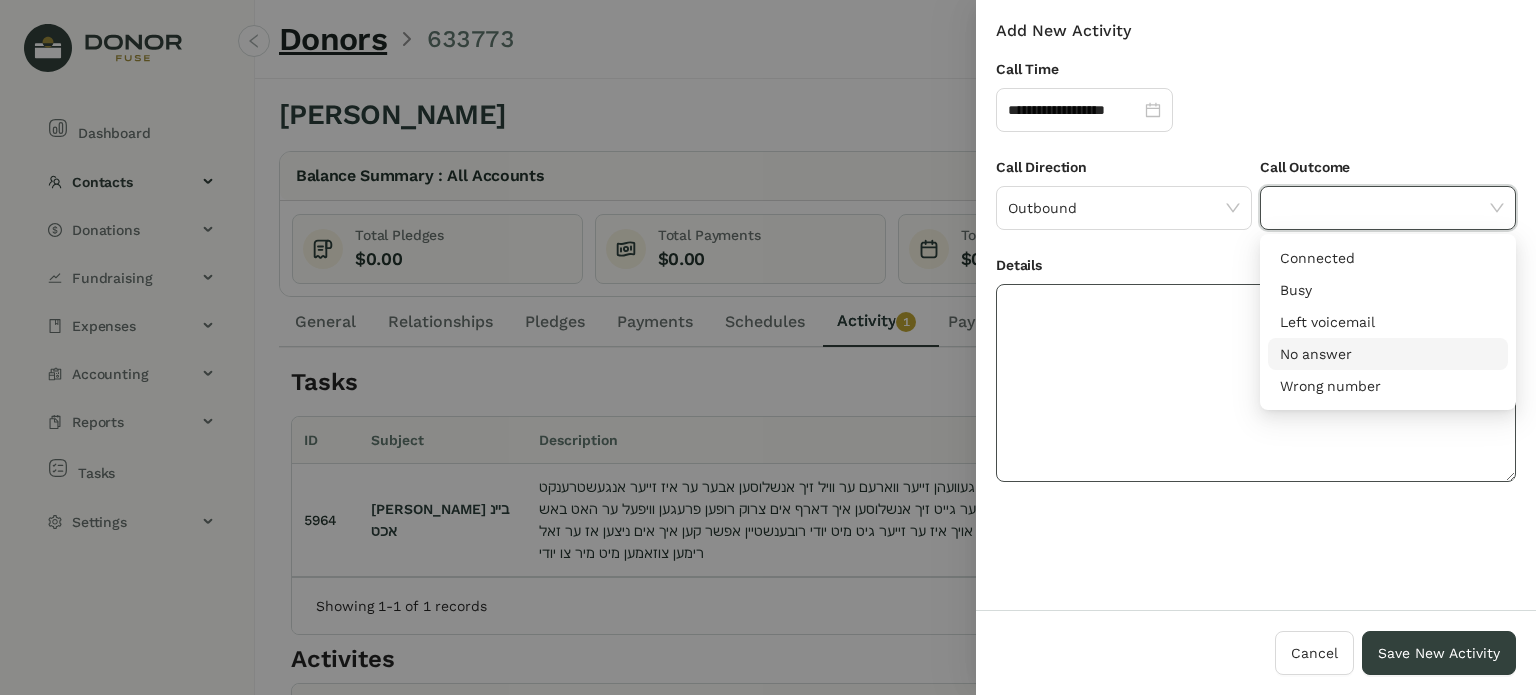 click 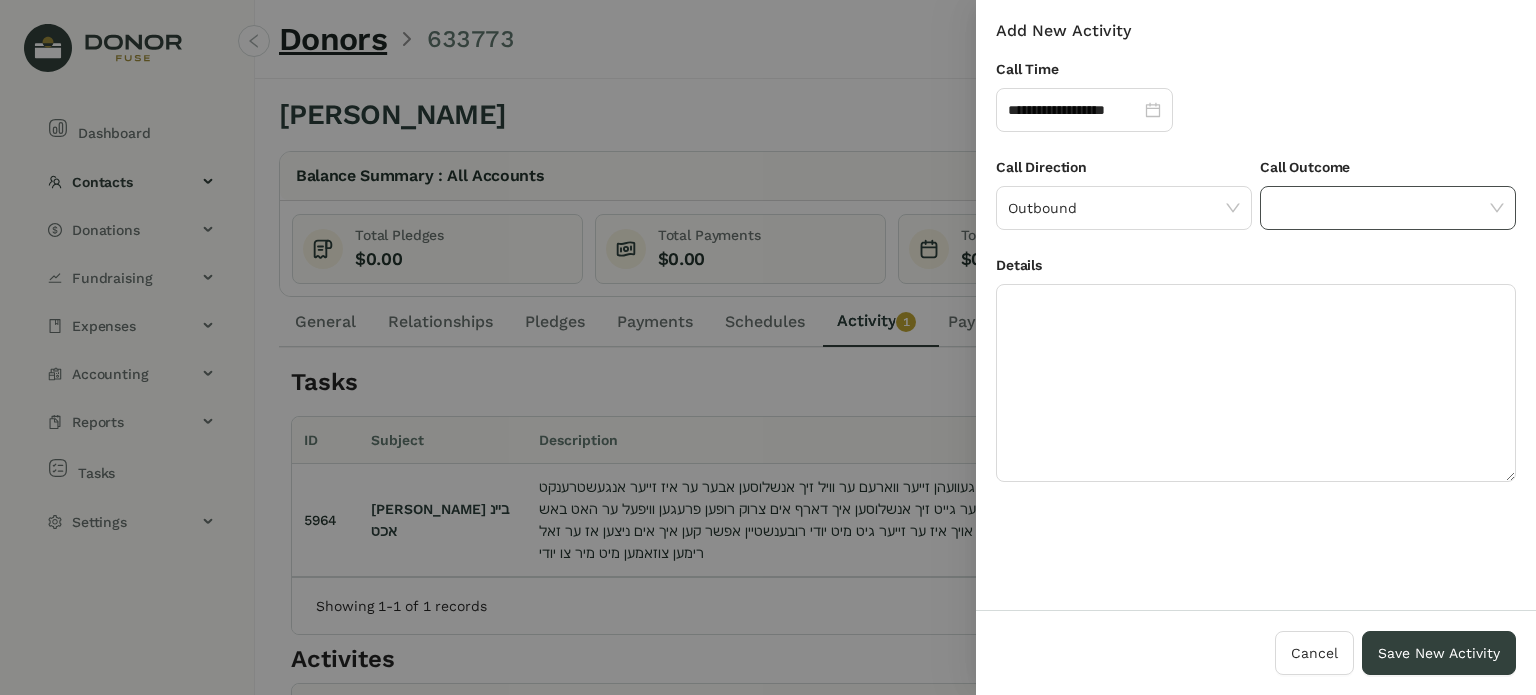 click 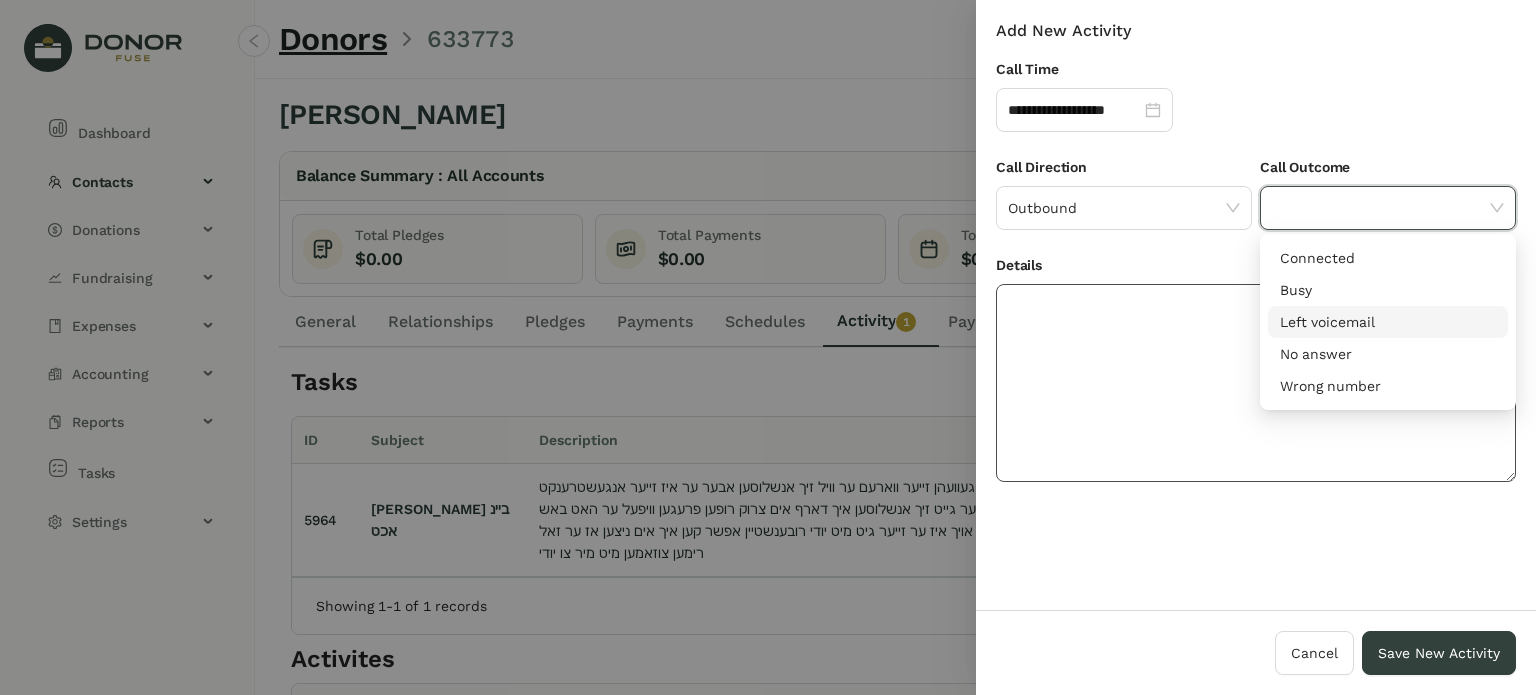 drag, startPoint x: 1292, startPoint y: 324, endPoint x: 1230, endPoint y: 323, distance: 62.008064 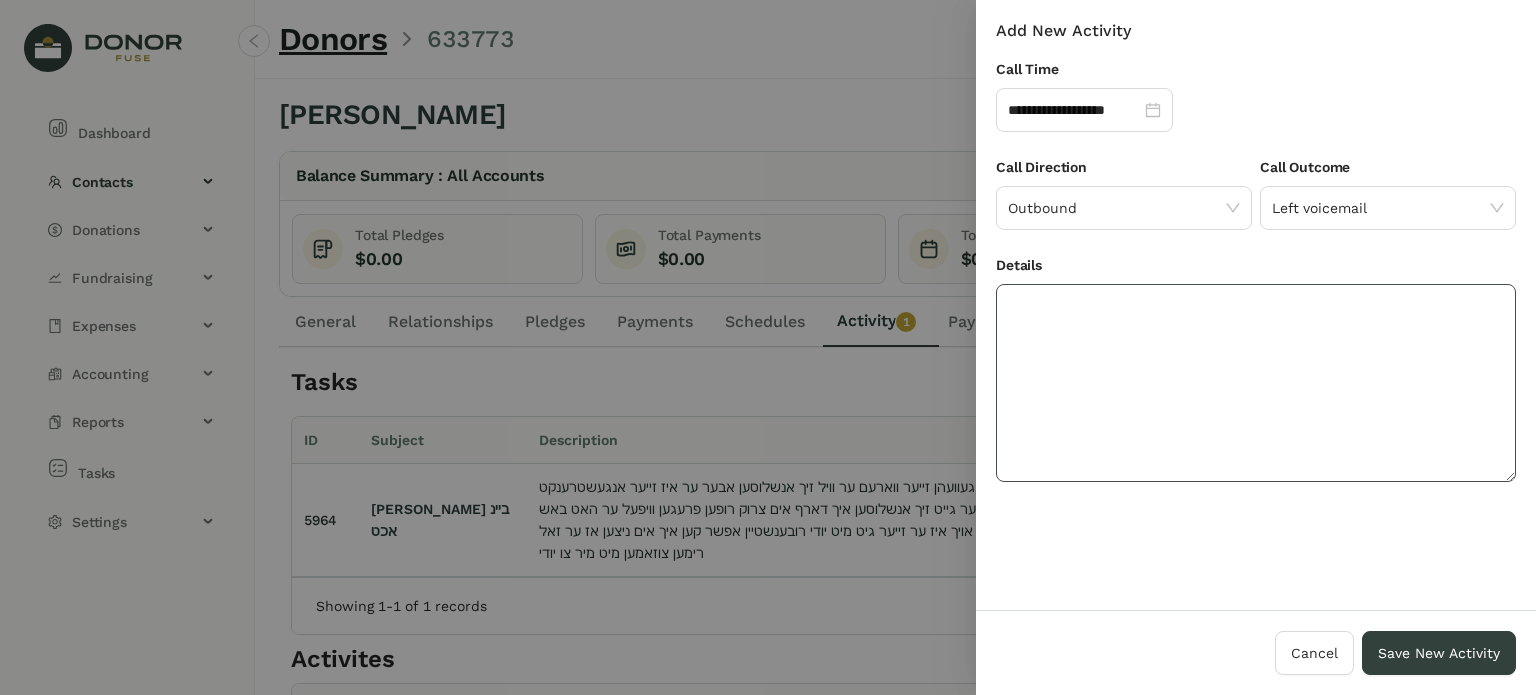 drag, startPoint x: 1180, startPoint y: 327, endPoint x: 1172, endPoint y: 315, distance: 14.422205 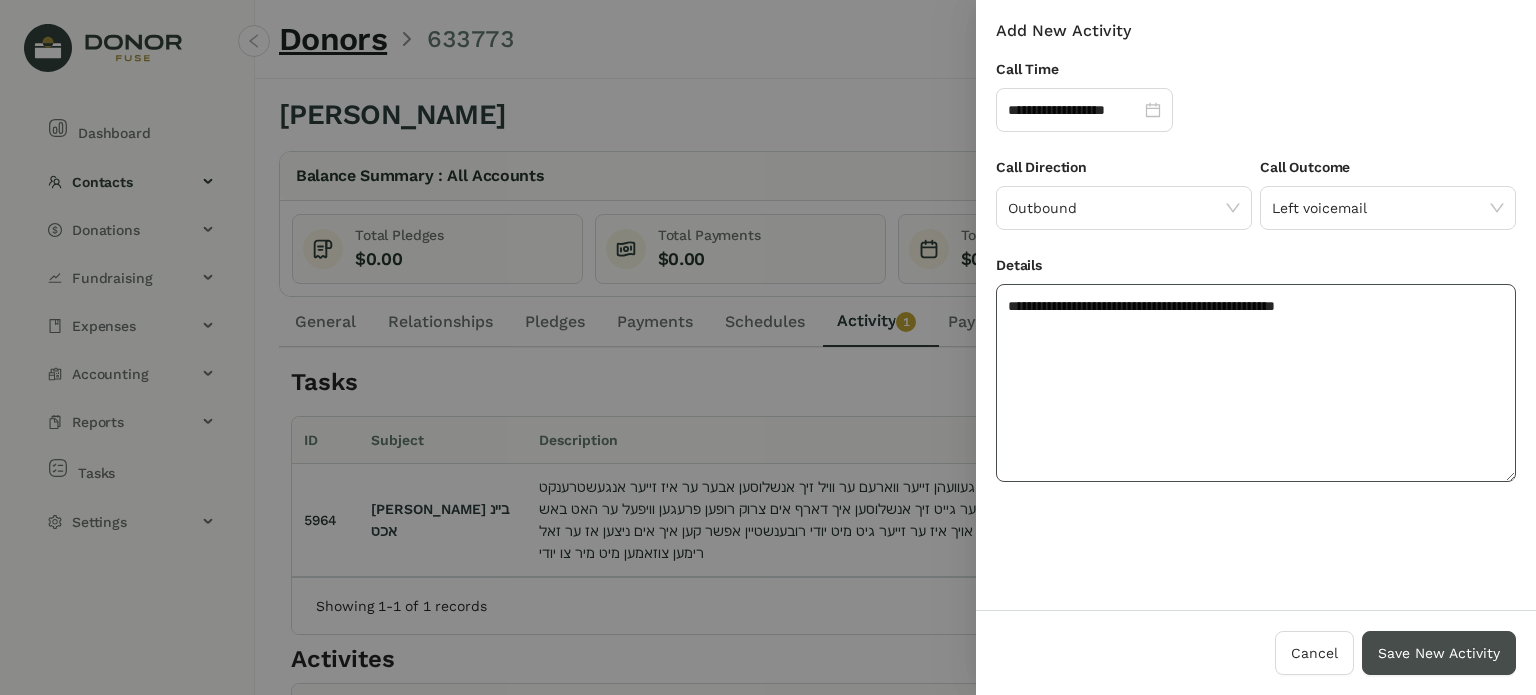 type on "**********" 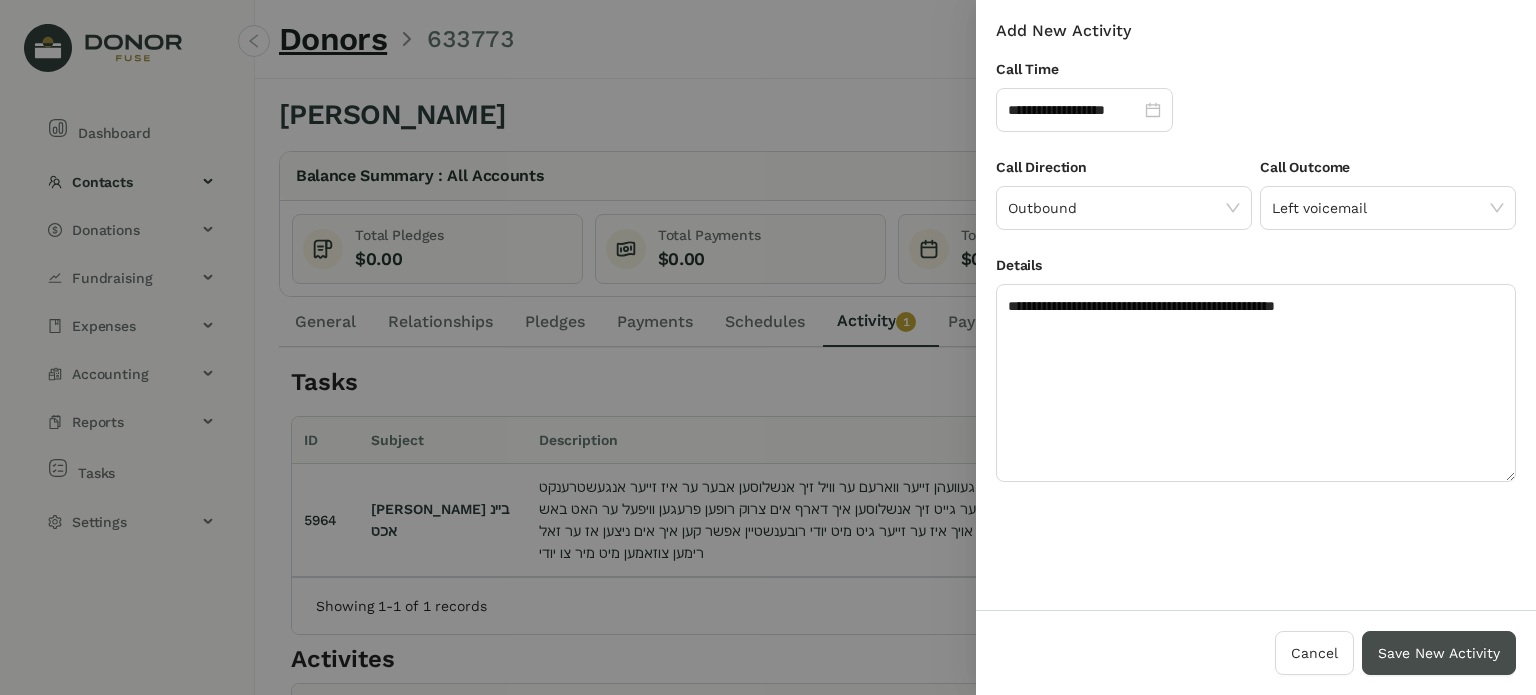 click on "Save New Activity" at bounding box center [1439, 653] 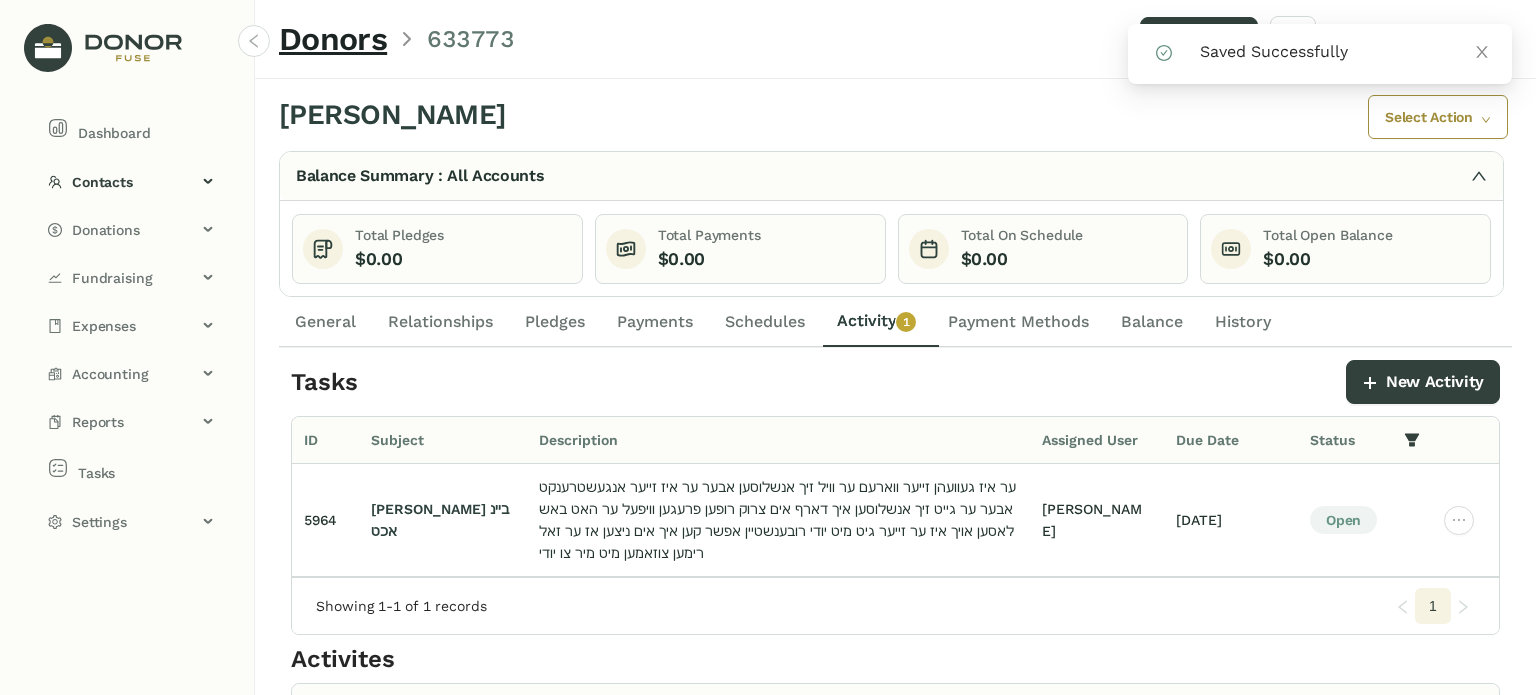 click on "General" 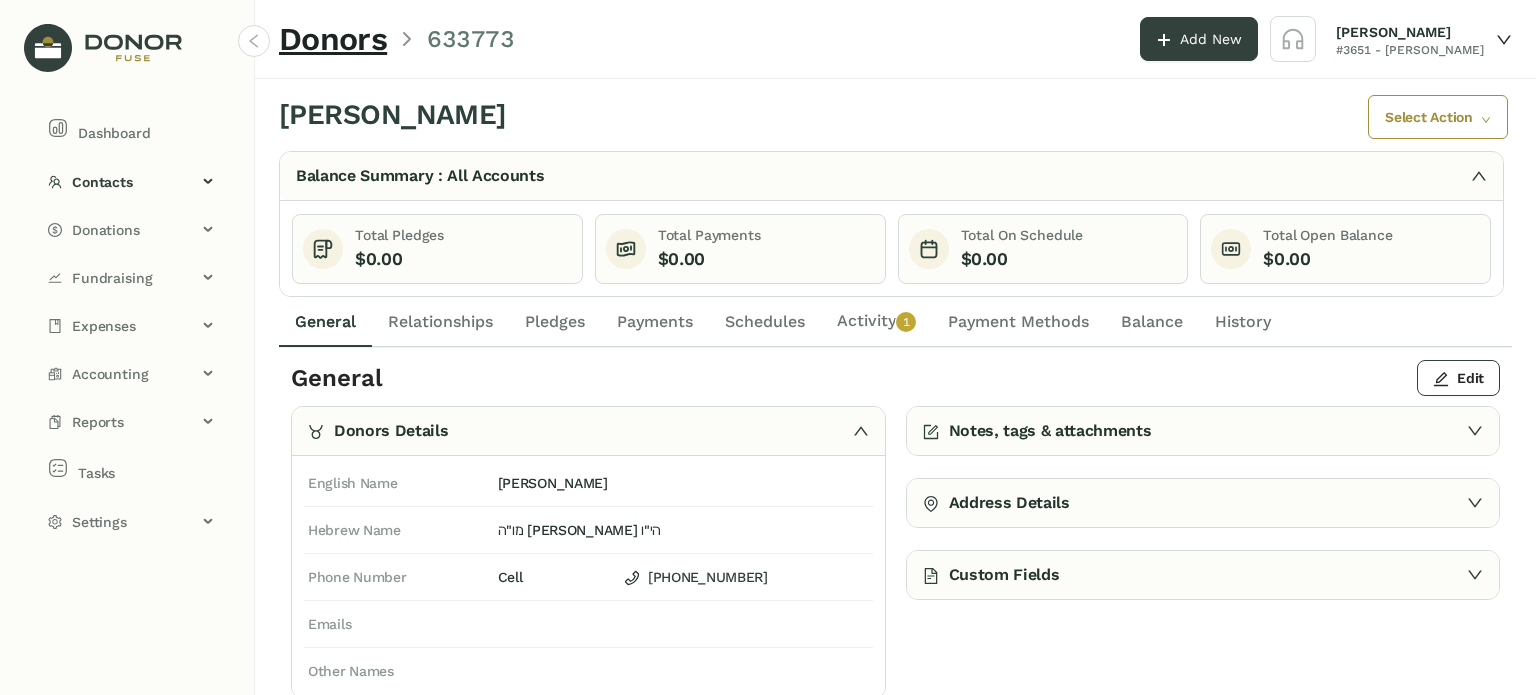click on "Activity   0   1   2   3   4   5   6   7   8   9" 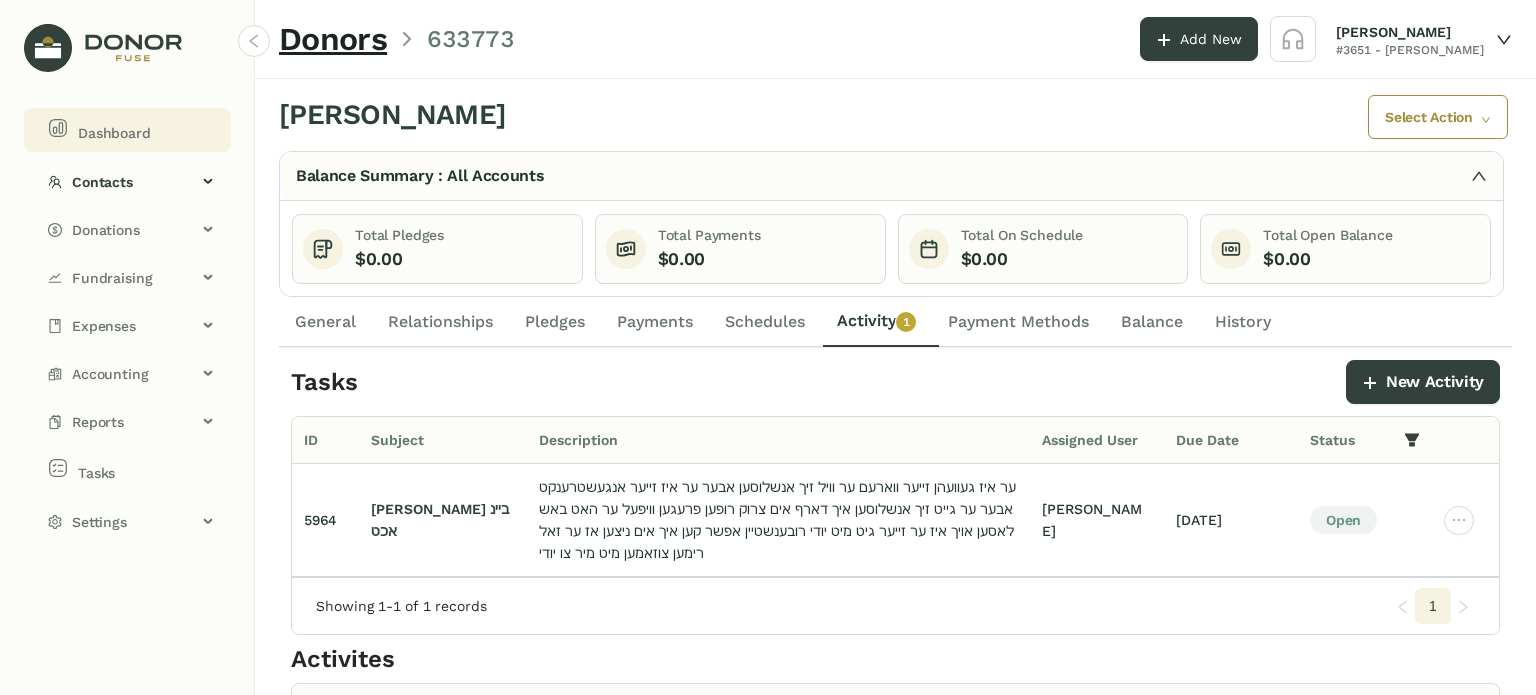 click on "Dashboard" 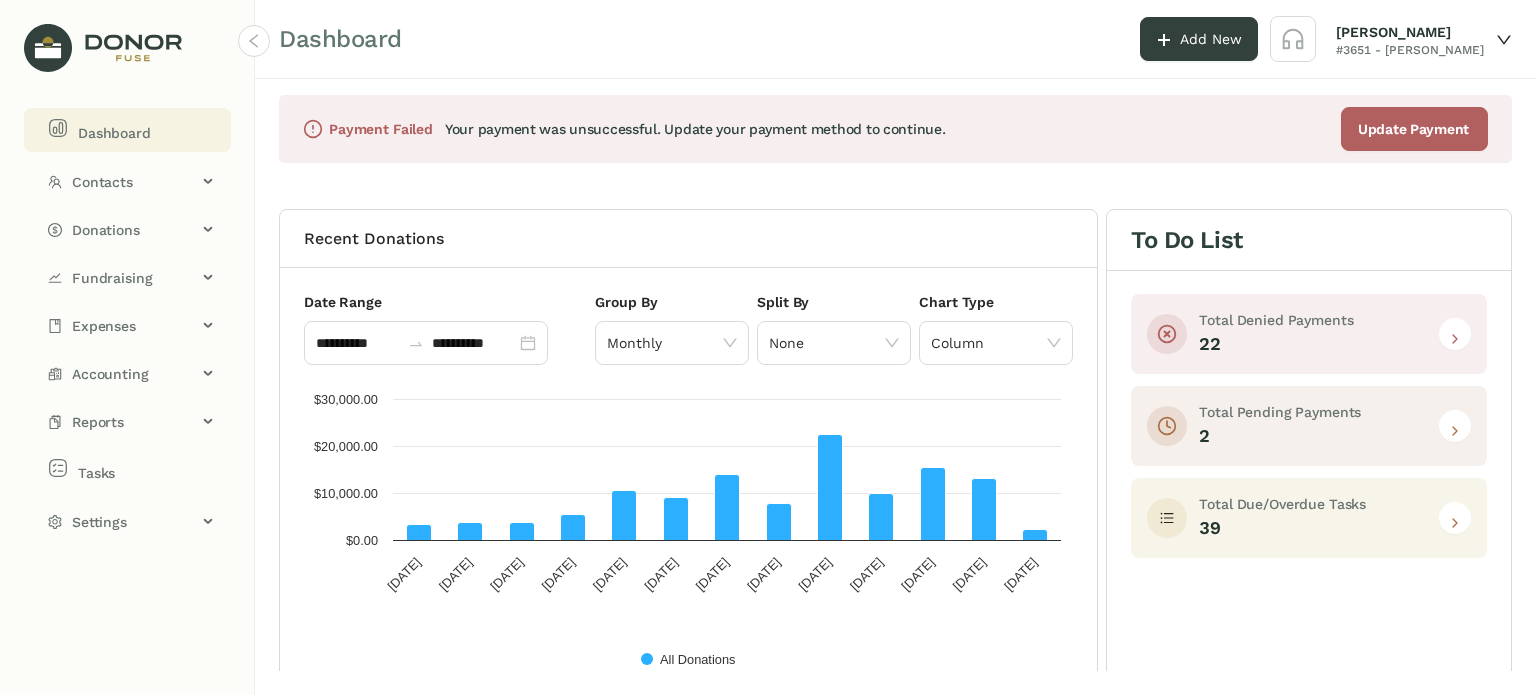 click 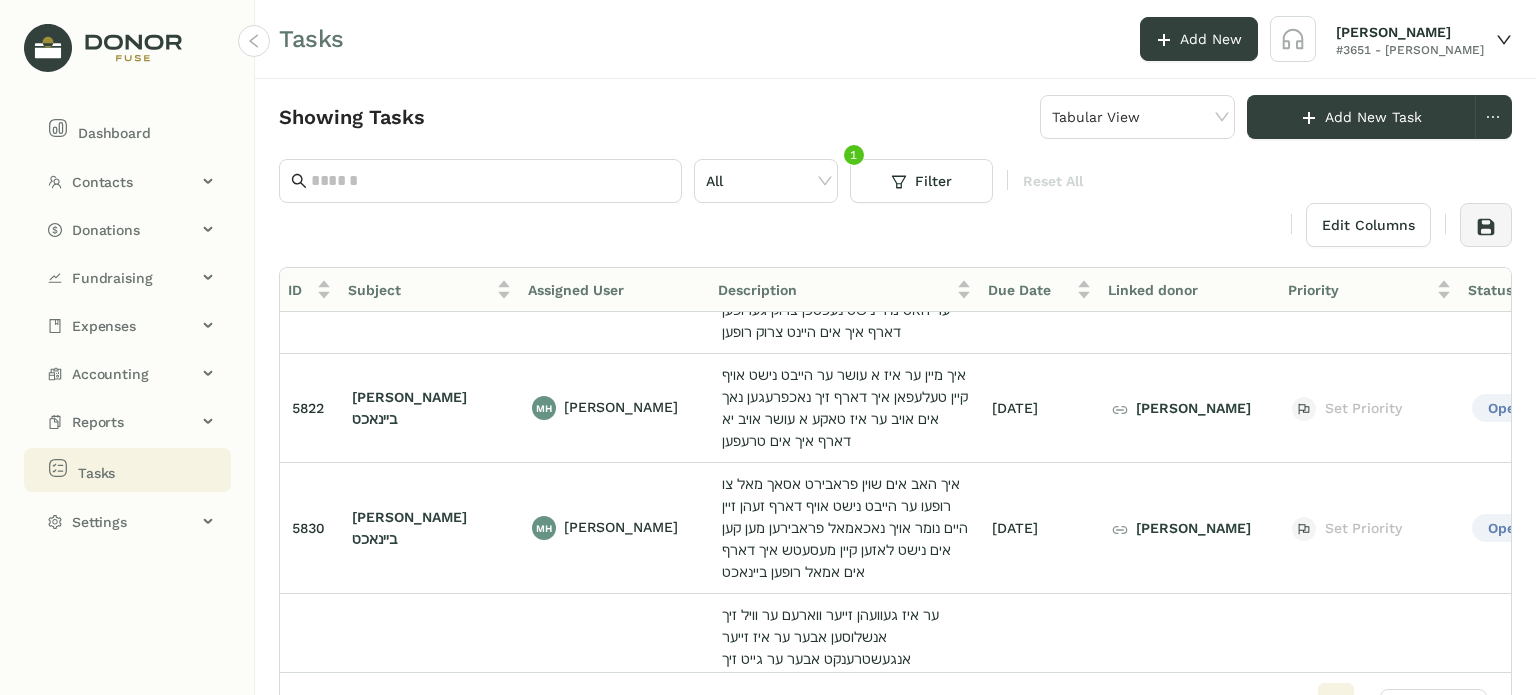 scroll, scrollTop: 221, scrollLeft: 0, axis: vertical 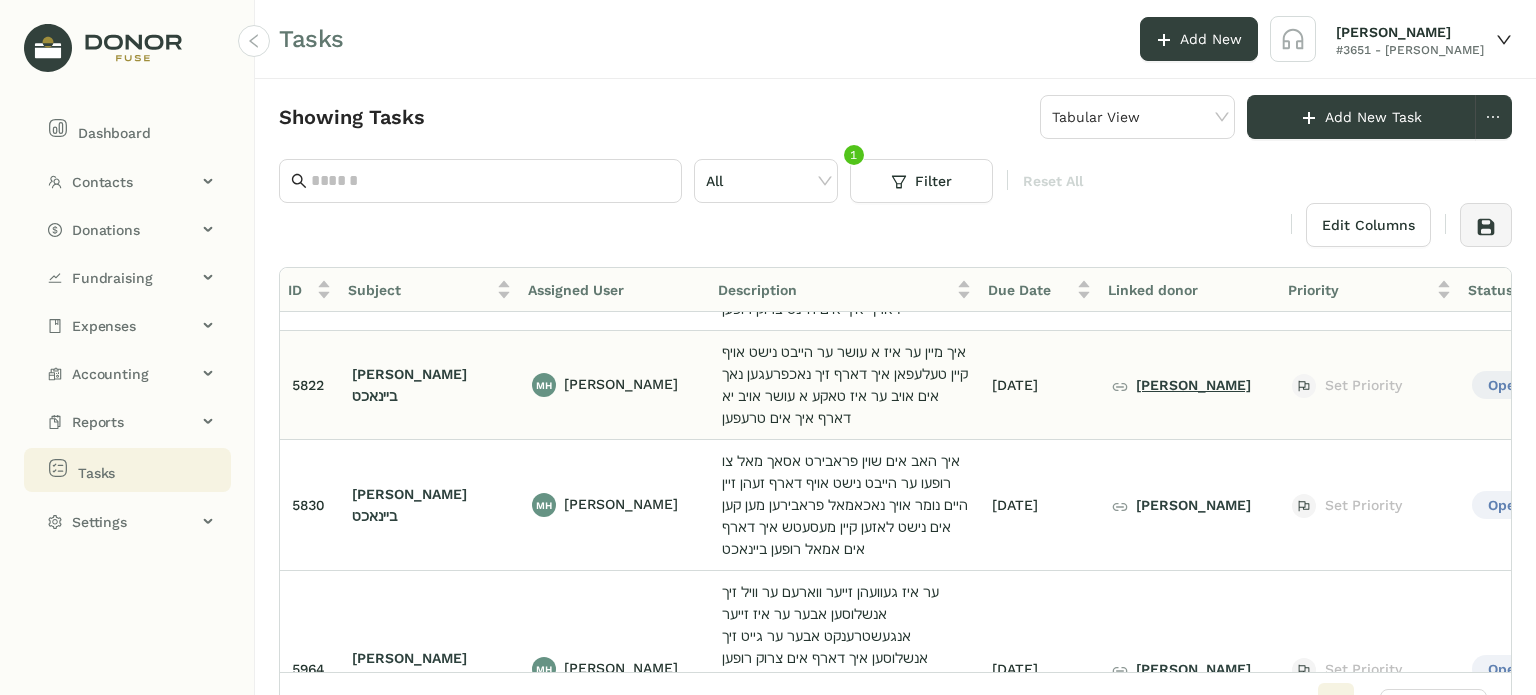 click on "[PERSON_NAME]" 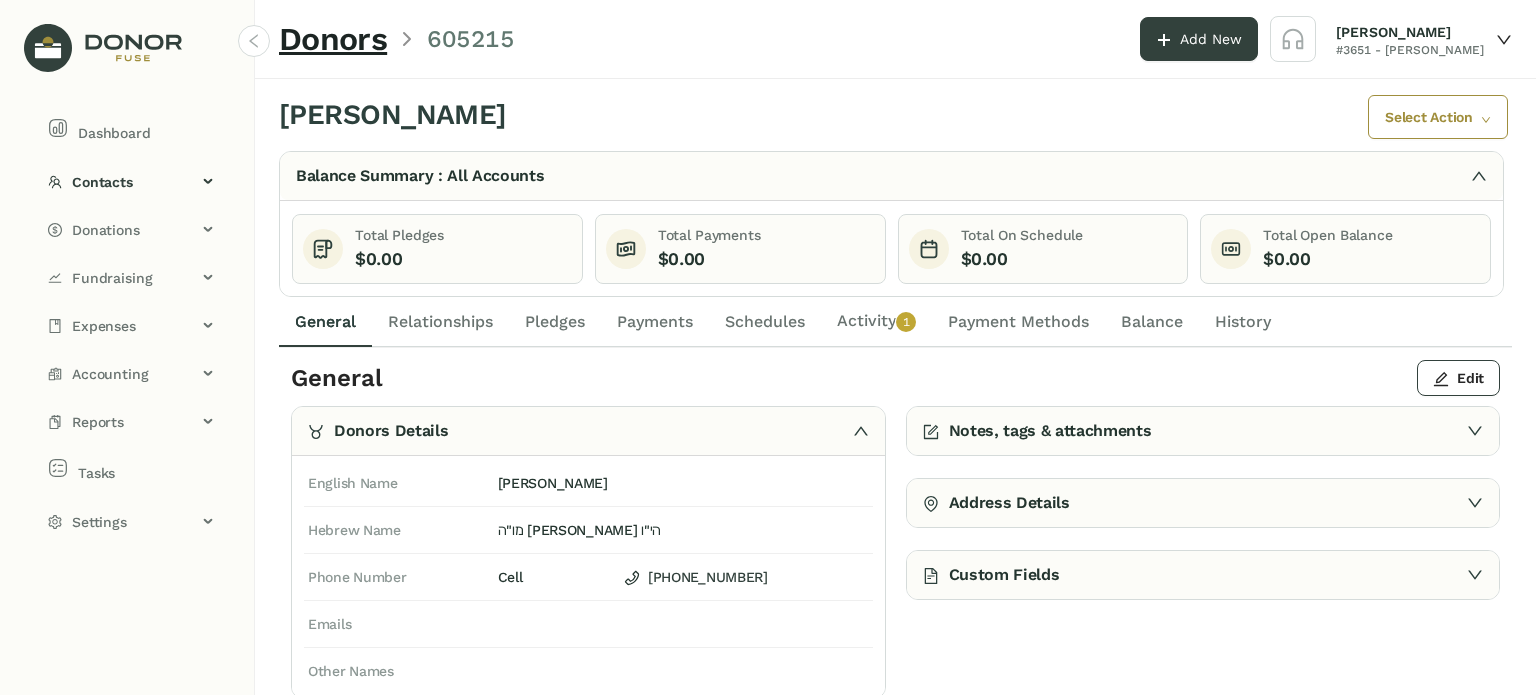 click on "Payments" 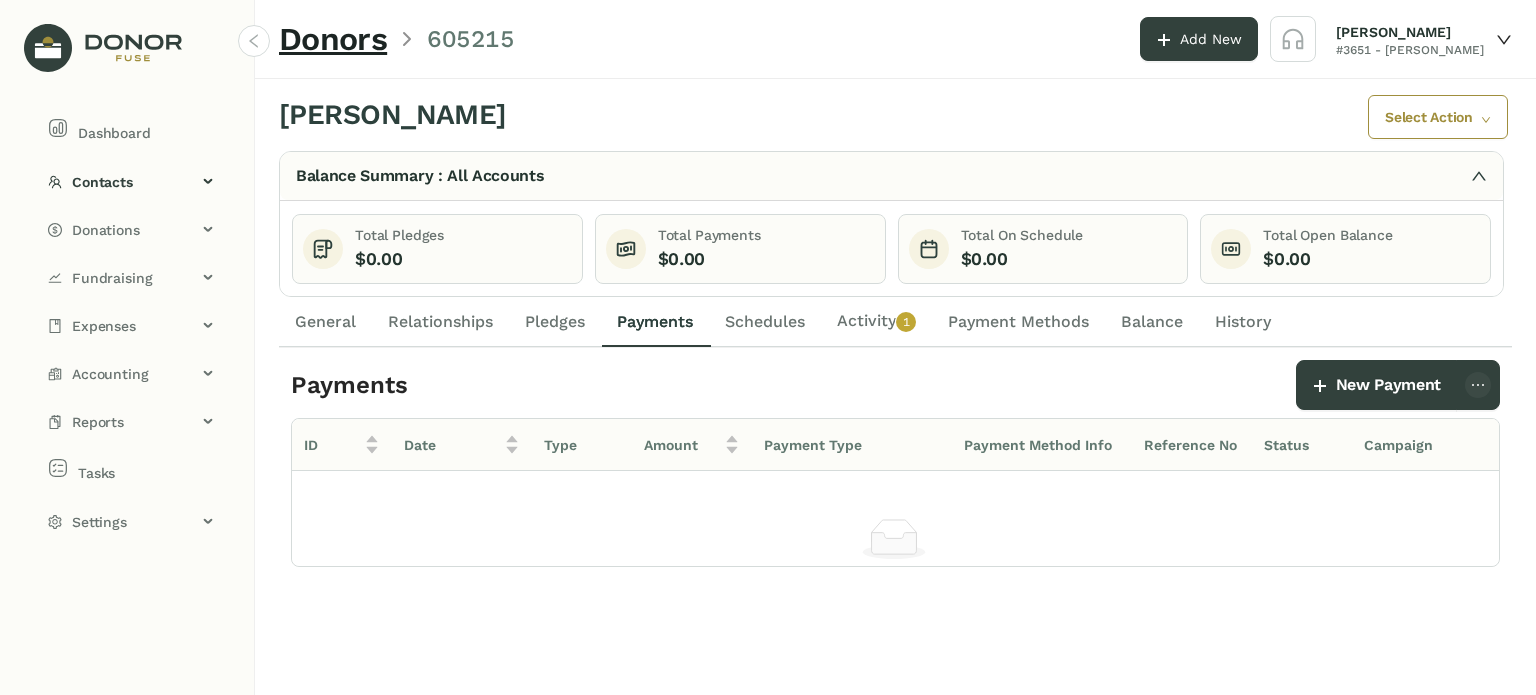 drag, startPoint x: 340, startPoint y: 322, endPoint x: 364, endPoint y: 336, distance: 27.784887 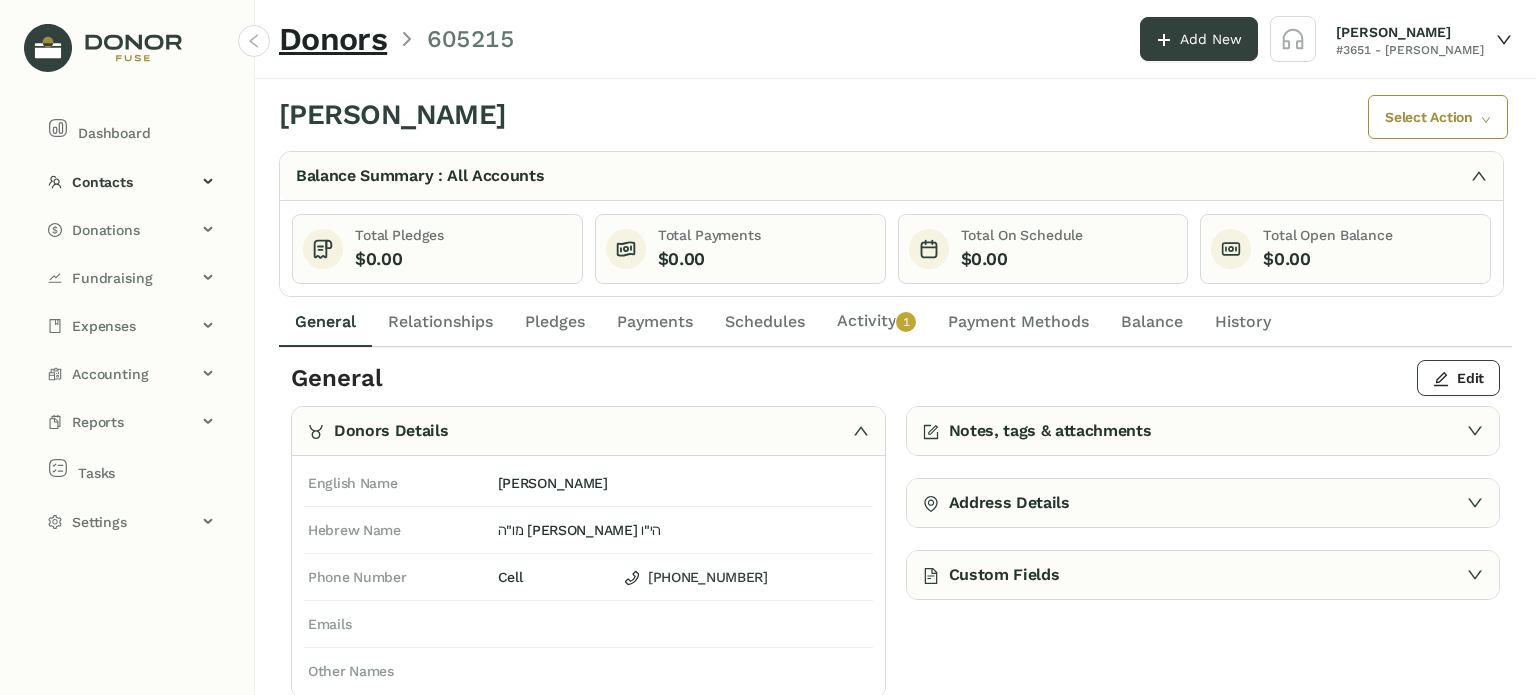 click on "Activity   0   1   2   3   4   5   6   7   8   9" 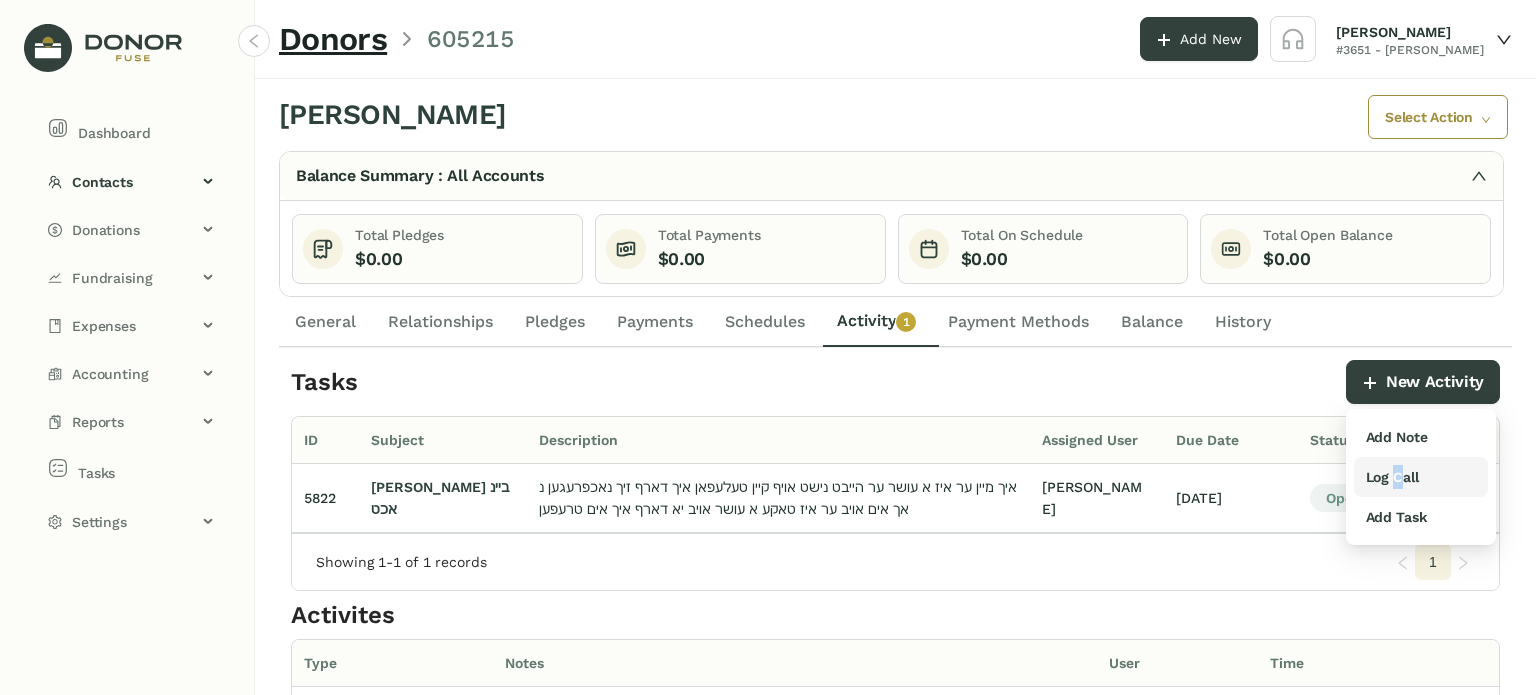click on "Log Call" at bounding box center [1392, 477] 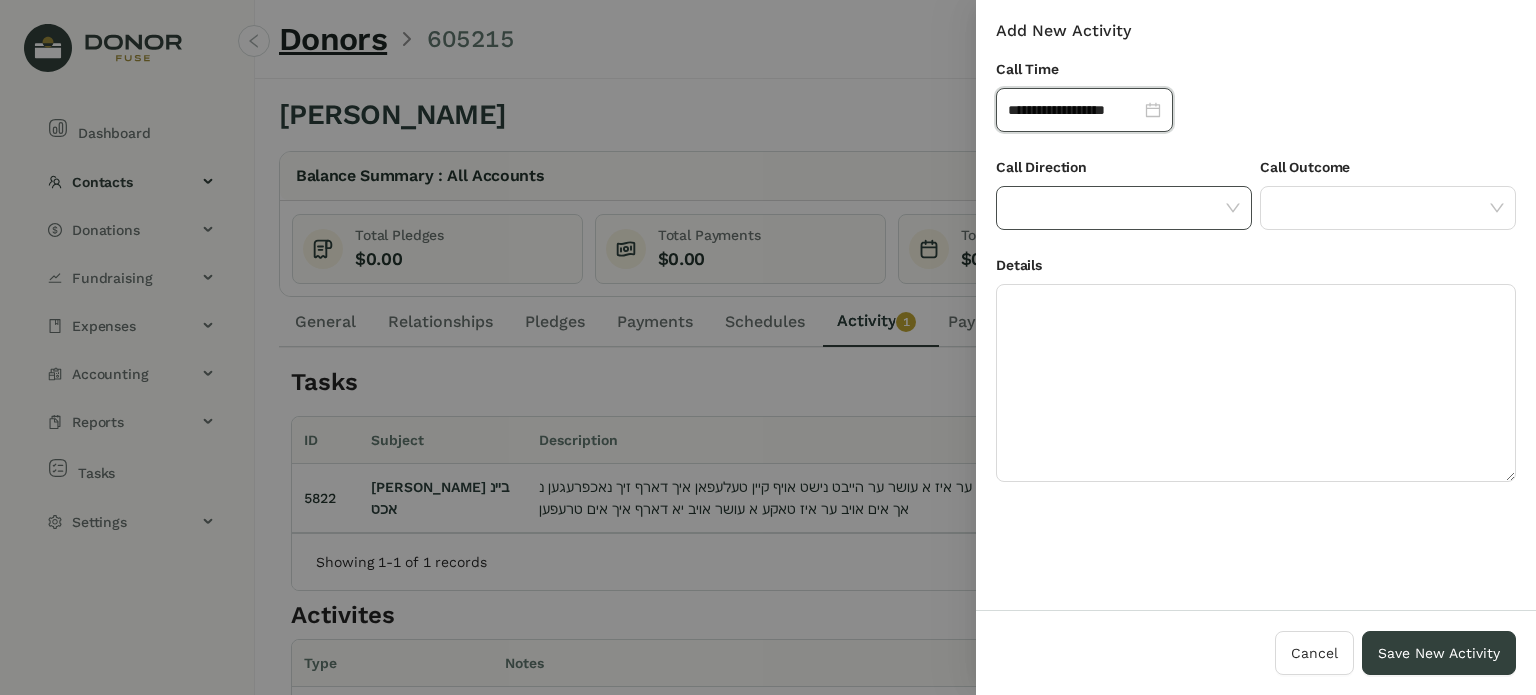 drag, startPoint x: 1148, startPoint y: 212, endPoint x: 1140, endPoint y: 225, distance: 15.264338 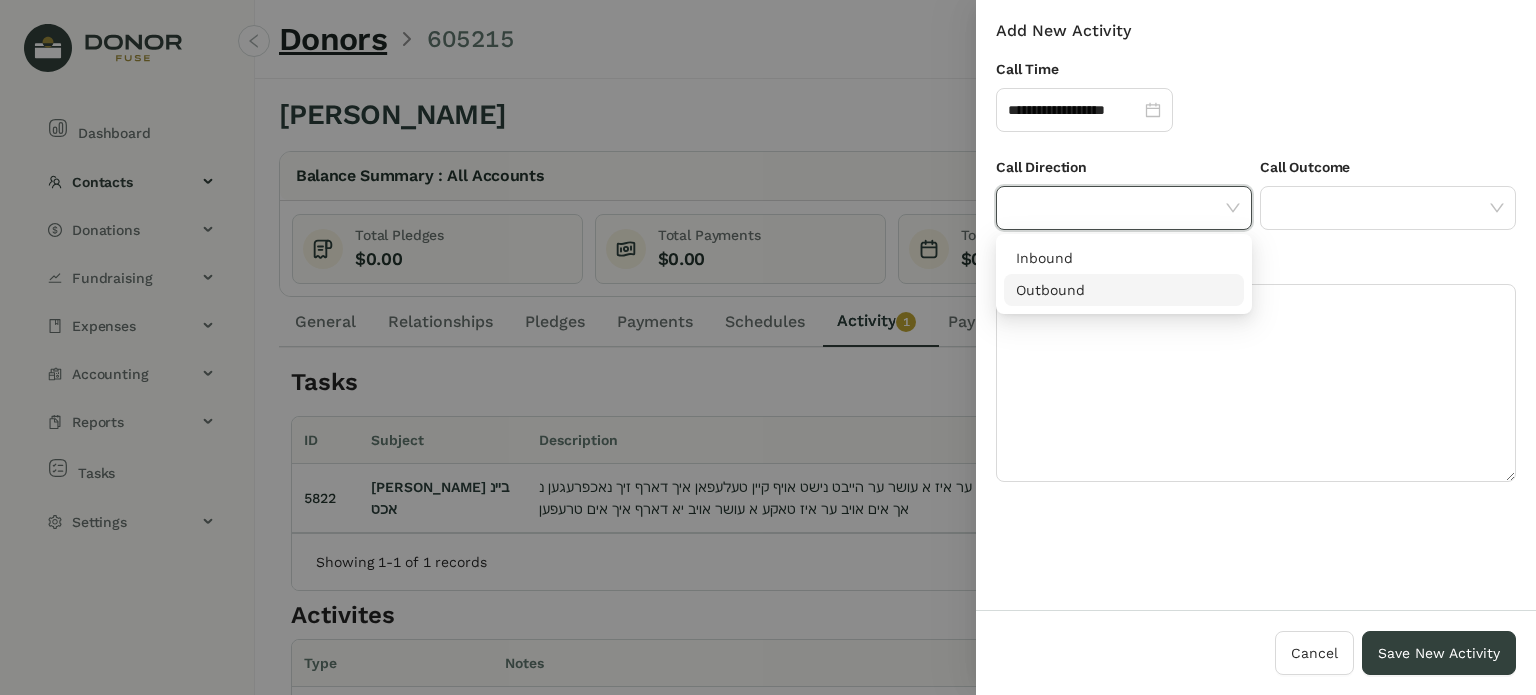 drag, startPoint x: 1112, startPoint y: 296, endPoint x: 1128, endPoint y: 280, distance: 22.627417 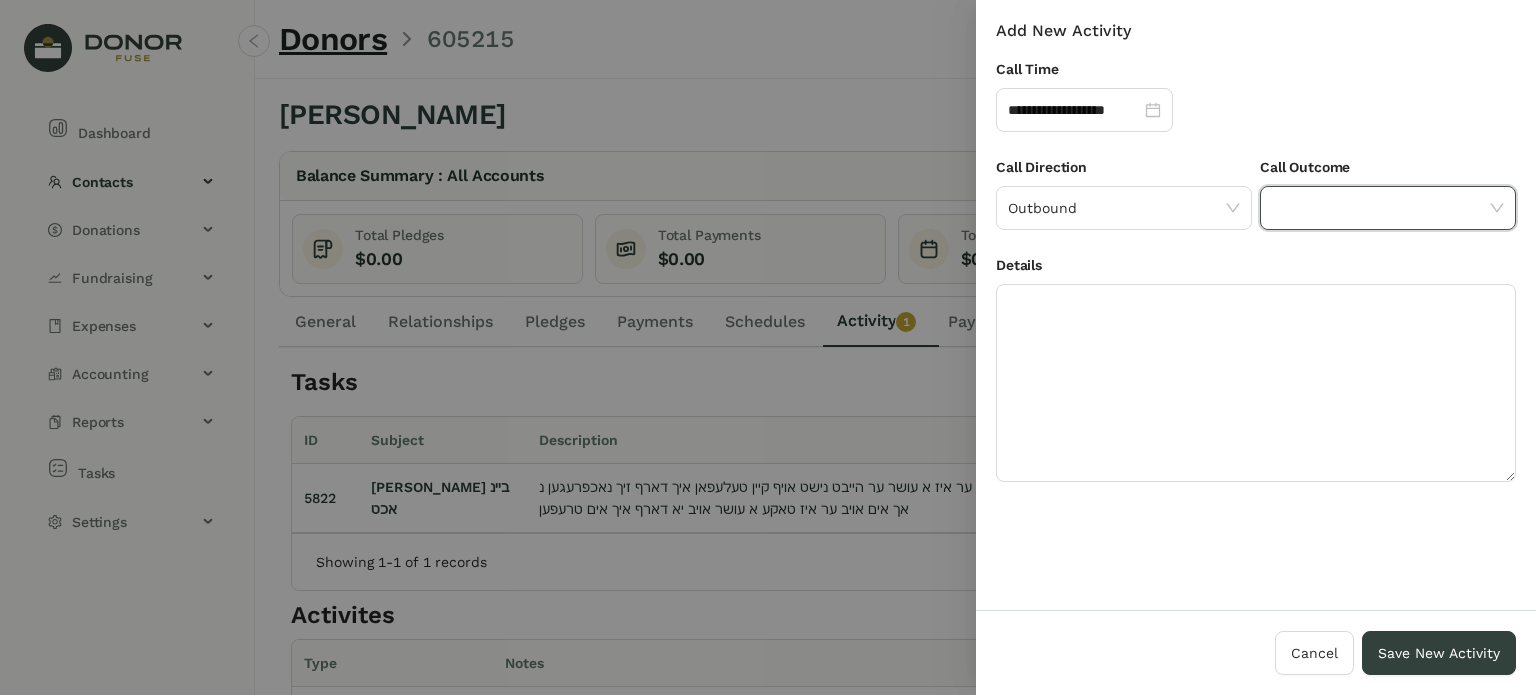 click 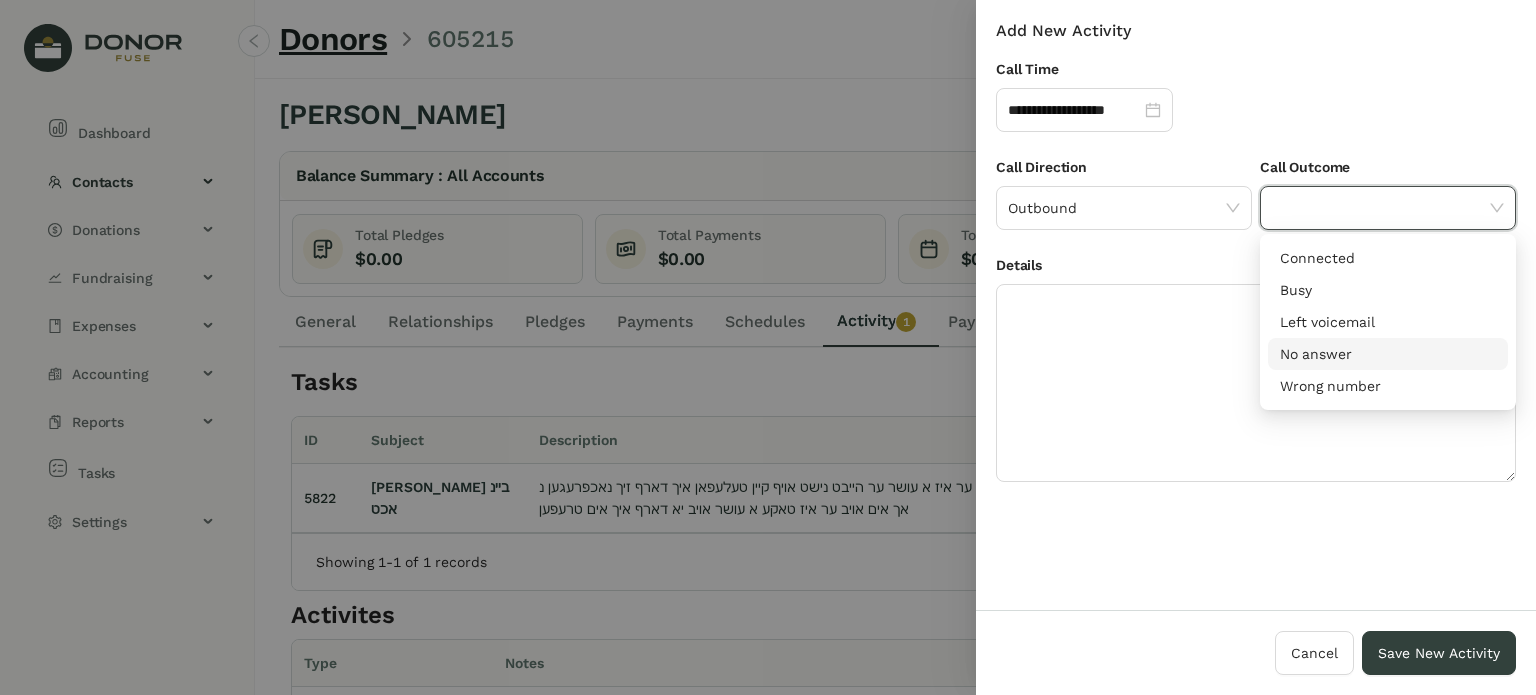 click on "No answer" at bounding box center [1388, 354] 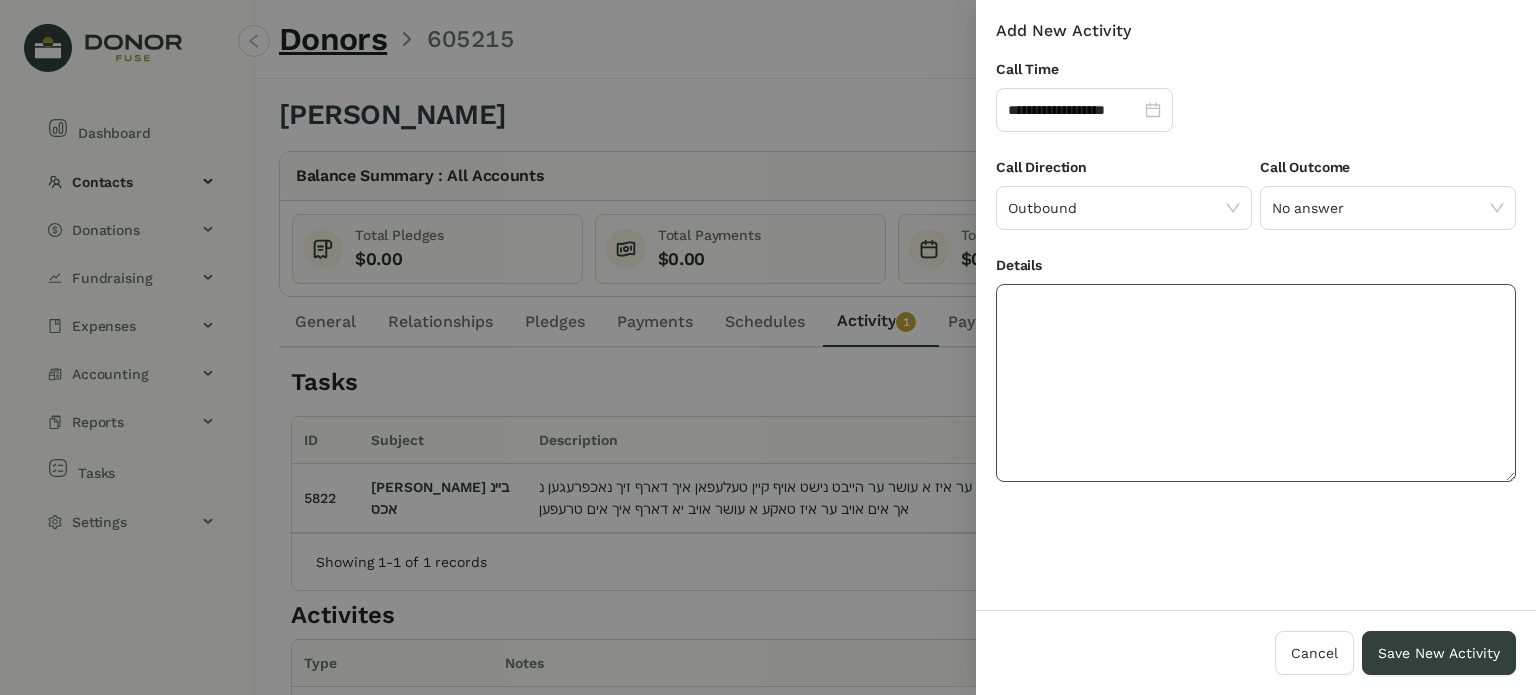 click 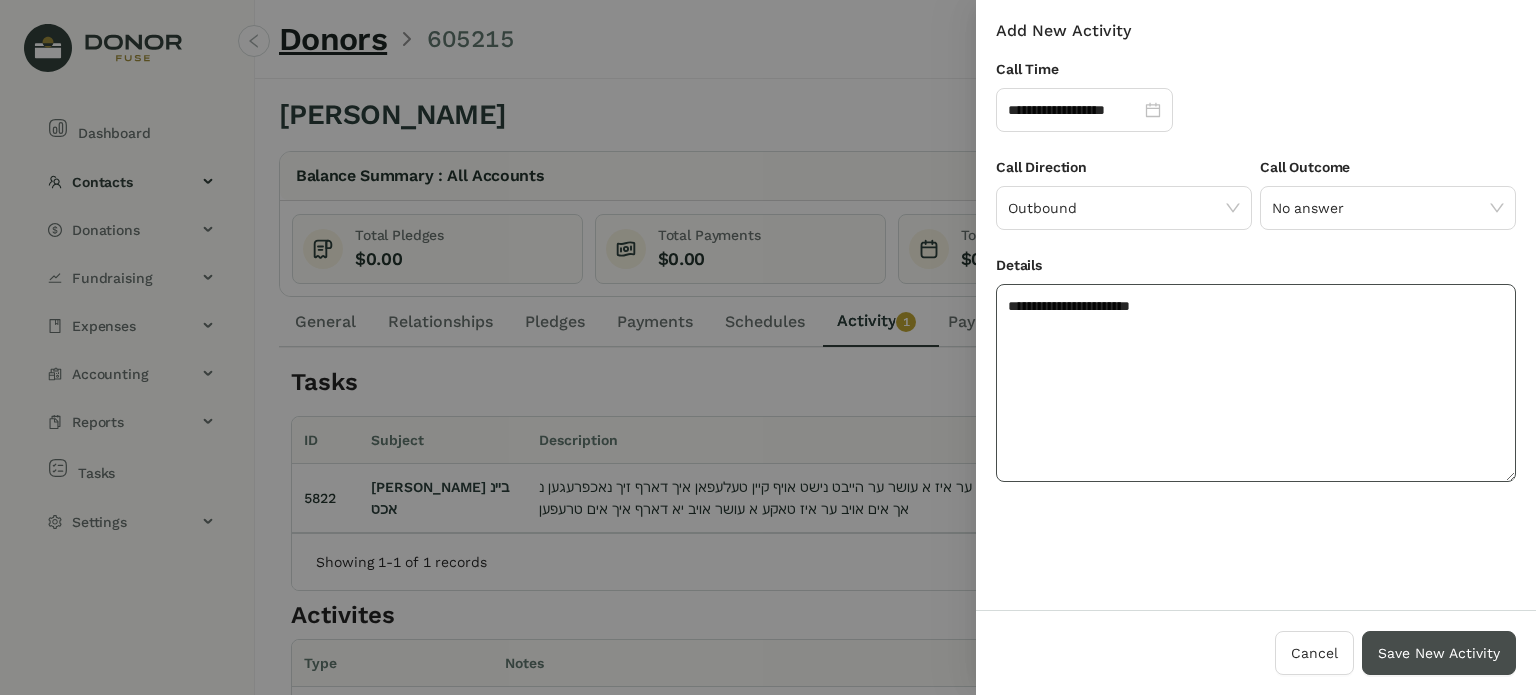 type on "**********" 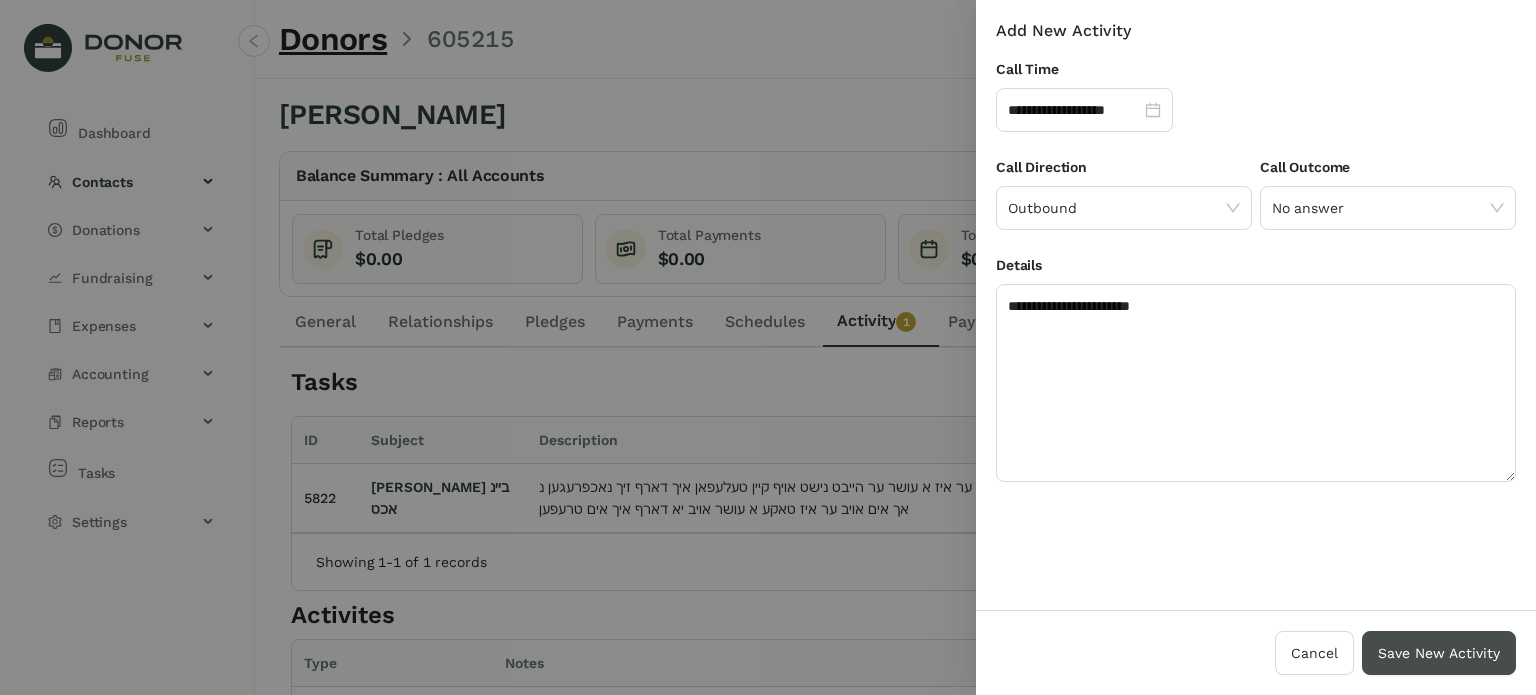 click on "Save New Activity" at bounding box center (1439, 653) 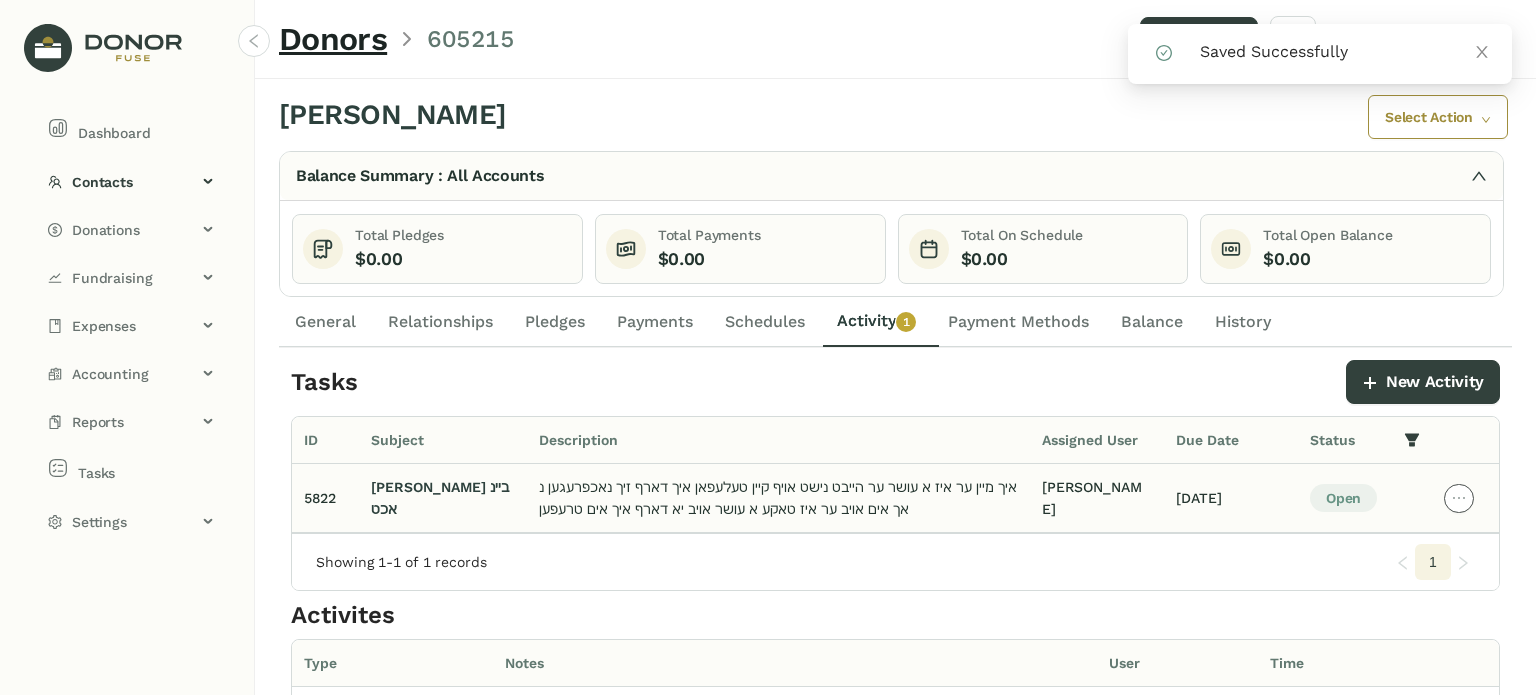 click 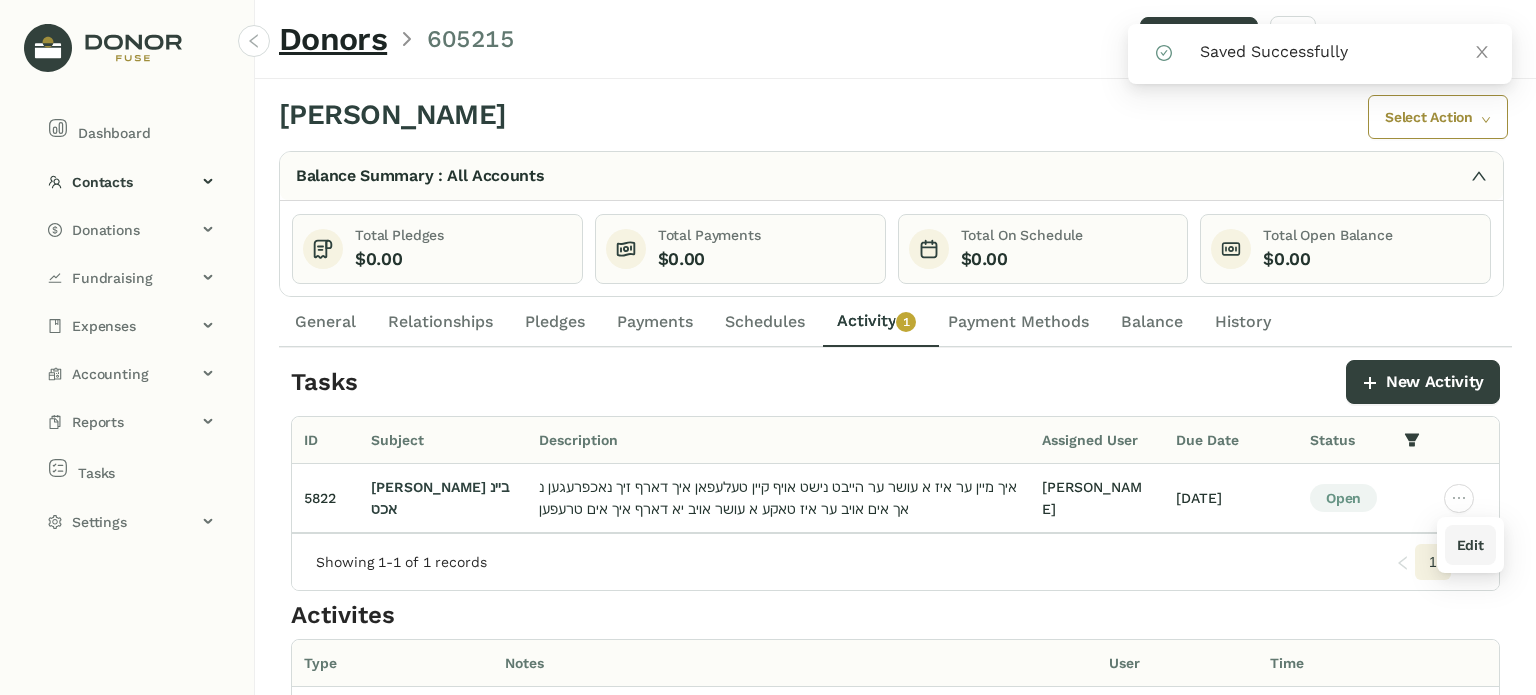 click on "Edit" at bounding box center (1470, 545) 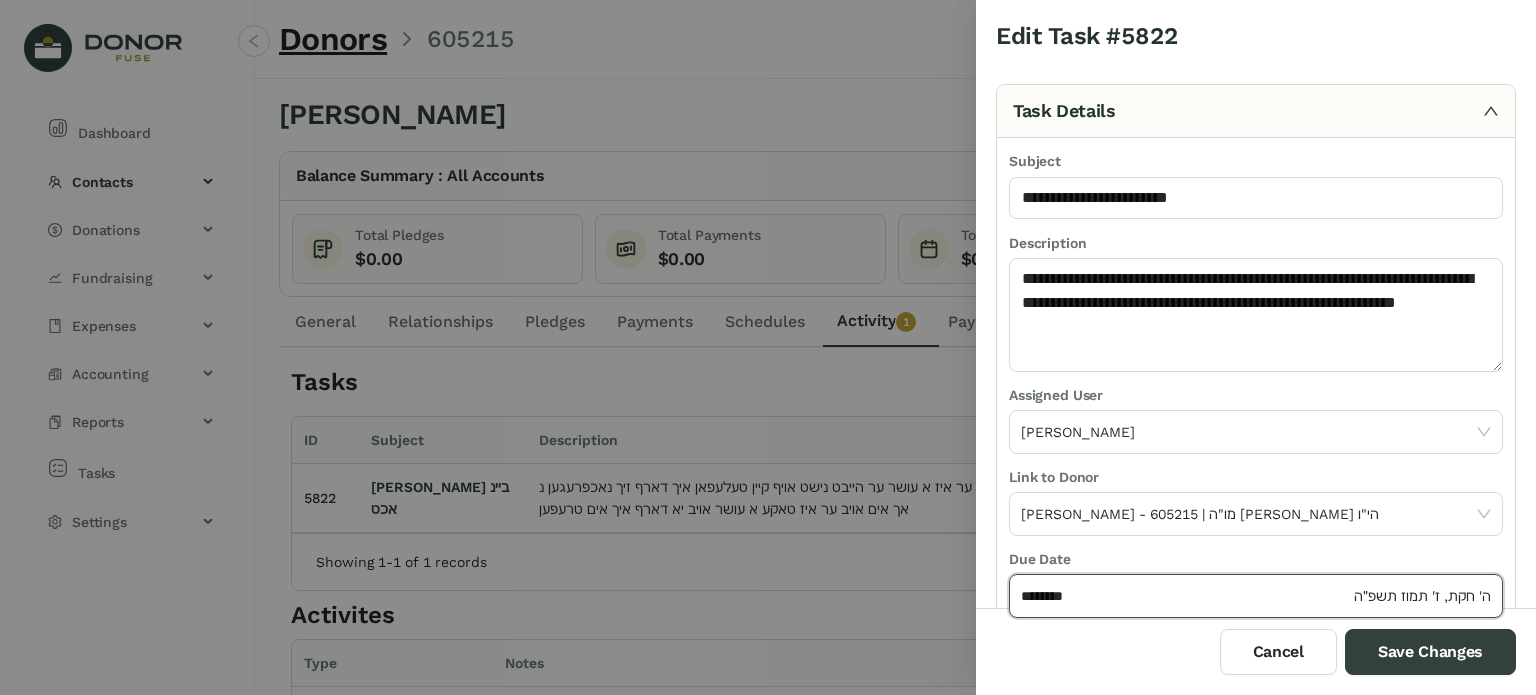 click on "********" 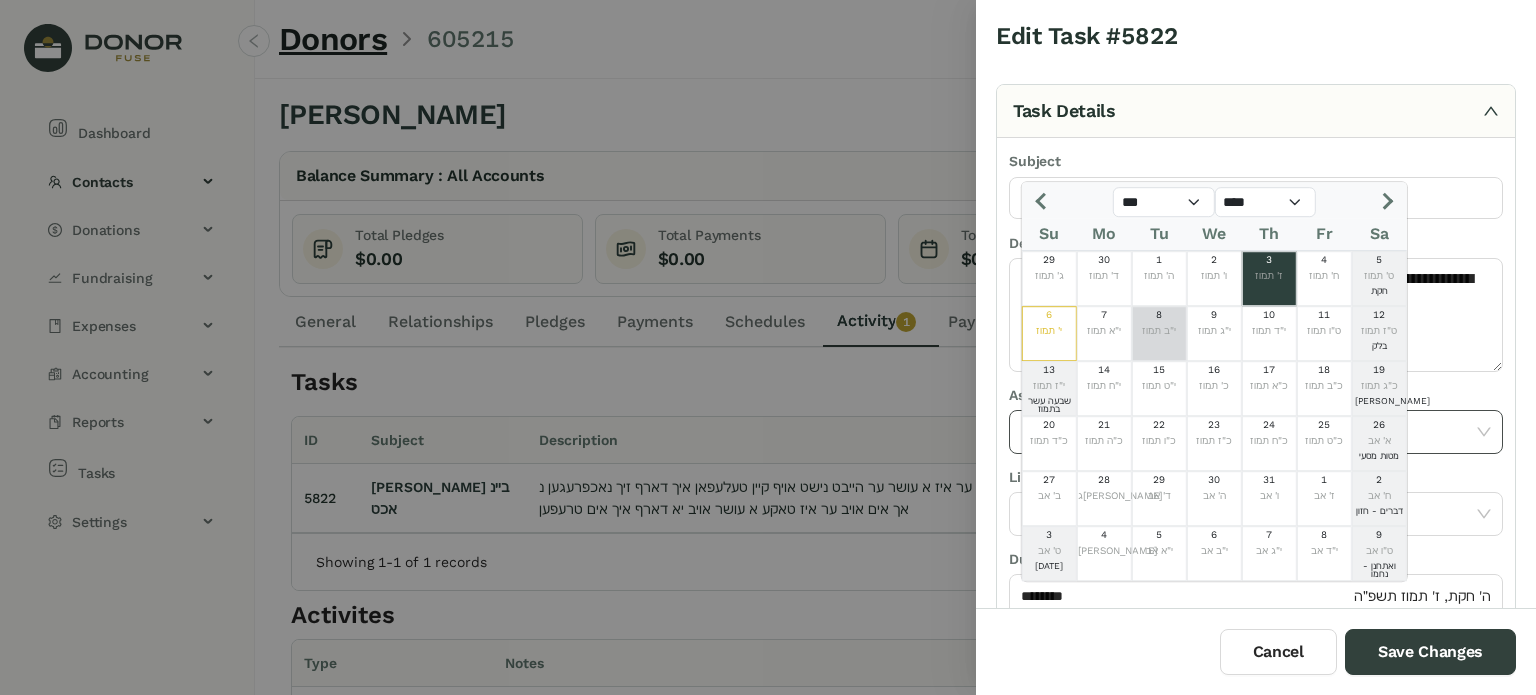 drag, startPoint x: 1156, startPoint y: 331, endPoint x: 1210, endPoint y: 436, distance: 118.072014 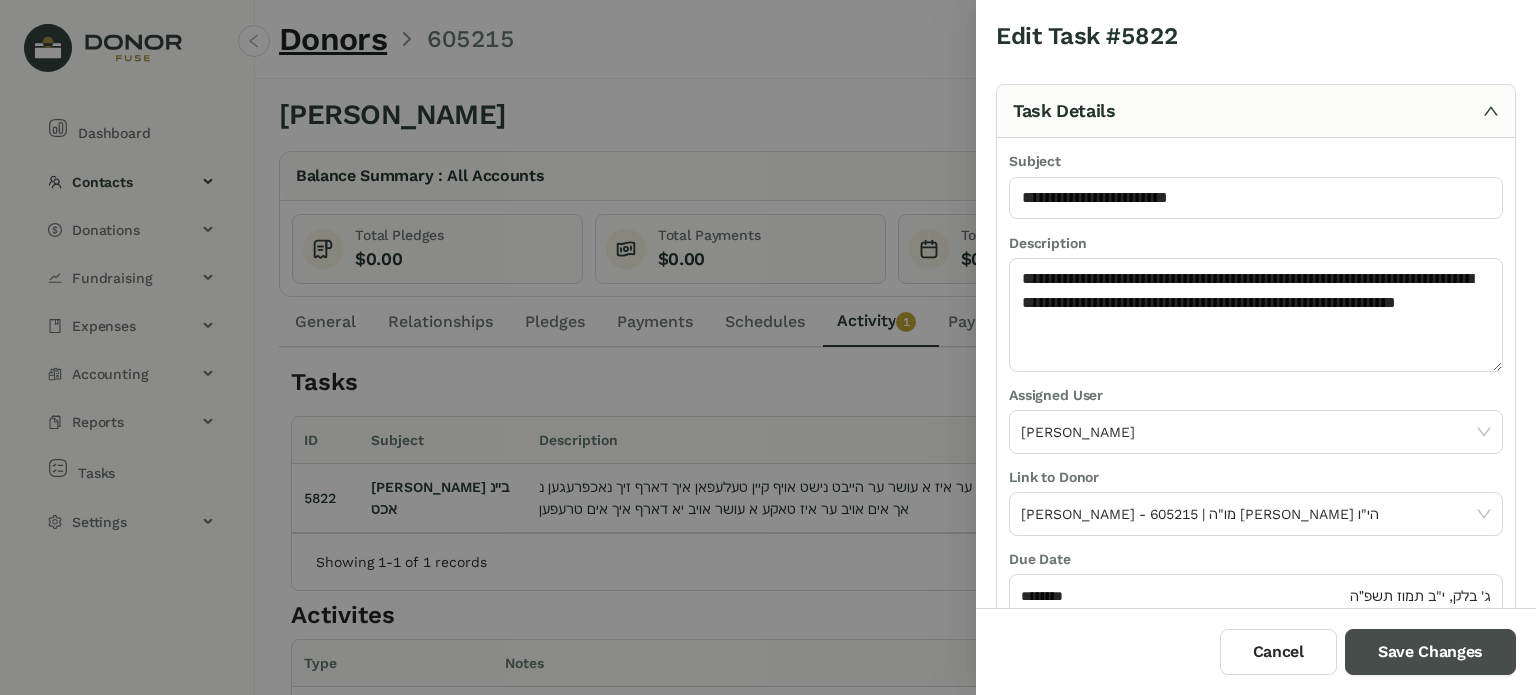 drag, startPoint x: 1366, startPoint y: 651, endPoint x: 1342, endPoint y: 643, distance: 25.298222 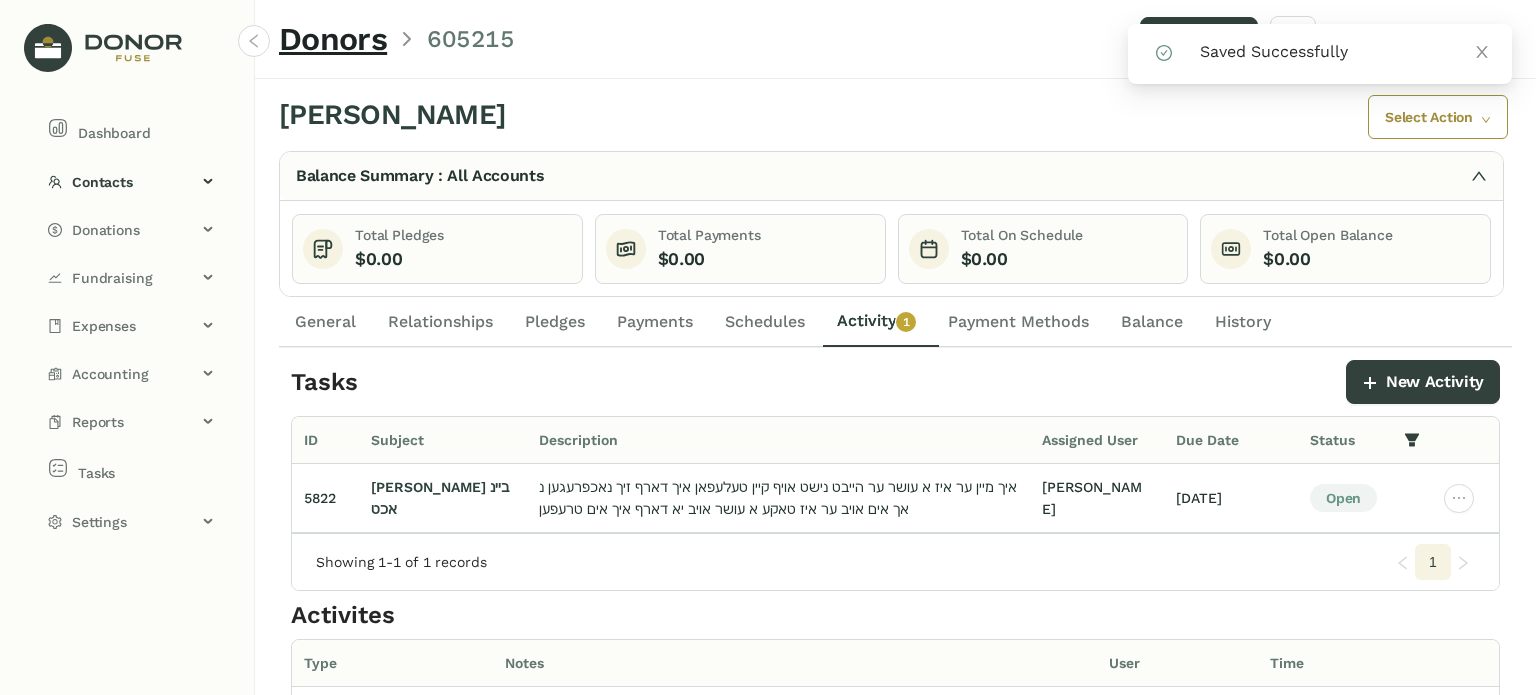 drag, startPoint x: 85, startPoint y: 128, endPoint x: 245, endPoint y: 158, distance: 162.78821 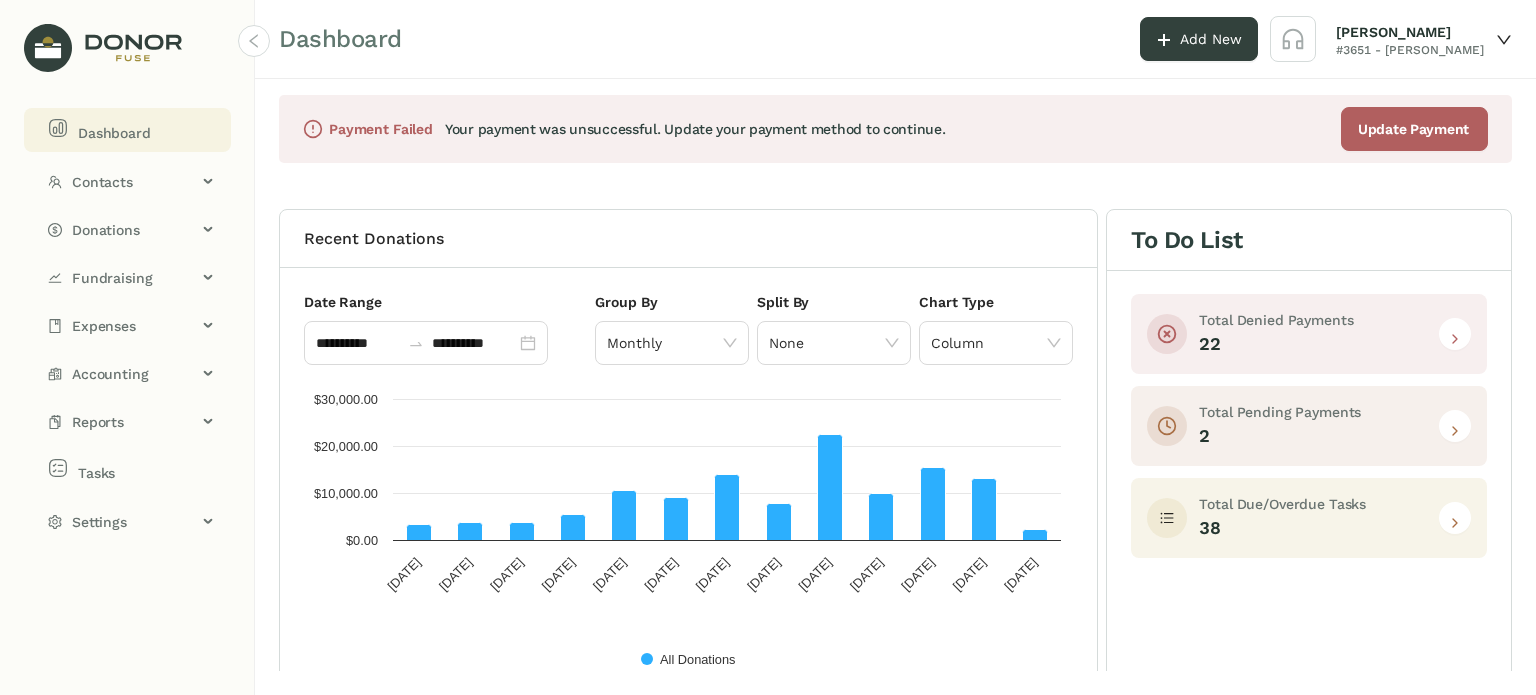 drag, startPoint x: 1445, startPoint y: 522, endPoint x: 1370, endPoint y: 523, distance: 75.00667 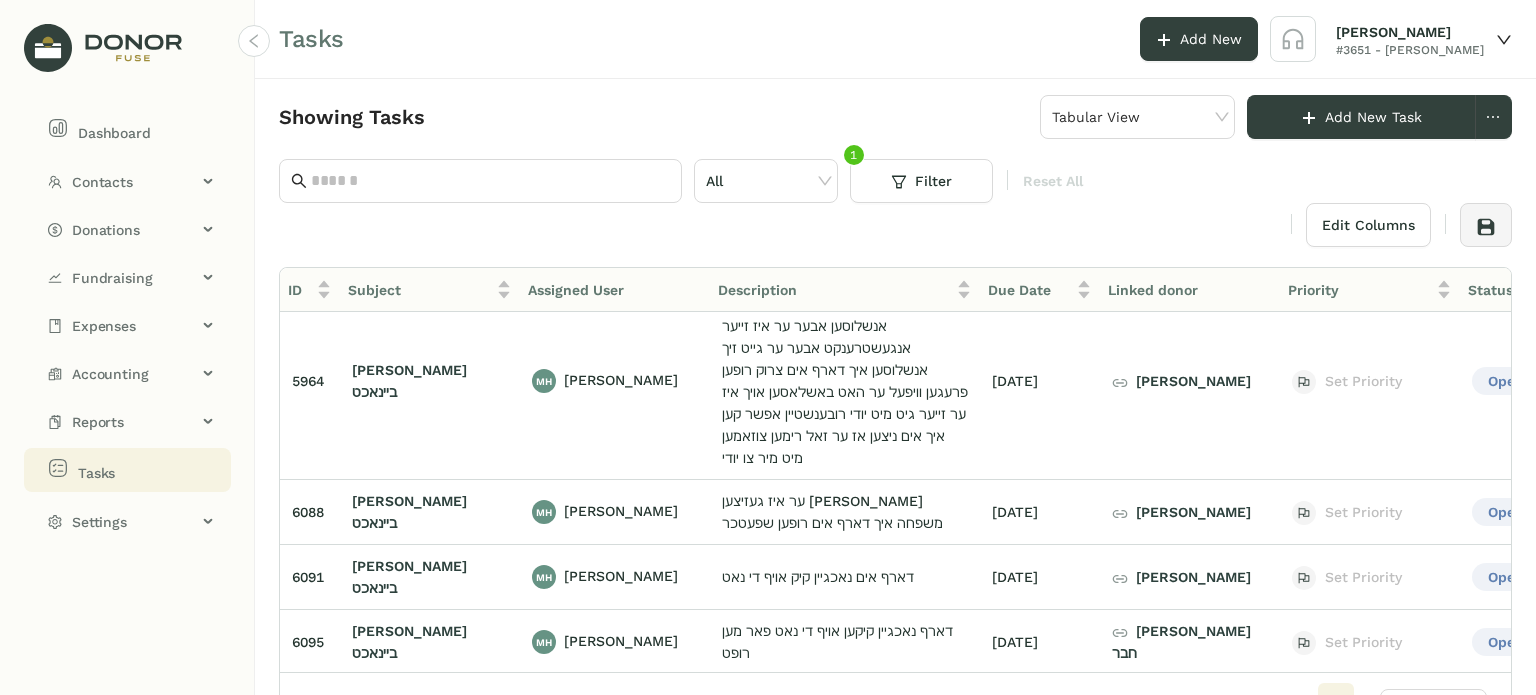 scroll, scrollTop: 0, scrollLeft: 0, axis: both 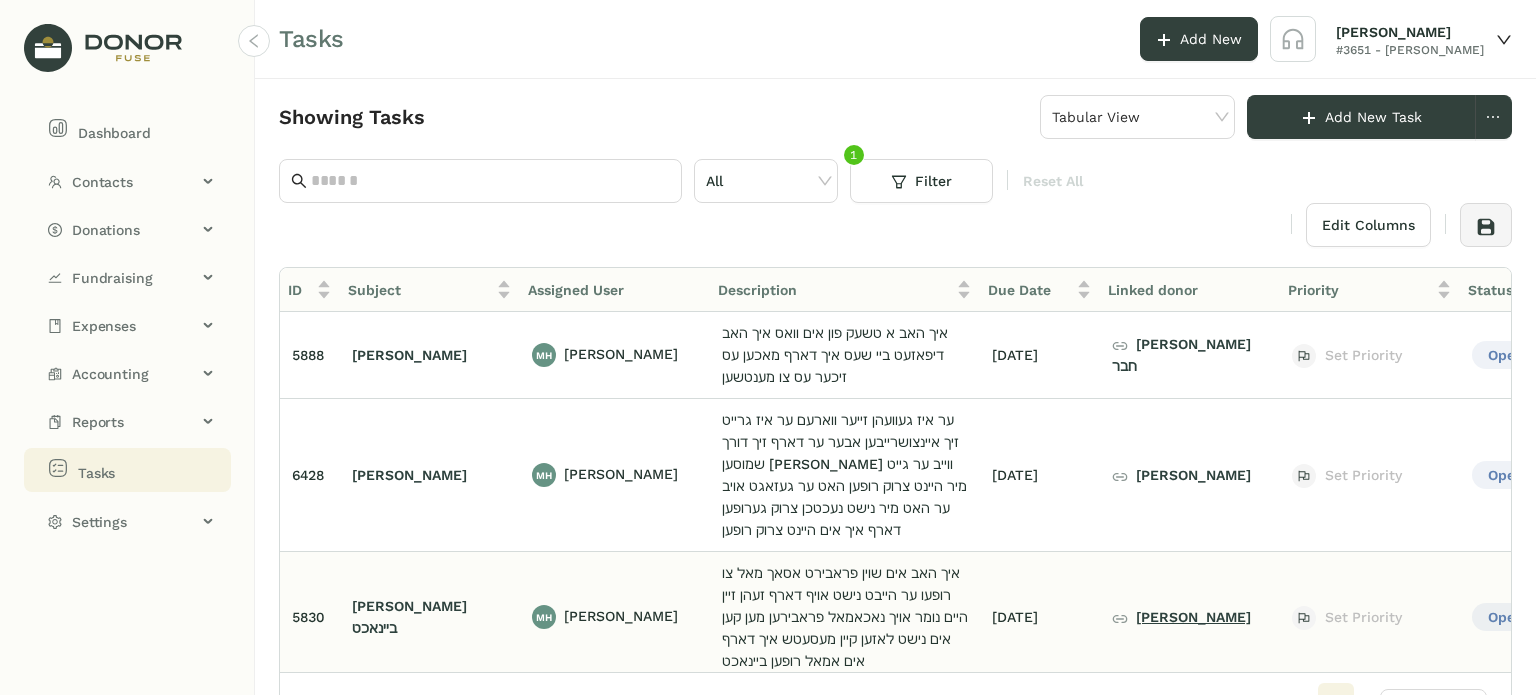 click on "[PERSON_NAME]" 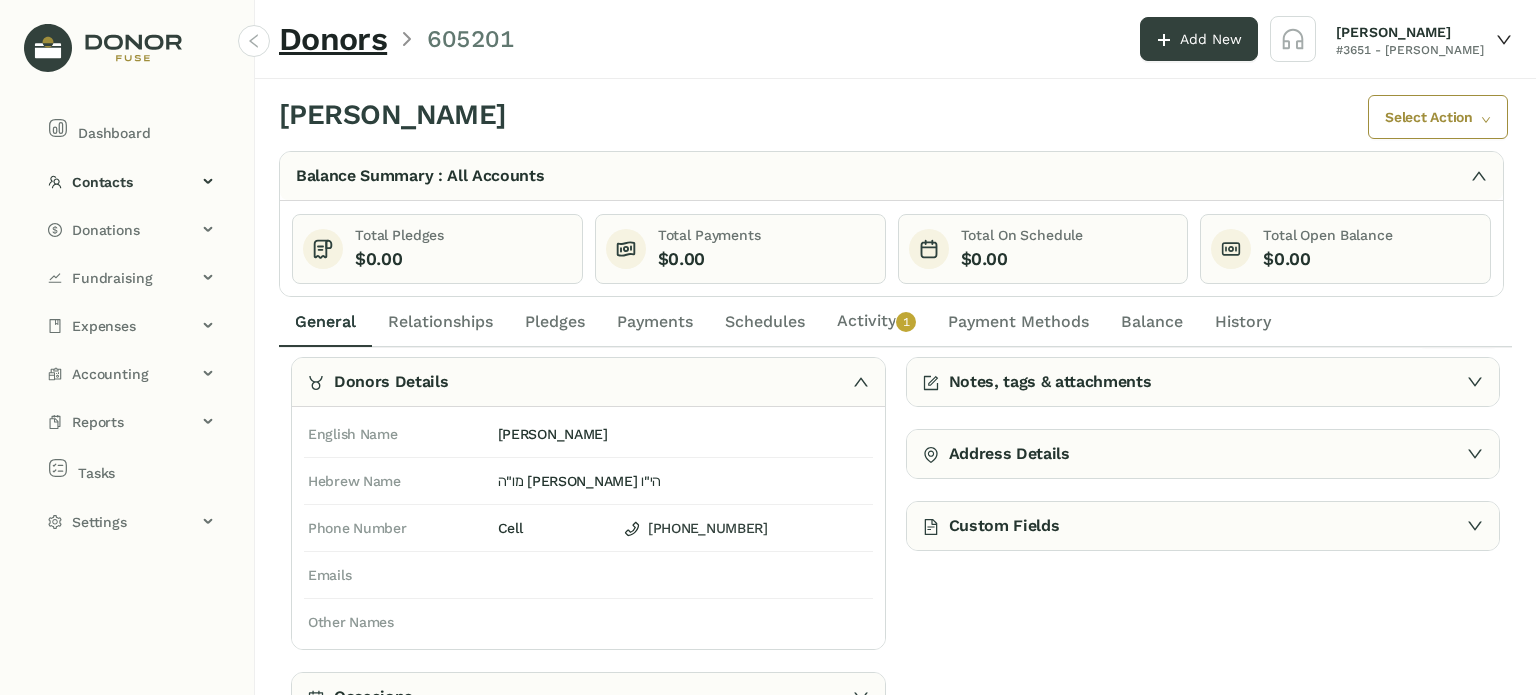 scroll, scrollTop: 50, scrollLeft: 0, axis: vertical 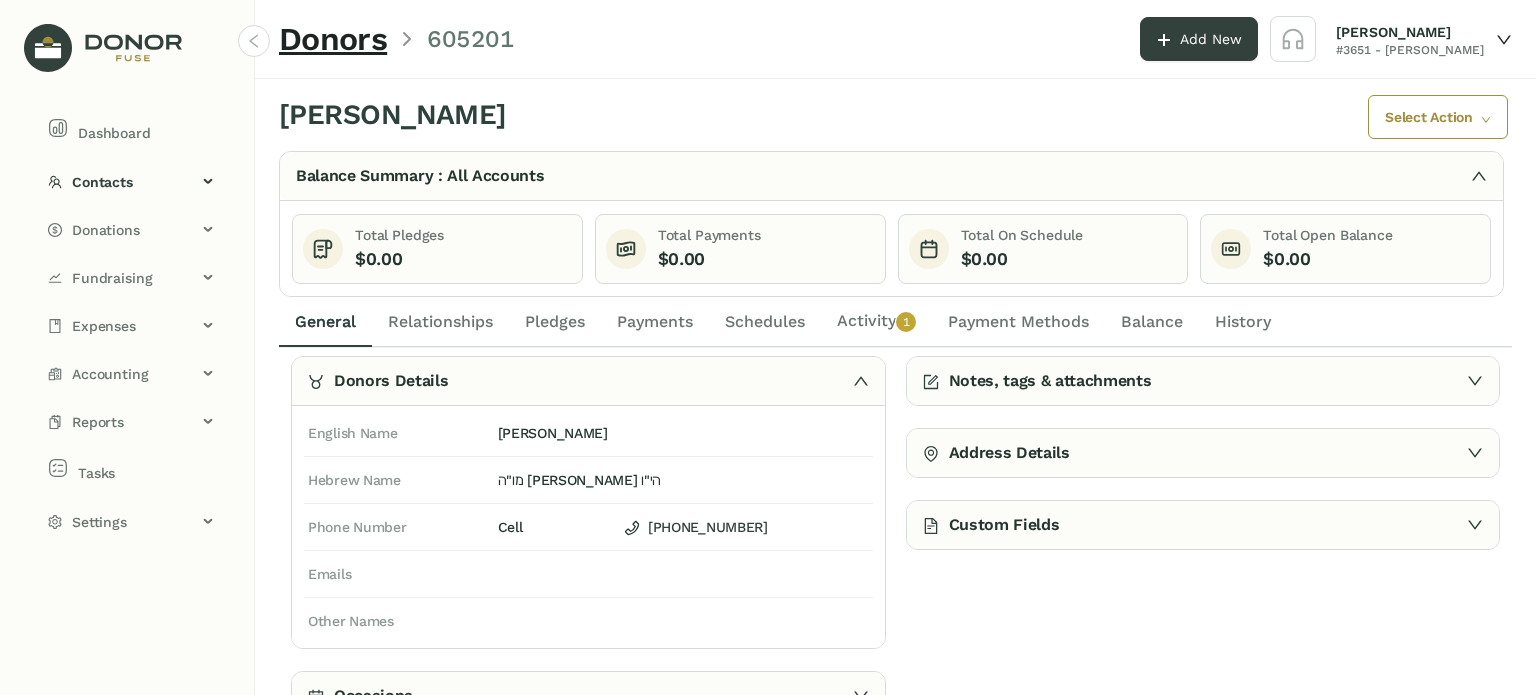 click on "Activity   0   1   2   3   4   5   6   7   8   9" 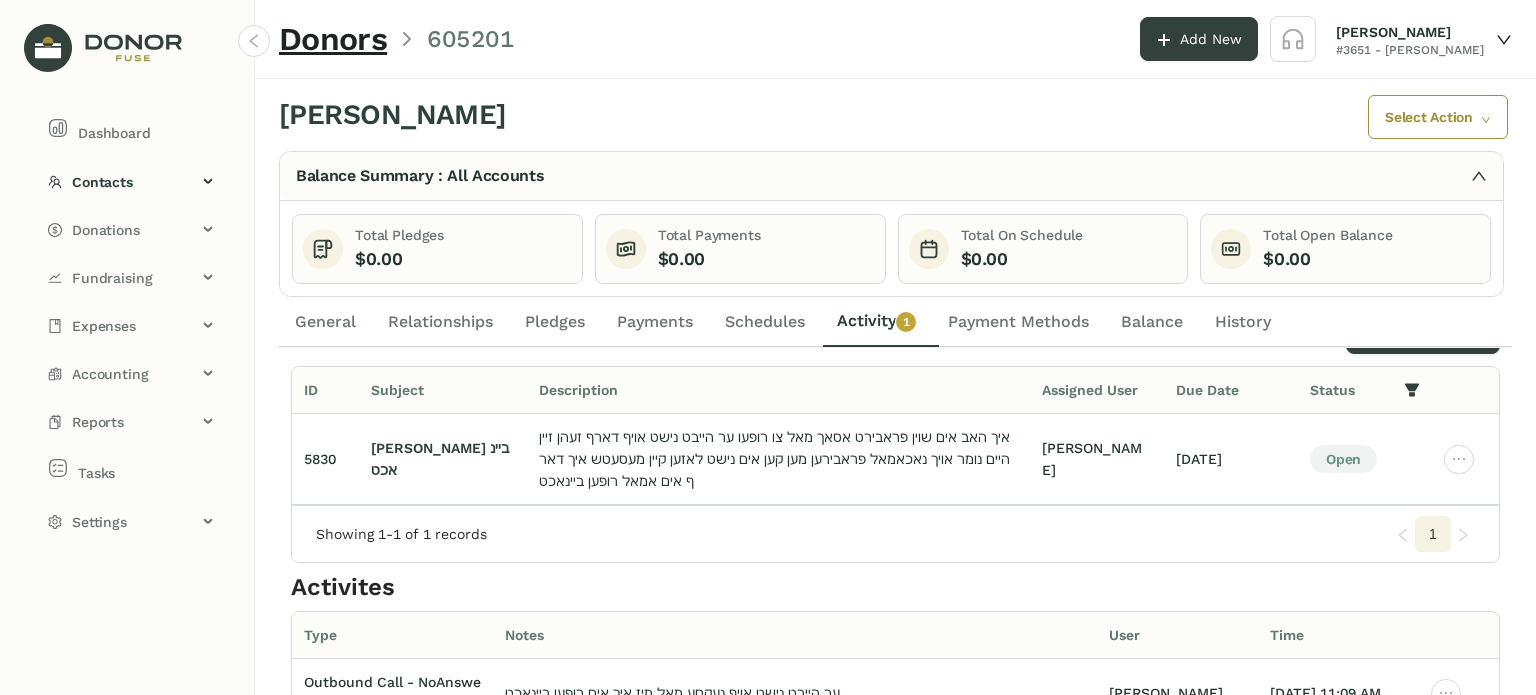 drag, startPoint x: 344, startPoint y: 310, endPoint x: 369, endPoint y: 313, distance: 25.179358 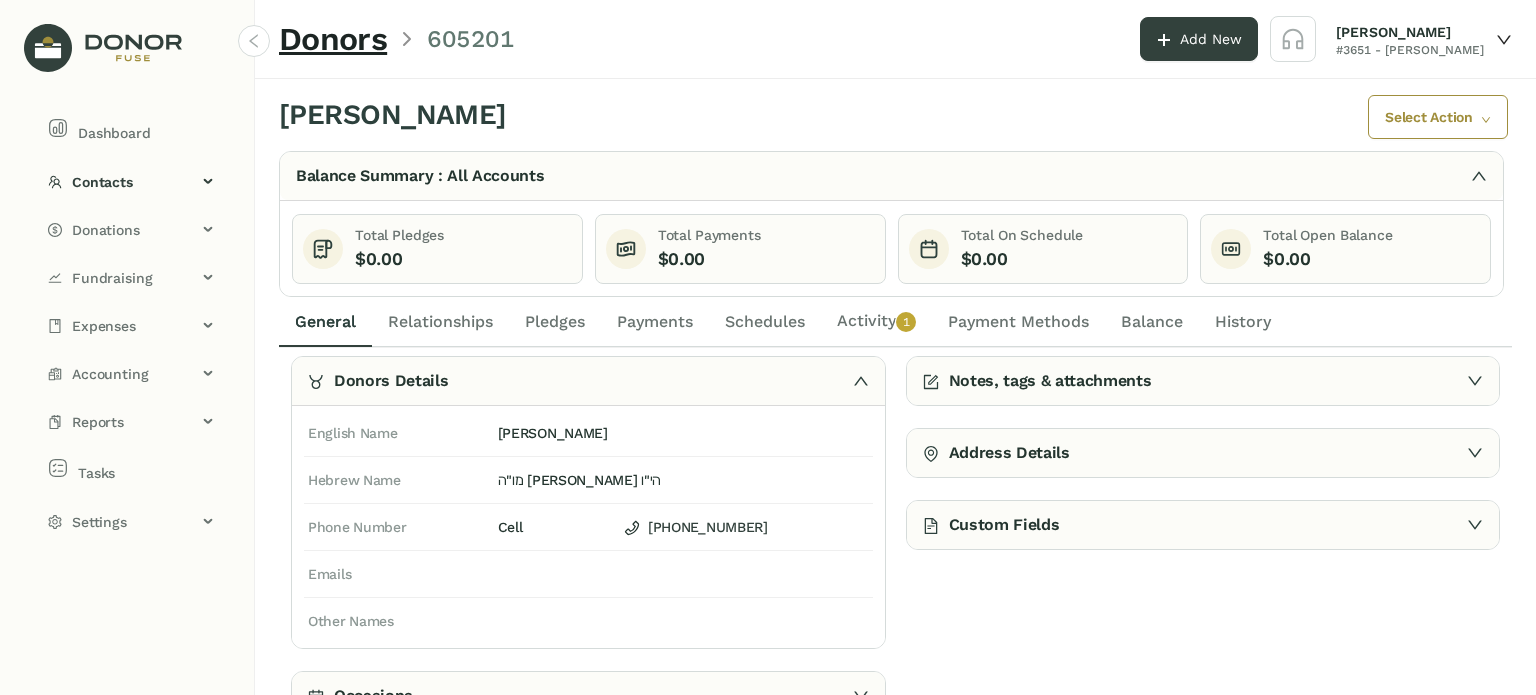 drag, startPoint x: 410, startPoint y: 315, endPoint x: 494, endPoint y: 302, distance: 85 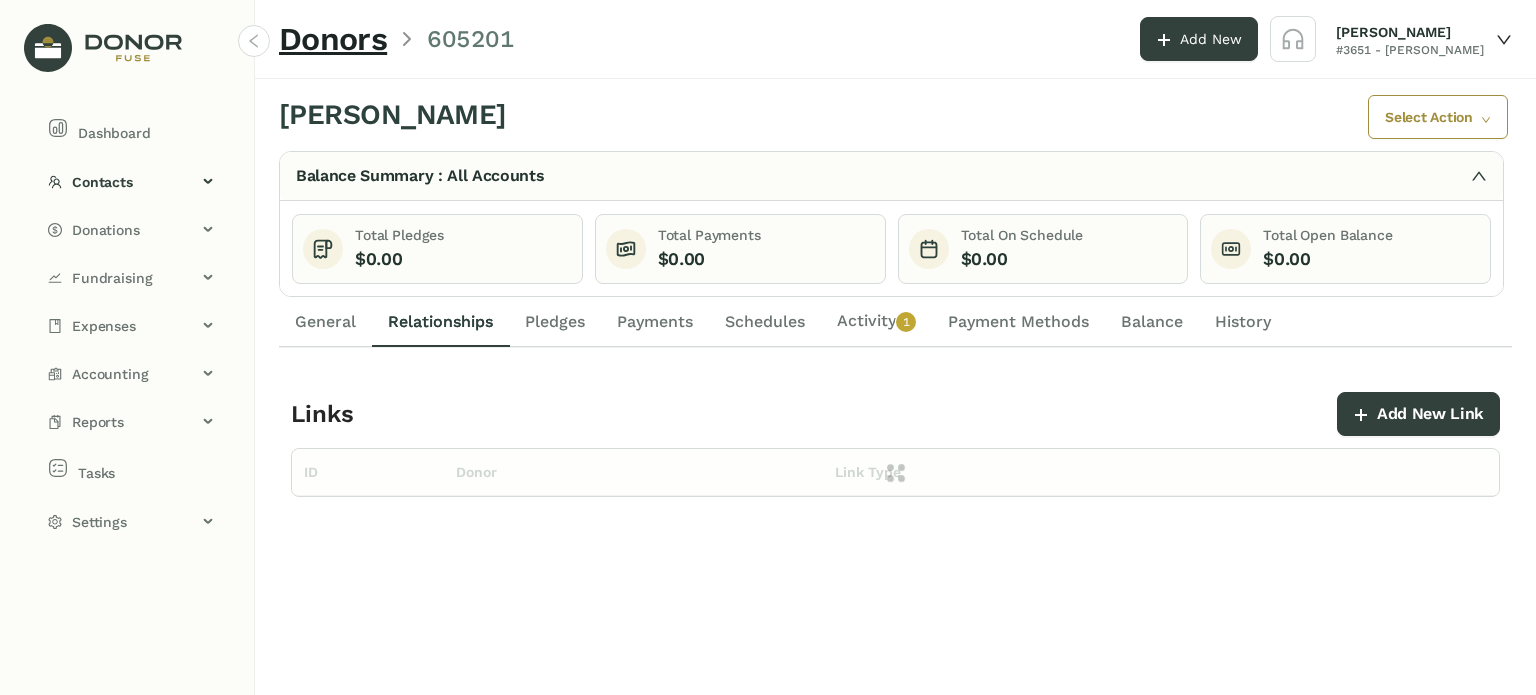 scroll, scrollTop: 0, scrollLeft: 0, axis: both 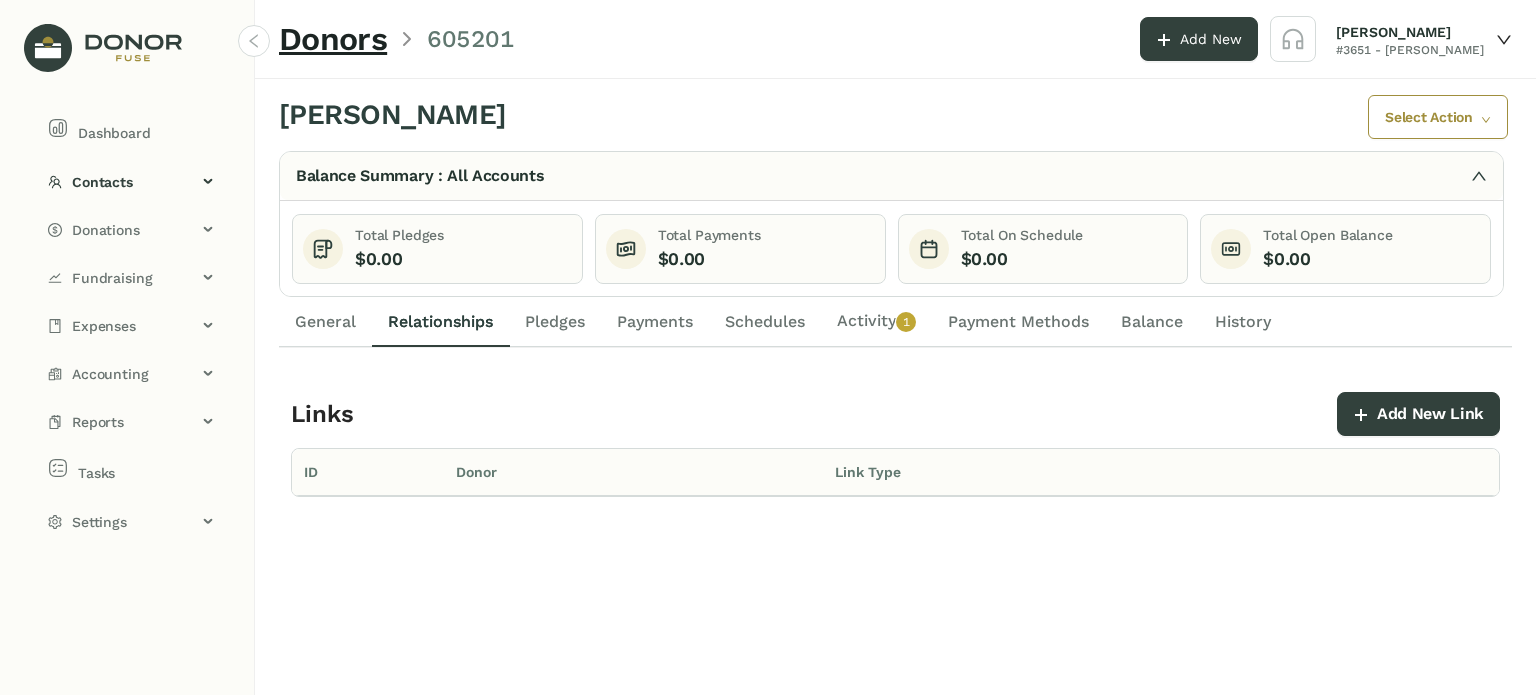 drag, startPoint x: 538, startPoint y: 311, endPoint x: 600, endPoint y: 311, distance: 62 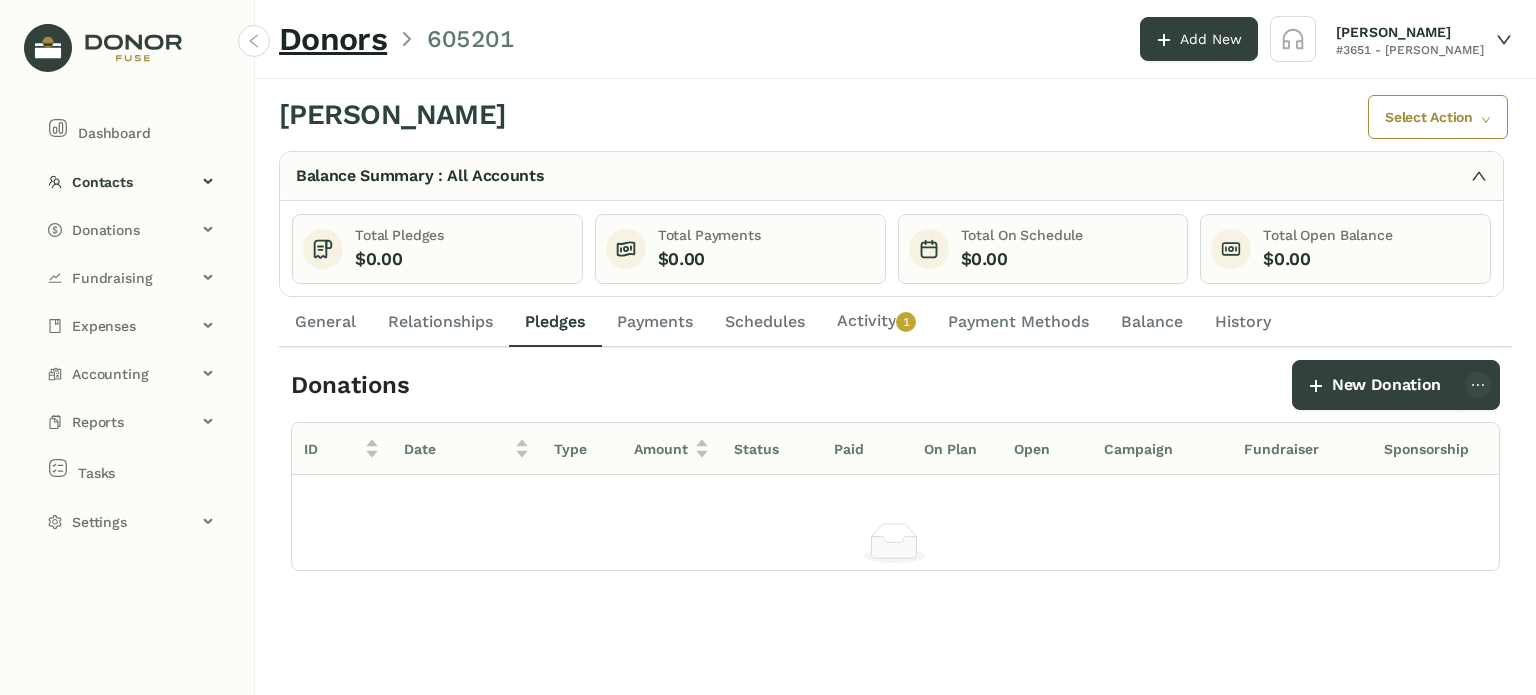 drag, startPoint x: 698, startPoint y: 307, endPoint x: 724, endPoint y: 317, distance: 27.856777 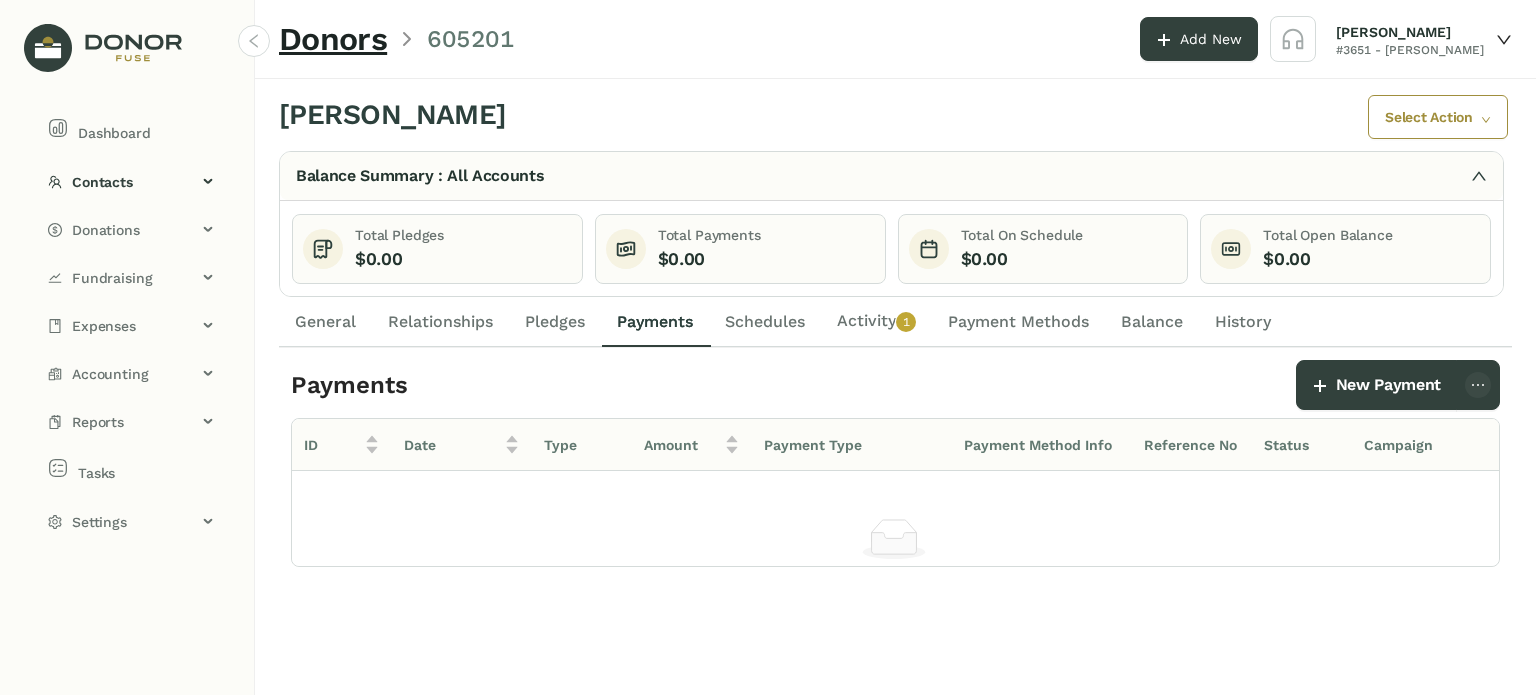 drag, startPoint x: 773, startPoint y: 319, endPoint x: 783, endPoint y: 322, distance: 10.440307 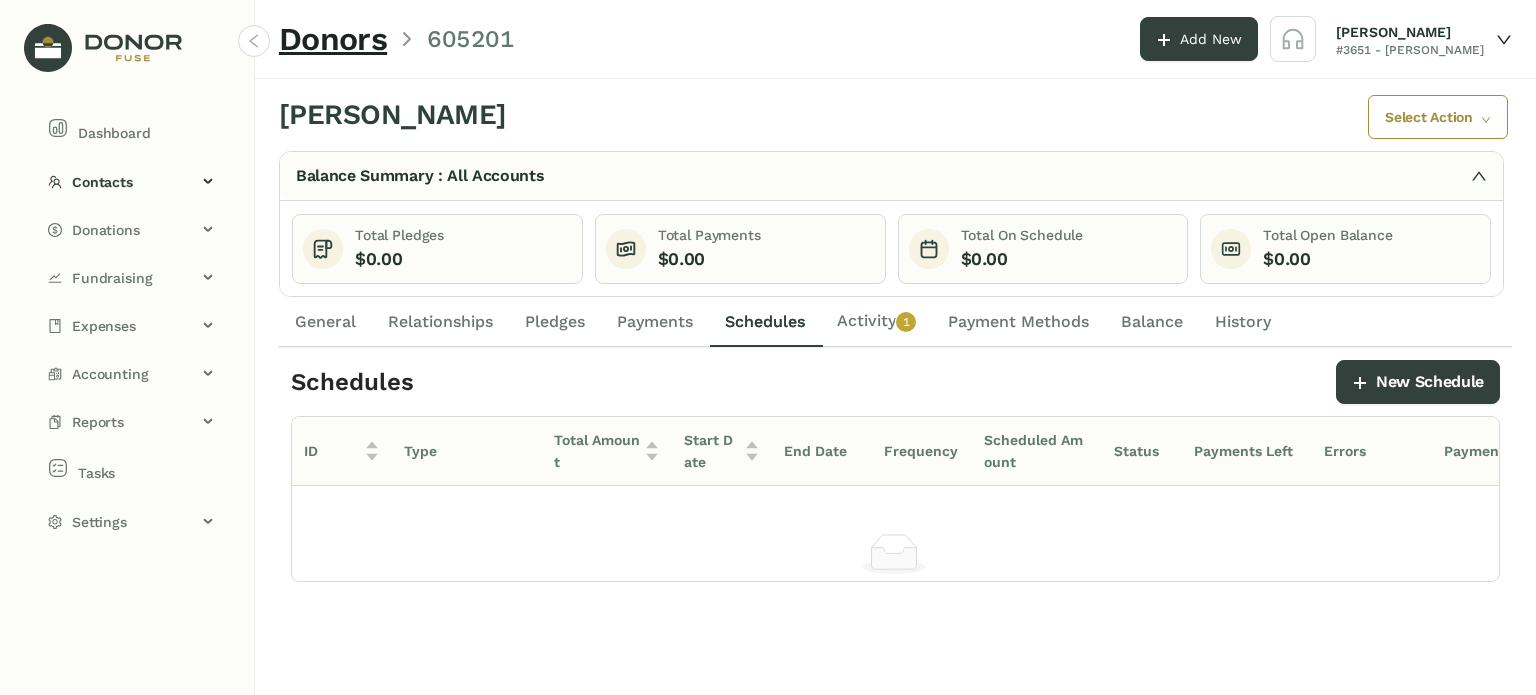 drag, startPoint x: 863, startPoint y: 323, endPoint x: 845, endPoint y: 323, distance: 18 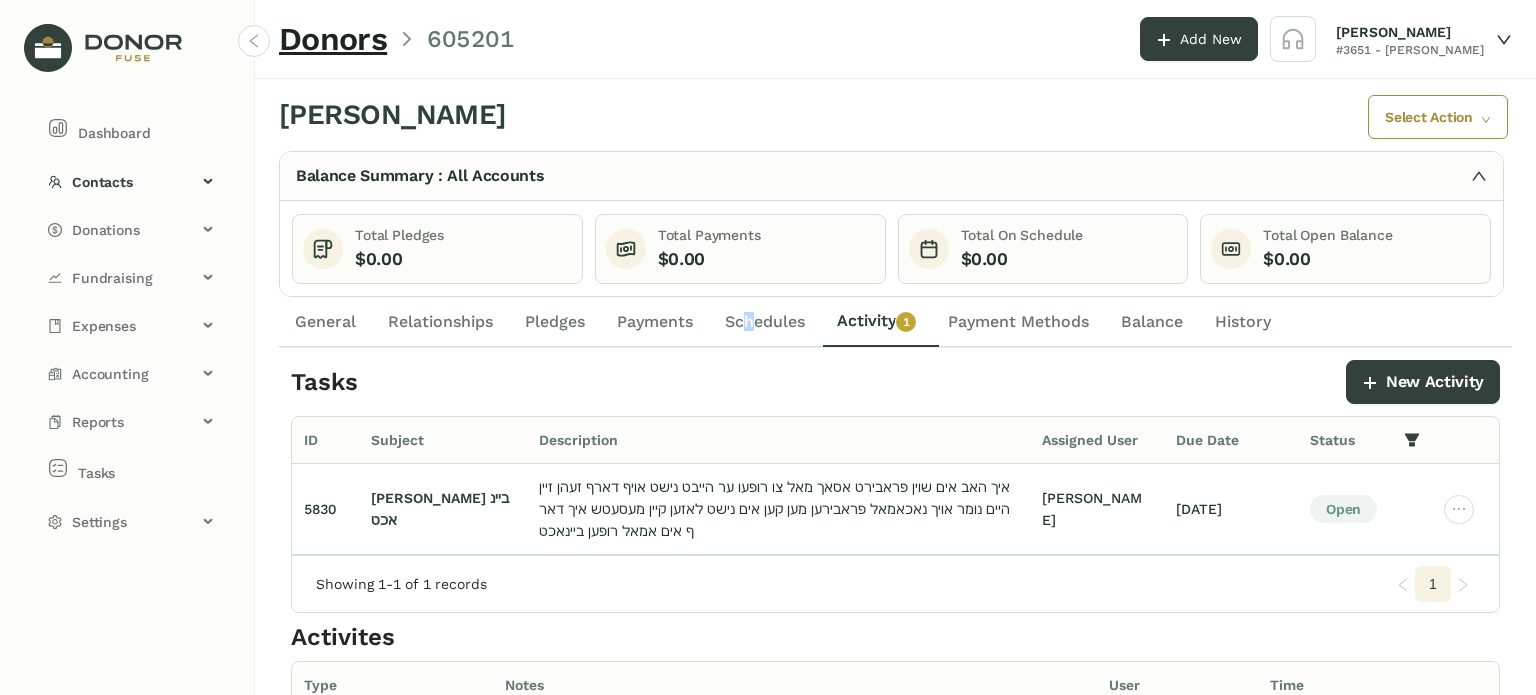 drag, startPoint x: 750, startPoint y: 335, endPoint x: 680, endPoint y: 335, distance: 70 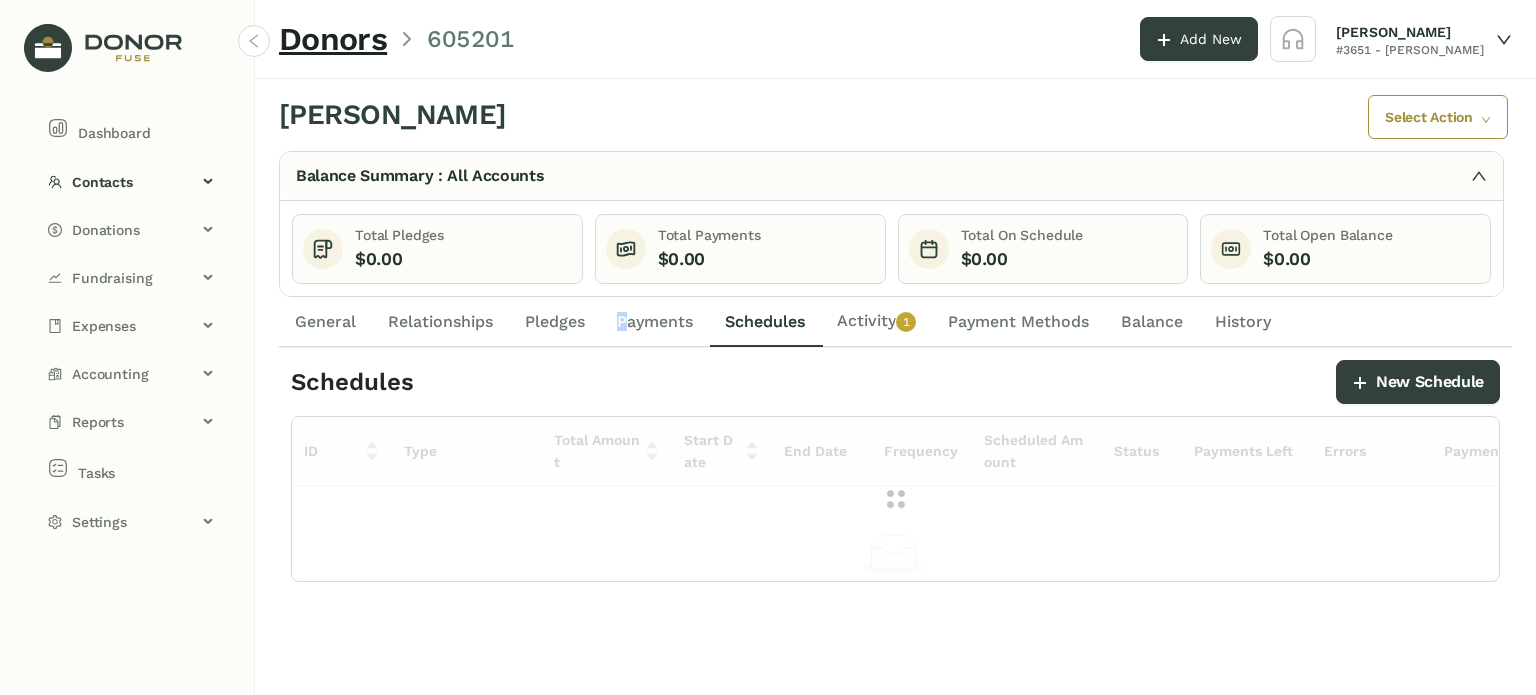 click on "Payments" 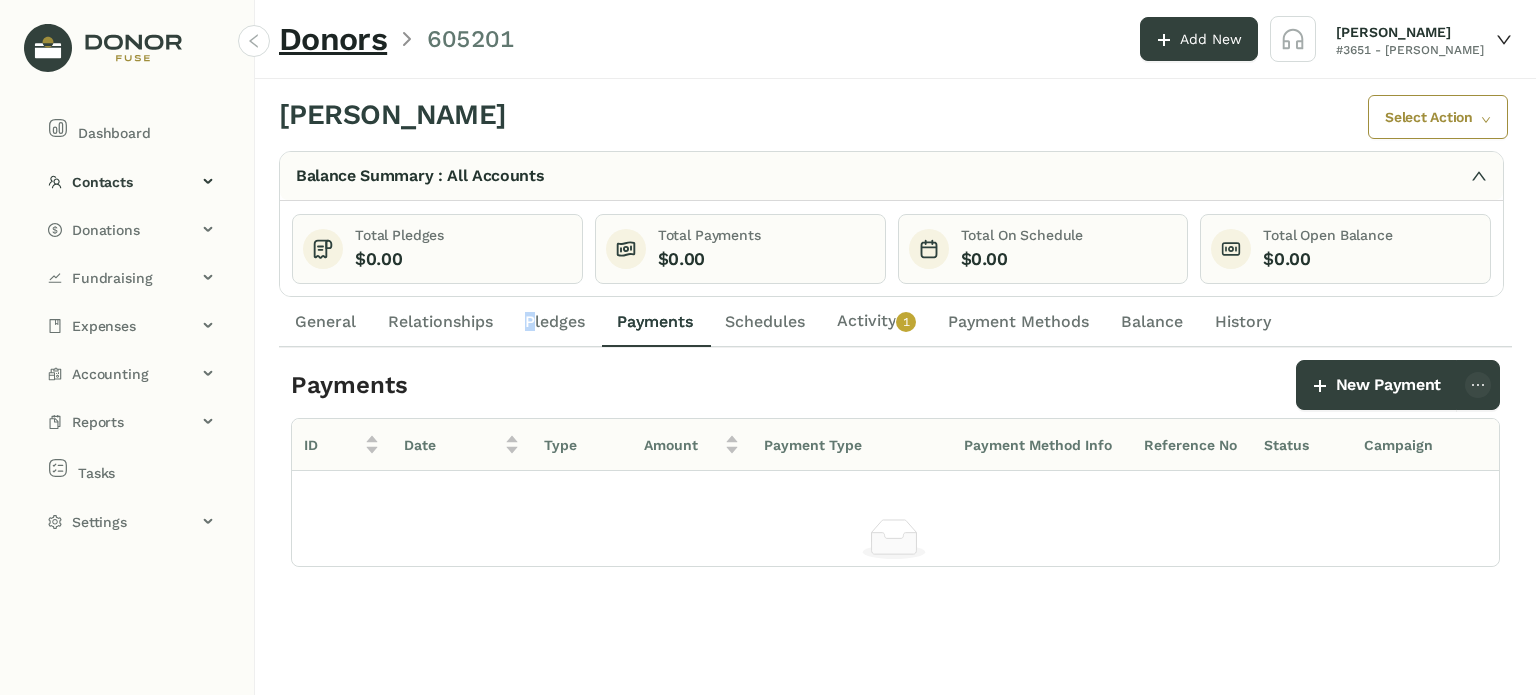 drag, startPoint x: 532, startPoint y: 328, endPoint x: 484, endPoint y: 333, distance: 48.259712 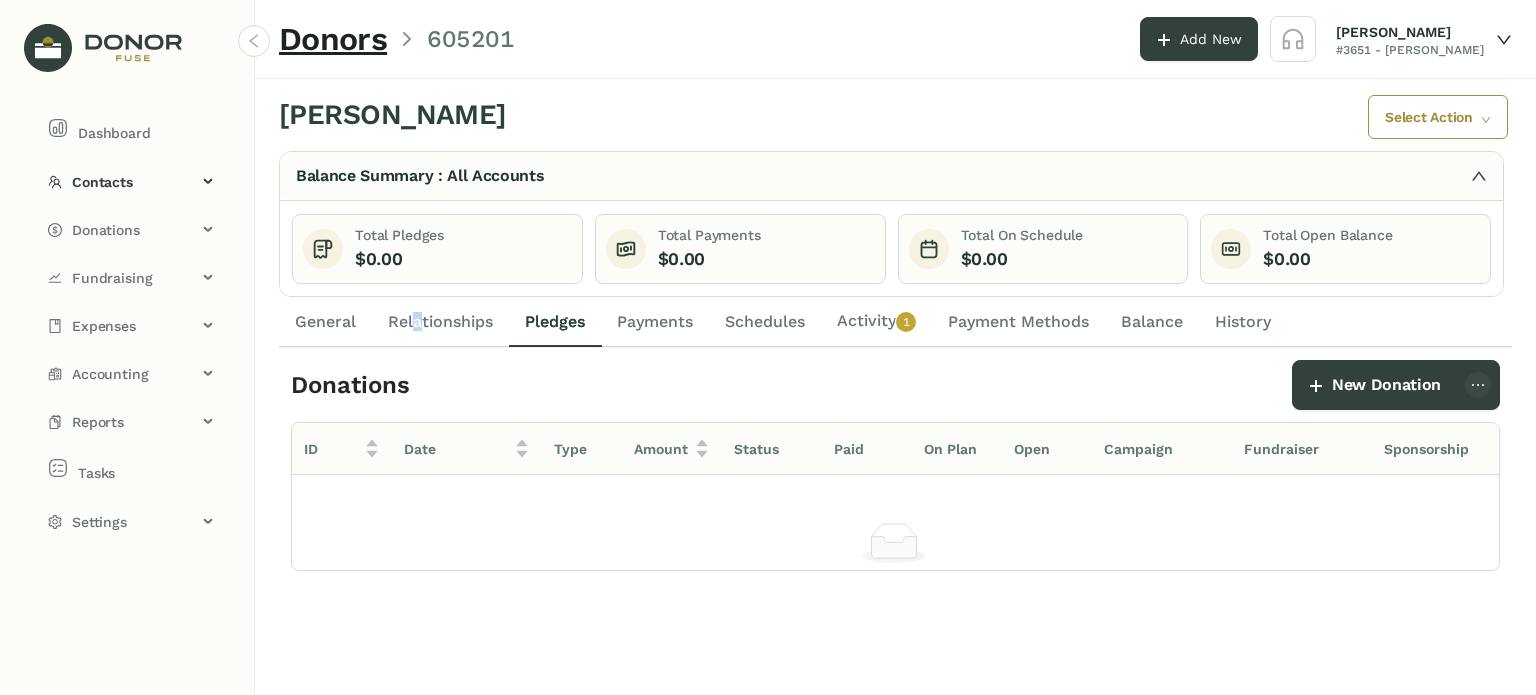 click on "Relationships" 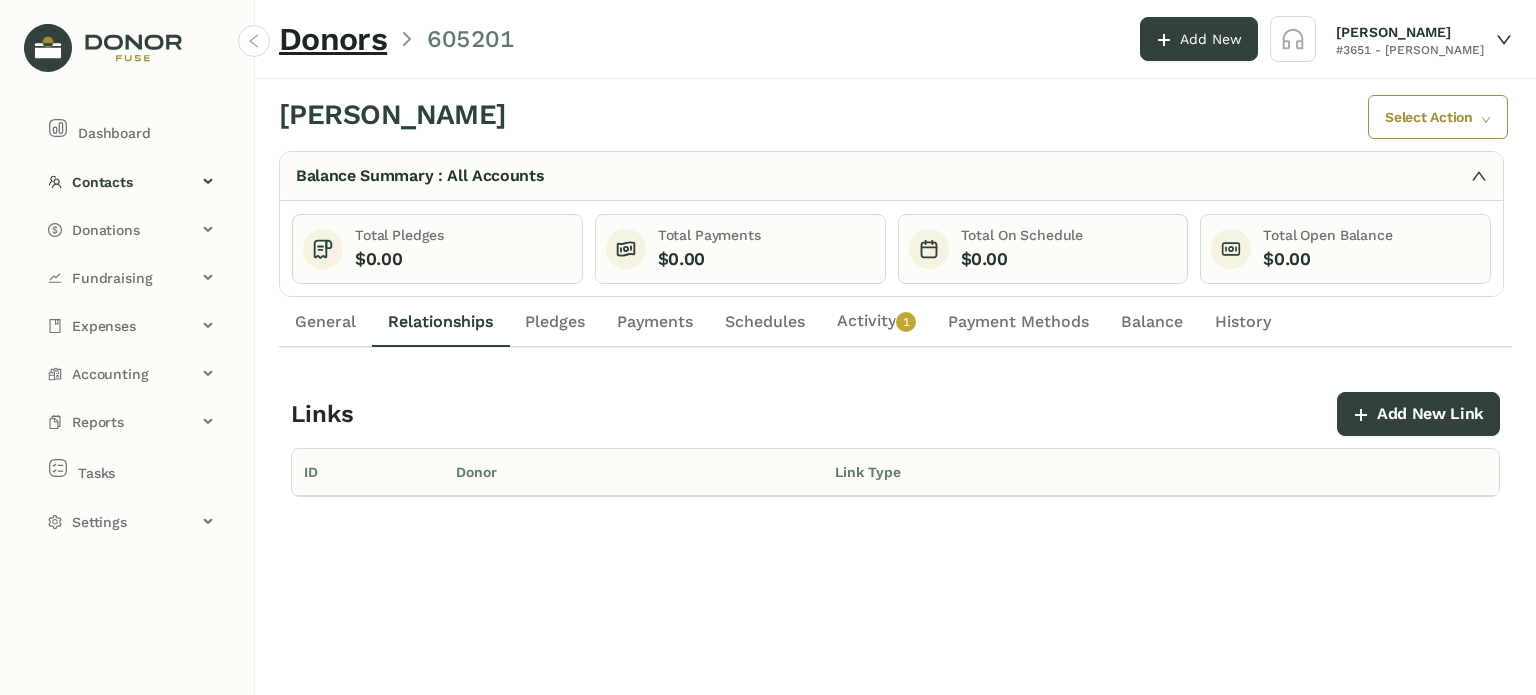 click on "General" 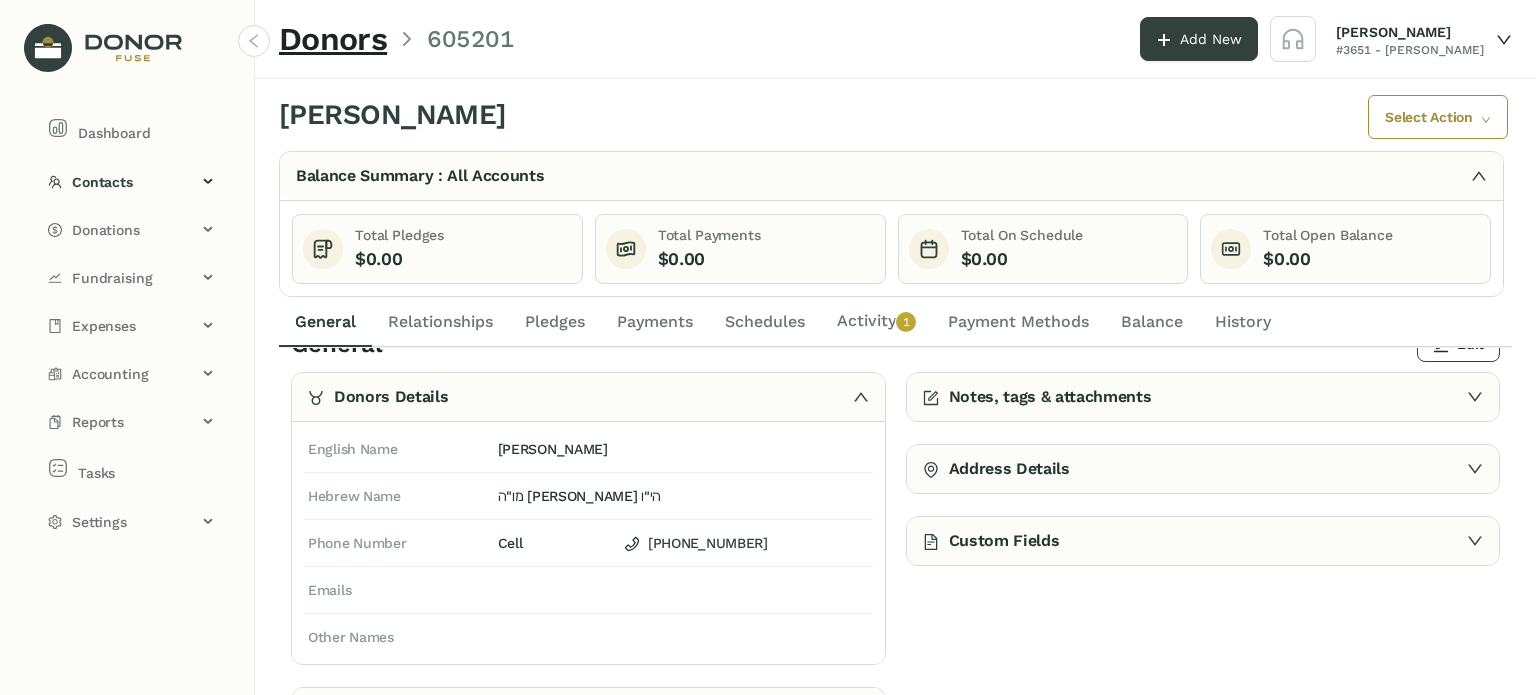 scroll, scrollTop: 50, scrollLeft: 0, axis: vertical 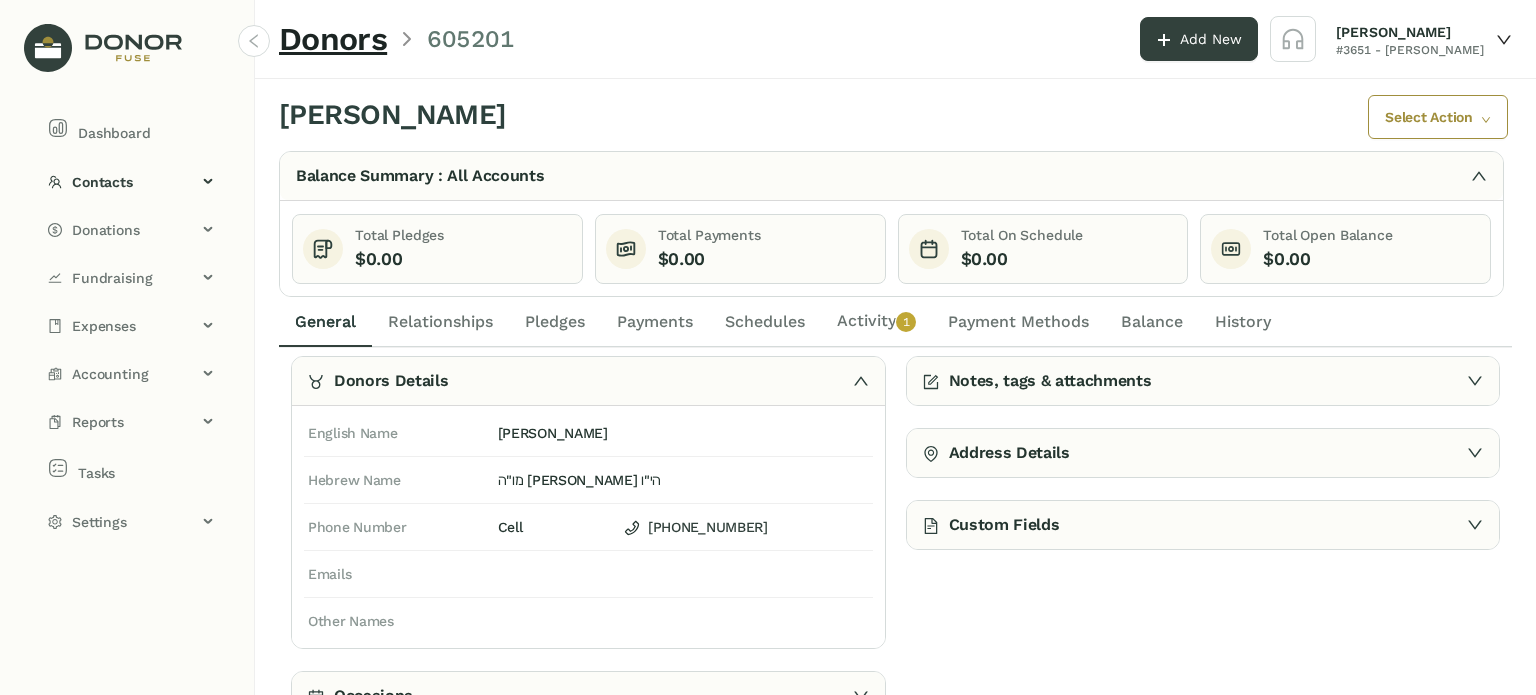 drag, startPoint x: 869, startPoint y: 326, endPoint x: 933, endPoint y: 345, distance: 66.760765 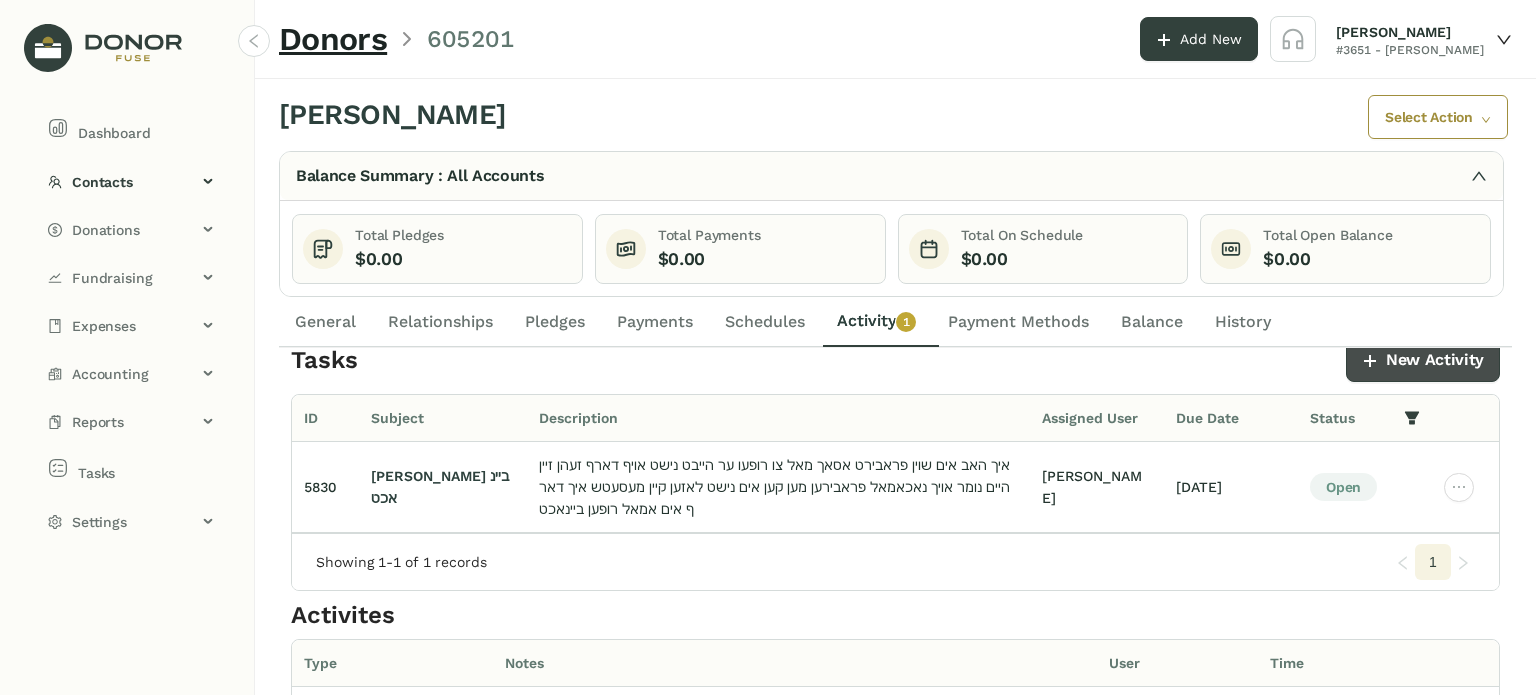 scroll, scrollTop: 0, scrollLeft: 0, axis: both 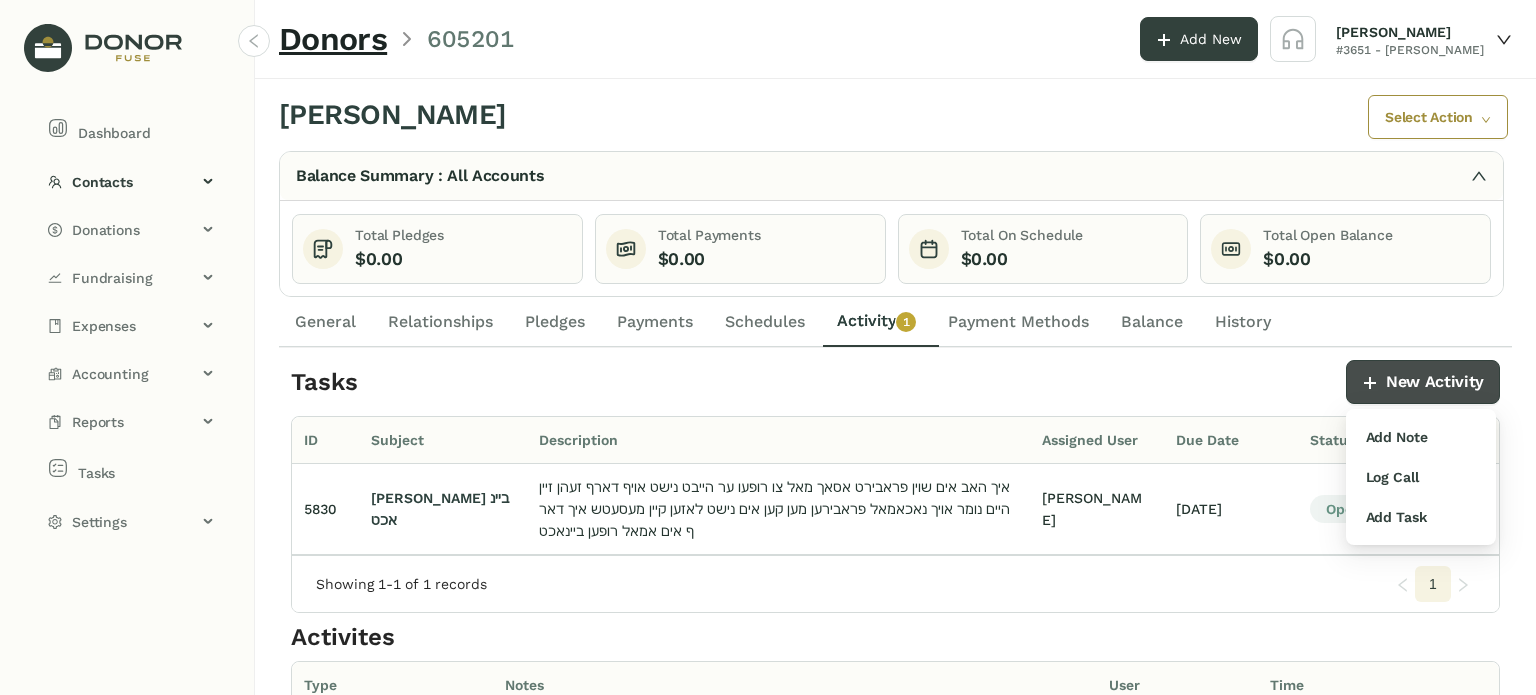click on "New Activity" 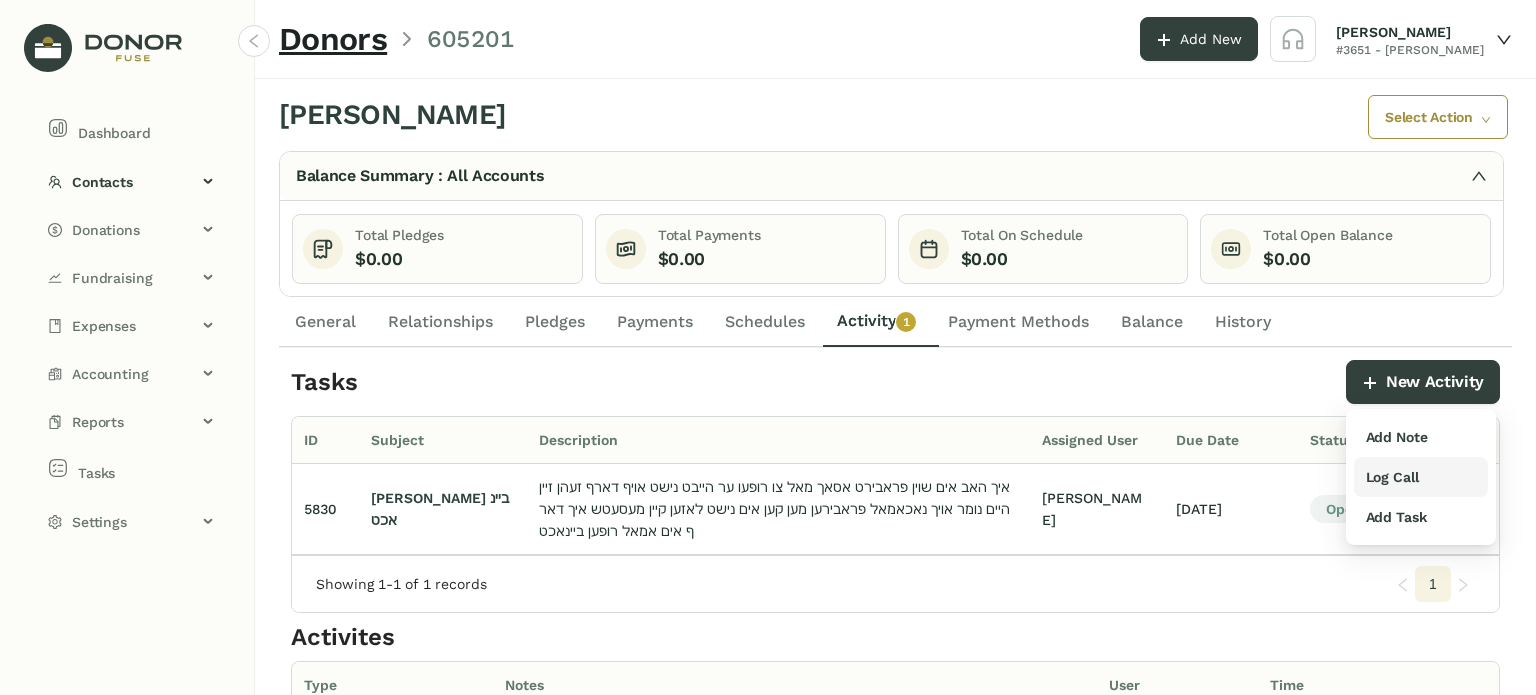click on "Log Call" at bounding box center (1392, 477) 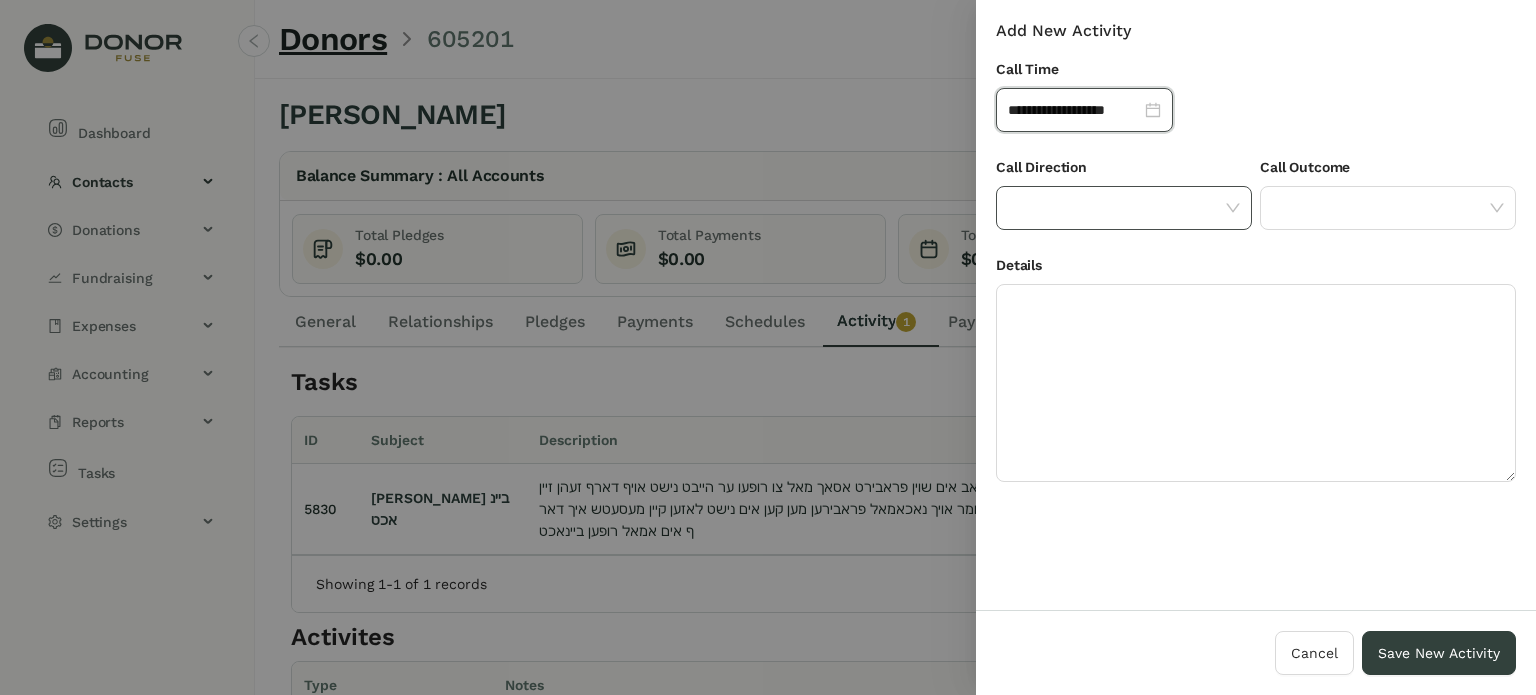 click 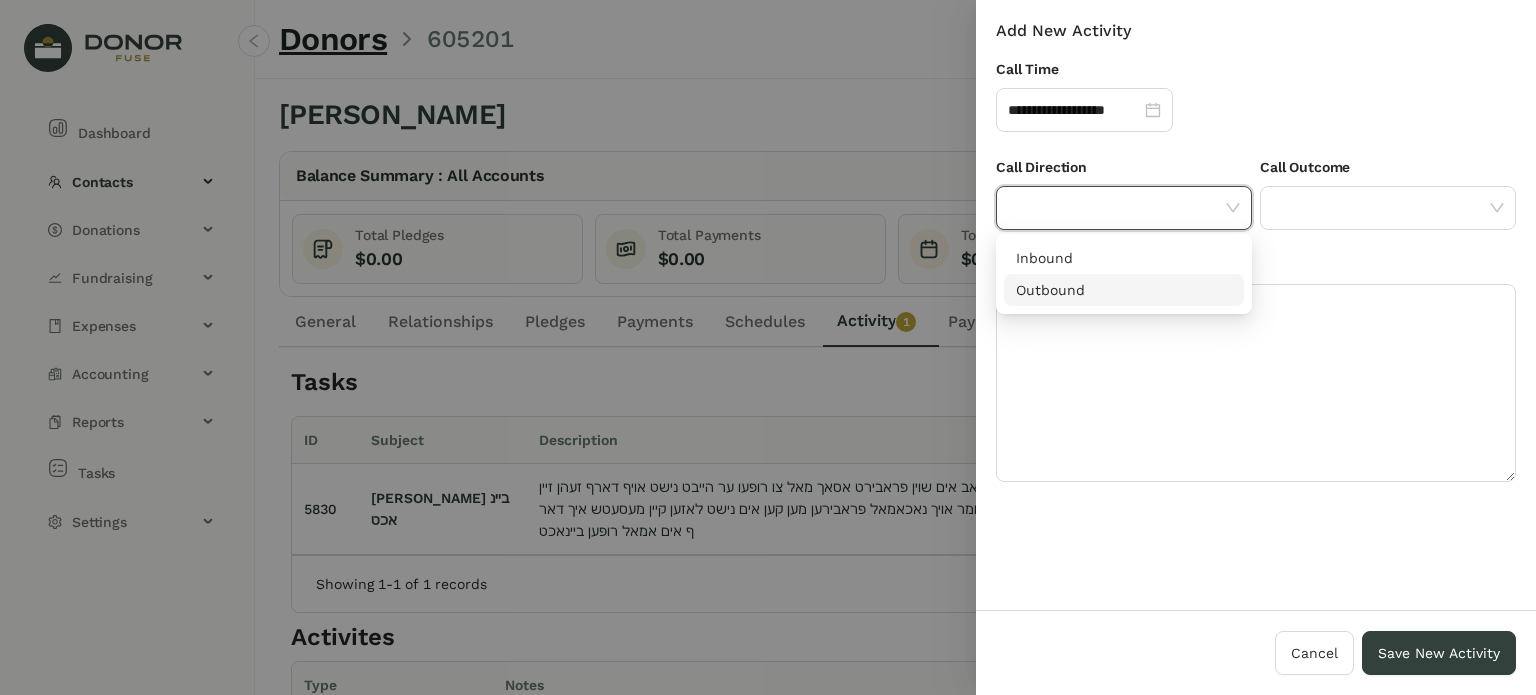 click on "Outbound" at bounding box center (1124, 290) 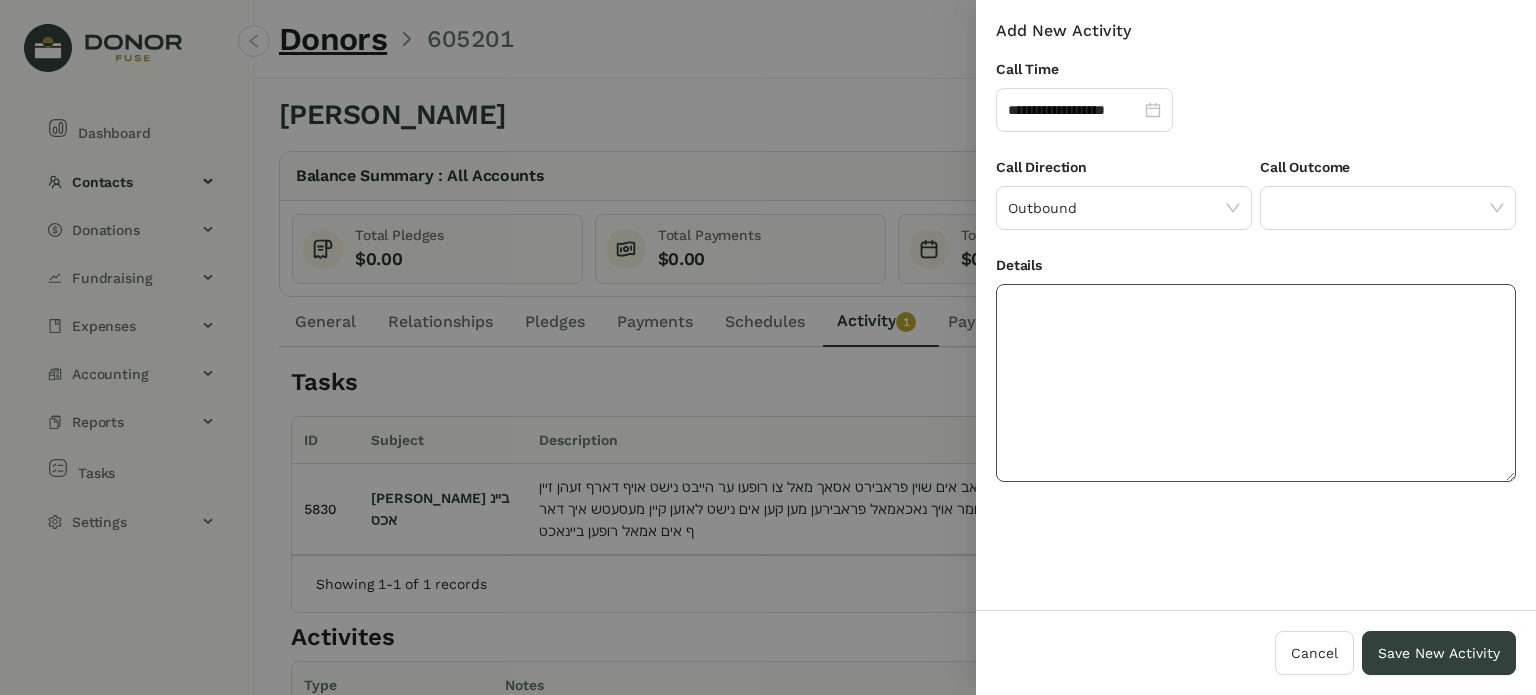 drag, startPoint x: 1121, startPoint y: 389, endPoint x: 1106, endPoint y: 353, distance: 39 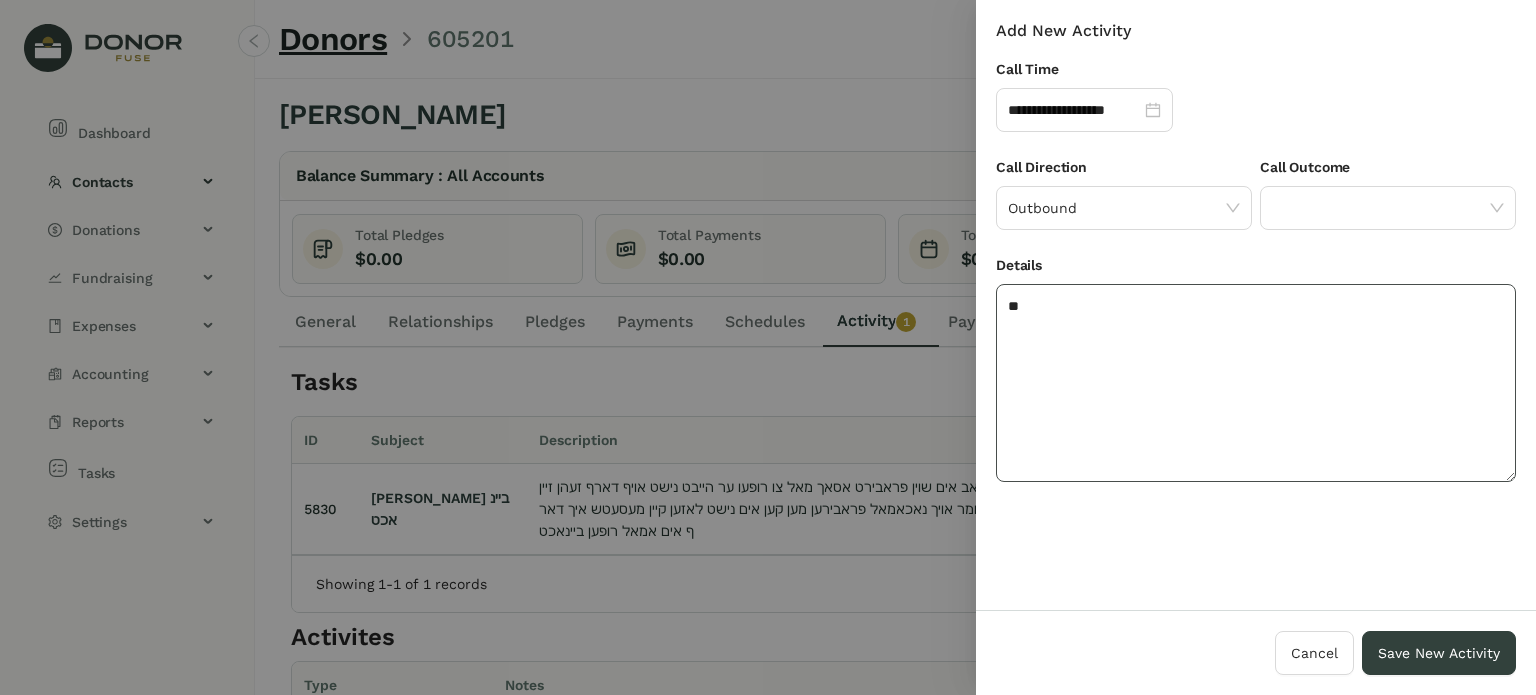 type on "*" 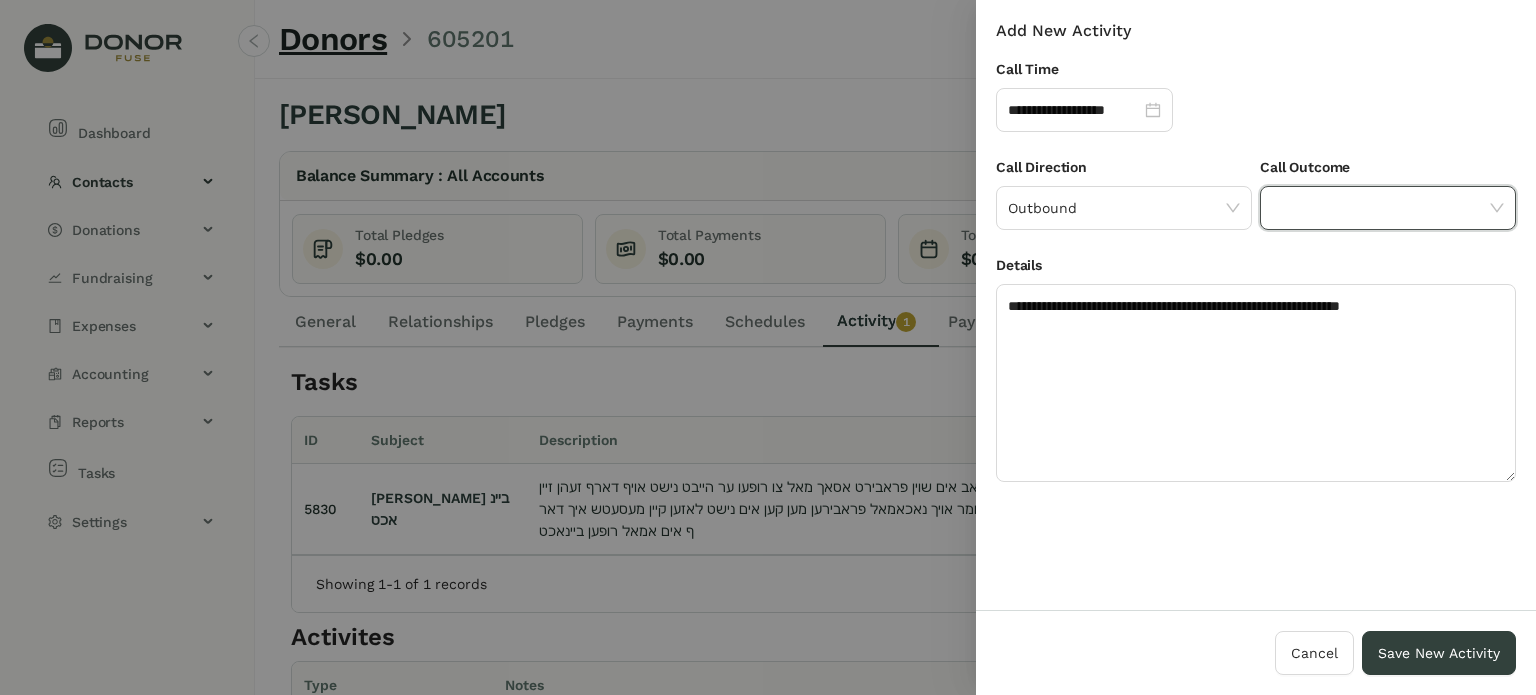 click 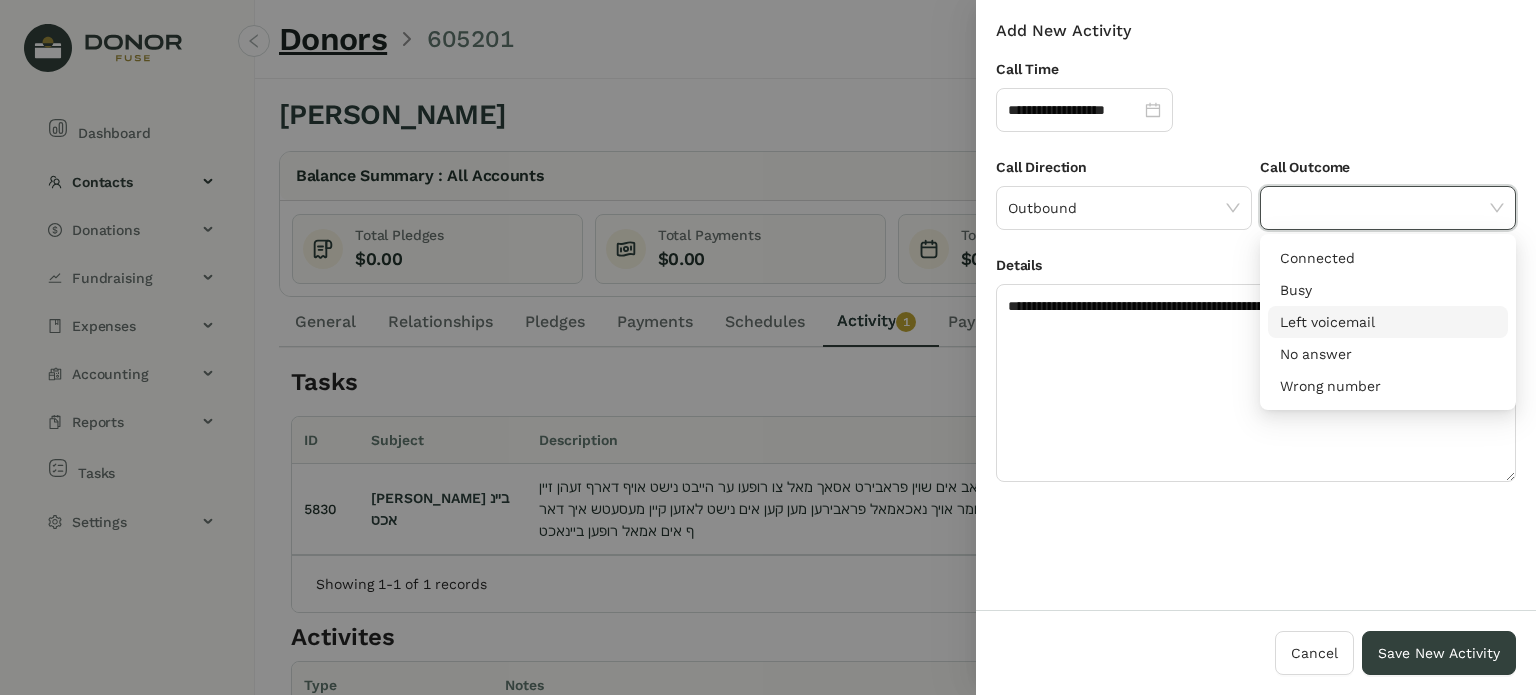 click on "Left voicemail" at bounding box center [1388, 322] 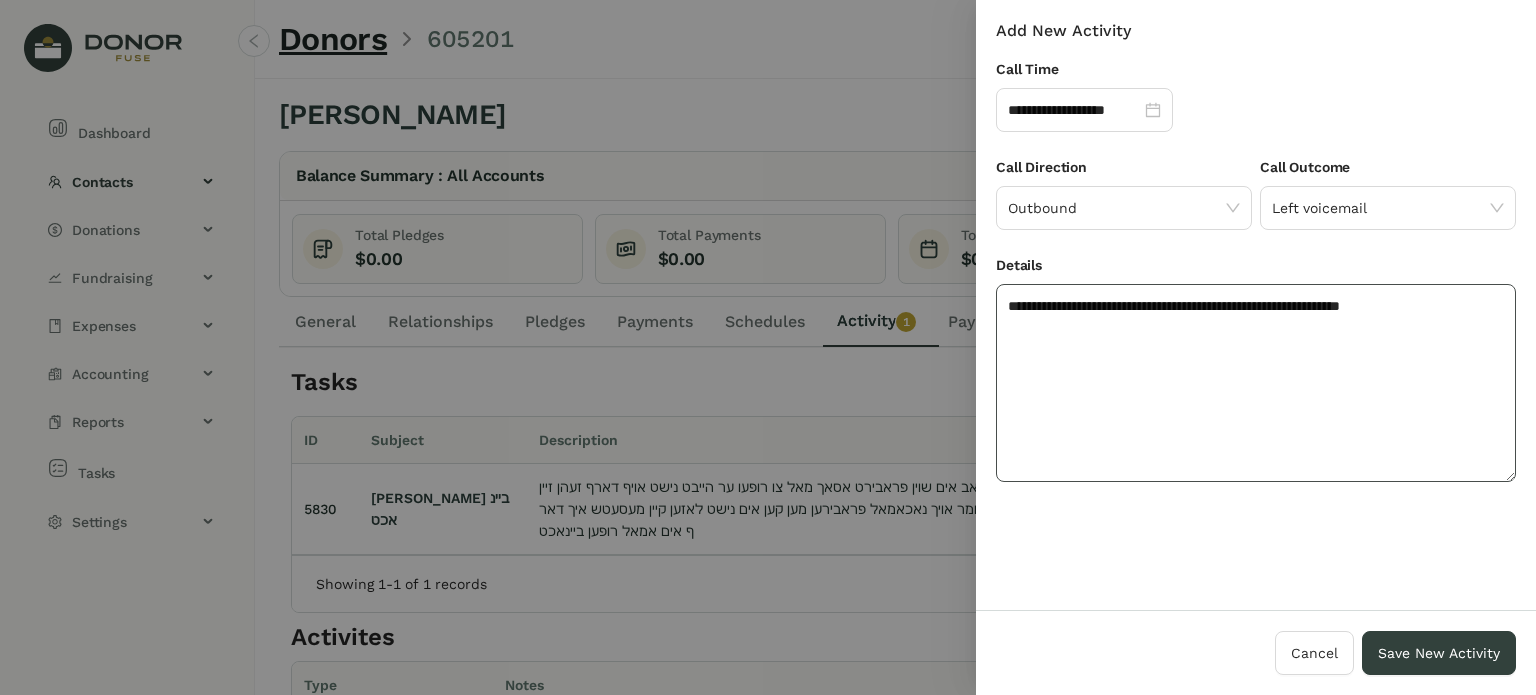 click on "**********" 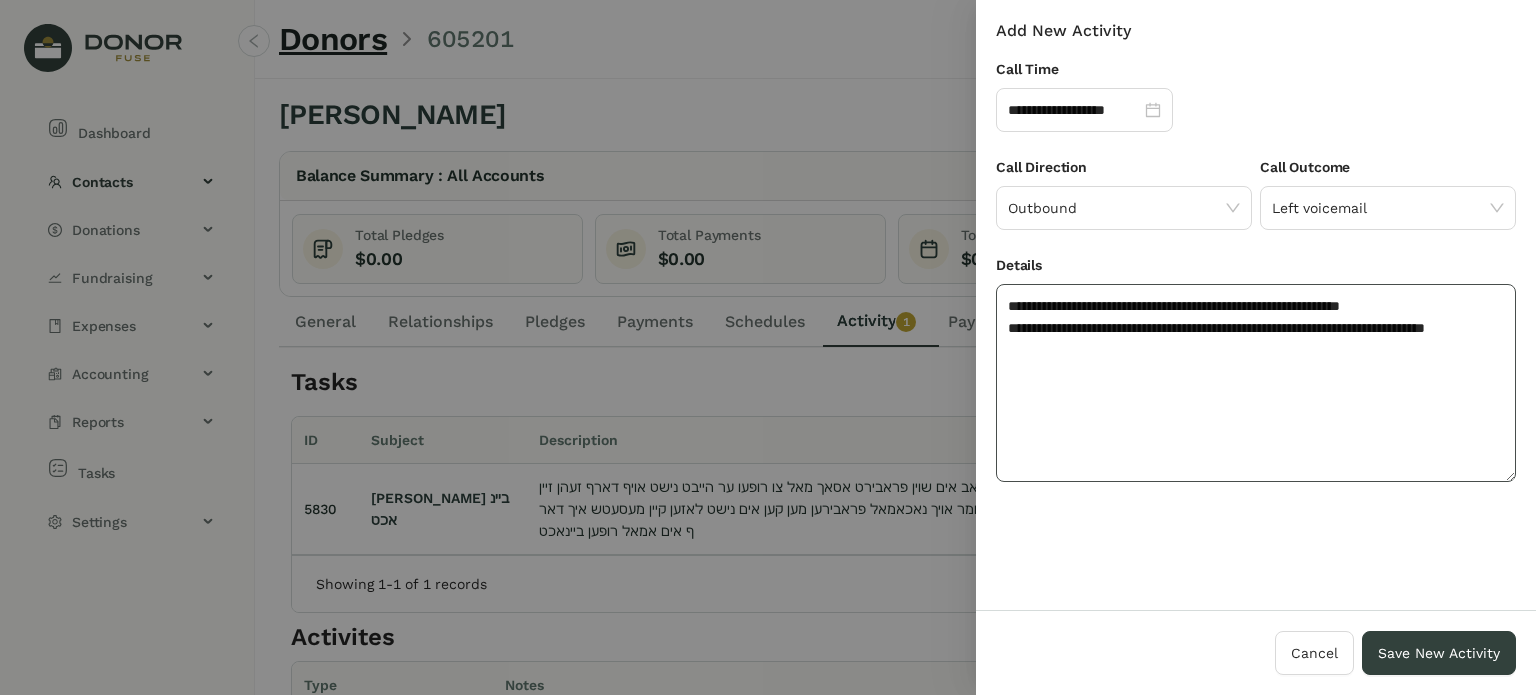 click on "**********" 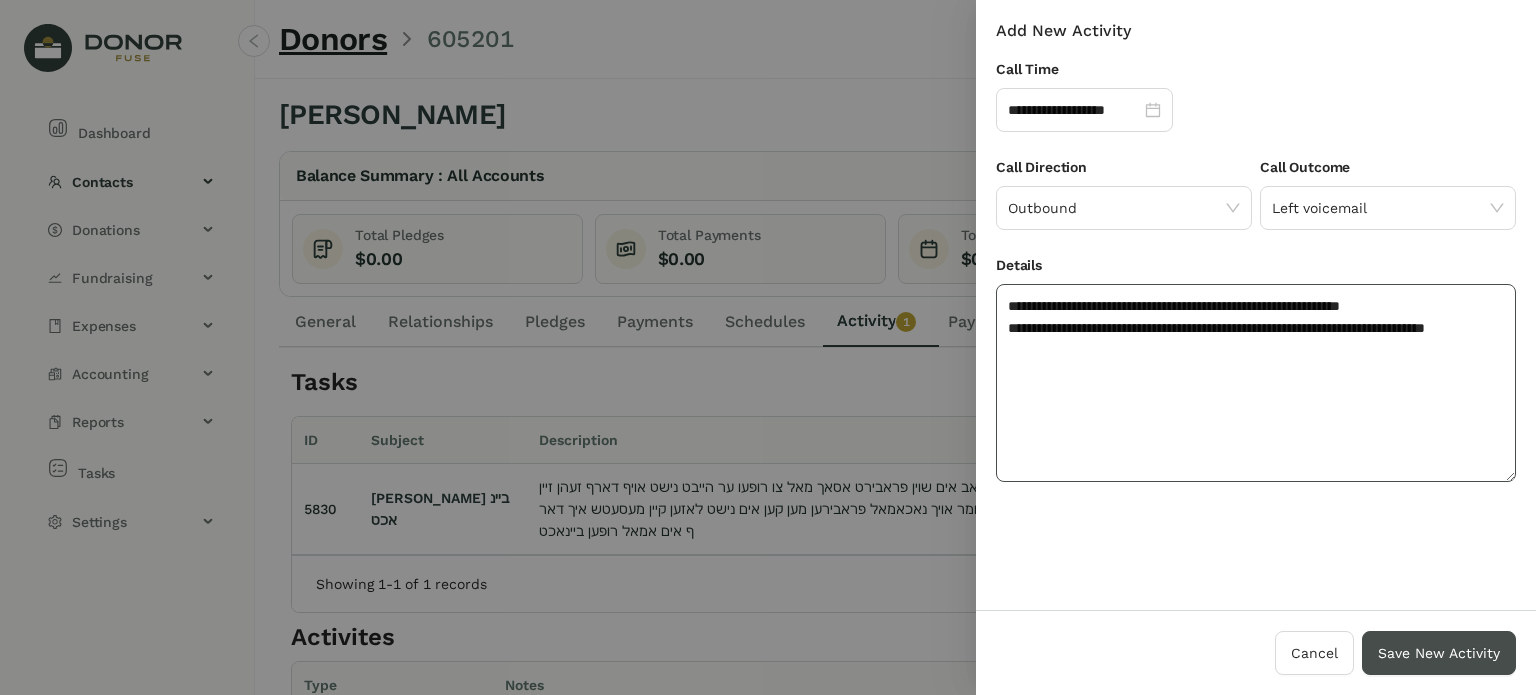 type on "**********" 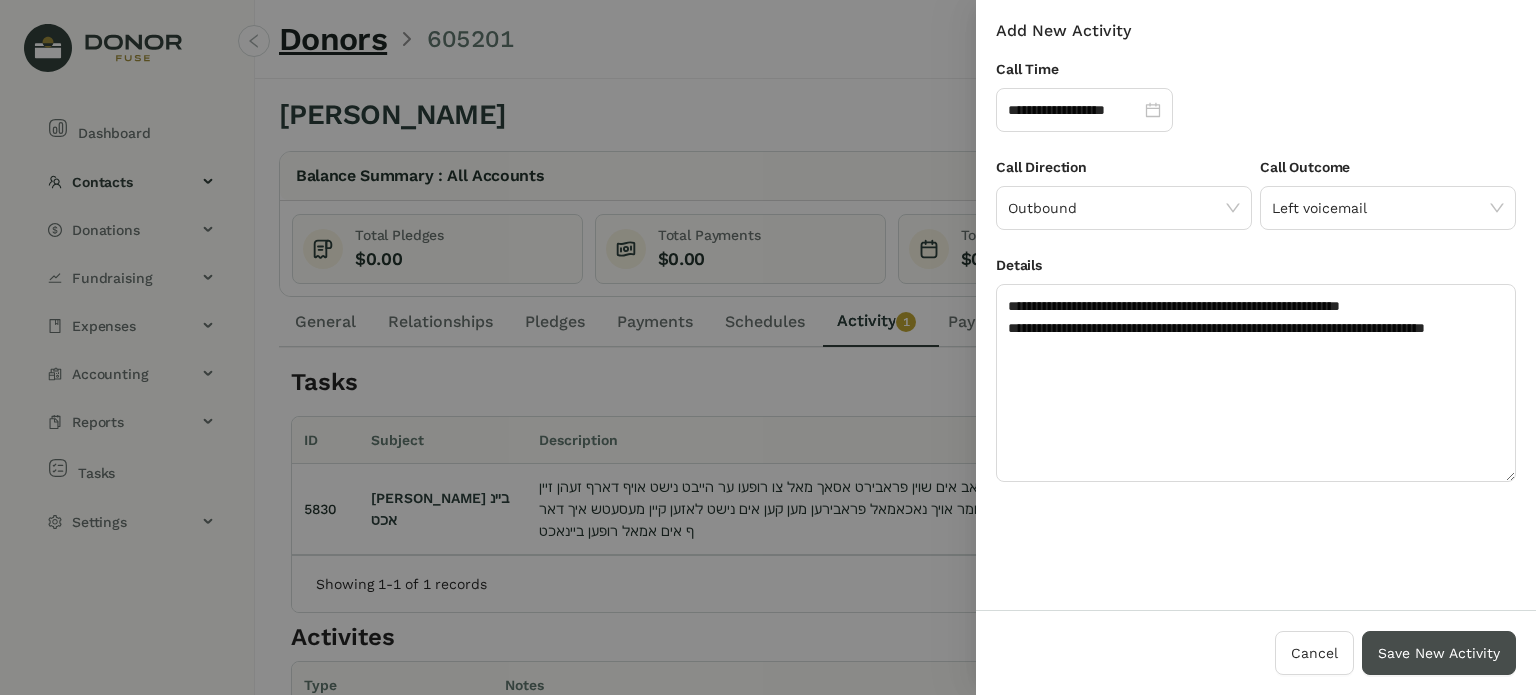 click on "Save New Activity" at bounding box center [1439, 653] 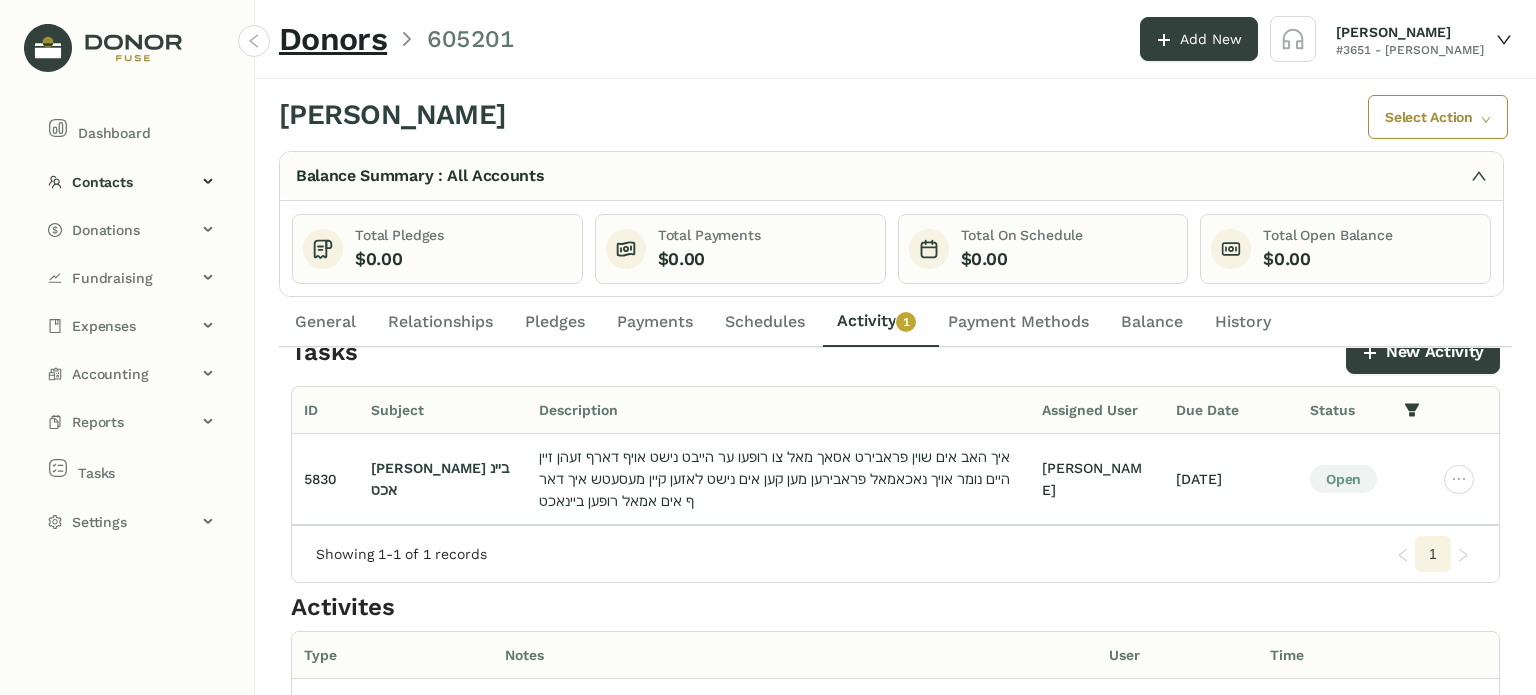 scroll, scrollTop: 0, scrollLeft: 0, axis: both 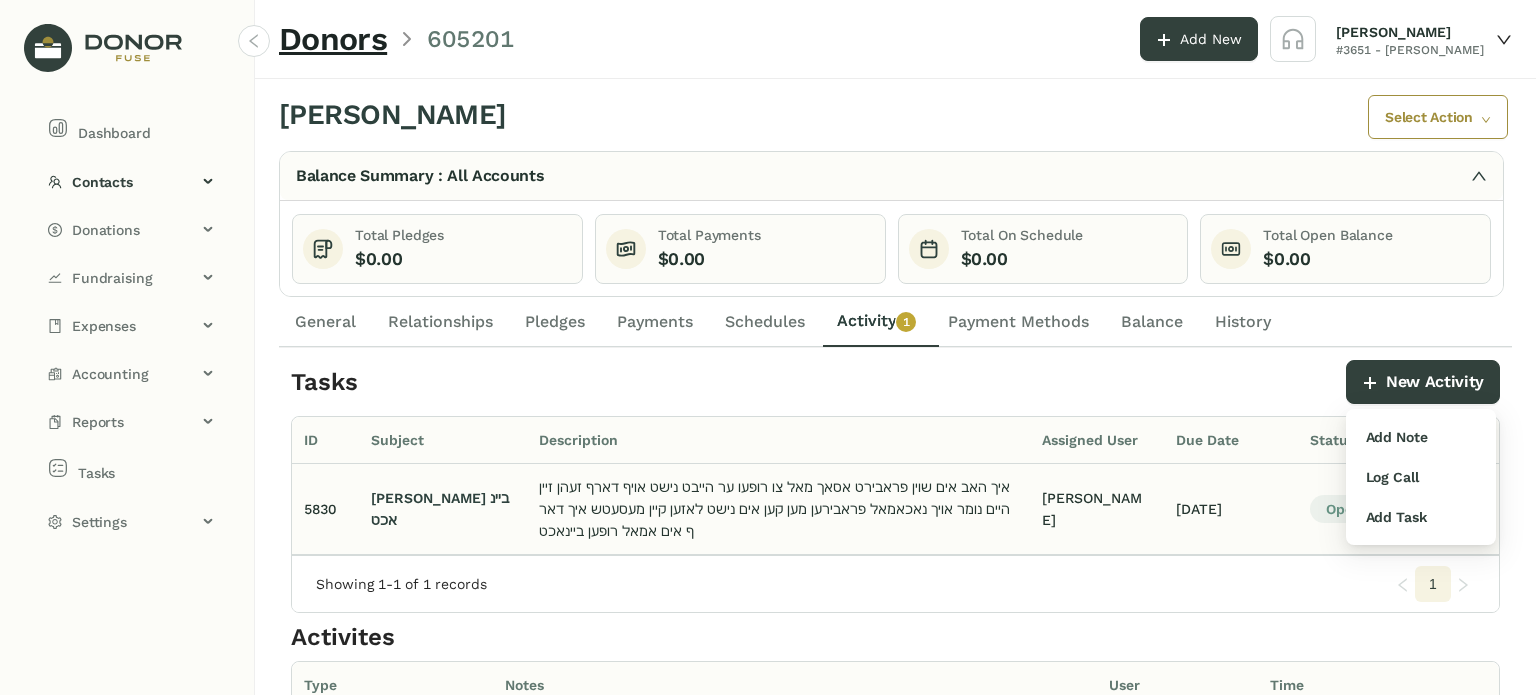 drag, startPoint x: 1277, startPoint y: 493, endPoint x: 1337, endPoint y: 495, distance: 60.033325 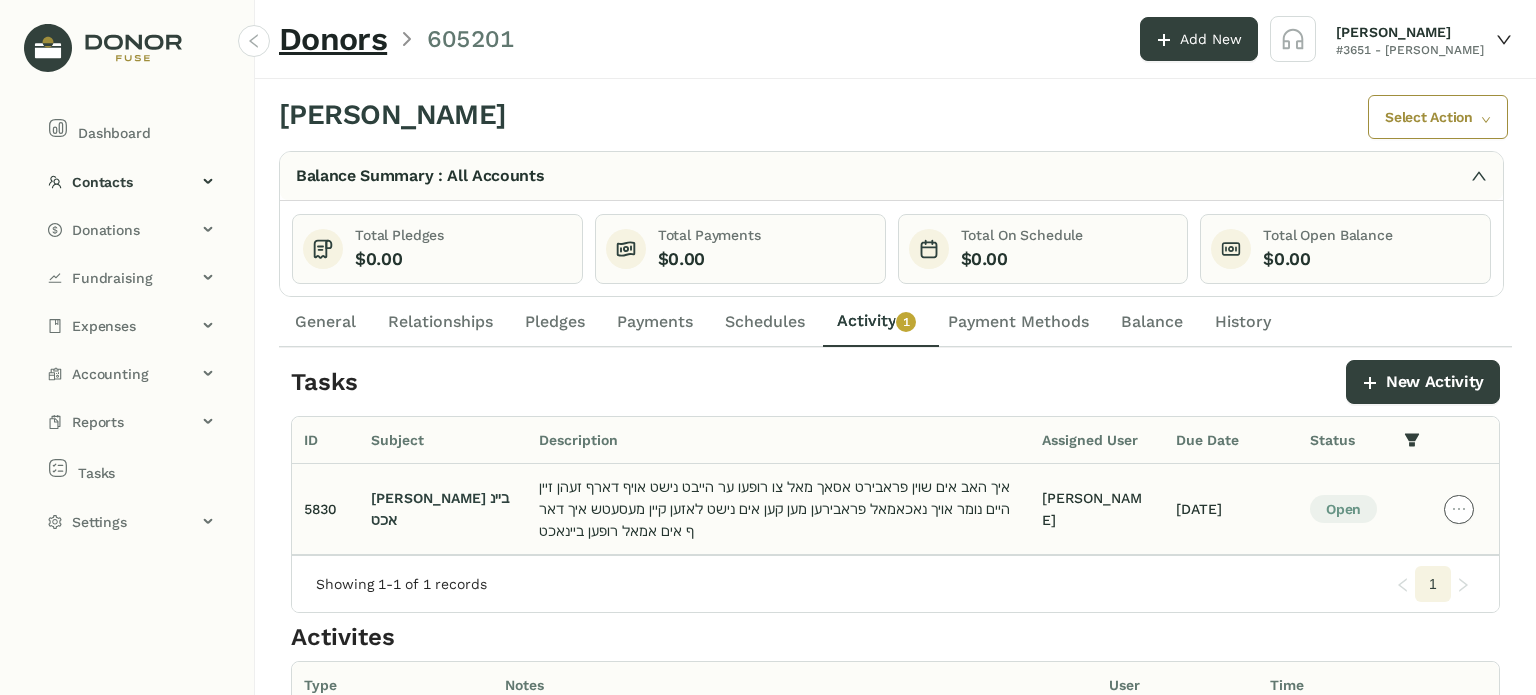 click 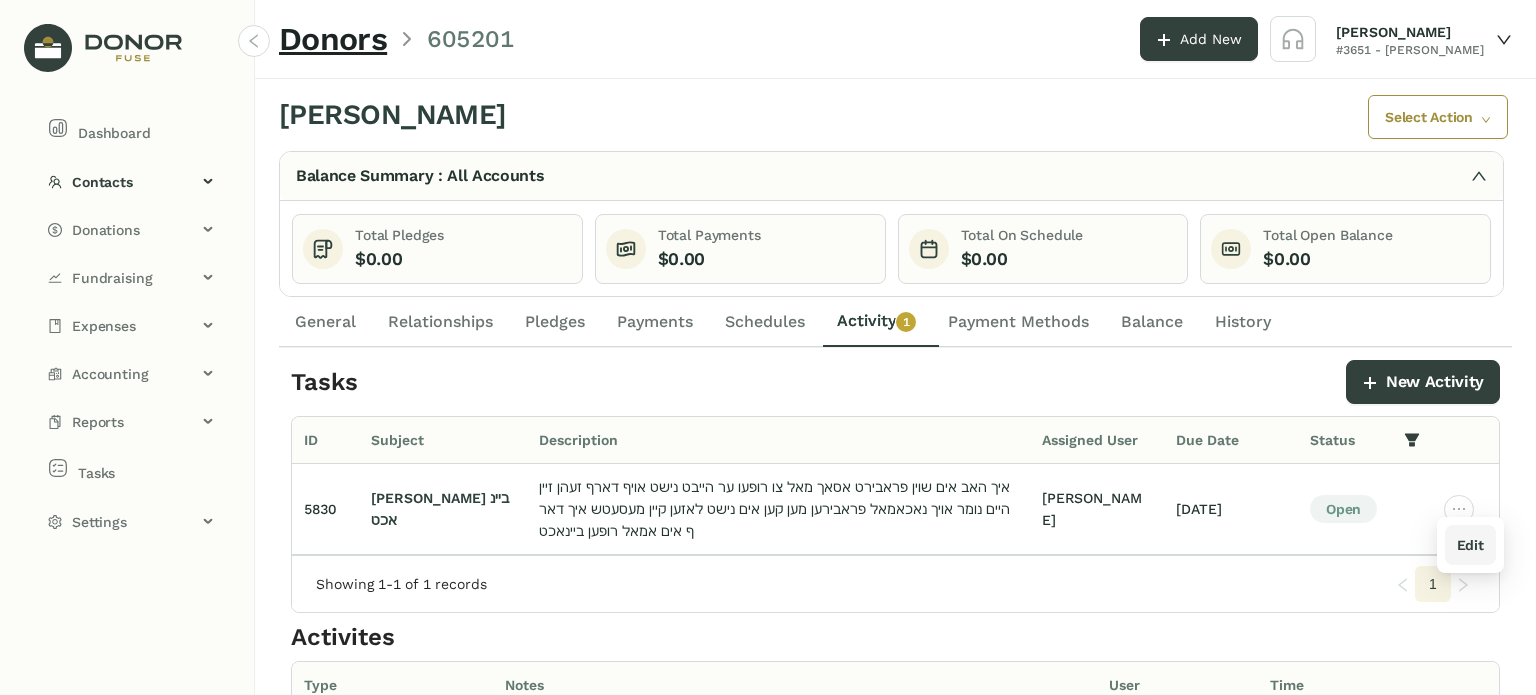 click on "Edit" at bounding box center [1470, 545] 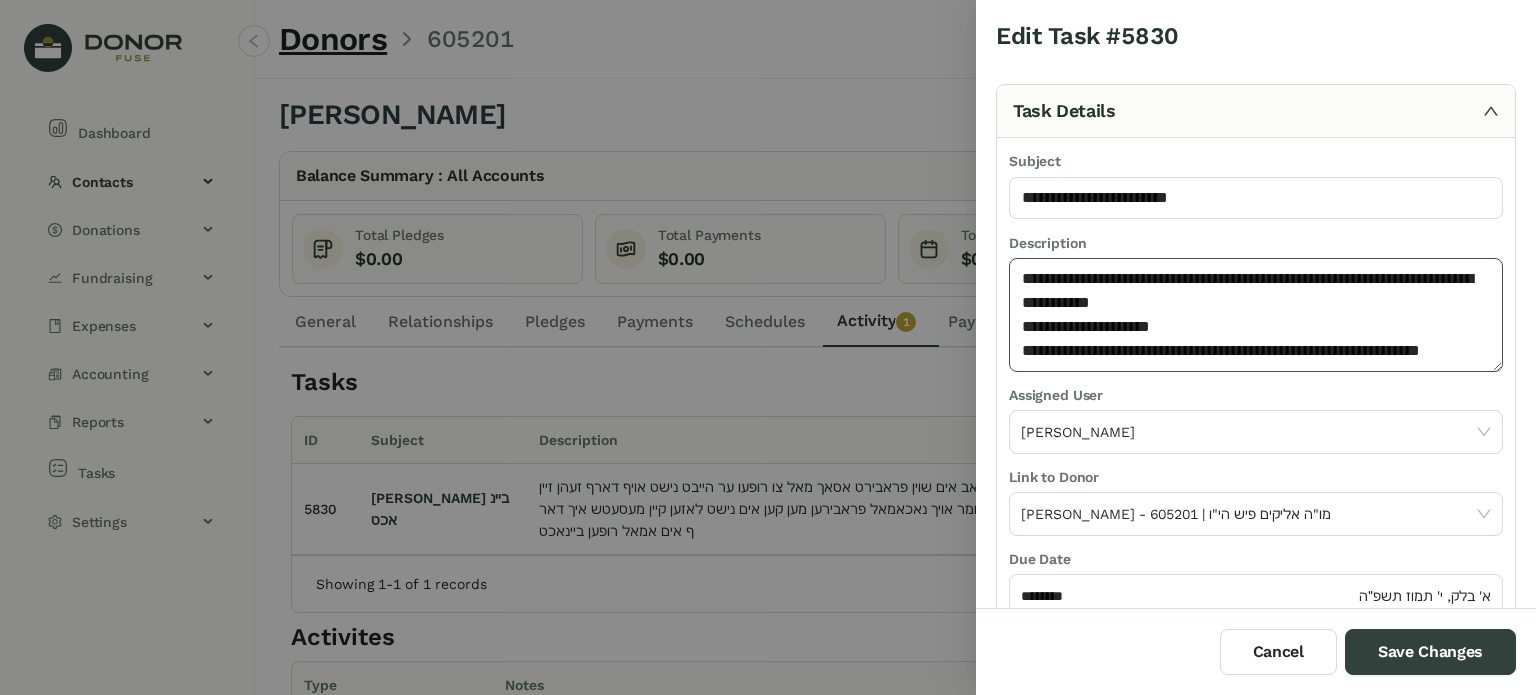 click on "**********" 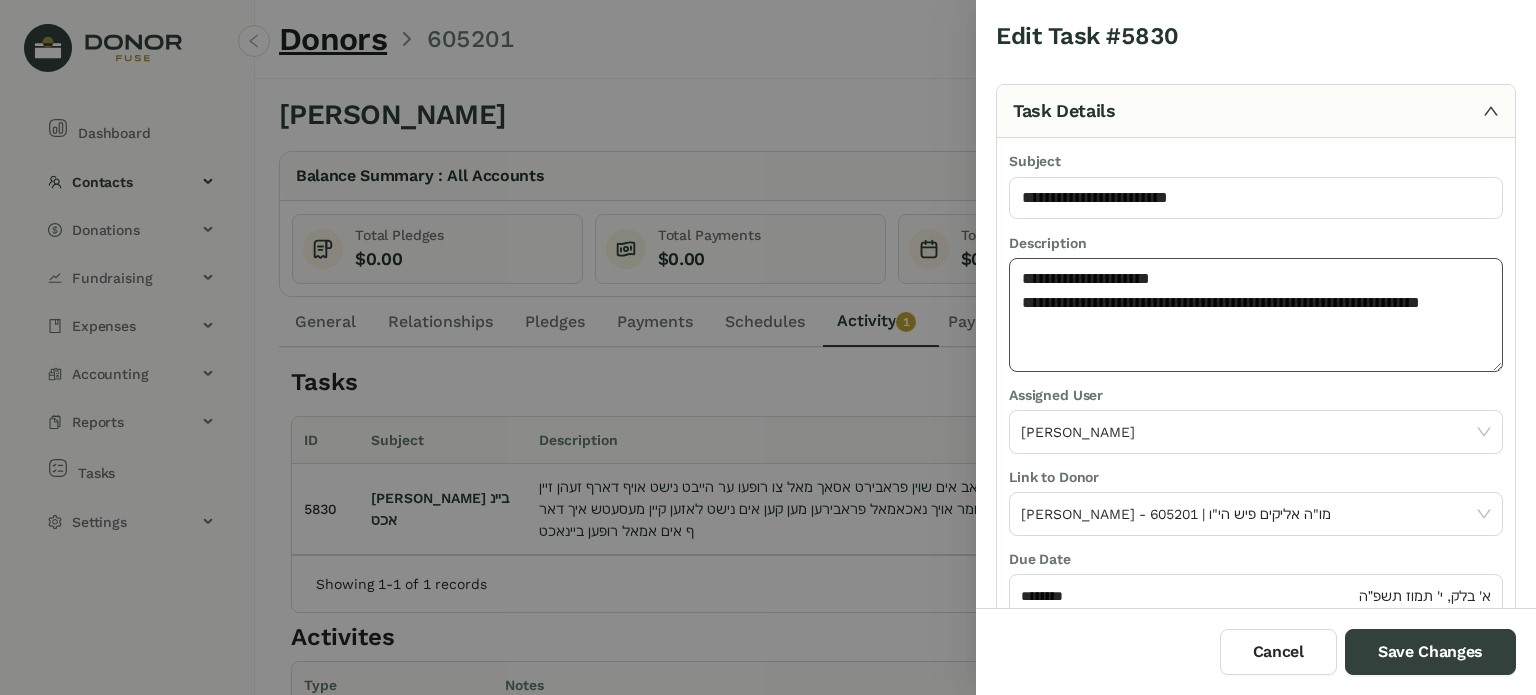 click on "**********" 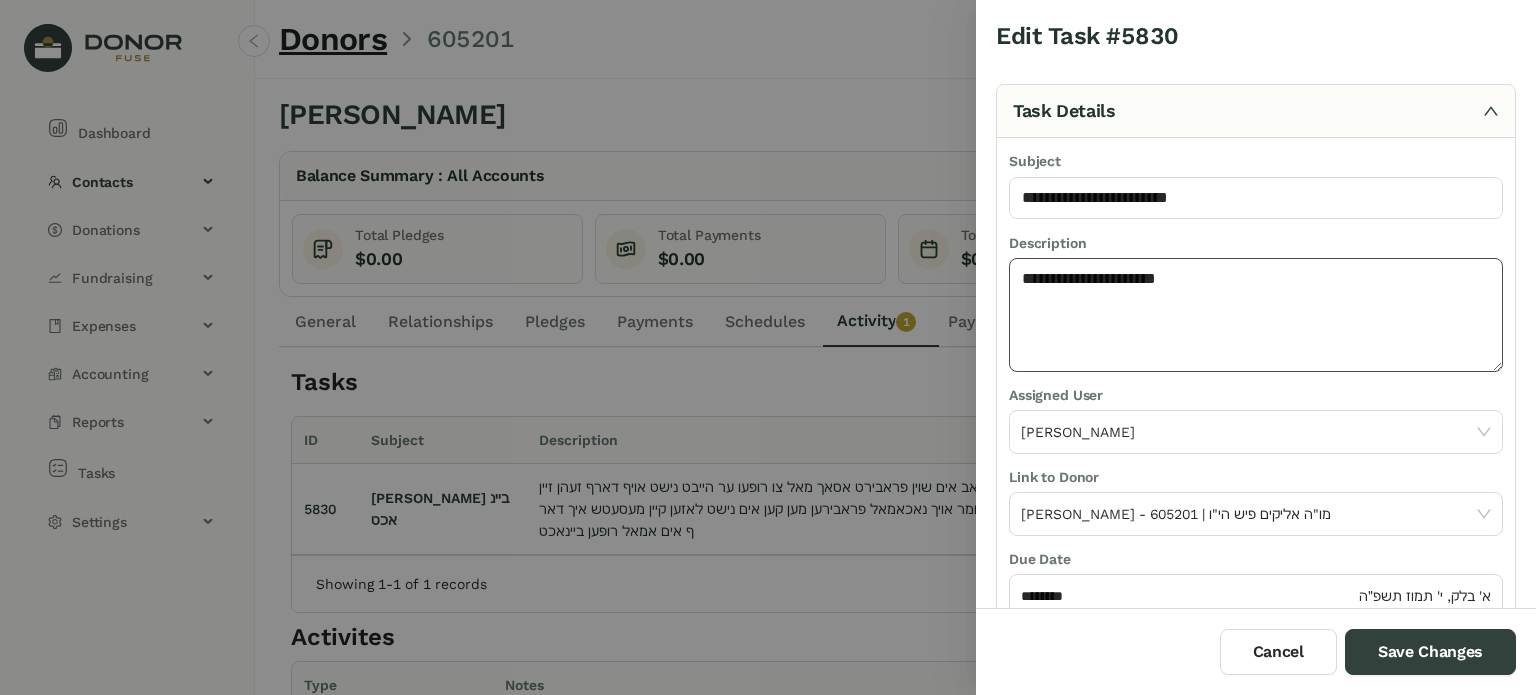 click on "**********" 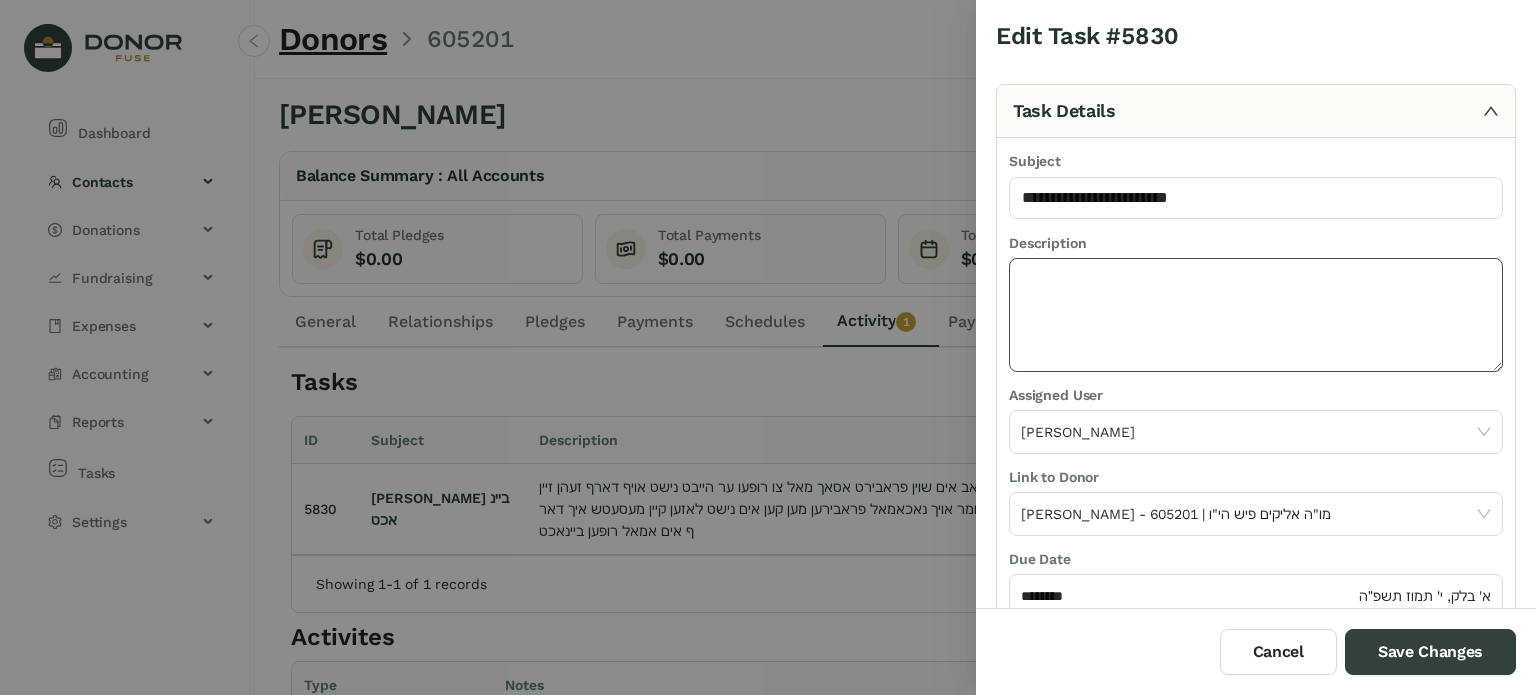 paste on "**********" 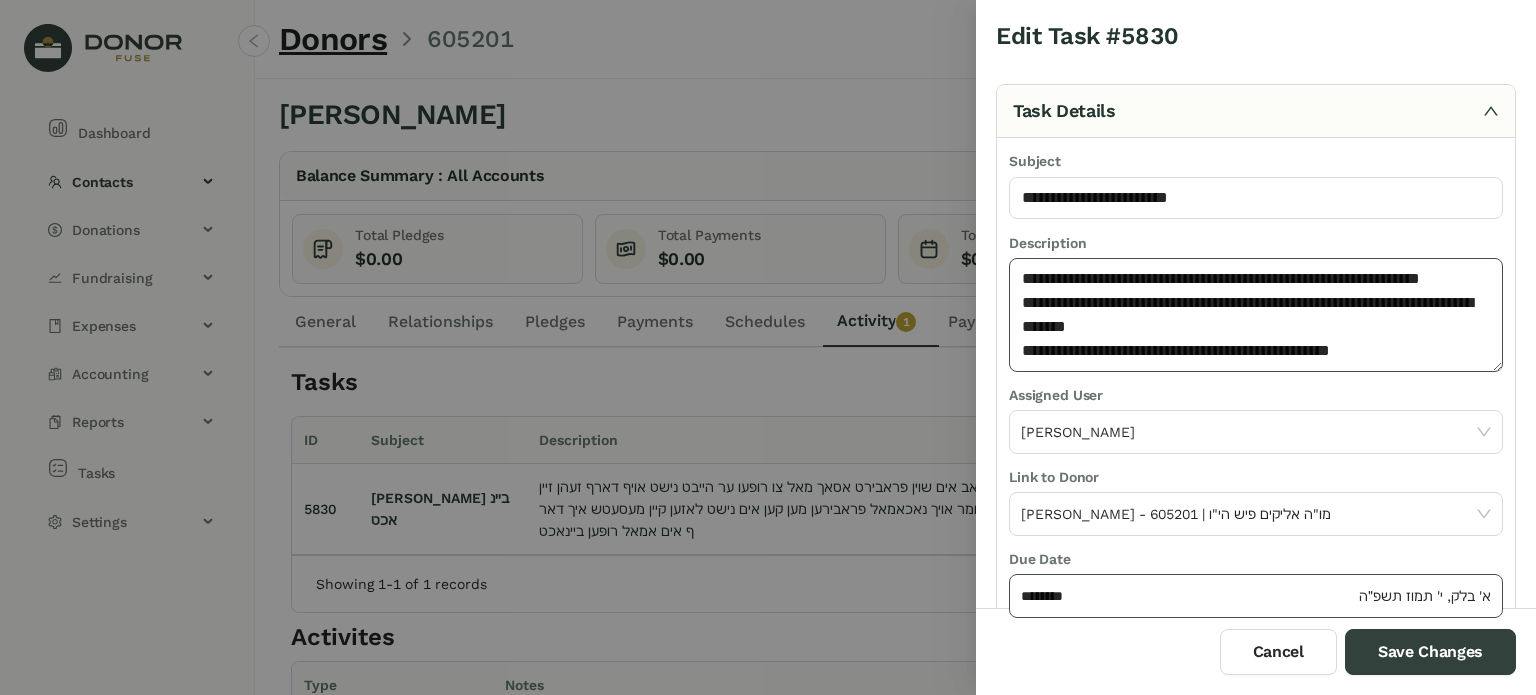 type on "**********" 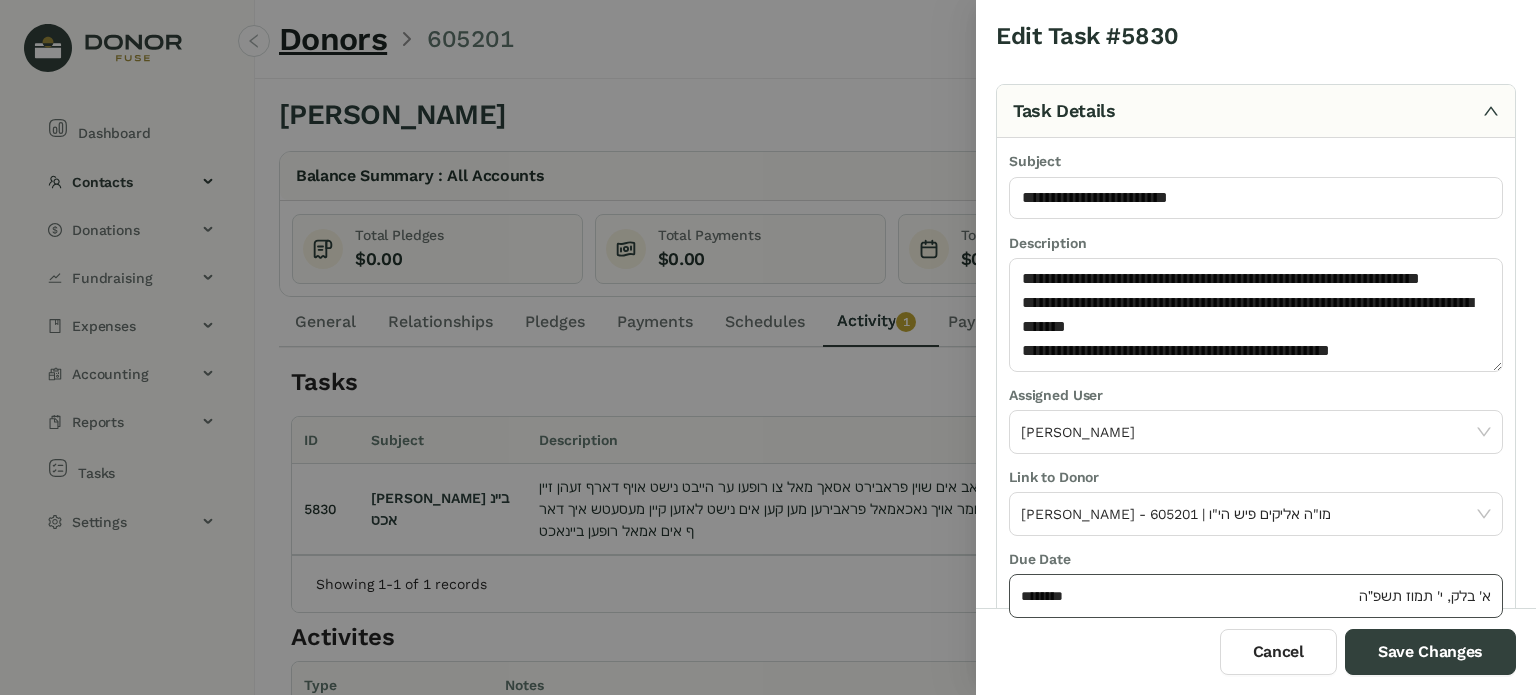 click on "********" 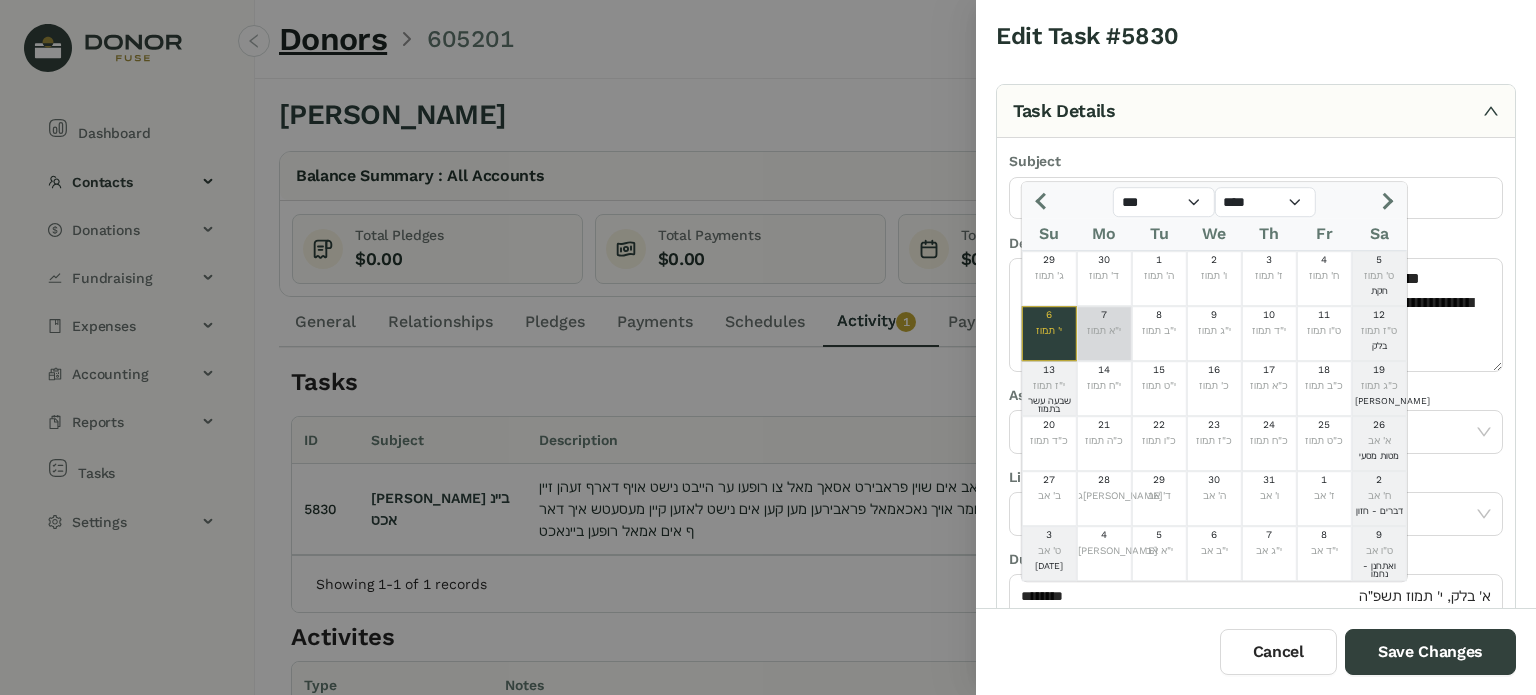 click on "7  י"א תמוז" 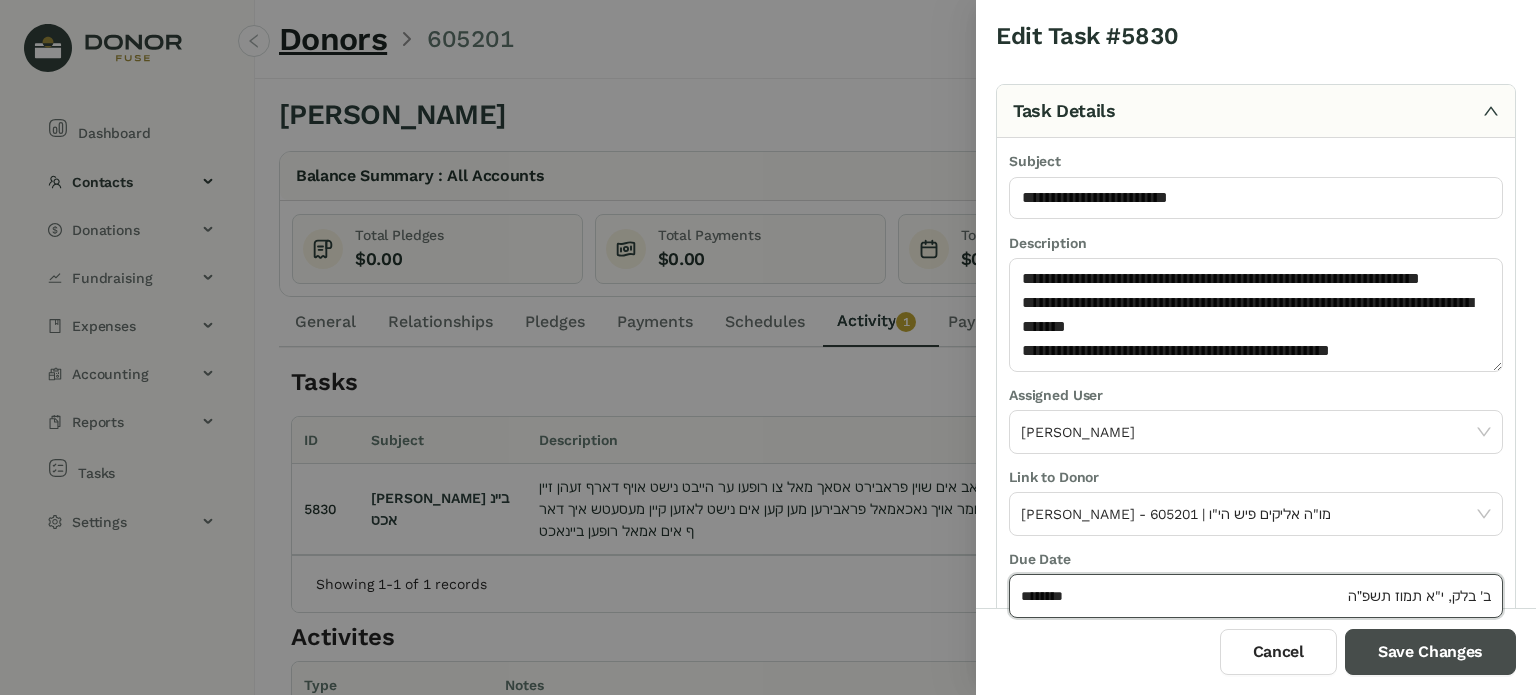 click on "Save Changes" at bounding box center (1430, 652) 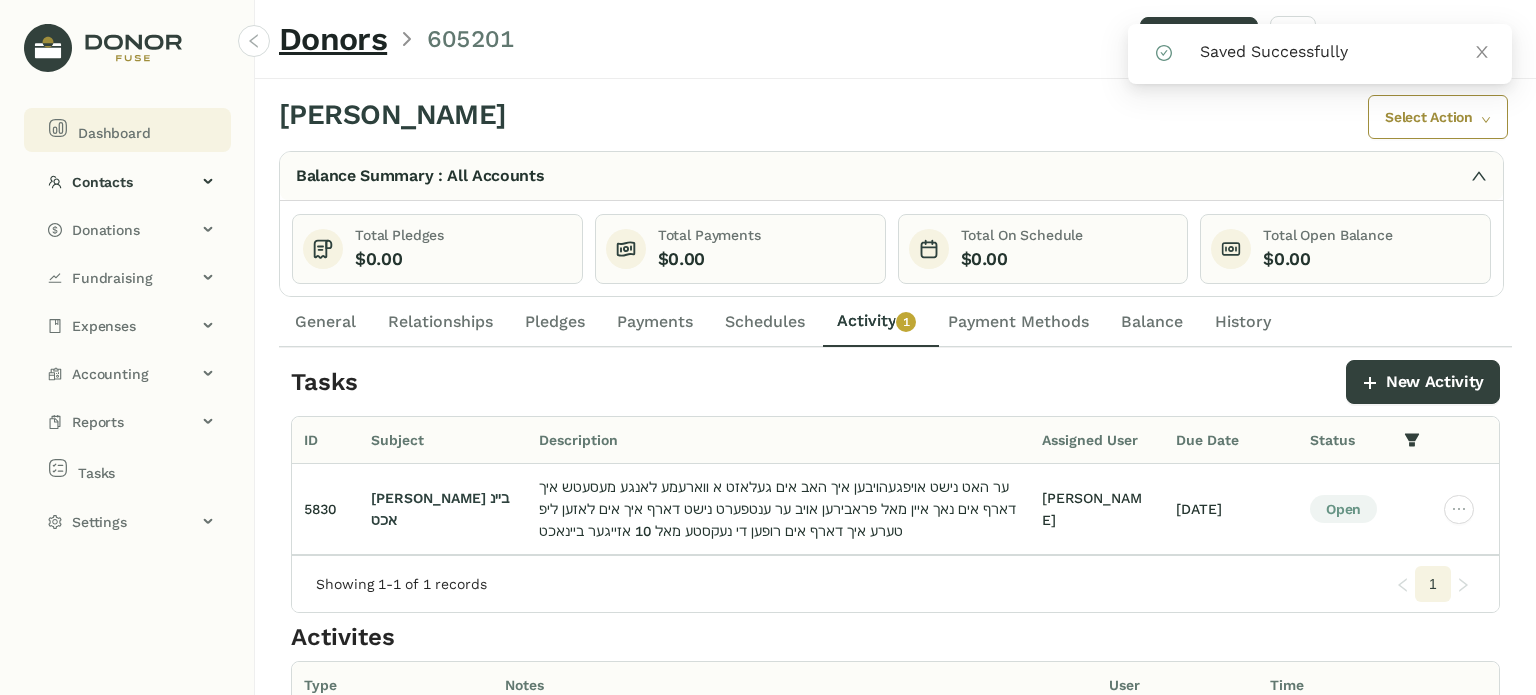click on "Dashboard" 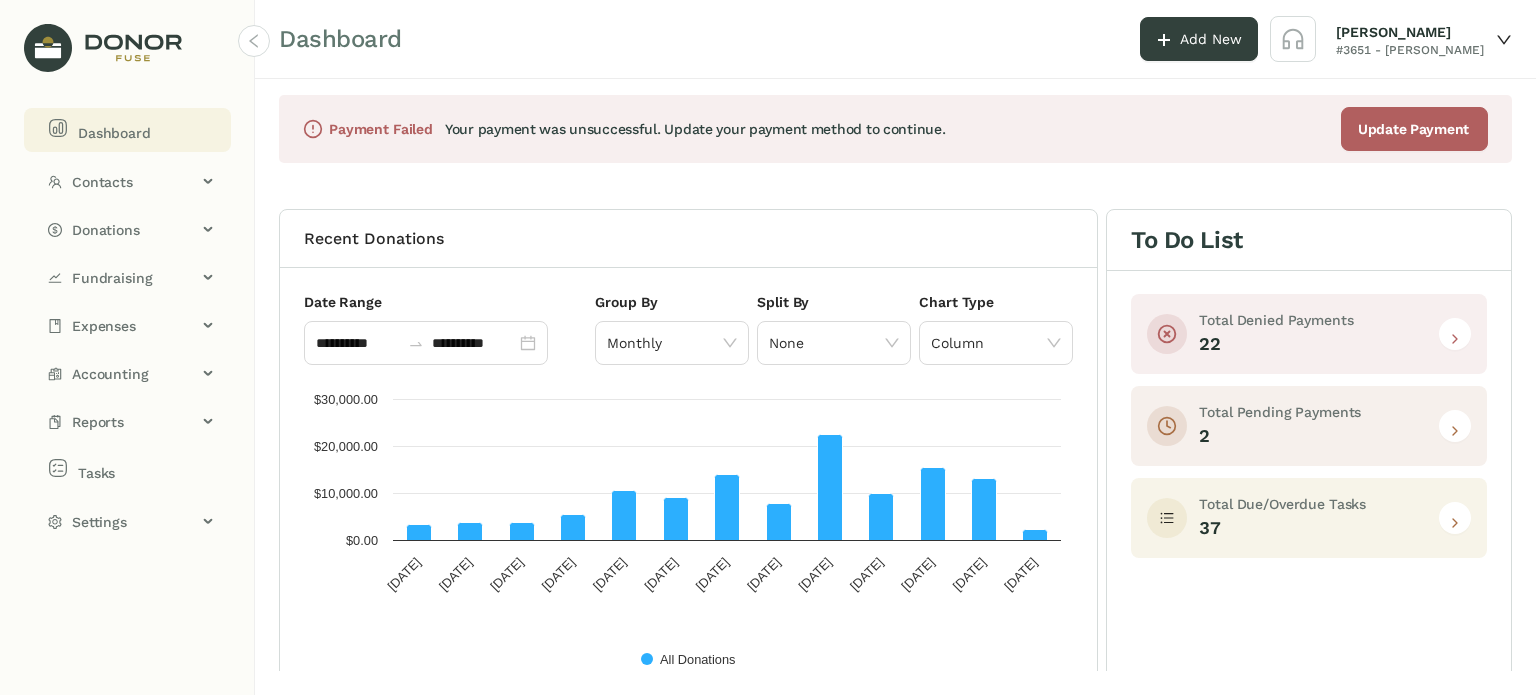 drag, startPoint x: 1444, startPoint y: 519, endPoint x: 1344, endPoint y: 510, distance: 100.40418 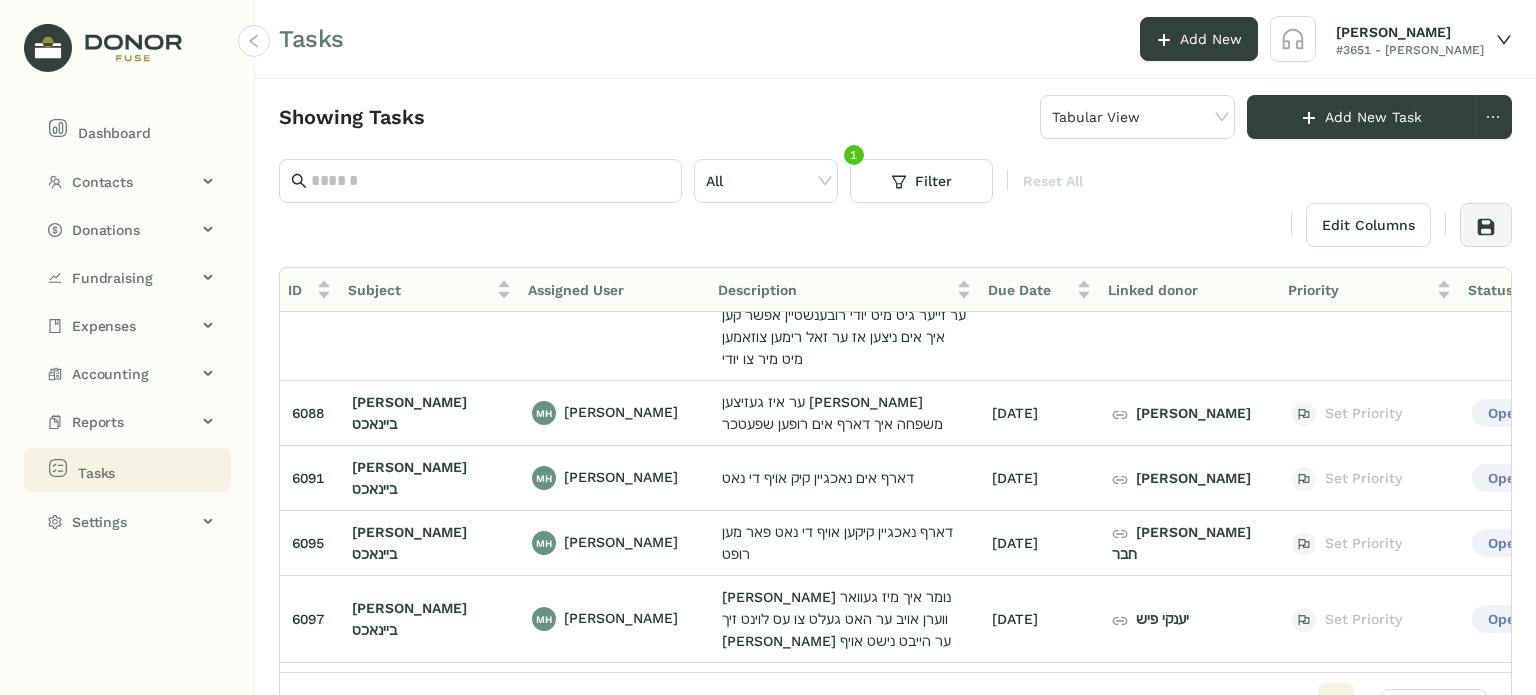 scroll, scrollTop: 0, scrollLeft: 0, axis: both 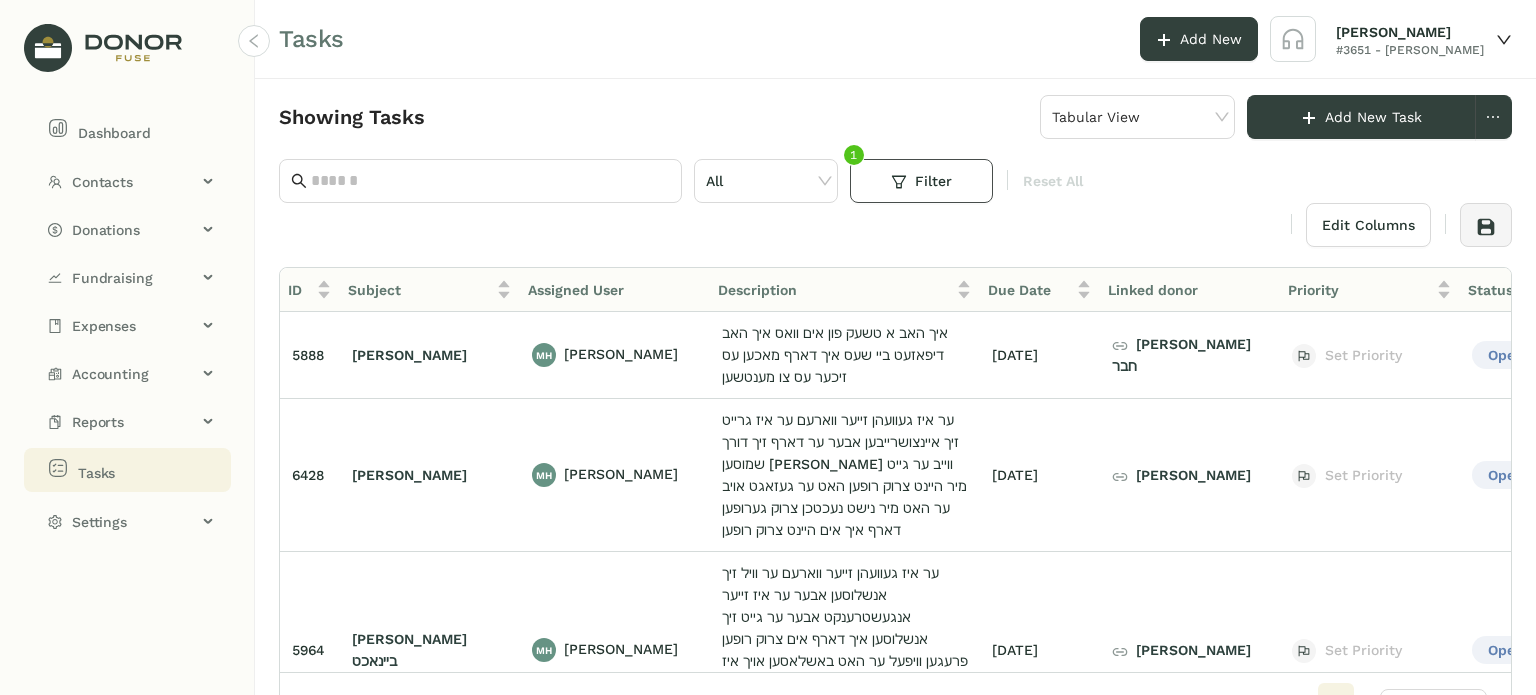 click on "Filter" 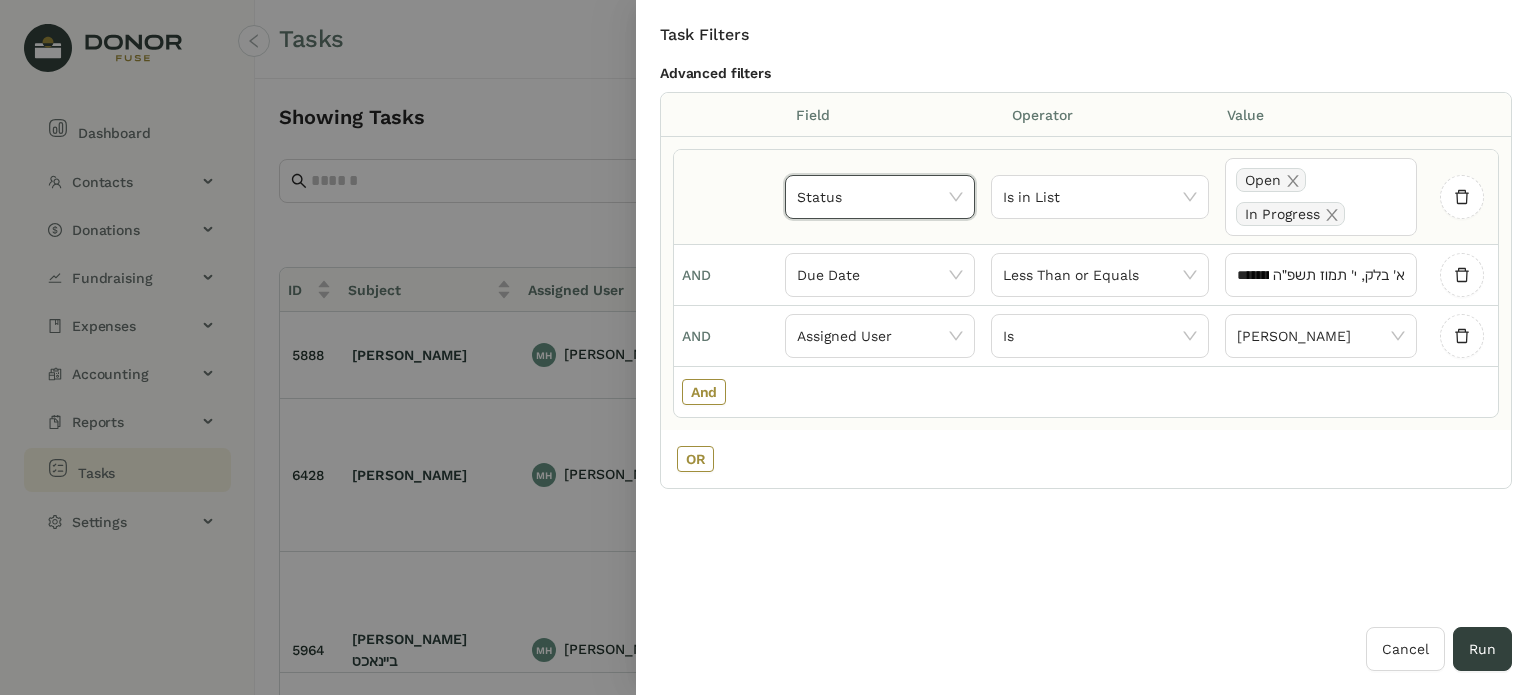 click on "Status" 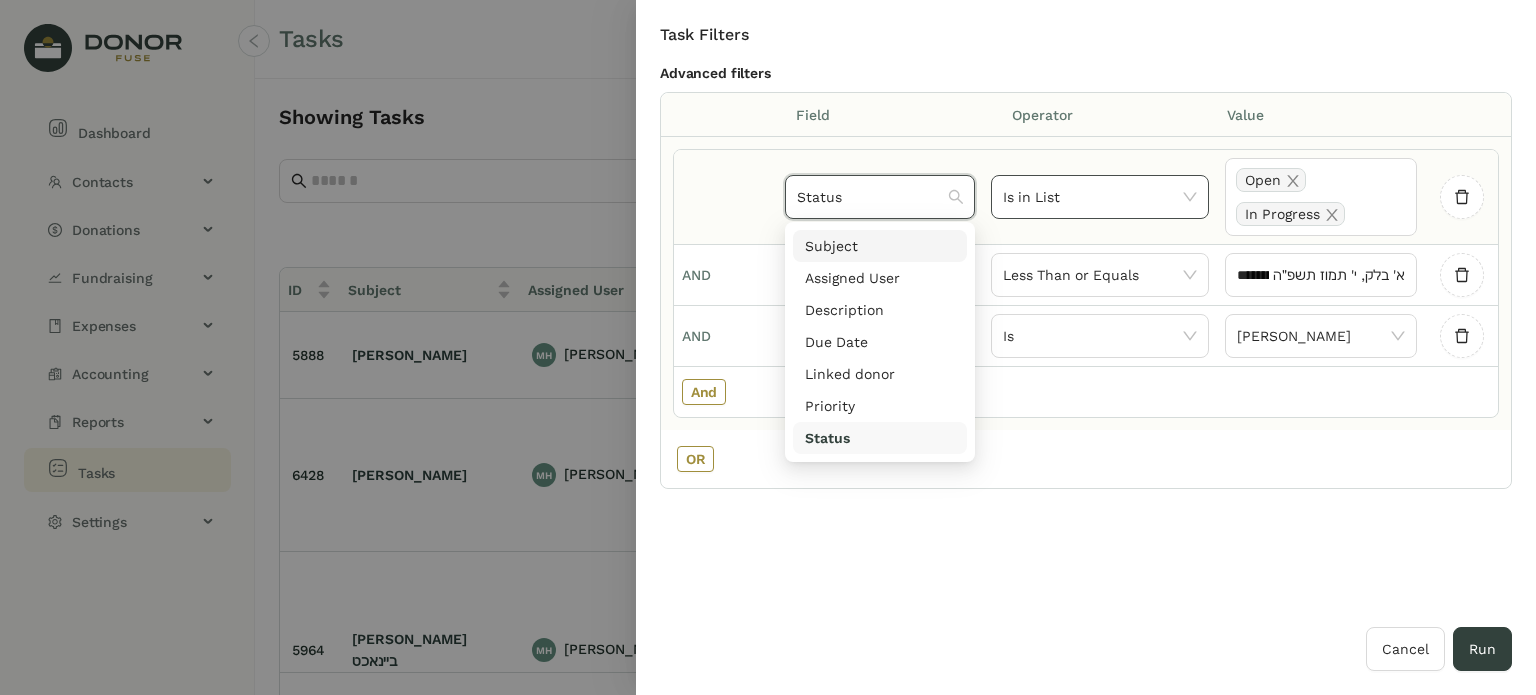 click on "Is in List" 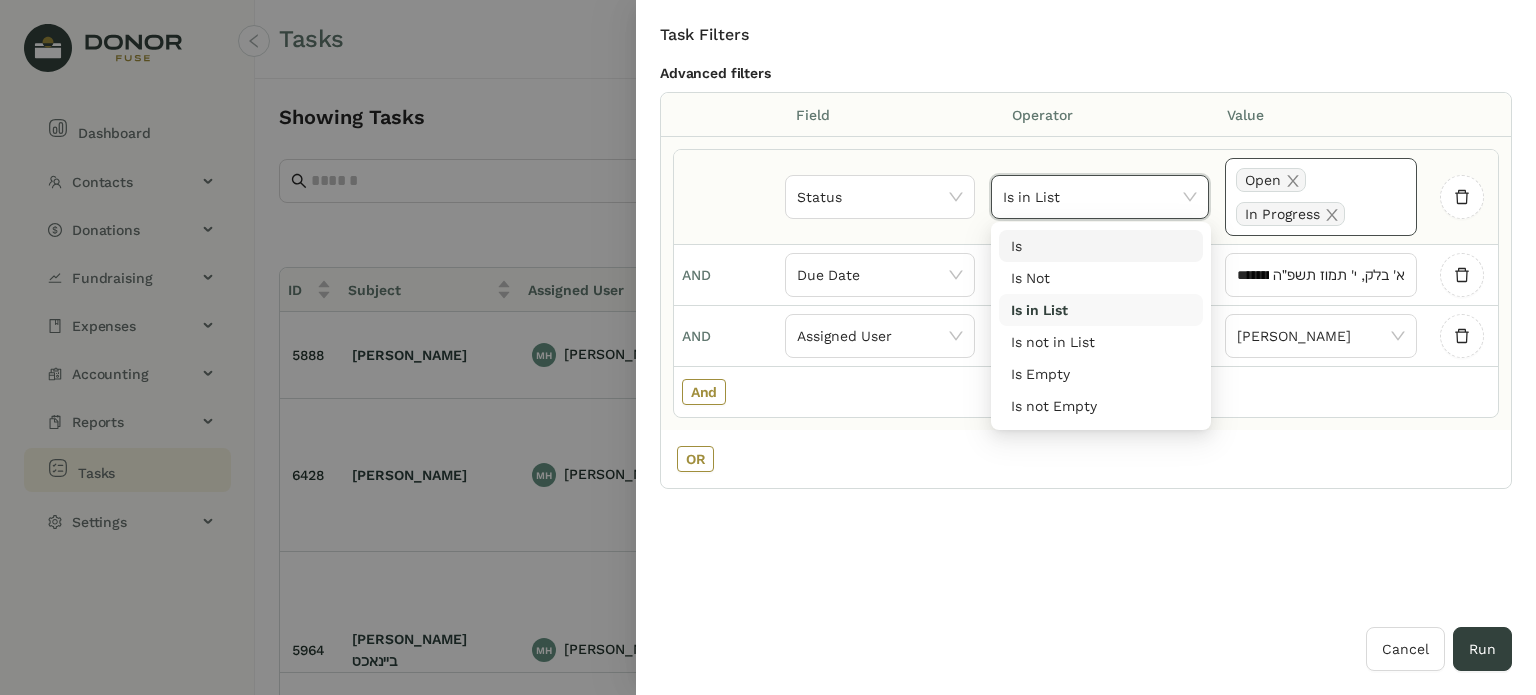 click on "Open In Progress" 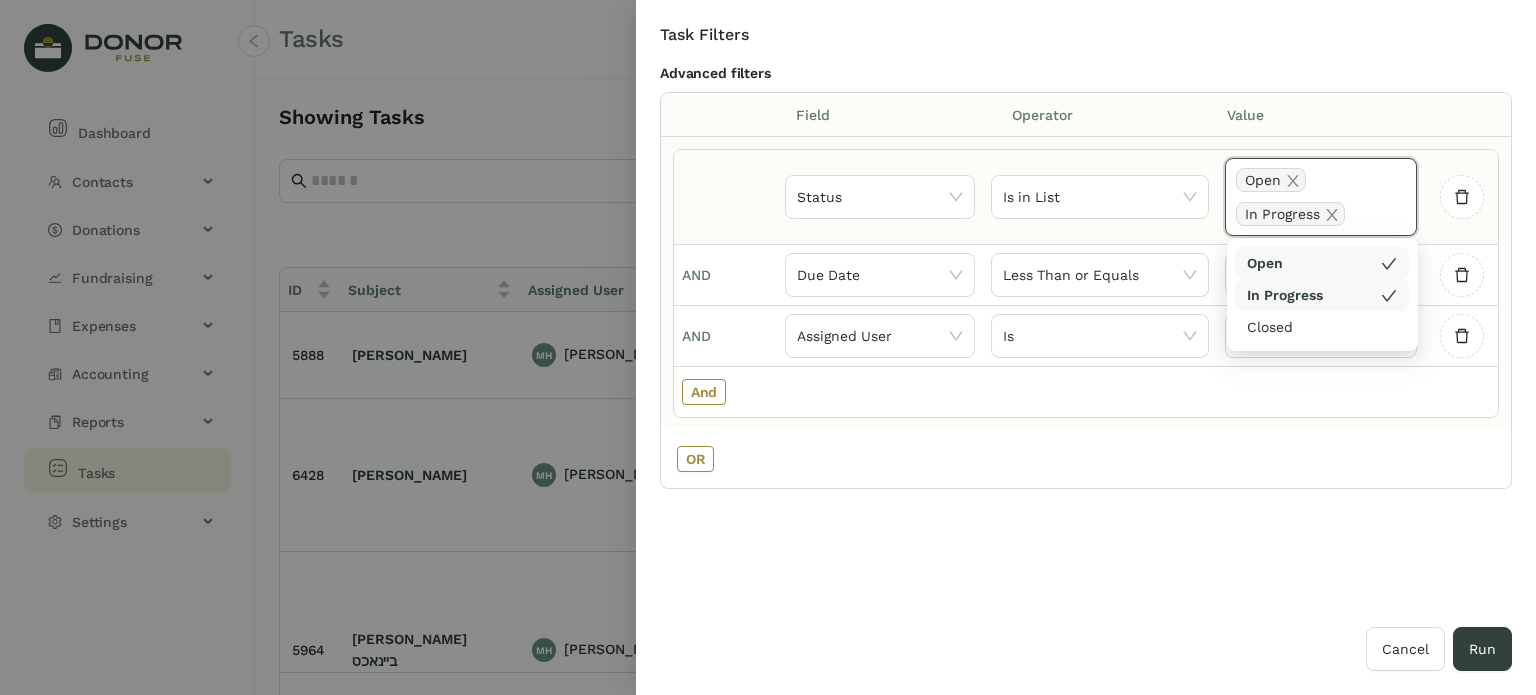 click on "Open In Progress" 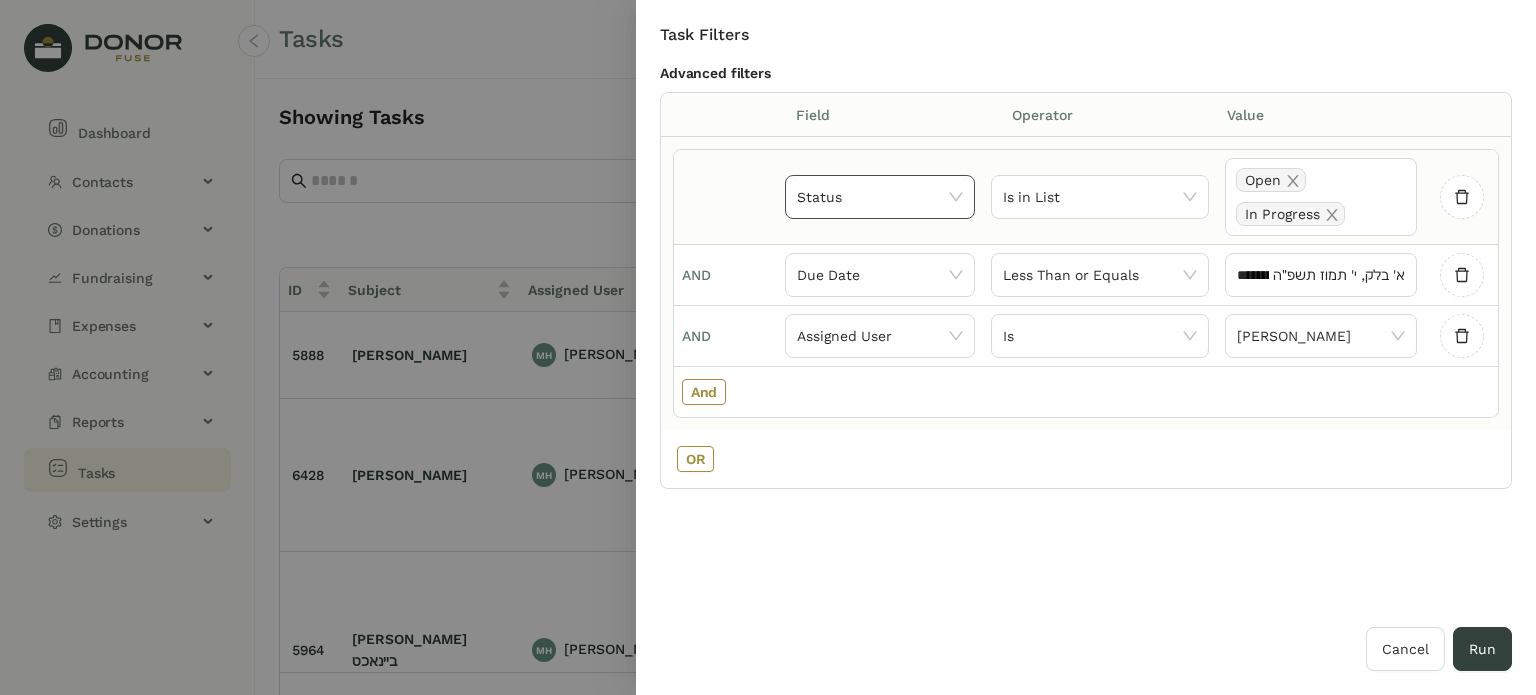 click on "Status" 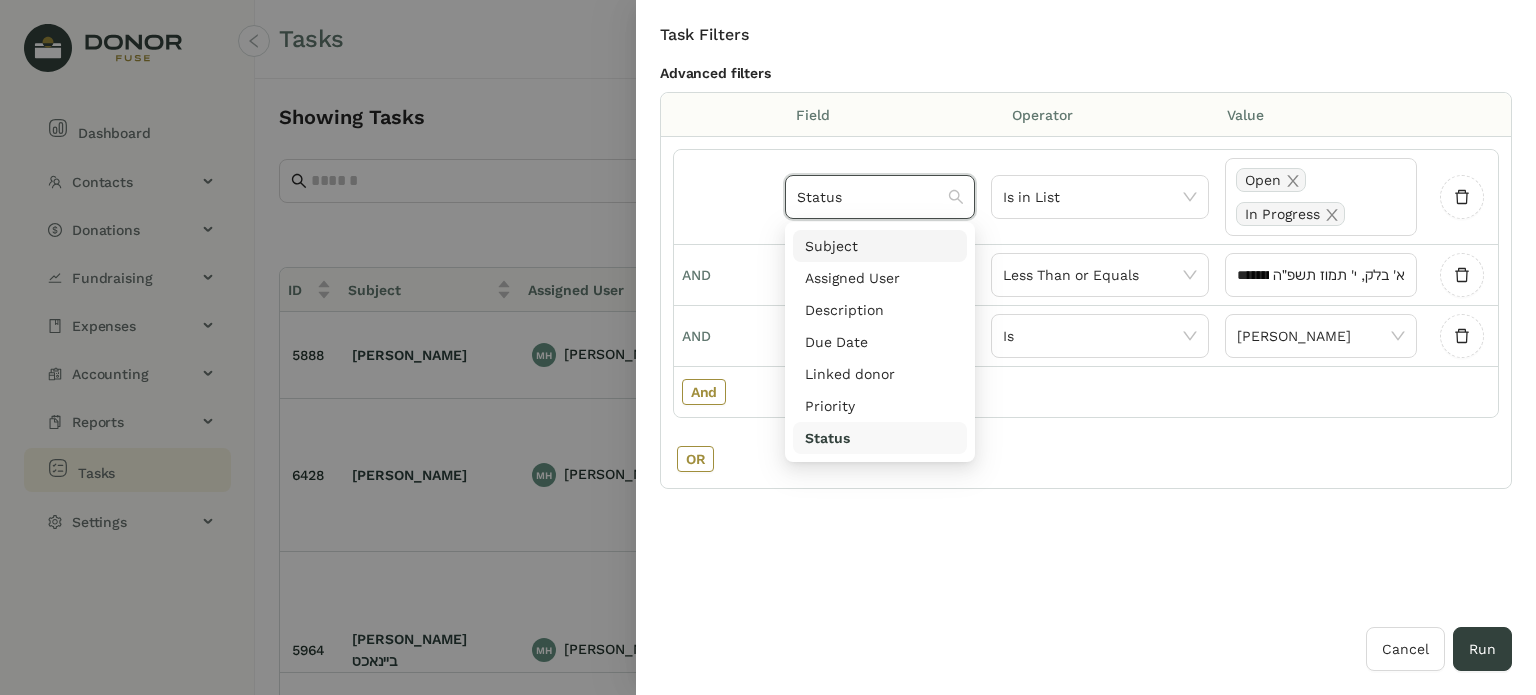 click on "Subject" at bounding box center [880, 246] 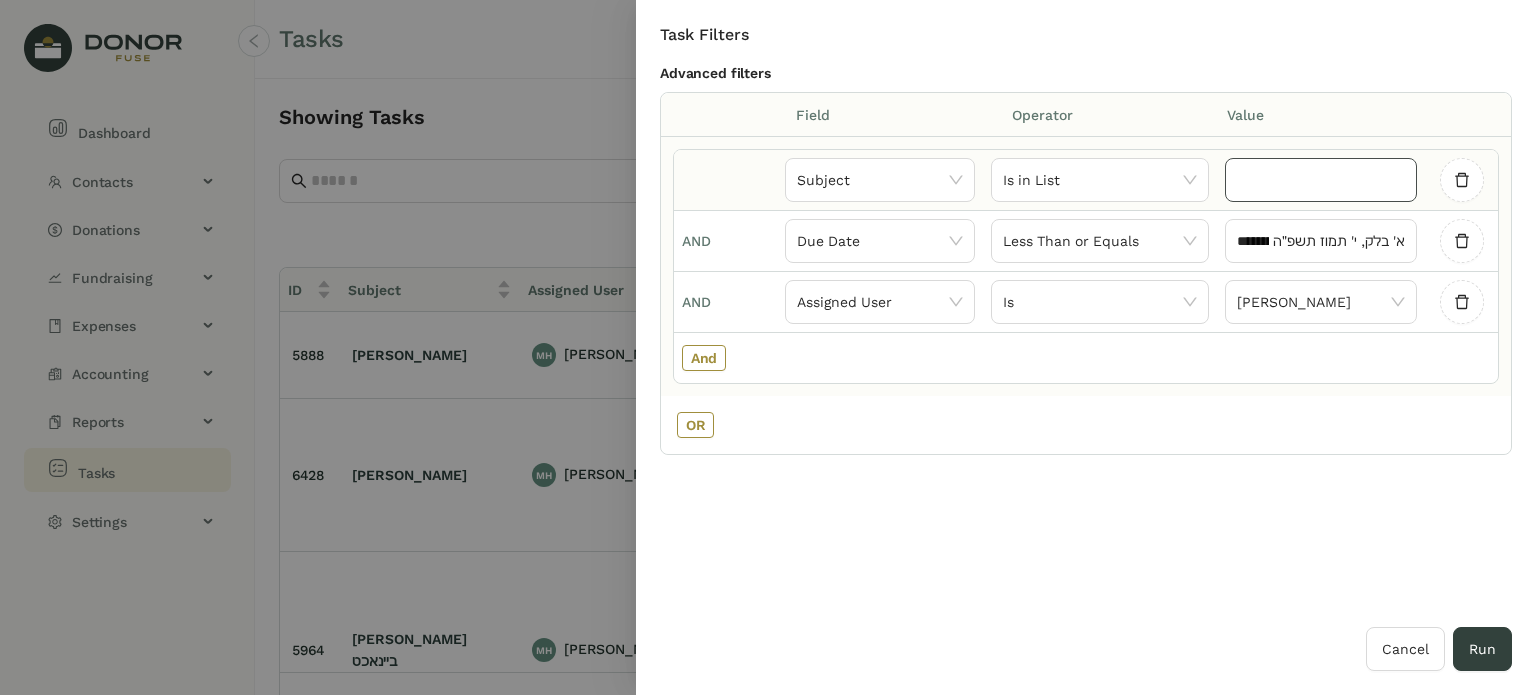 click 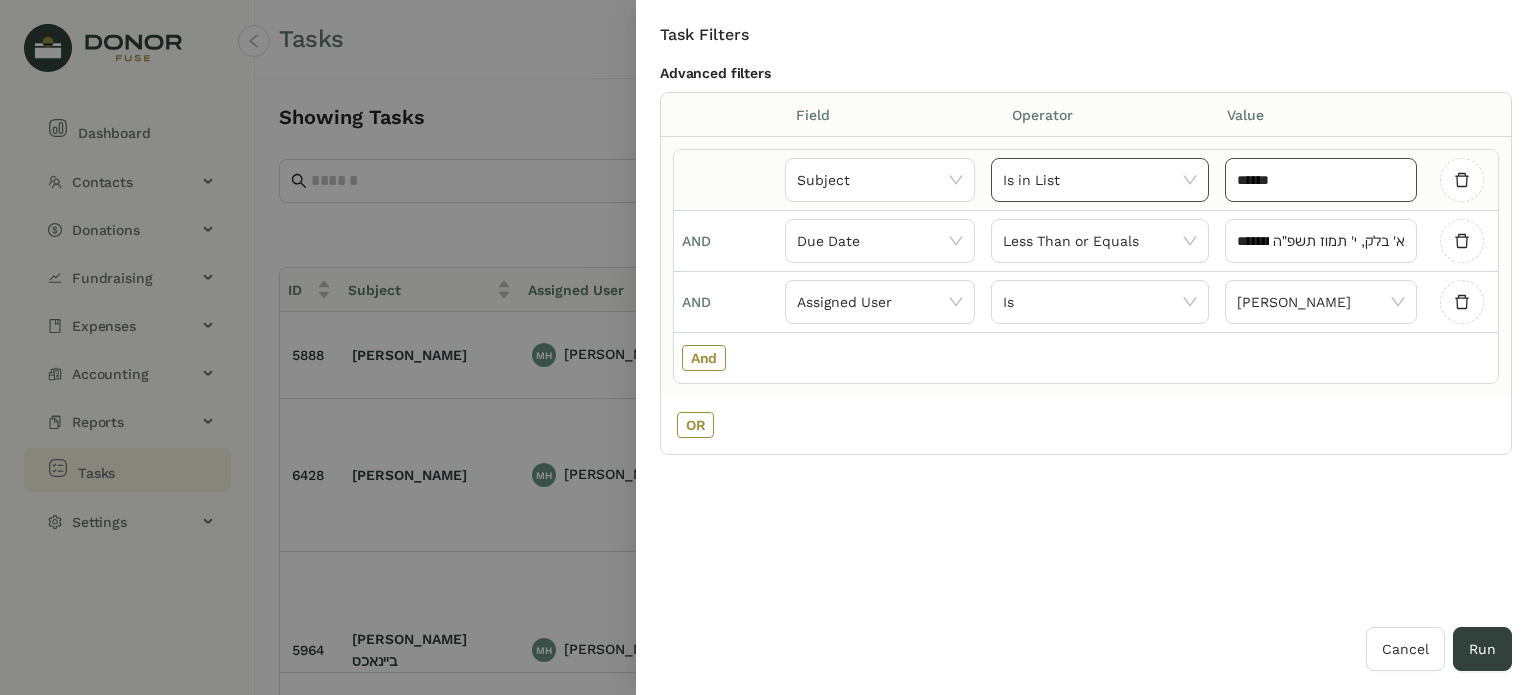 type on "*****" 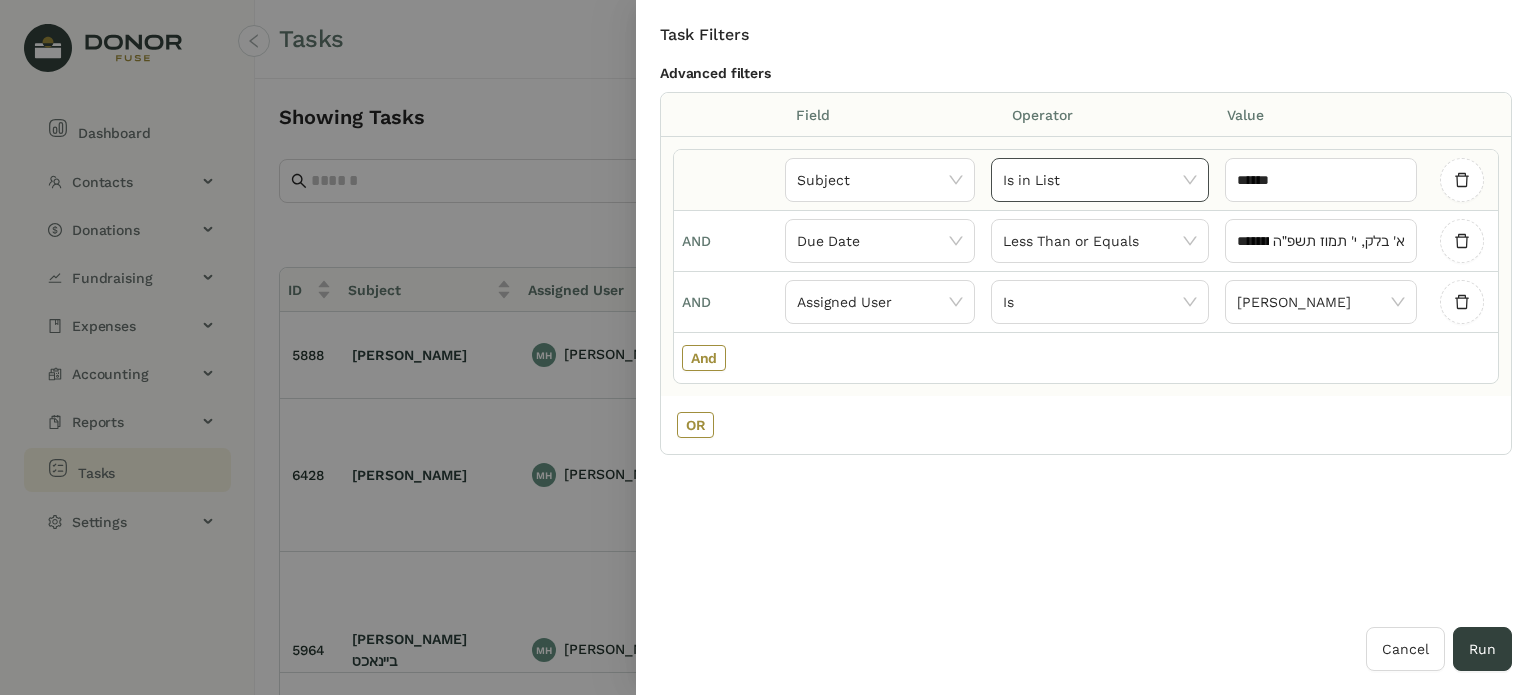 click 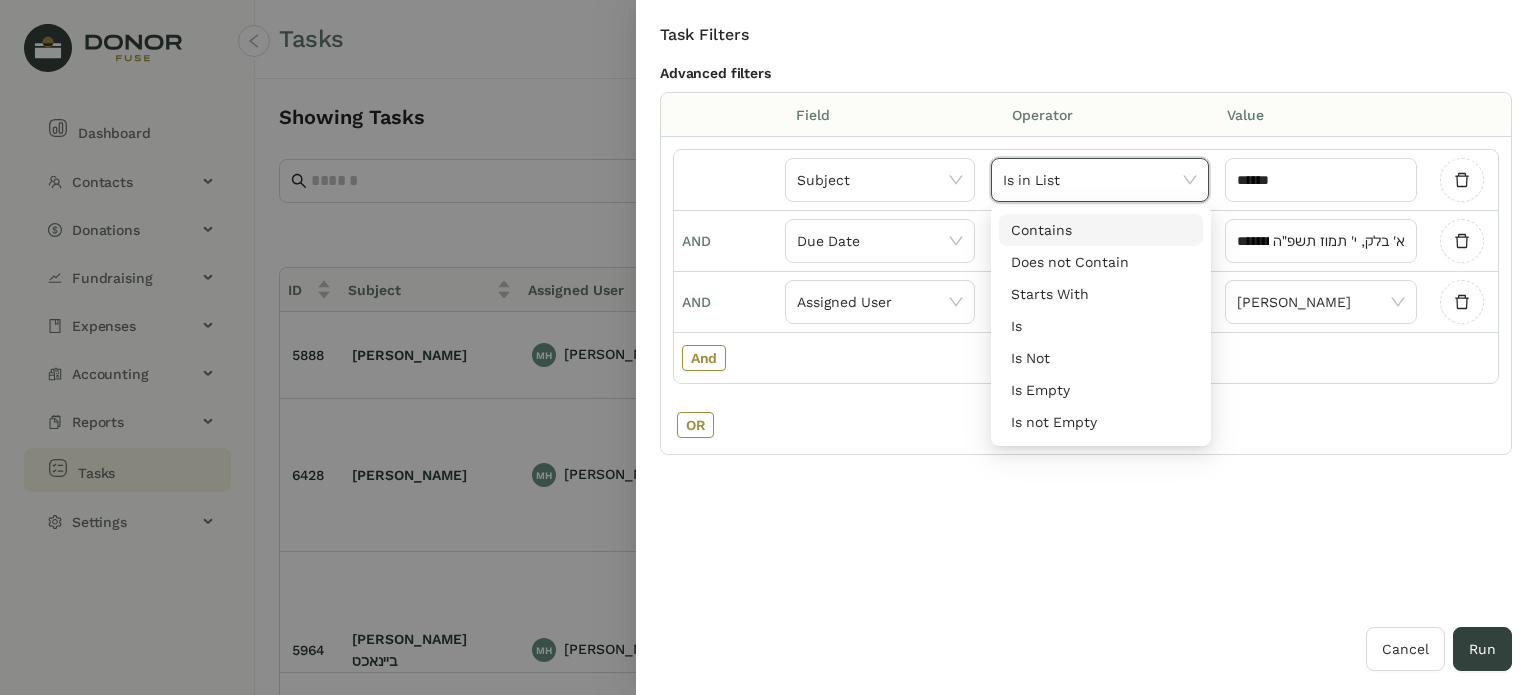 click on "Contains" at bounding box center (1101, 230) 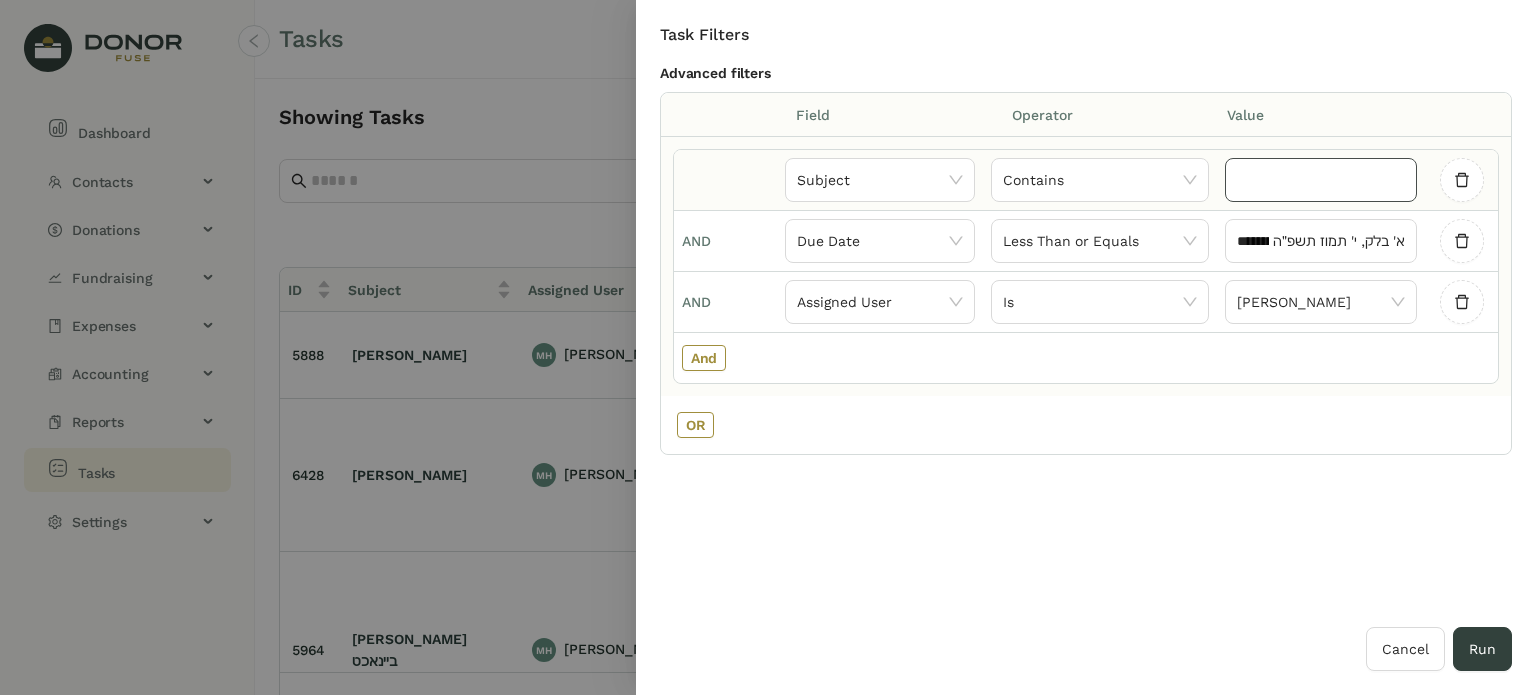 click 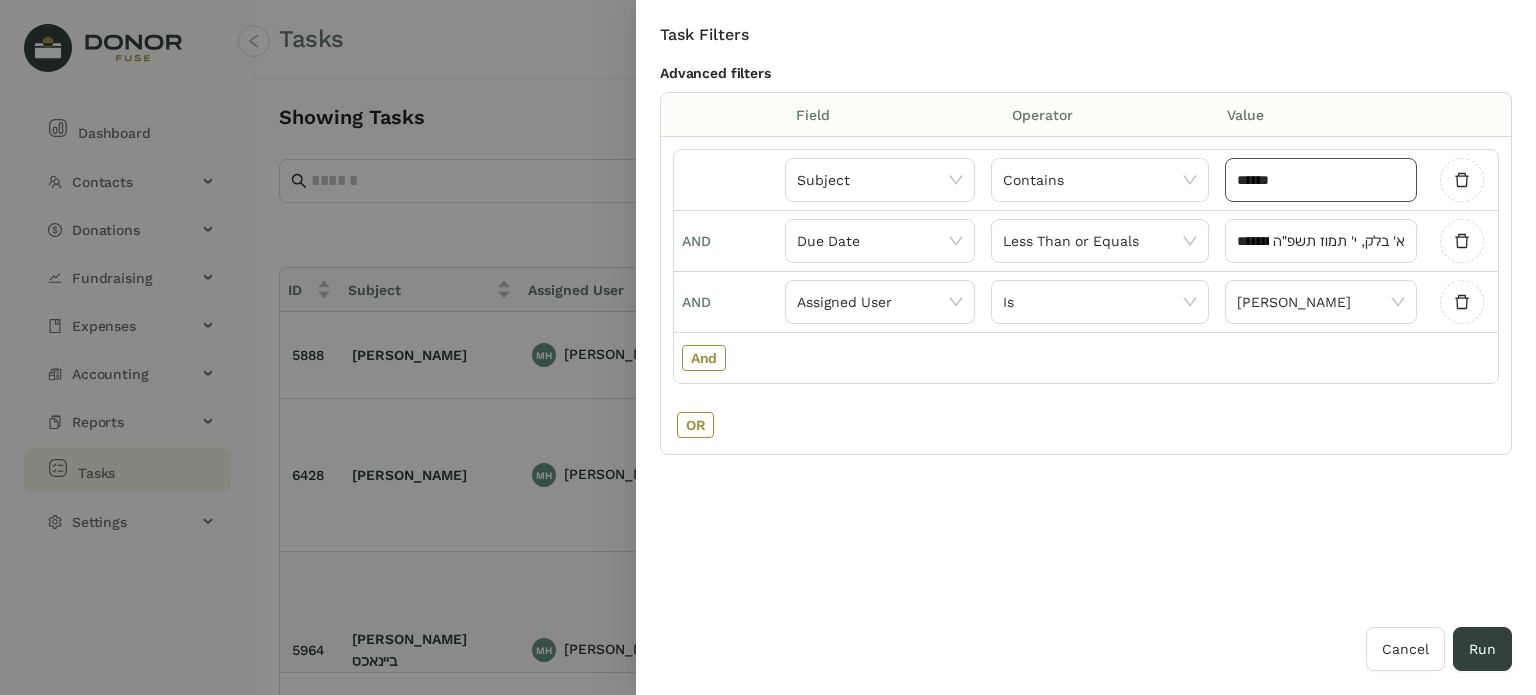 type on "*****" 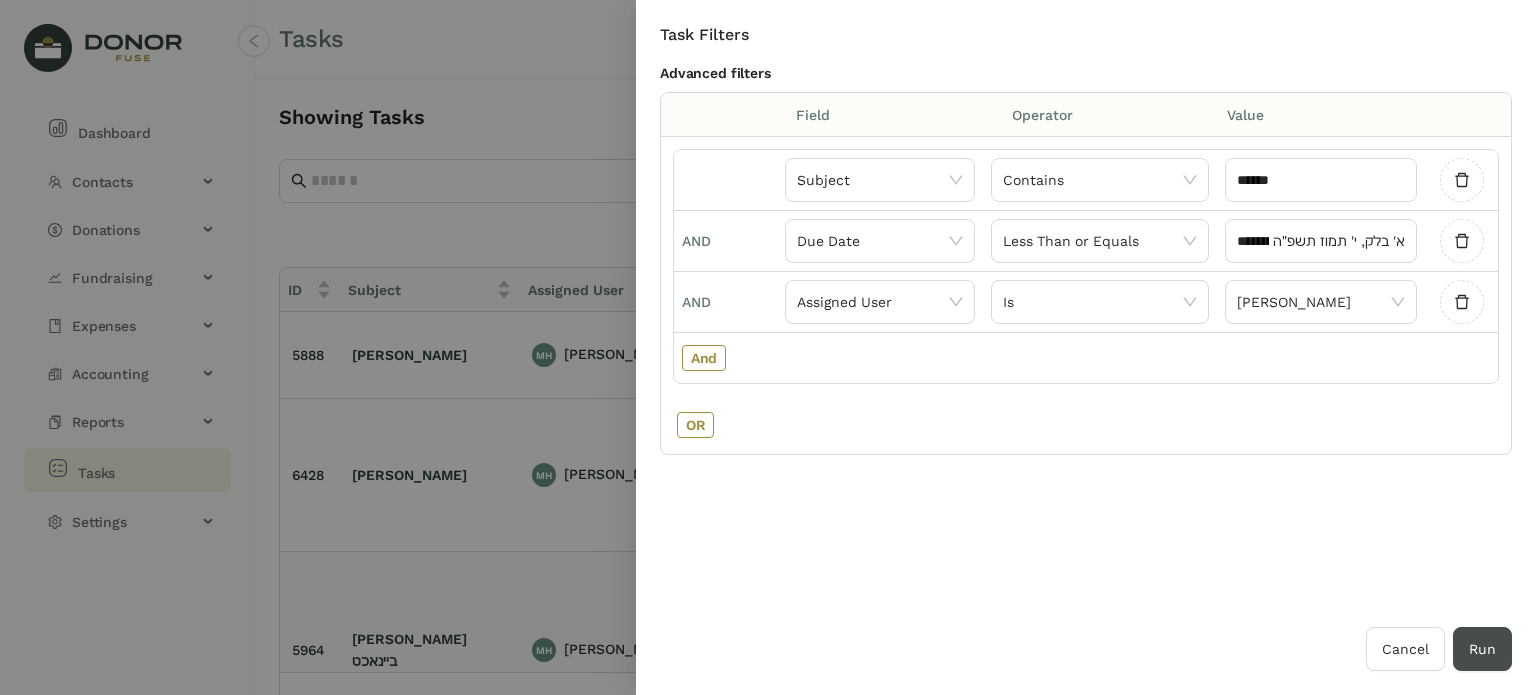 click on "Run" at bounding box center [1482, 649] 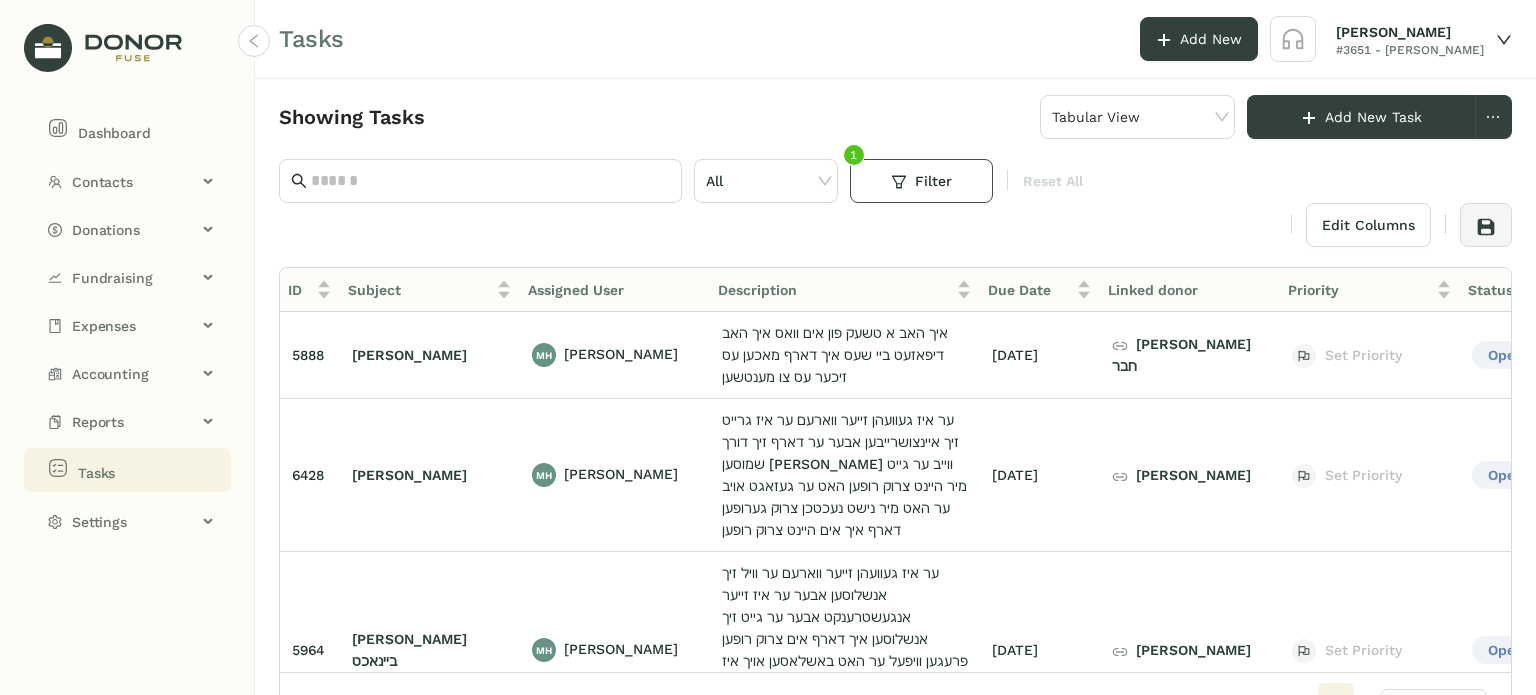 click on "Filter" 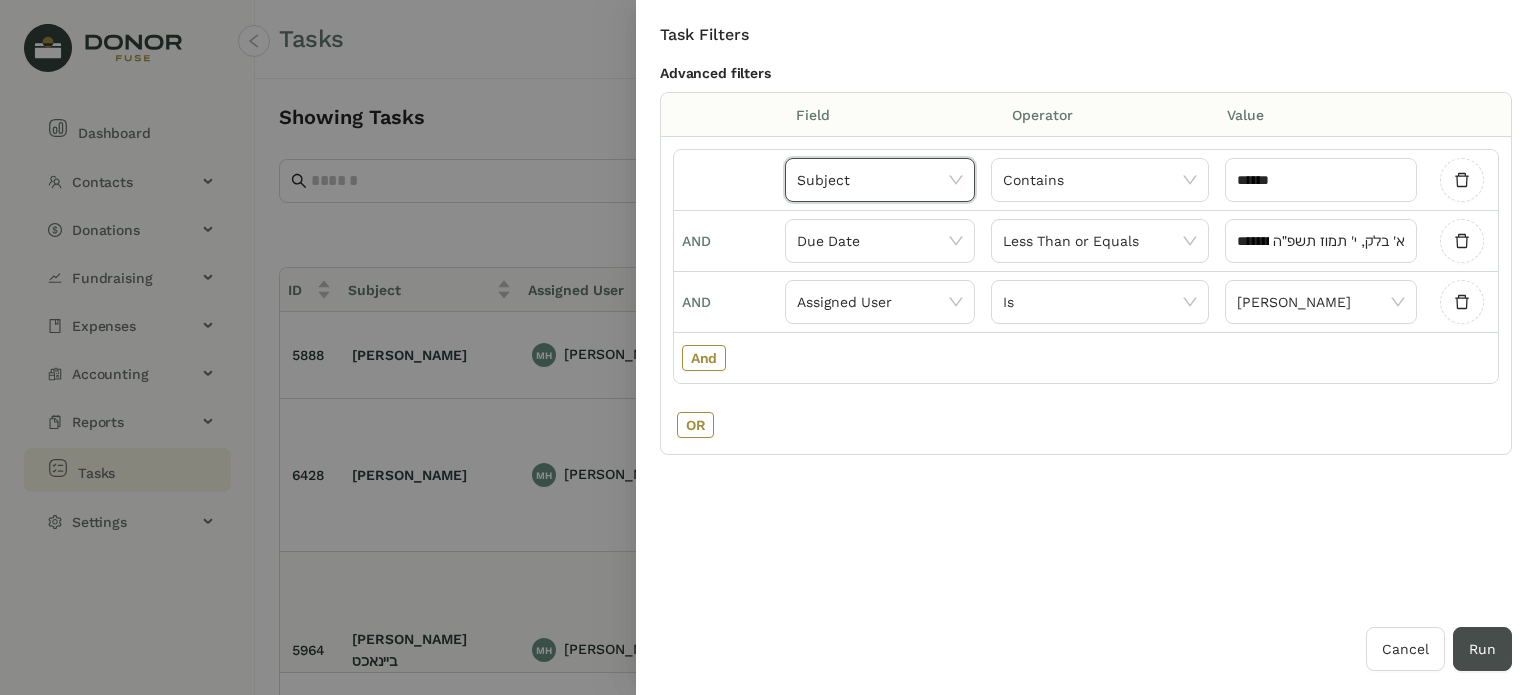 click on "Run" at bounding box center (1482, 649) 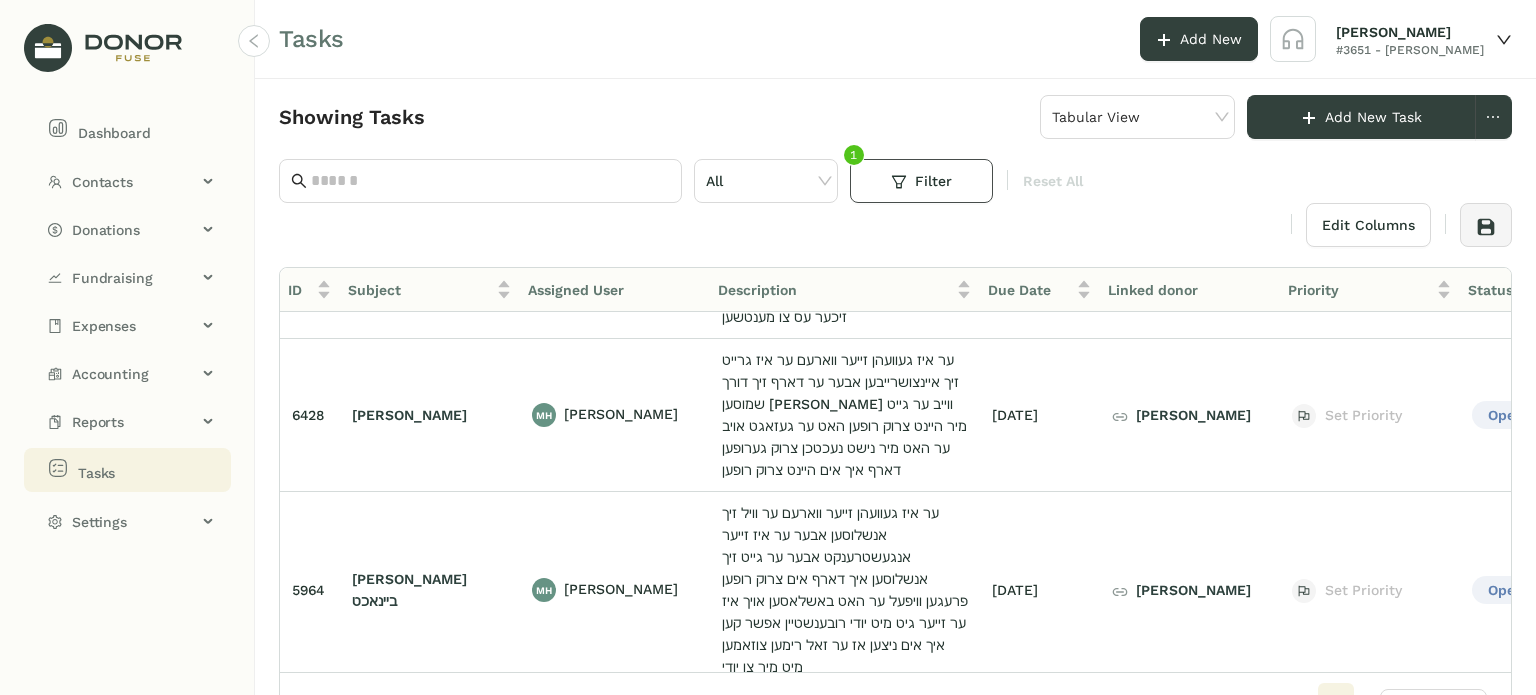 scroll, scrollTop: 0, scrollLeft: 0, axis: both 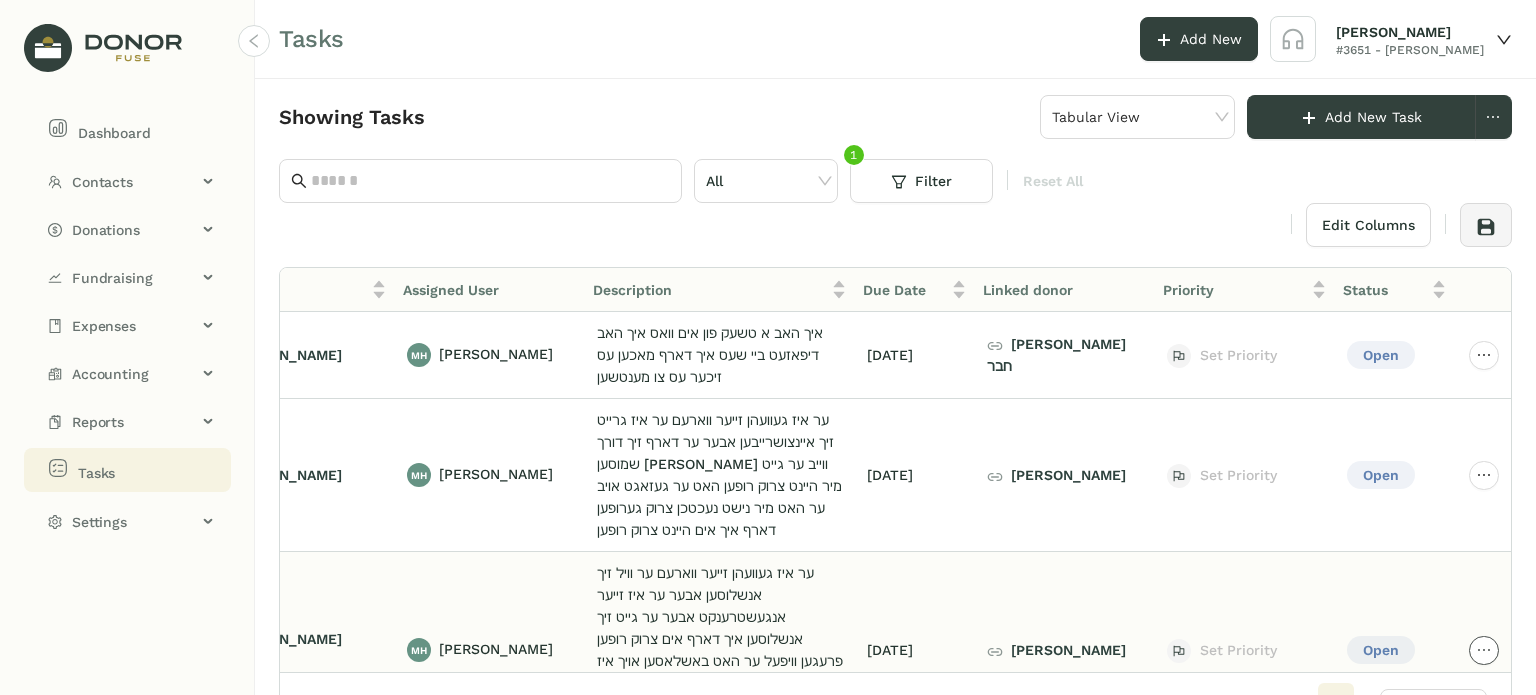 click 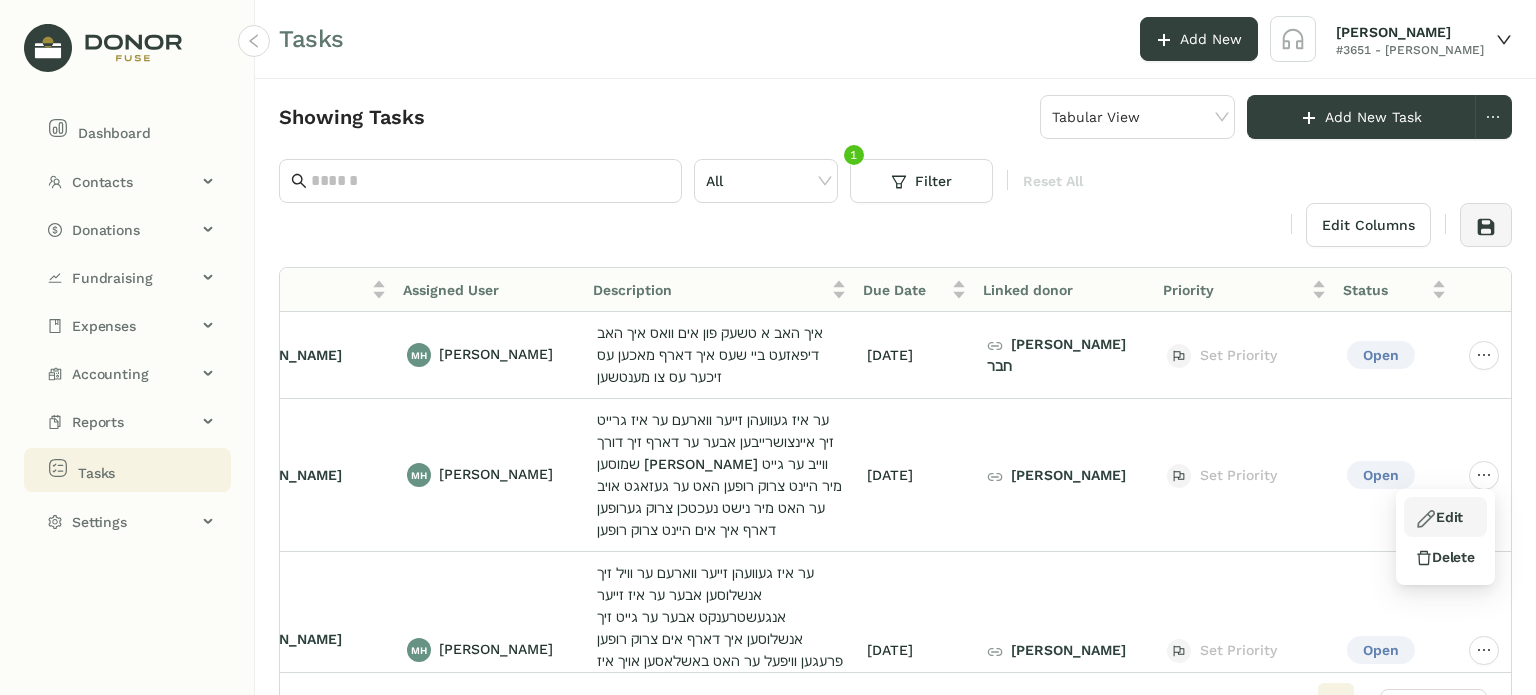 click on "Edit" at bounding box center [1439, 517] 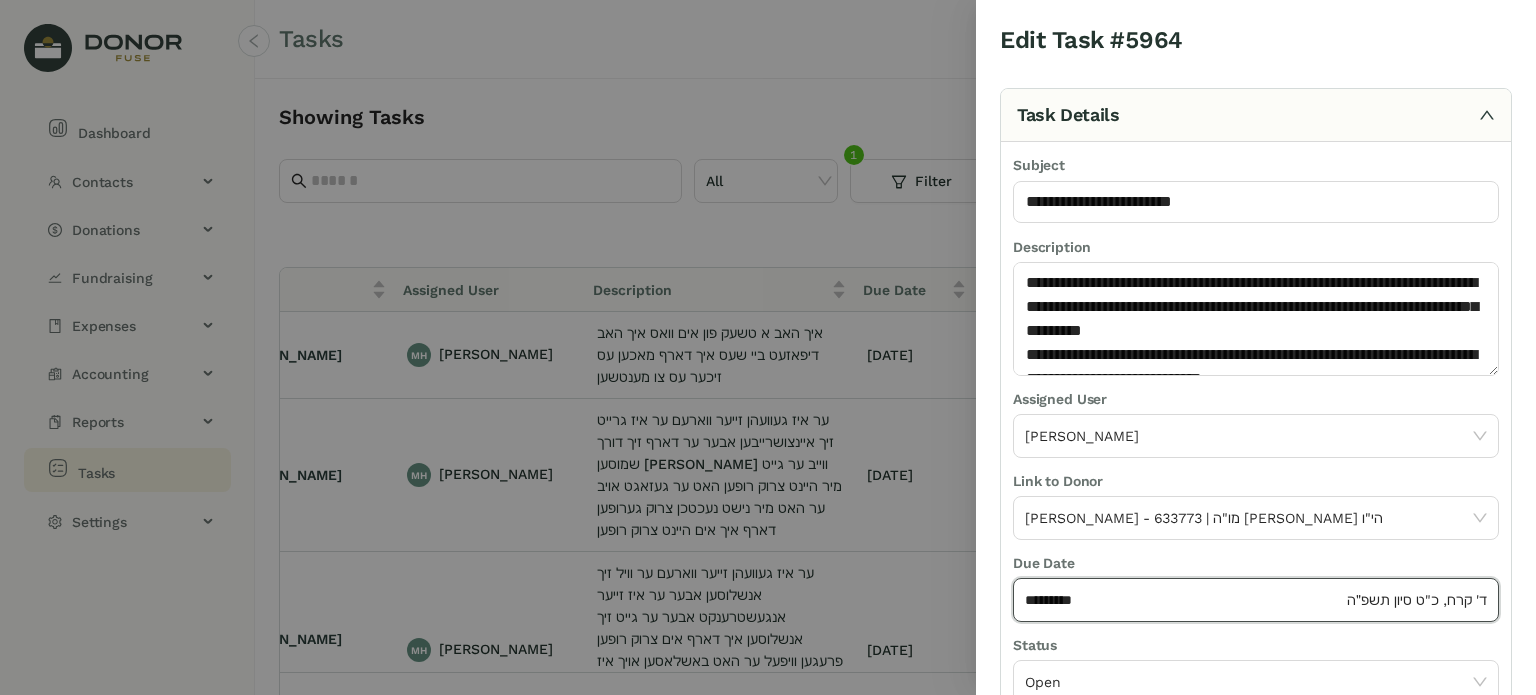 click on "*********" 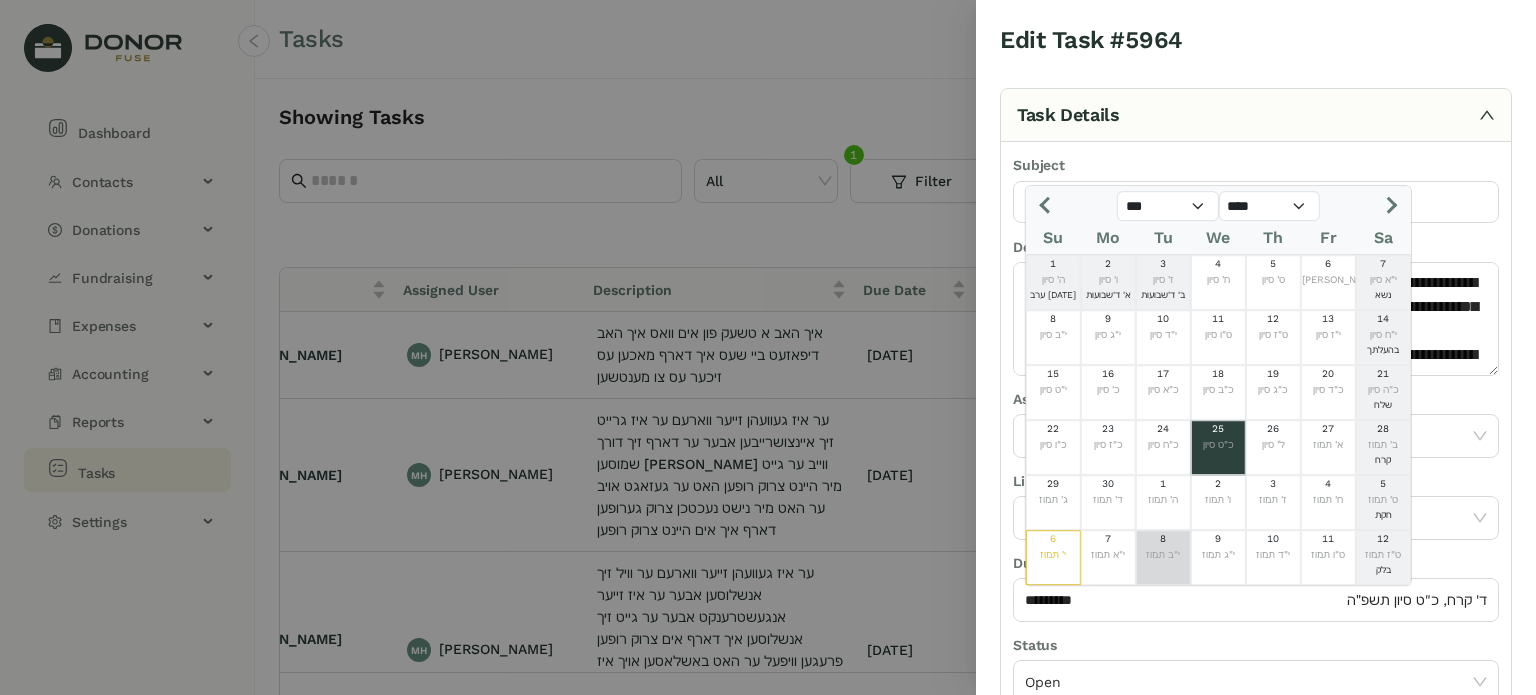 click on "י"ב תמוז" 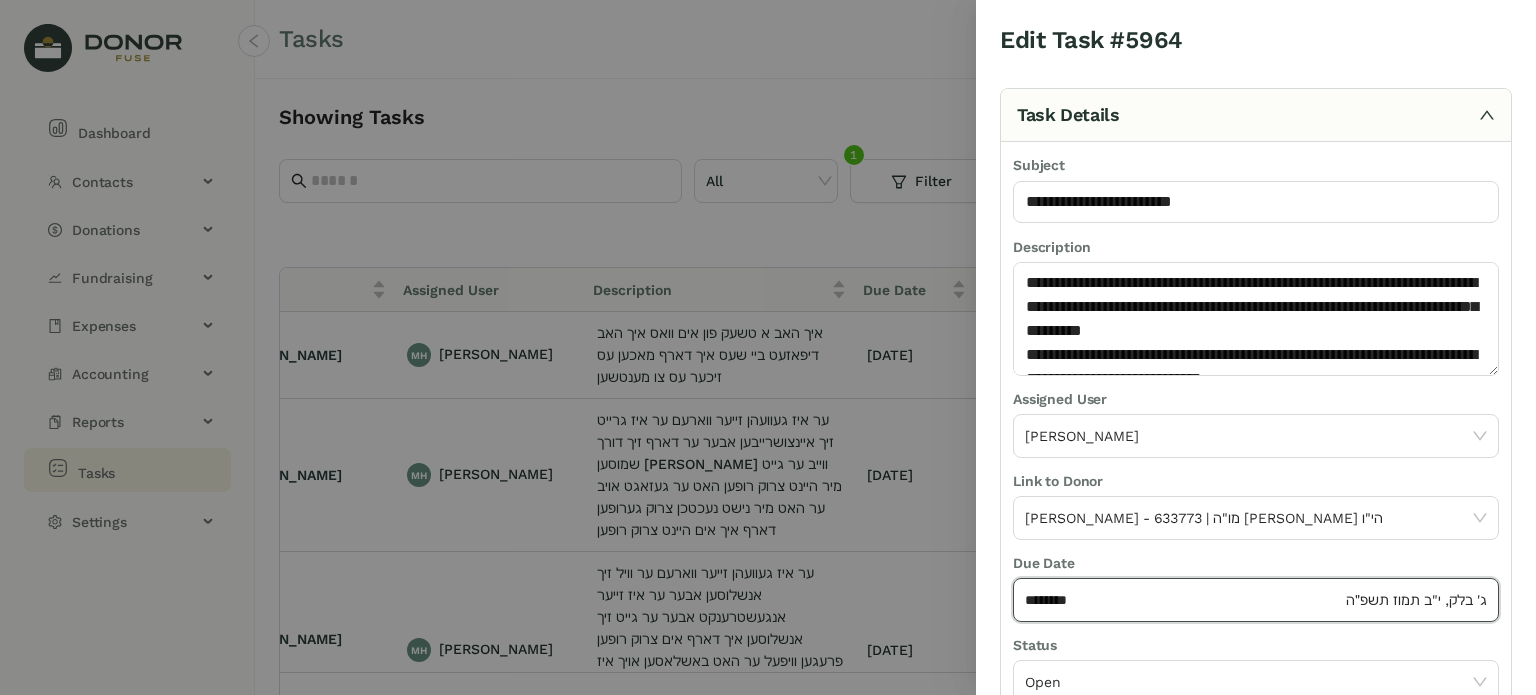 scroll, scrollTop: 236, scrollLeft: 0, axis: vertical 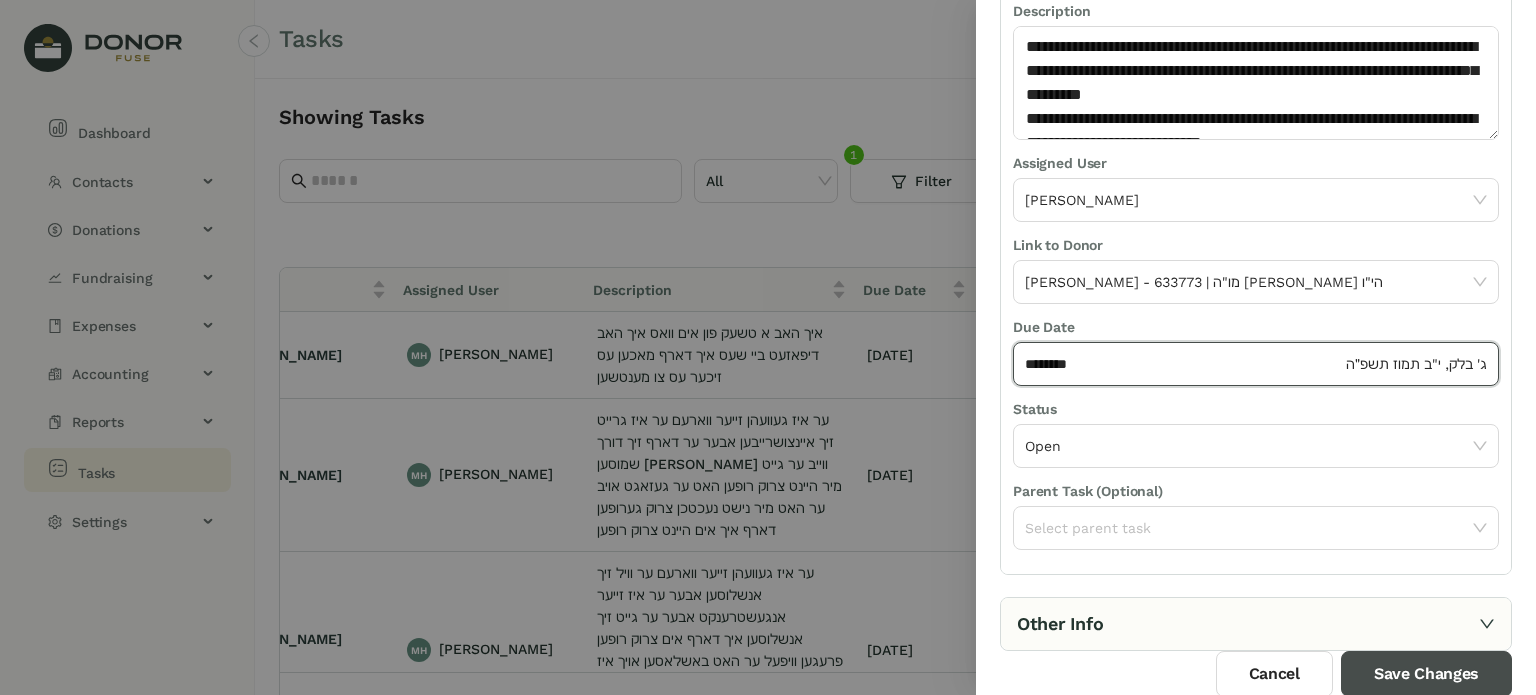 click on "Save Changes" at bounding box center [1426, 674] 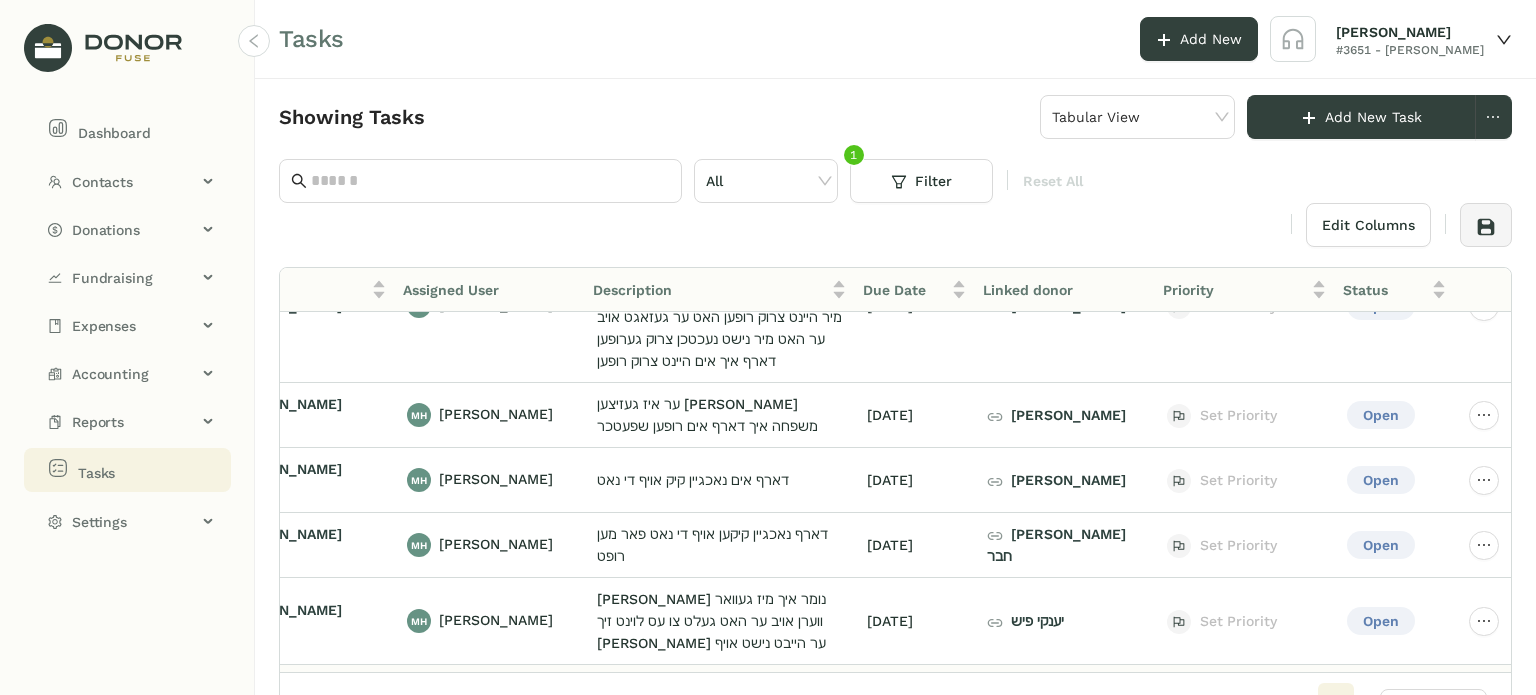 drag, startPoint x: 955, startPoint y: 655, endPoint x: 851, endPoint y: 659, distance: 104.0769 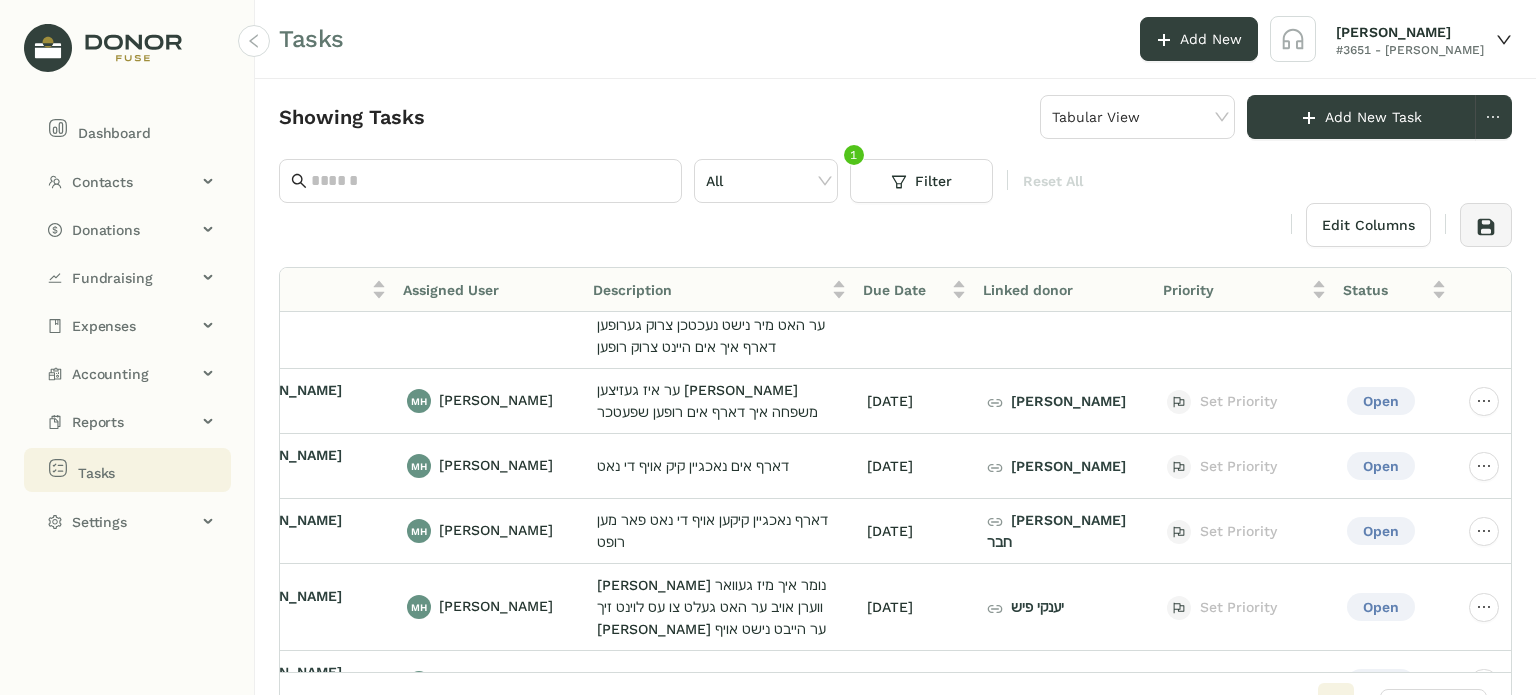 scroll, scrollTop: 183, scrollLeft: 114, axis: both 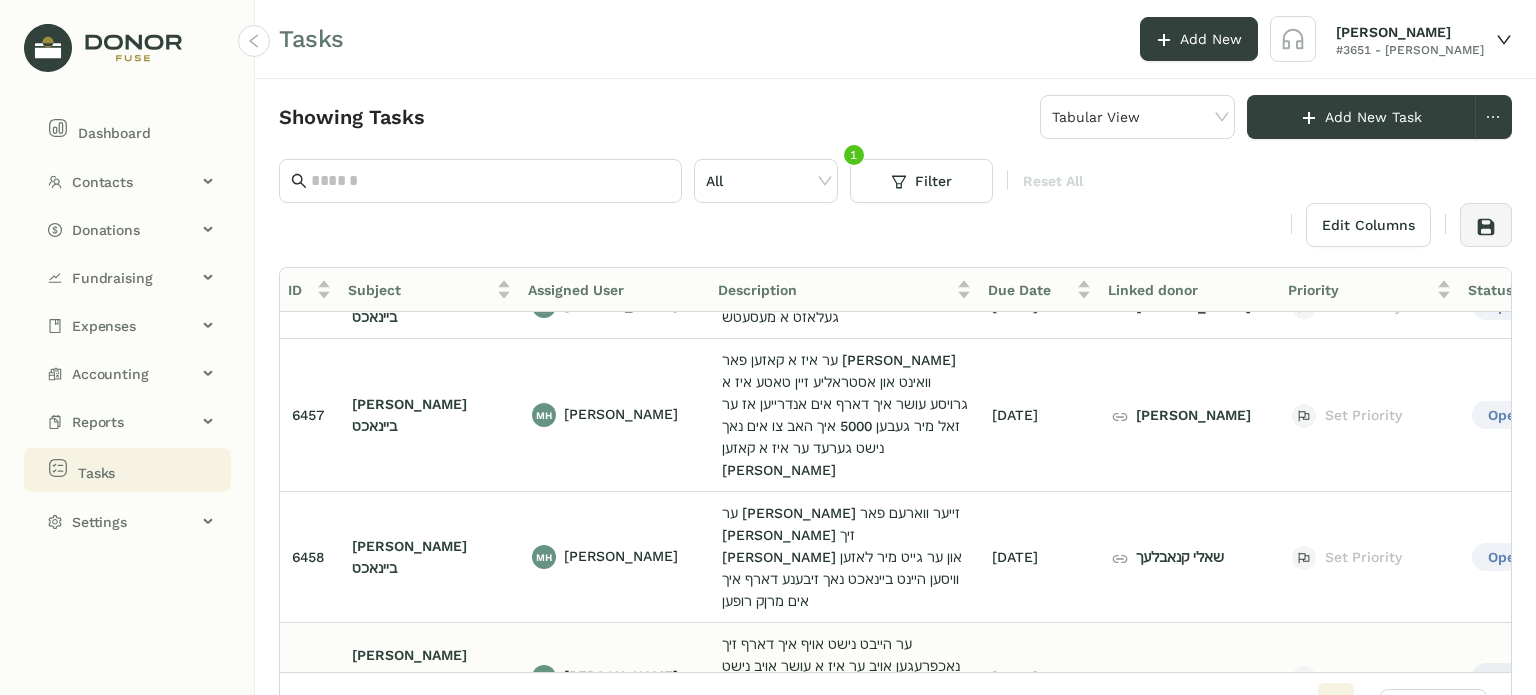 click on "[PERSON_NAME]" 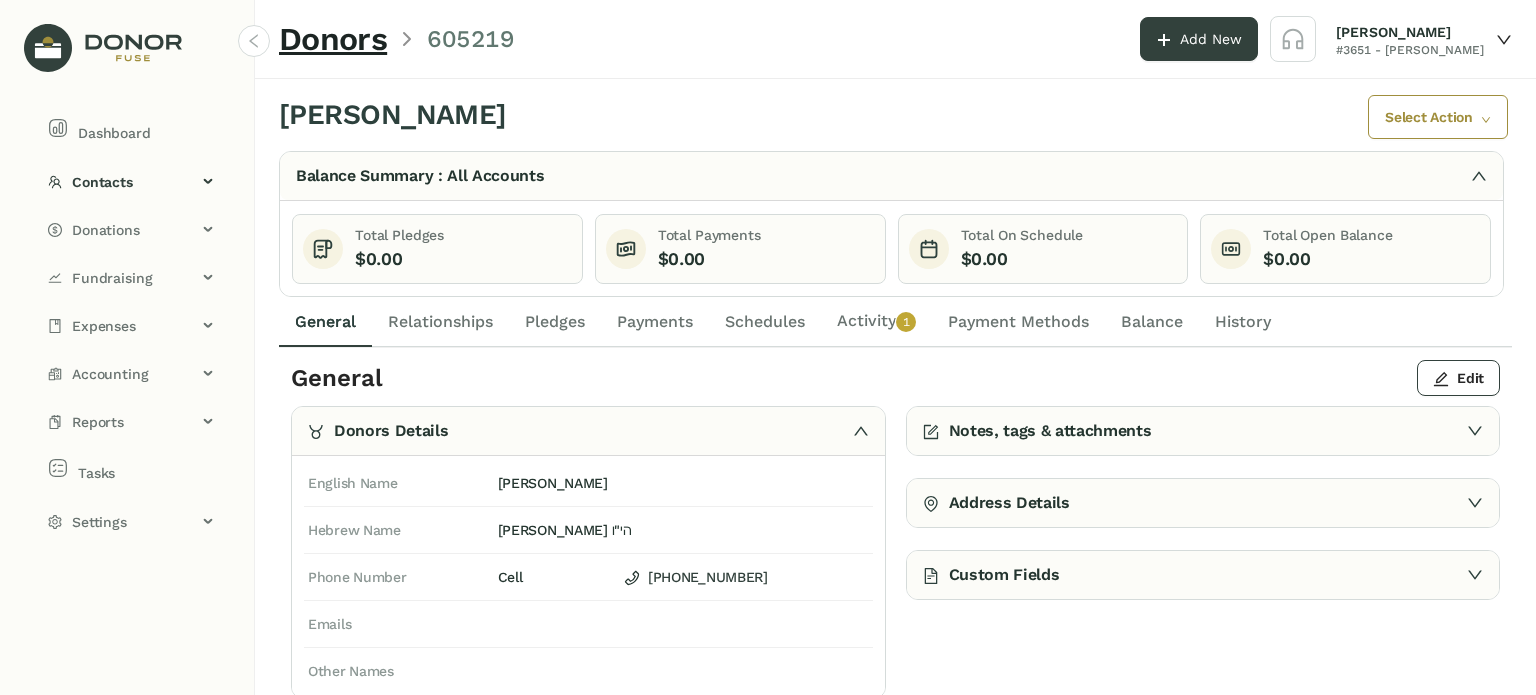 click on "Activity   0   1   2   3   4   5   6   7   8   9" 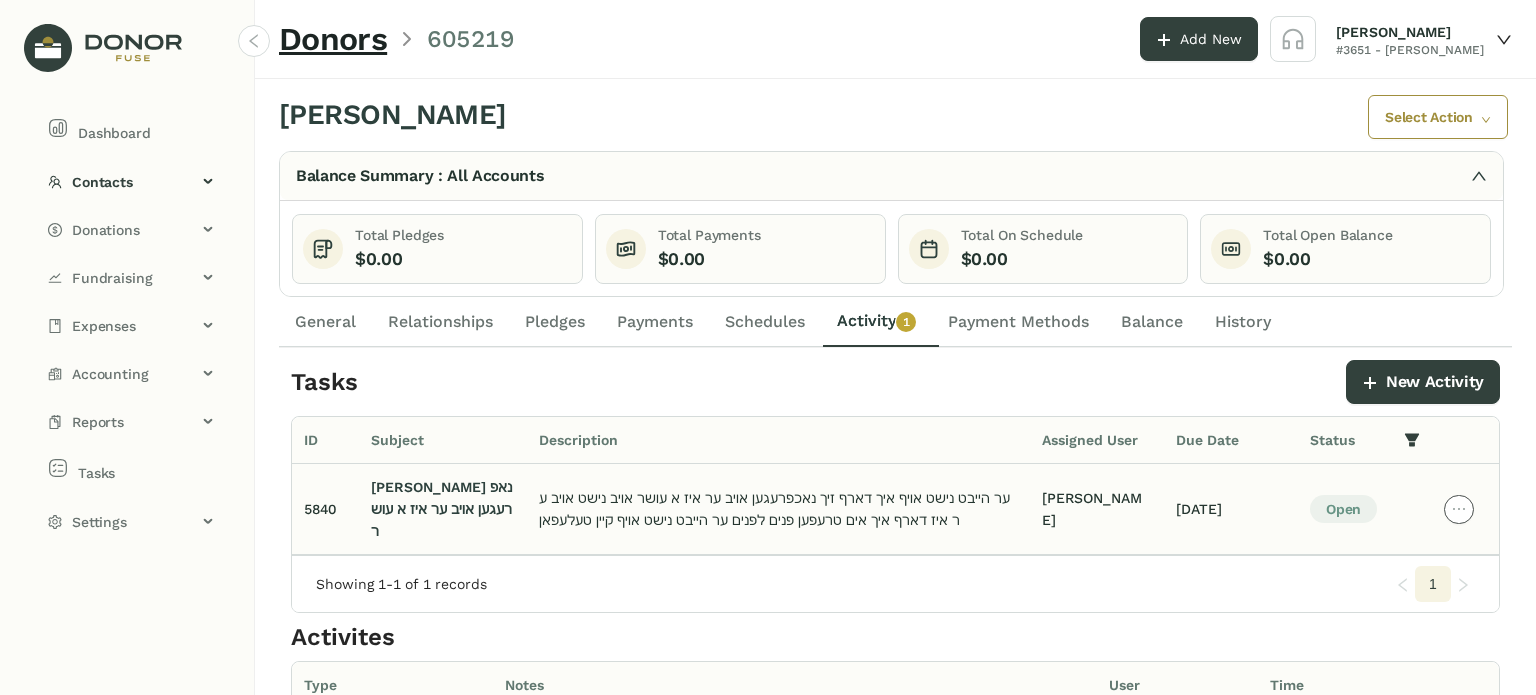 click 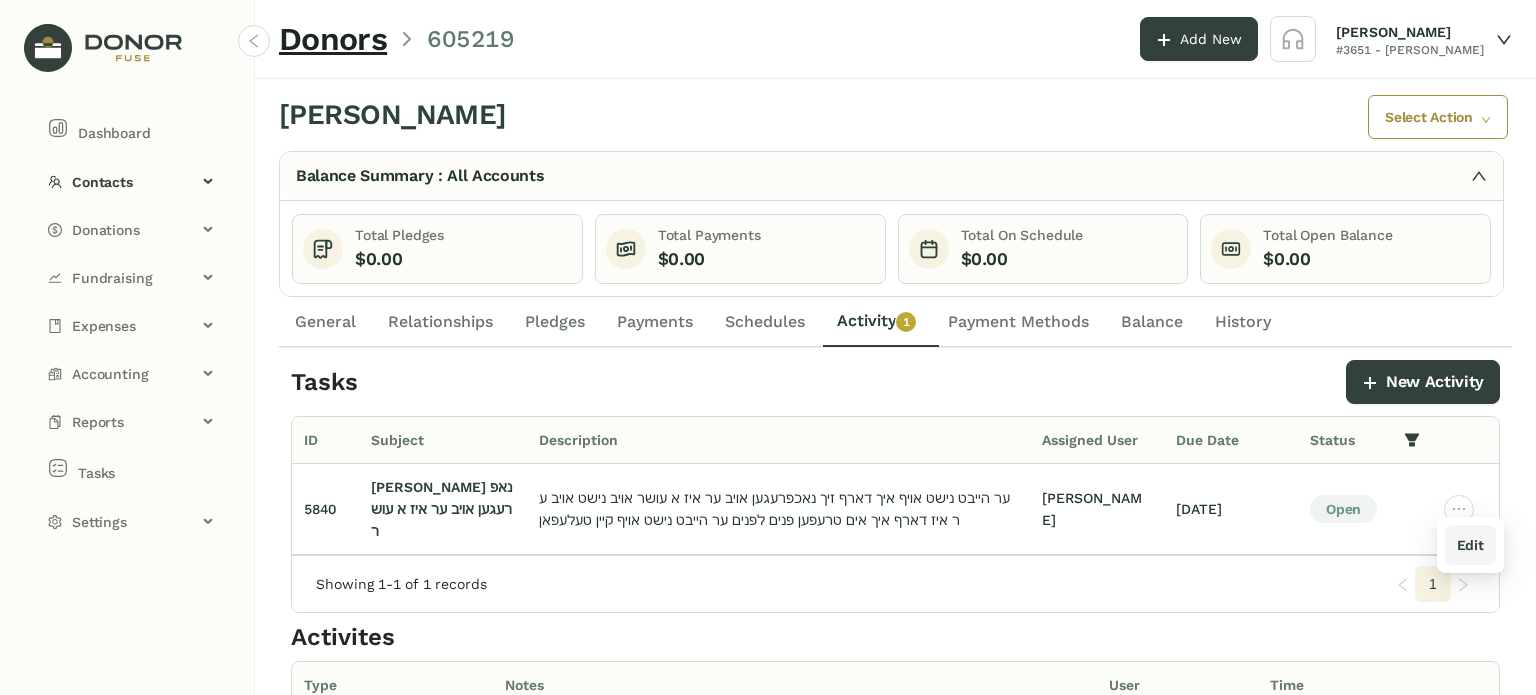 click on "Edit" at bounding box center [1470, 545] 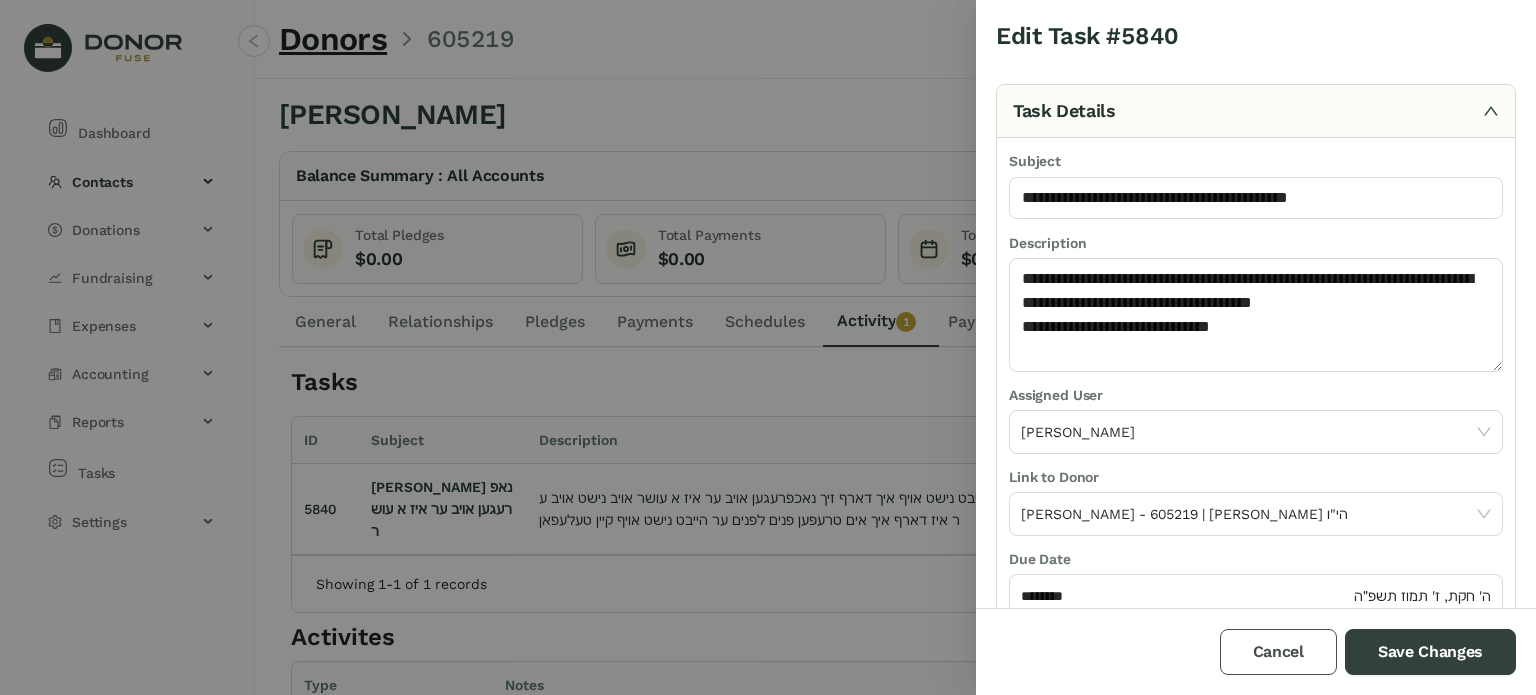 click on "Cancel" at bounding box center [1278, 652] 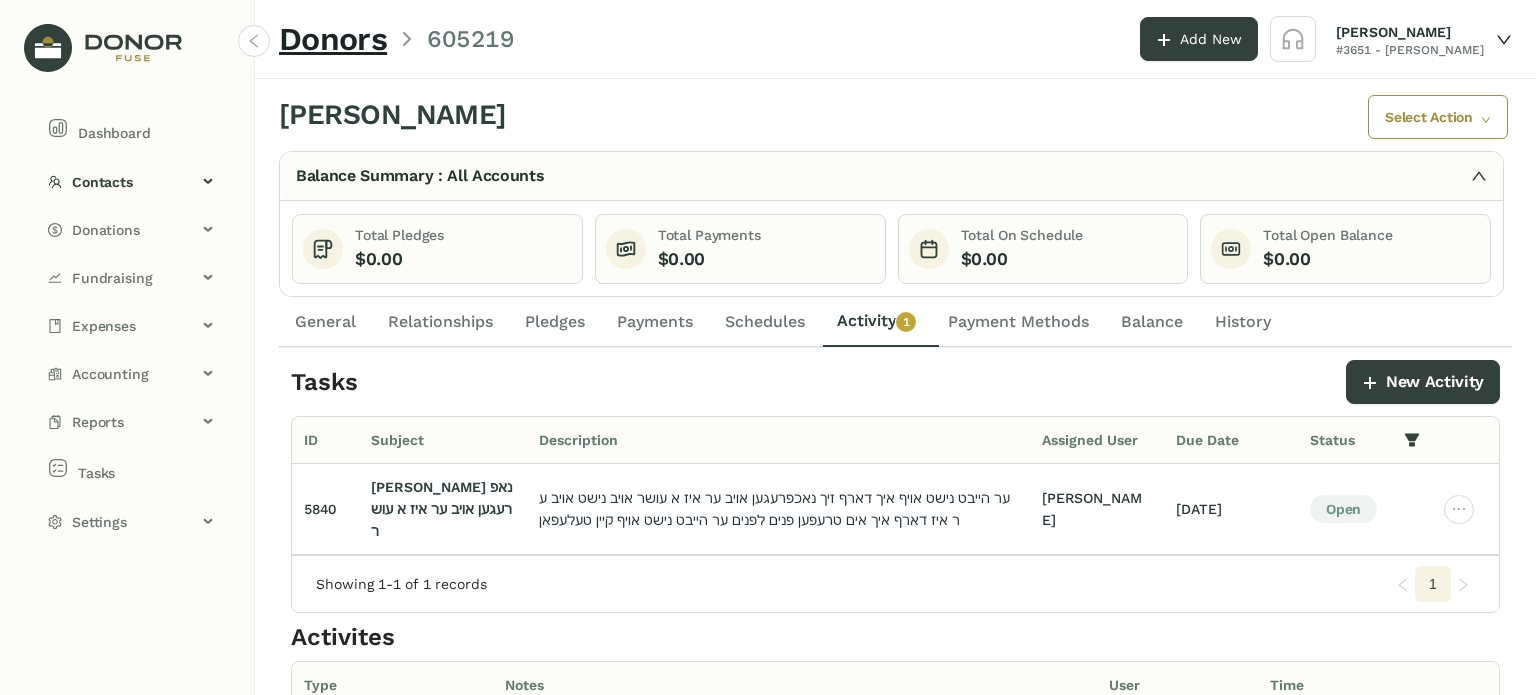 click on "Activity   0   1   2   3   4   5   6   7   8   9" 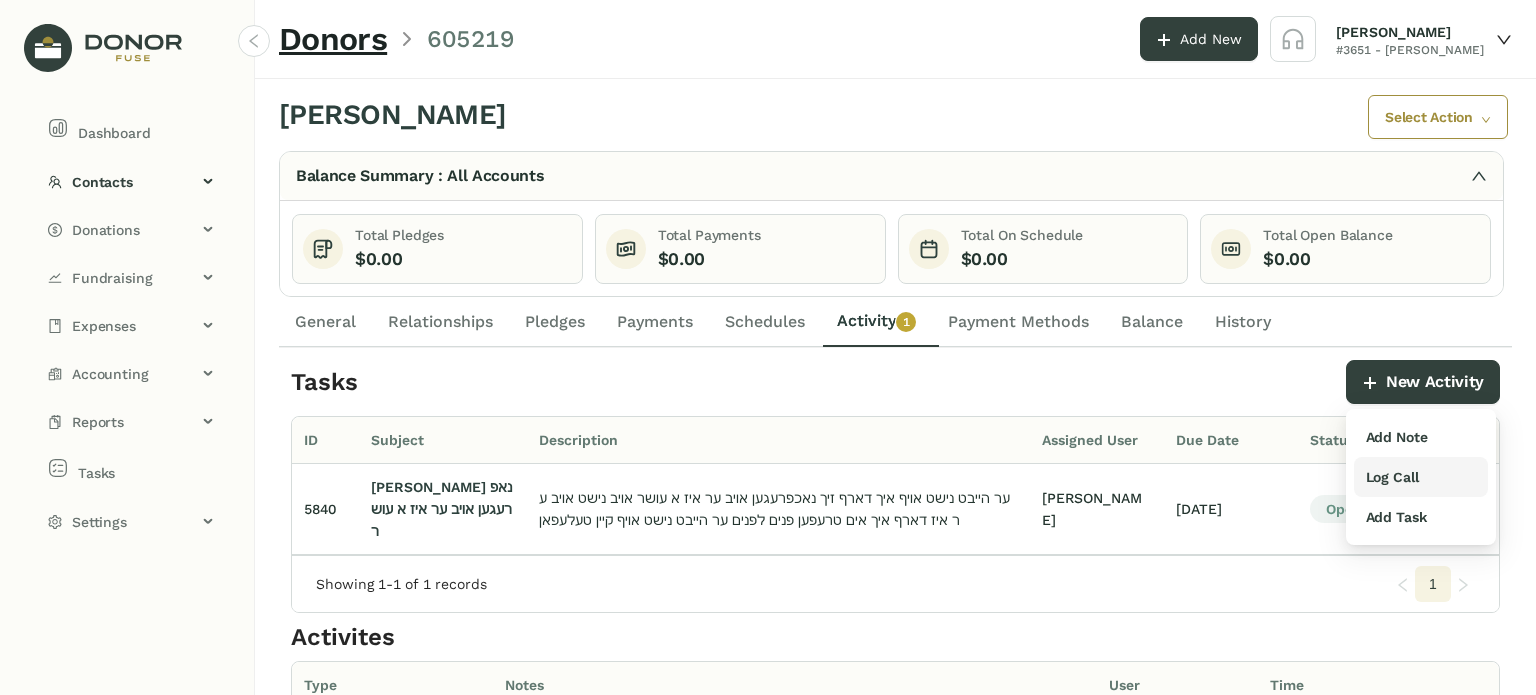 click on "Log Call" at bounding box center (1392, 477) 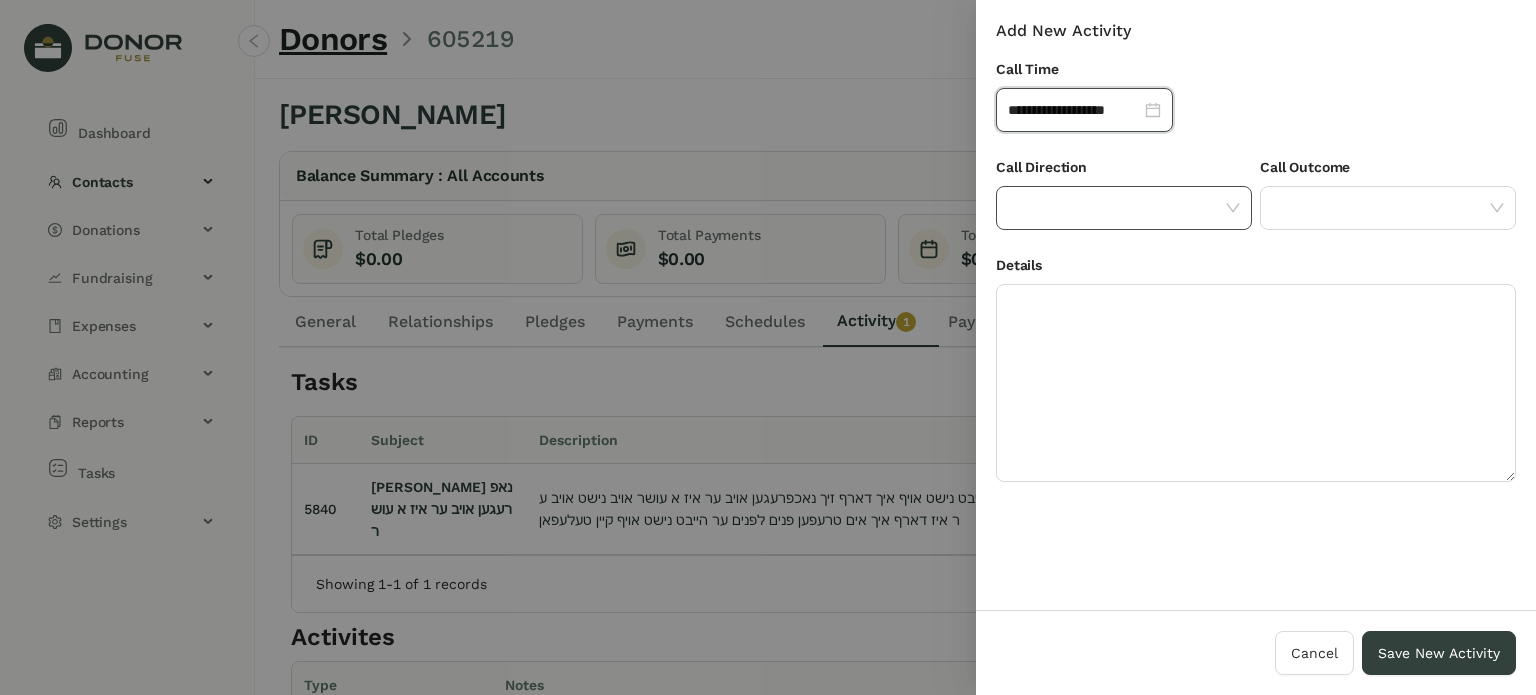 click 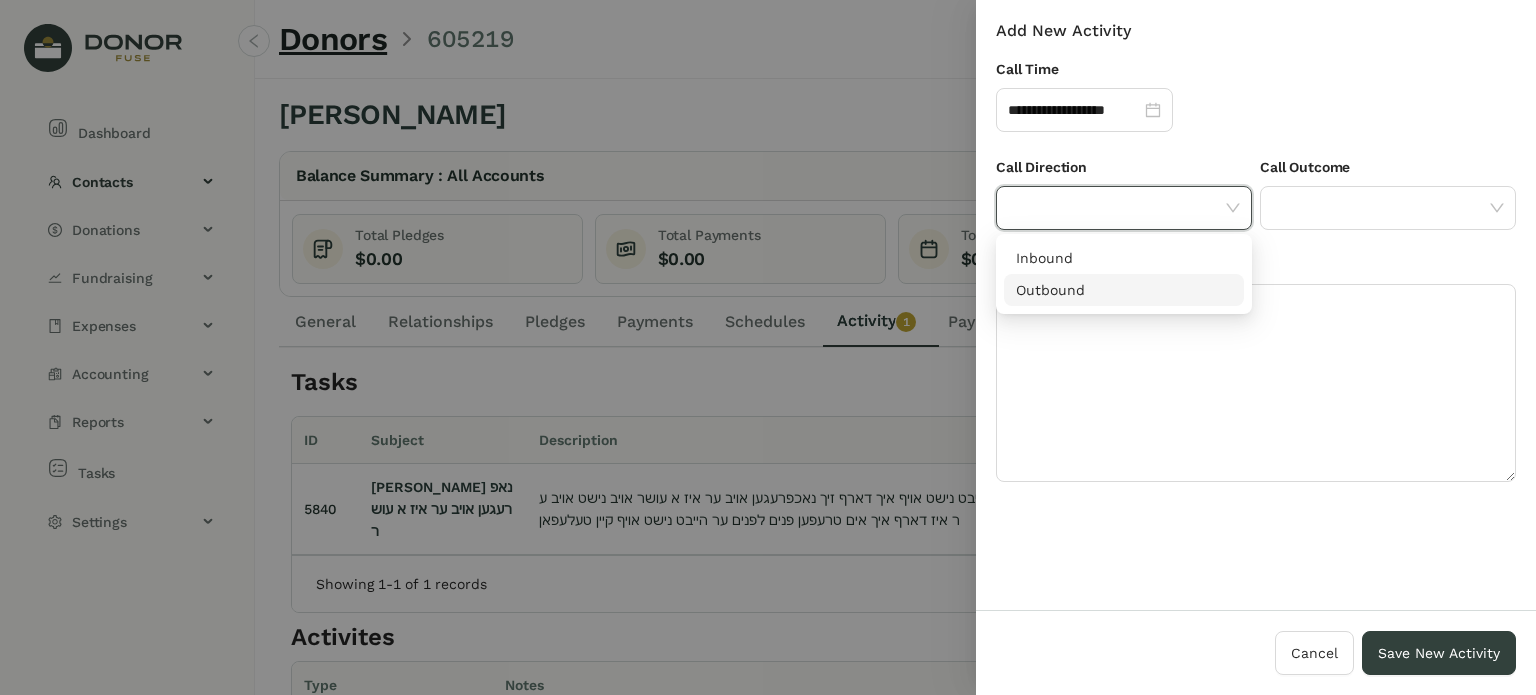drag, startPoint x: 1182, startPoint y: 295, endPoint x: 1208, endPoint y: 273, distance: 34.058773 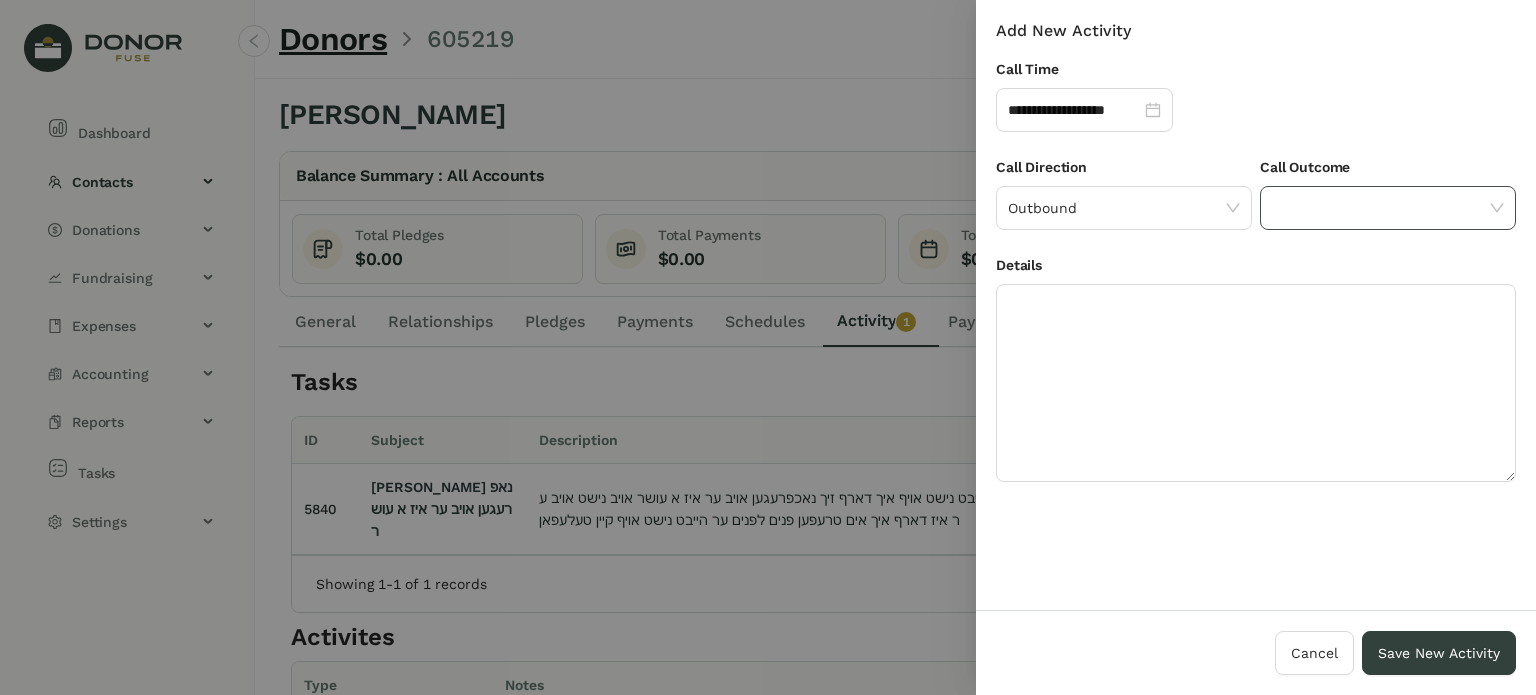 drag, startPoint x: 1330, startPoint y: 201, endPoint x: 1325, endPoint y: 227, distance: 26.476404 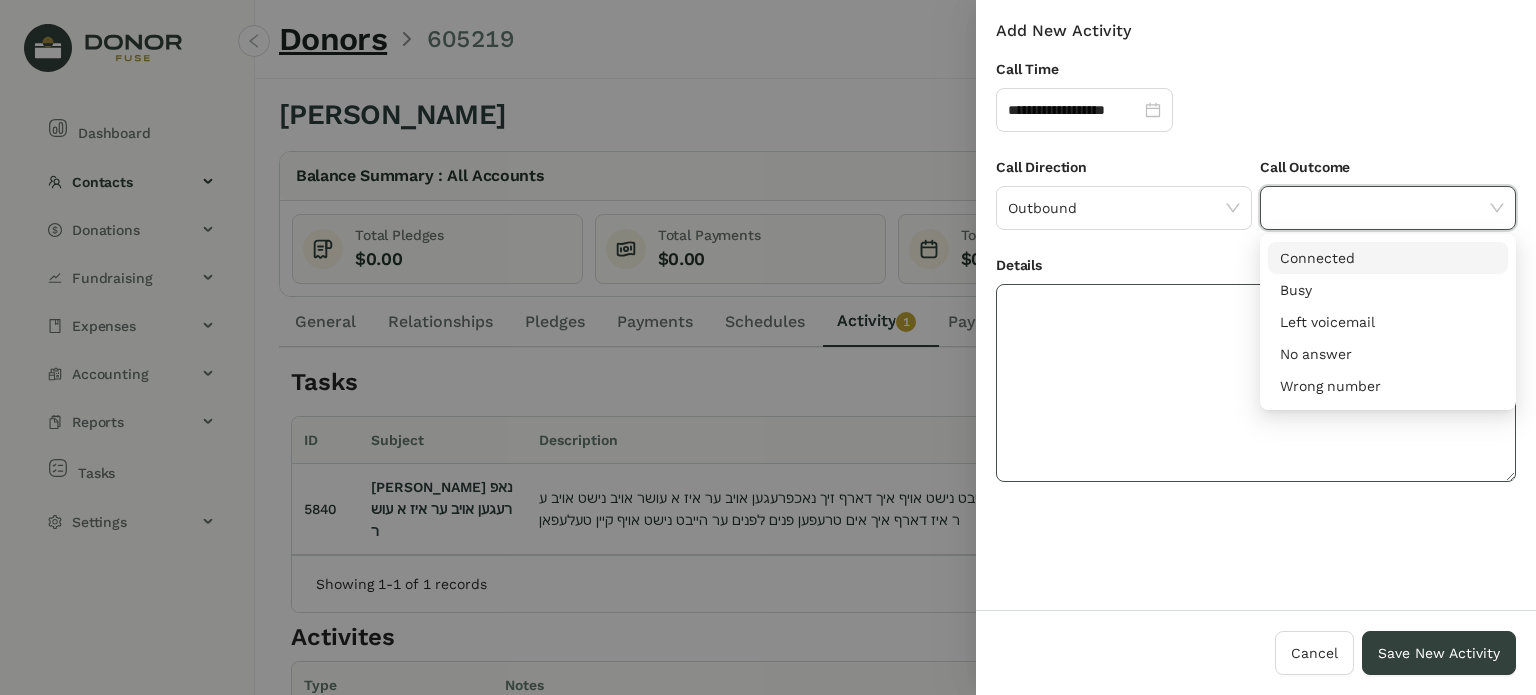 drag, startPoint x: 1328, startPoint y: 249, endPoint x: 1274, endPoint y: 320, distance: 89.20202 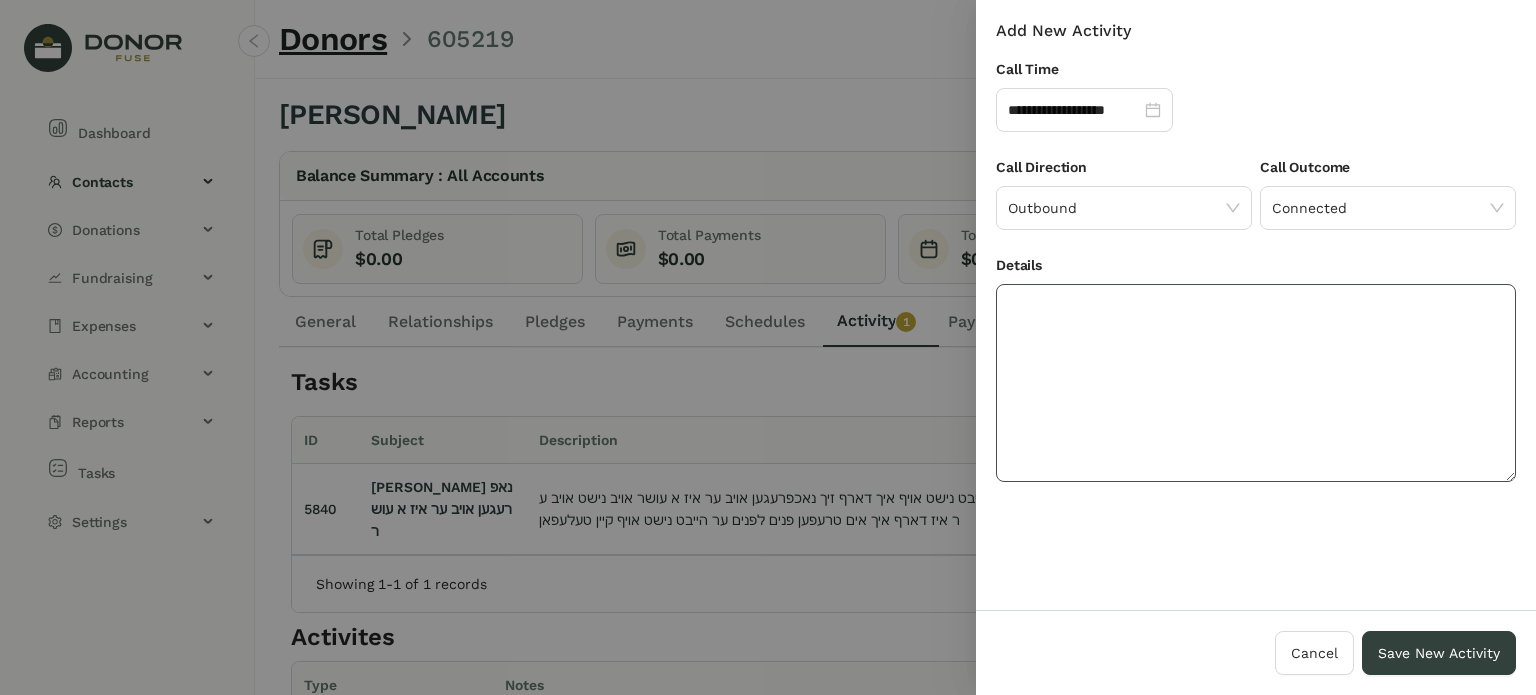 click 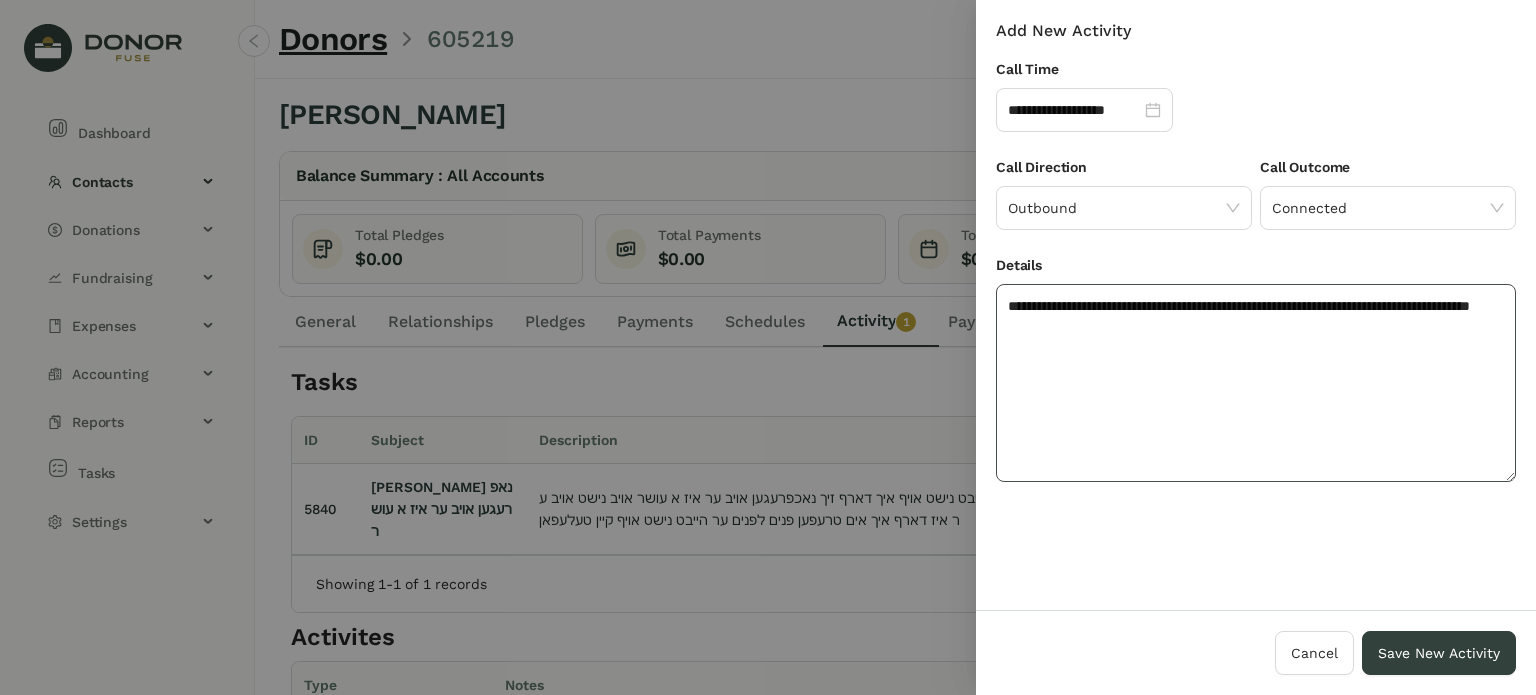 click on "**********" 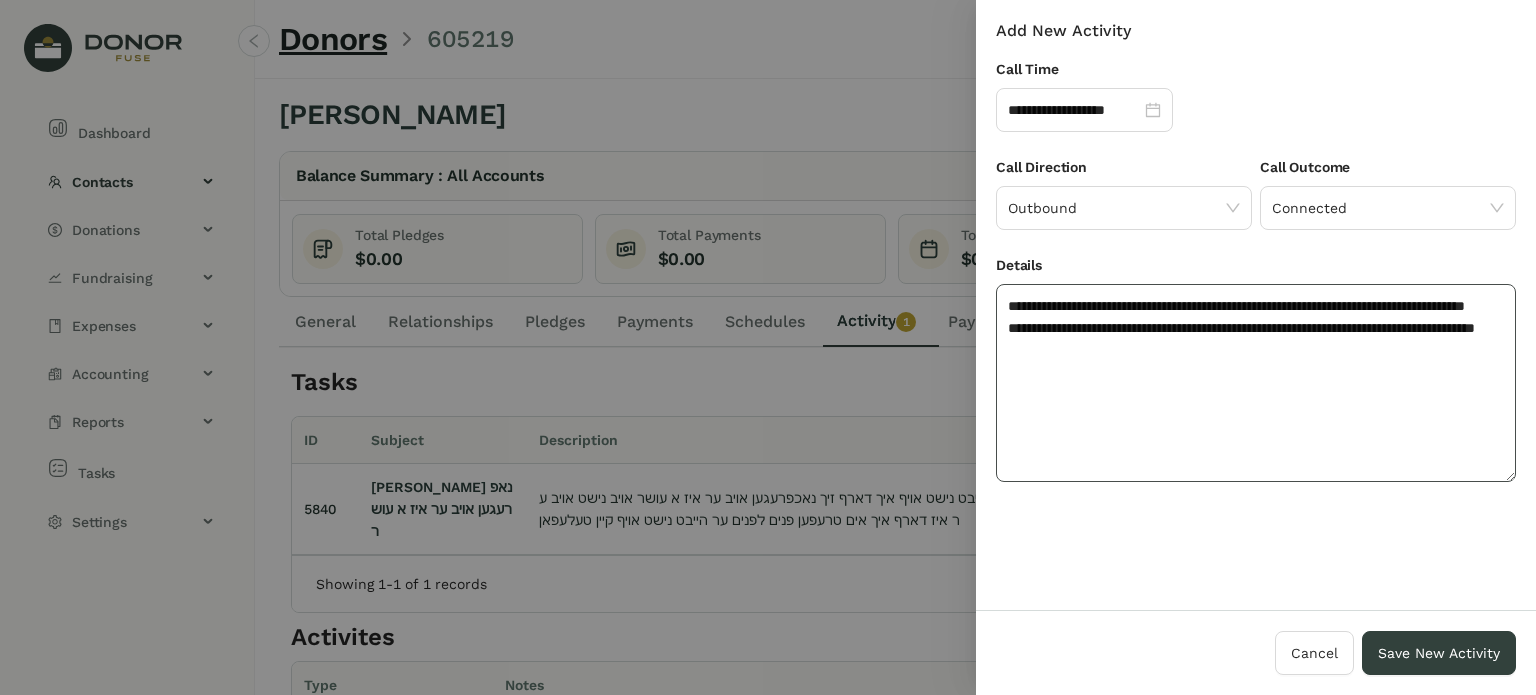 drag, startPoint x: 1034, startPoint y: 339, endPoint x: 1011, endPoint y: 333, distance: 23.769728 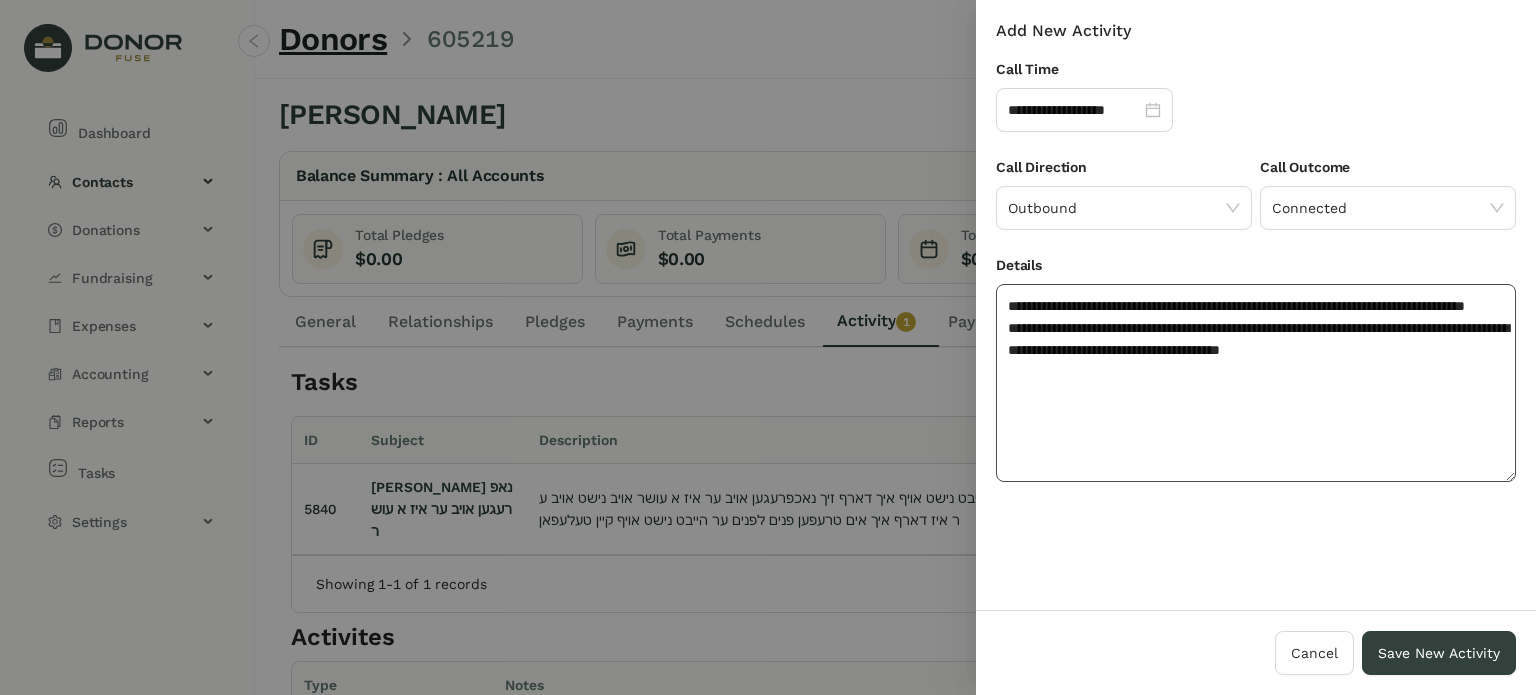 click on "**********" 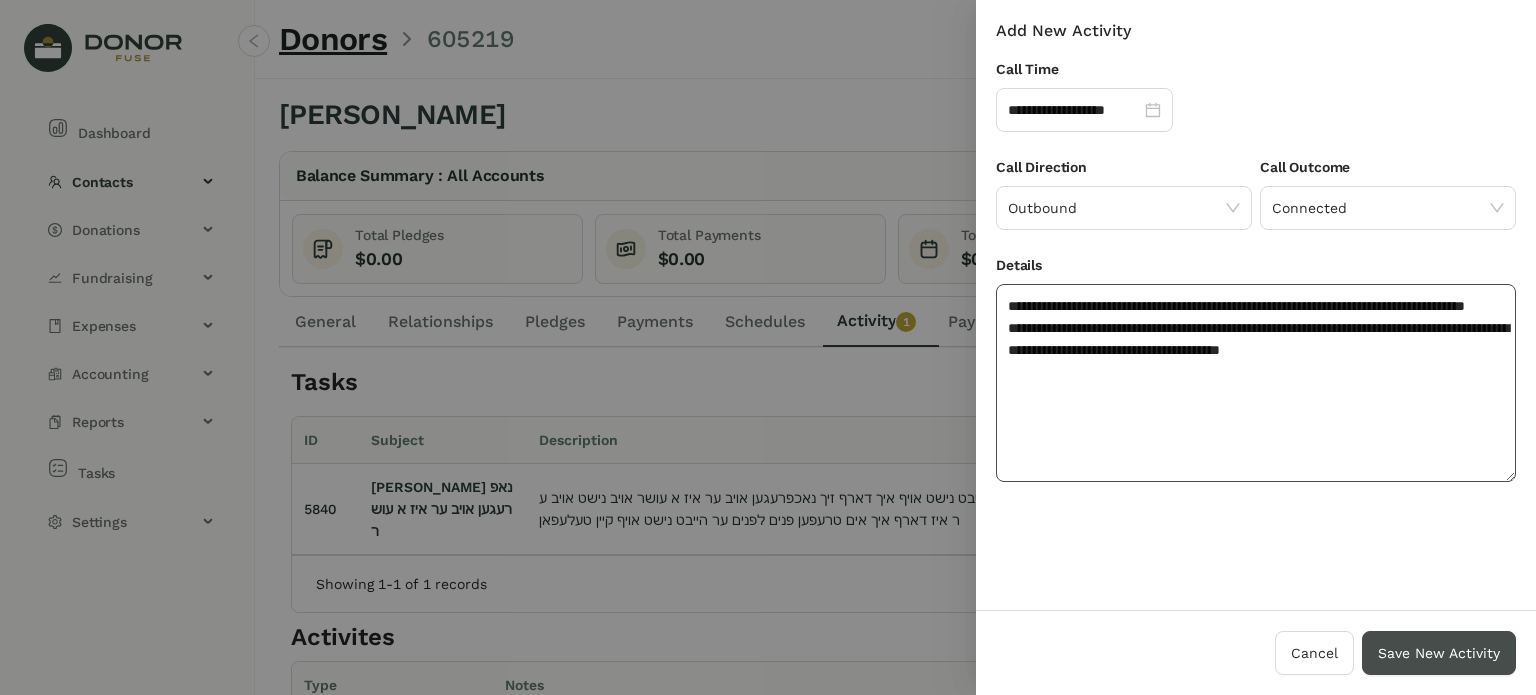 type on "**********" 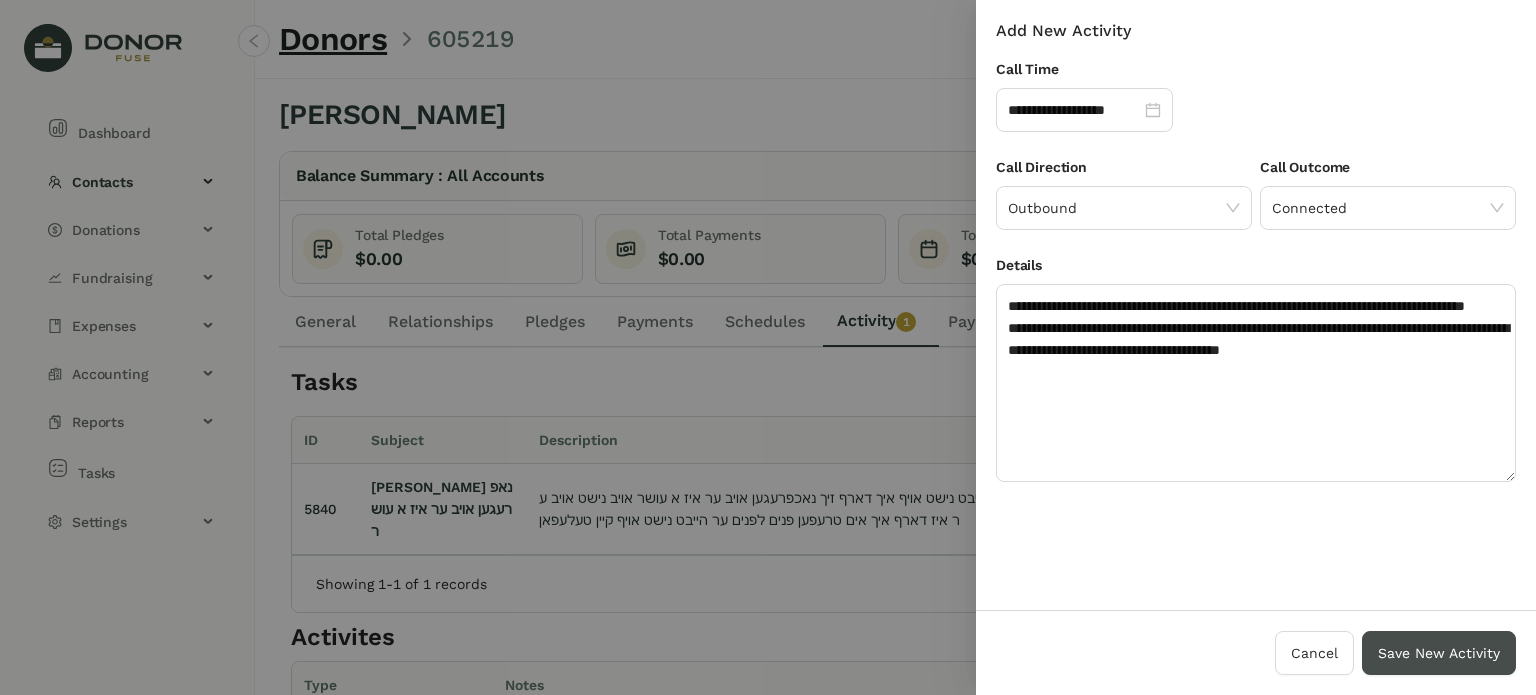 drag, startPoint x: 1401, startPoint y: 647, endPoint x: 1386, endPoint y: 638, distance: 17.492855 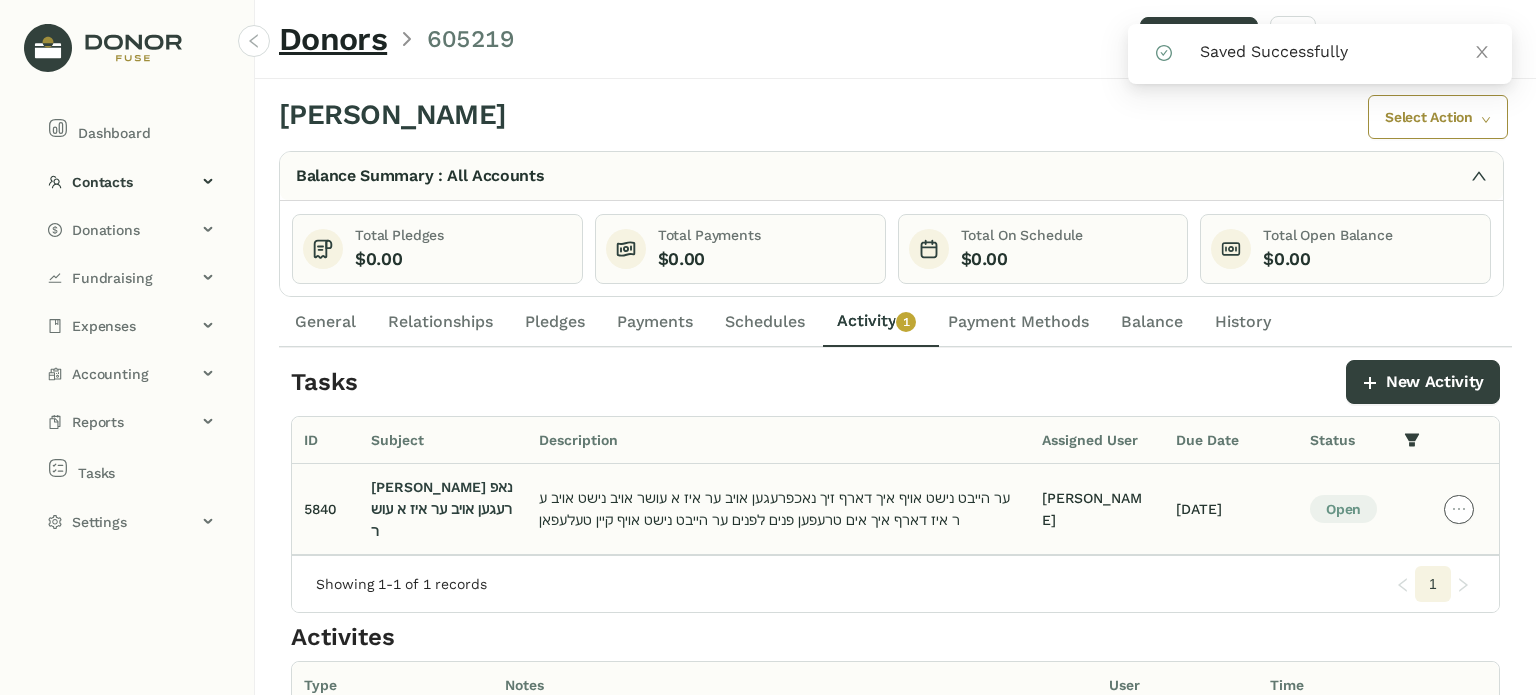click 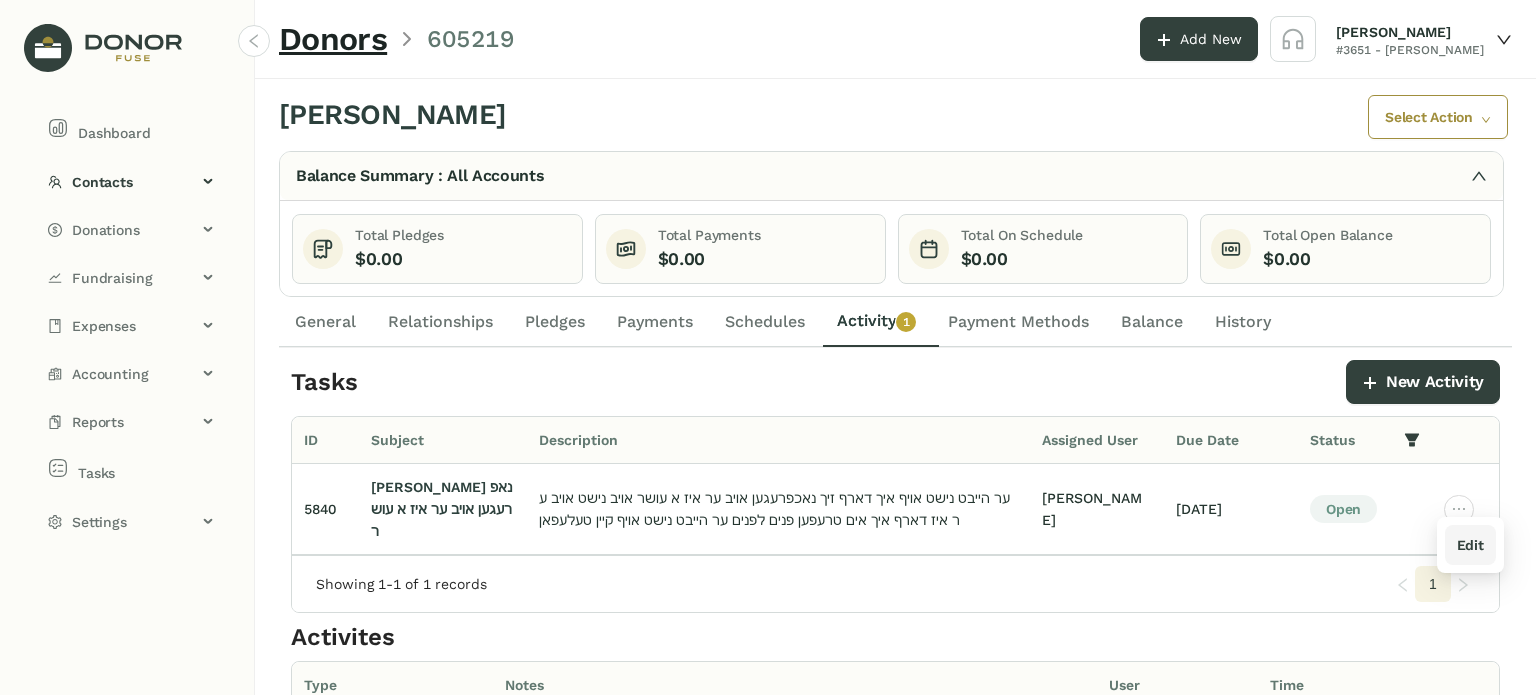 click on "Edit" at bounding box center (1470, 545) 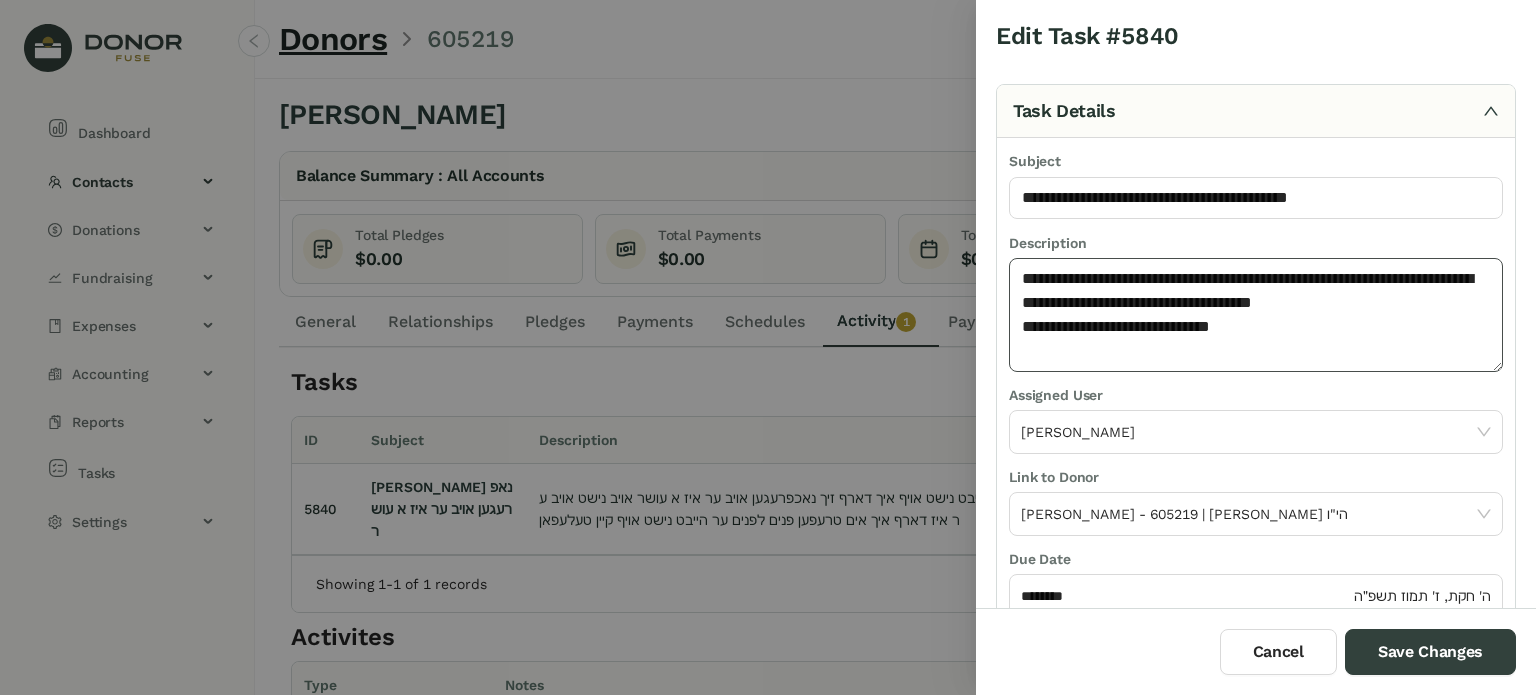 click on "**********" 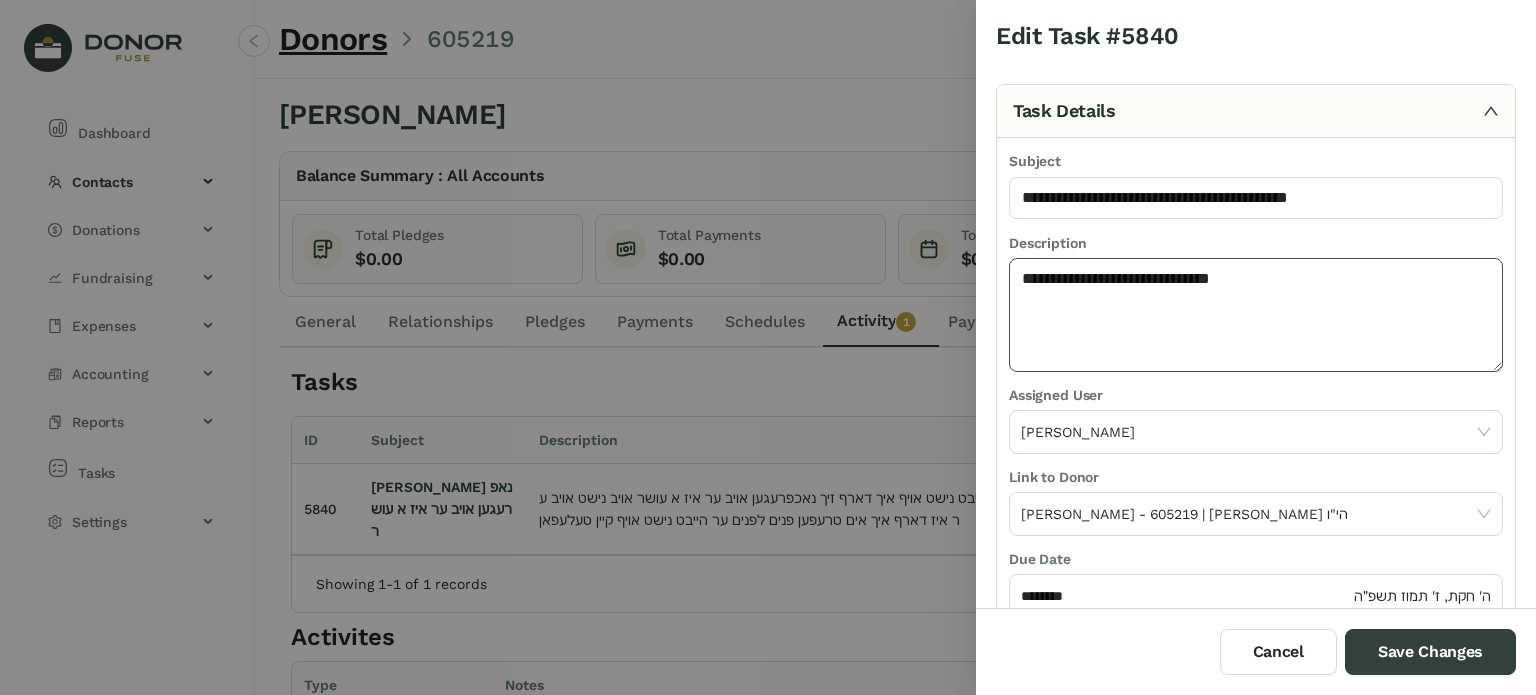 click on "**********" 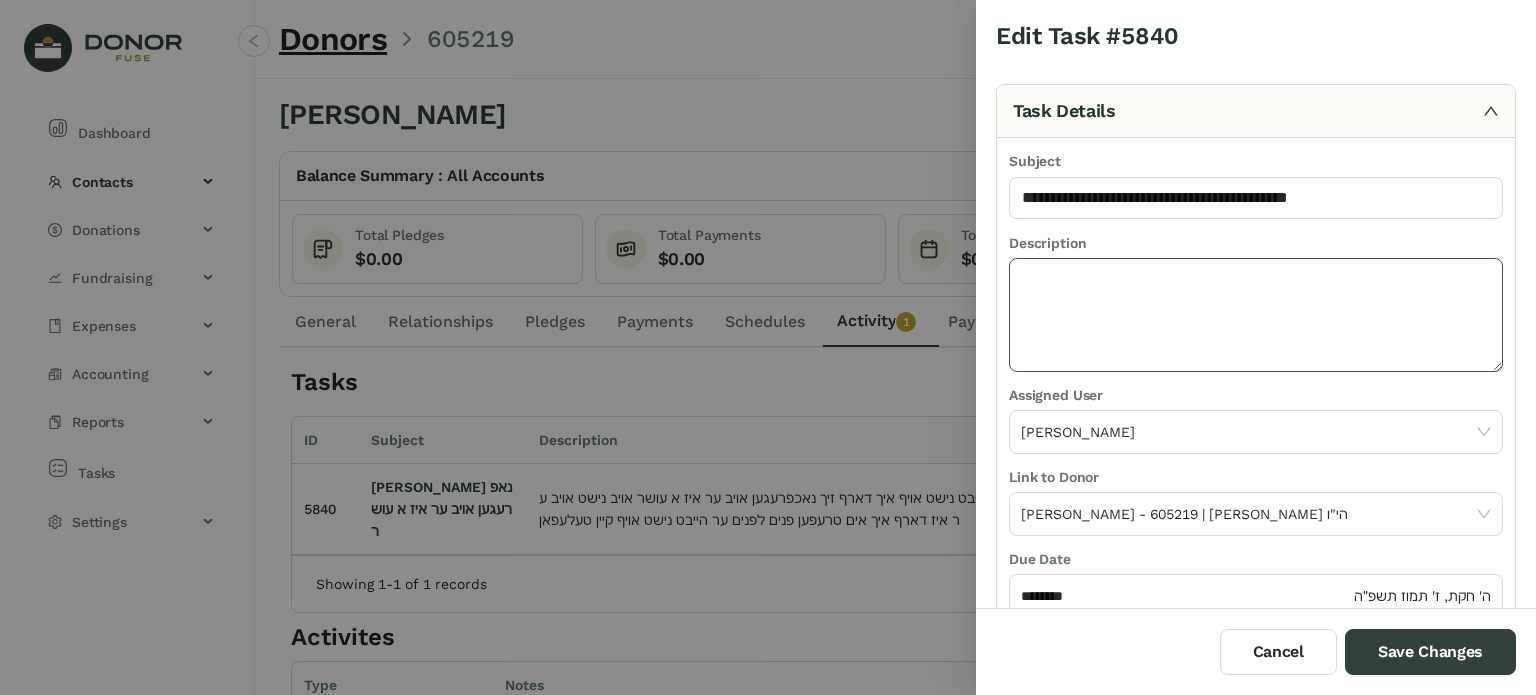 paste on "**********" 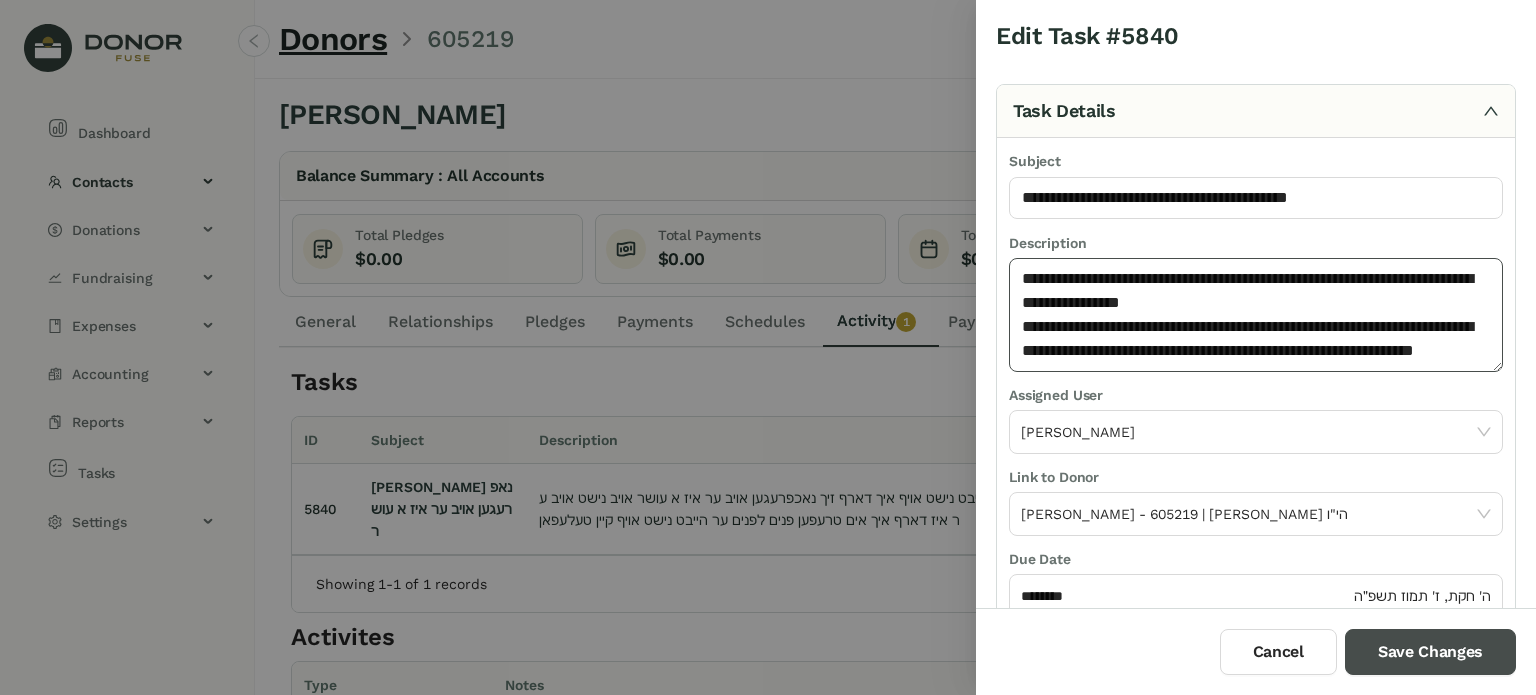 type on "**********" 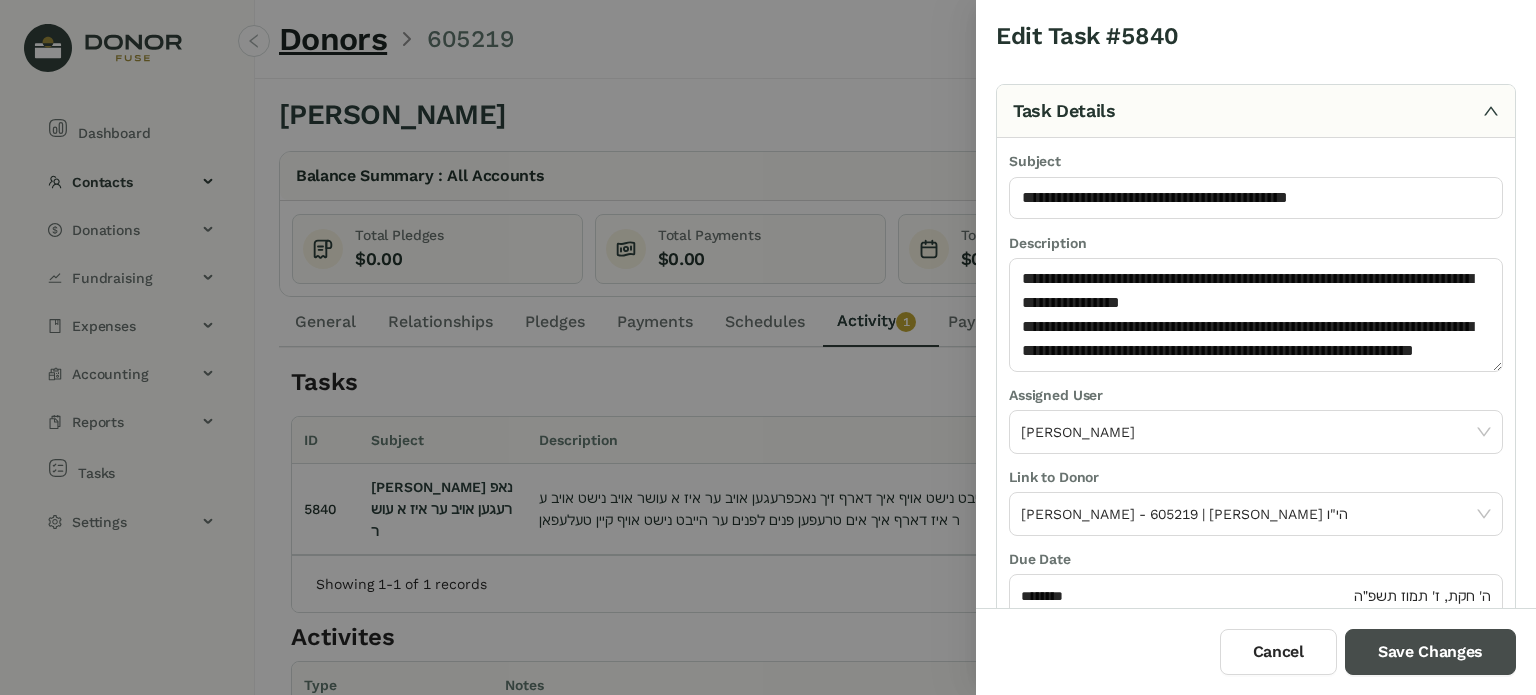 click on "Save Changes" at bounding box center (1430, 652) 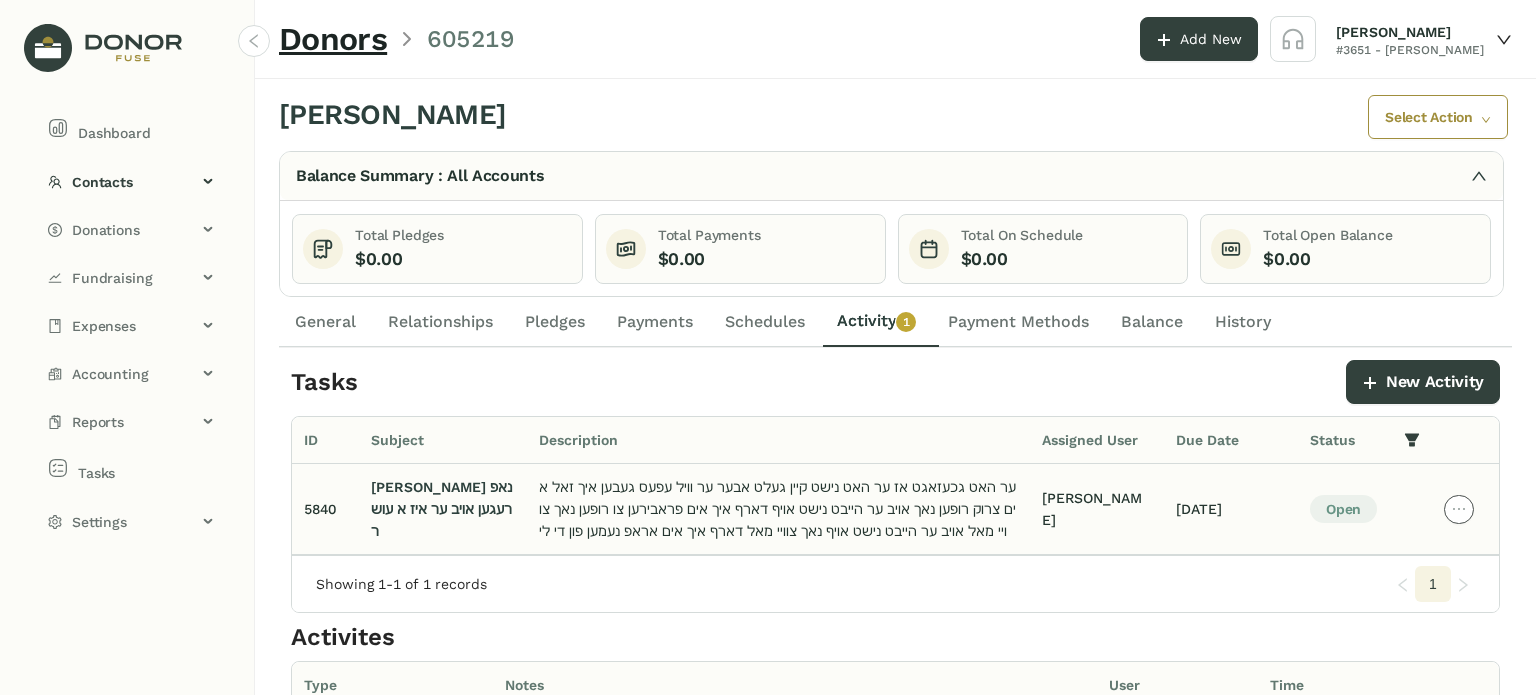 drag, startPoint x: 1454, startPoint y: 507, endPoint x: 1464, endPoint y: 525, distance: 20.59126 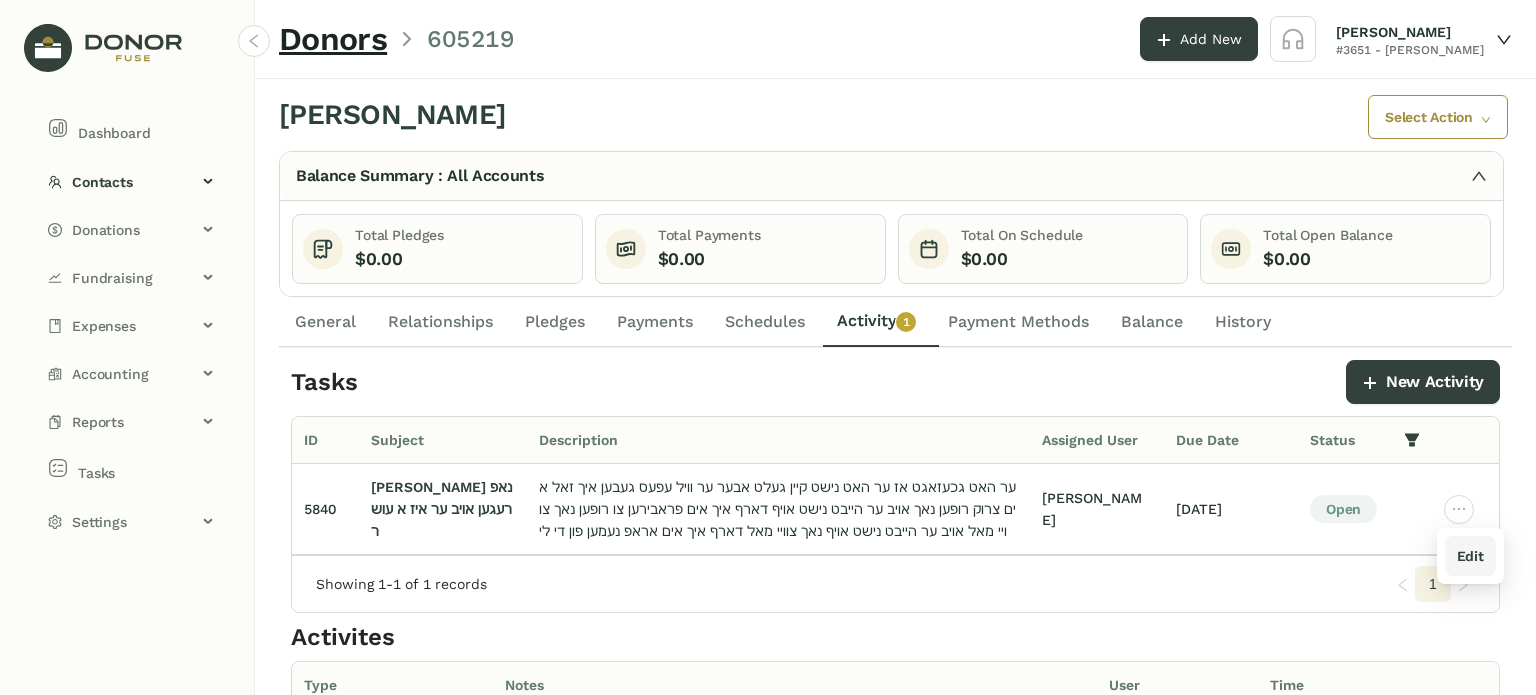 click on "Edit" at bounding box center (1470, 556) 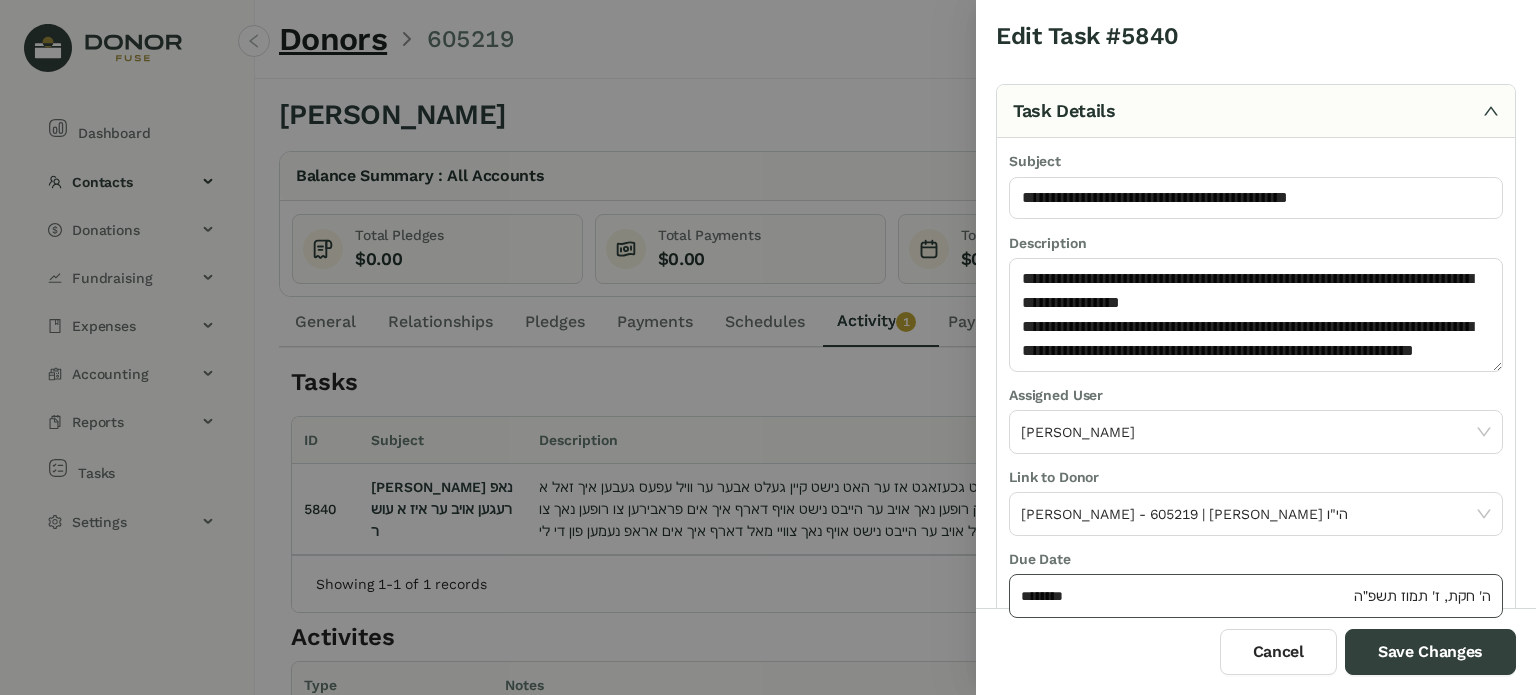 click on "********" 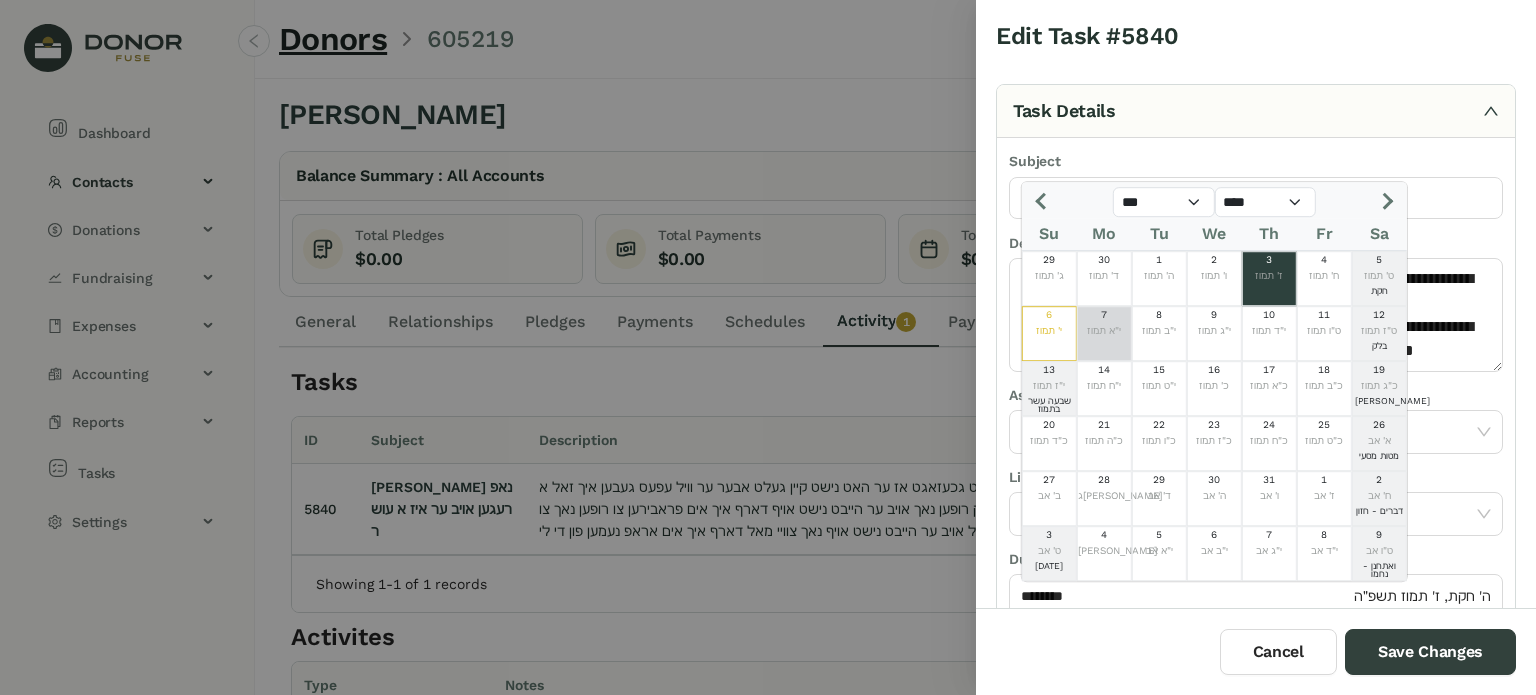 click on "י"א תמוז" 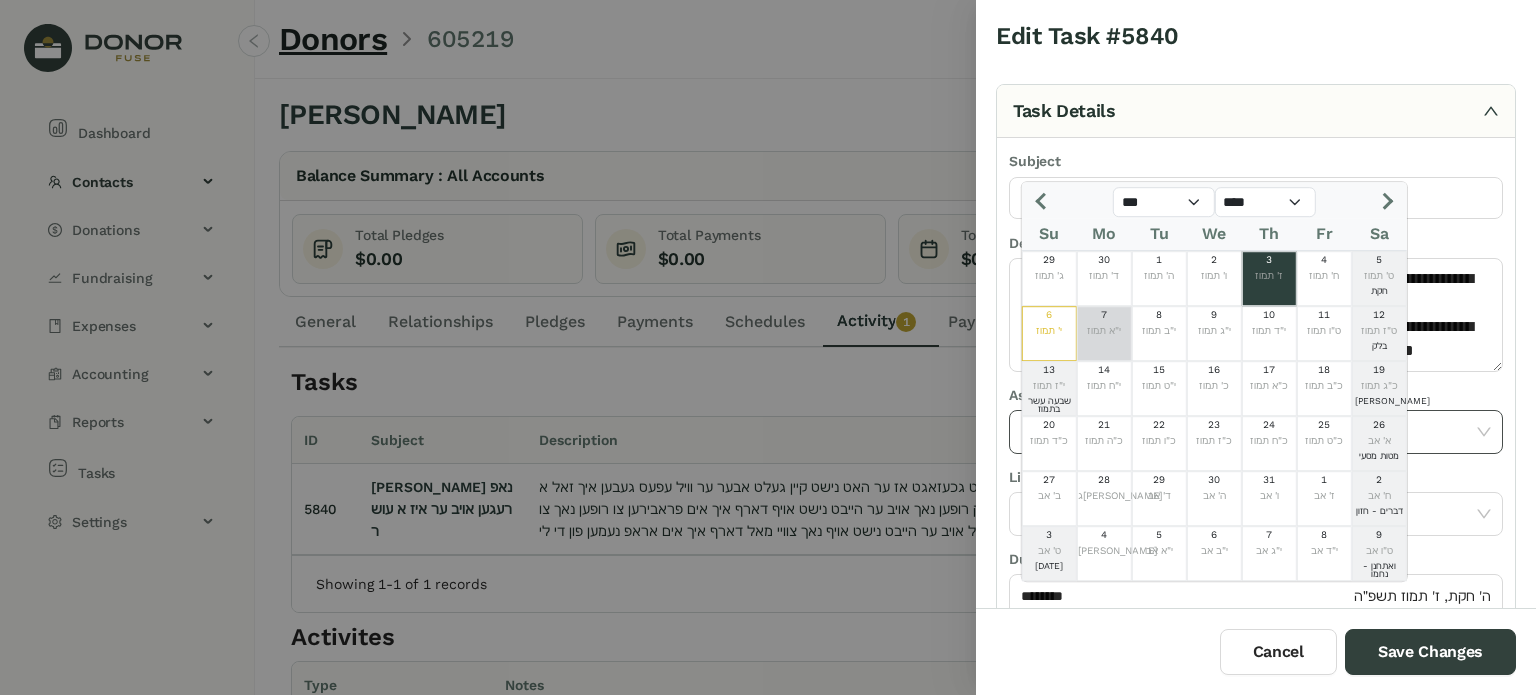 type on "********" 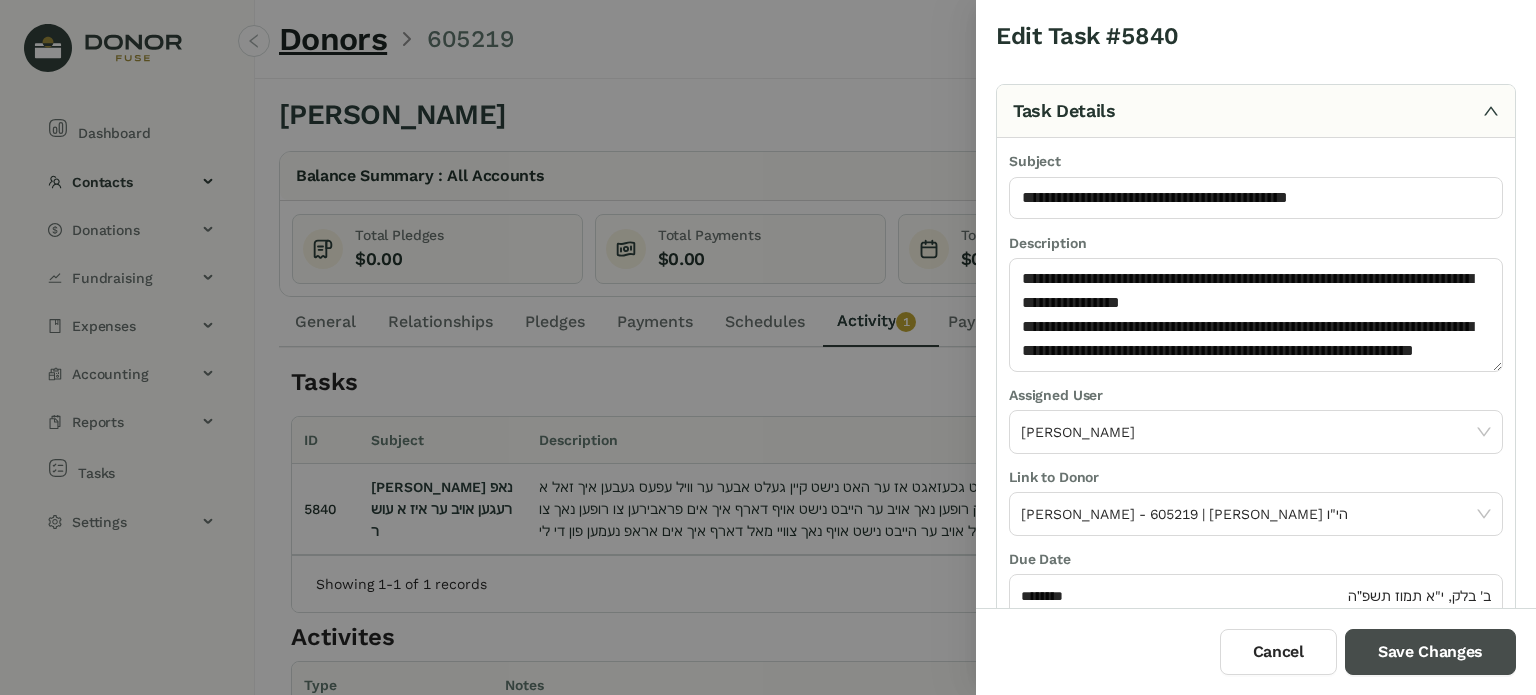 click on "Save Changes" at bounding box center [1430, 652] 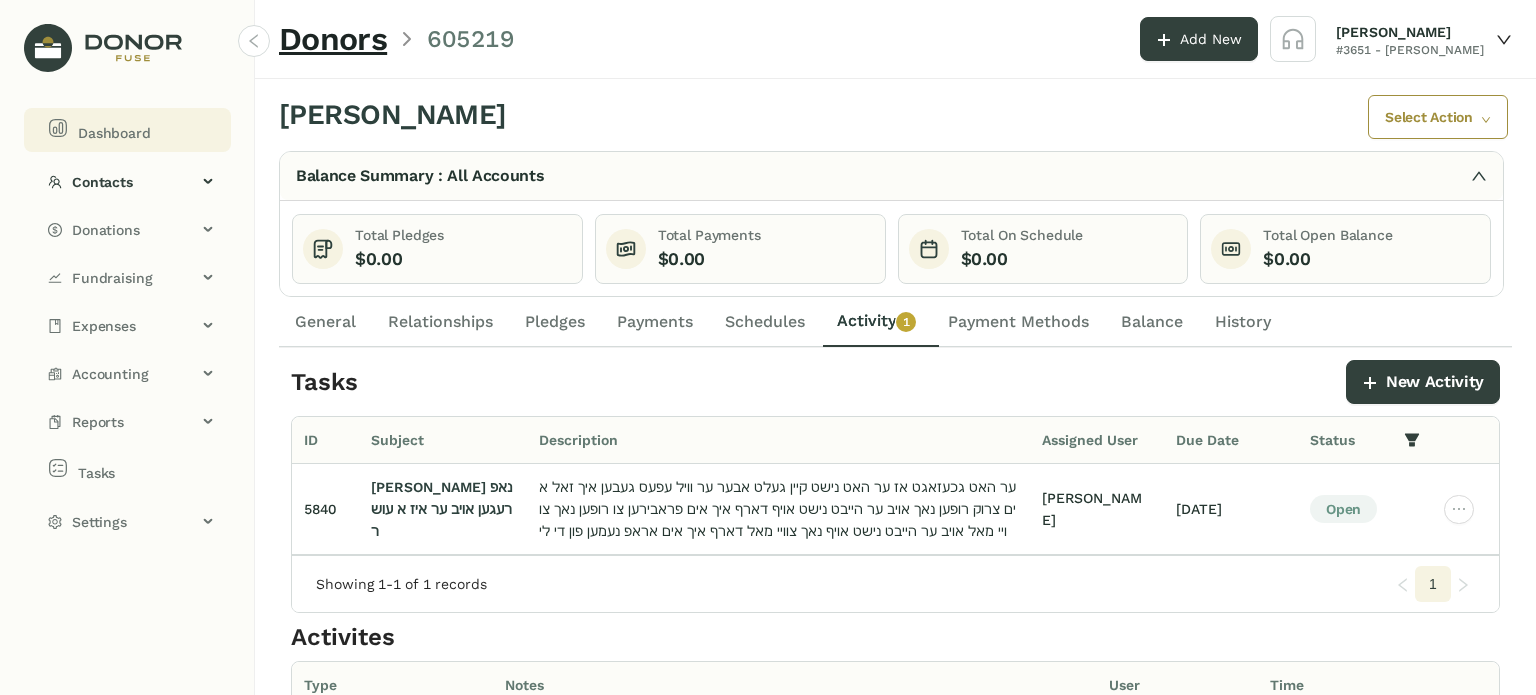 click on "Dashboard" 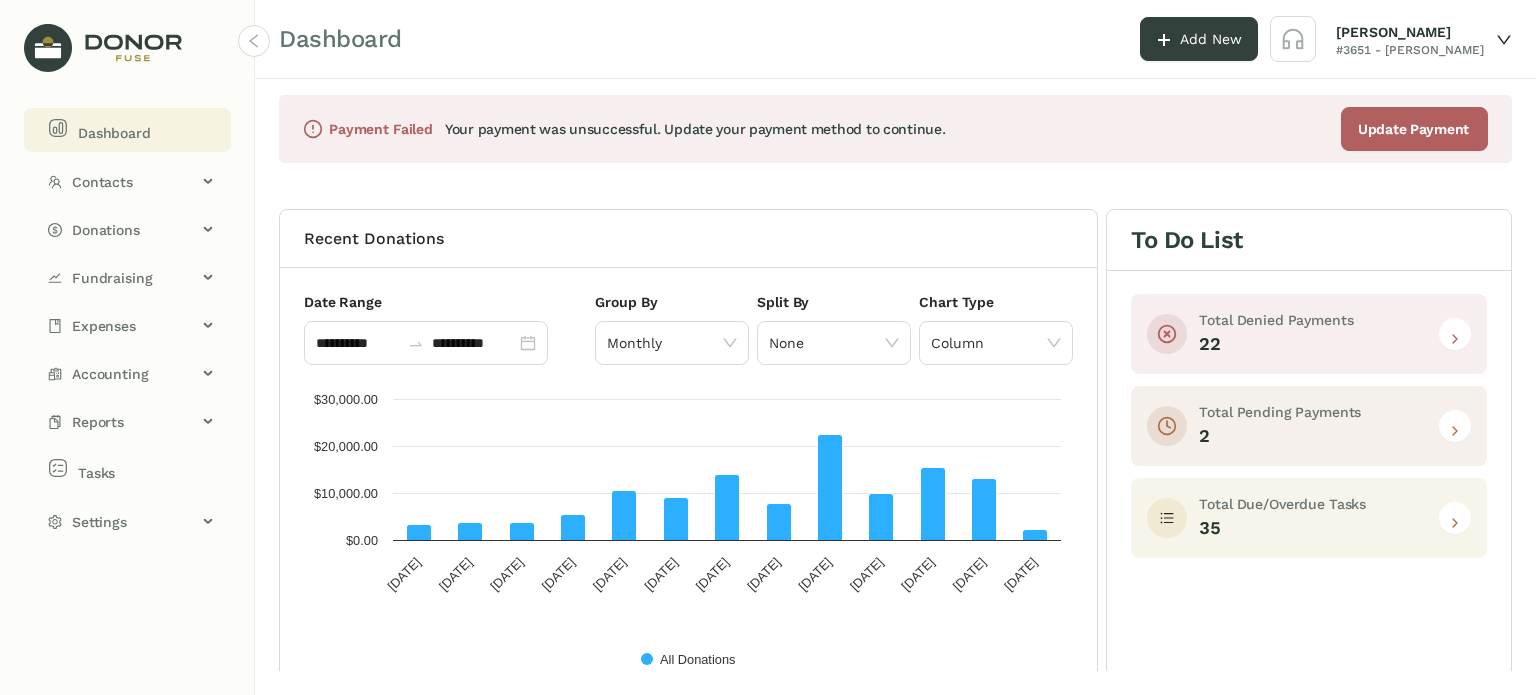 click 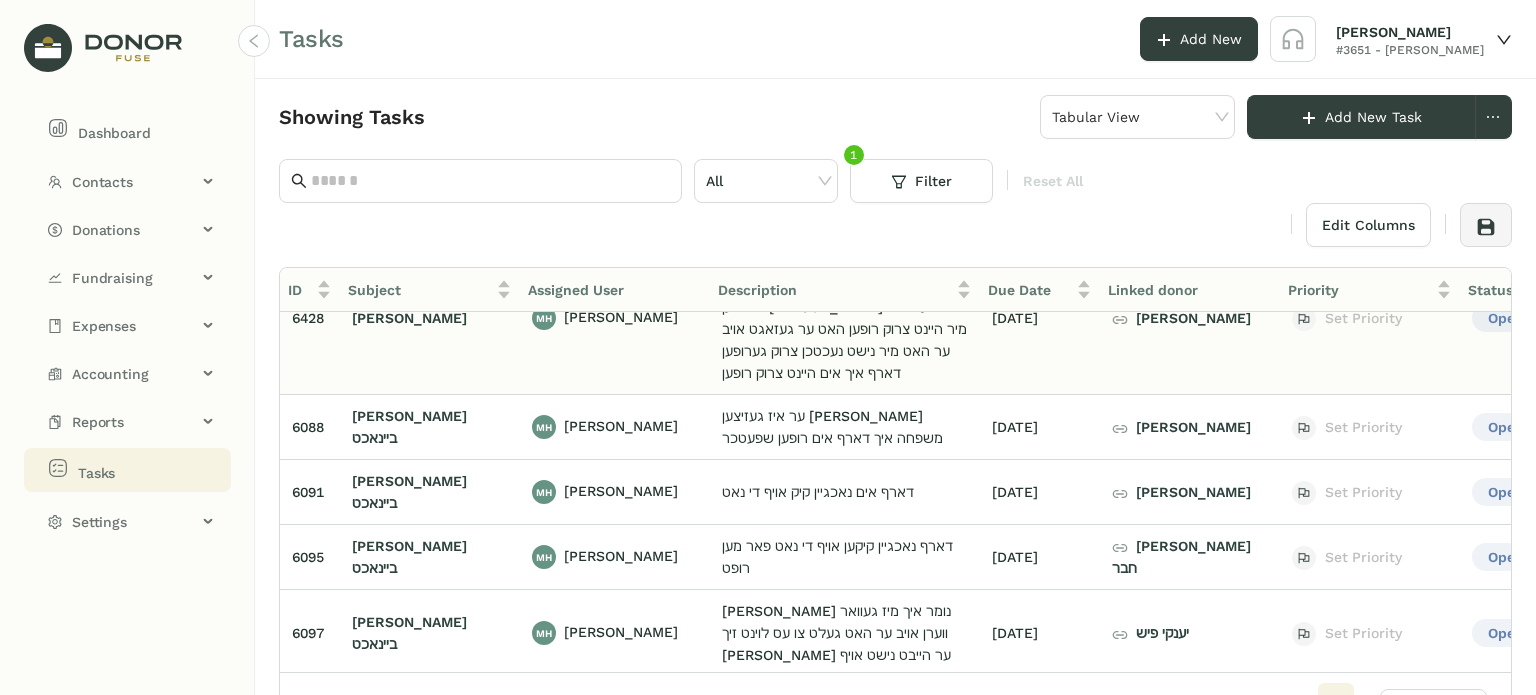 scroll, scrollTop: 0, scrollLeft: 0, axis: both 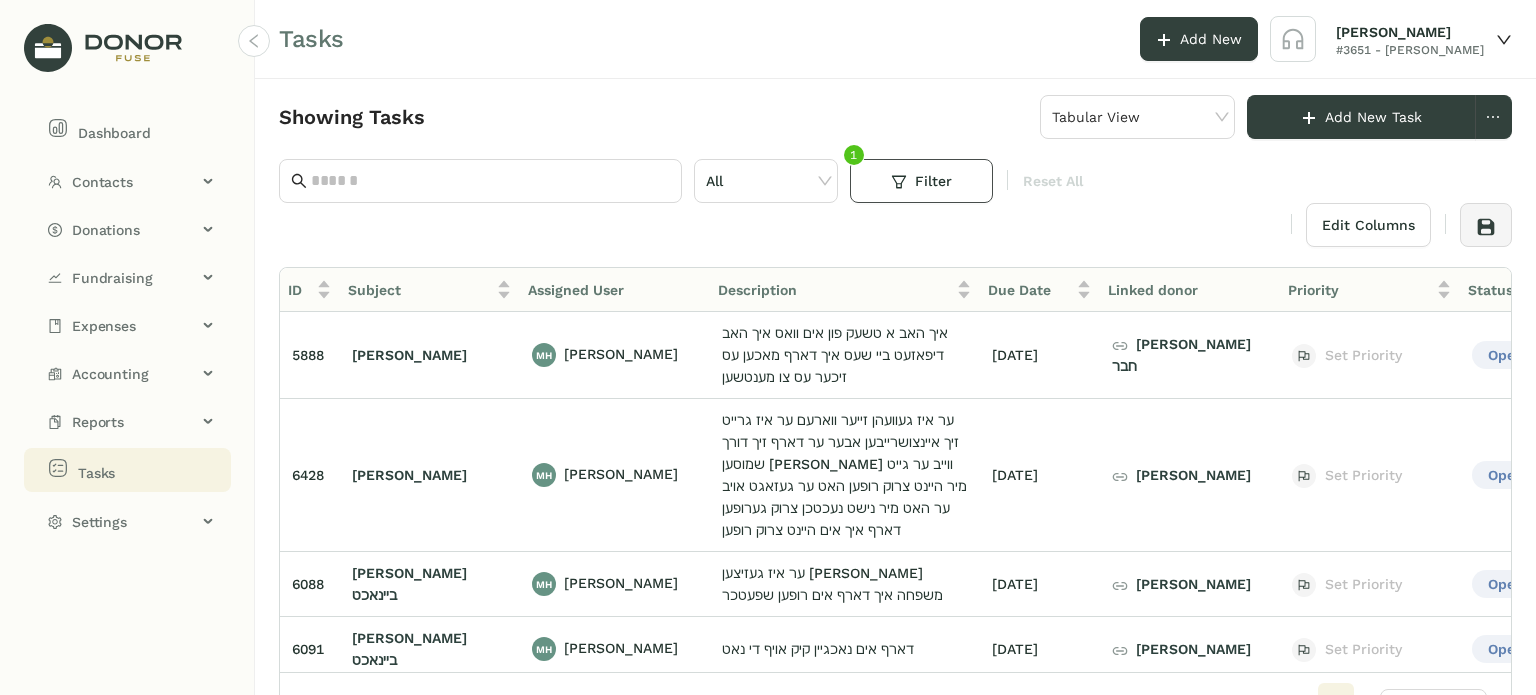 click on "Filter" 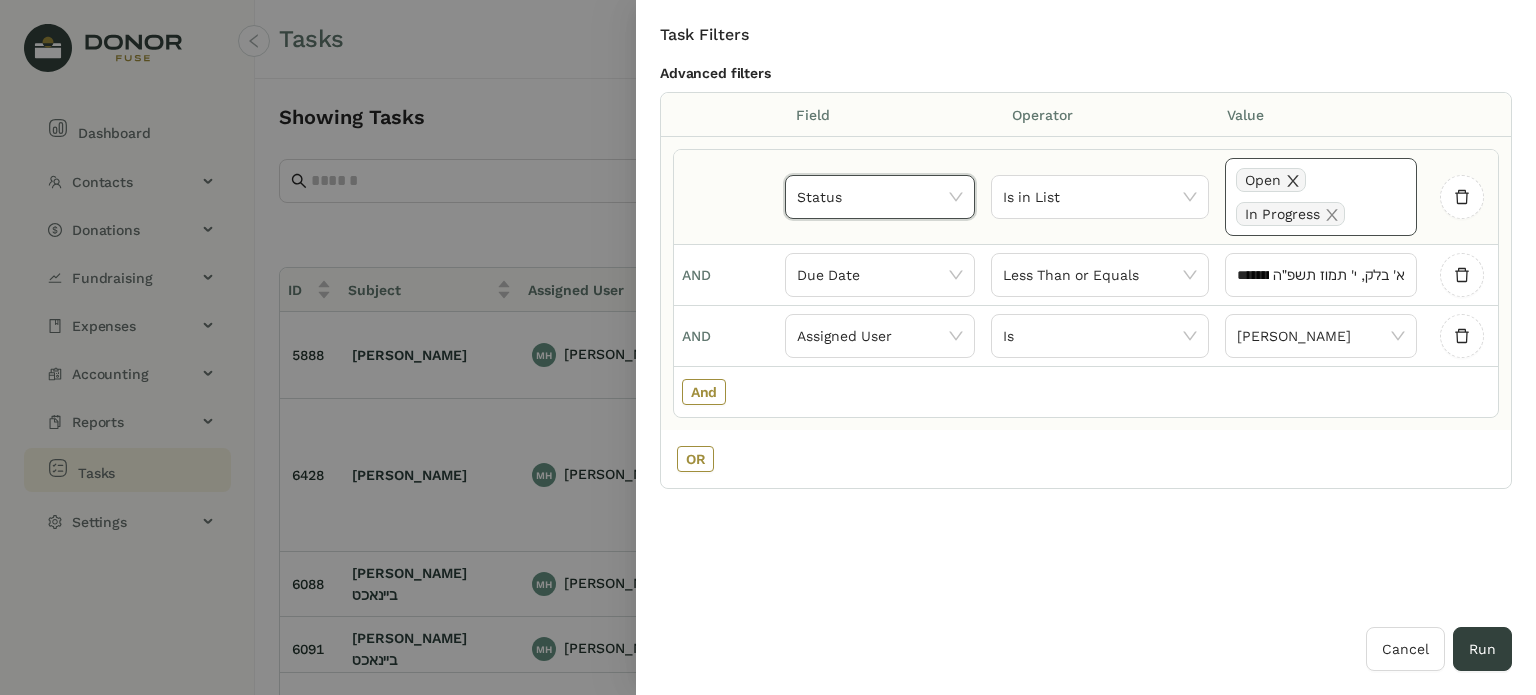 click 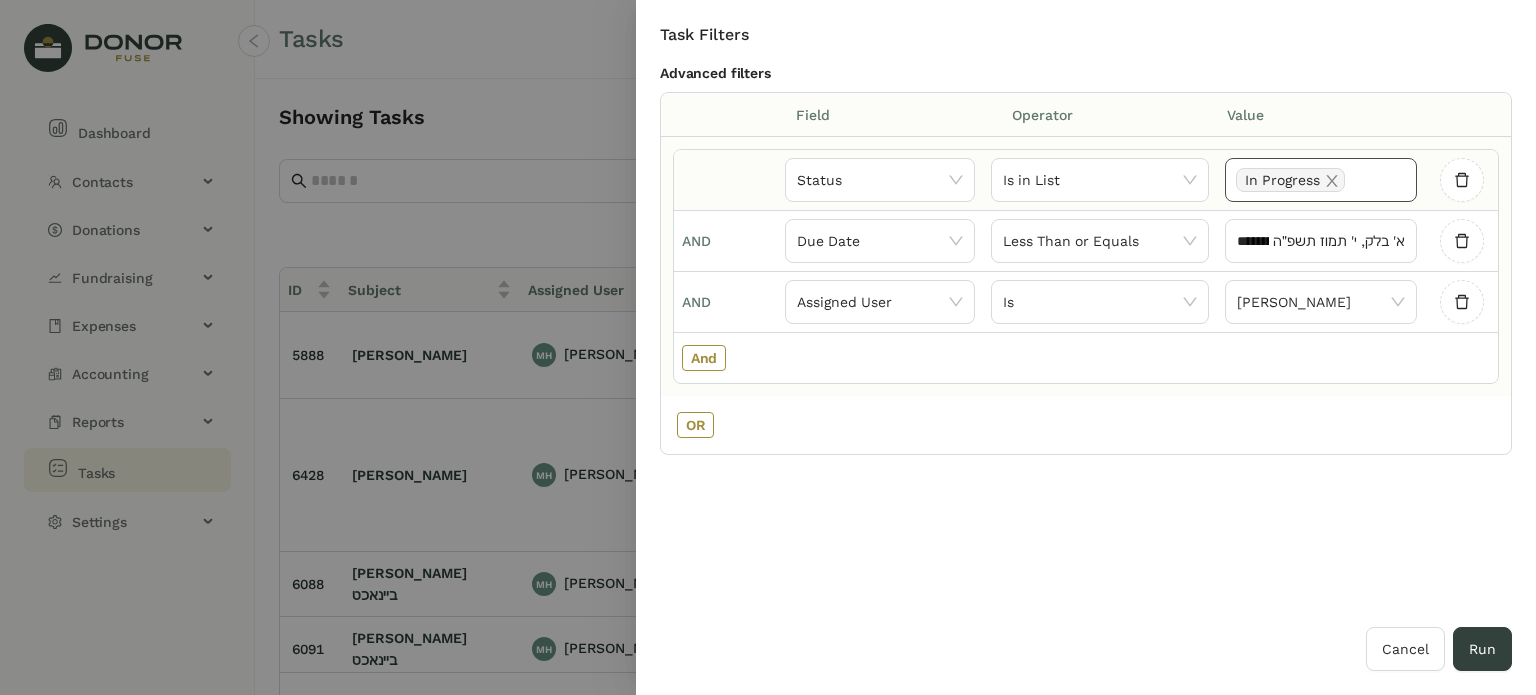 click 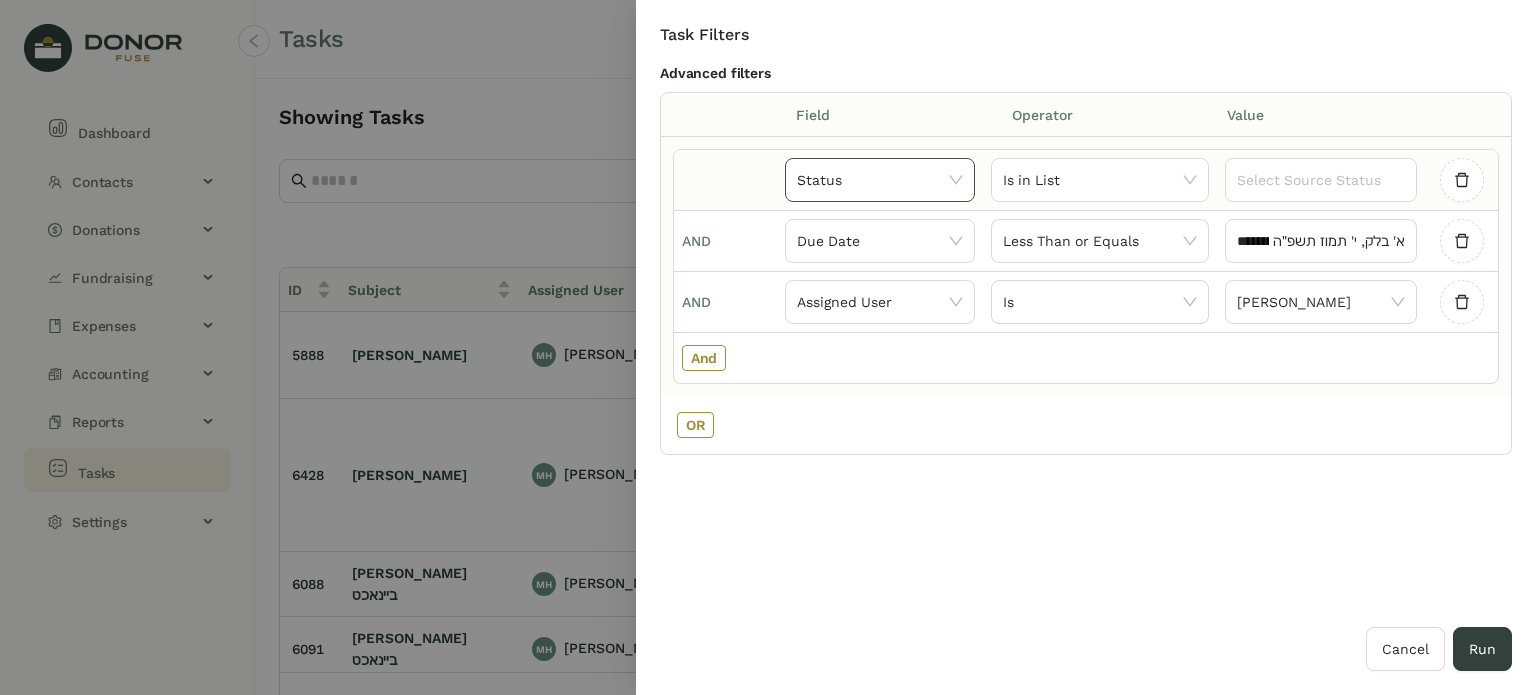click on "Status" 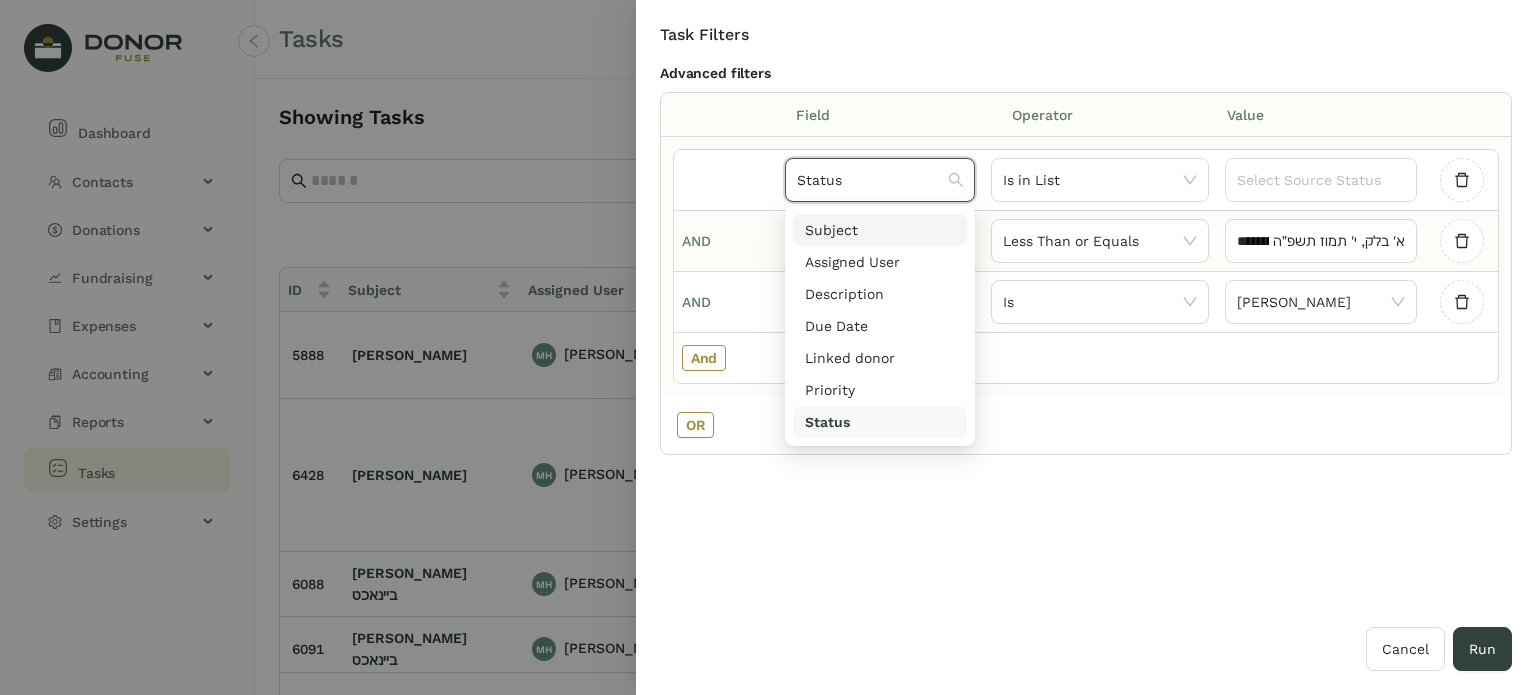 click on "Subject" at bounding box center [880, 230] 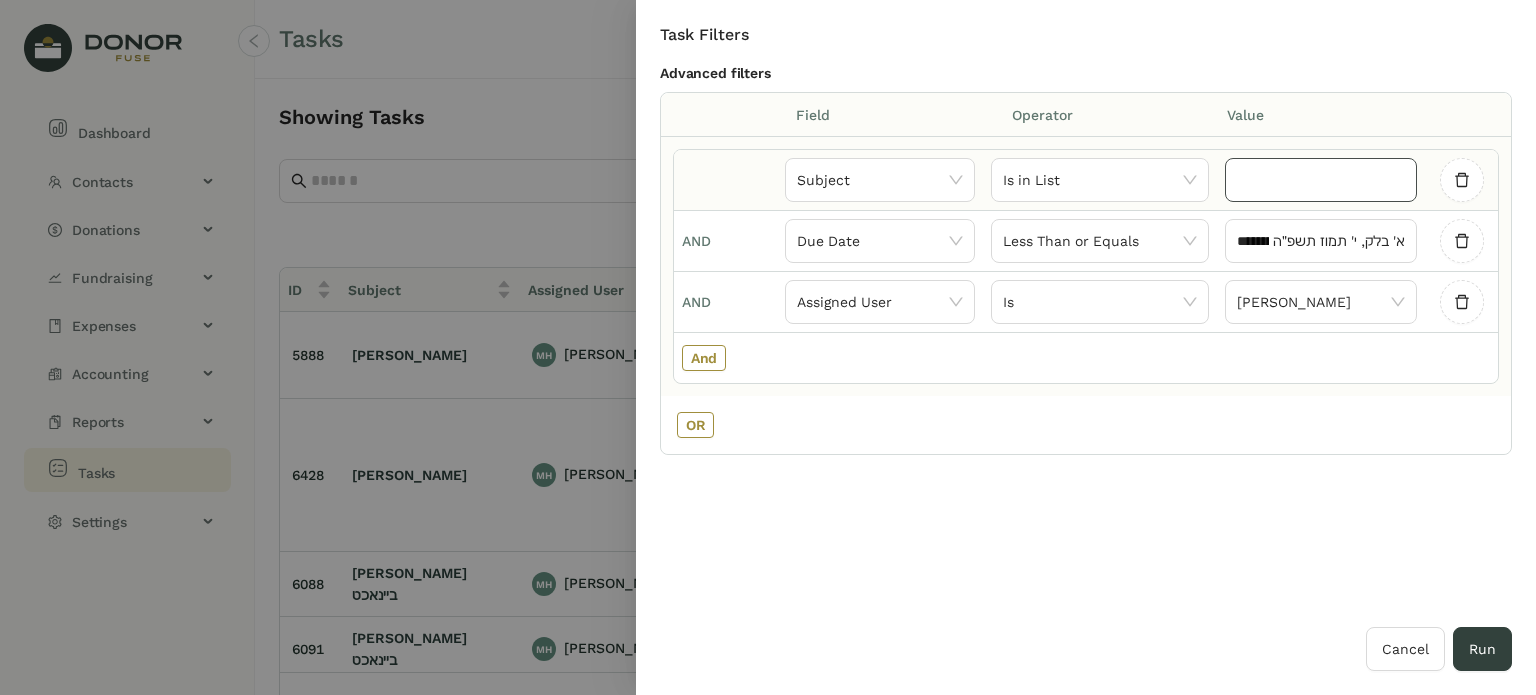 click 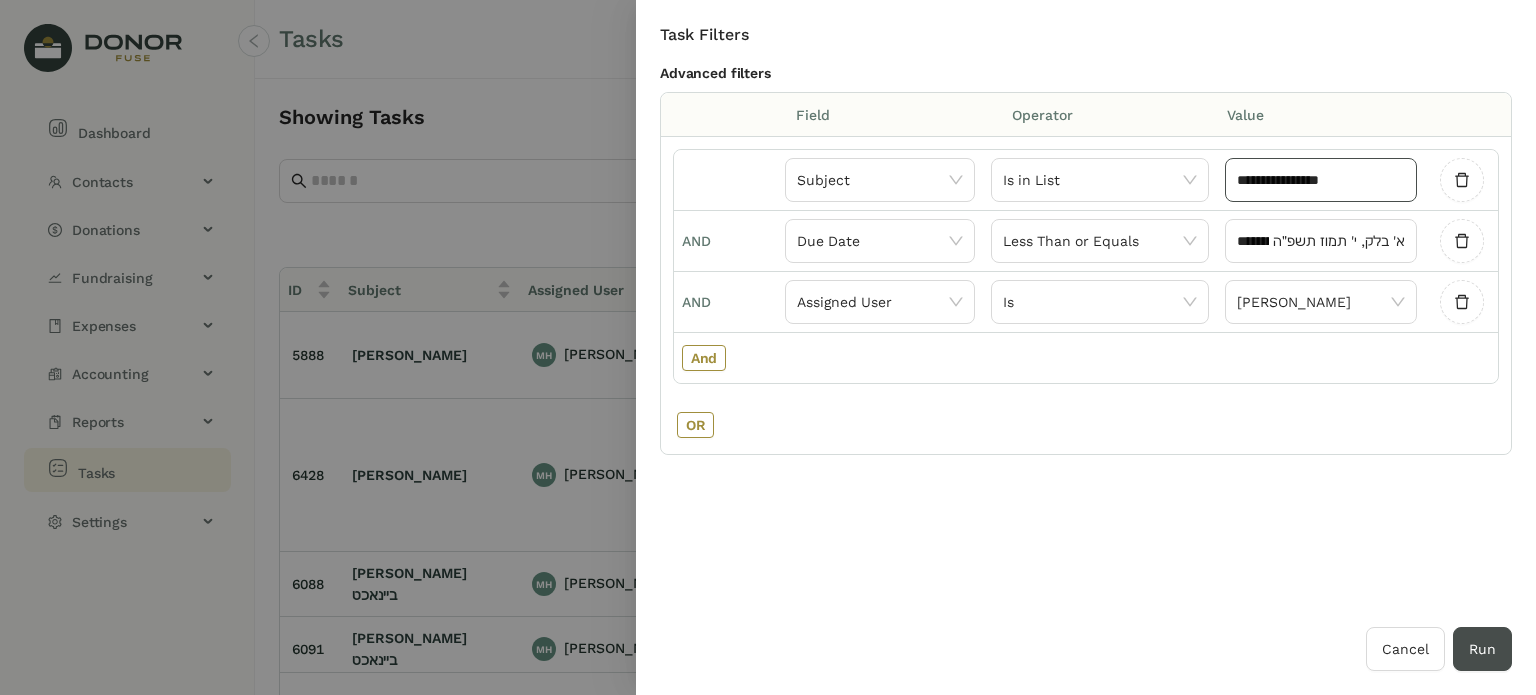 type on "**********" 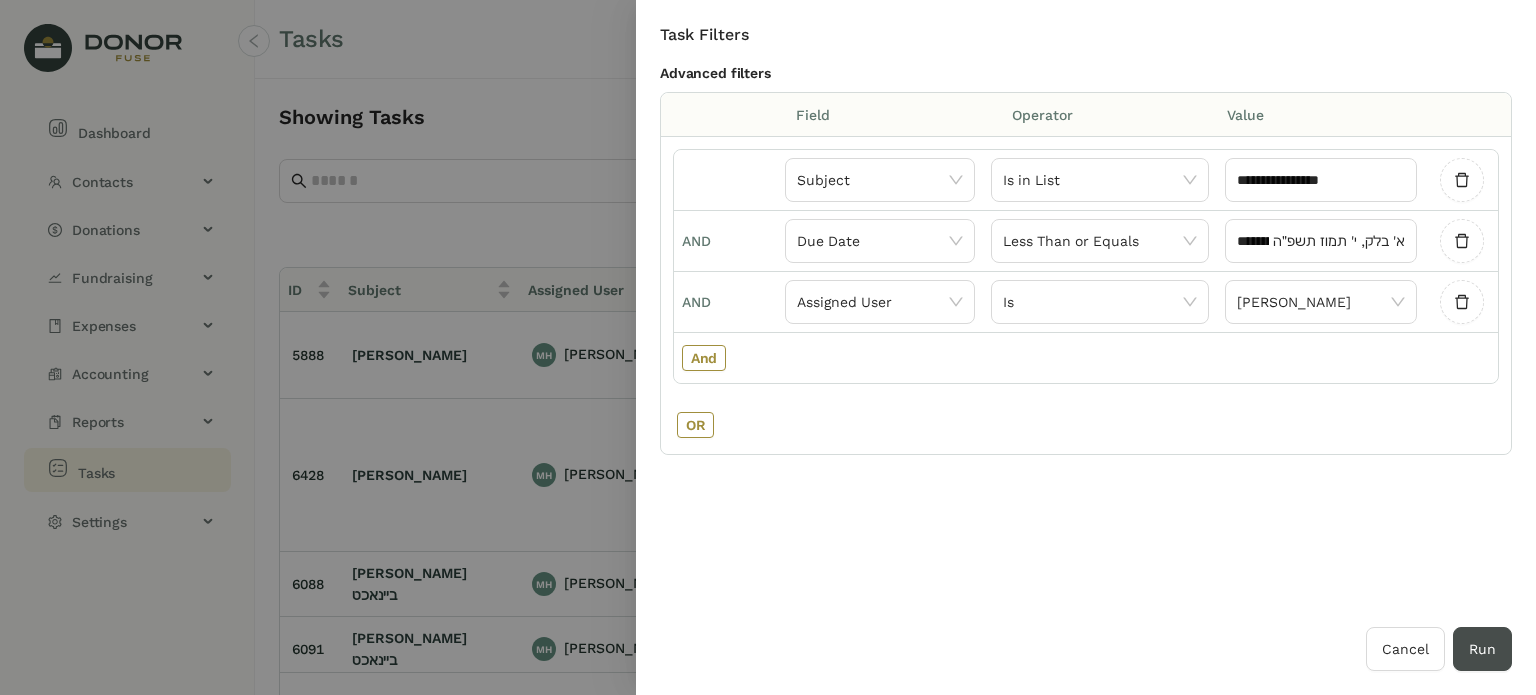 click on "Run" at bounding box center (1482, 649) 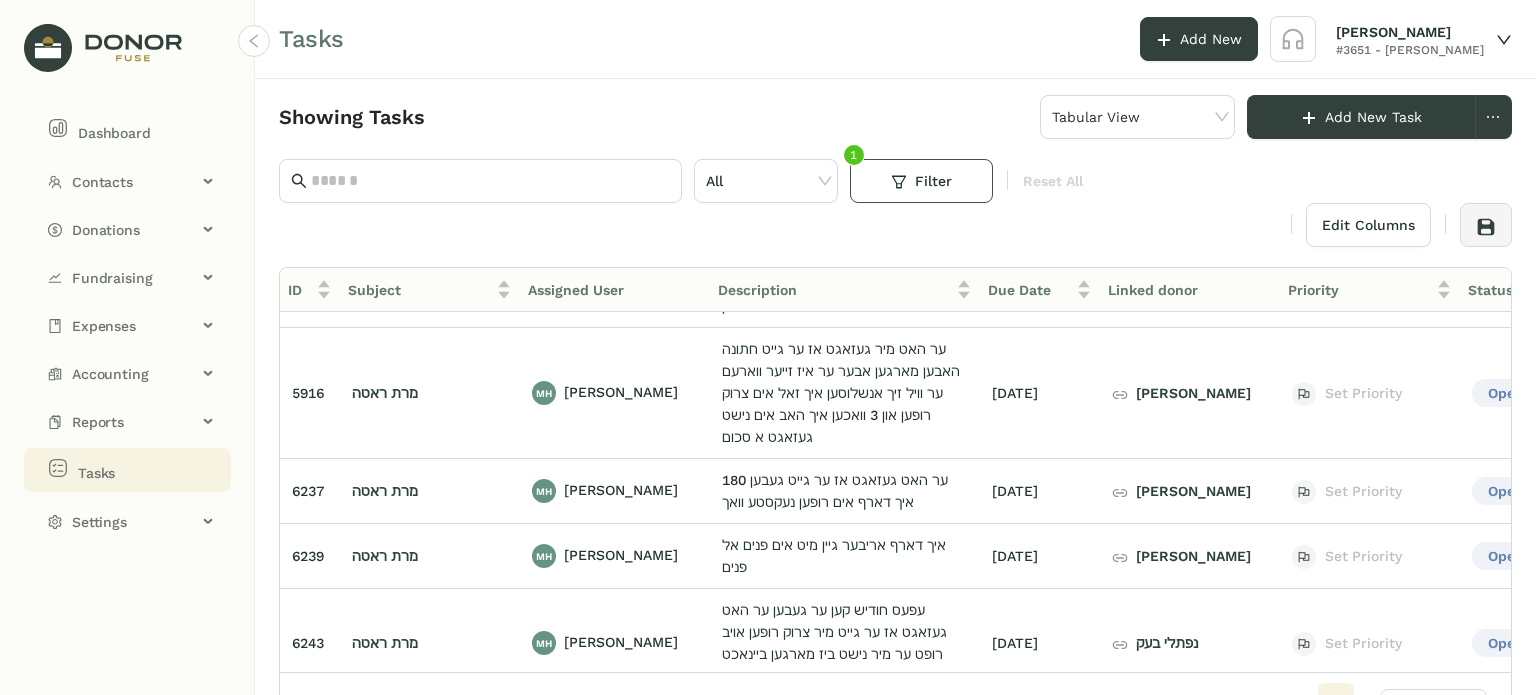 scroll, scrollTop: 0, scrollLeft: 0, axis: both 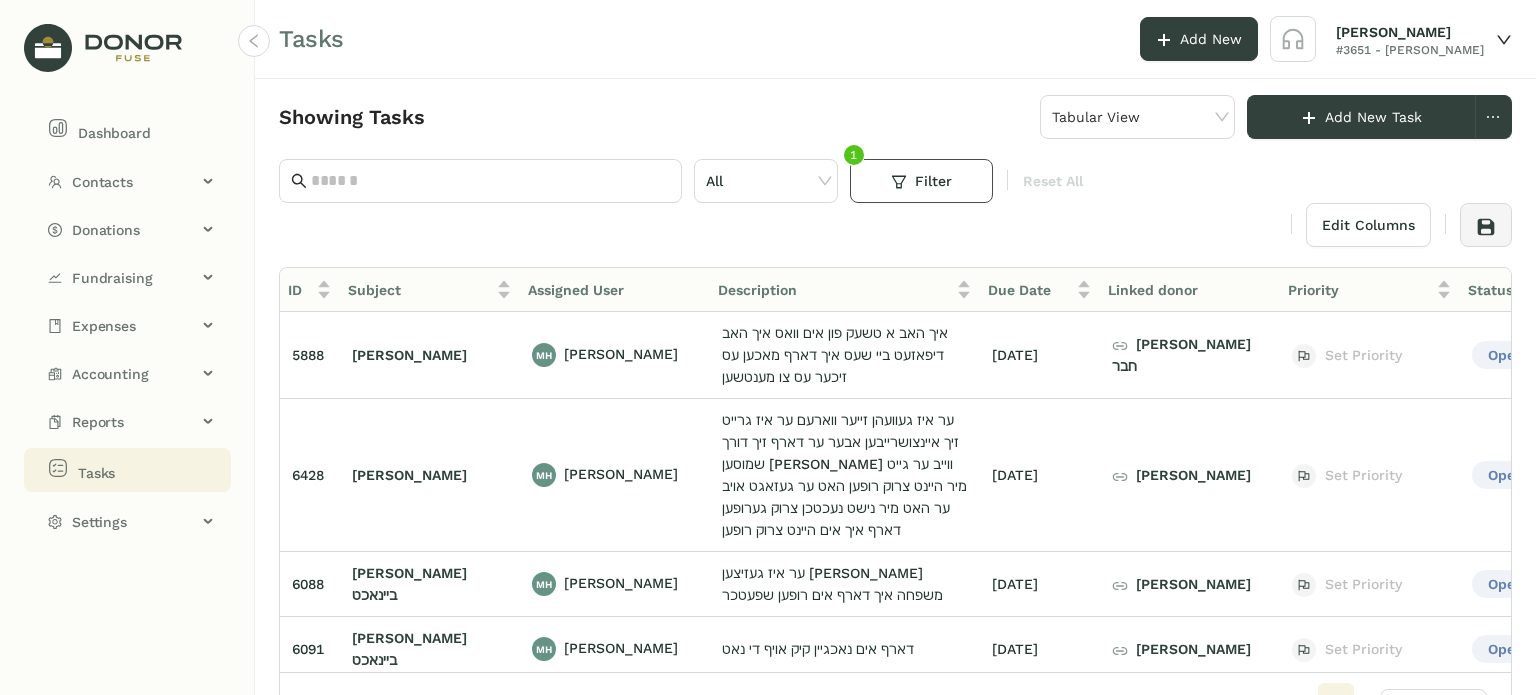 click on "Filter" 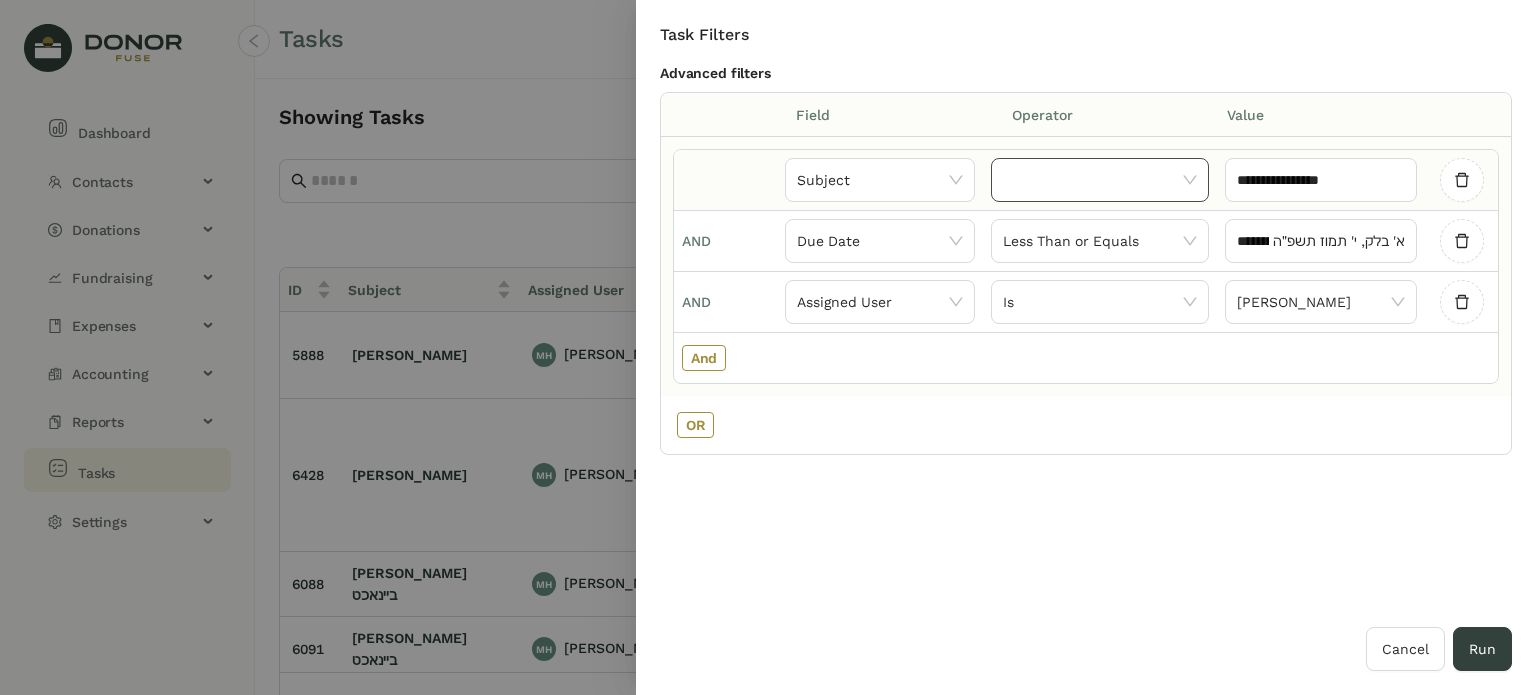 click 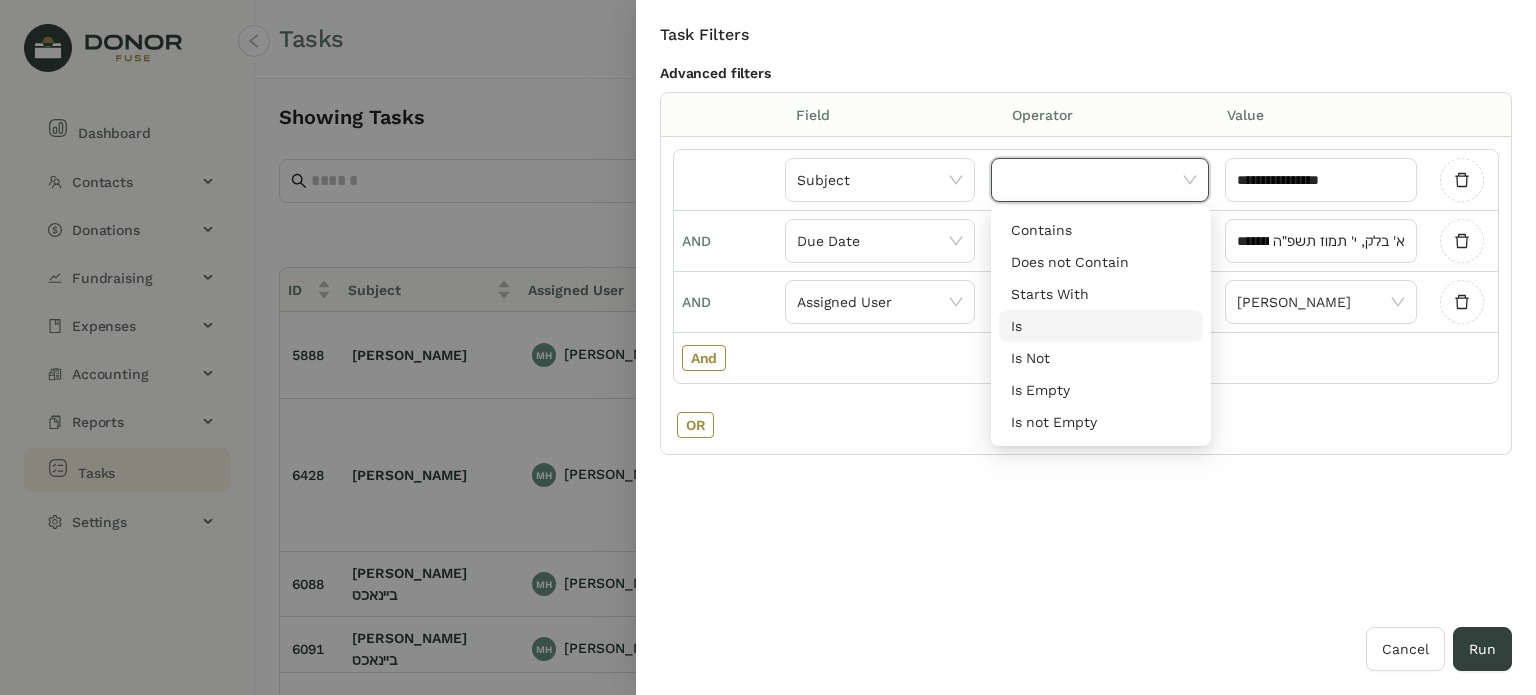 click on "Is" at bounding box center [1101, 326] 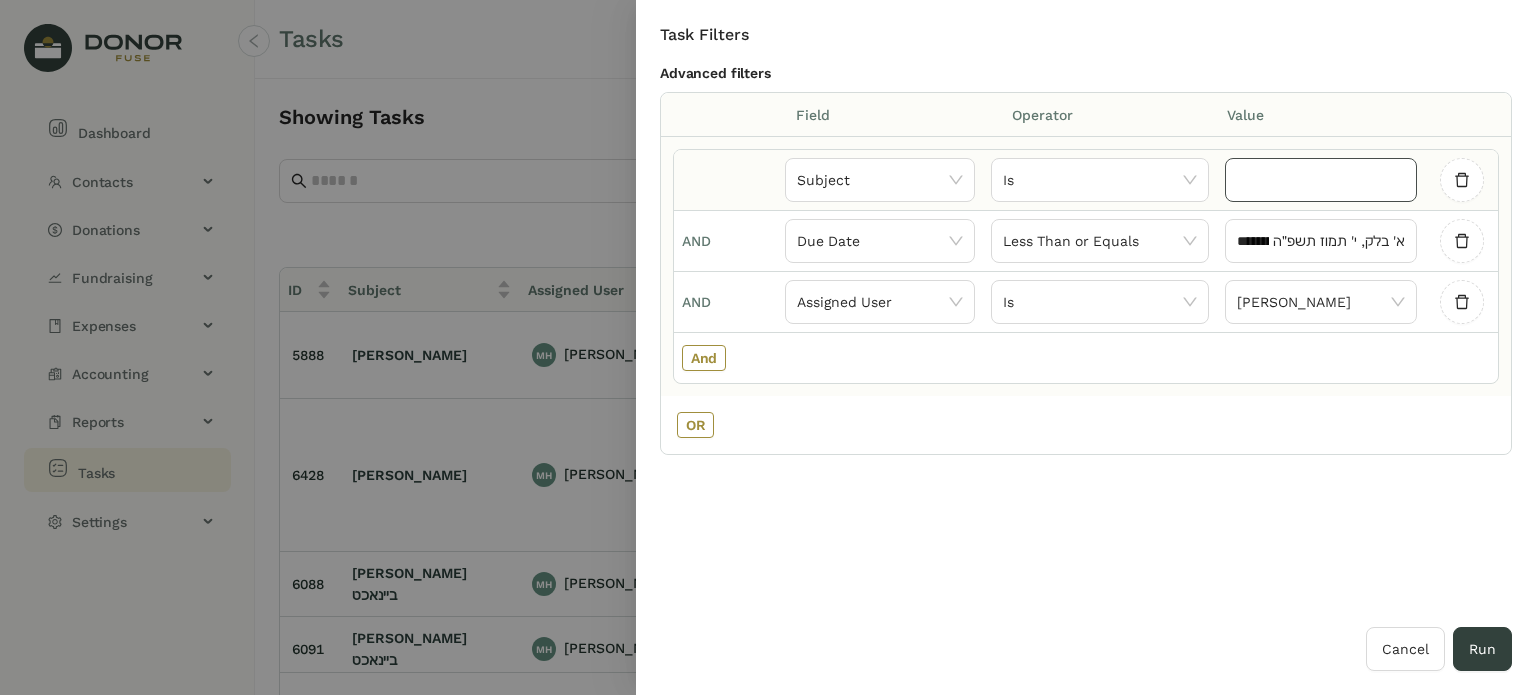 click 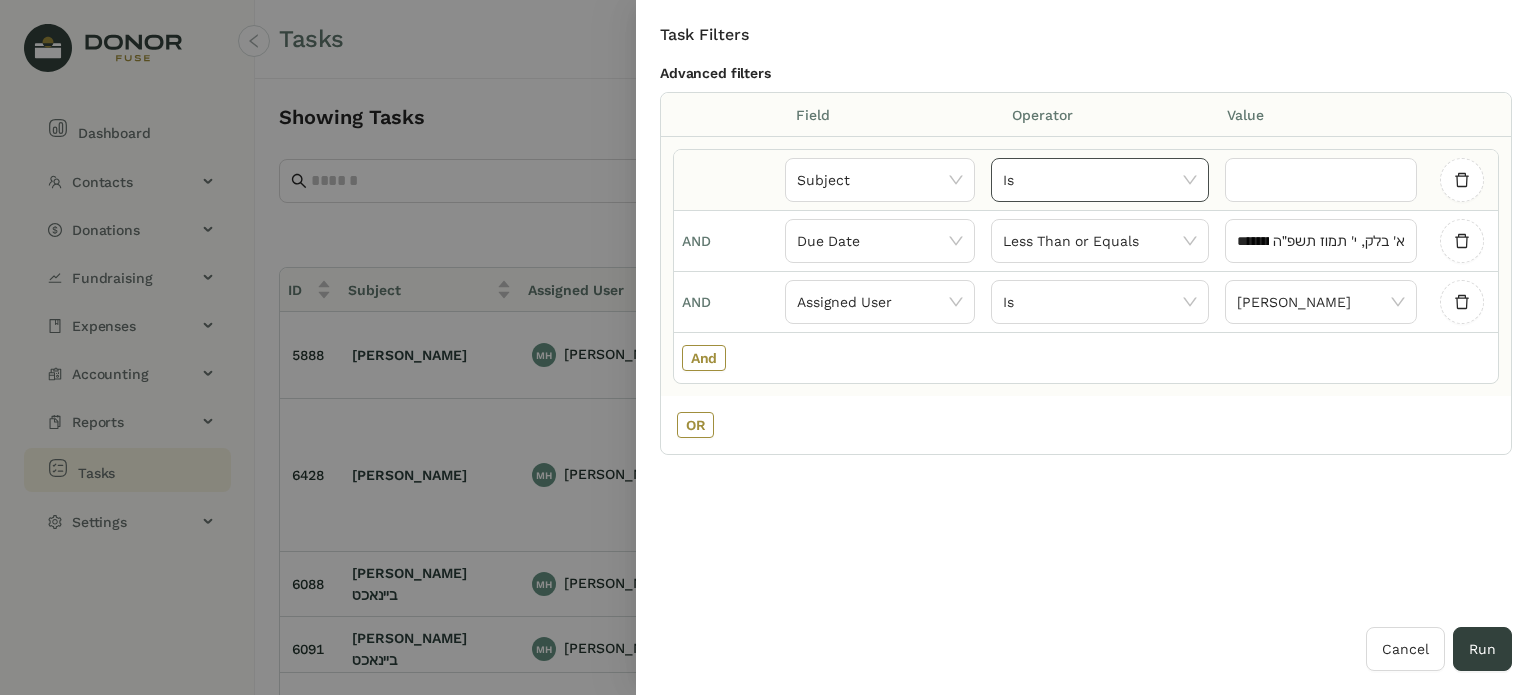 click on "Is" 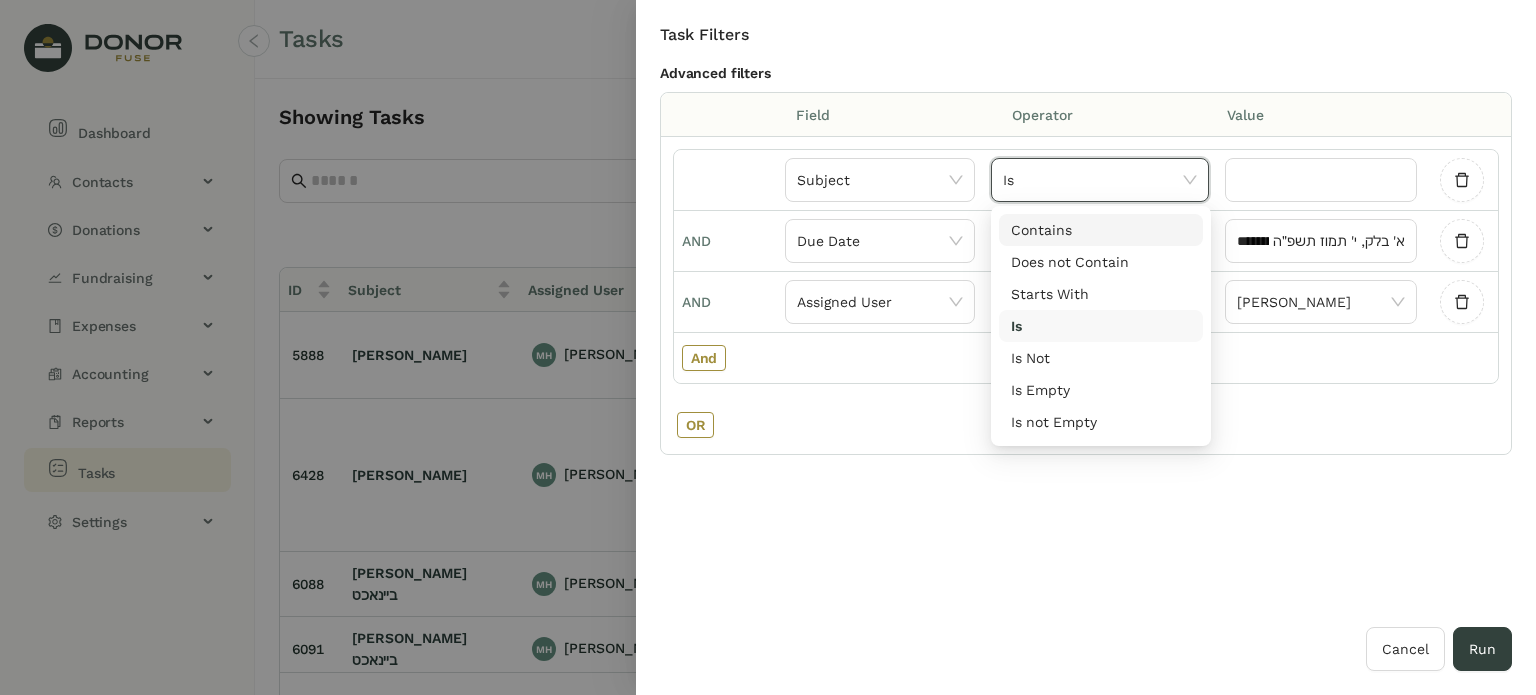 click on "Contains" at bounding box center (1101, 230) 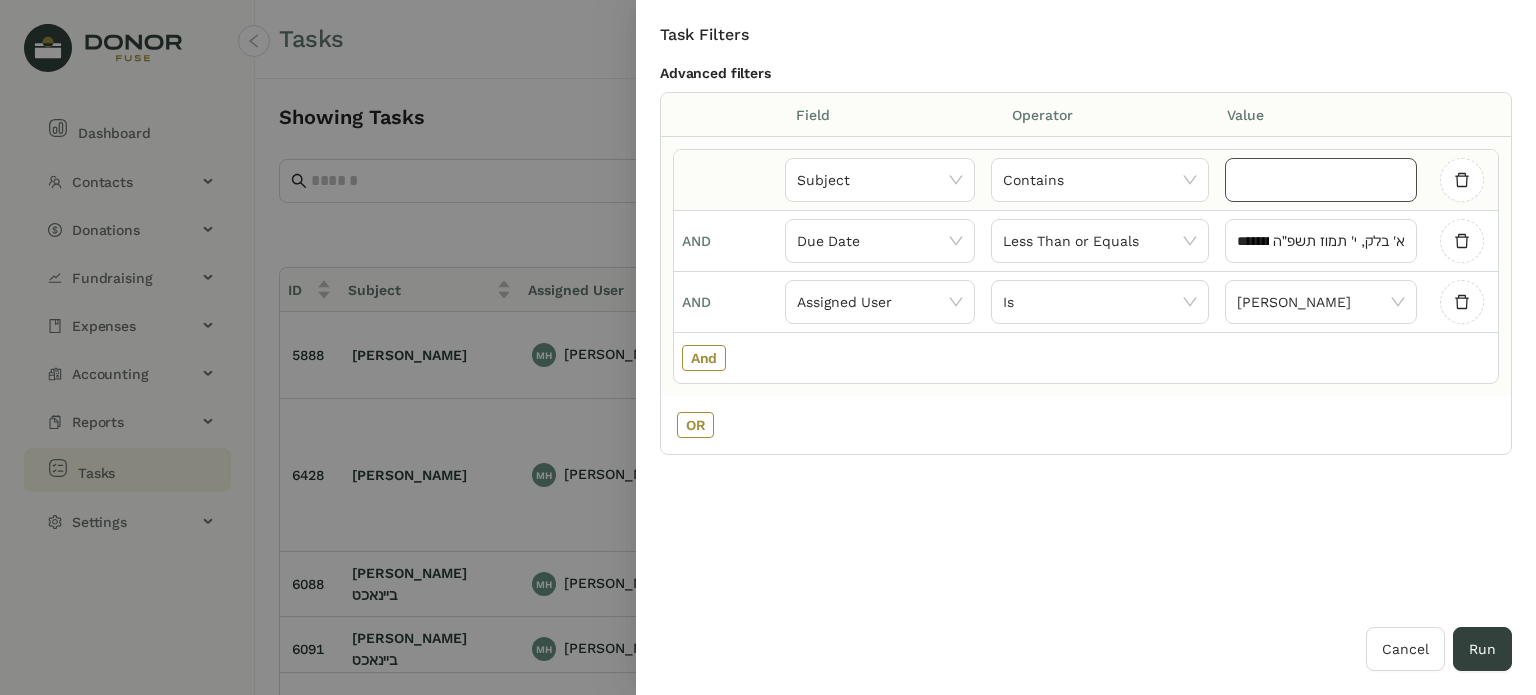 click 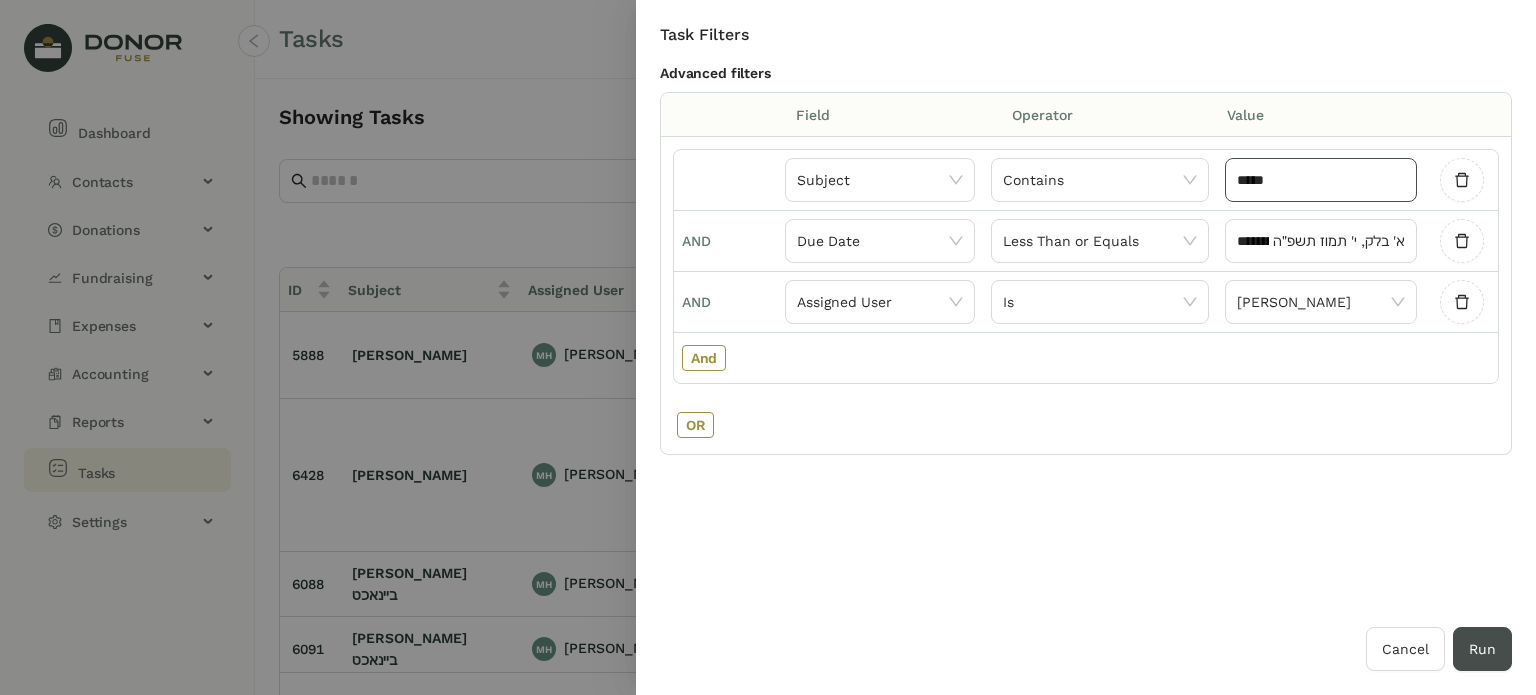 type on "*****" 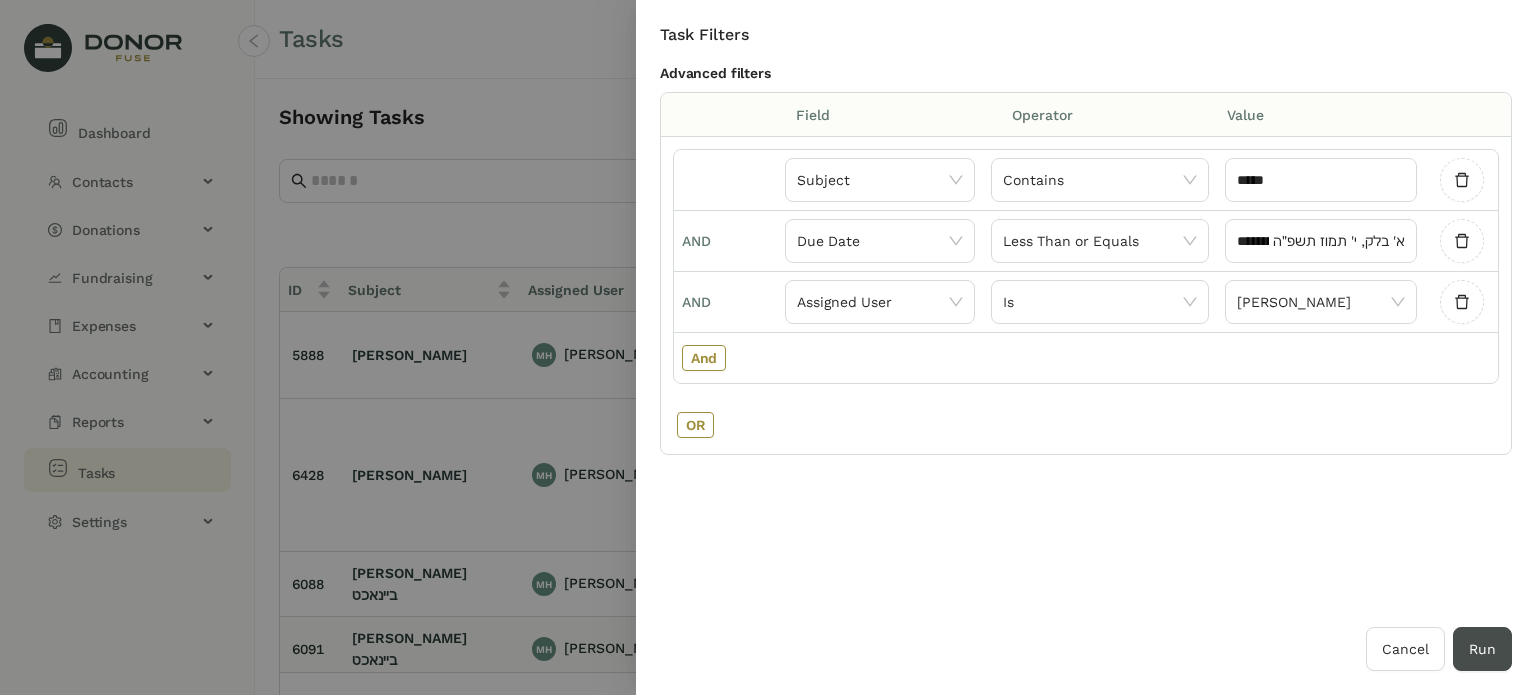 click on "Run" at bounding box center (1482, 649) 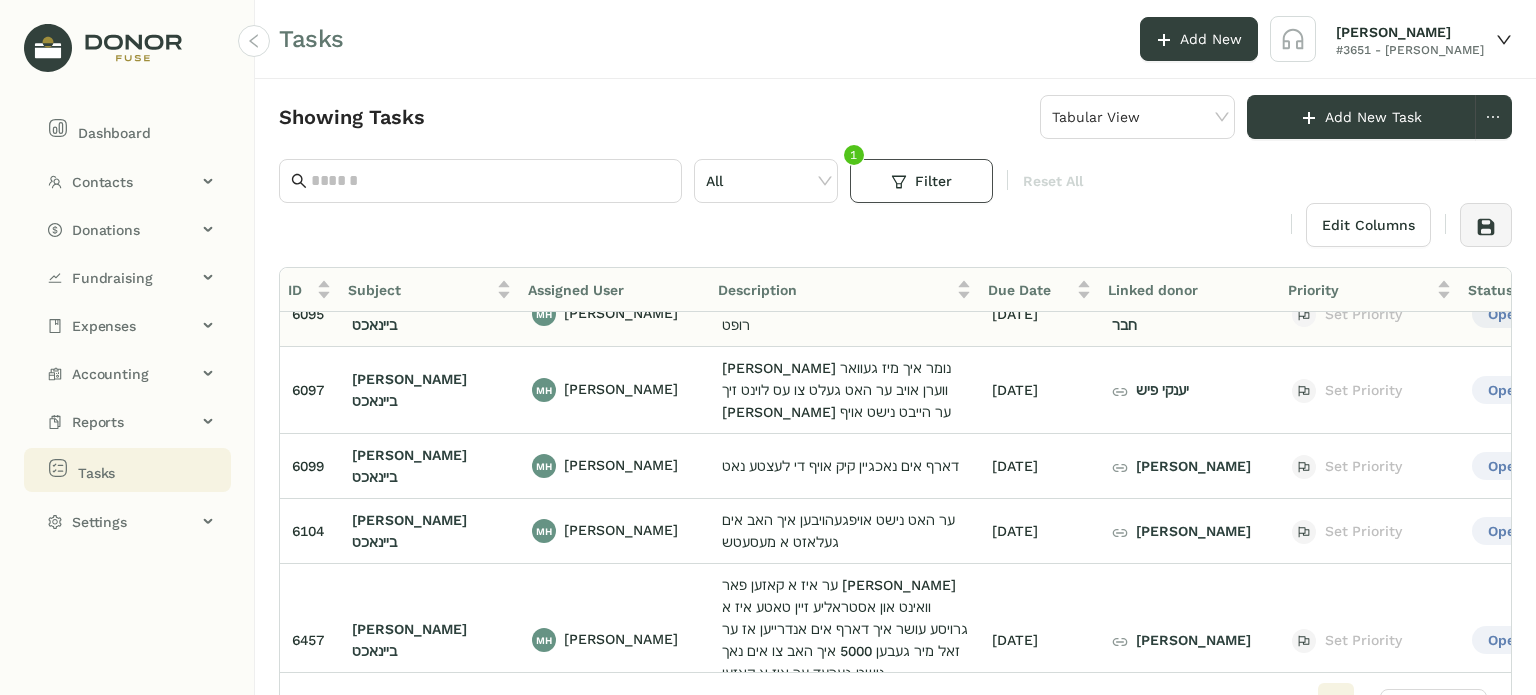 scroll, scrollTop: 516, scrollLeft: 0, axis: vertical 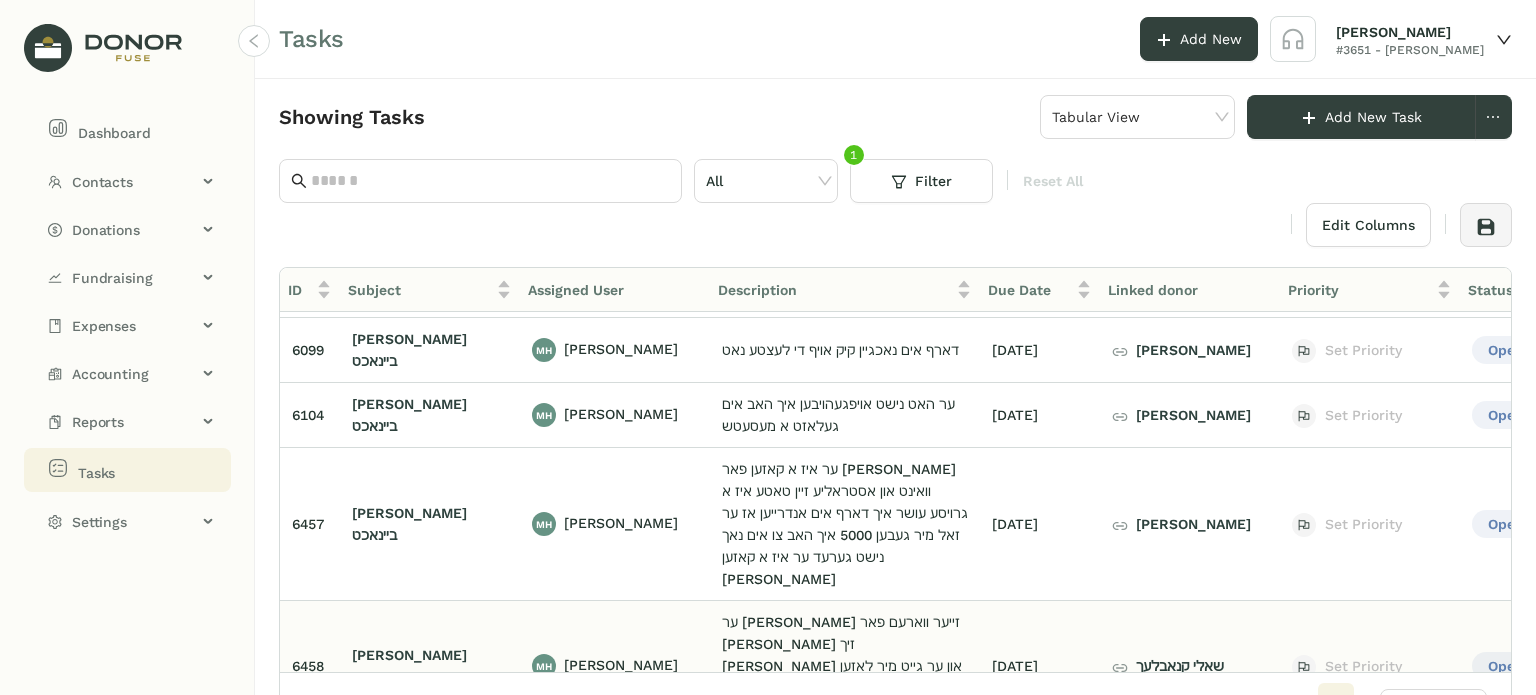 click on "שאלי קנאבלעך" 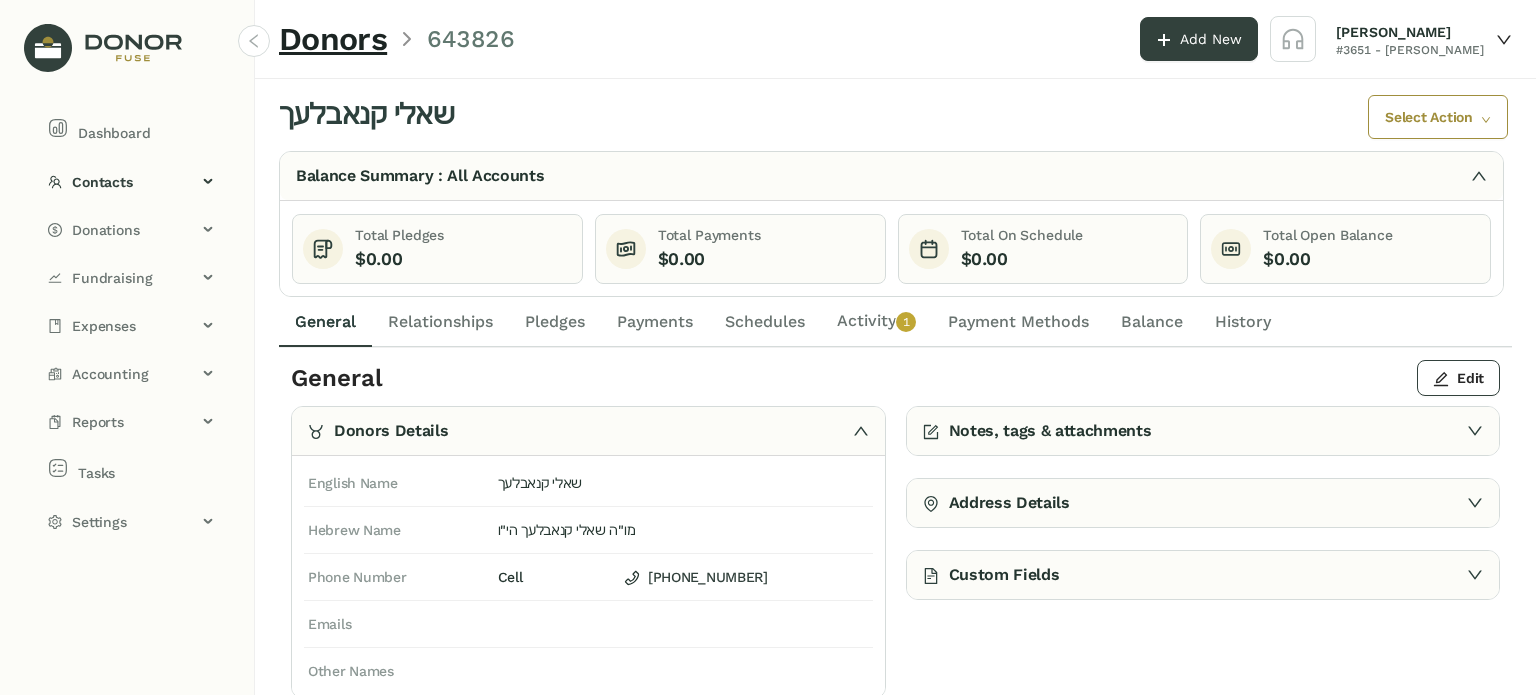 click on "Payments" 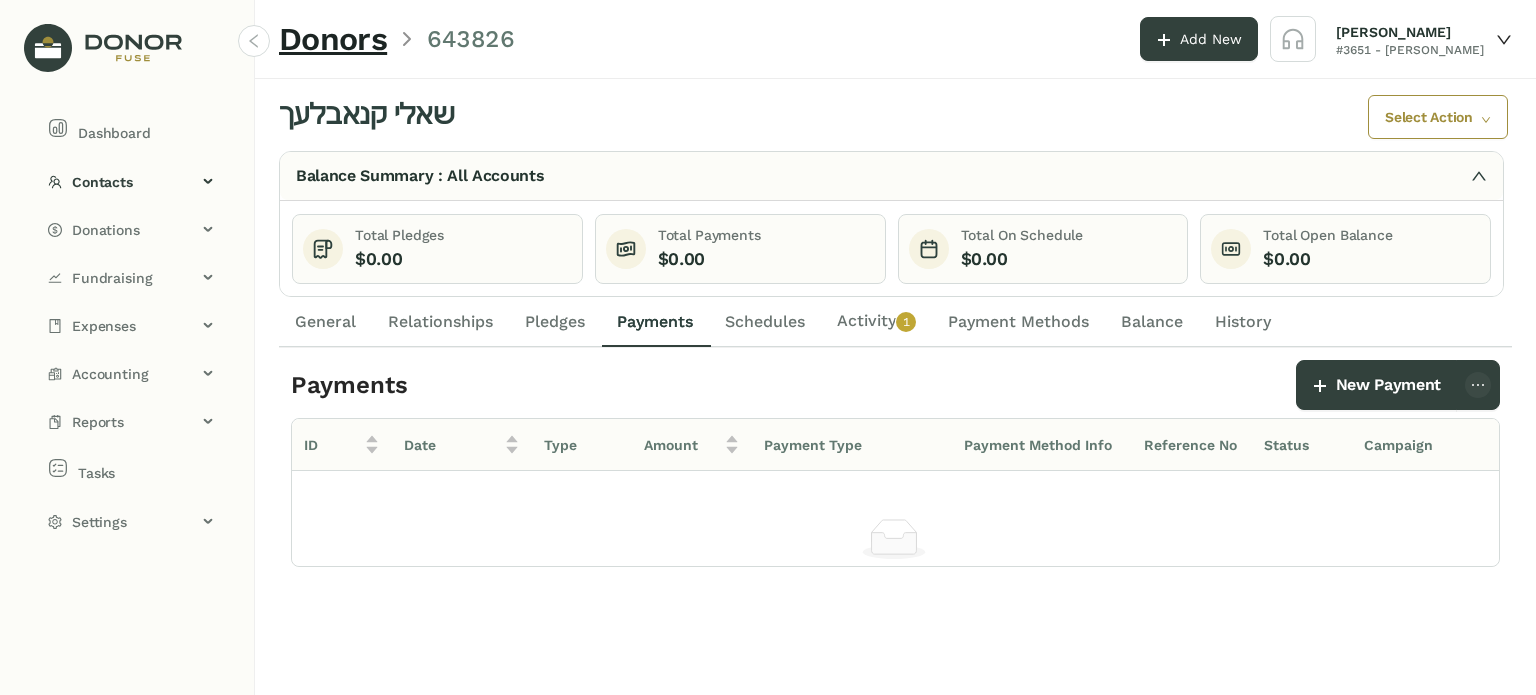 click on "General" 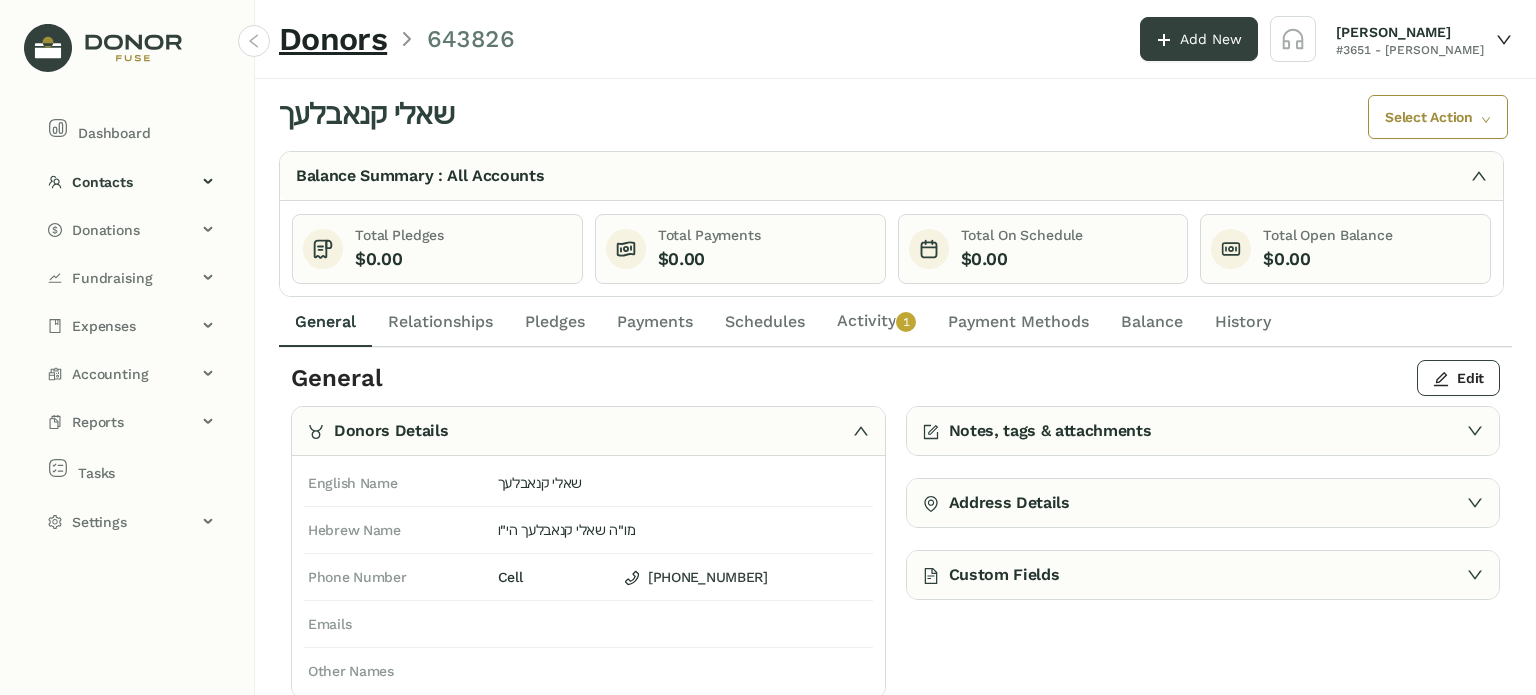 click on "Payments" 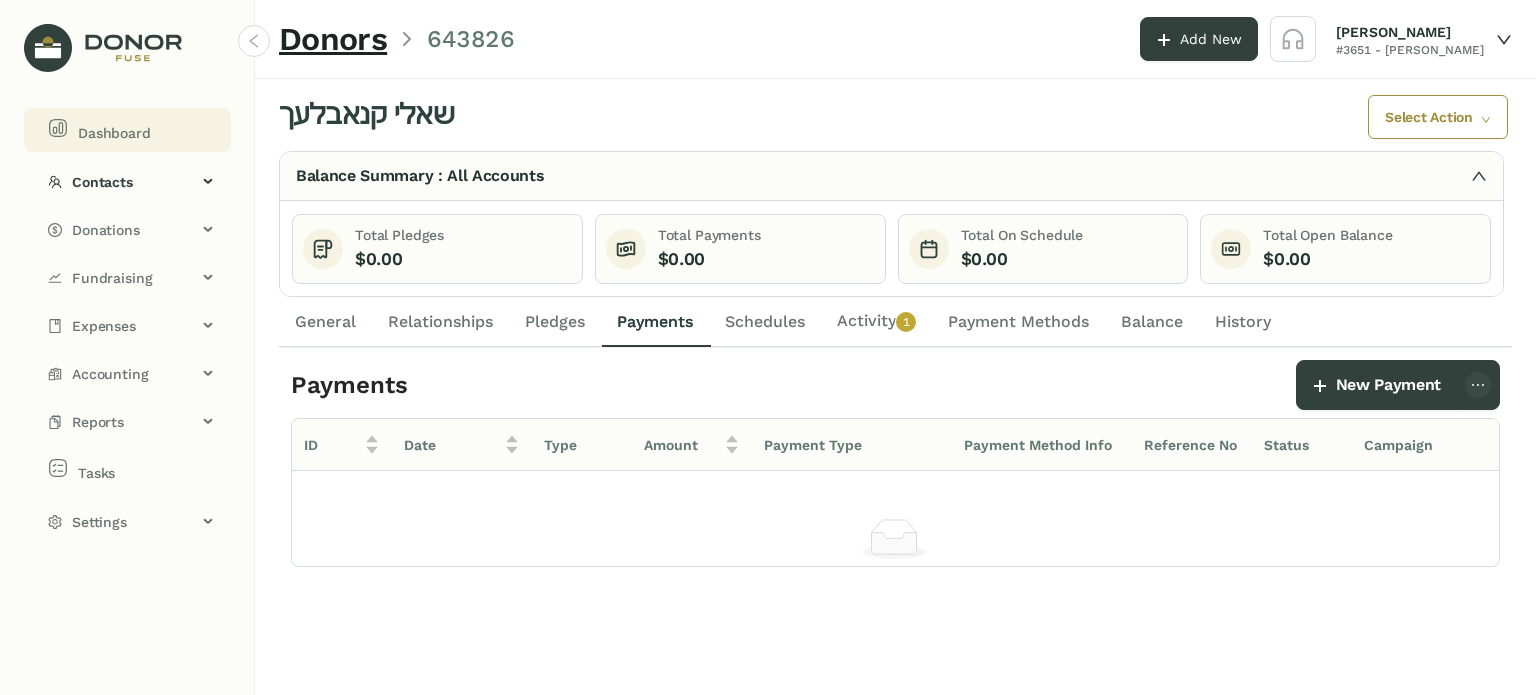 click on "Dashboard" 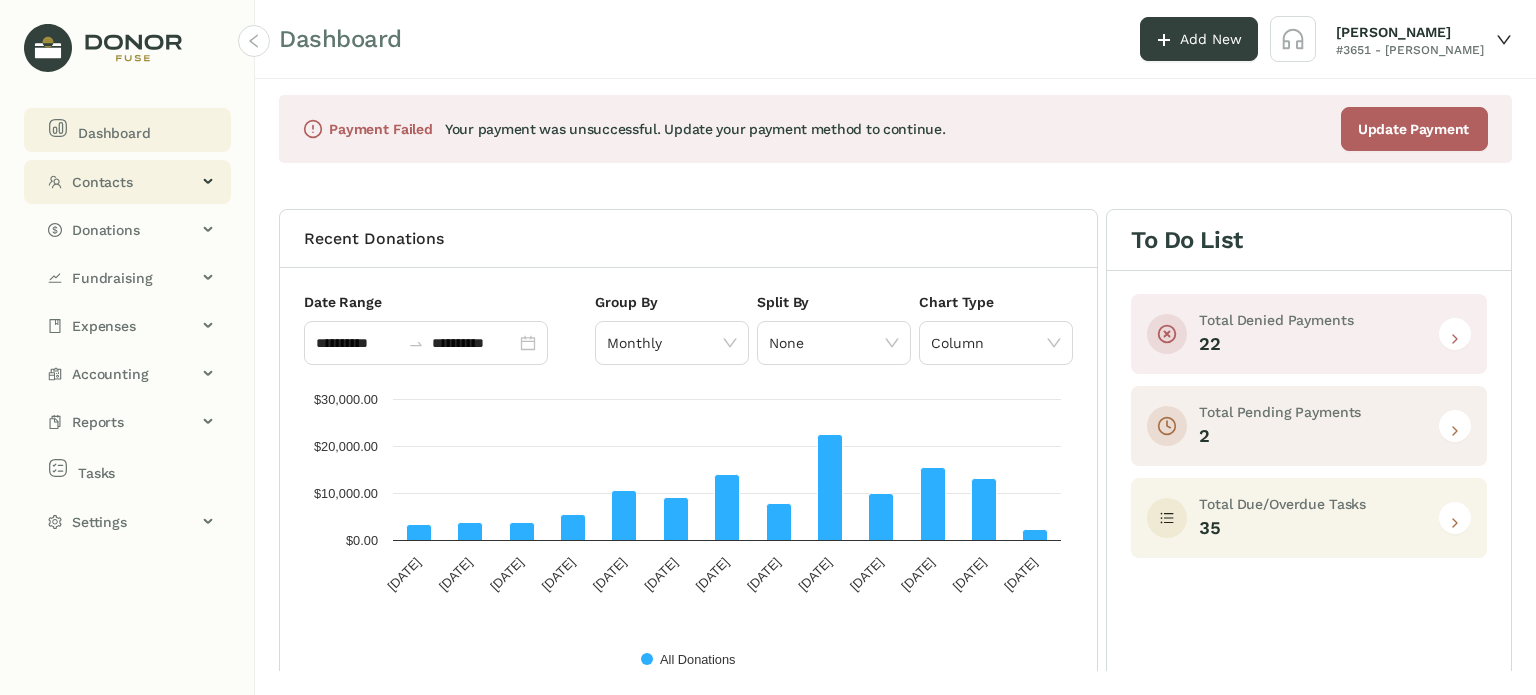 click on "Contacts" 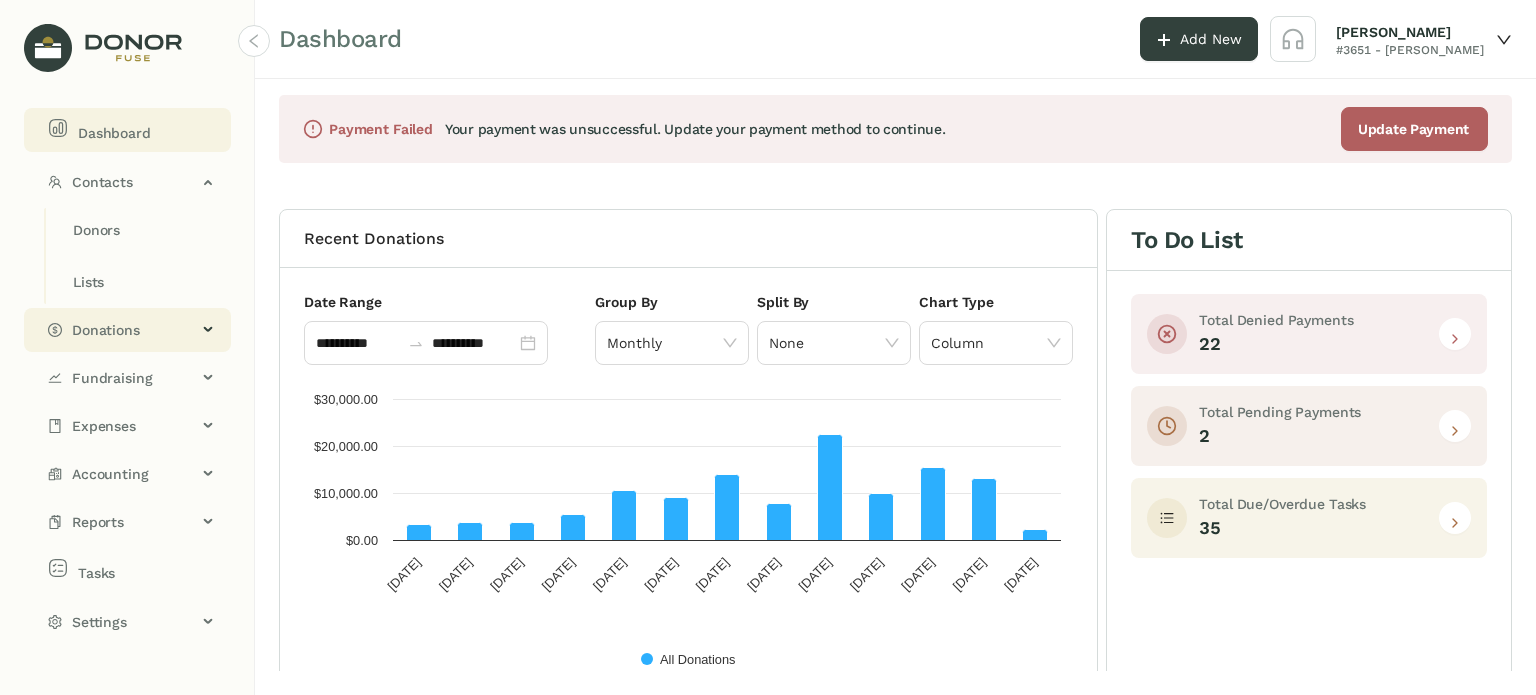 click on "Donations" 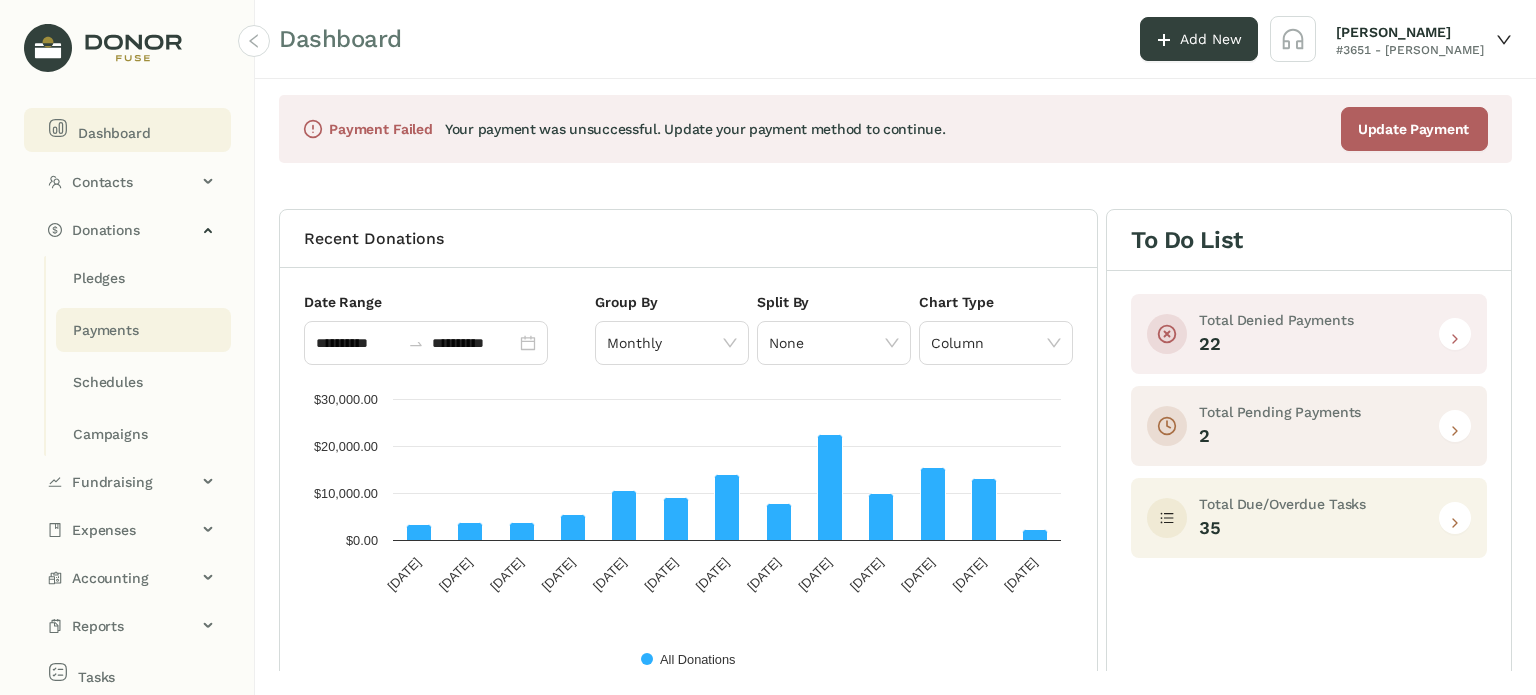 click on "Payments" 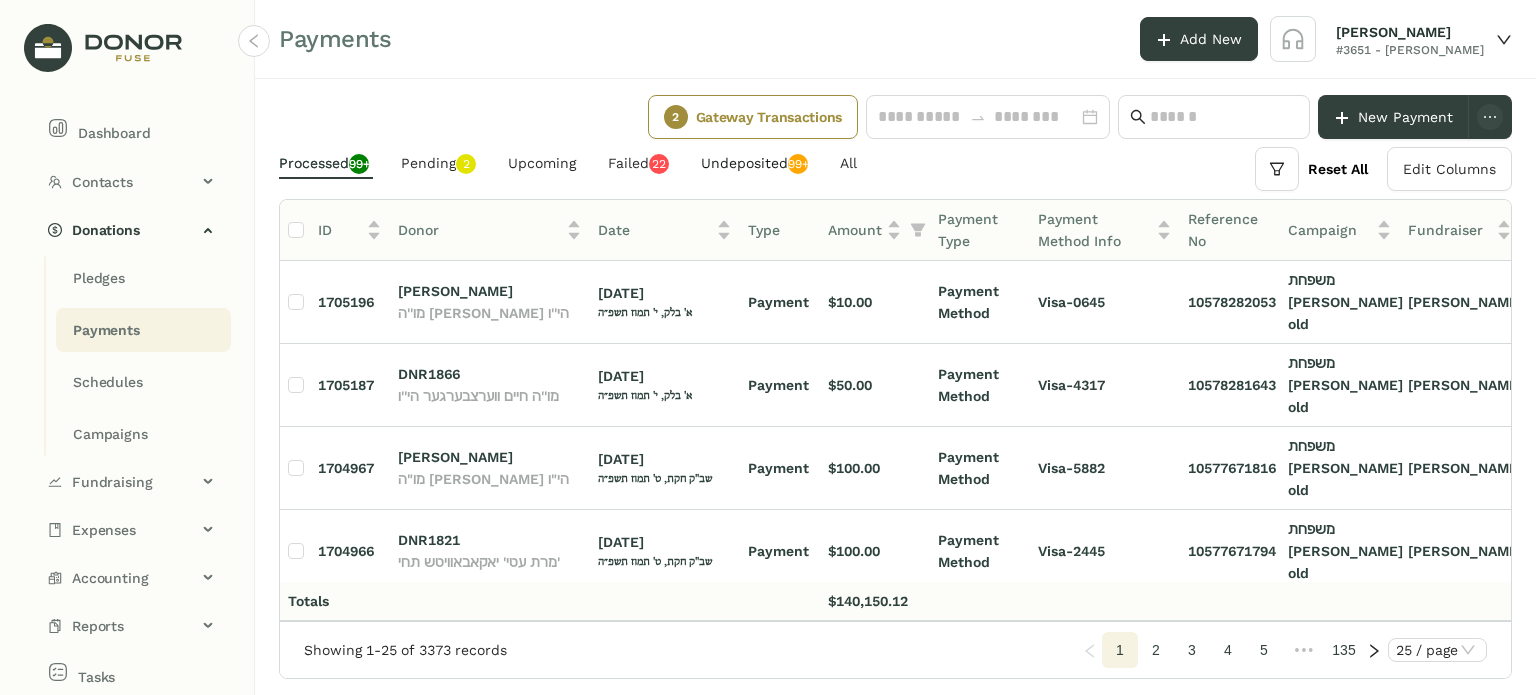 click on "Undeposited  99+" 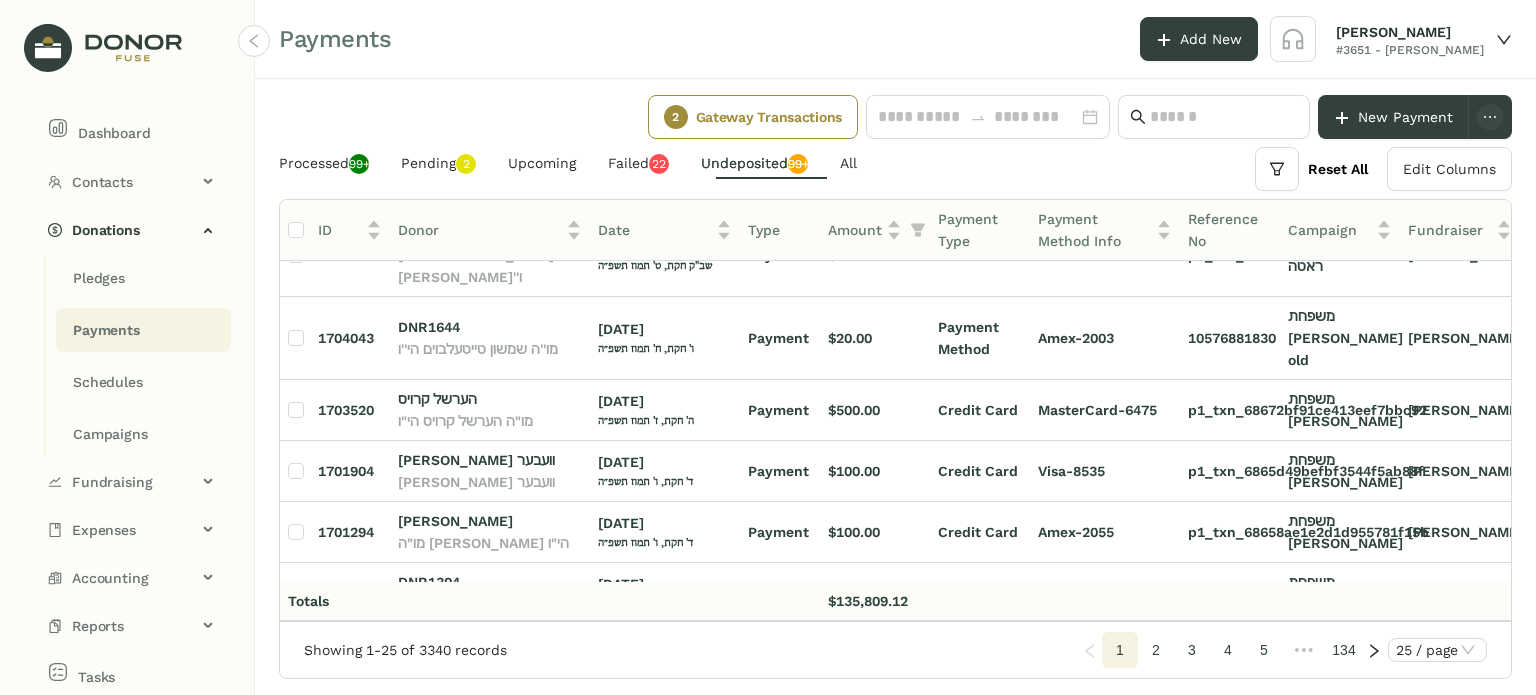 scroll, scrollTop: 0, scrollLeft: 0, axis: both 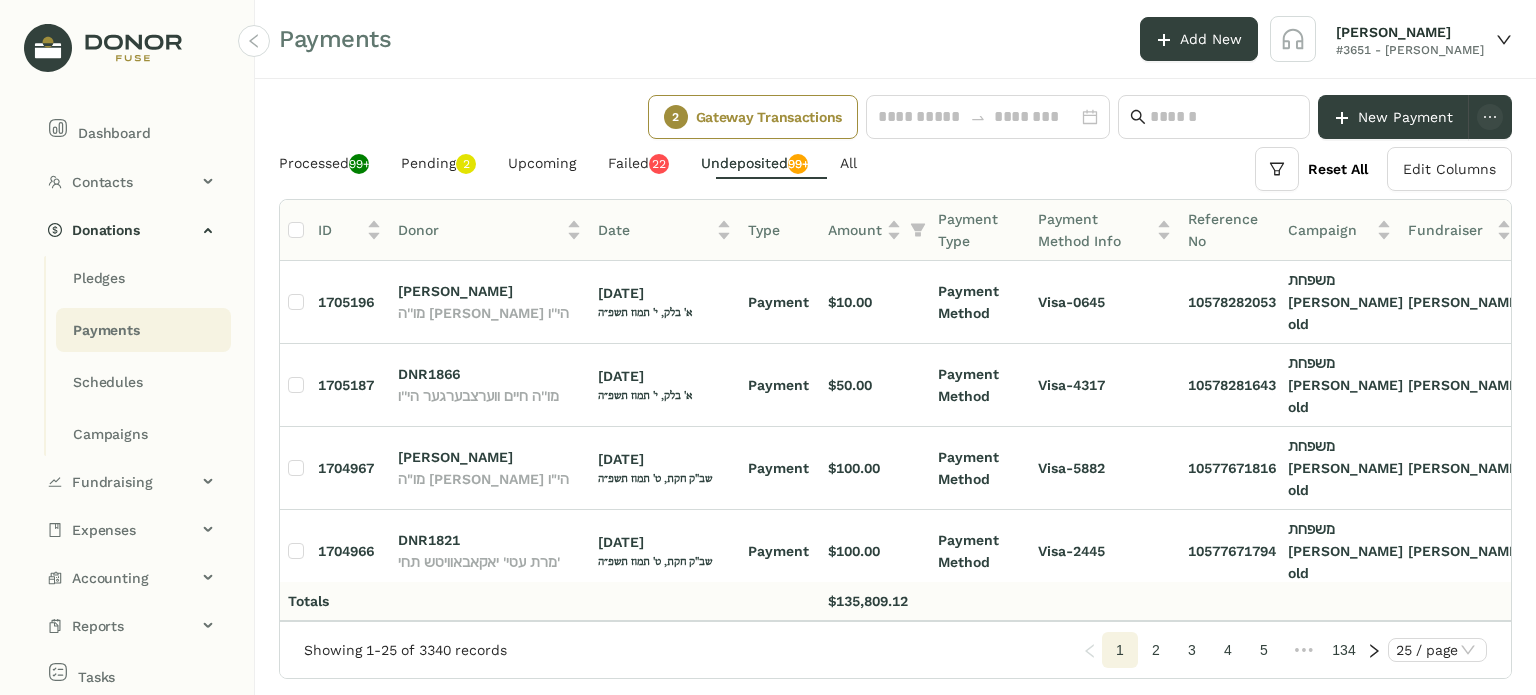 click on "ID  Donor   Date   Type   Amount   Payment Type   Payment Method Info   Reference No   Campaign   Fundraiser   Deposit Status   Fund  1705196 Mr. Chaim Dimand מו''ה חיים  ברוך יואל דיימאנד הי''ו 07/06/2025 א' בלק, י' תמוז תשפ״ה Payment $10.00 Payment Method Visa-0645 10578282053 משפחת יוסף הורוויץ old moshe horowitz Undeposited משפחת יוסף הורוויץ old 1705187 DNR1866 מו''ה חיים ווערצבערגער הי''ו 07/06/2025 א' בלק, י' תמוז תשפ״ה Payment $50.00 Payment Method Visa-4317 10578281643 משפחת מרדכי רובענשטיין old moshe horowitz Undeposited משפחת מרדכי רובענשטיין - old 1704967 אברהם מאיר גליק מו"ה אברהם מאיר גליק הי"ו 07/05/2025 שב"ק חקת, ט' תמוז תשפ״ה Payment $100.00 Payment Method Visa-5882 10577671816 משפחת מרדכי רובענשטיין old moshe horowitz Undeposited משפחת מרדכי רובענשטיין - old 1 2" 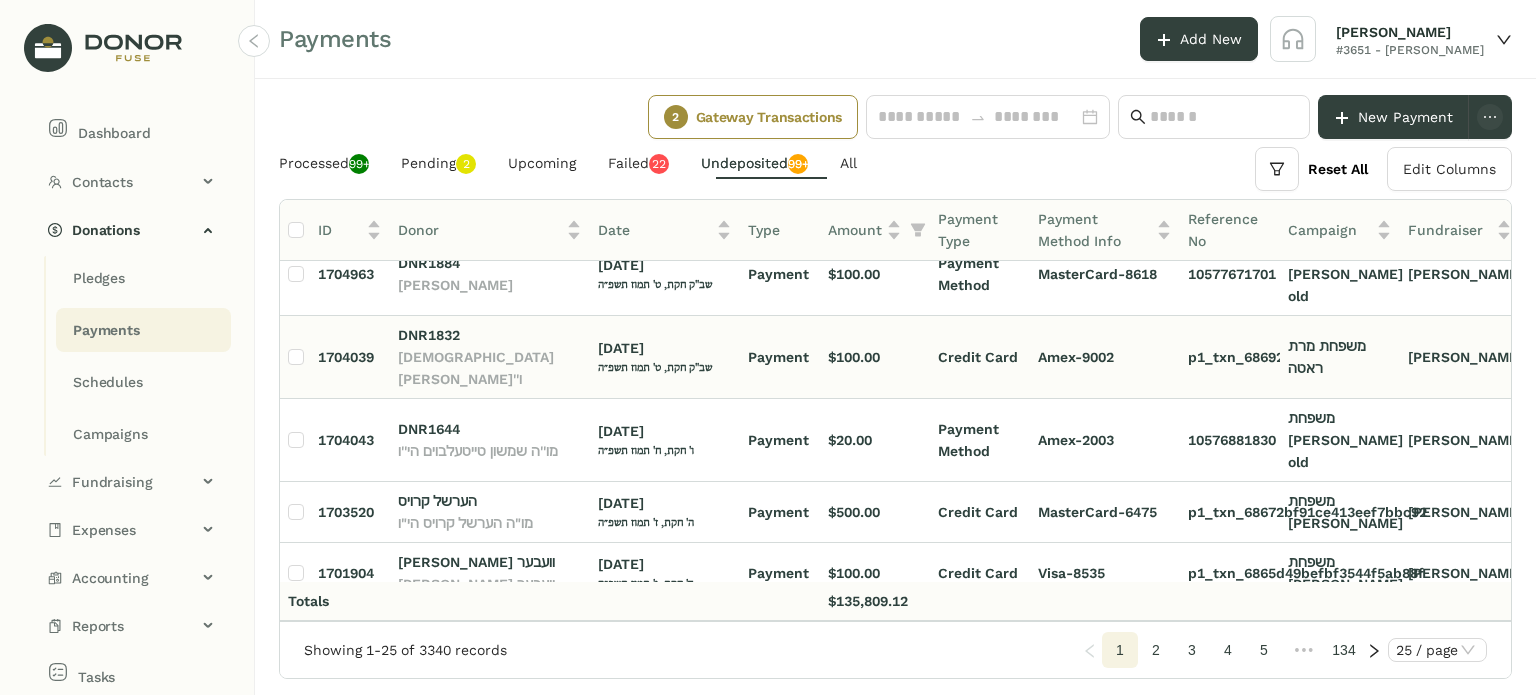 scroll, scrollTop: 337, scrollLeft: 0, axis: vertical 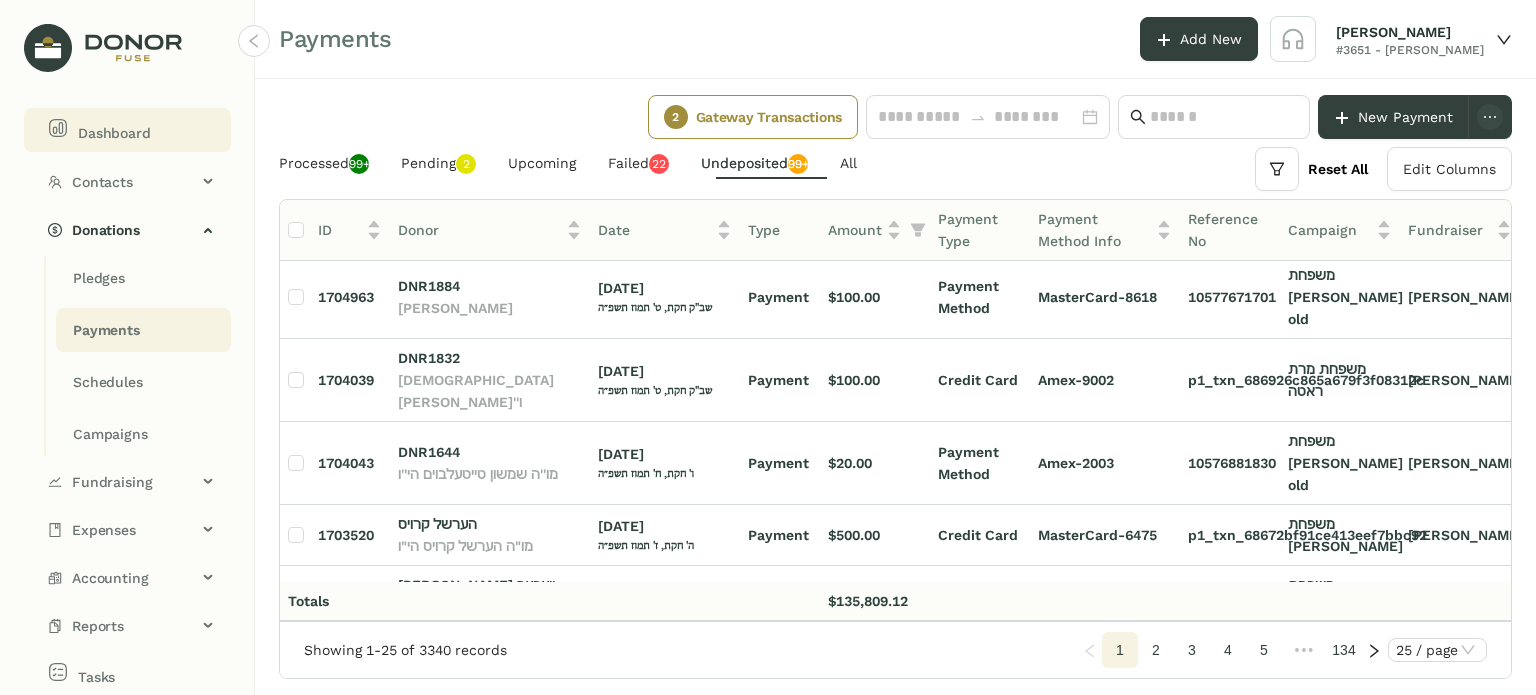 click on "Dashboard" 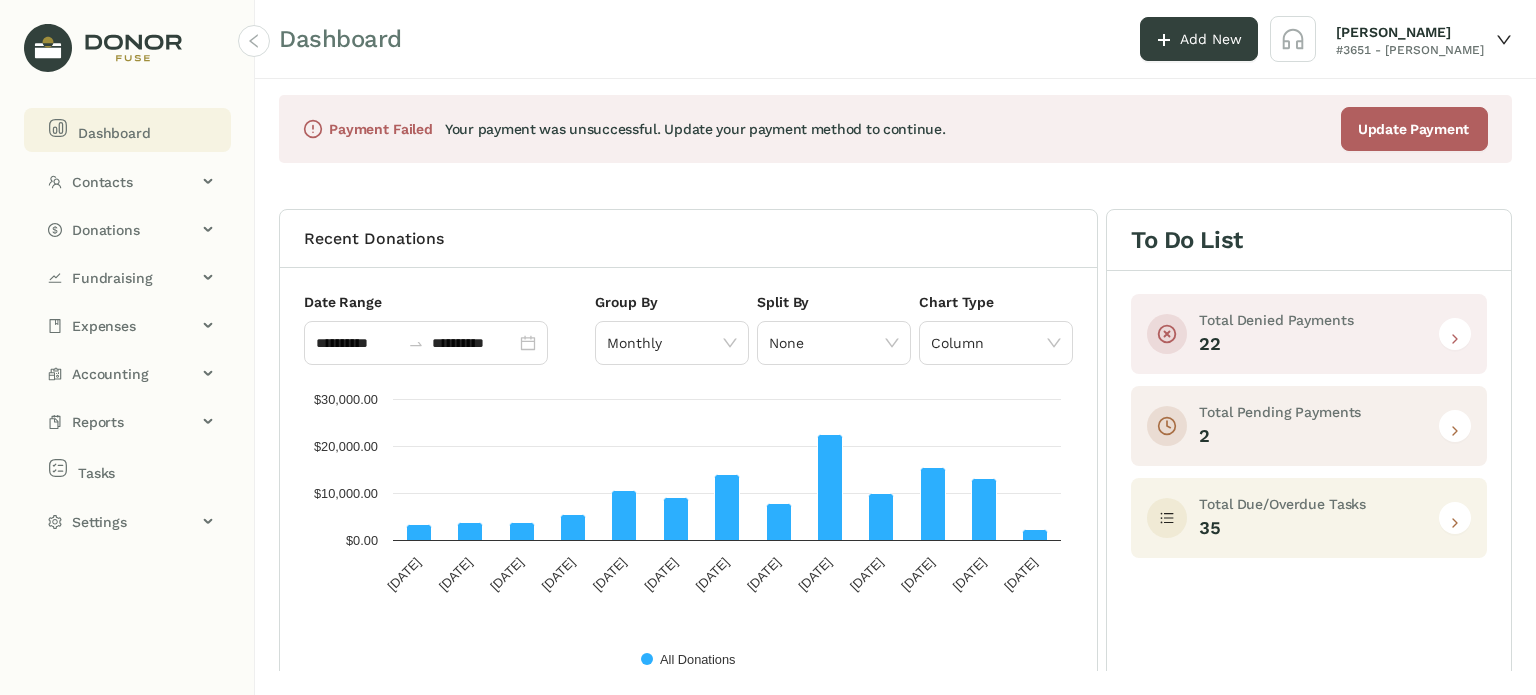 click 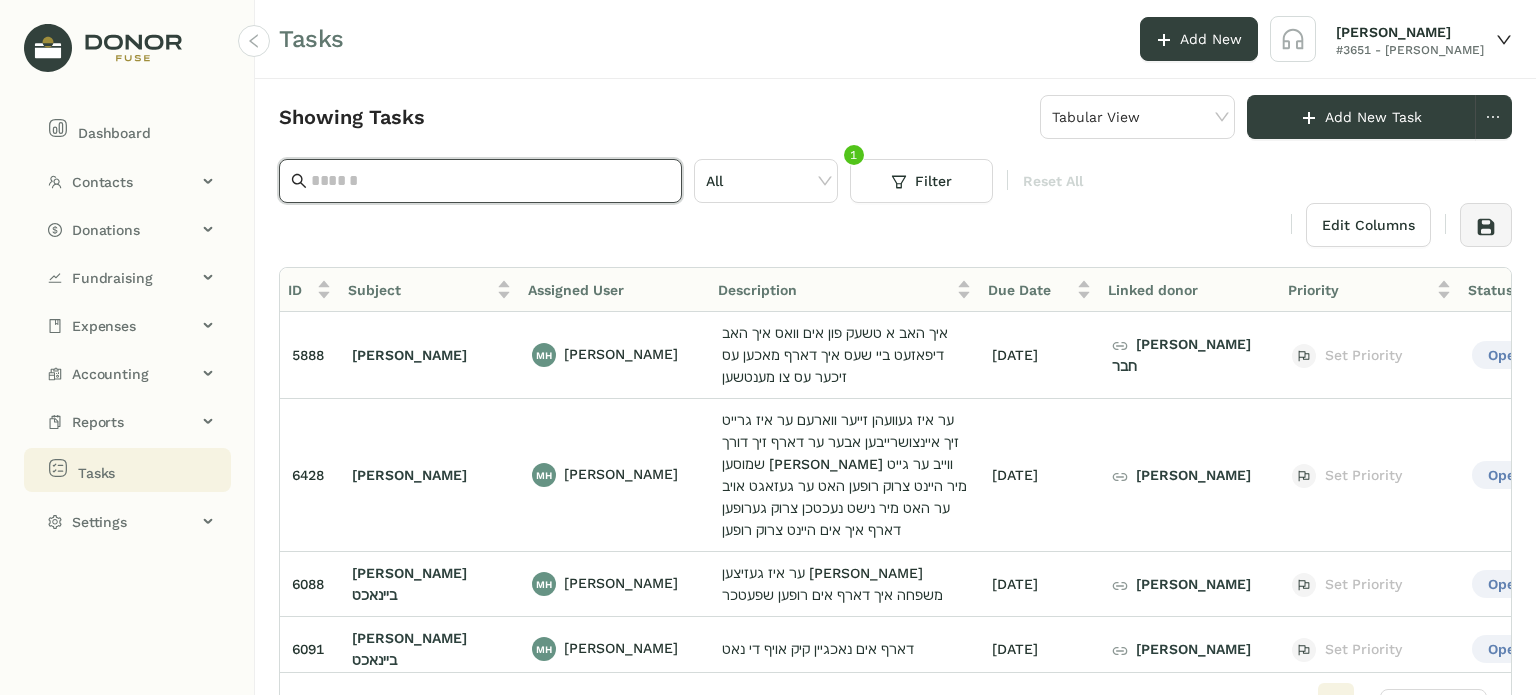click 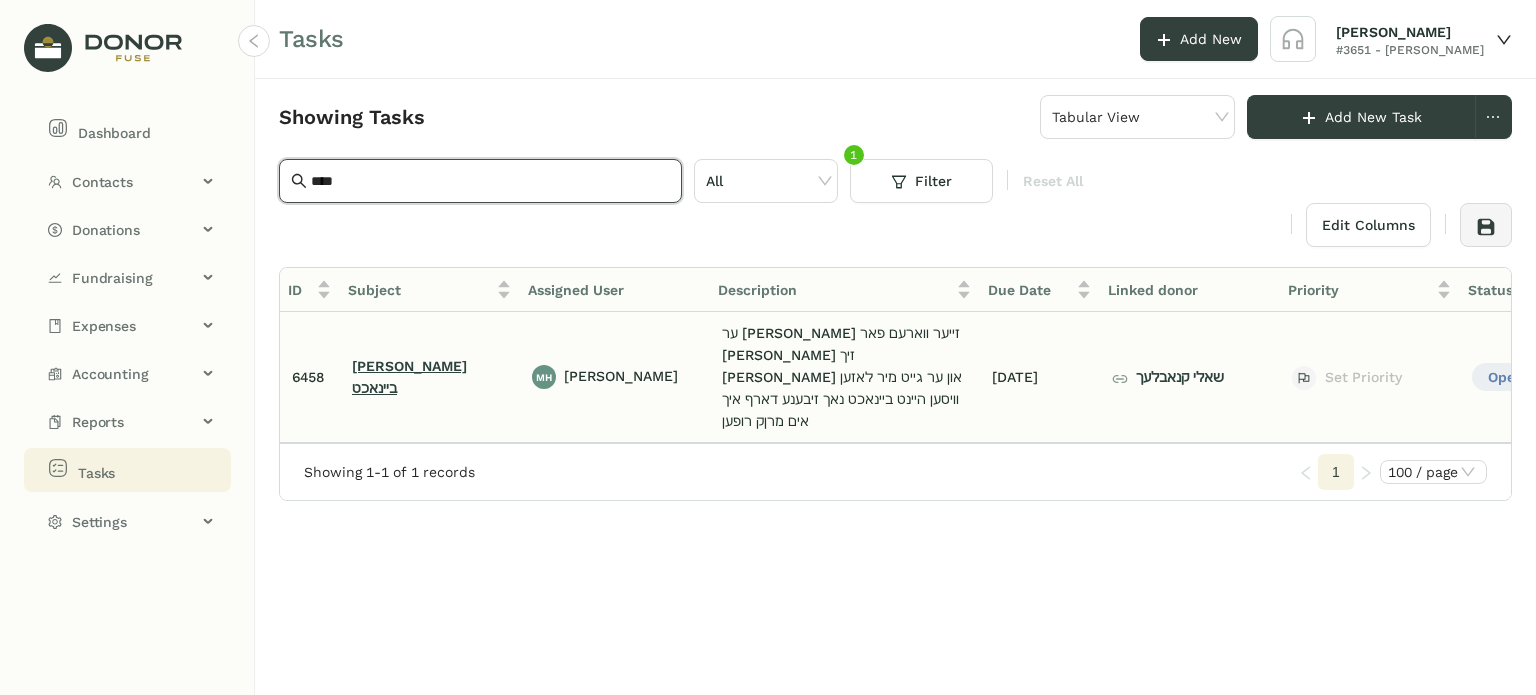 type on "****" 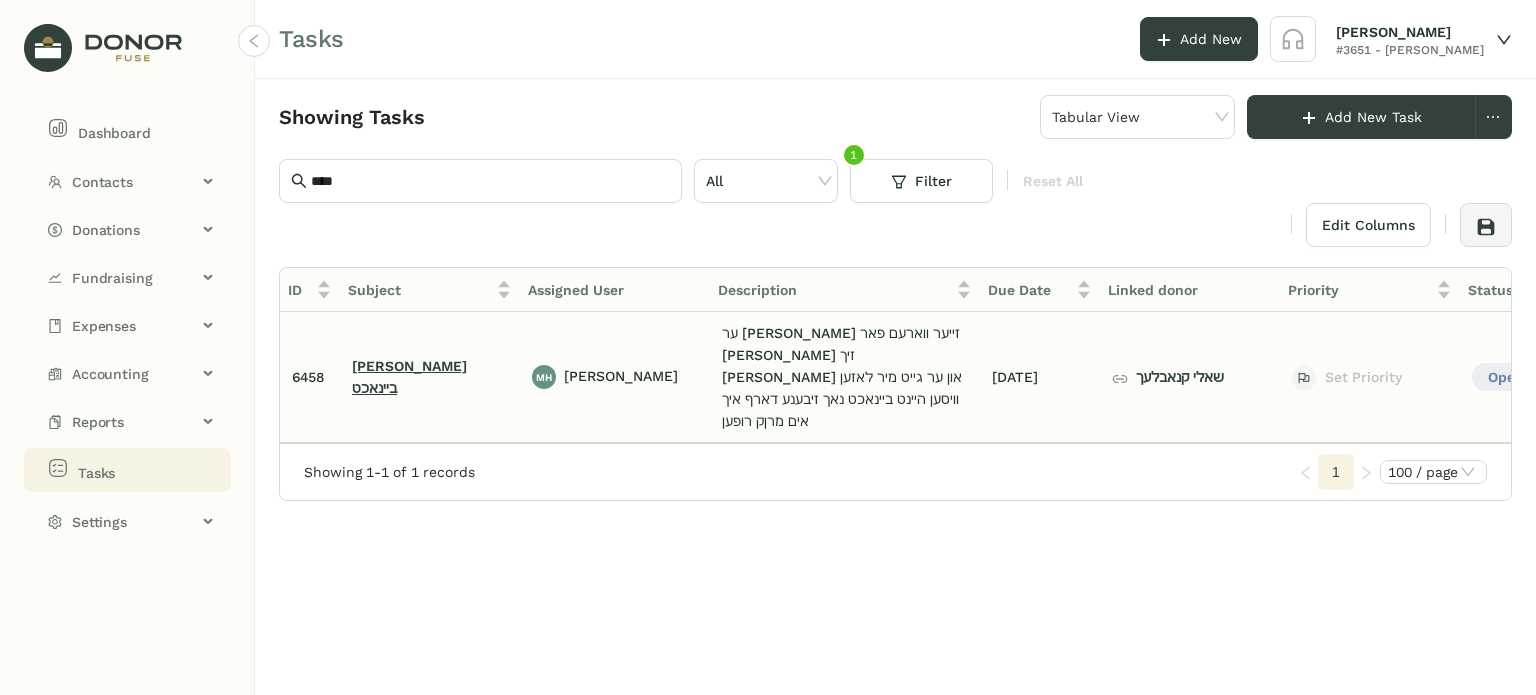 click on "[PERSON_NAME] ביינאכט" 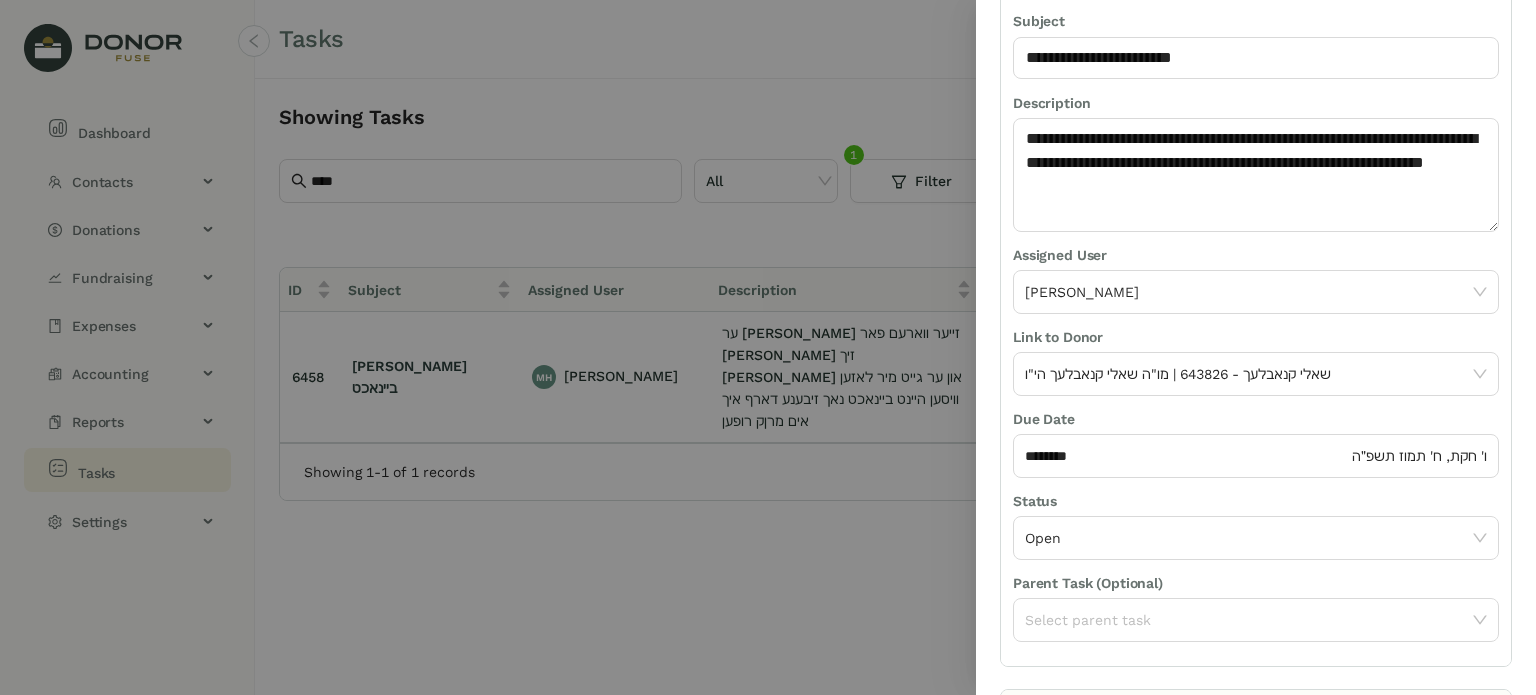 scroll, scrollTop: 236, scrollLeft: 0, axis: vertical 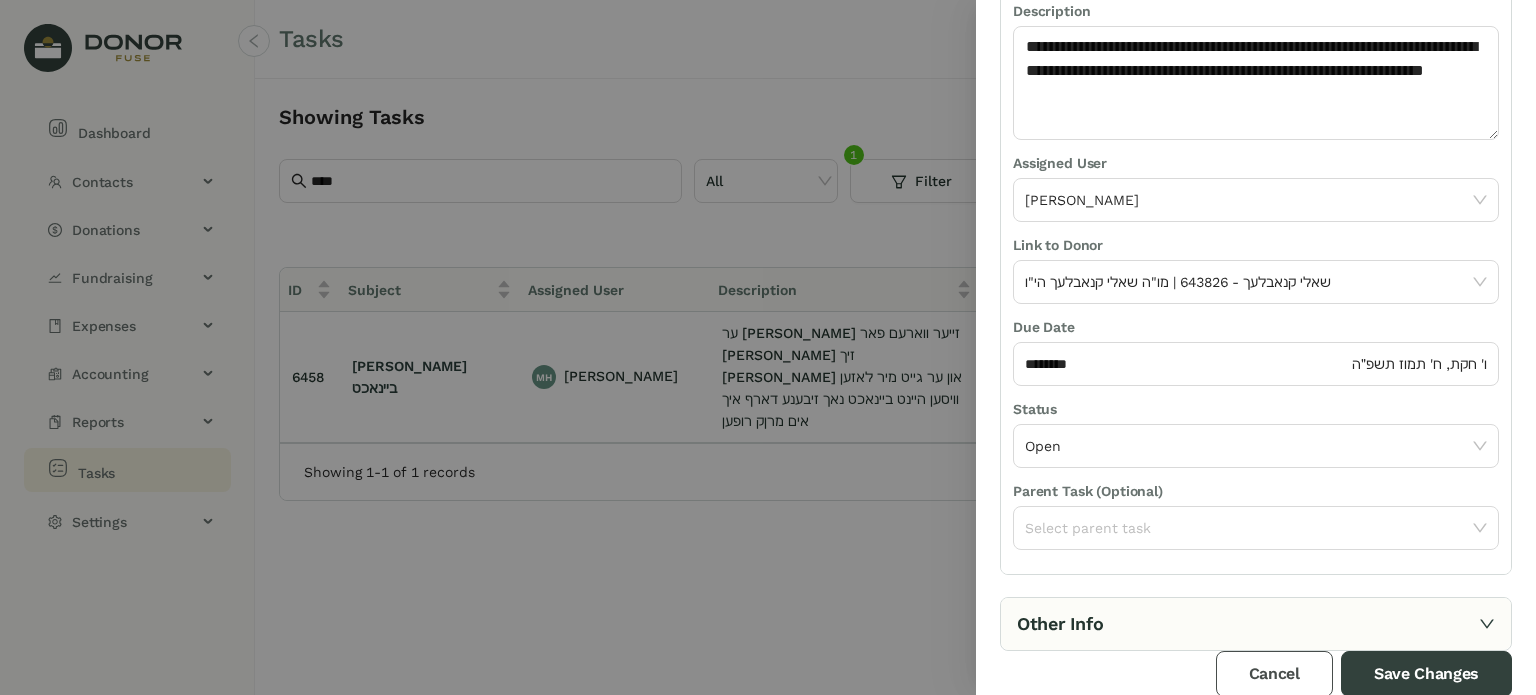 drag, startPoint x: 1247, startPoint y: 672, endPoint x: 1076, endPoint y: 624, distance: 177.60912 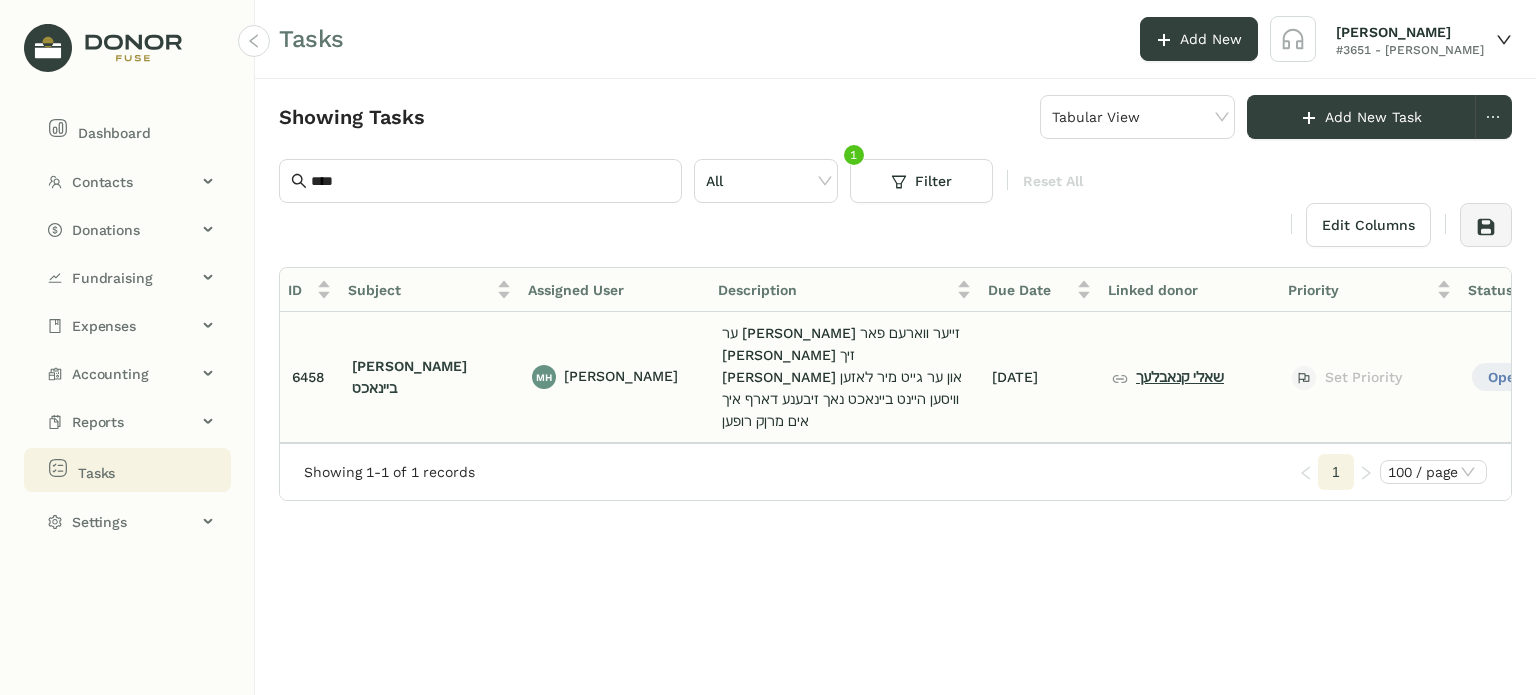 click on "שאלי קנאבלעך" 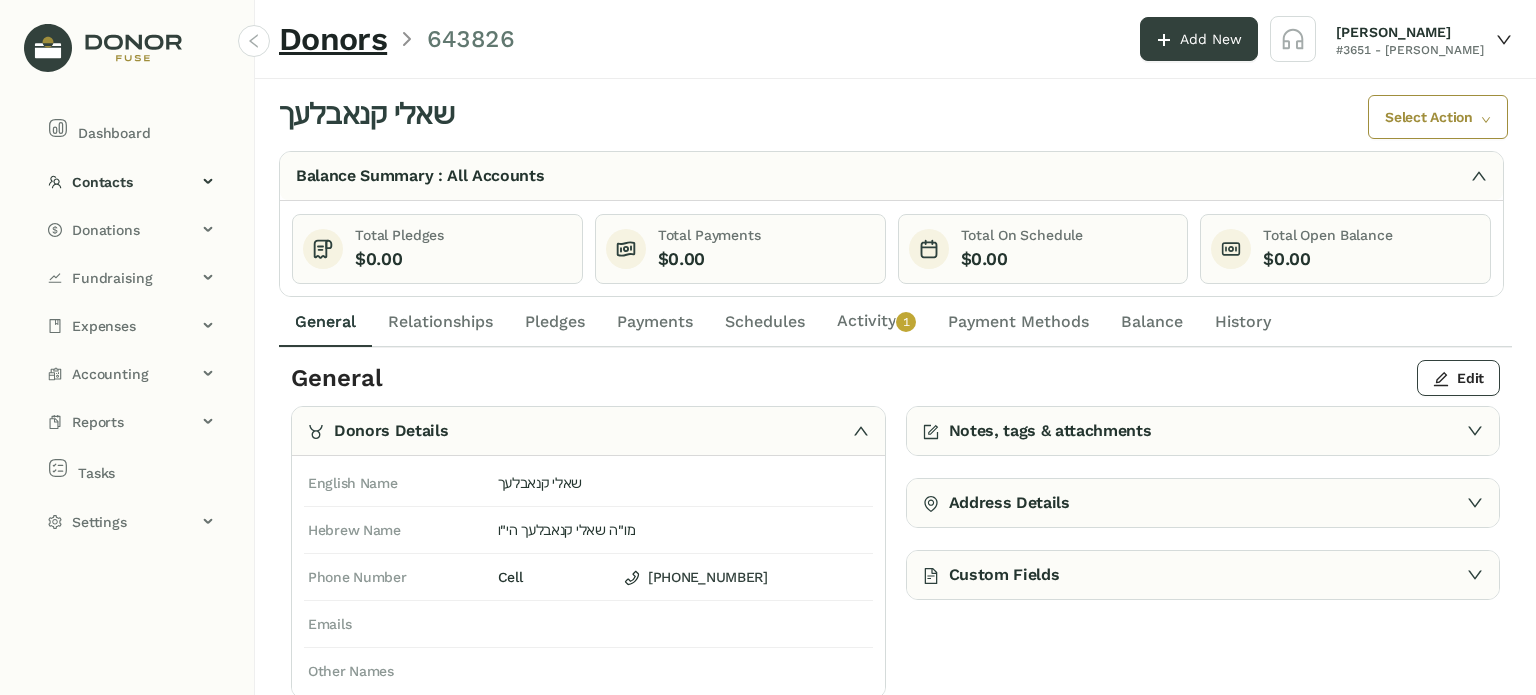 click on "Activity   0   1   2   3   4   5   6   7   8   9" 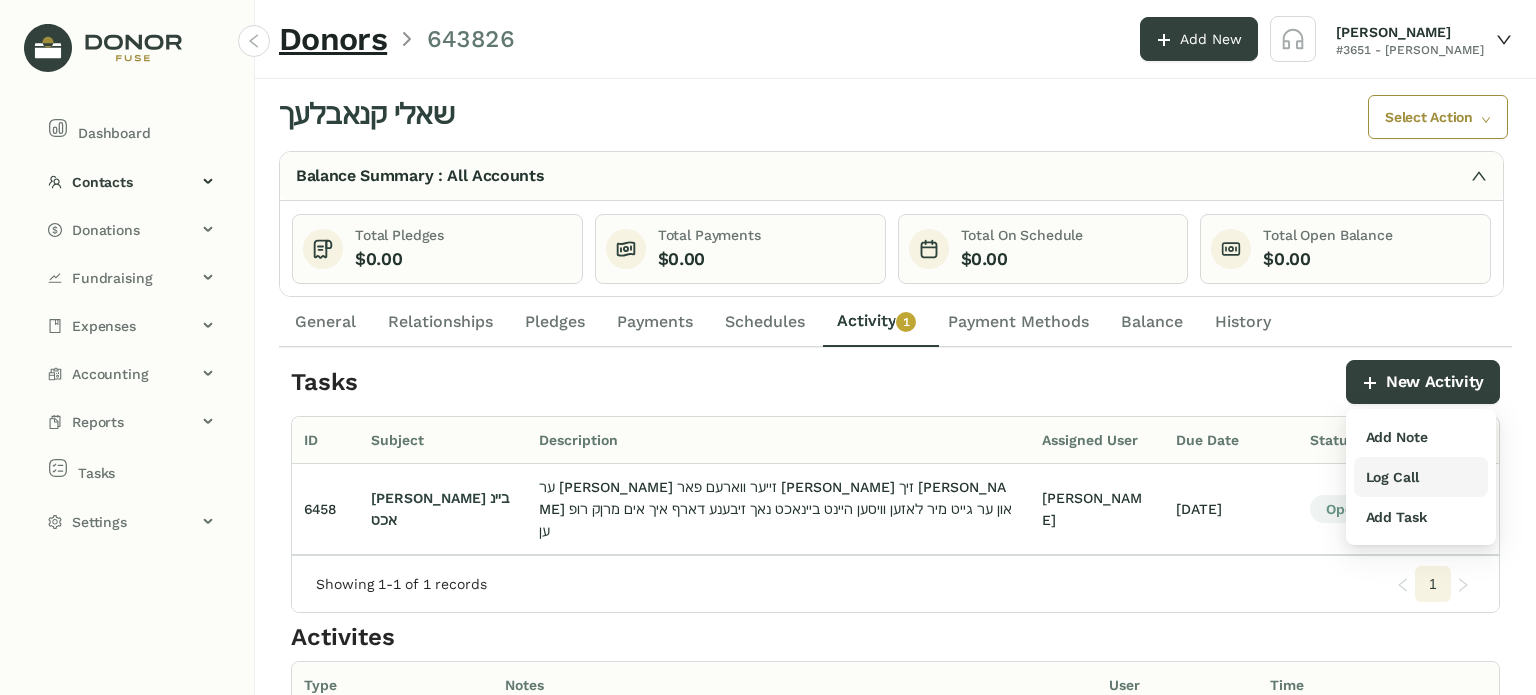 click on "Log Call" at bounding box center (1392, 477) 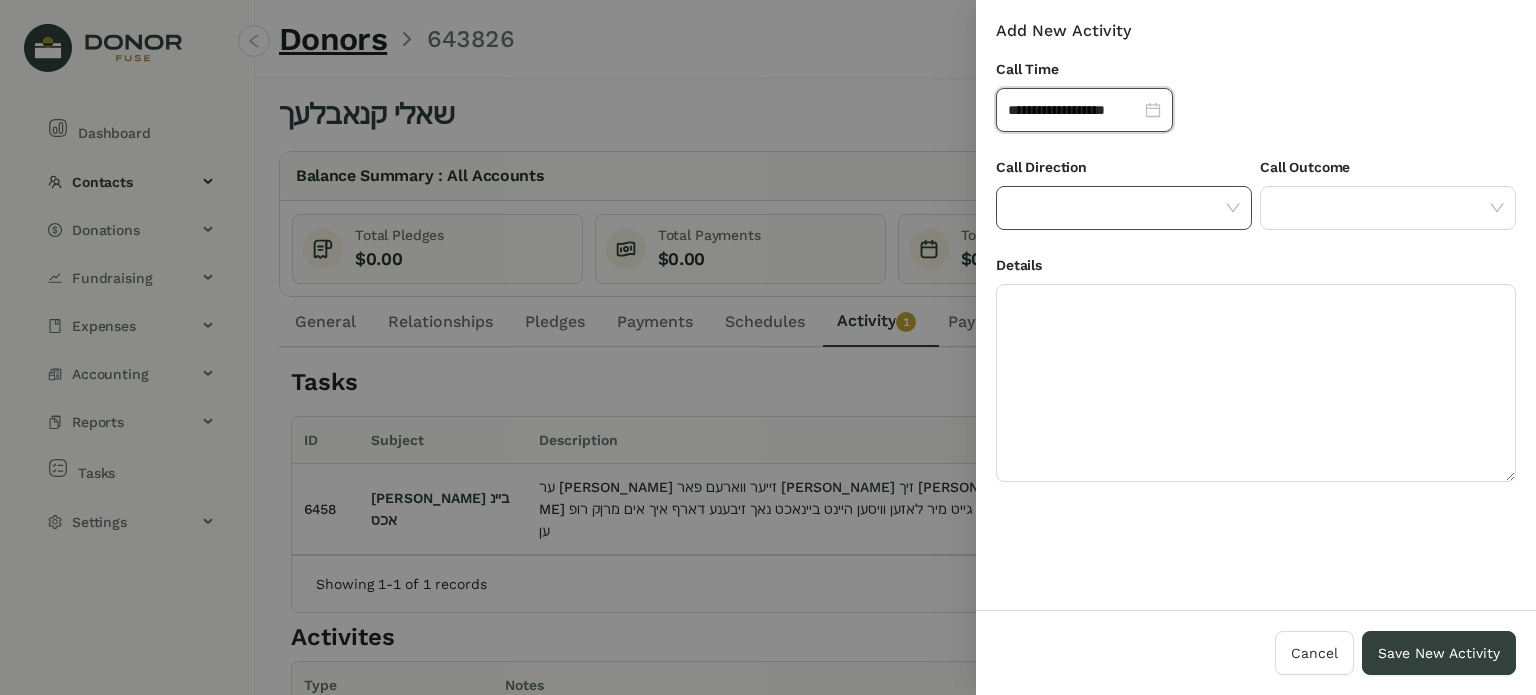 click 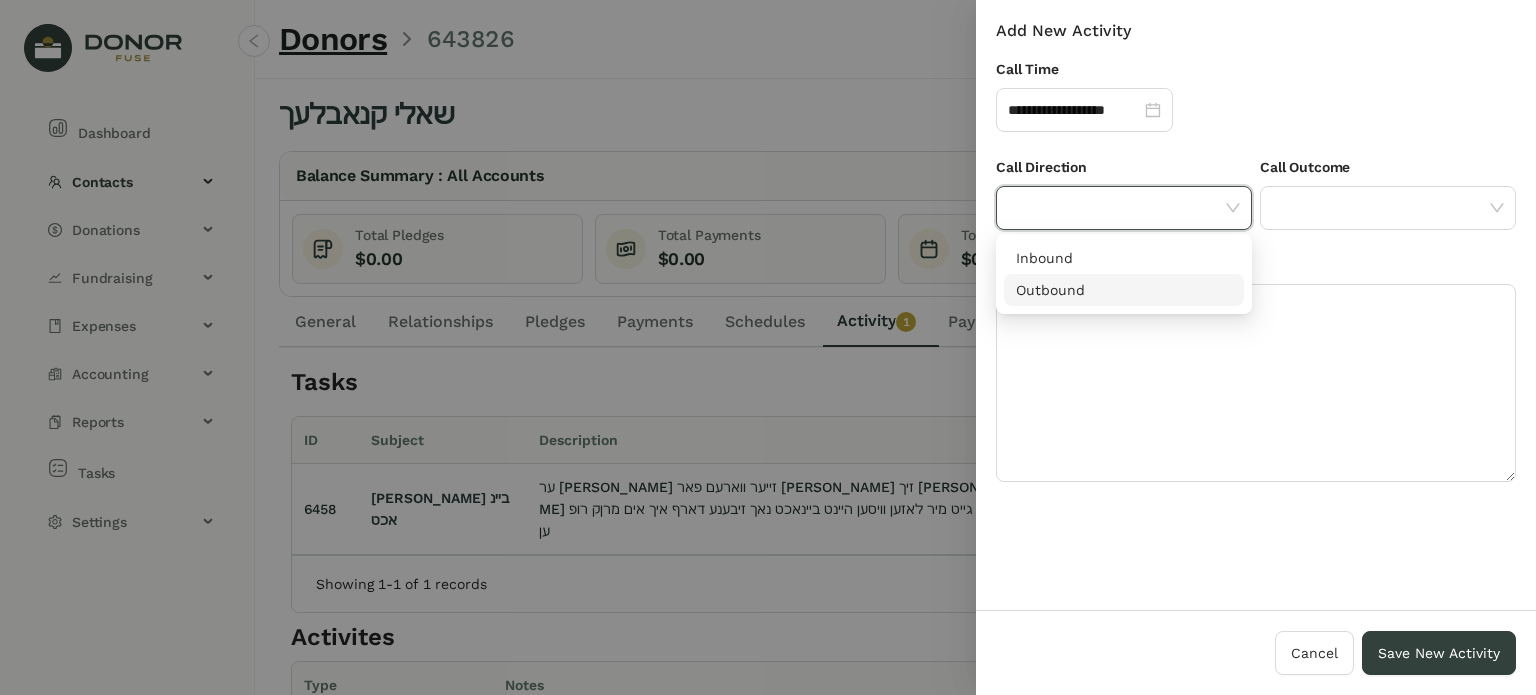click on "Outbound" at bounding box center (1124, 290) 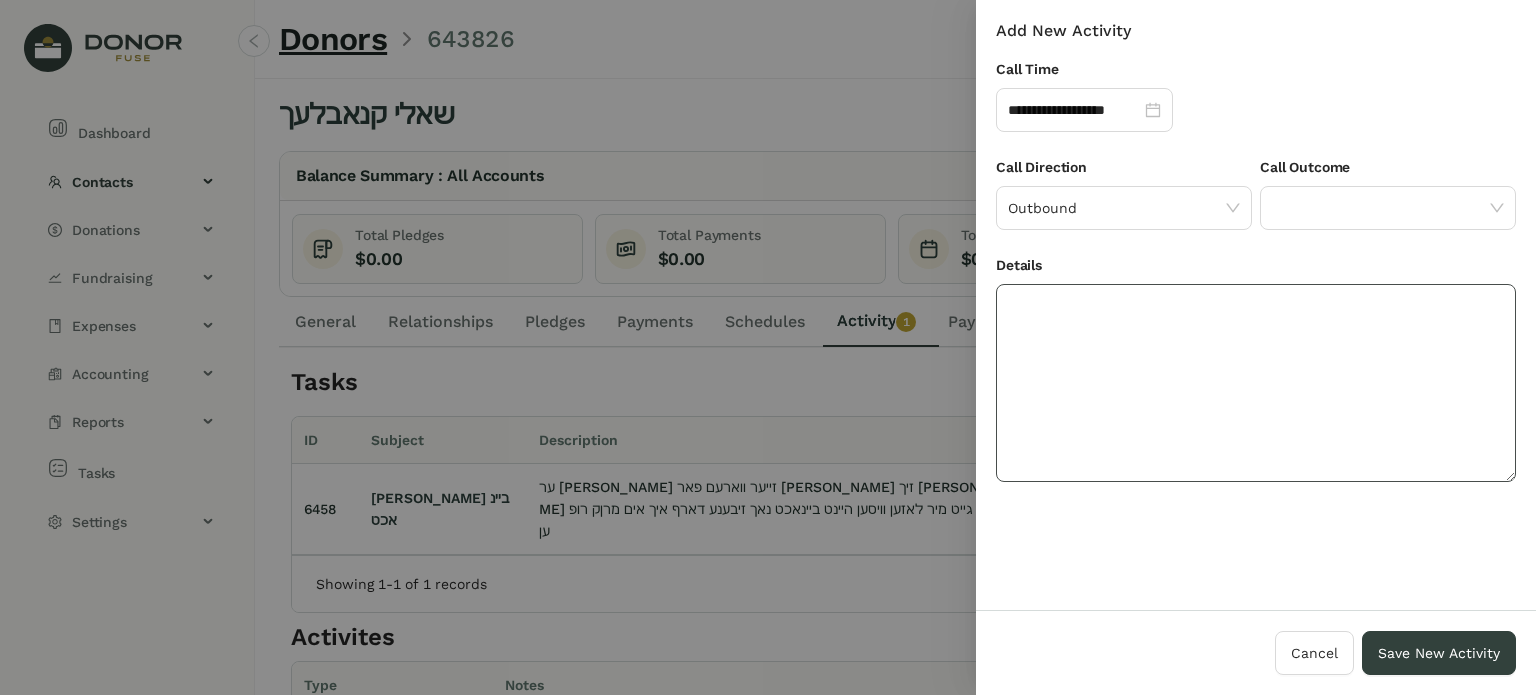 drag, startPoint x: 1047, startPoint y: 383, endPoint x: 1043, endPoint y: 372, distance: 11.7046995 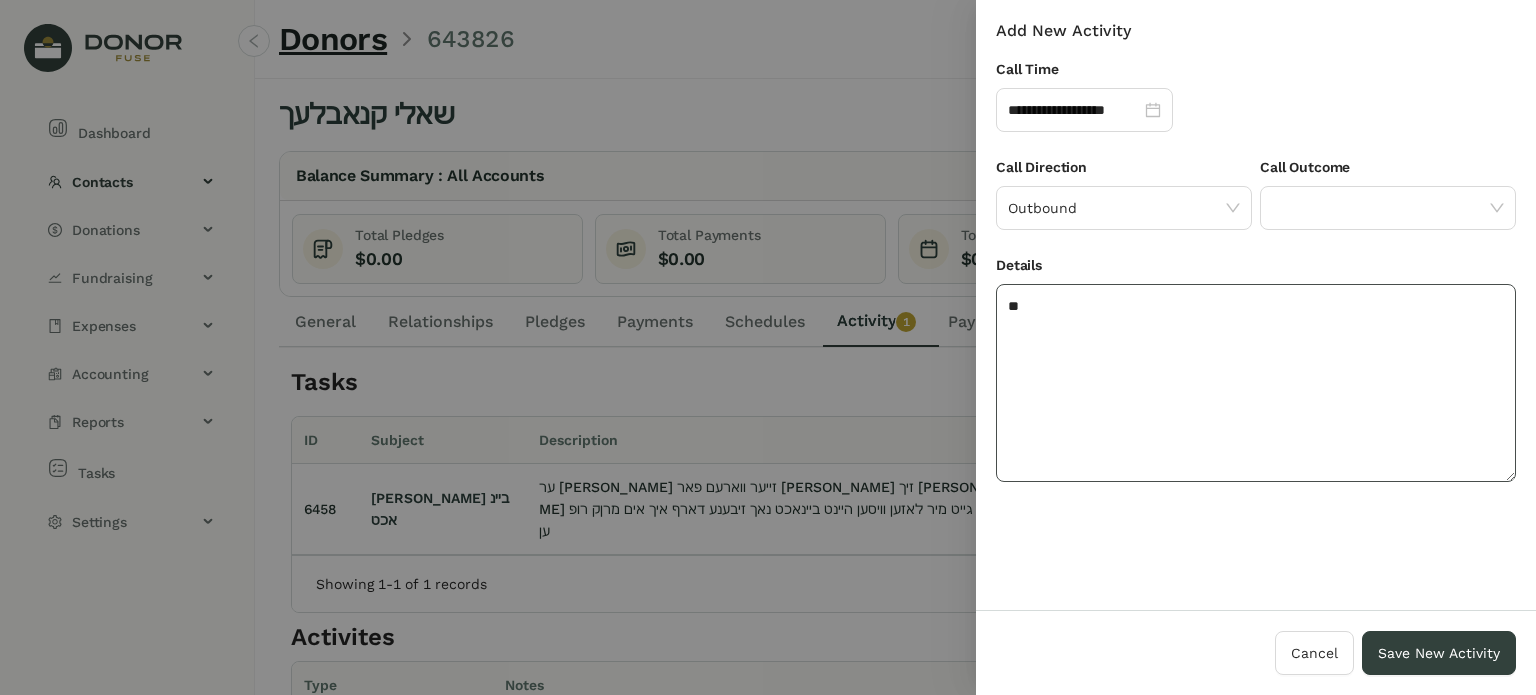 type on "*" 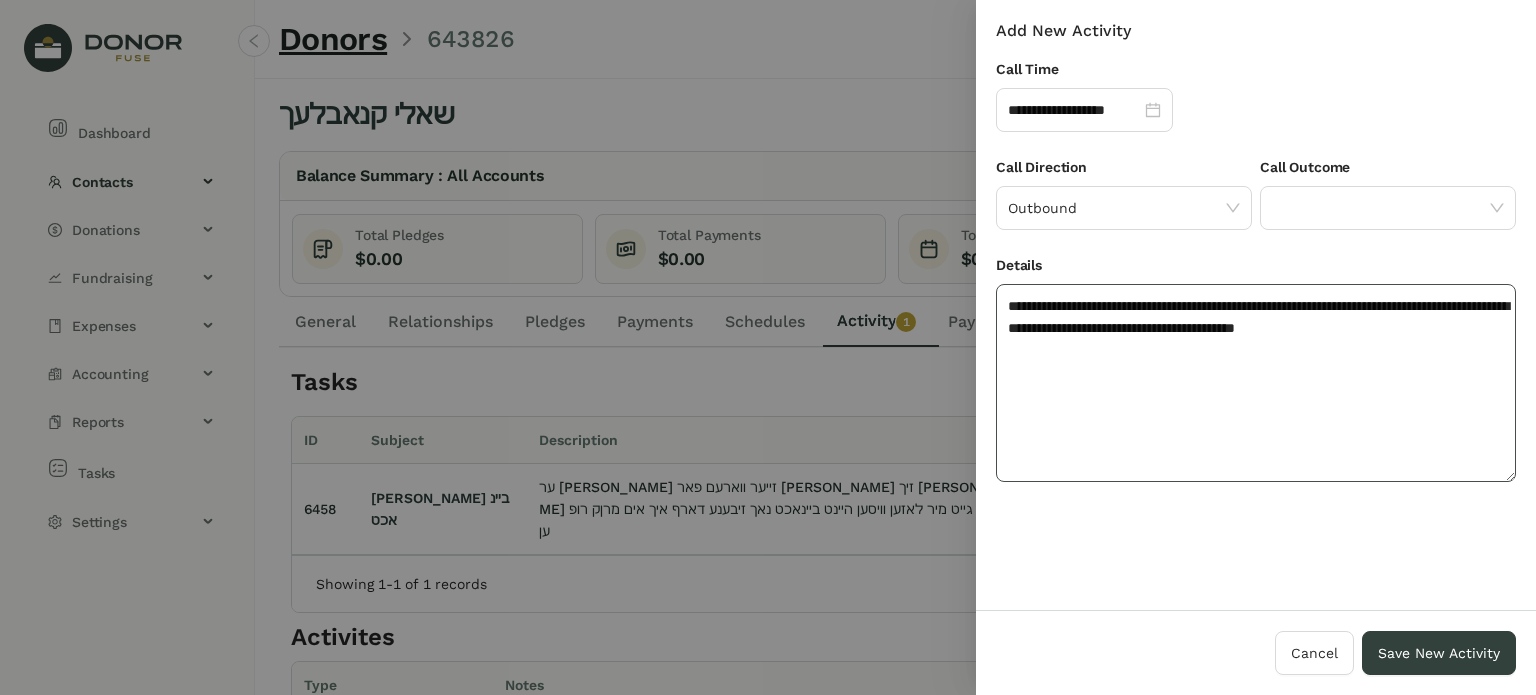 click on "**********" 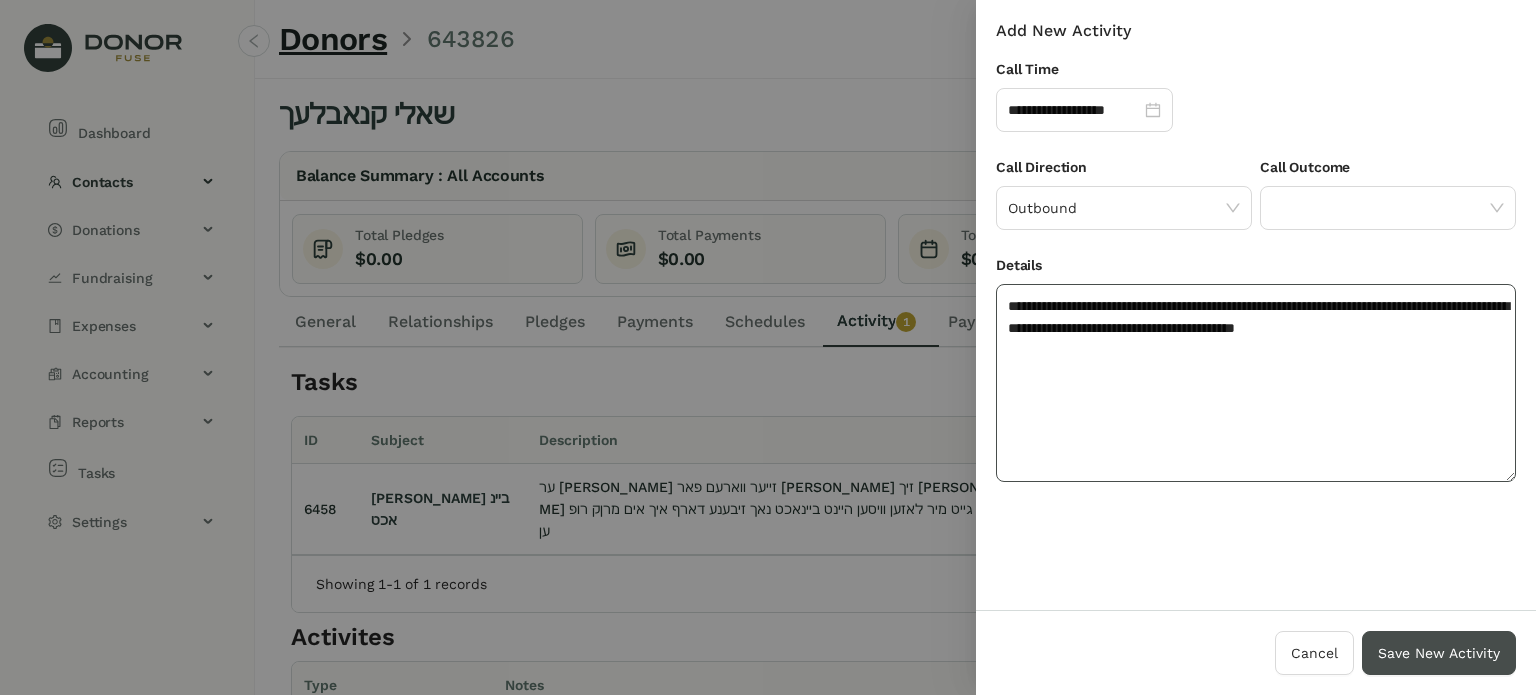 type on "**********" 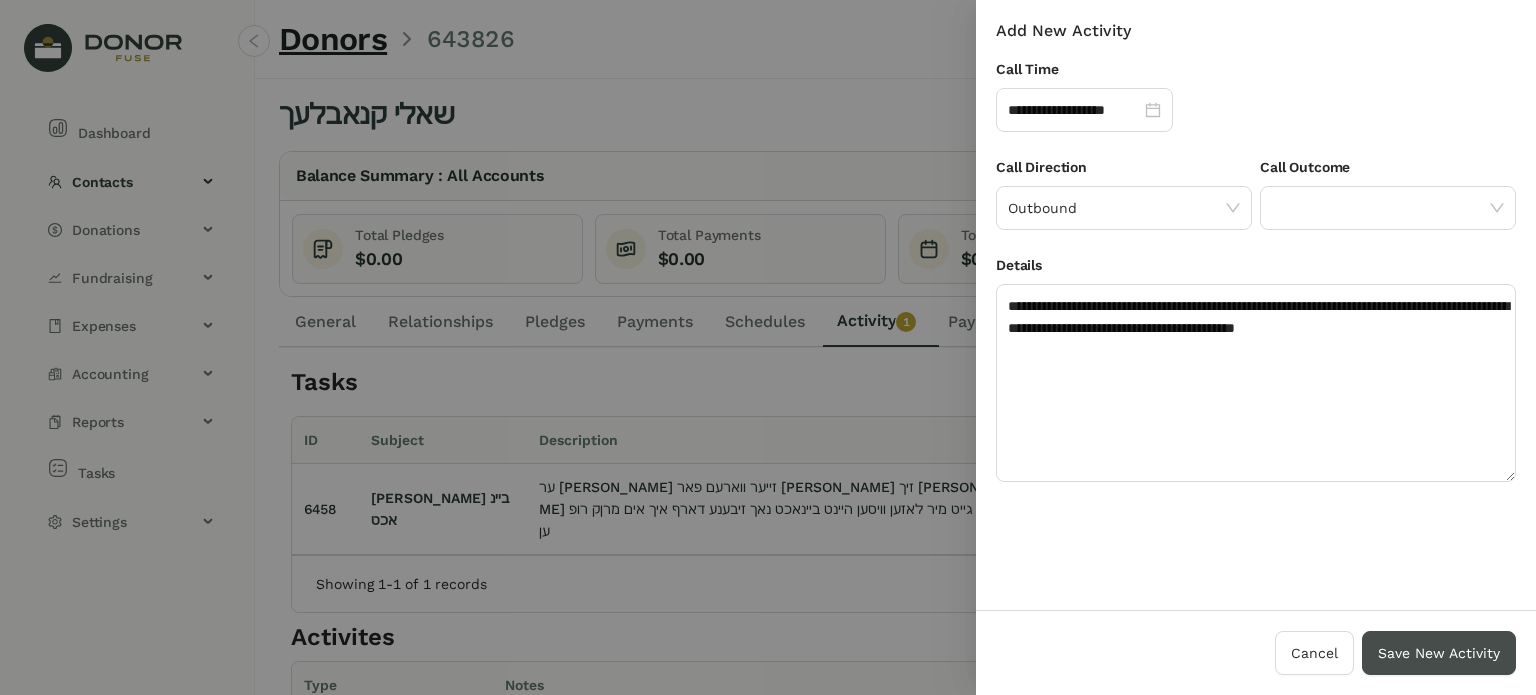 click on "Save New Activity" at bounding box center [1439, 653] 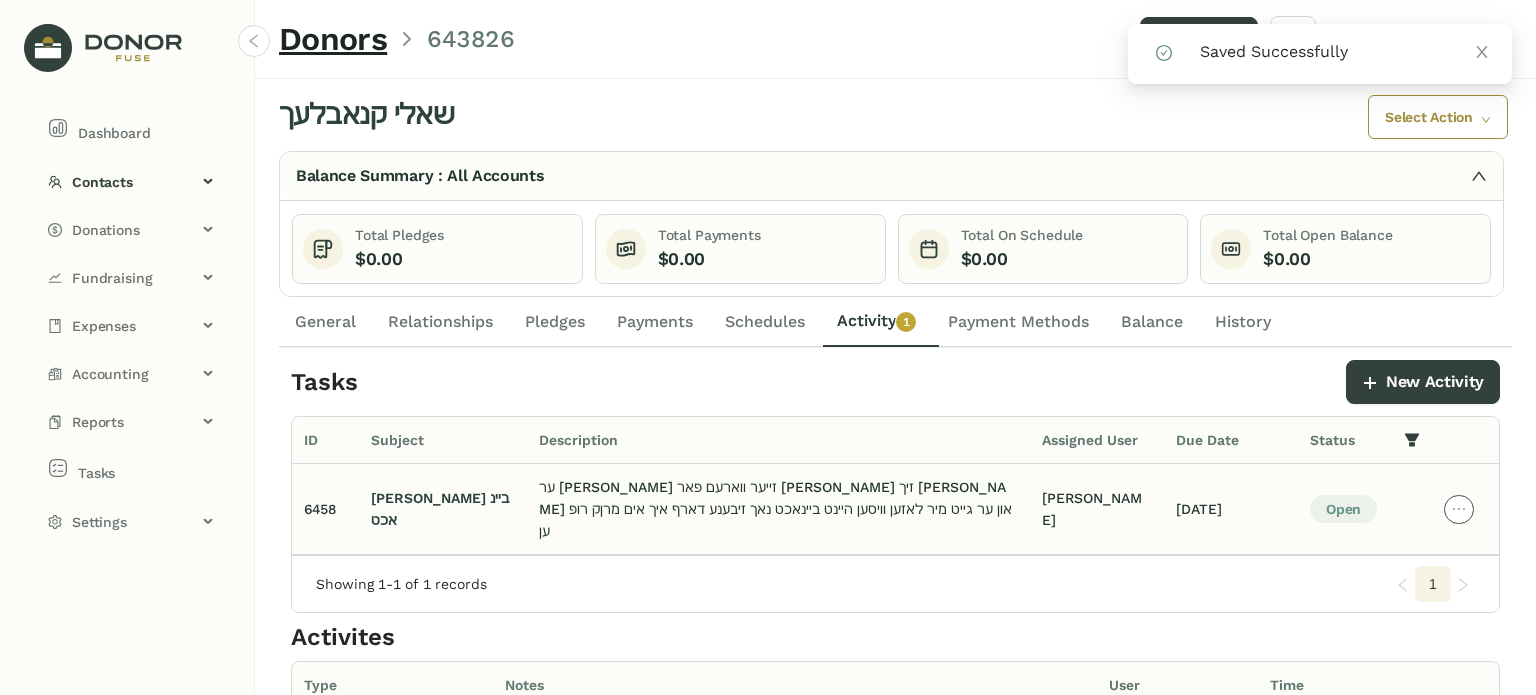 click 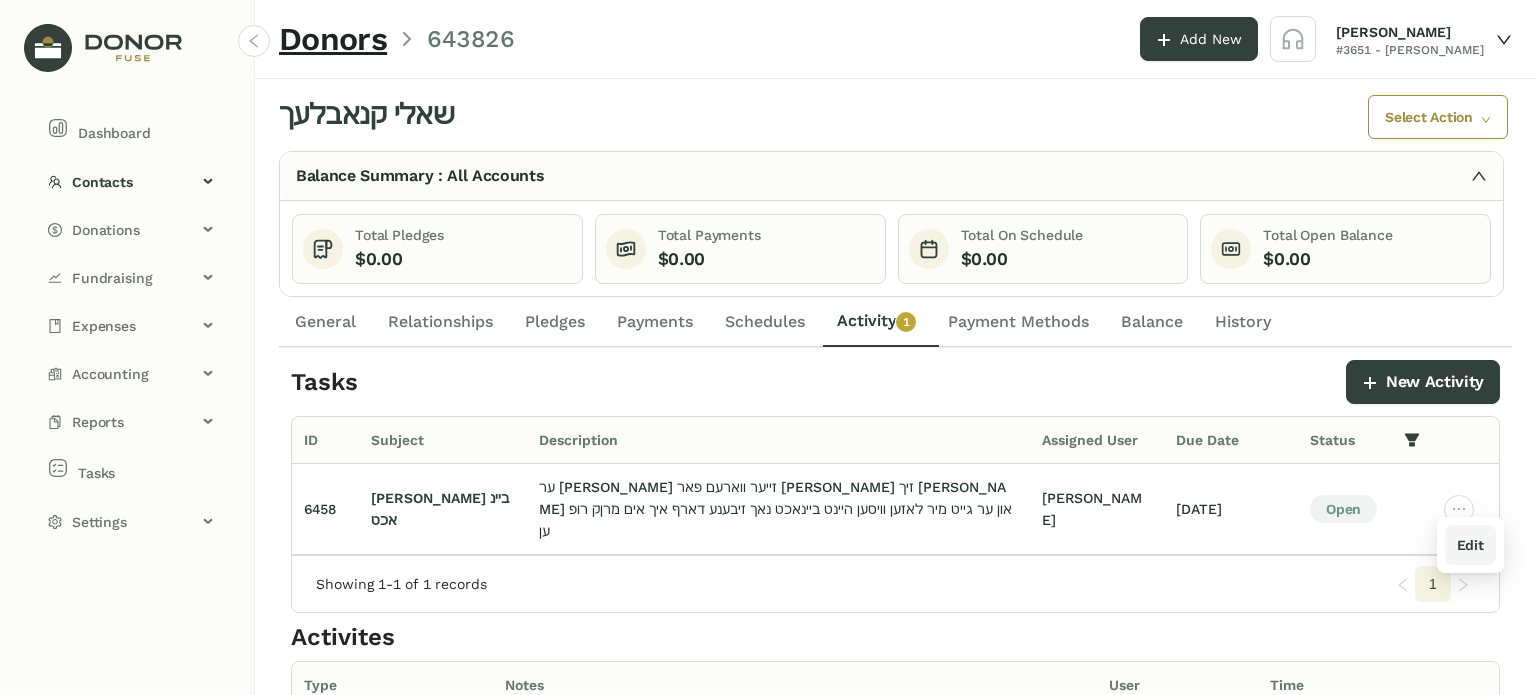 click on "Edit" at bounding box center (1470, 545) 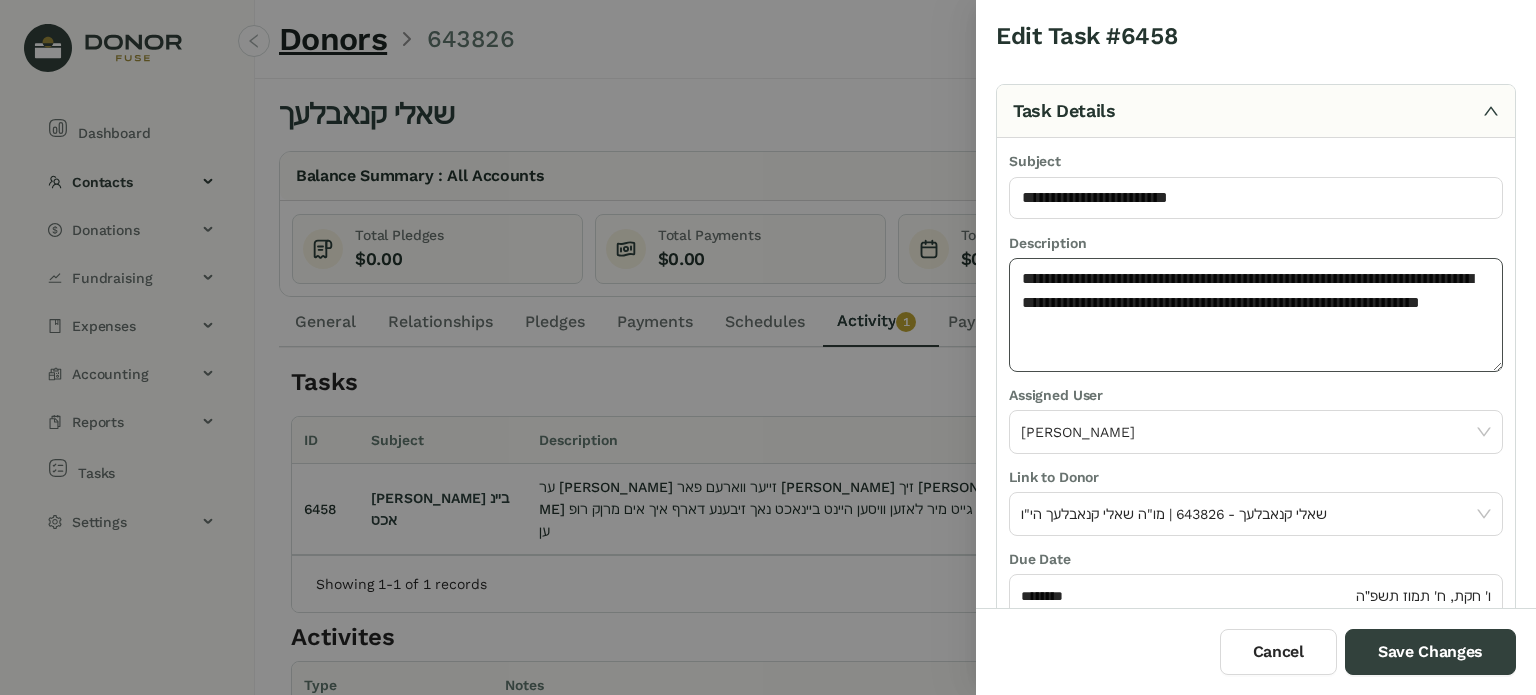 click on "**********" 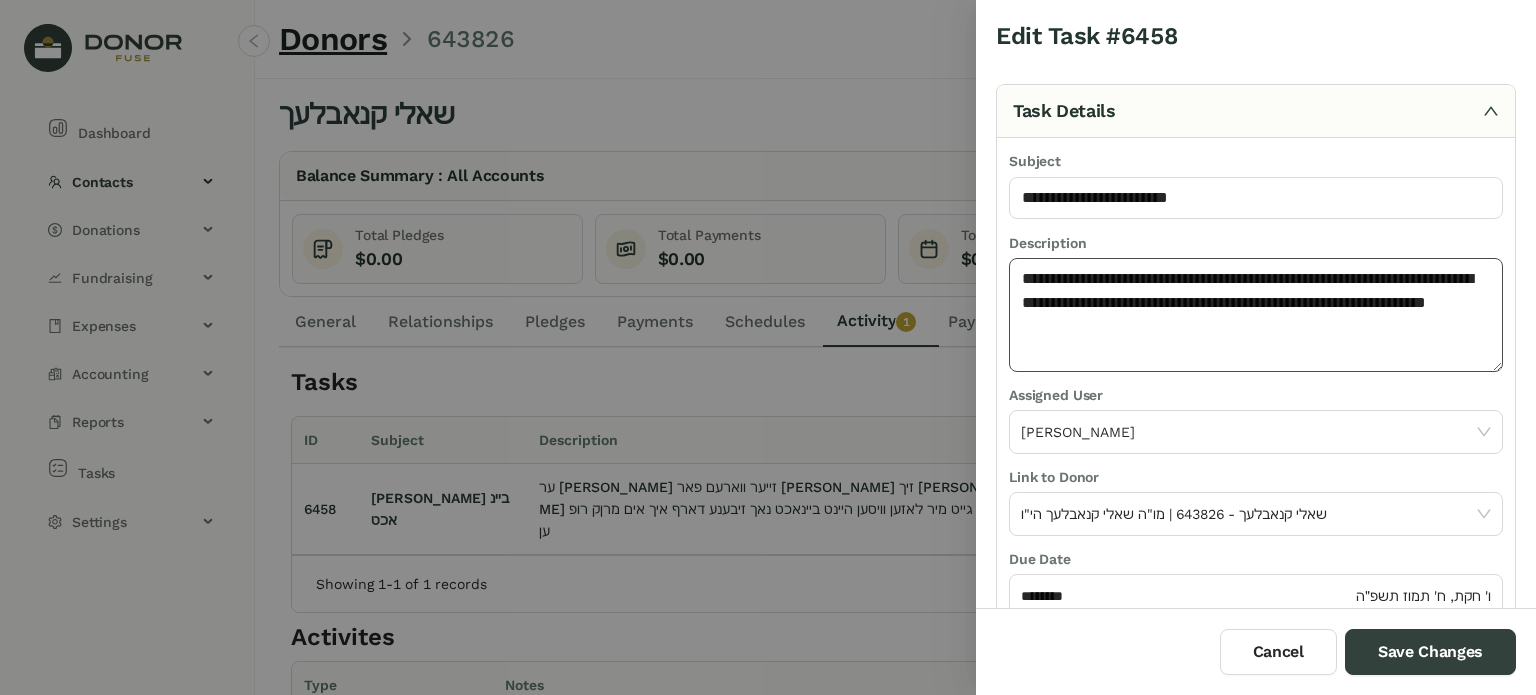 paste on "**********" 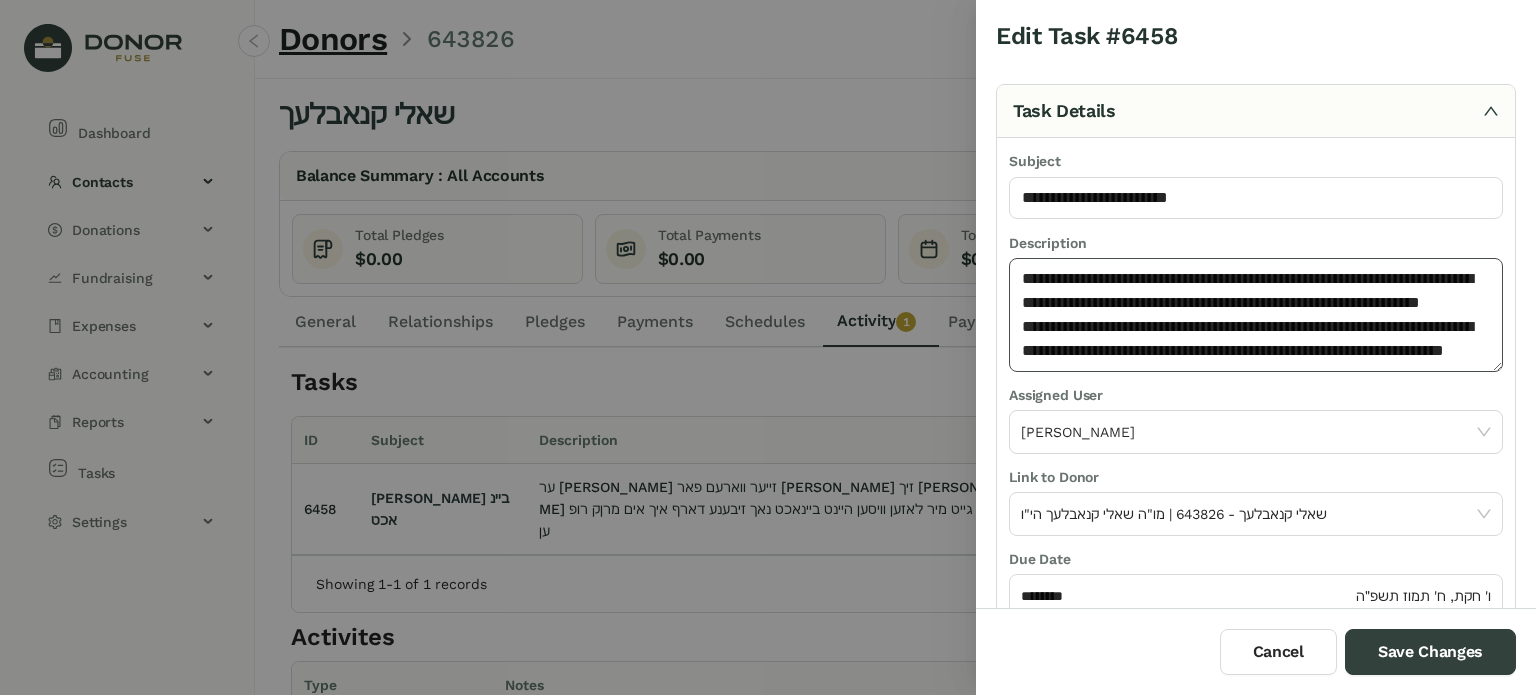 scroll, scrollTop: 13, scrollLeft: 0, axis: vertical 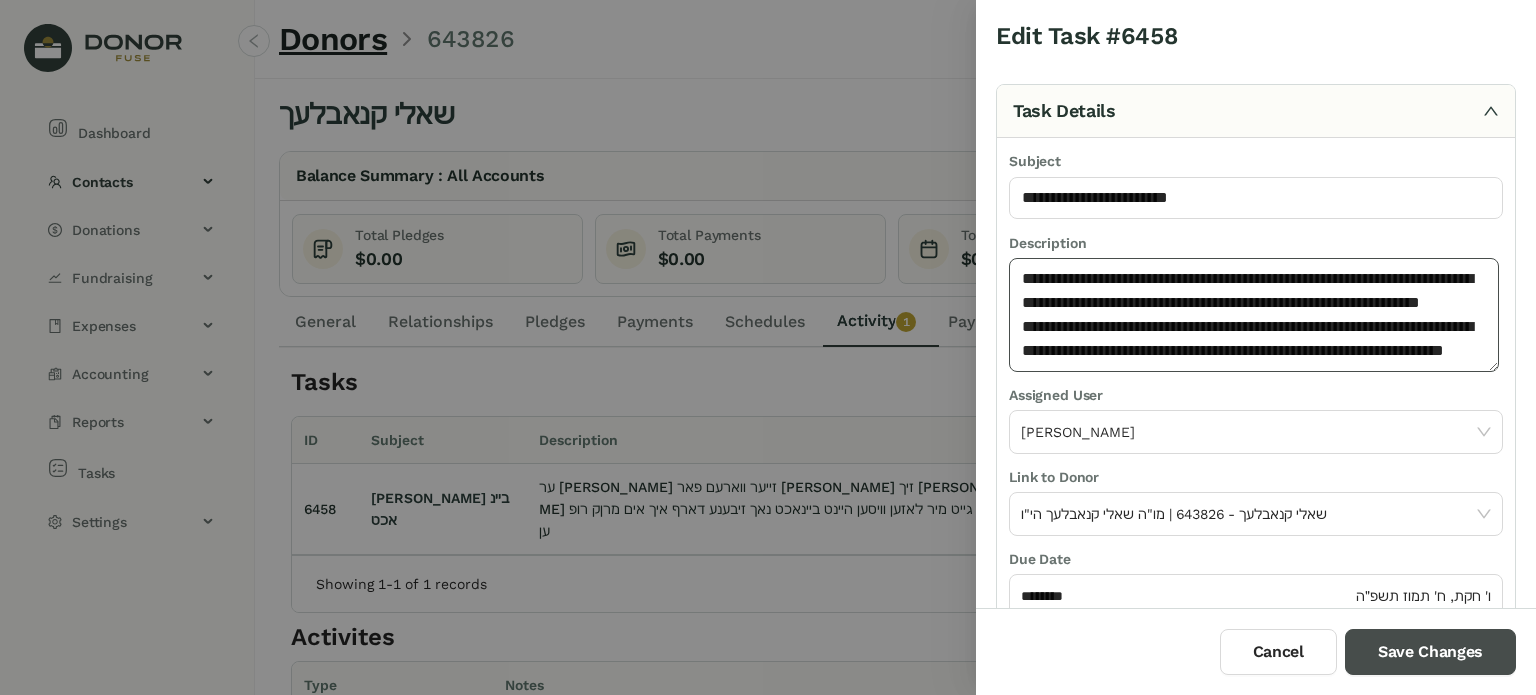 type on "**********" 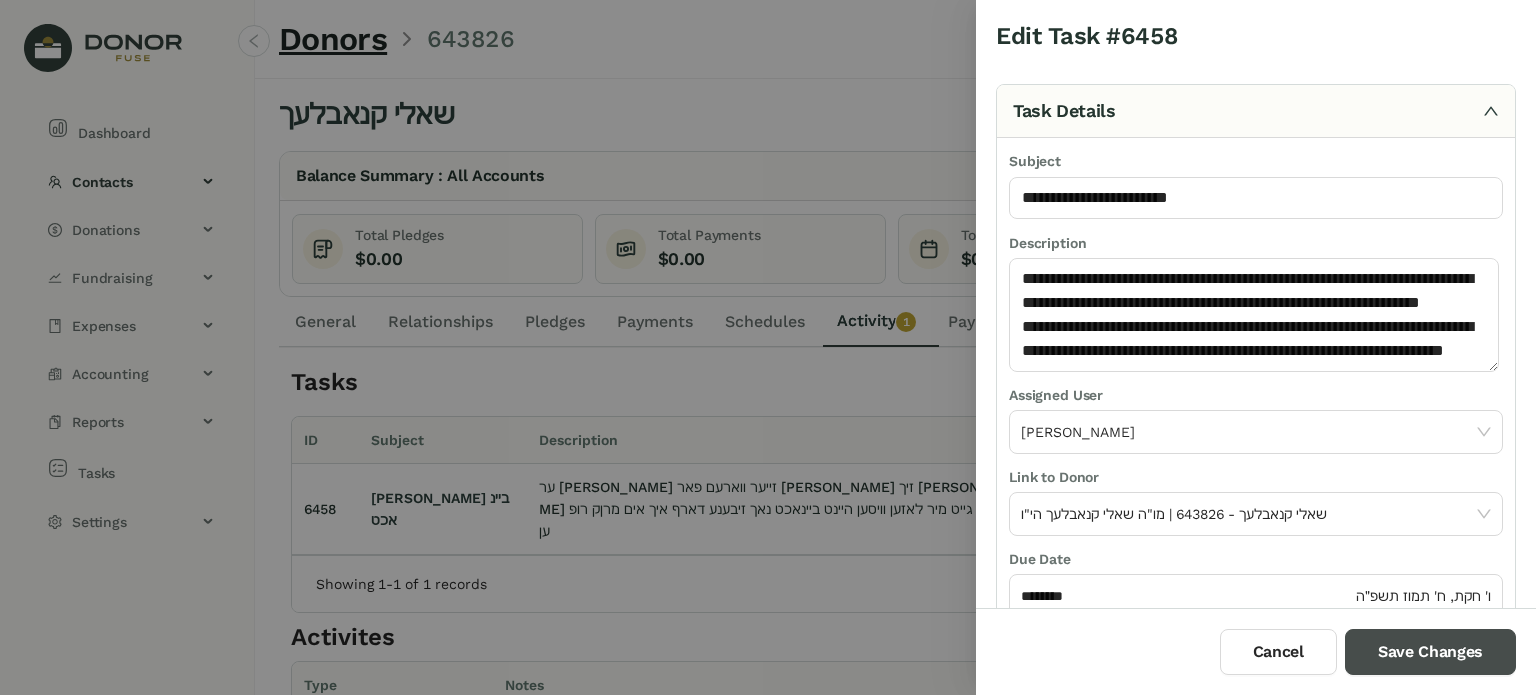 click on "Save Changes" at bounding box center (1430, 652) 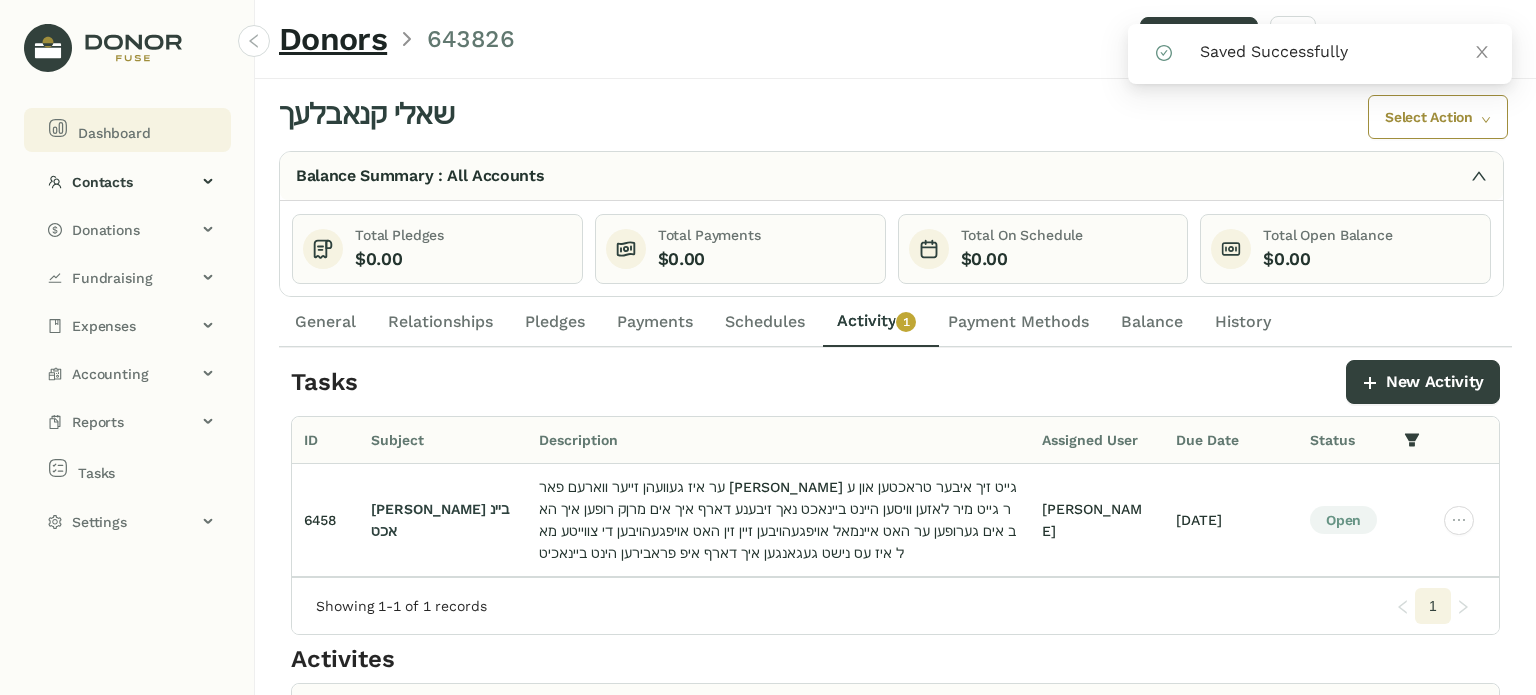 click on "Dashboard" 